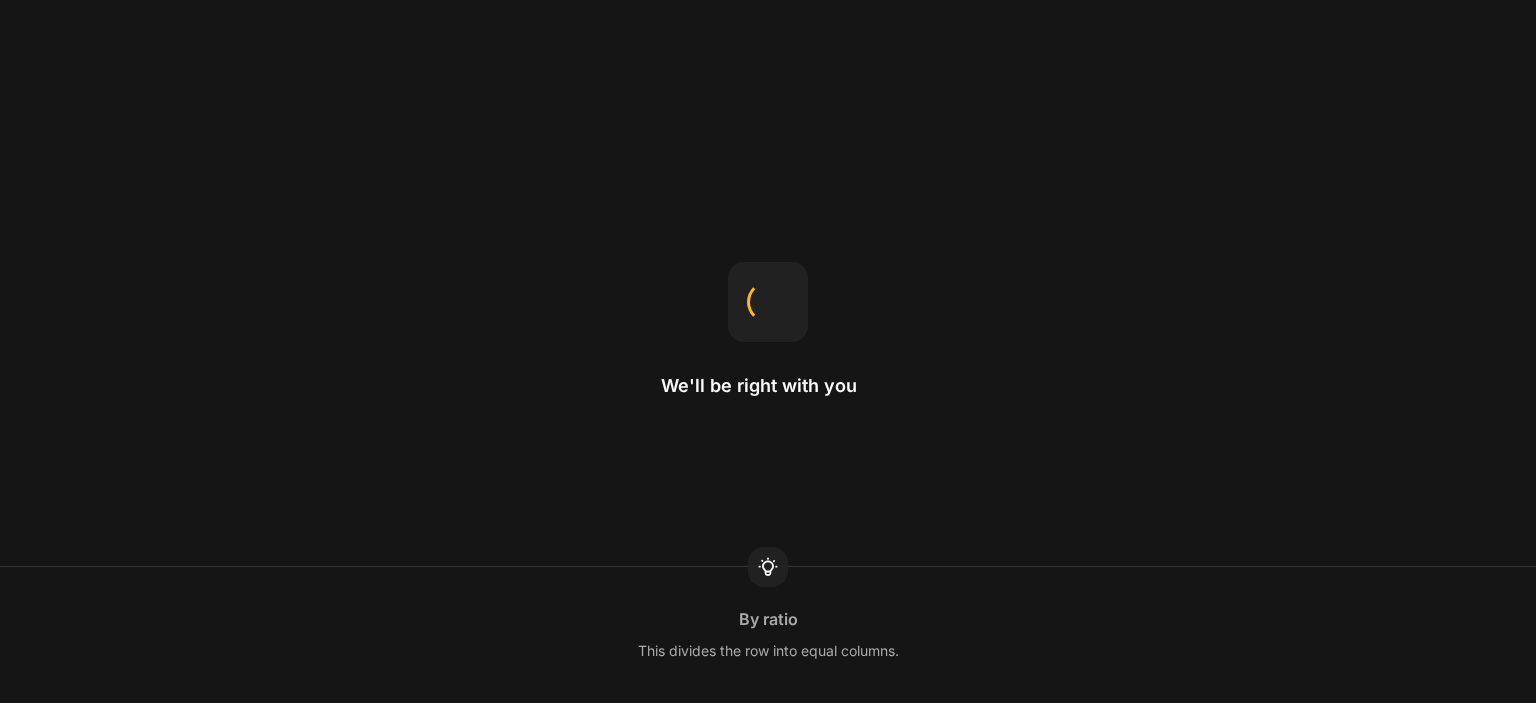 scroll, scrollTop: 0, scrollLeft: 0, axis: both 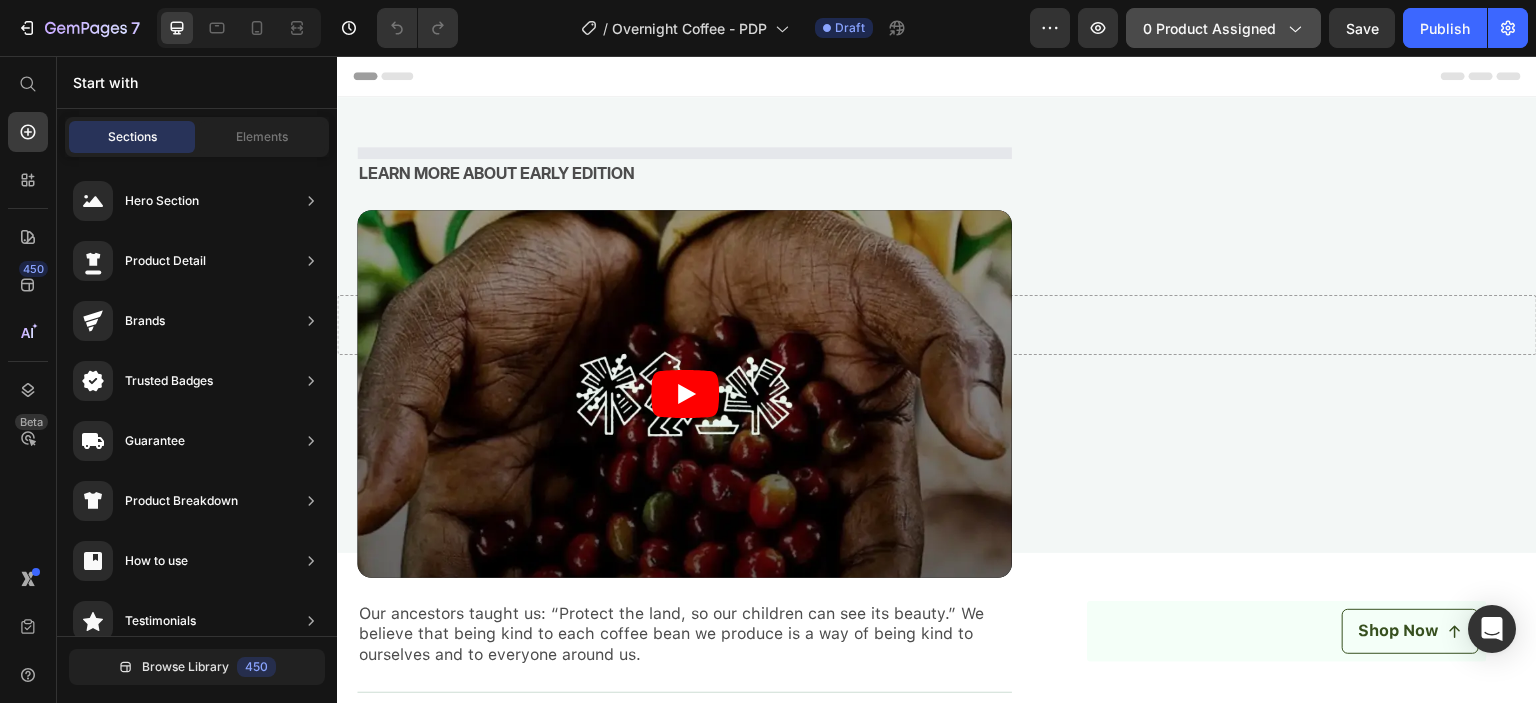 click on "0 product assigned" 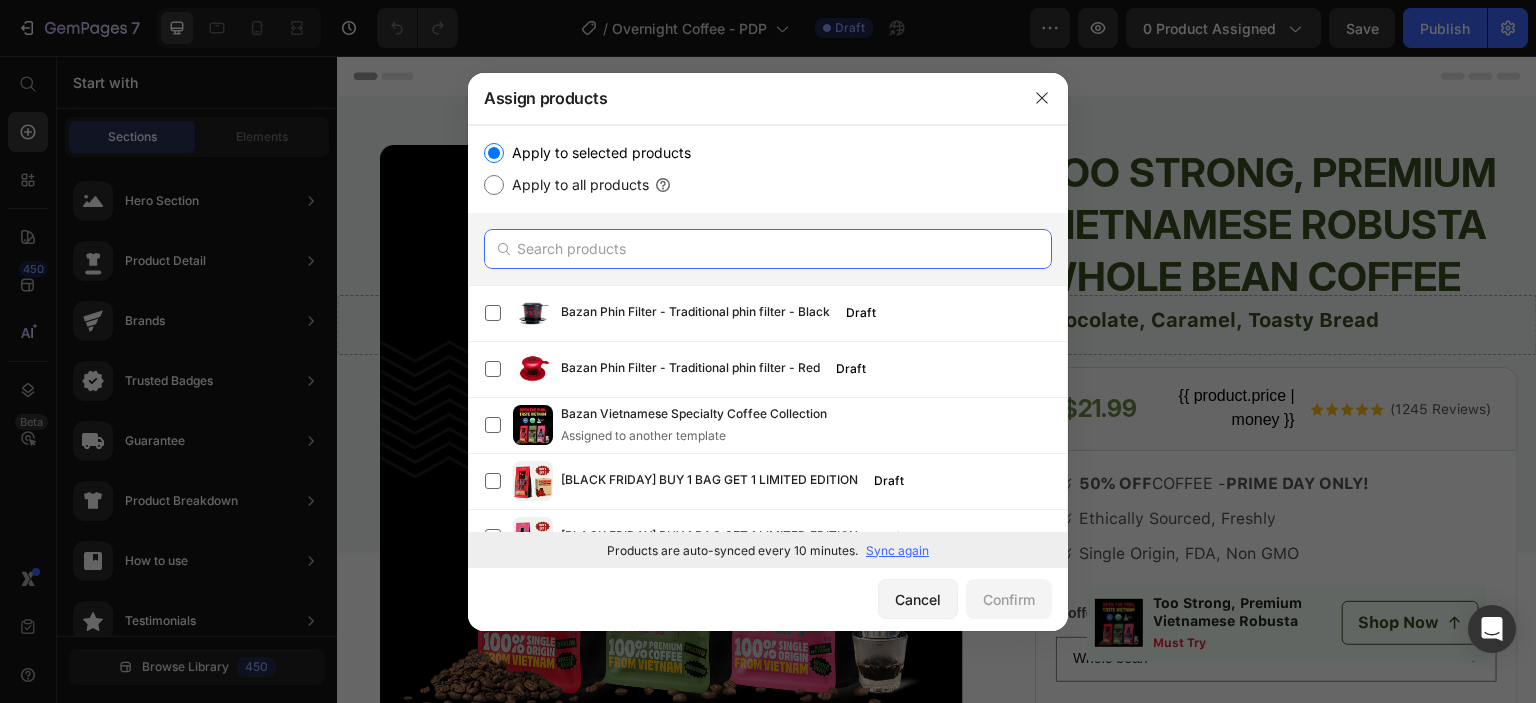 click at bounding box center (768, 249) 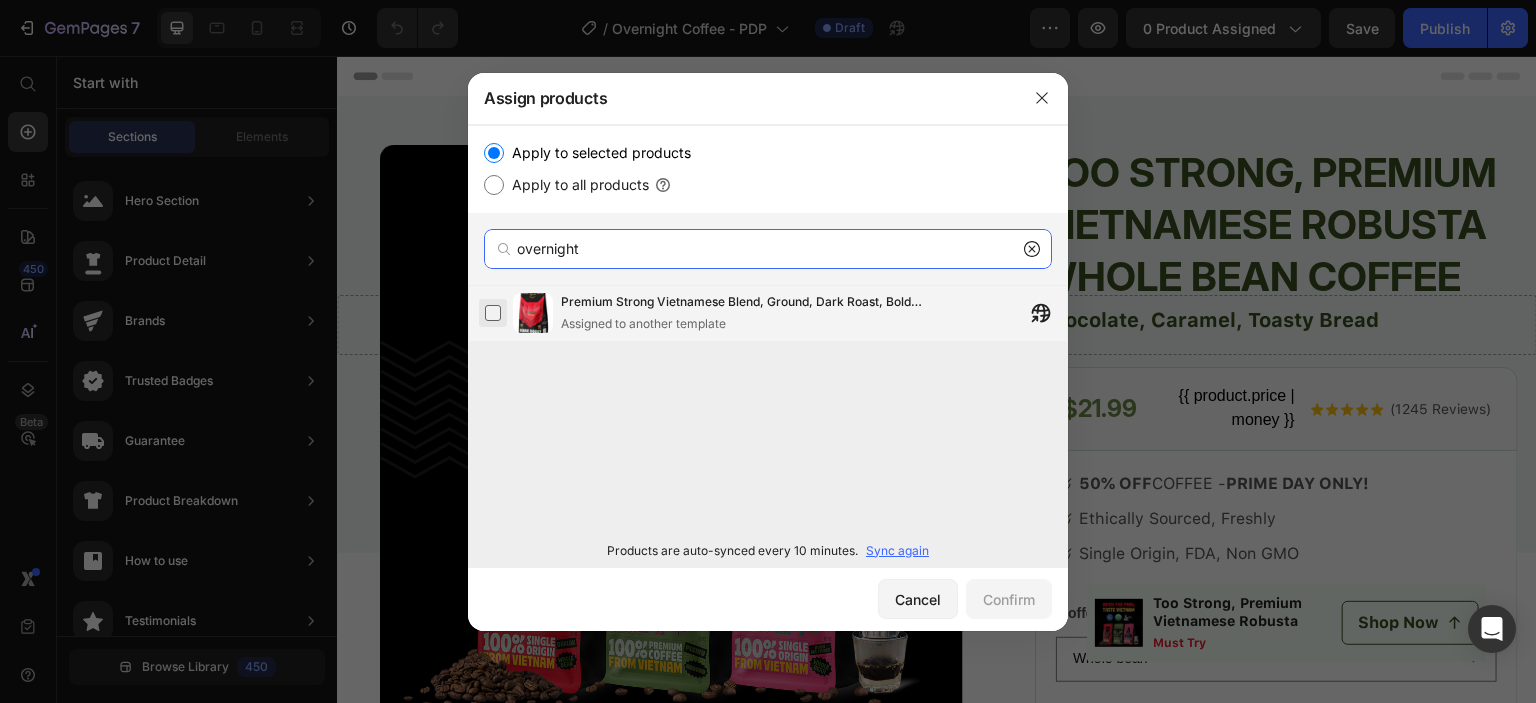 type on "overnight" 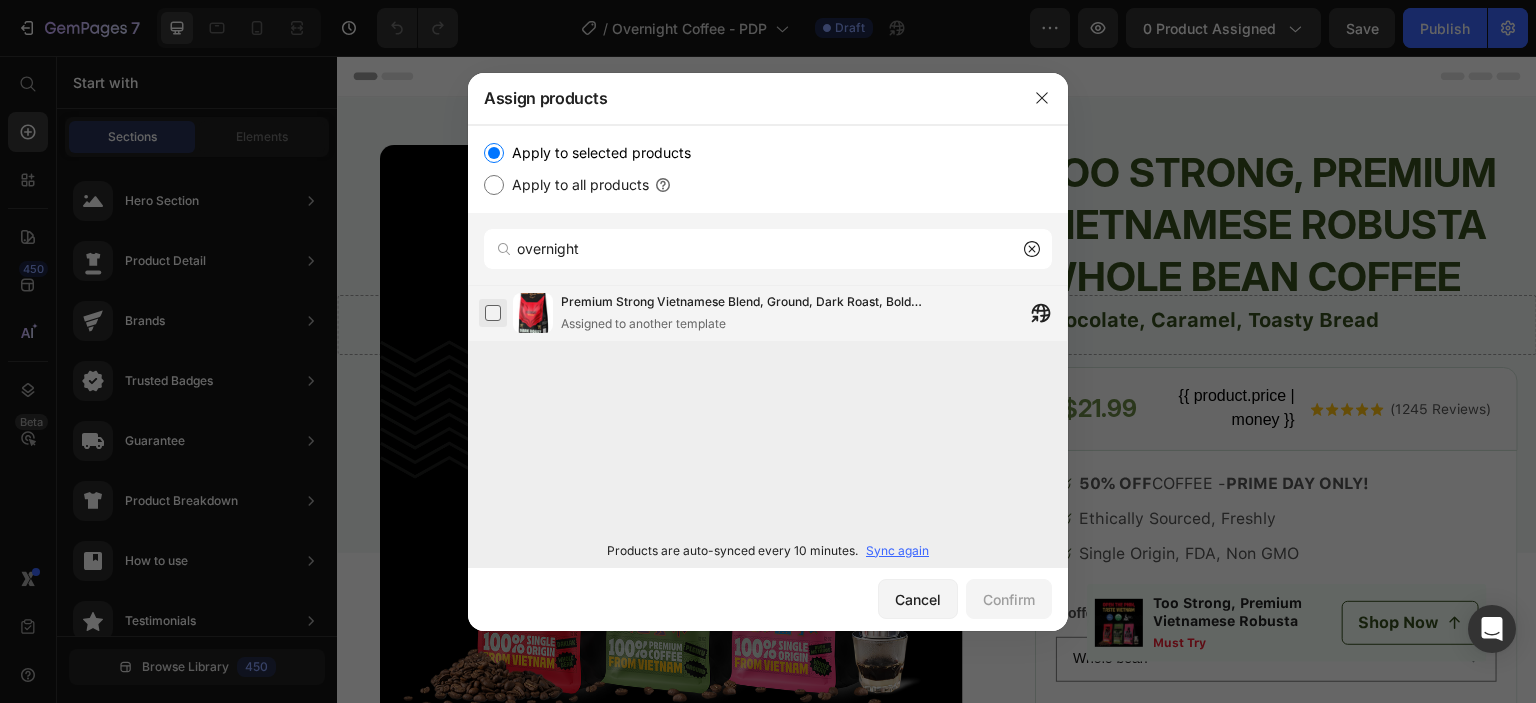click at bounding box center (493, 313) 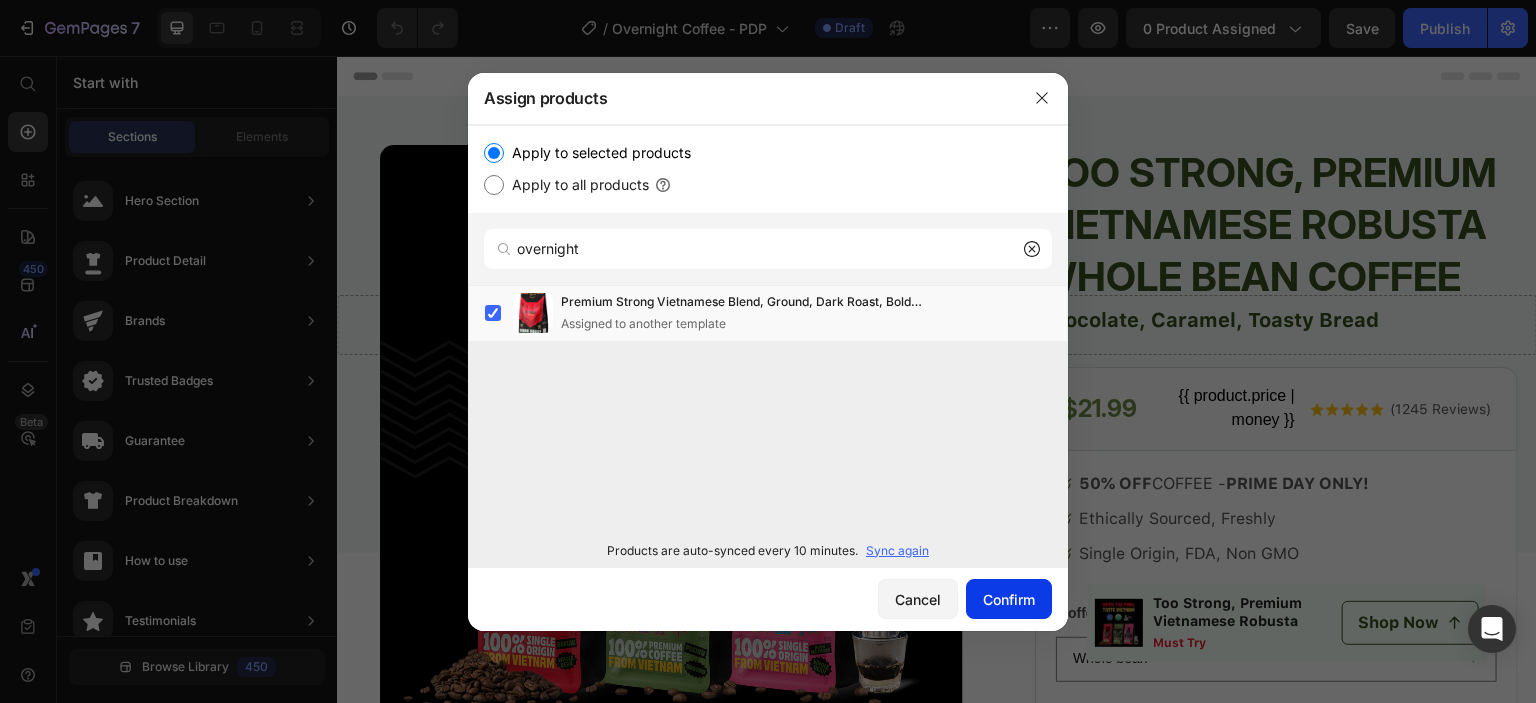 click on "Confirm" at bounding box center (1009, 599) 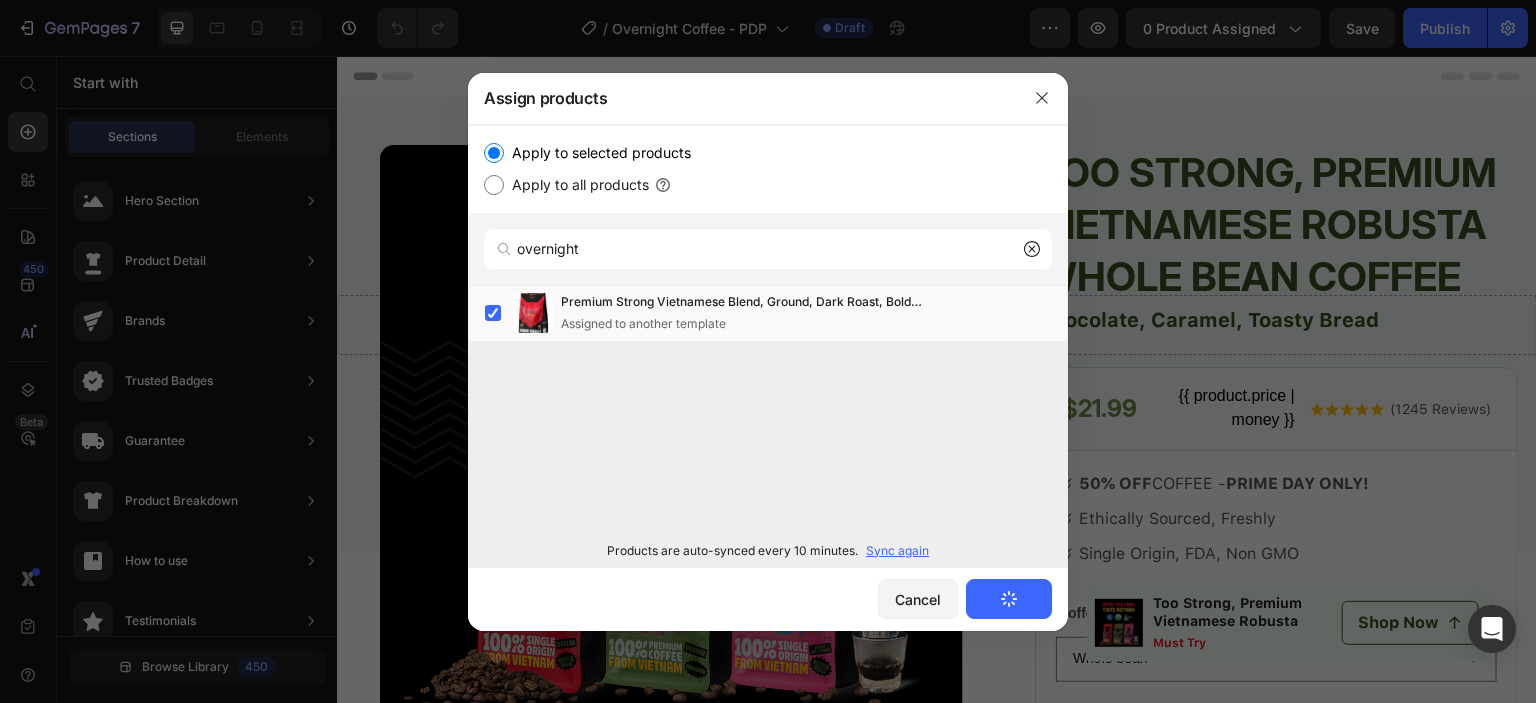 type 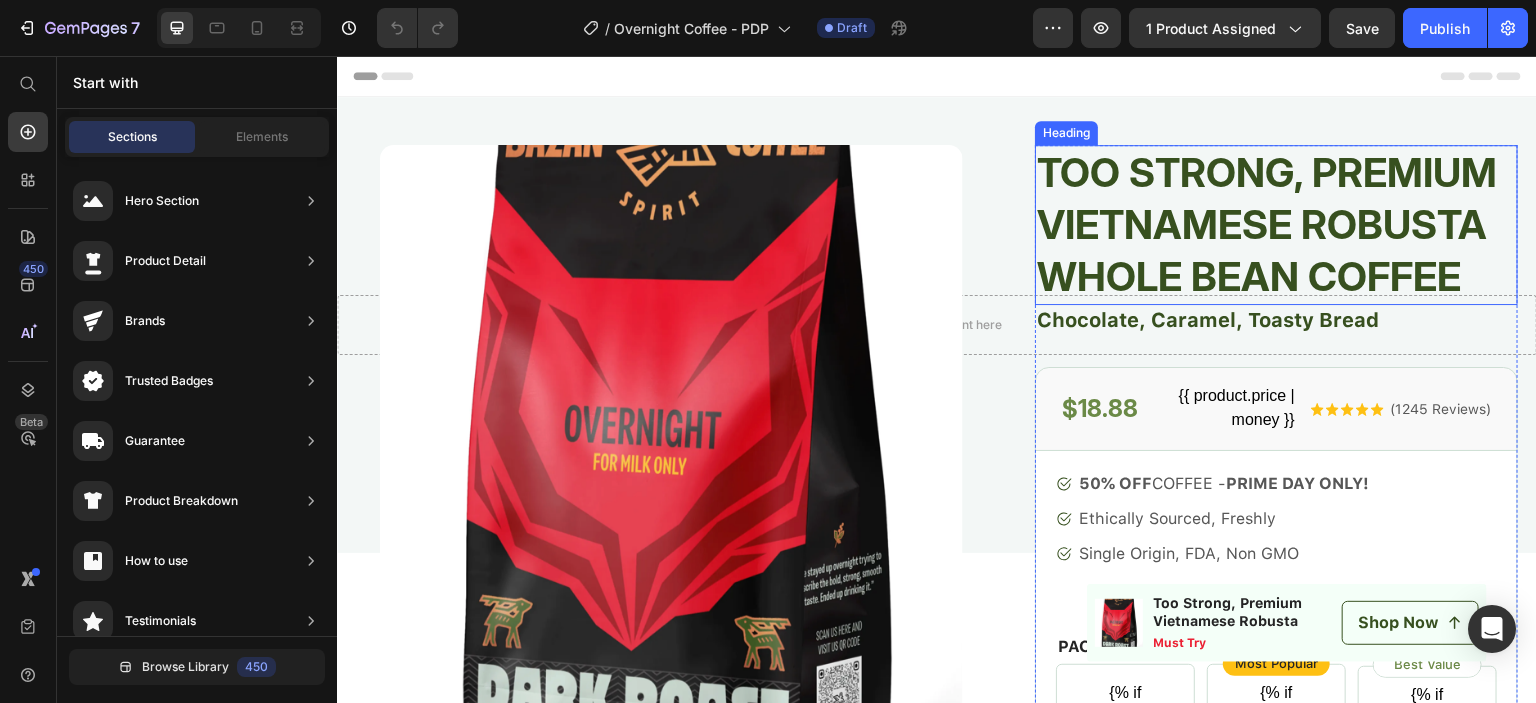 click on "Too Strong, Premium Vietnamese Robusta Whole Bean Coffee" at bounding box center (1276, 225) 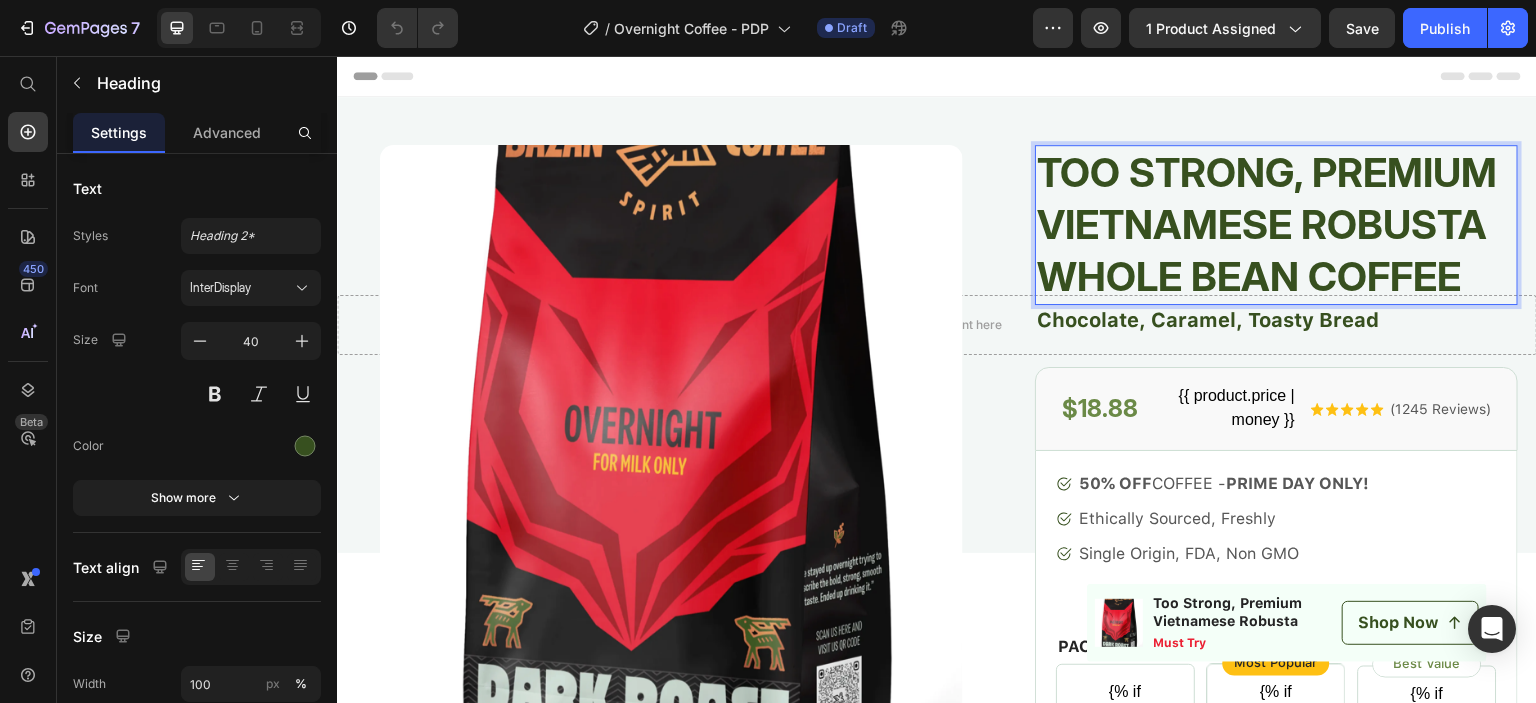 click on "Too Strong, Premium Vietnamese Robusta Whole Bean Coffee" at bounding box center [1276, 225] 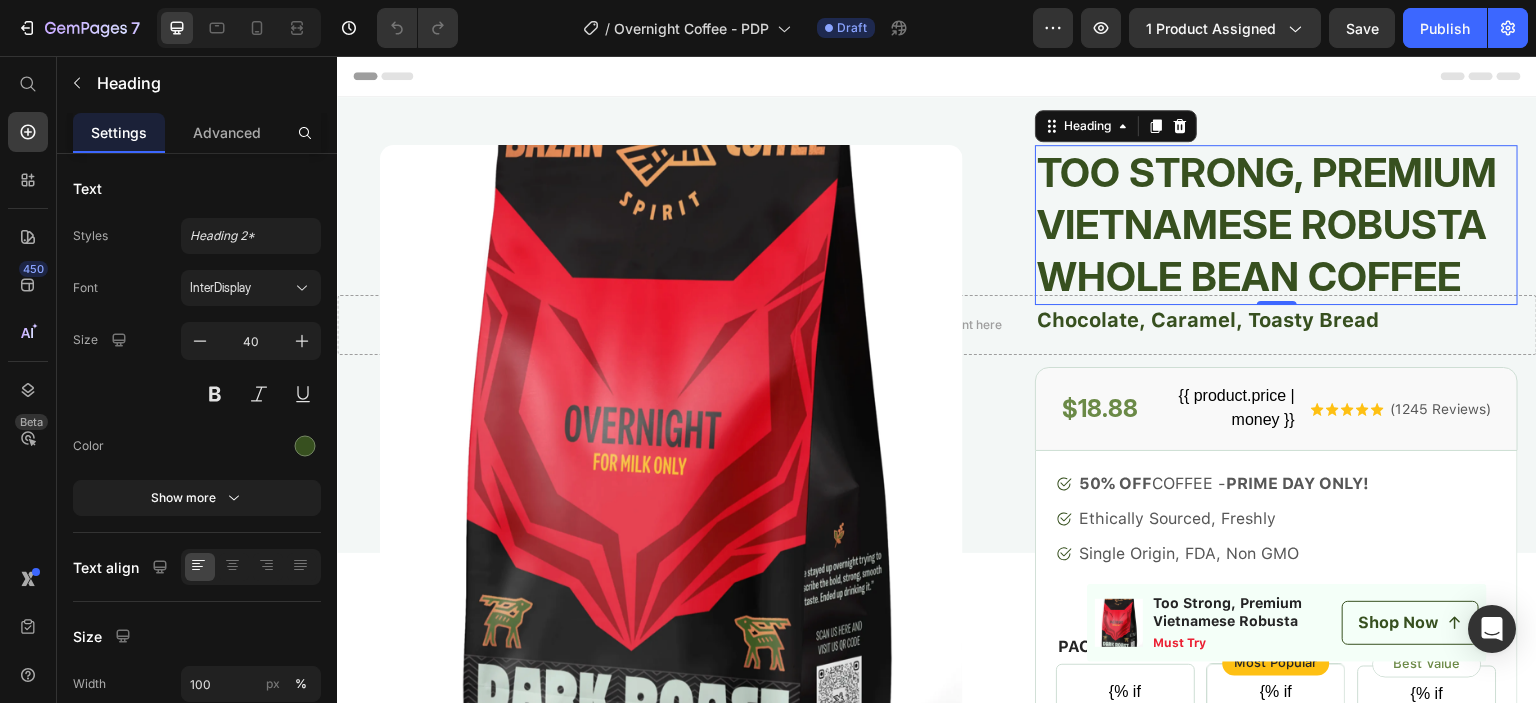 click on "Too Strong, Premium Vietnamese Robusta Whole Bean Coffee" at bounding box center [1276, 225] 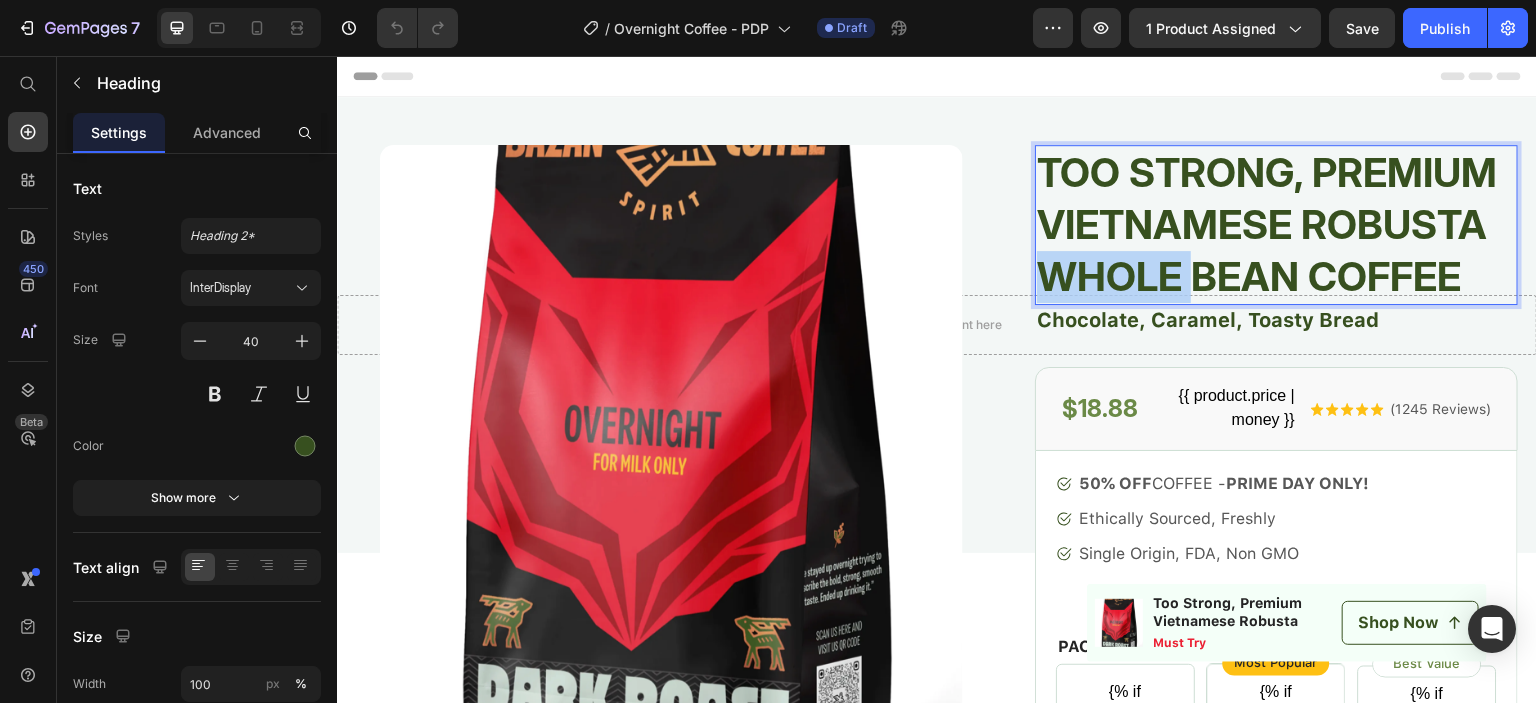 click on "Too Strong, Premium Vietnamese Robusta Whole Bean Coffee" at bounding box center (1276, 225) 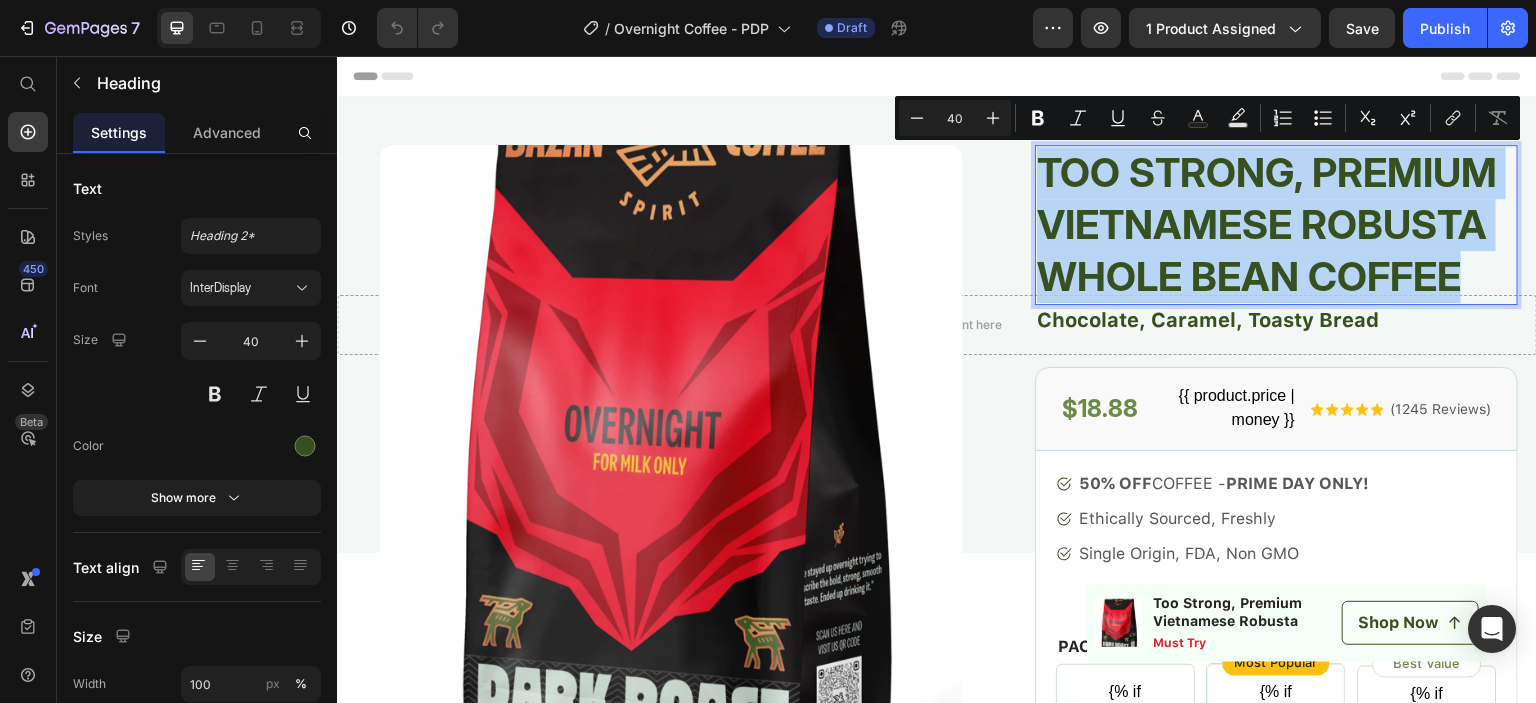 type on "11" 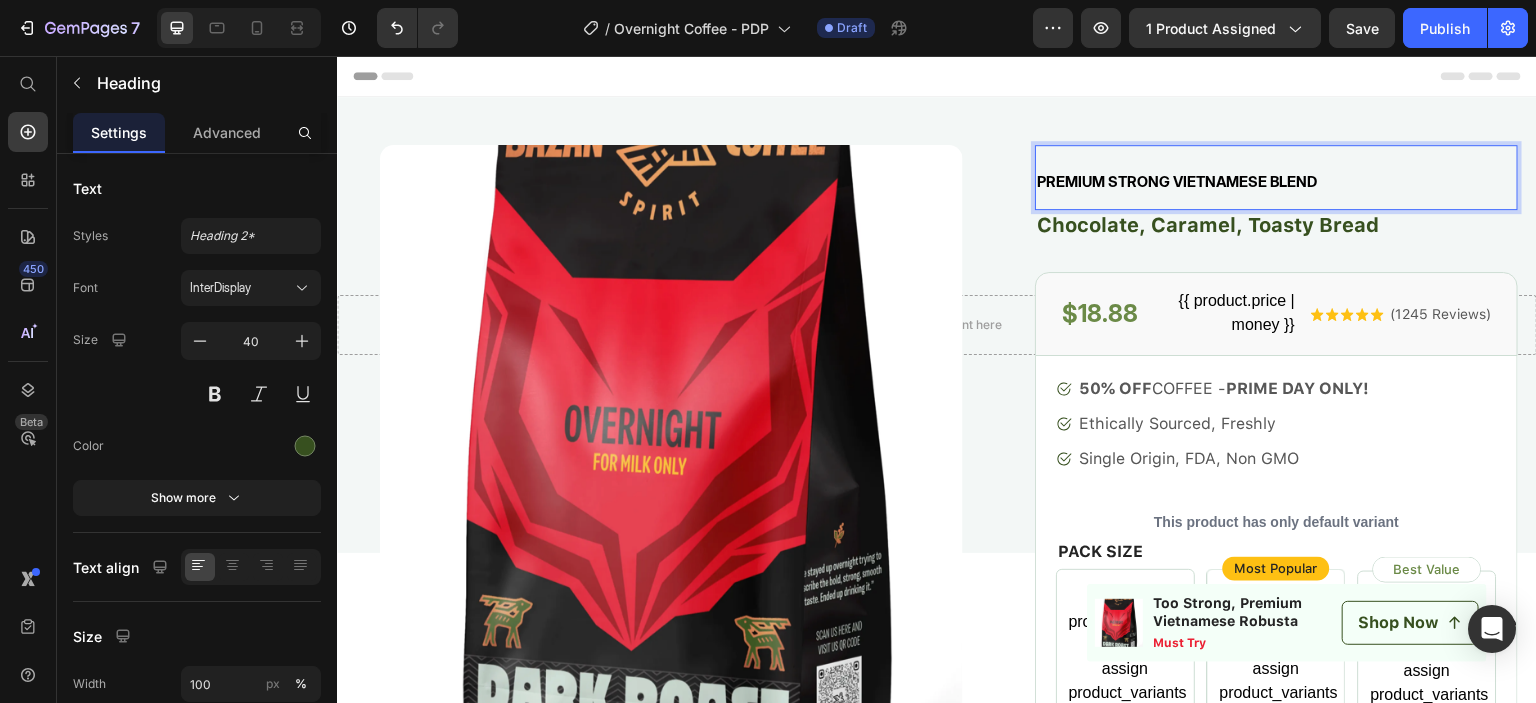 click on "Premium Strong Vietnamese Blend" at bounding box center (1276, 177) 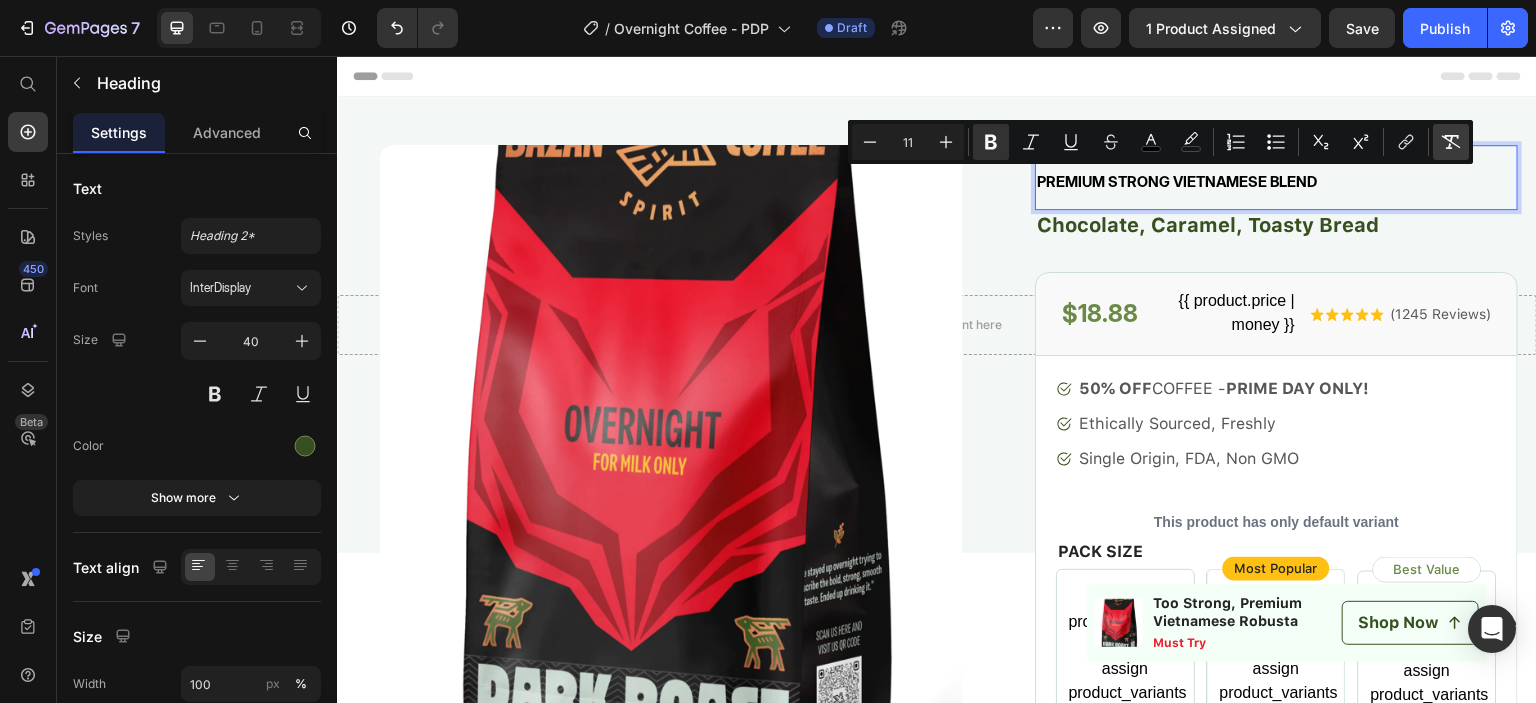 click 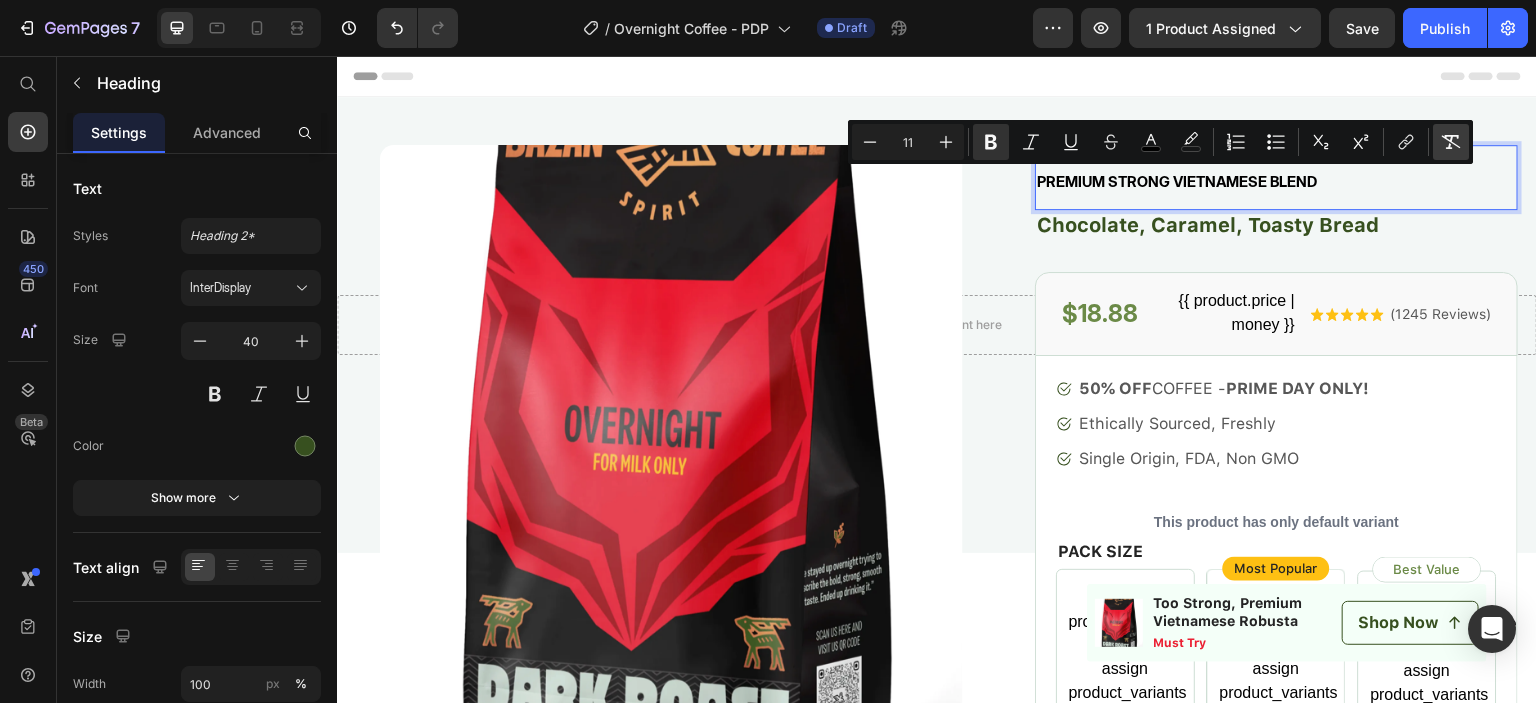 type on "40" 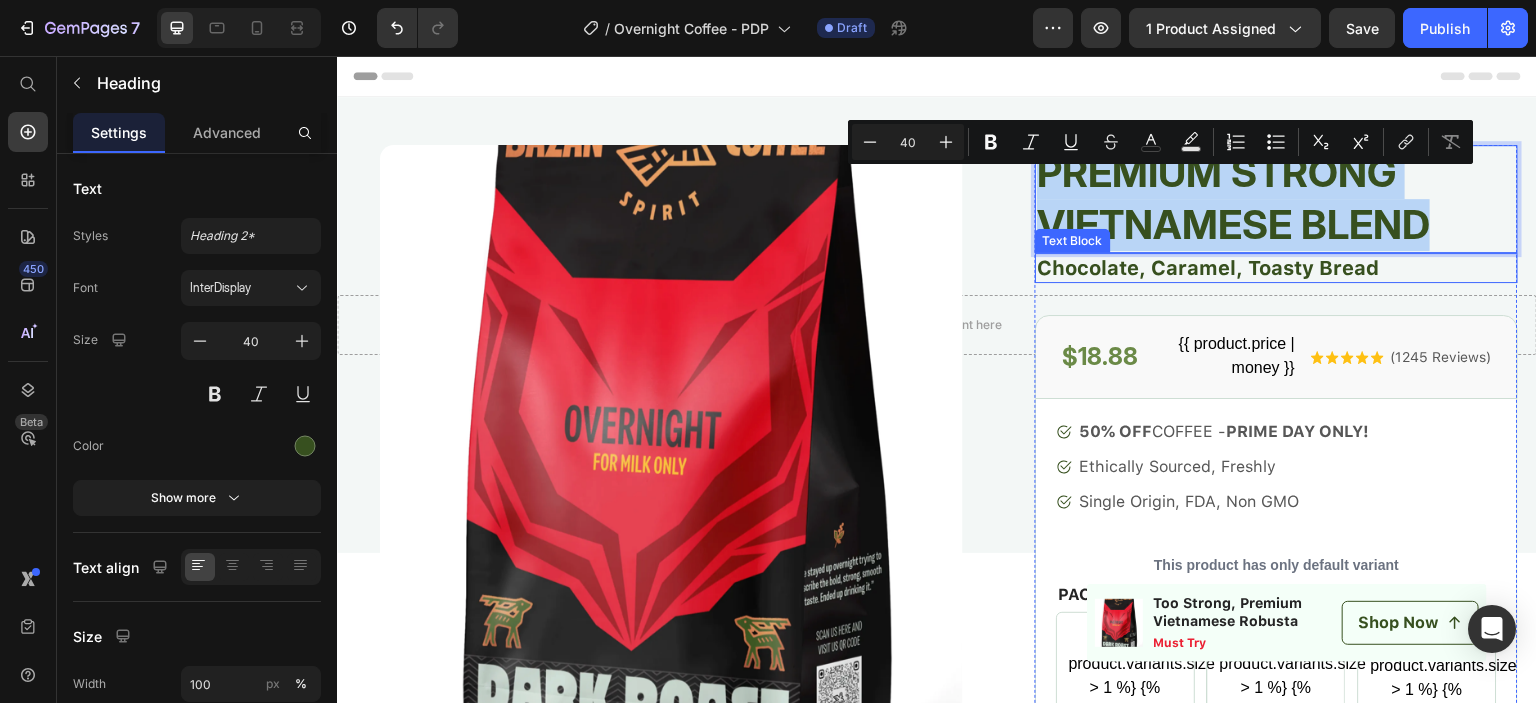 click on "Chocolate, Caramel, Toasty Bread" at bounding box center [1276, 268] 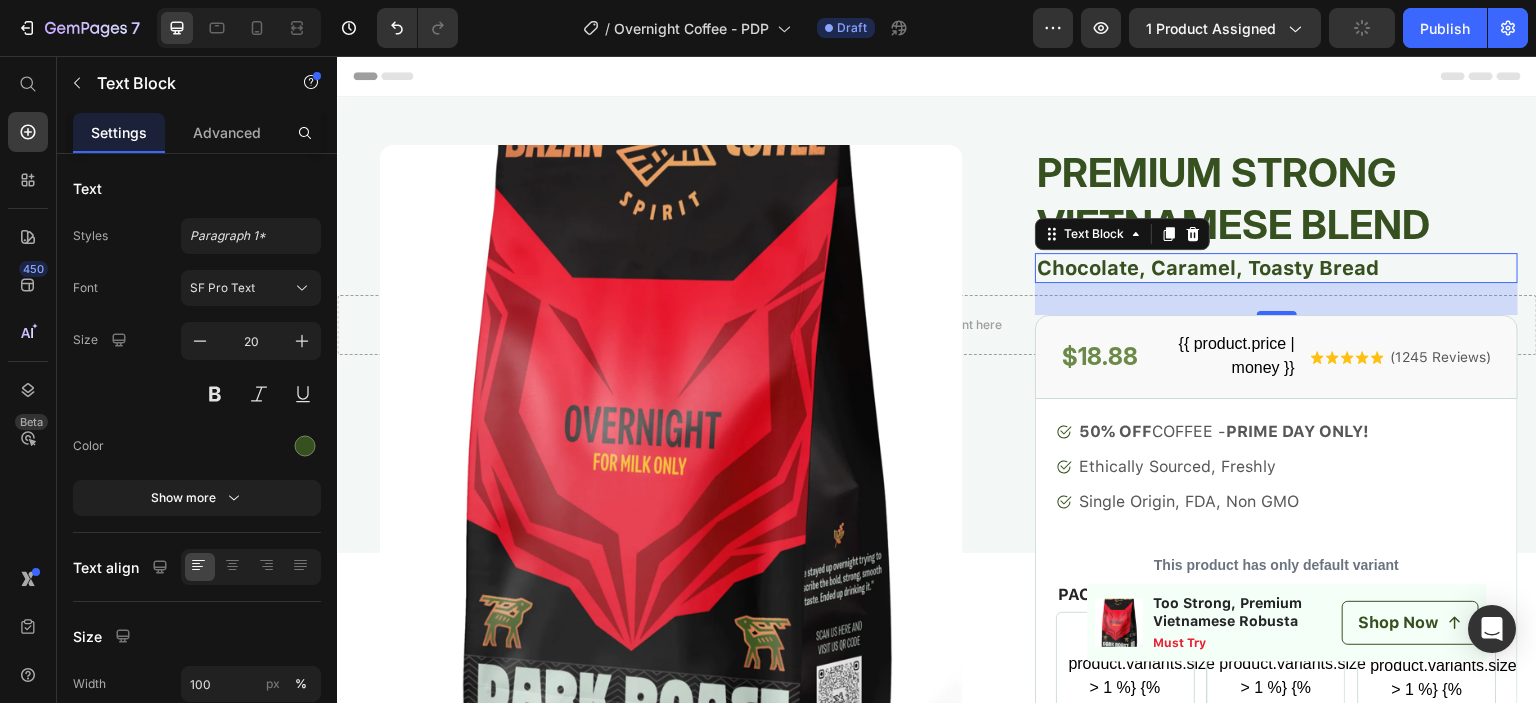 click on "32" at bounding box center [1276, 299] 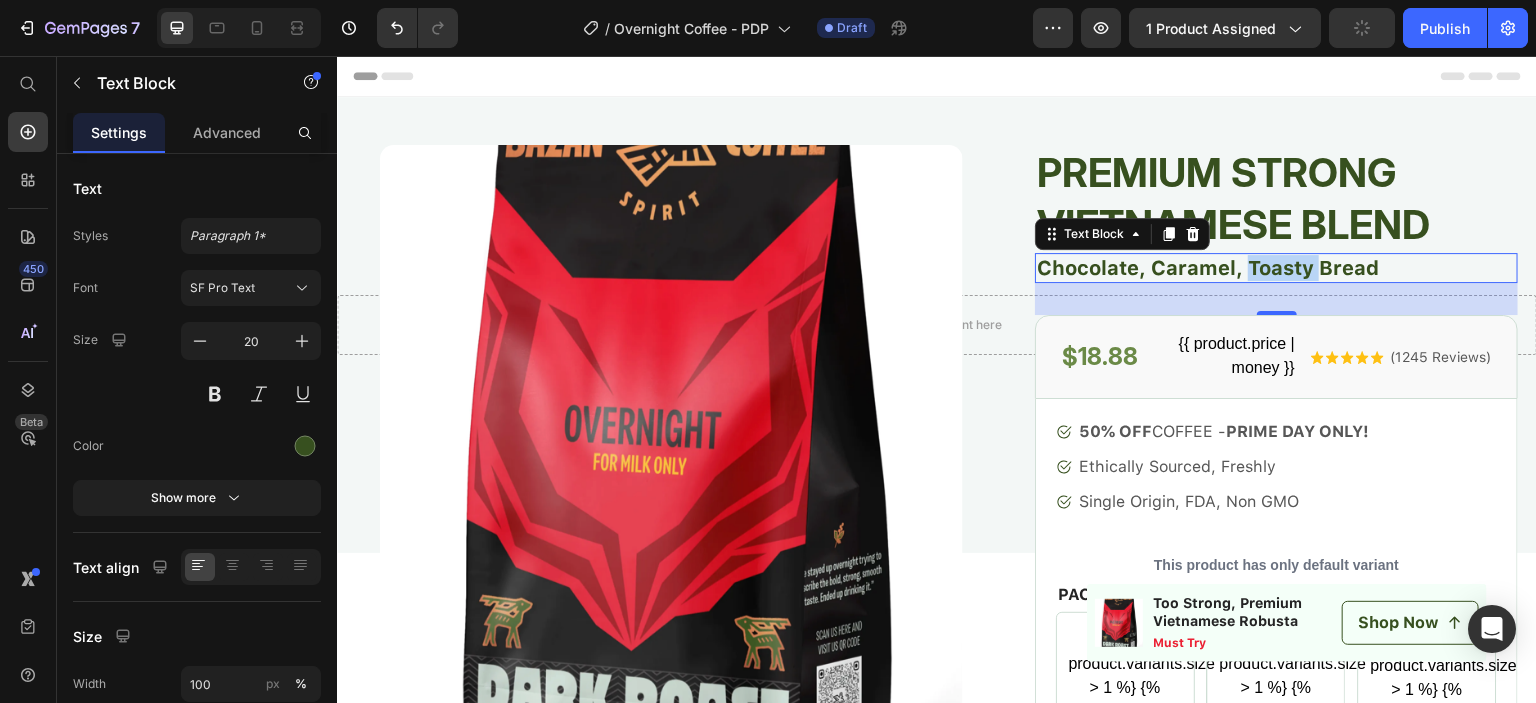 click on "Chocolate, Caramel, Toasty Bread" at bounding box center (1276, 268) 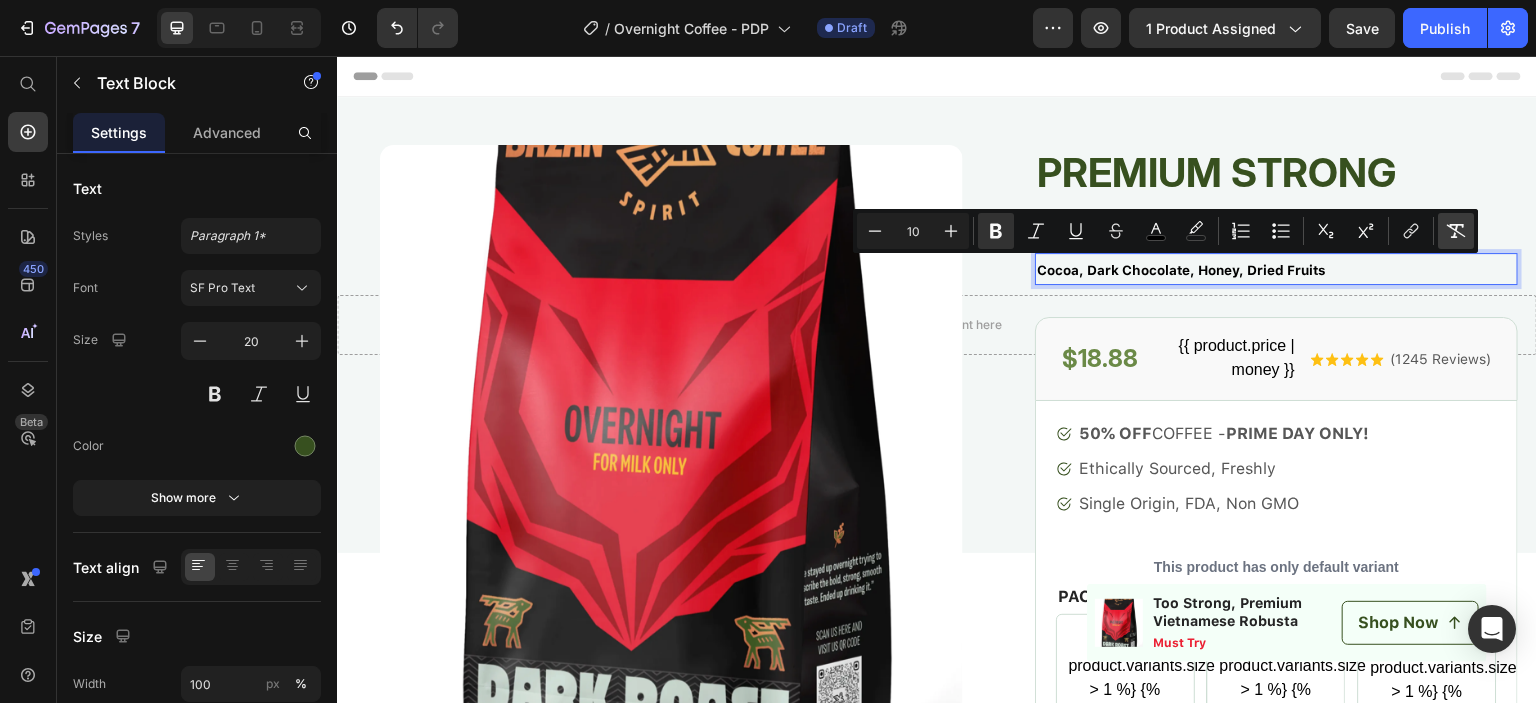 click 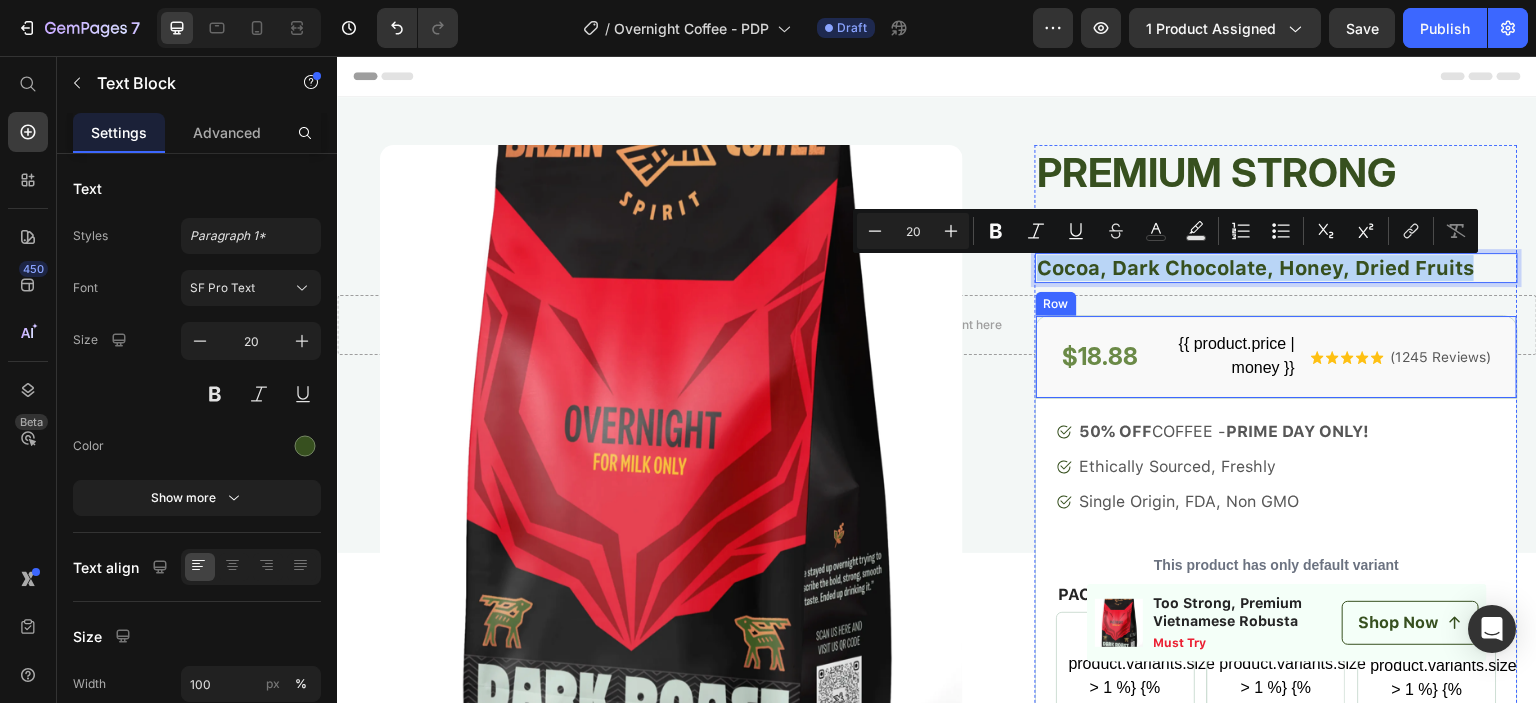 click on "50% OFF  COFFEE -  PRIME DAY ONLY!
Ethically Sourced, Freshly
Single Origin, FDA, Non GMO" at bounding box center (1276, 467) 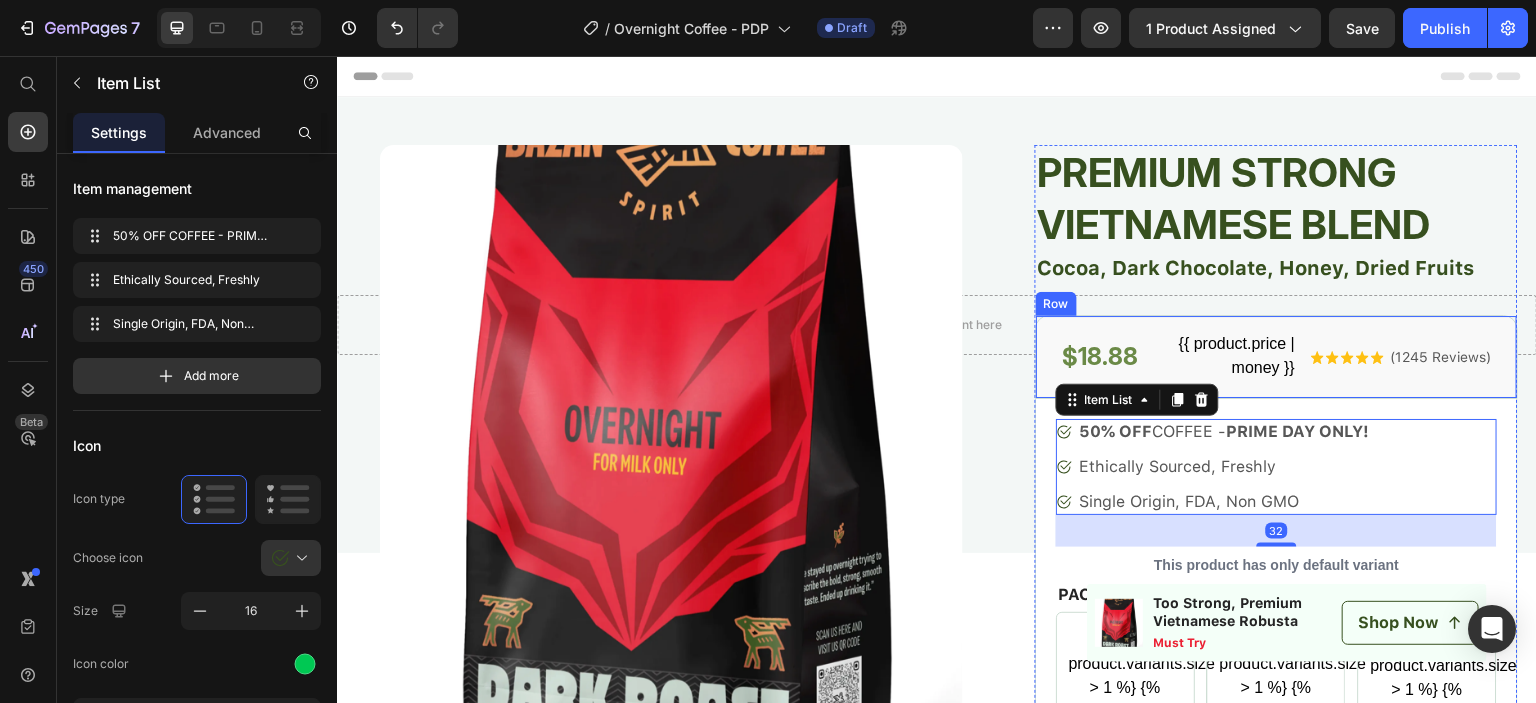 click on "$18.88 Product Price {{ product.price | money }} Product compare price Row
Icon
Icon
Icon
Icon
Icon Icon List (1245 Reviews) Text Block Row Row" at bounding box center [1276, 357] 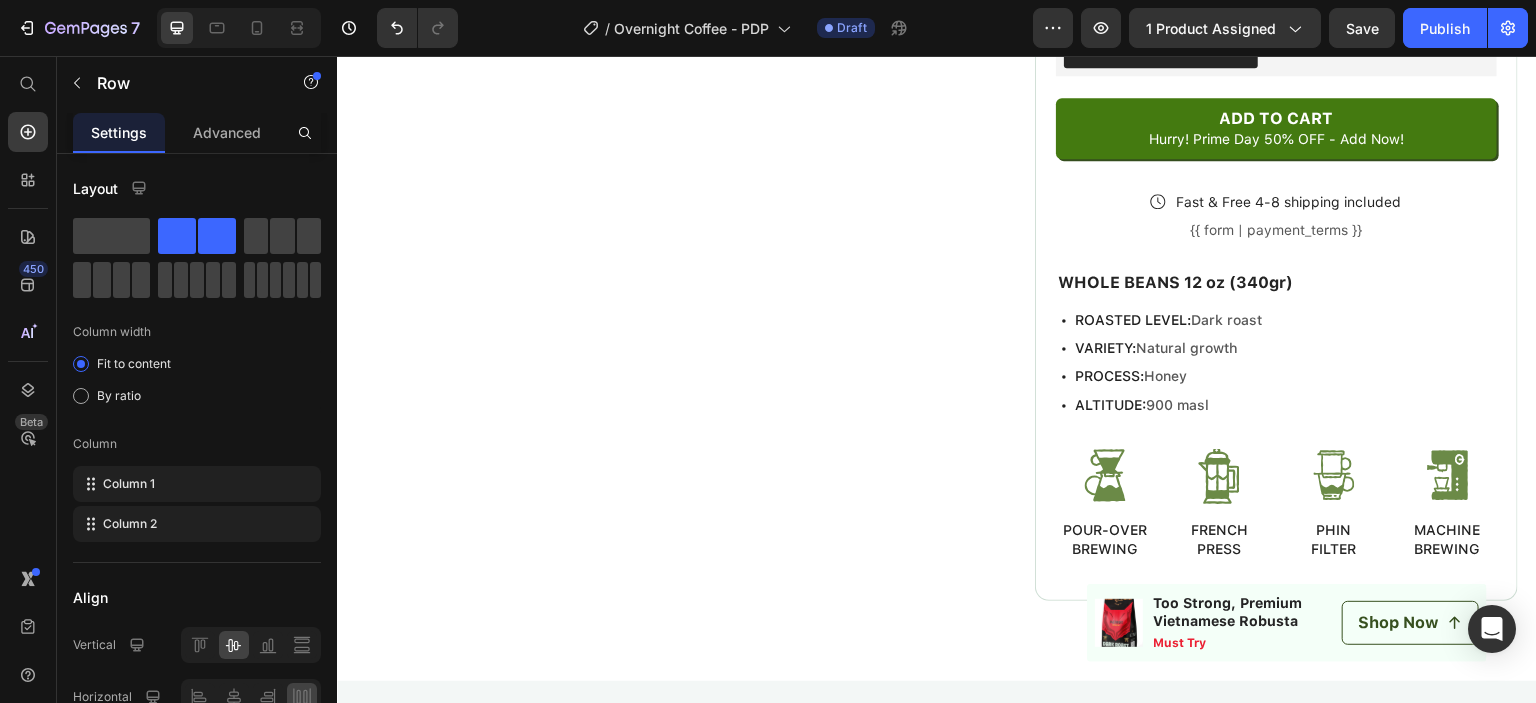 scroll, scrollTop: 2600, scrollLeft: 0, axis: vertical 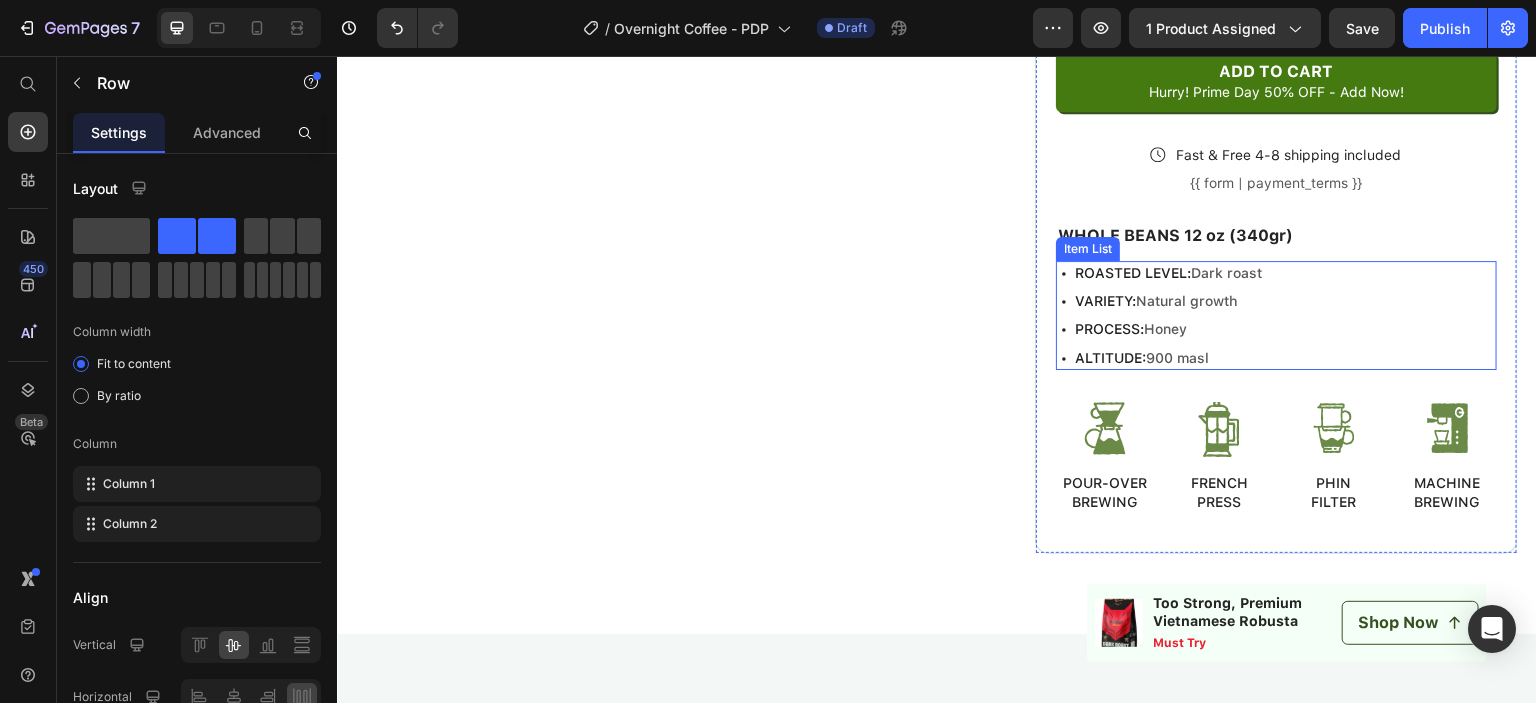 click on "Dark roast" at bounding box center (1226, 273) 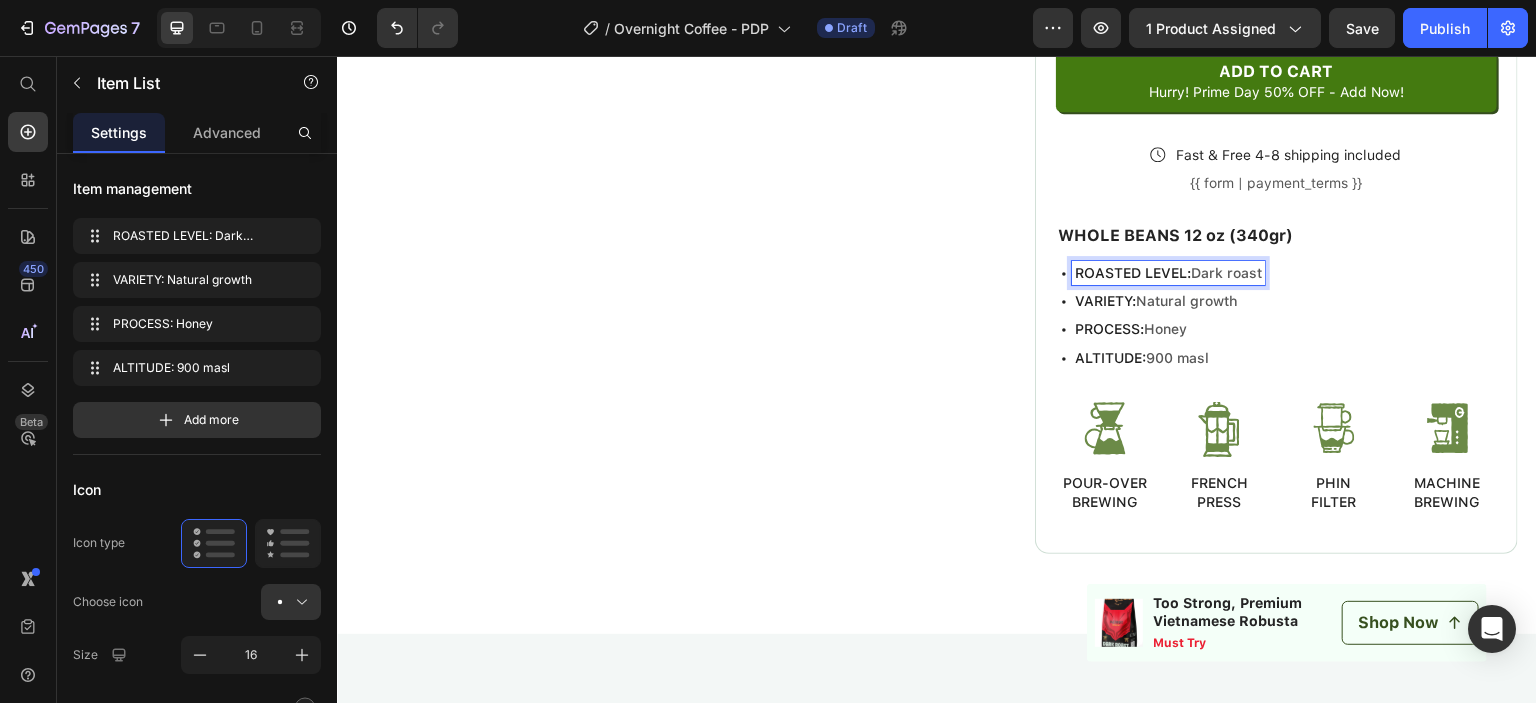 drag, startPoint x: 1184, startPoint y: 270, endPoint x: 1209, endPoint y: 275, distance: 25.495098 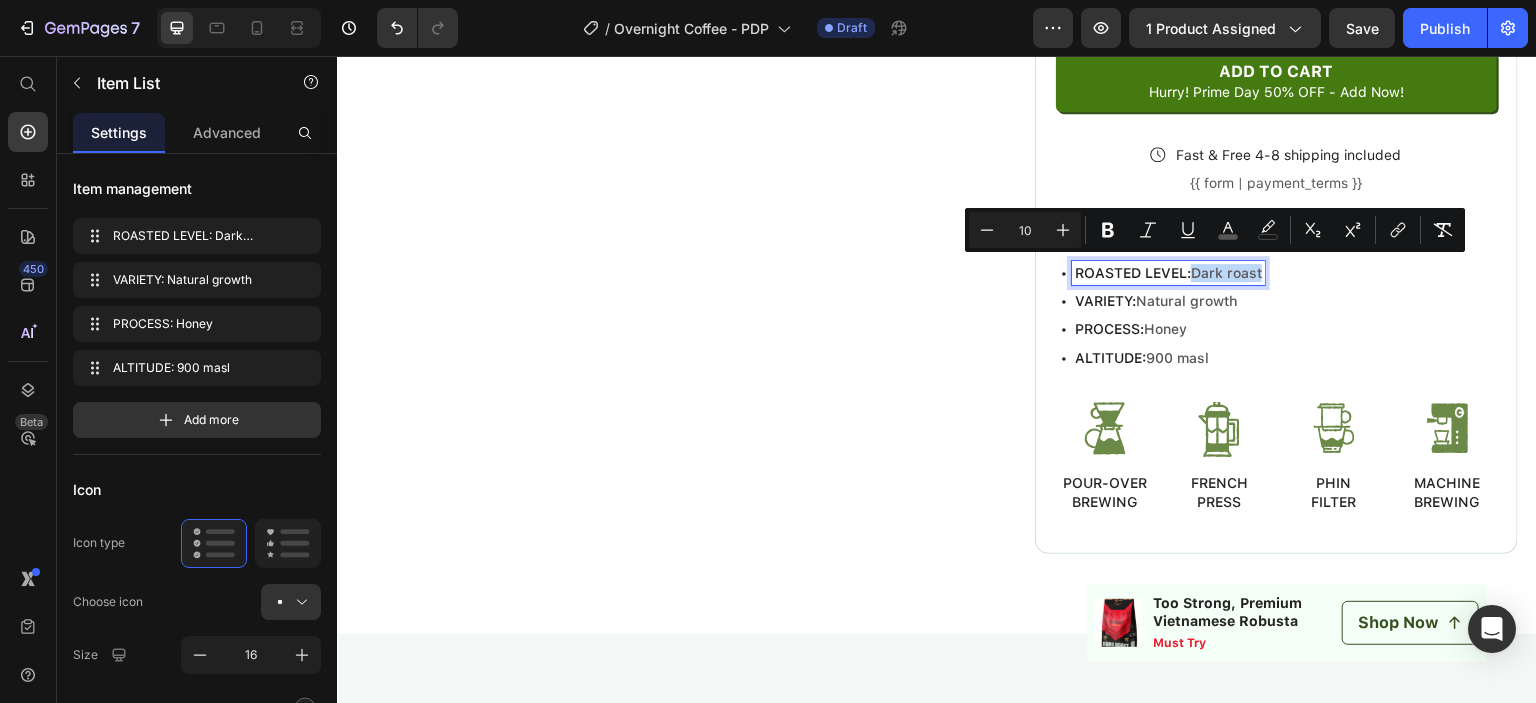 drag, startPoint x: 1181, startPoint y: 273, endPoint x: 1256, endPoint y: 276, distance: 75.059975 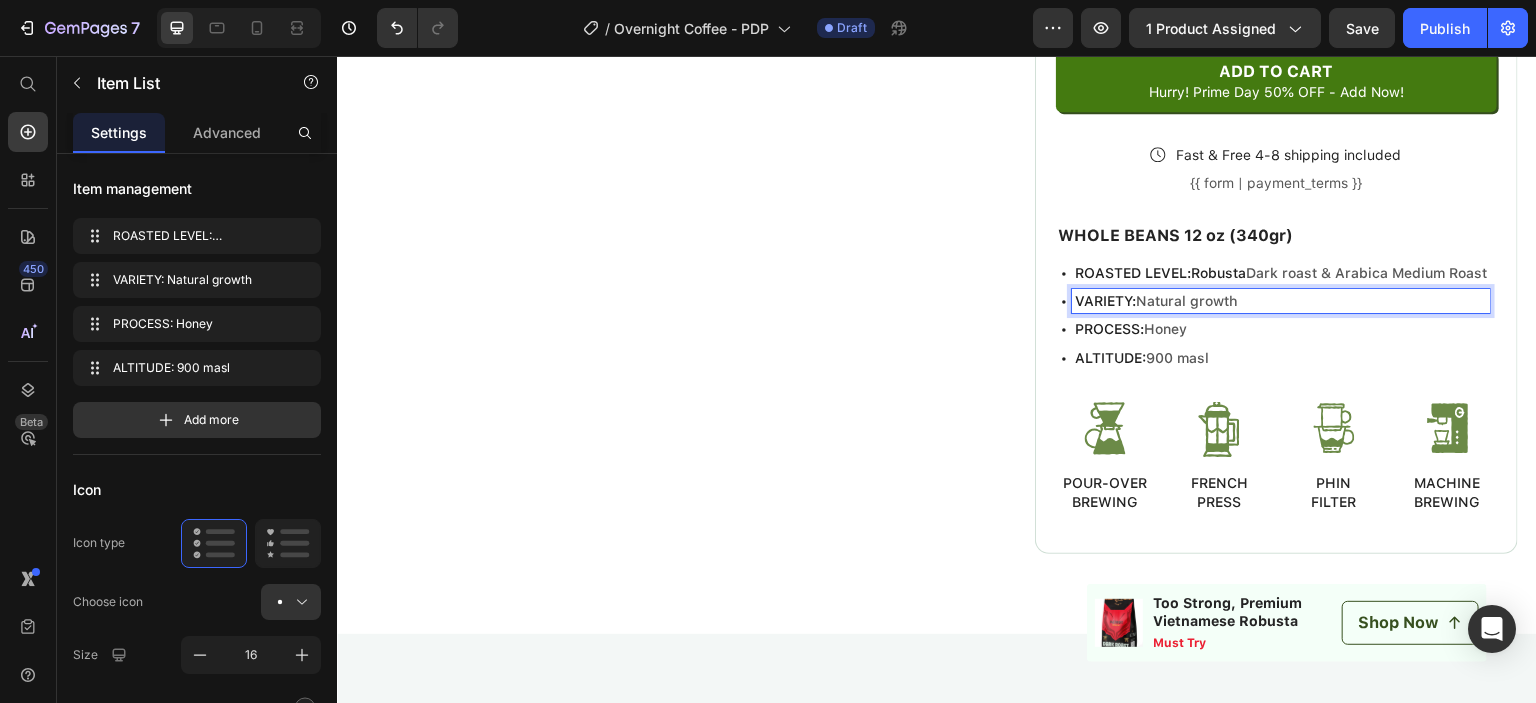 click on "VARIETY:  Natural growth" at bounding box center (1281, 301) 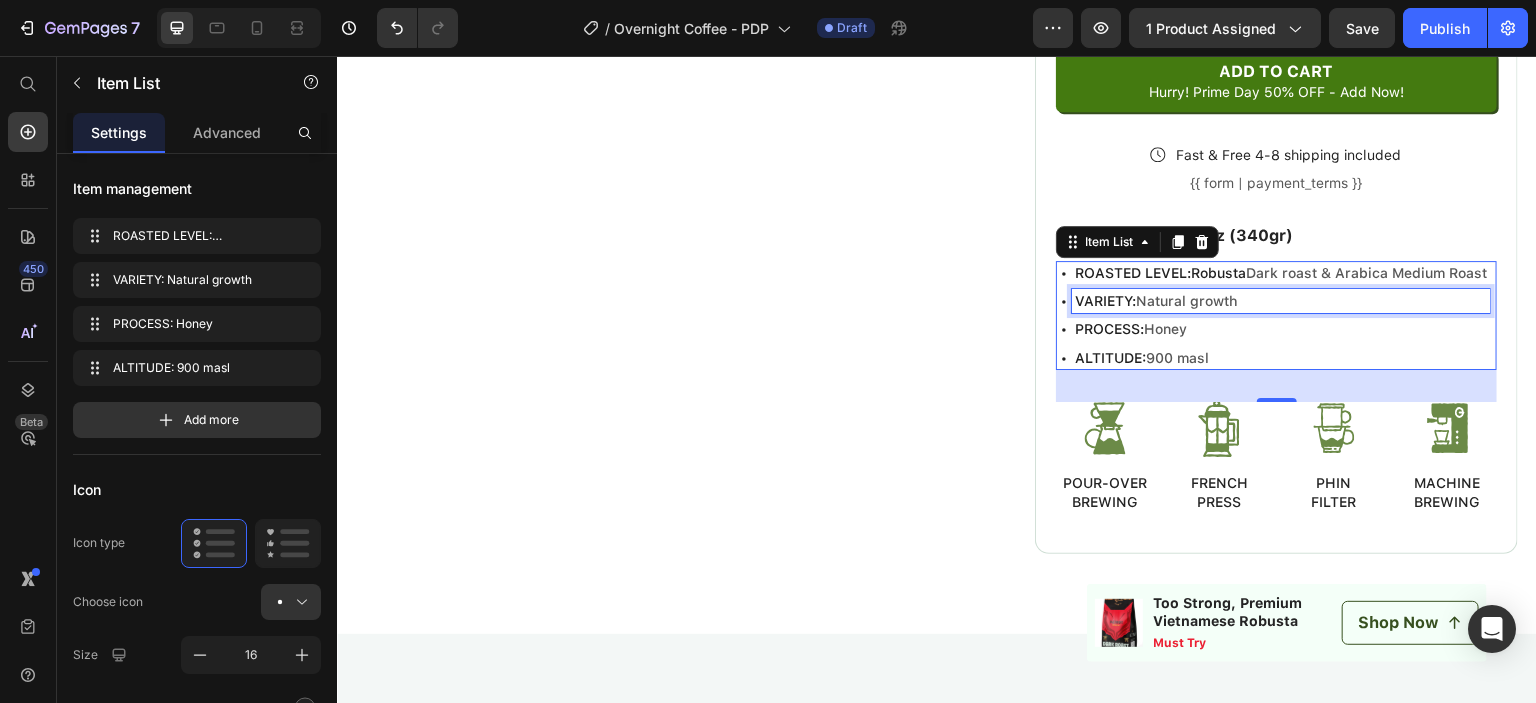 click on "Natural growth" at bounding box center [1187, 301] 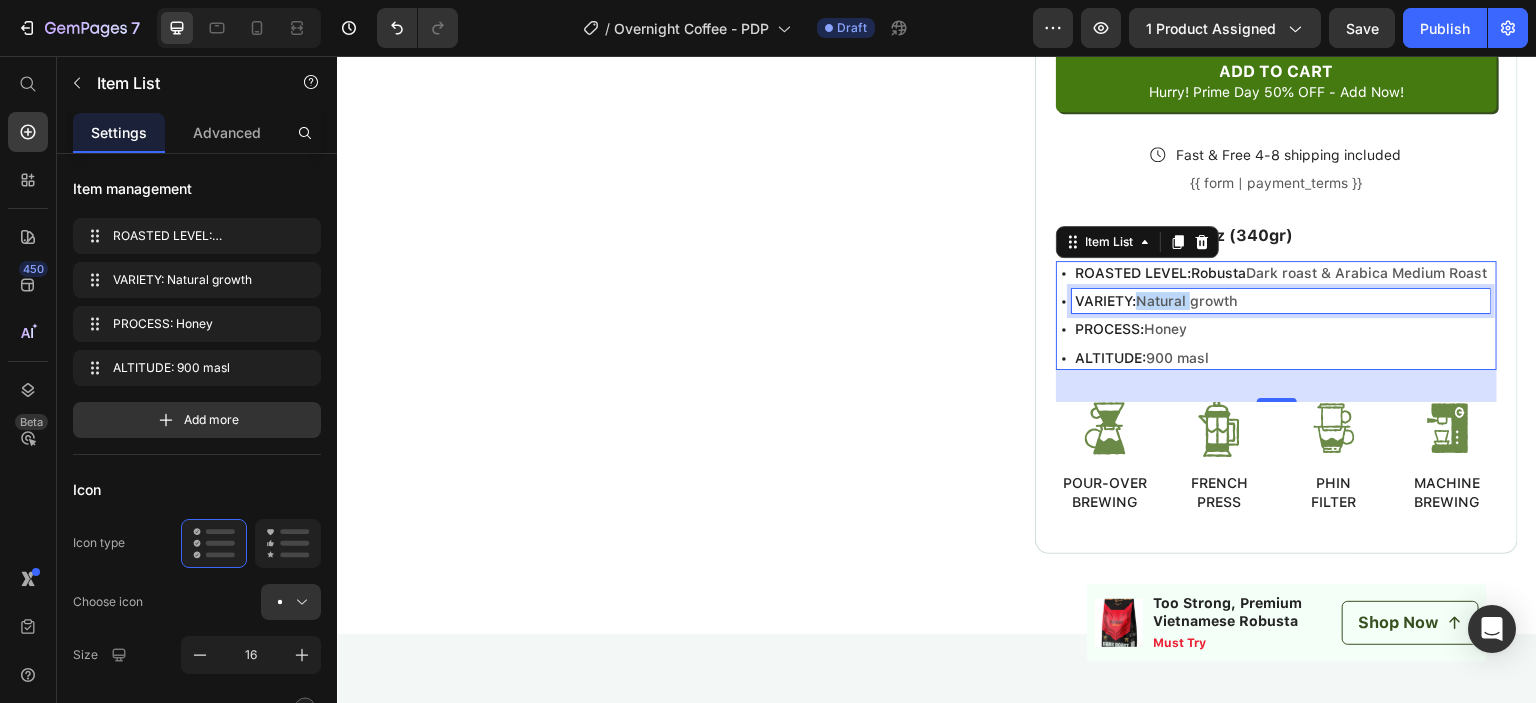 click on "Natural growth" at bounding box center (1187, 301) 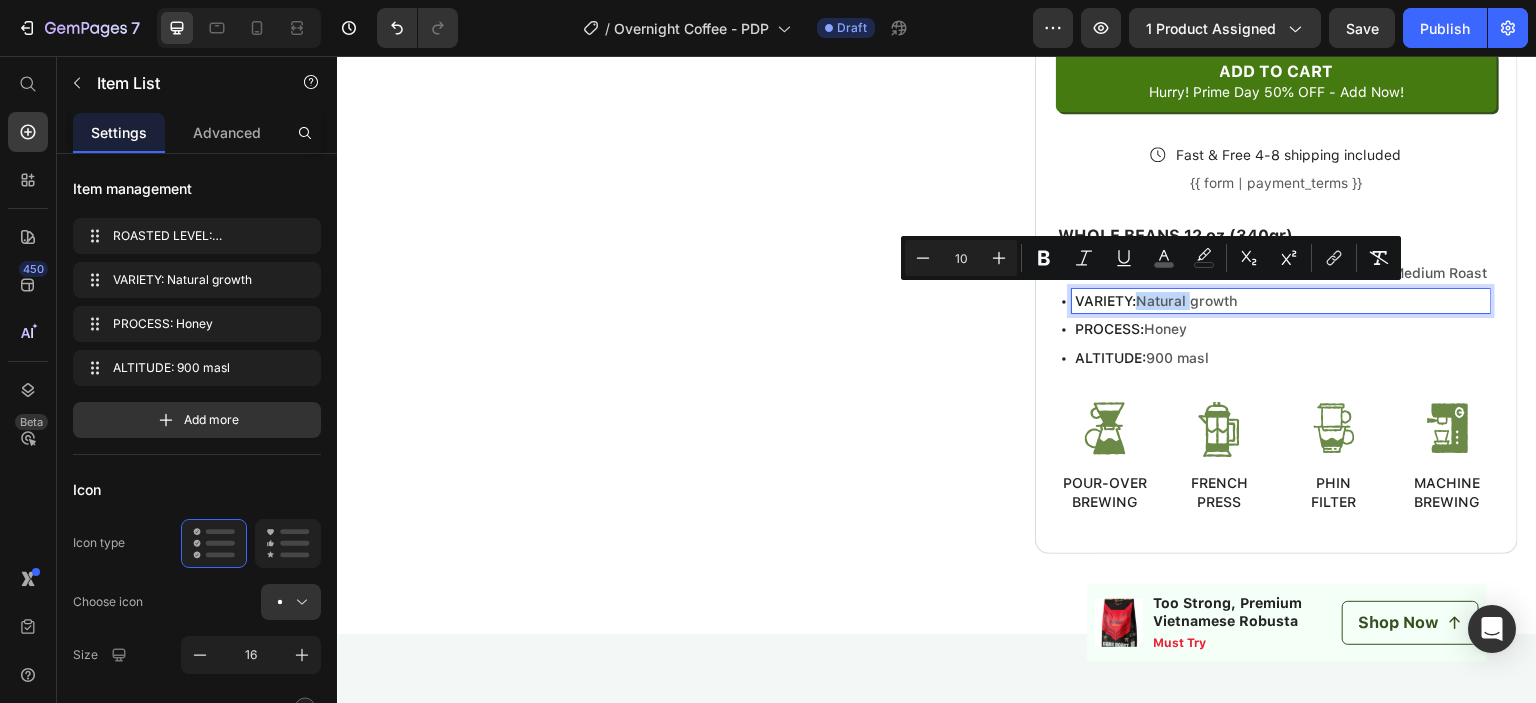 click on "Natural growth" at bounding box center (1187, 301) 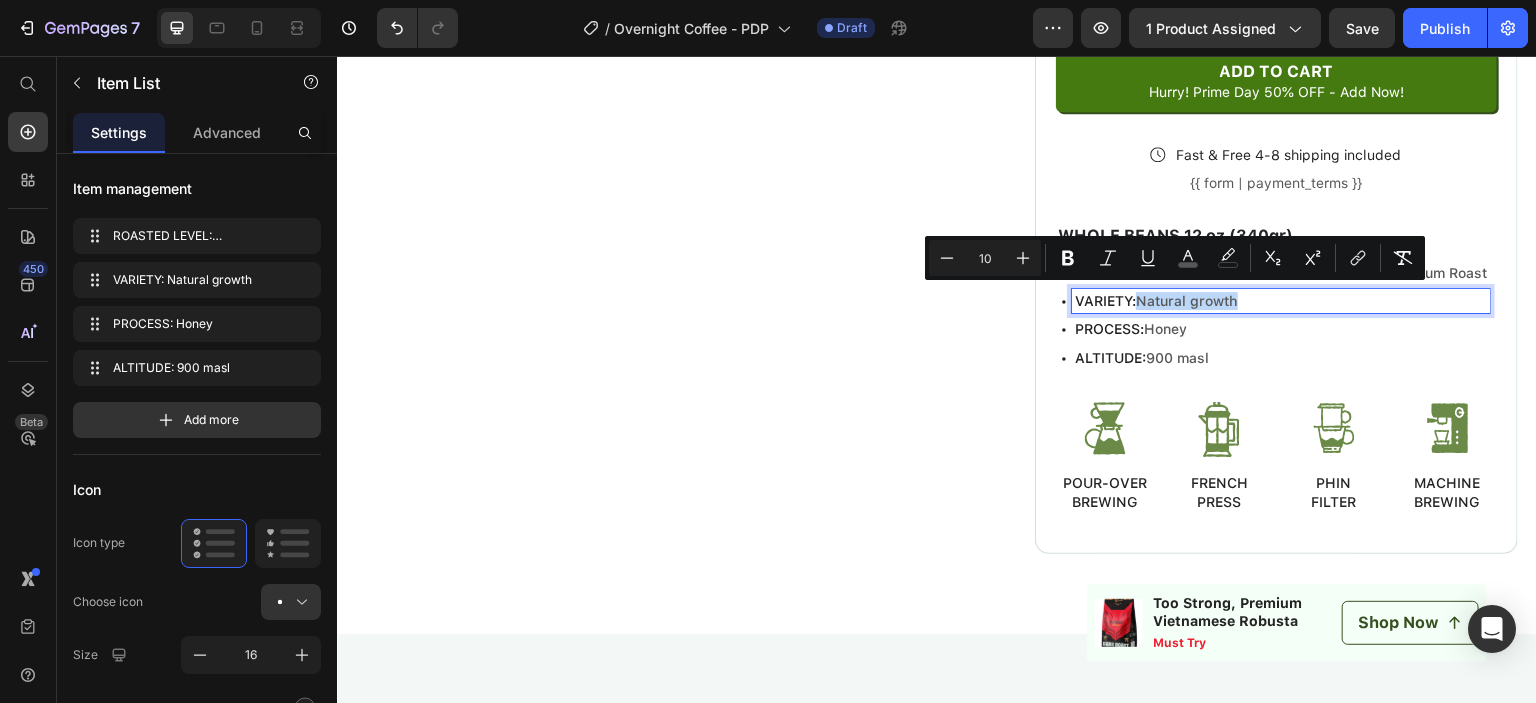 drag, startPoint x: 1130, startPoint y: 299, endPoint x: 1231, endPoint y: 303, distance: 101.07918 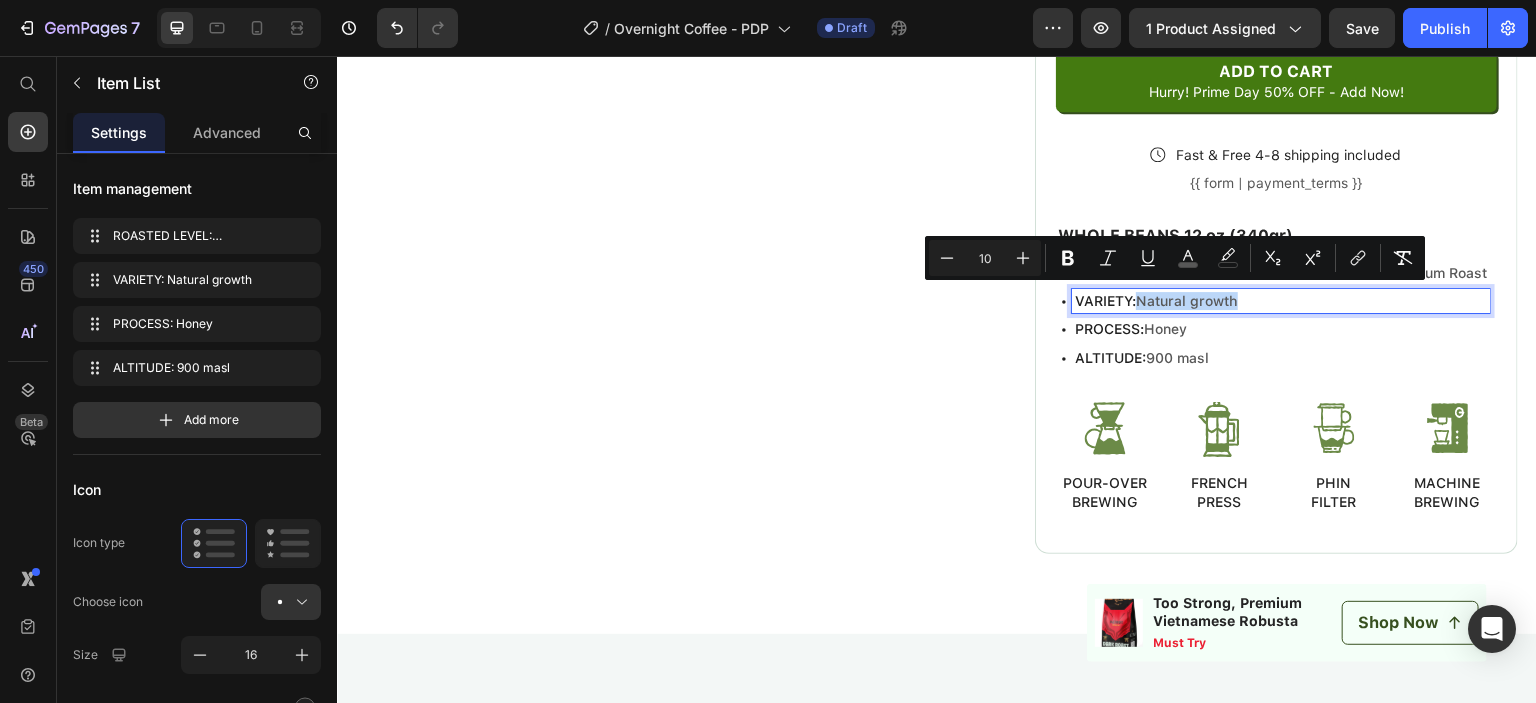 click on "VARIETY:  Natural growth" at bounding box center [1281, 301] 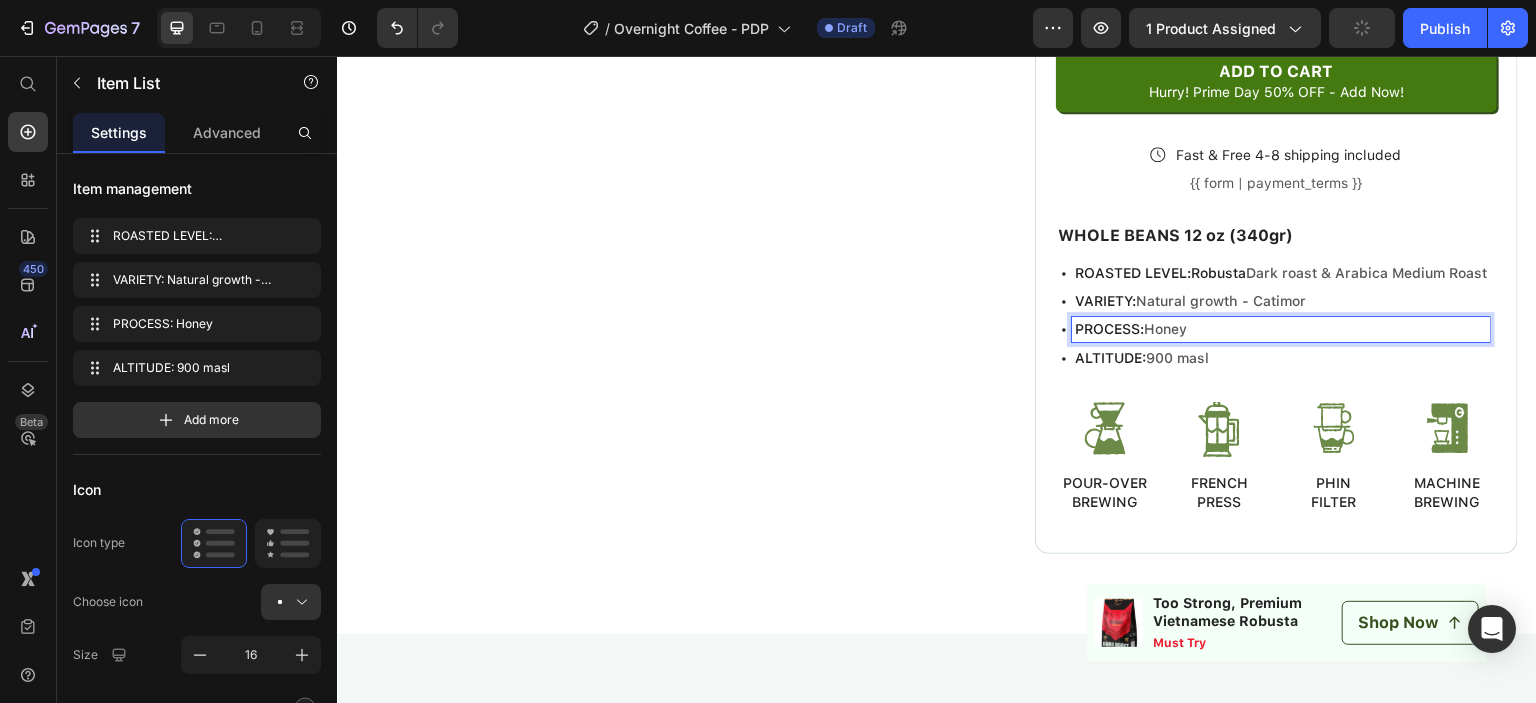 click on "Honey" at bounding box center [1165, 329] 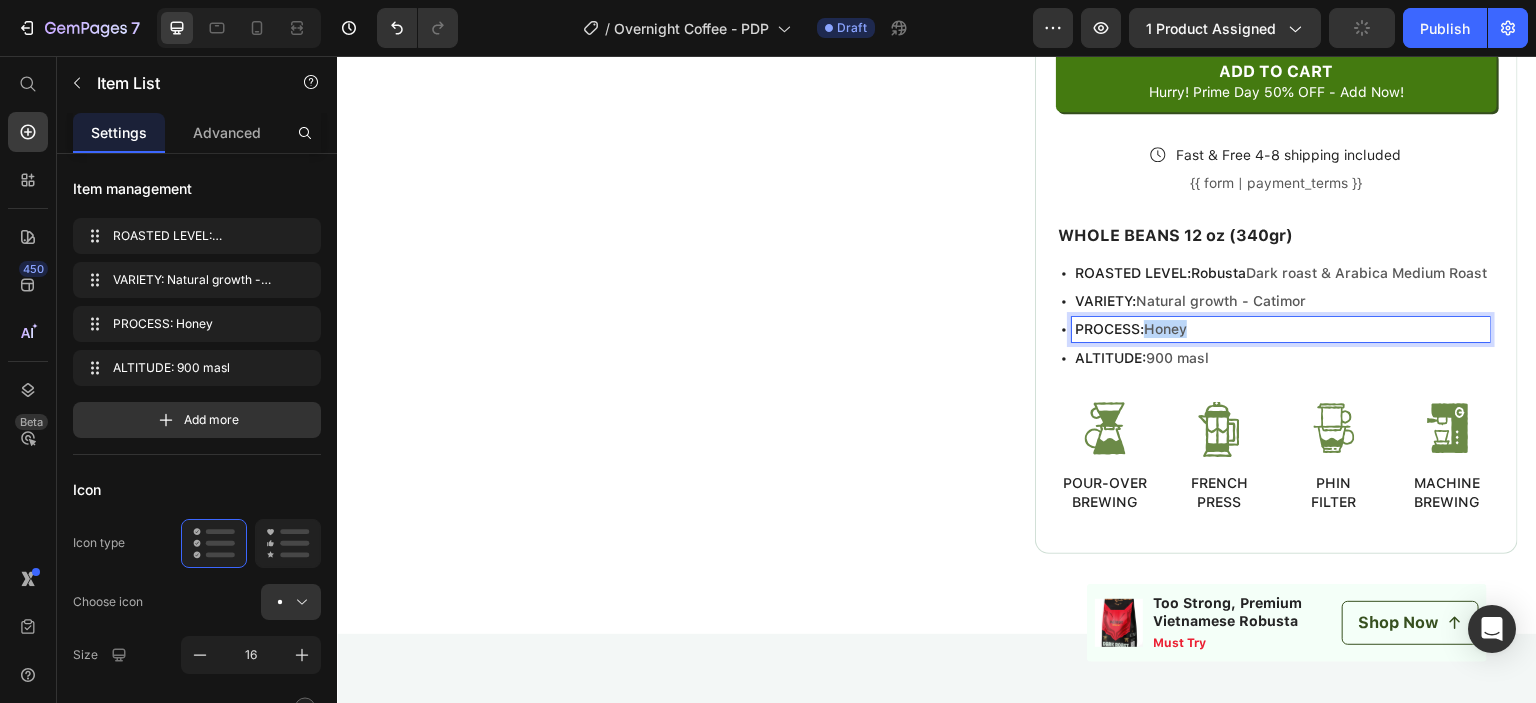 click on "Honey" at bounding box center (1165, 329) 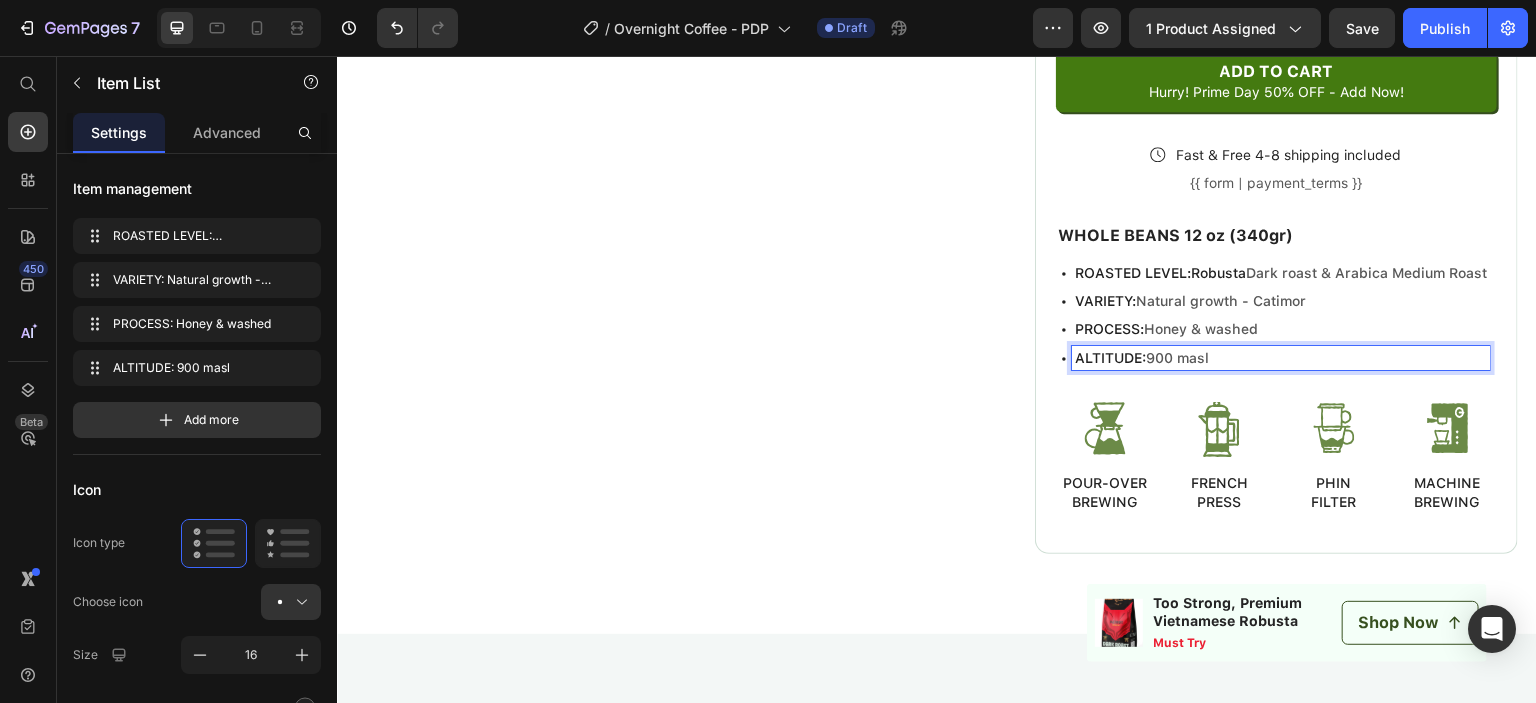 click on "900 masl" at bounding box center (1177, 358) 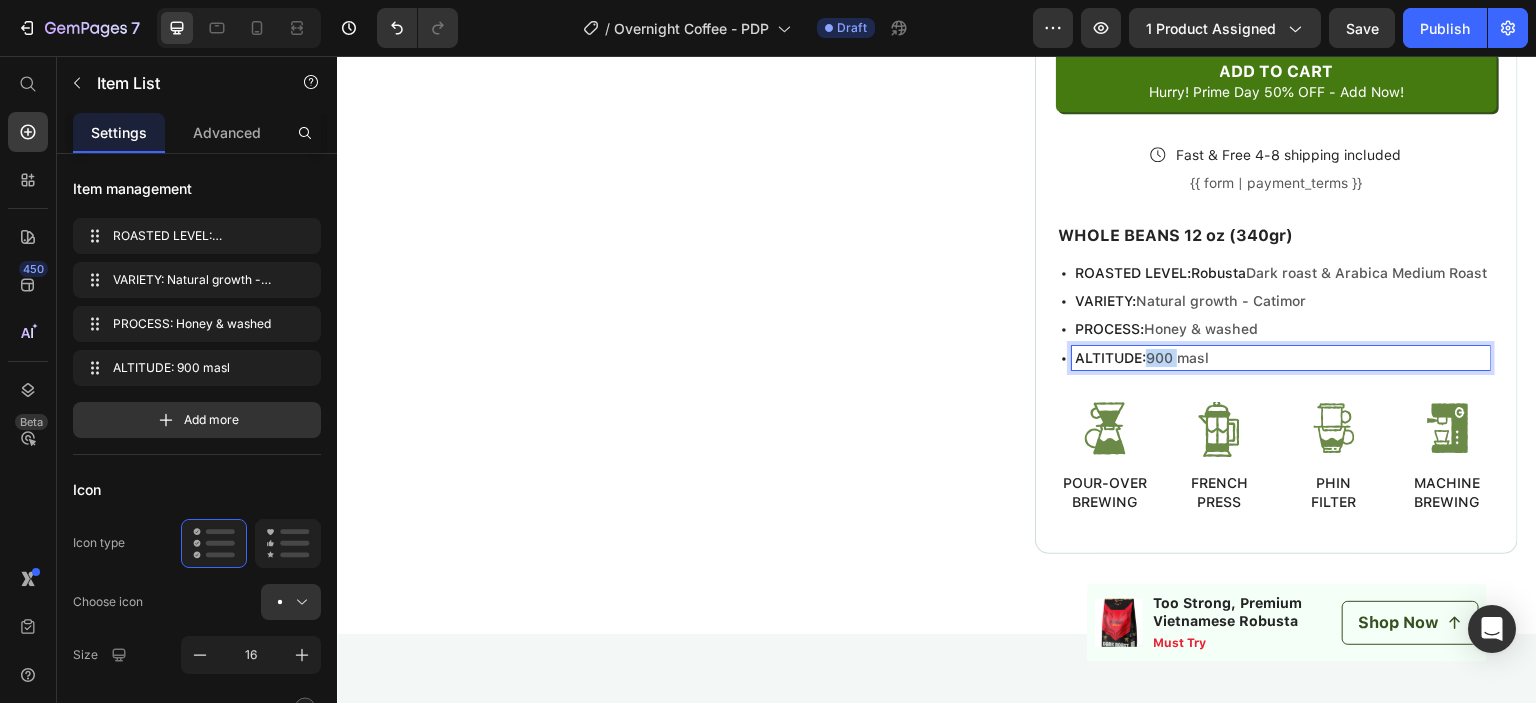 click on "900 masl" at bounding box center [1177, 358] 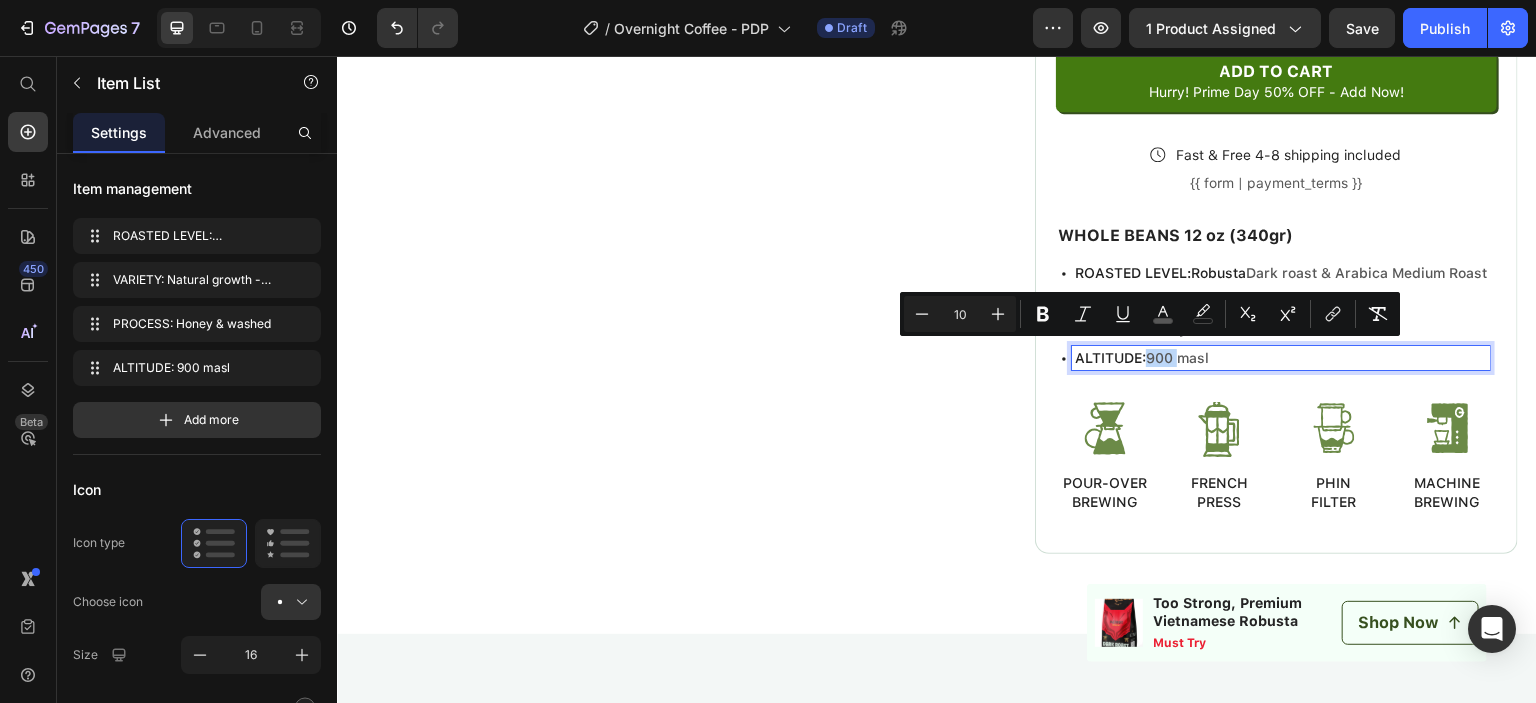 click on "900 masl" at bounding box center (1177, 358) 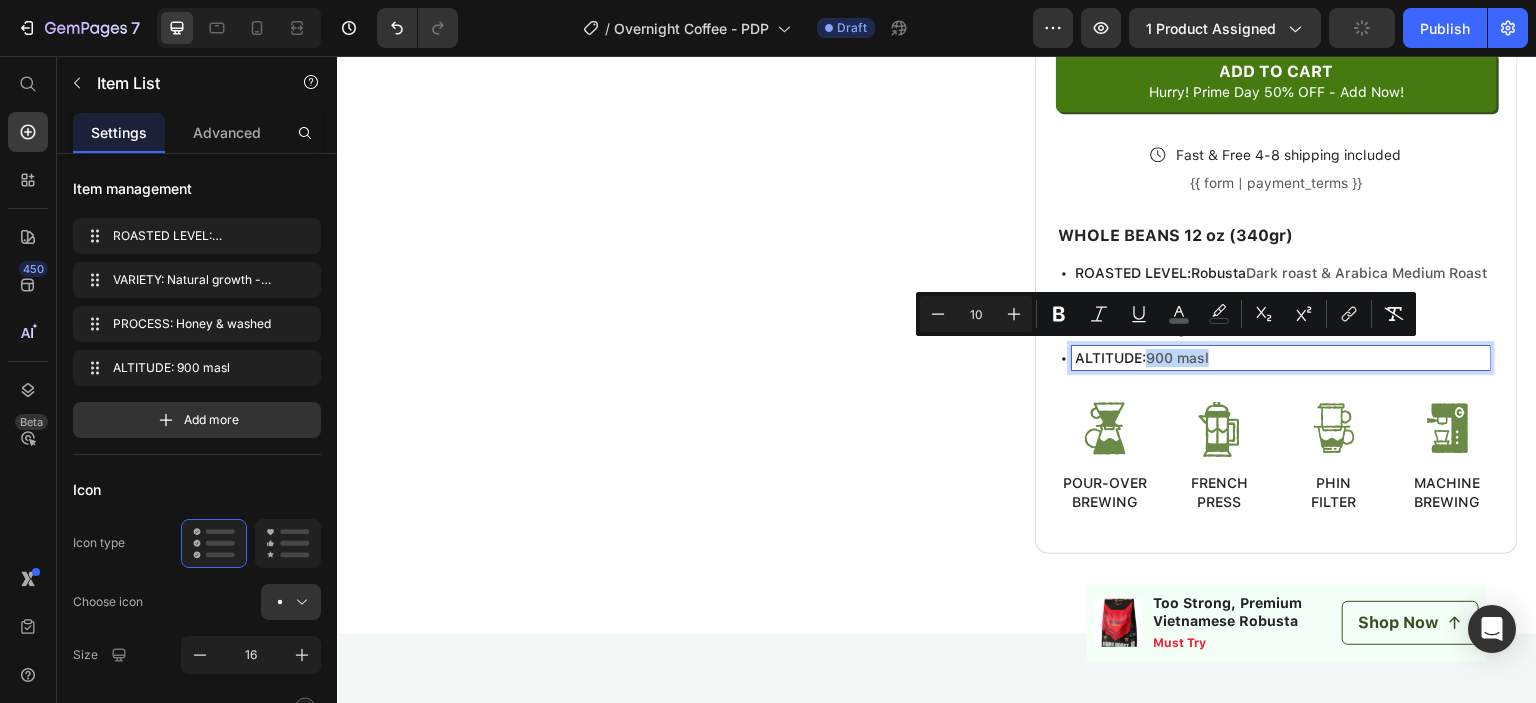 drag, startPoint x: 1136, startPoint y: 356, endPoint x: 1194, endPoint y: 356, distance: 58 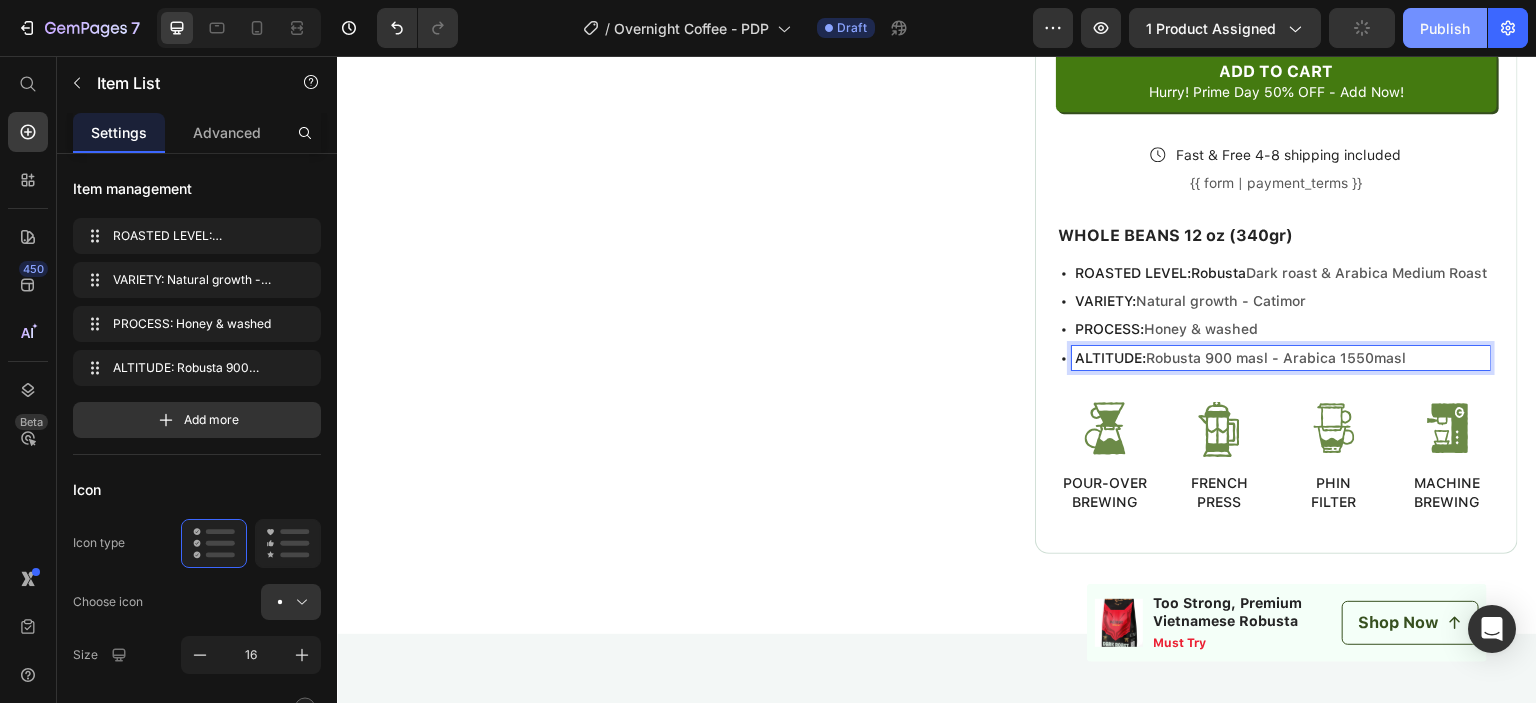 click on "Publish" at bounding box center (1445, 28) 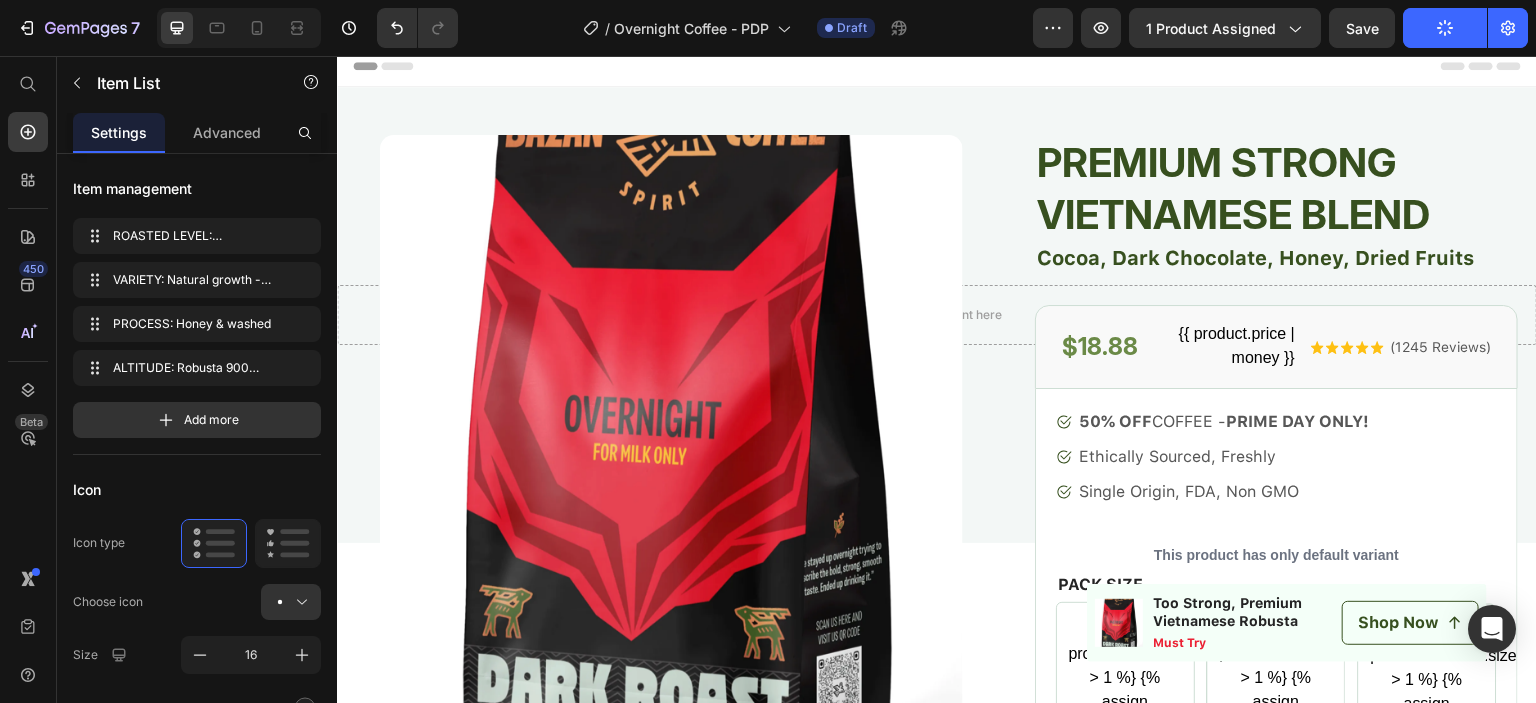 scroll, scrollTop: 0, scrollLeft: 0, axis: both 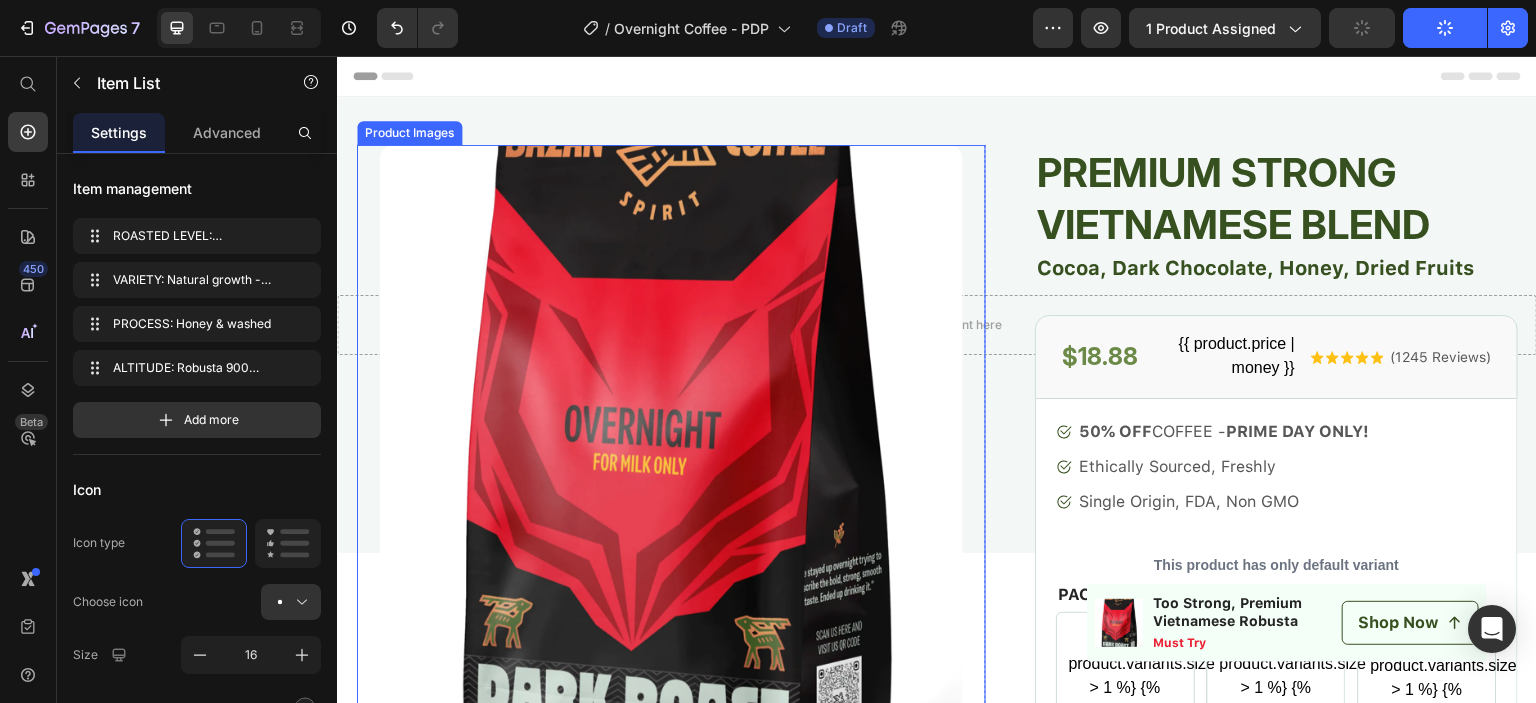 type 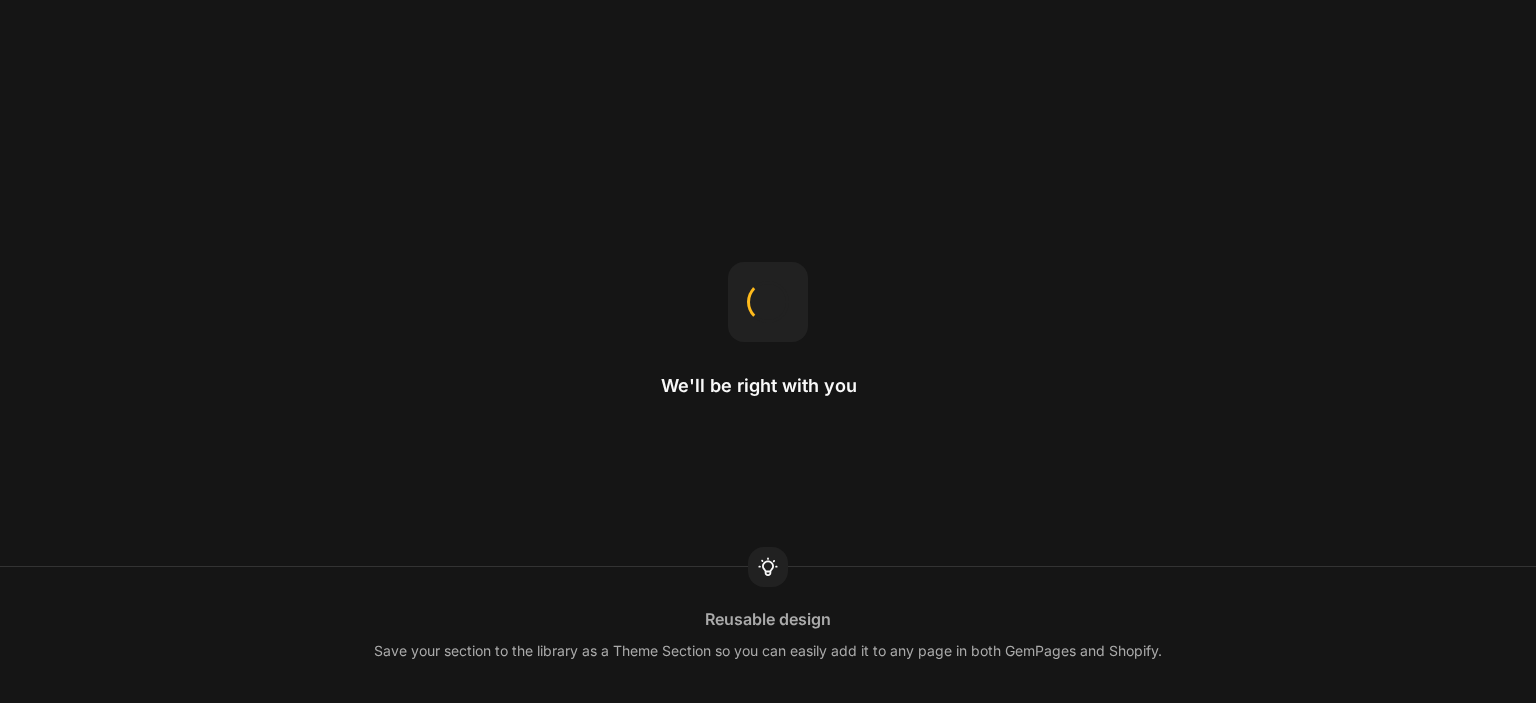 scroll, scrollTop: 0, scrollLeft: 0, axis: both 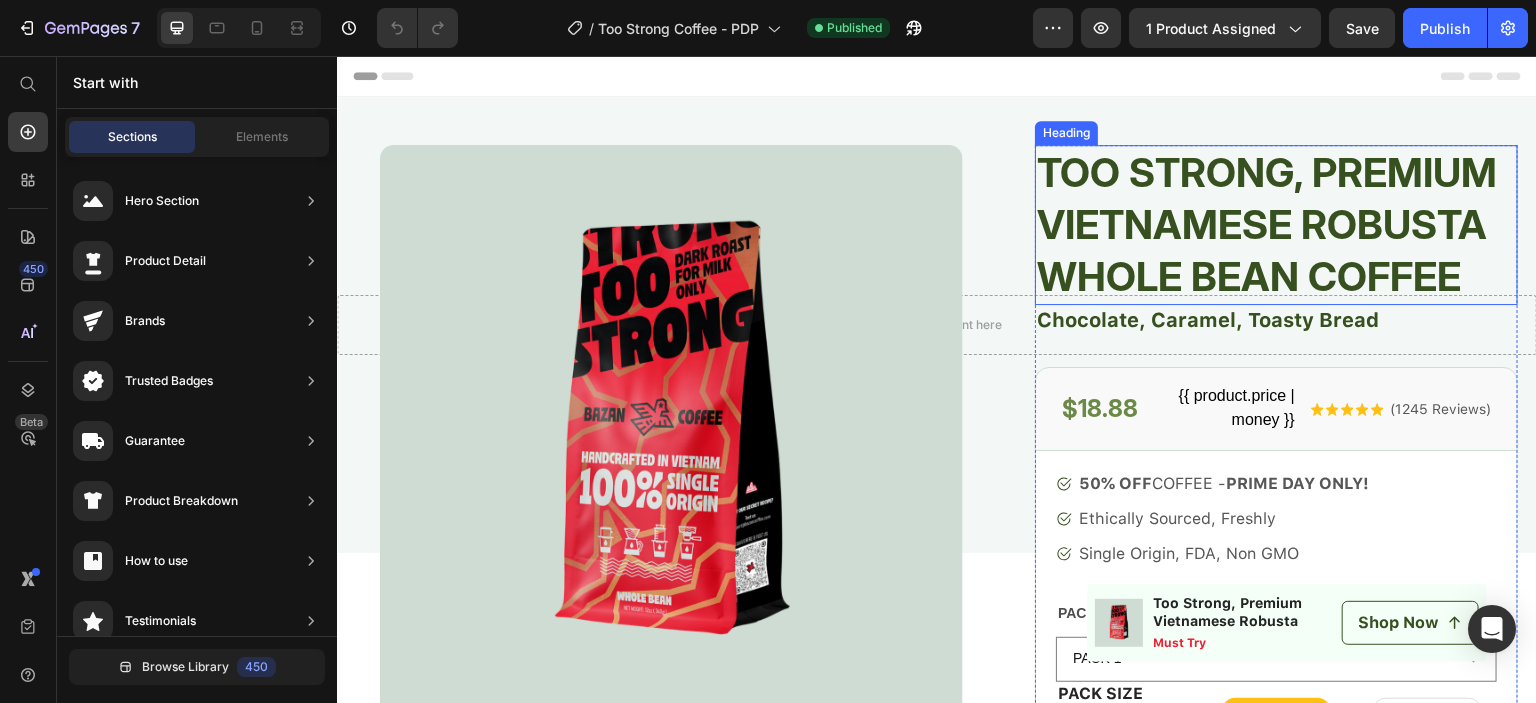 click on "Too Strong, Premium Vietnamese Robusta Whole Bean Coffee" at bounding box center (1276, 225) 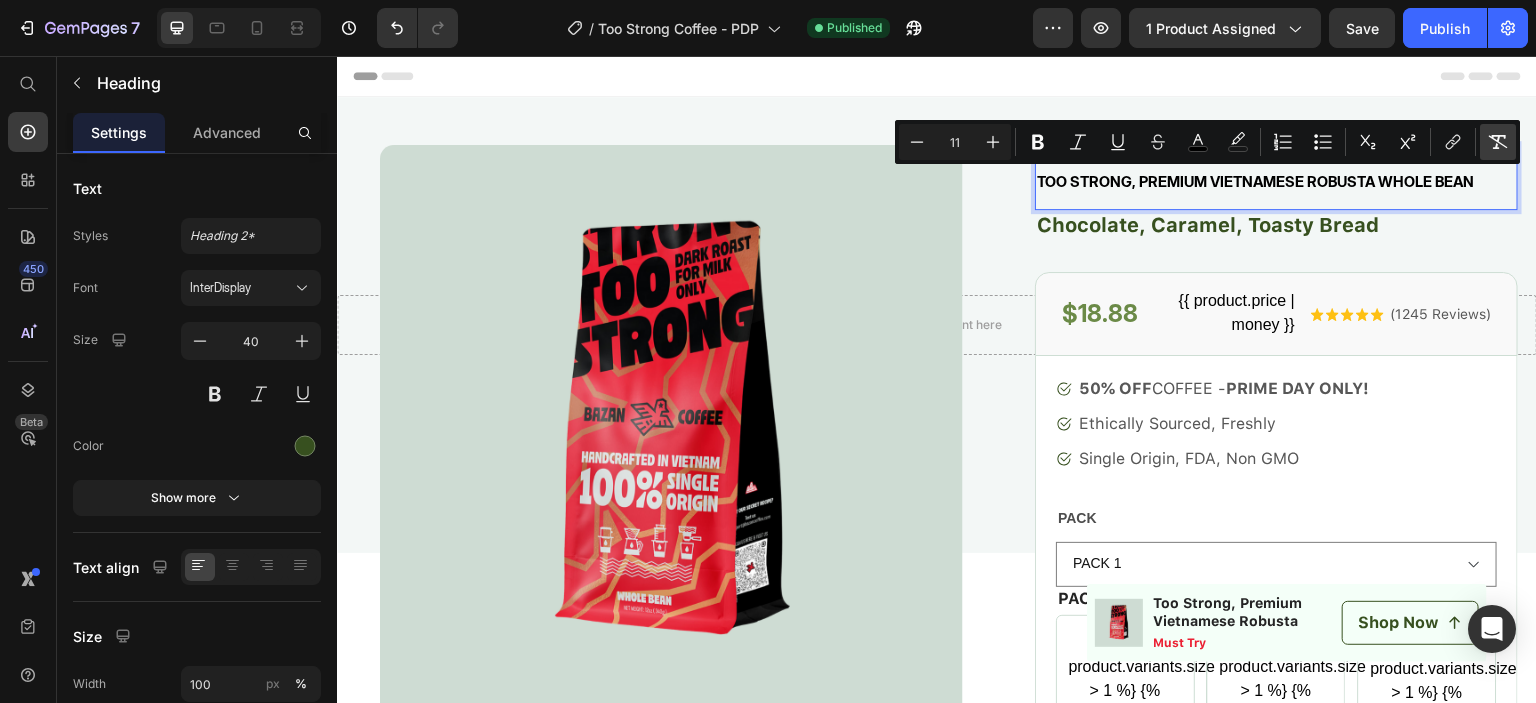 click 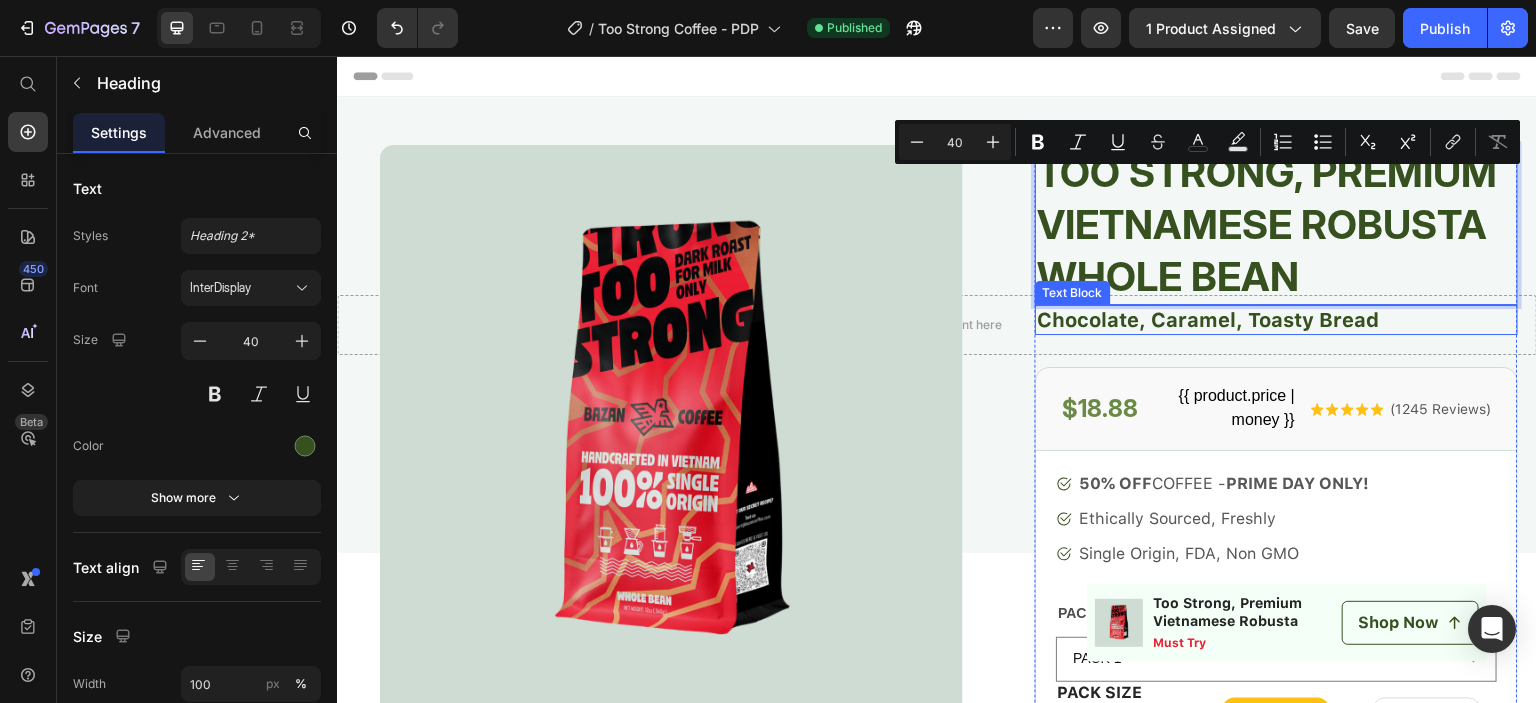 click on "Chocolate, Caramel, Toasty Bread" at bounding box center [1276, 320] 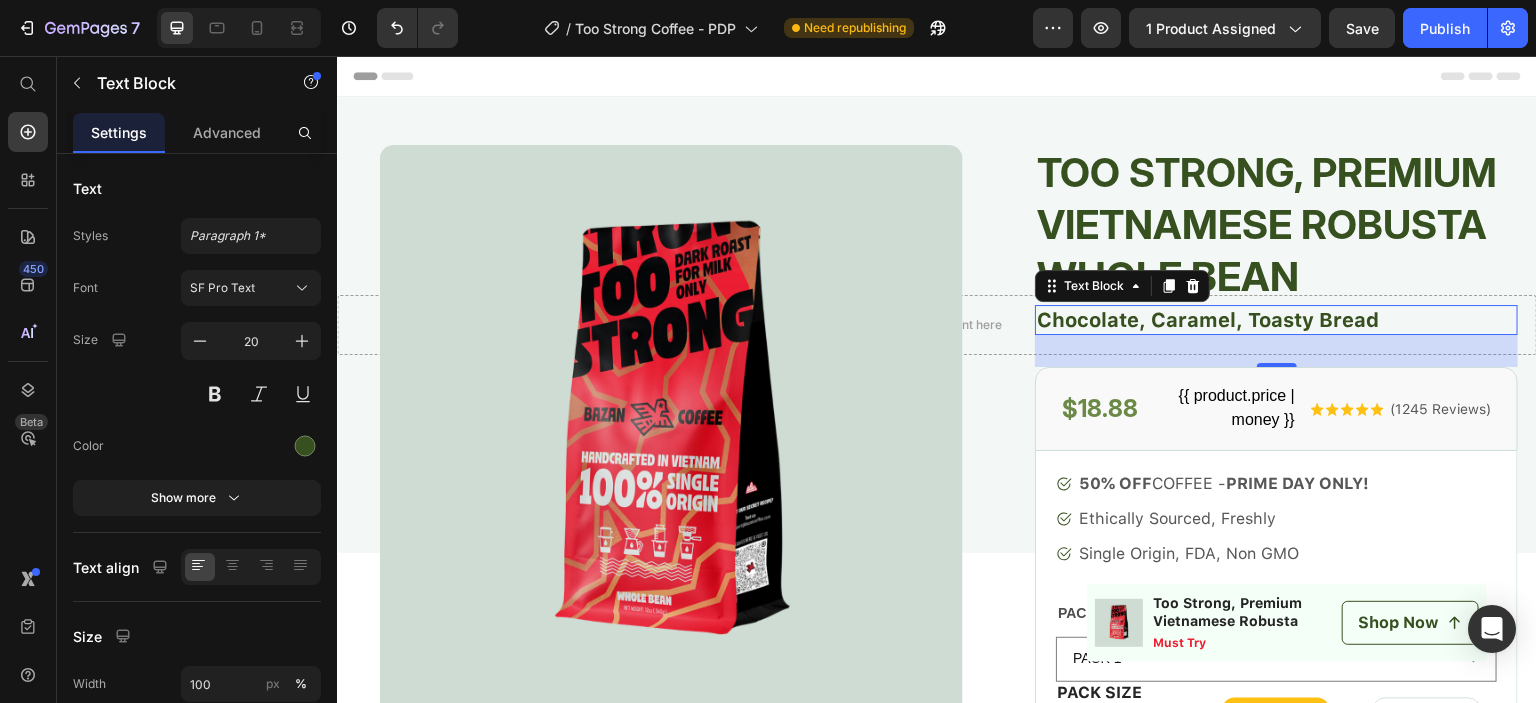 click on "Chocolate, Caramel, Toasty Bread" at bounding box center (1276, 320) 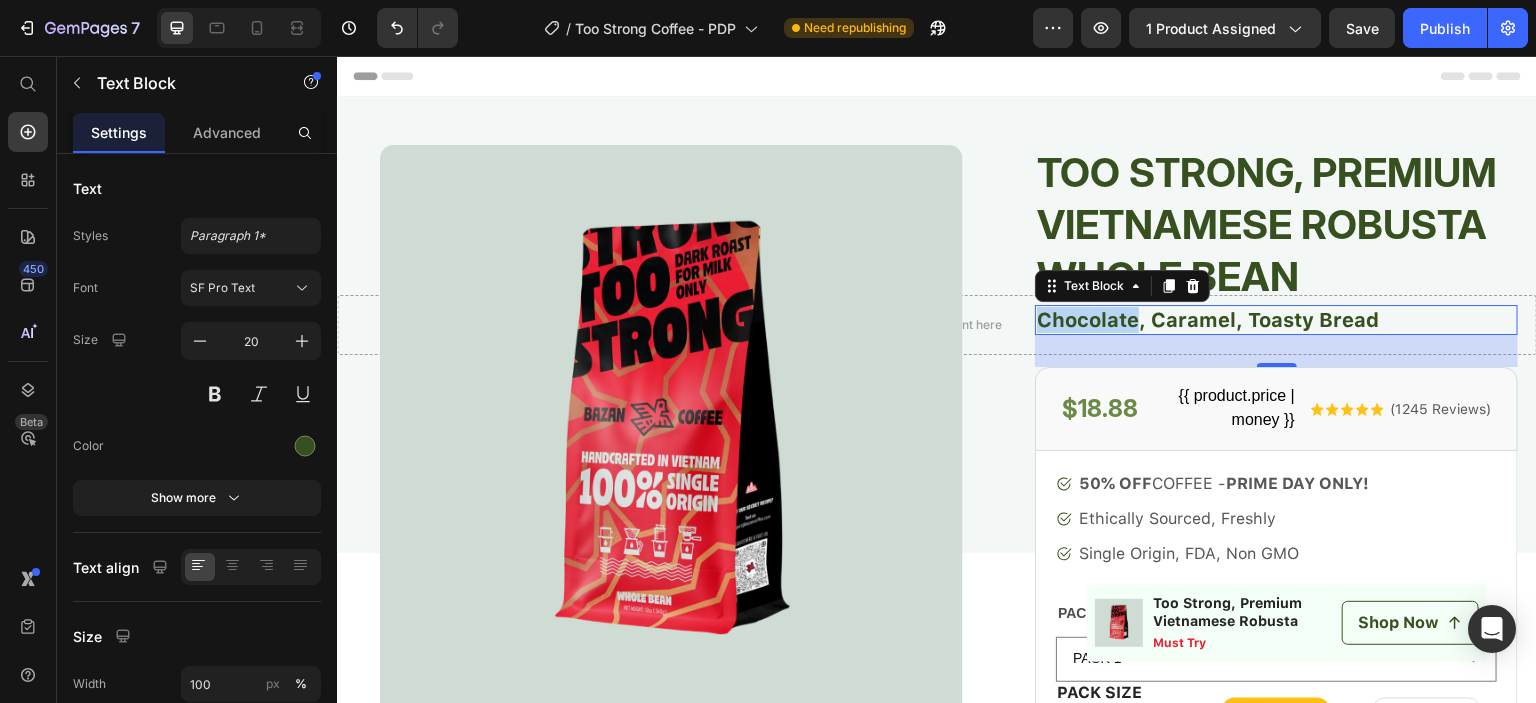 click on "Chocolate, Caramel, Toasty Bread" at bounding box center (1276, 320) 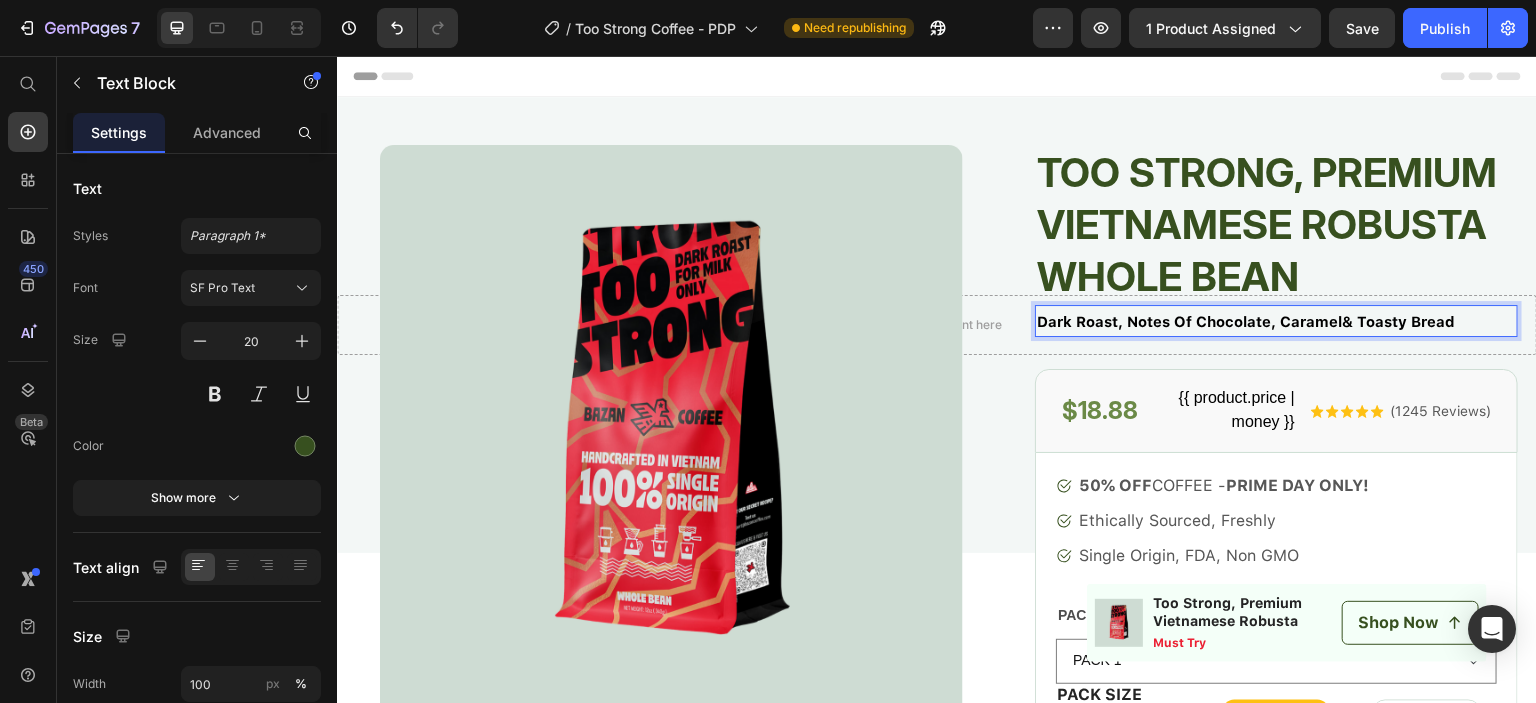 click on "Dark Roast, Notes of Chocolate, Caramel& Toasty Bread" at bounding box center (1276, 321) 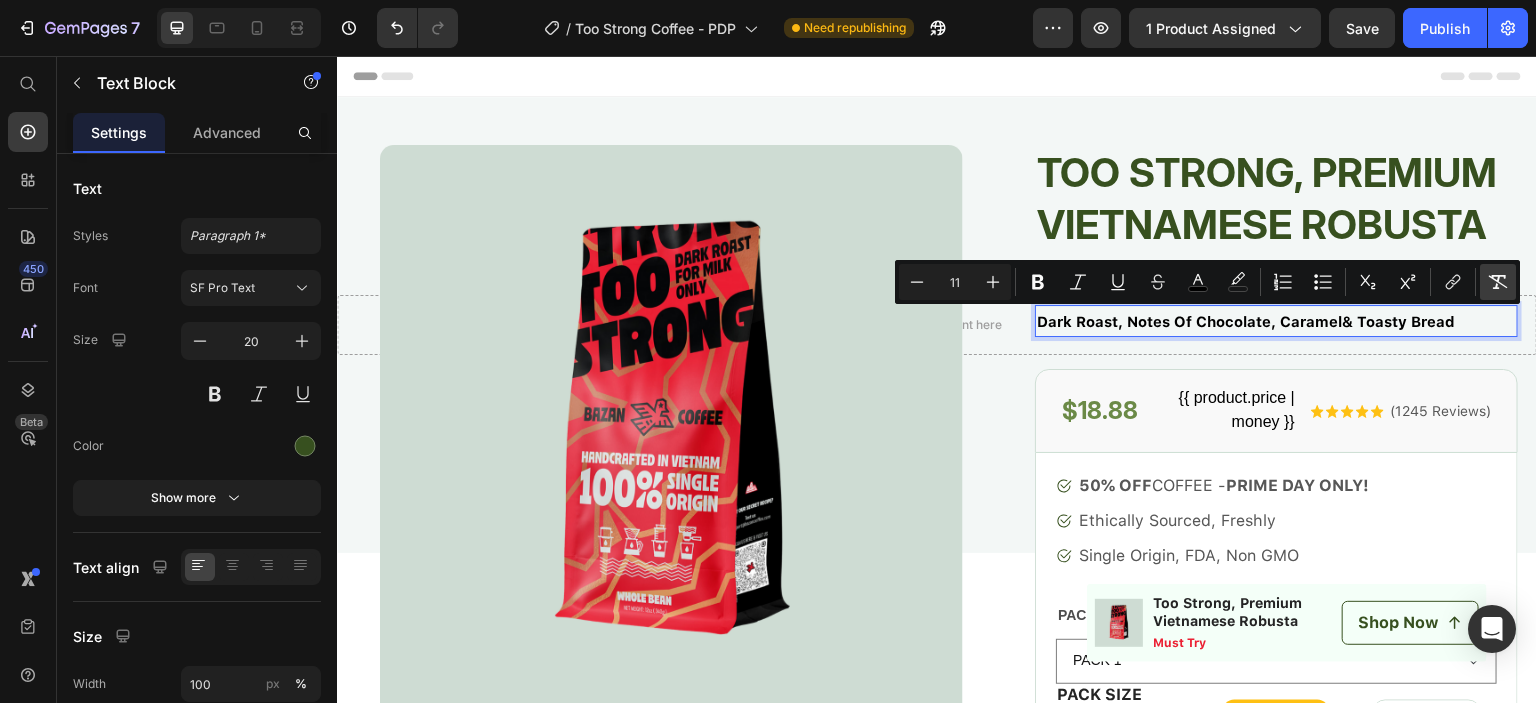 click on "Remove Format" at bounding box center [1498, 282] 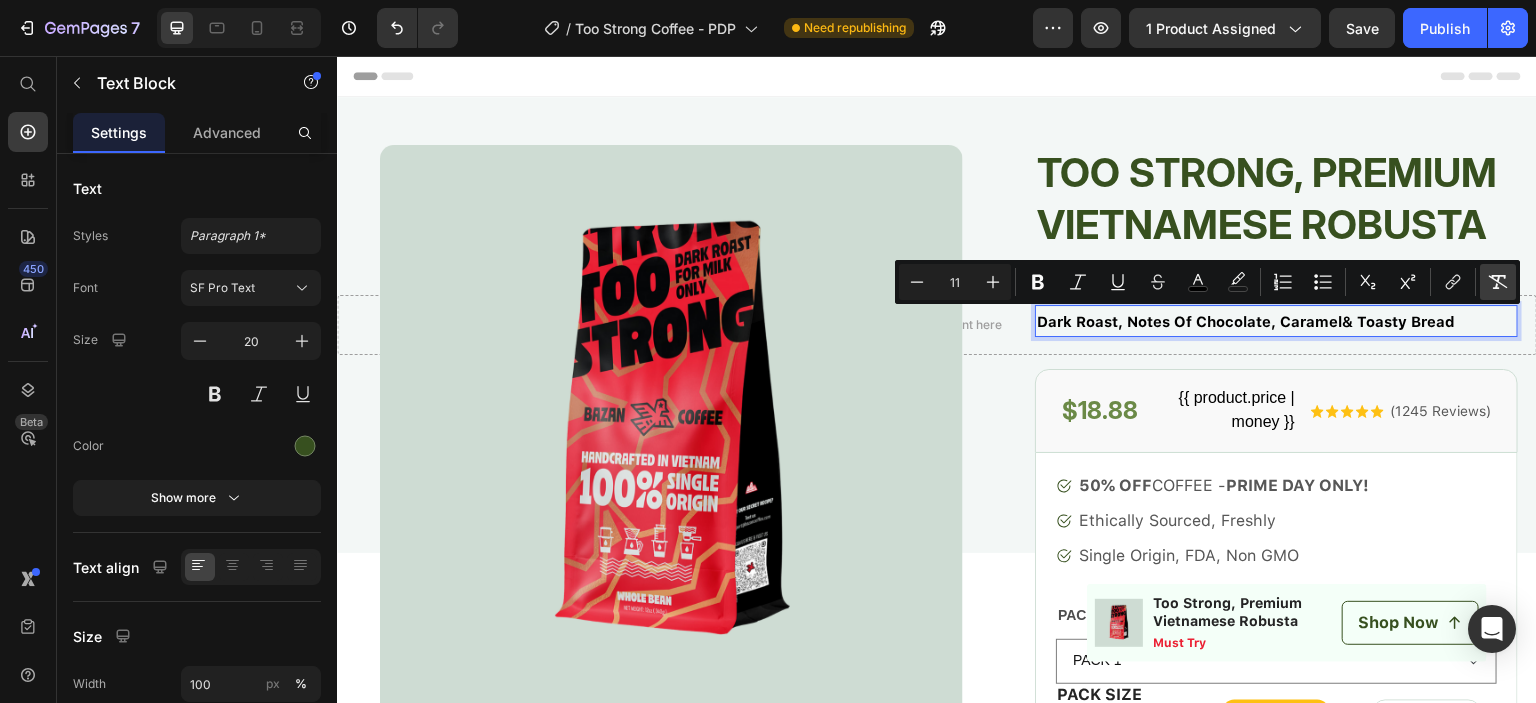 type on "20" 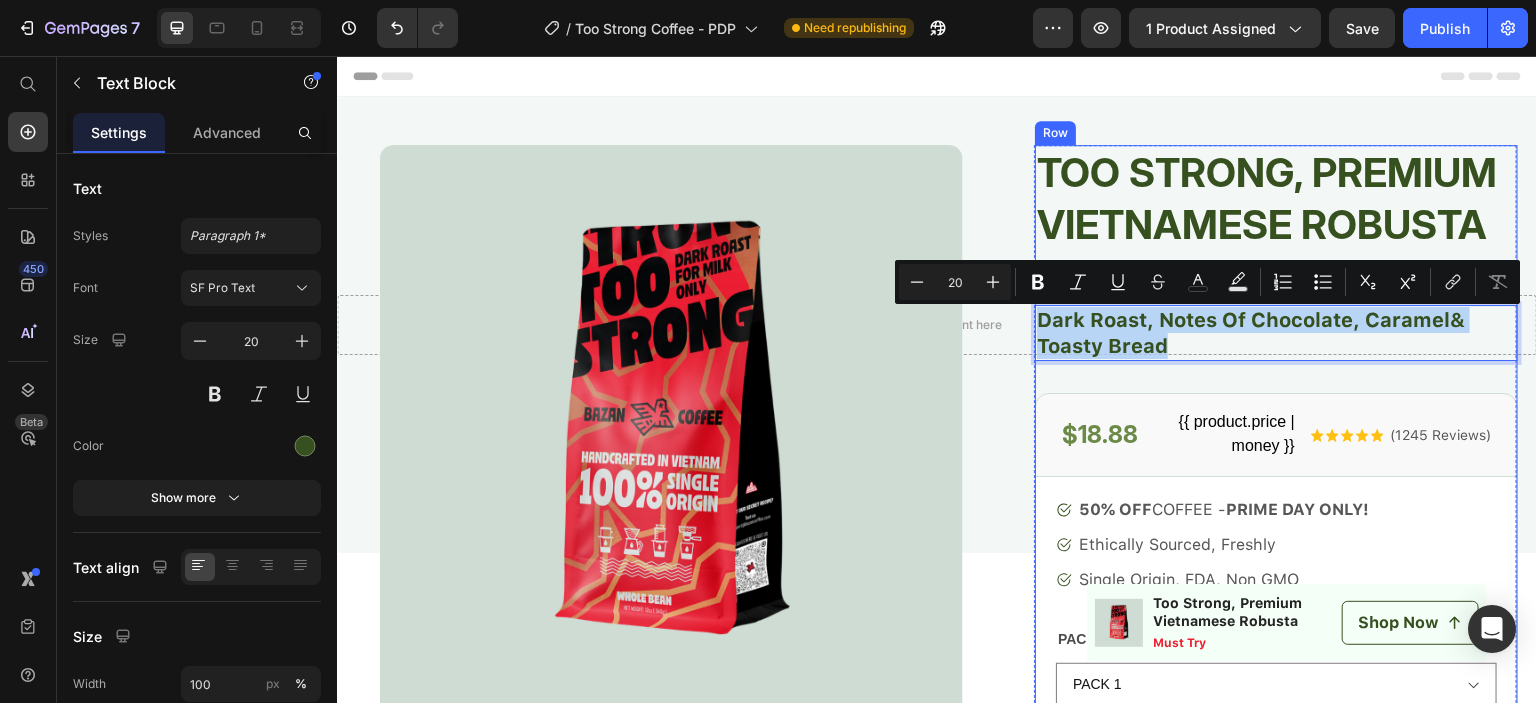 click on "Too Strong, Premium Vietnamese Robusta Whole Bean Heading Dark Roast, Notes of Chocolate, Caramel& Toasty Bread Text Block   32 $18.88 Product Price {{ product.price | money }} Product compare price Row
Icon
Icon
Icon
Icon
Icon Icon List (1245 Reviews) Text Block Row Row
50% OFF  COFFEE -  PRIME DAY ONLY!
Ethically Sourced, Freshly
Single Origin, FDA, Non GMO Item List PACK PACK 1 PACK 2 PACK 3 Product Variants & Swatches PACK SIZE Text Block {% if product.variants.size > 1 %}
{% assign product_variants = product.variants %}
{% endif %} Product variant Image {% if product.variants.size > 1 %}
{% assign product_variants = product.variants %}
{{product_variants[0].title}}
{% endif %} Product variant title {% if product.variants.size > 1 %}
{% assign product_variants = product.variants %}
{% if product_variants[0].selling_plan_allocations.size > 0 %}
{{product_variants[0].price | money | remove_last: '.00' }}
Row Row" at bounding box center (1276, 1682) 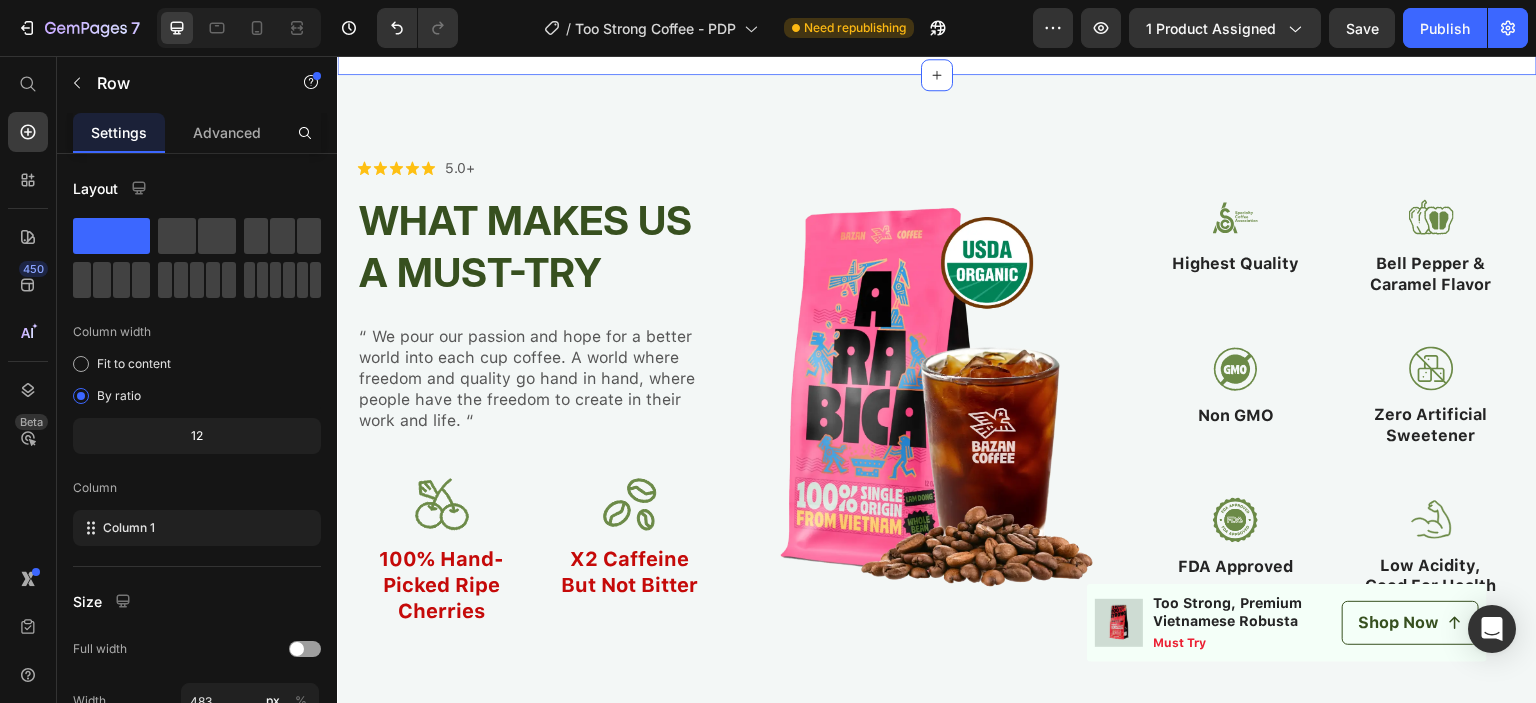 scroll, scrollTop: 3400, scrollLeft: 0, axis: vertical 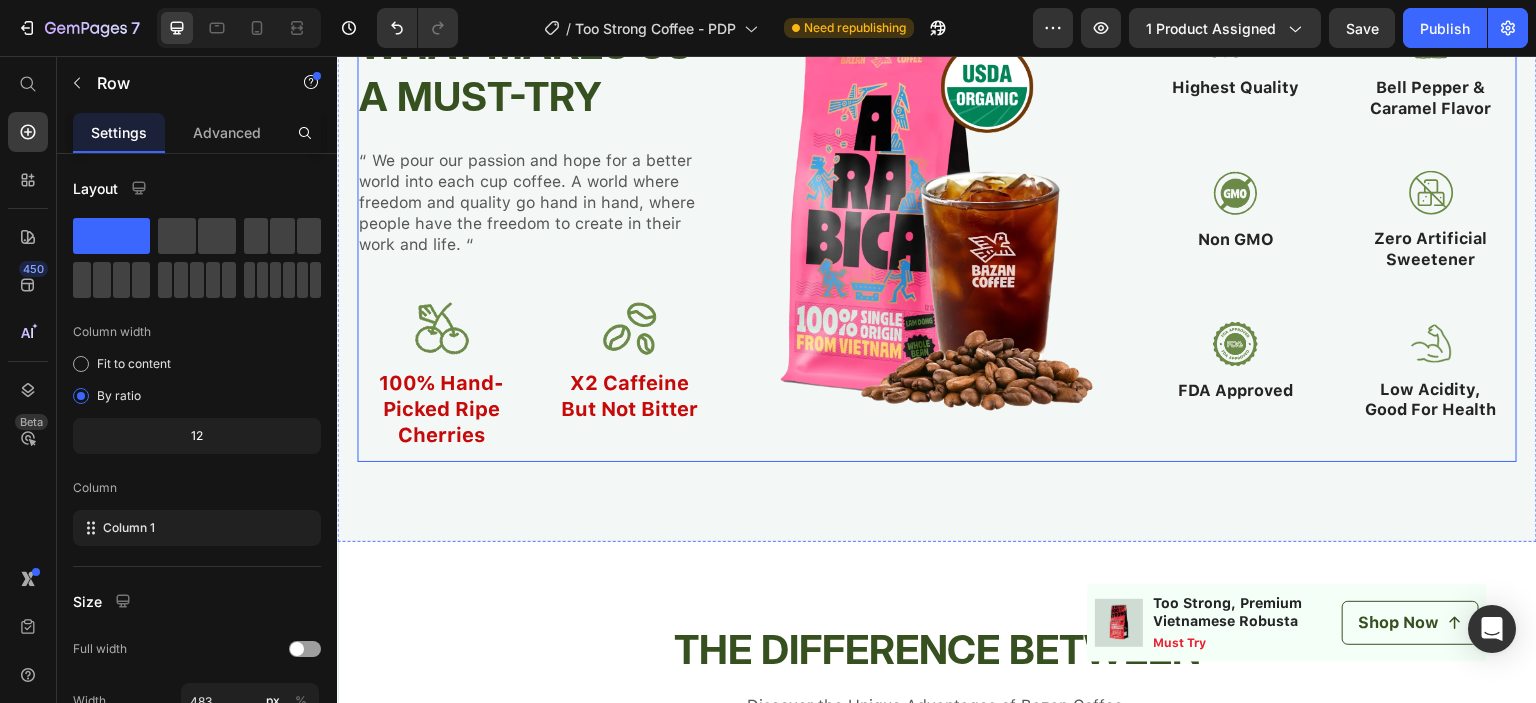 click on "Image" at bounding box center (937, 220) 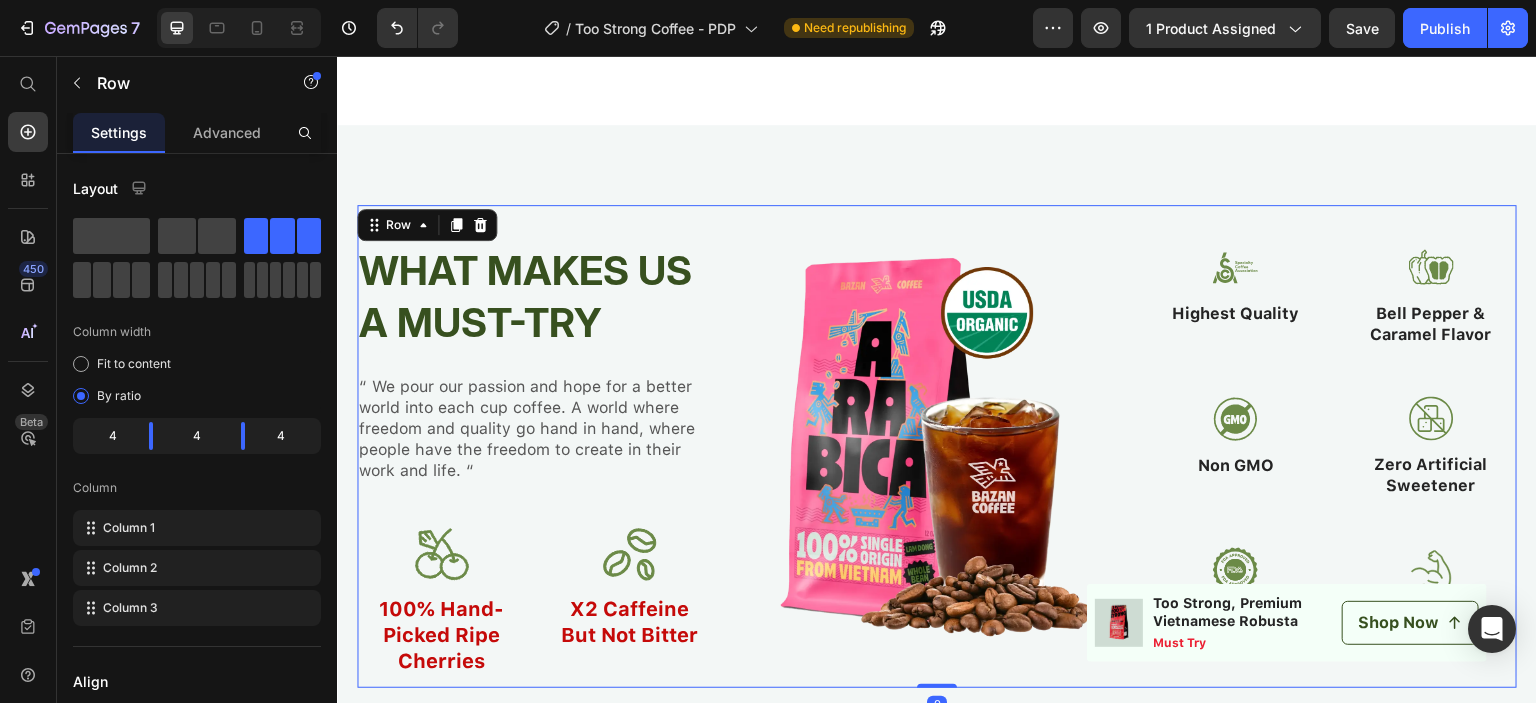 scroll, scrollTop: 3300, scrollLeft: 0, axis: vertical 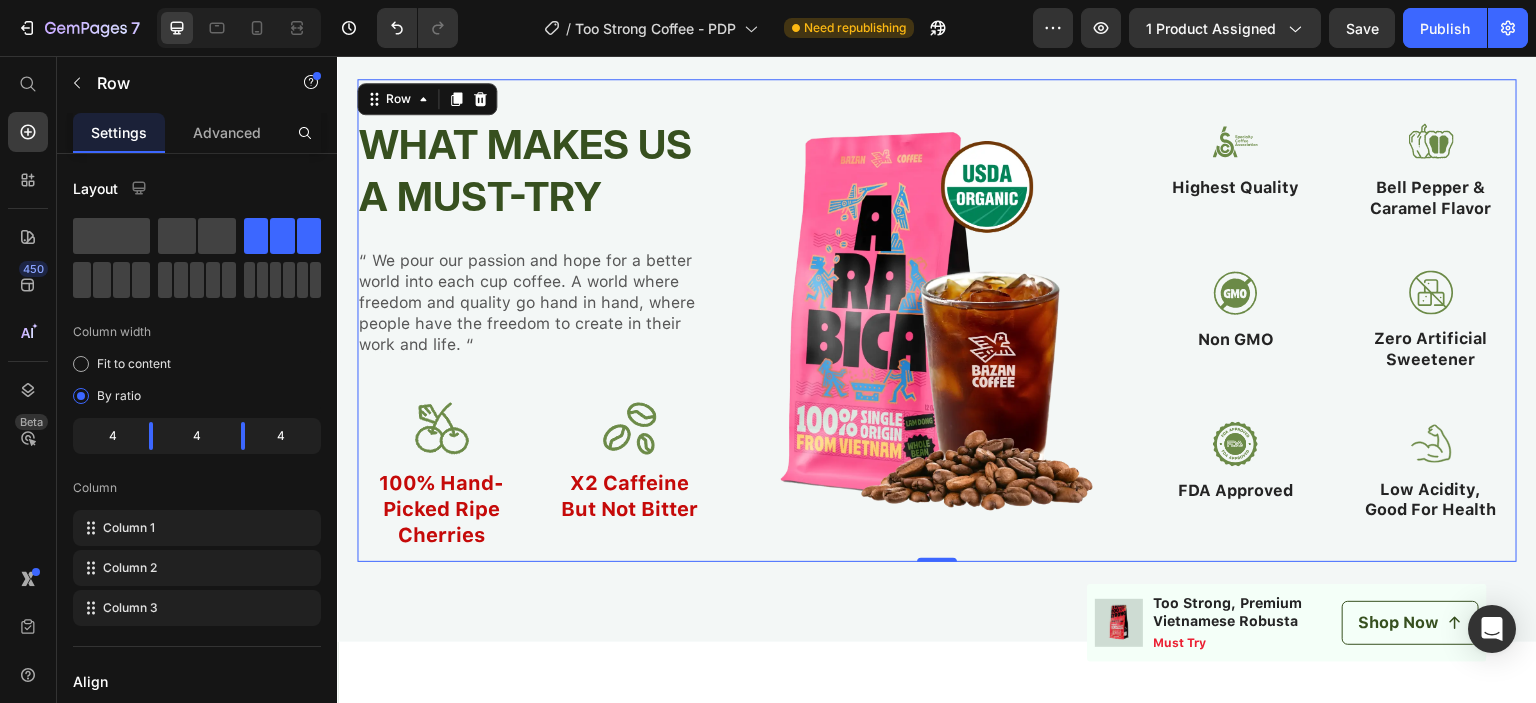 click on "Image" at bounding box center (937, 320) 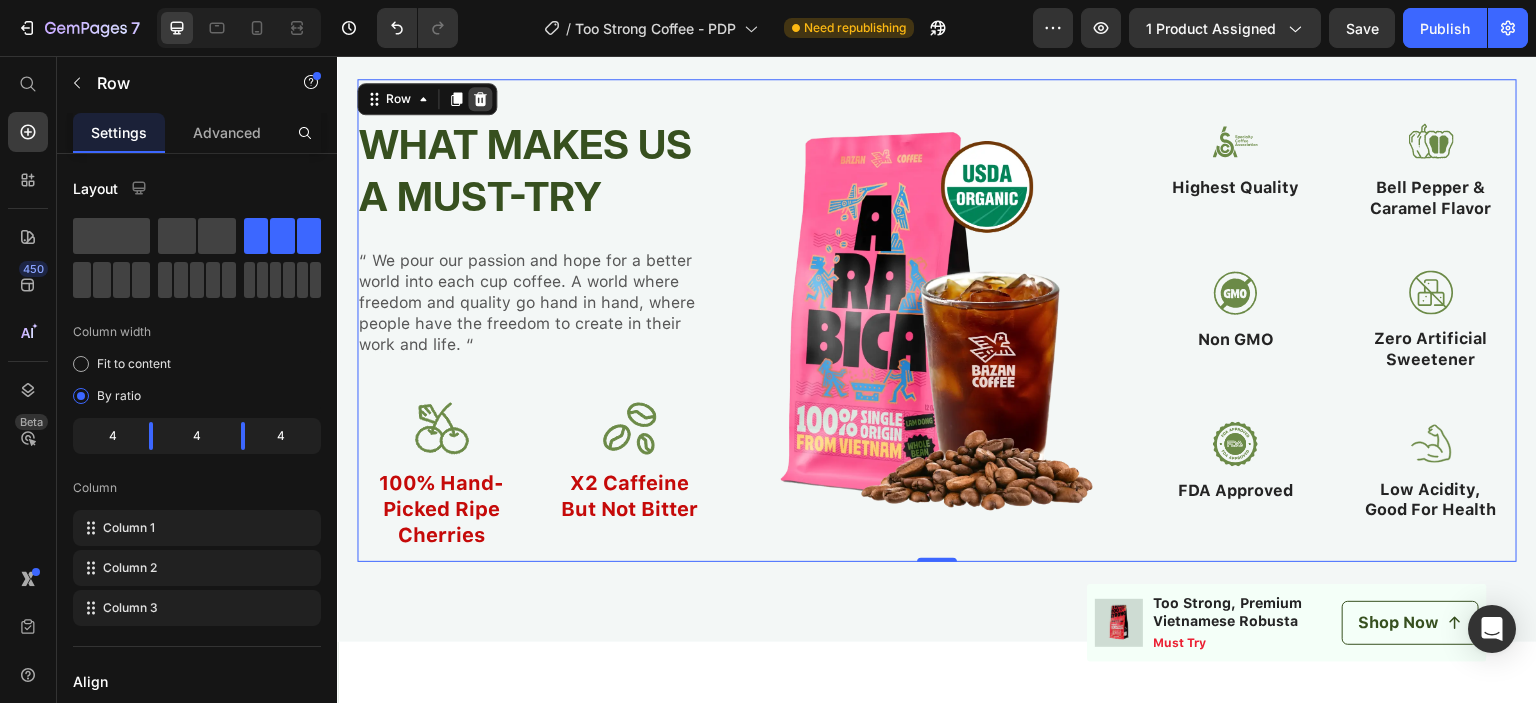 click 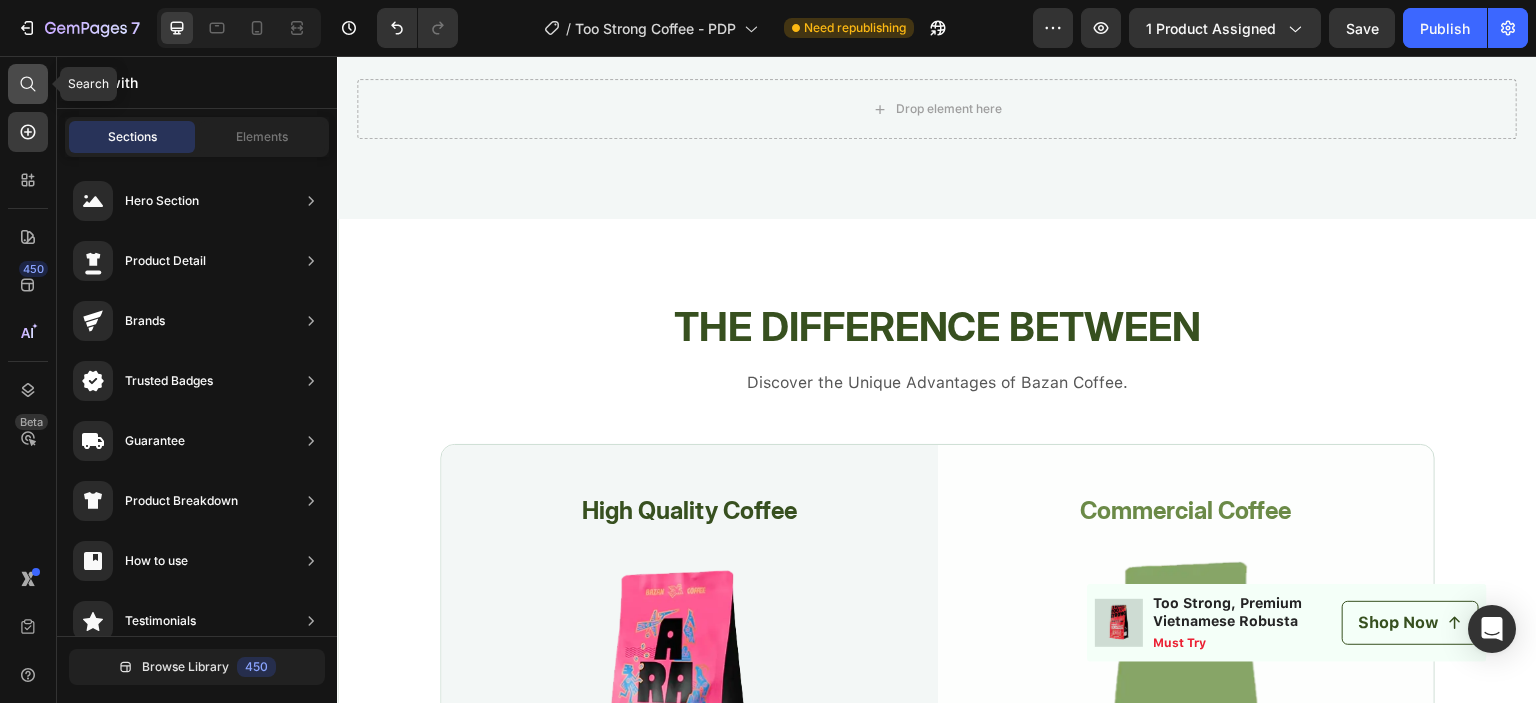 click 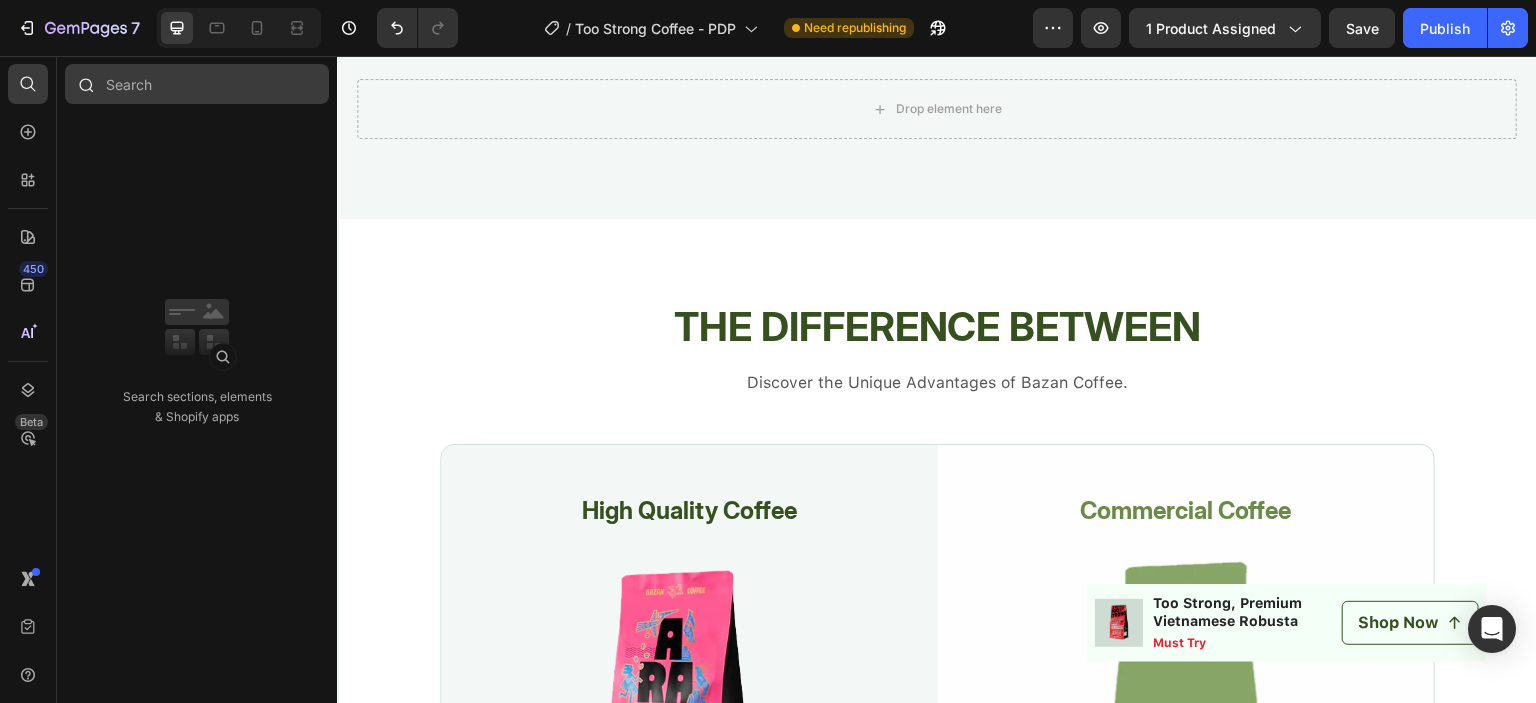 click at bounding box center [197, 84] 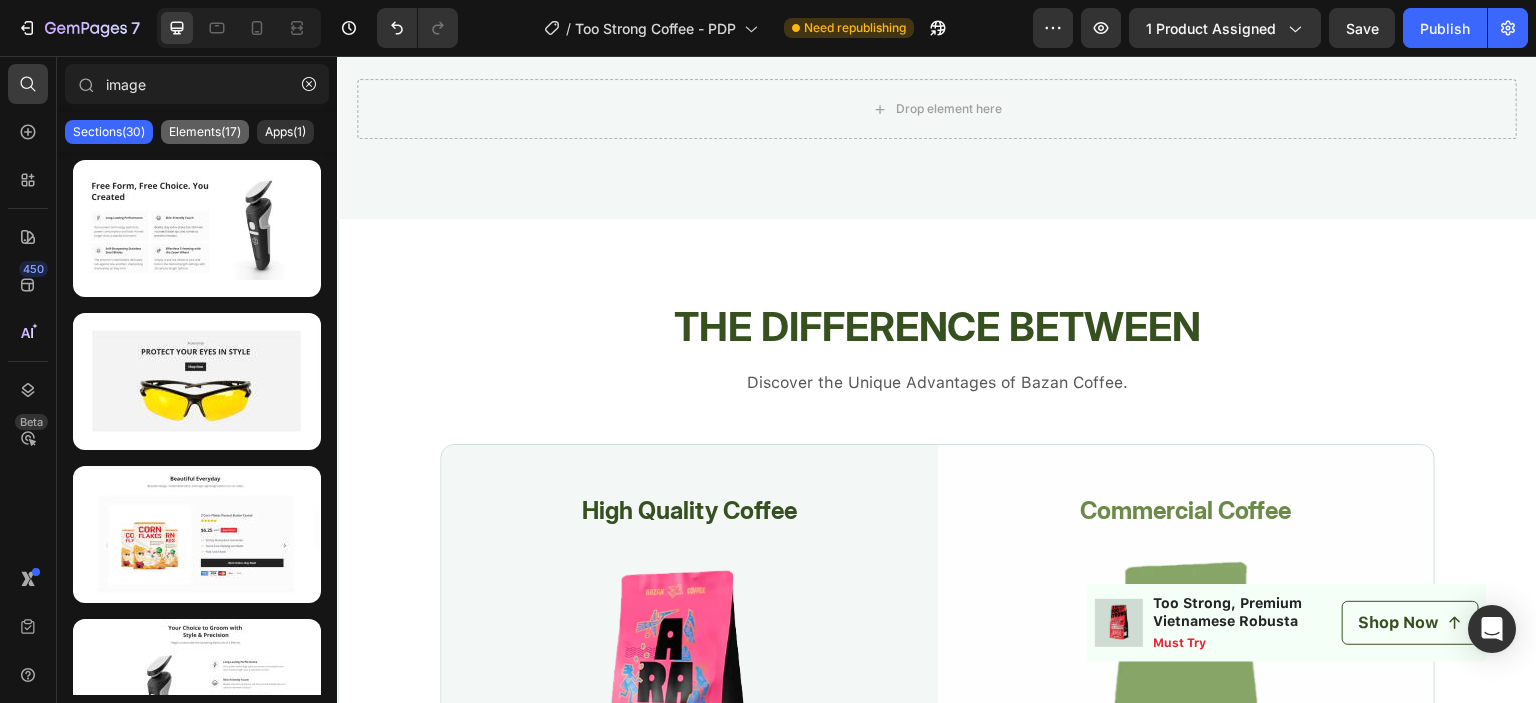 type on "image" 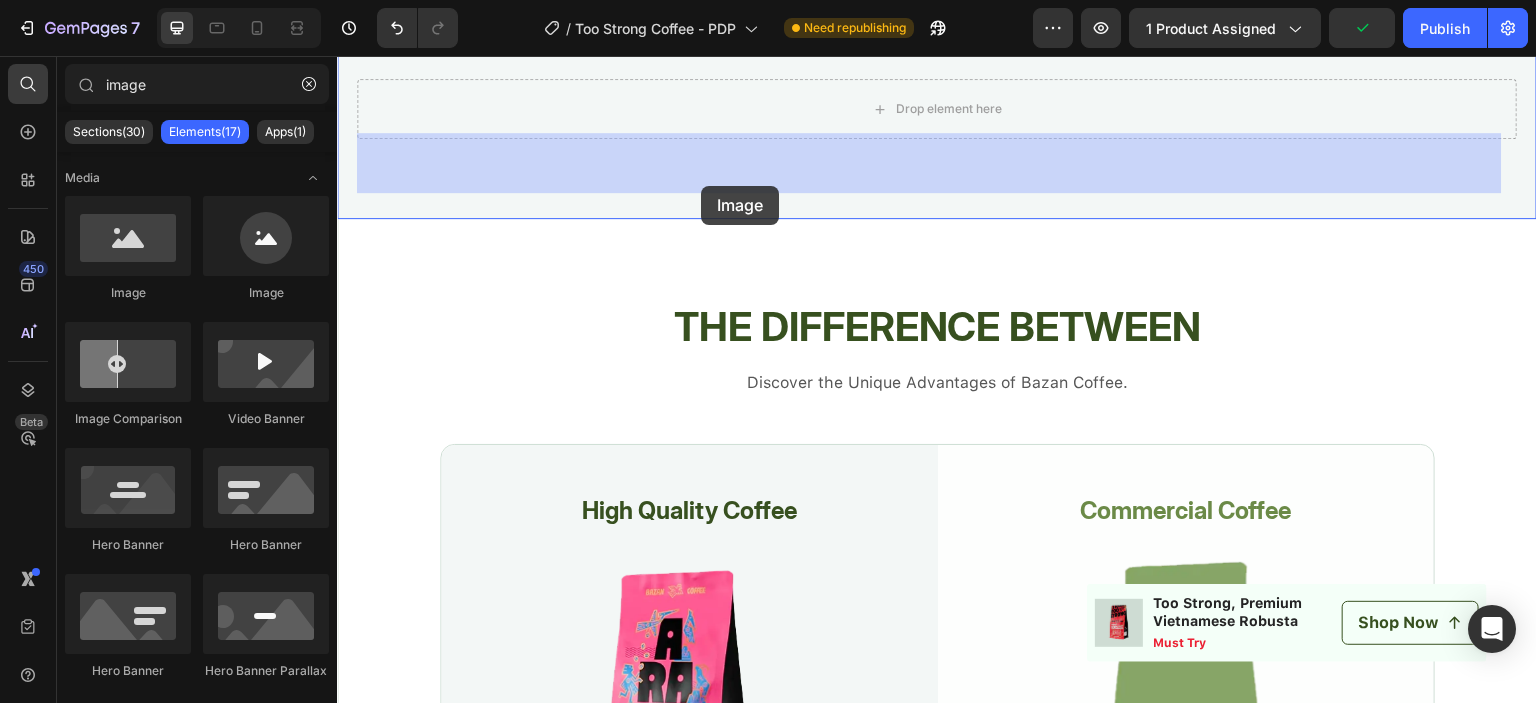 drag, startPoint x: 565, startPoint y: 310, endPoint x: 701, endPoint y: 186, distance: 184.04347 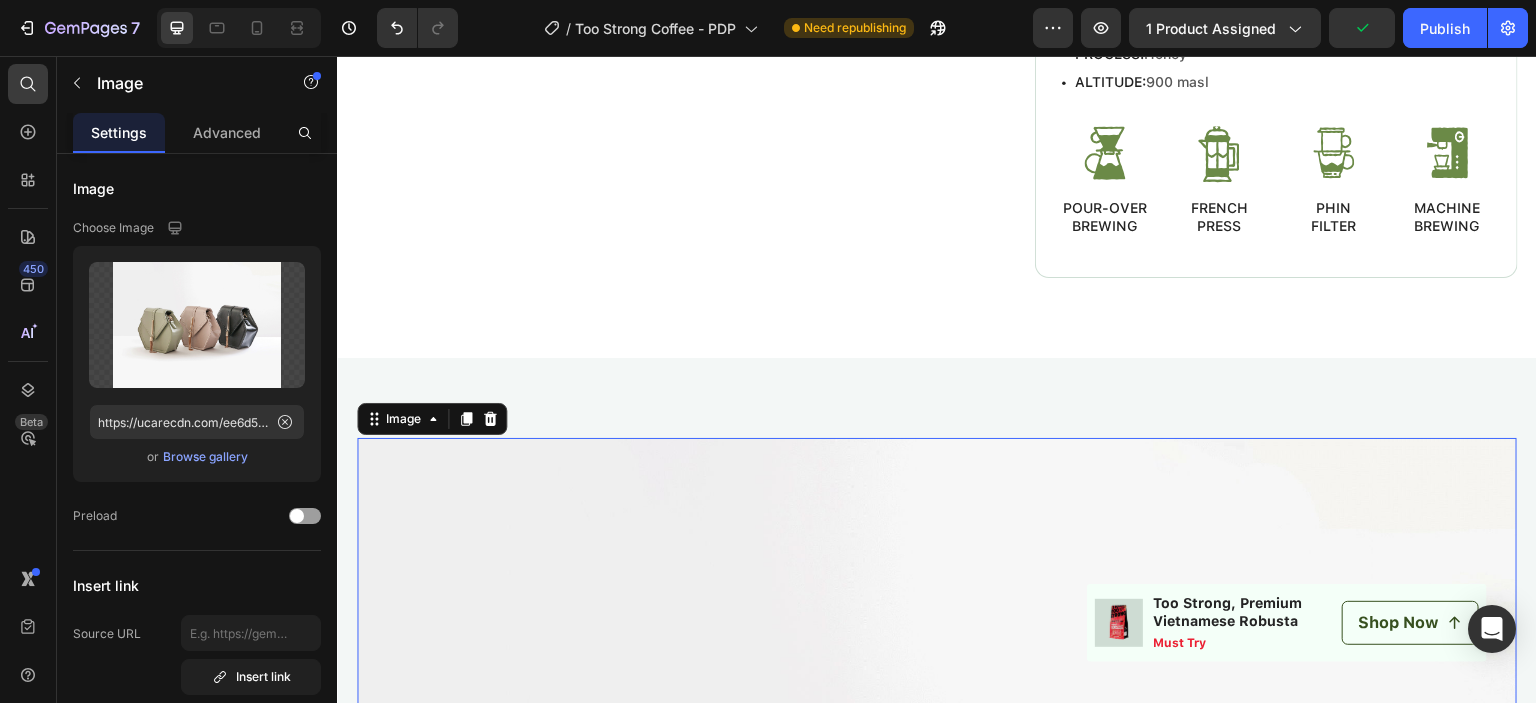 scroll, scrollTop: 3200, scrollLeft: 0, axis: vertical 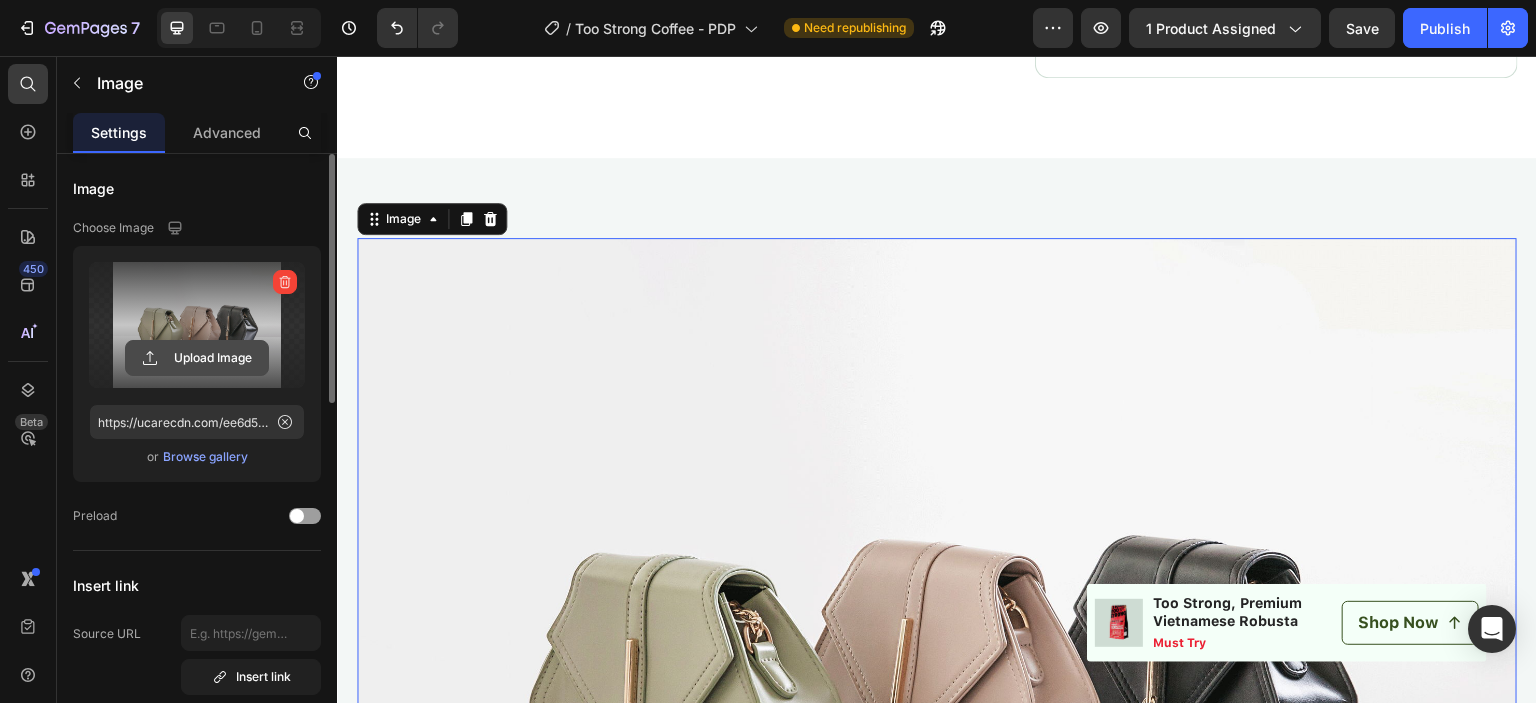 click 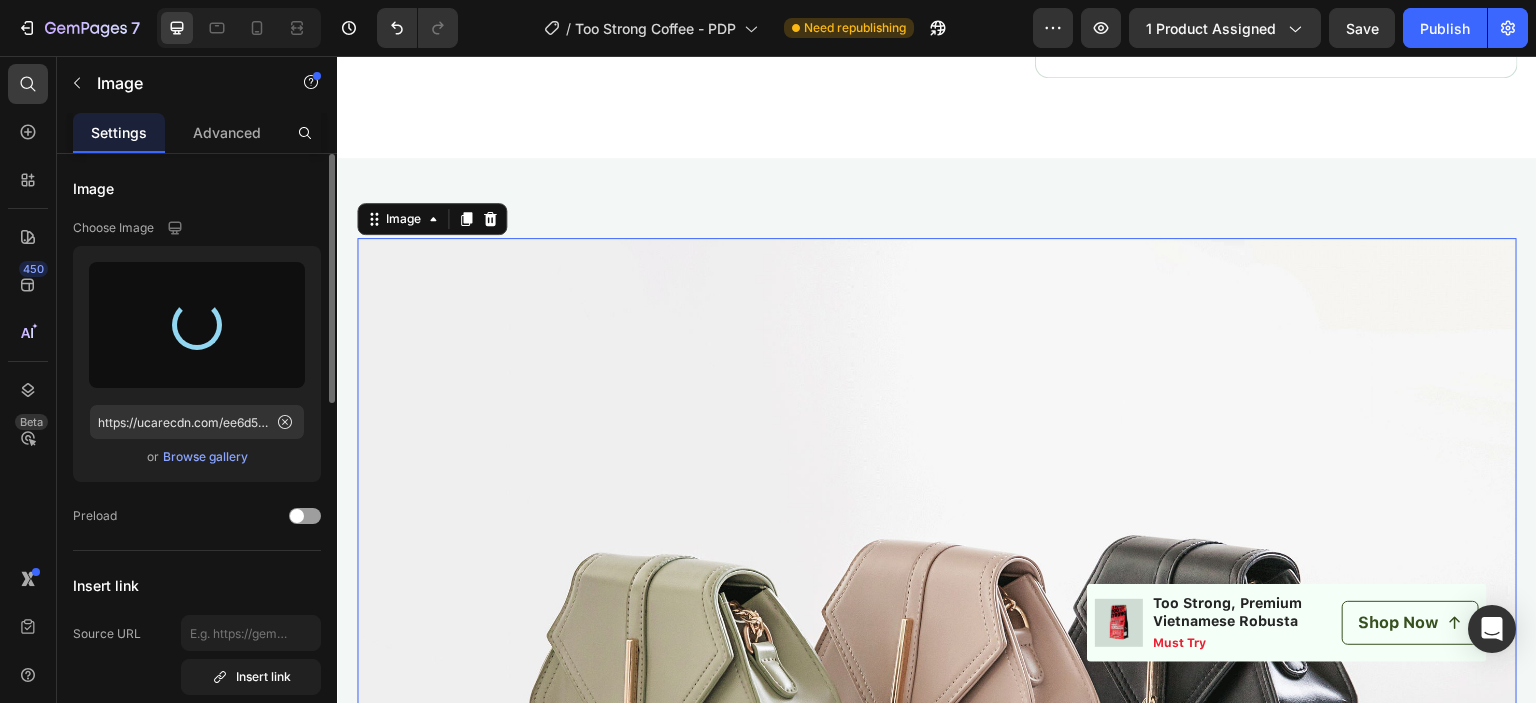 type on "https://cdn.shopify.com/s/files/1/0552/2672/8559/files/[FILENAME].png" 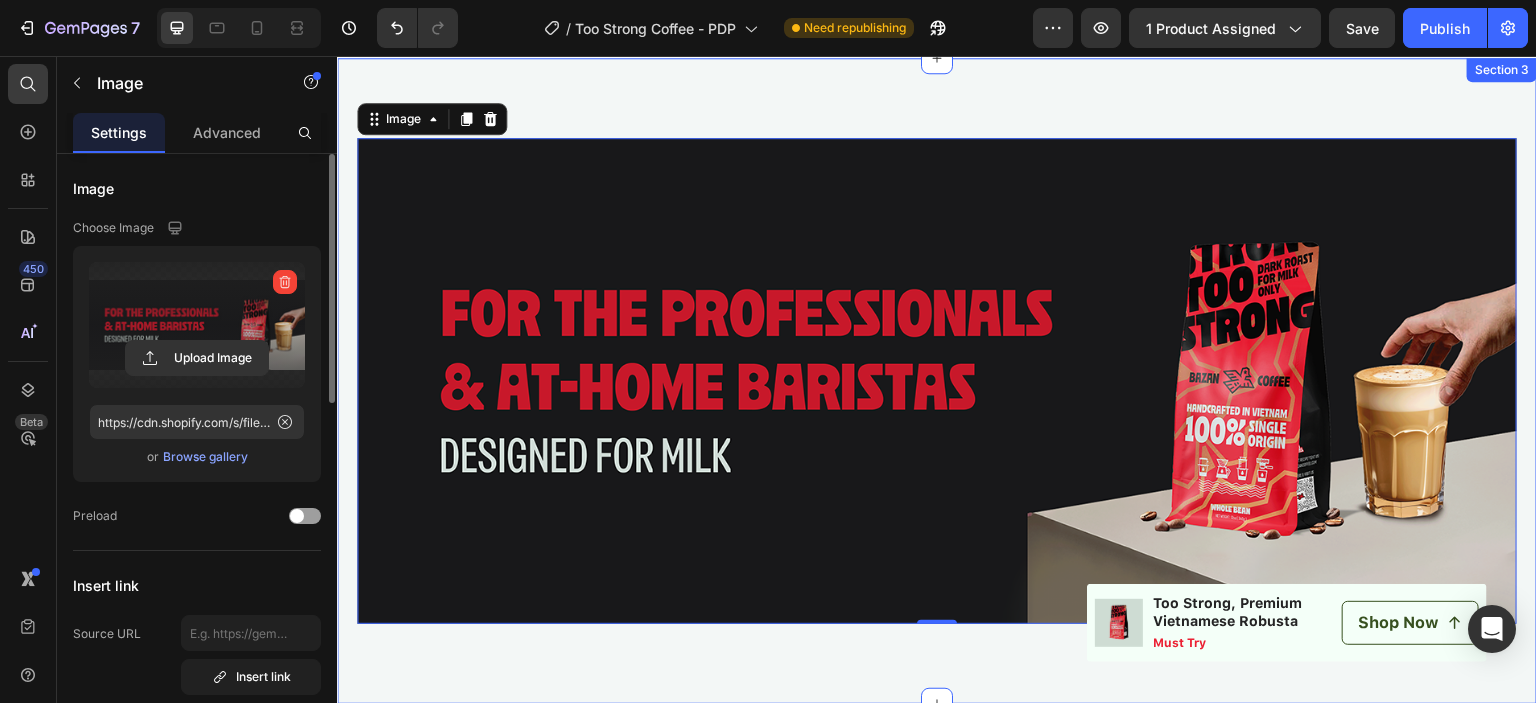 scroll, scrollTop: 3100, scrollLeft: 0, axis: vertical 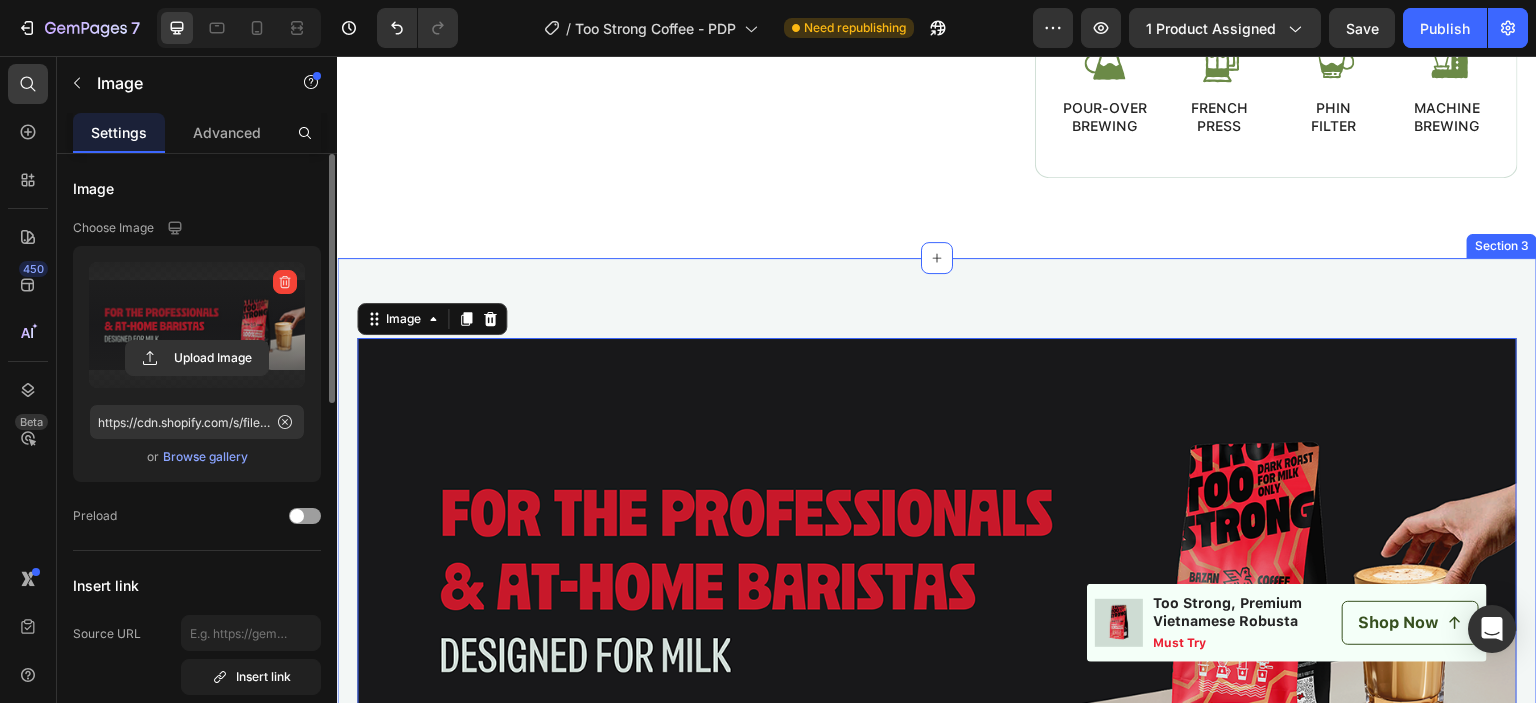 click on "Image   0 Section 3" at bounding box center [937, 581] 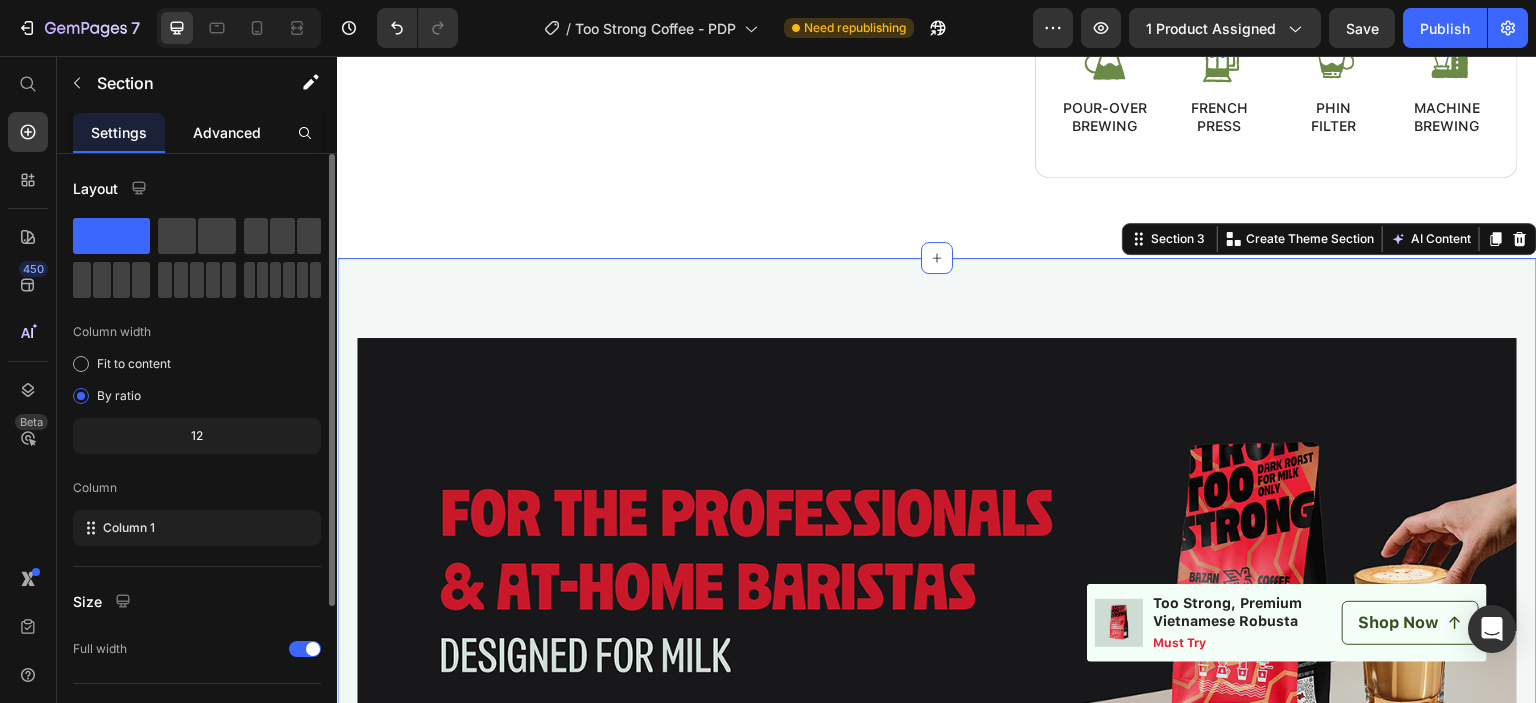 click on "Advanced" at bounding box center (227, 132) 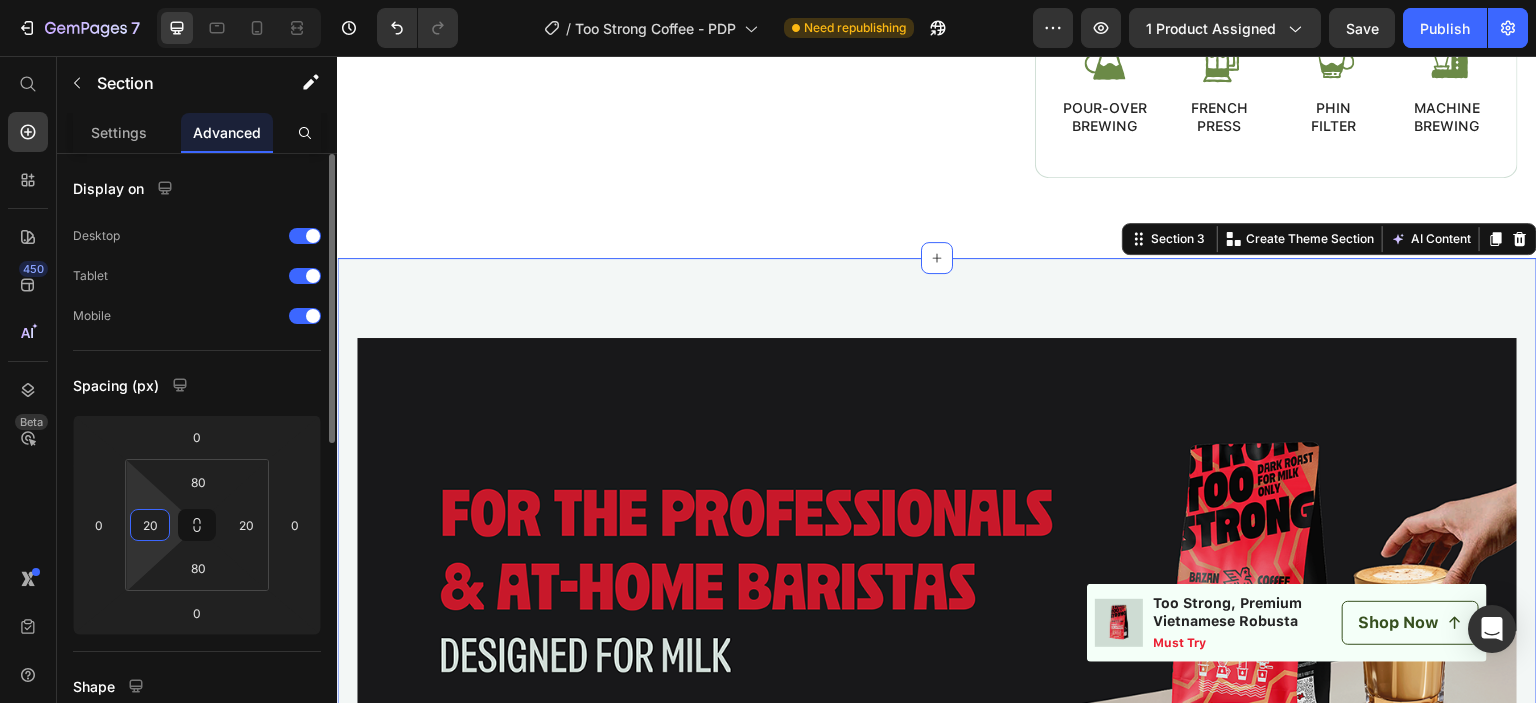 click on "20" at bounding box center [150, 525] 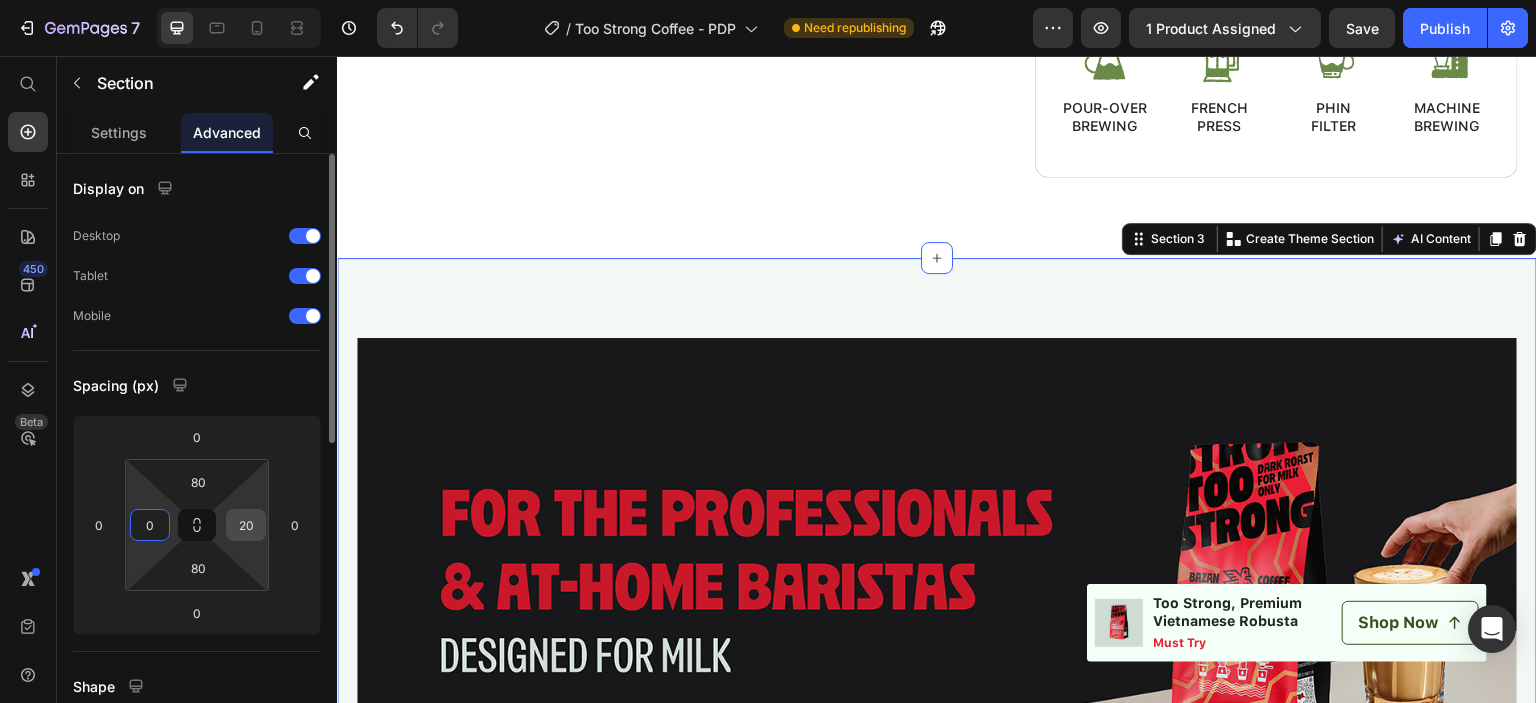type on "0" 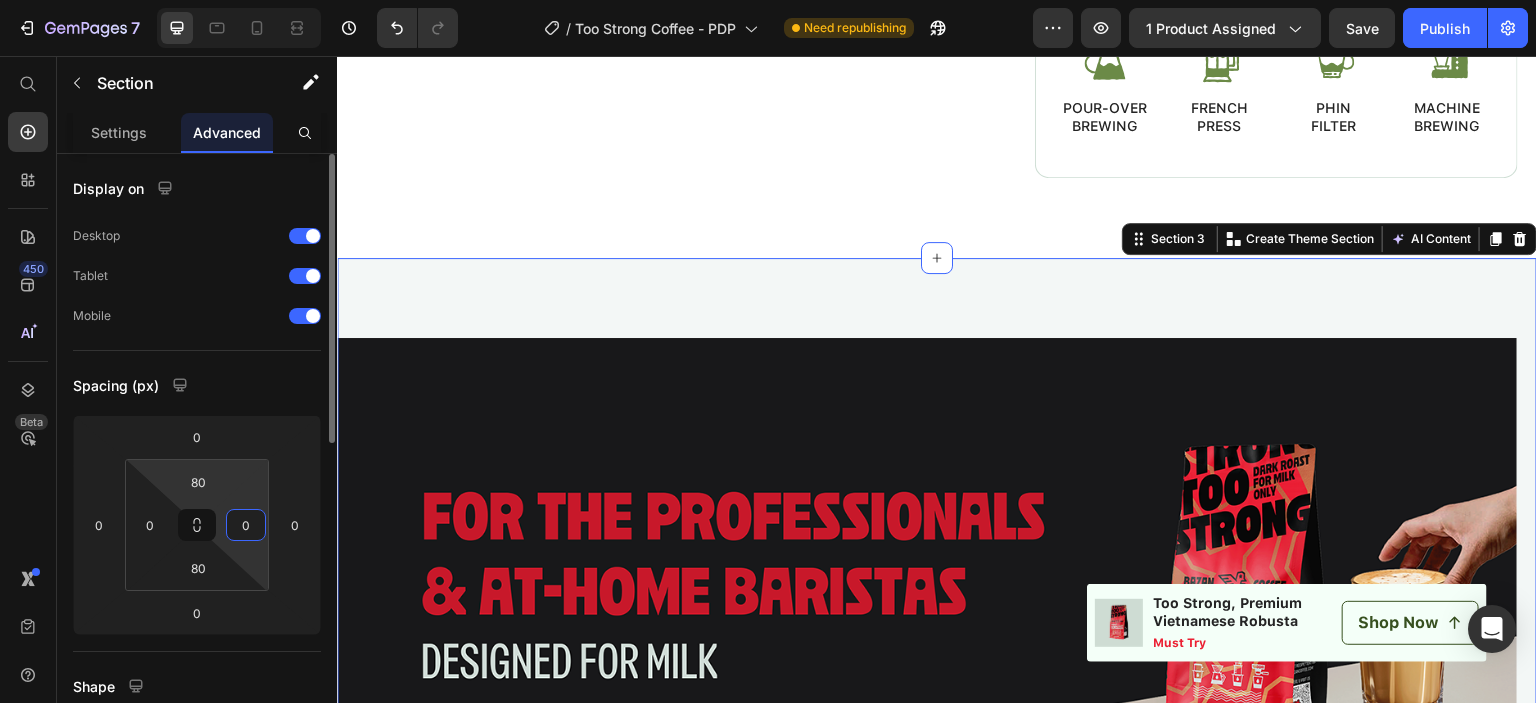 type on "0" 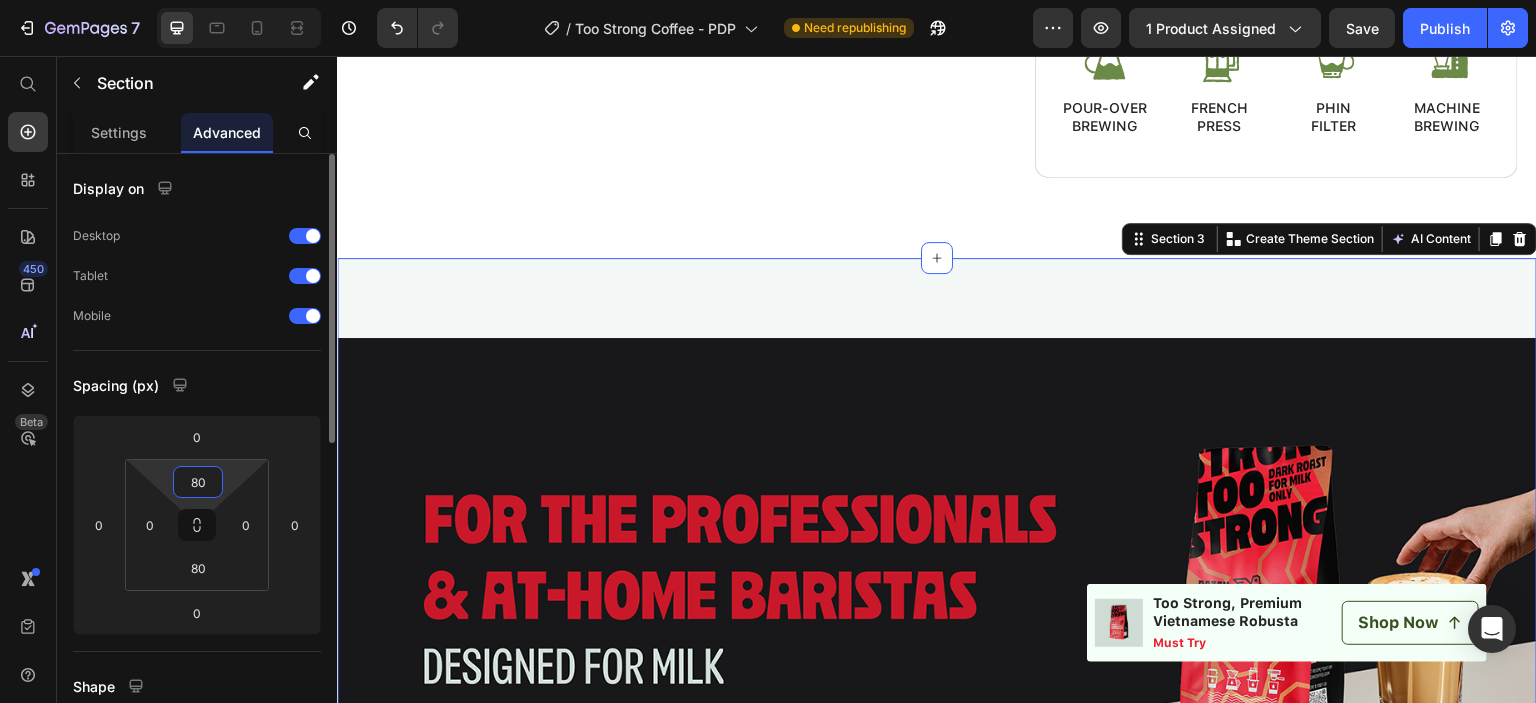 click on "80" at bounding box center [198, 482] 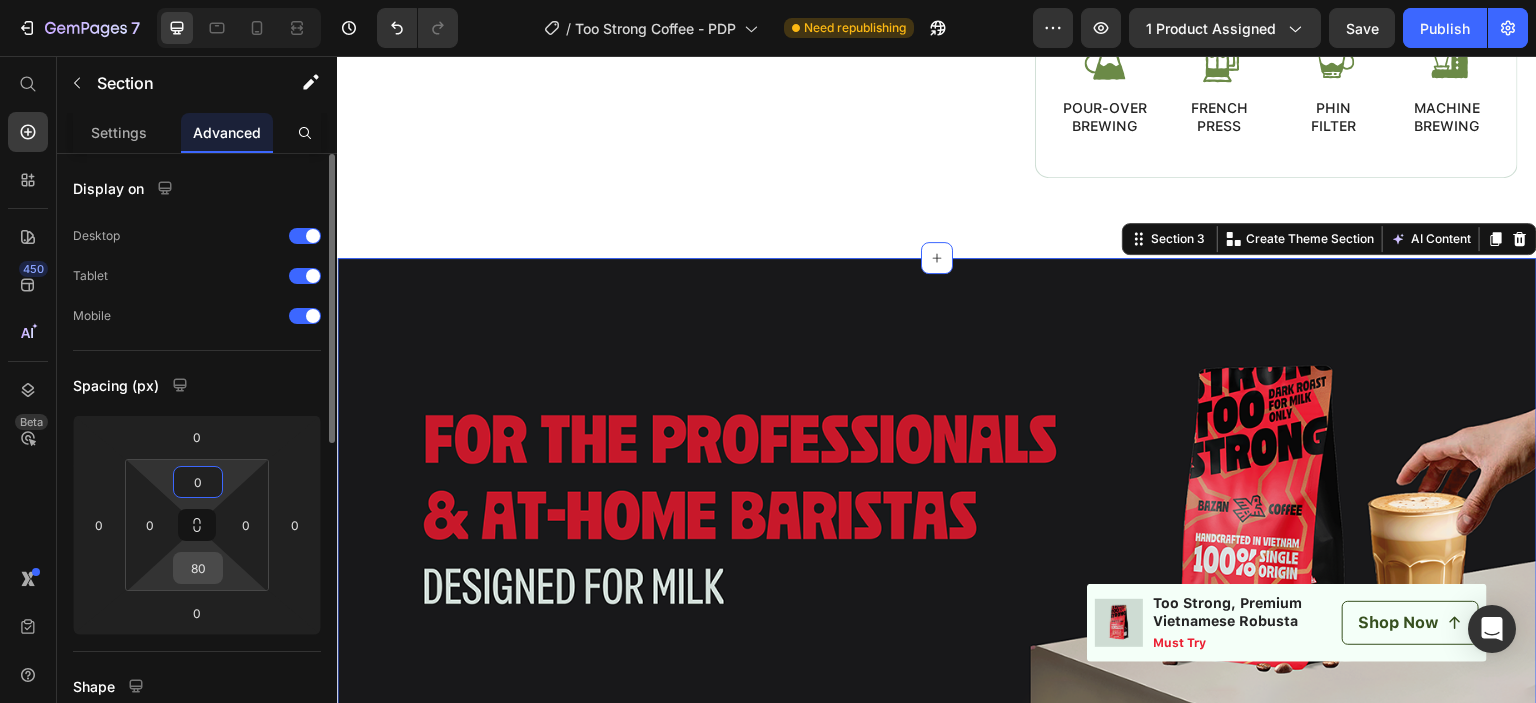 type on "0" 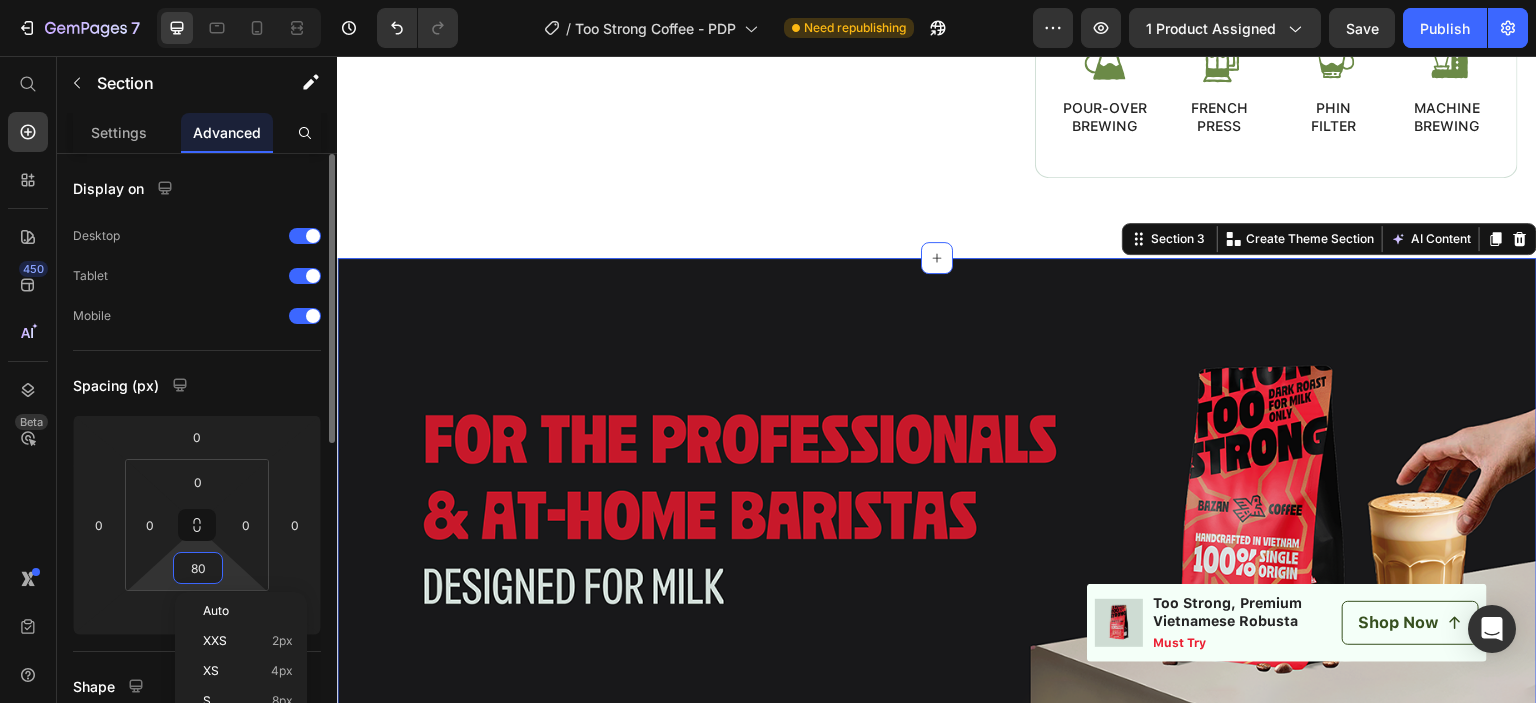 type on "0" 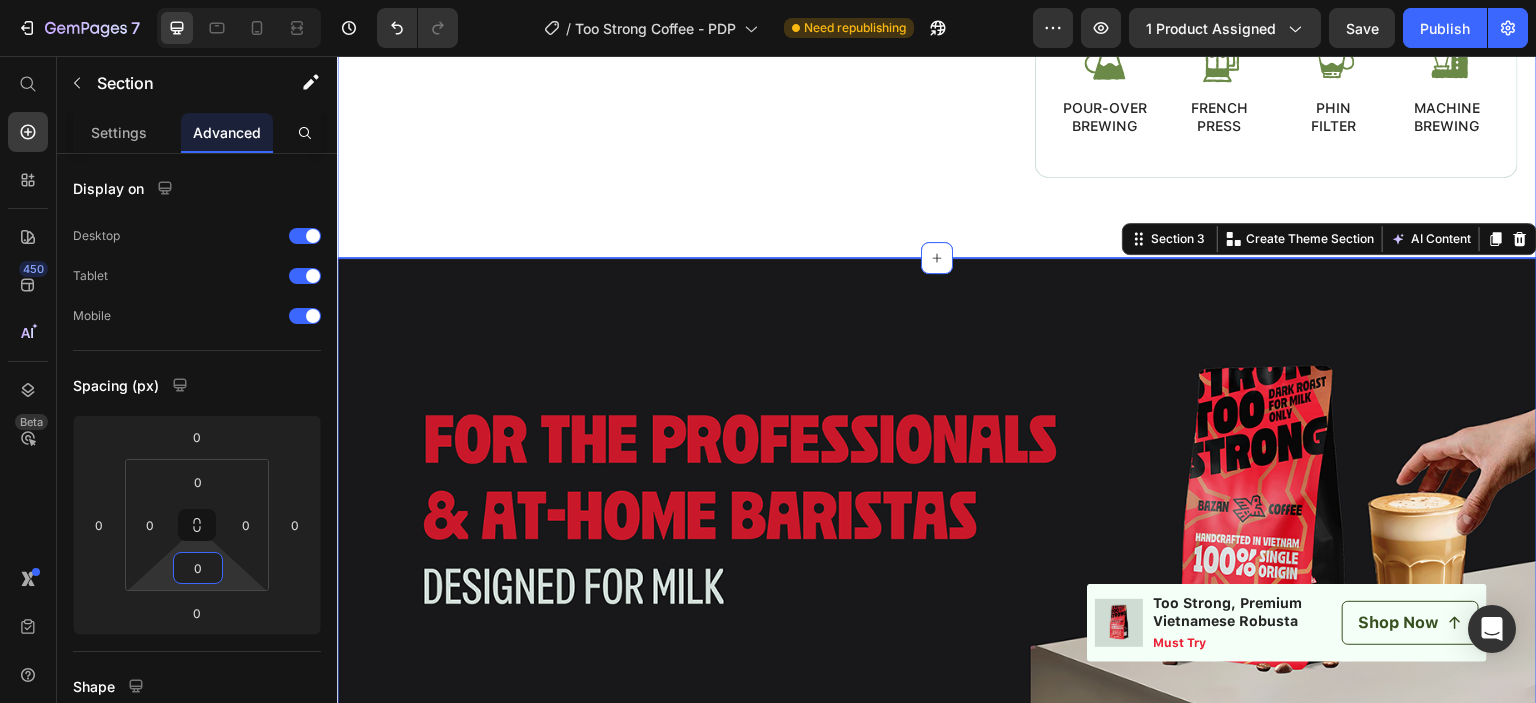 click on "Drop element here Row Product Images Row Product LEARN MORE ABOUT EARLY EDITION Text Block Video Our ancestors taught us: “Protect the land, so our children can see its beauty.” We believe that being kind to each coffee bean we produce is a way of being kind to ourselves and to everyone around us.  Text Block
OUR PROCESS
Ask a question Accordion Row Too Strong, Premium Vietnamese Robusta Whole Bean Heading Dark Roast, Notes of Chocolate, Caramel& Toasty Bread Text Block $18.88 Product Price {{ product.price | money }} Product compare price Row
Icon
Icon
Icon
Icon
Icon Icon List (1245 Reviews) Text Block Row Row
50% OFF  COFFEE -  PRIME DAY ONLY!
Ethically Sourced, Freshly
Single Origin, FDA, Non GMO Item List PACK PACK 1 PACK 2 PACK 3 Product Variants & Swatches PACK SIZE Text Block {% if product.variants.size > 1 %}
{% assign product_variants = product.variants %}
{% endif %} Product variant Image
{% endif %} Row" at bounding box center (937, -1373) 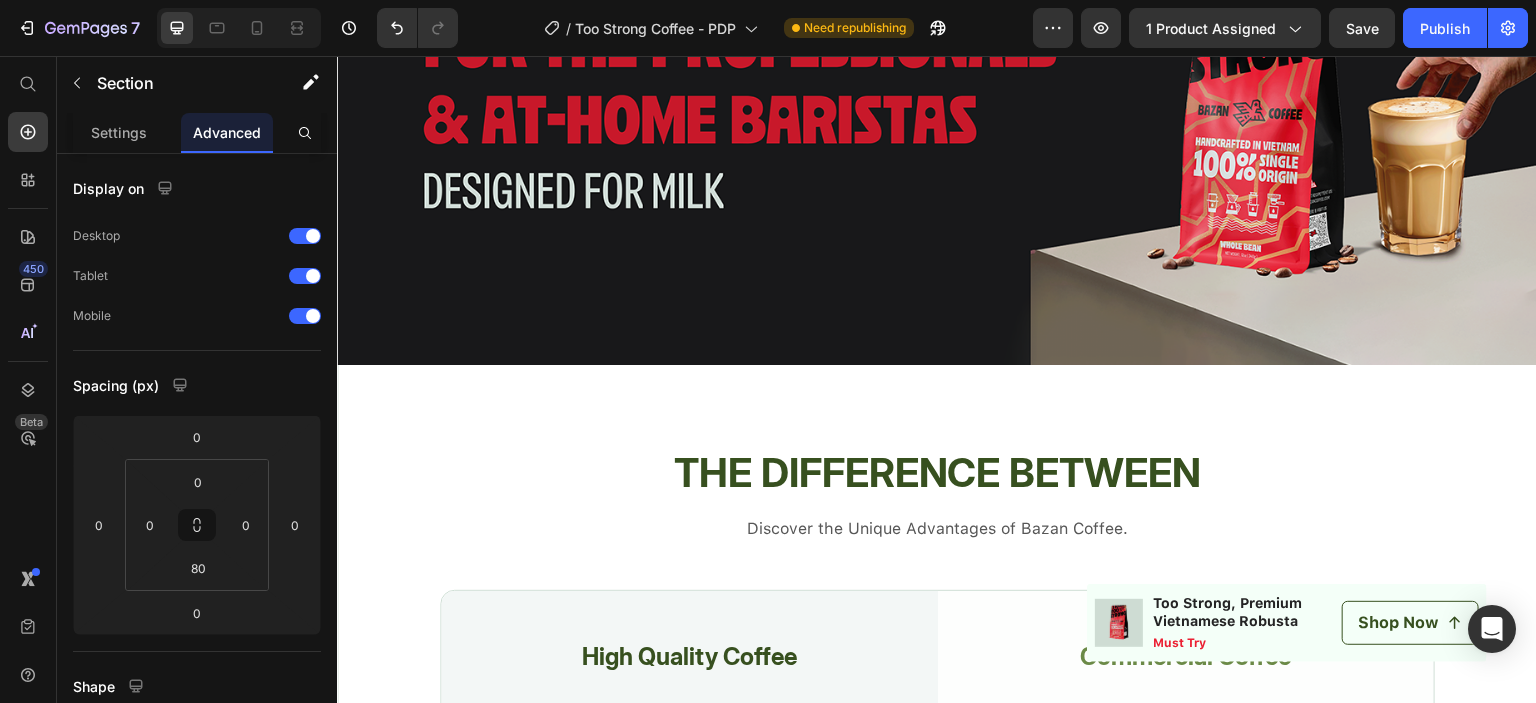 scroll, scrollTop: 3500, scrollLeft: 0, axis: vertical 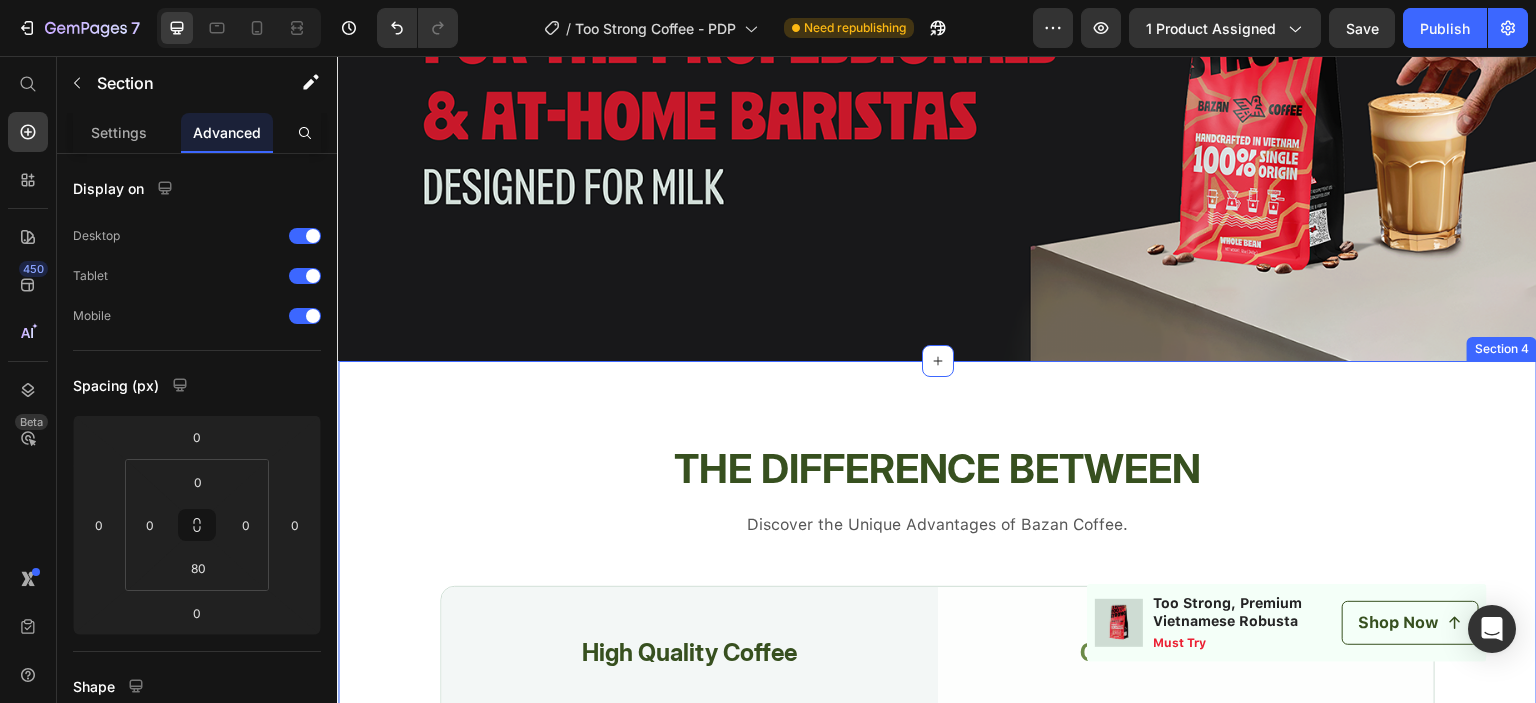 click on "The Difference between Heading Discover the Unique Advantages of Bazan Coffee. Text Block High Quality Coffee Text Block Image TOP bean quality Text Block Single origin Text Block Roasted small patch Text Block Complex flavors Text Block Strict quality control in every stage Text Block Row Commercial Coffee Text Block Image Low grade beans Text Block Boring bitter taste Text Block Mass-produced Text Block May have additives Text Block Bad for your health Text Block Row Row Section 4" at bounding box center [937, 879] 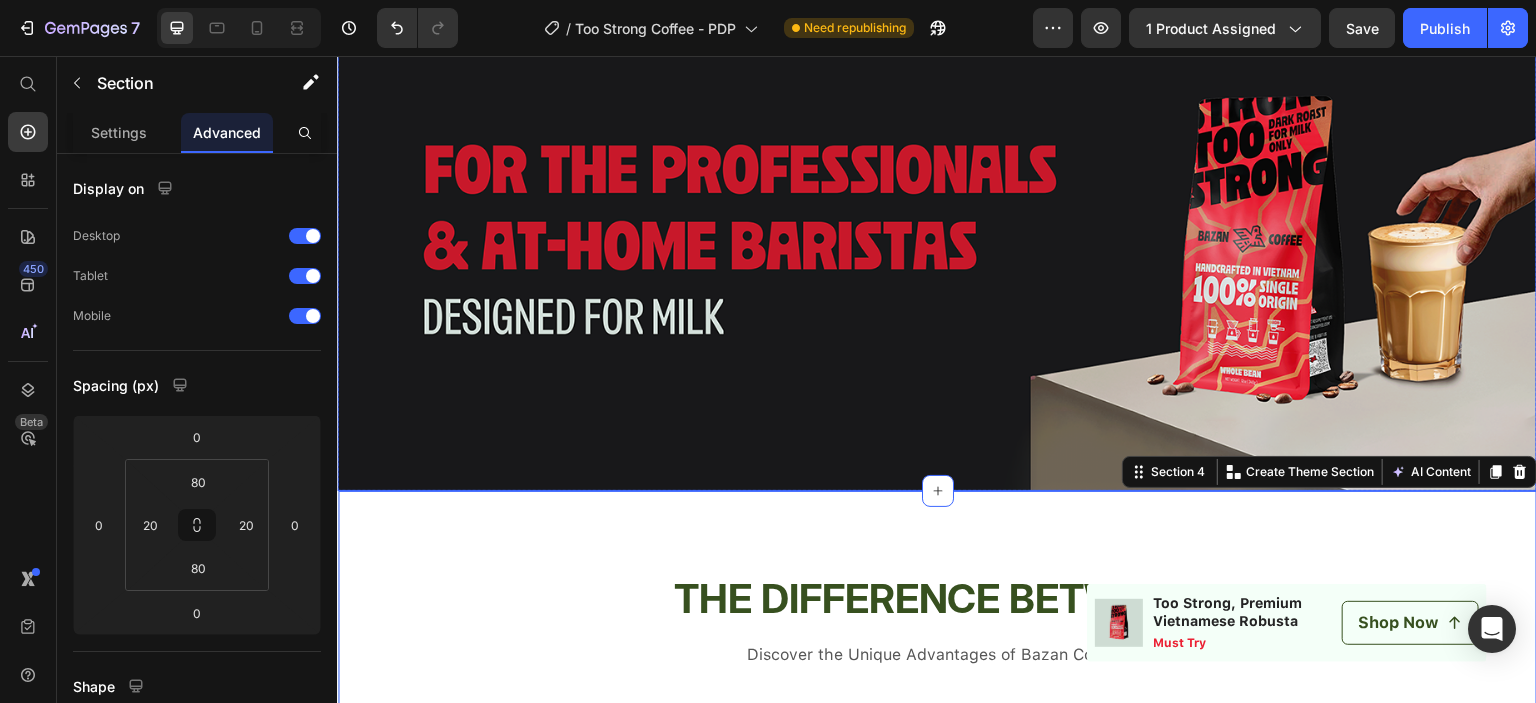 scroll, scrollTop: 3200, scrollLeft: 0, axis: vertical 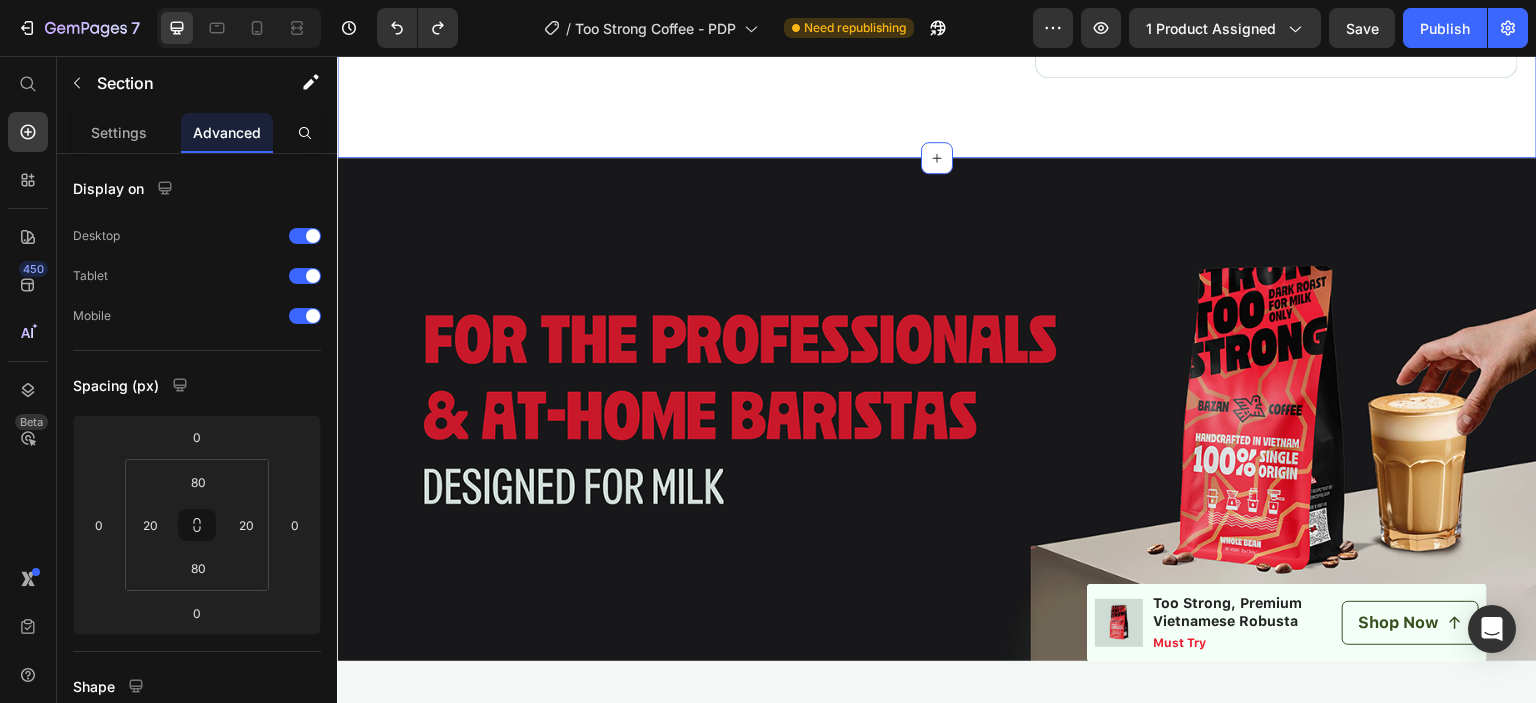 click on "Drop element here Row Product Images Row Product LEARN MORE ABOUT EARLY EDITION Text Block Video Our ancestors taught us: “Protect the land, so our children can see its beauty.” We believe that being kind to each coffee bean we produce is a way of being kind to ourselves and to everyone around us.  Text Block
OUR PROCESS
Ask a question Accordion Row Too Strong, Premium Vietnamese Robusta Whole Bean Heading Dark Roast, Notes of Chocolate, Caramel& Toasty Bread Text Block $18.88 Product Price {{ product.price | money }} Product compare price Row
Icon
Icon
Icon
Icon
Icon Icon List (1245 Reviews) Text Block Row Row
50% OFF  COFFEE -  PRIME DAY ONLY!
Ethically Sourced, Freshly
Single Origin, FDA, Non GMO Item List PACK PACK 1 PACK 2 PACK 3 Product Variants & Swatches PACK SIZE Text Block {% if product.variants.size > 1 %}
{% assign product_variants = product.variants %}
{% endif %} Product variant Image
{% endif %} Row" at bounding box center (937, -1473) 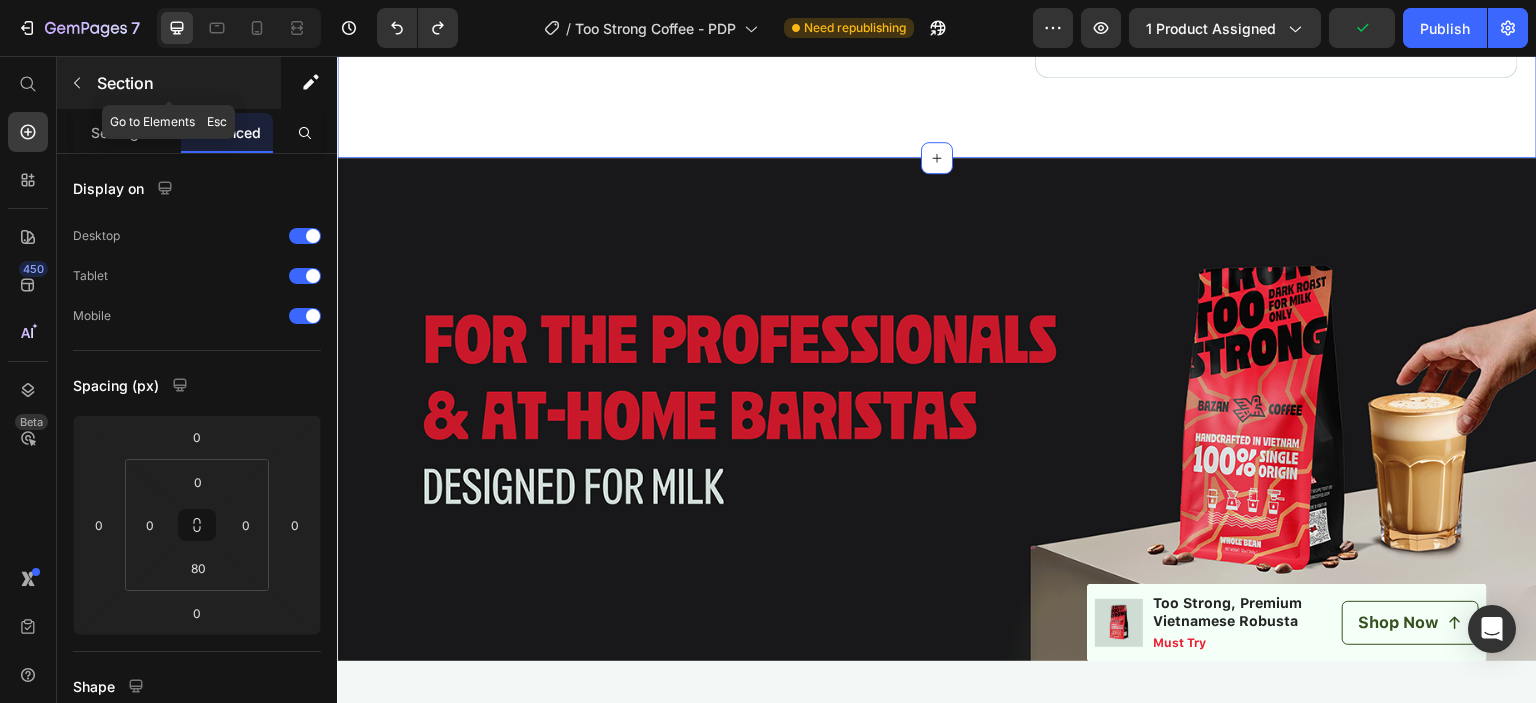 click 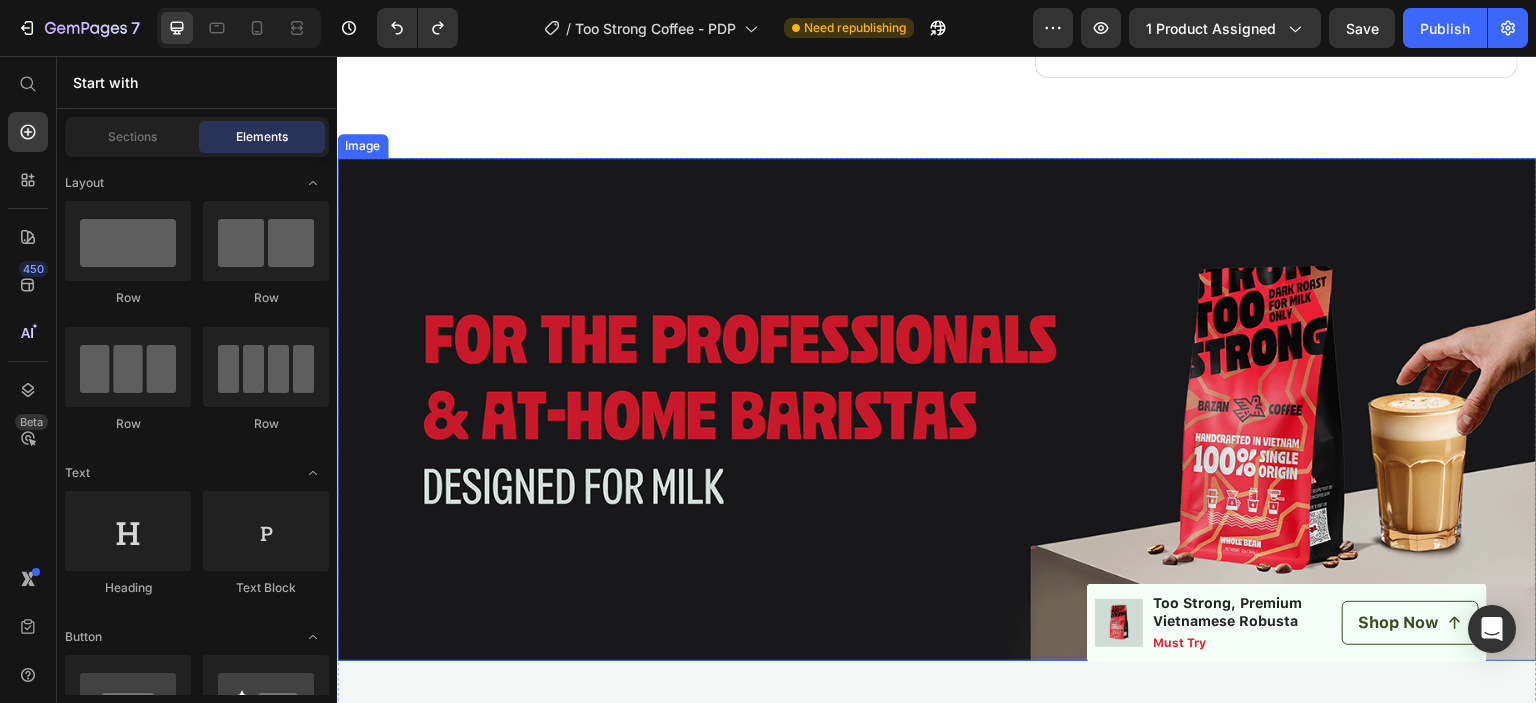 scroll, scrollTop: 3600, scrollLeft: 0, axis: vertical 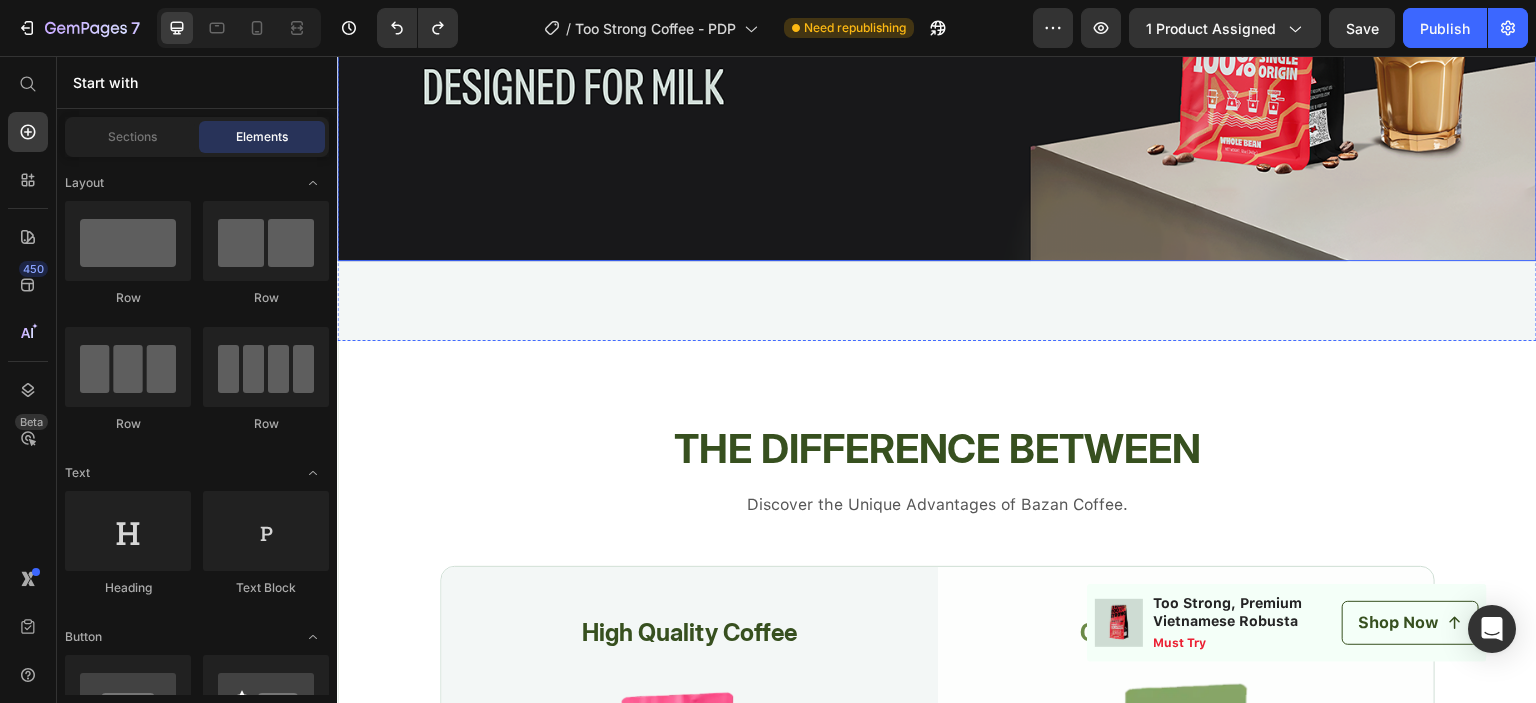 click on "Image Section 3" at bounding box center [937, 49] 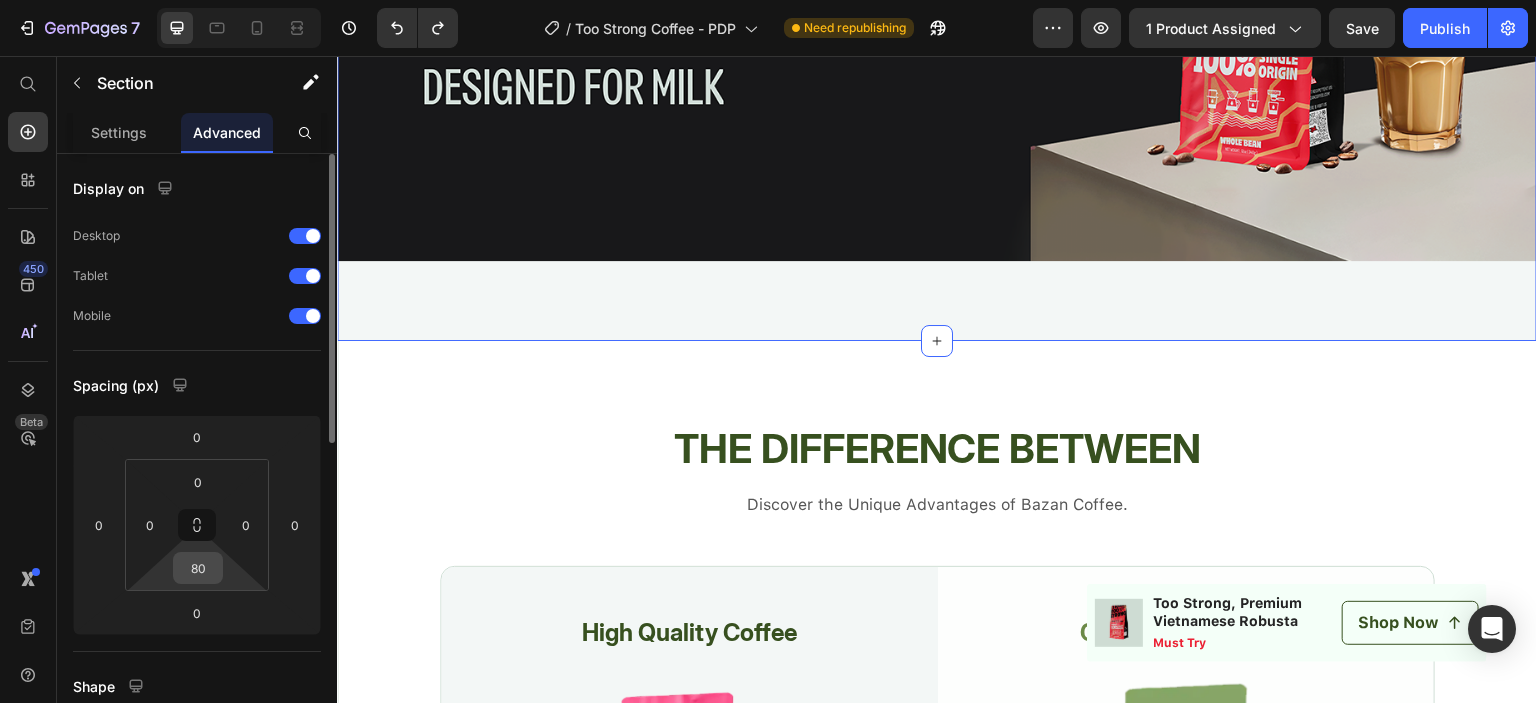 click on "80" at bounding box center [198, 568] 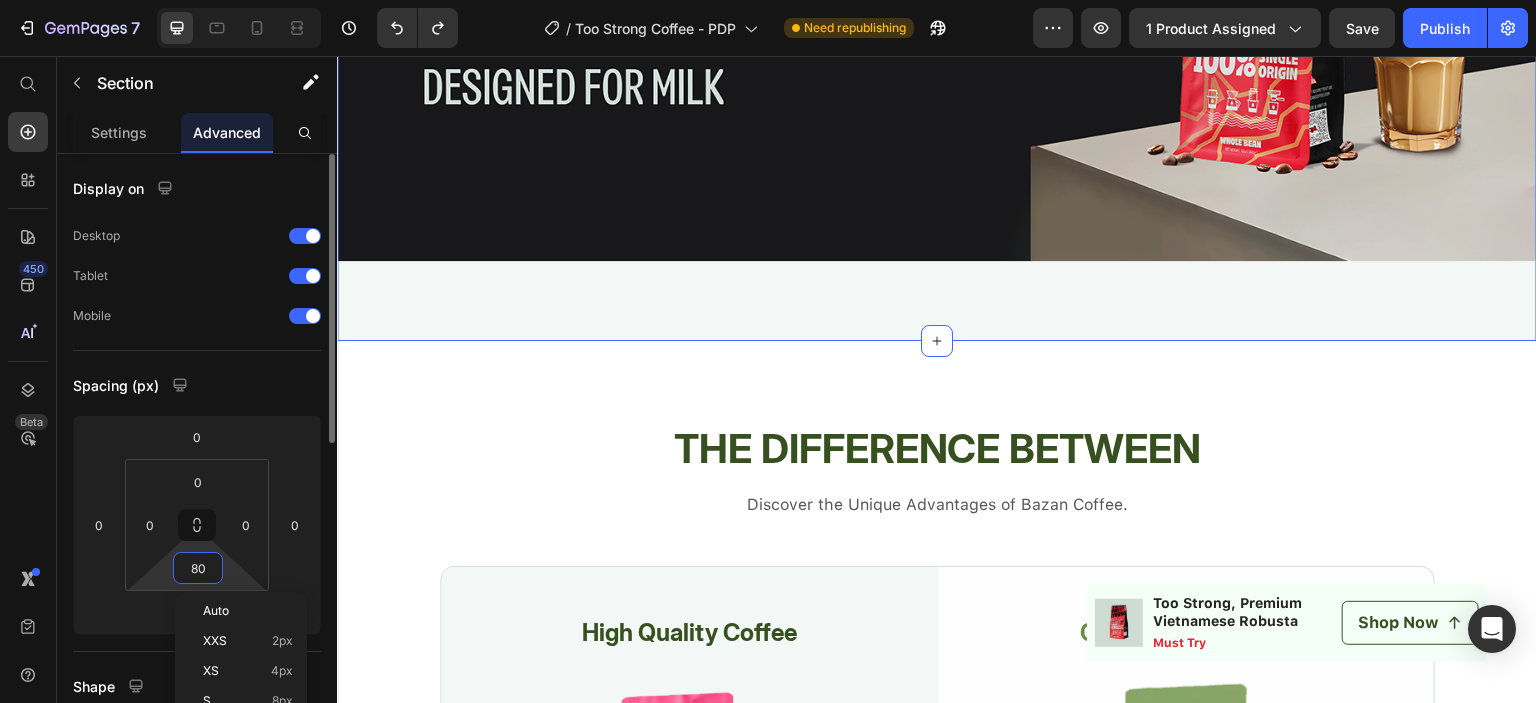type on "0" 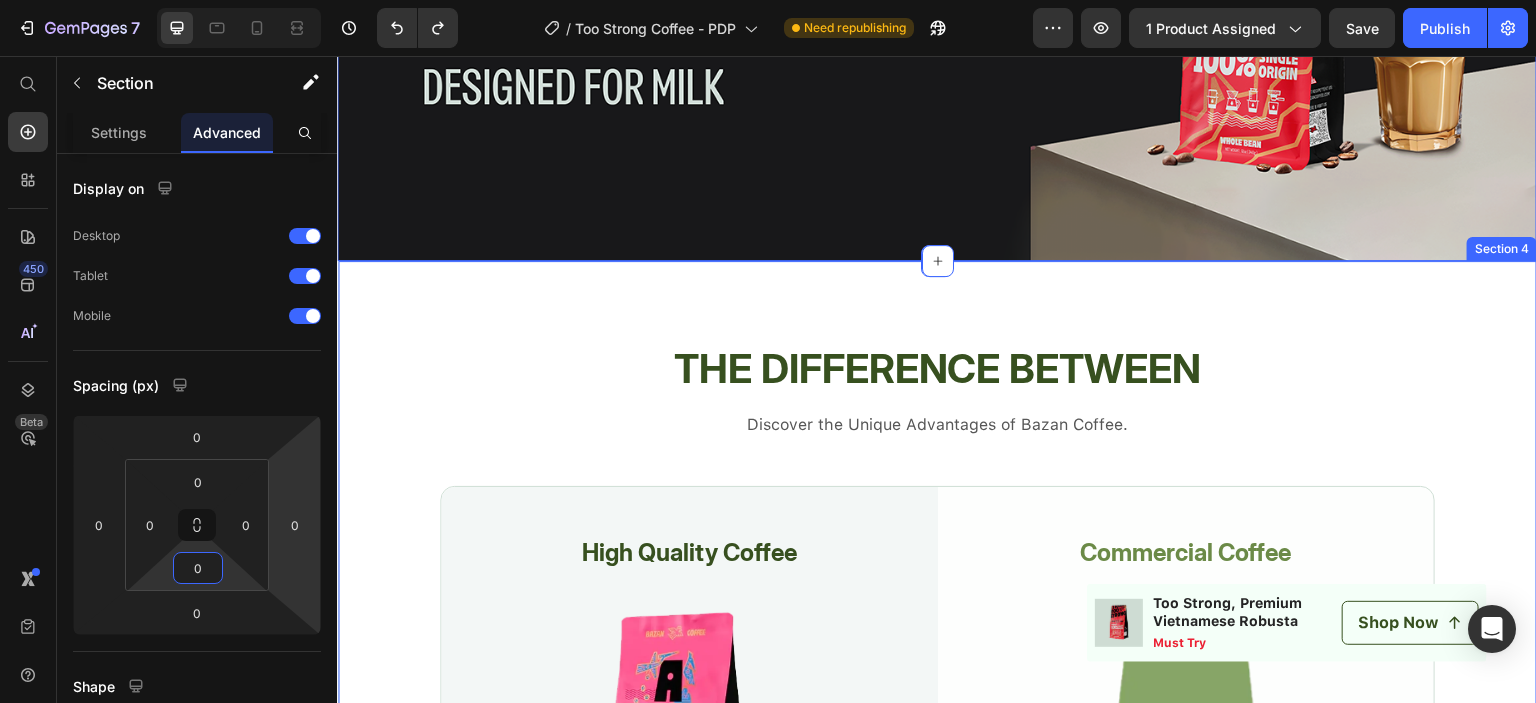 click on "The Difference between Heading Discover the Unique Advantages of Bazan Coffee. Text Block High Quality Coffee Text Block Image TOP bean quality Text Block Single origin Text Block Roasted small patch Text Block Complex flavors Text Block Strict quality control in every stage Text Block Row Commercial Coffee Text Block Image Low grade beans Text Block Boring bitter taste Text Block Mass-produced Text Block May have additives Text Block Bad for your health Text Block Row Row Section 4" at bounding box center [937, 779] 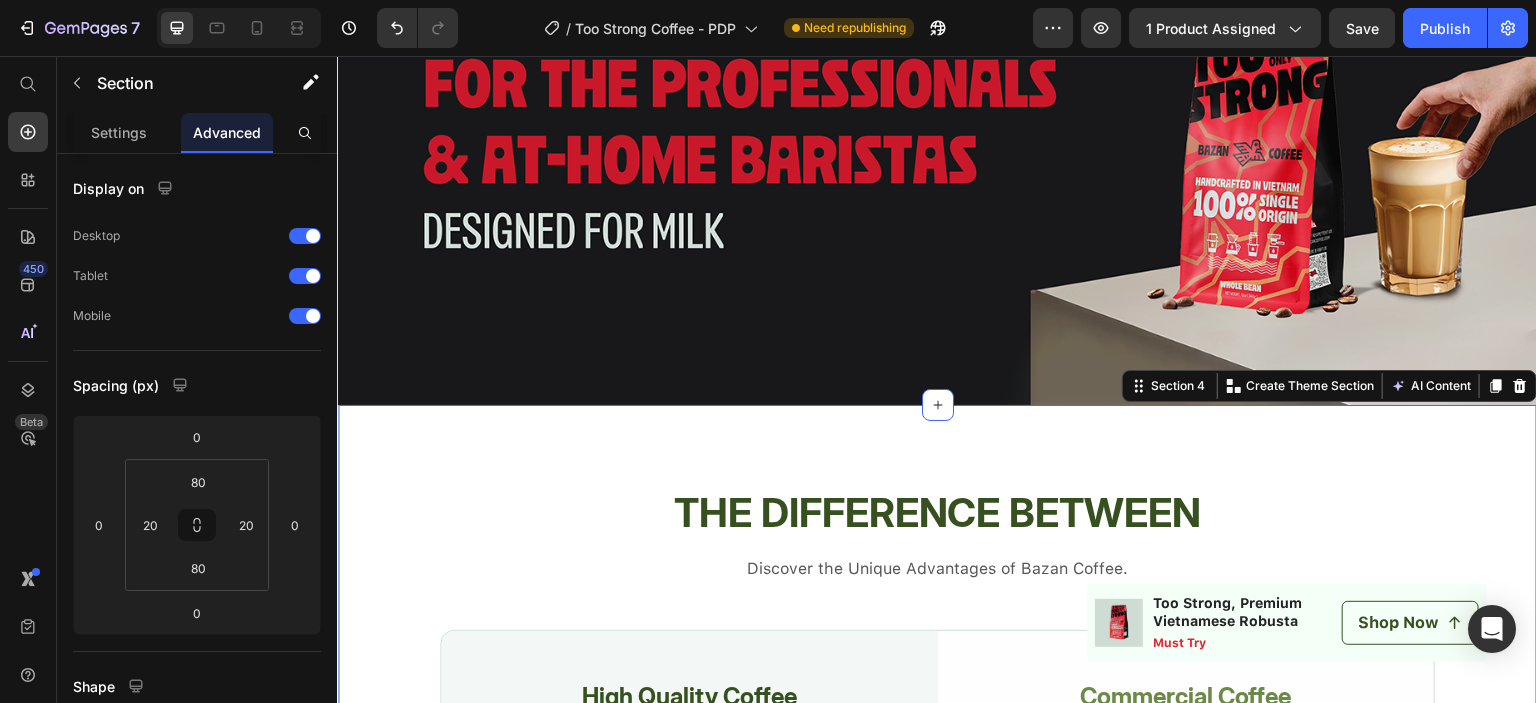 scroll, scrollTop: 3300, scrollLeft: 0, axis: vertical 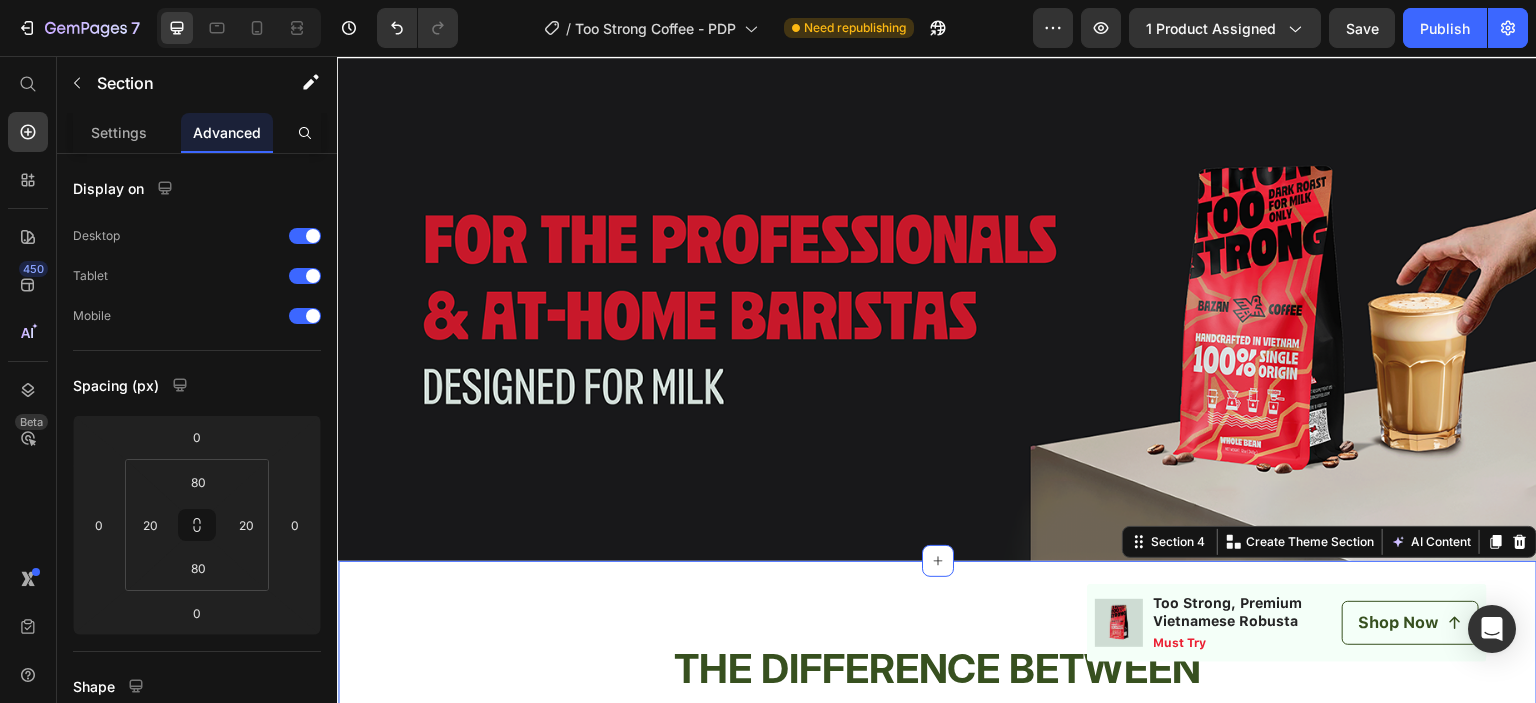 click at bounding box center [937, 309] 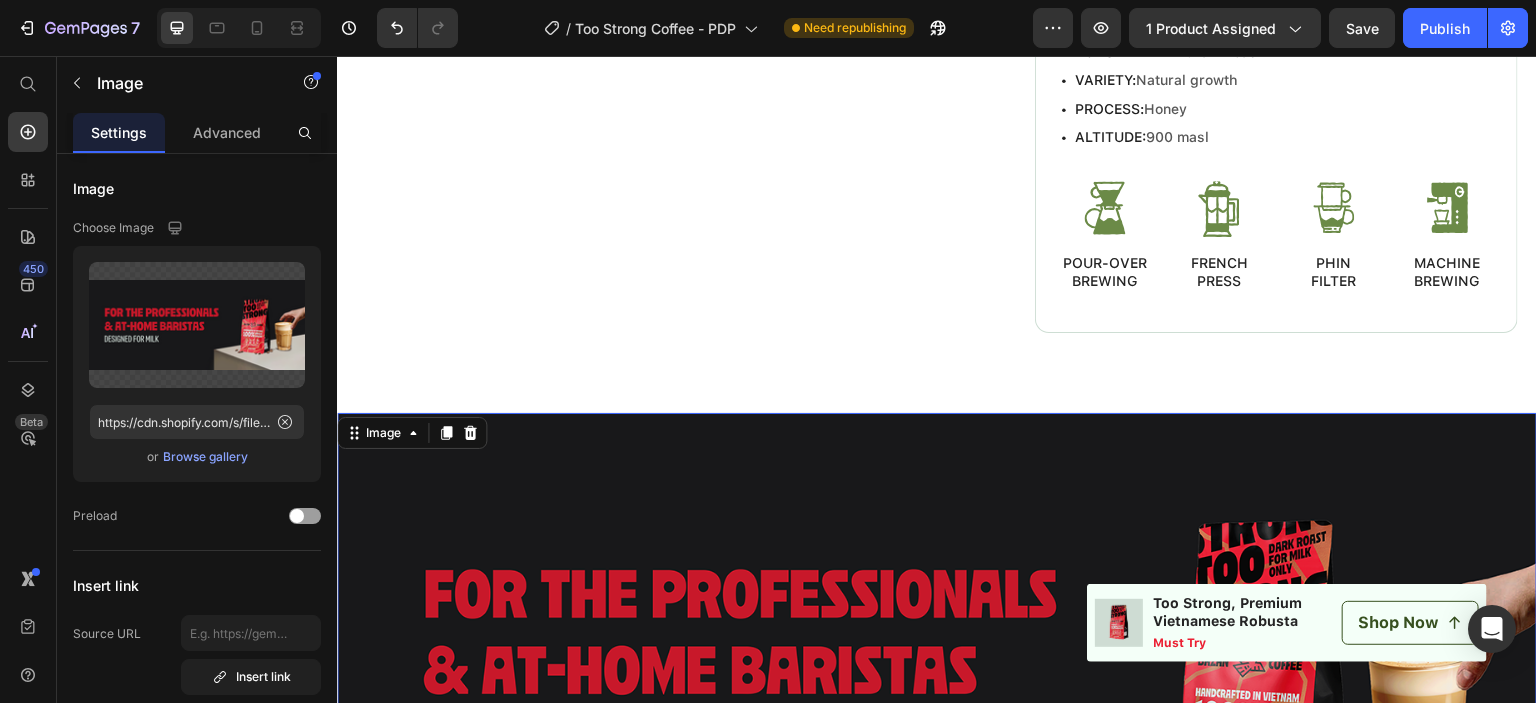 scroll, scrollTop: 2900, scrollLeft: 0, axis: vertical 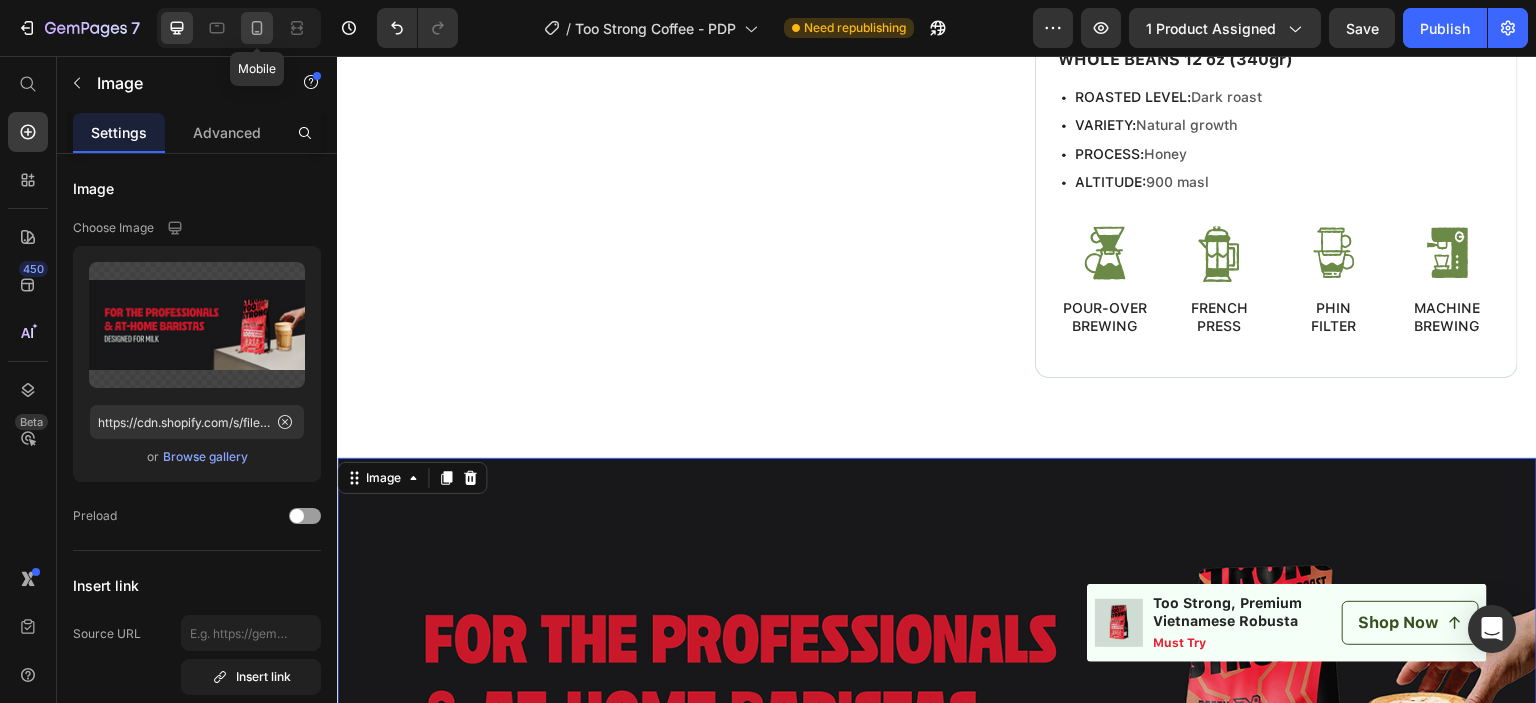 click 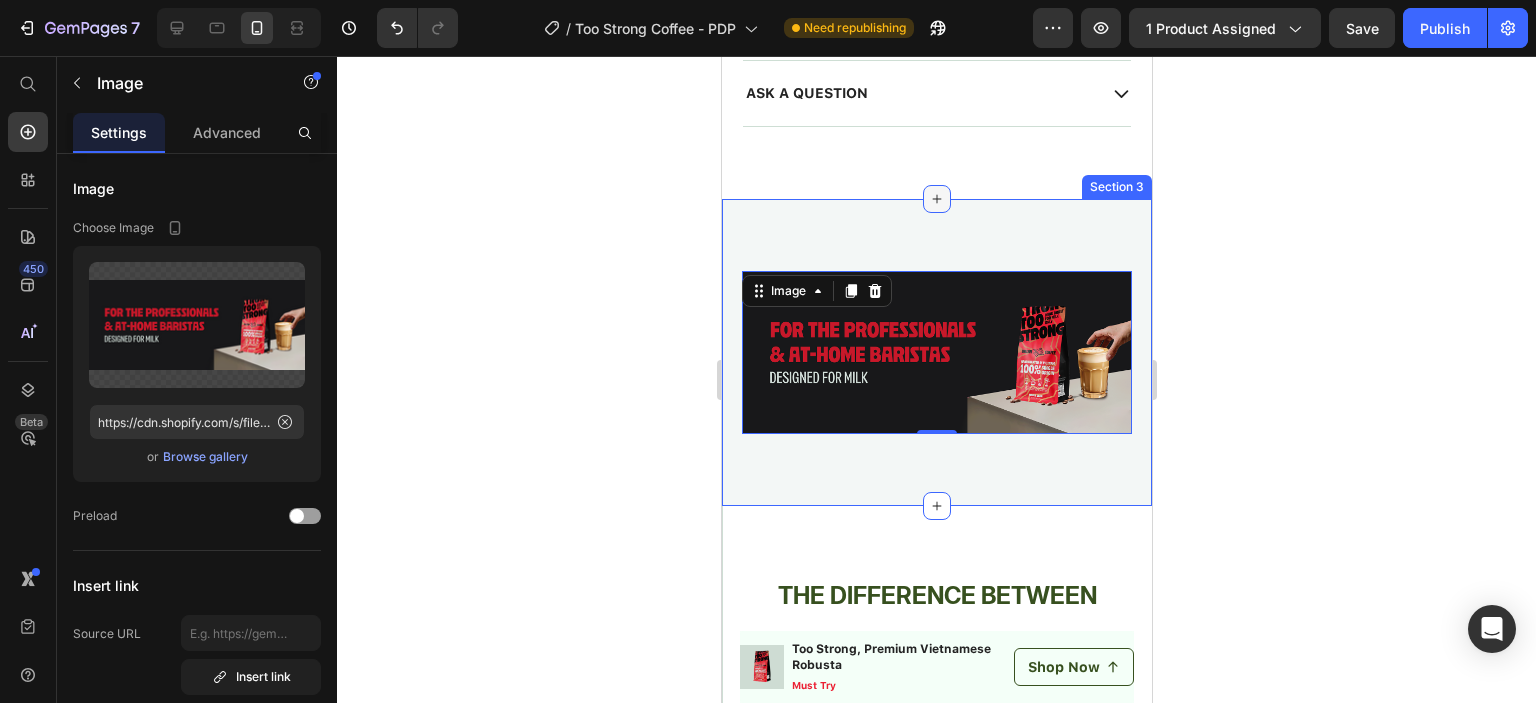 scroll, scrollTop: 3832, scrollLeft: 0, axis: vertical 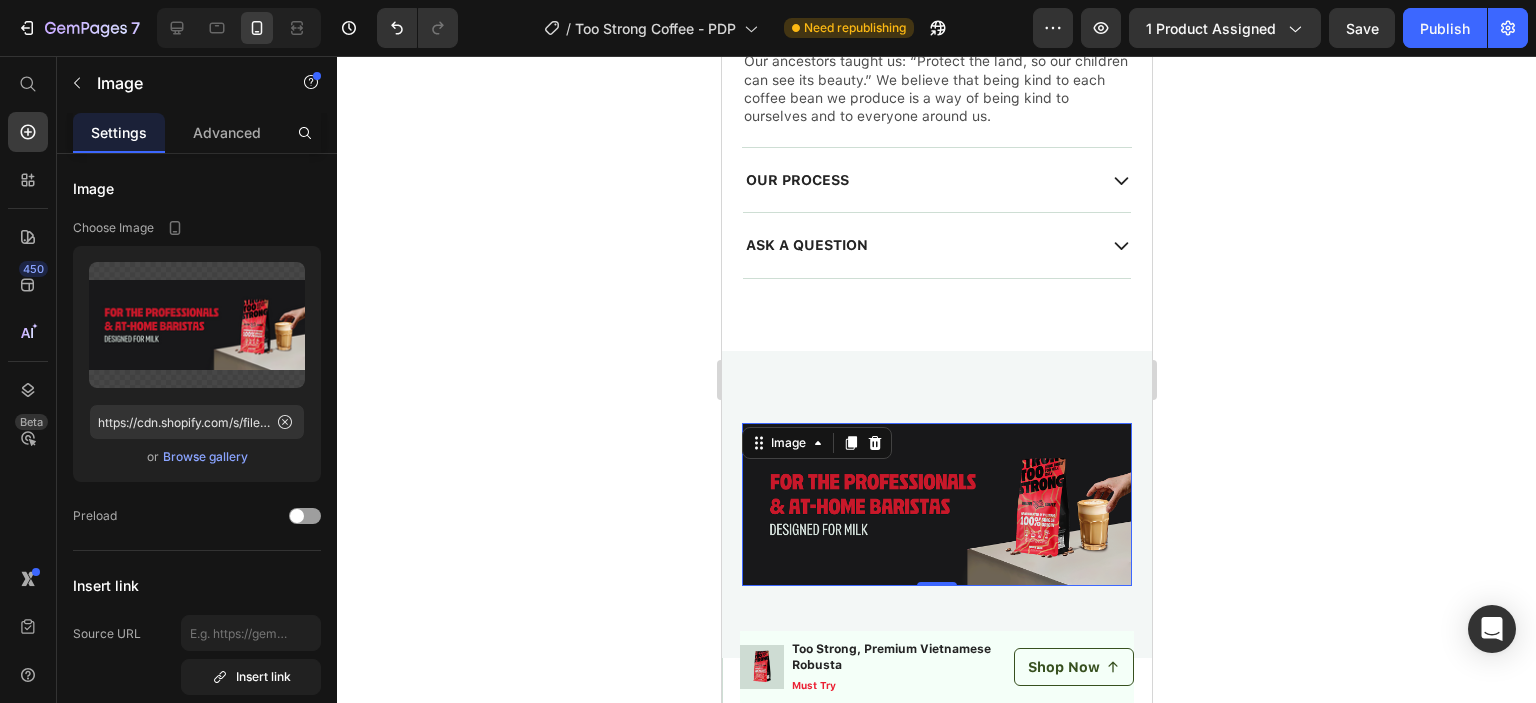 click at bounding box center (936, 505) 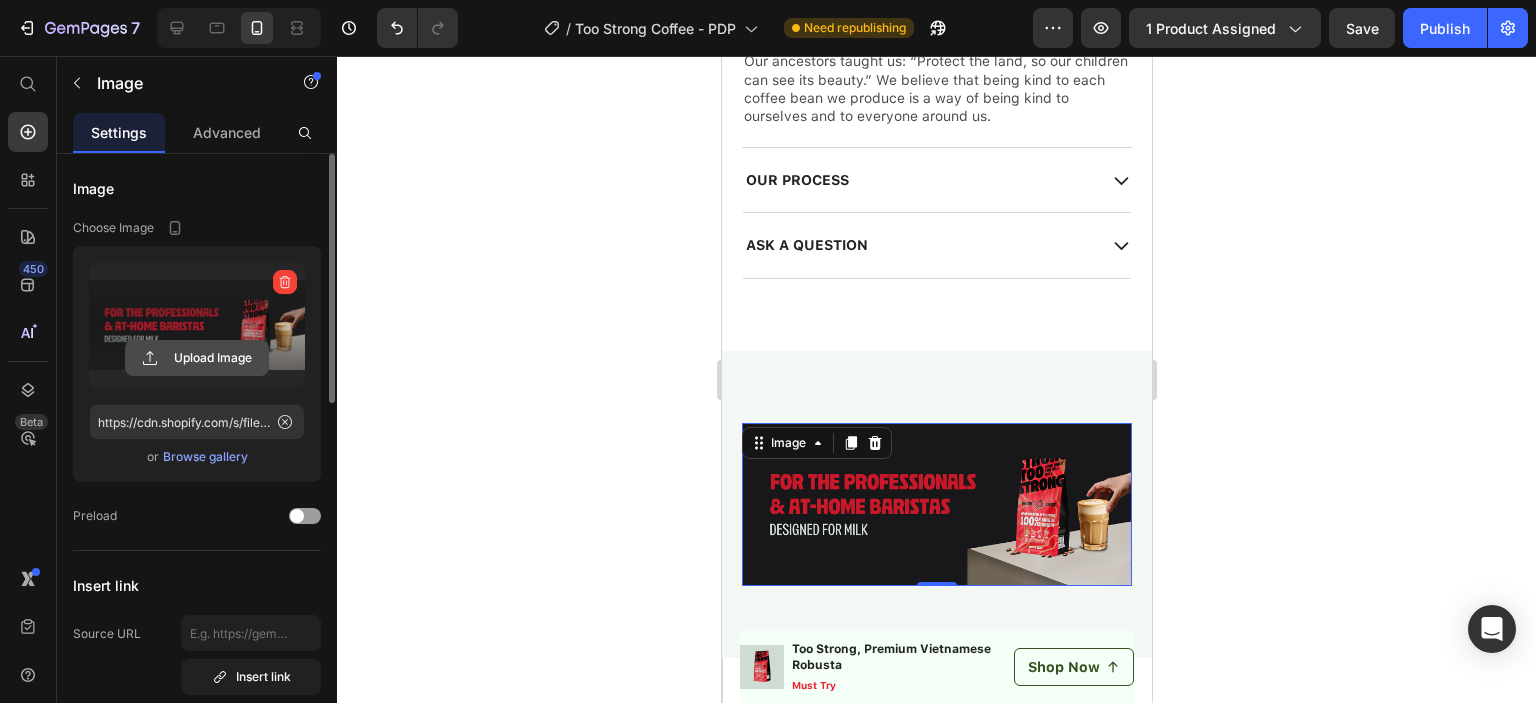 click 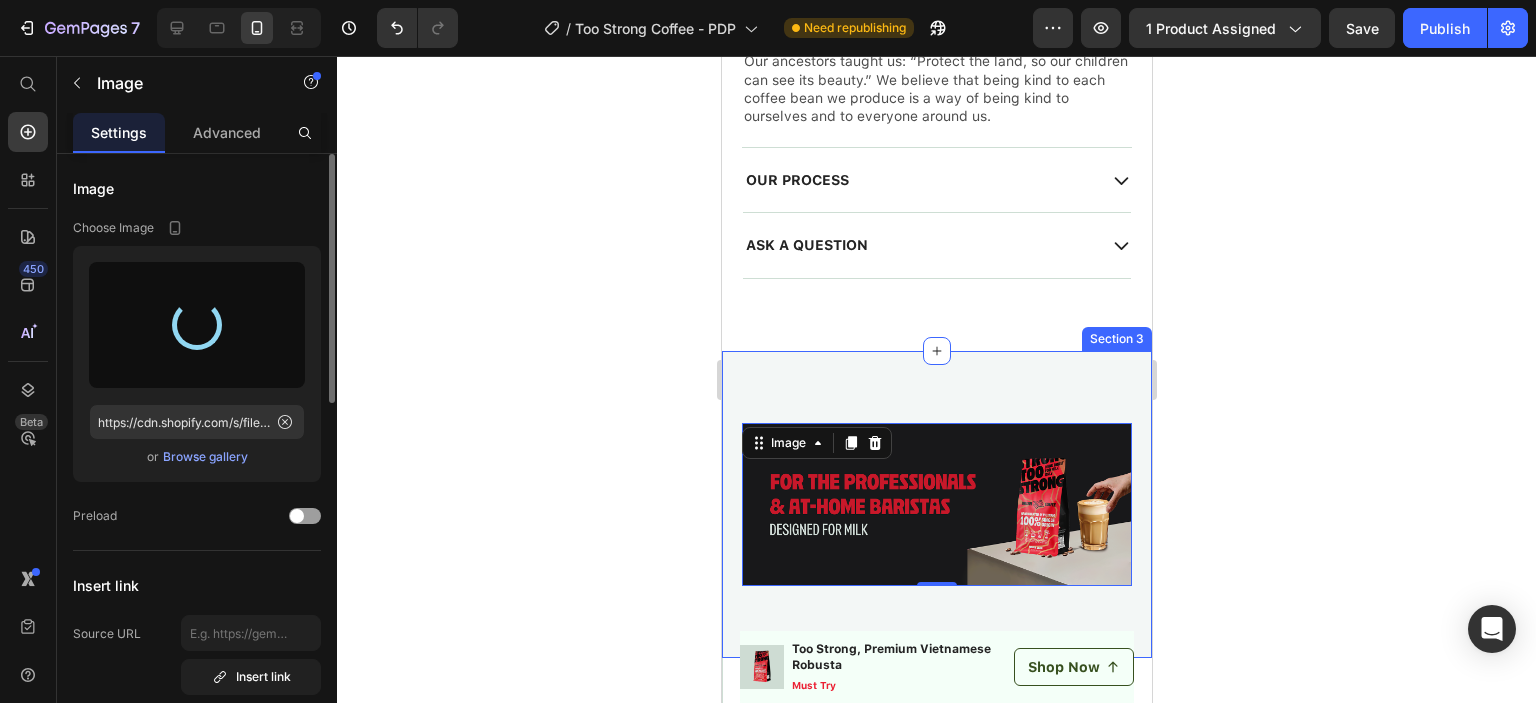 type on "https://cdn.shopify.com/s/files/1/0552/2672/8559/files/gempages_543191436674204580-1ea6a5e4-7762-4fb9-9a16-1b3811ac1555.png" 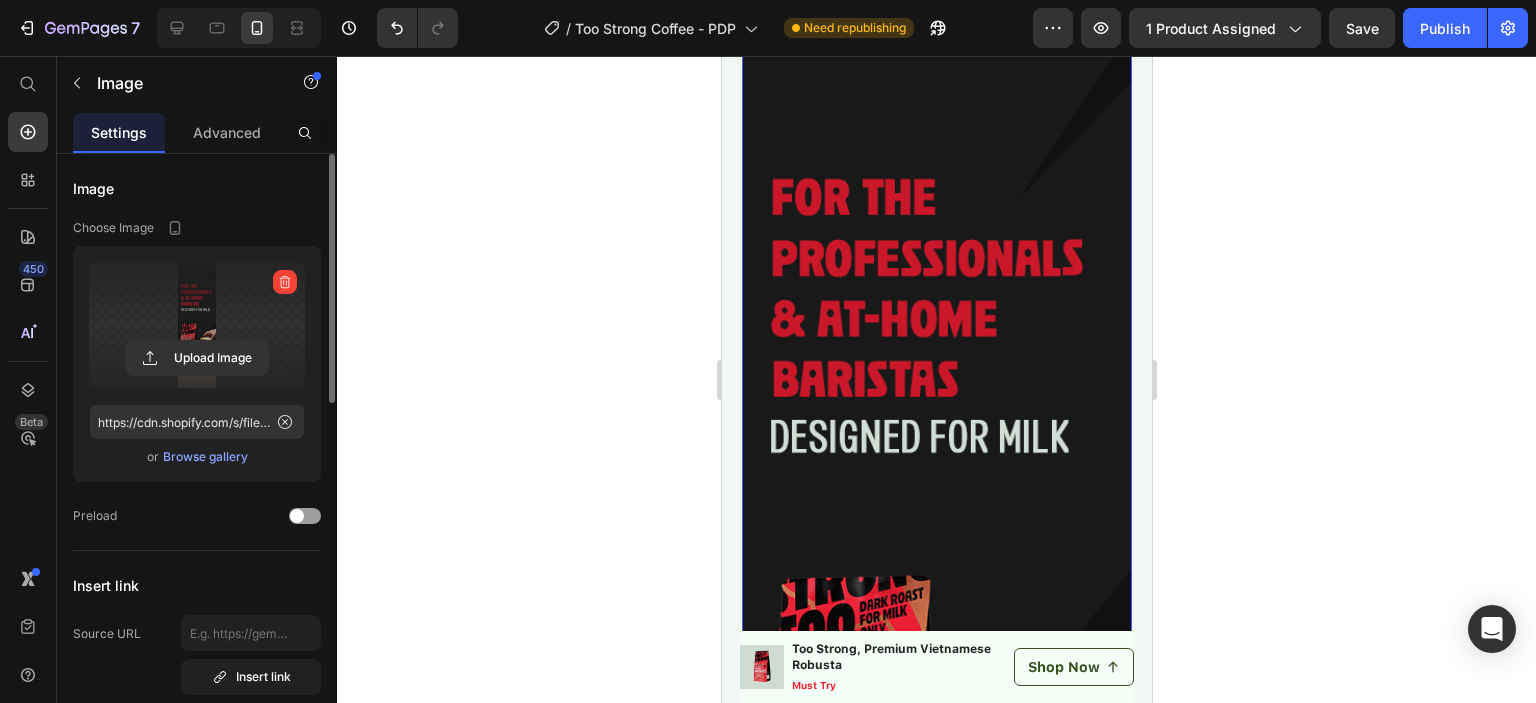 scroll, scrollTop: 4131, scrollLeft: 0, axis: vertical 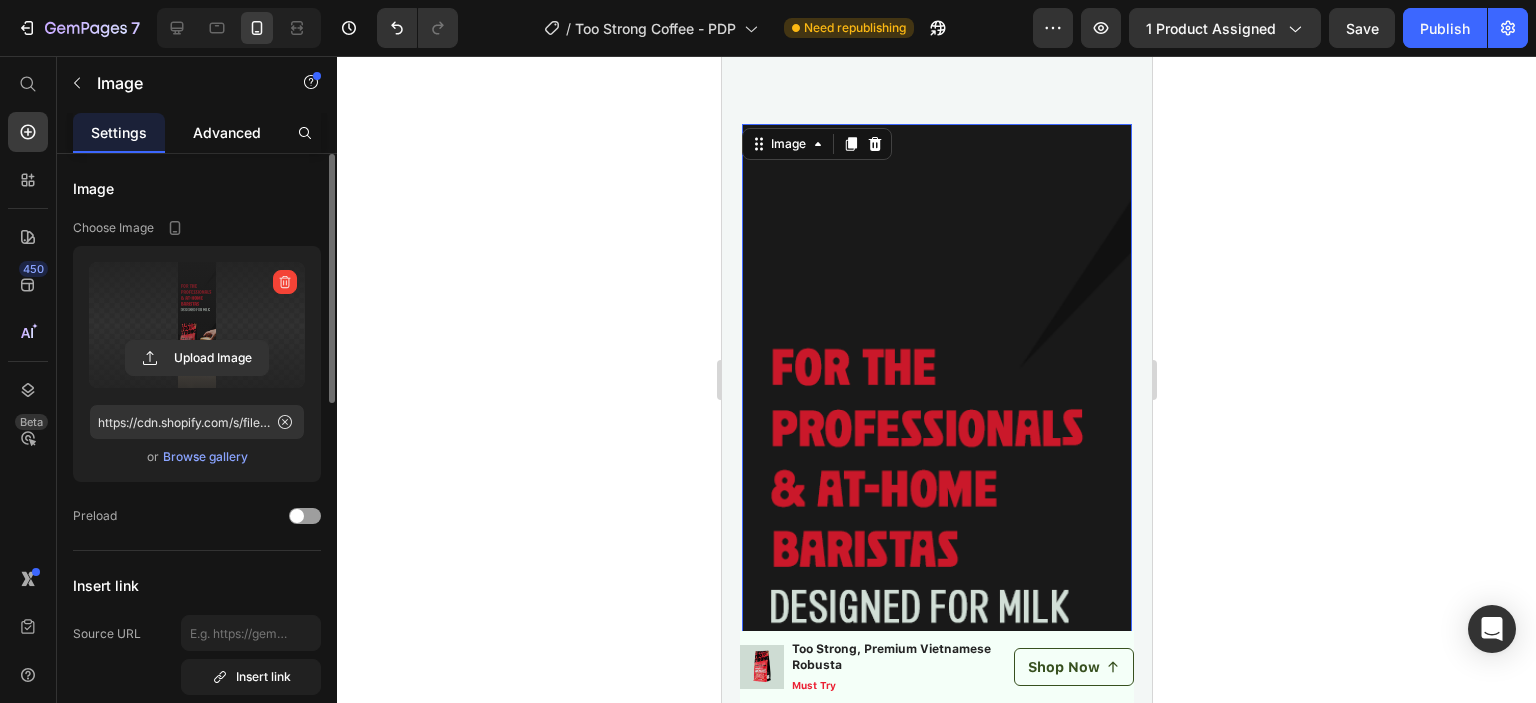 click on "Advanced" at bounding box center (227, 132) 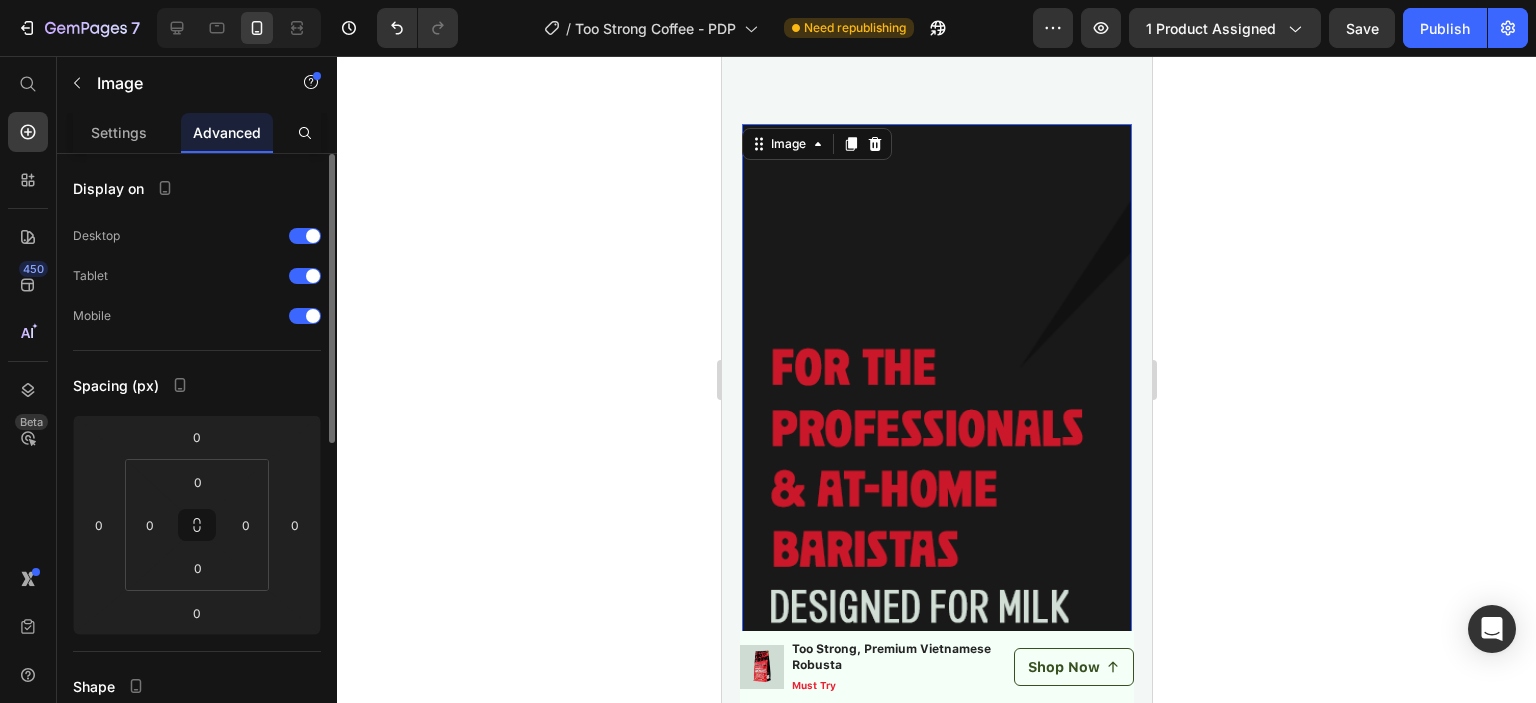 click on "Image   0 Section 3" at bounding box center (936, 763) 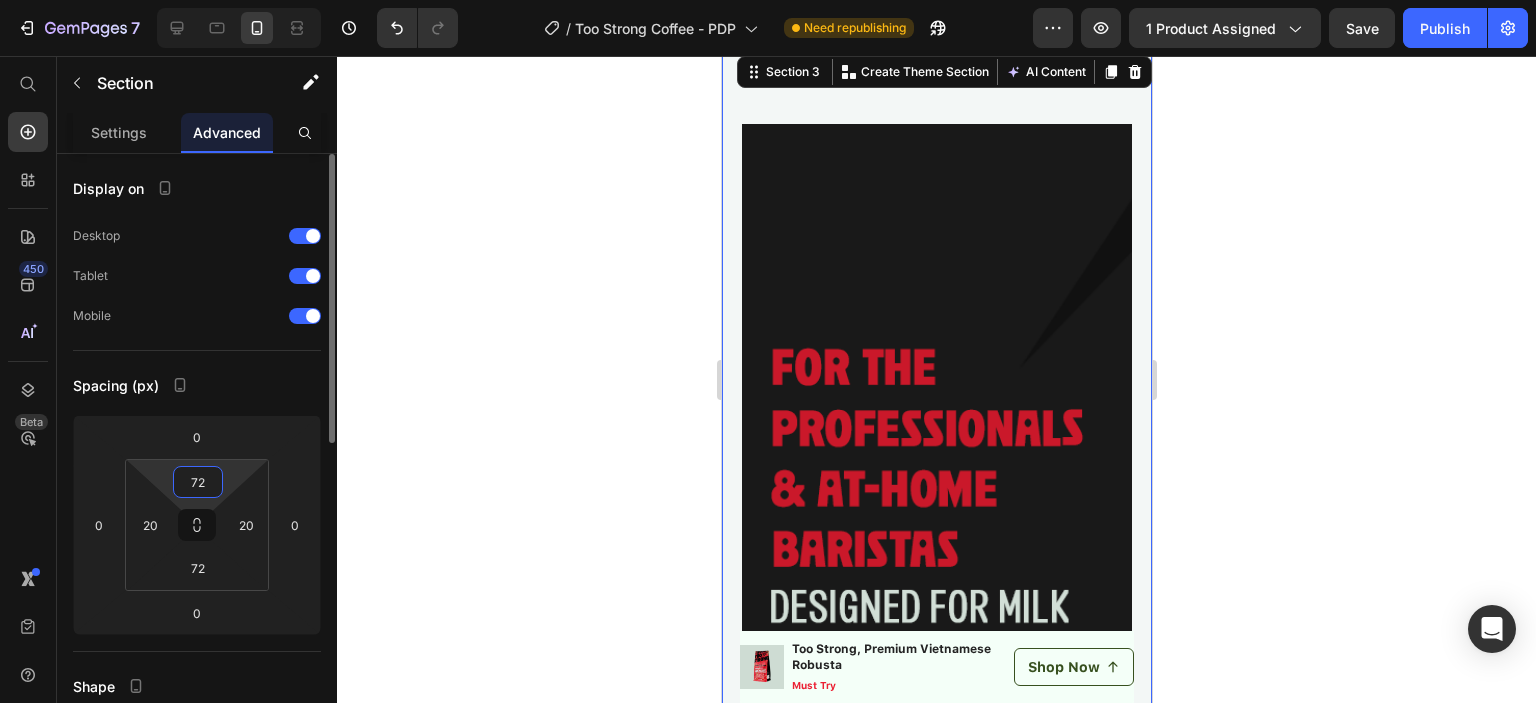 click on "72" at bounding box center [198, 482] 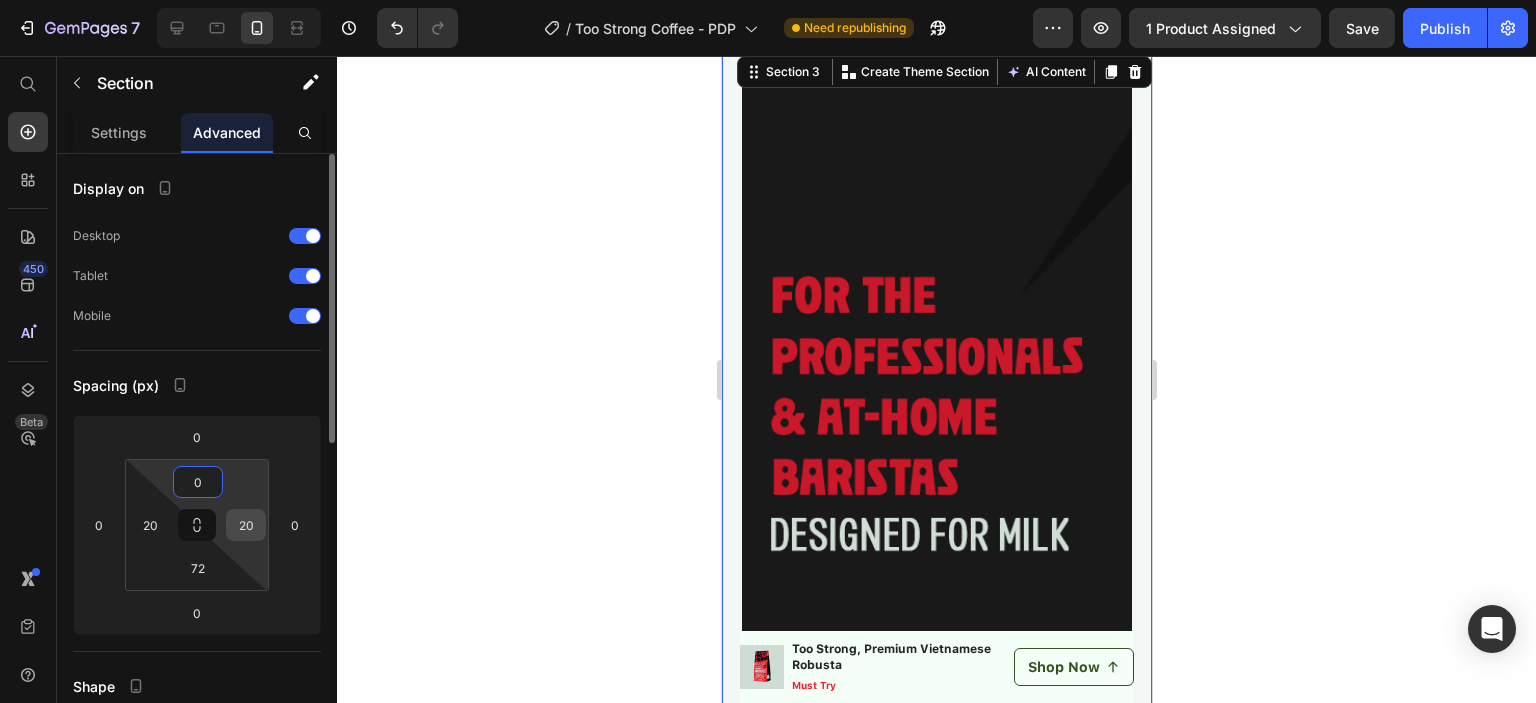 type on "0" 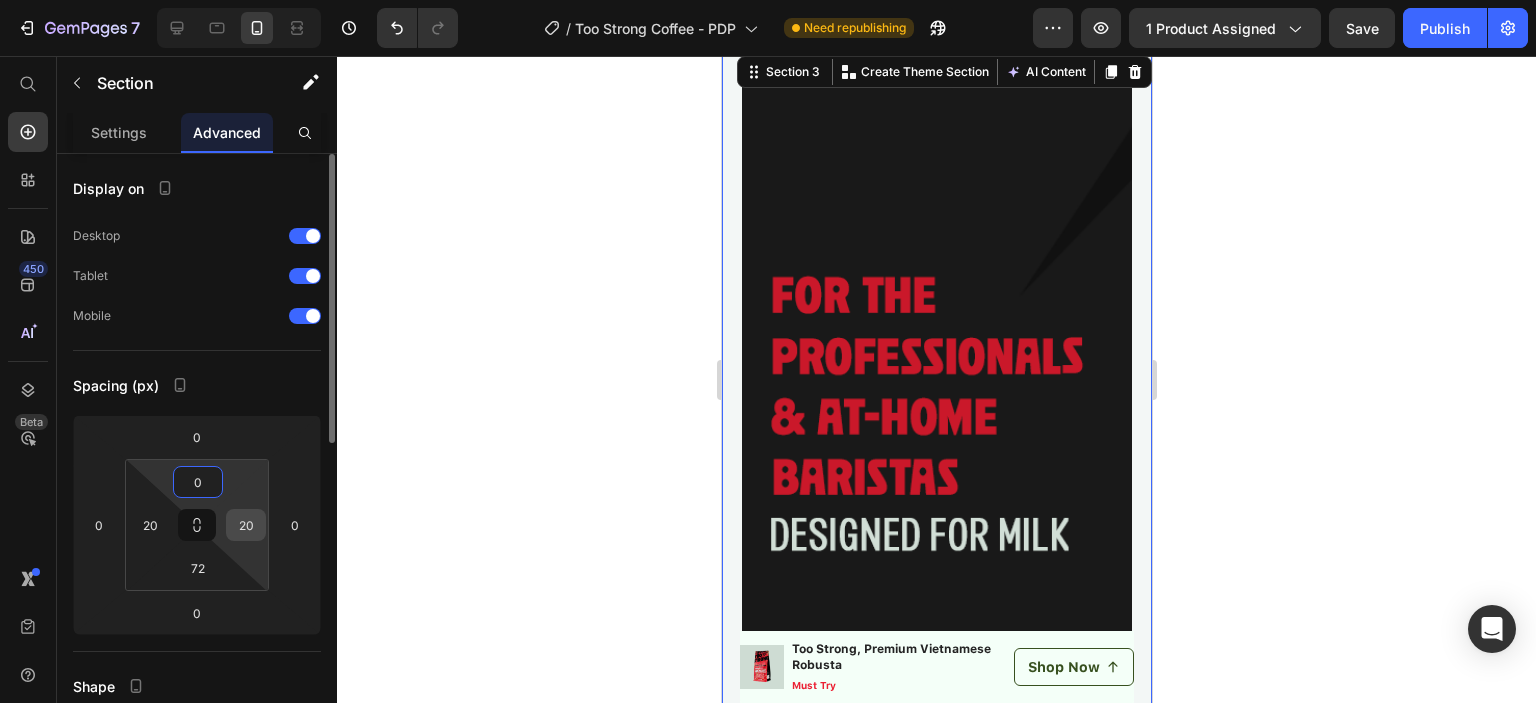 click on "20" at bounding box center (246, 525) 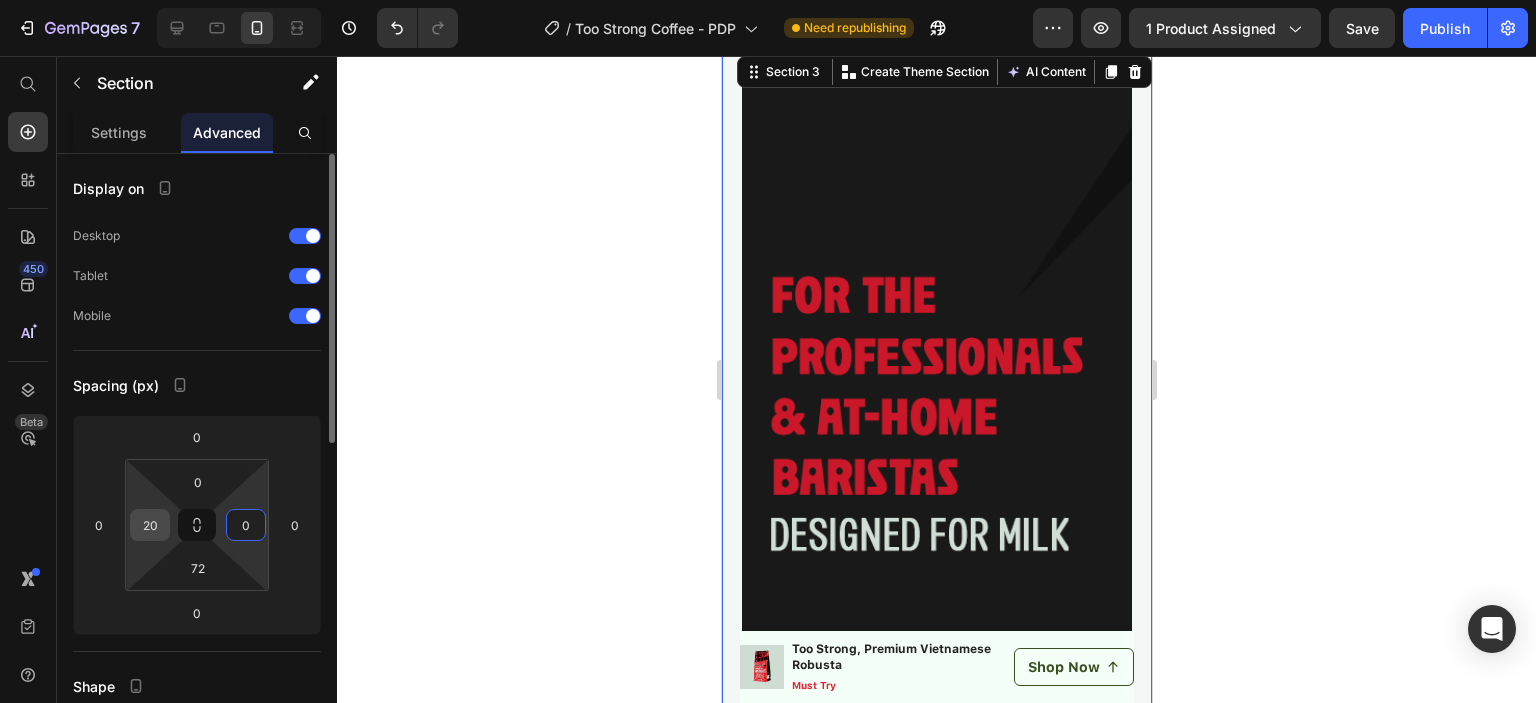 type on "0" 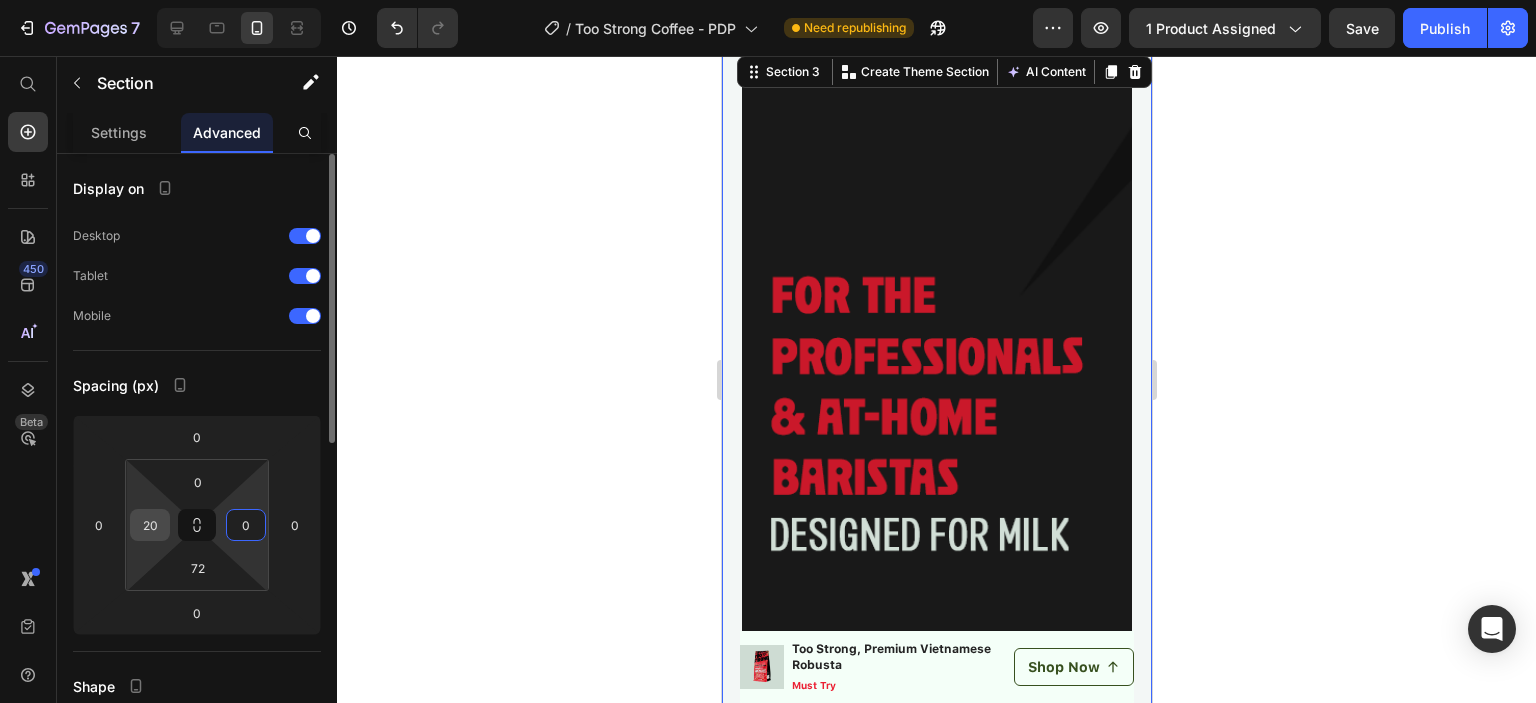 click on "20" at bounding box center [150, 525] 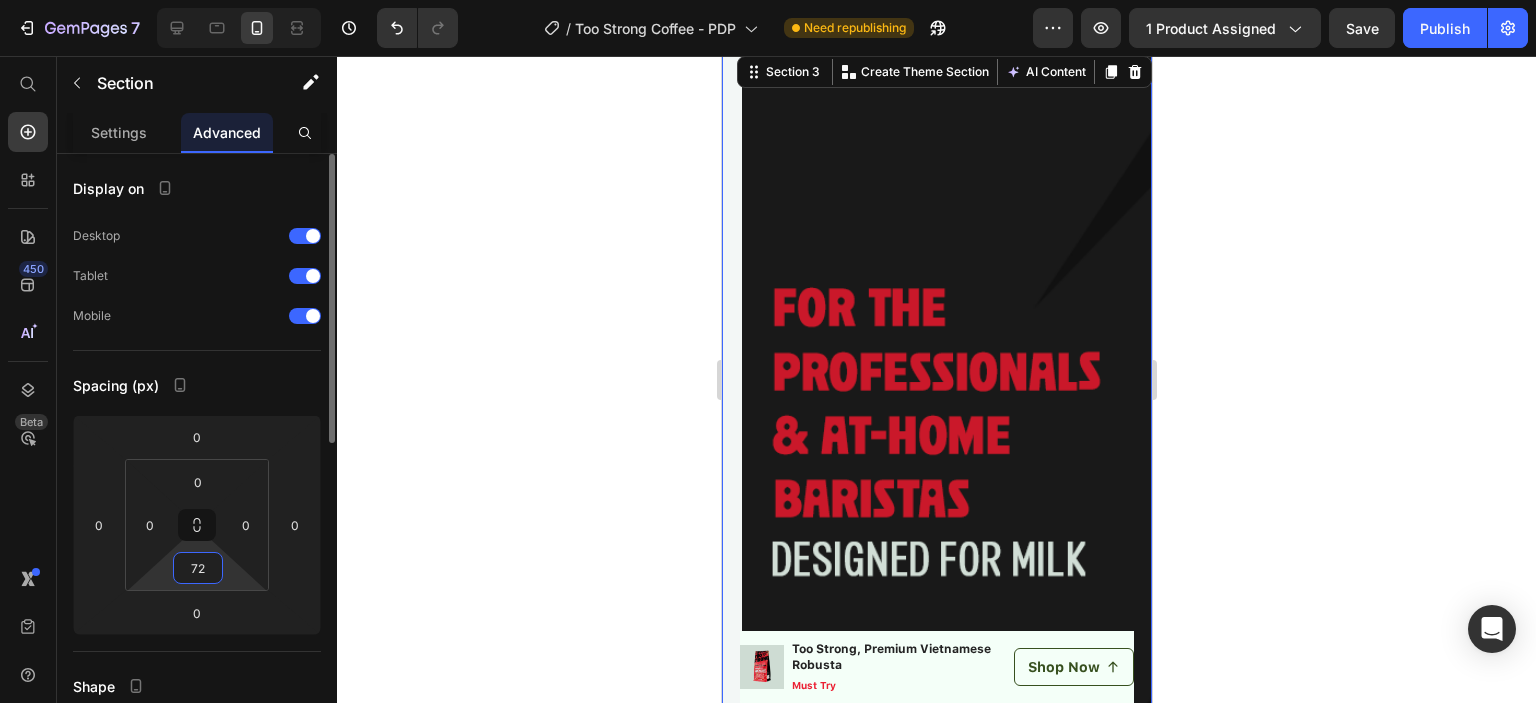 click on "72" at bounding box center [198, 568] 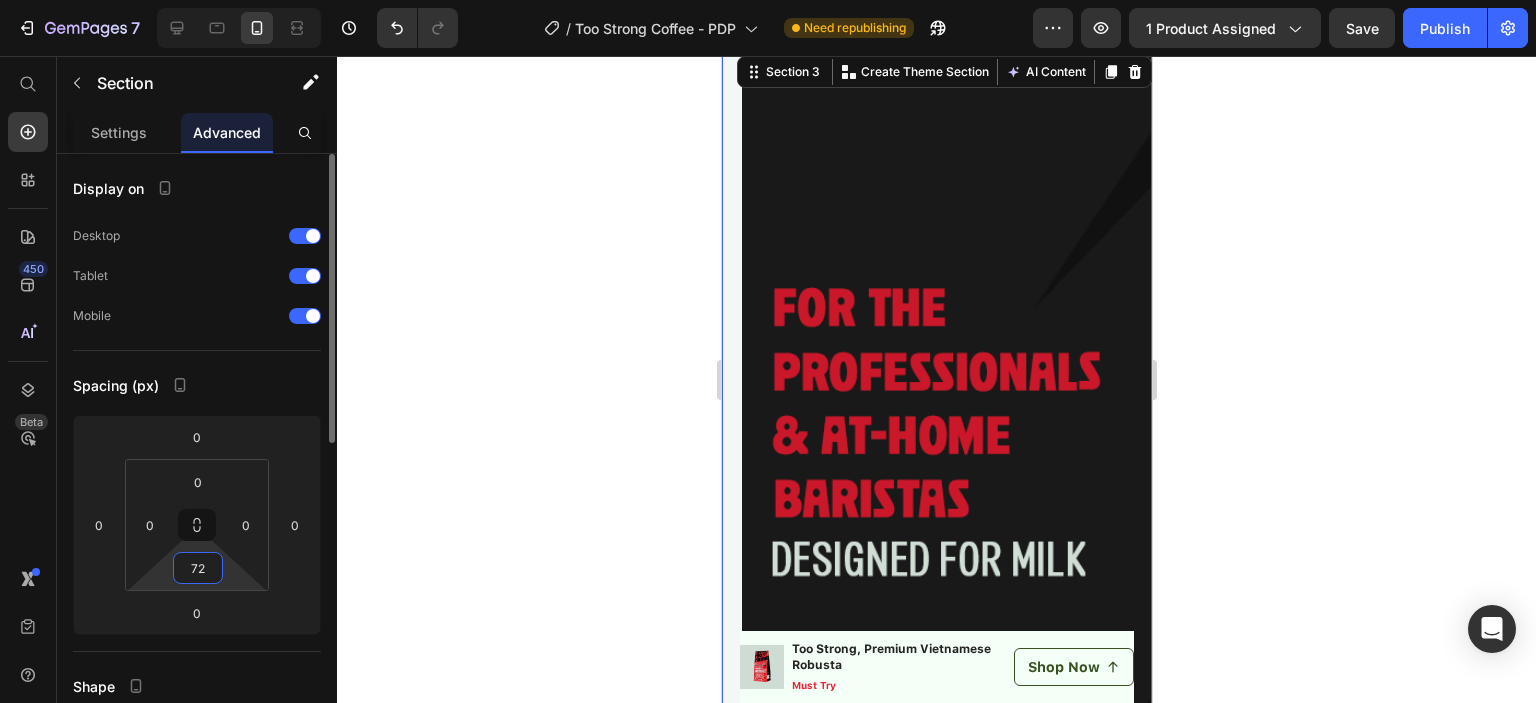 type on "0" 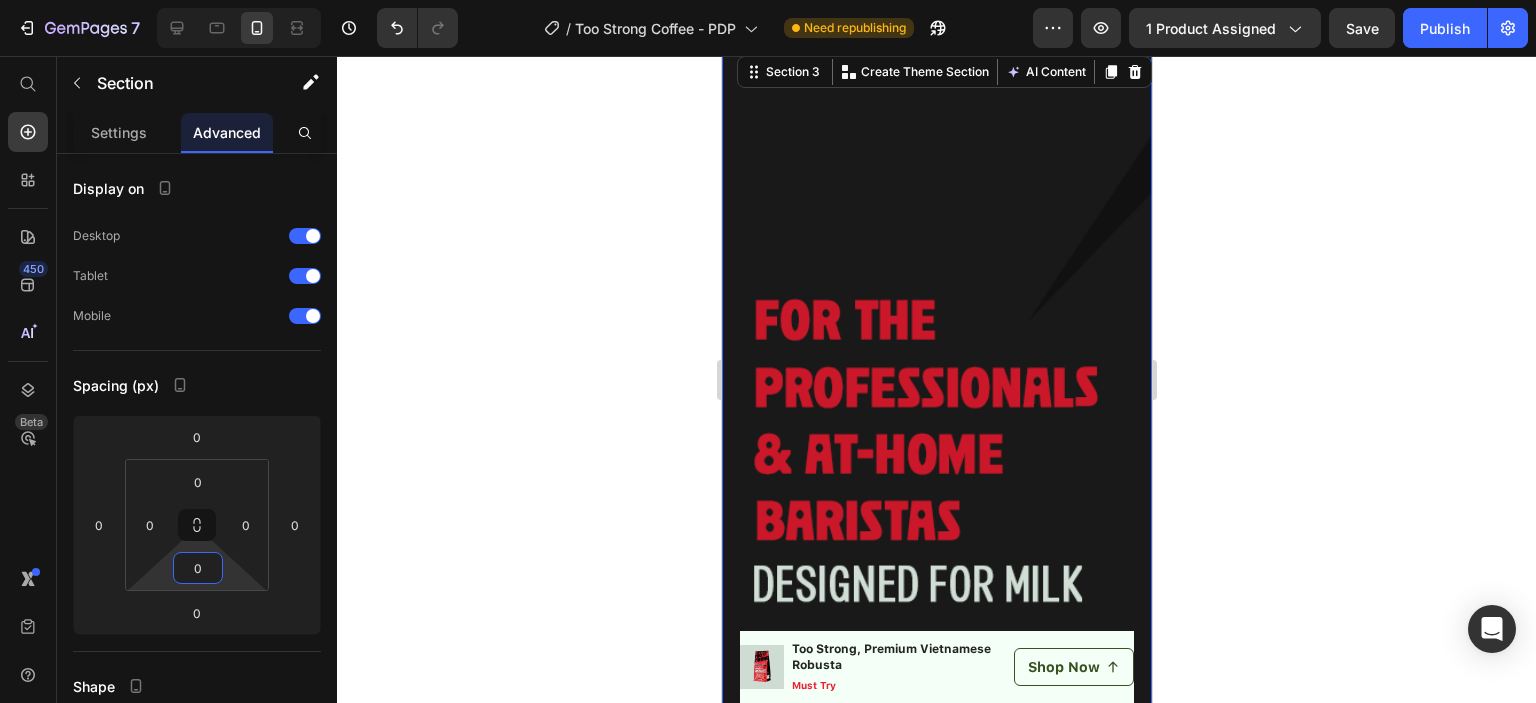 click 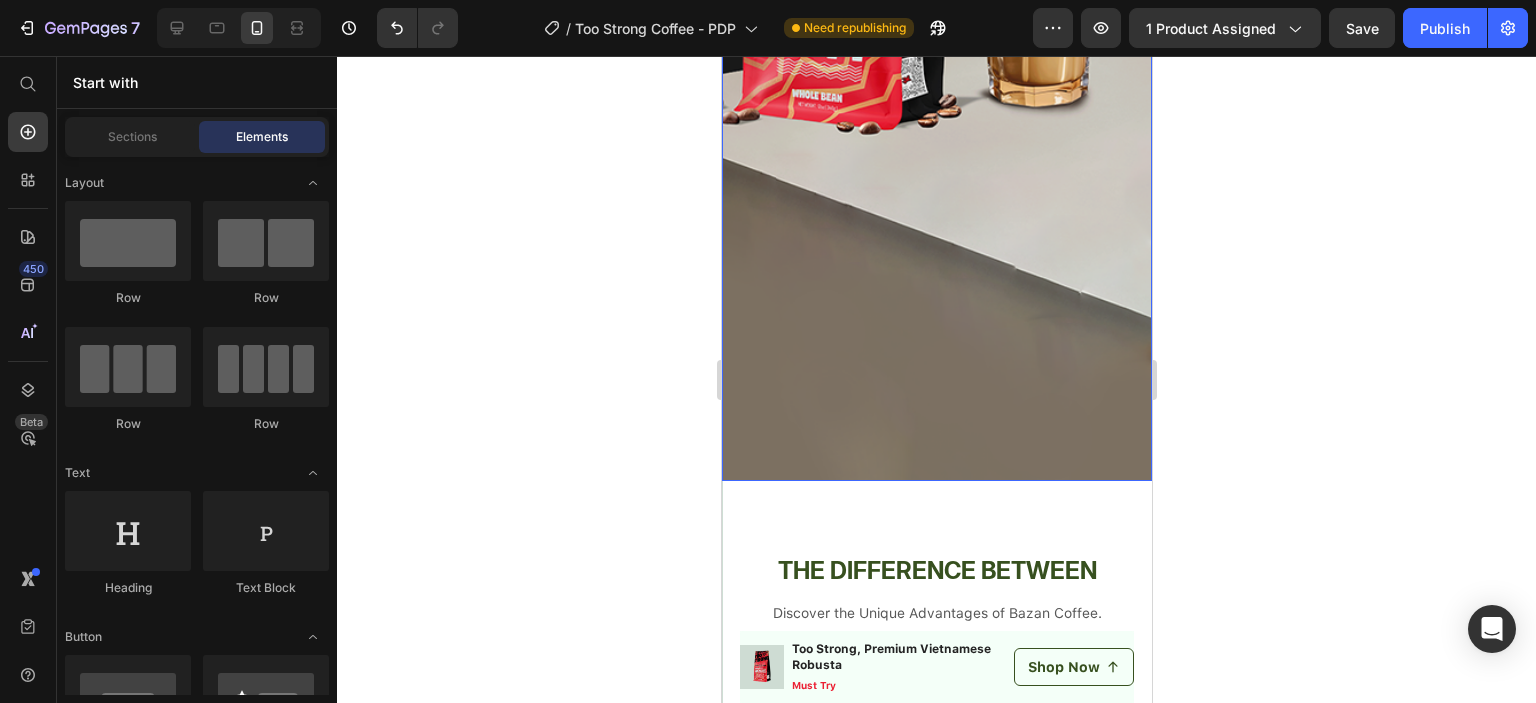 scroll, scrollTop: 5231, scrollLeft: 0, axis: vertical 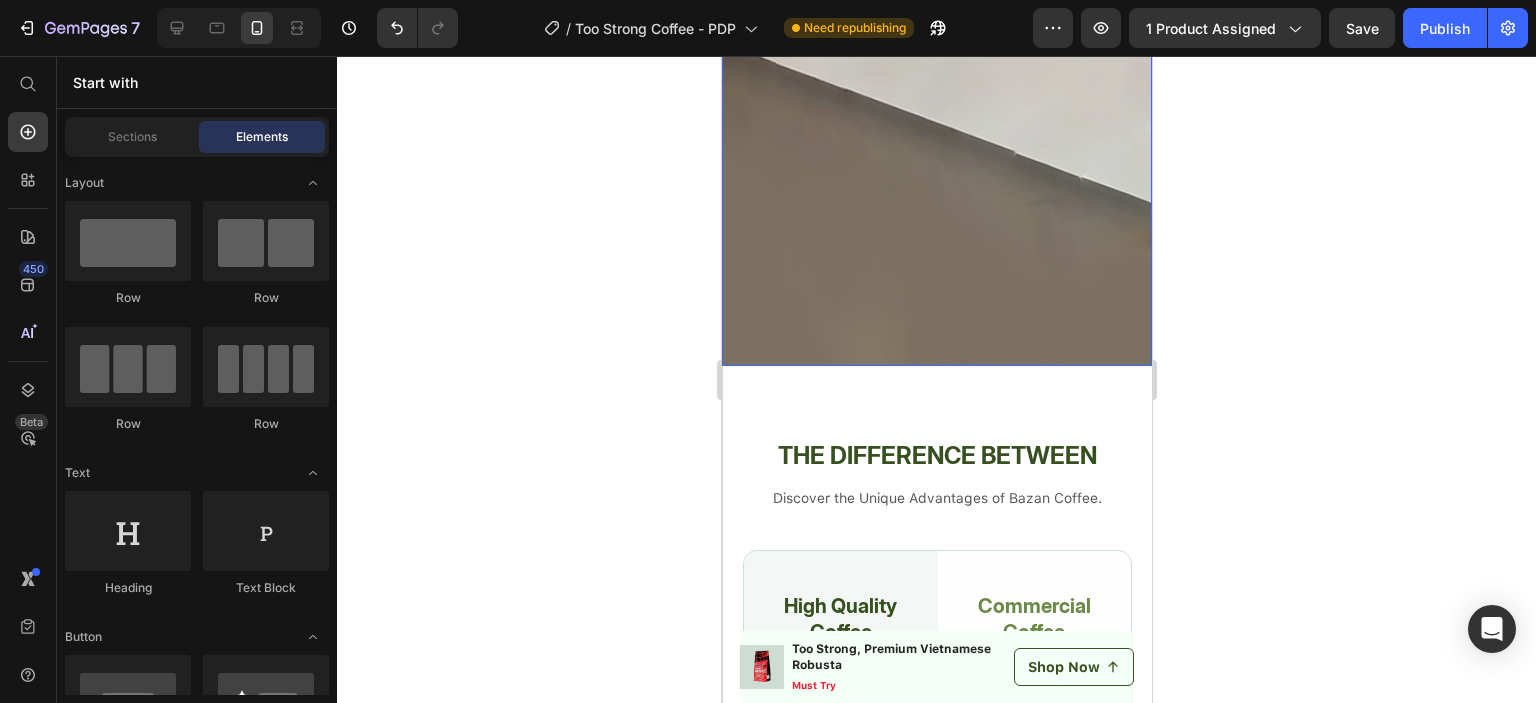 click at bounding box center (936, -339) 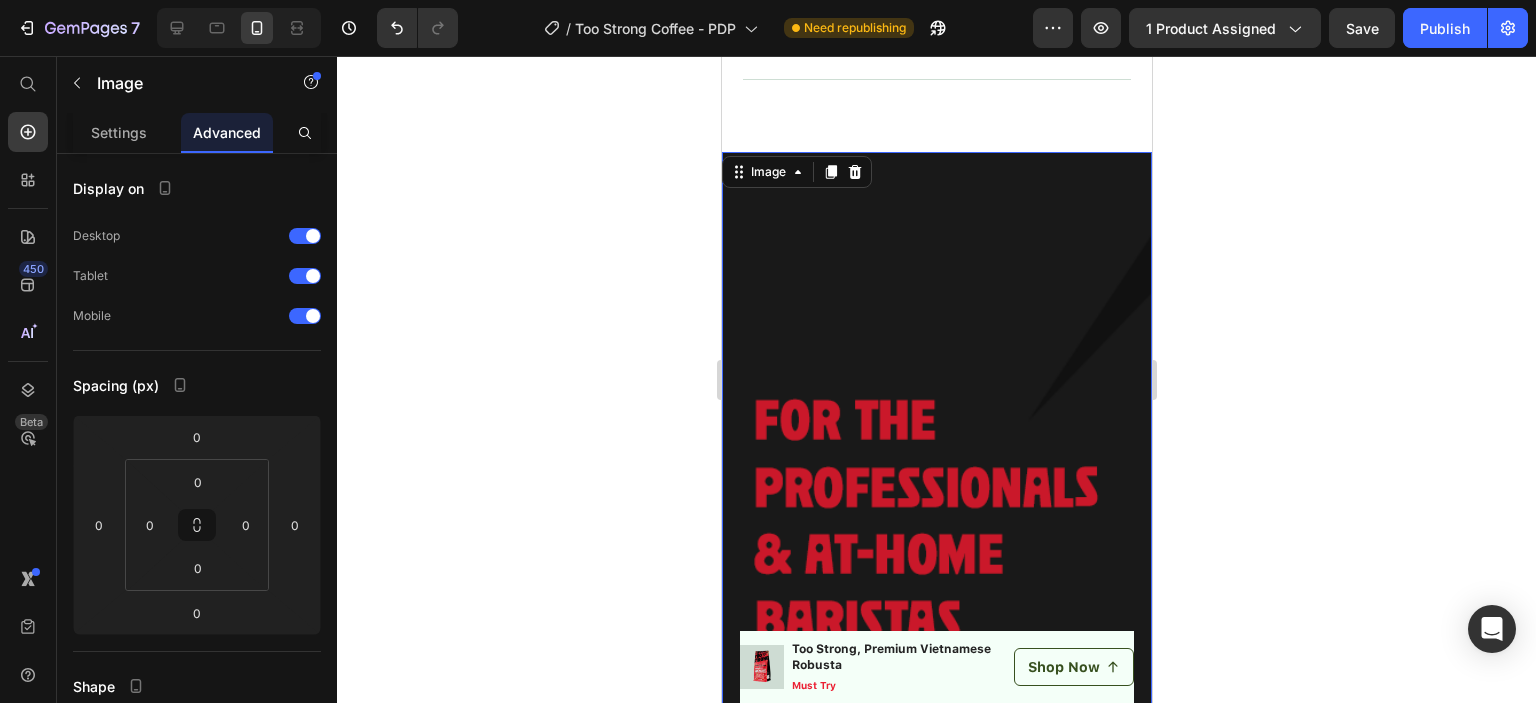 scroll, scrollTop: 3631, scrollLeft: 0, axis: vertical 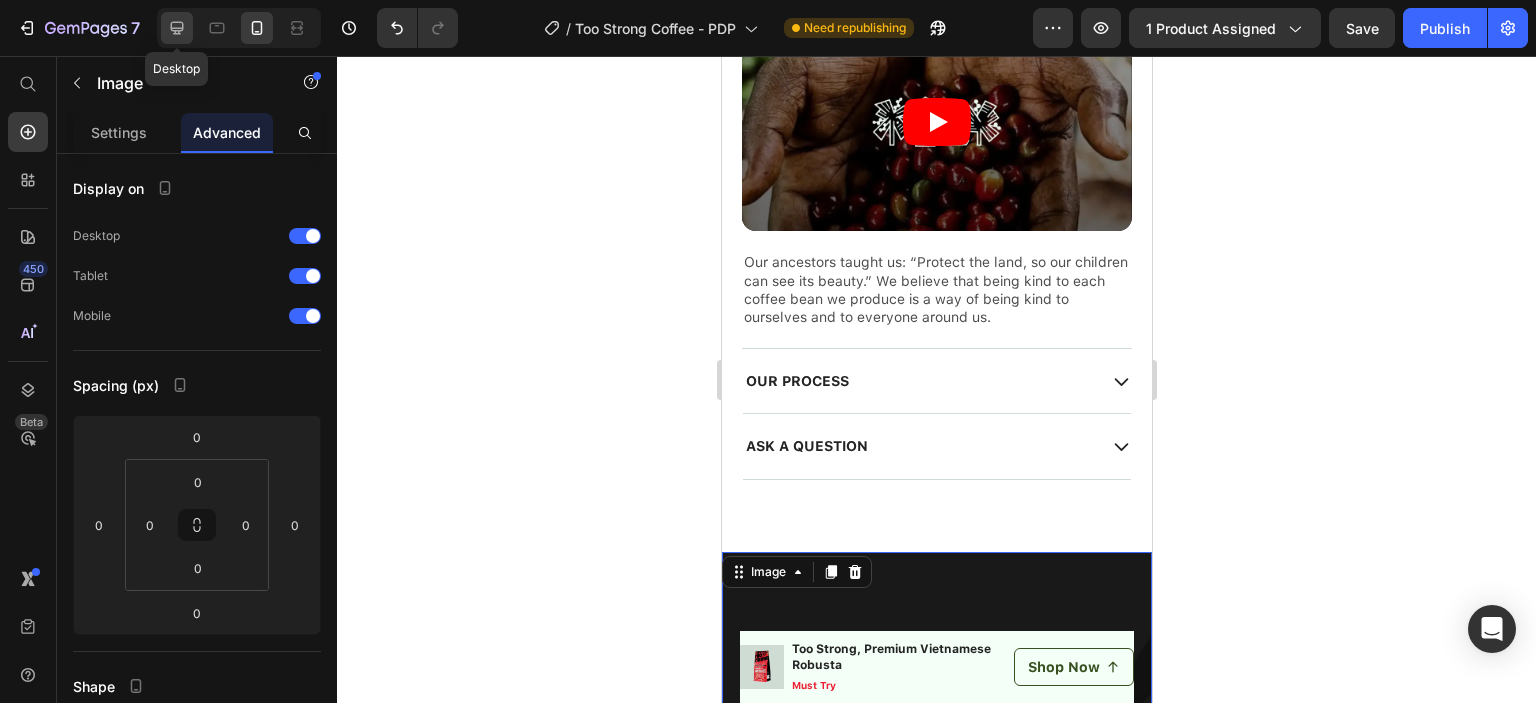 click 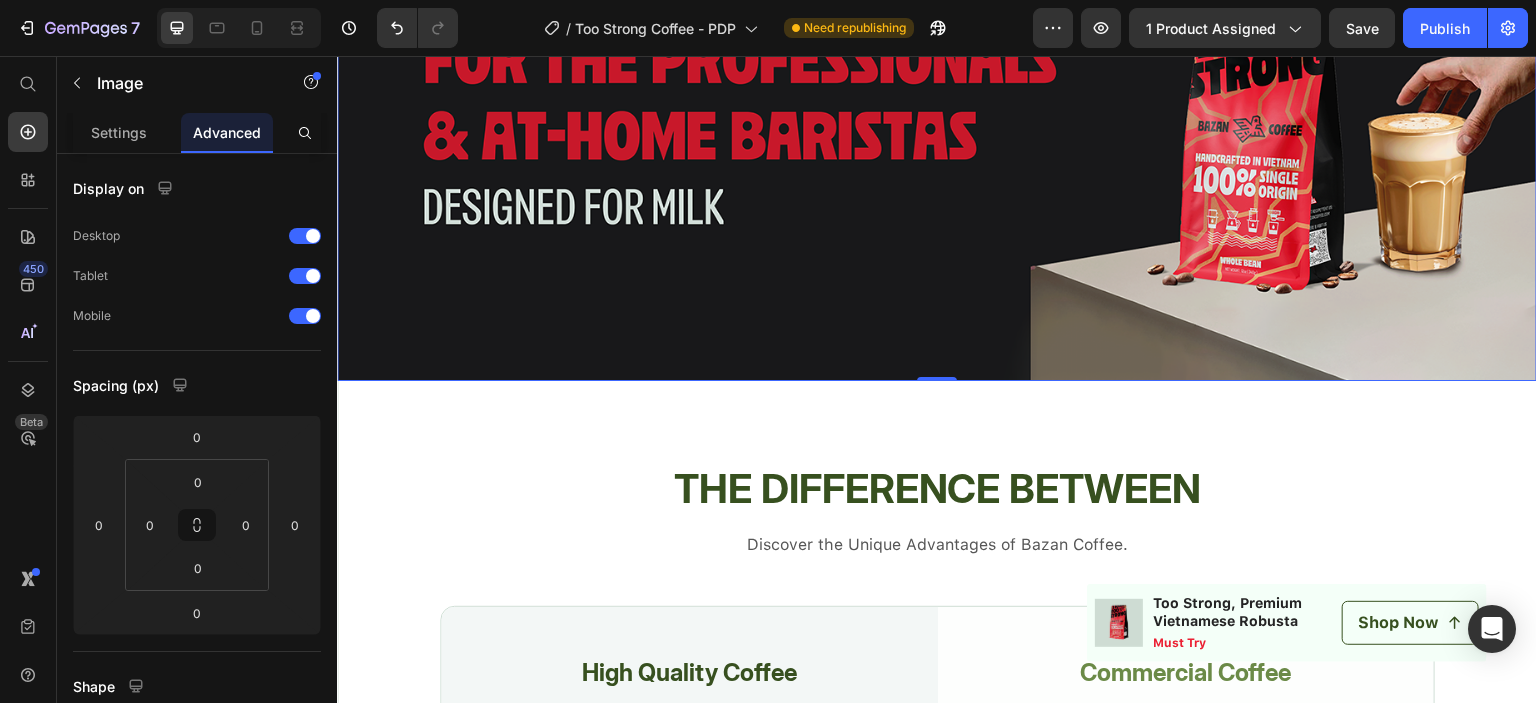 scroll, scrollTop: 3627, scrollLeft: 0, axis: vertical 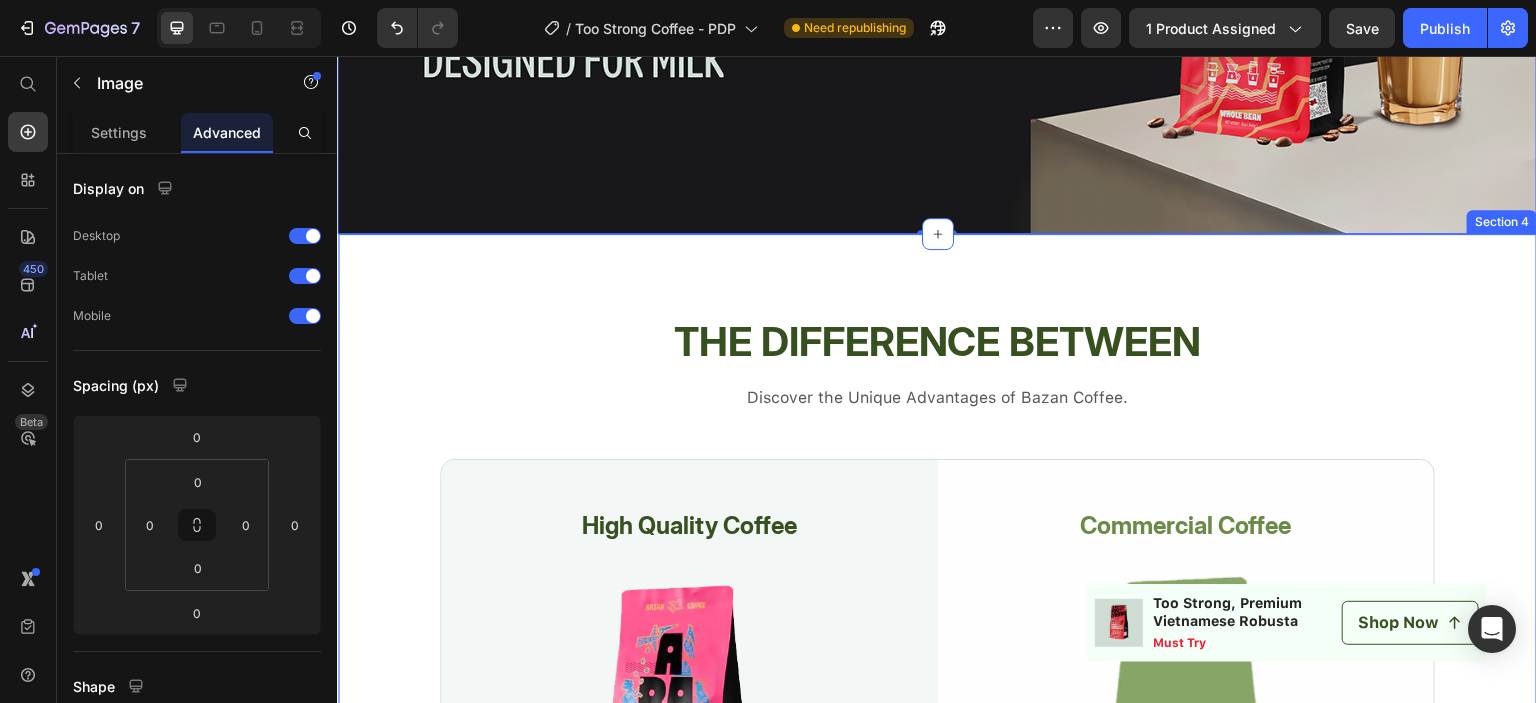 click on "The Difference between Heading Discover the Unique Advantages of Bazan Coffee. Text Block High Quality Coffee Text Block Image TOP bean quality Text Block Single origin Text Block Roasted small patch Text Block Complex flavors Text Block Strict quality control in every stage Text Block Row Commercial Coffee Text Block Image Low grade beans Text Block Boring bitter taste Text Block Mass-produced Text Block May have additives Text Block Bad for your health Text Block Row Row Section 4" at bounding box center (937, 752) 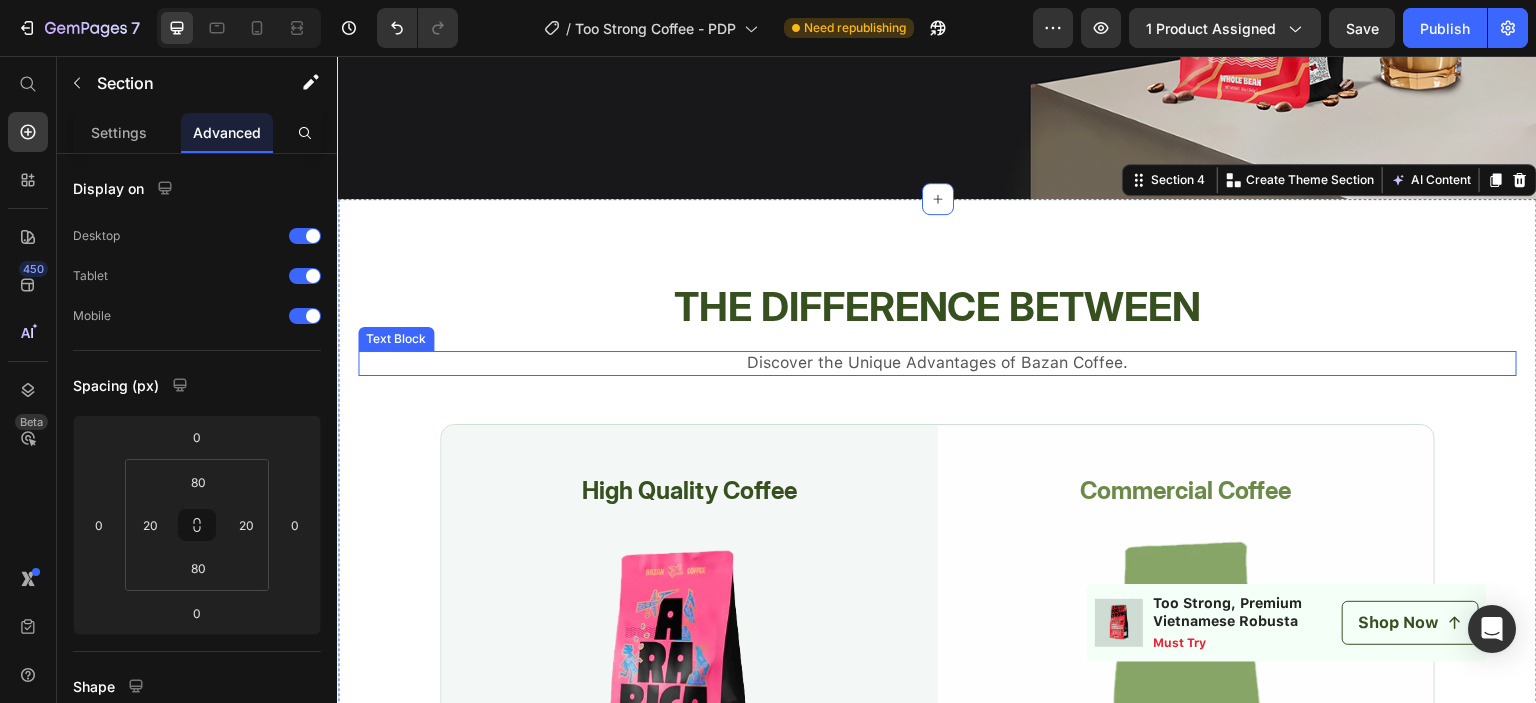 scroll, scrollTop: 3627, scrollLeft: 0, axis: vertical 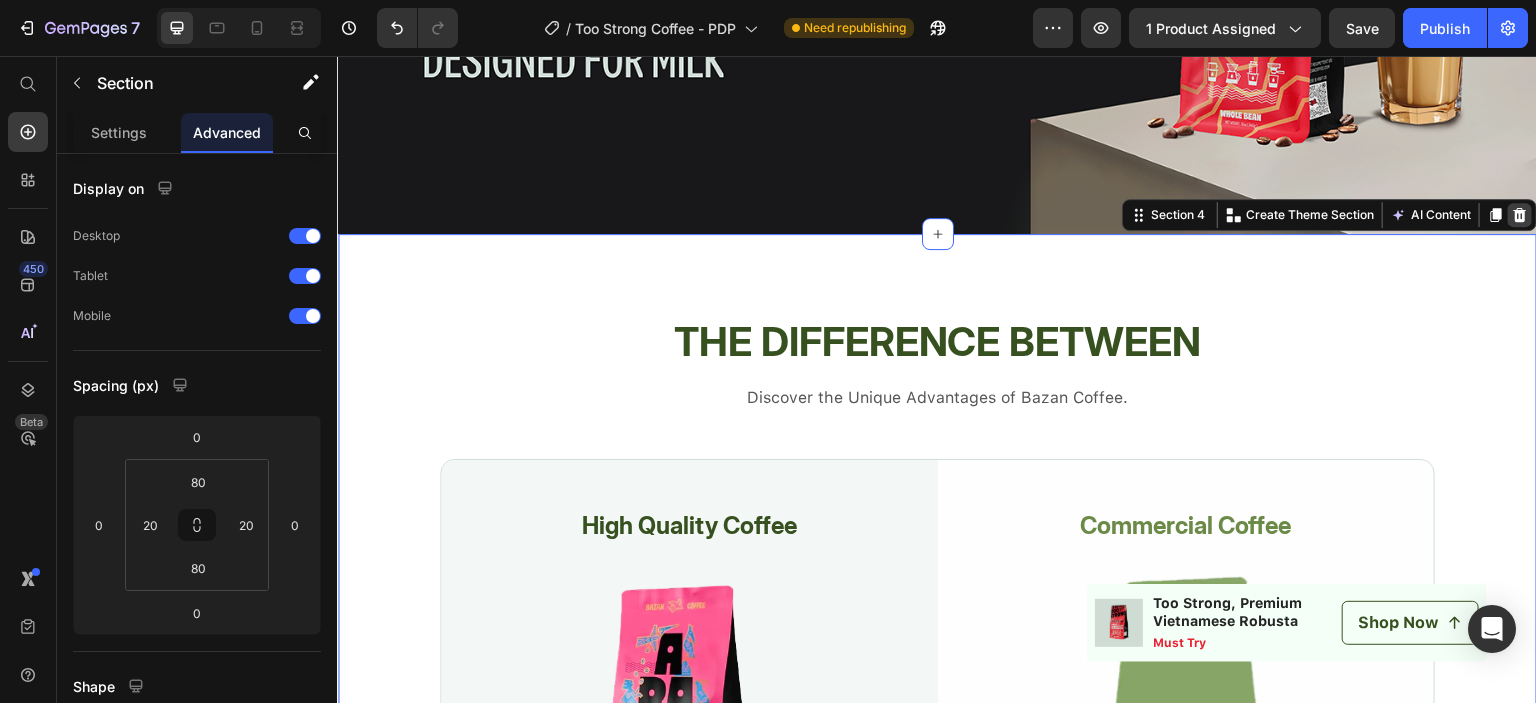 click 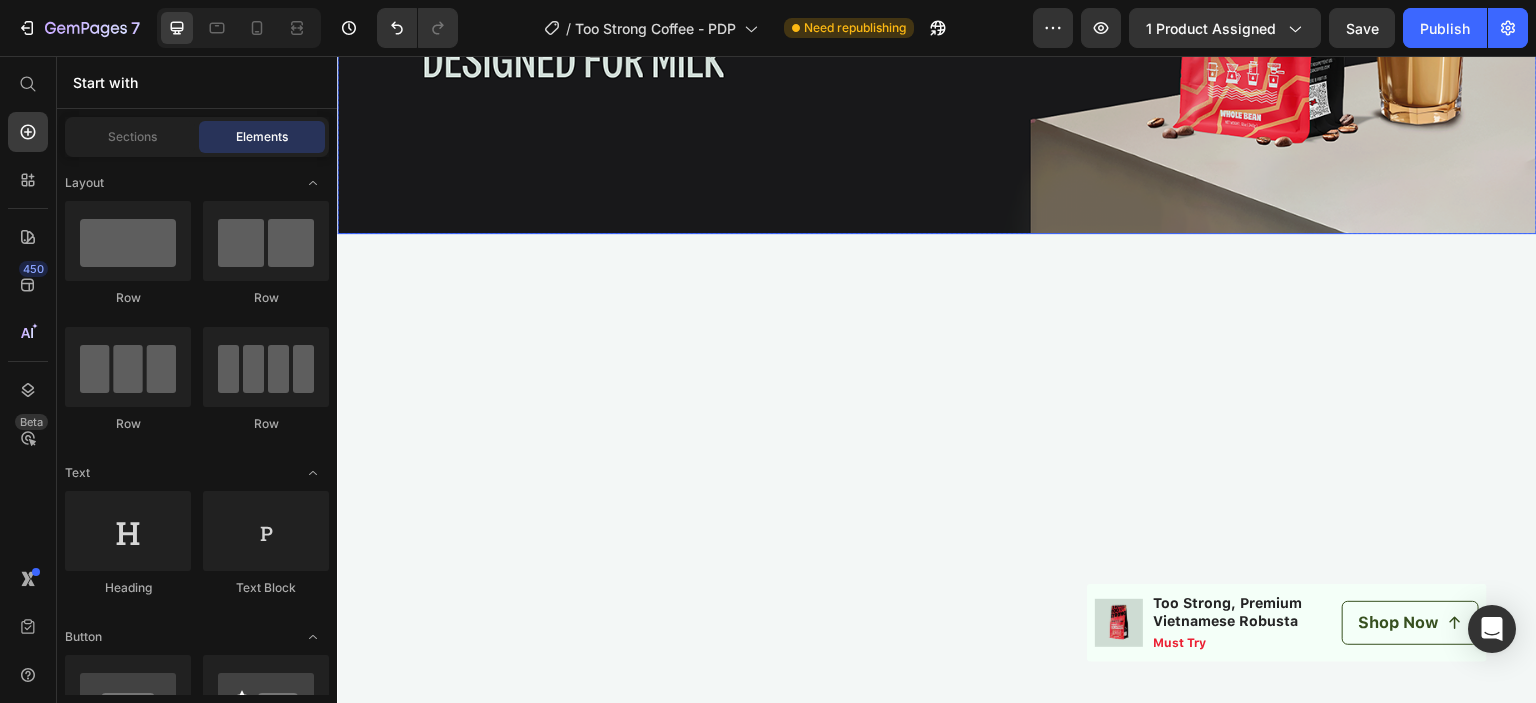 click at bounding box center (937, -18) 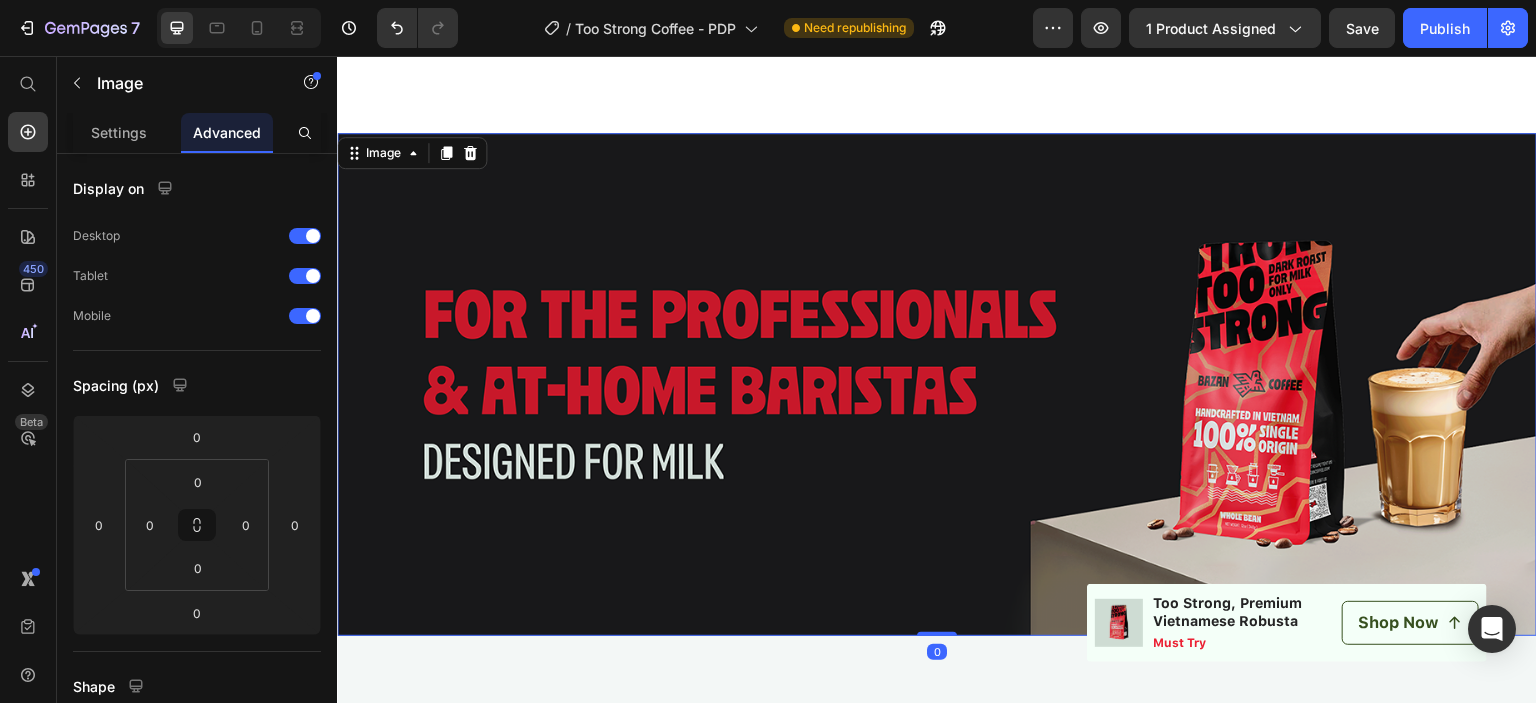 scroll, scrollTop: 3027, scrollLeft: 0, axis: vertical 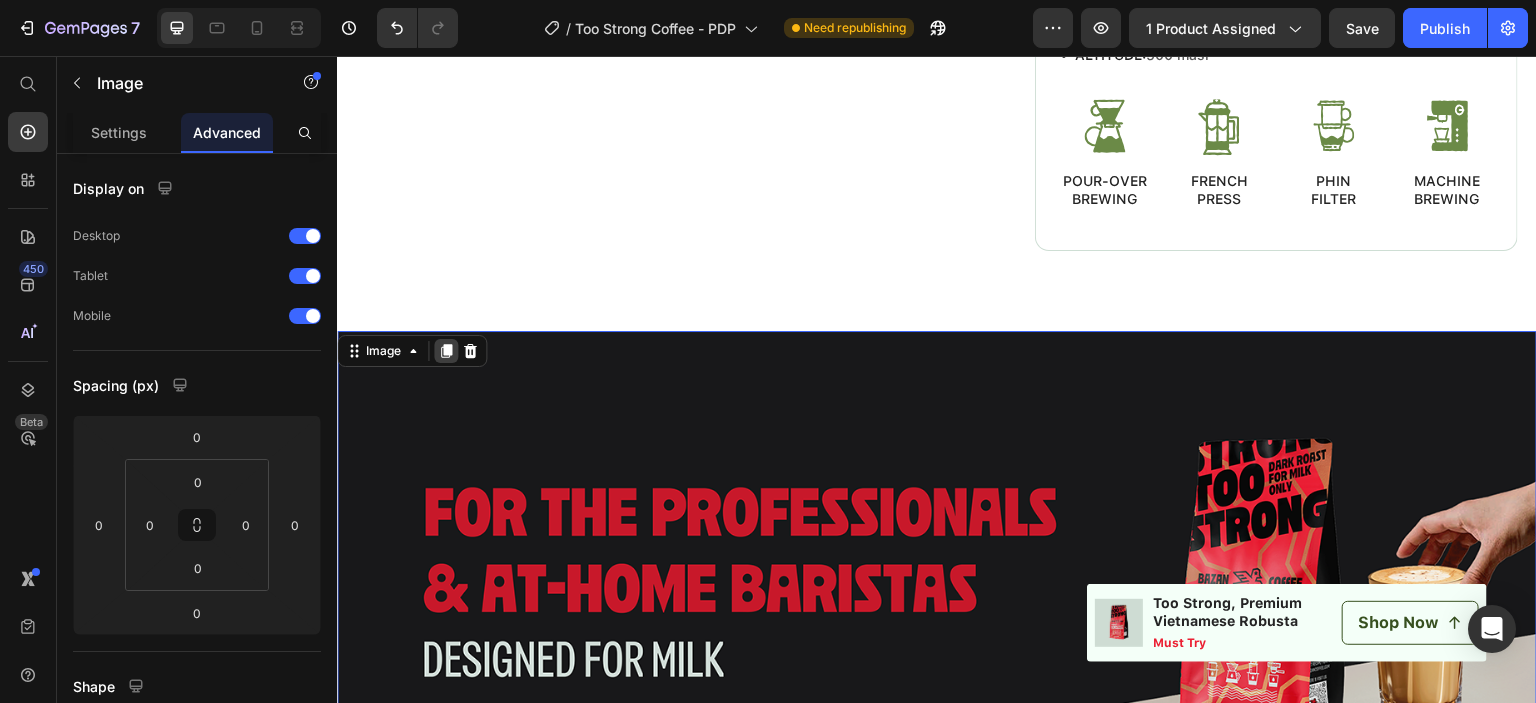 click 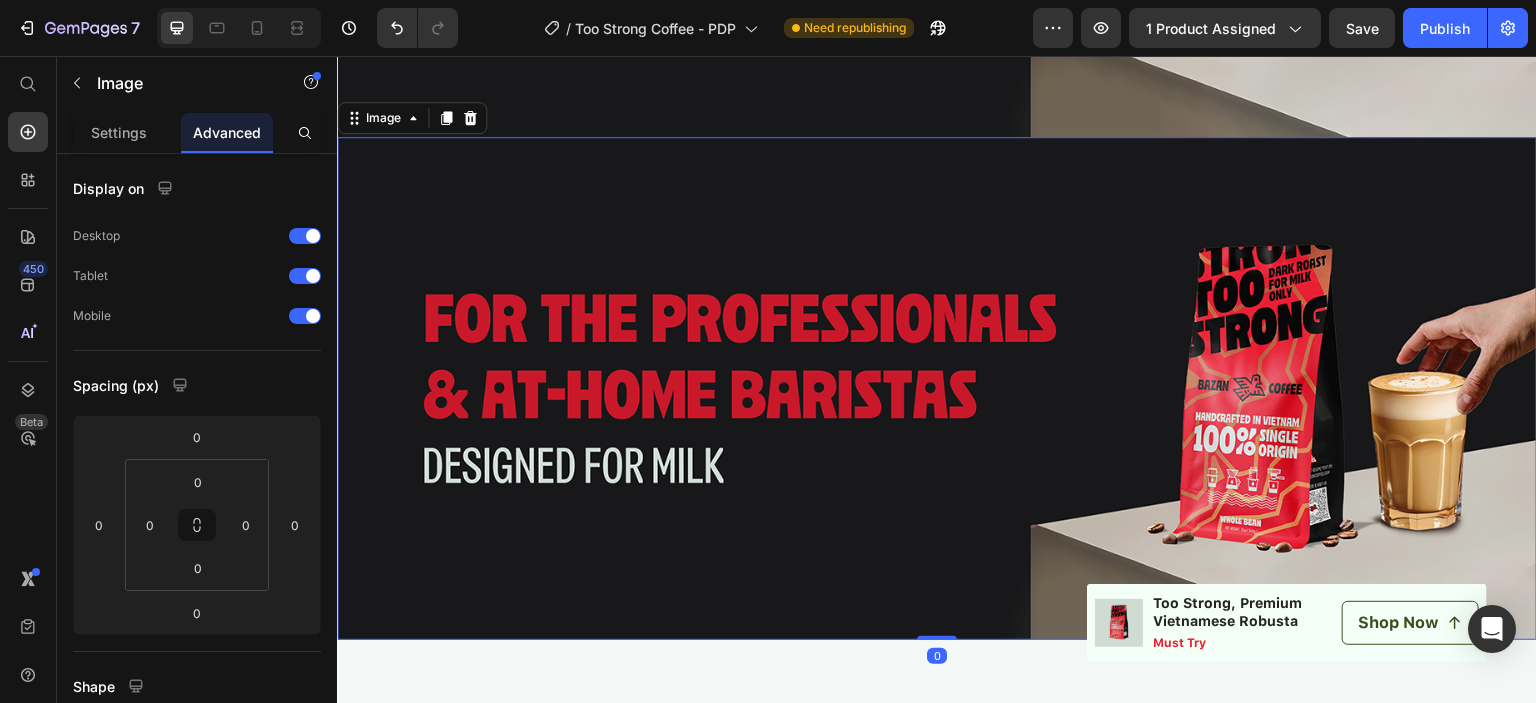 scroll, scrollTop: 3831, scrollLeft: 0, axis: vertical 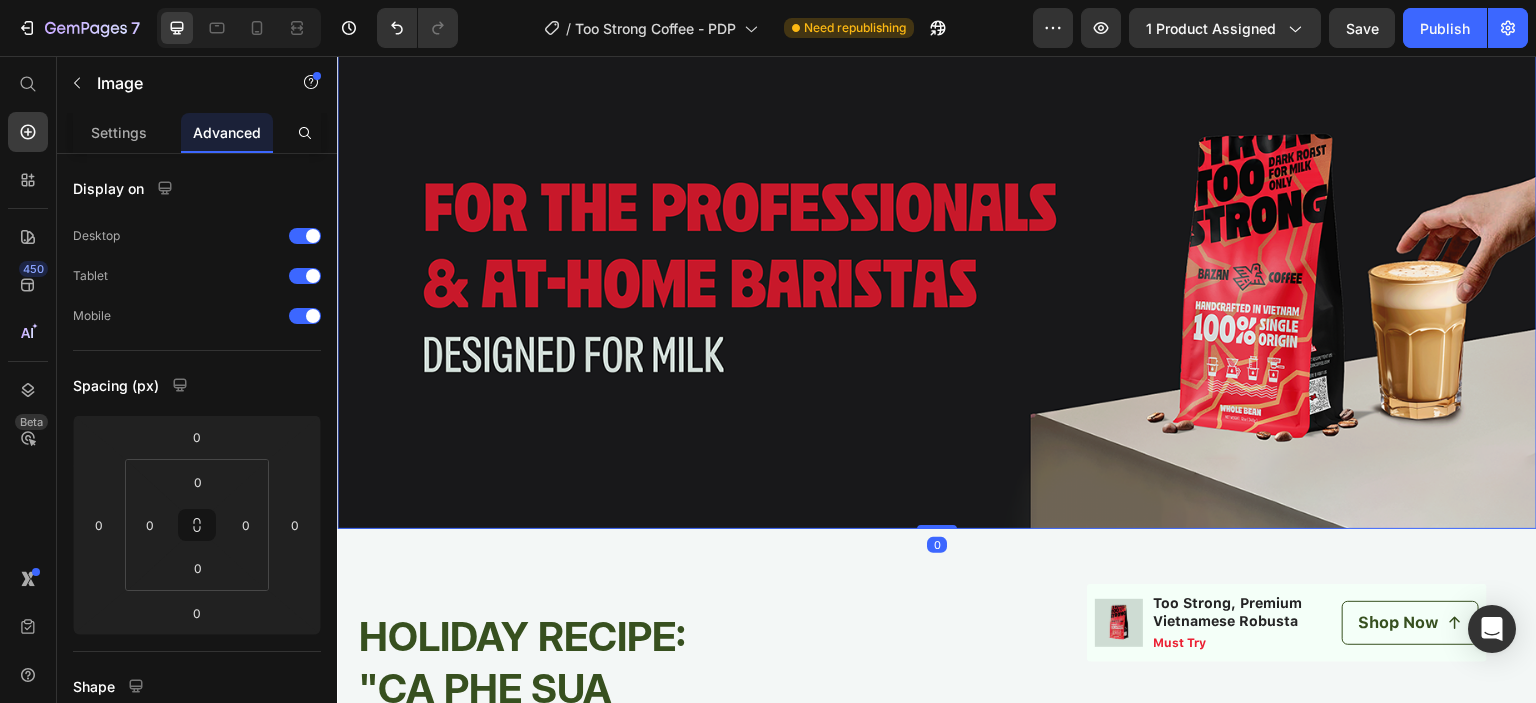 click at bounding box center (937, 277) 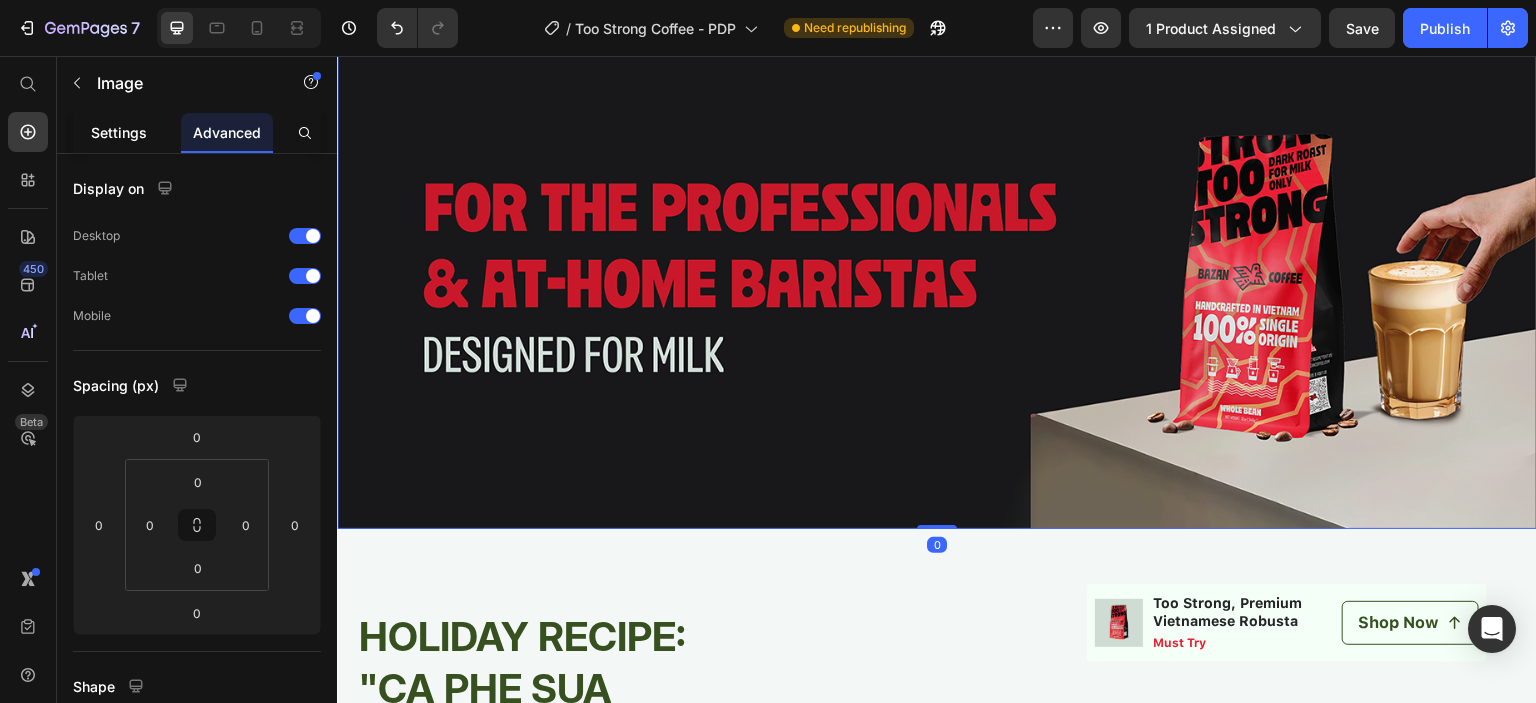 click on "Settings" 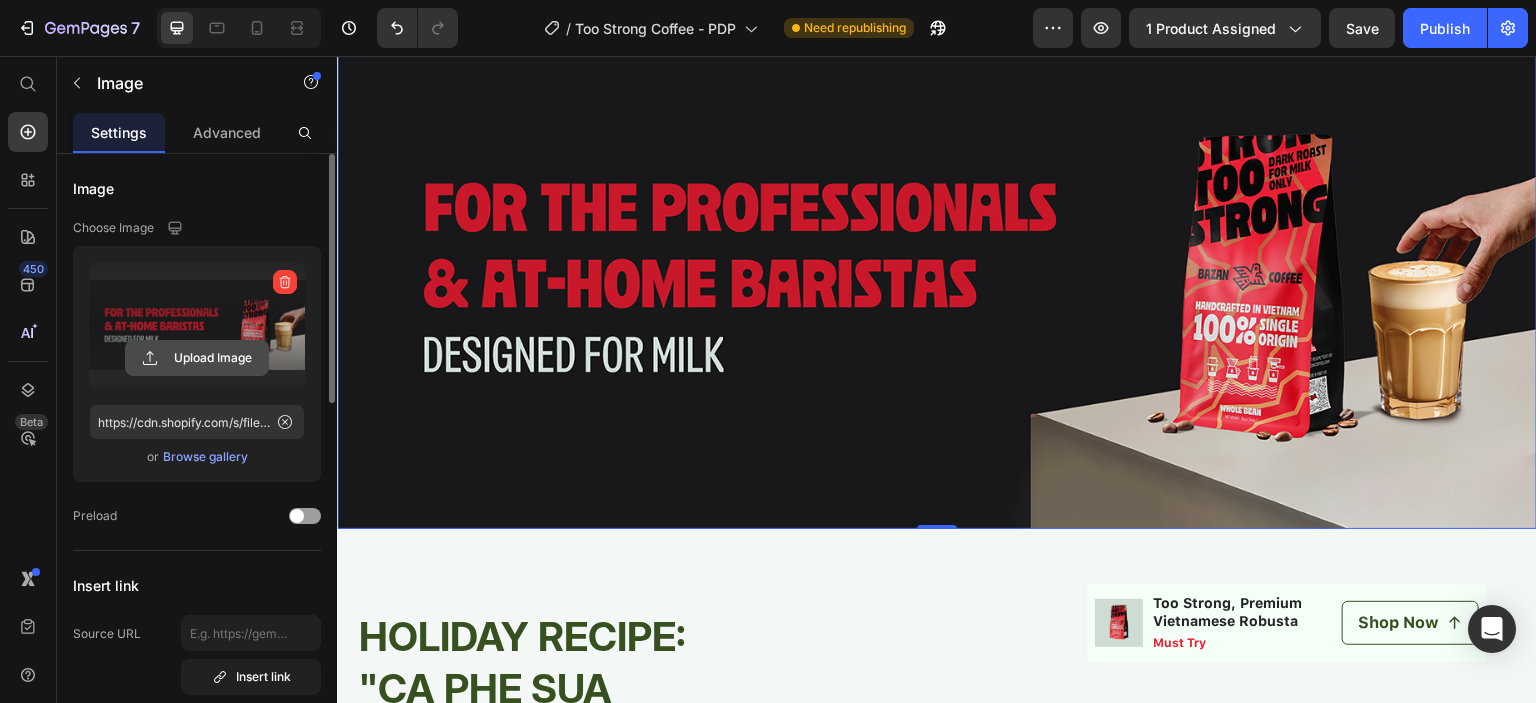 click 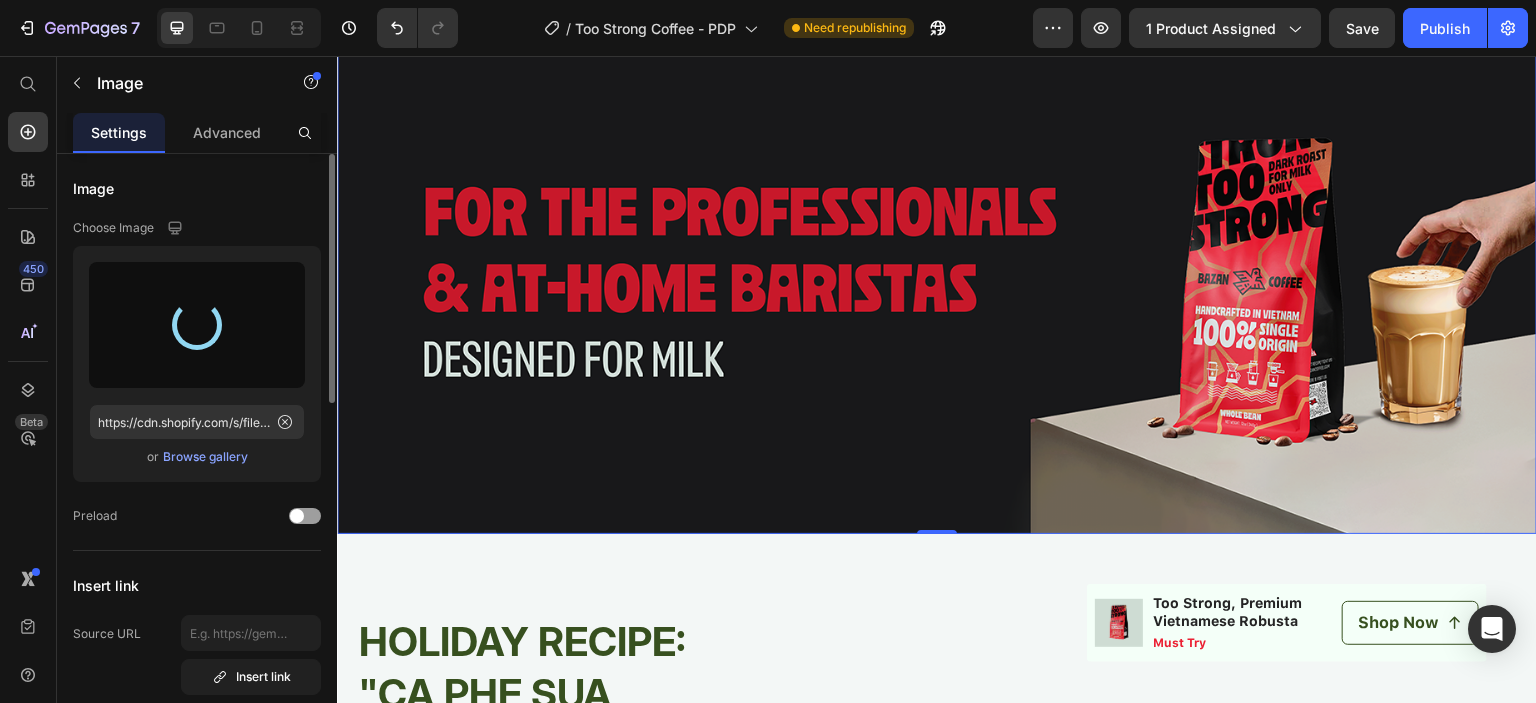 scroll, scrollTop: 3531, scrollLeft: 0, axis: vertical 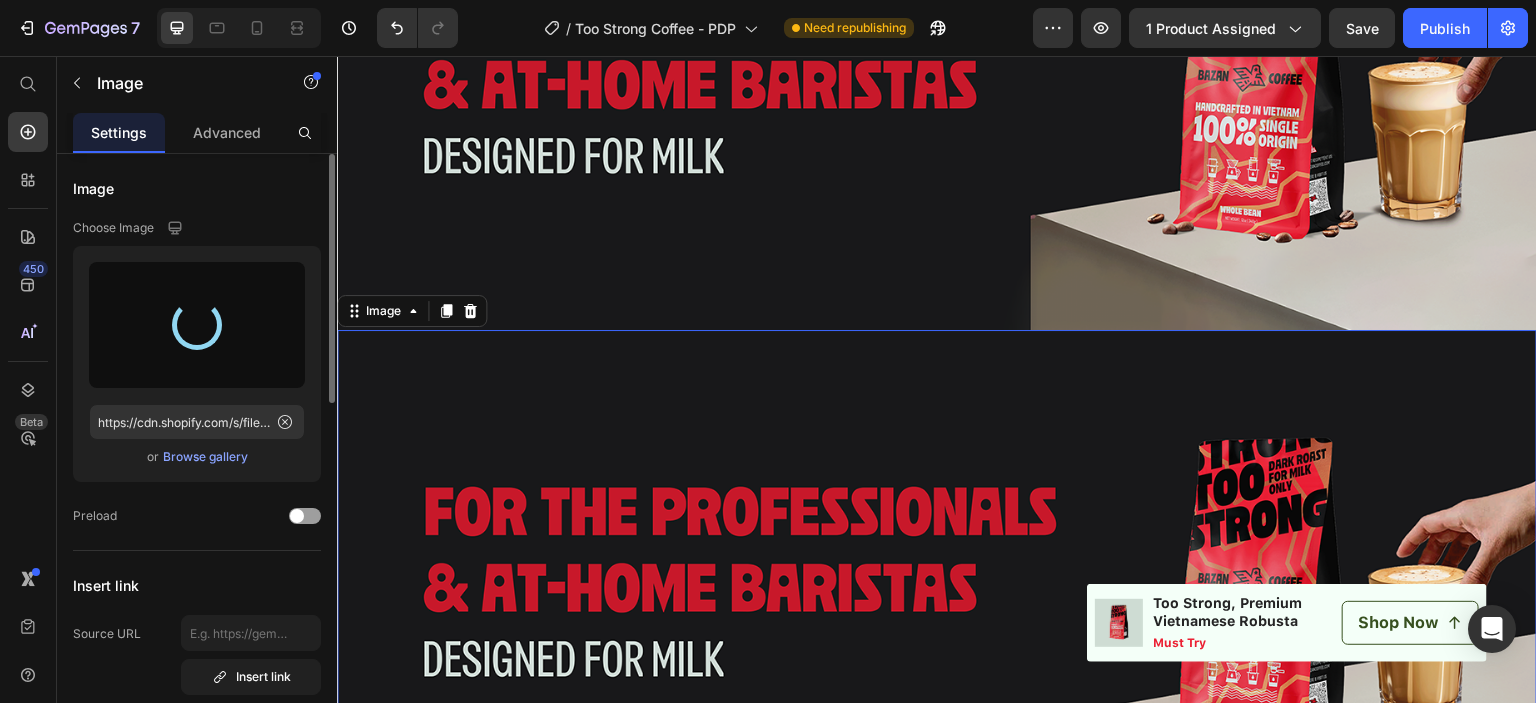 type on "https://cdn.shopify.com/s/files/1/0552/2672/8559/files/gempages_543191436674204580-827abfb9-fa8c-4333-82bf-17db26378783.png" 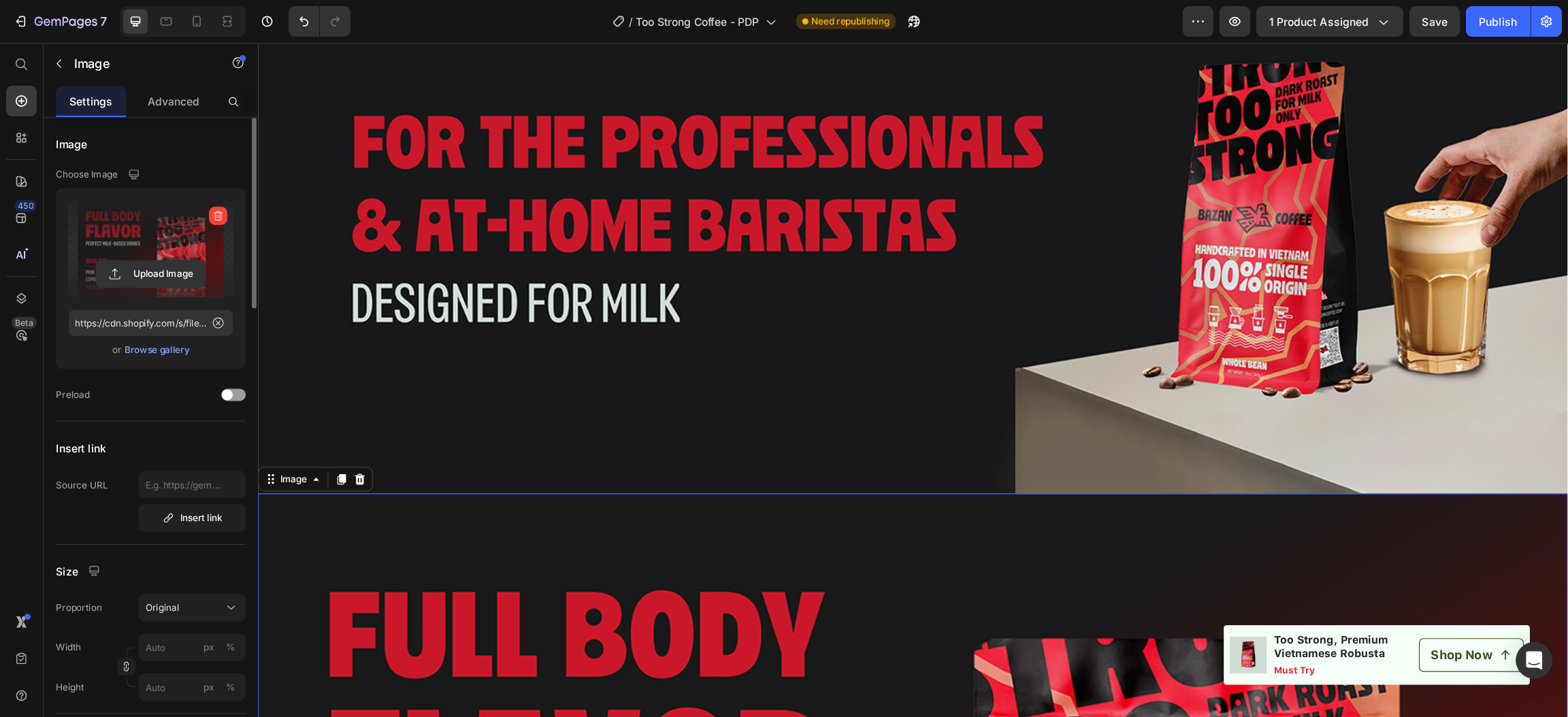 scroll, scrollTop: 2334, scrollLeft: 0, axis: vertical 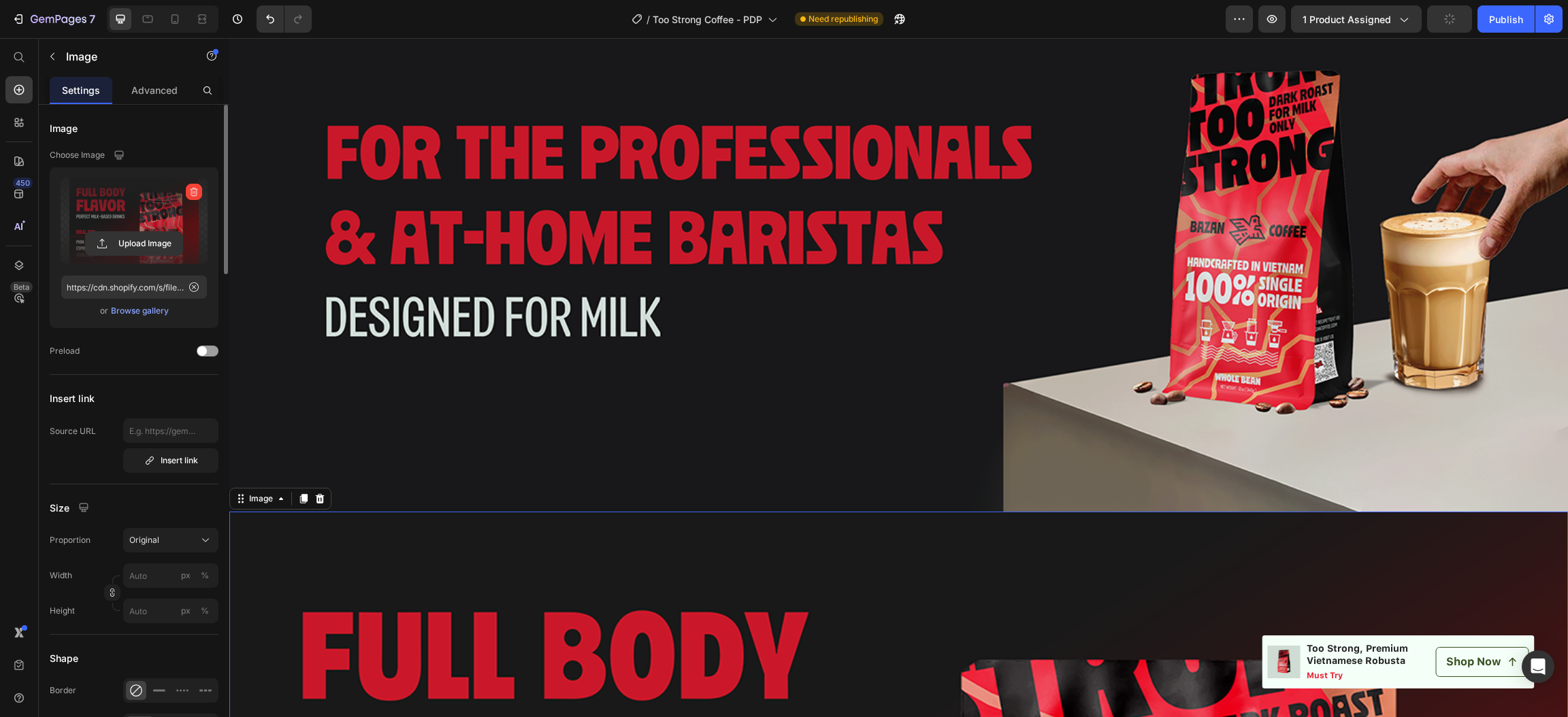drag, startPoint x: 1257, startPoint y: 38, endPoint x: 638, endPoint y: 227, distance: 647.211 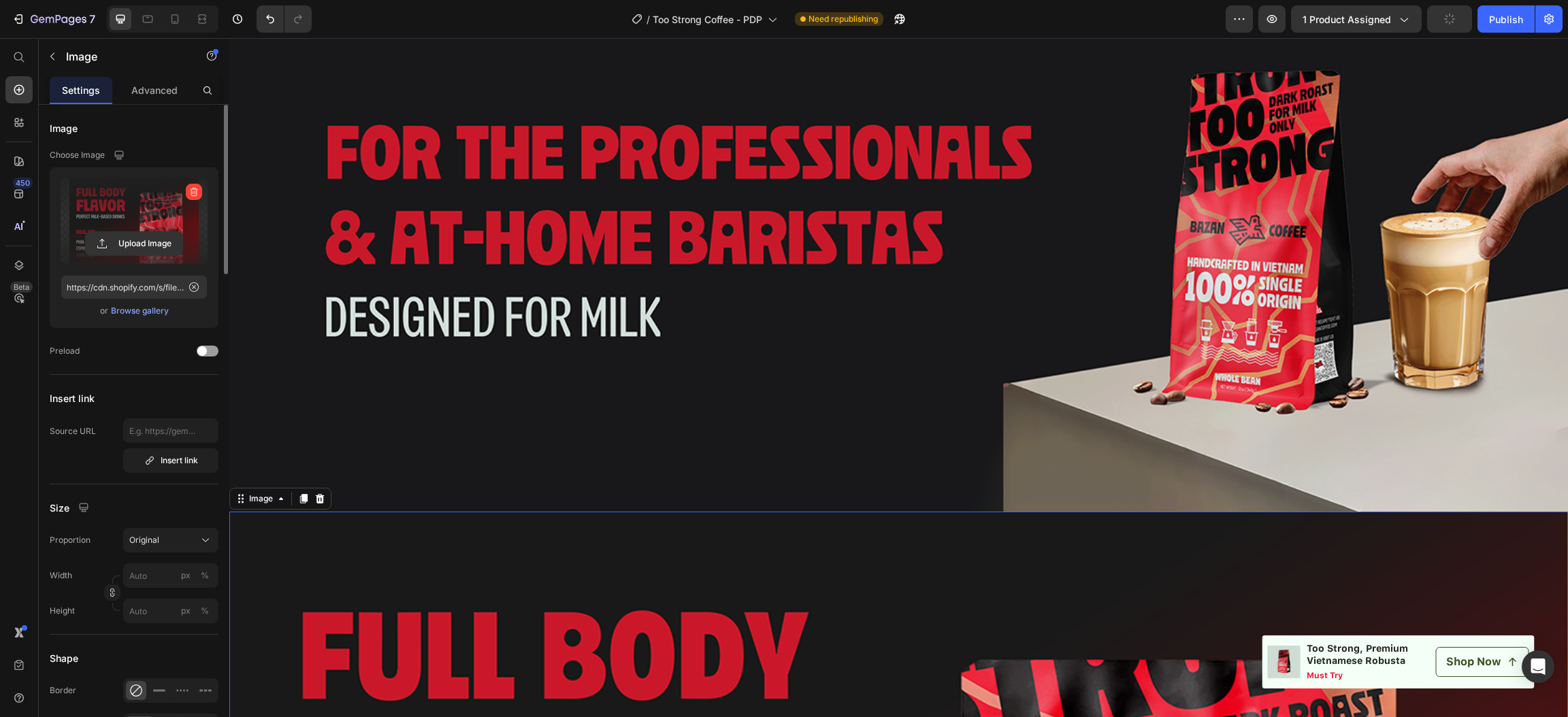 click at bounding box center (898, 231) 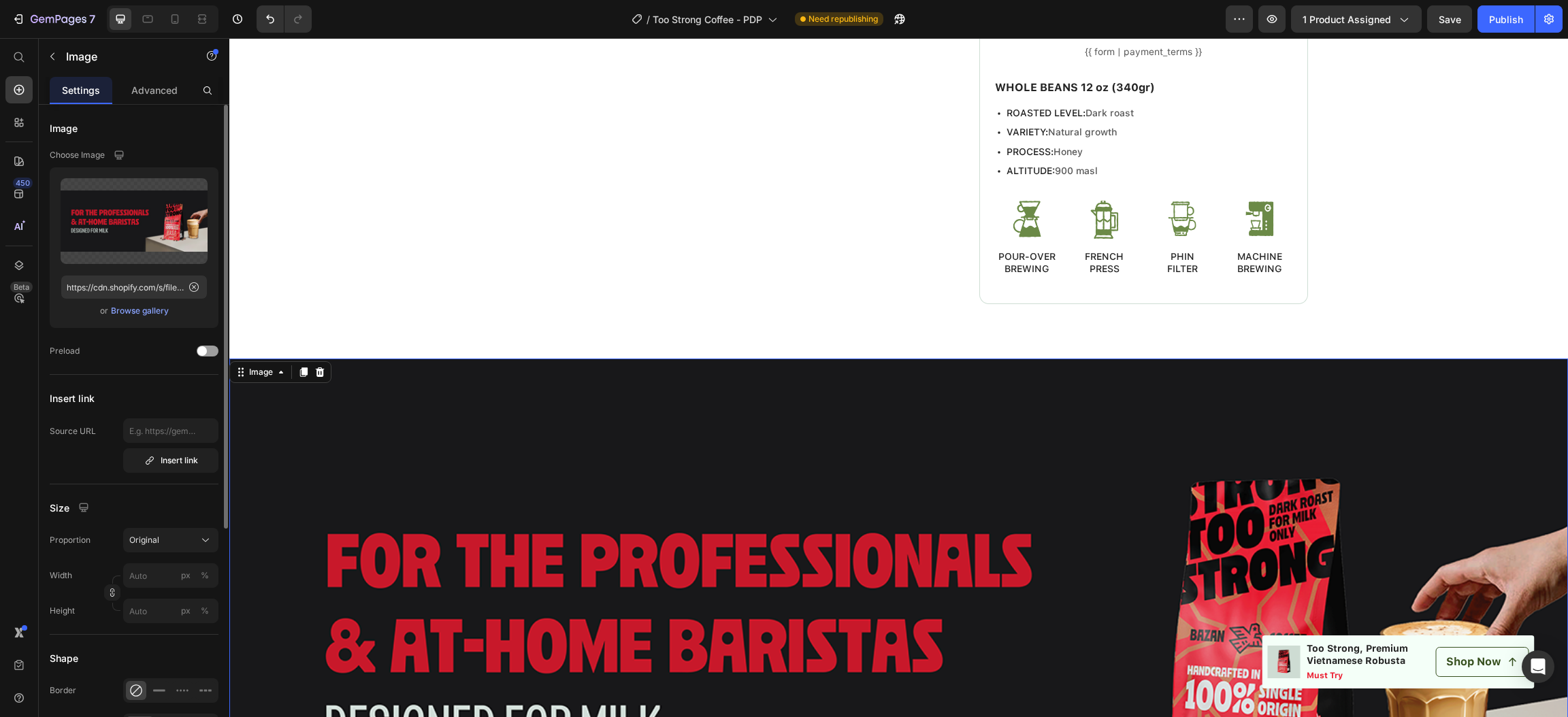 scroll, scrollTop: 1620, scrollLeft: 0, axis: vertical 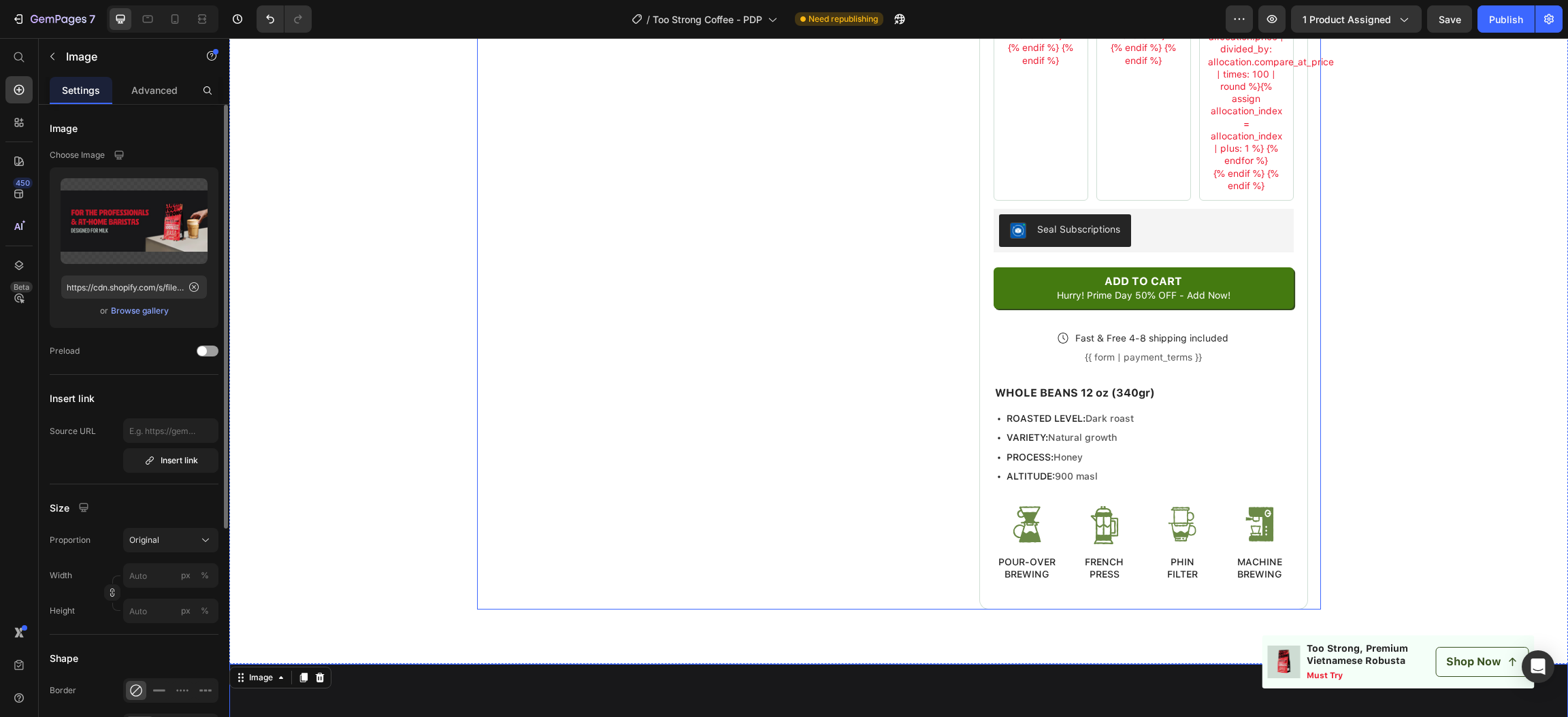 click on "Product Images Row Product LEARN MORE ABOUT EARLY EDITION Text Block Video Our ancestors taught us: “Protect the land, so our children can see its beauty.” We believe that being kind to each coffee bean we produce is a way of being kind to ourselves and to everyone around us.  Text Block
OUR PROCESS
Ask a question Accordion Row" at bounding box center (718, -456) 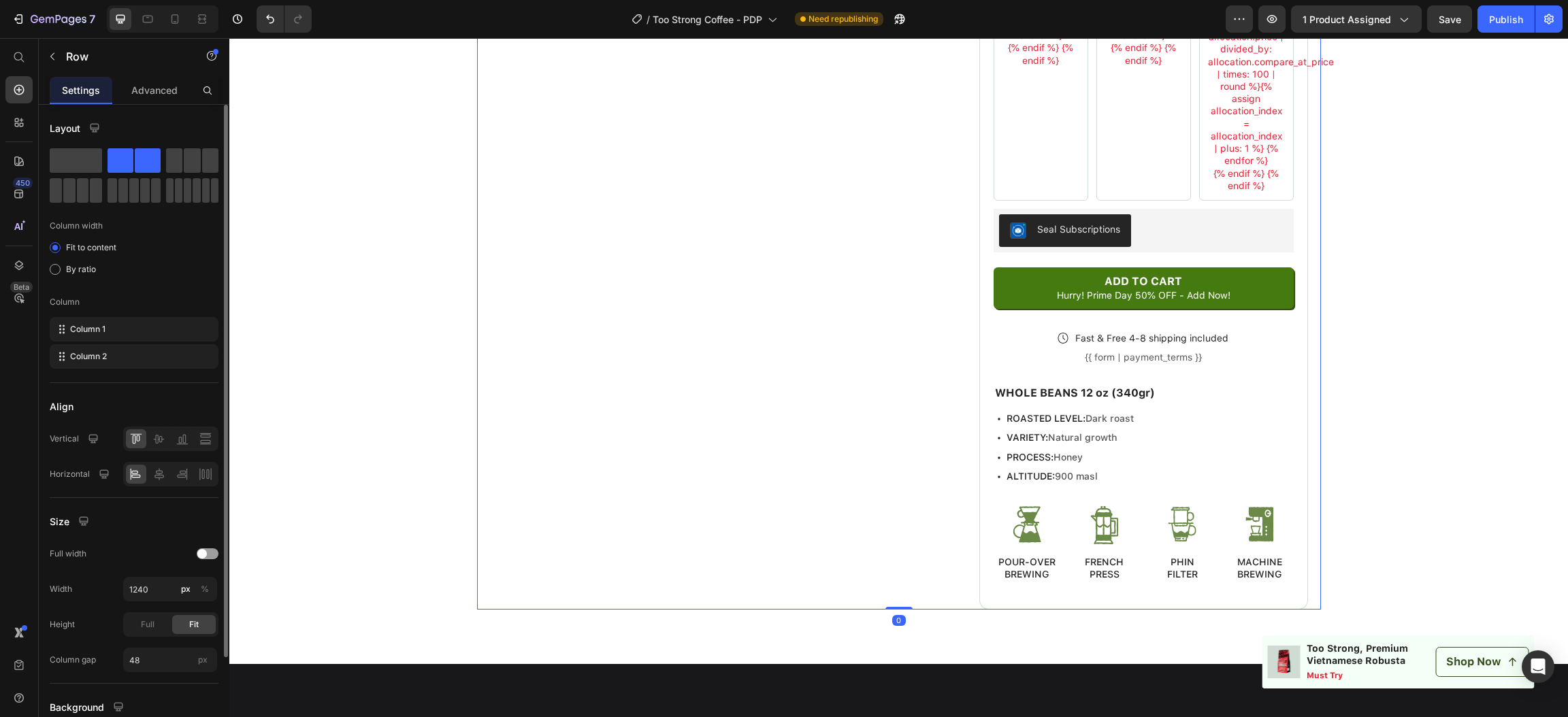 click on "Drop element here Row Product Images Row Product LEARN MORE ABOUT EARLY EDITION Text Block Video Our ancestors taught us: “Protect the land, so our children can see its beauty.” We believe that being kind to each coffee bean we produce is a way of being kind to ourselves and to everyone around us.  Text Block
OUR PROCESS
Ask a question Accordion Row Too Strong, Premium Vietnamese Robusta Whole Bean Heading Dark Roast, Notes of Chocolate, Caramel& Toasty Bread Text Block $18.88 Product Price {{ product.price | money }} Product compare price Row
Icon
Icon
Icon
Icon
Icon Icon List (1245 Reviews) Text Block Row Row
50% OFF  COFFEE -  PRIME DAY ONLY!
Ethically Sourced, Freshly
Single Origin, FDA, Non GMO Item List PACK PACK 1 PACK 2 PACK 3 Product Variants & Swatches PACK SIZE Text Block {% if product.variants.size > 1 %}
{% assign product_variants = product.variants %}
{% endif %} Product variant Image
{% endif %} Row" at bounding box center [898, -473] 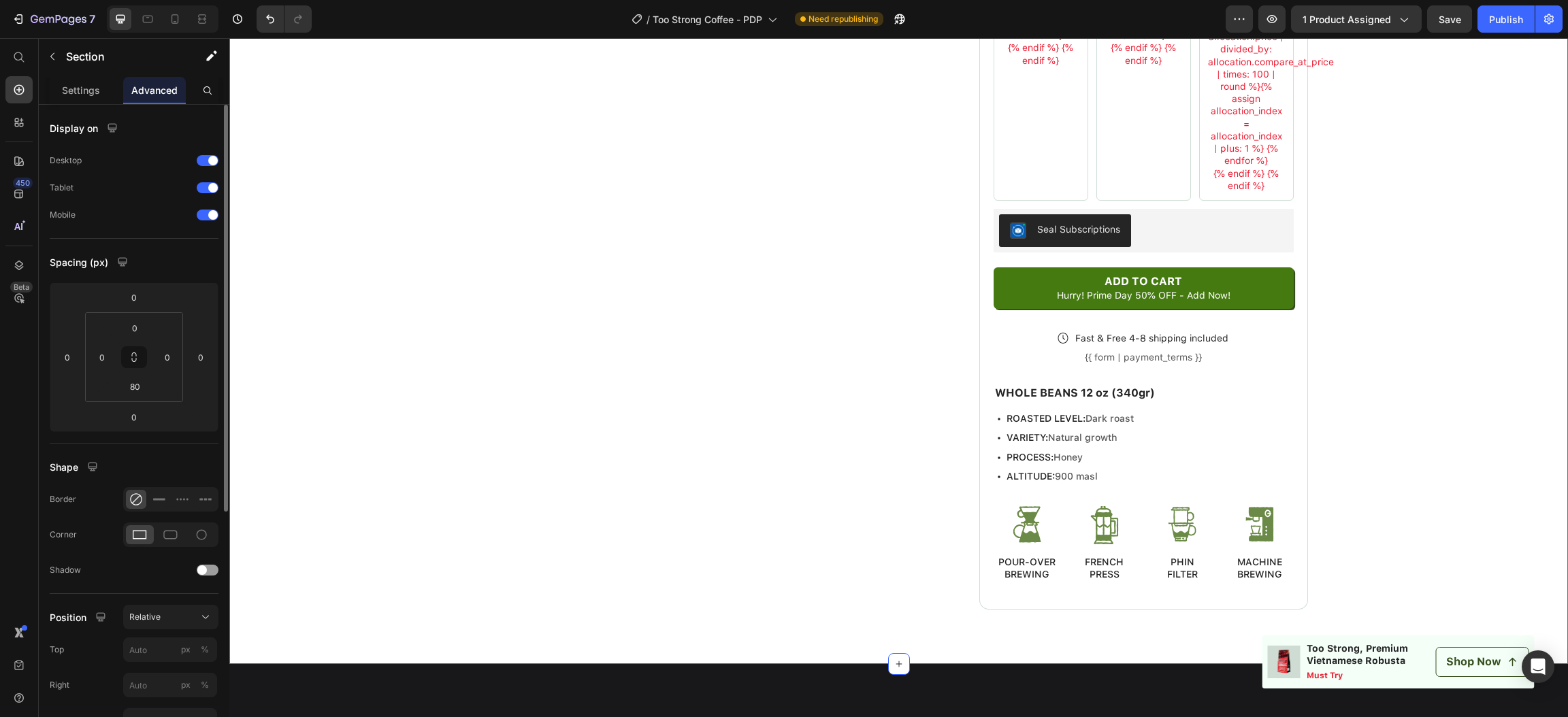 click on "Product Images Row Product LEARN MORE ABOUT EARLY EDITION Text Block Video Our ancestors taught us: “Protect the land, so our children can see its beauty.” We believe that being kind to each coffee bean we produce is a way of being kind to ourselves and to everyone around us.  Text Block
OUR PROCESS
Ask a question Accordion Row" at bounding box center [718, -456] 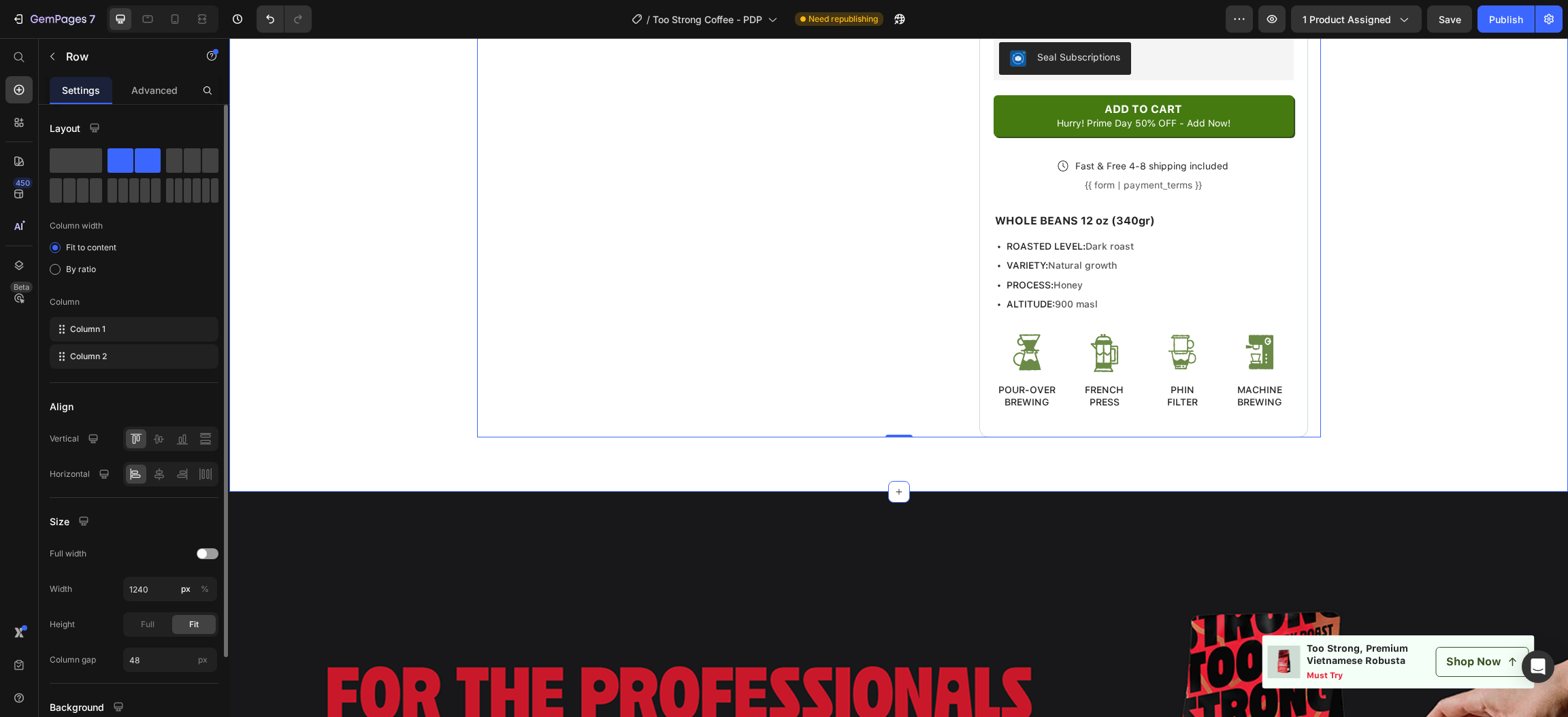 scroll, scrollTop: 2028, scrollLeft: 0, axis: vertical 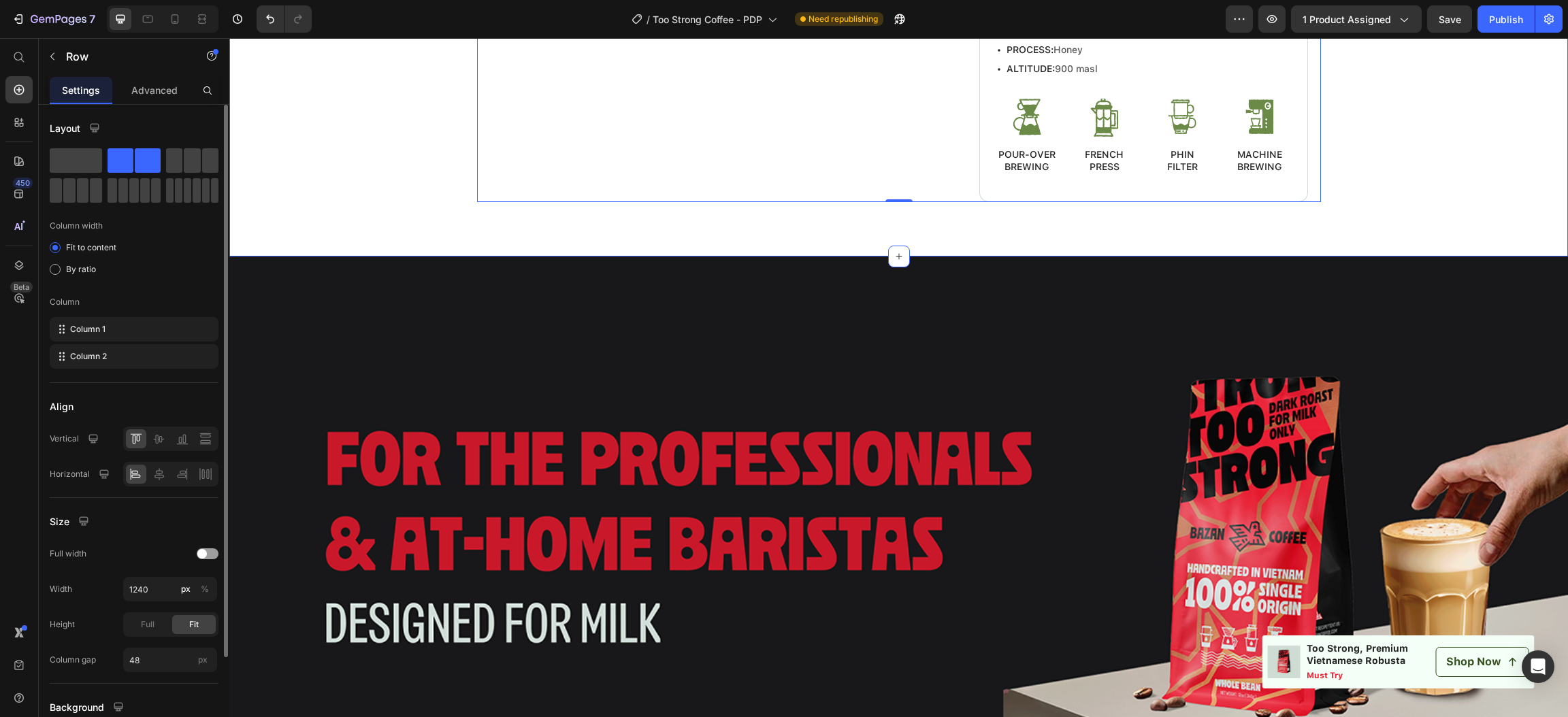 click at bounding box center (898, 537) 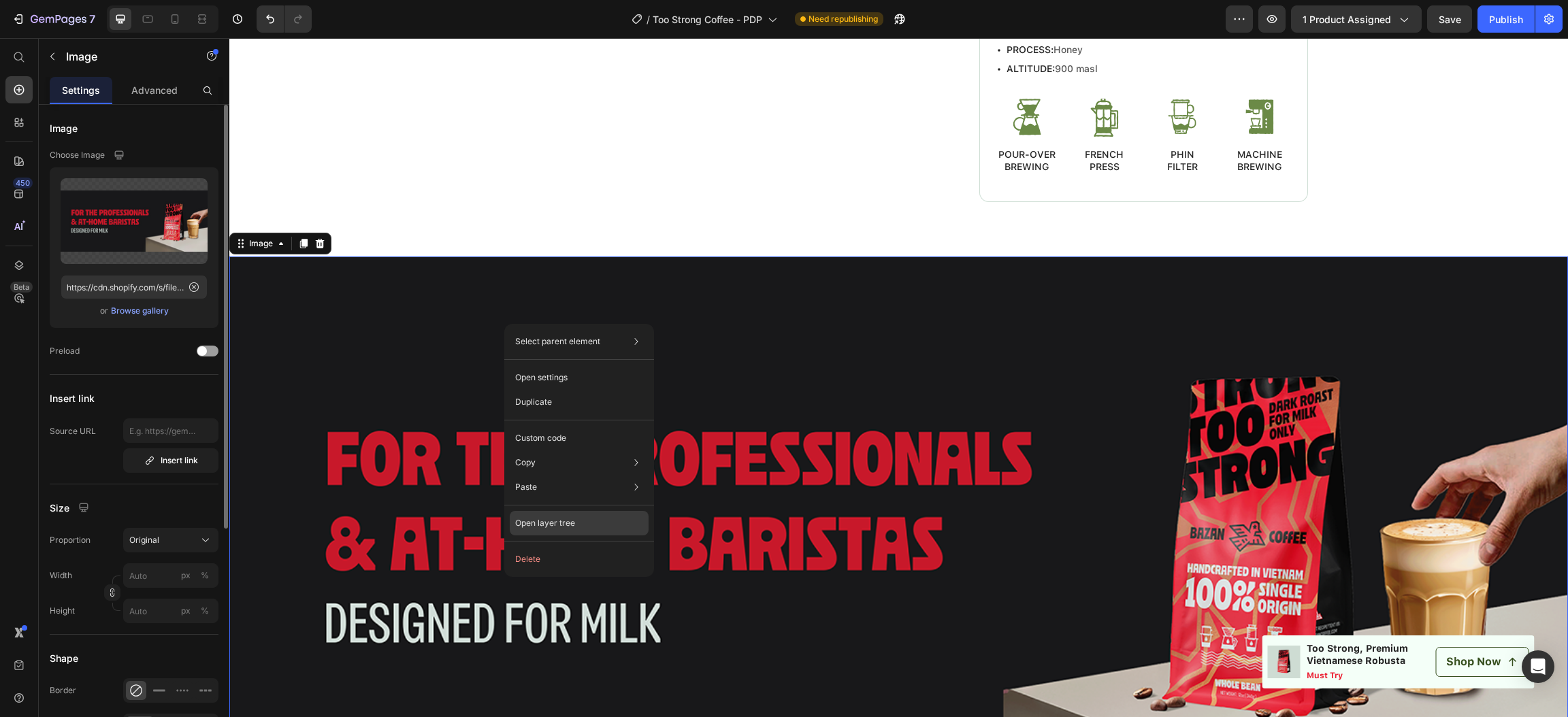 click on "Open layer tree" 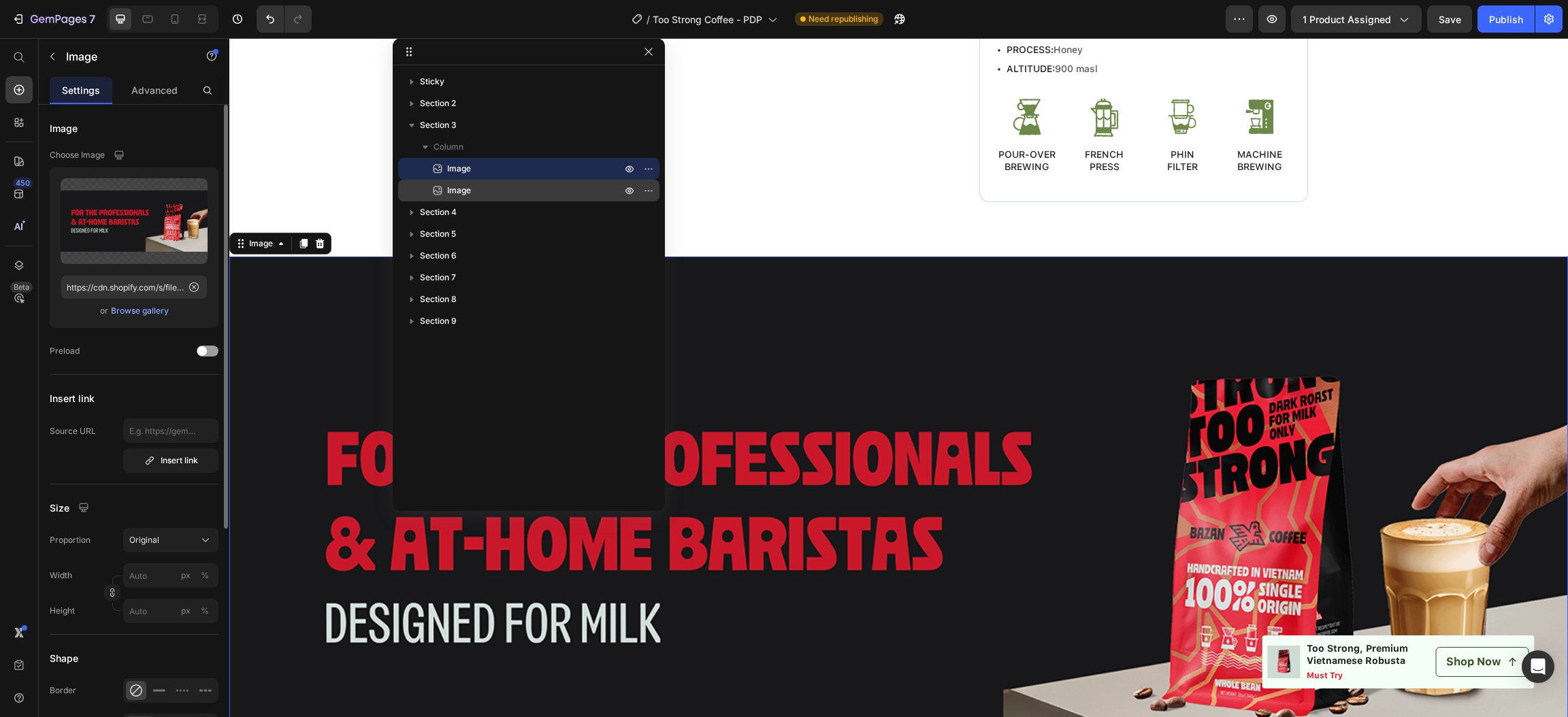 click on "Image" at bounding box center [519, 190] 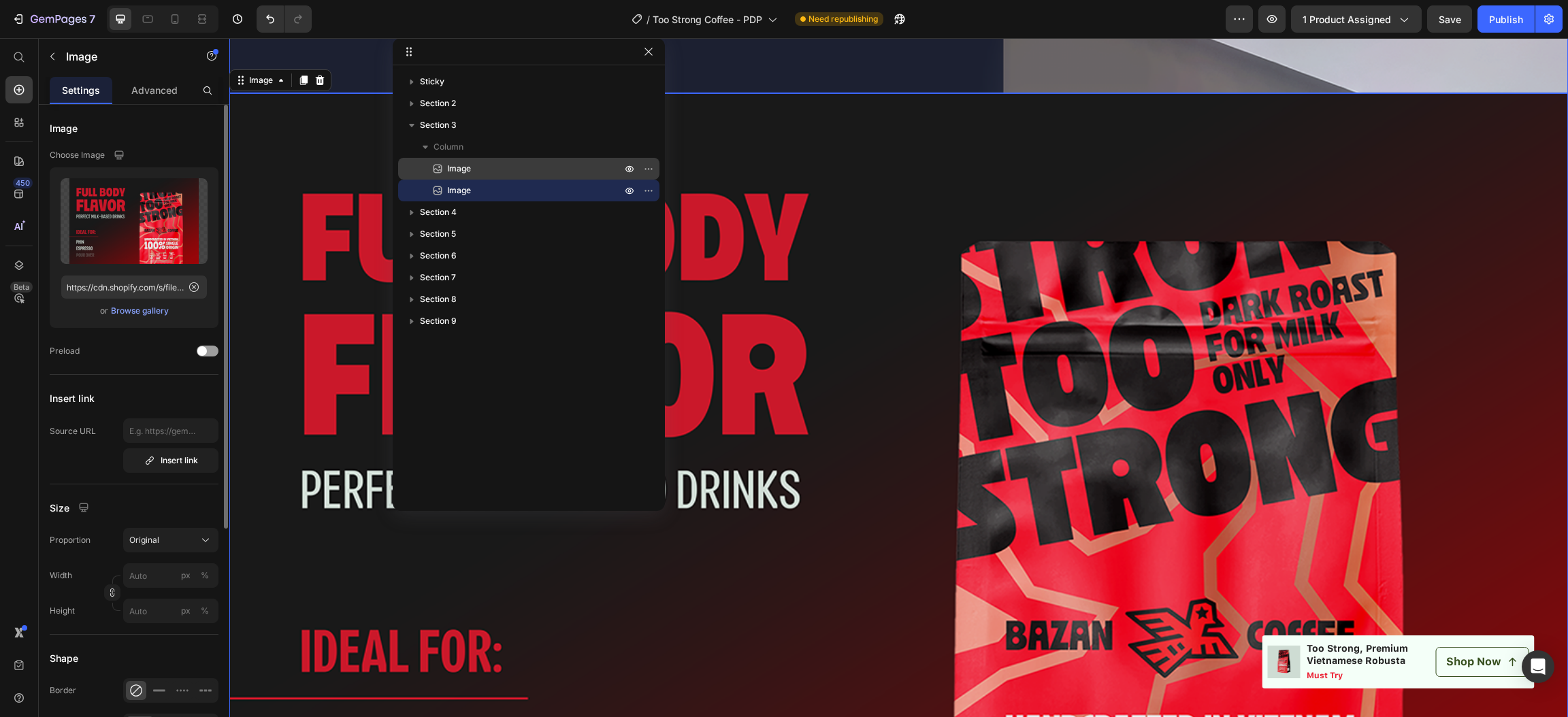 click on "Image" at bounding box center [519, 169] 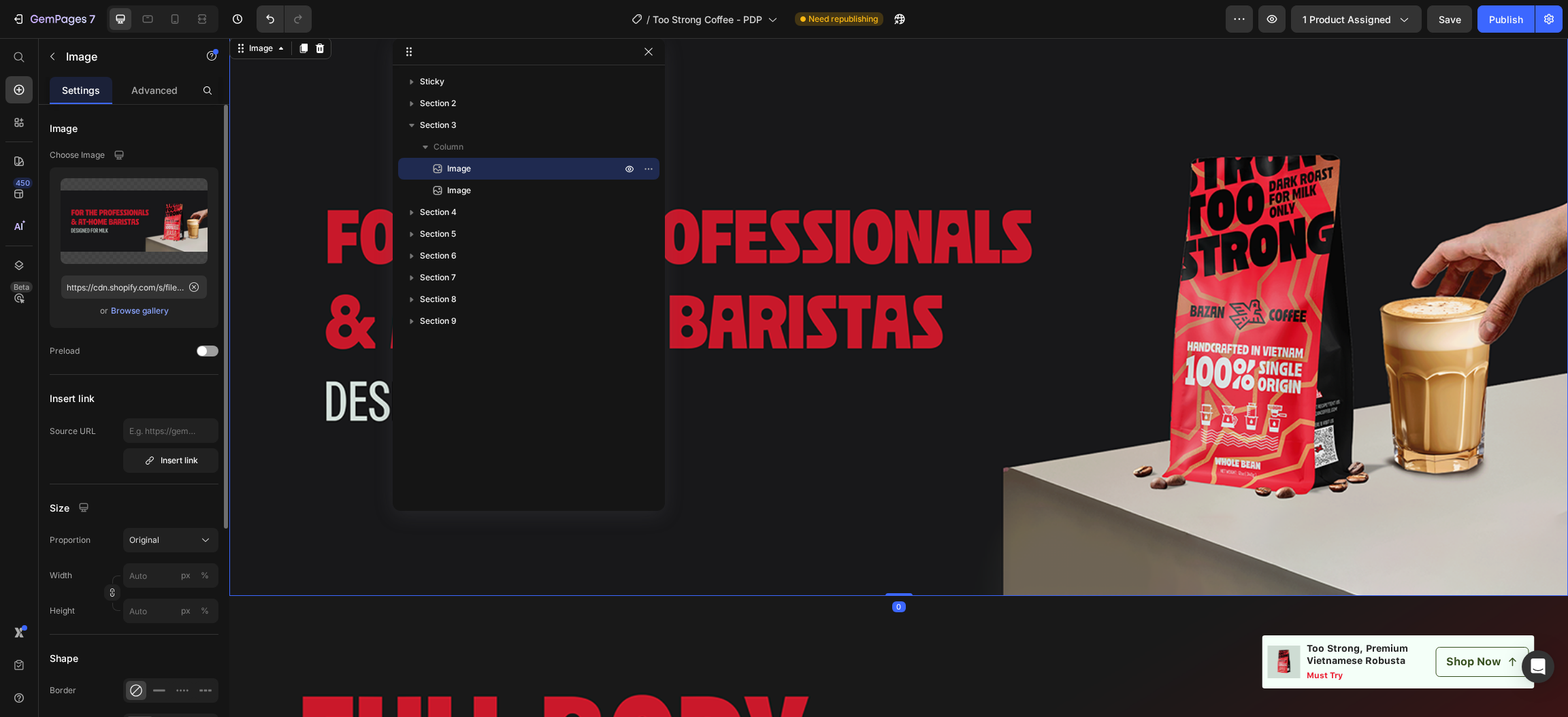 scroll, scrollTop: 1944, scrollLeft: 0, axis: vertical 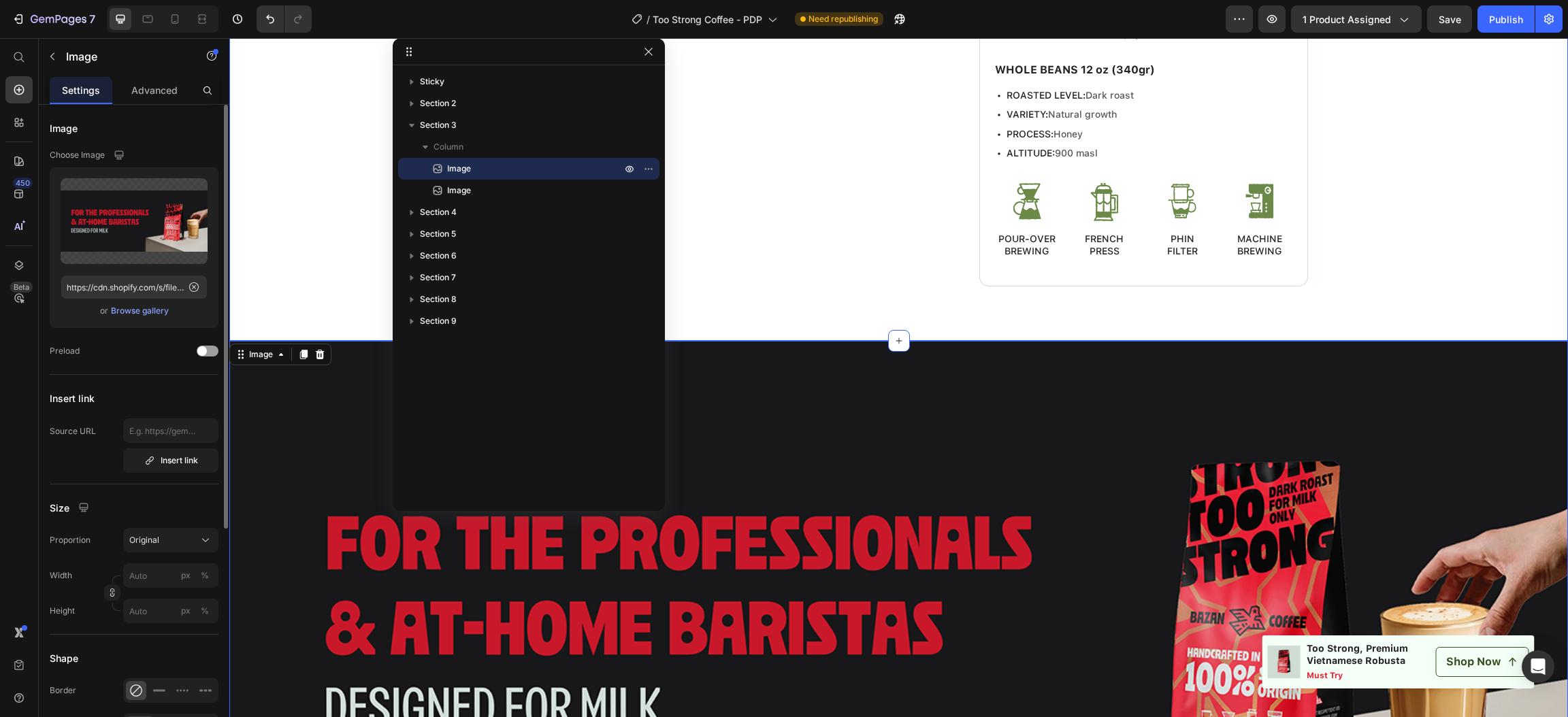 click on "Drop element here Row Product Images Row Product LEARN MORE ABOUT EARLY EDITION Text Block Video Our ancestors taught us: “Protect the land, so our children can see its beauty.” We believe that being kind to each coffee bean we produce is a way of being kind to ourselves and to everyone around us.  Text Block
OUR PROCESS
Ask a question Accordion Row Too Strong, Premium Vietnamese Robusta Whole Bean Heading Dark Roast, Notes of Chocolate, Caramel& Toasty Bread Text Block $18.88 Product Price {{ product.price | money }} Product compare price Row
Icon
Icon
Icon
Icon
Icon Icon List (1245 Reviews) Text Block Row Row
50% OFF  COFFEE -  PRIME DAY ONLY!
Ethically Sourced, Freshly
Single Origin, FDA, Non GMO Item List PACK PACK 1 PACK 2 PACK 3 Product Variants & Swatches PACK SIZE Text Block {% if product.variants.size > 1 %}
{% assign product_variants = product.variants %}
{% endif %} Product variant Image
{% endif %} Row" at bounding box center (898, -796) 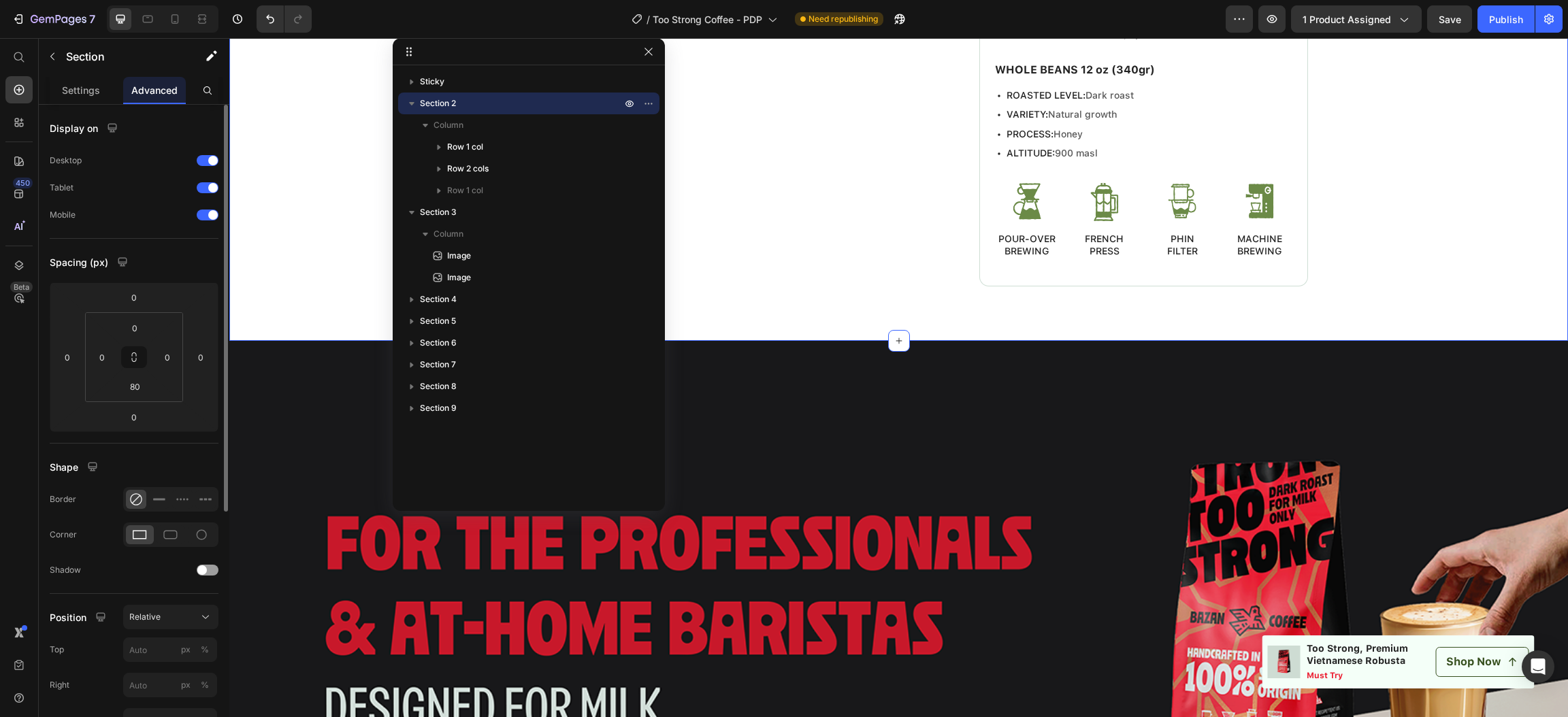 click on "Drop element here Row Product Images Row Product LEARN MORE ABOUT EARLY EDITION Text Block Video Our ancestors taught us: “Protect the land, so our children can see its beauty.” We believe that being kind to each coffee bean we produce is a way of being kind to ourselves and to everyone around us.  Text Block
OUR PROCESS
Ask a question Accordion Row Too Strong, Premium Vietnamese Robusta Whole Bean Heading Dark Roast, Notes of Chocolate, Caramel& Toasty Bread Text Block $18.88 Product Price {{ product.price | money }} Product compare price Row
Icon
Icon
Icon
Icon
Icon Icon List (1245 Reviews) Text Block Row Row
50% OFF  COFFEE -  PRIME DAY ONLY!
Ethically Sourced, Freshly
Single Origin, FDA, Non GMO Item List PACK PACK 1 PACK 2 PACK 3 Product Variants & Swatches PACK SIZE Text Block {% if product.variants.size > 1 %}
{% assign product_variants = product.variants %}
{% endif %} Product variant Image
{% endif %} Row" at bounding box center [898, -796] 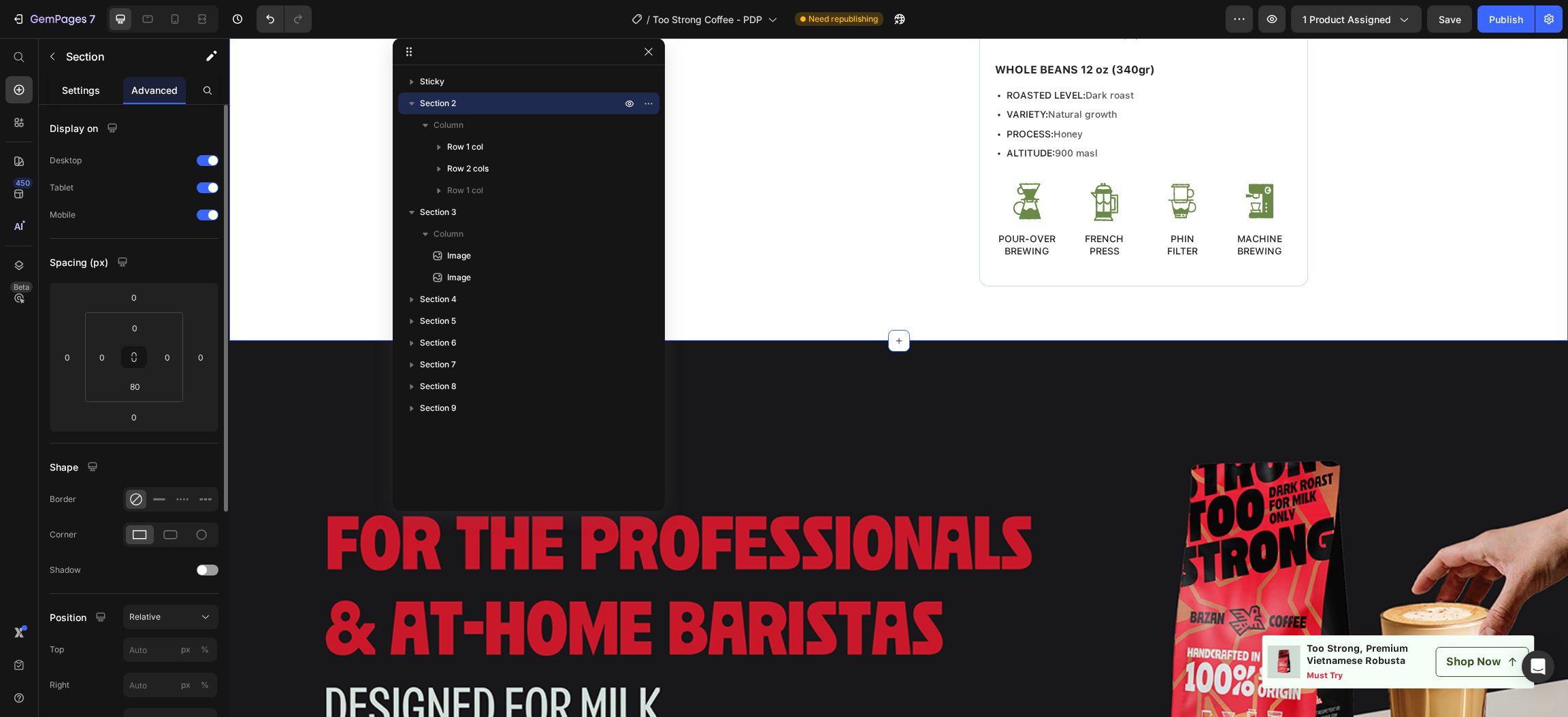 click on "Settings" at bounding box center [81, 90] 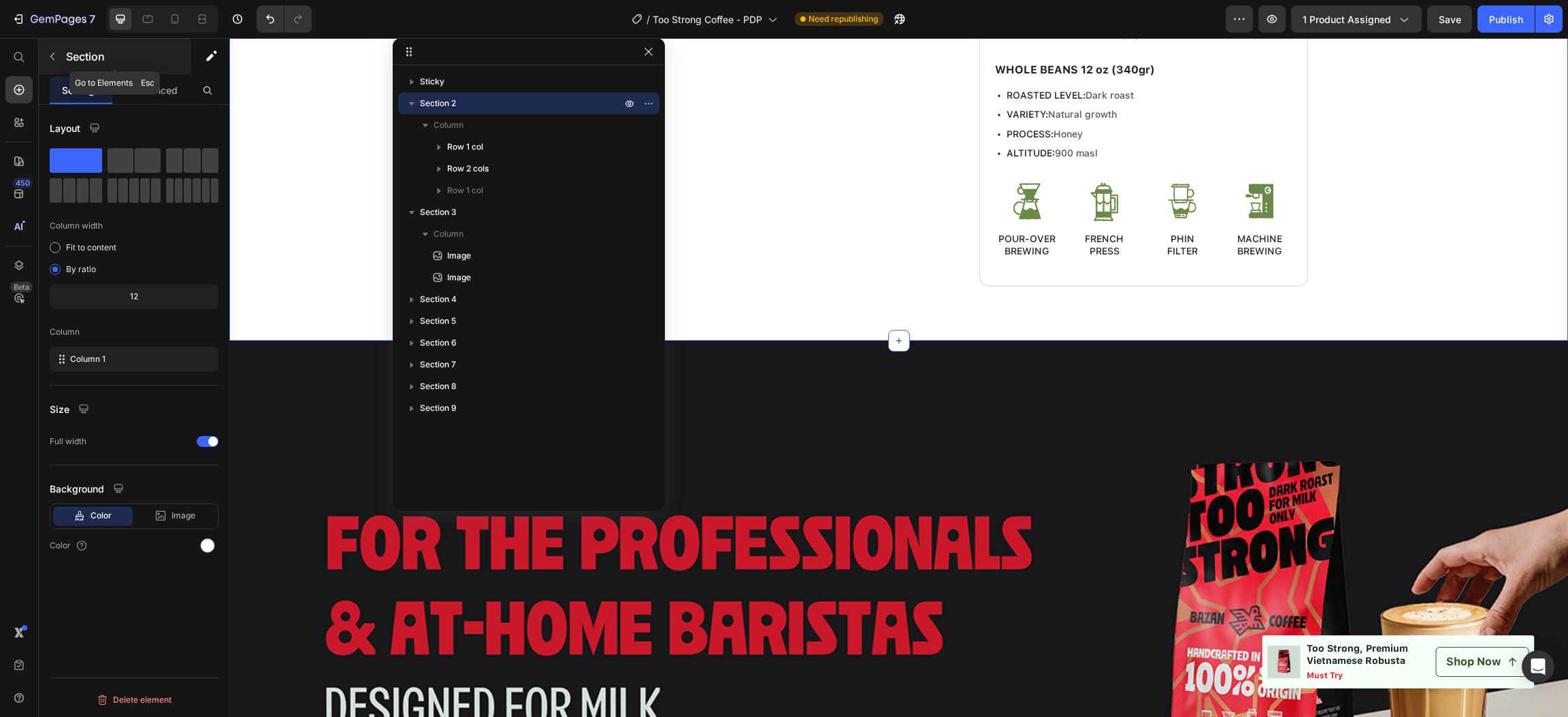 click 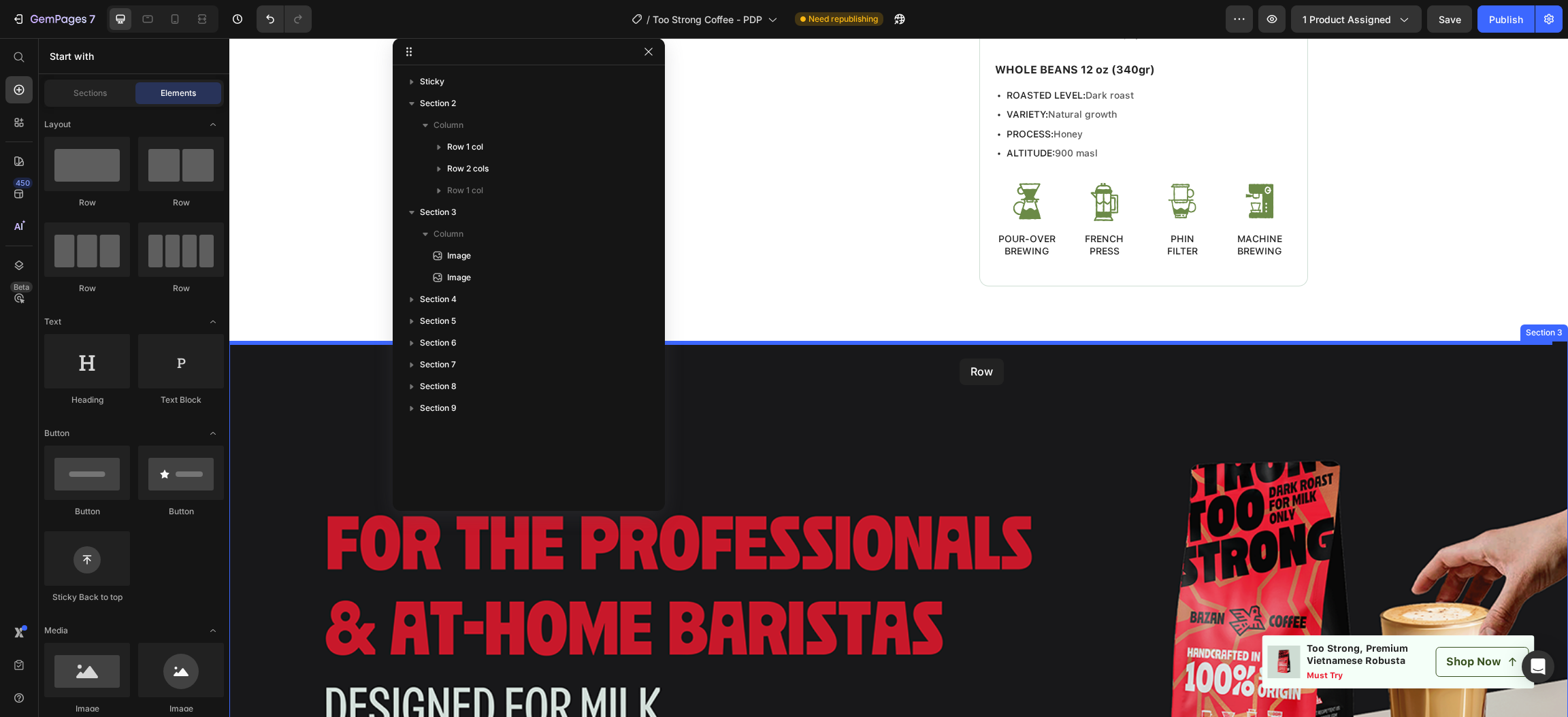 drag, startPoint x: 350, startPoint y: 230, endPoint x: 960, endPoint y: 358, distance: 623.2848 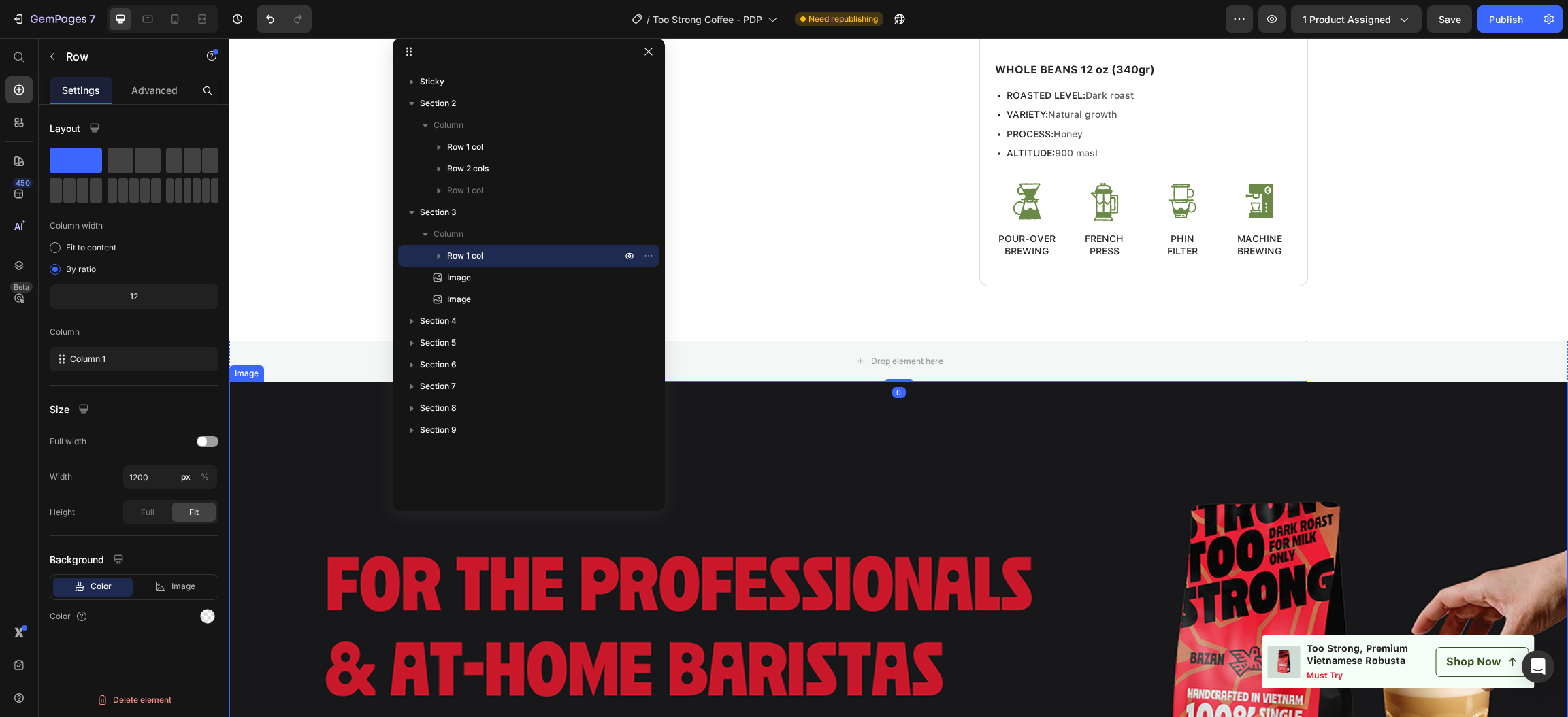 click at bounding box center (898, 662) 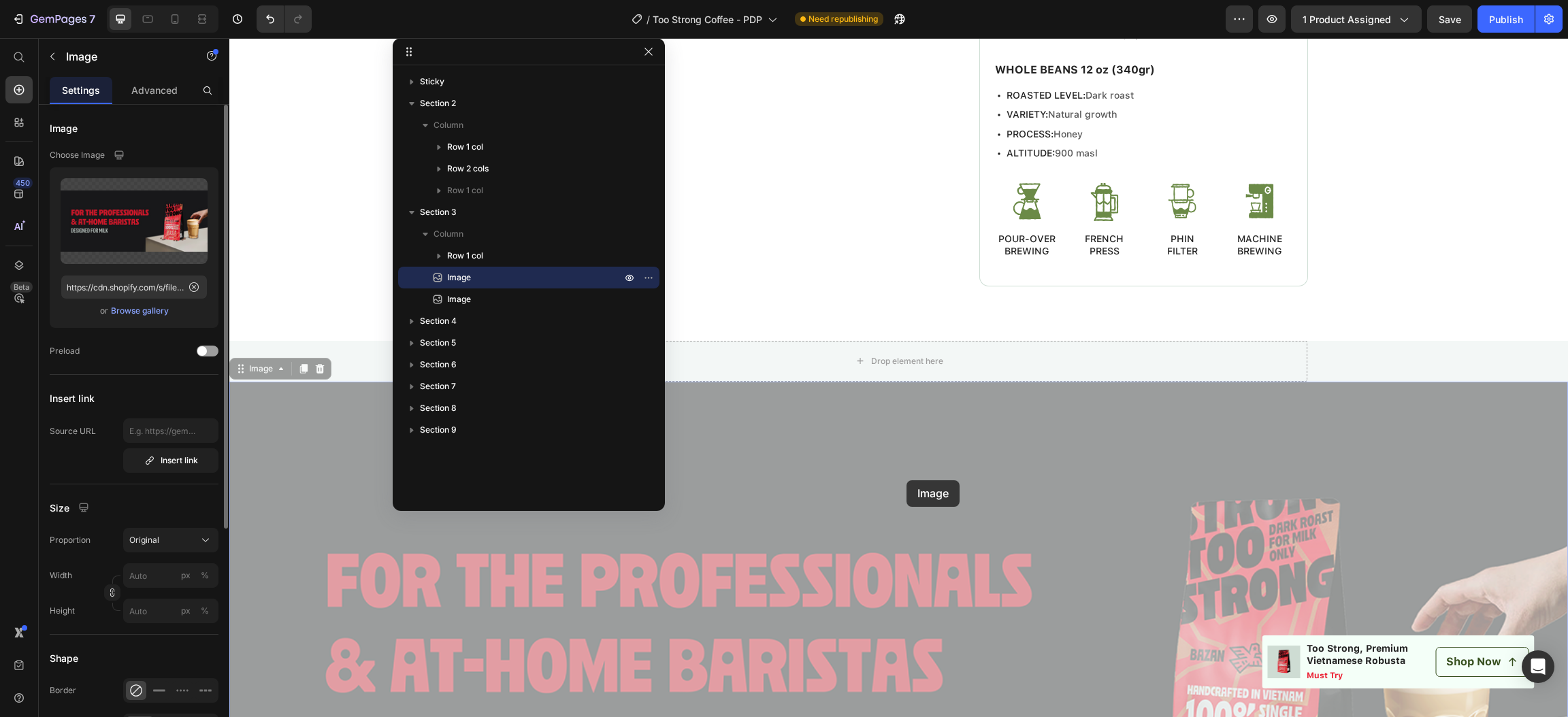 drag, startPoint x: 906, startPoint y: 480, endPoint x: 909, endPoint y: 436, distance: 44.10215 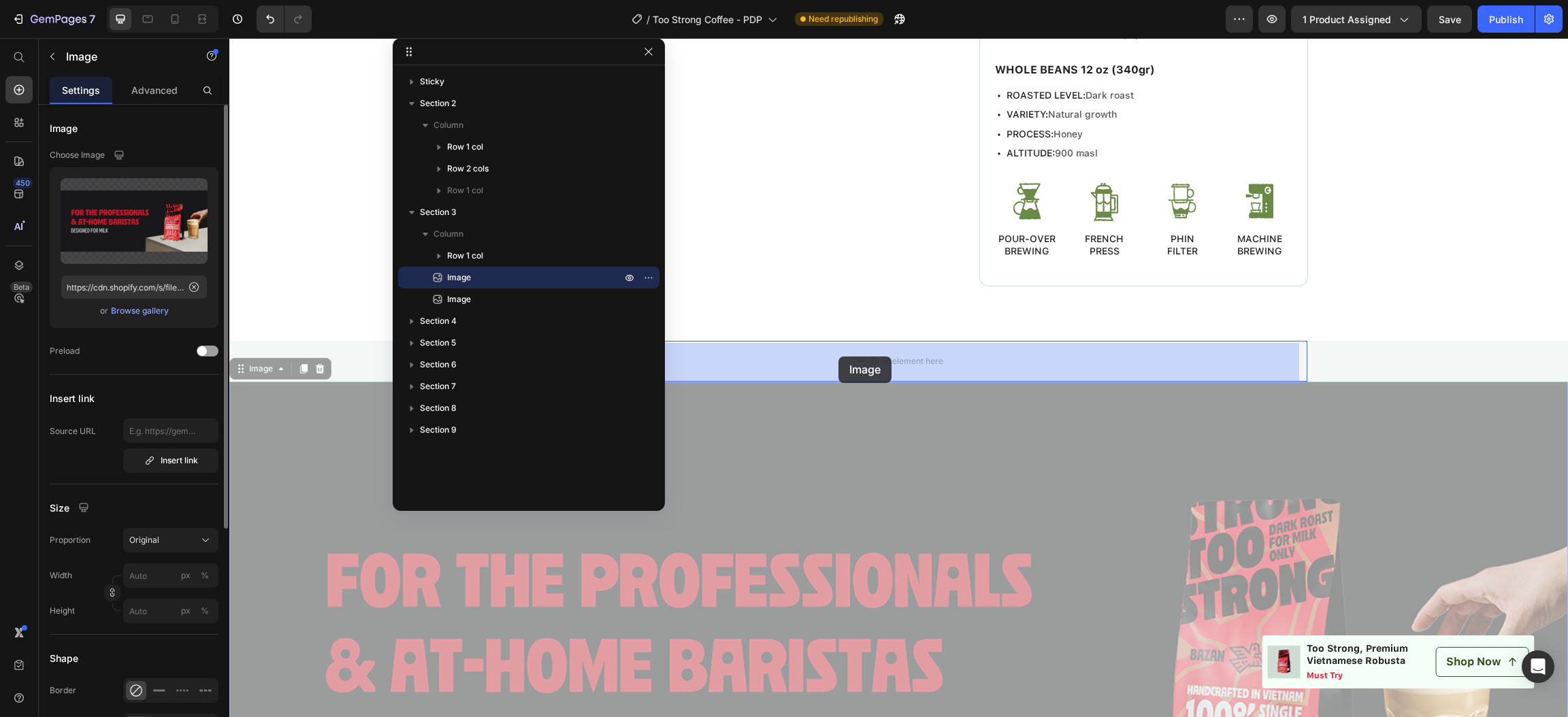drag, startPoint x: 240, startPoint y: 370, endPoint x: 838, endPoint y: 356, distance: 598.16386 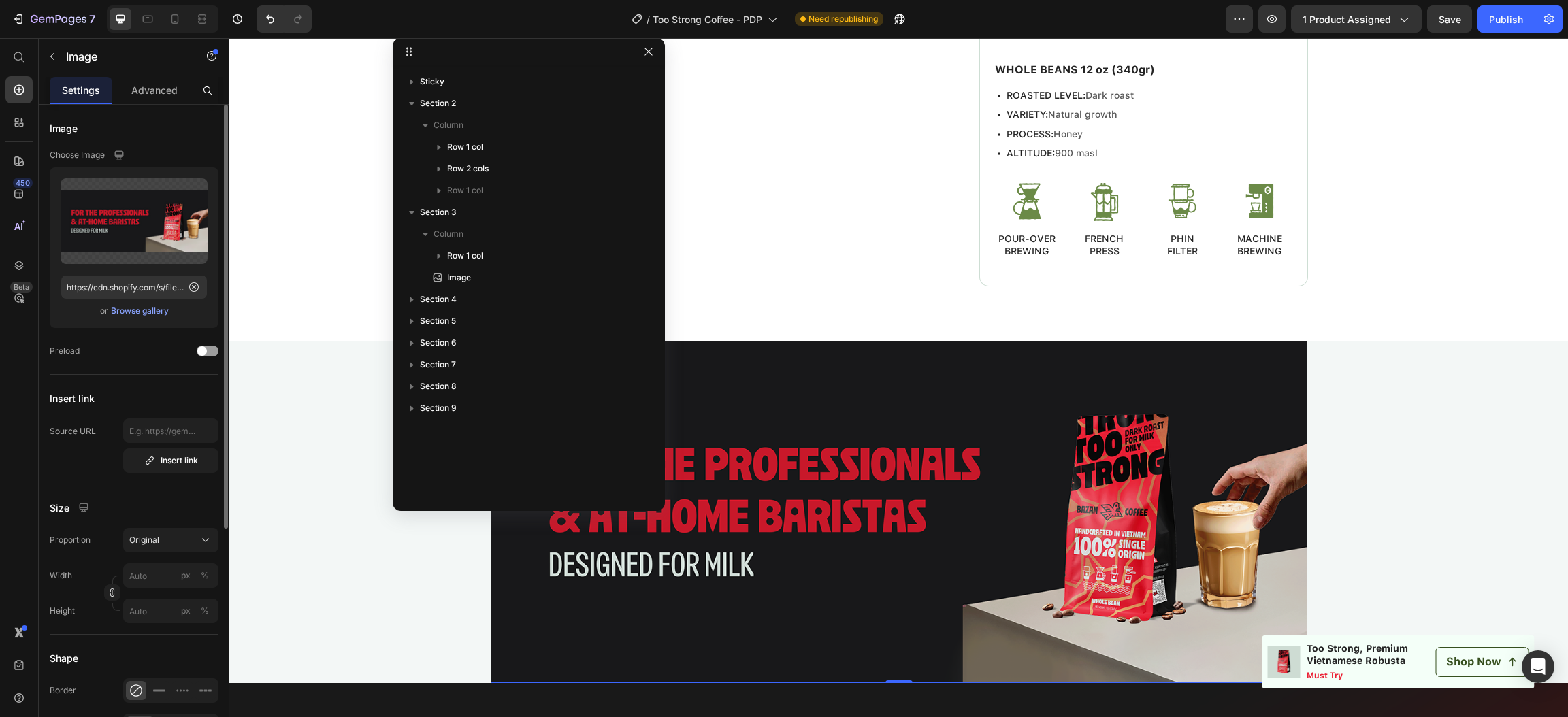 scroll, scrollTop: 2352, scrollLeft: 0, axis: vertical 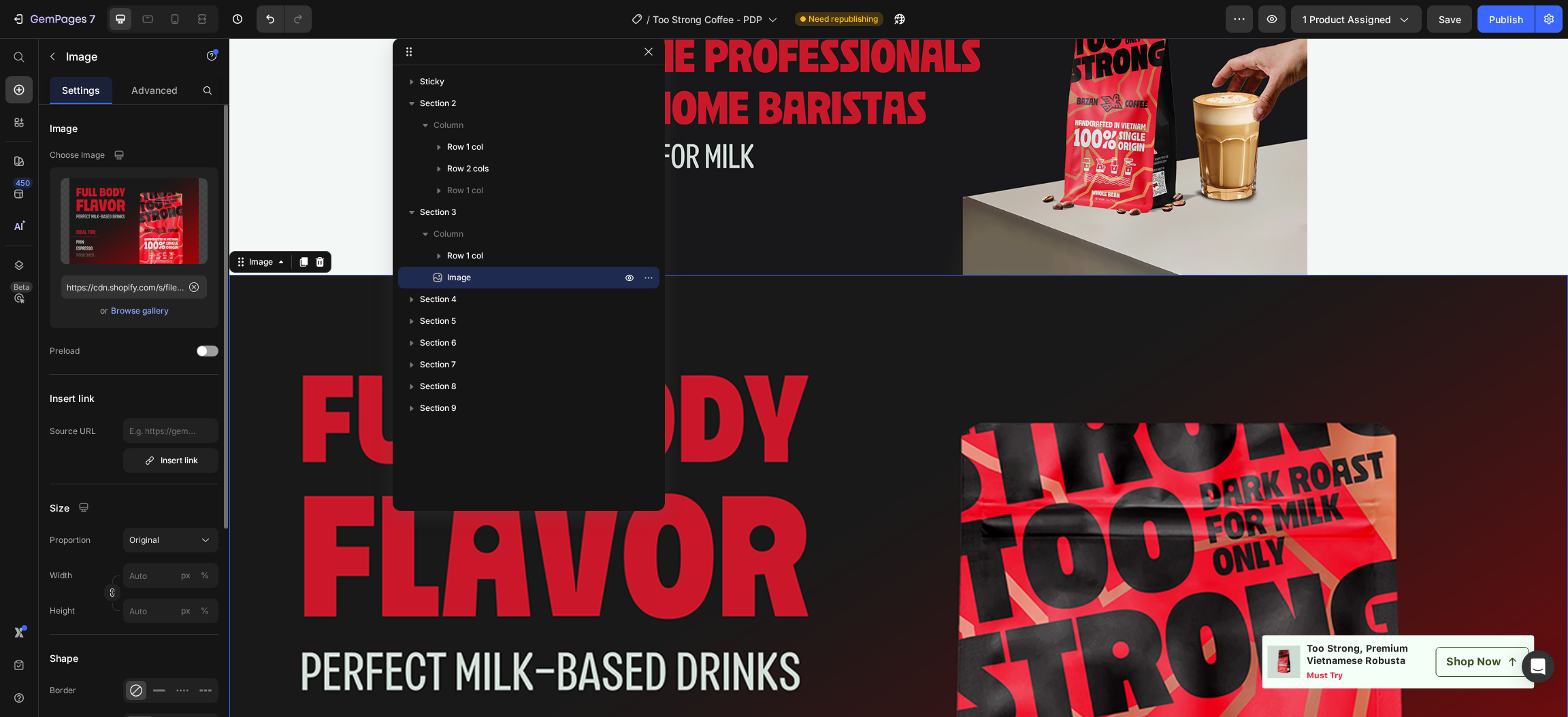 click at bounding box center (898, 720) 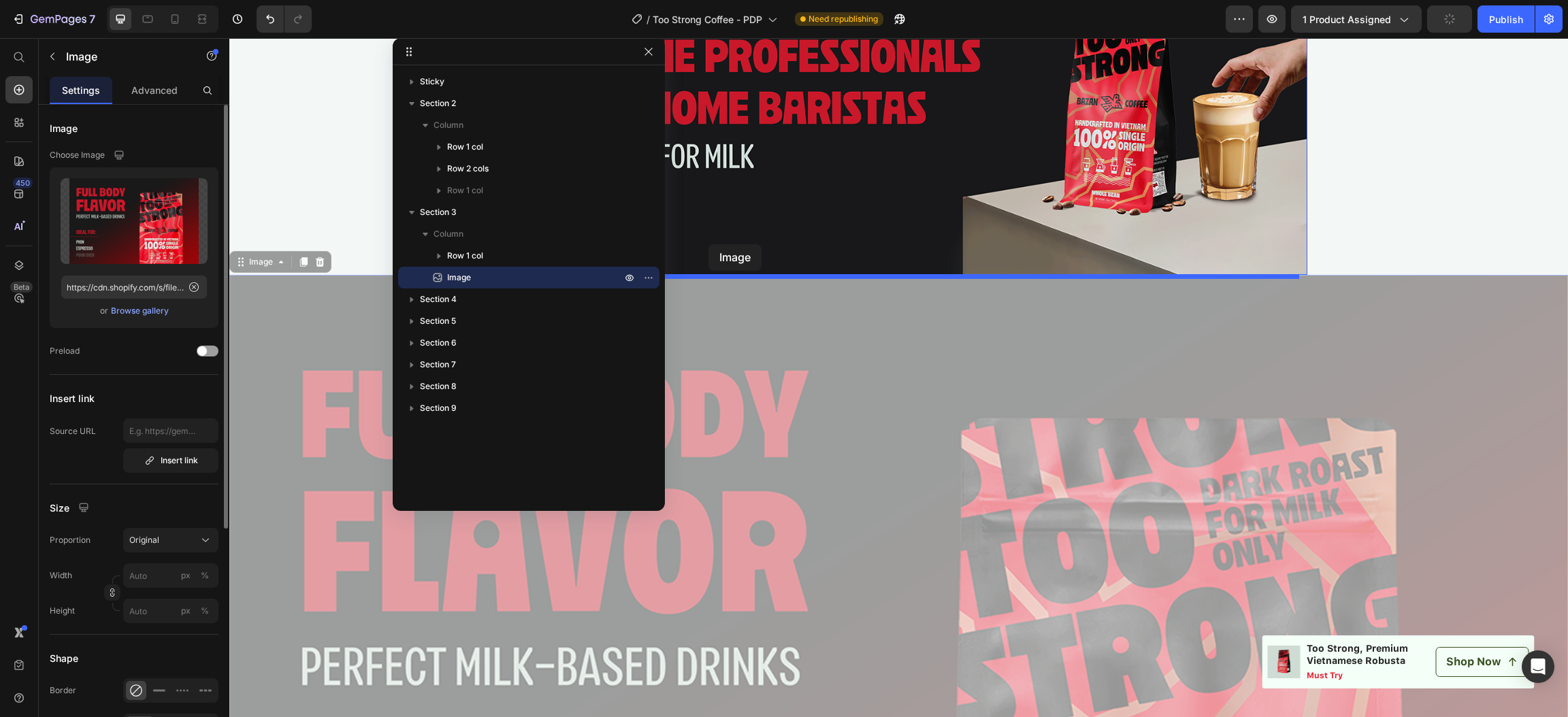 drag, startPoint x: 239, startPoint y: 265, endPoint x: 708, endPoint y: 244, distance: 469.46991 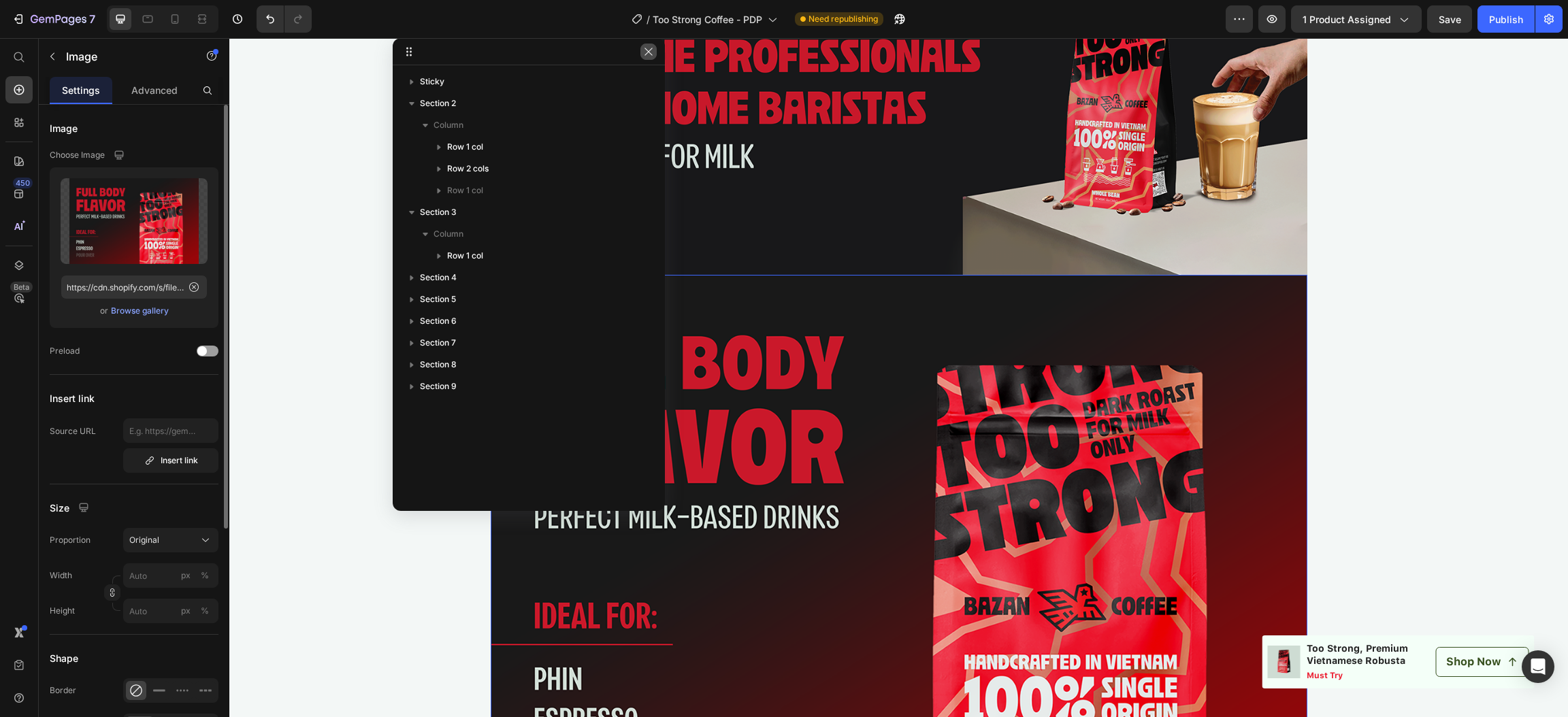drag, startPoint x: 647, startPoint y: 52, endPoint x: 418, endPoint y: 14, distance: 232.13143 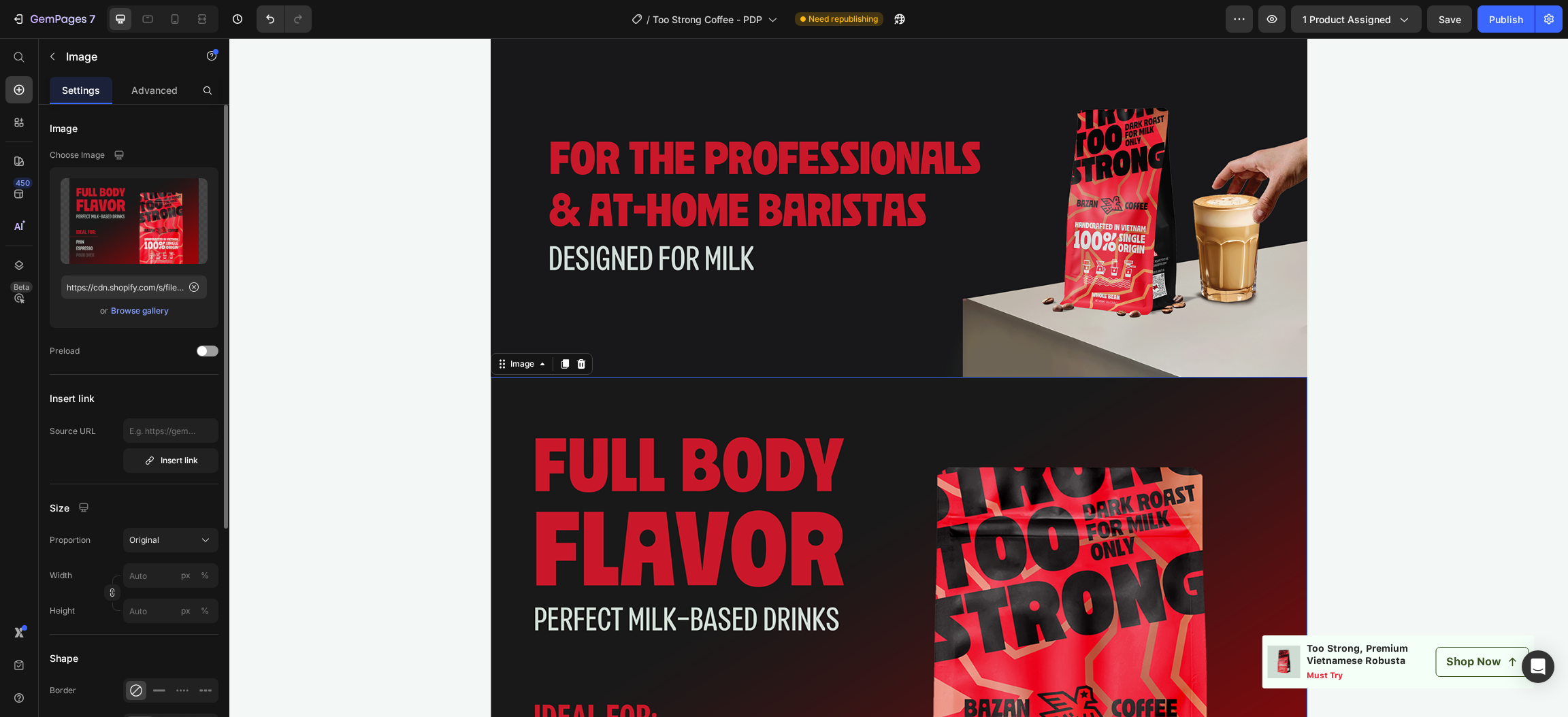 click on "Image Image   0 Row" at bounding box center [898, 478] 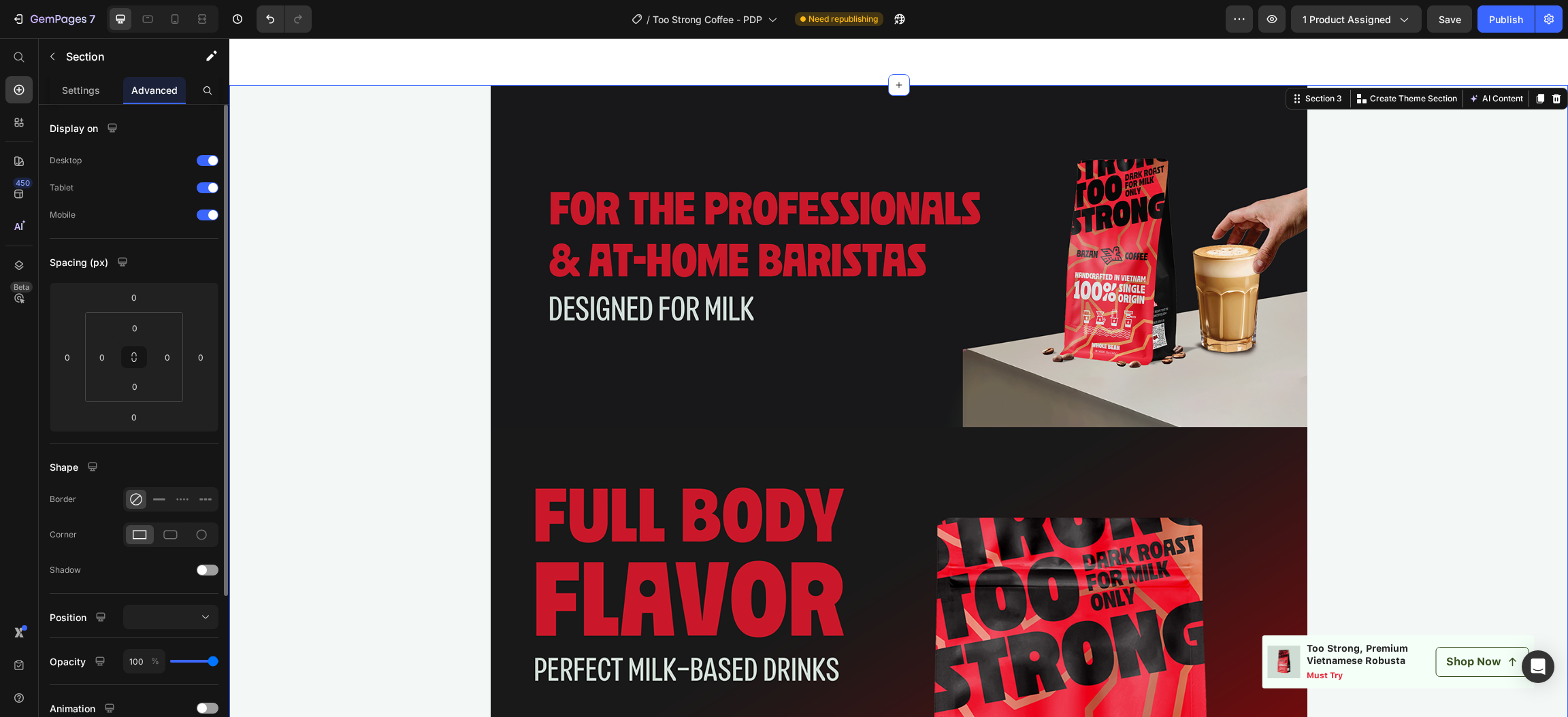 scroll, scrollTop: 2250, scrollLeft: 0, axis: vertical 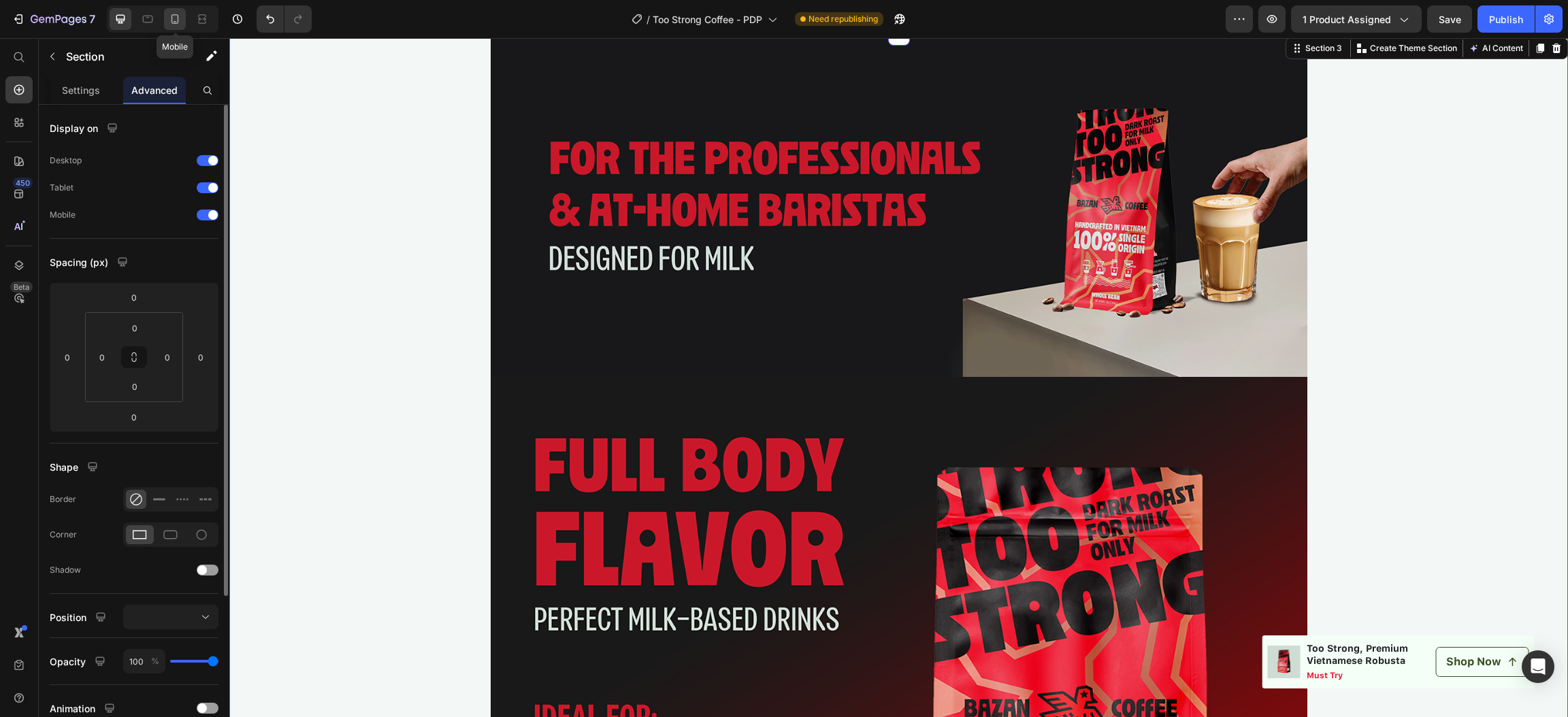 click 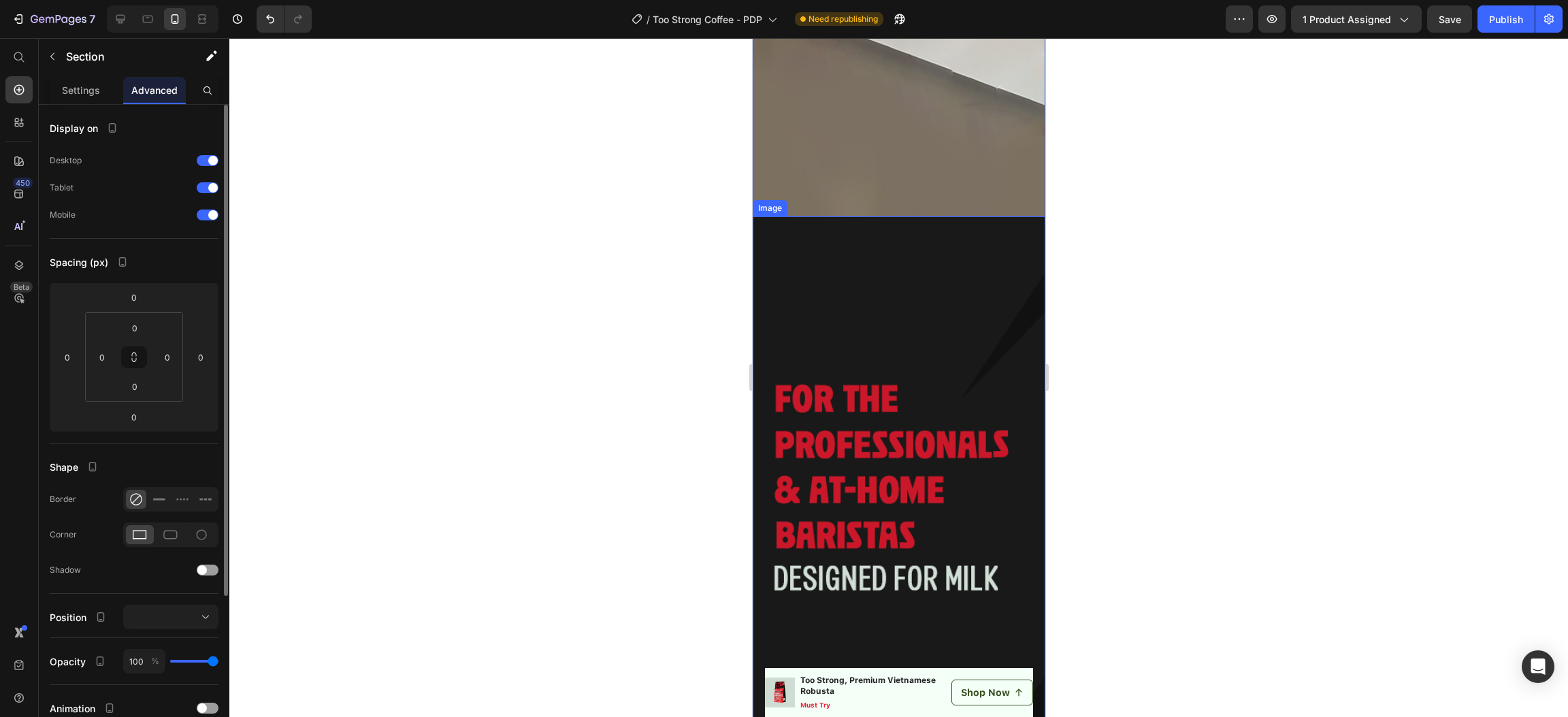 scroll, scrollTop: 3797, scrollLeft: 0, axis: vertical 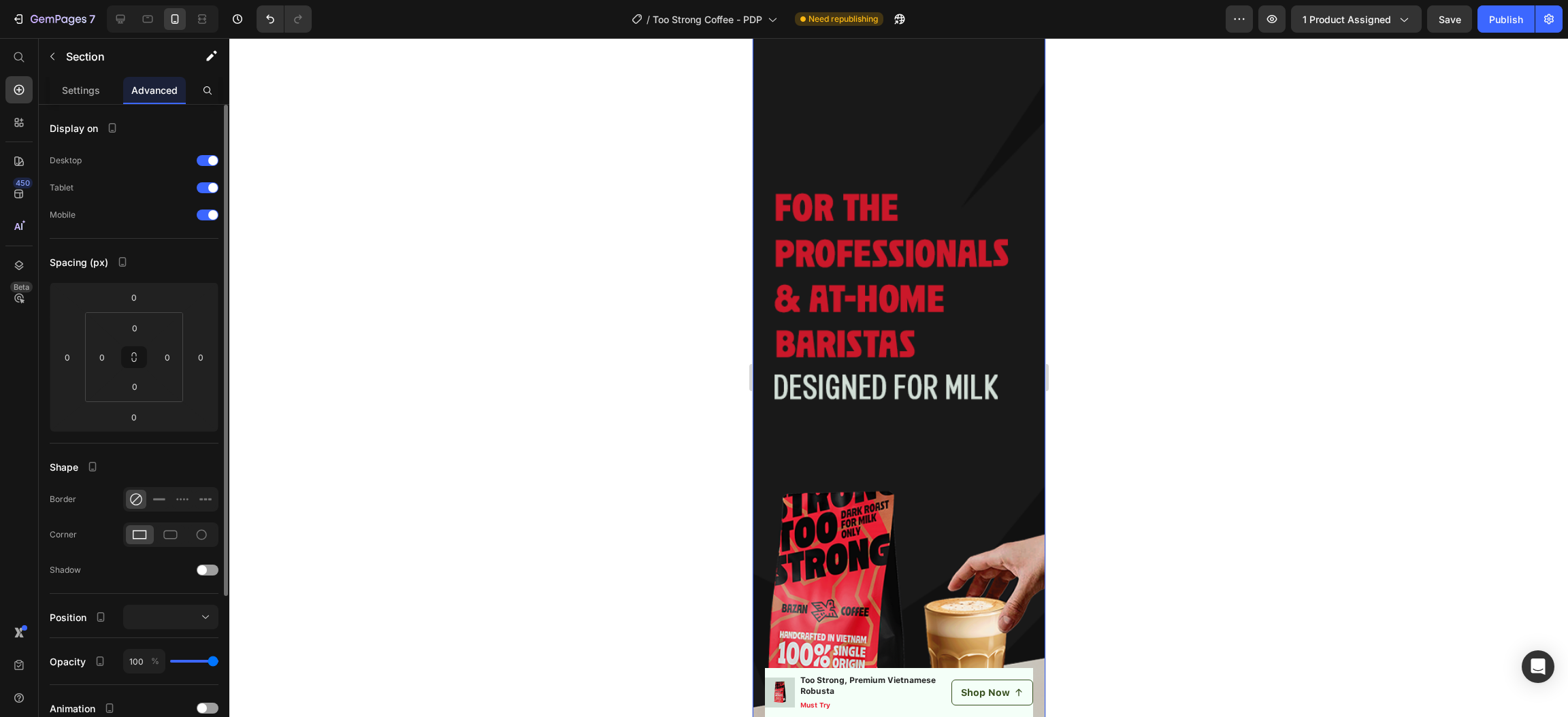 click at bounding box center [898, 505] 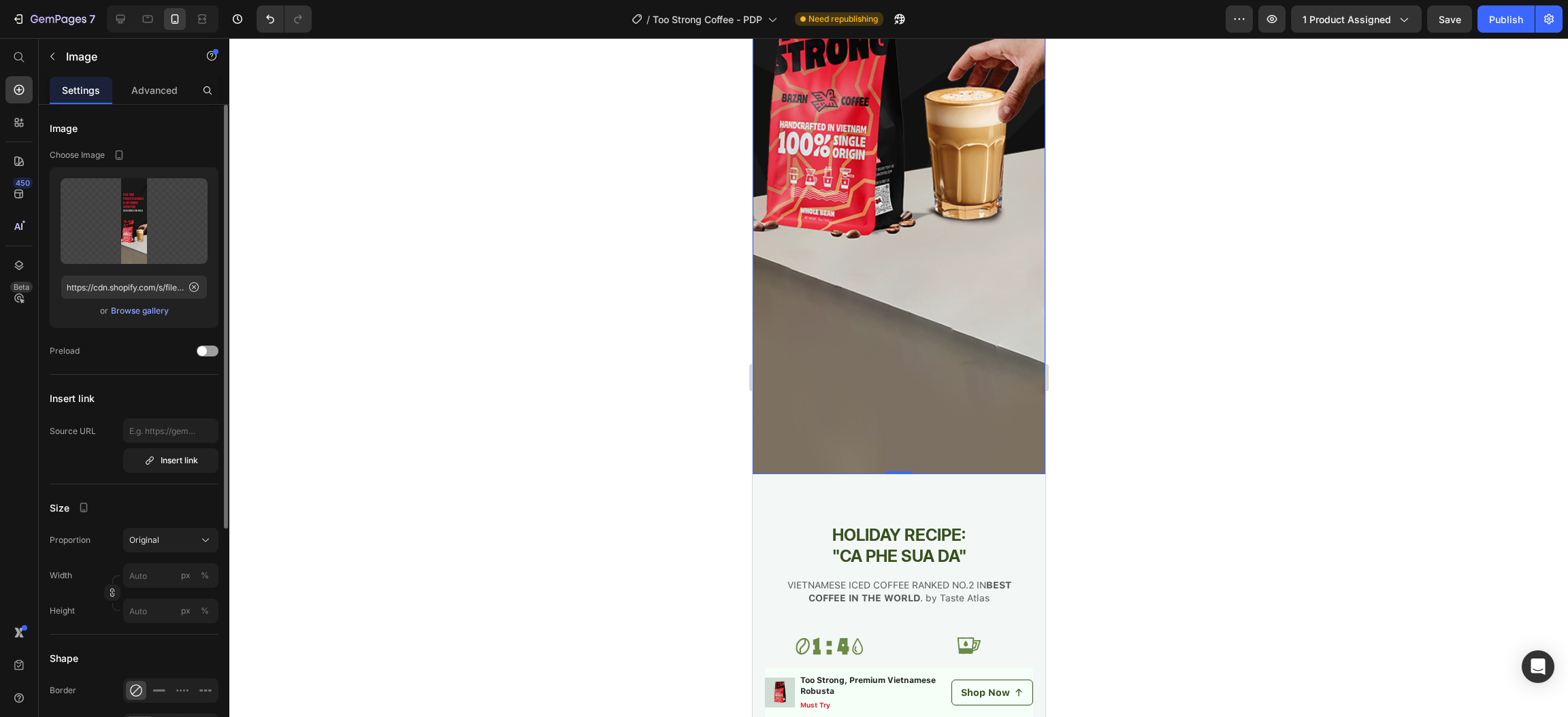 scroll, scrollTop: 4205, scrollLeft: 0, axis: vertical 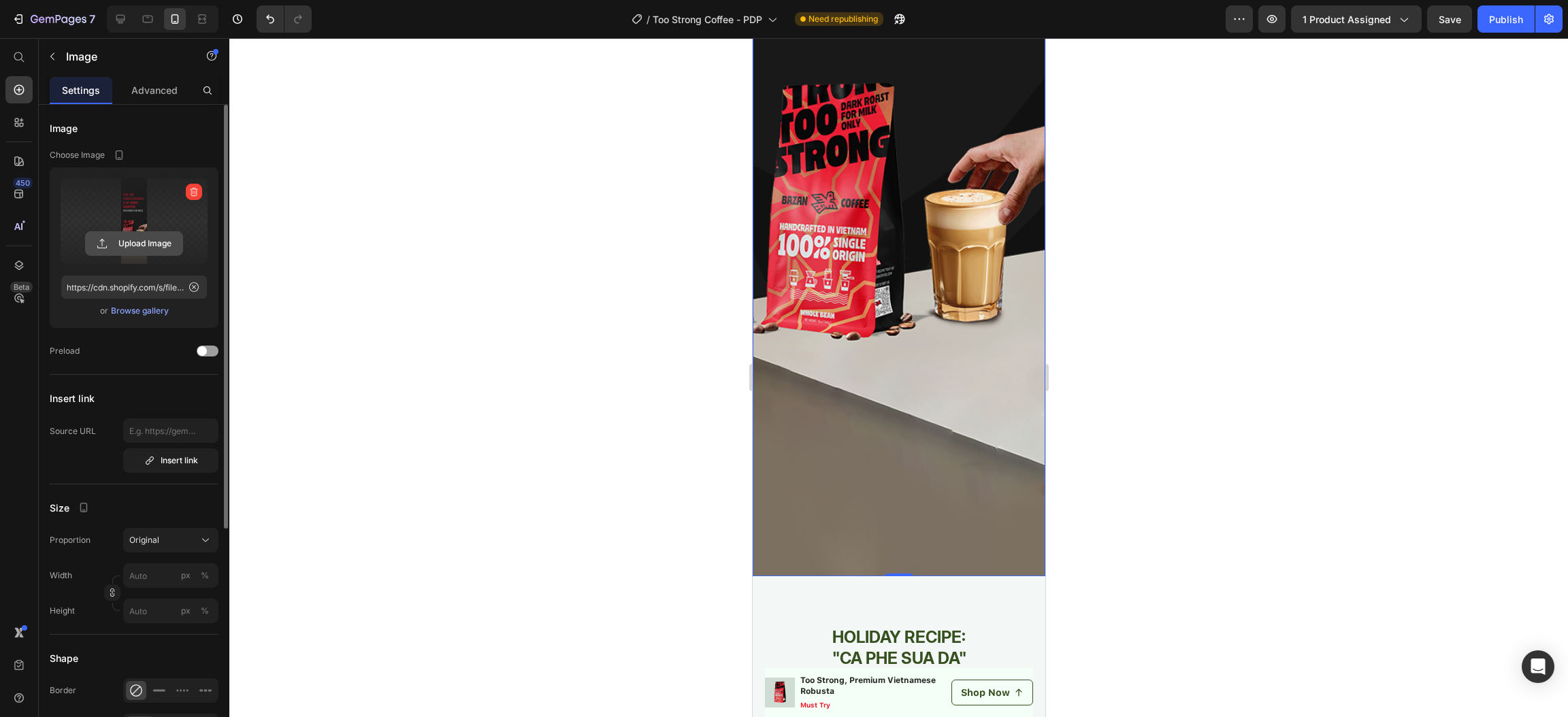 click 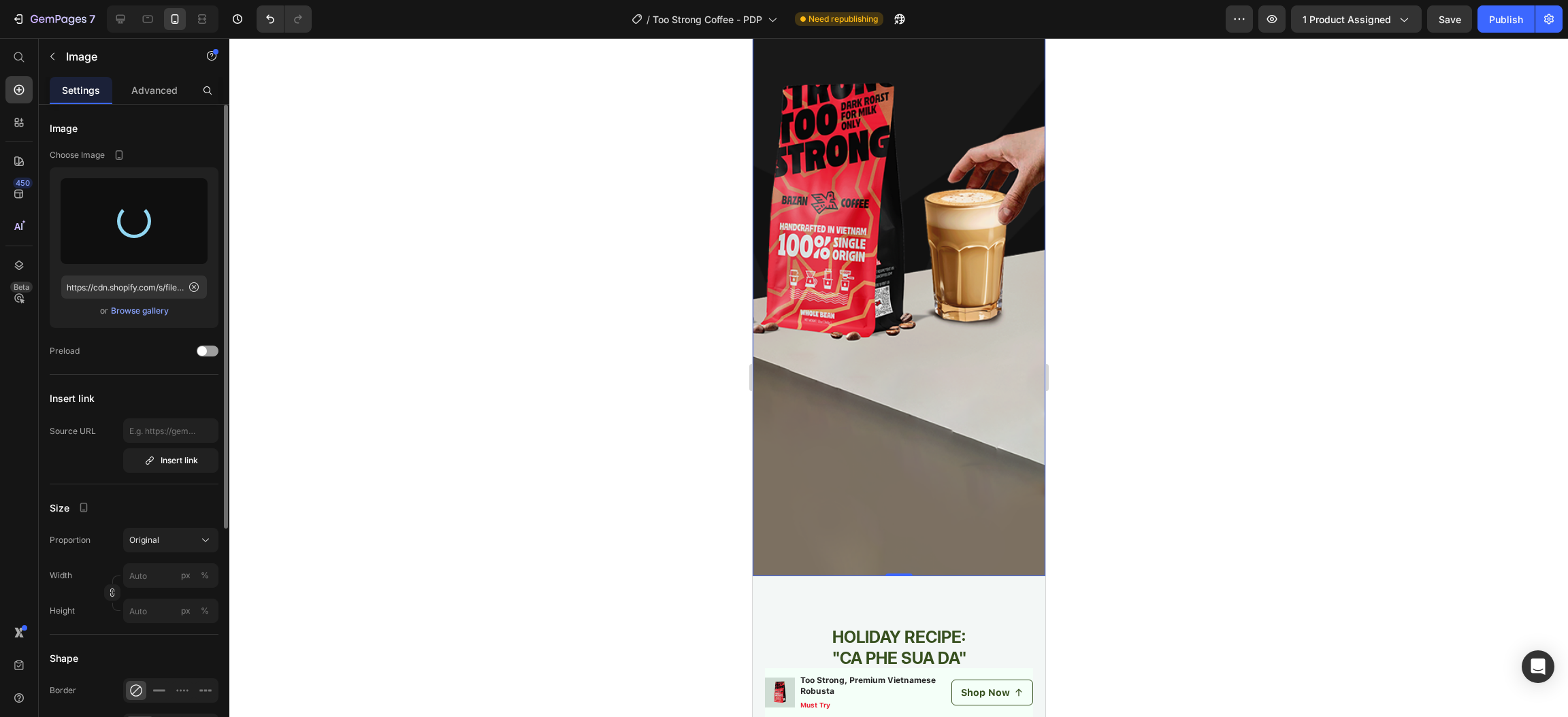 type on "https://cdn.shopify.com/s/files/1/0552/2672/8559/files/gempages_543191436674204580-14407fa2-0e9c-4e9a-bf1b-5ab51ea4556b.png" 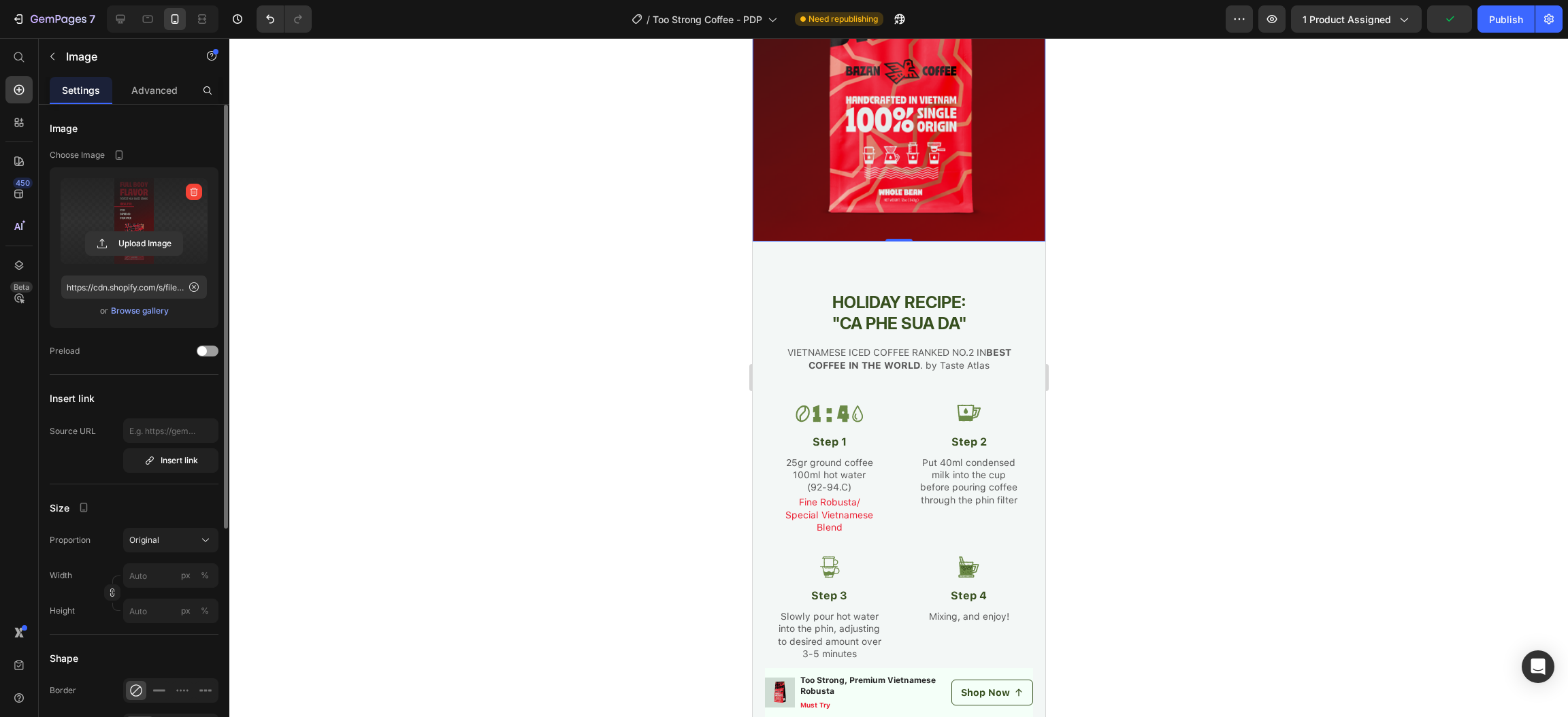 click 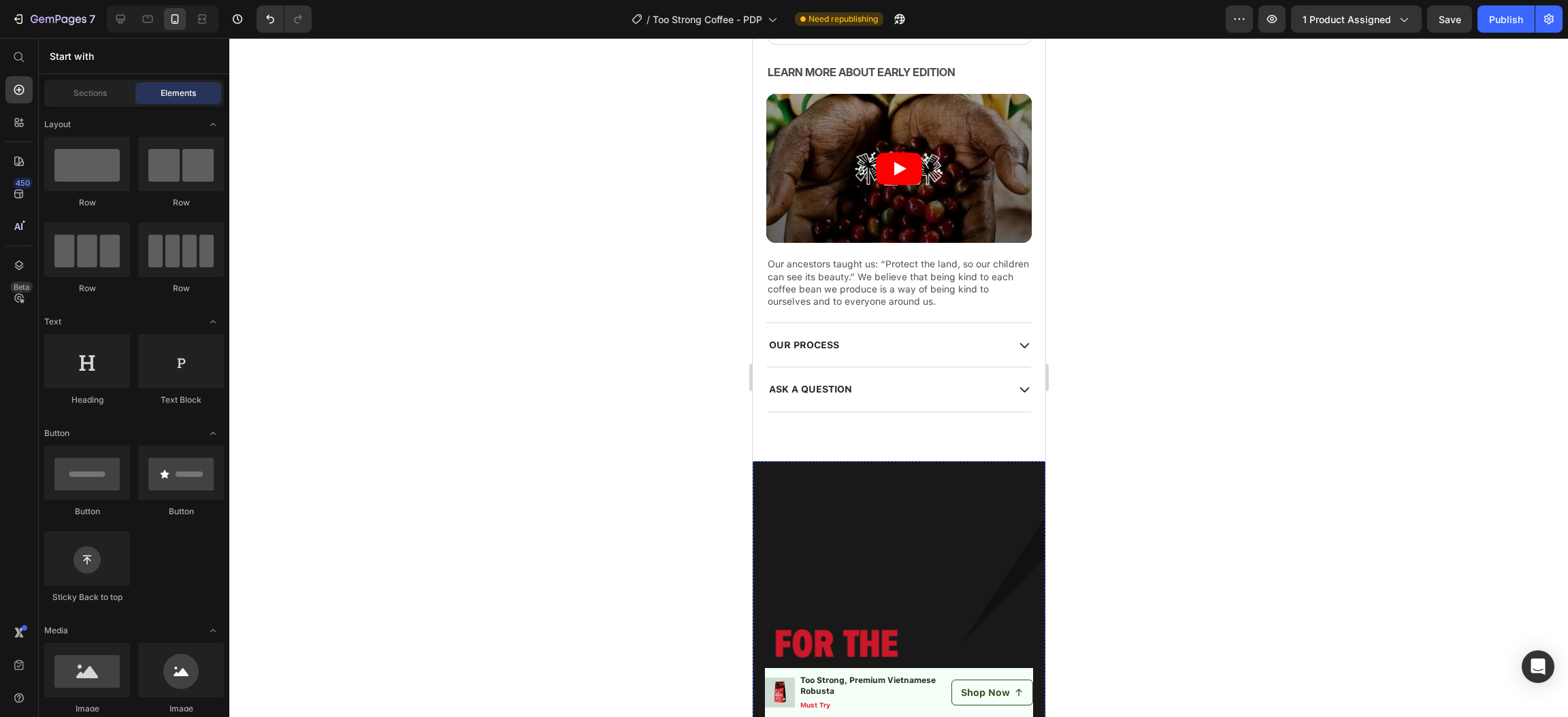 scroll, scrollTop: 2369, scrollLeft: 0, axis: vertical 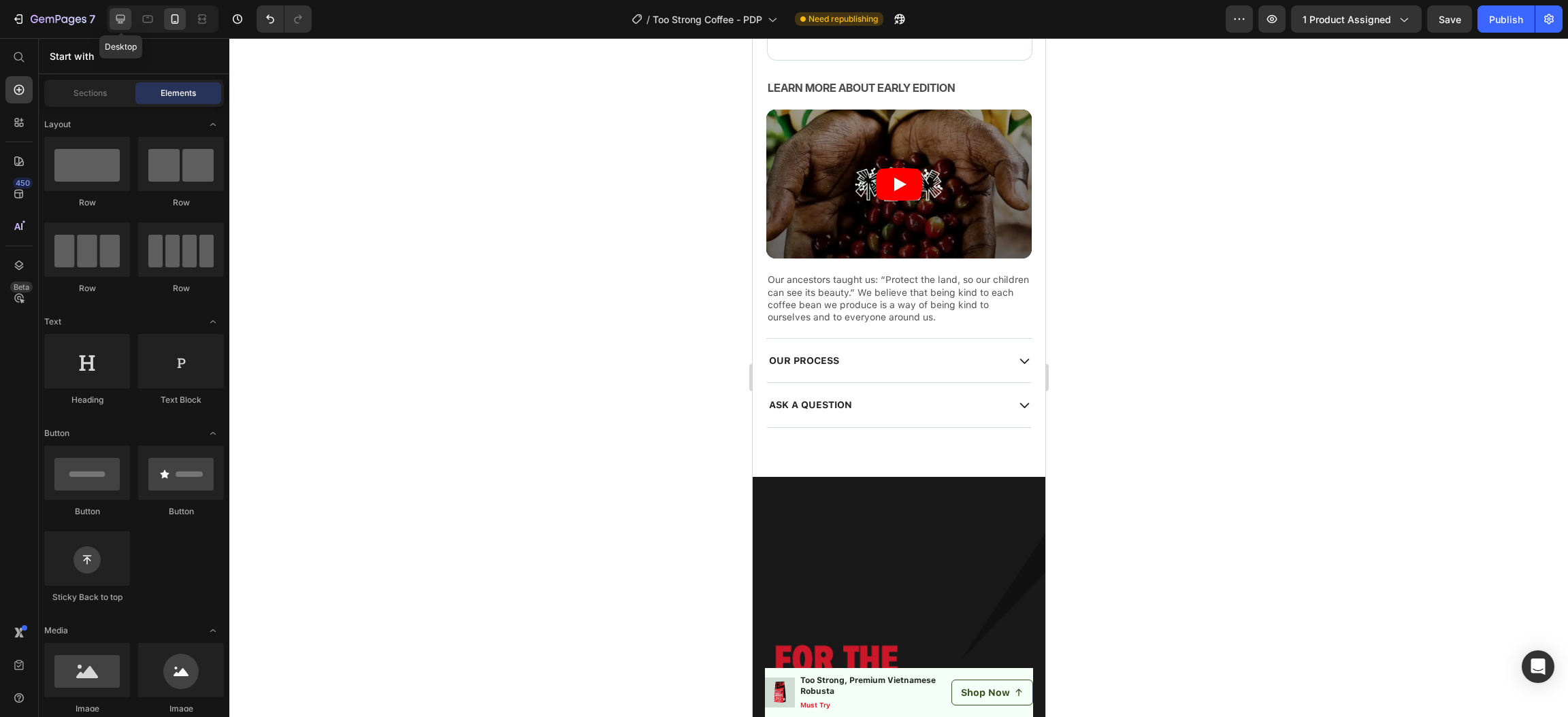 click 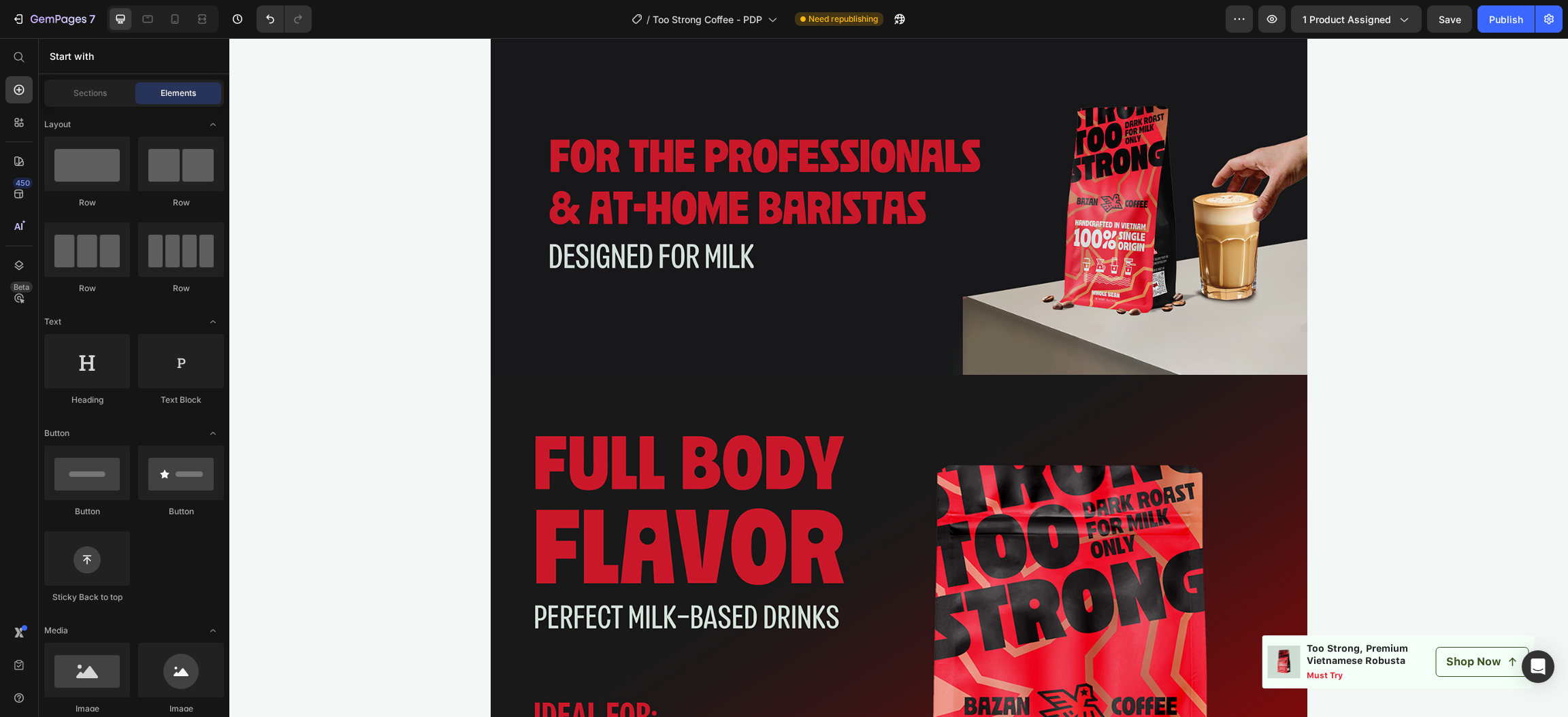 scroll, scrollTop: 2244, scrollLeft: 0, axis: vertical 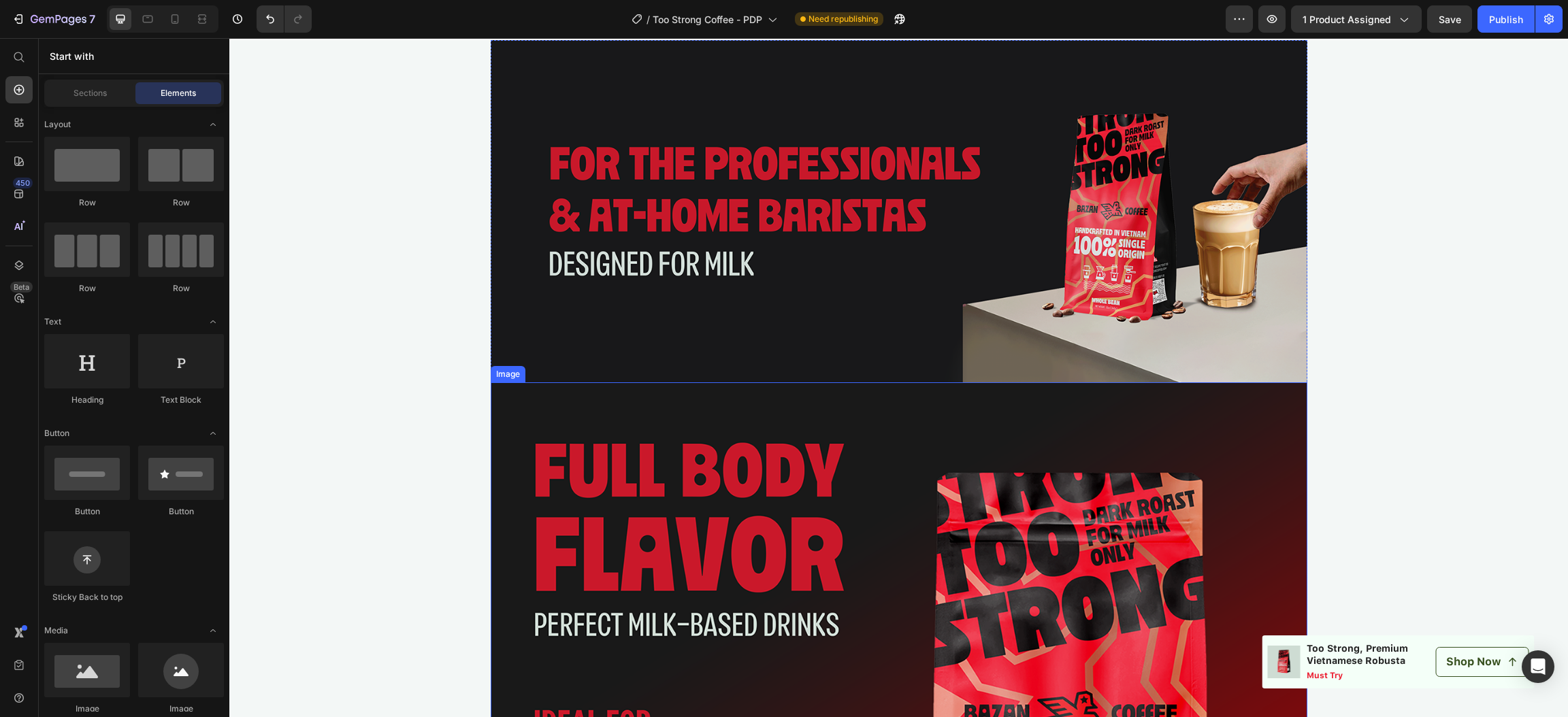 click on "Image Image Row" at bounding box center [898, 483] 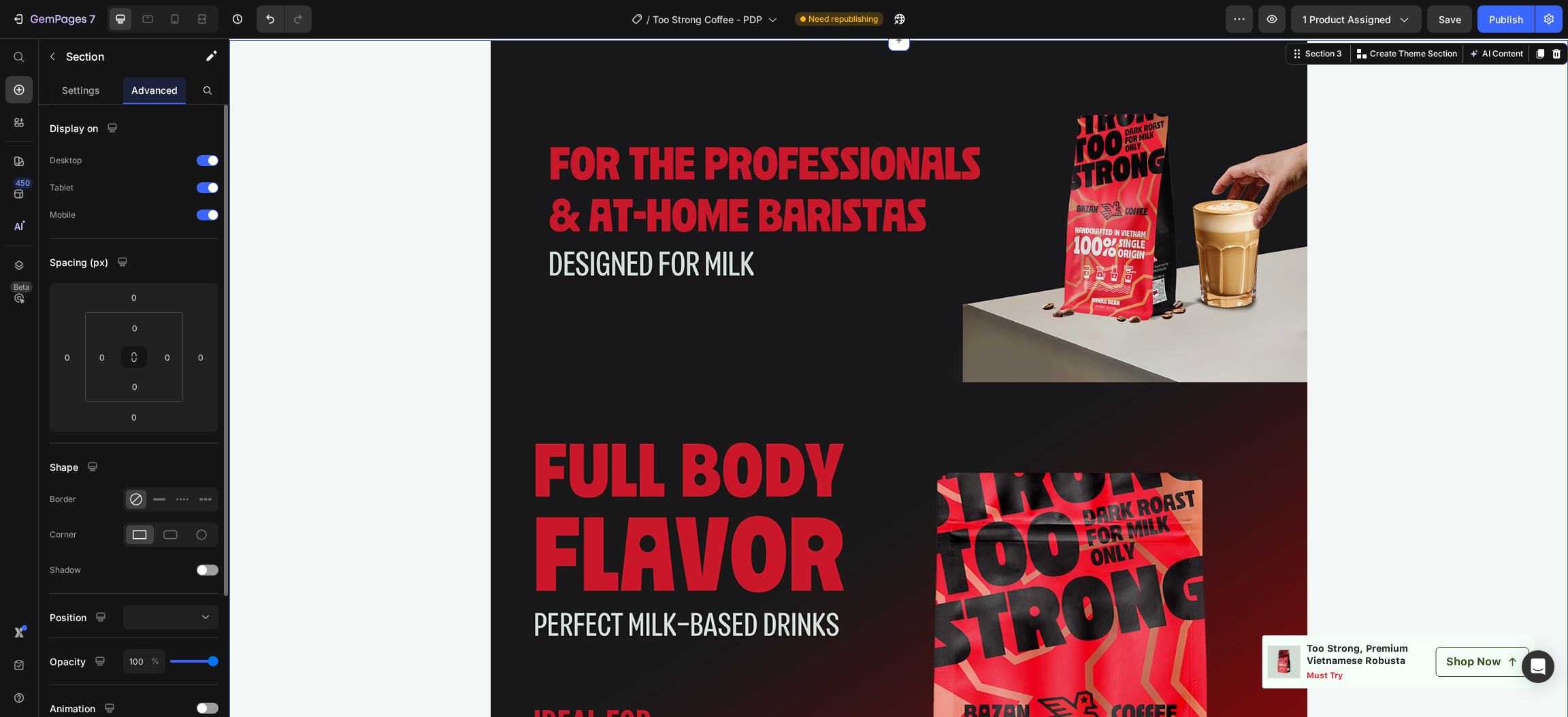 click at bounding box center (899, 654) 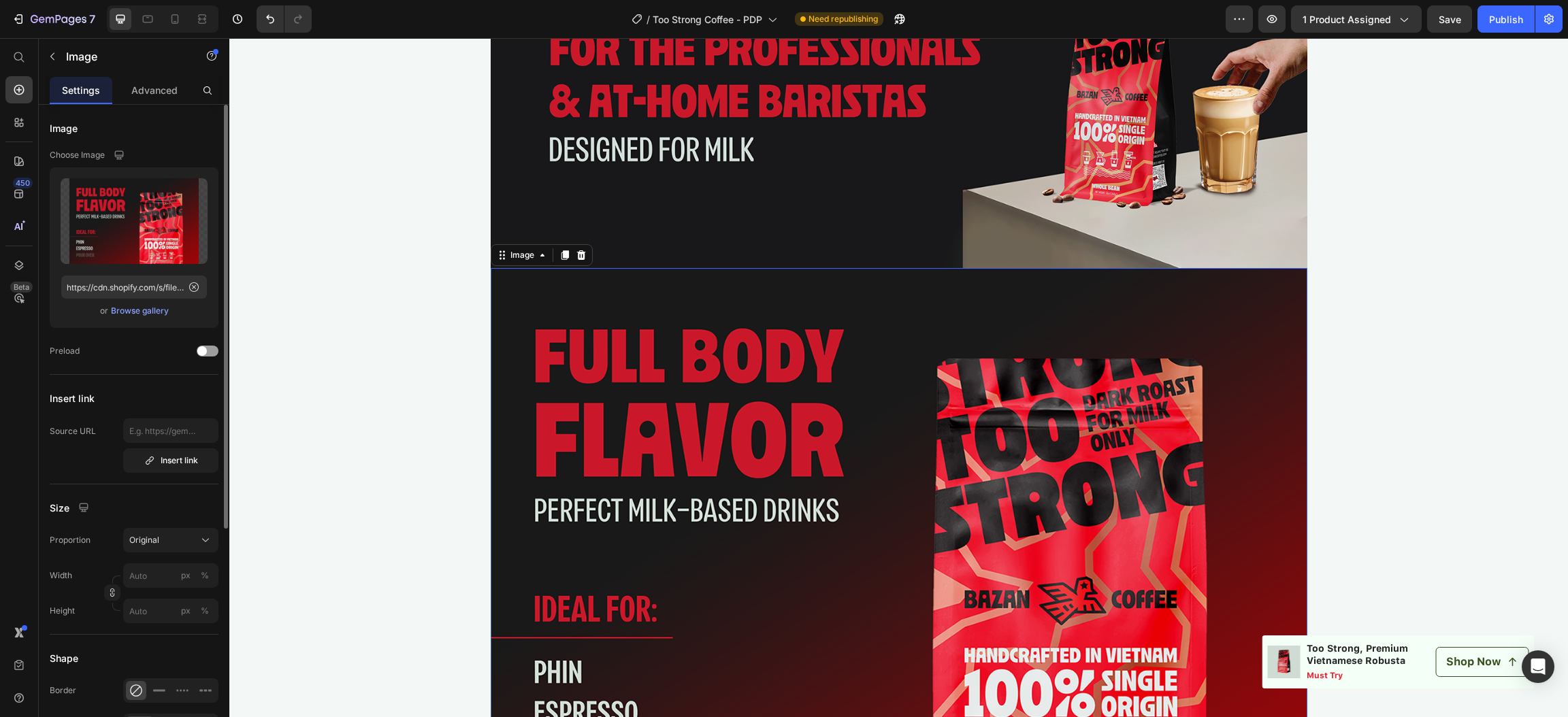 scroll, scrollTop: 2346, scrollLeft: 0, axis: vertical 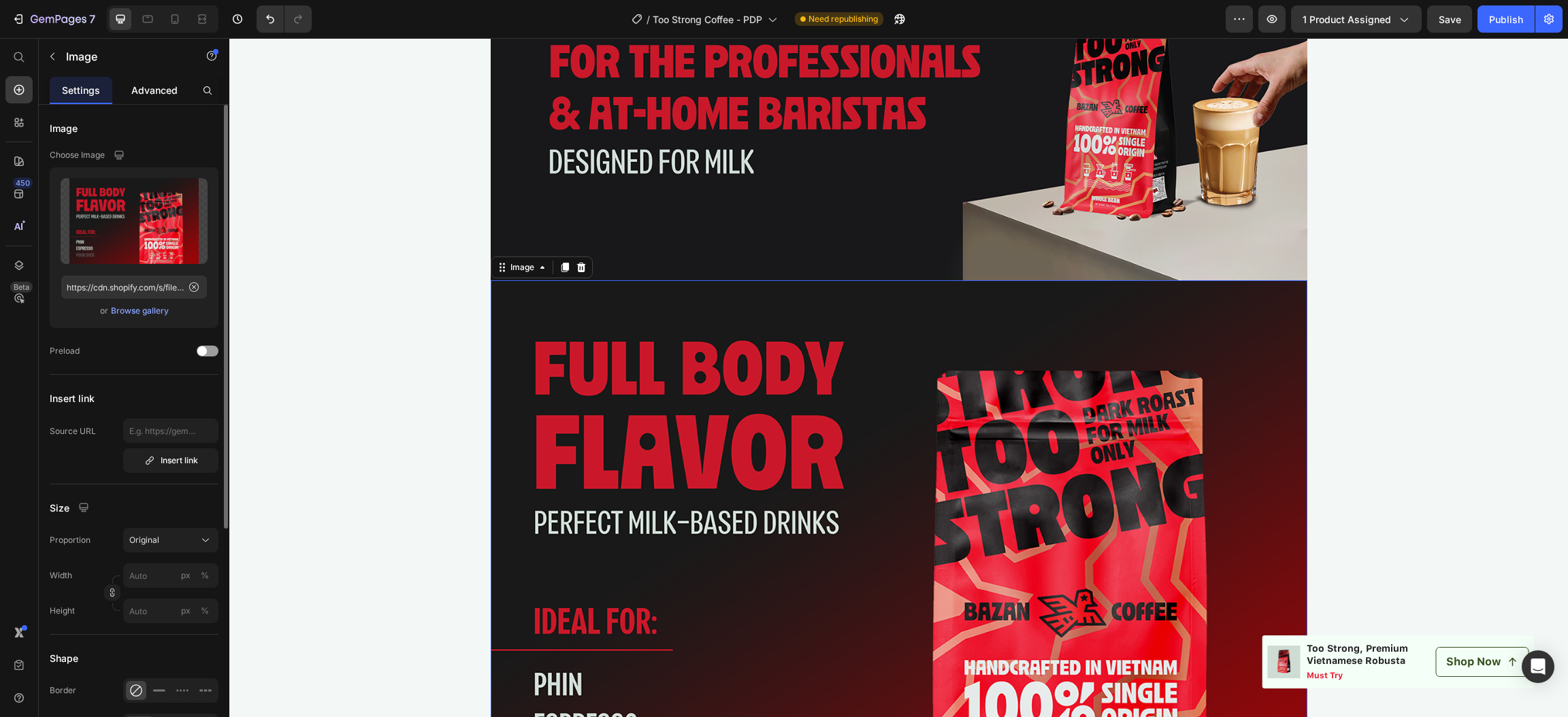 click on "Advanced" at bounding box center [154, 90] 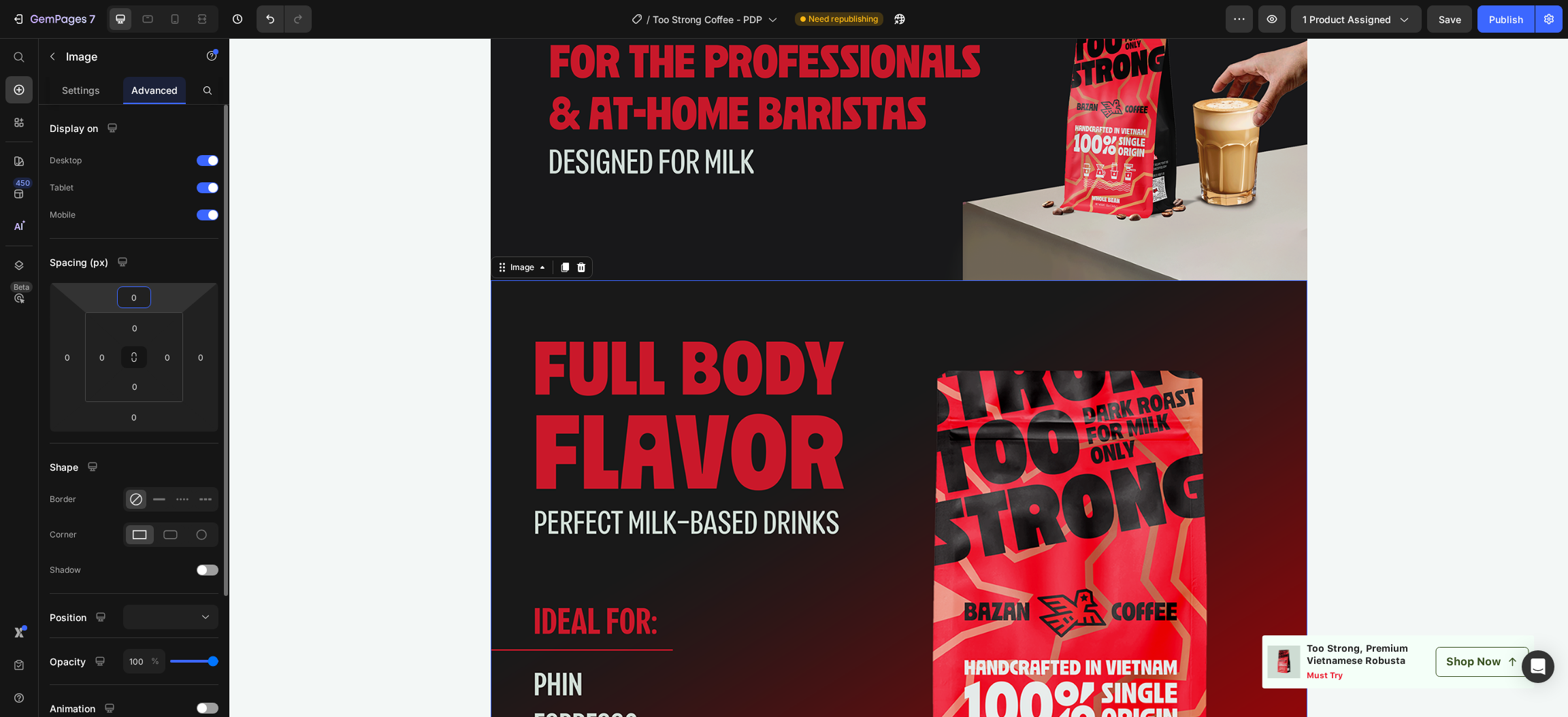 click on "0" at bounding box center (134, 297) 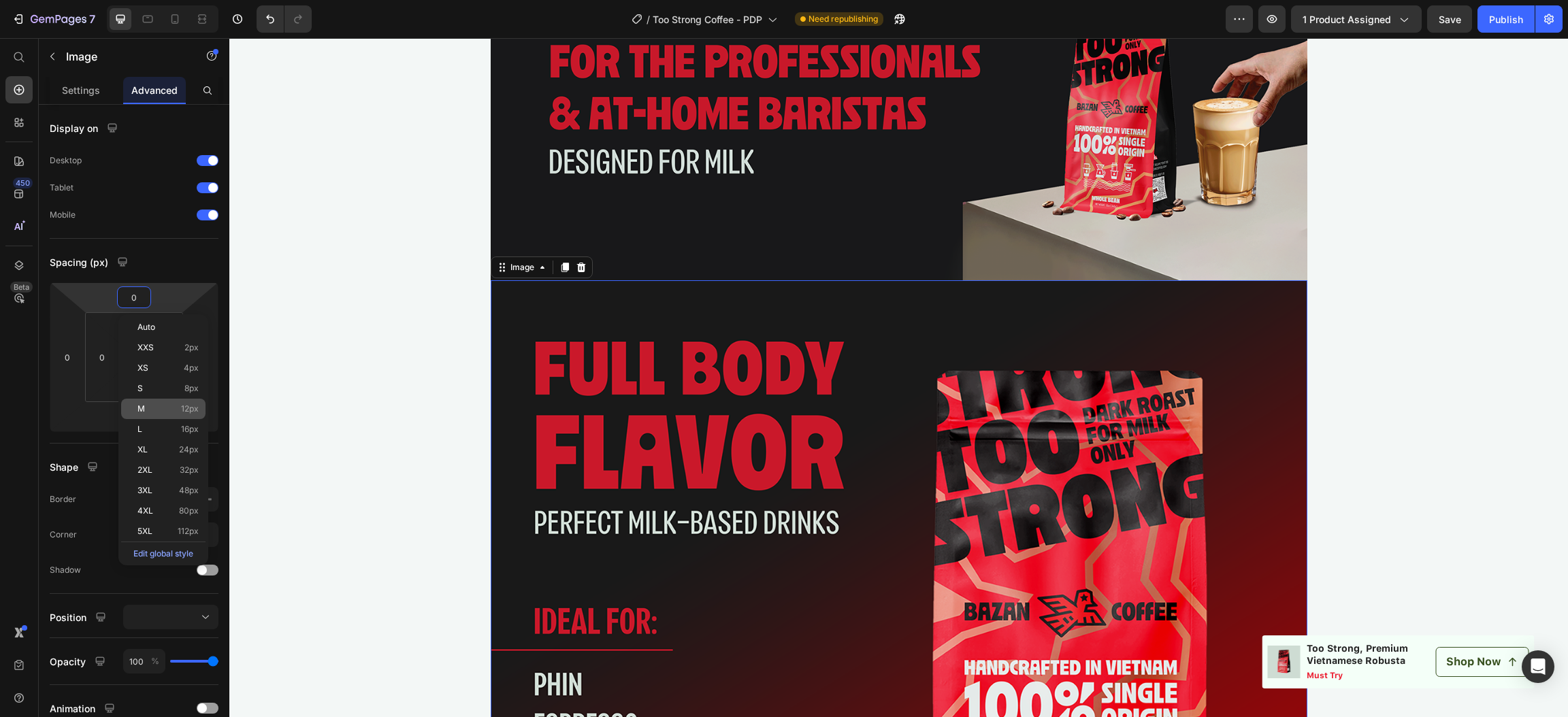 scroll, scrollTop: 102, scrollLeft: 0, axis: vertical 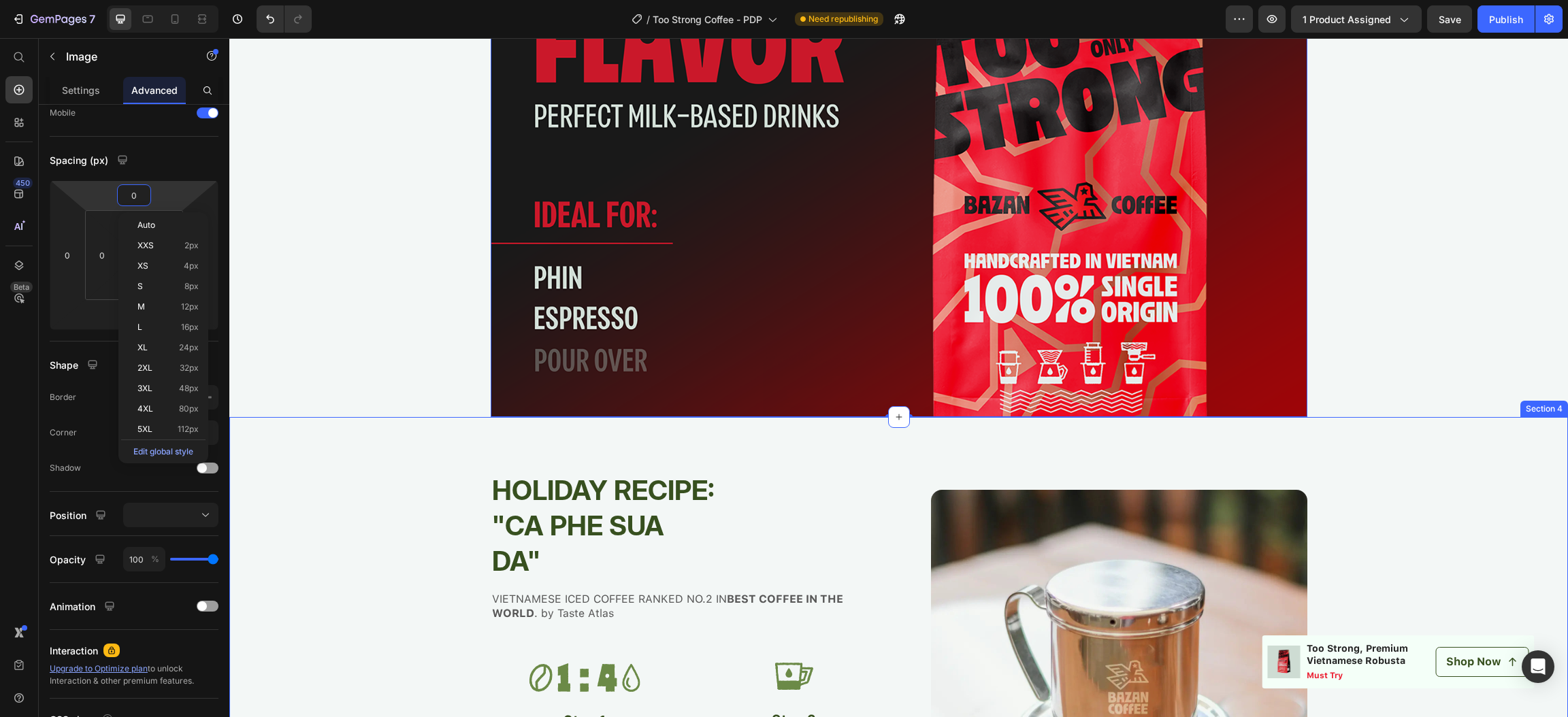 click on "HOLIDAY RECIPE: "CA PHE SUA DA" Heading VIETNAMESE ICED COFFEE RANKED NO.2 IN  BEST COFFEE IN THE WORLD . by Taste Atlas Text Block Image Step 1 Text Block 25gr ground coffee 100ml hot water (92-94.C)  Text Block Fine Robusta/  Special Vietnamese Blend Text Block Image Step 2 Text Block Put 40ml condensed milk into the cup before pouring coffee through the phin filter Text Block Row Image Step 3 Text Block Slowly pour hot water into the phin, adjusting to desired amount over 3-5 minutes Text Block Image Step 4 Text Block Mixing, and enjoy! Text Block Row Image Row Section 4" at bounding box center (898, 714) 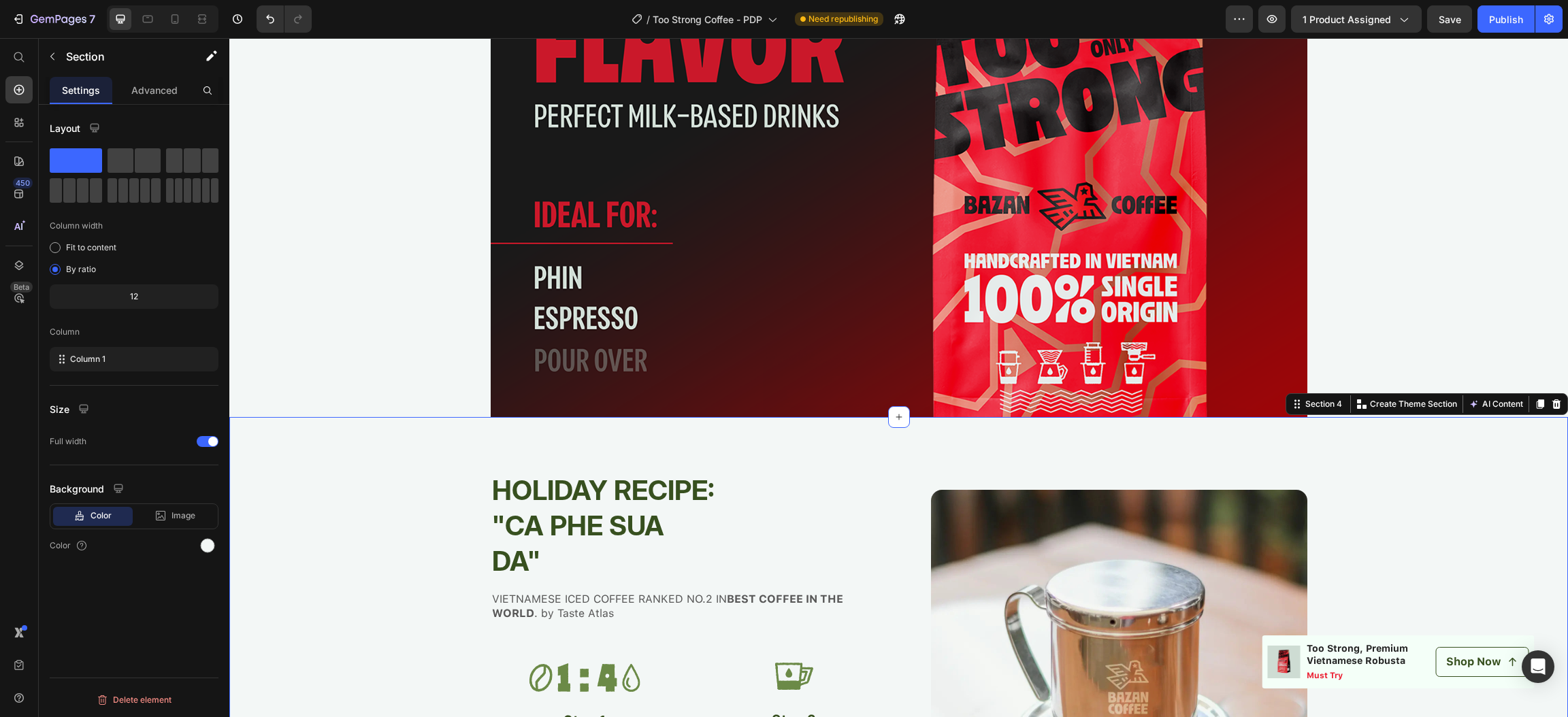 scroll, scrollTop: 0, scrollLeft: 0, axis: both 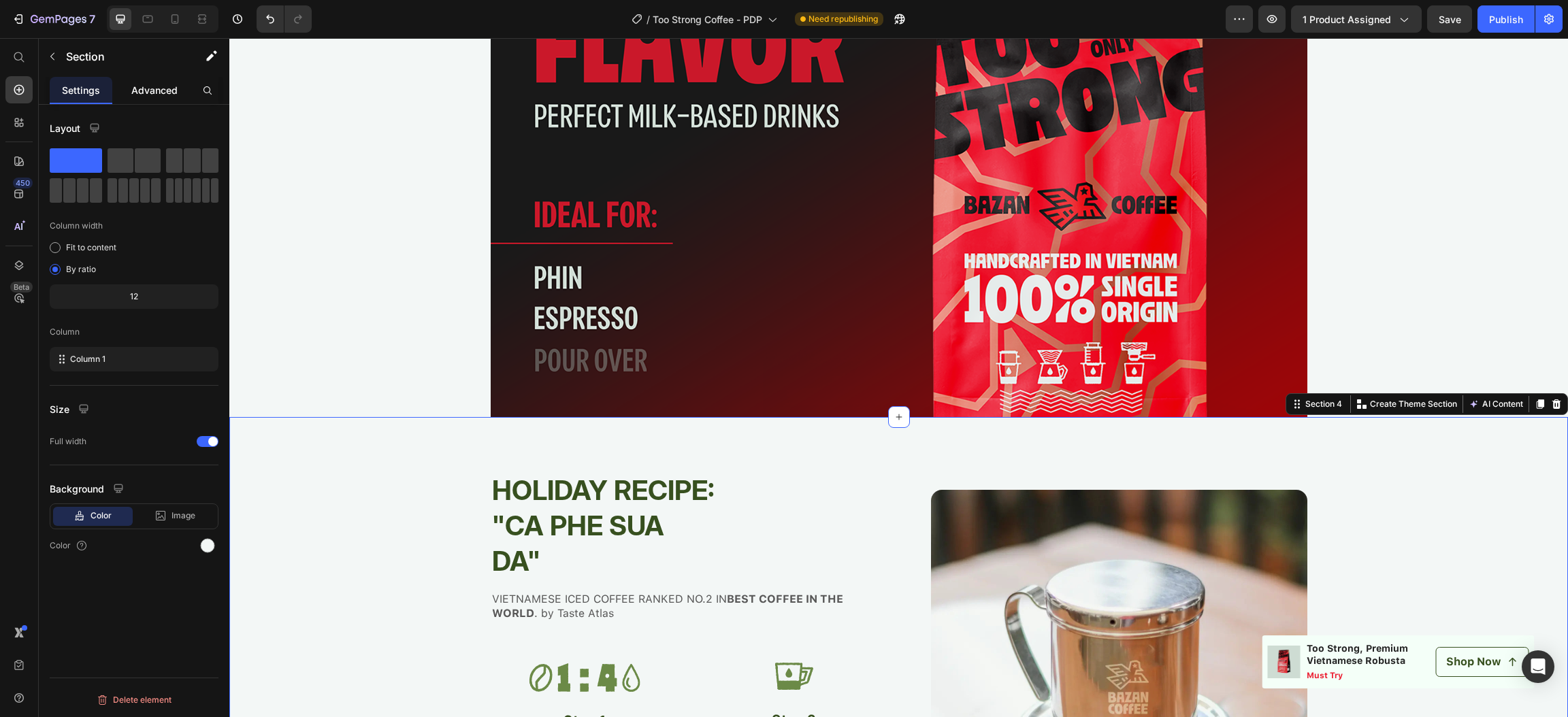 click on "Advanced" at bounding box center [154, 90] 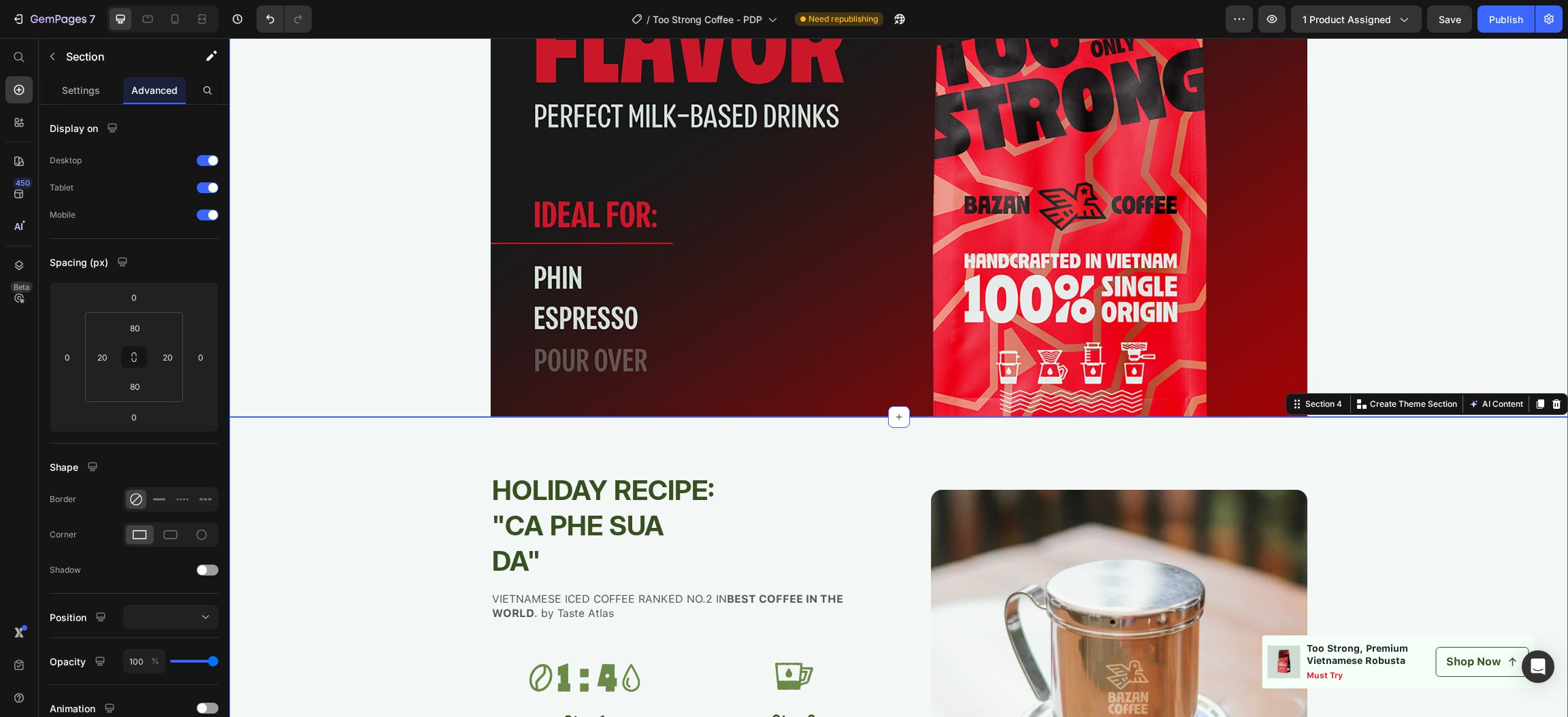 click on "Image Image Row" at bounding box center (898, -25) 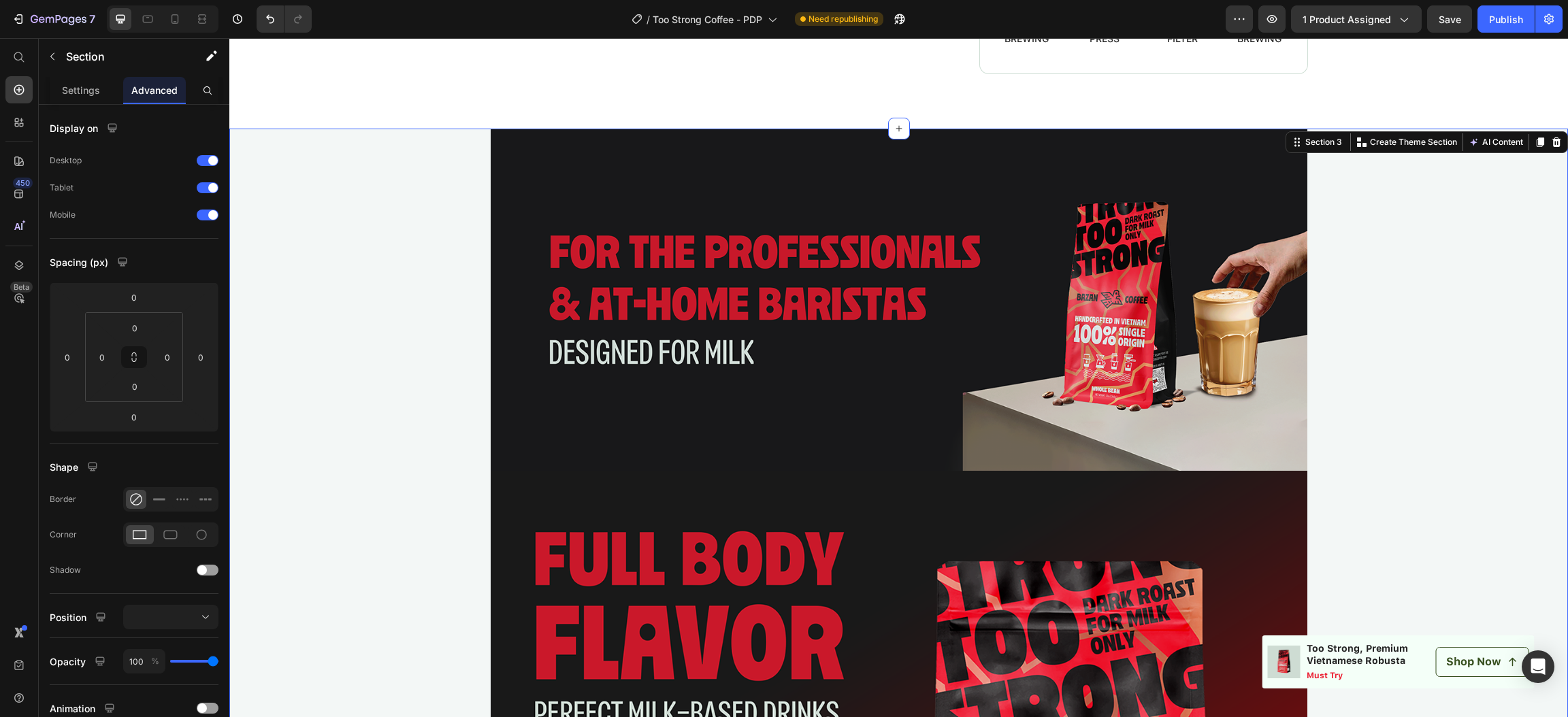 scroll, scrollTop: 2142, scrollLeft: 0, axis: vertical 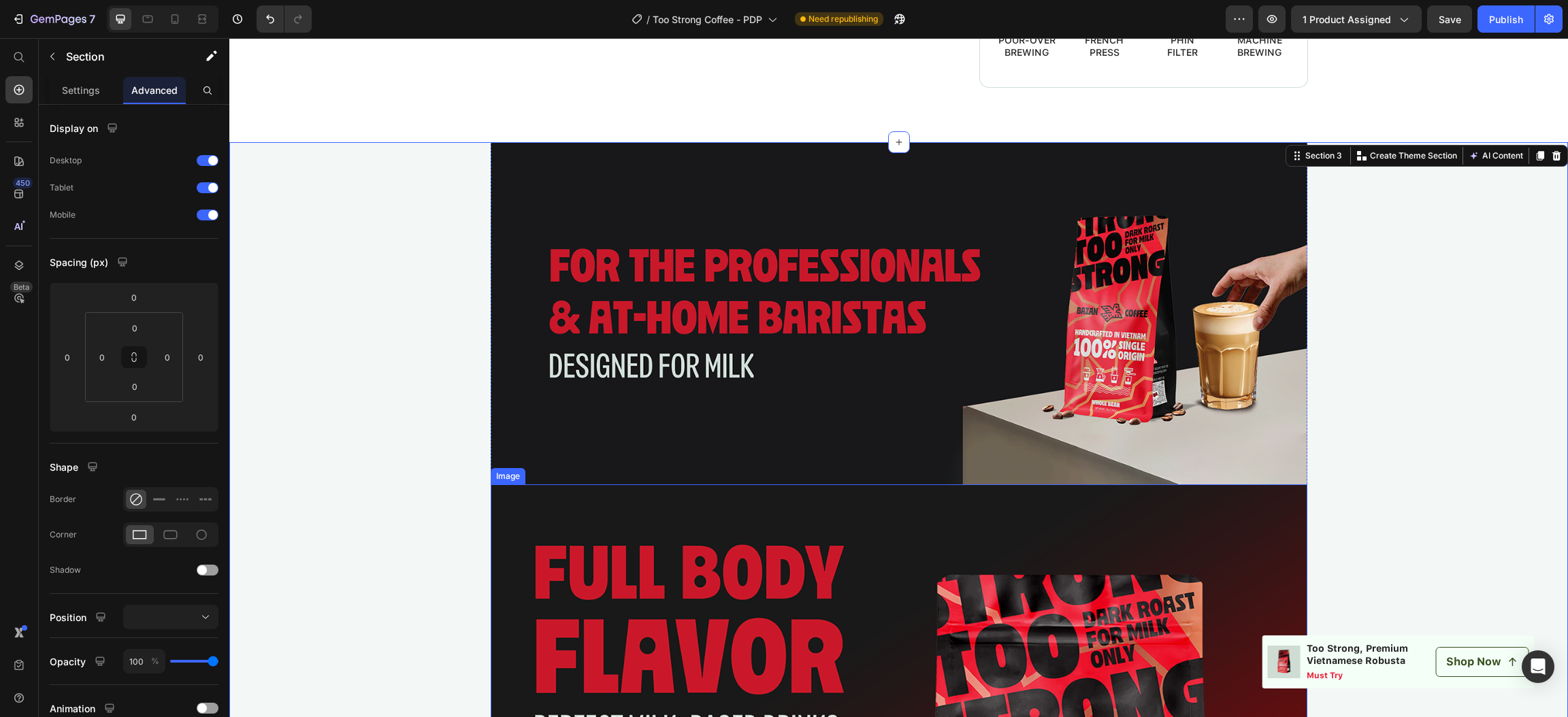 click at bounding box center (899, 756) 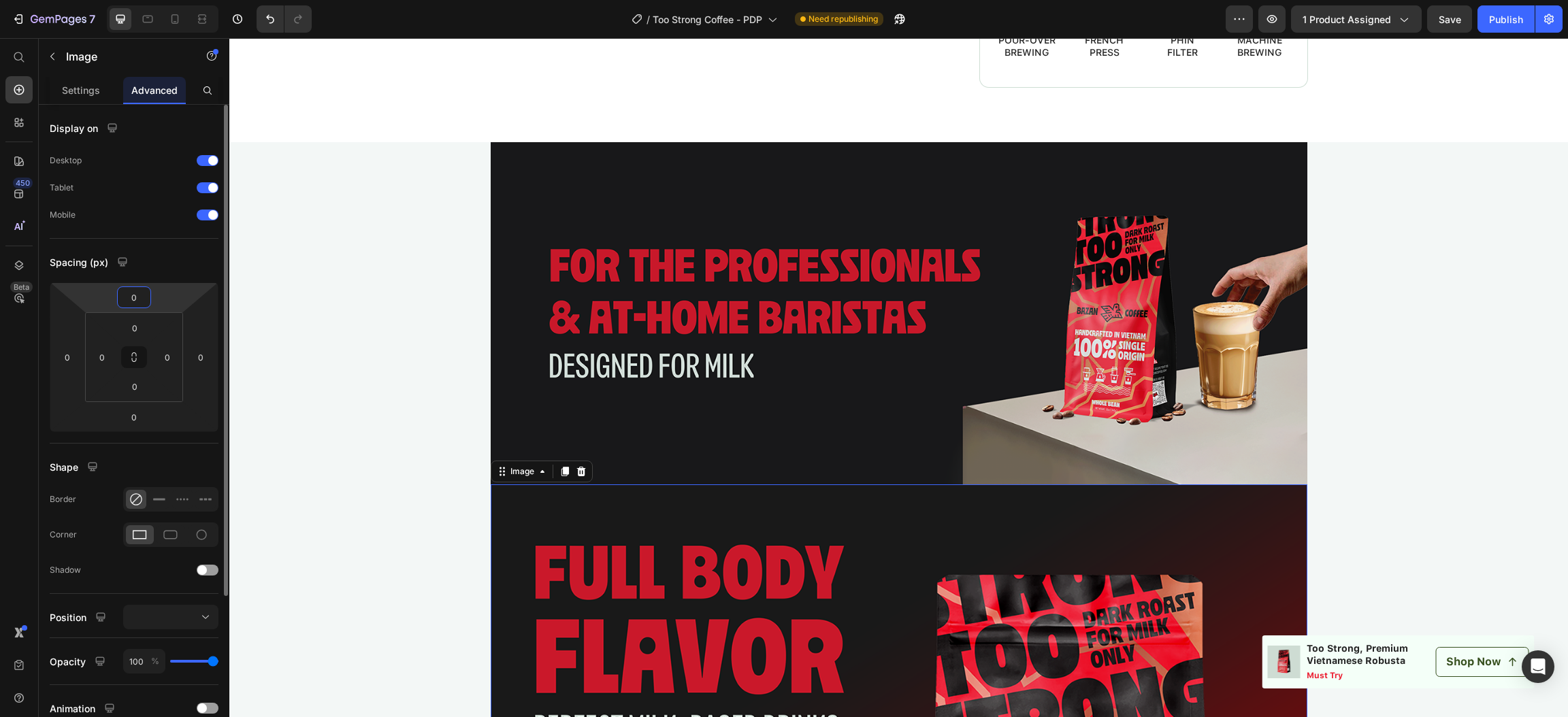 click on "0" at bounding box center (134, 297) 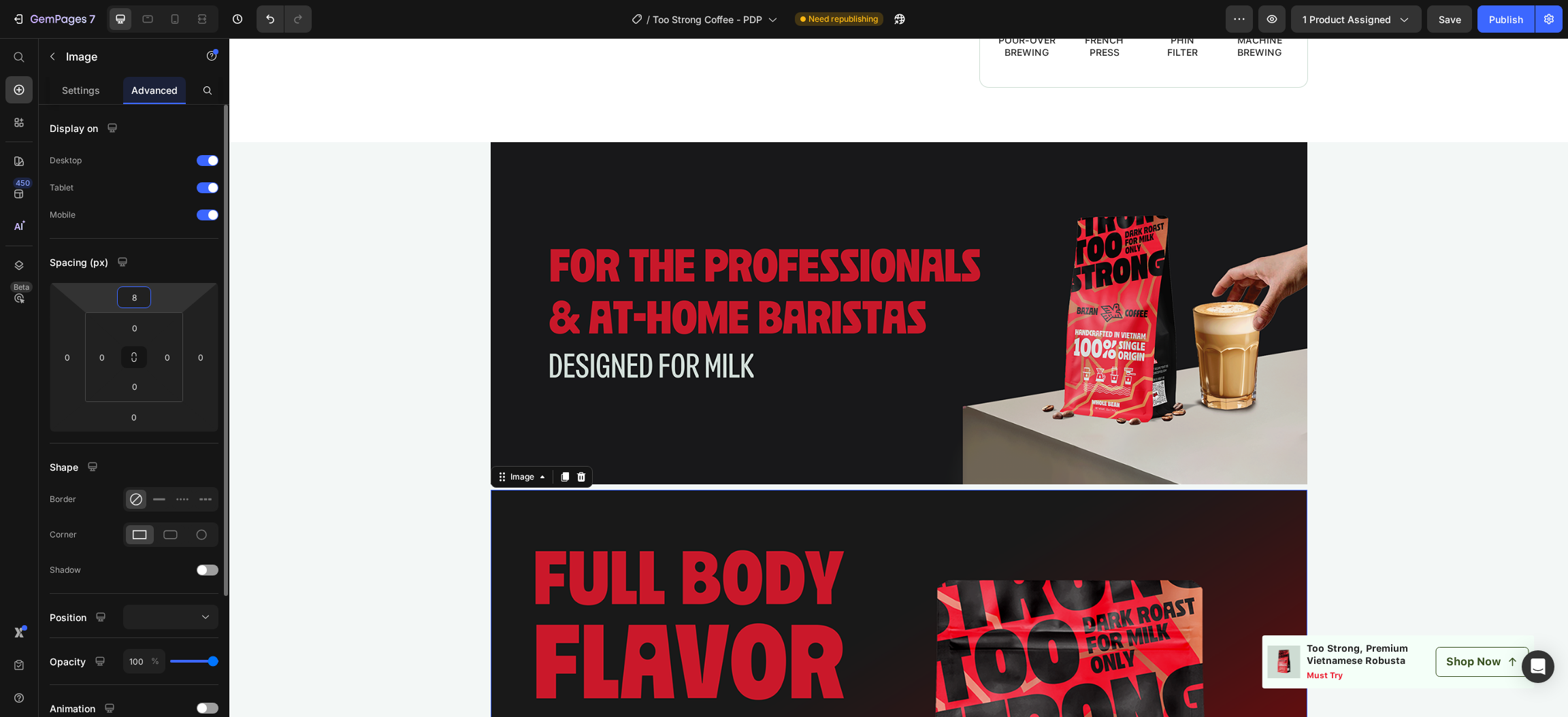 type on "80" 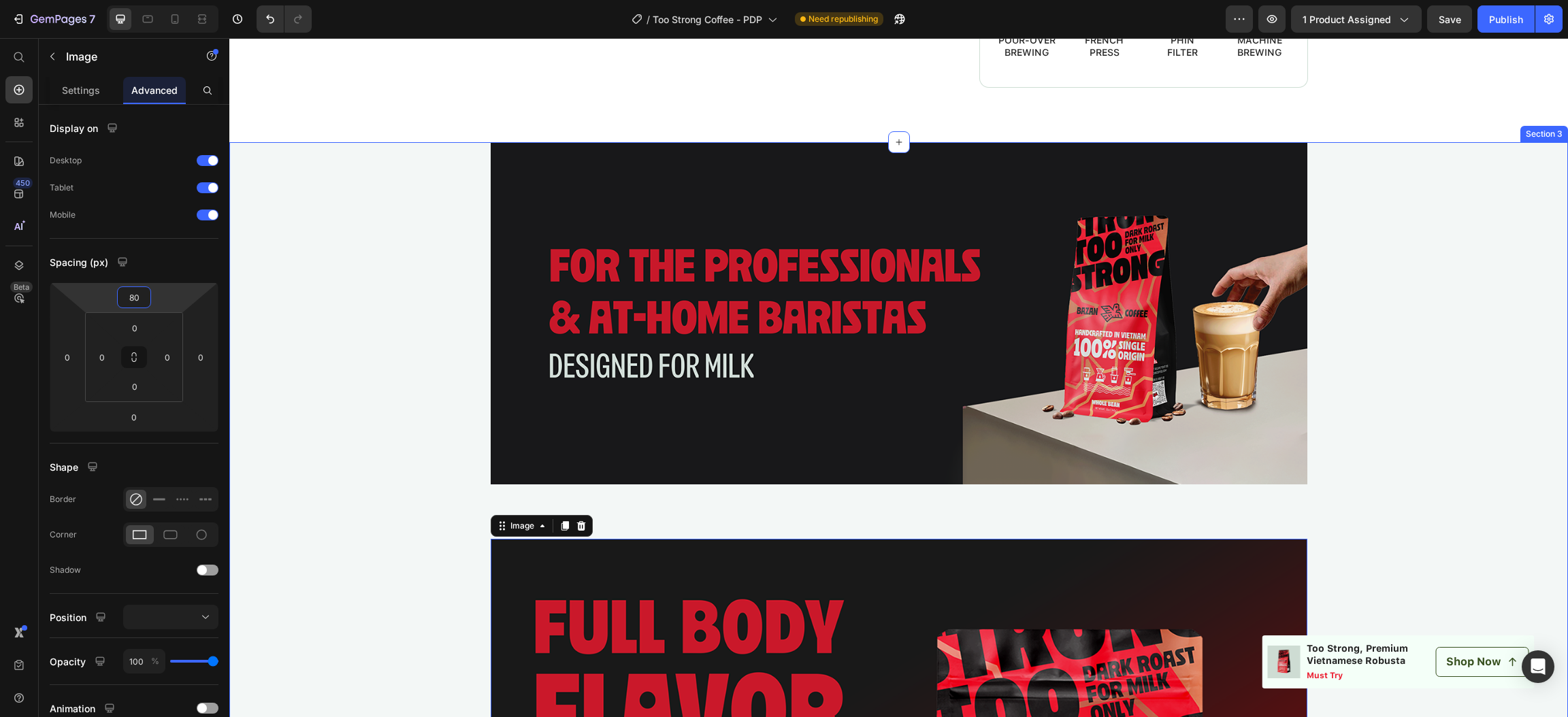 click on "Image Image   0 Row" at bounding box center [898, 612] 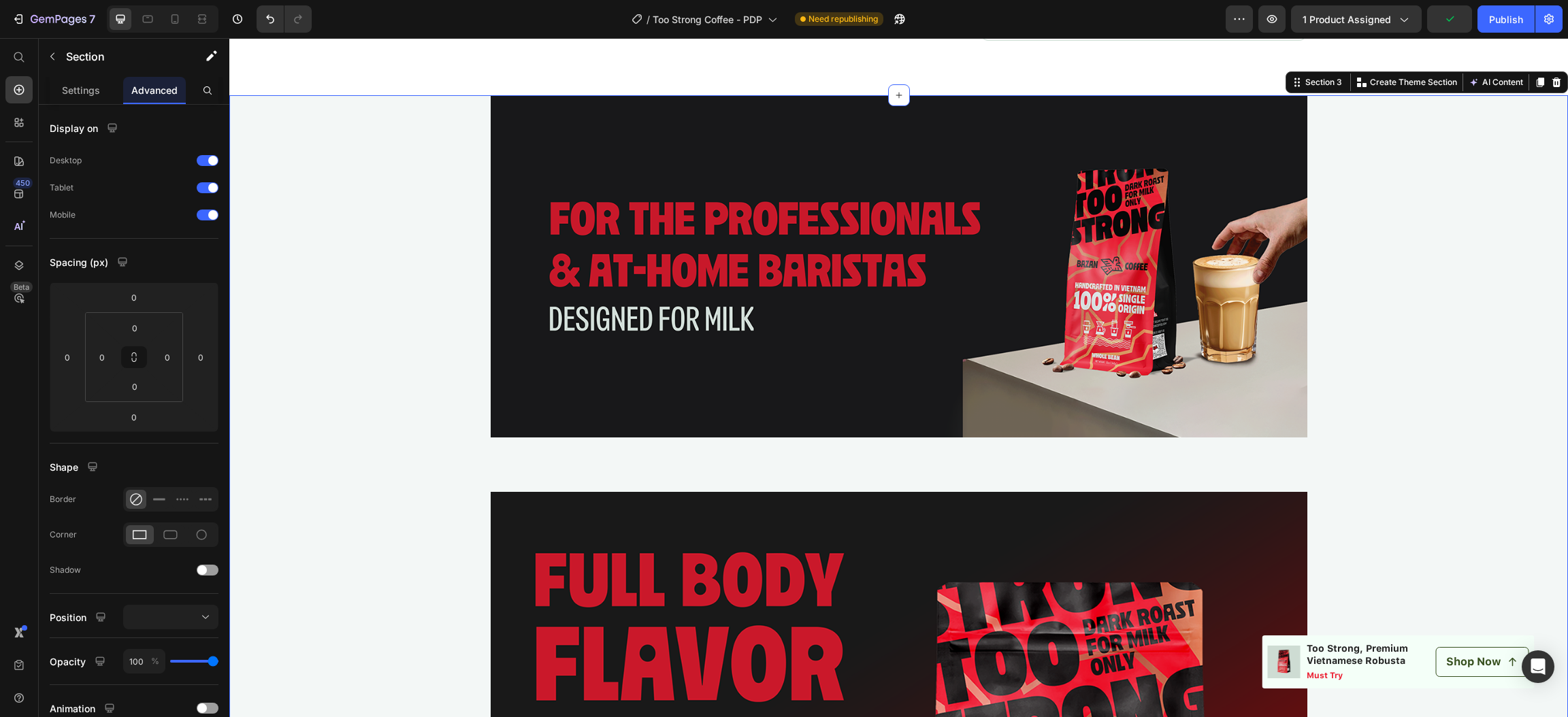 scroll, scrollTop: 2142, scrollLeft: 0, axis: vertical 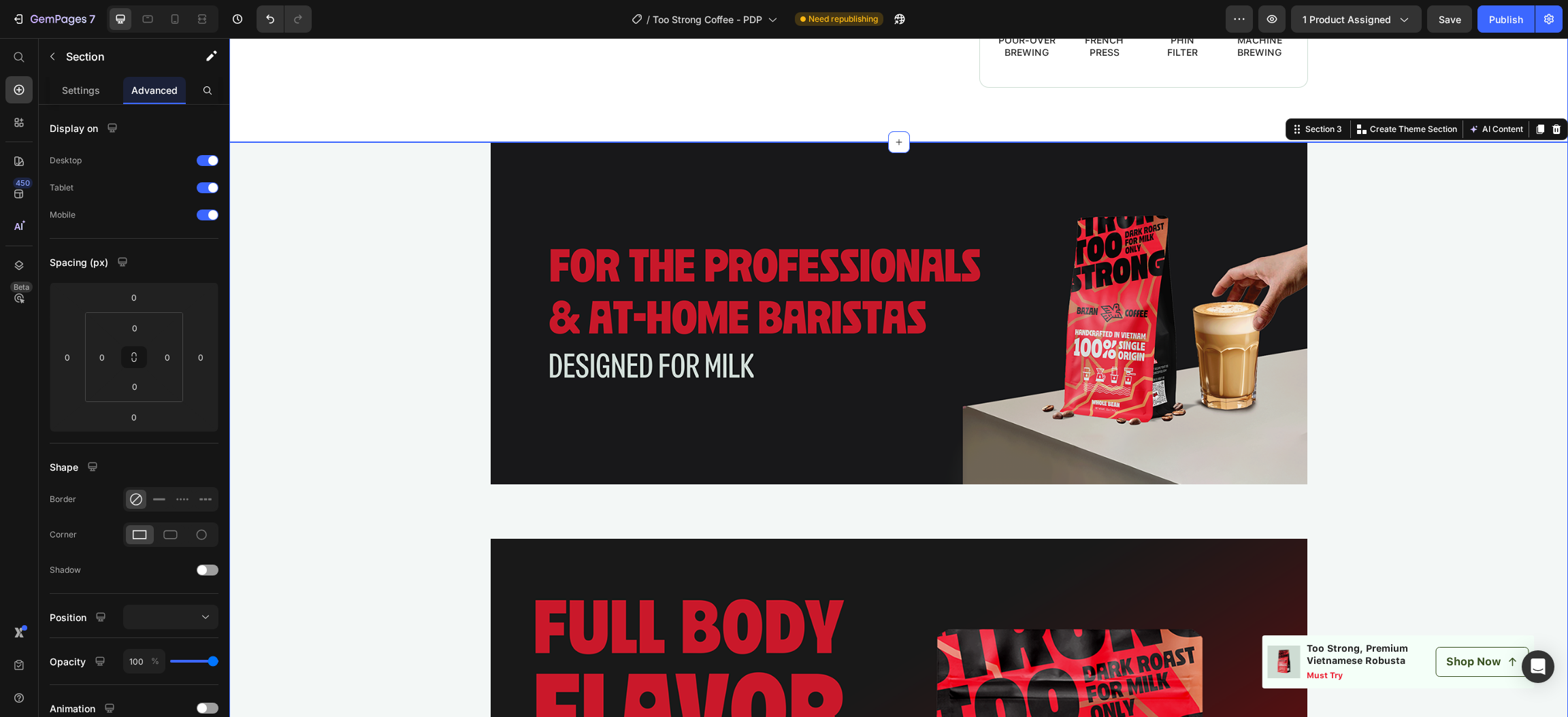 drag, startPoint x: 534, startPoint y: 67, endPoint x: 292, endPoint y: 73, distance: 242.0744 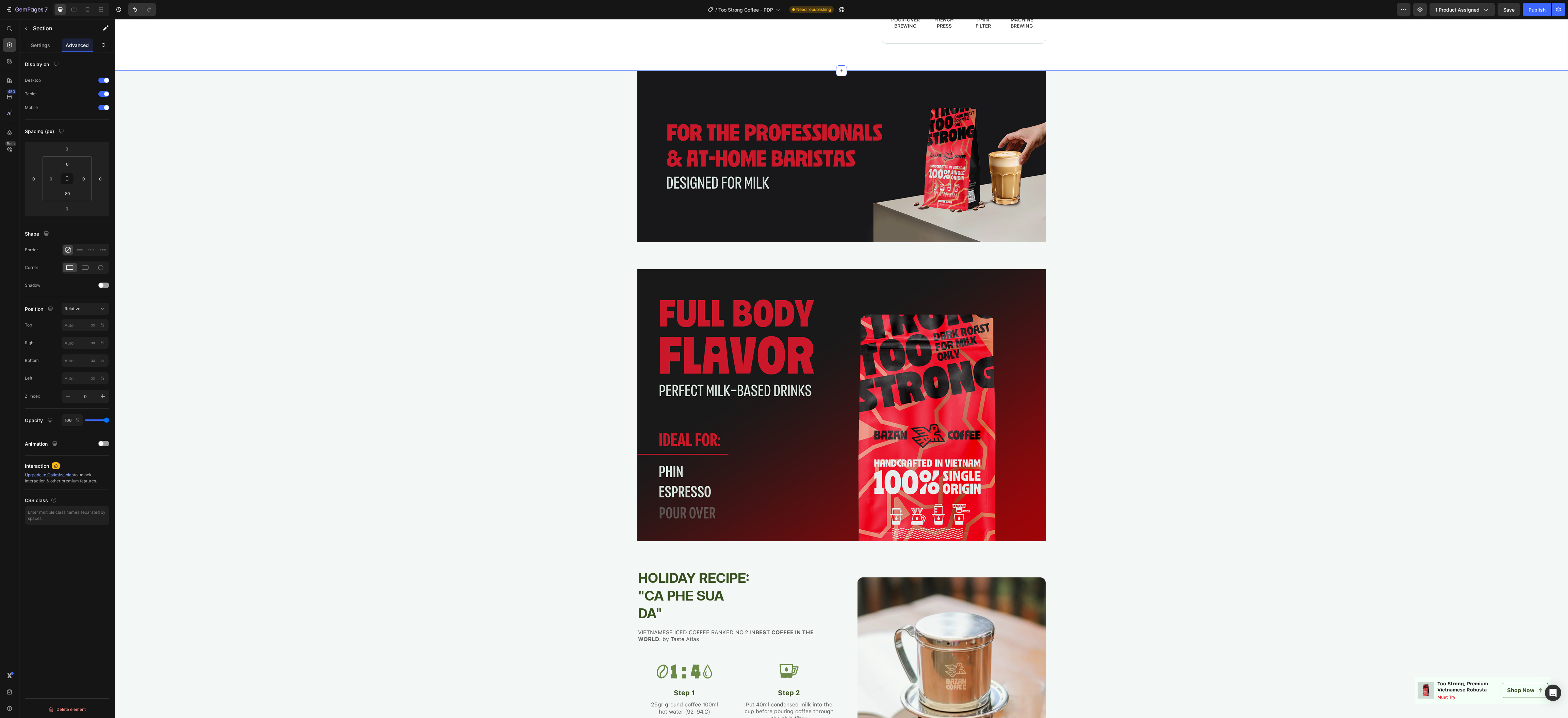 scroll, scrollTop: 1073, scrollLeft: 0, axis: vertical 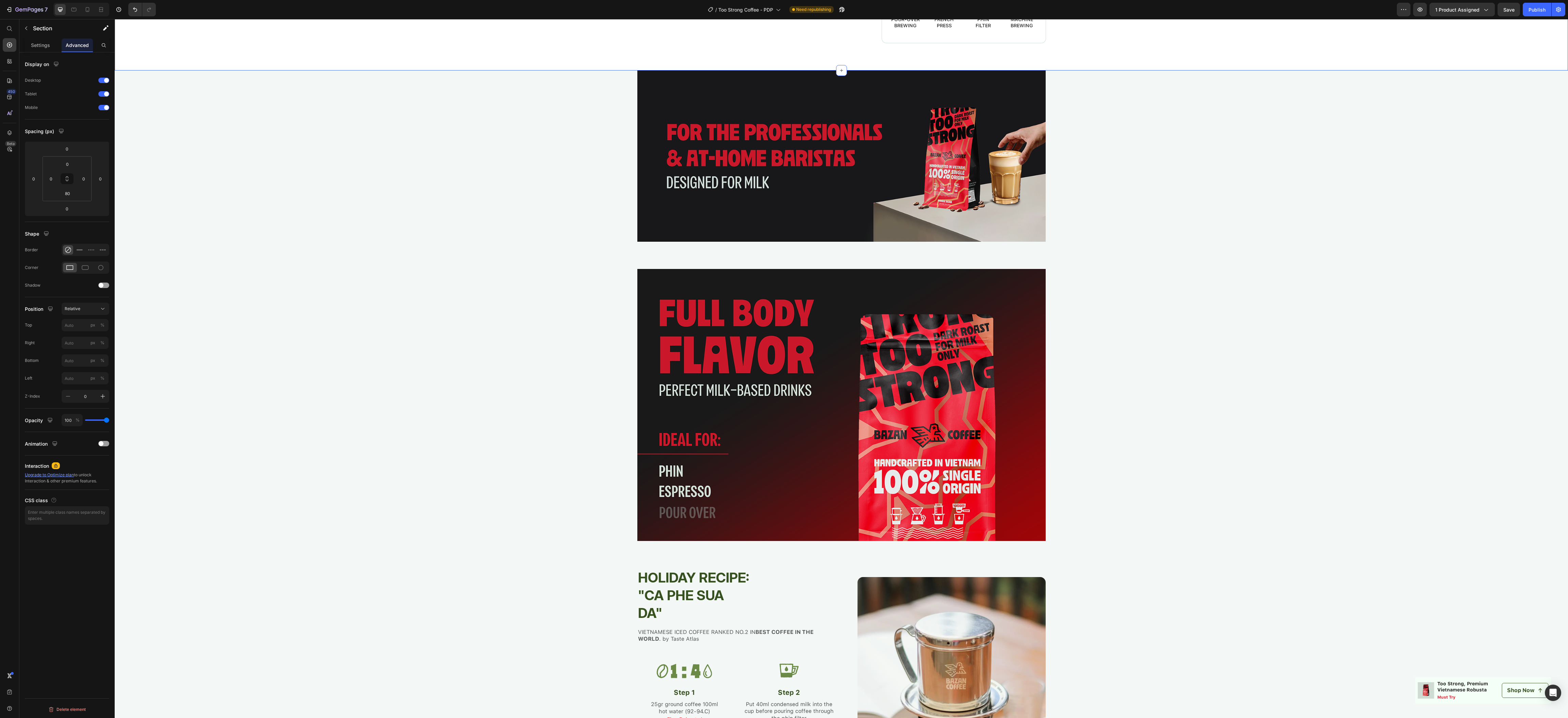 drag, startPoint x: 883, startPoint y: 19, endPoint x: 1097, endPoint y: 387, distance: 425.6994 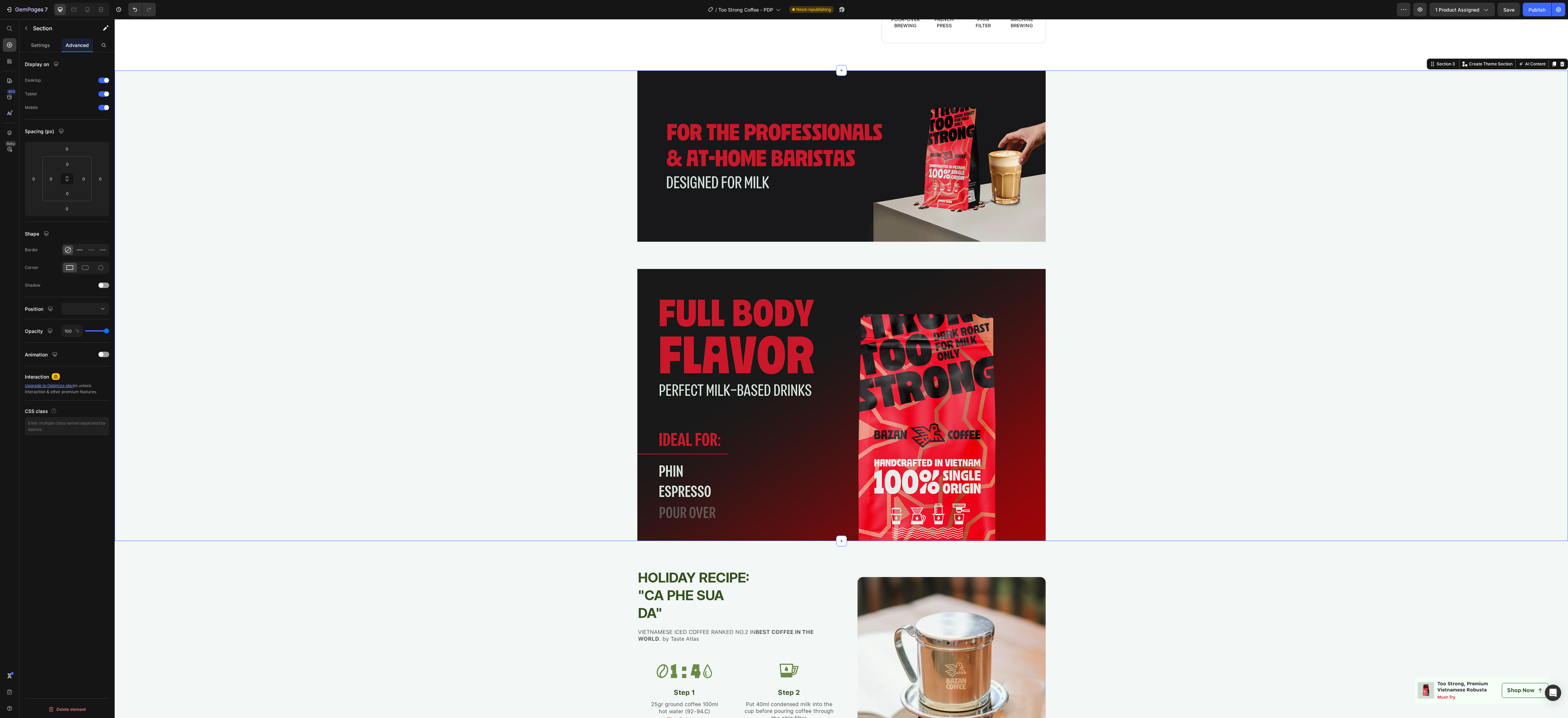 click on "Drop element here Row Product Images Row Product LEARN MORE ABOUT EARLY EDITION Text Block Video Our ancestors taught us: “Protect the land, so our children can see its beauty.” We believe that being kind to each coffee bean we produce is a way of being kind to ourselves and to everyone around us.  Text Block
OUR PROCESS
Ask a question Accordion Row Too Strong, Premium Vietnamese Robusta Whole Bean Heading Dark Roast, Notes of Chocolate, Caramel& Toasty Bread Text Block $18.88 Product Price {{ product.price | money }} Product compare price Row
Icon
Icon
Icon
Icon
Icon Icon List (1245 Reviews) Text Block Row Row
50% OFF  COFFEE -  PRIME DAY ONLY!
Ethically Sourced, Freshly
Single Origin, FDA, Non GMO Item List PACK PACK 1 PACK 2 PACK 3 Product Variants & Swatches PACK SIZE Text Block {% if product.variants.size > 1 %}
{% assign product_variants = product.variants %}
{% endif %} Product variant Image
{% endif %} Row" at bounding box center (841, -498) 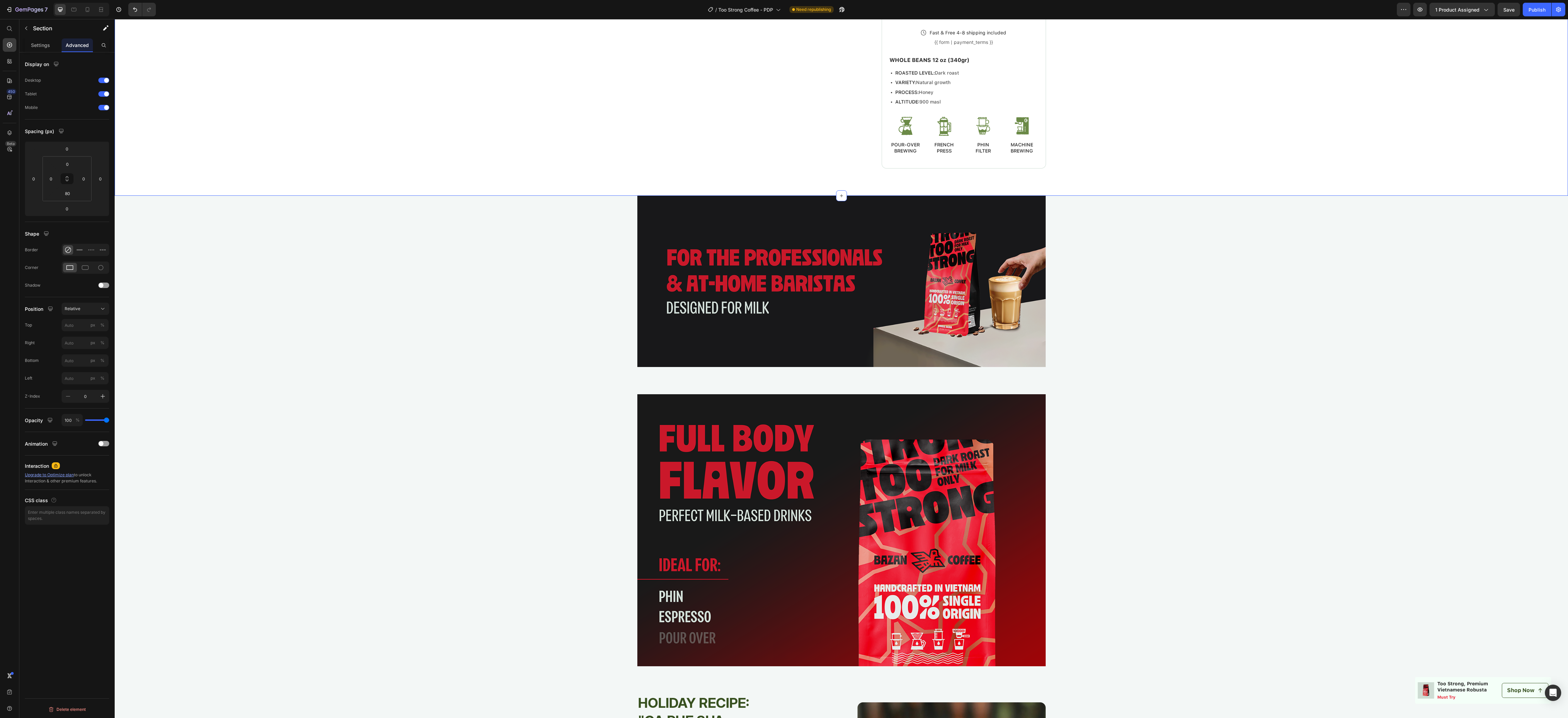scroll, scrollTop: 766, scrollLeft: 0, axis: vertical 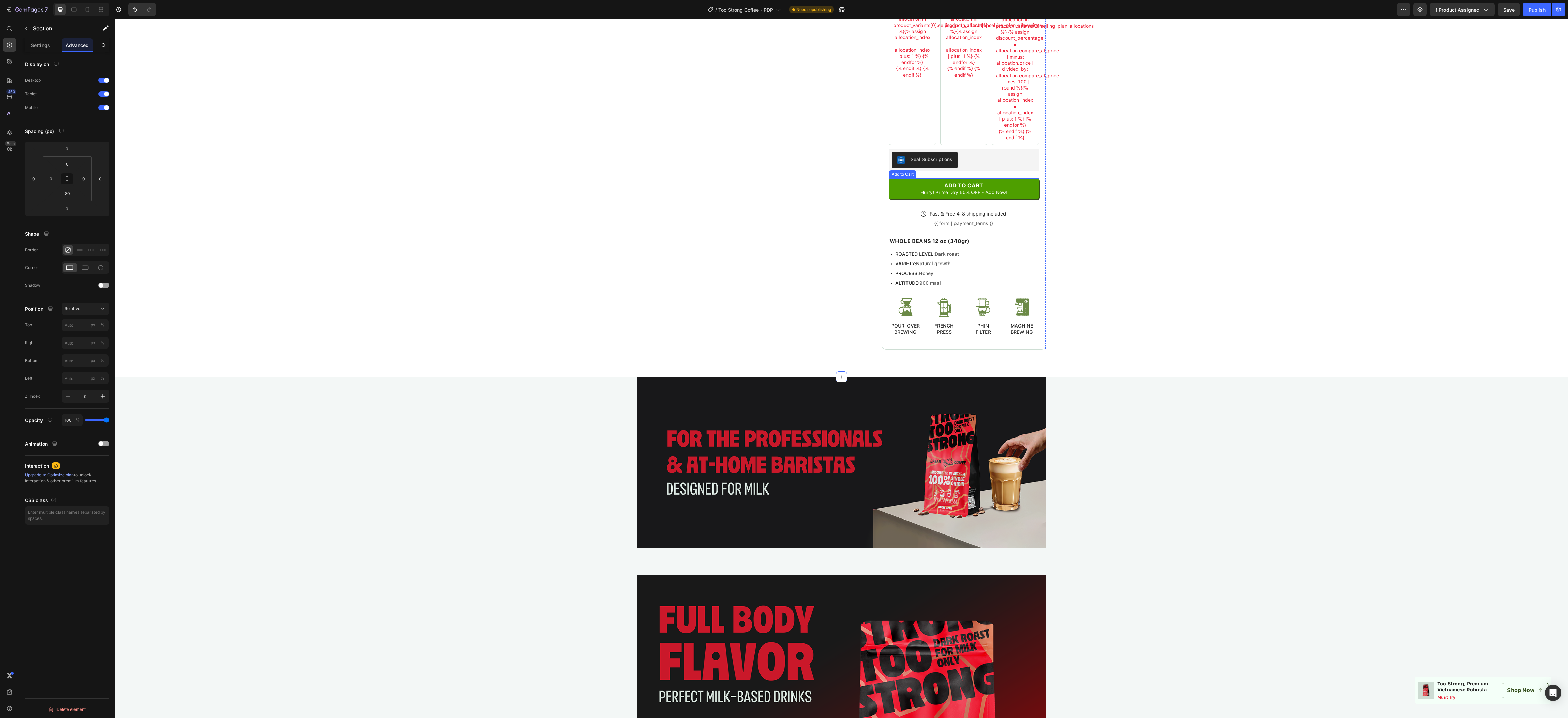 click on "Add to cart" at bounding box center [964, 189] 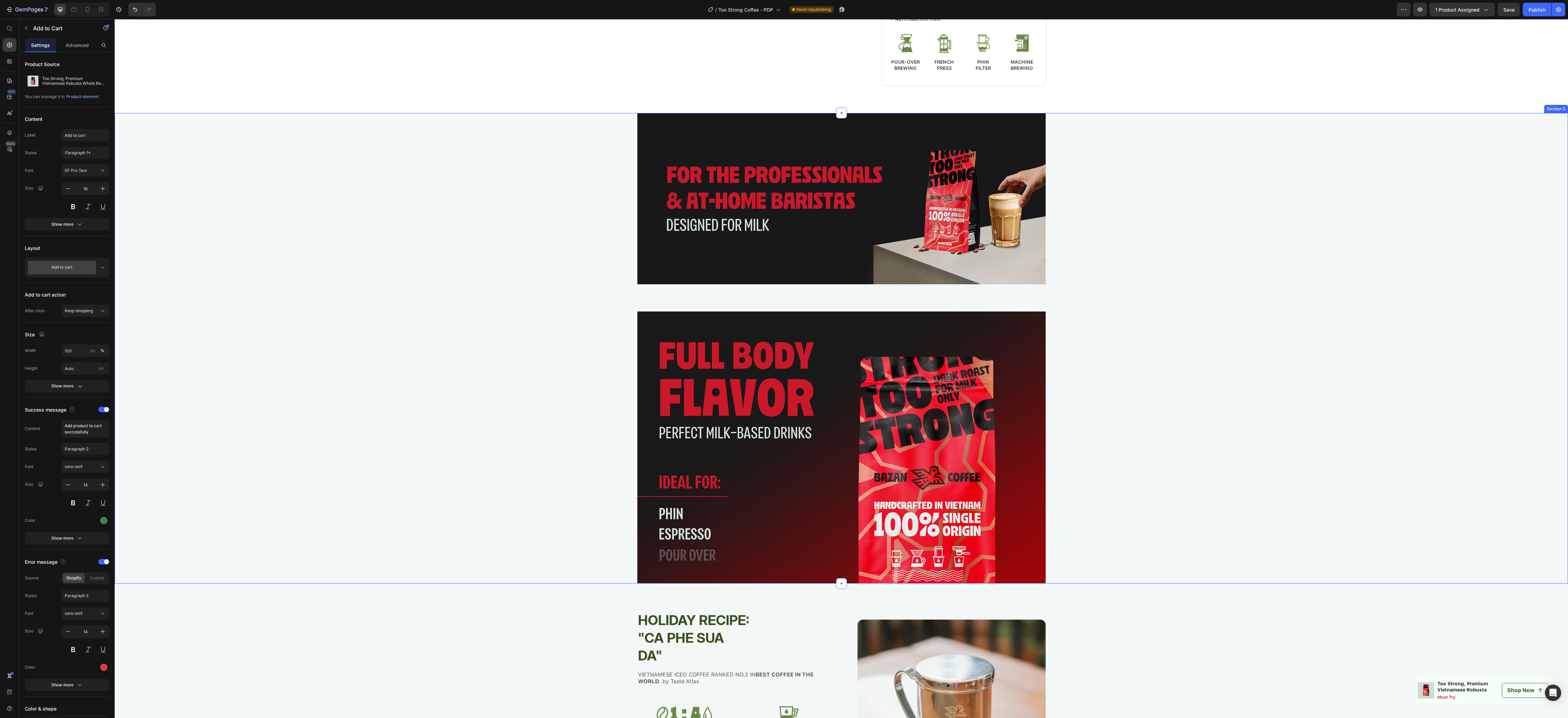 scroll, scrollTop: 1073, scrollLeft: 0, axis: vertical 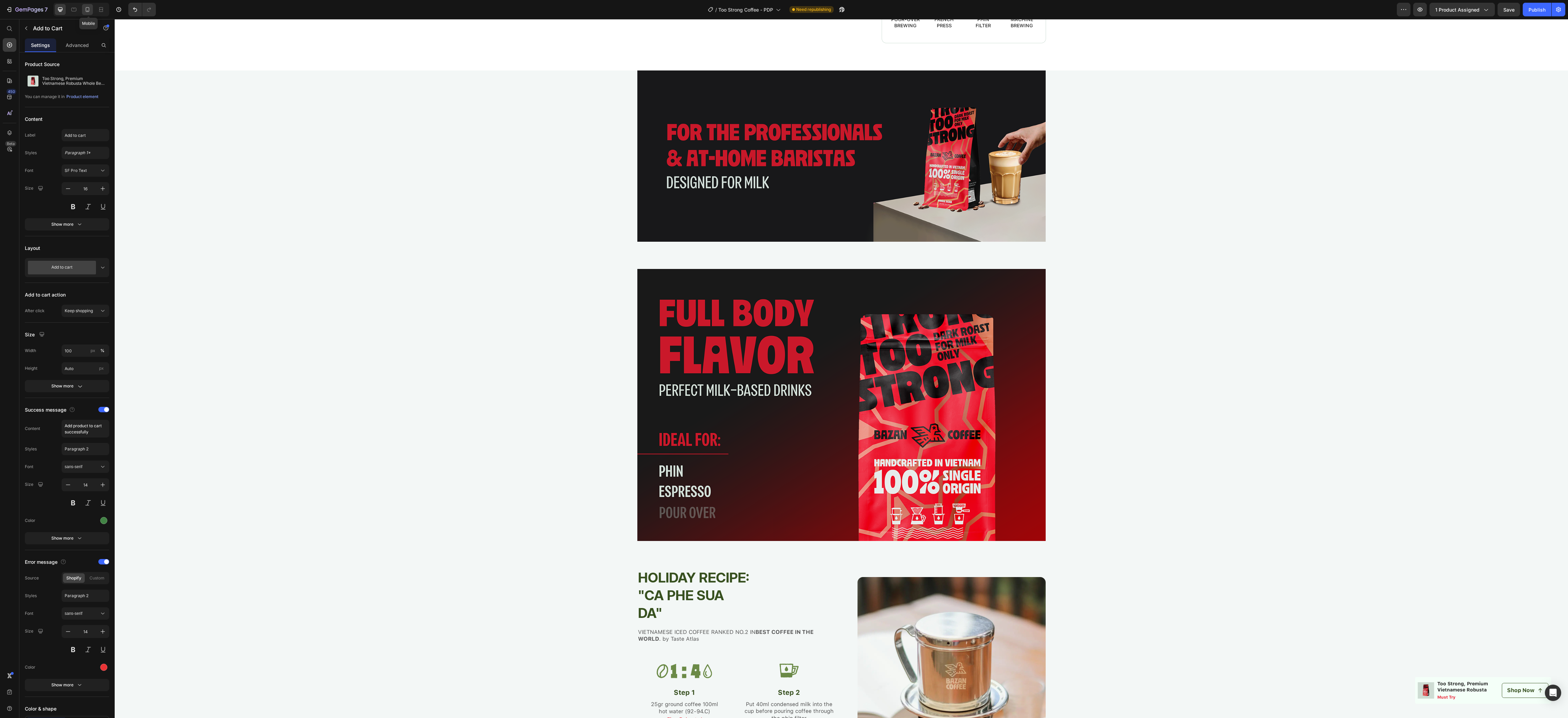 click 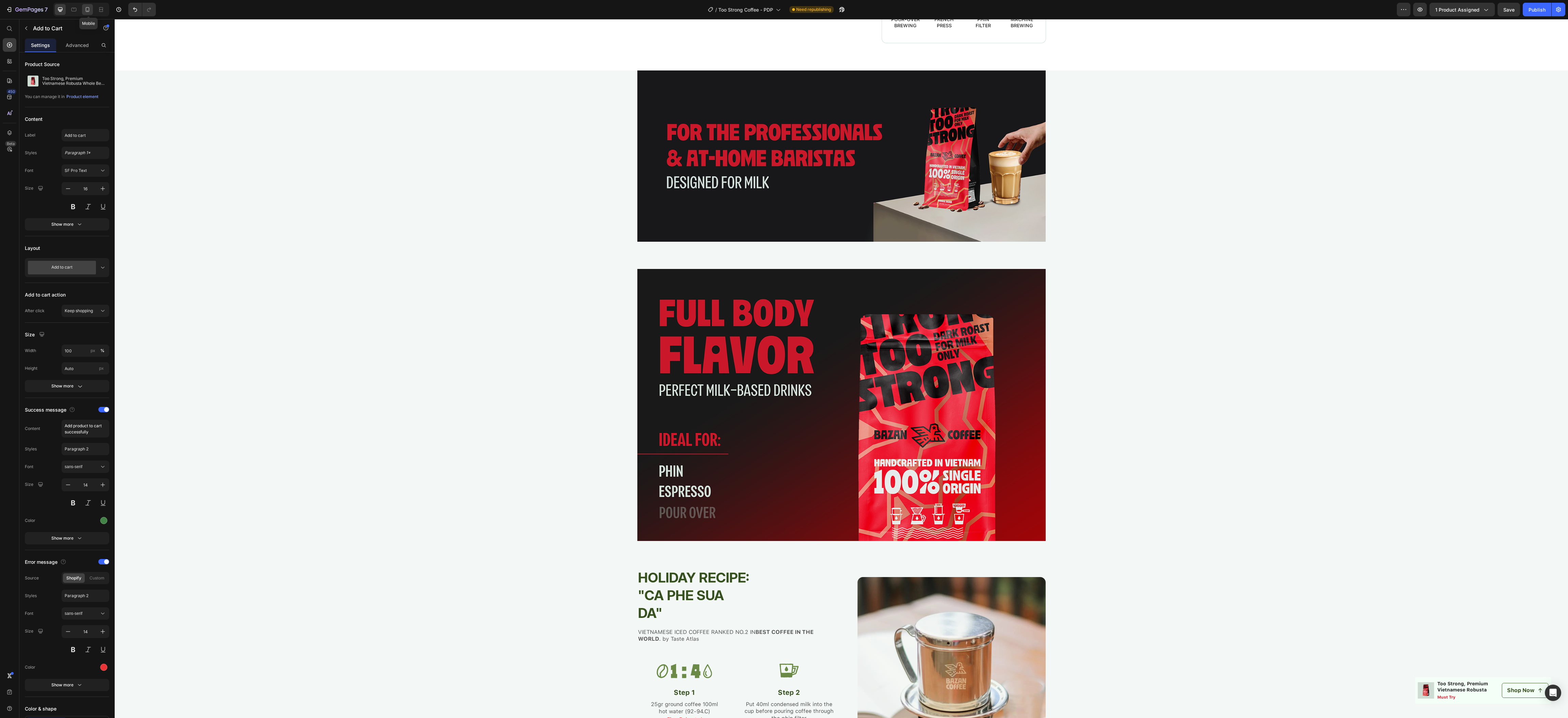 type on "12" 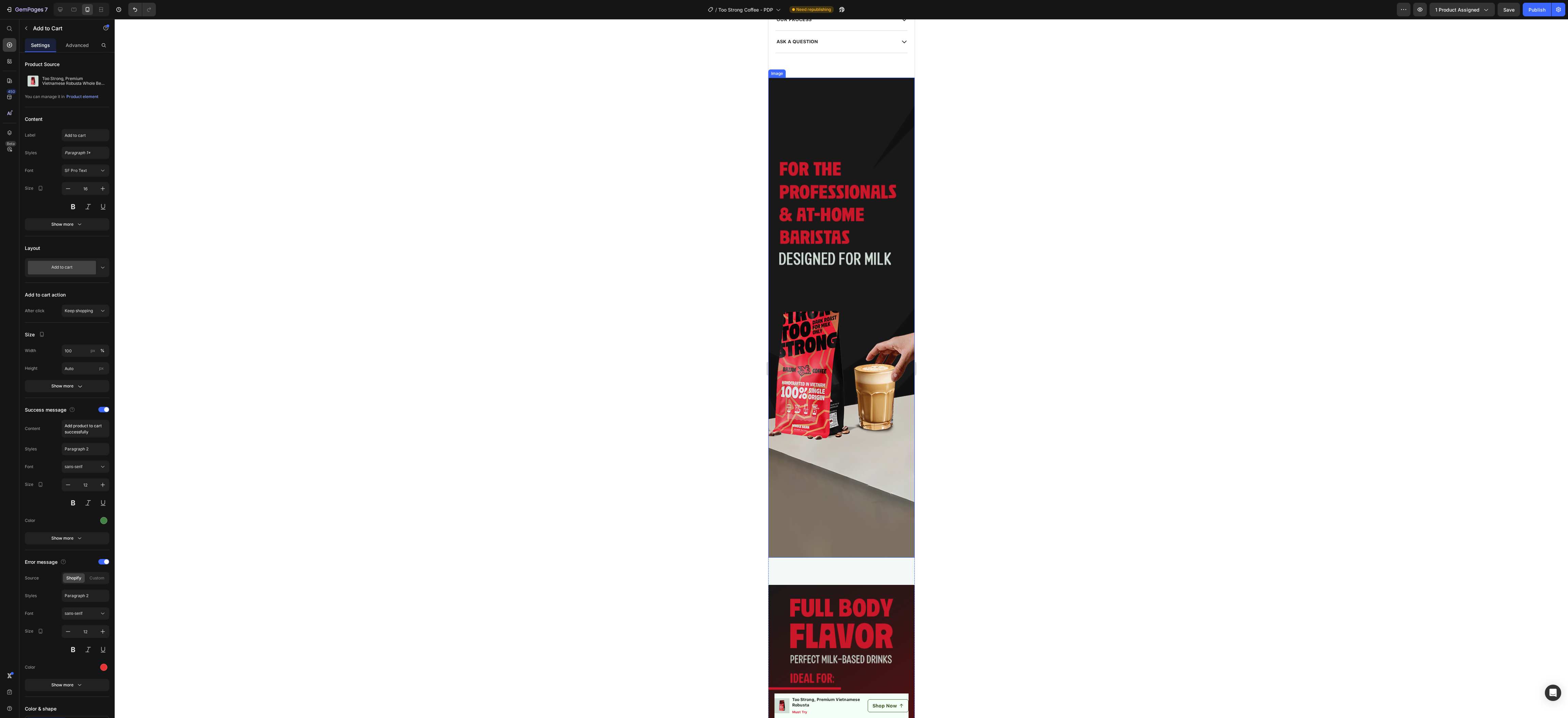 scroll, scrollTop: 1579, scrollLeft: 0, axis: vertical 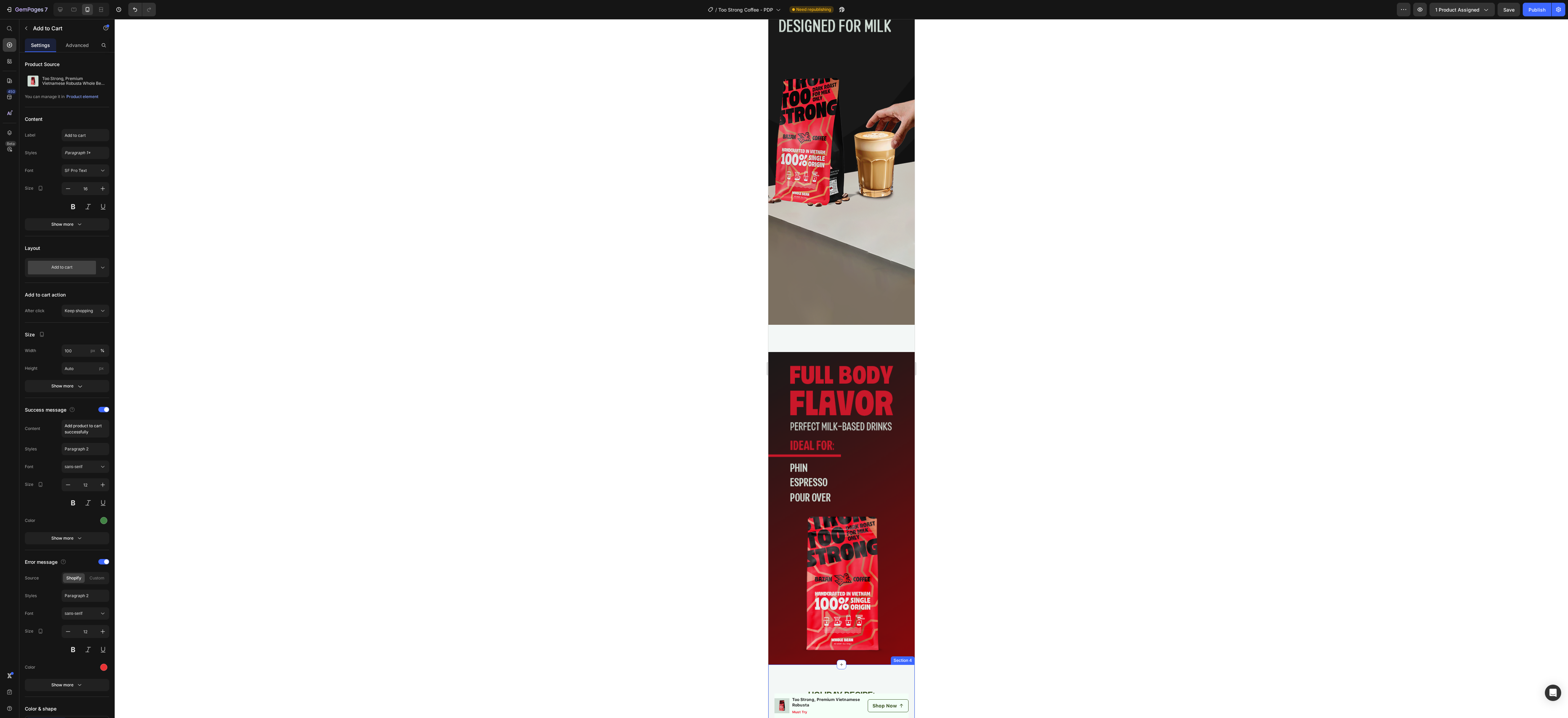 click on "HOLIDAY RECIPE: "CA PHE SUA DA" Heading VIETNAMESE ICED COFFEE RANKED NO.2 IN  BEST COFFEE IN THE WORLD . by Taste Atlas Text Block Image Step 1 Text Block 25gr ground coffee 100ml hot water (92-94.C)  Text Block Fine Robusta/  Special Vietnamese Blend Text Block Image Step 2 Text Block Put 40ml condensed milk into the cup before pouring coffee through the phin filter Text Block Row Image Step 3 Text Block Slowly pour hot water into the phin, adjusting to desired amount over 3-5 minutes Text Block Image Step 4 Text Block Mixing, and enjoy! Text Block Row Image Row Section 4" at bounding box center (841, 868) 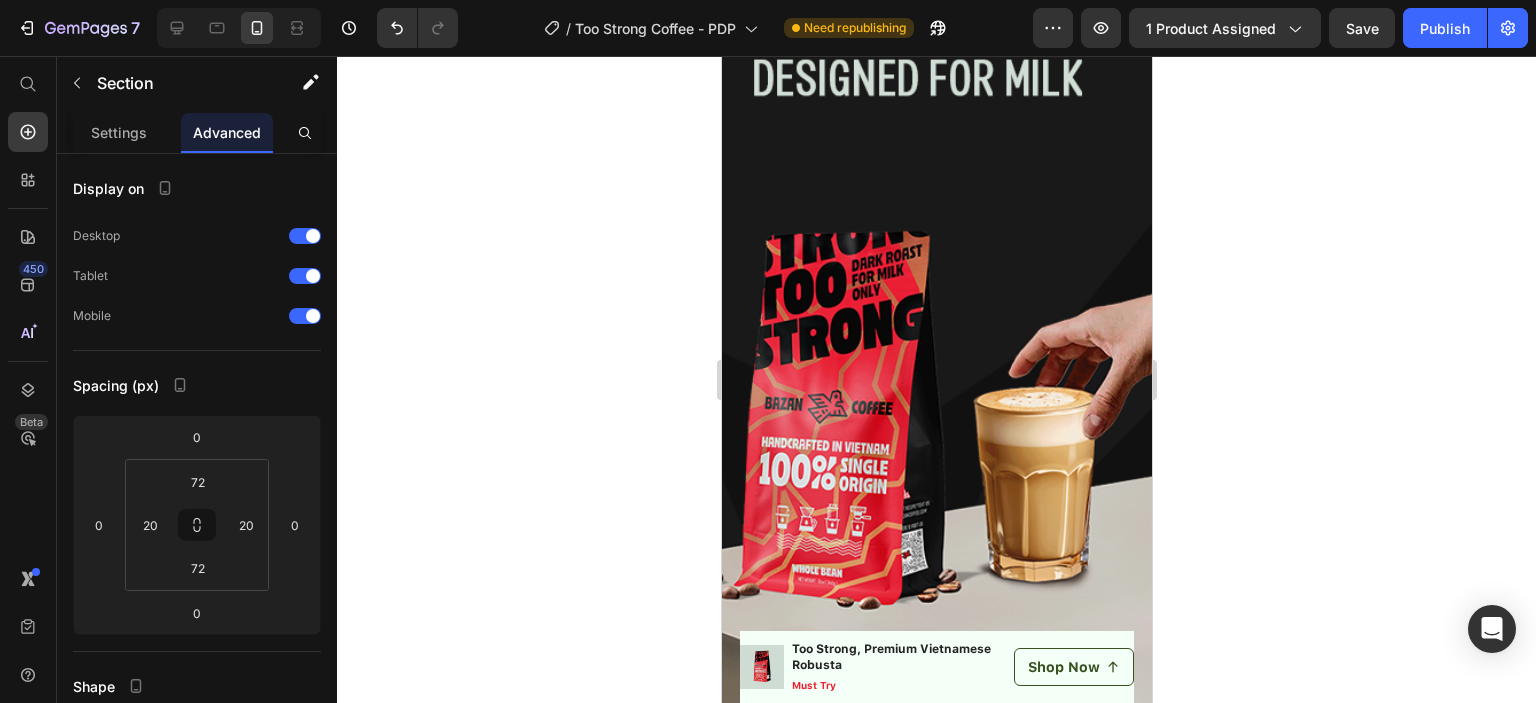 scroll, scrollTop: 4638, scrollLeft: 0, axis: vertical 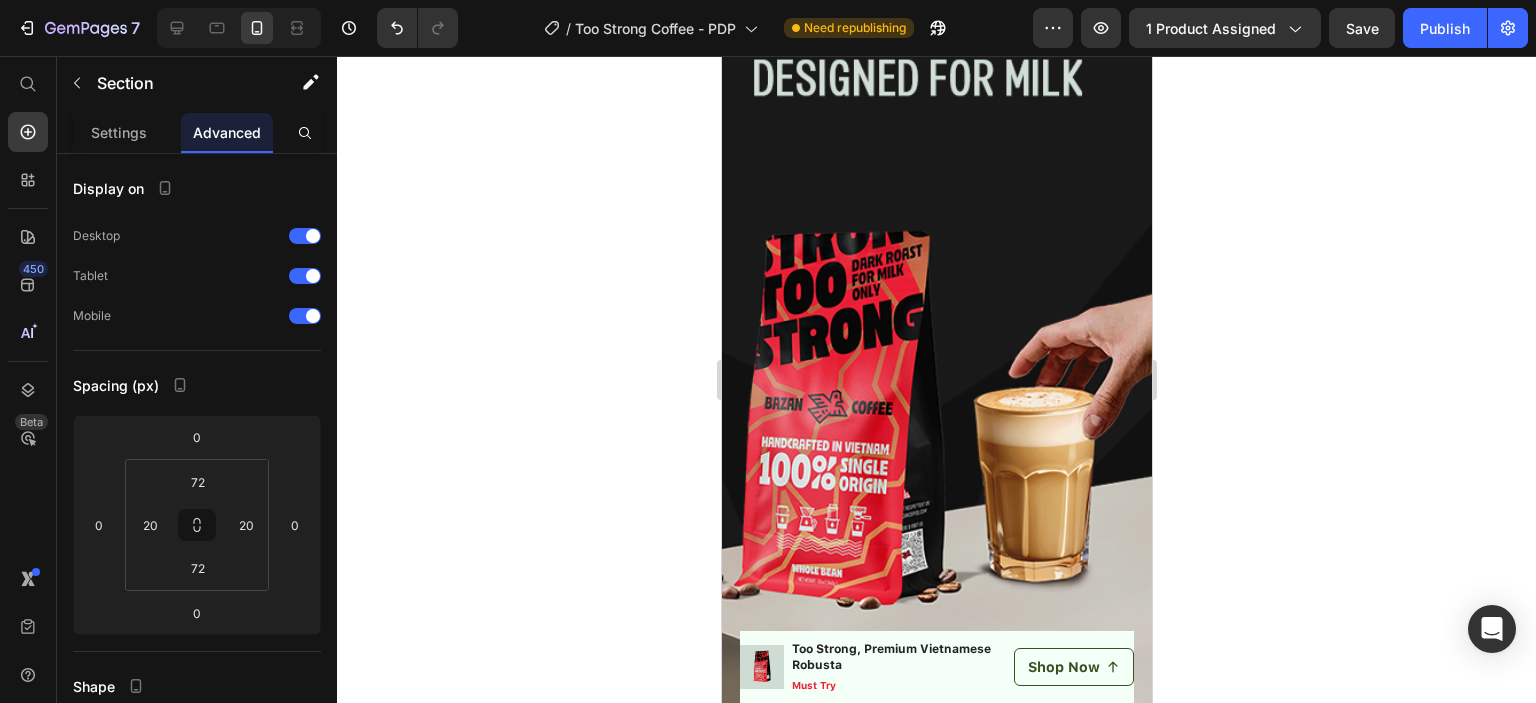 drag, startPoint x: 4569, startPoint y: 4, endPoint x: 622, endPoint y: 370, distance: 3963.933 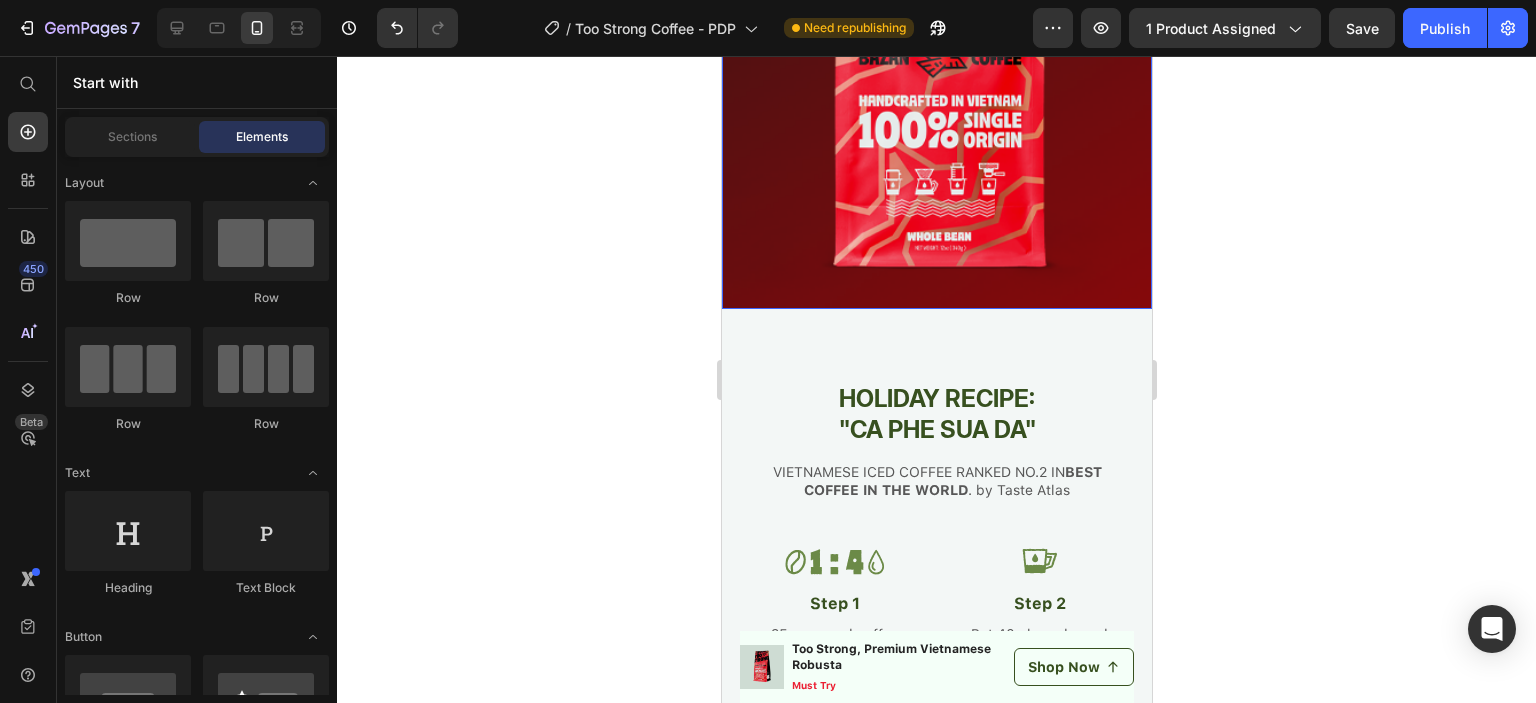 scroll, scrollTop: 6138, scrollLeft: 0, axis: vertical 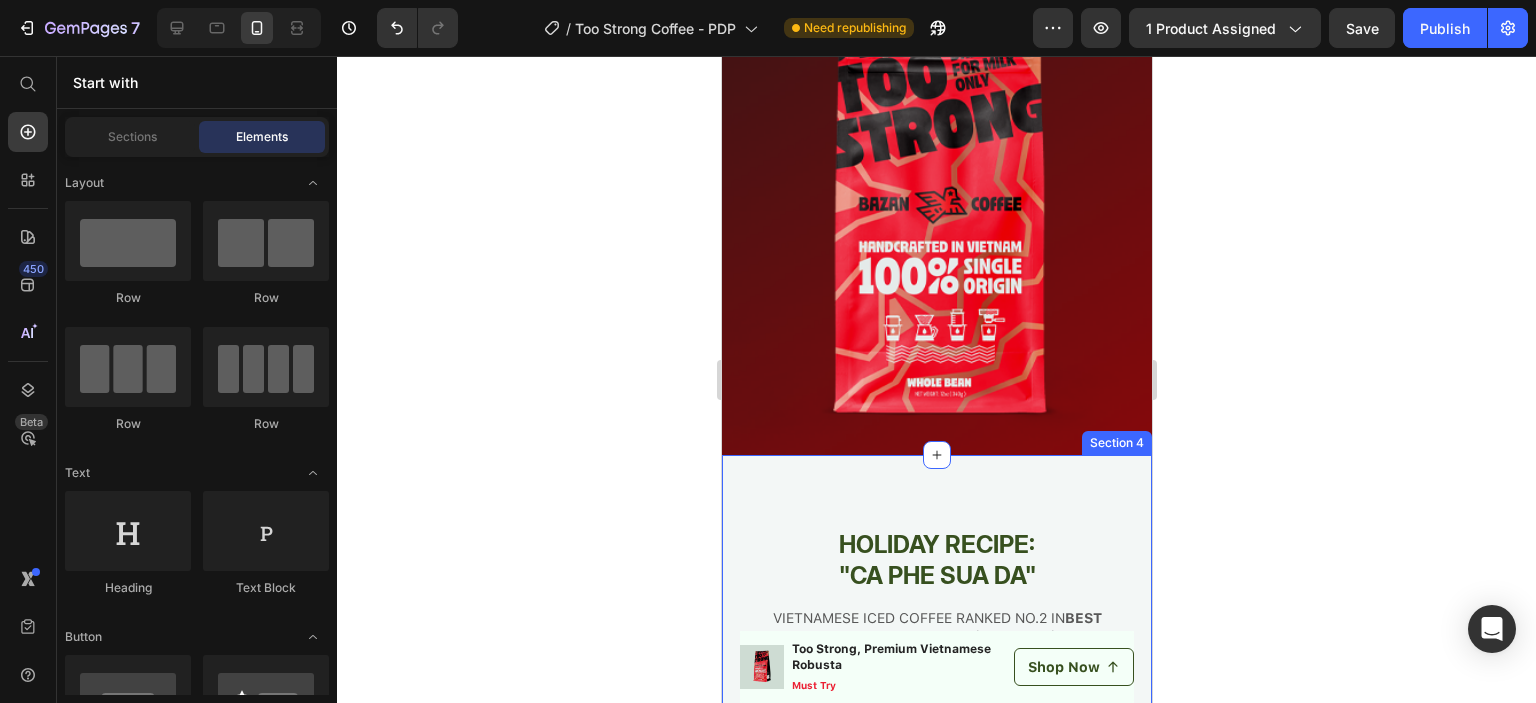 click on "HOLIDAY RECIPE: "CA PHE SUA DA" Heading VIETNAMESE ICED COFFEE RANKED NO.2 IN  BEST COFFEE IN THE WORLD . by Taste Atlas Text Block Image Step 1 Text Block 25gr ground coffee 100ml hot water (92-94.C)  Text Block Fine Robusta/  Special Vietnamese Blend Text Block Image Step 2 Text Block Put 40ml condensed milk into the cup before pouring coffee through the phin filter Text Block Row Image Step 3 Text Block Slowly pour hot water into the phin, adjusting to desired amount over 3-5 minutes Text Block Image Step 4 Text Block Mixing, and enjoy! Text Block Row Image Row Section 4" at bounding box center (936, 1052) 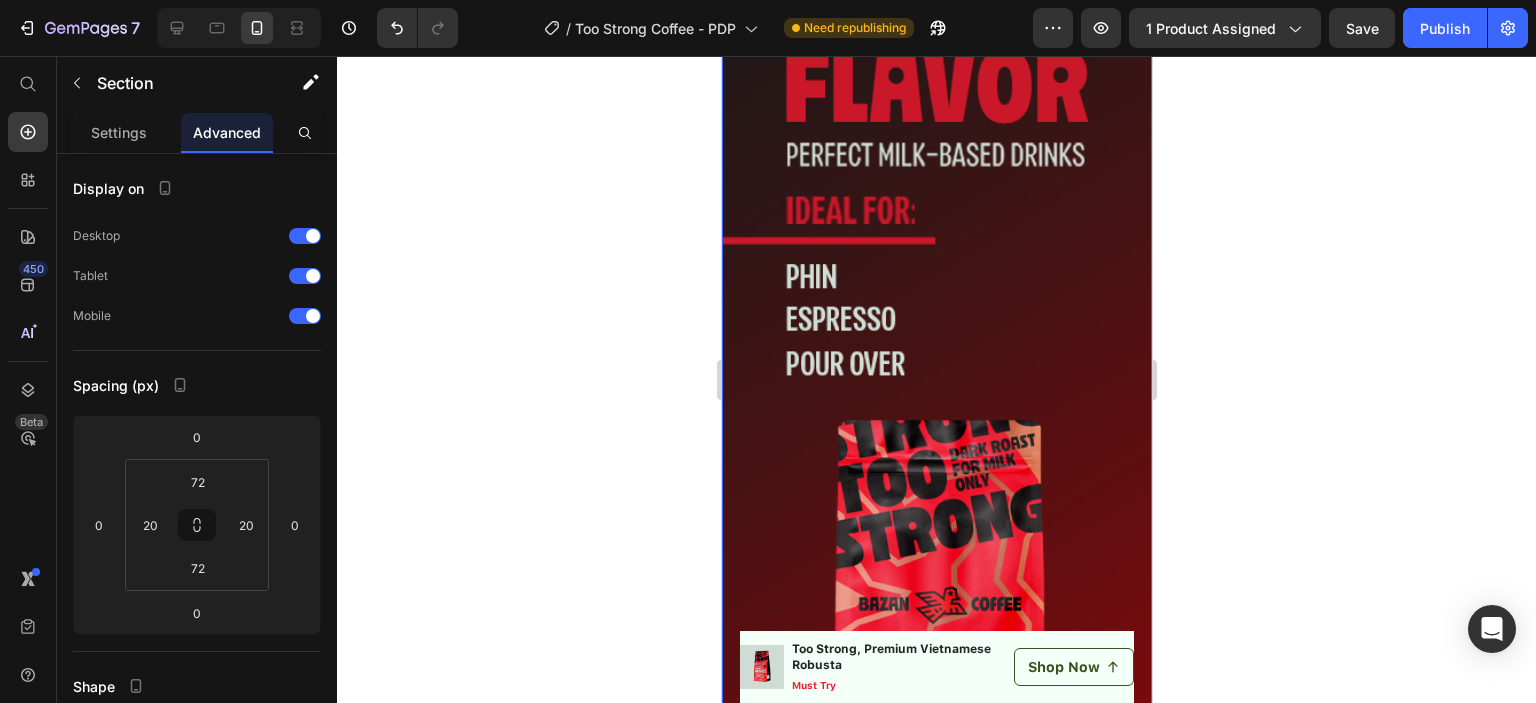 click at bounding box center (936, 395) 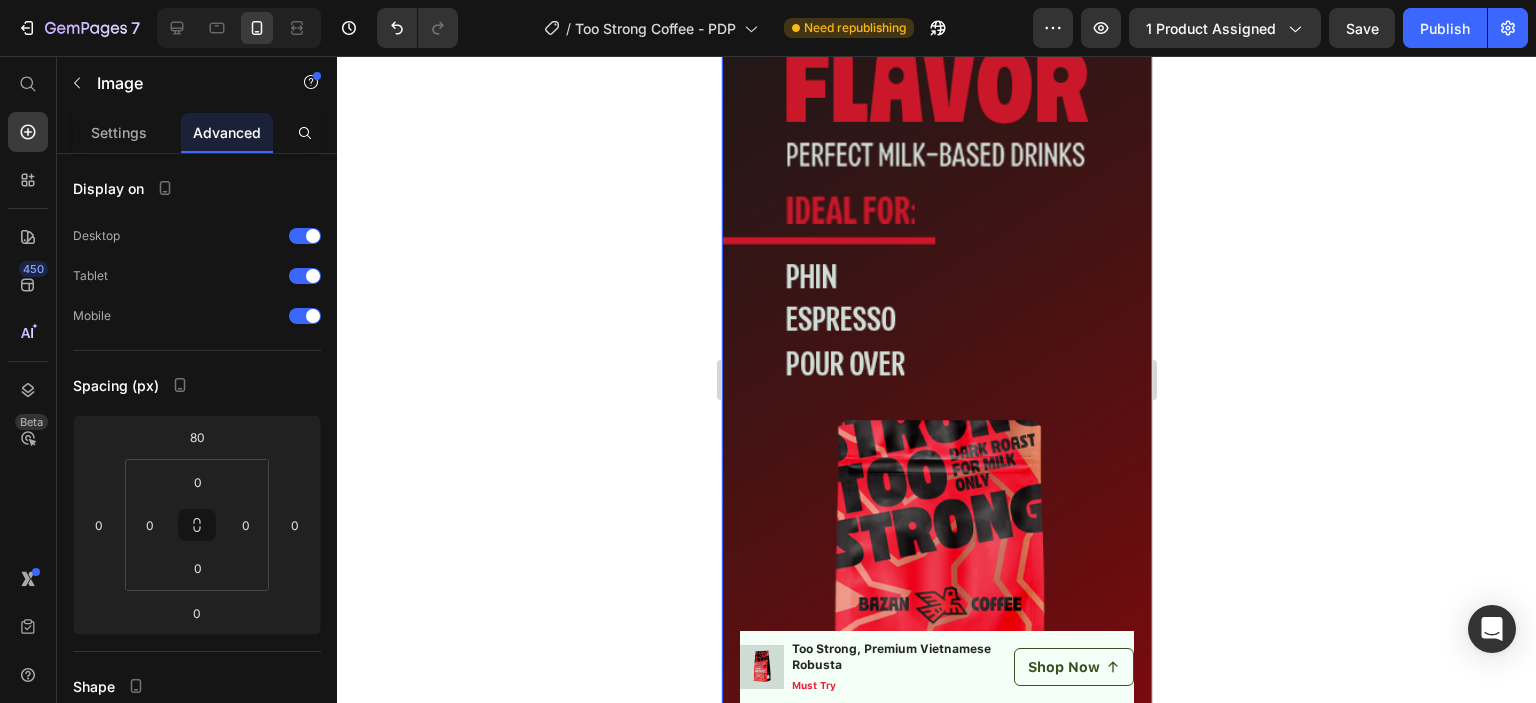 scroll, scrollTop: 5338, scrollLeft: 0, axis: vertical 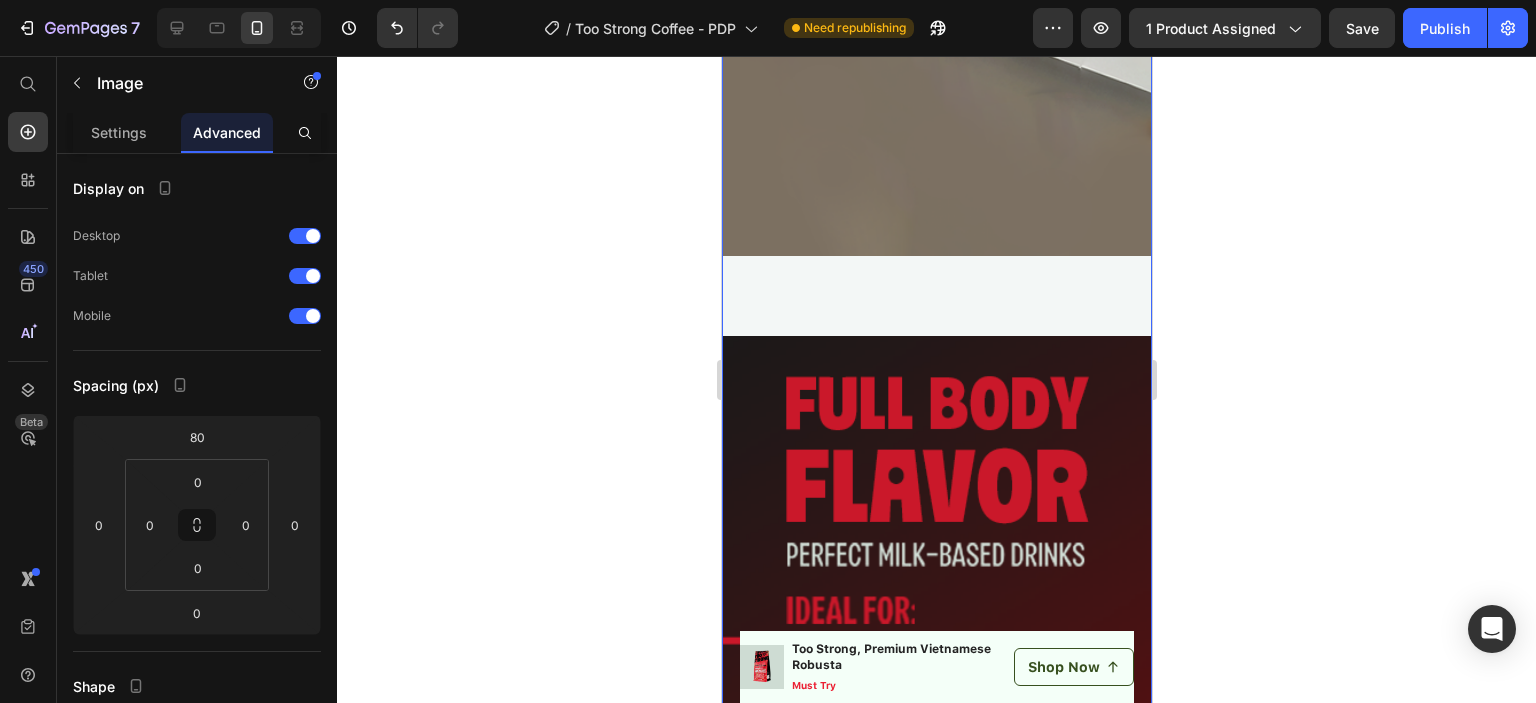 click on "Image Image" at bounding box center (936, 50) 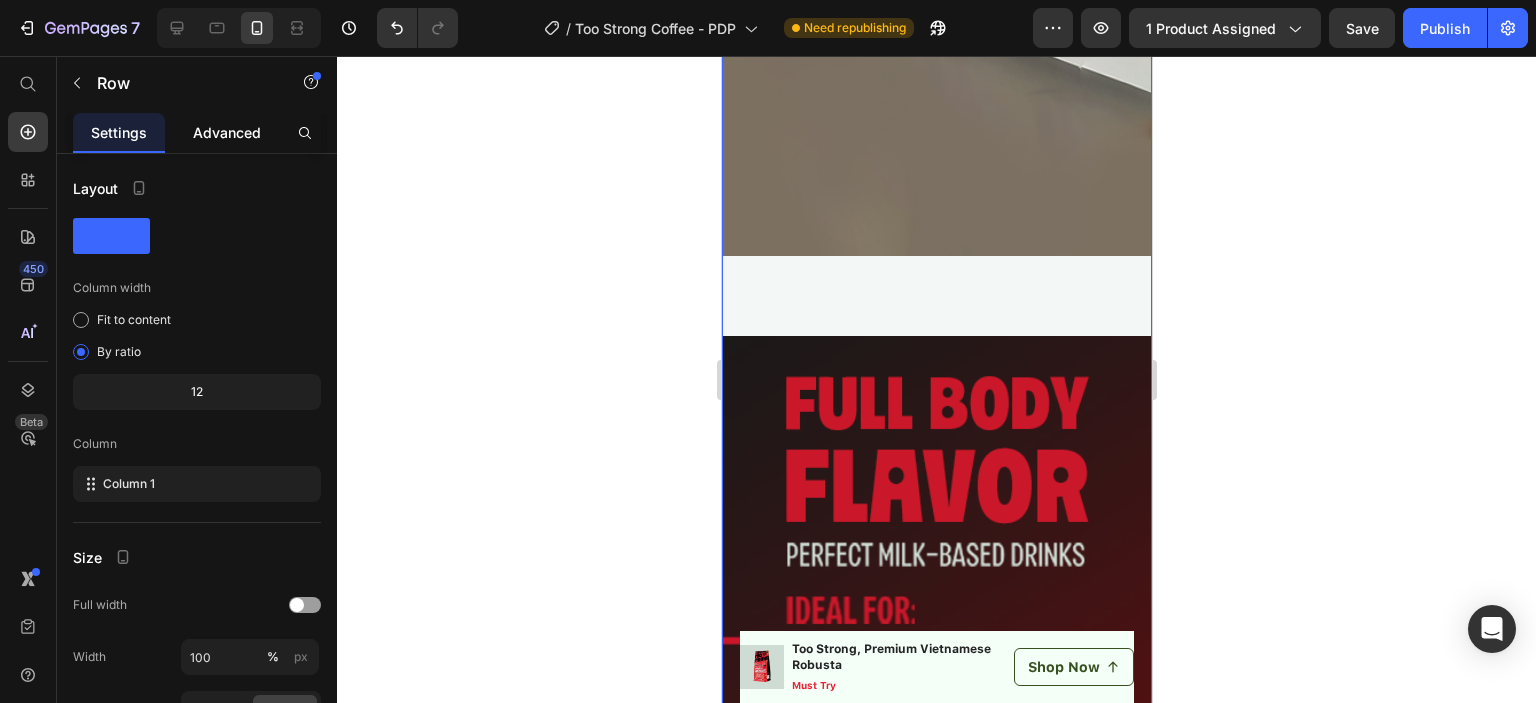 click on "Advanced" at bounding box center [227, 132] 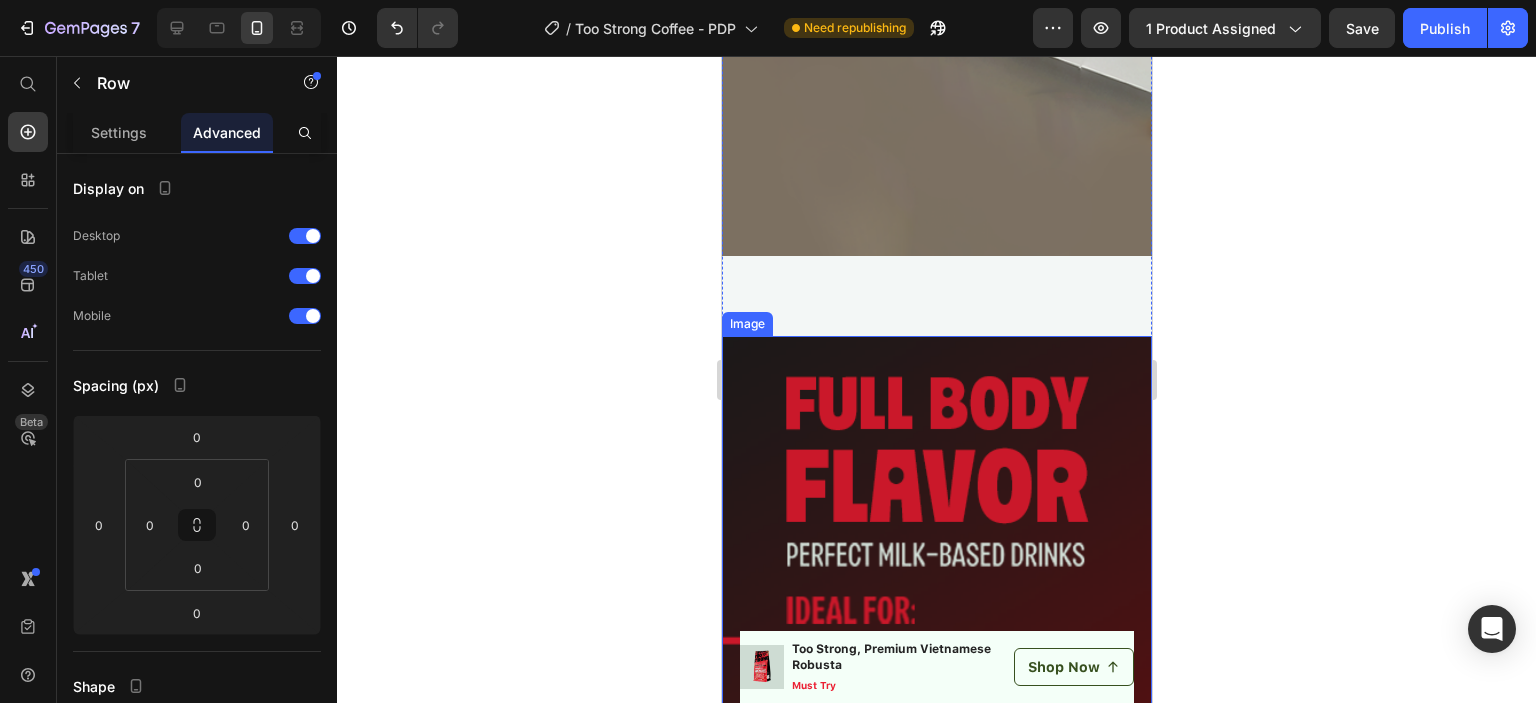 click at bounding box center (936, 795) 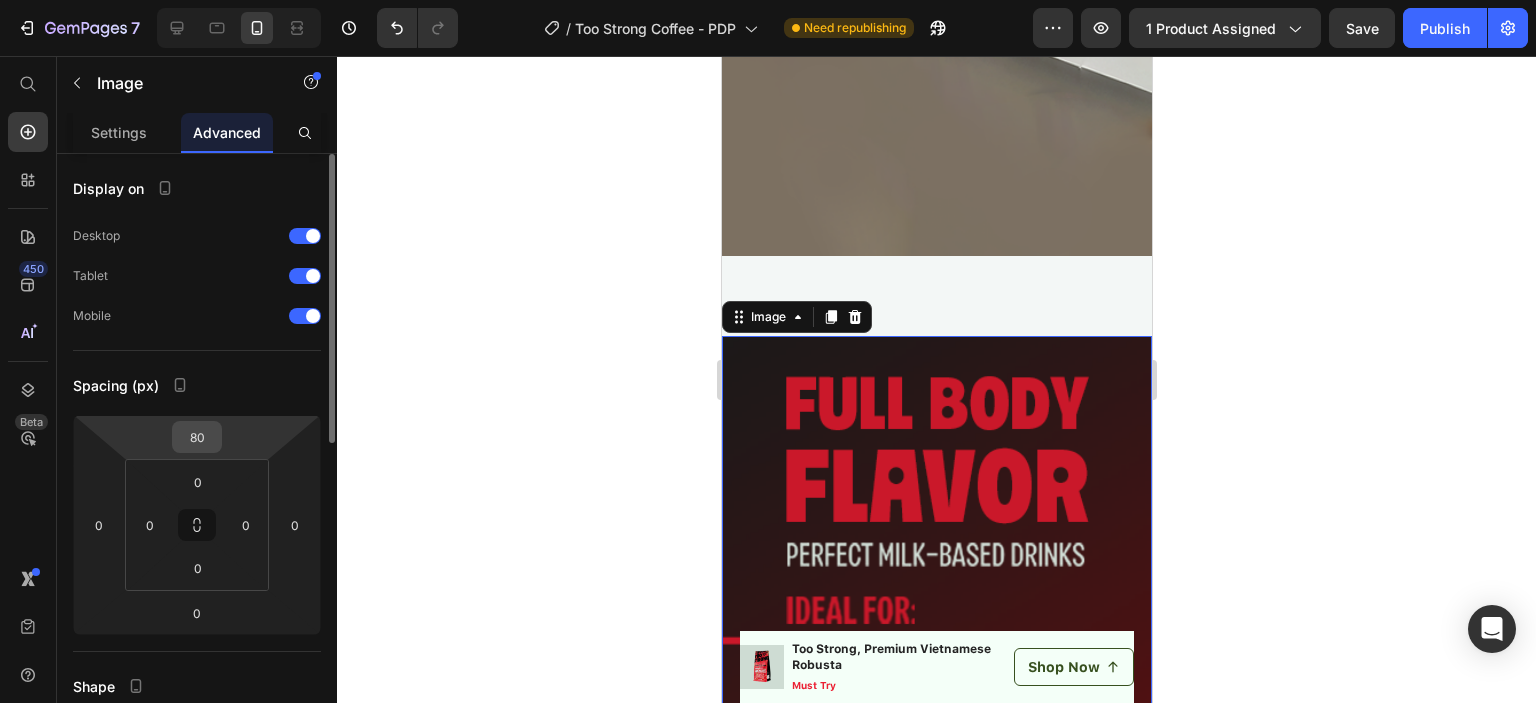 click on "80" at bounding box center (197, 437) 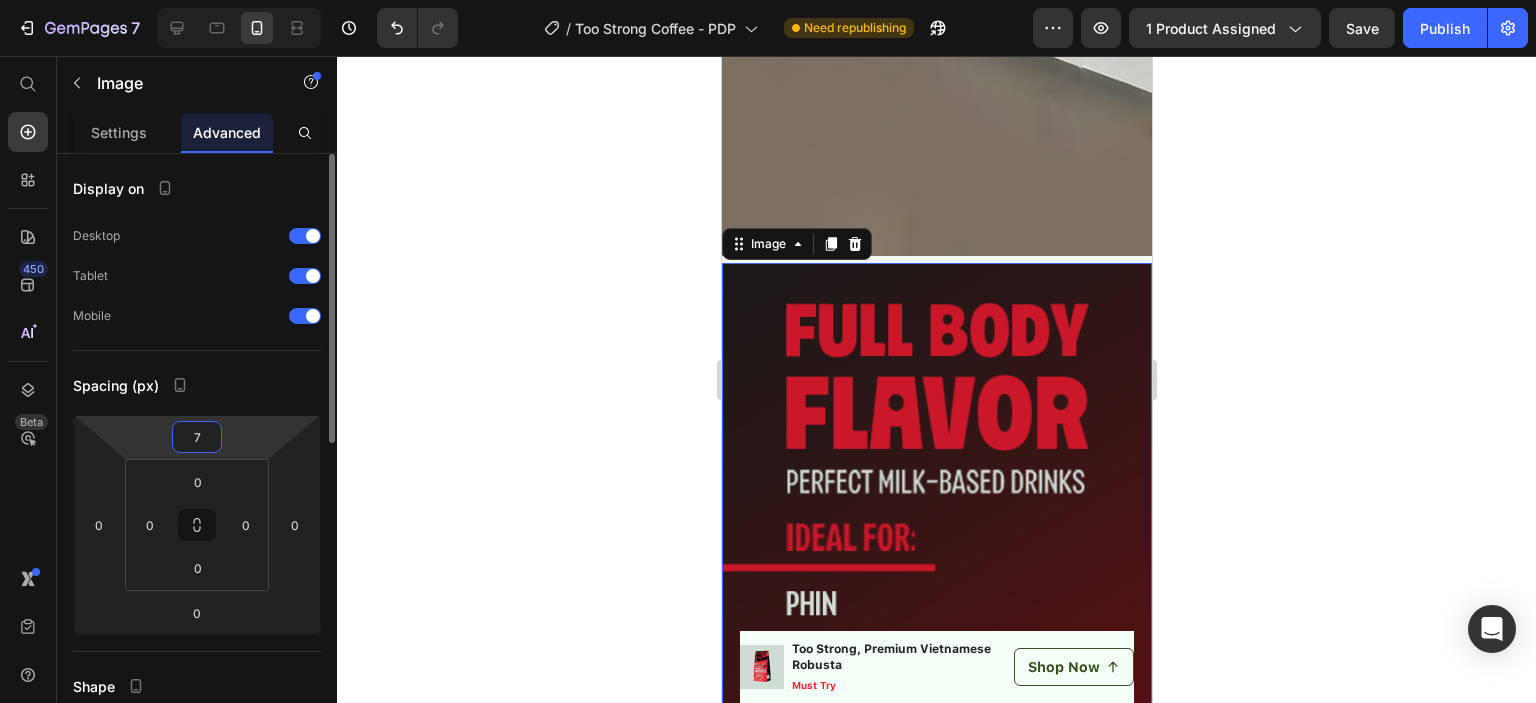 type on "72" 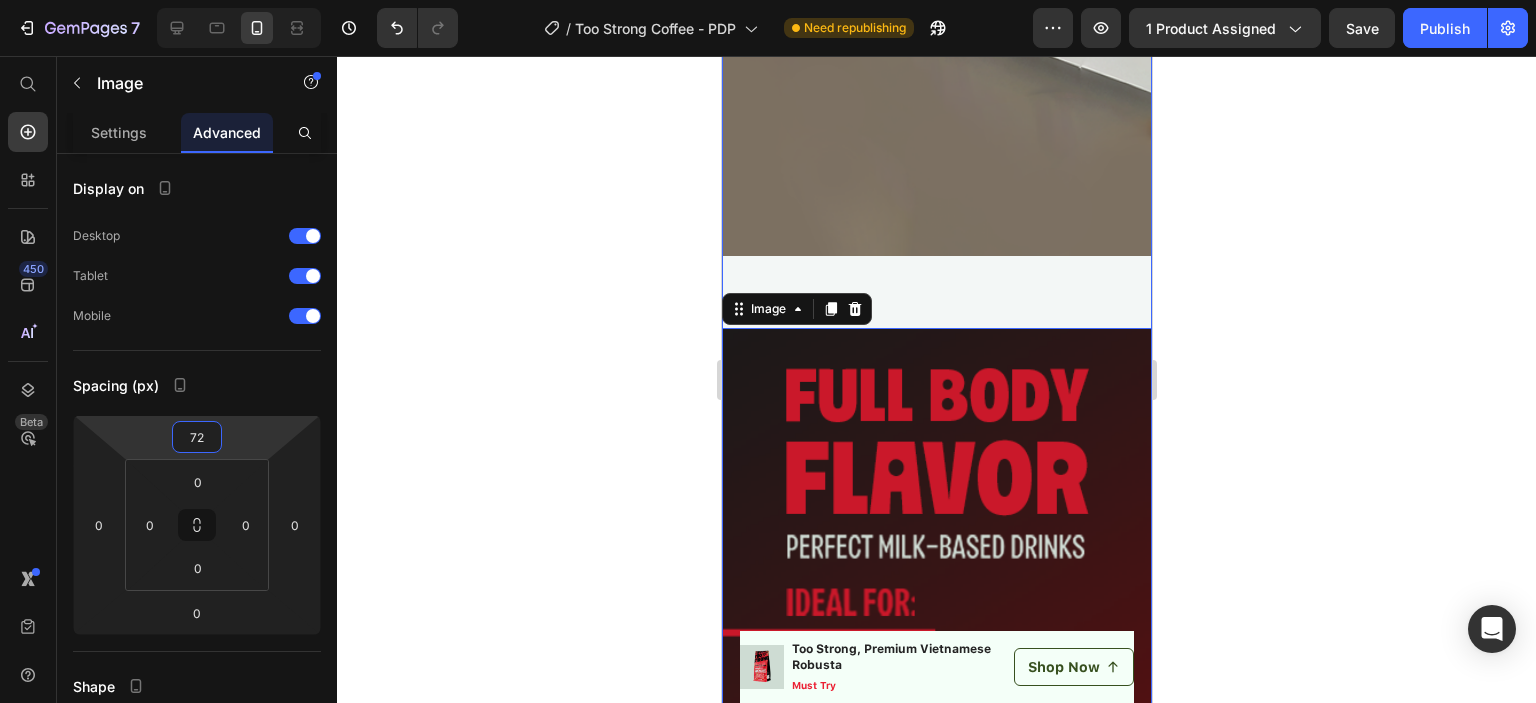 click 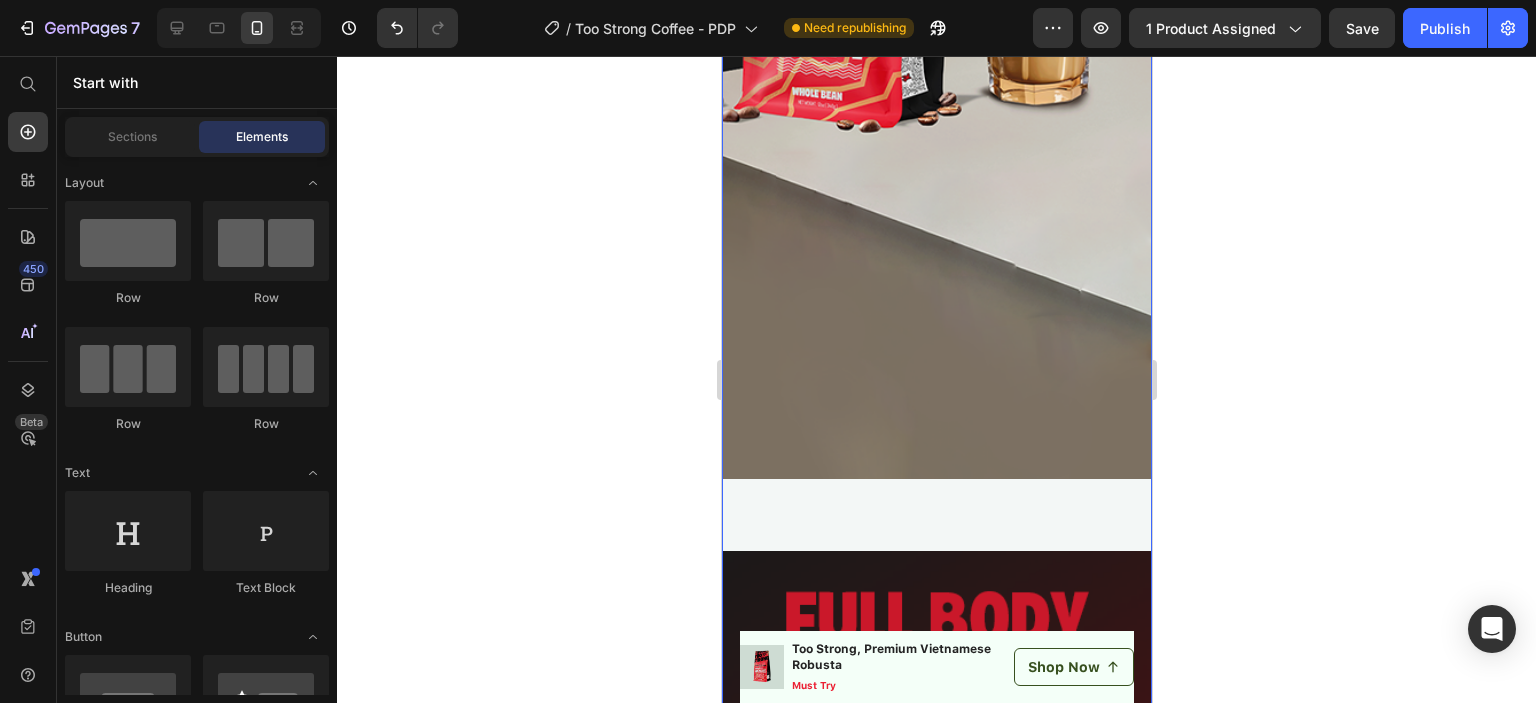 scroll, scrollTop: 5338, scrollLeft: 0, axis: vertical 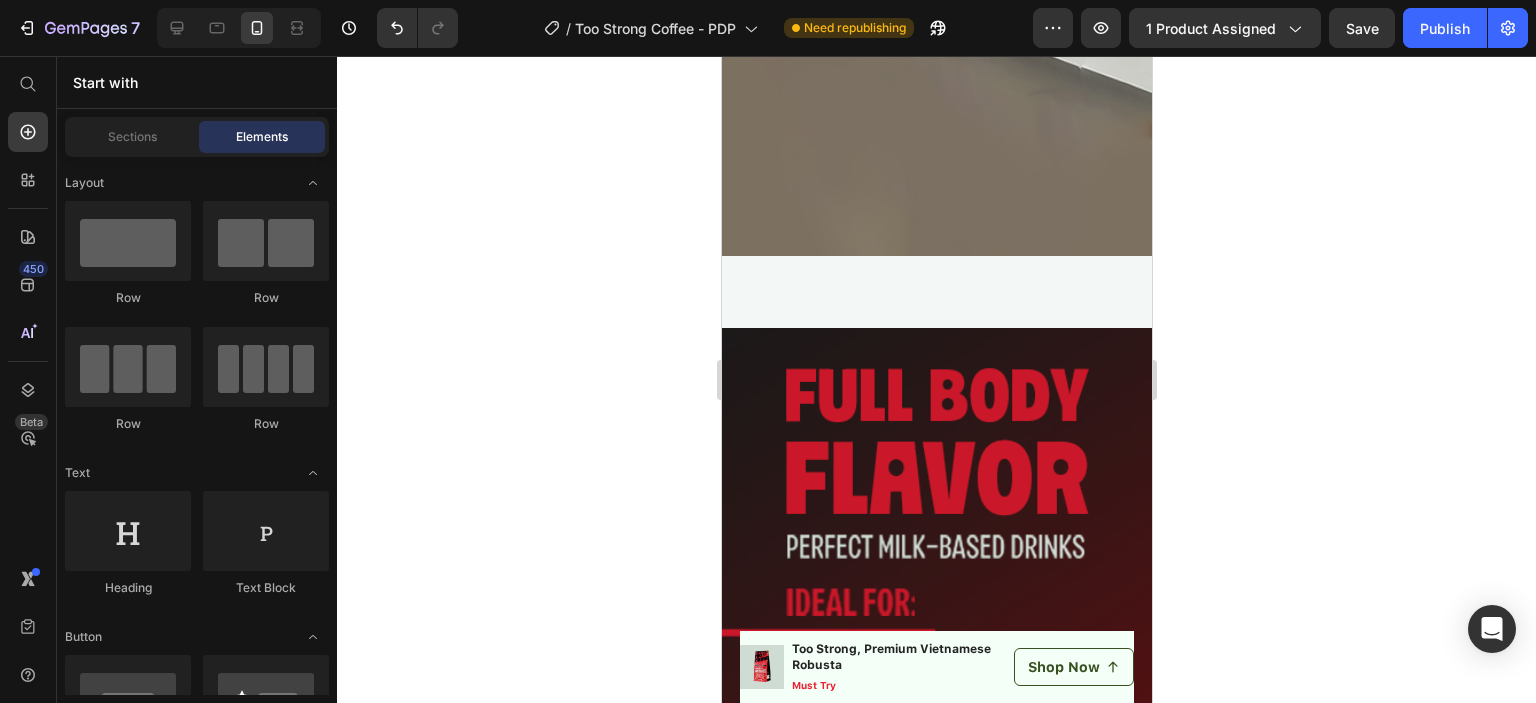 click 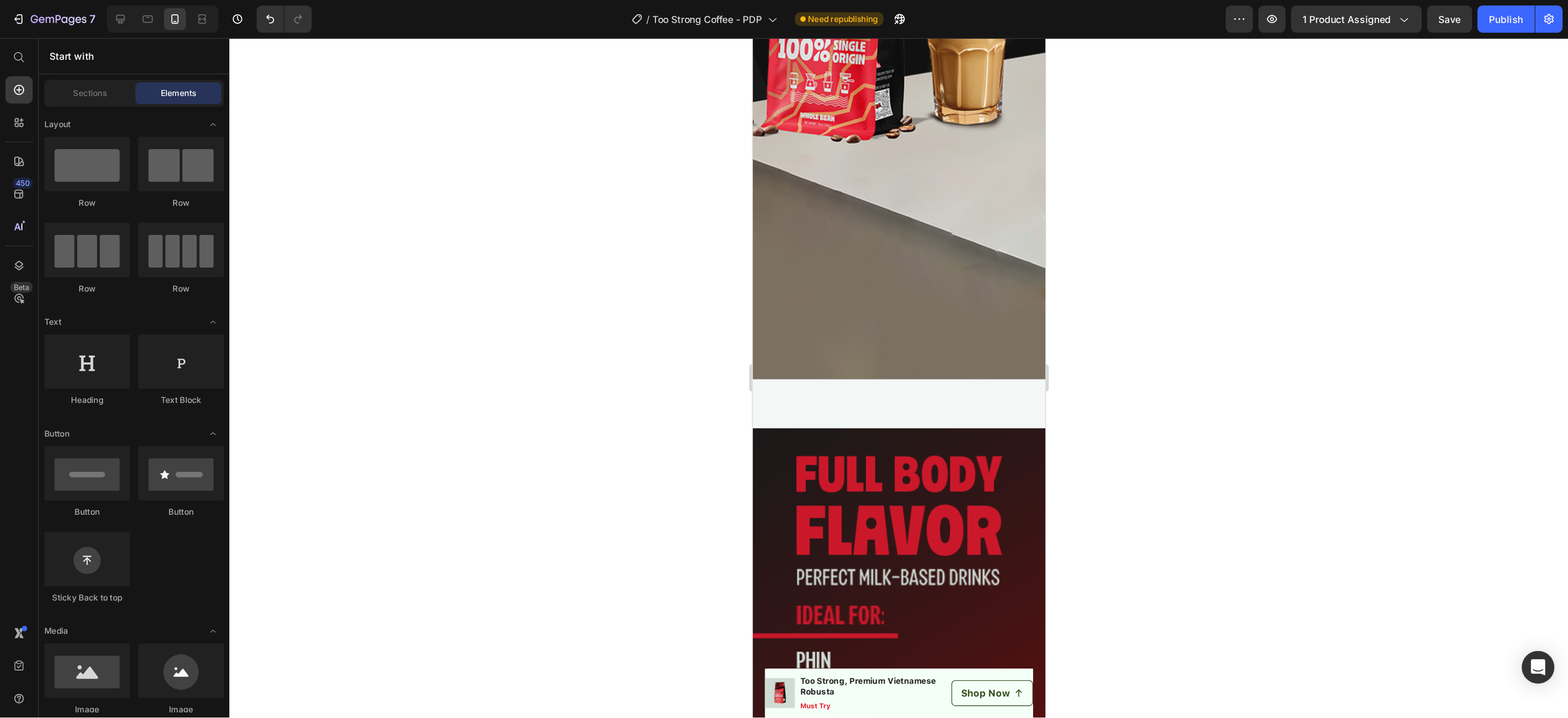 scroll, scrollTop: 2572, scrollLeft: 0, axis: vertical 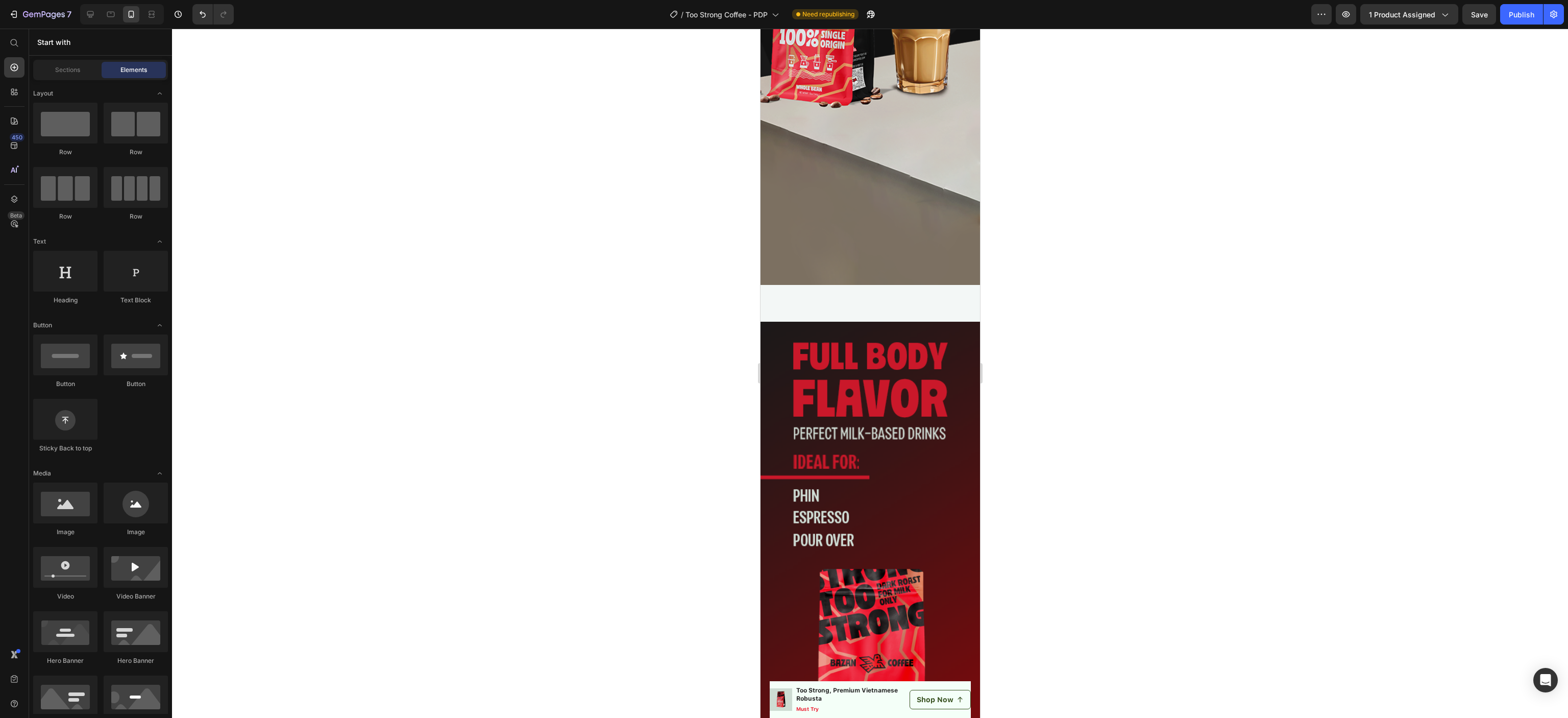 drag, startPoint x: 778, startPoint y: 4, endPoint x: 1062, endPoint y: 324, distance: 427.8504 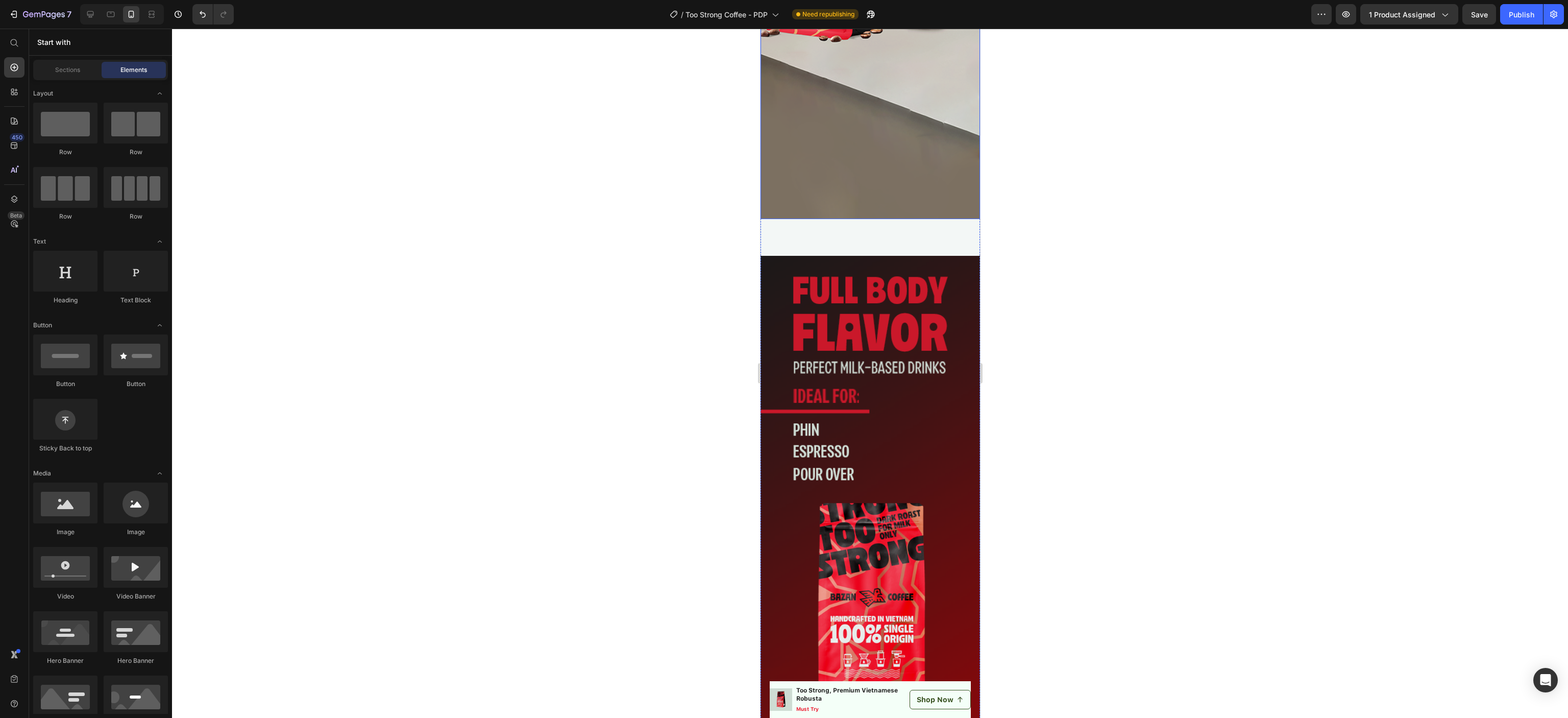 scroll, scrollTop: 2596, scrollLeft: 0, axis: vertical 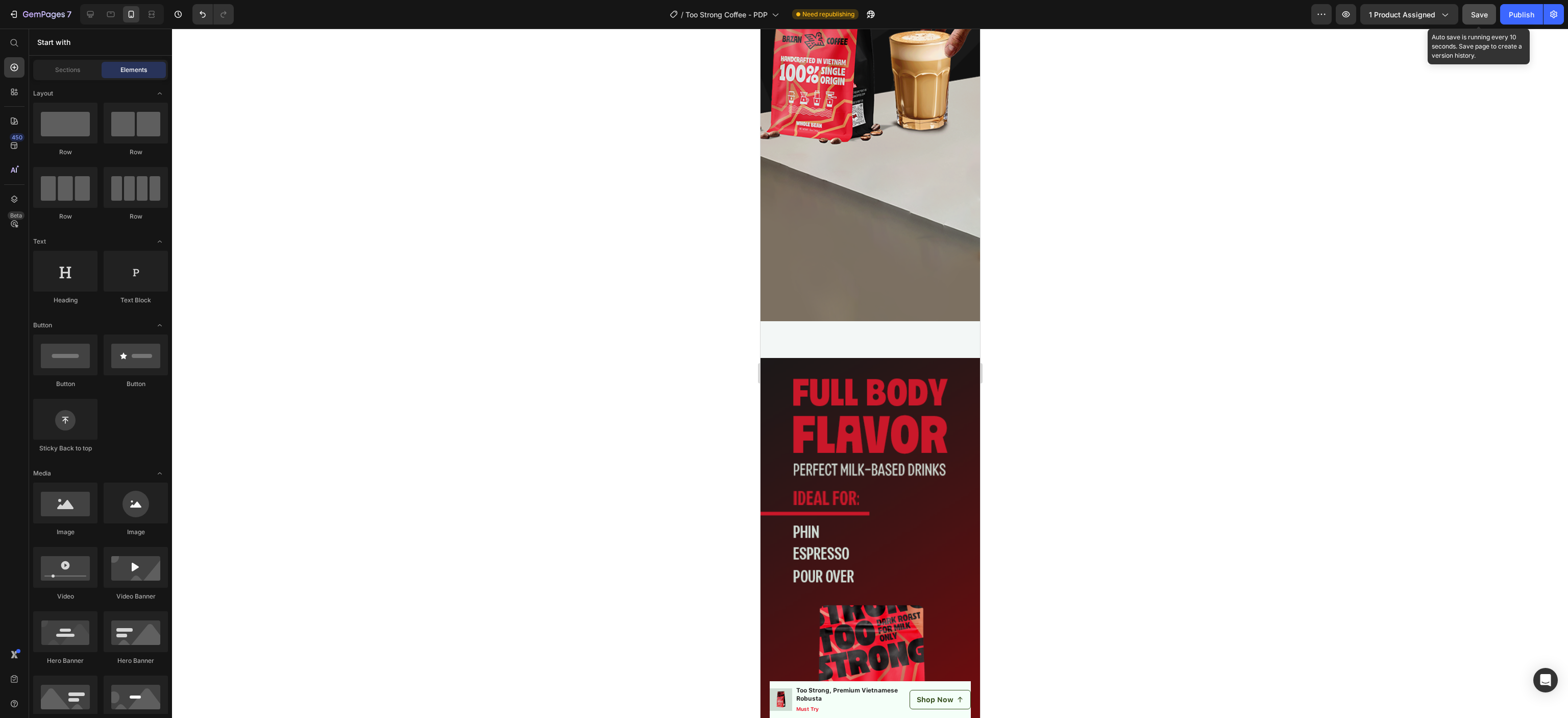 click on "Save" 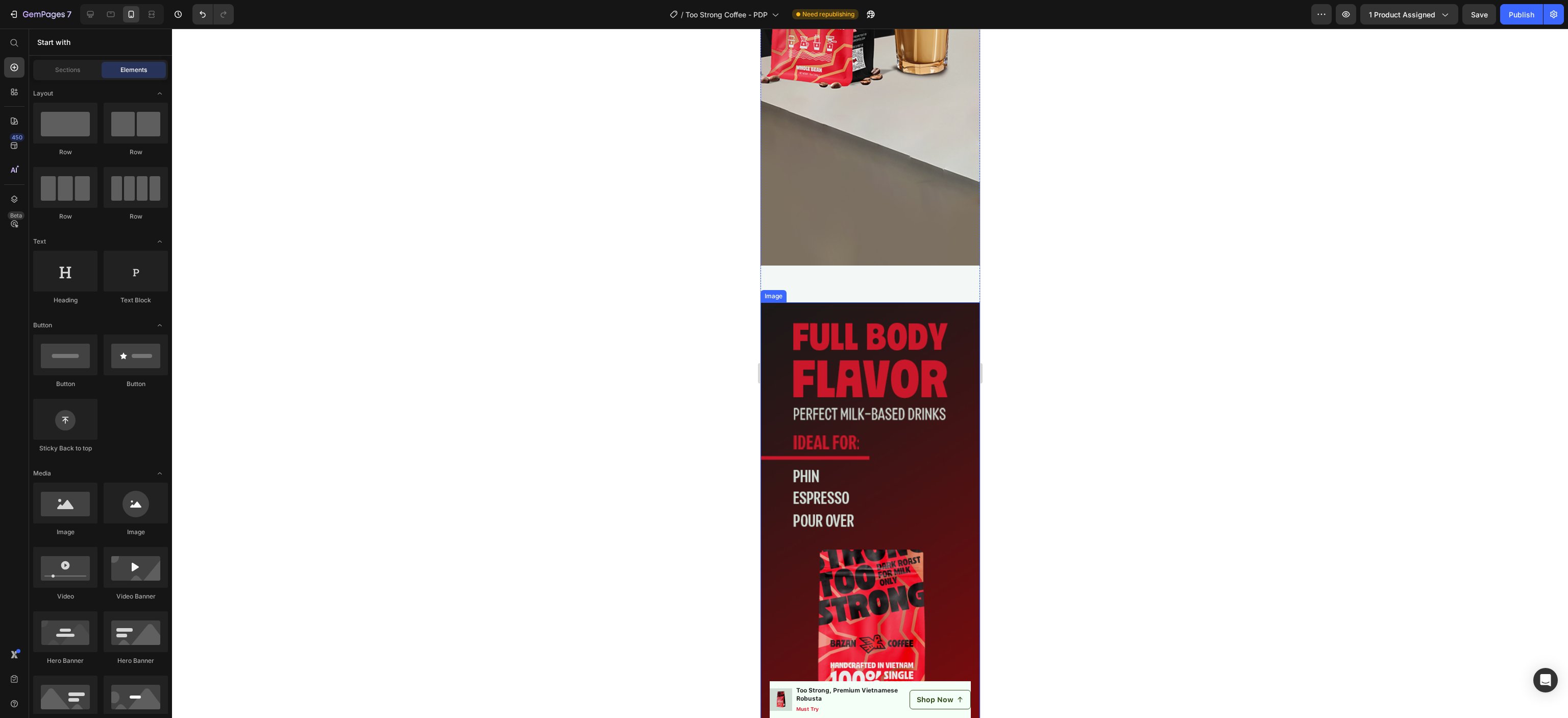 scroll, scrollTop: 2698, scrollLeft: 0, axis: vertical 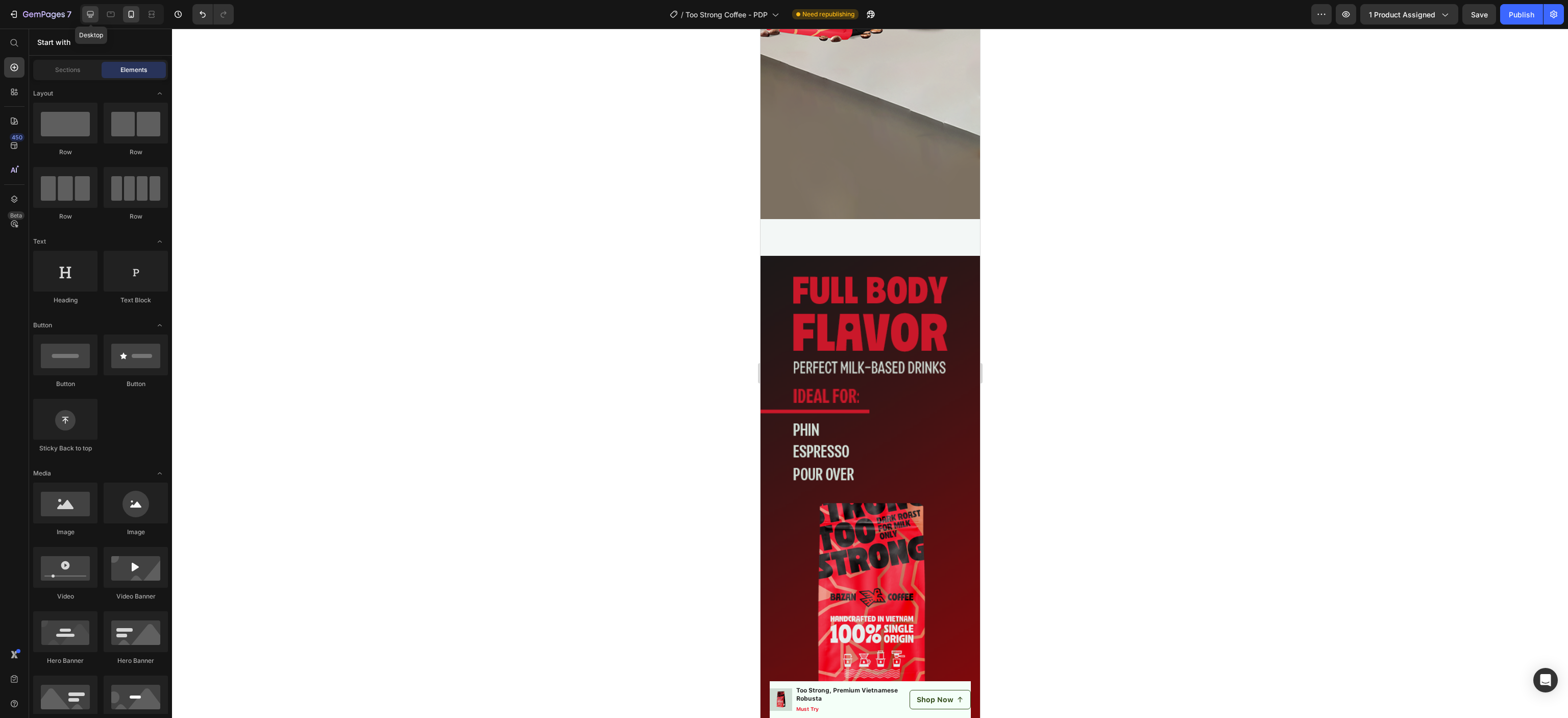 click 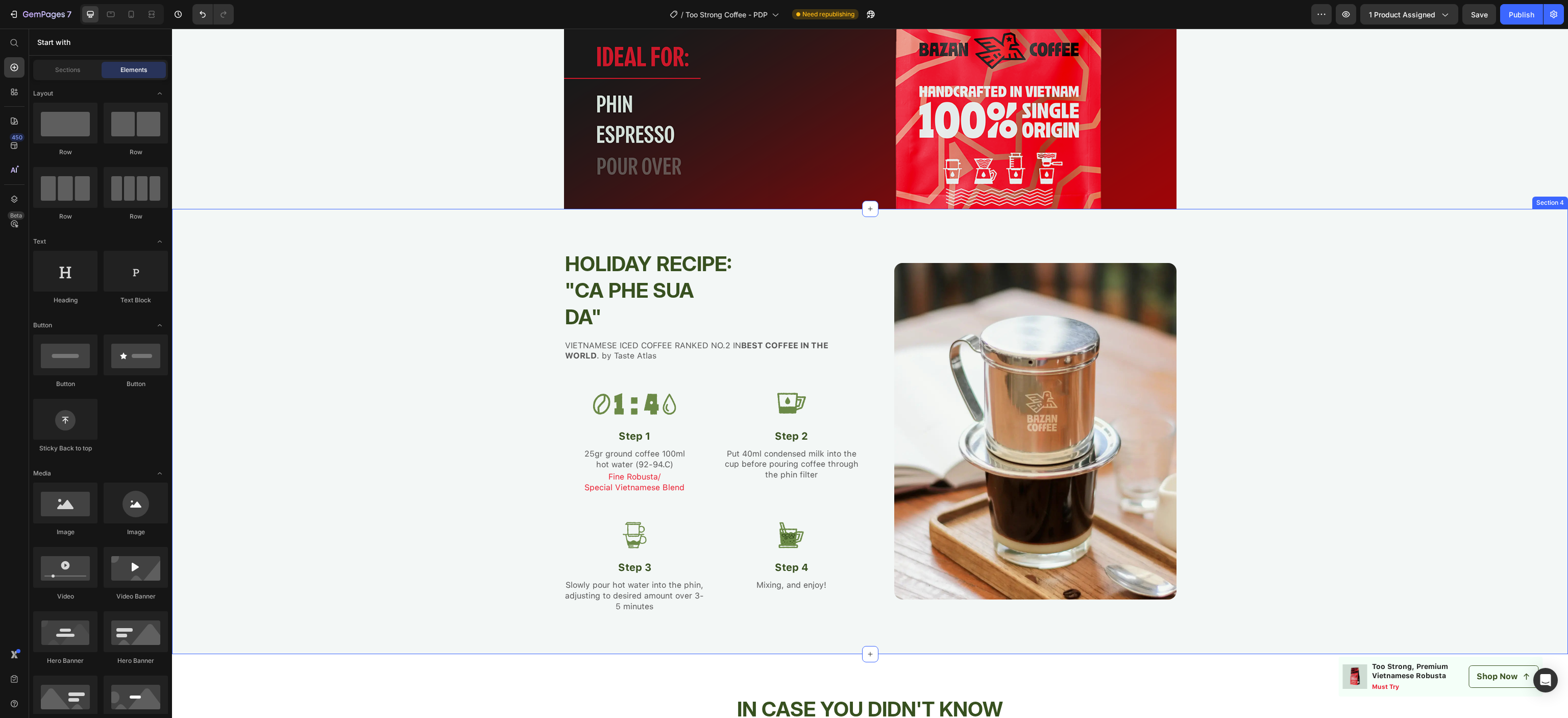 click on "HOLIDAY RECIPE: "CA PHE SUA DA" Heading VIETNAMESE ICED COFFEE RANKED NO.2 IN  BEST COFFEE IN THE WORLD . by Taste Atlas Text Block Image Step 1 Text Block 25gr ground coffee 100ml hot water (92-94.C)  Text Block Fine Robusta/  Special Vietnamese Blend Text Block Image Step 2 Text Block Put 40ml condensed milk into the cup before pouring coffee through the phin filter Text Block Row Image Step 3 Text Block Slowly pour hot water into the phin, adjusting to desired amount over 3-5 minutes Text Block Image Step 4 Text Block Mixing, and enjoy! Text Block Row Image Row Section 4" at bounding box center (870, 432) 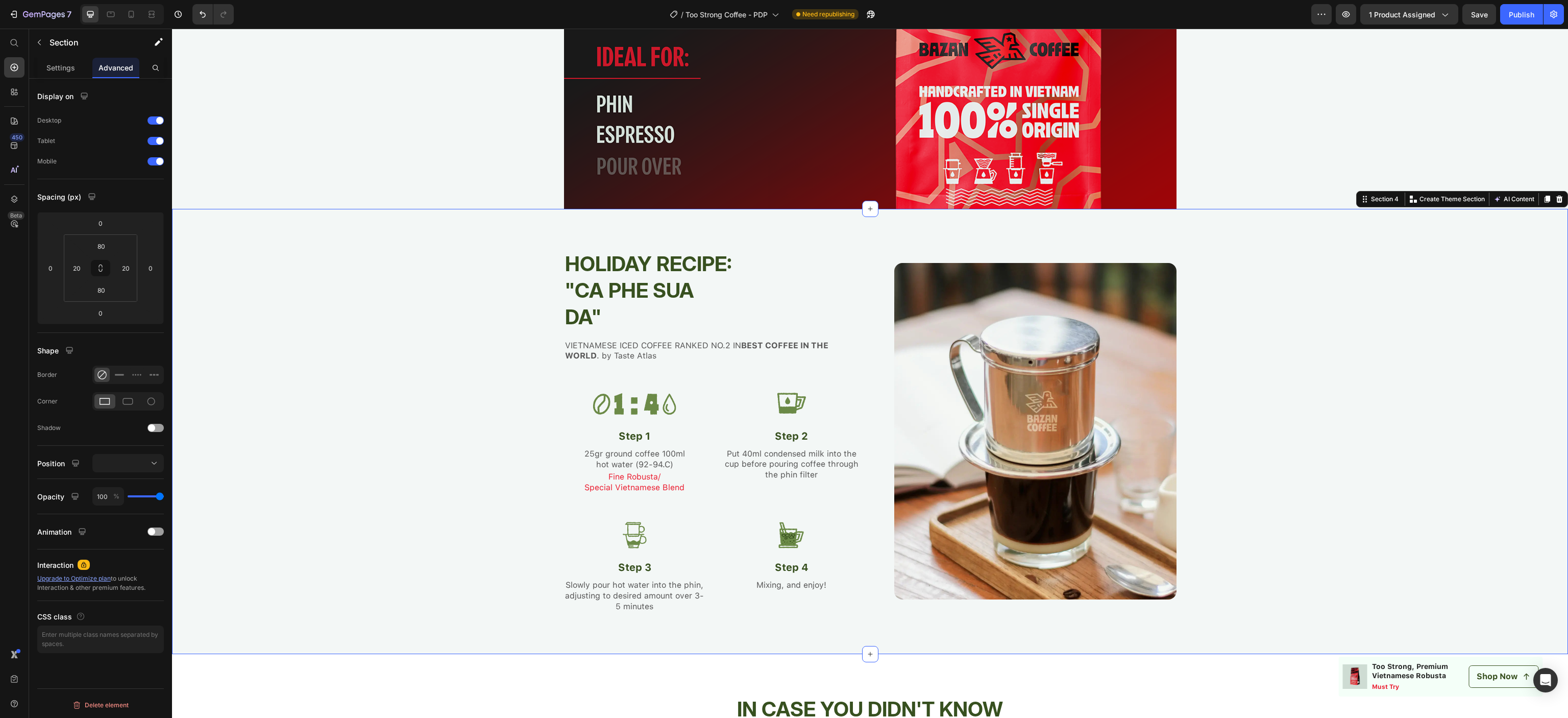 click on "HOLIDAY RECIPE: "CA PHE SUA DA" Heading VIETNAMESE ICED COFFEE RANKED NO.2 IN  BEST COFFEE IN THE WORLD . by Taste Atlas Text Block Image Step 1 Text Block 25gr ground coffee 100ml hot water (92-94.C)  Text Block Fine Robusta/  Special Vietnamese Blend Text Block Image Step 2 Text Block Put 40ml condensed milk into the cup before pouring coffee through the phin filter Text Block Row Image Step 3 Text Block Slowly pour hot water into the phin, adjusting to desired amount over 3-5 minutes Text Block Image Step 4 Text Block Mixing, and enjoy! Text Block Row Image Row Section 4   You can create reusable sections Create Theme Section AI Content Write with GemAI What would you like to describe here? Tone and Voice Persuasive Product Bazan Vietnamese Specialty Coffee Collection Show more Generate" at bounding box center (870, 432) 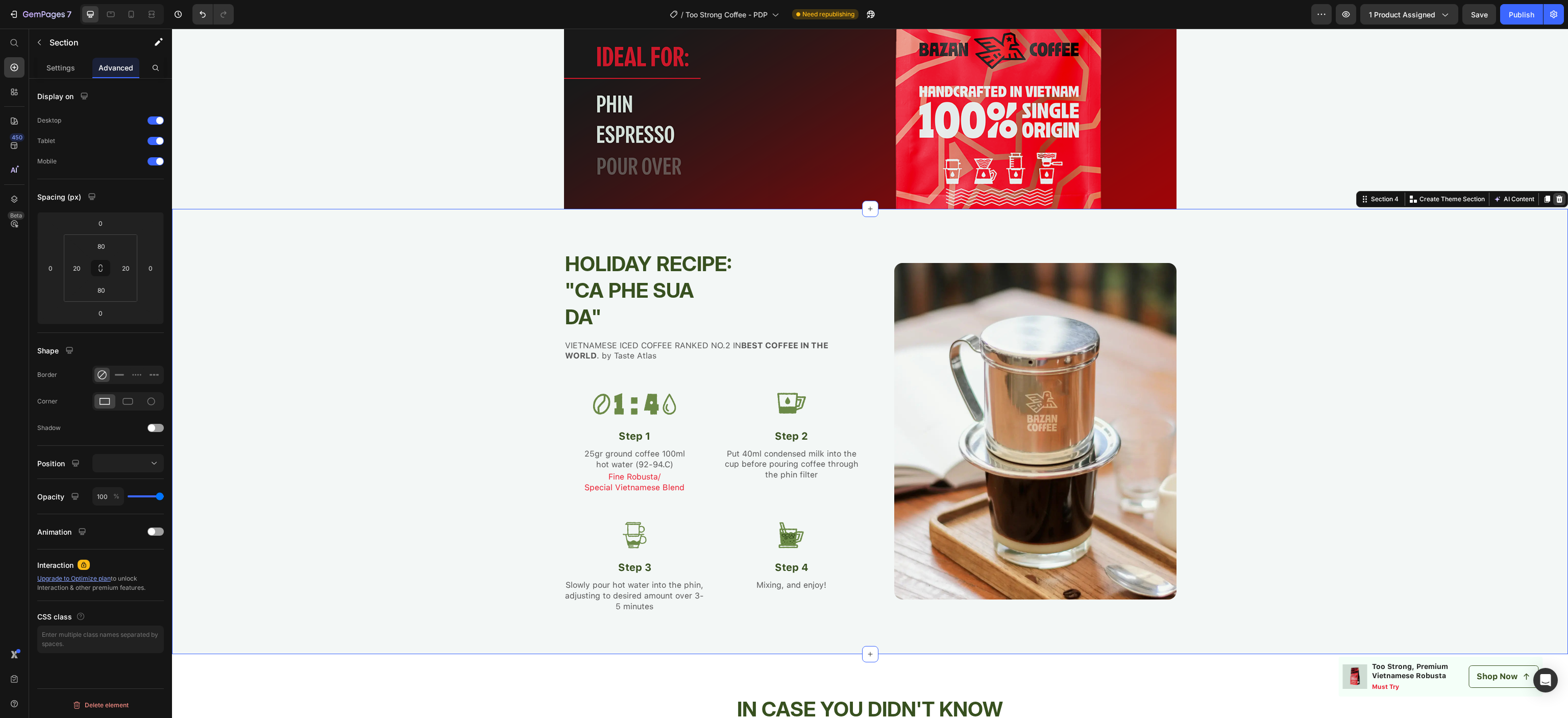 click 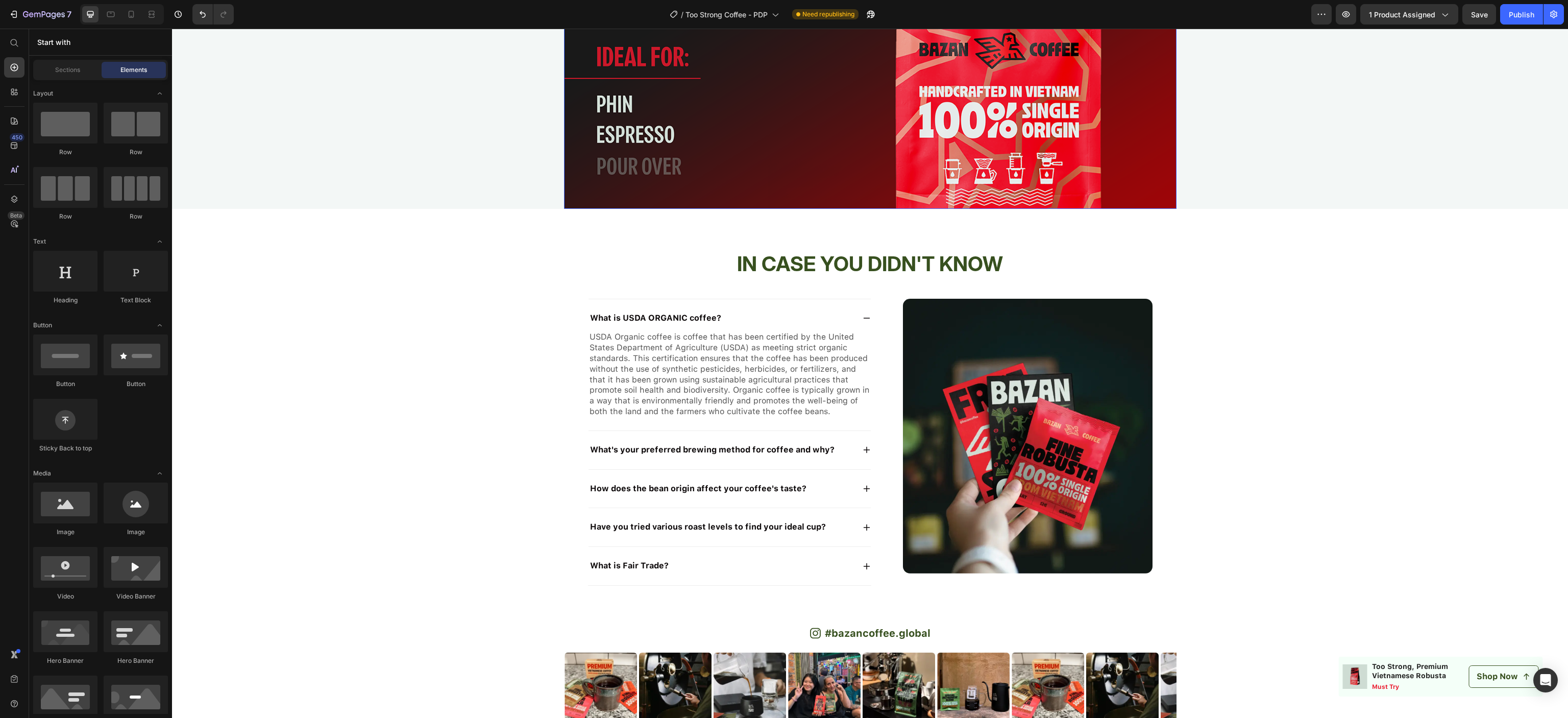 click at bounding box center (870, 5) 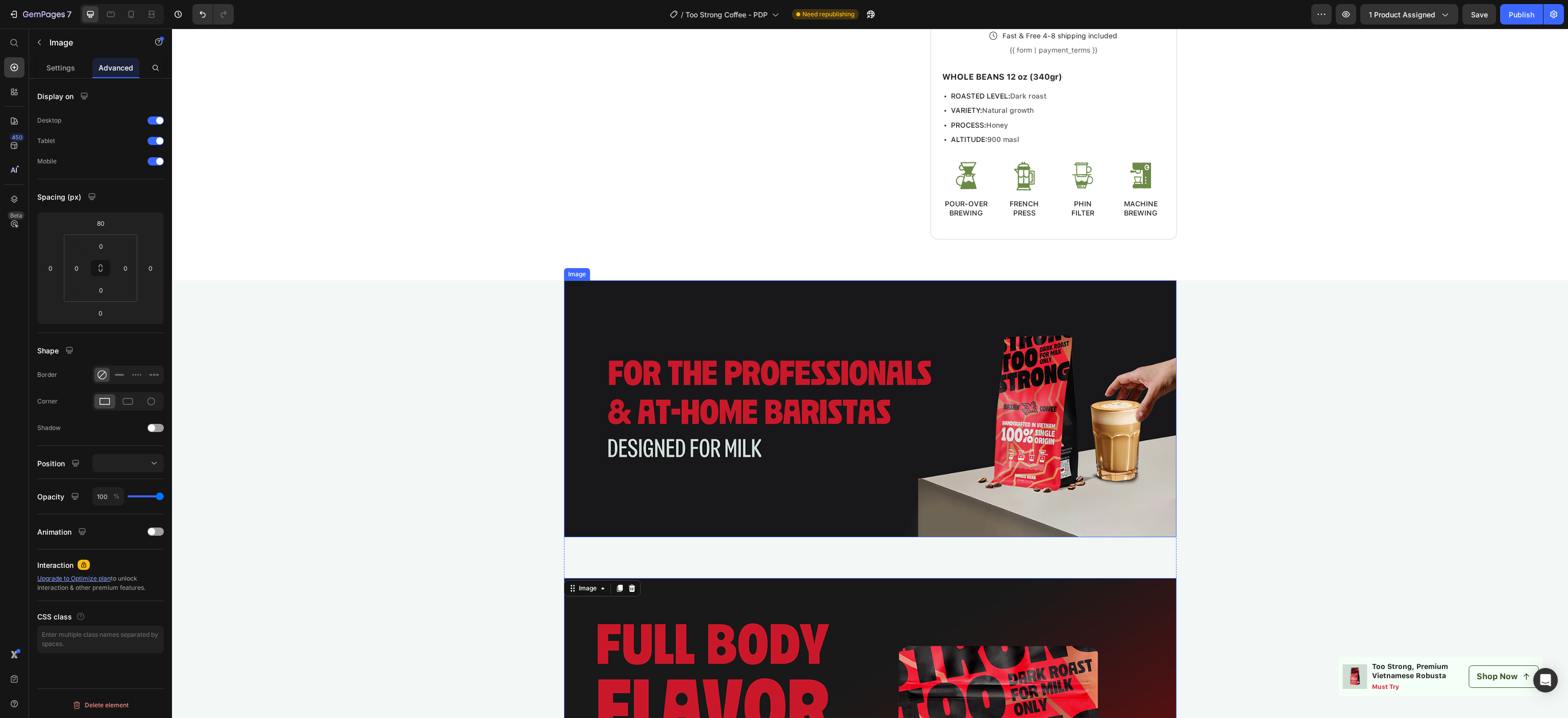 scroll, scrollTop: 1639, scrollLeft: 0, axis: vertical 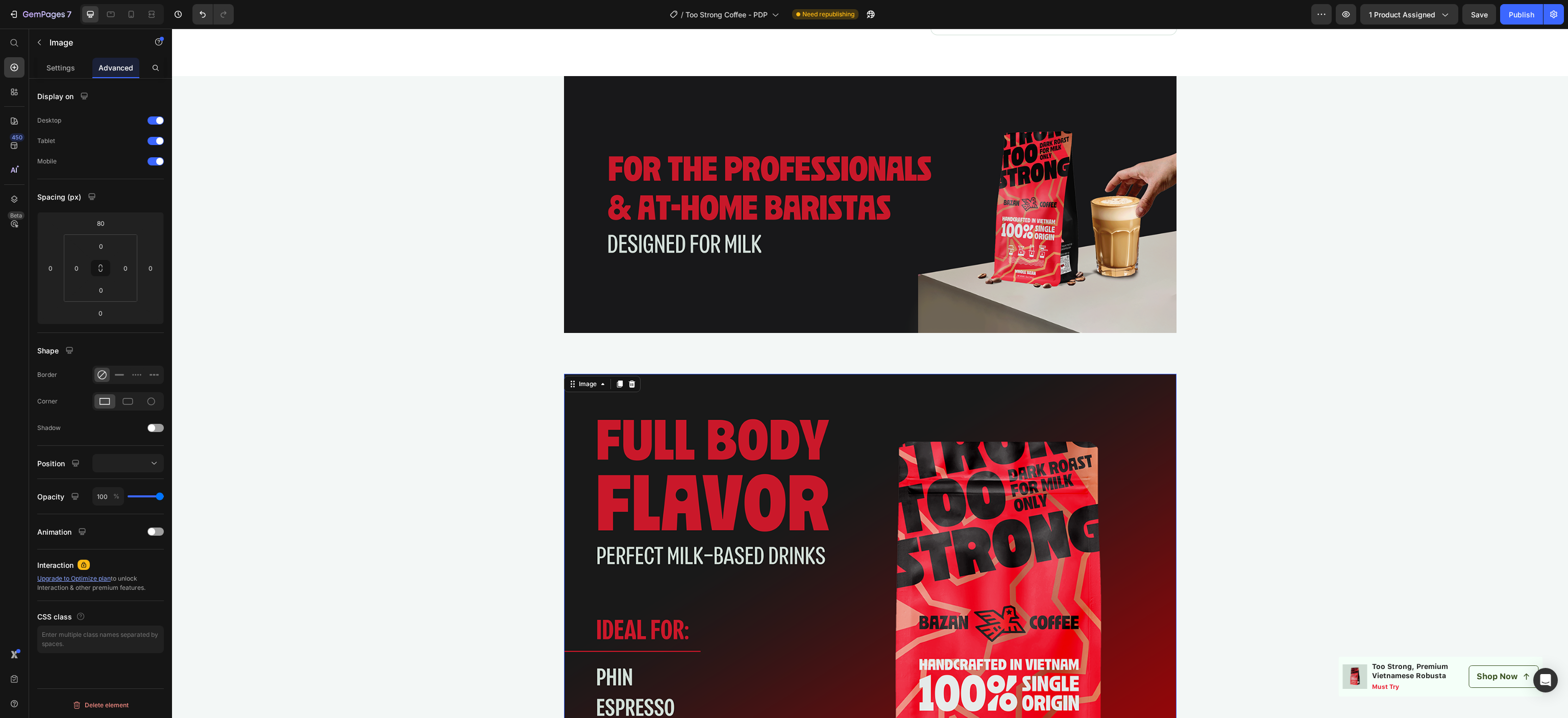 click at bounding box center (870, 578) 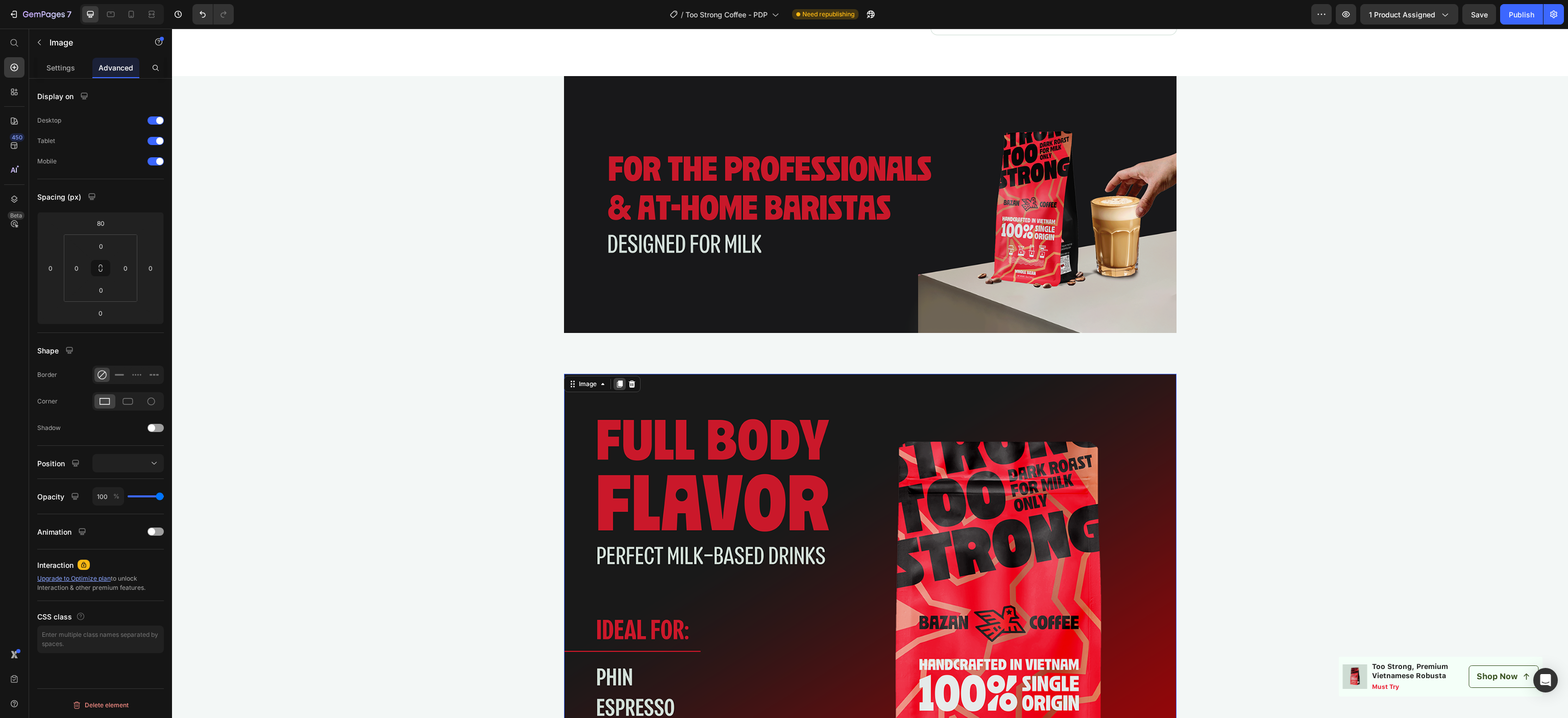 click 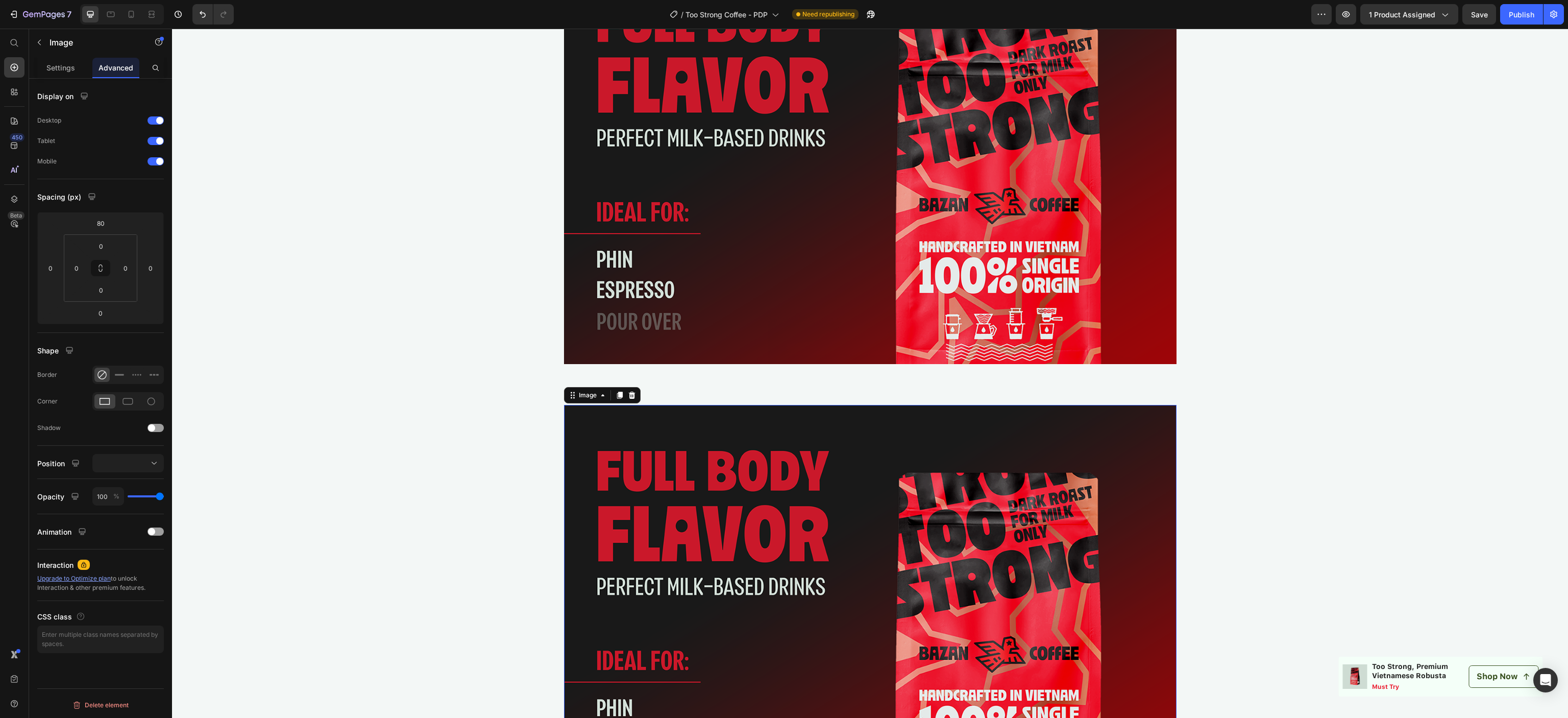 scroll, scrollTop: 1791, scrollLeft: 0, axis: vertical 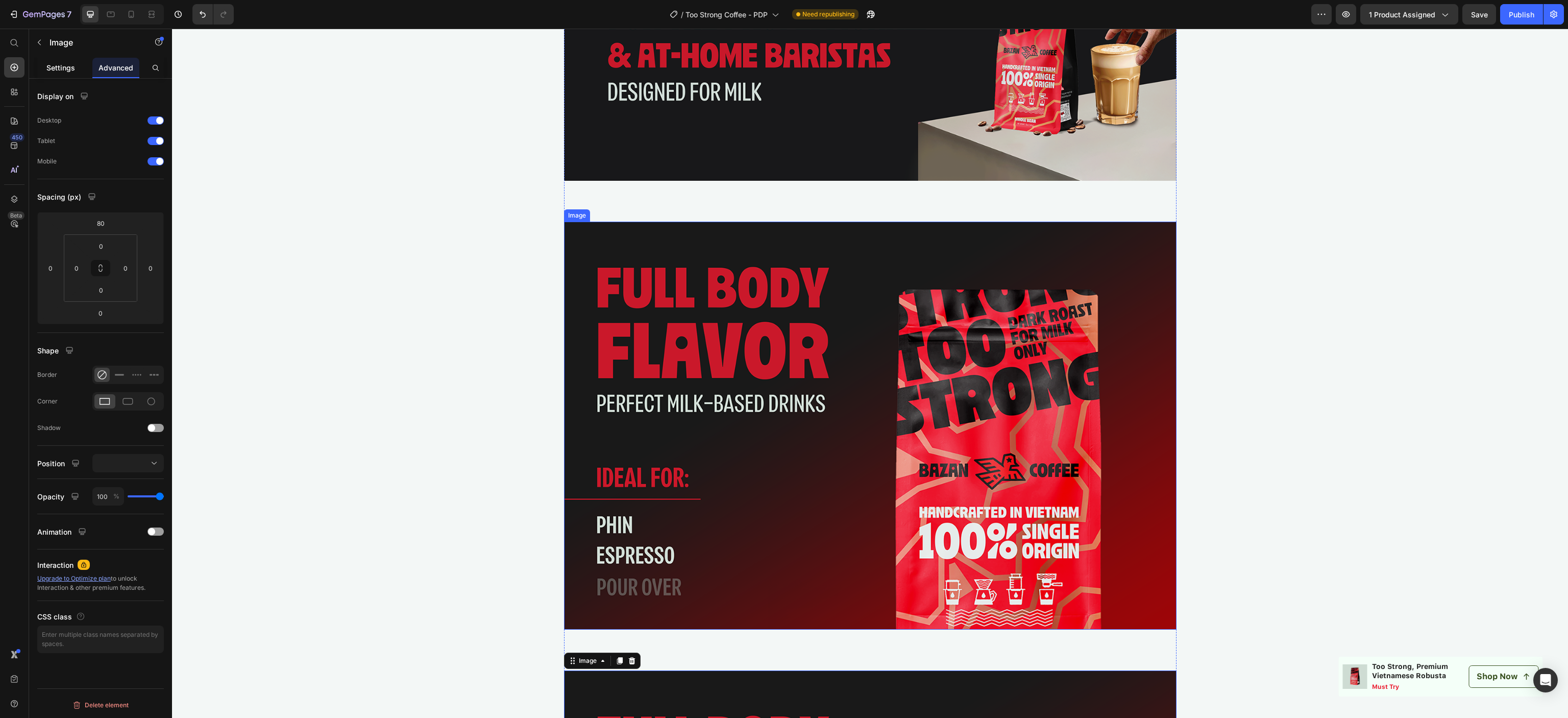click on "Settings" 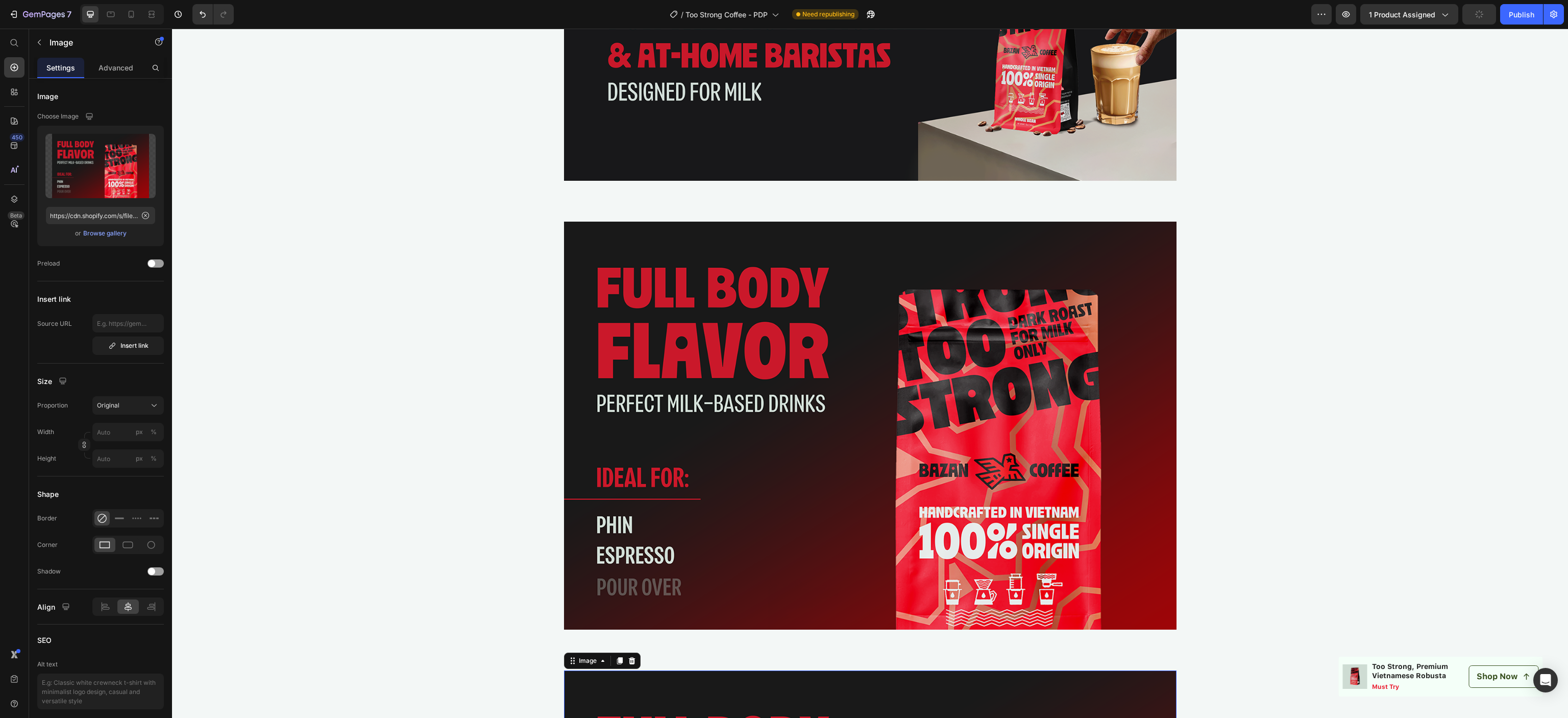 click on "Settings" at bounding box center [61, 67] 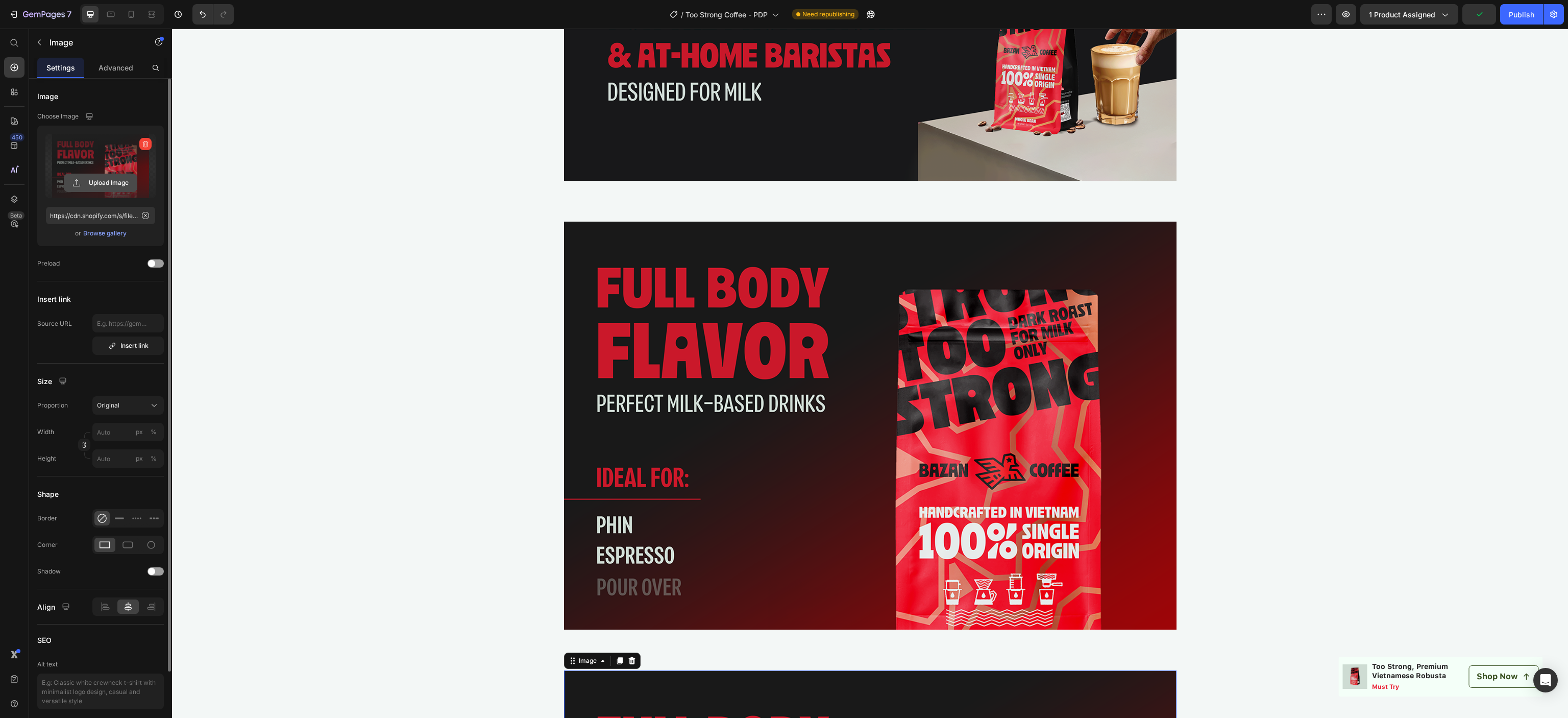 click 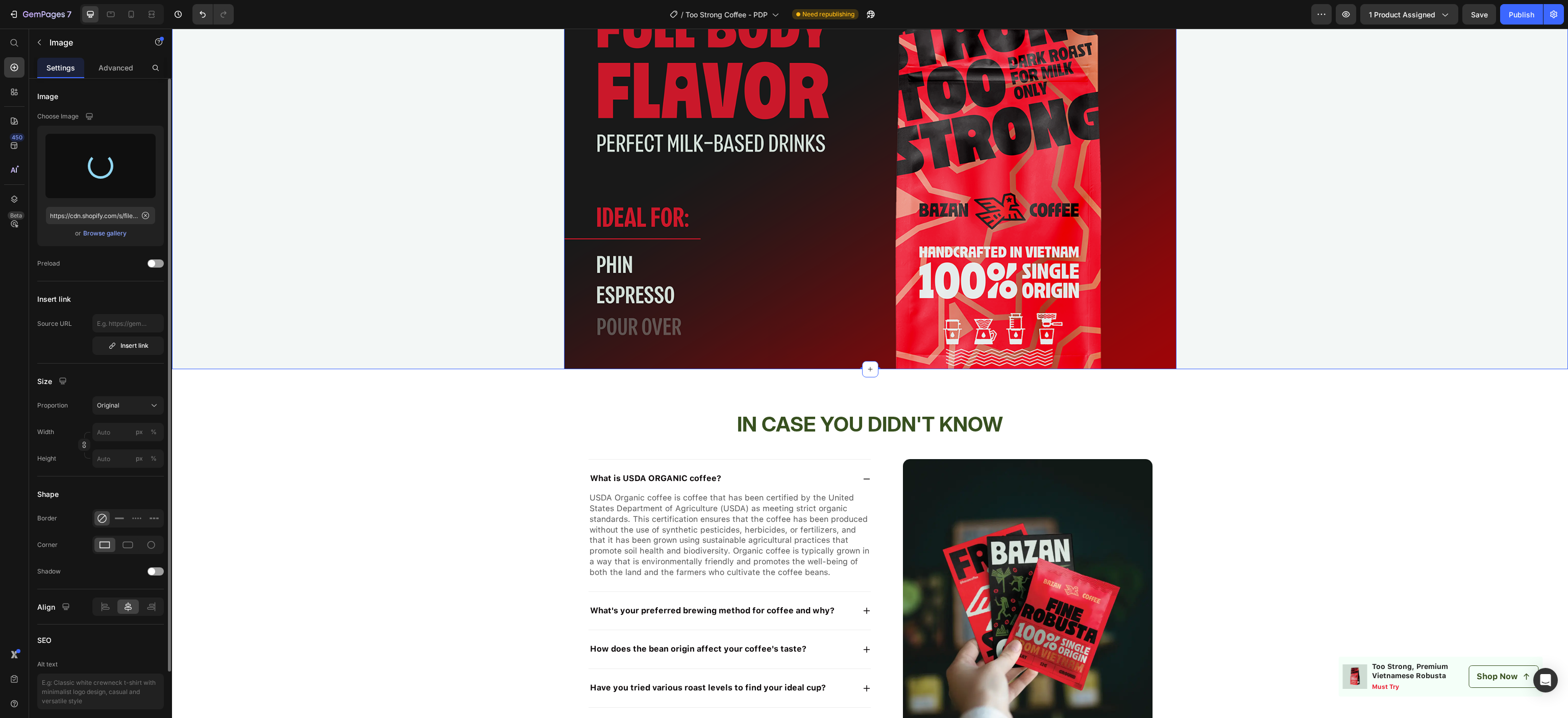 scroll, scrollTop: 2302, scrollLeft: 0, axis: vertical 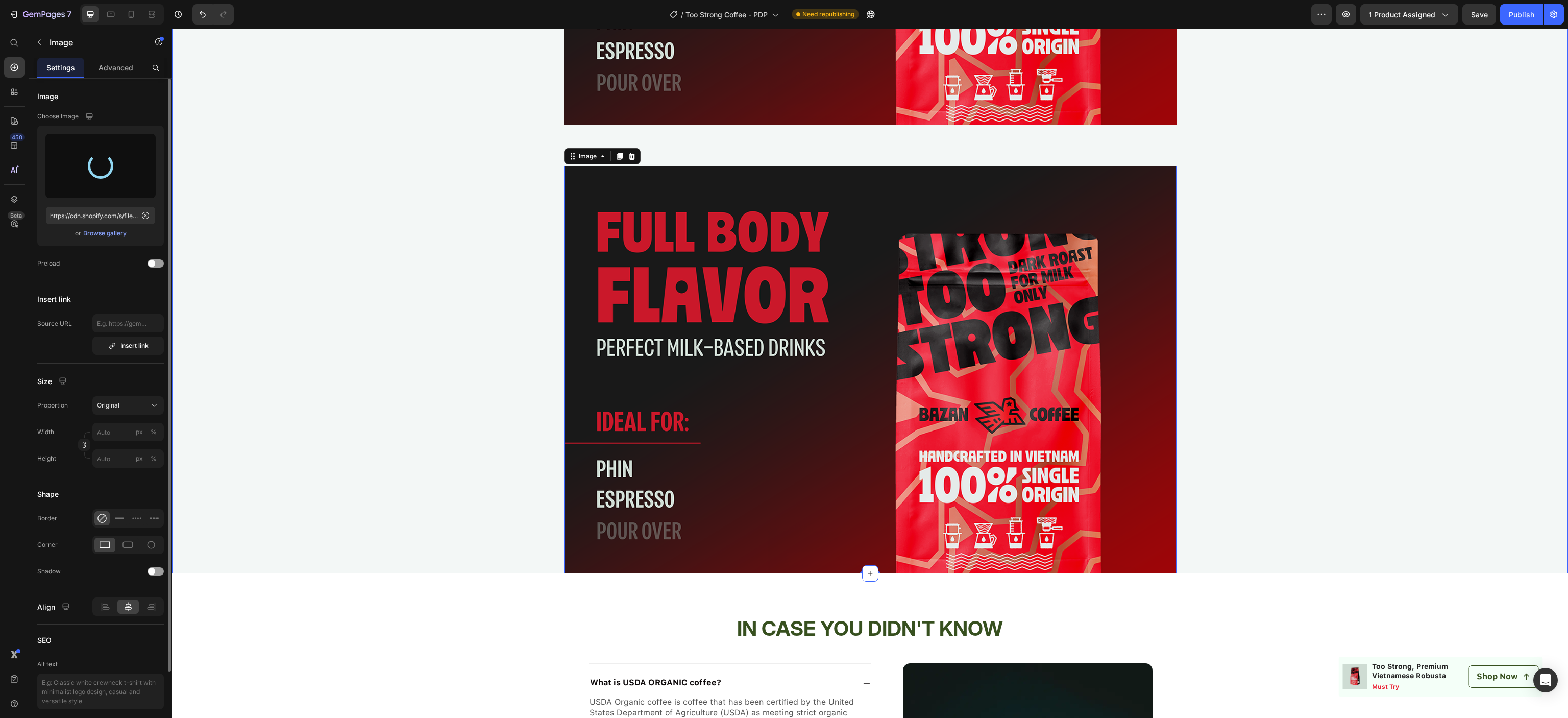 type on "https://cdn.shopify.com/s/files/1/0552/2672/8559/files/gempages_543191436674204580-7f90ceeb-ffa8-4fa2-b46d-d1a90ab90578.png" 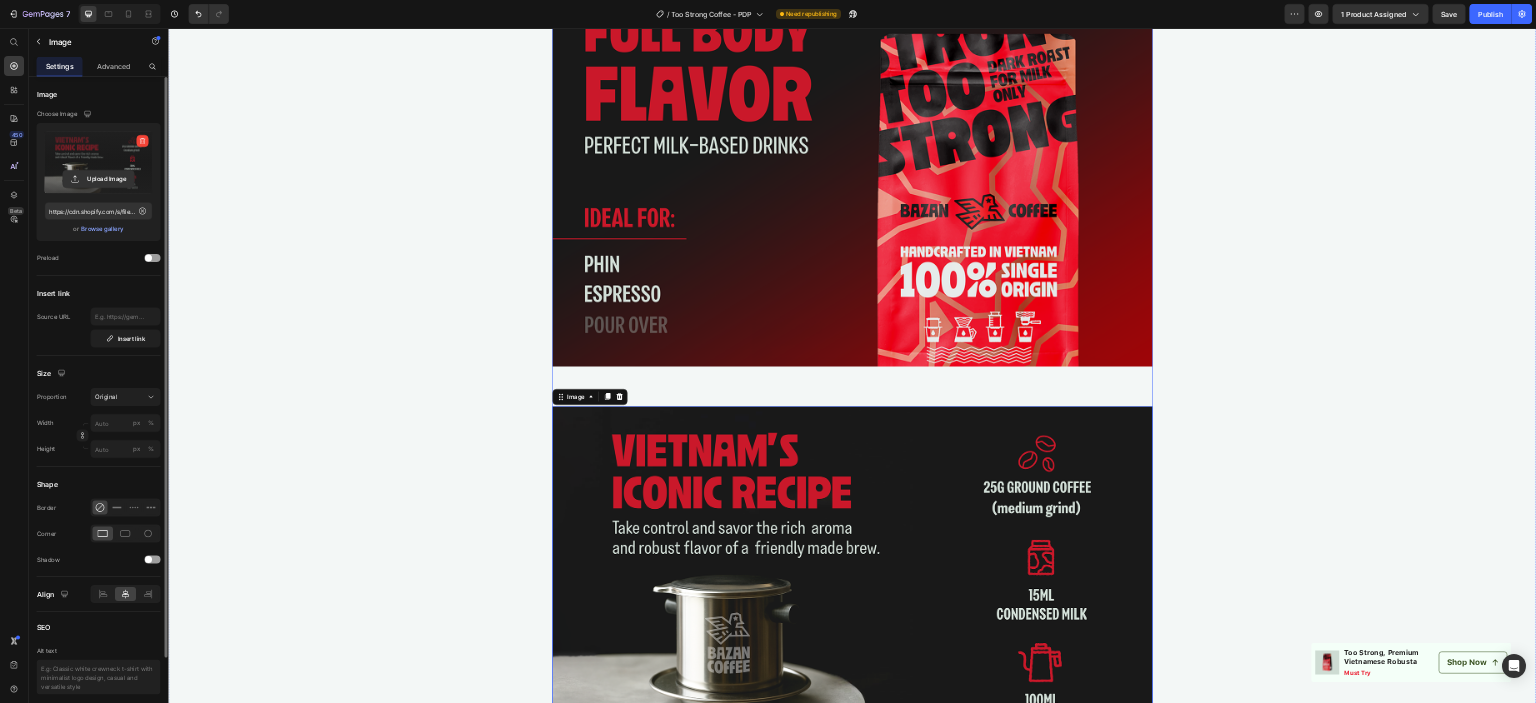 scroll, scrollTop: 3907, scrollLeft: 0, axis: vertical 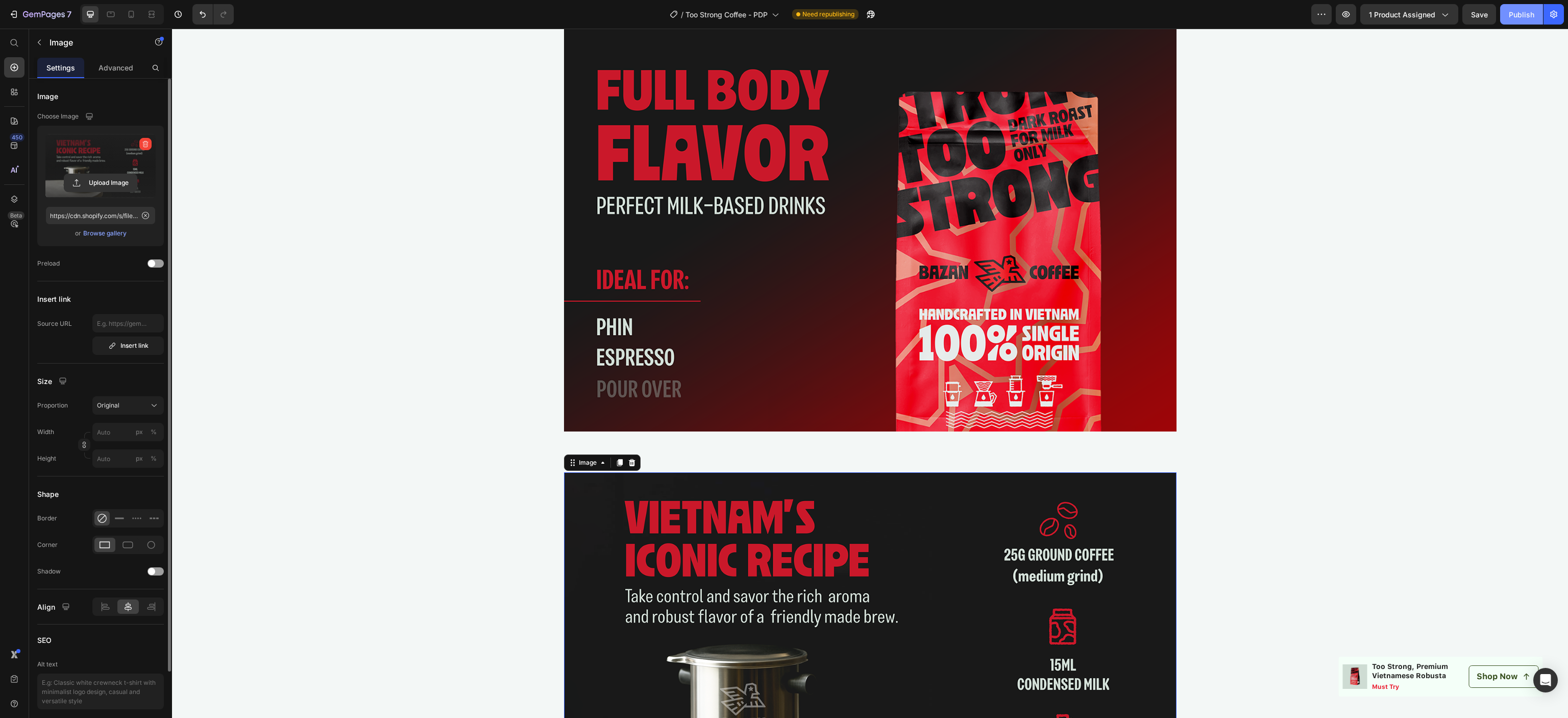 click on "Publish" at bounding box center (1522, 14) 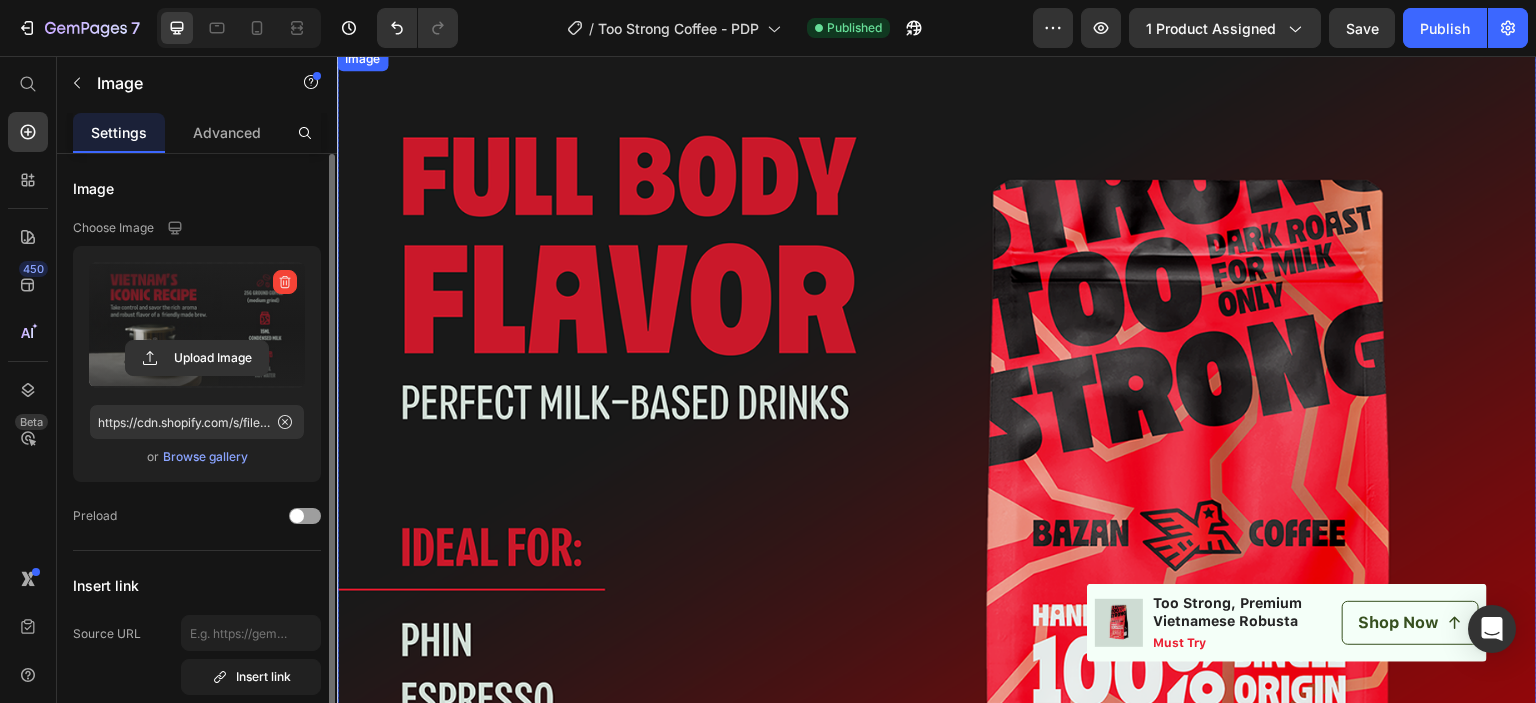 scroll, scrollTop: 3900, scrollLeft: 0, axis: vertical 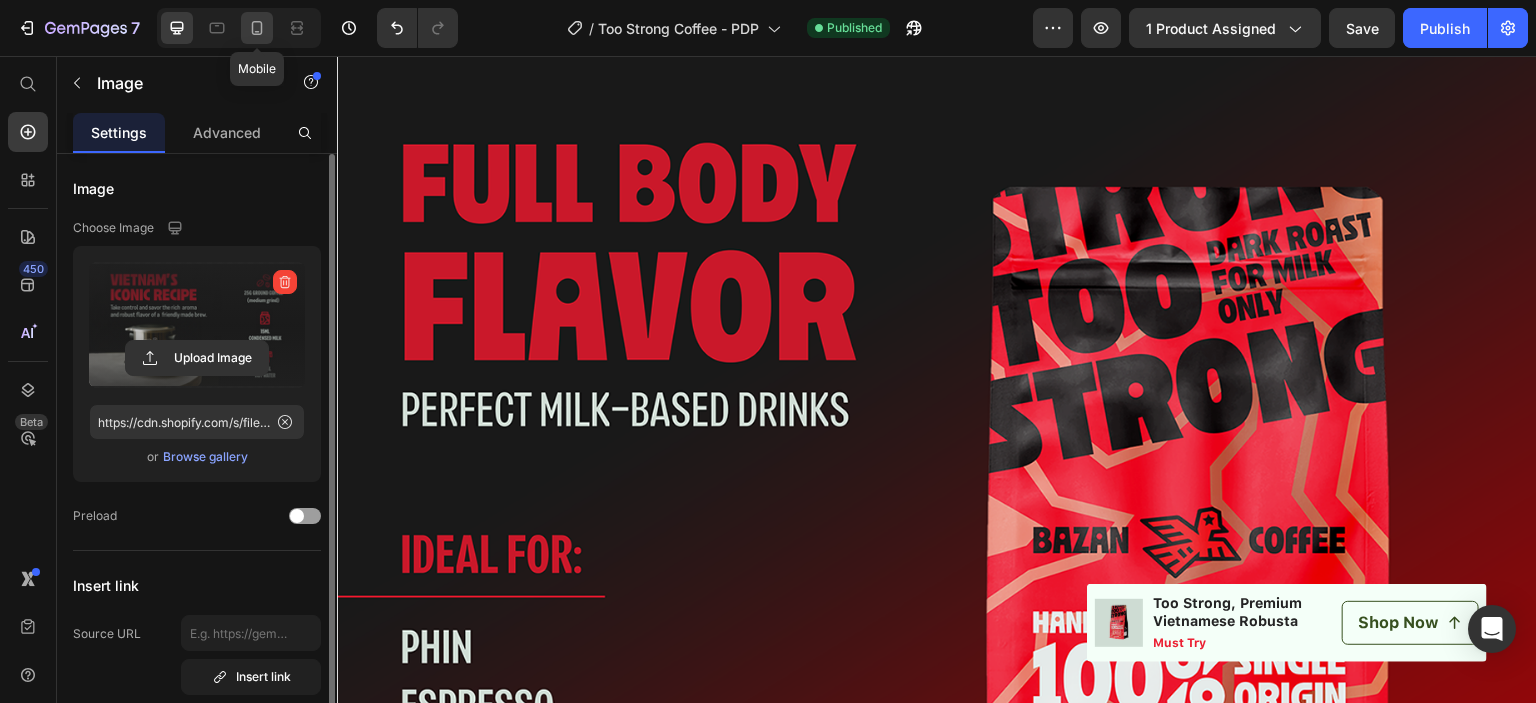 click 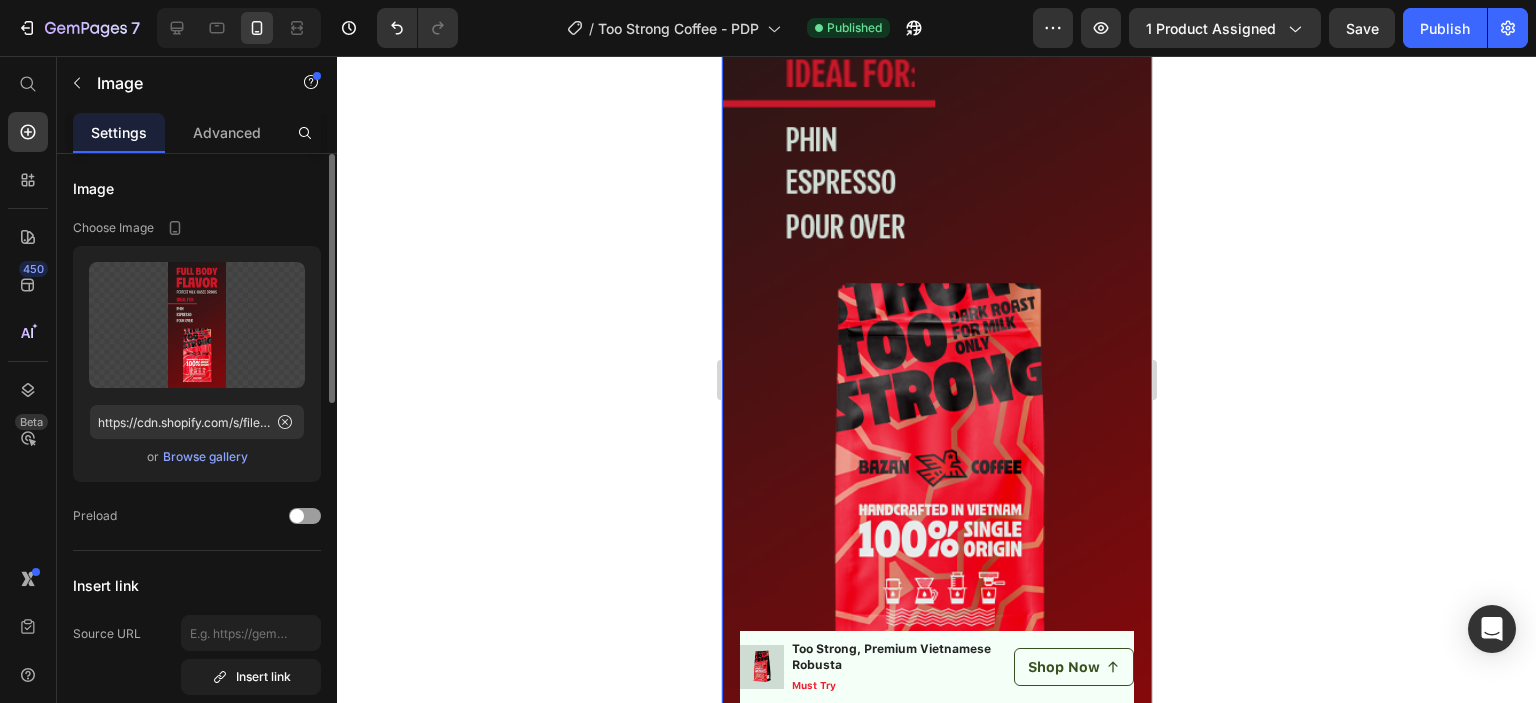 scroll, scrollTop: 5996, scrollLeft: 0, axis: vertical 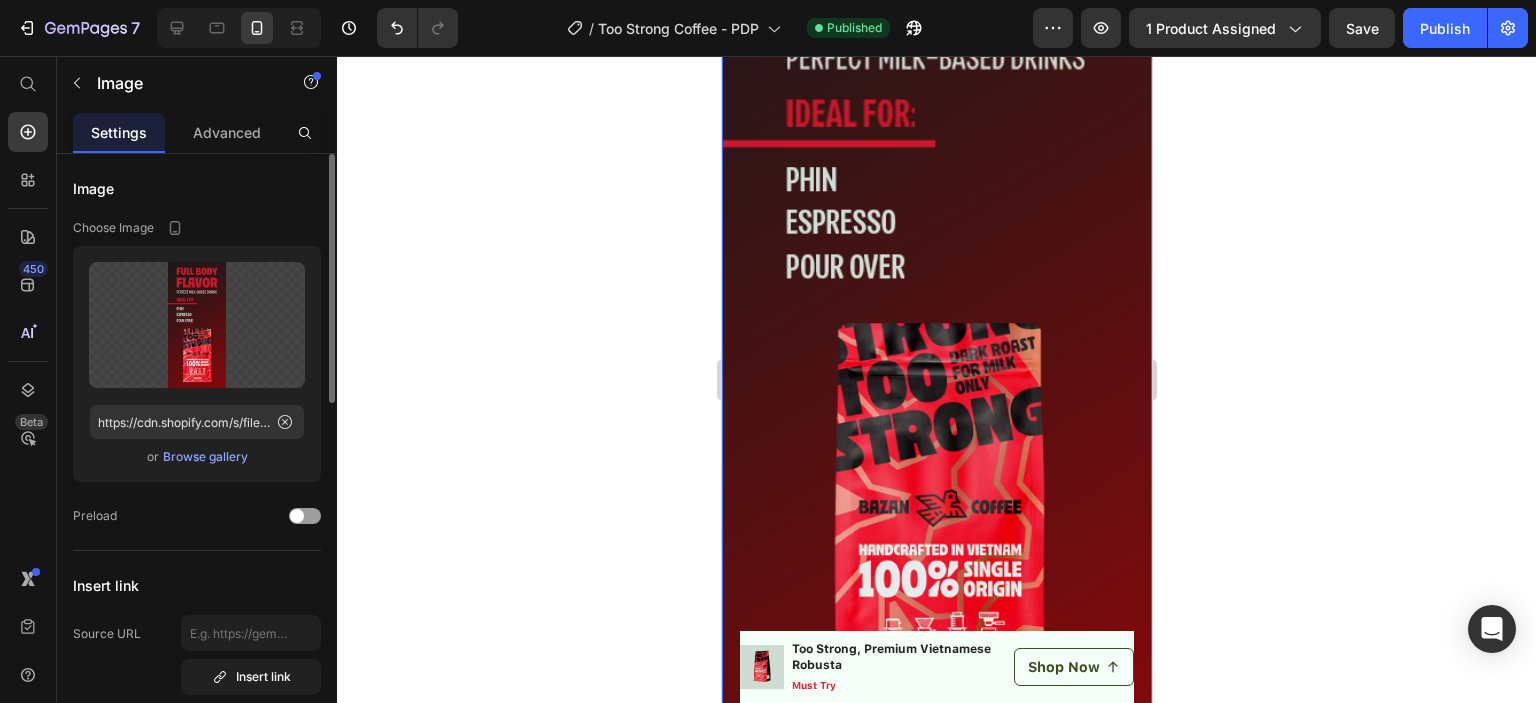 click at bounding box center (936, 298) 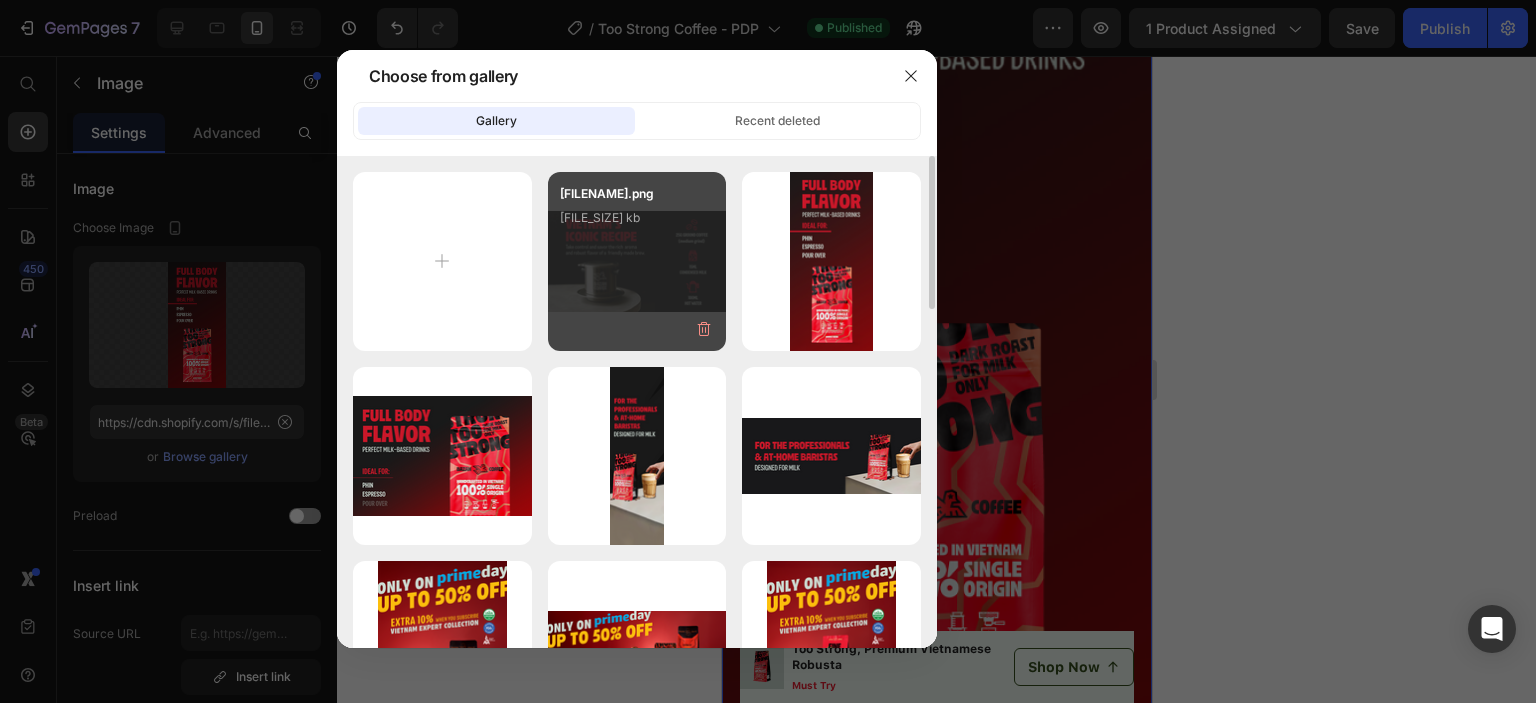 click on "banner5_1440x819.png 541.48 kb" at bounding box center (637, 224) 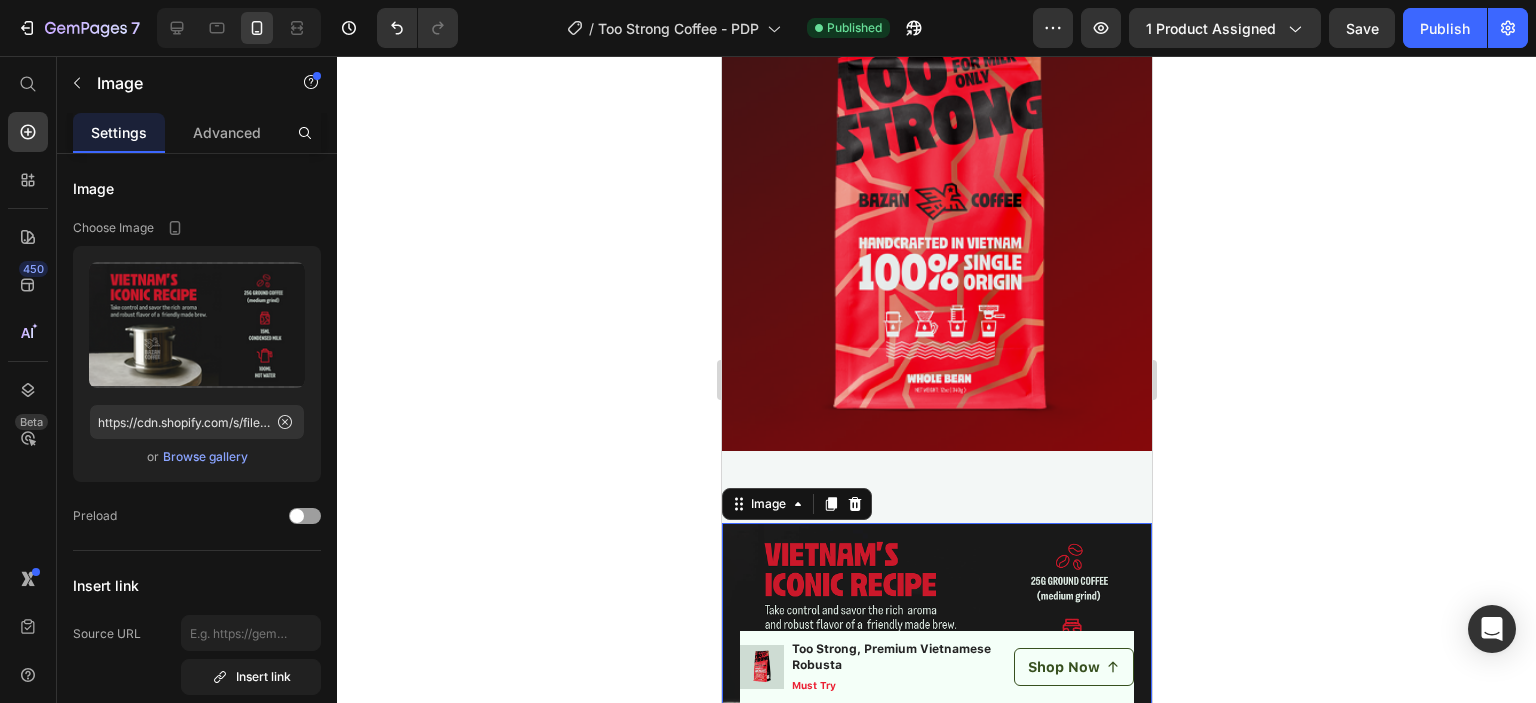 scroll, scrollTop: 5296, scrollLeft: 0, axis: vertical 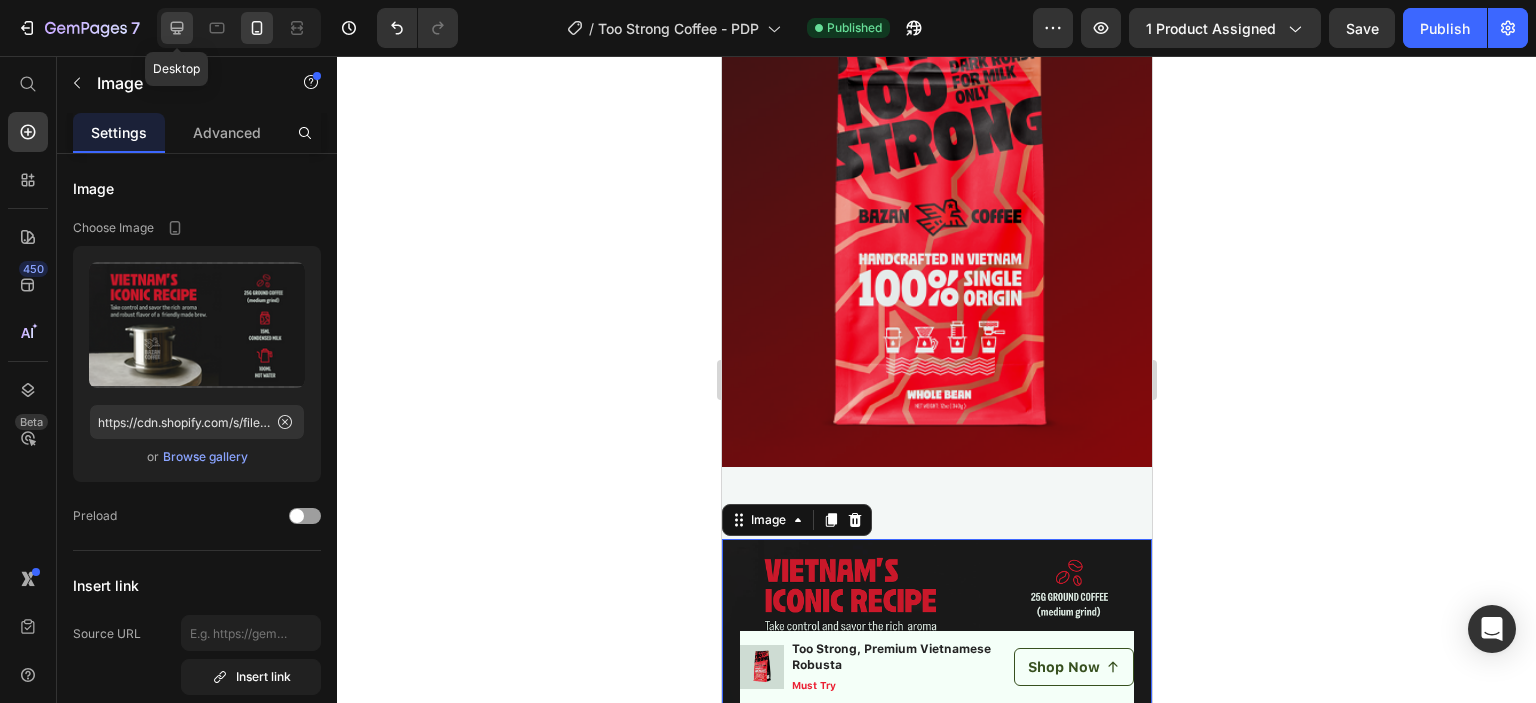 drag, startPoint x: 180, startPoint y: 23, endPoint x: 301, endPoint y: 243, distance: 251.07967 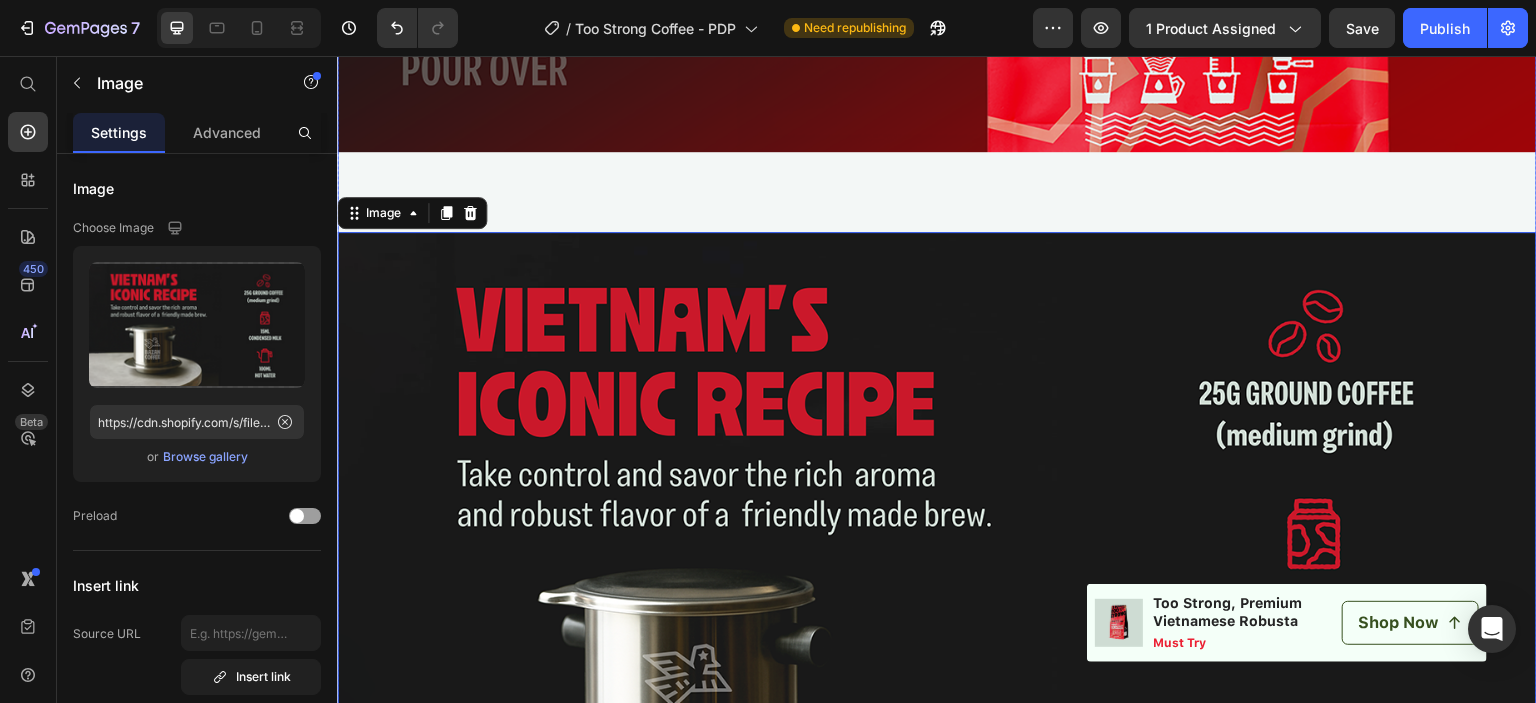 scroll, scrollTop: 4467, scrollLeft: 0, axis: vertical 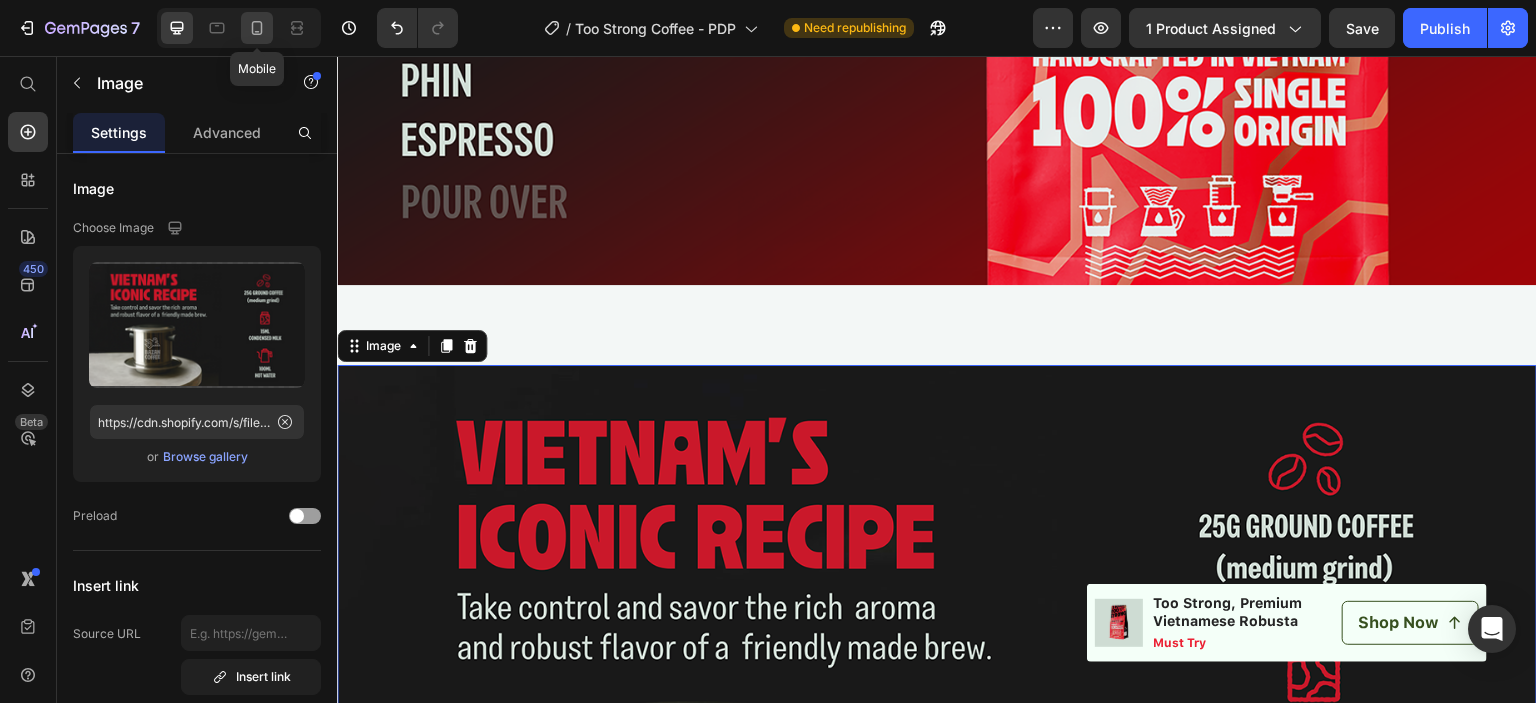 click 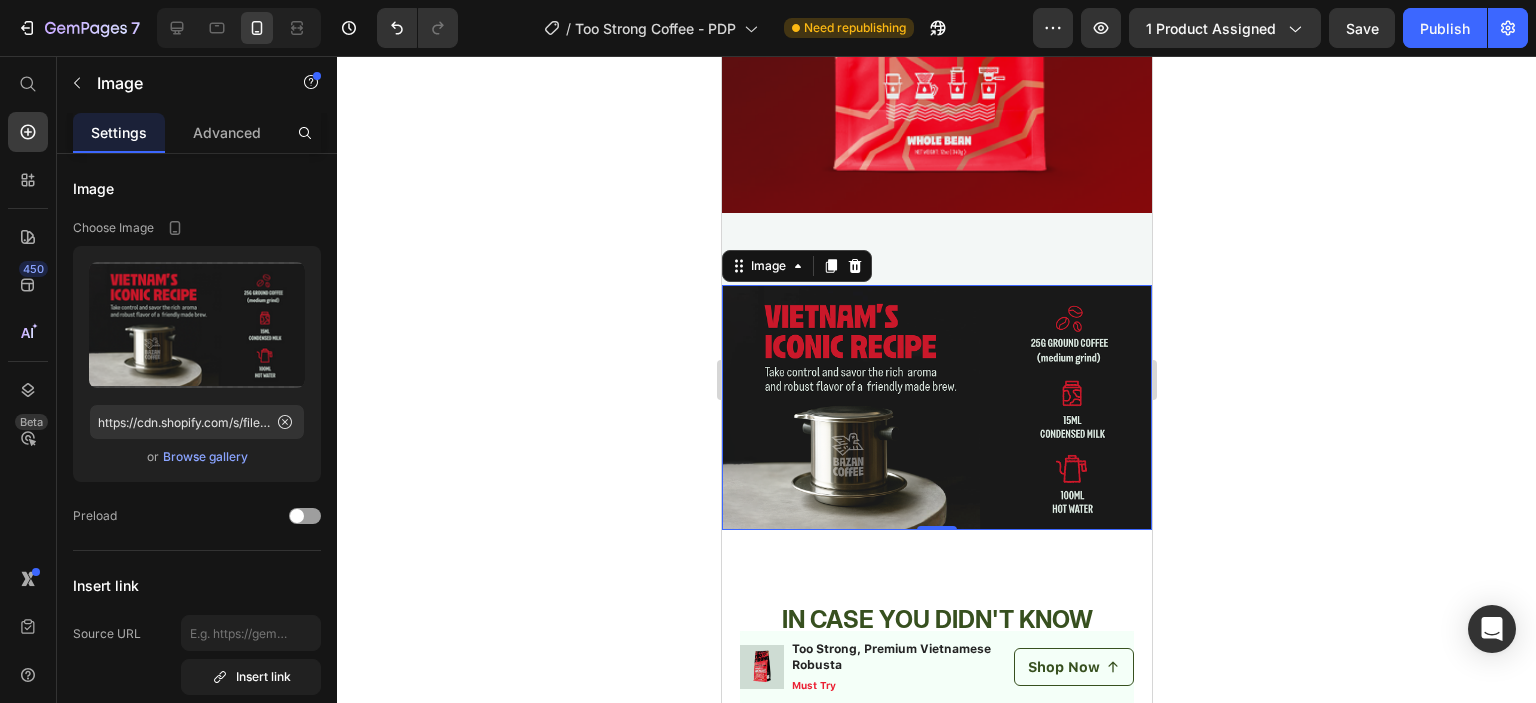 scroll, scrollTop: 5350, scrollLeft: 0, axis: vertical 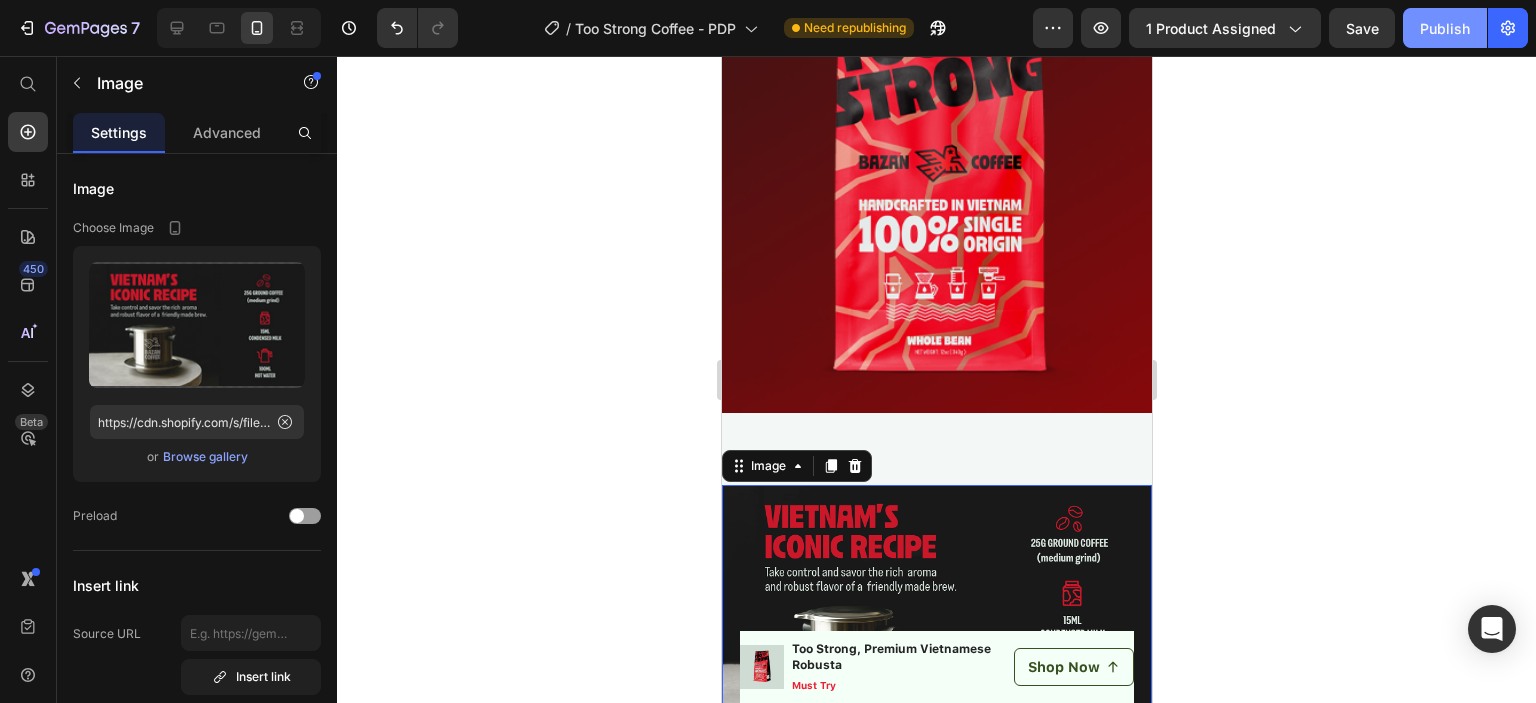 click on "Publish" at bounding box center [1445, 28] 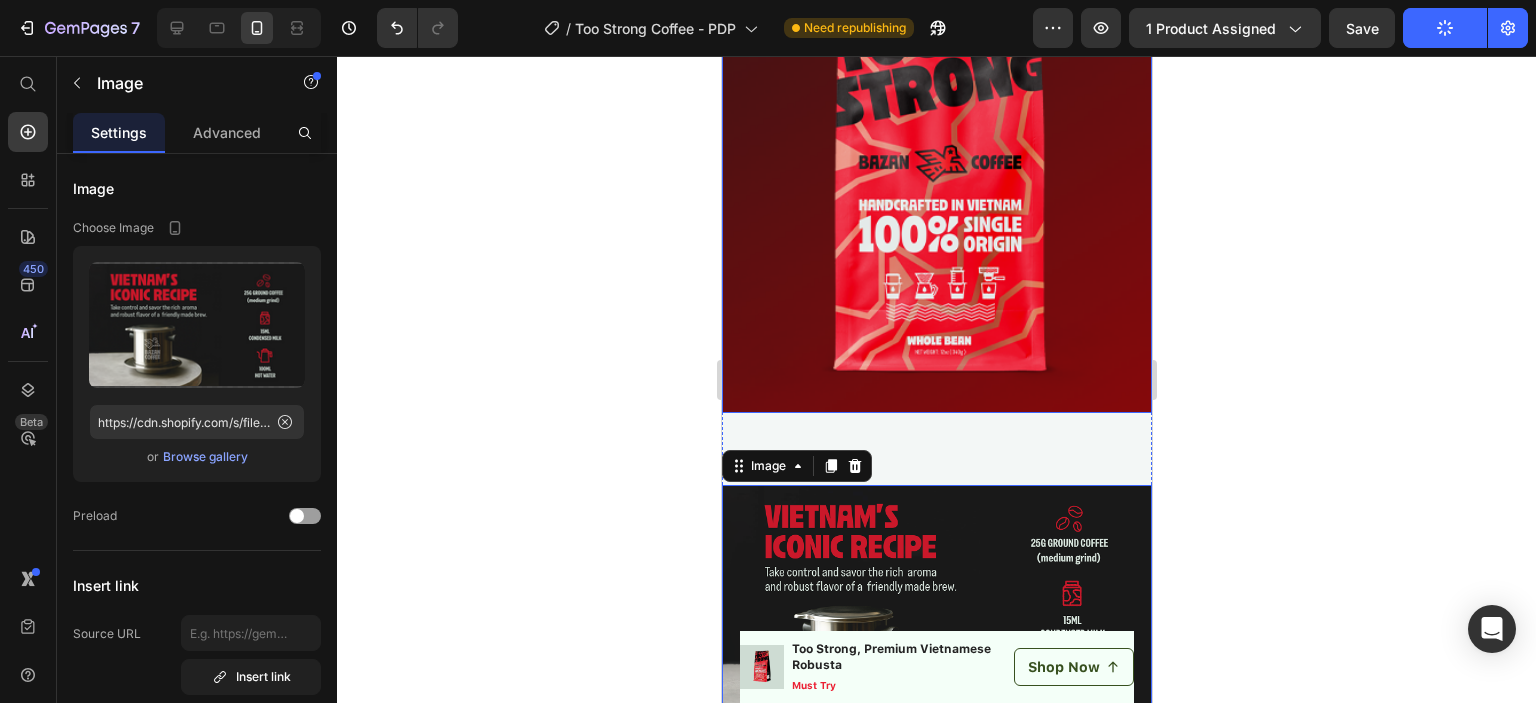 scroll, scrollTop: 5750, scrollLeft: 0, axis: vertical 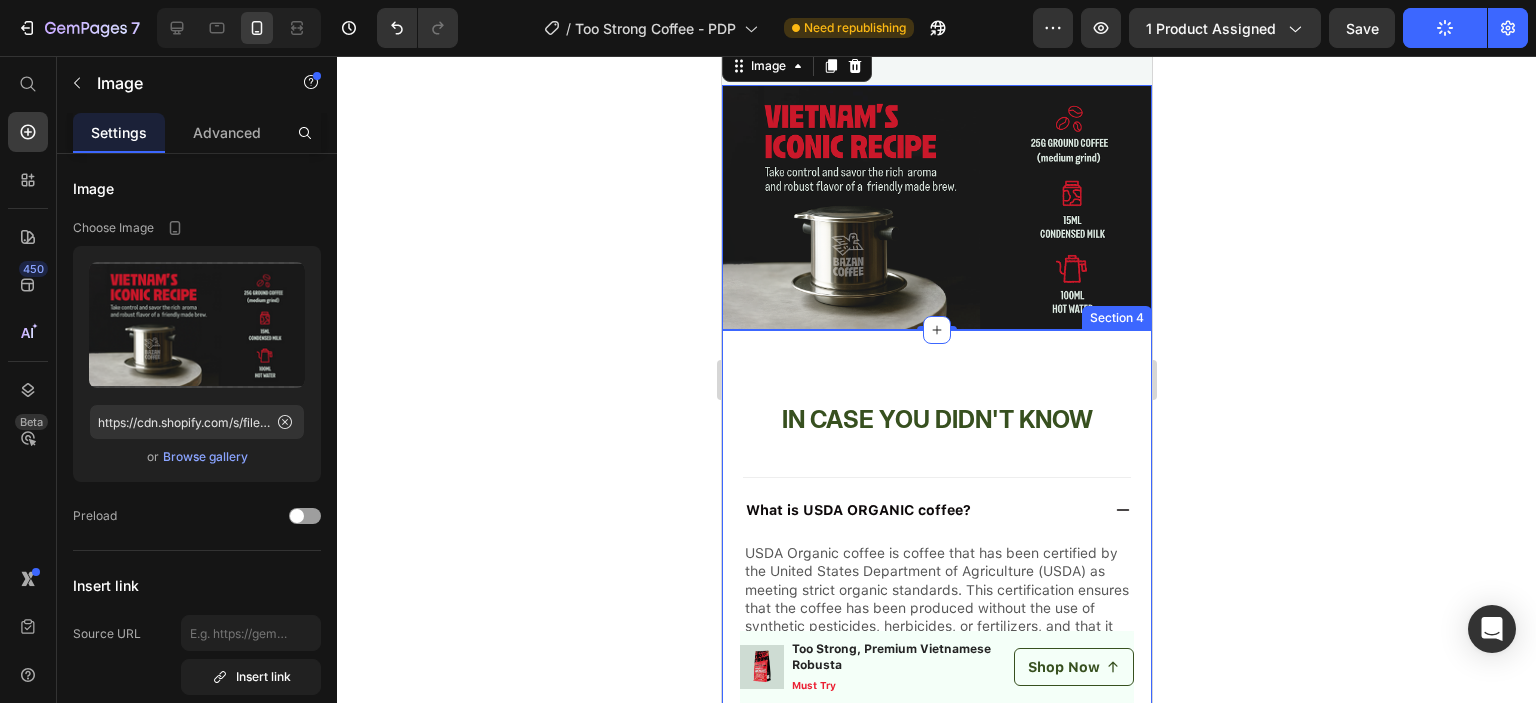 type 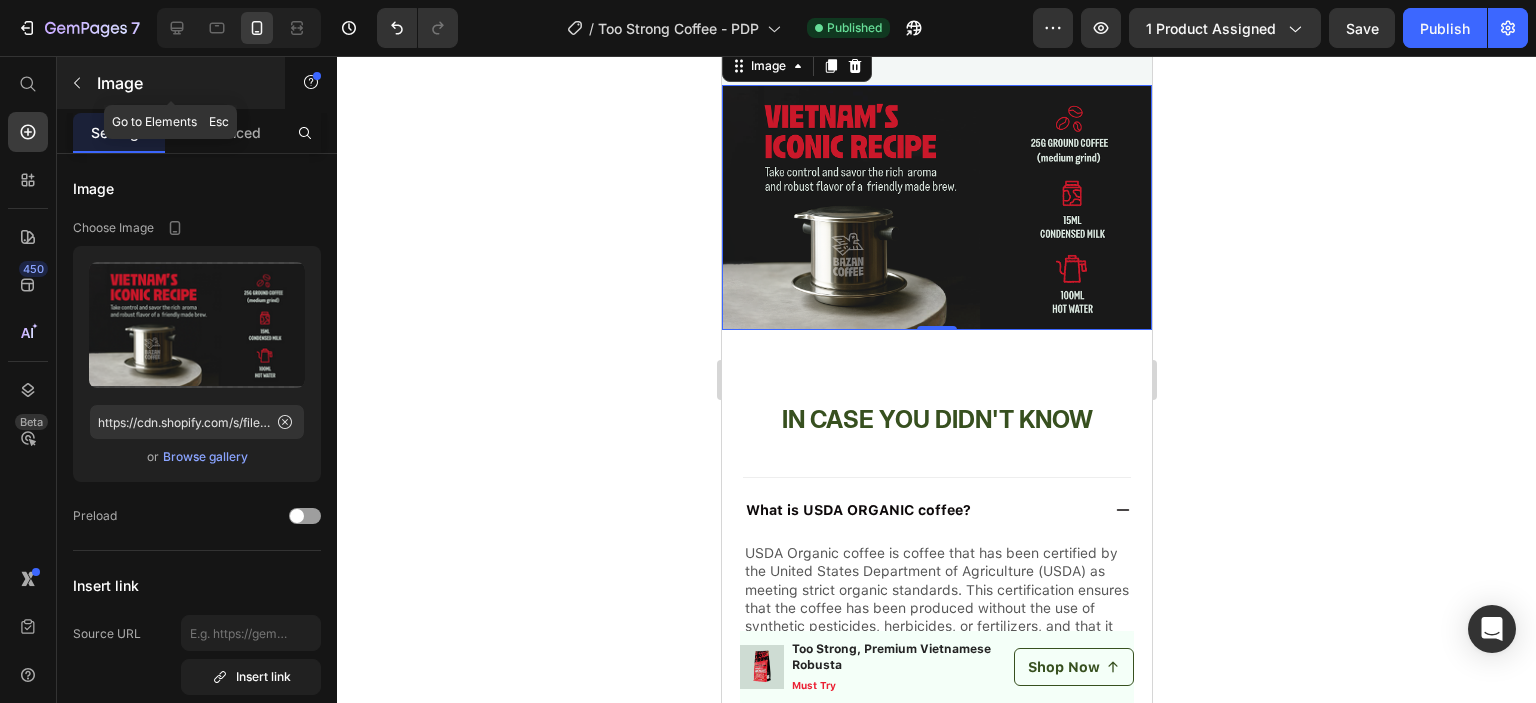click on "Image" at bounding box center [182, 83] 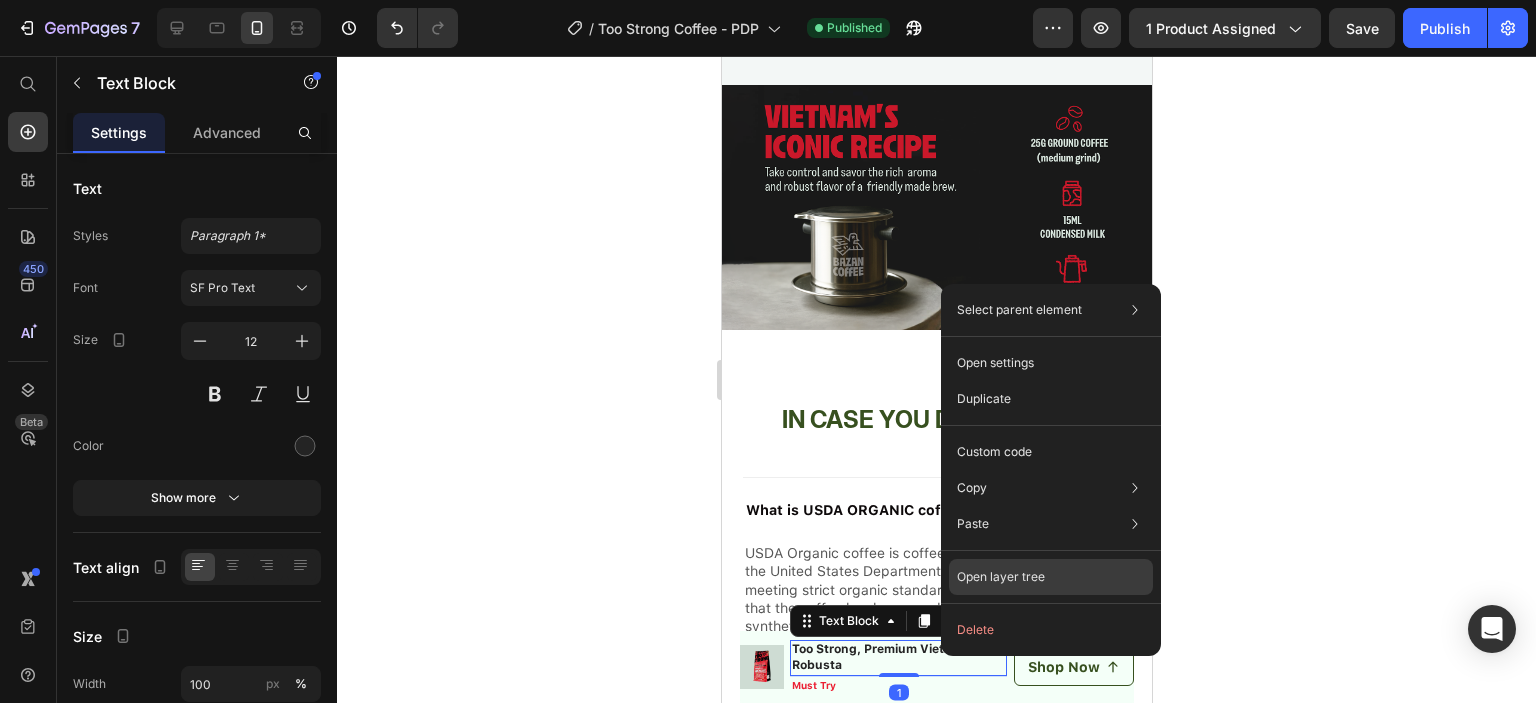 click on "Open layer tree" 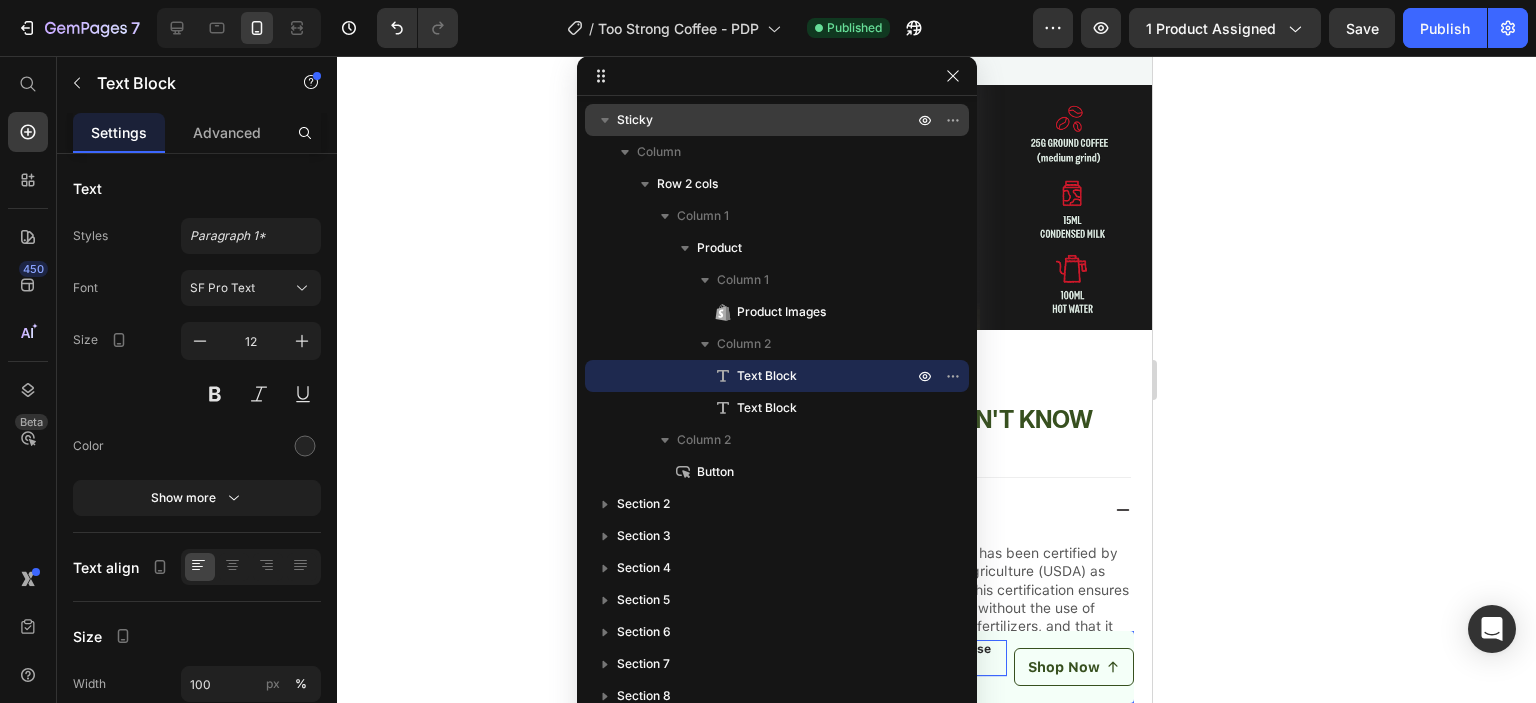 click on "Sticky" at bounding box center [767, 120] 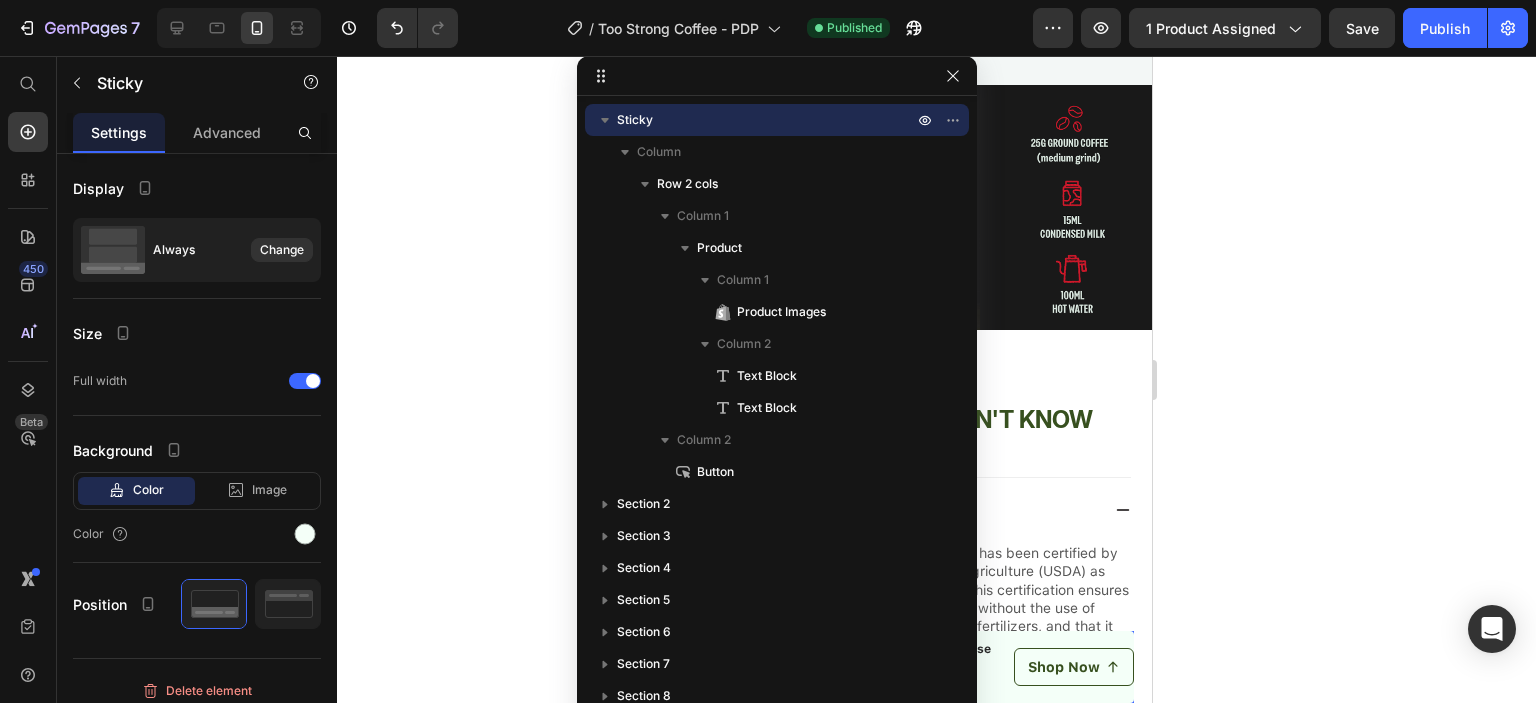 click 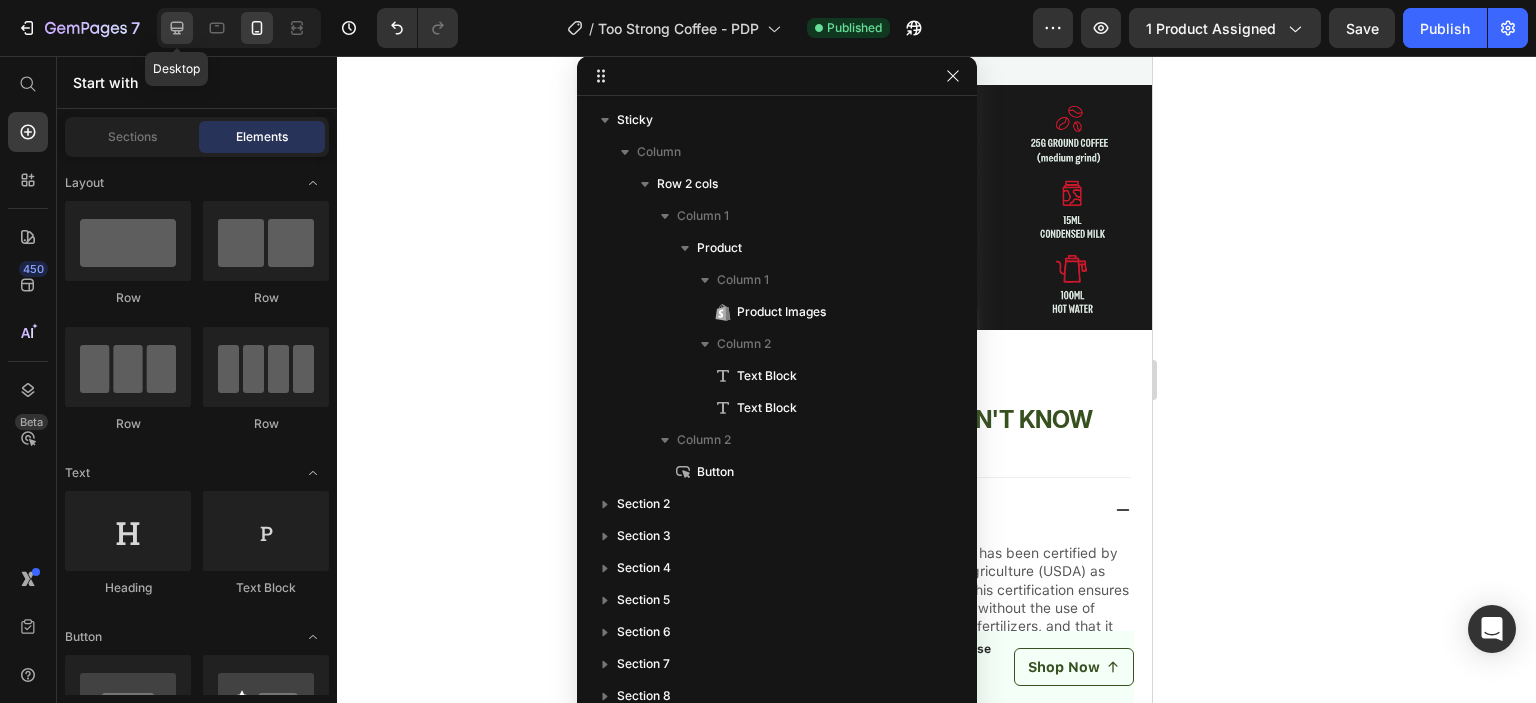 click 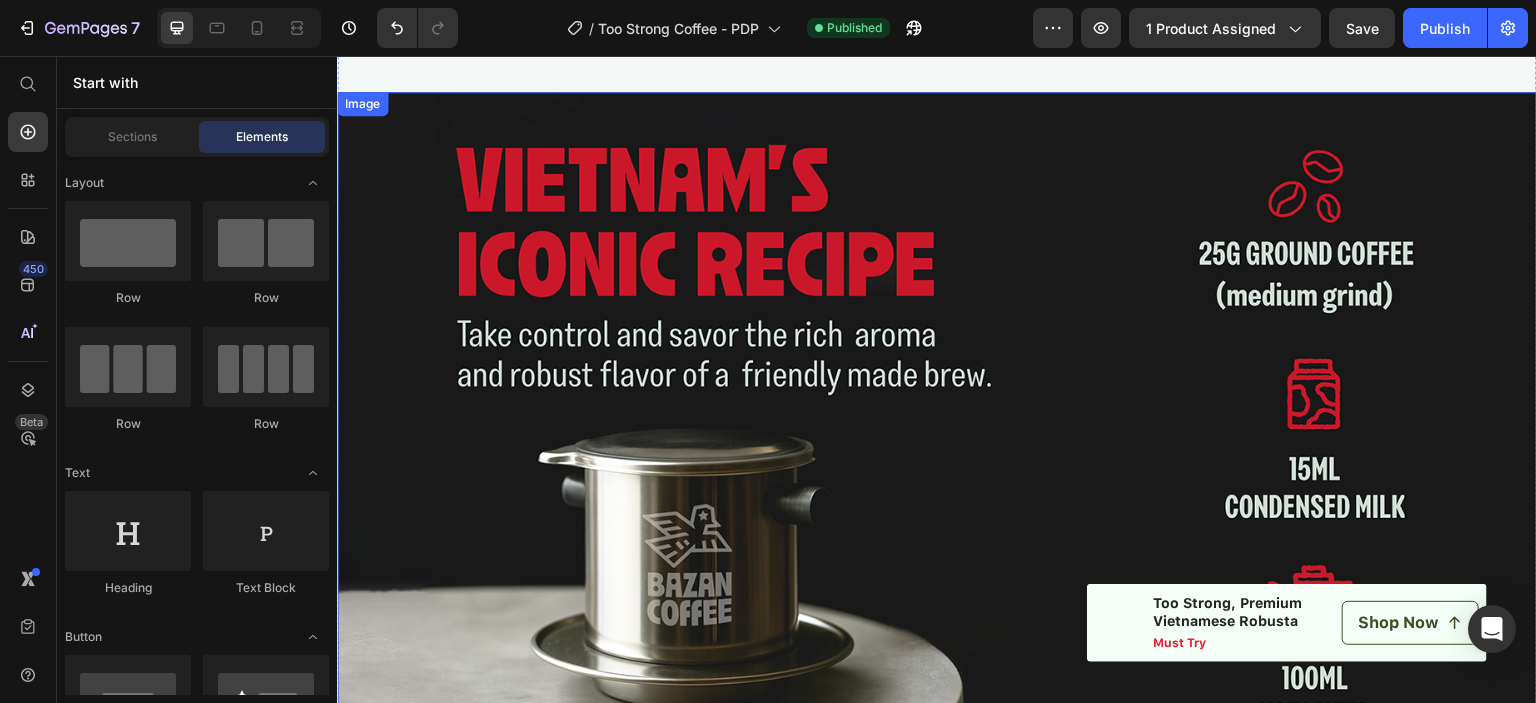 scroll, scrollTop: 4240, scrollLeft: 0, axis: vertical 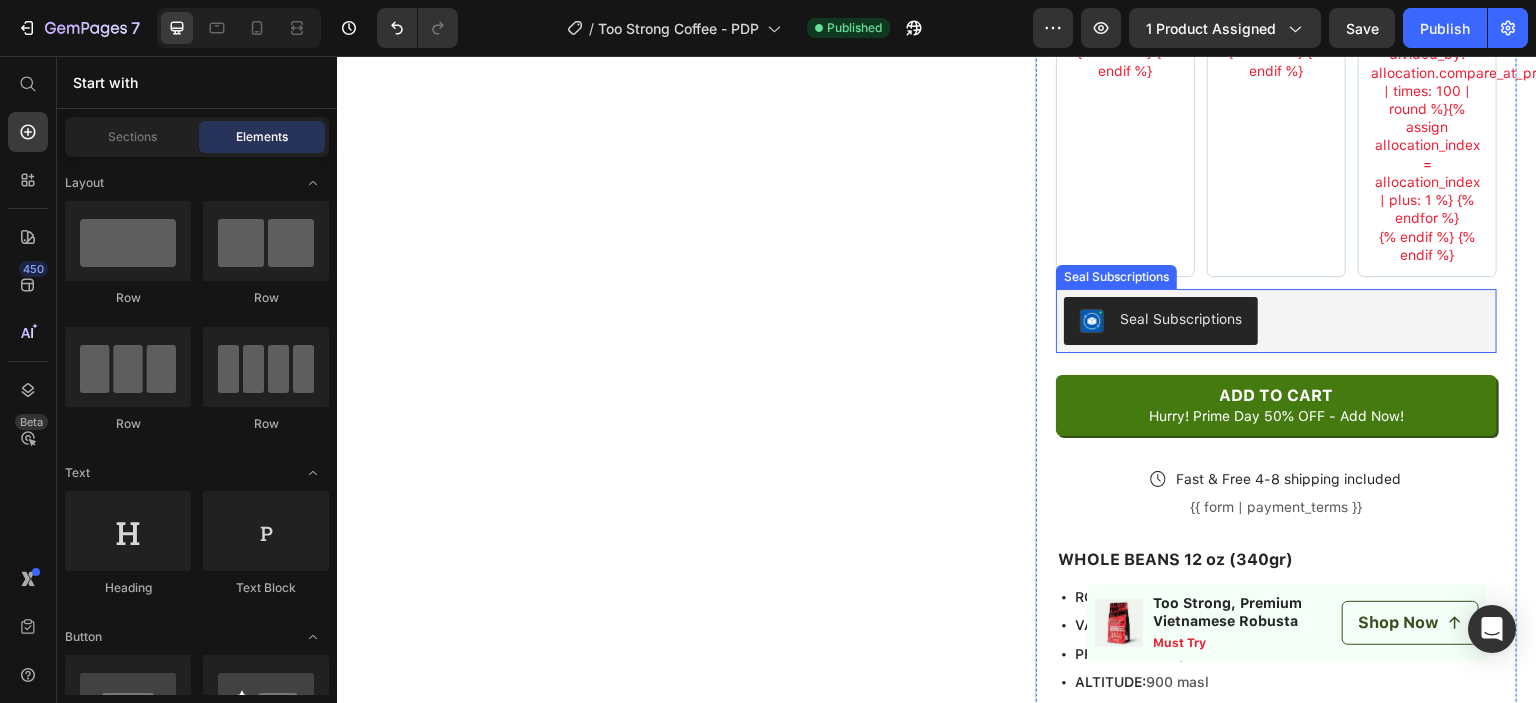 click on "Seal Subscriptions" at bounding box center [1276, 321] 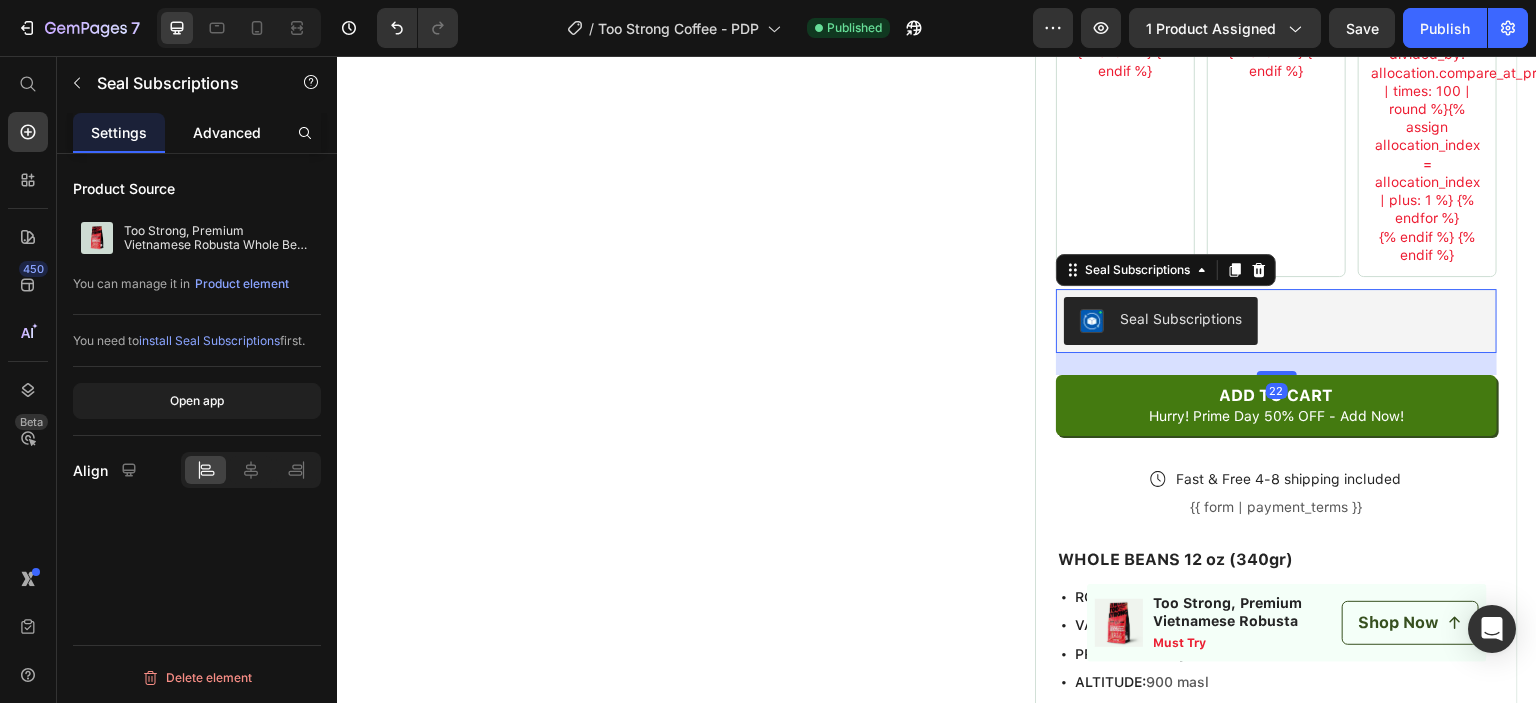 click on "Advanced" 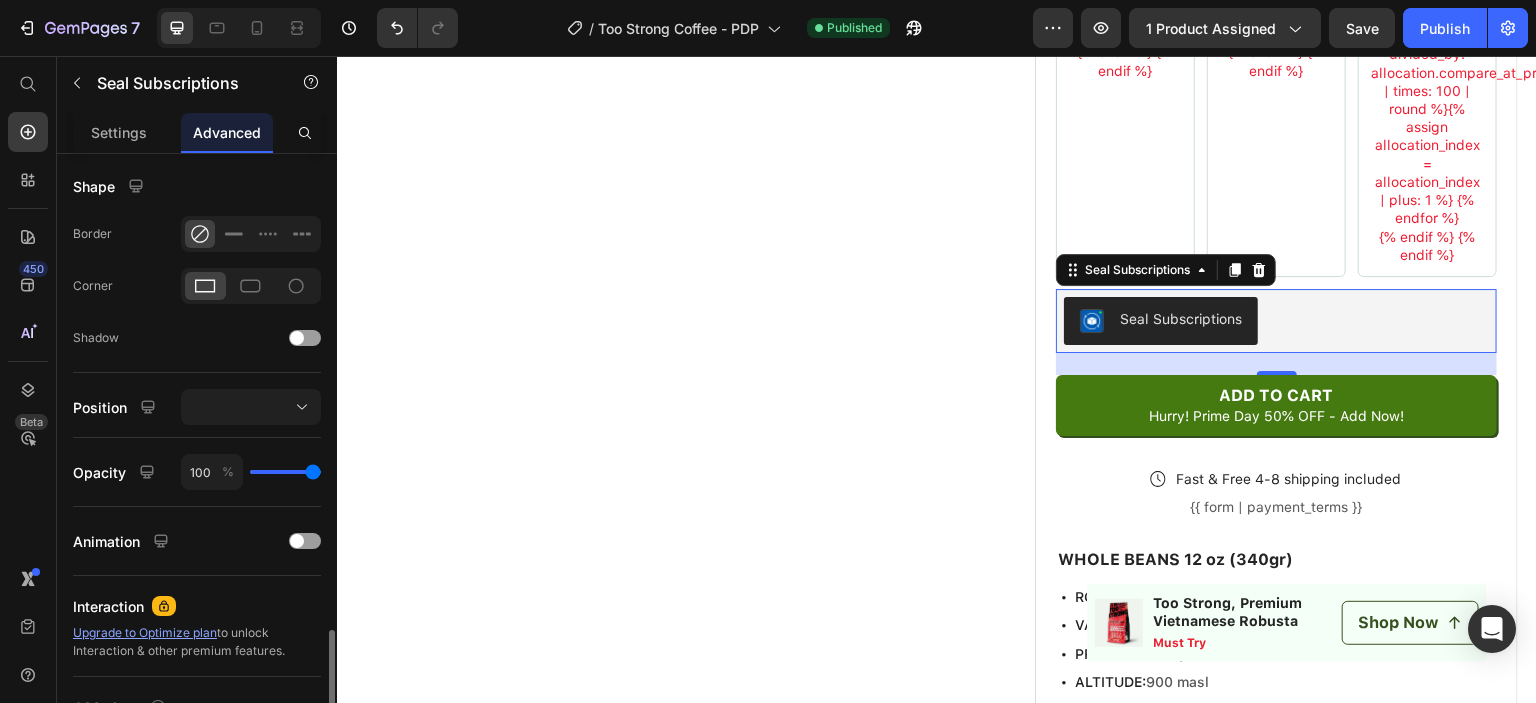 scroll, scrollTop: 660, scrollLeft: 0, axis: vertical 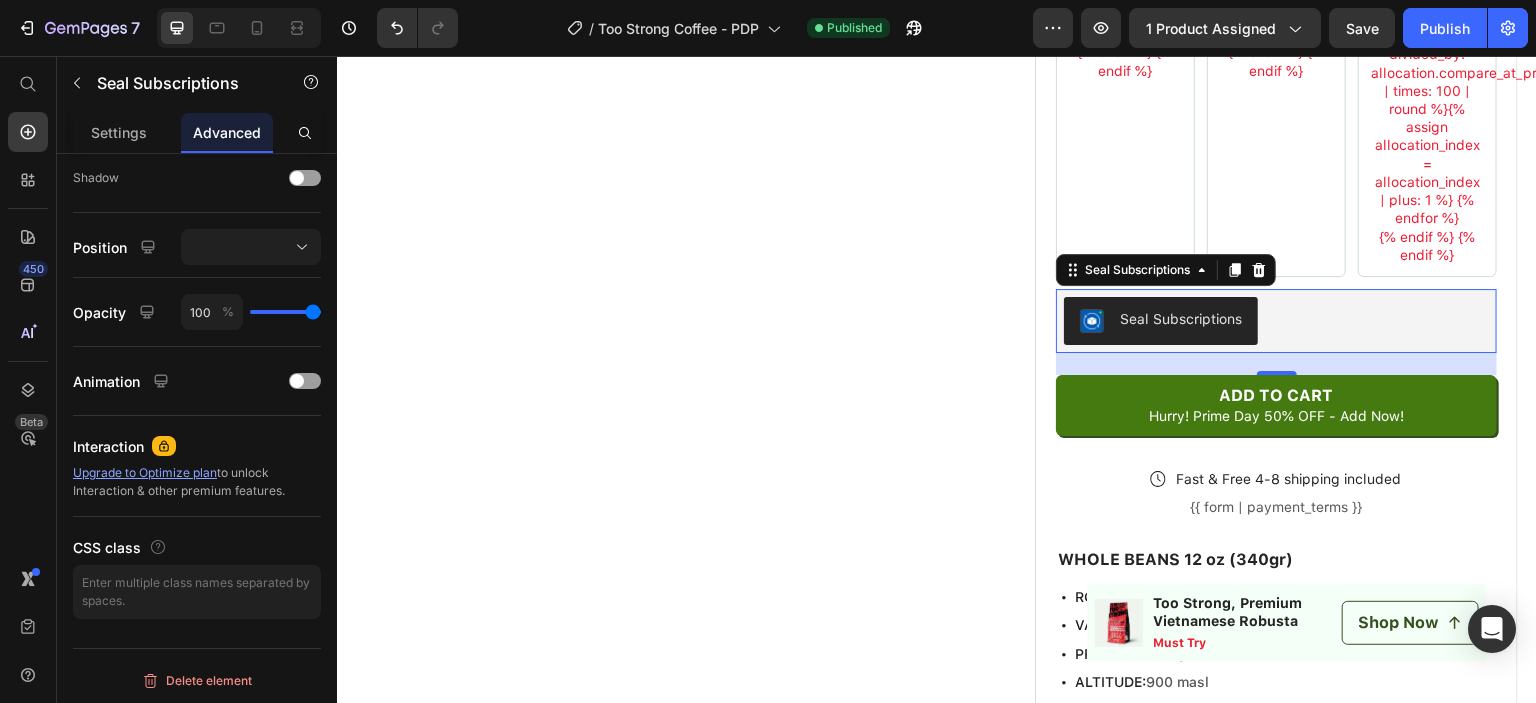click on "Seal Subscriptions" at bounding box center [1276, 321] 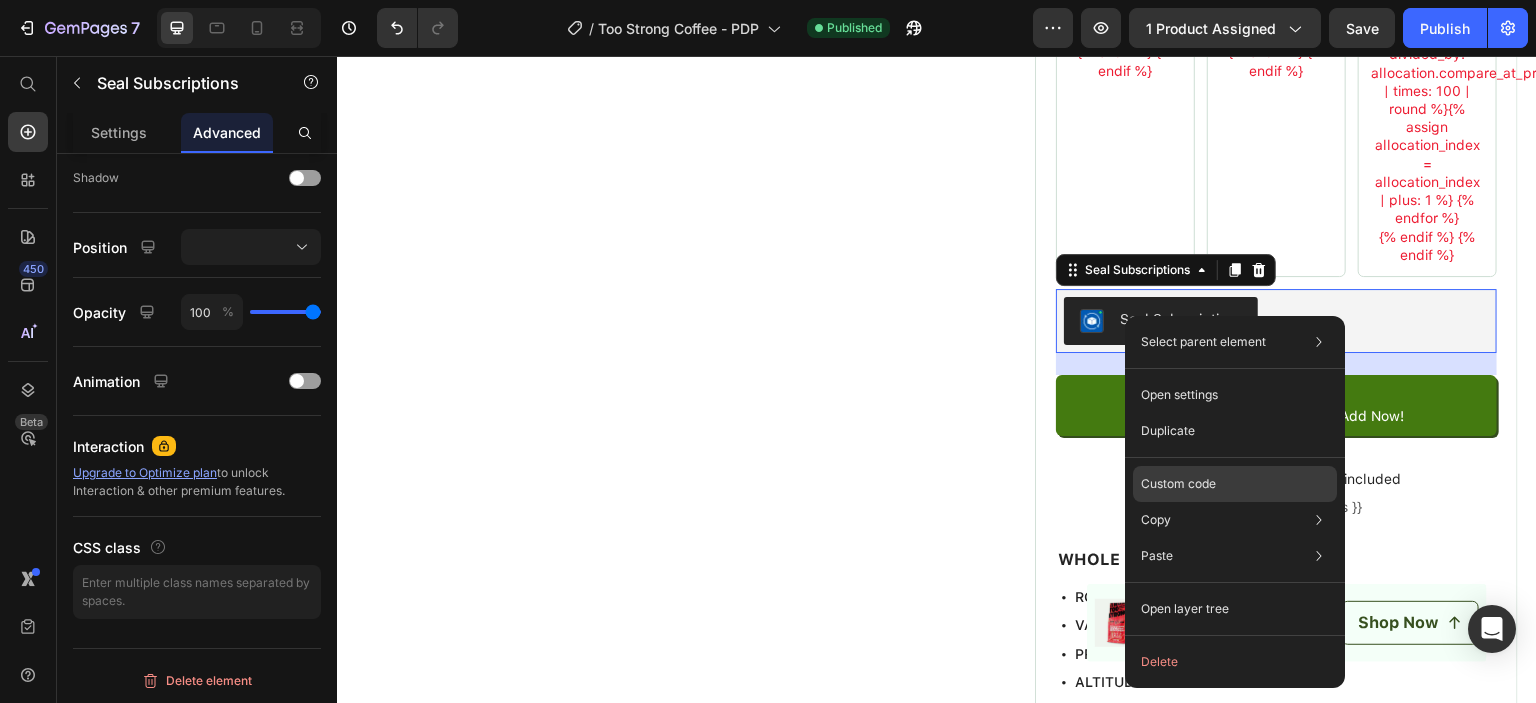 click on "Custom code" at bounding box center [1178, 484] 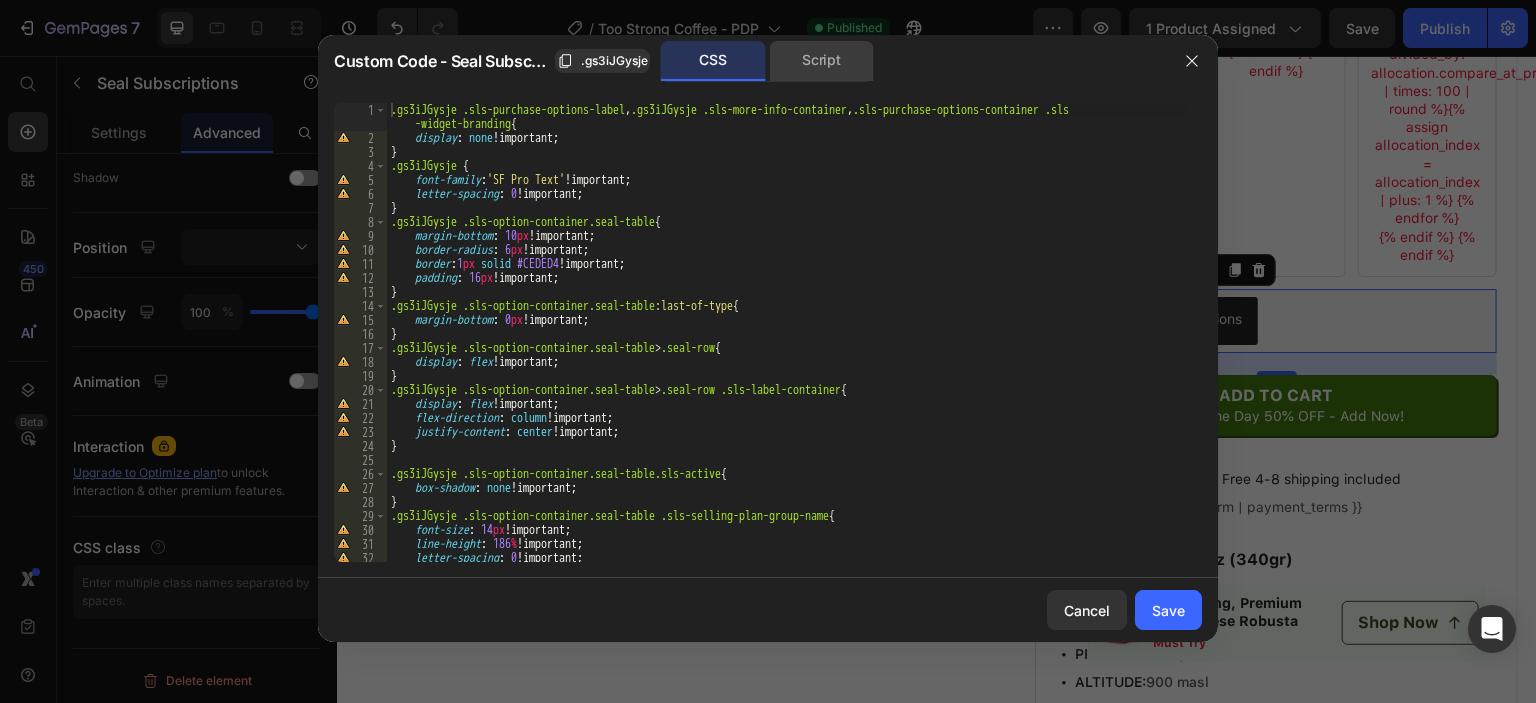 click on "Script" 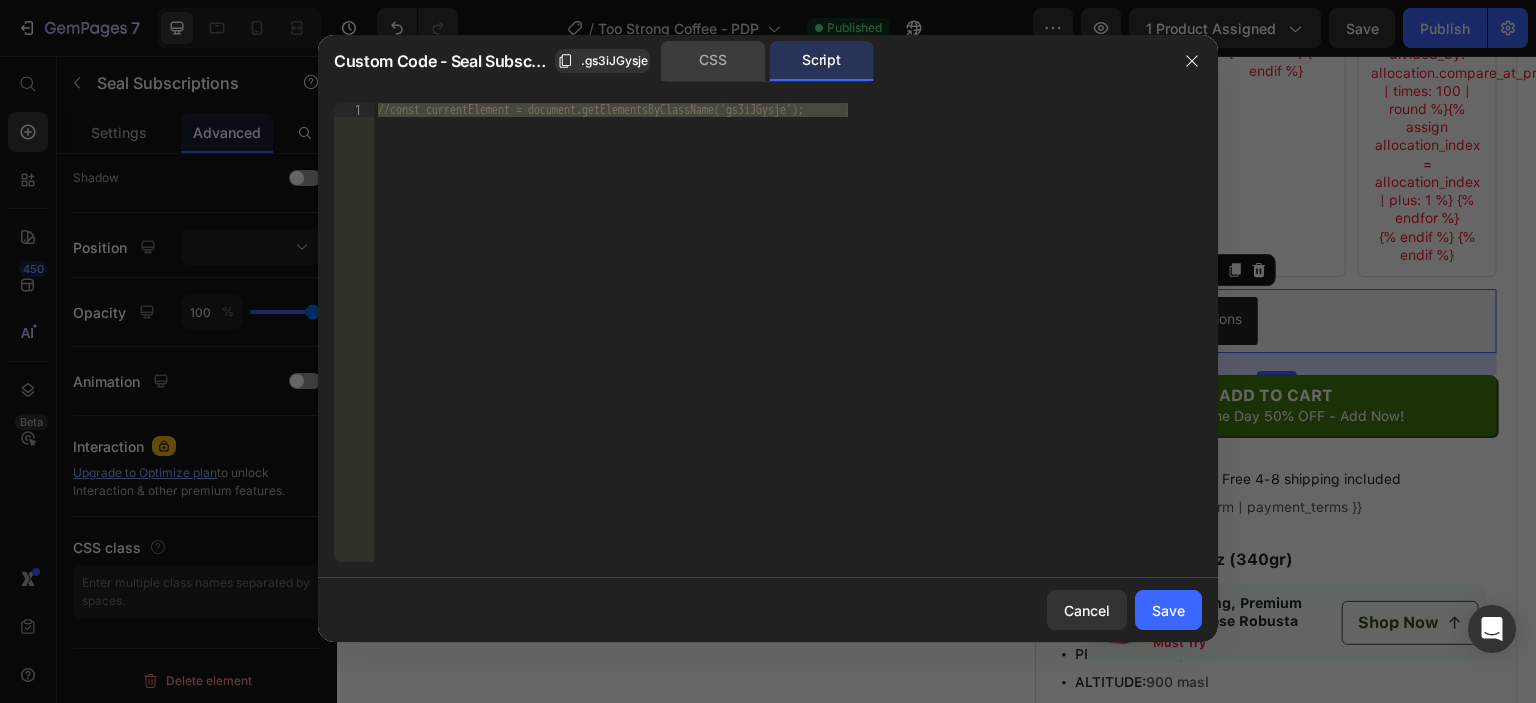 click on "CSS" 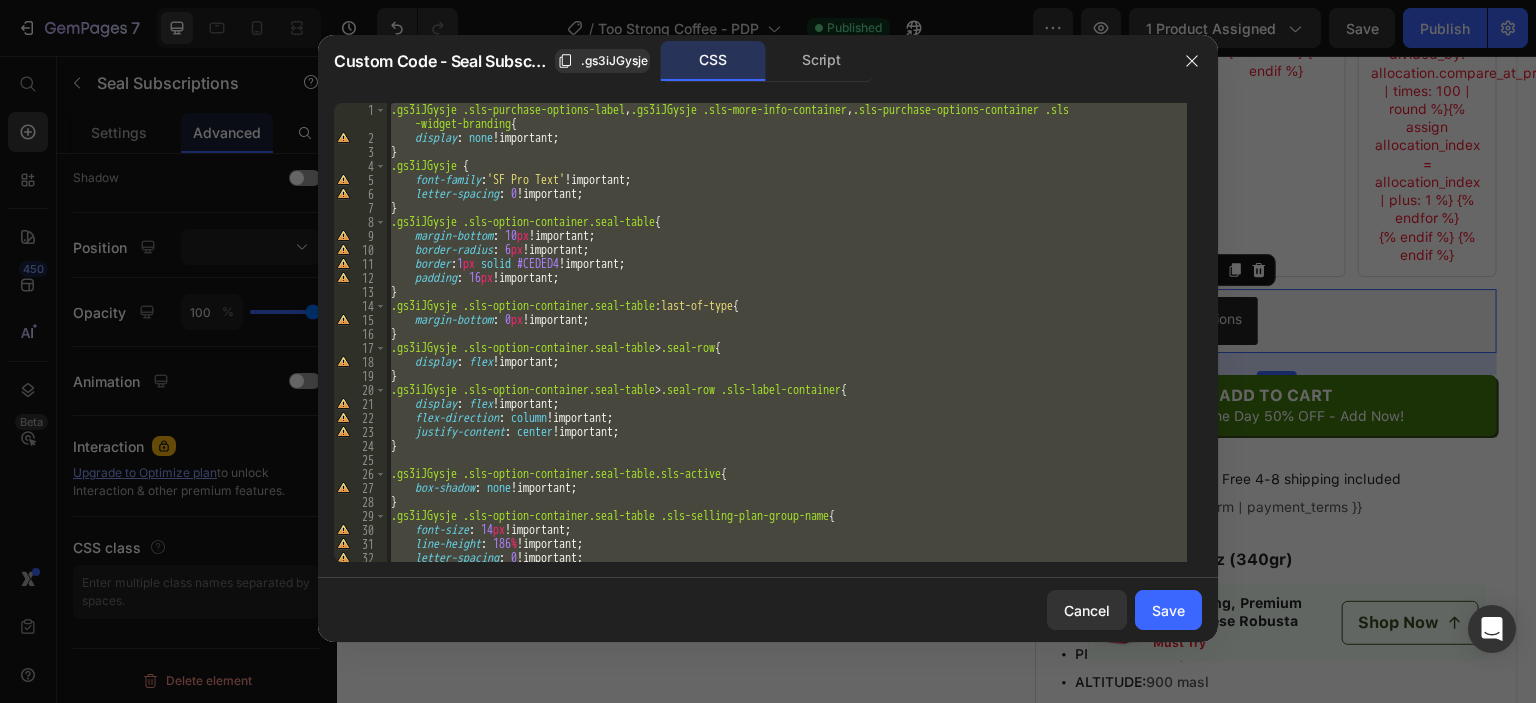 click on ".gs3iJGysje   .sls-purchase-options-label , .gs3iJGysje   .sls-more-info-container ,  .sls-purchase-options-container   .sls      -widget-branding {      display :   none  !important ; } .gs3iJGysje   {      font-family : ' SF Pro Text '  !important ;      letter-spacing :   0  !important ; } .gs3iJGysje   .sls-option-container.seal-table {      margin-bottom :   10 px  !important ;      border-radius :   6 px  !important ;      border : 1 px   solid   #CEDED4  !important ;      padding :   16 px  !important ; } .gs3iJGysje   .sls-option-container.seal-table :last-of-type {      margin-bottom :   0 px  !important ; } .gs3iJGysje   .sls-option-container.seal-table  >  .seal-row {      display :   flex  !important ; } .gs3iJGysje   .sls-option-container.seal-table  >  .seal-row   .sls-label-container {      display :   flex  !important ;      flex-direction :   column  !important ;      justify-content :   center  !important ; } .gs3iJGysje   .sls-option-container.seal-table.sls-active {      box-shadow :" at bounding box center (787, 332) 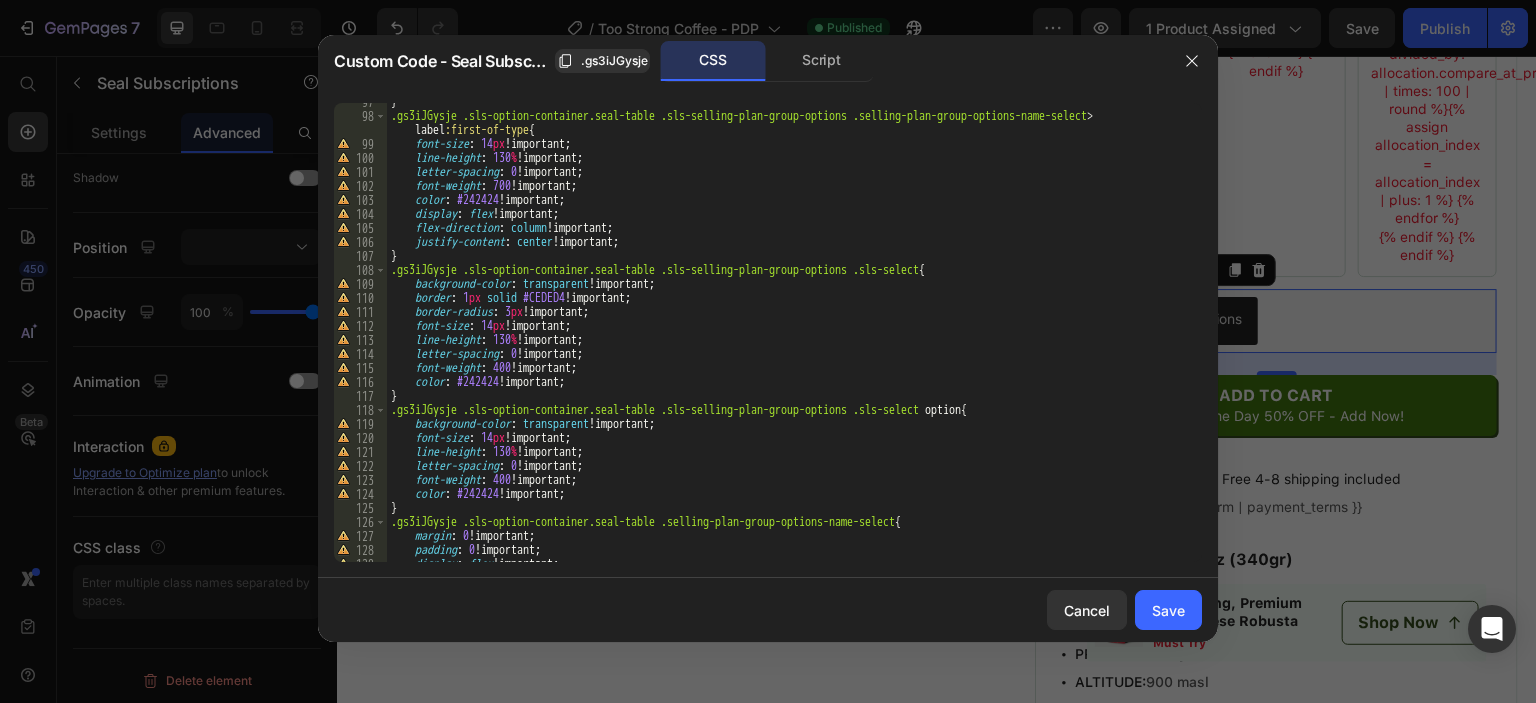 scroll, scrollTop: 1380, scrollLeft: 0, axis: vertical 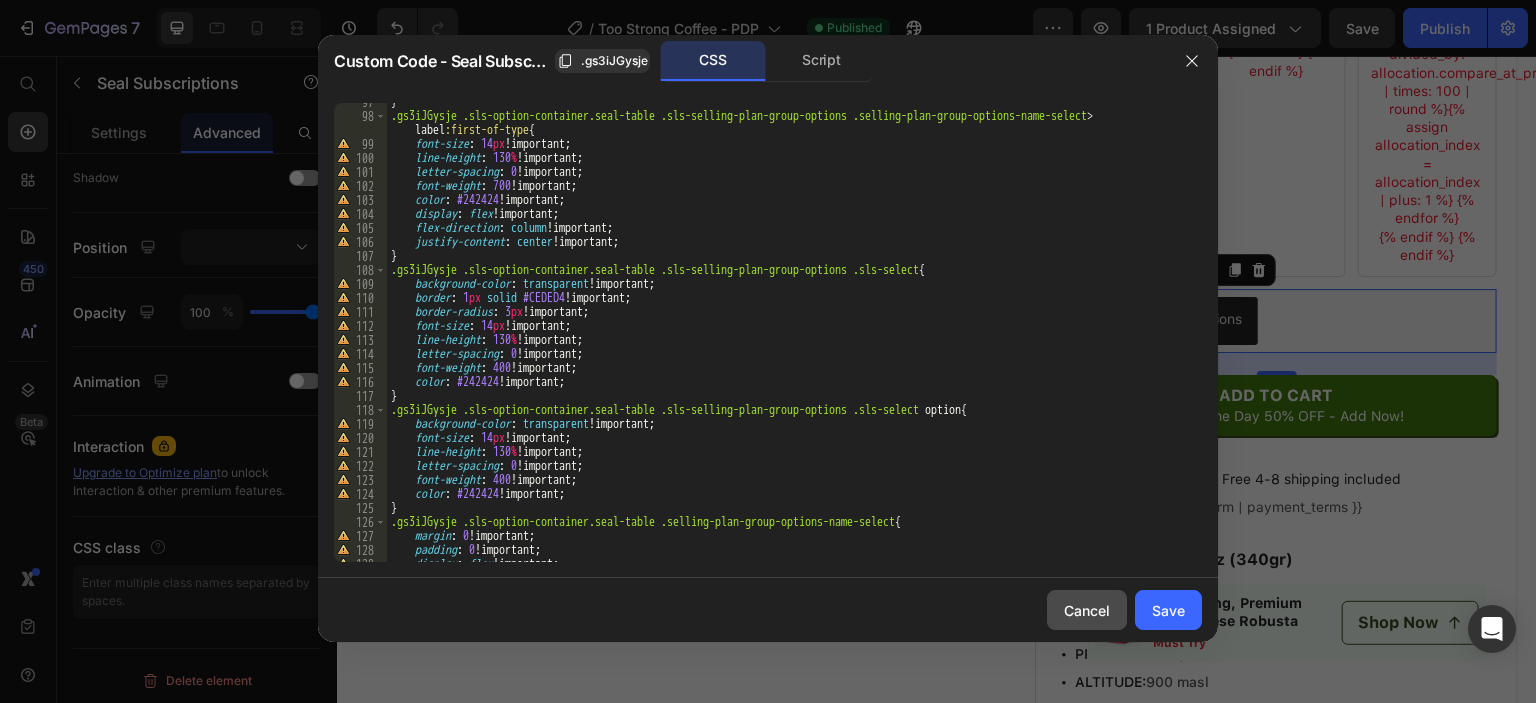 drag, startPoint x: 1076, startPoint y: 607, endPoint x: 739, endPoint y: 527, distance: 346.36542 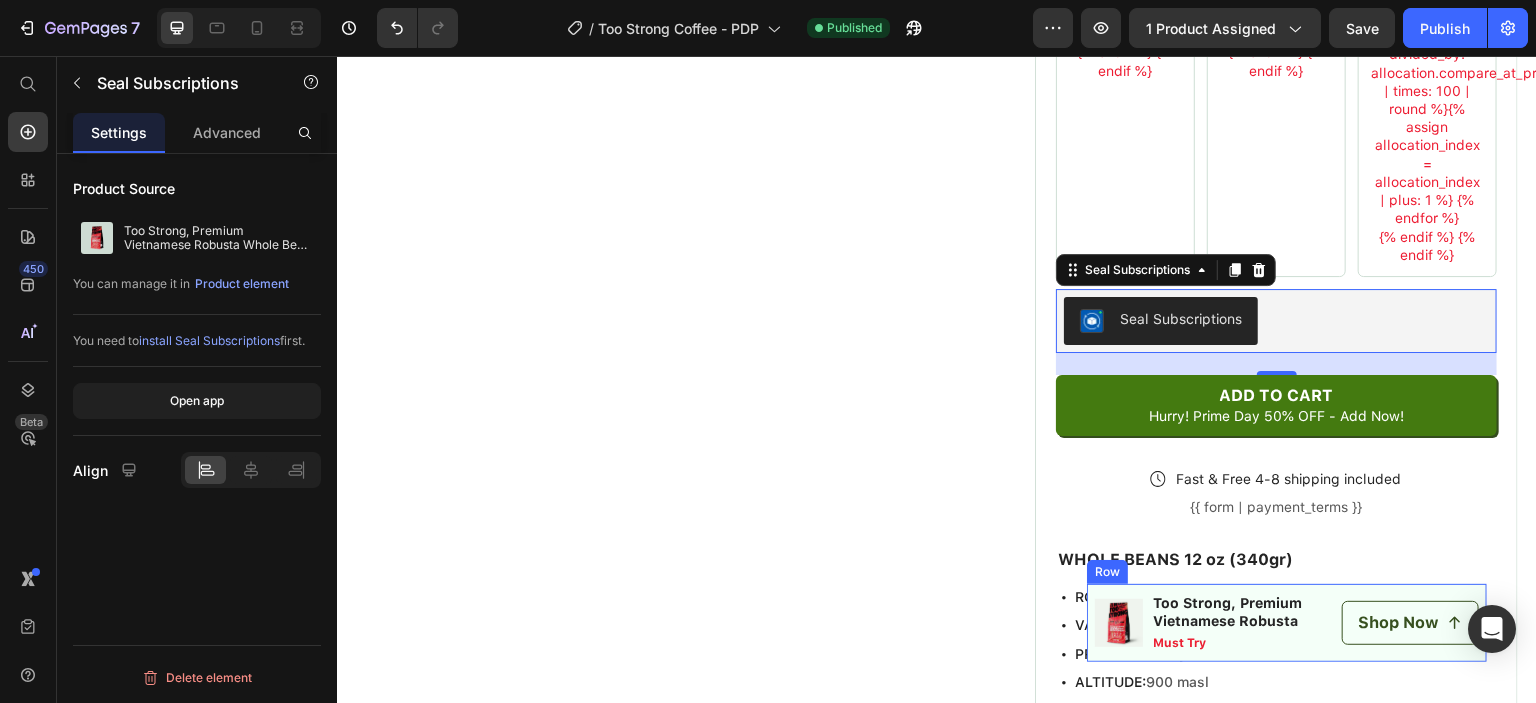 scroll, scrollTop: 0, scrollLeft: 0, axis: both 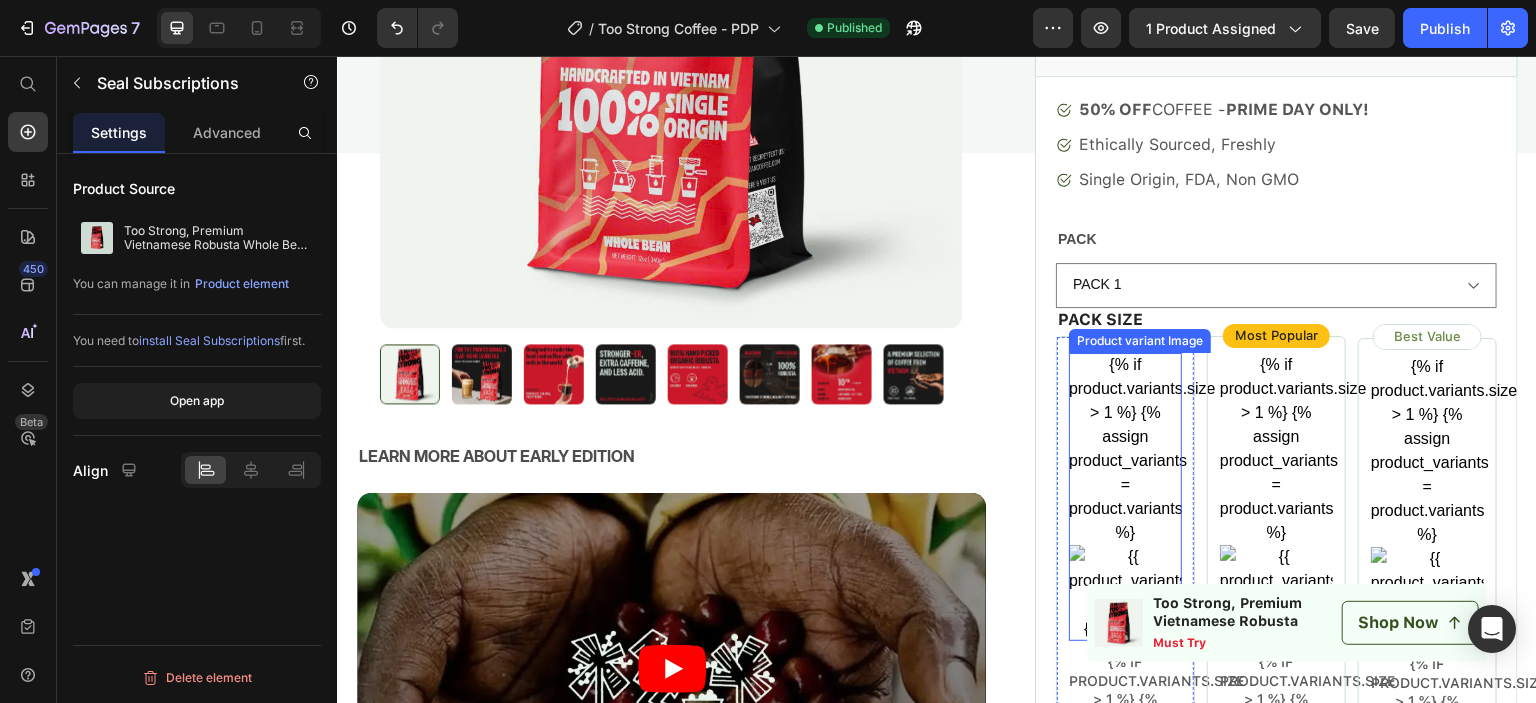 click on "{% if product.variants.size > 1 %}
{% assign product_variants = product.variants %}
{% endif %}" at bounding box center [1125, 497] 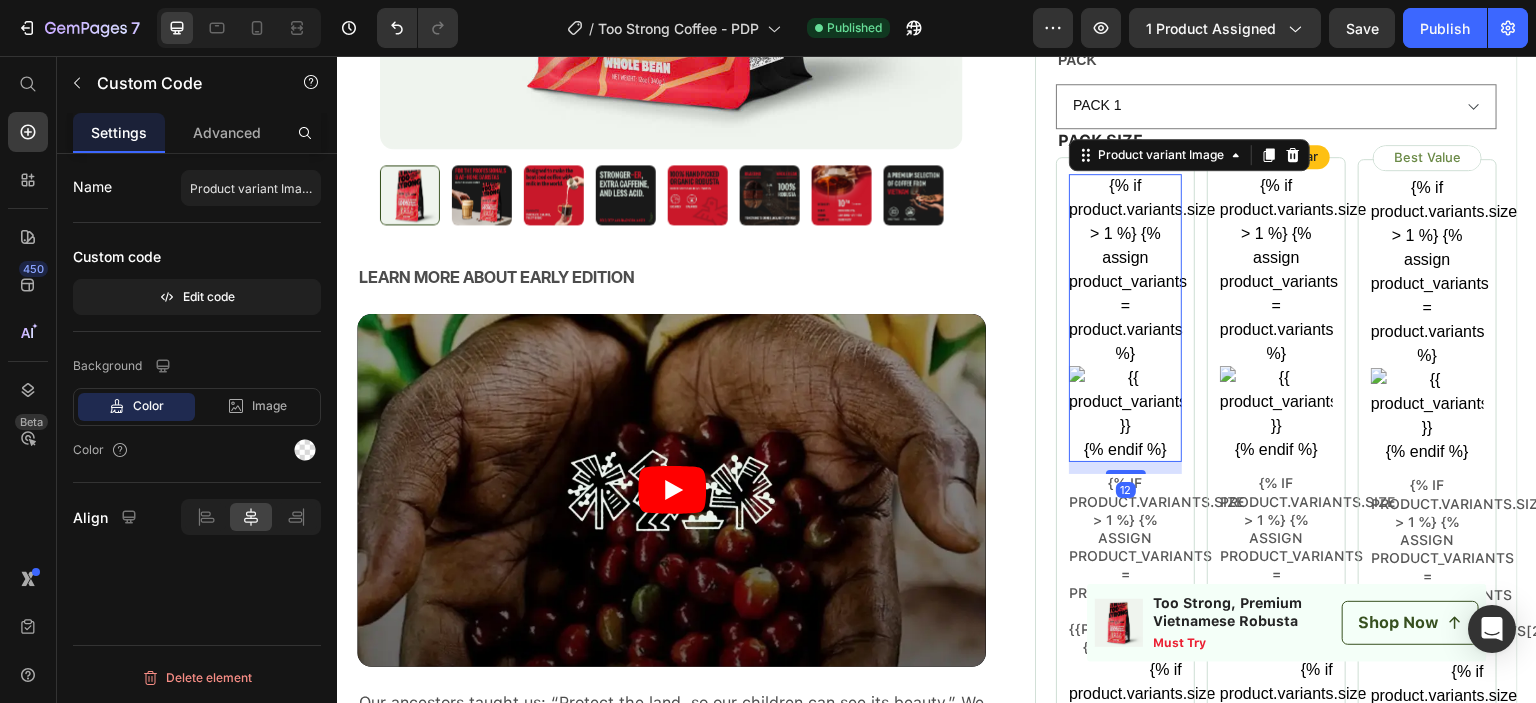 scroll, scrollTop: 700, scrollLeft: 0, axis: vertical 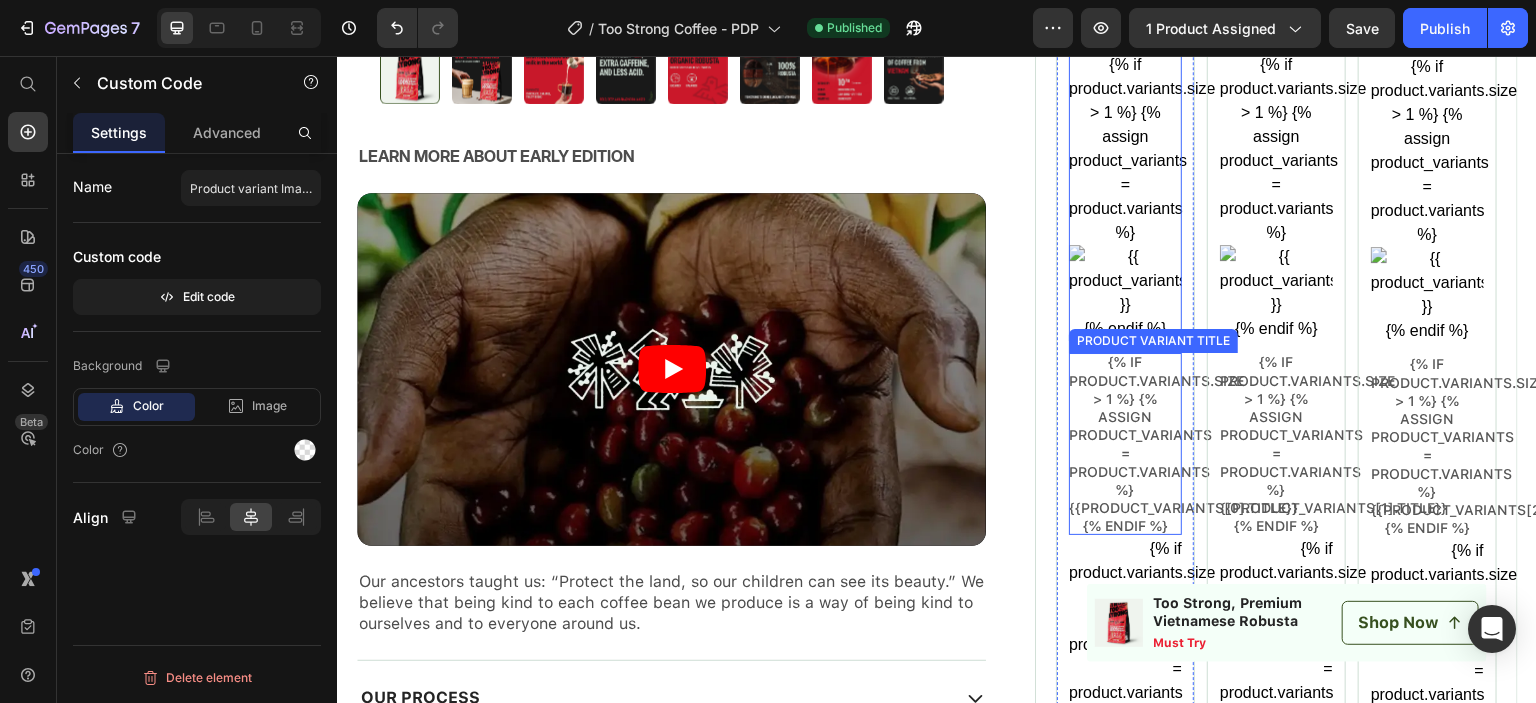 click on "{% if product.variants.size > 1 %}
{% assign product_variants = product.variants %}
{{product_variants[0].title}}
{% endif %}" at bounding box center (1125, 444) 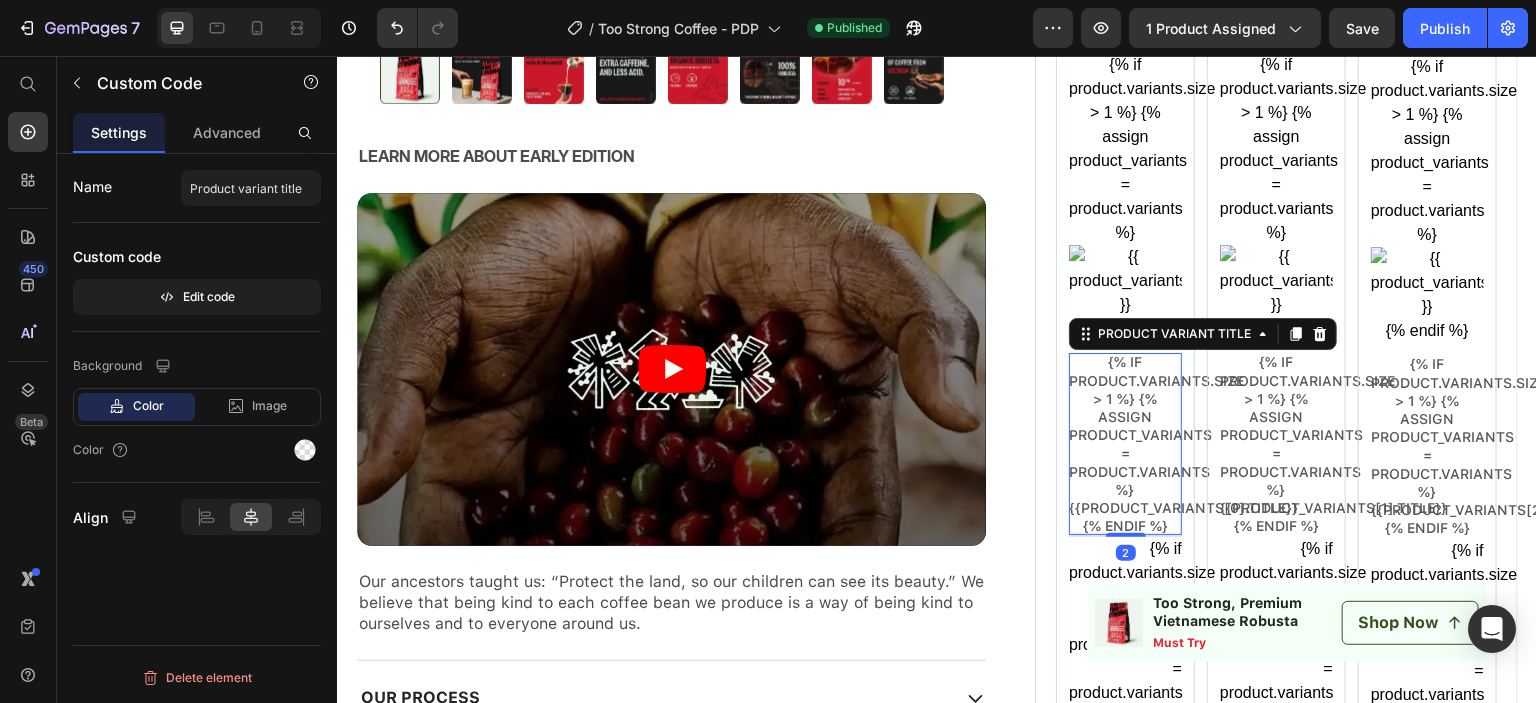 scroll, scrollTop: 900, scrollLeft: 0, axis: vertical 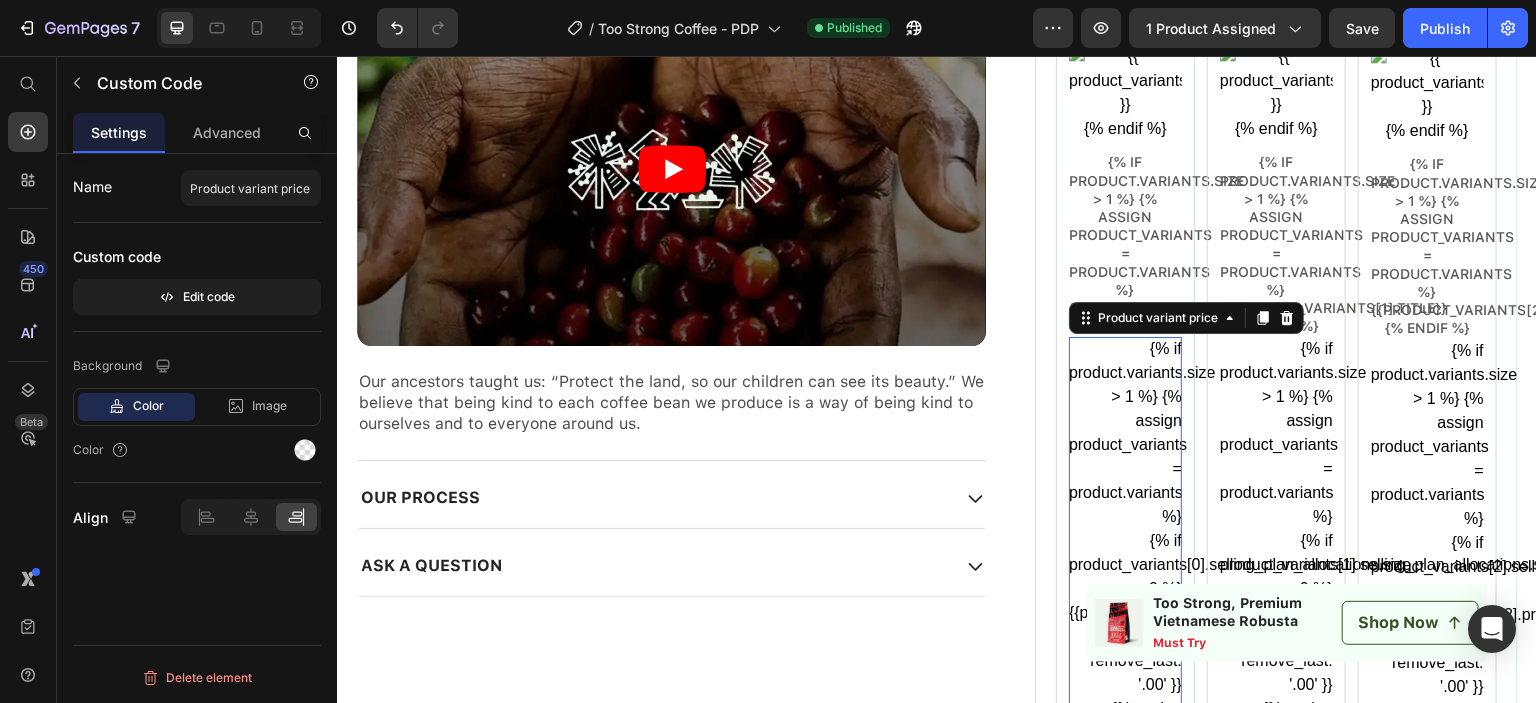 click on "{% if product.variants.size > 1 %}
{% assign product_variants = product.variants %}
{% if product_variants[0].selling_plan_allocations.size > 0 %}
{{product_variants[0].price | money | remove_last: '.00' }}
{% assign allocation_index = 0 %}
{% for allocation in product_variants[0].selling_plan_allocations %}
{{ allocation.price | money }}
{{ allocation.compare_at_price | money }}
{% assign allocation_index = allocation_index | plus: 1 %}
{% endfor %}
{% endif %}
{% endif %}" at bounding box center [1125, 757] 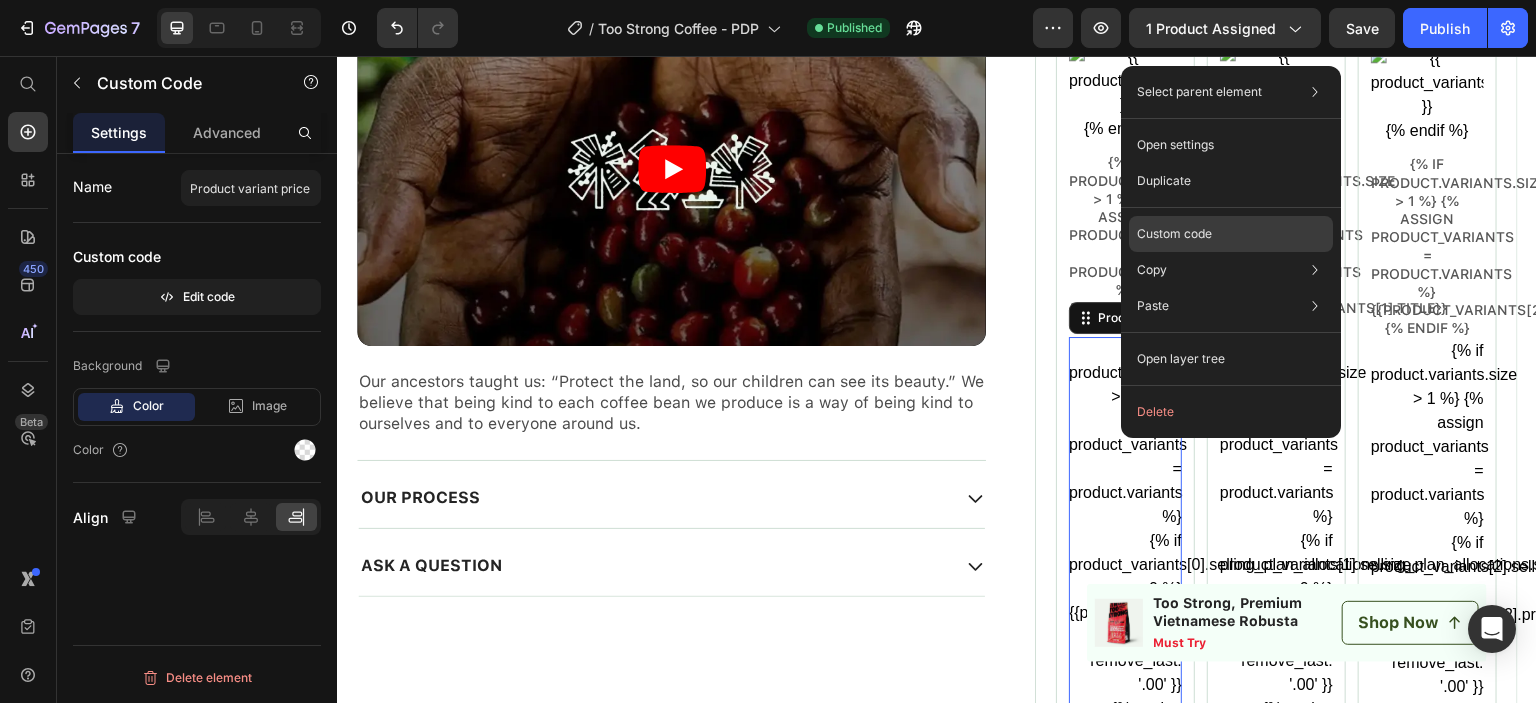 click on "Custom code" at bounding box center (1174, 234) 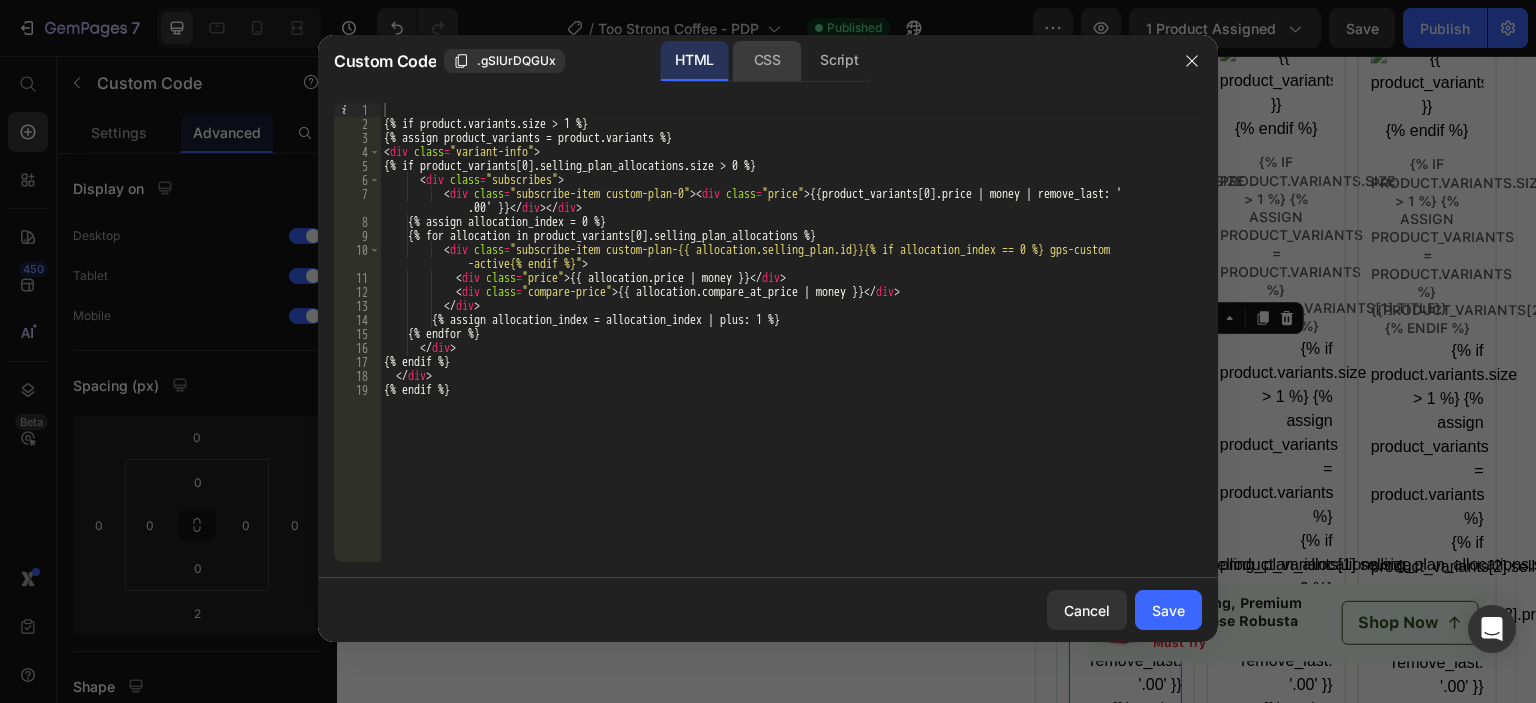 click on "CSS" 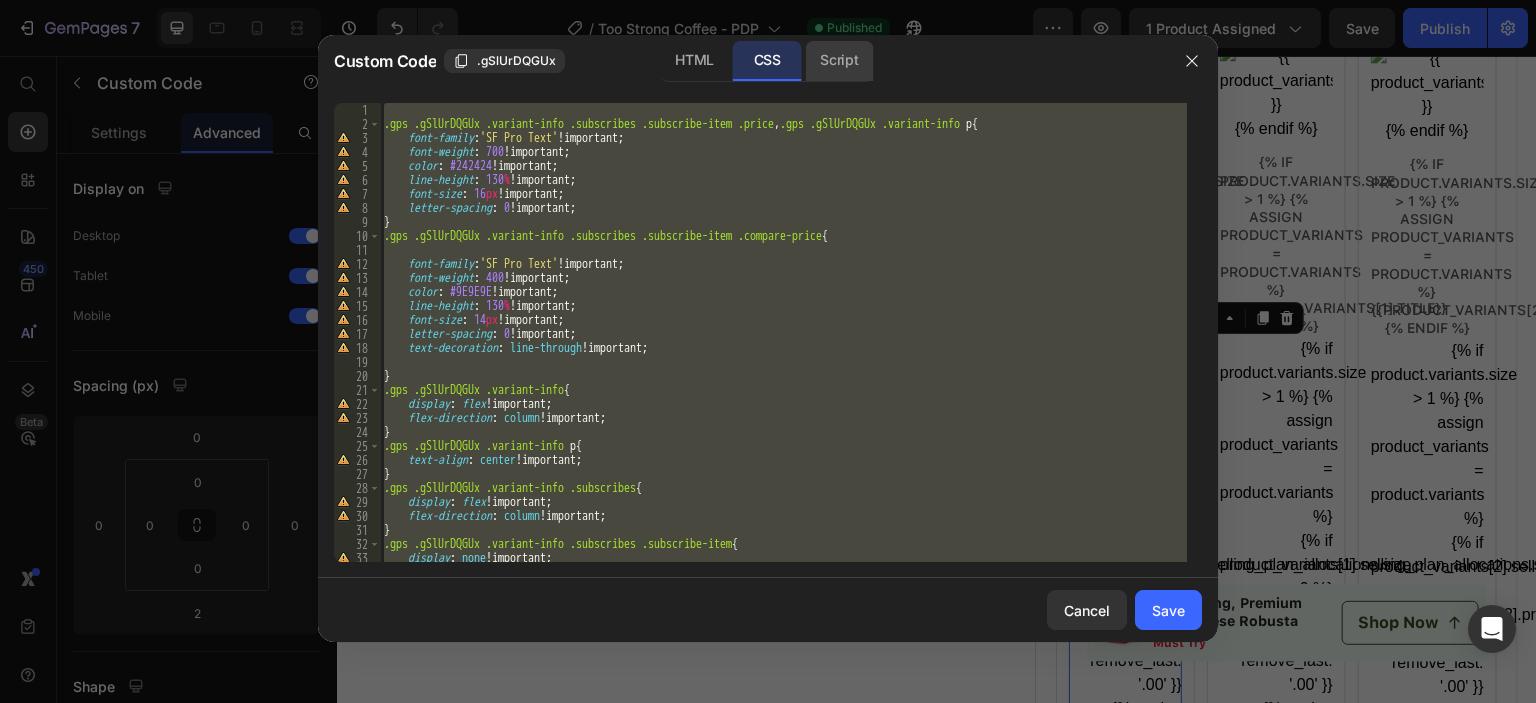 click on "Script" 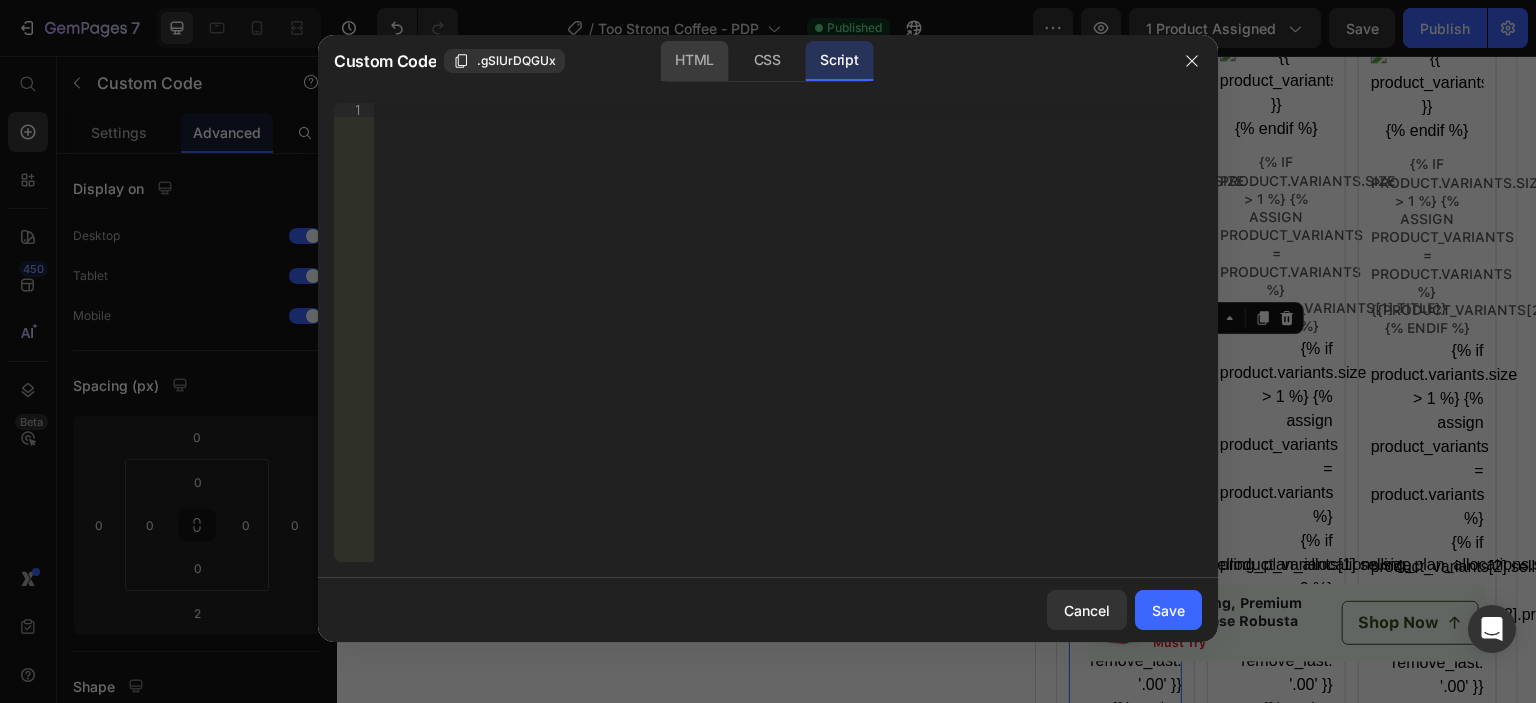 click on "HTML" 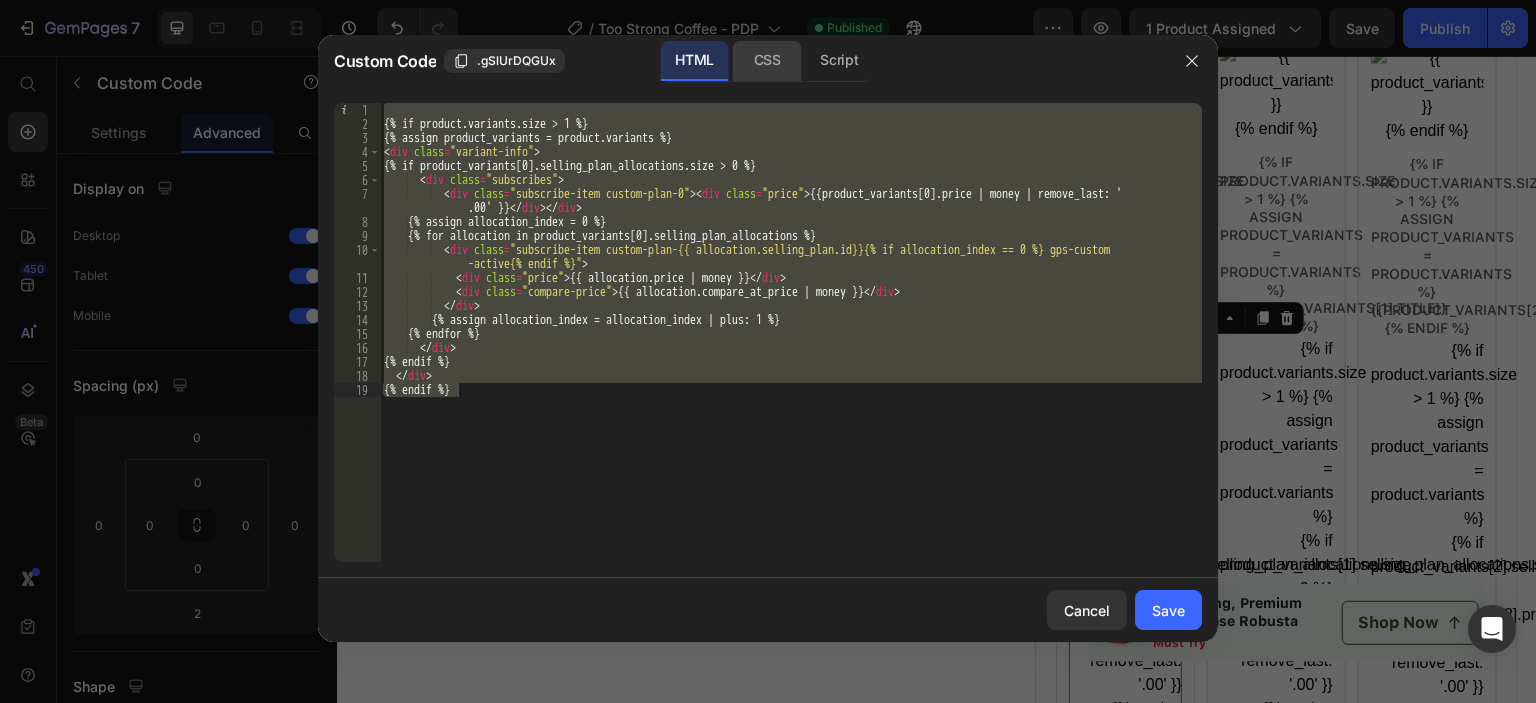 click on "CSS" 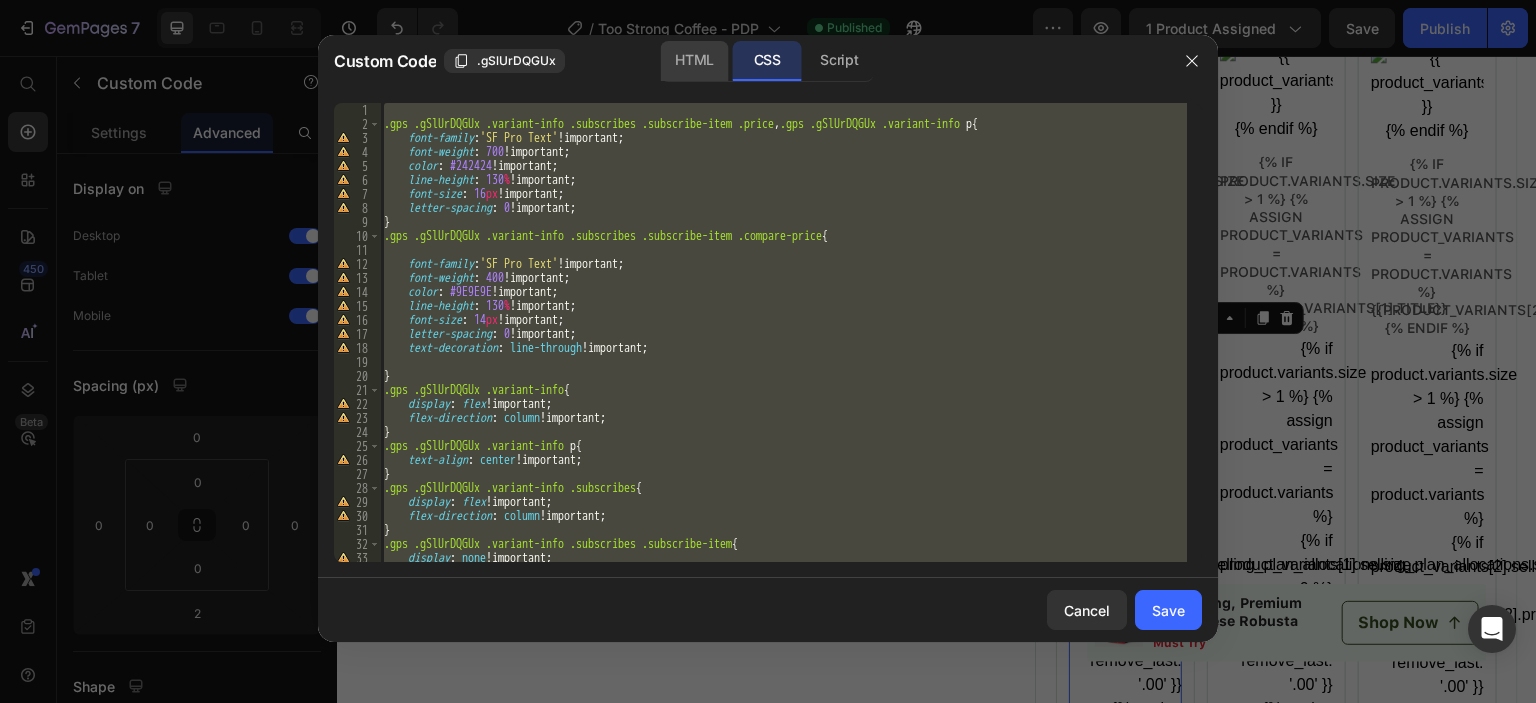 click on "HTML" 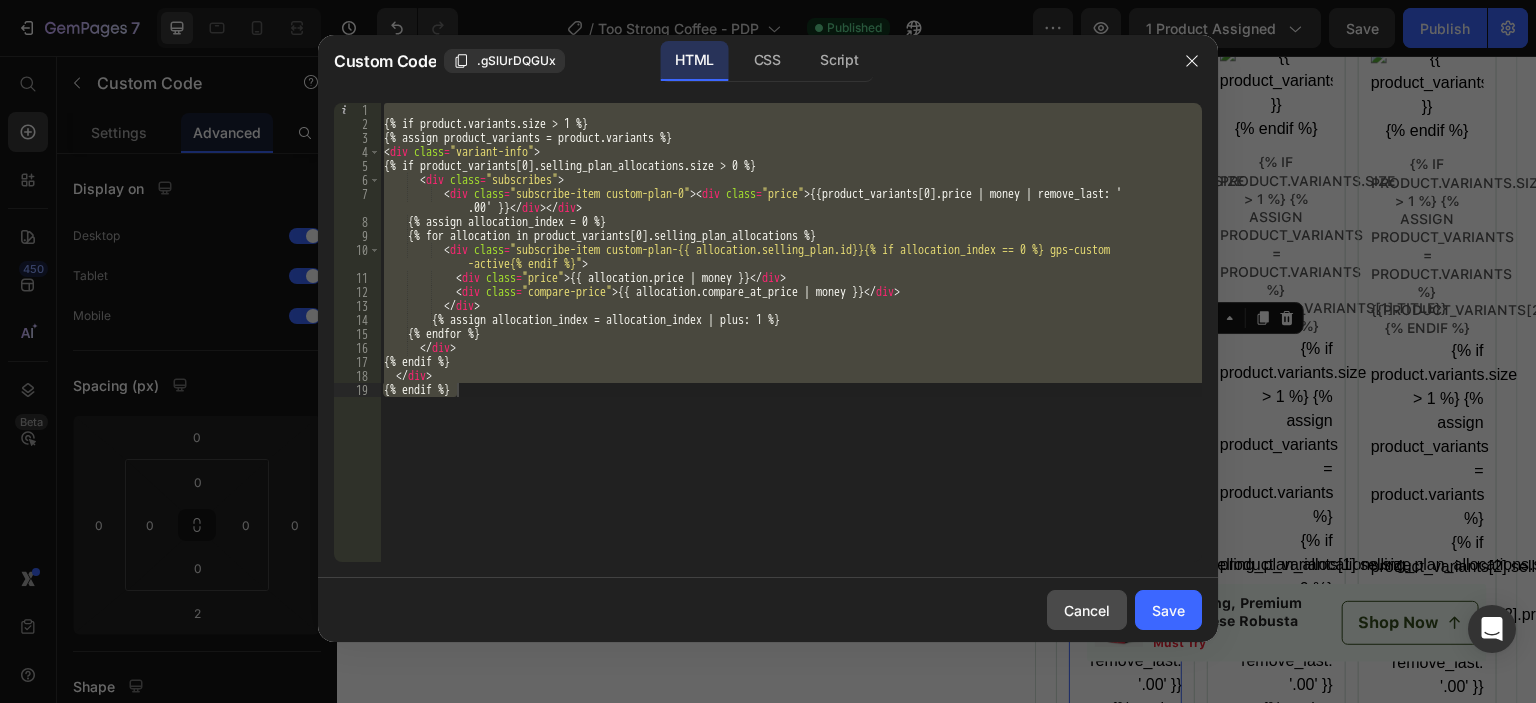 drag, startPoint x: 1101, startPoint y: 618, endPoint x: 777, endPoint y: 420, distance: 379.71042 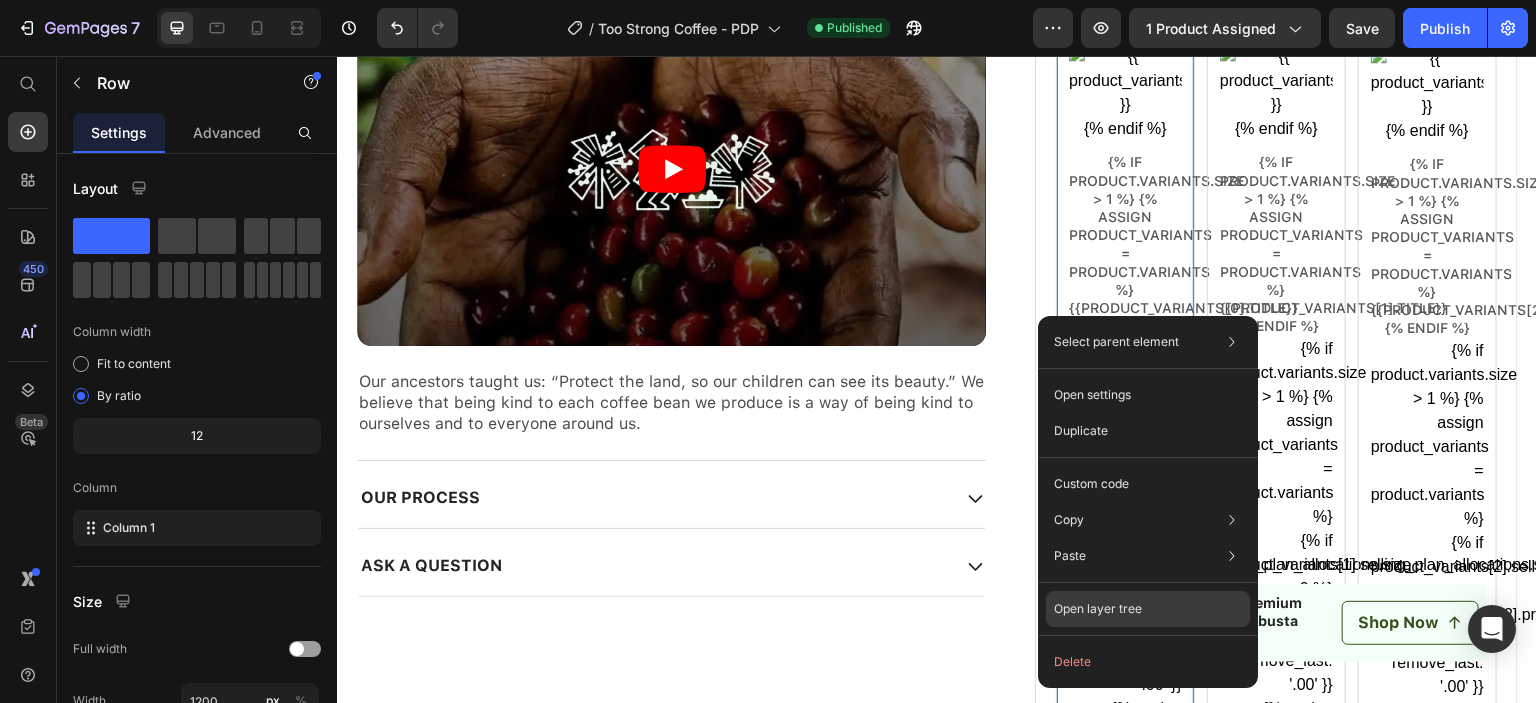 click on "Open layer tree" 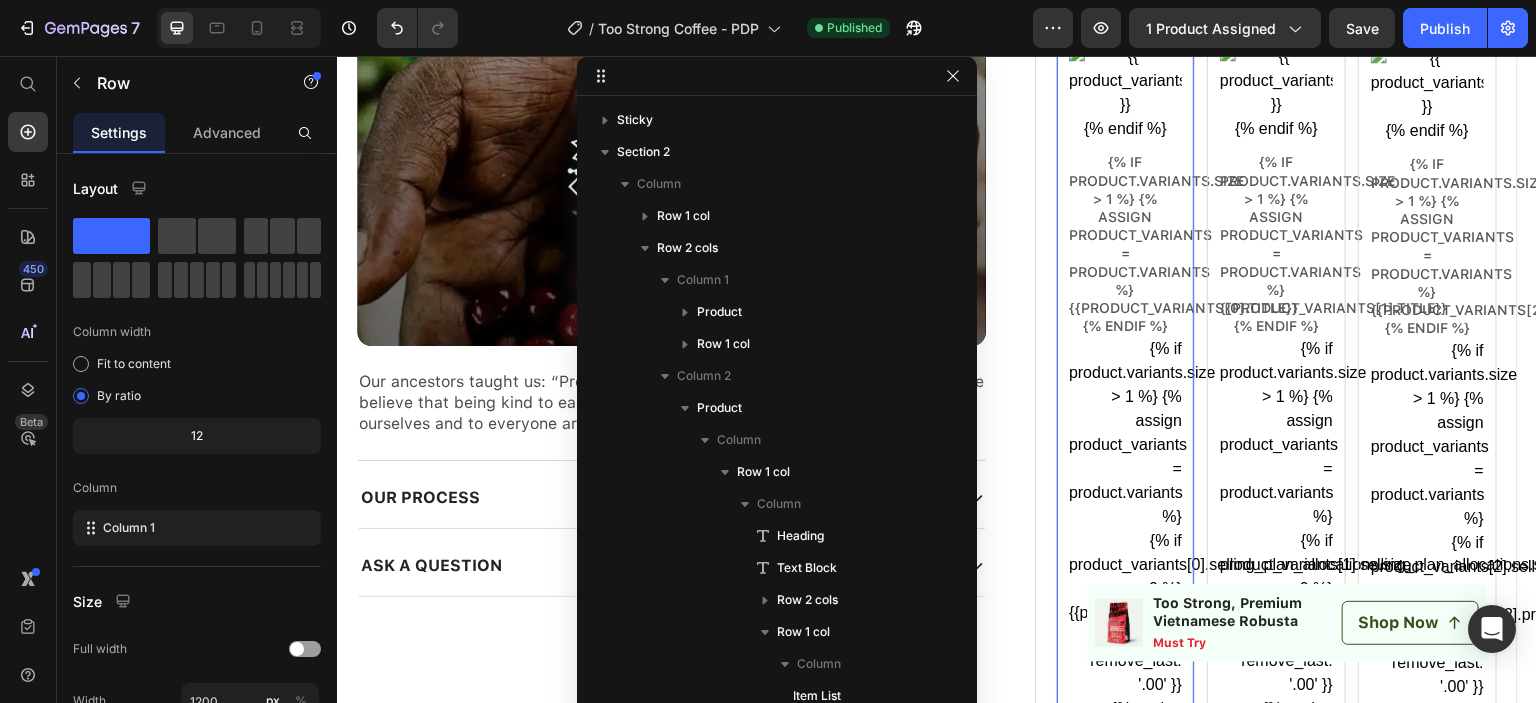 scroll, scrollTop: 504, scrollLeft: 0, axis: vertical 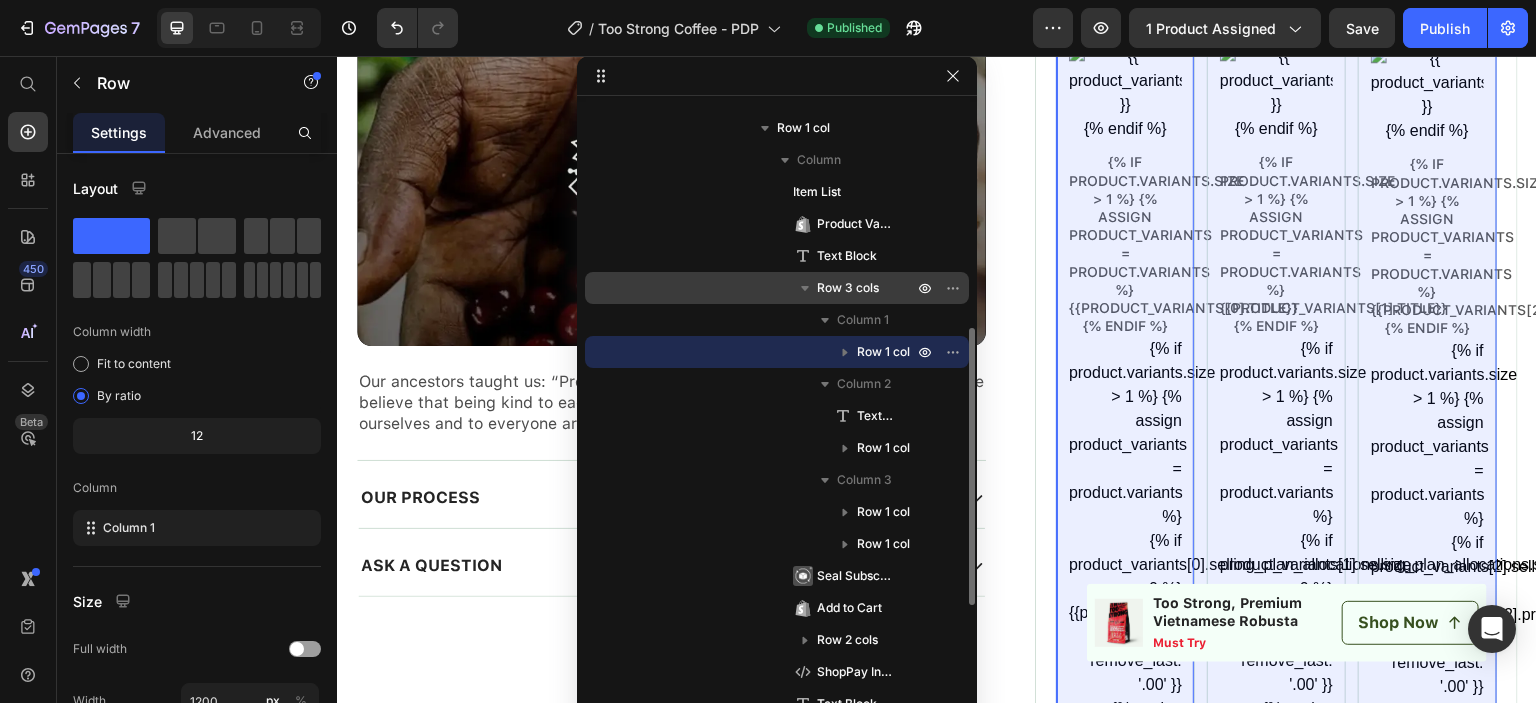 click on "Row 3 cols" at bounding box center (848, 288) 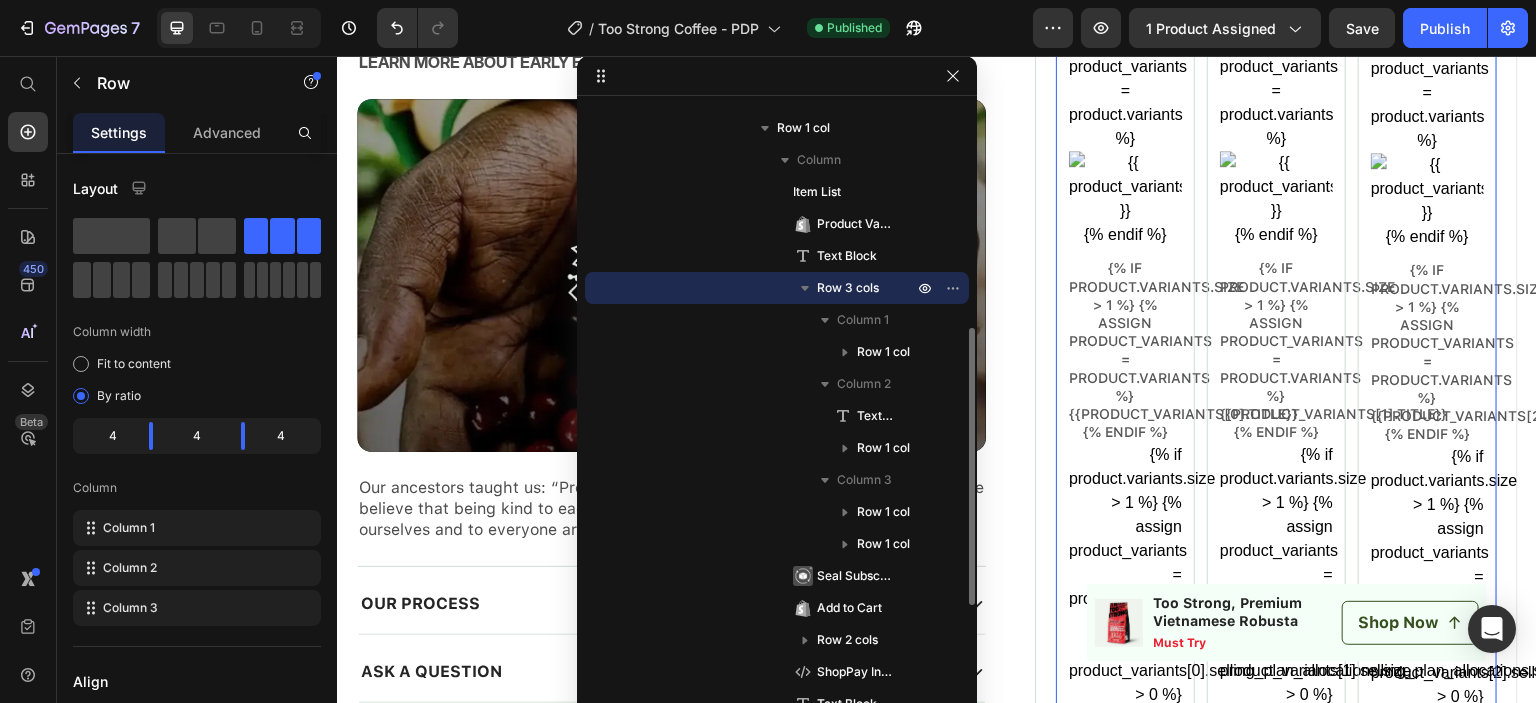 scroll, scrollTop: 608, scrollLeft: 0, axis: vertical 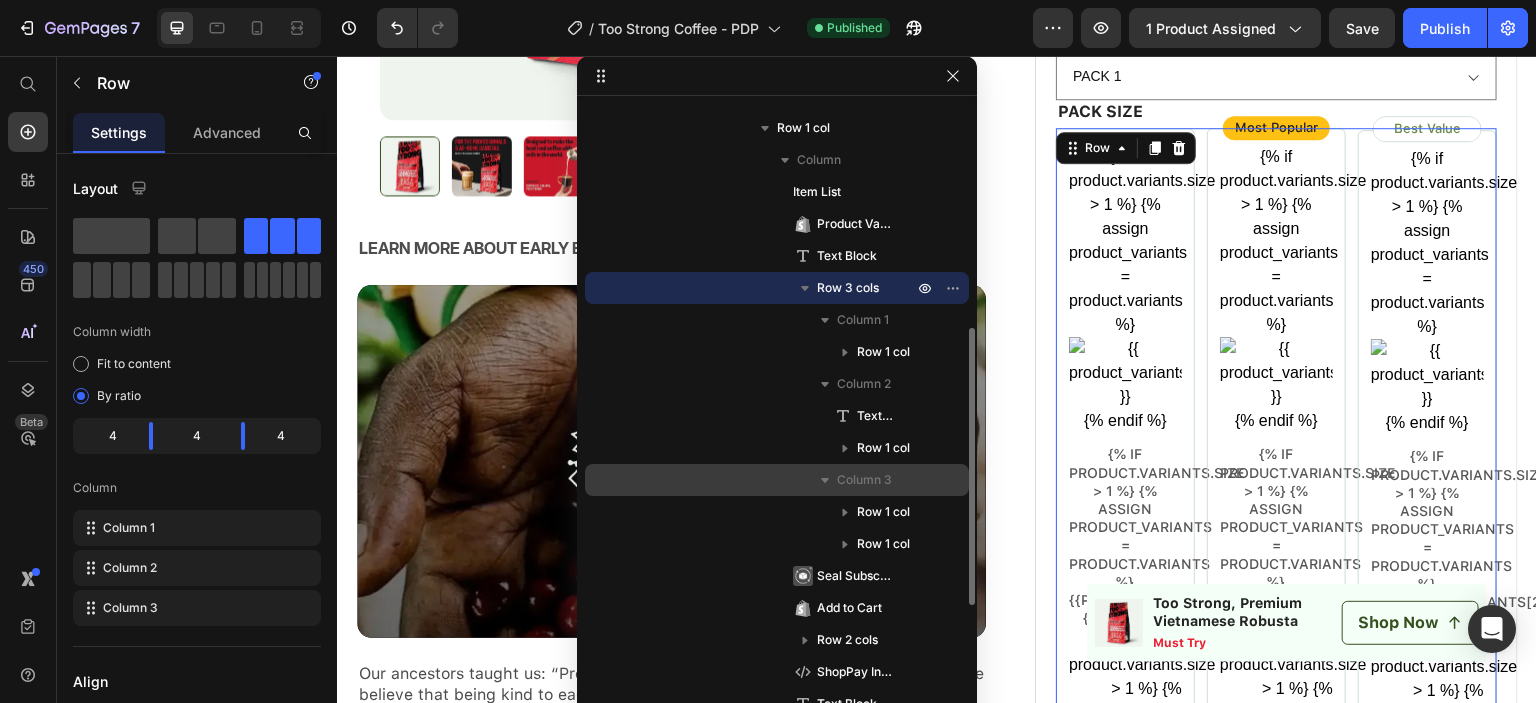 click 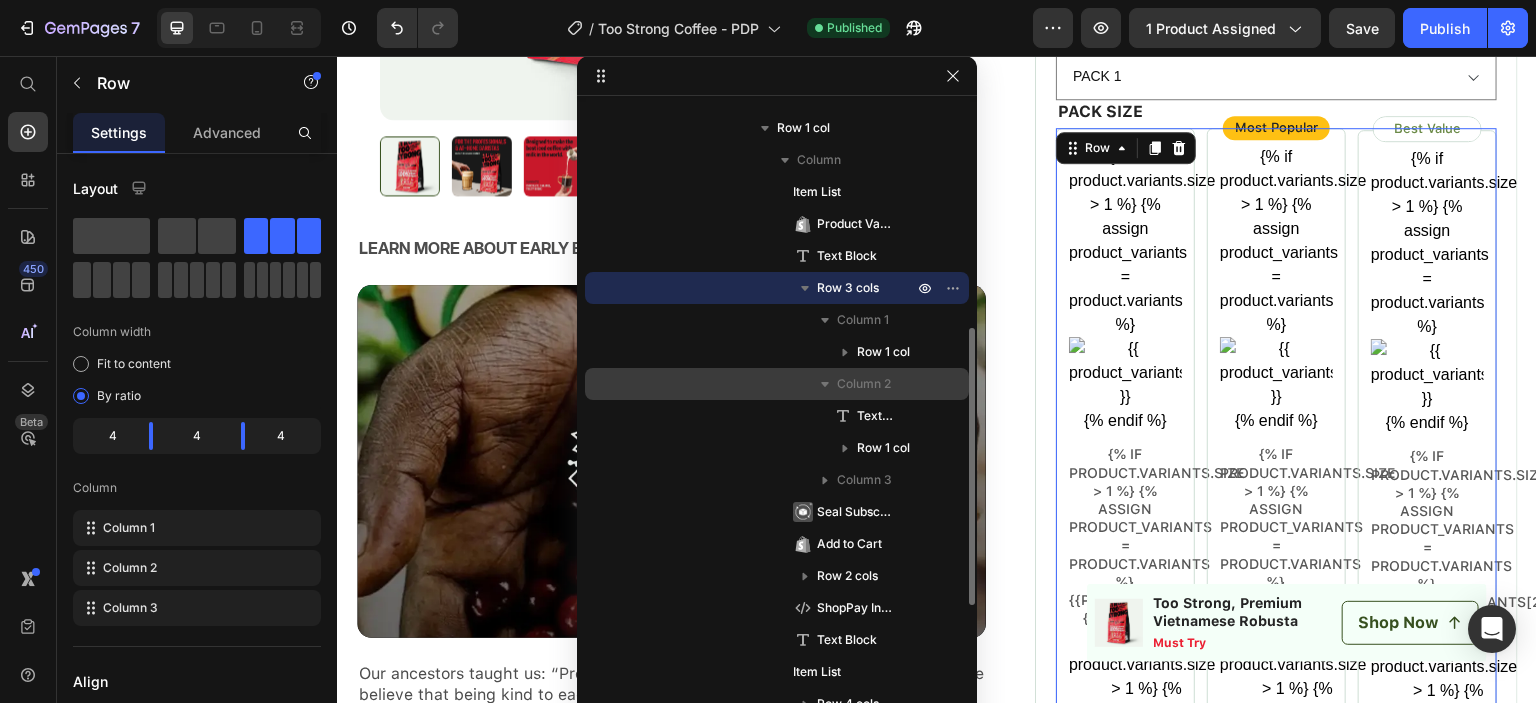 click 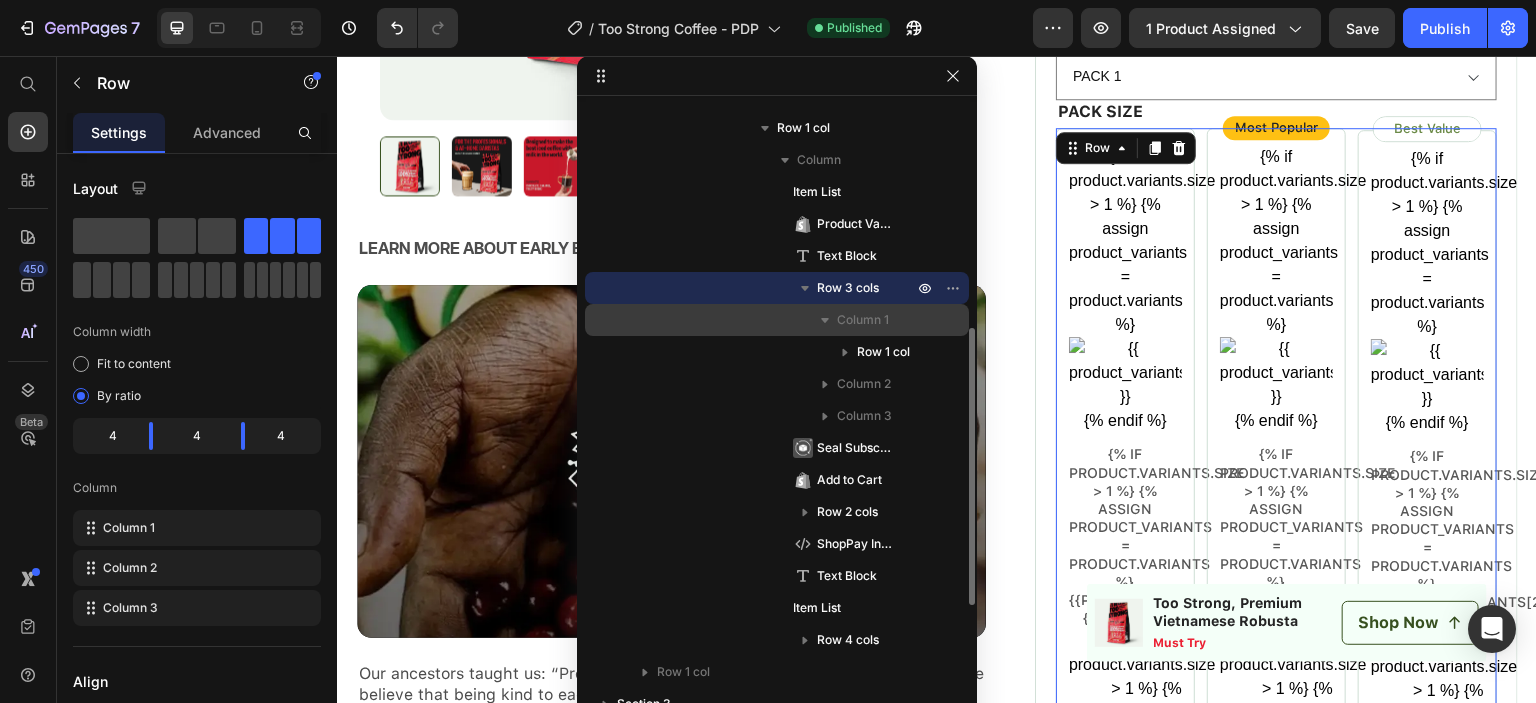click 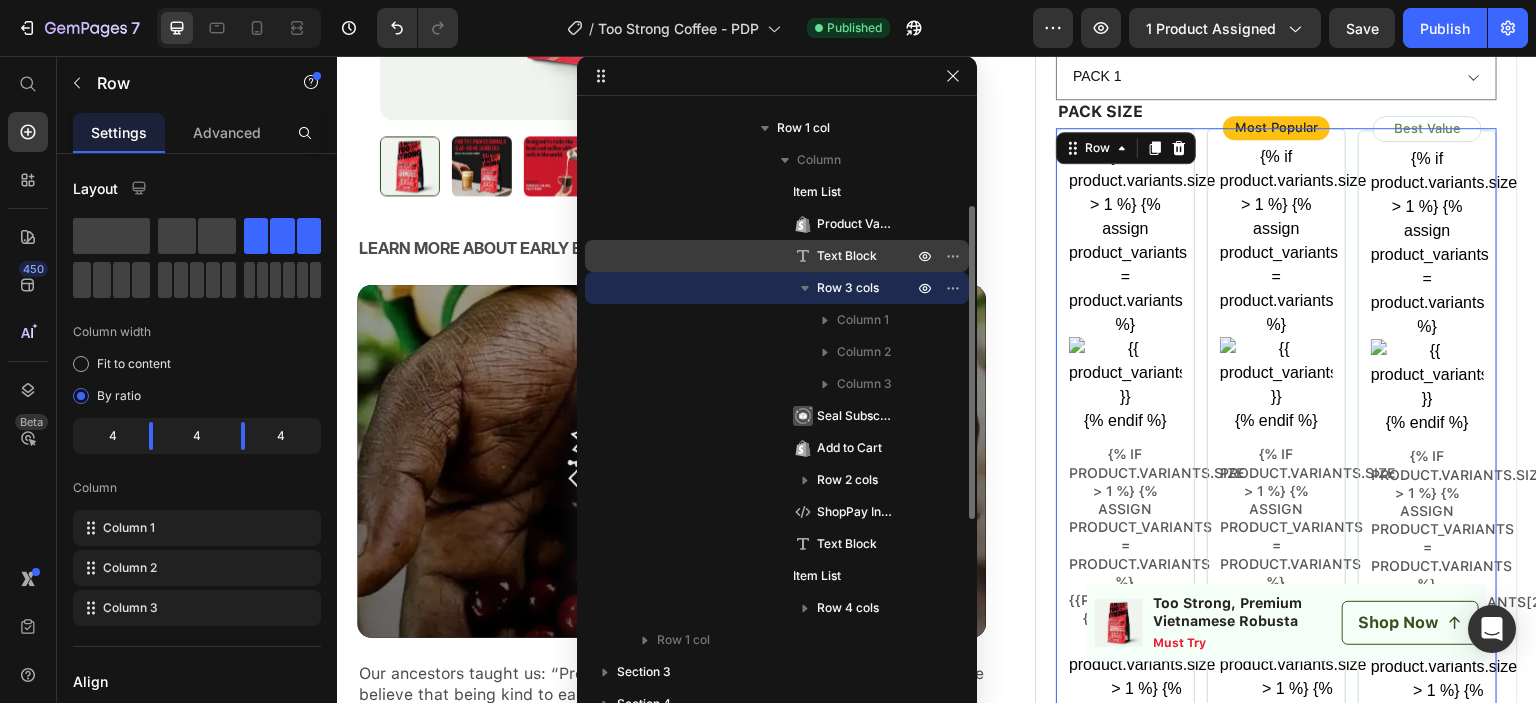 scroll, scrollTop: 404, scrollLeft: 0, axis: vertical 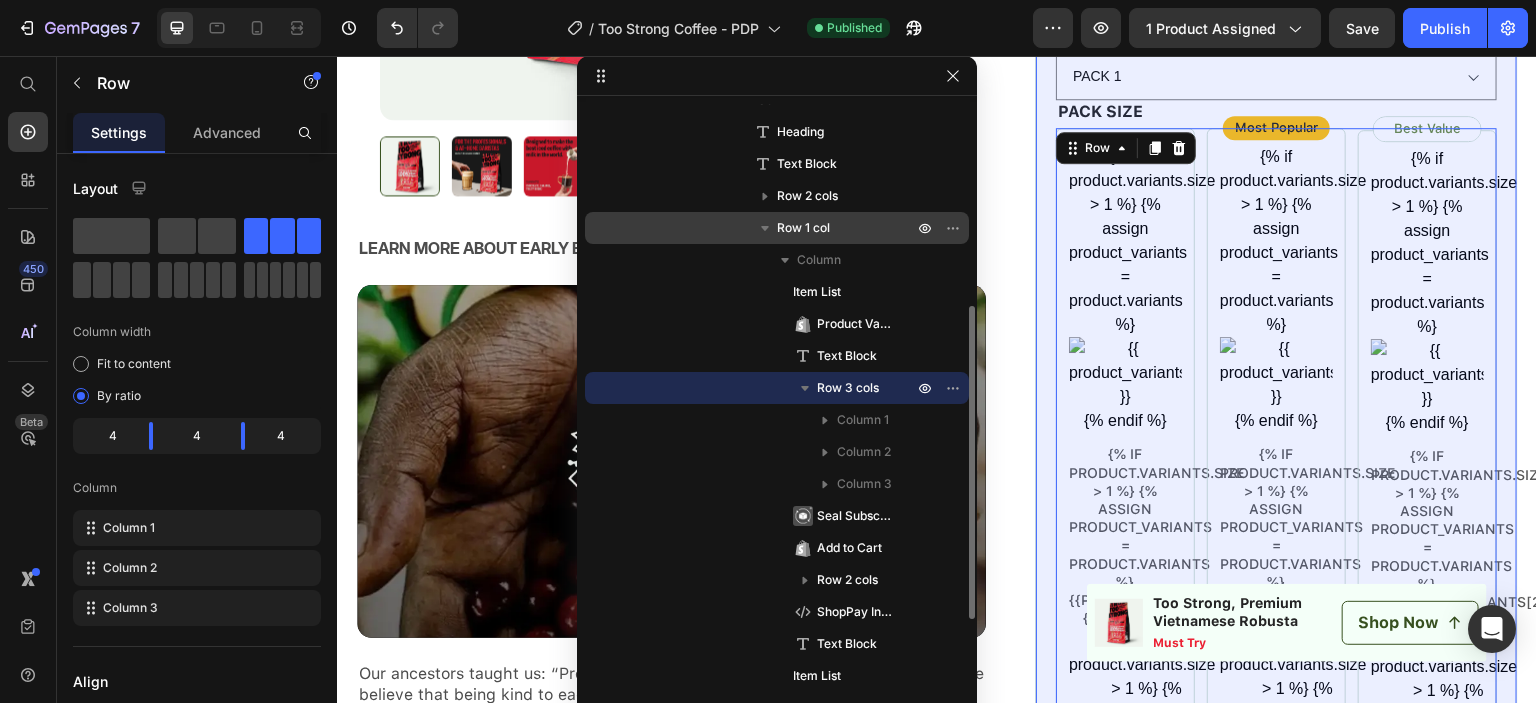 click on "Row 1 col" at bounding box center (847, 228) 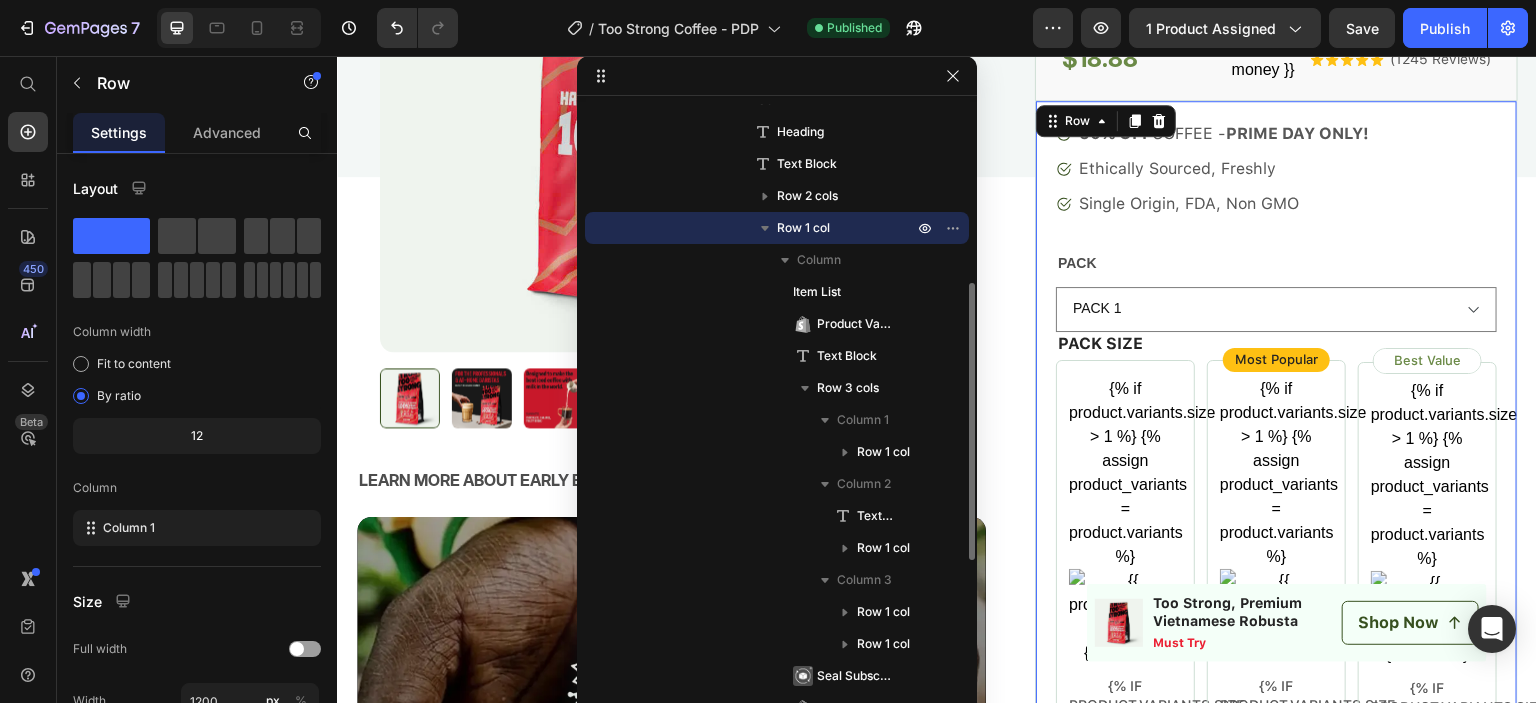 scroll, scrollTop: 350, scrollLeft: 0, axis: vertical 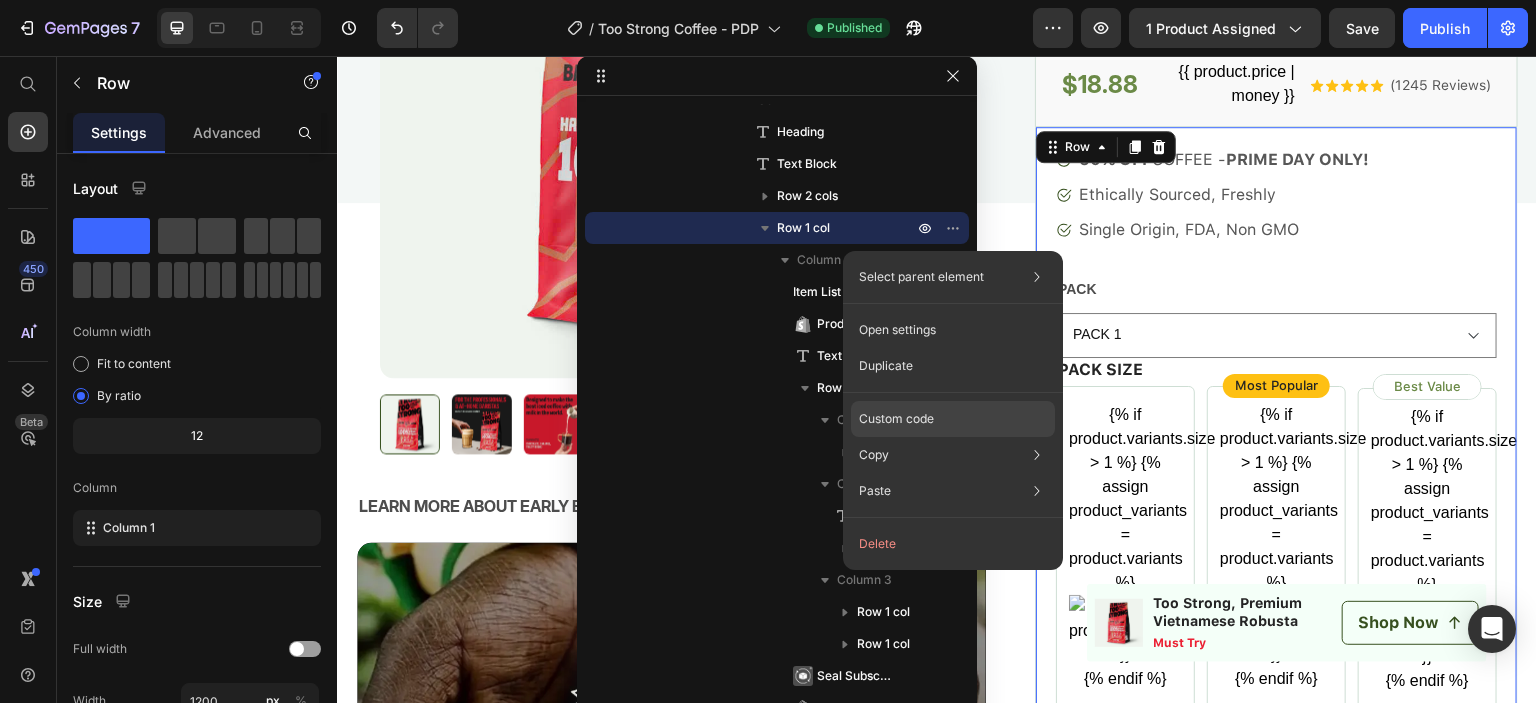 click on "Custom code" at bounding box center (896, 419) 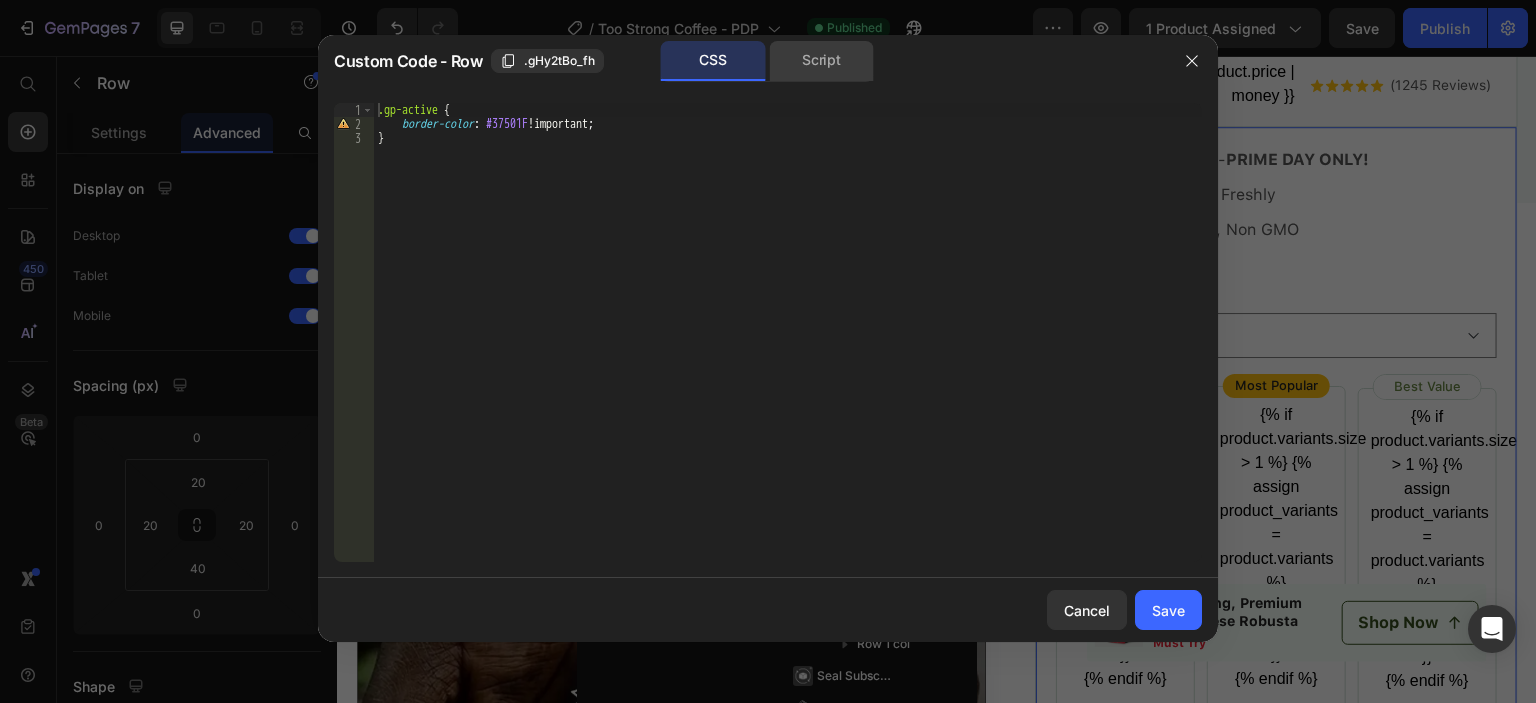 click on "Script" 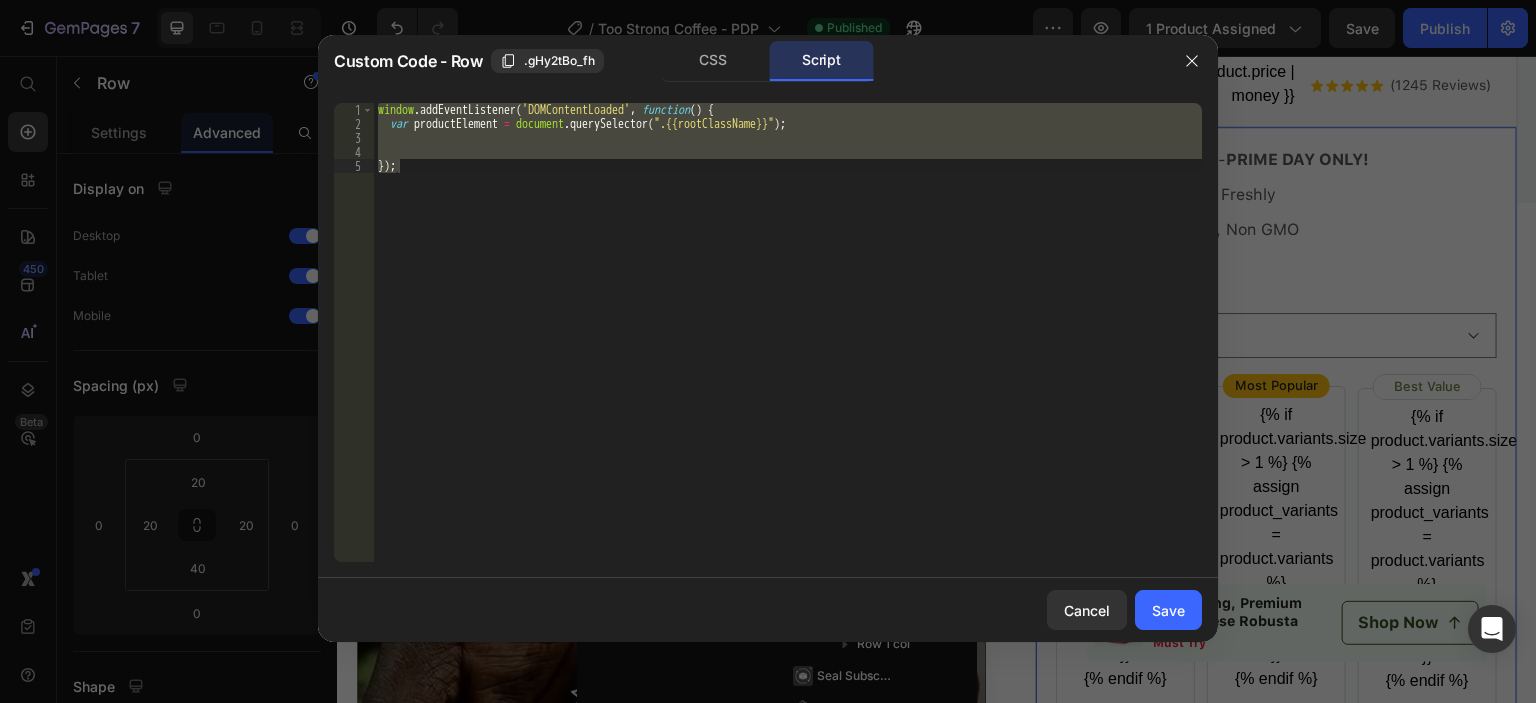 drag, startPoint x: 1198, startPoint y: 61, endPoint x: 809, endPoint y: 189, distance: 409.518 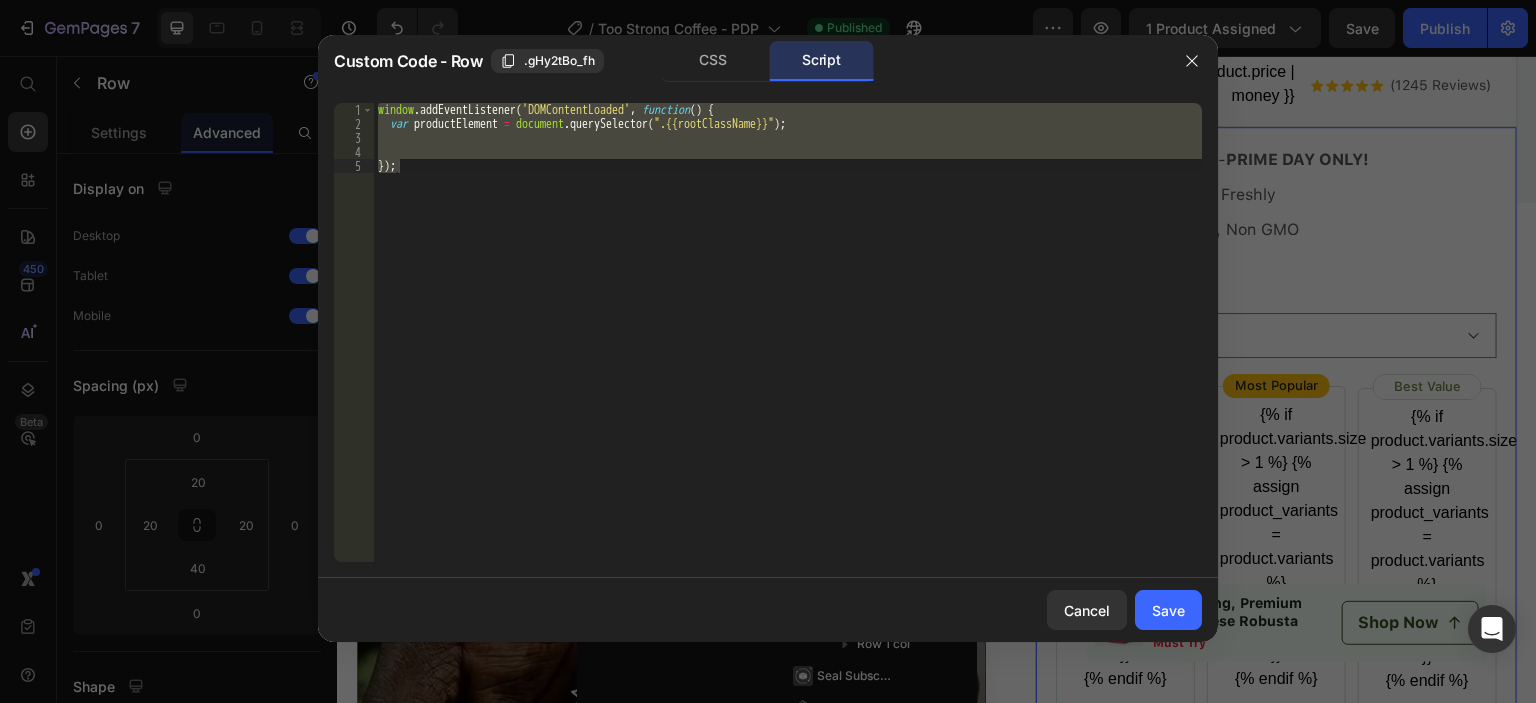 click on "Custom Code - Row .gHy2tBo_fh CSS Script 1 2 3 4 5 window . addEventListener ( 'DOMContentLoaded' ,   function ( )   {    var   productElement   =   document . querySelector ( ".{{rootClassName}}" ) ;         }) ;     הההההההההההההההההההההההההההההההההההההההההההההההההההההההההההההההההההההההההההההההההההההההההההההההההההההההההההההההההההההההההההההההההההההההההההההההההההההההההההההההההההההההההההההההההההההההההההההההההההההההההההההההההההההההההההההההההההההההההההההההההההההההההההההההה XXXXXXXXXXXXXXXXXXXXXXXXXXXXXXXXXXXXXXXXXXXXXXXXXXXXXXXXXXXXXXXXXXXXXXXXXXXXXXXXXXXXXXXXXXXXXXXXXXXXXXXXXXXXXXXXXXXXXXXXXXXXXXXXXXXXXXXXXXXXXXXXXXXXXXXXXXXXXXXXXXXXXXXXXXXXXXXXXXXXXXXXXXXXXXXXXXXXXXXXXXXXXXXXXXXXXXXXXXXXXXXXXXXXXXXXXXXXXXXXXXXXXXXXXXXXXXXX Cancel Save" at bounding box center (768, 338) 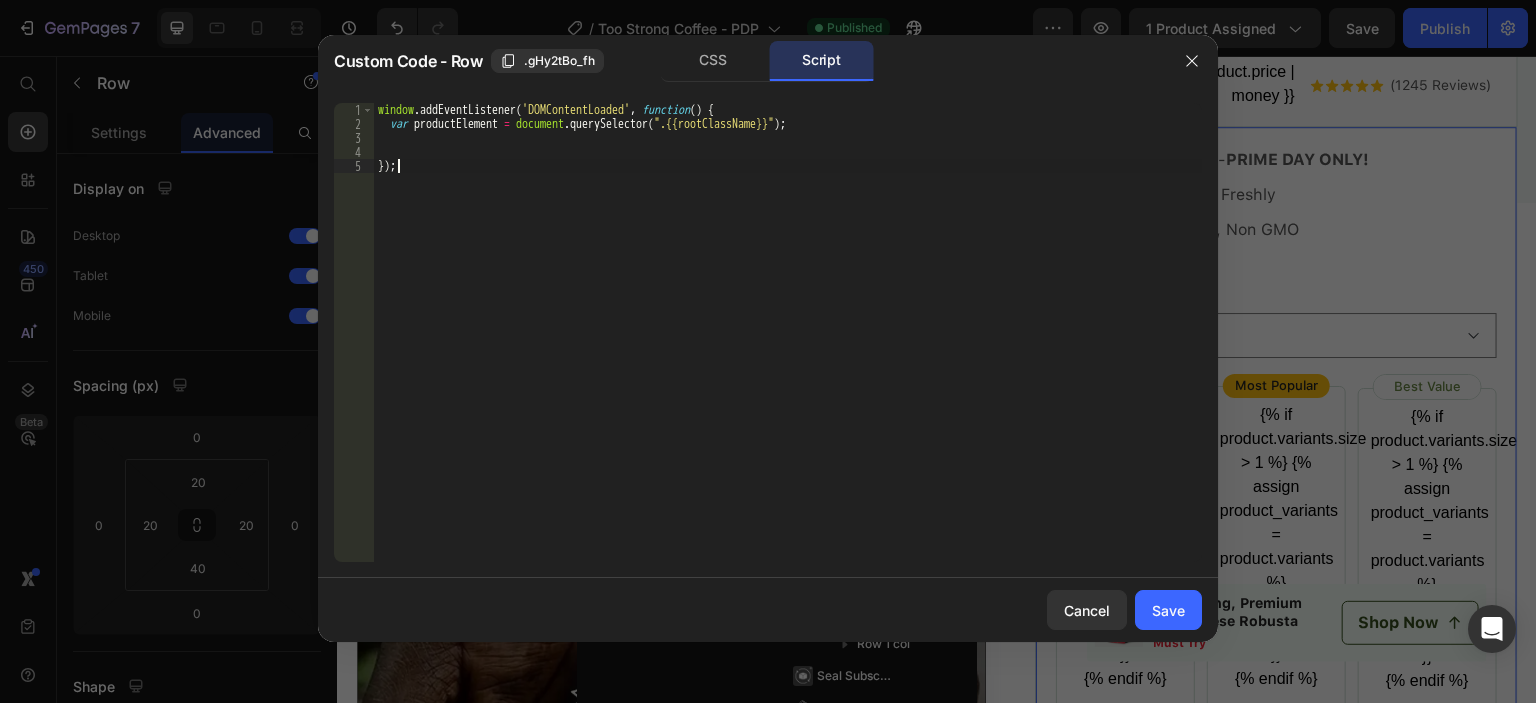 type on "});" 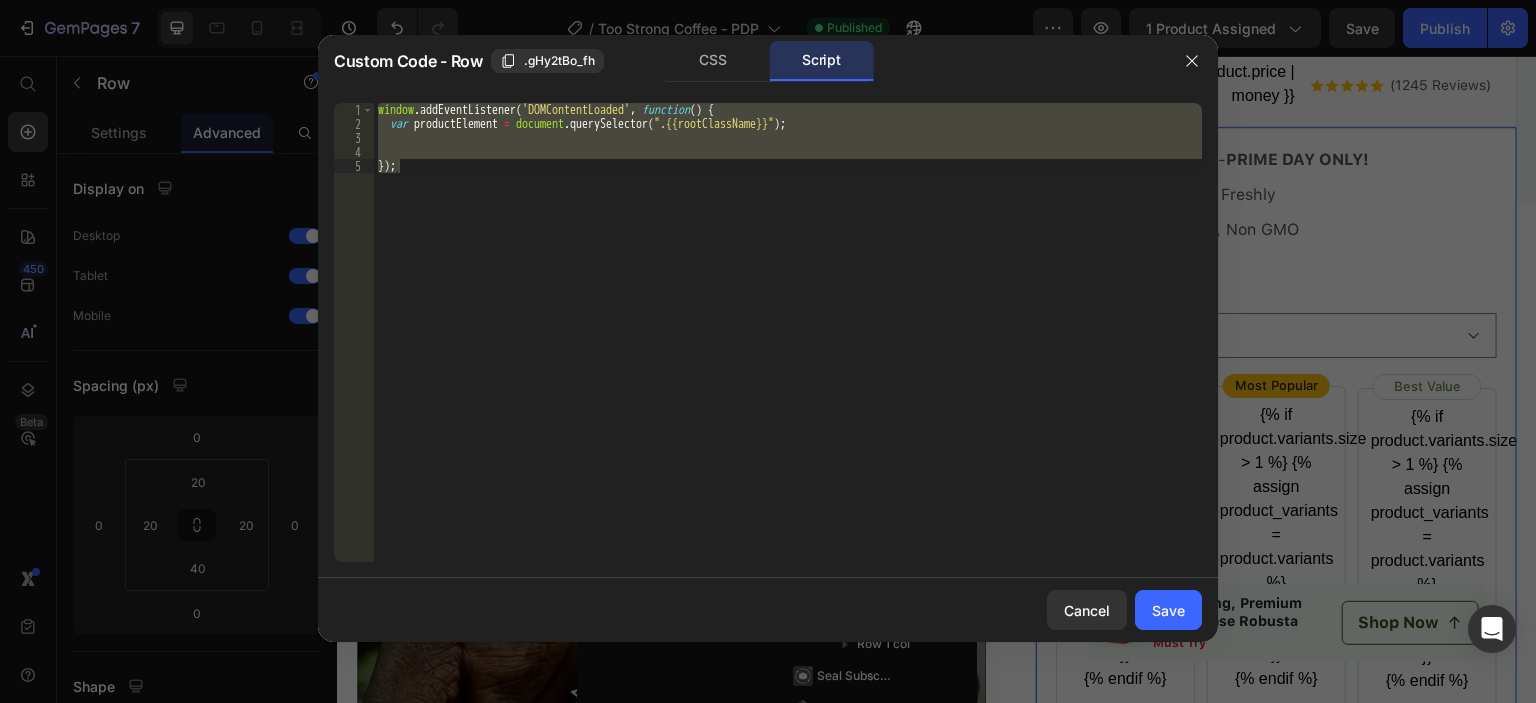 drag, startPoint x: 1192, startPoint y: 68, endPoint x: 1092, endPoint y: 131, distance: 118.19052 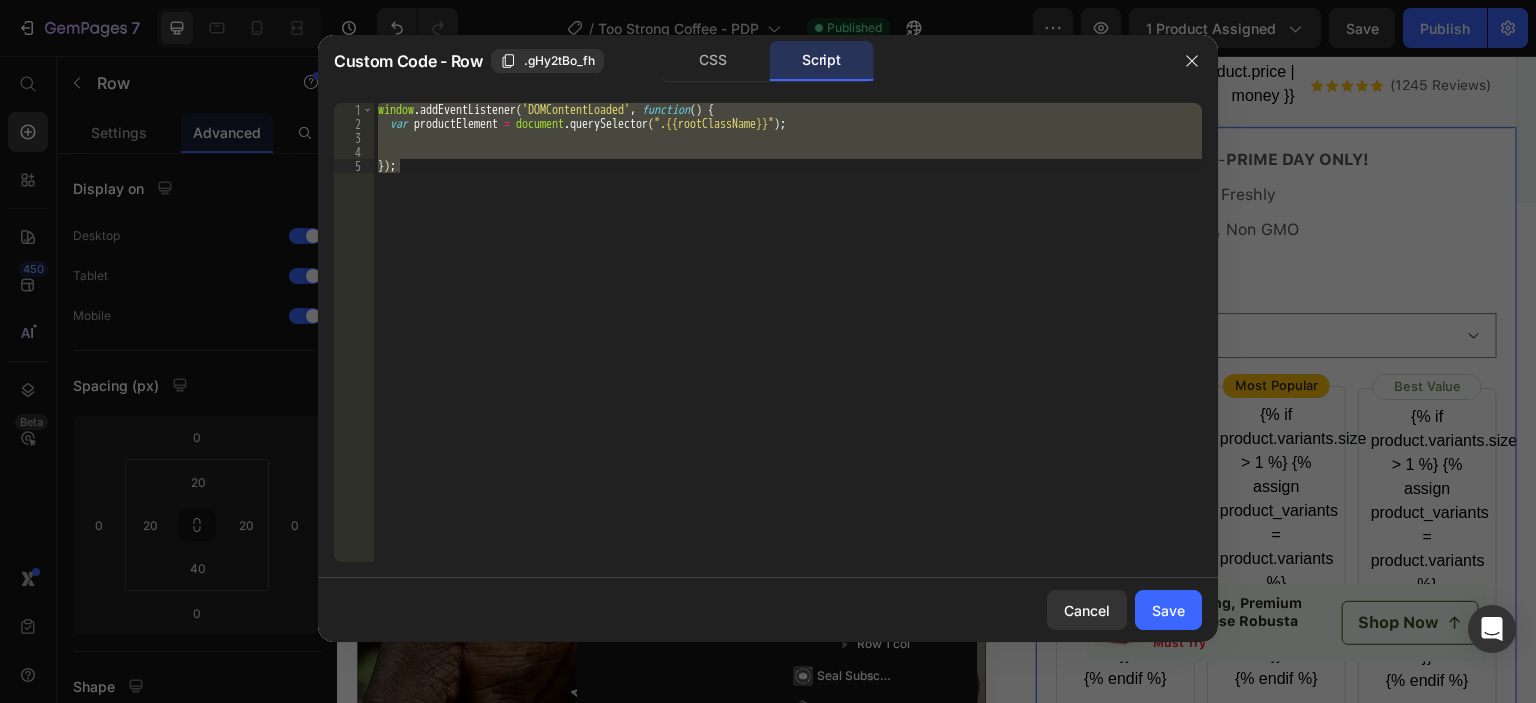 click on "Custom Code - Row .gHy2tBo_fh CSS Script }); 1 2 3 4 5 window . addEventListener ( 'DOMContentLoaded' ,   function ( )   {    var   productElement   =   document . querySelector ( ".{{rootClassName}}" ) ;         }) ;     הההההההההההההההההההההההההההההההההההההההההההההההההההההההההההההההההההההההההההההההההההההההההההההההההההההההההההההההההההההההההההההההההההההההההההההההההההההההההההההההההההההההההההההההההההההההההההההההההההההההההההההההההההההההההההההההההההההההההההההההההההההההההההההההה XXXXXXXXXXXXXXXXXXXXXXXXXXXXXXXXXXXXXXXXXXXXXXXXXXXXXXXXXXXXXXXXXXXXXXXXXXXXXXXXXXXXXXXXXXXXXXXXXXXXXXXXXXXXXXXXXXXXXXXXXXXXXXXXXXXXXXXXXXXXXXXXXXXXXXXXXXXXXXXXXXXXXXXXXXXXXXXXXXXXXXXXXXXXXXXXXXXXXXXXXXXXXXXXXXXXXXXXXXXXXXXXXXXXXXXXXXXXXXXXXXXXXXXXXXXXXXXX Cancel Save" at bounding box center [768, 338] 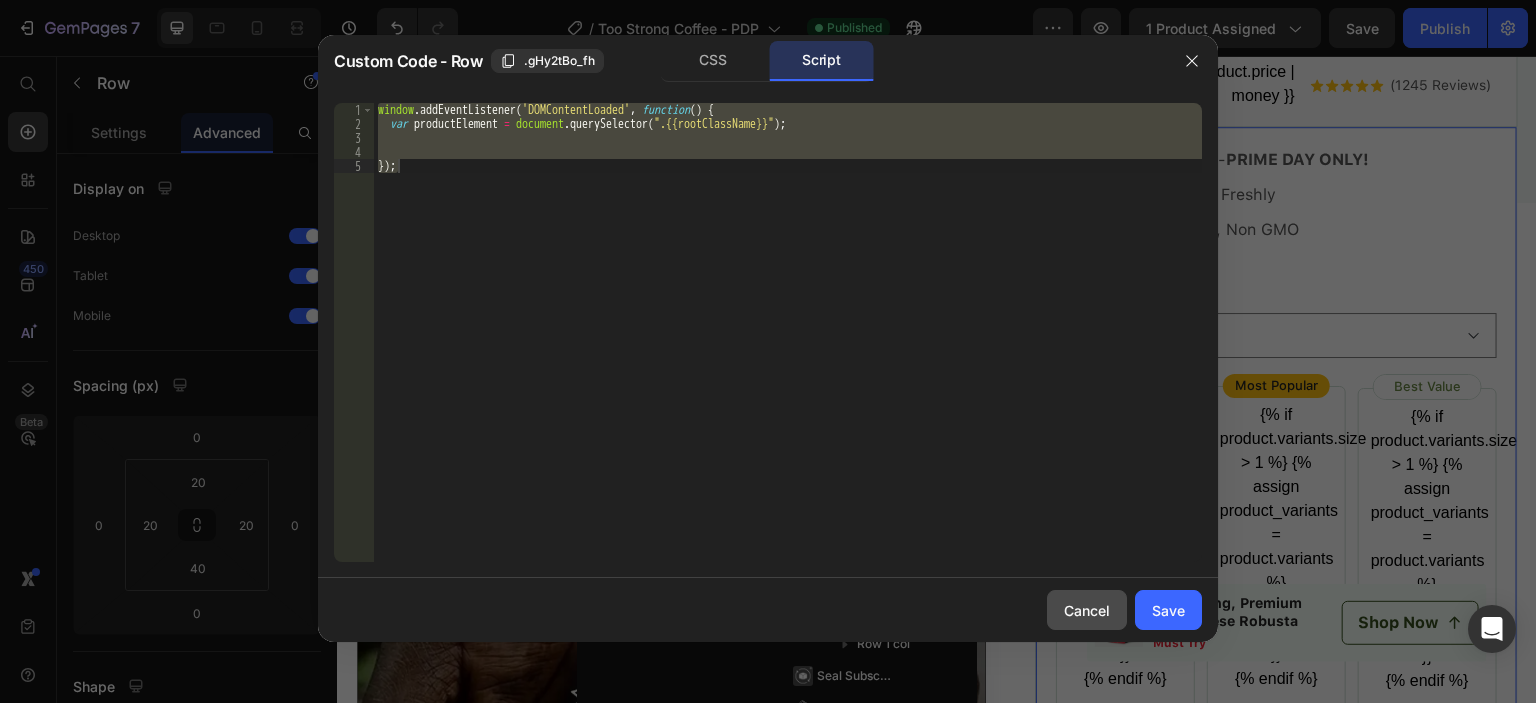 click on "Cancel" at bounding box center (1087, 610) 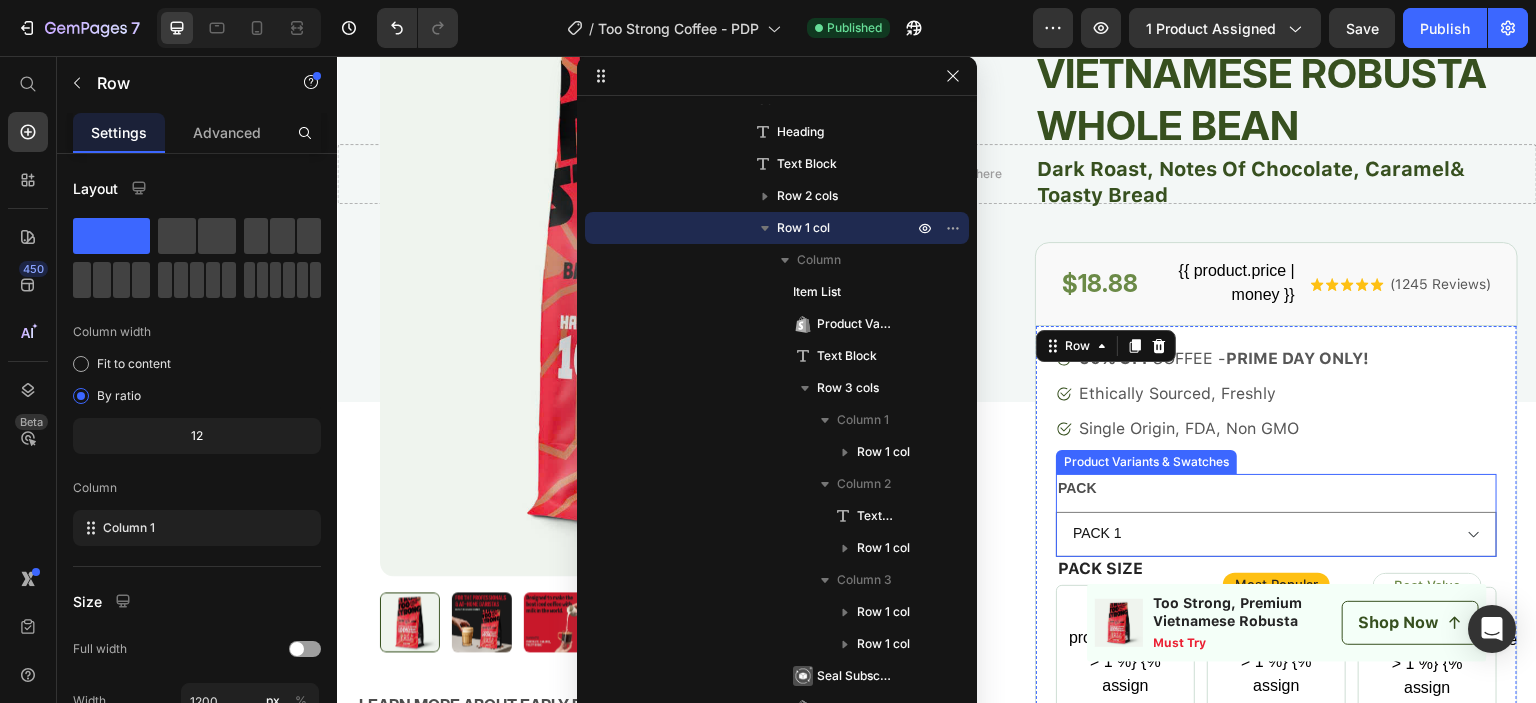 scroll, scrollTop: 150, scrollLeft: 0, axis: vertical 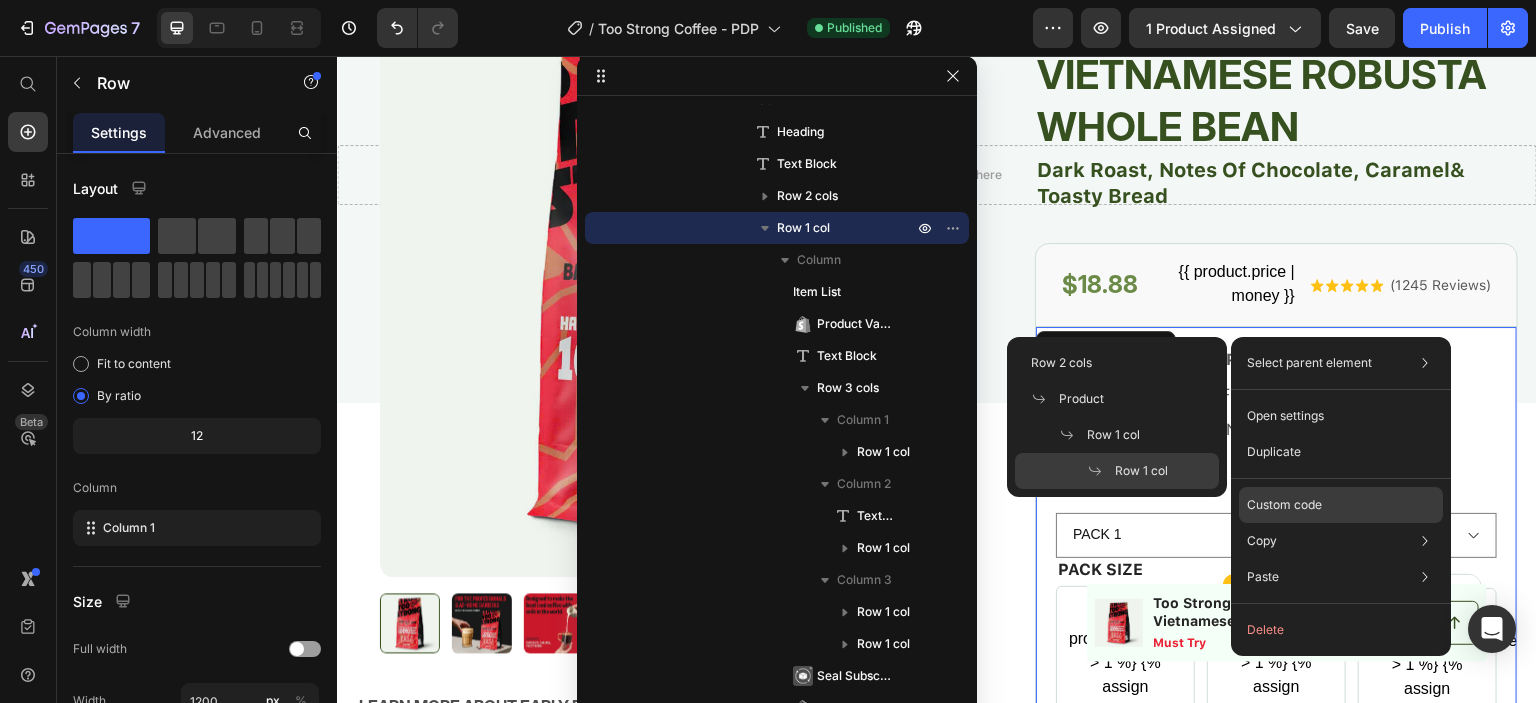 click on "Custom code" 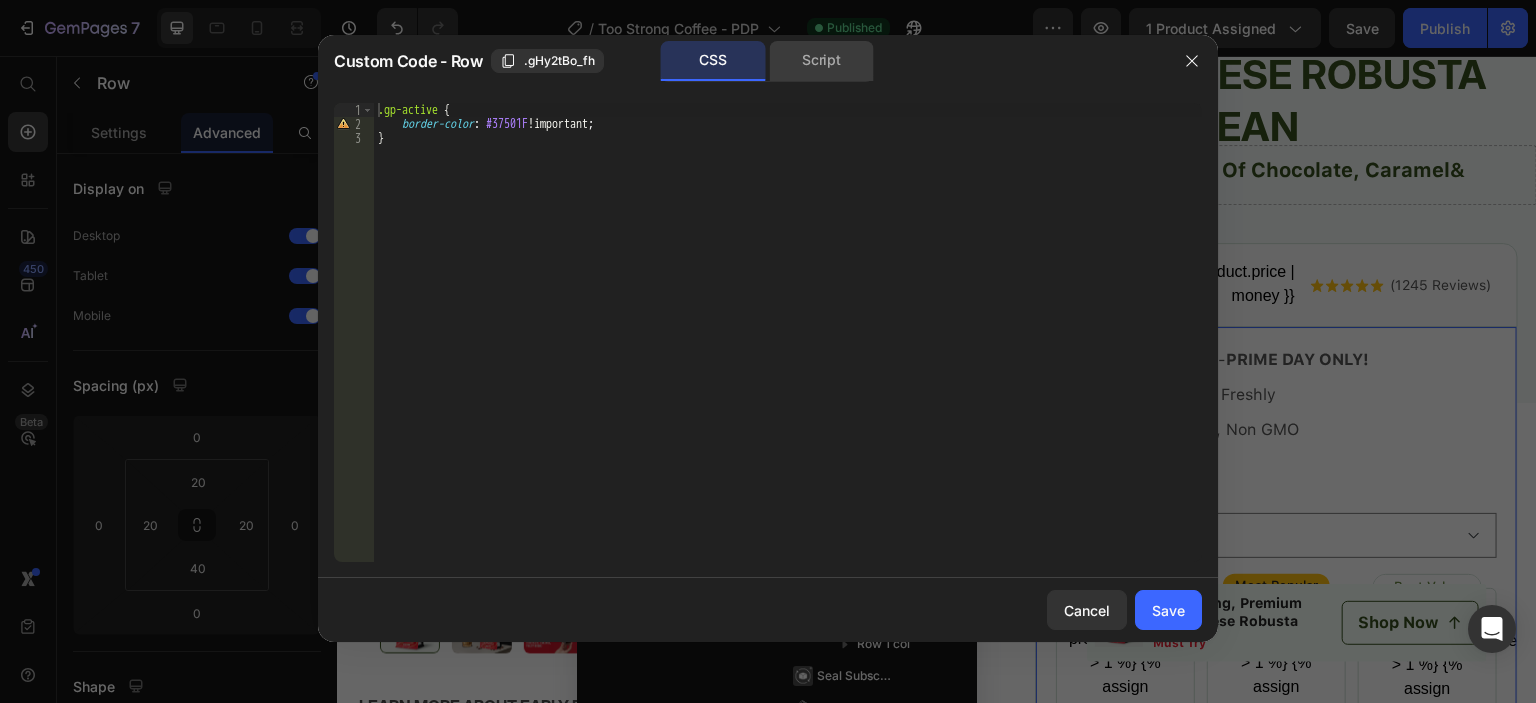 click on "Script" 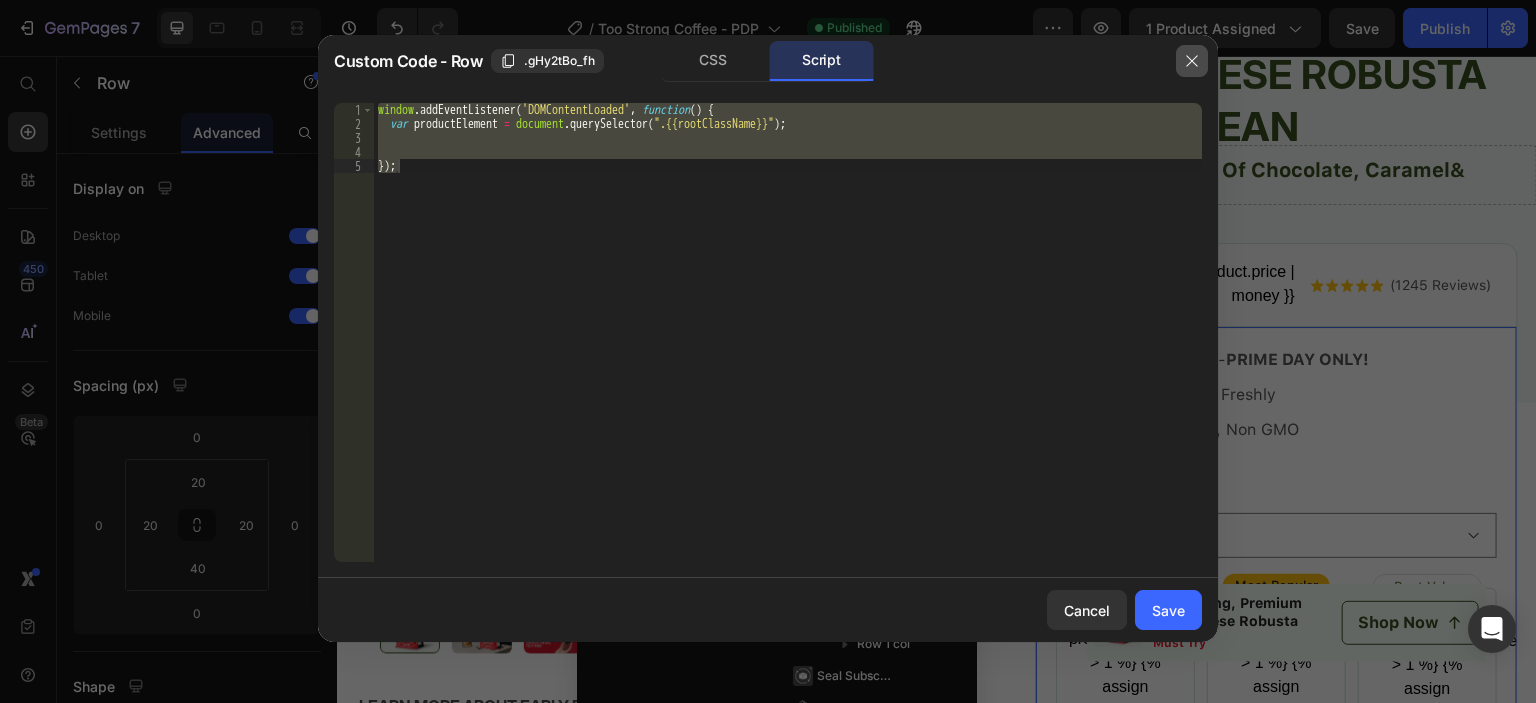 click 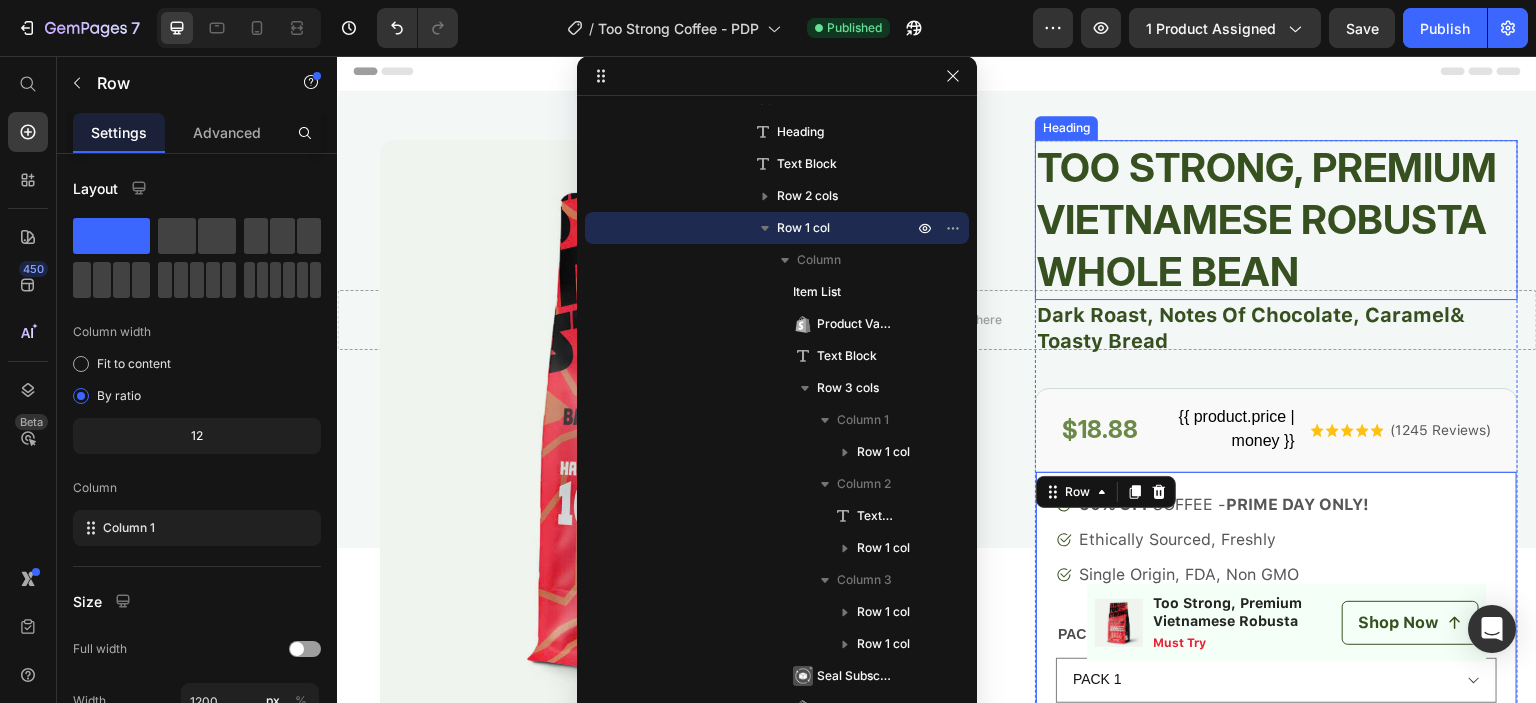 scroll, scrollTop: 200, scrollLeft: 0, axis: vertical 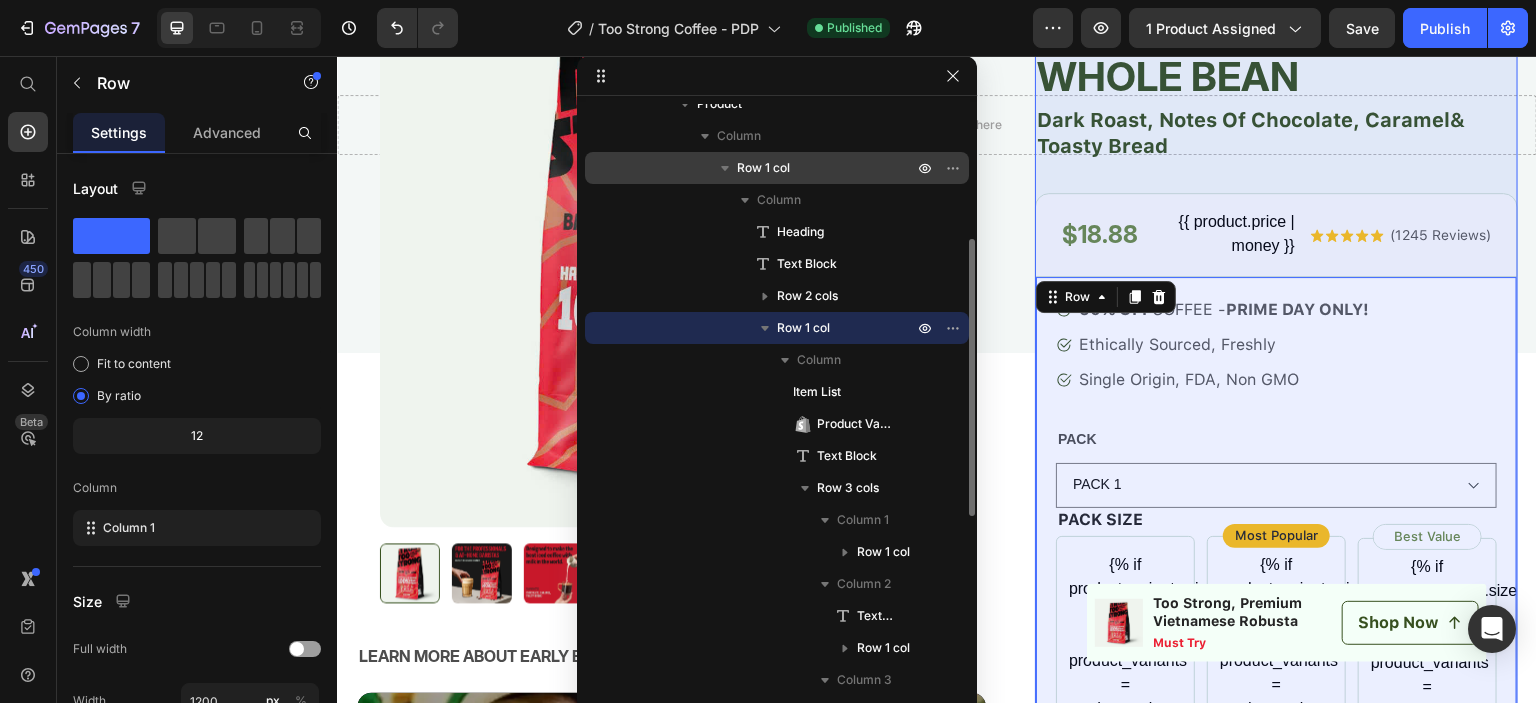 click on "Row 1 col" at bounding box center [827, 168] 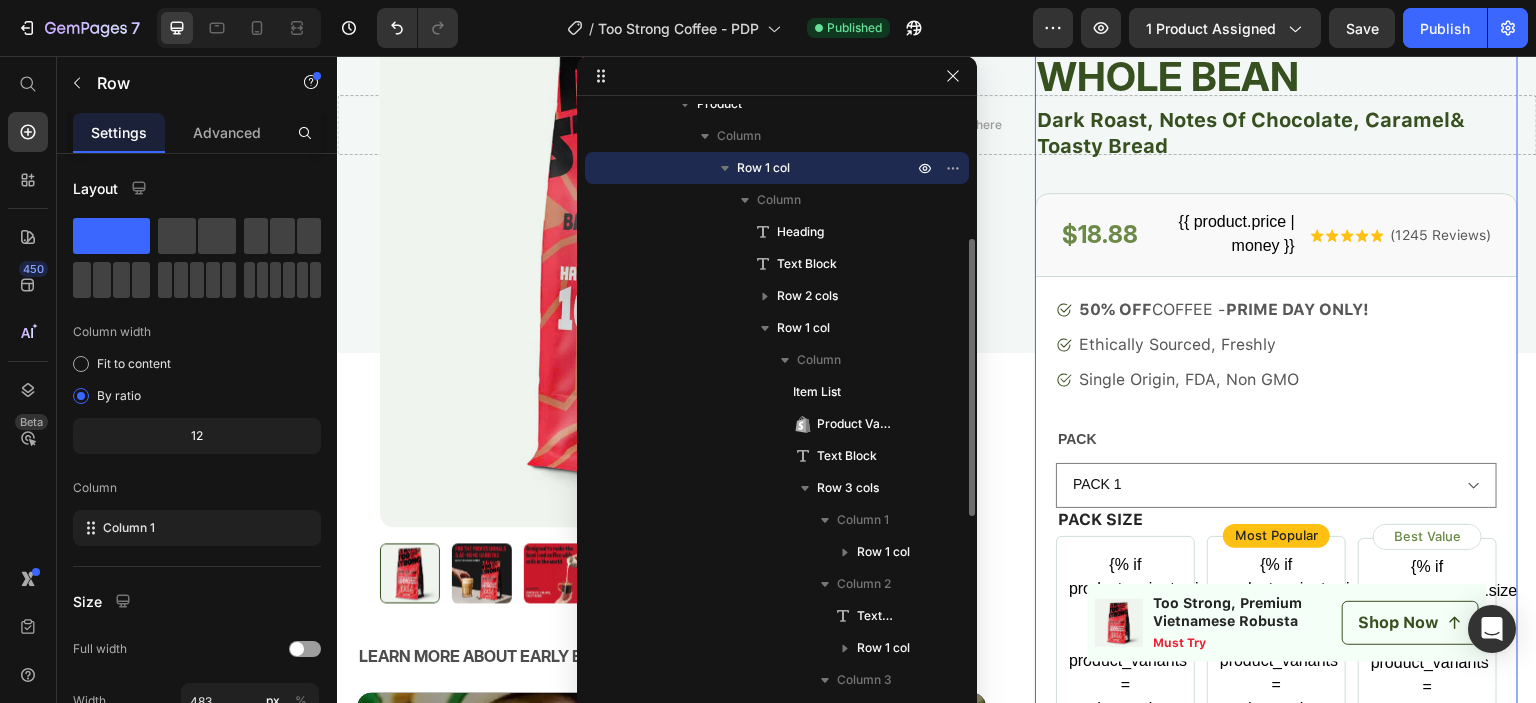 scroll, scrollTop: 18, scrollLeft: 0, axis: vertical 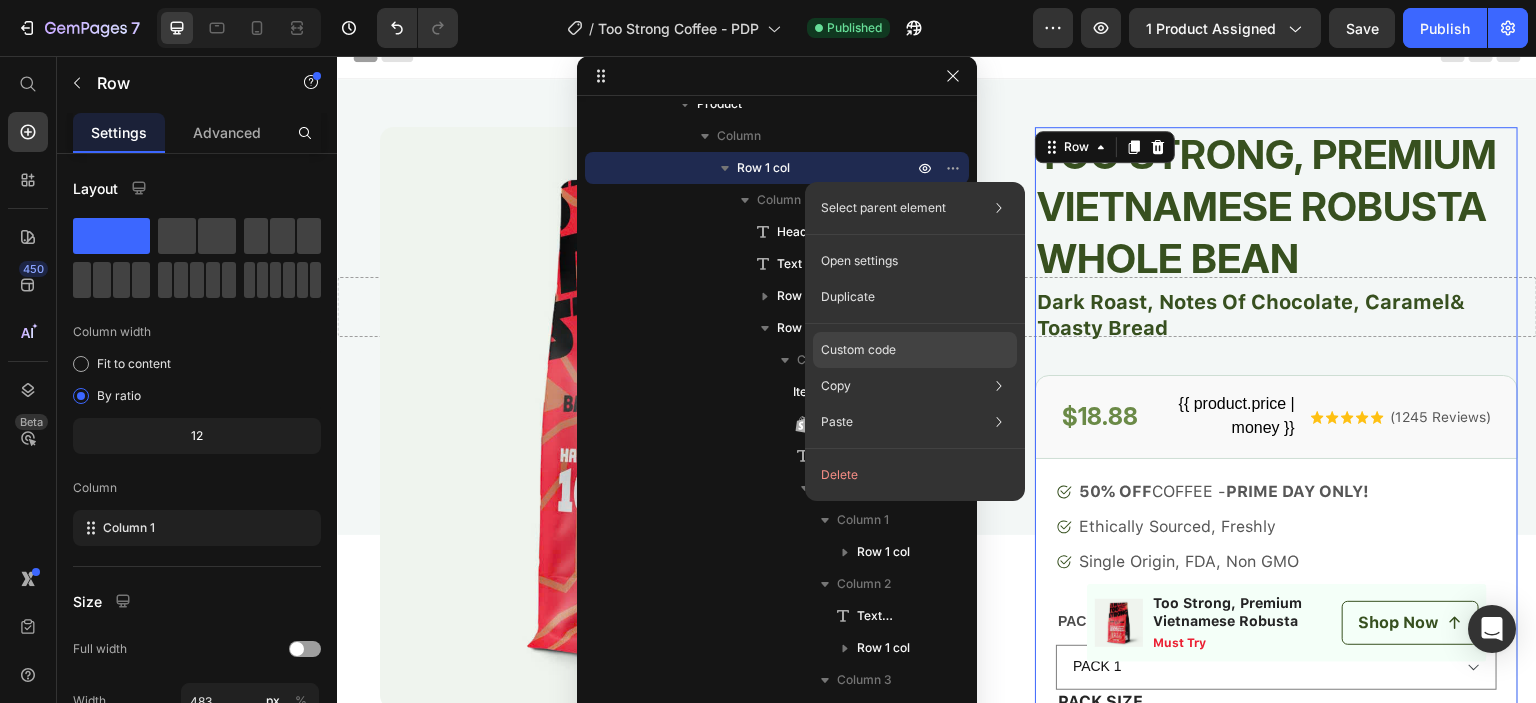 click on "Custom code" at bounding box center (858, 350) 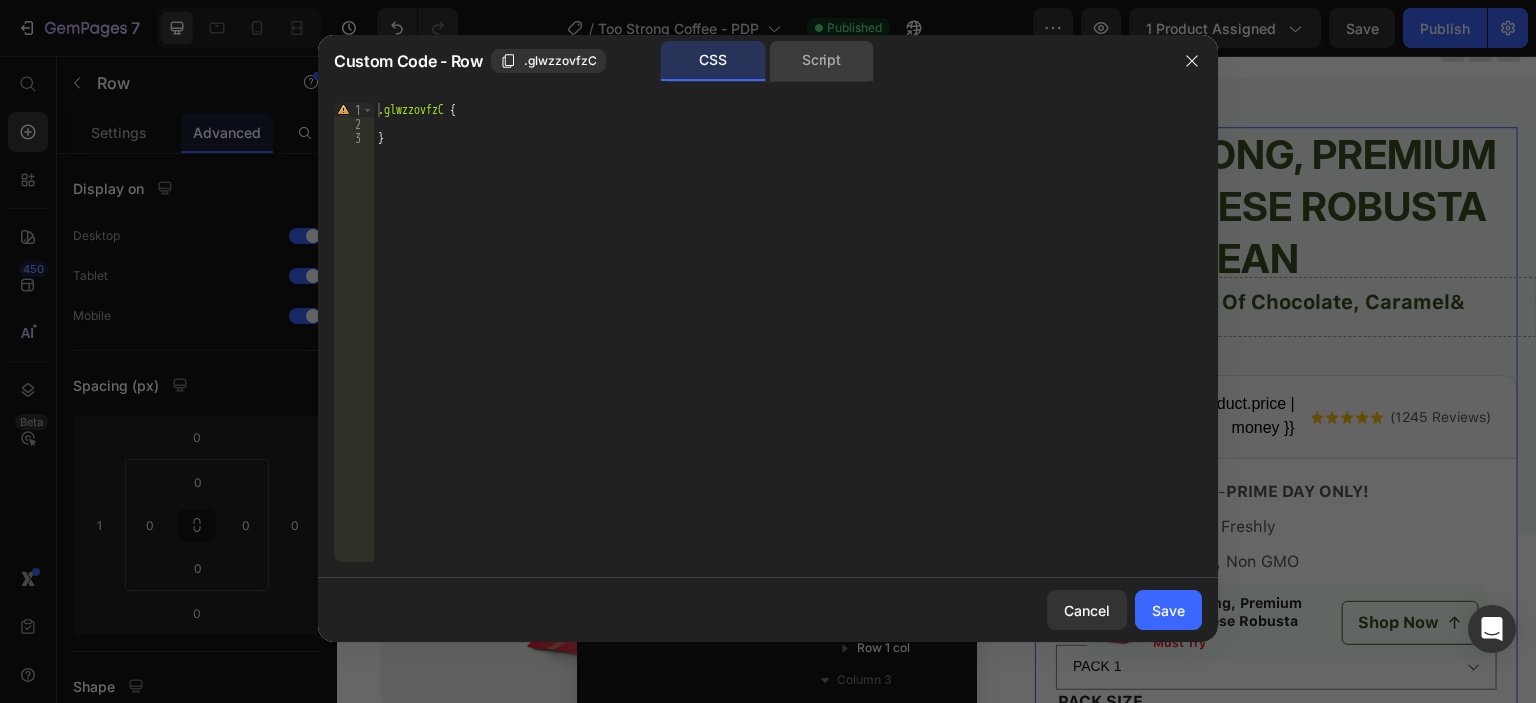 click on "Script" 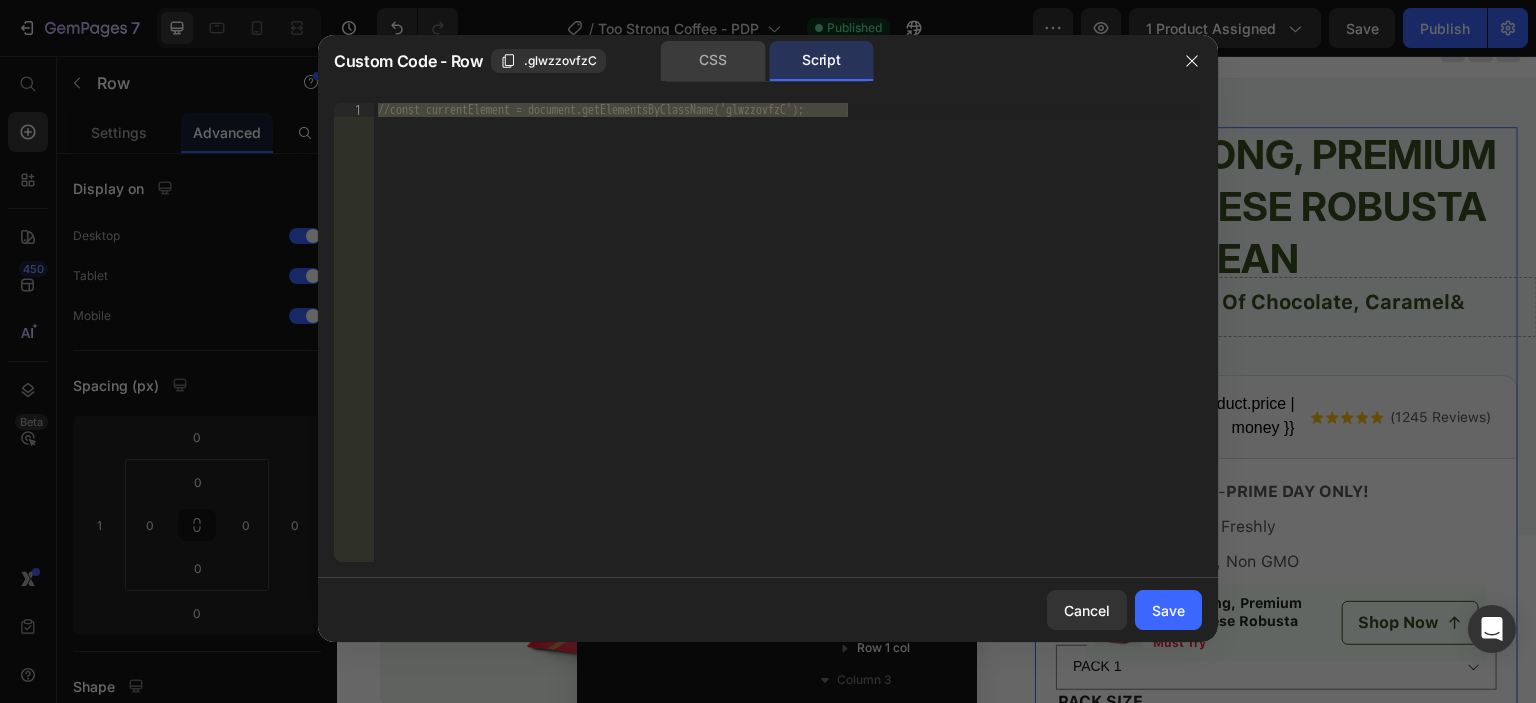 click on "CSS" 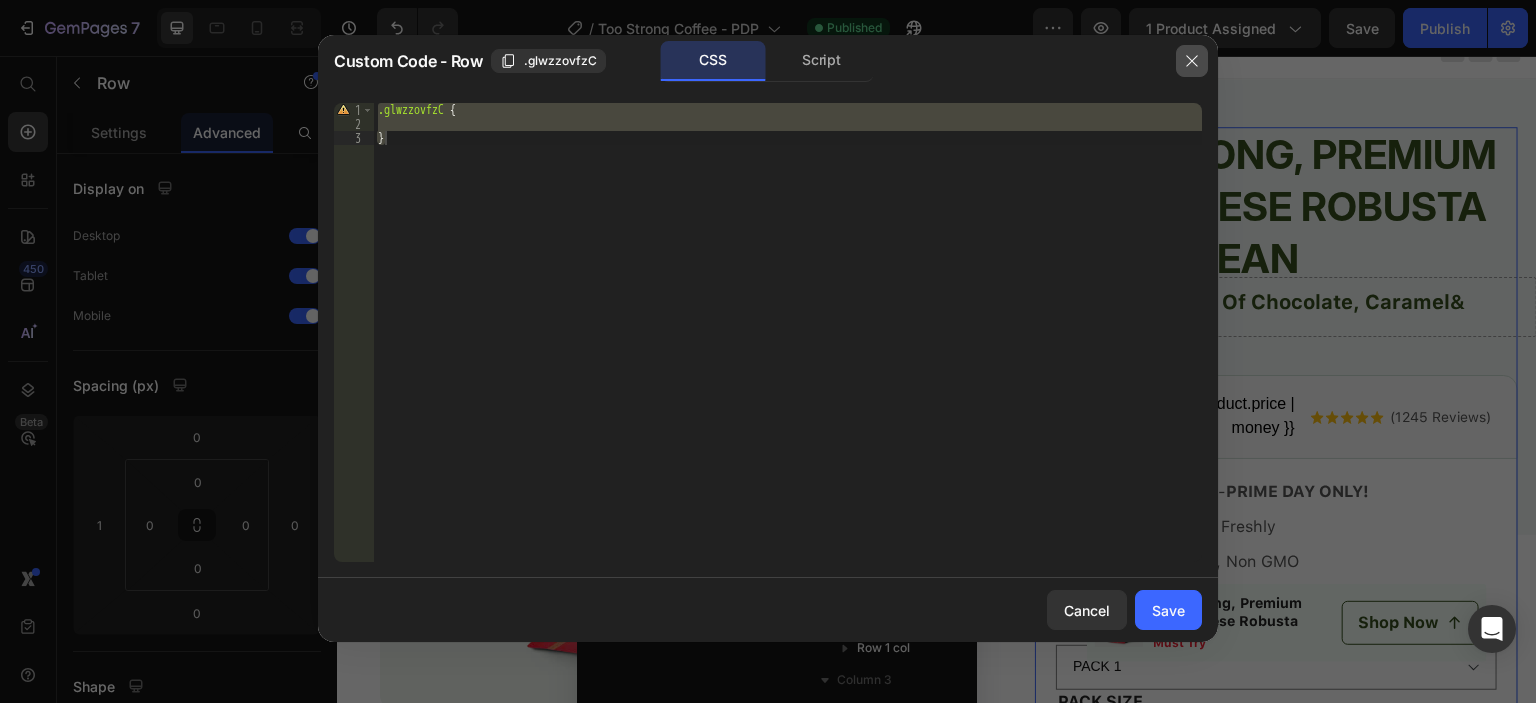 click at bounding box center (1192, 61) 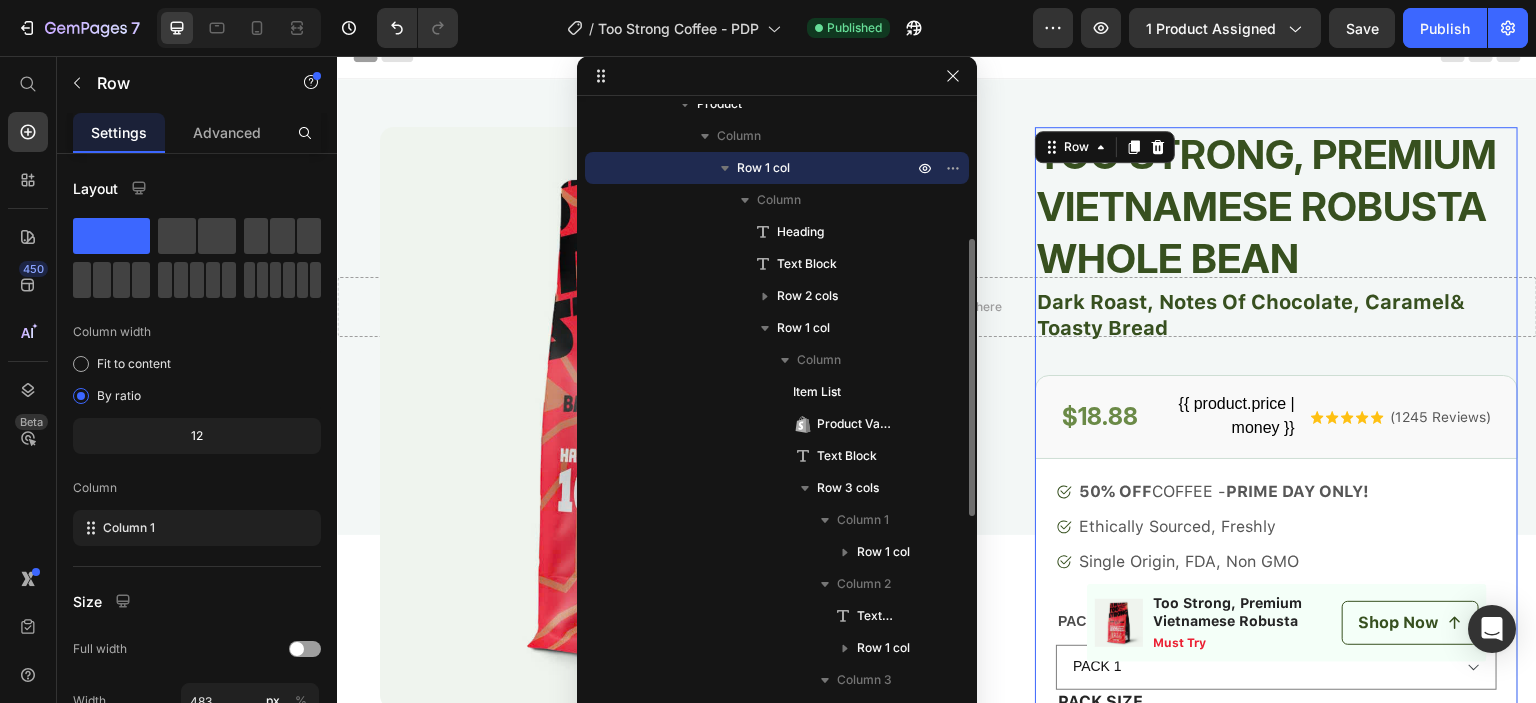 scroll, scrollTop: 104, scrollLeft: 0, axis: vertical 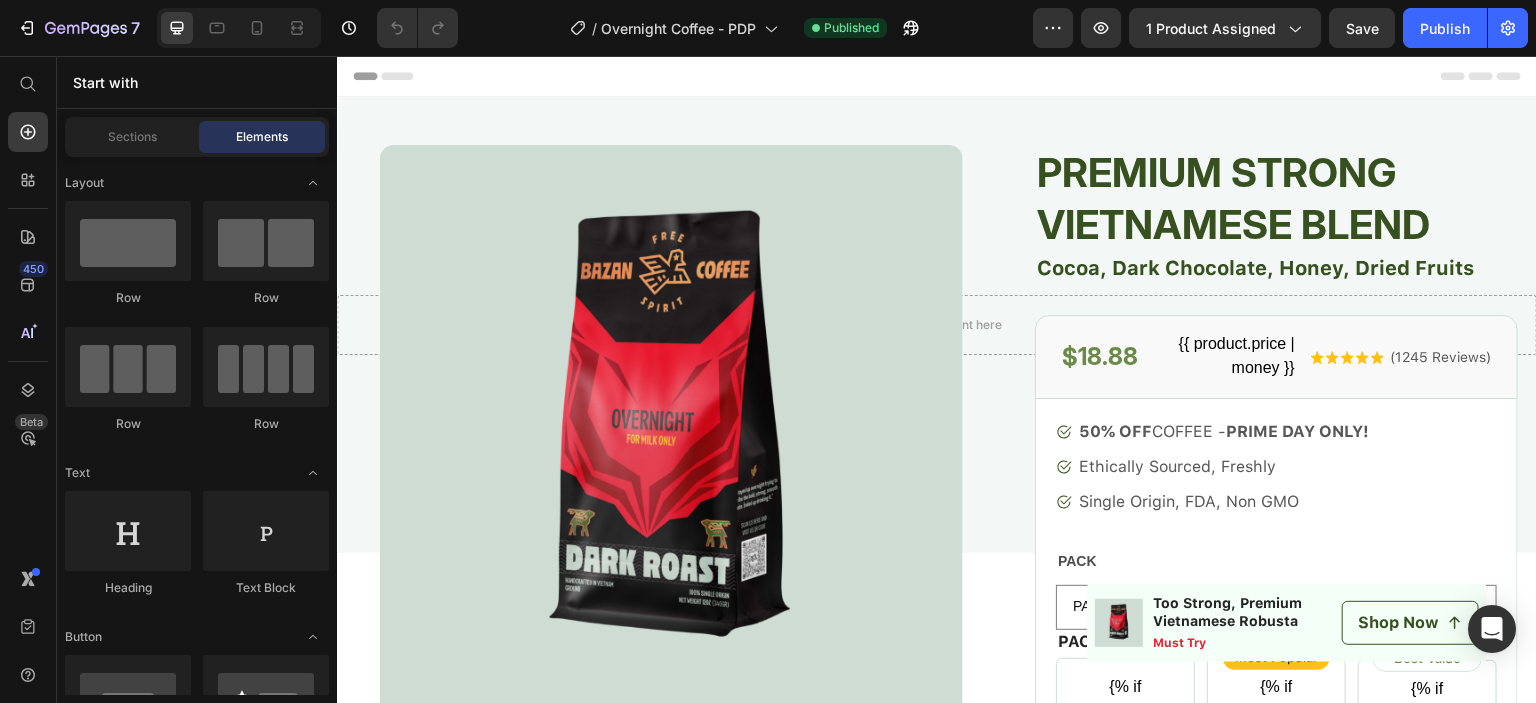 drag, startPoint x: 2797, startPoint y: 58, endPoint x: 972, endPoint y: 111, distance: 1825.7694 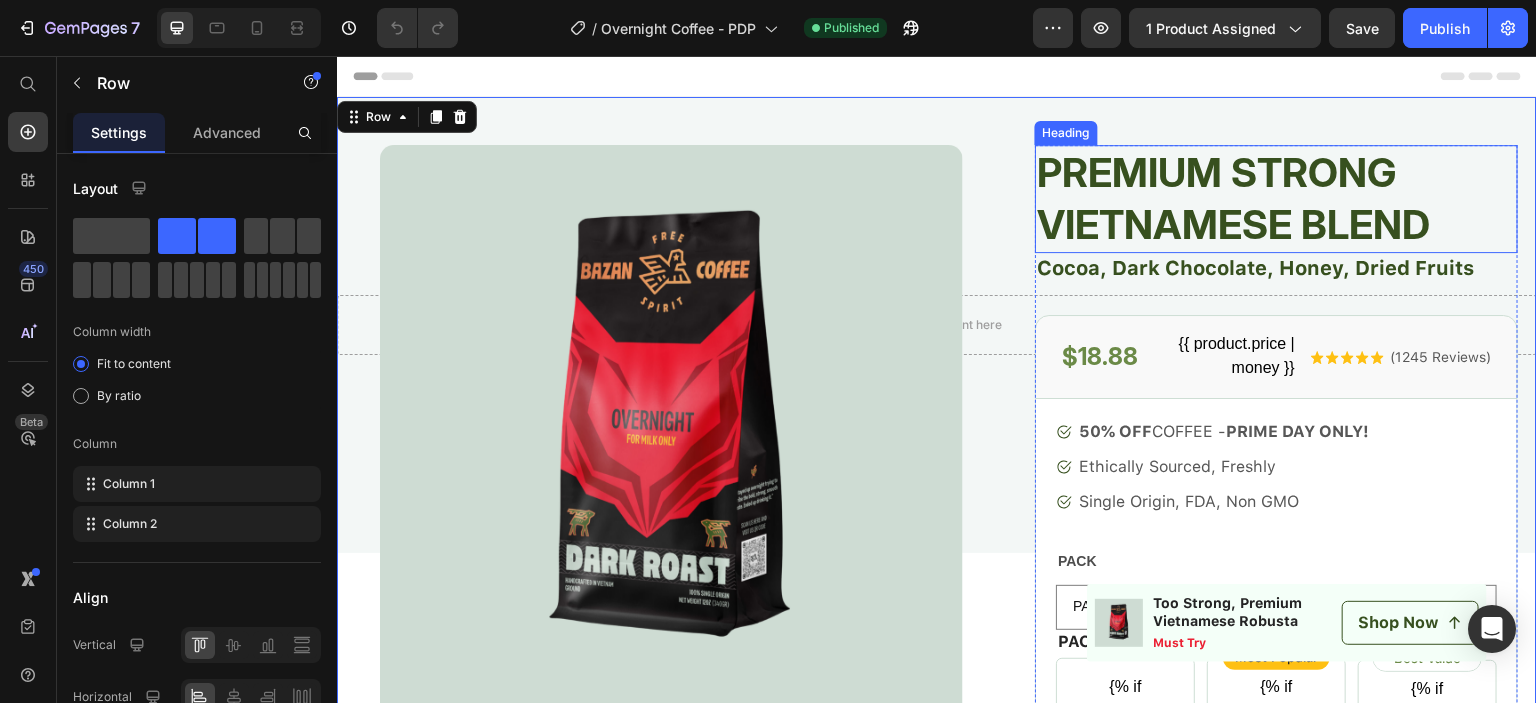 click on "Premium Strong Vietnamese Blend" at bounding box center [1276, 199] 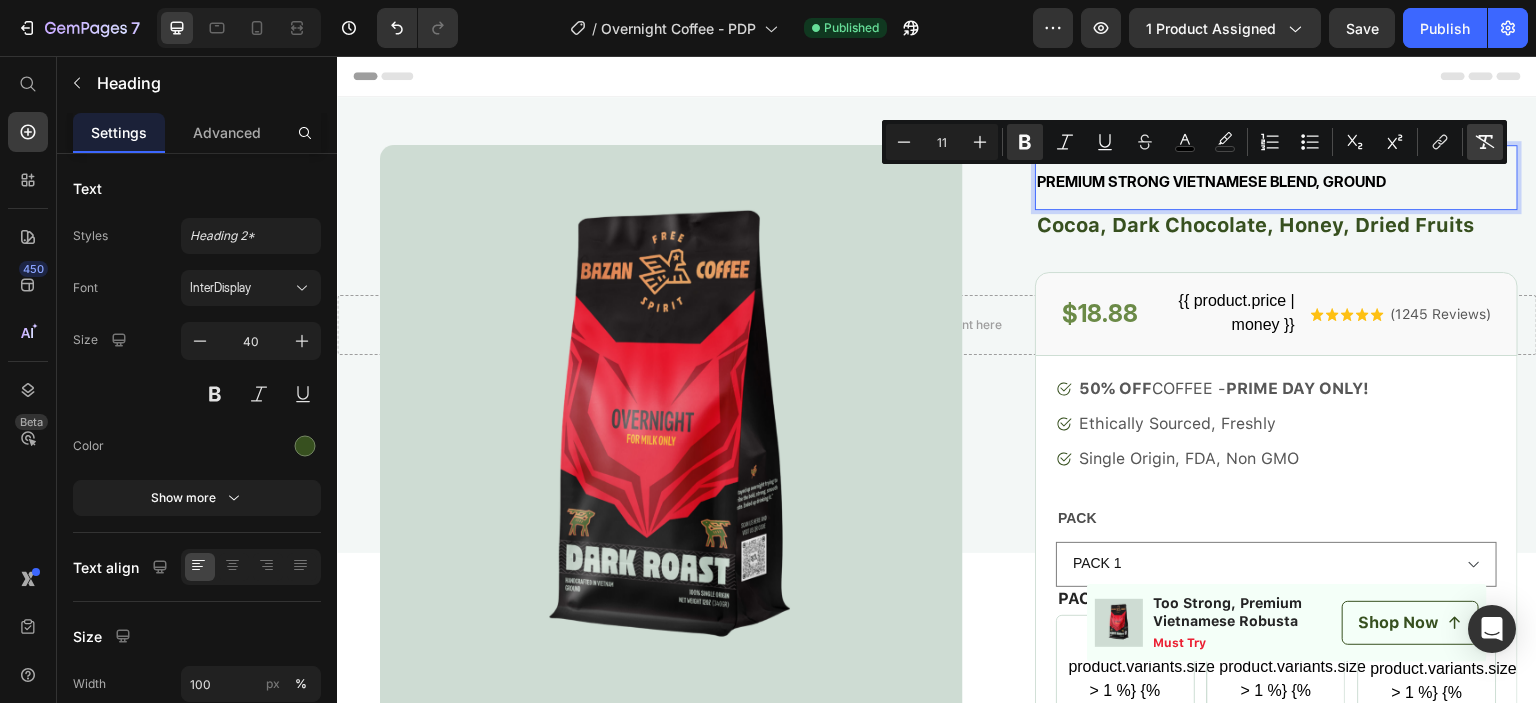 click 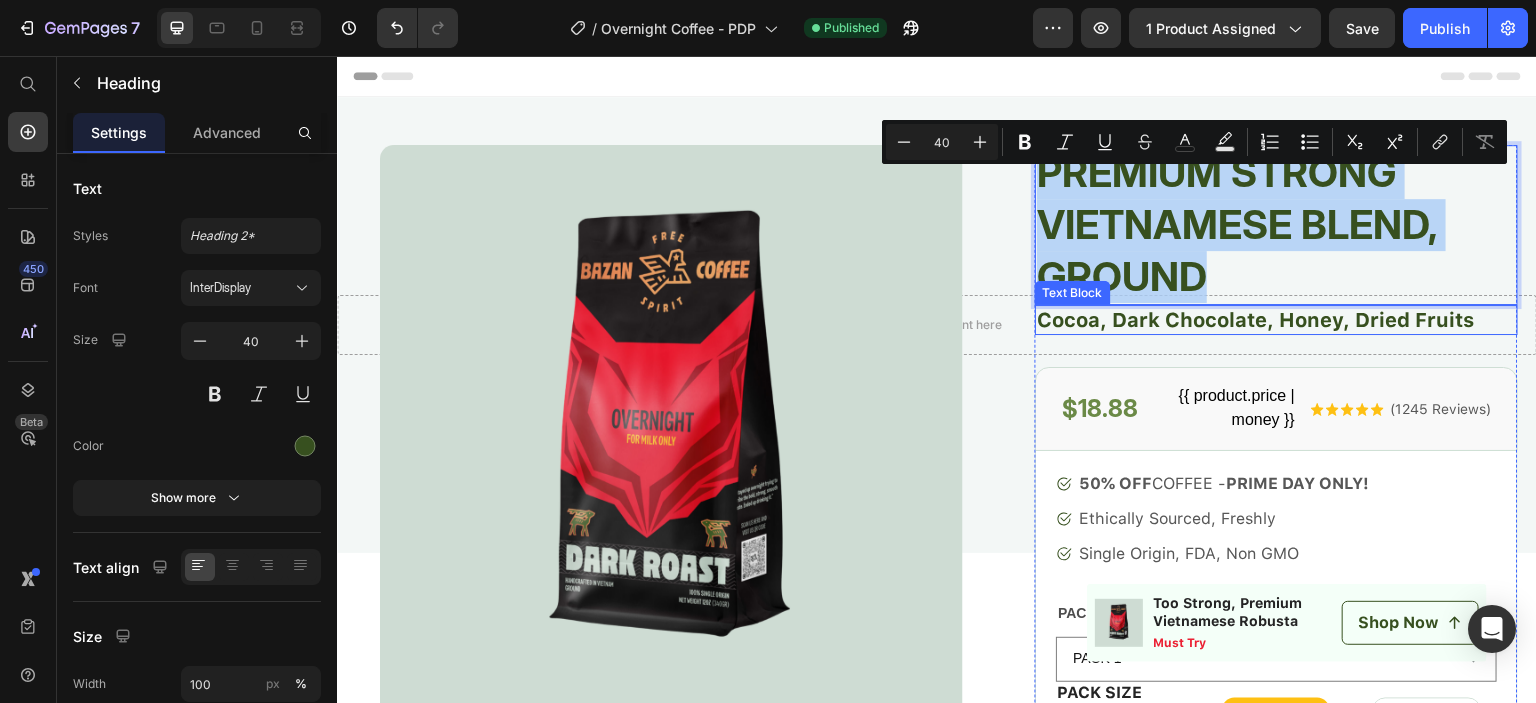 click on "Cocoa, Dark Chocolate, Honey, Dried Fruits" at bounding box center (1276, 320) 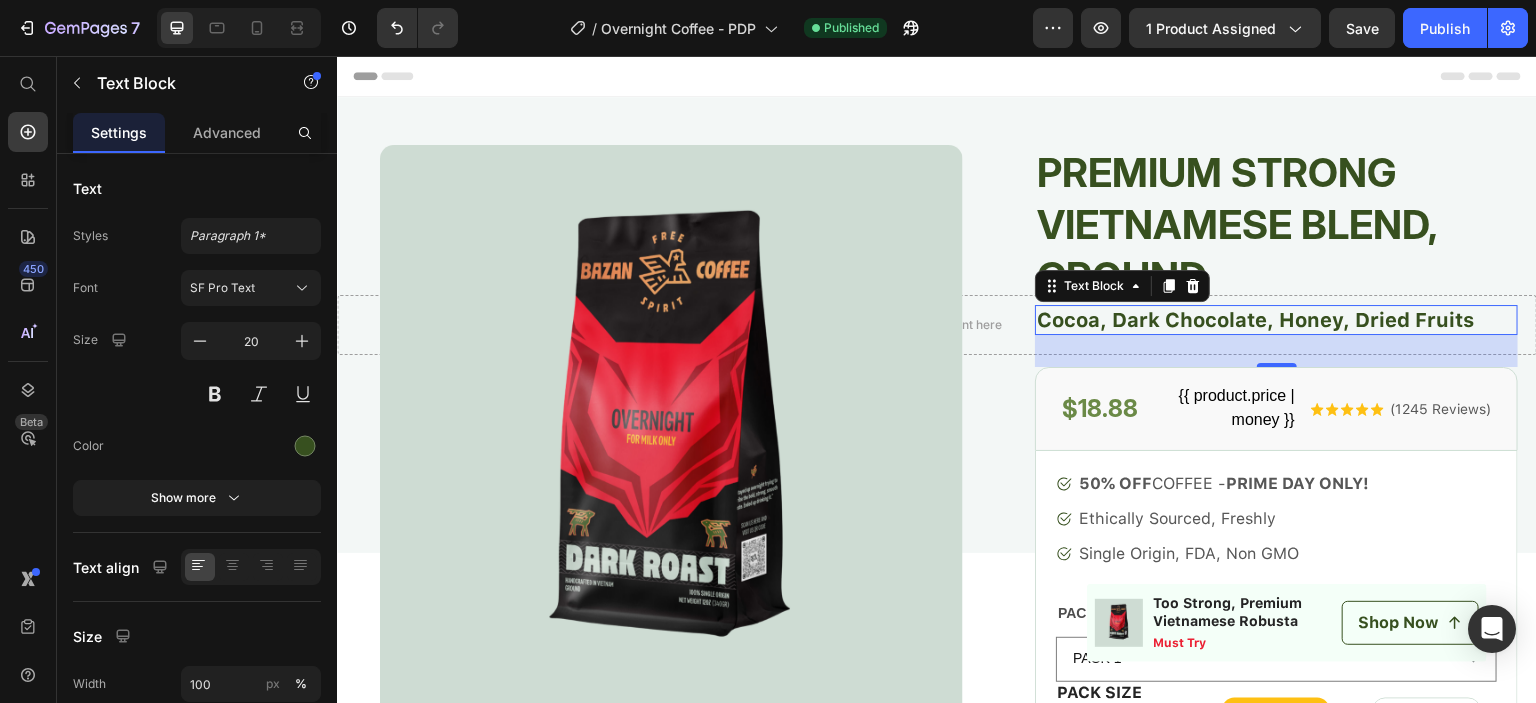 click on "Cocoa, Dark Chocolate, Honey, Dried Fruits" at bounding box center [1276, 320] 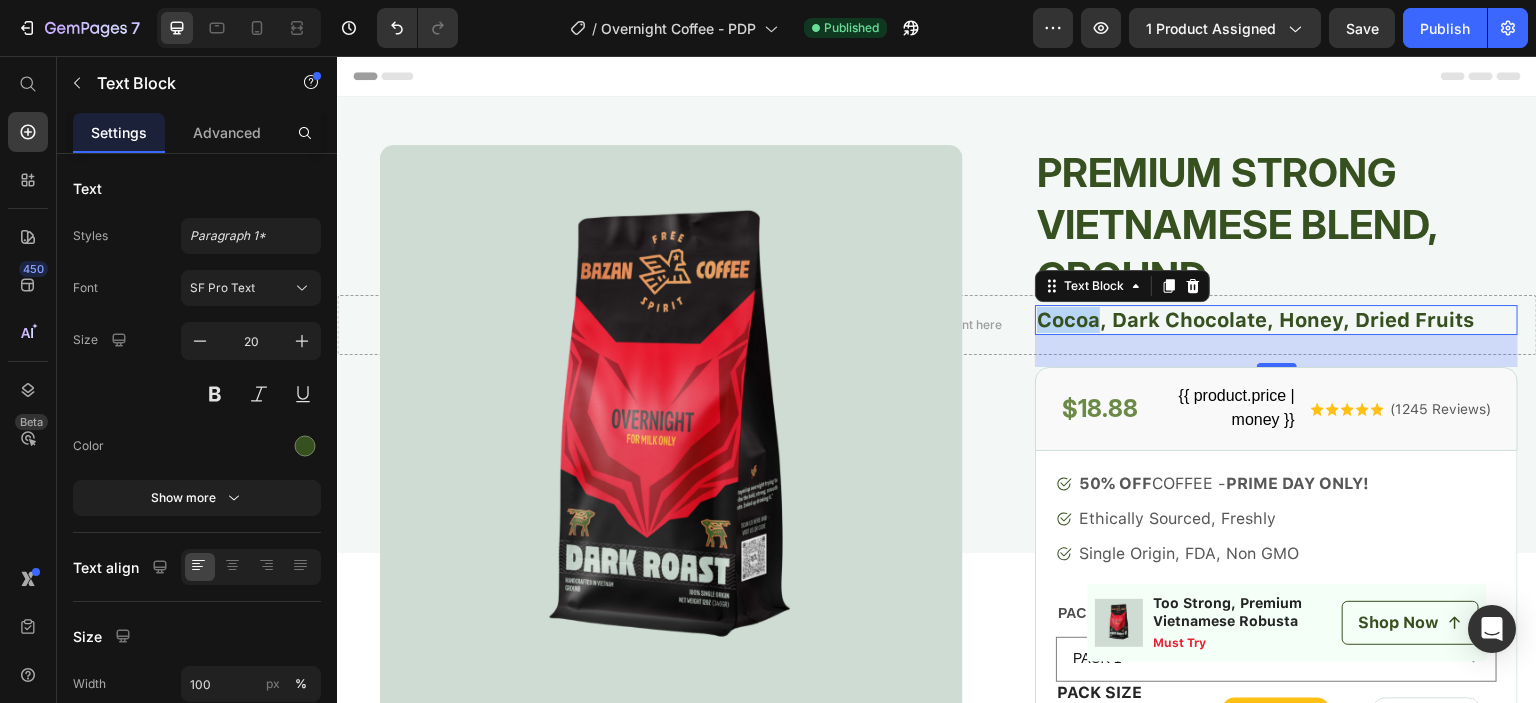 click on "Cocoa, Dark Chocolate, Honey, Dried Fruits" at bounding box center (1276, 320) 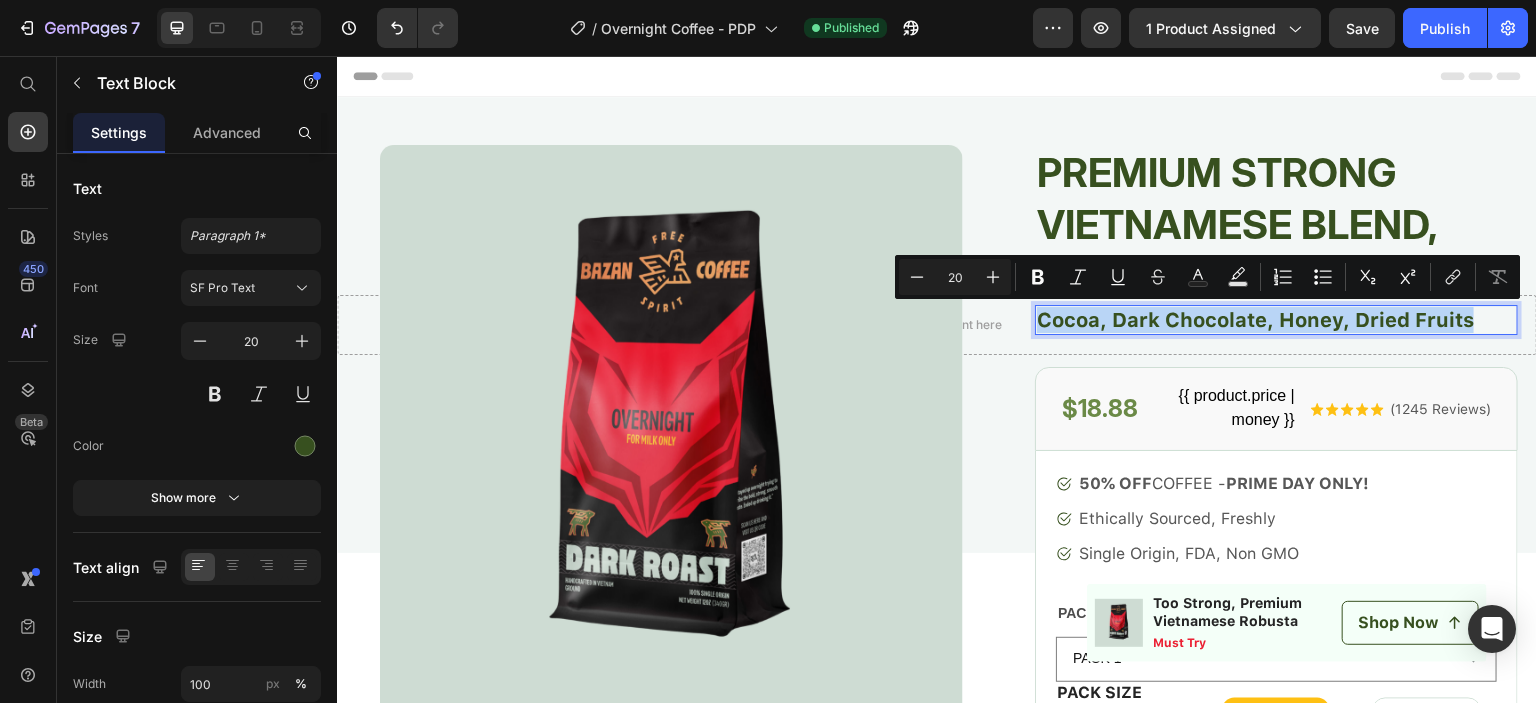 type on "10" 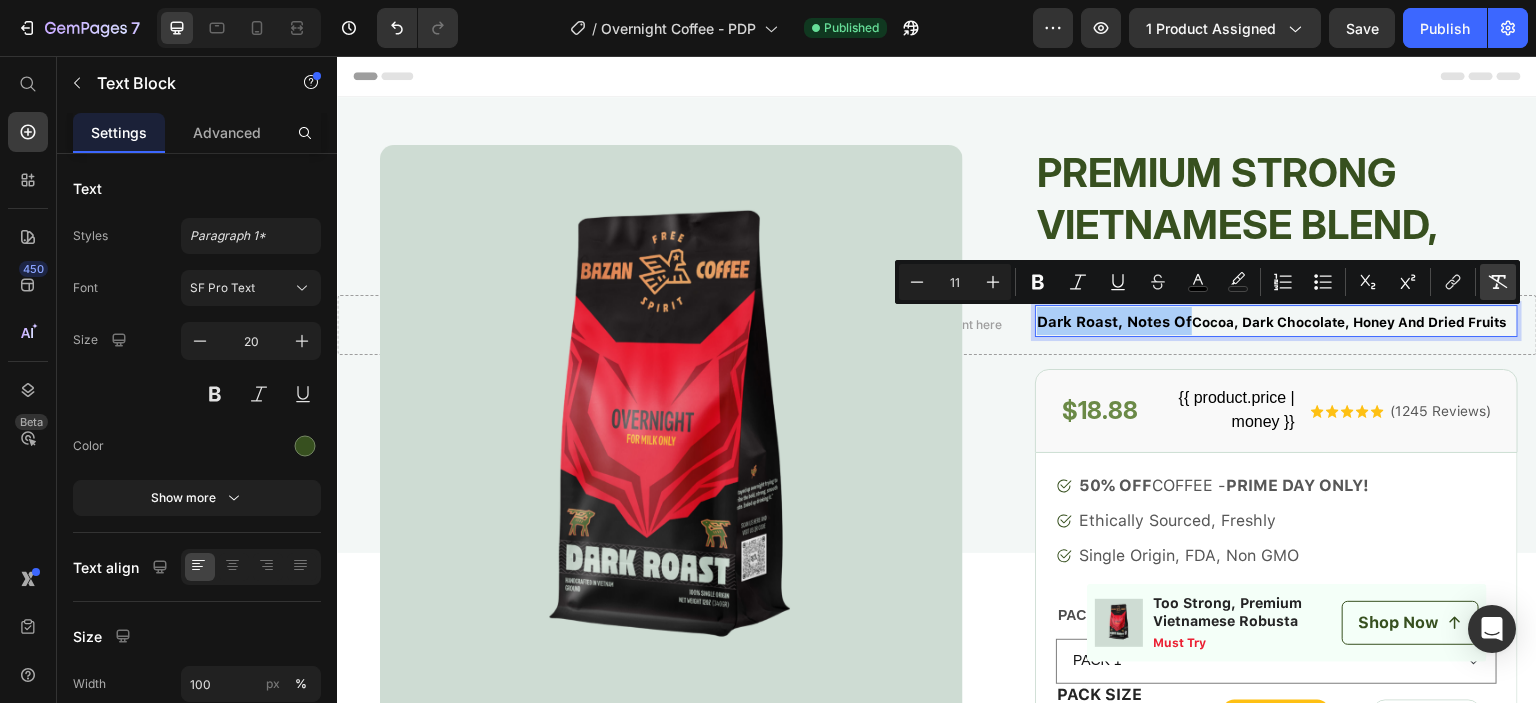 click 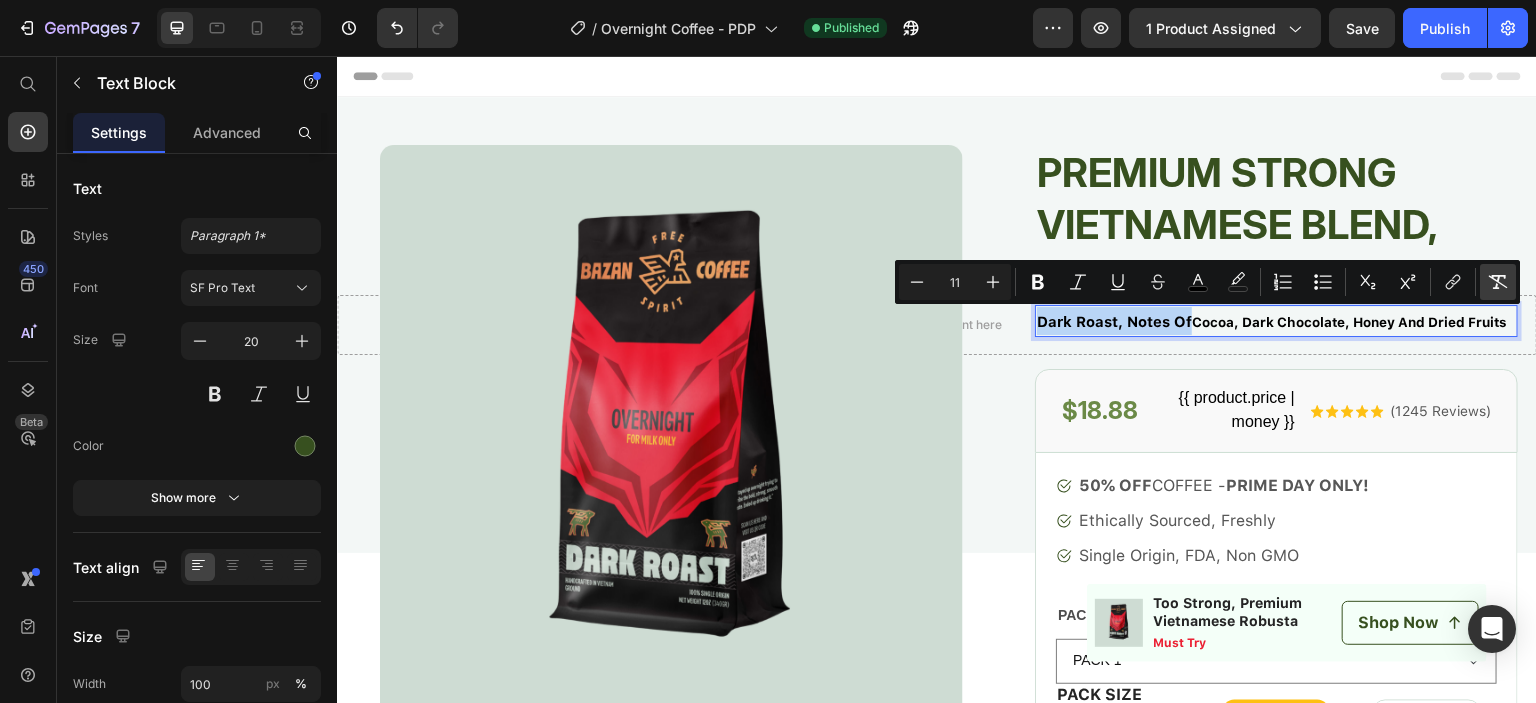 type on "20" 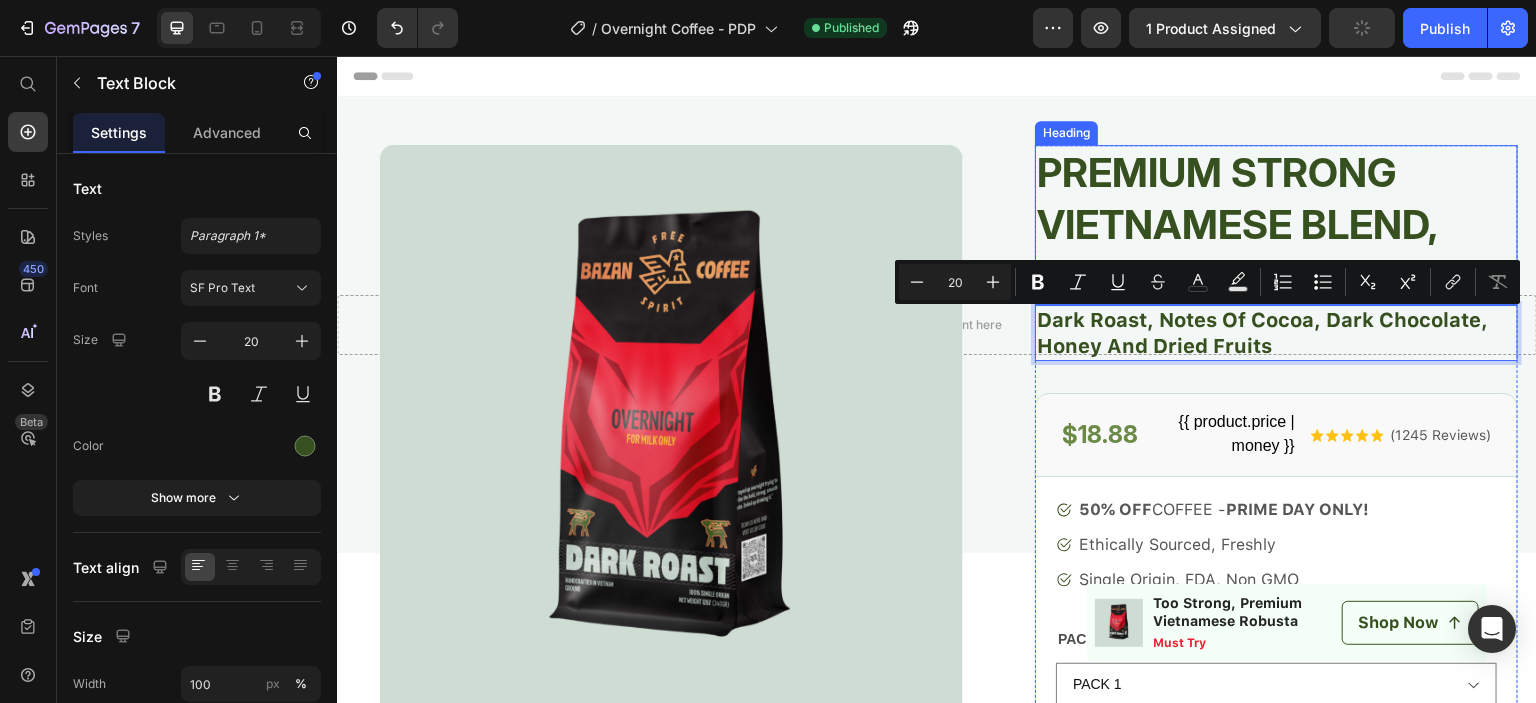 click on "Premium Strong Vietnamese Blend, Ground" at bounding box center [1276, 225] 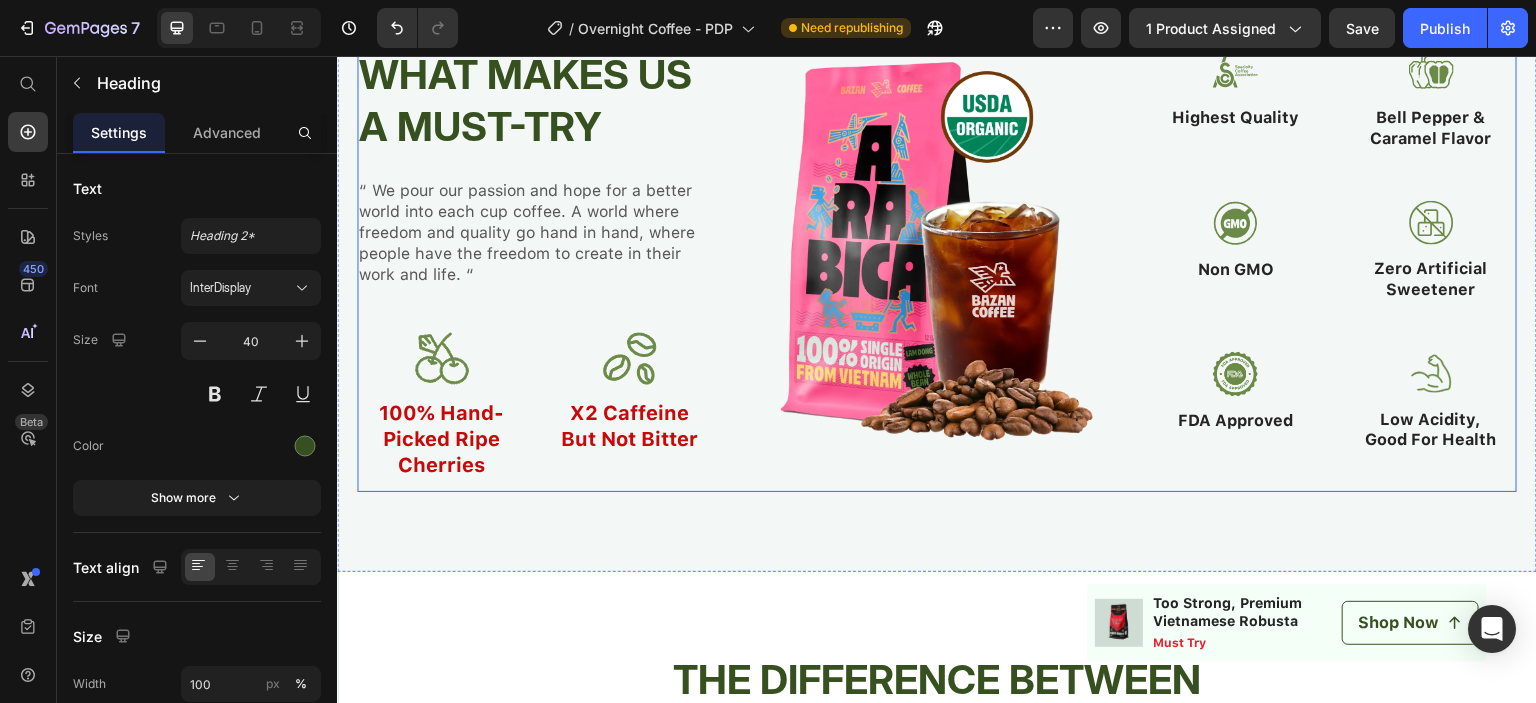 scroll, scrollTop: 3200, scrollLeft: 0, axis: vertical 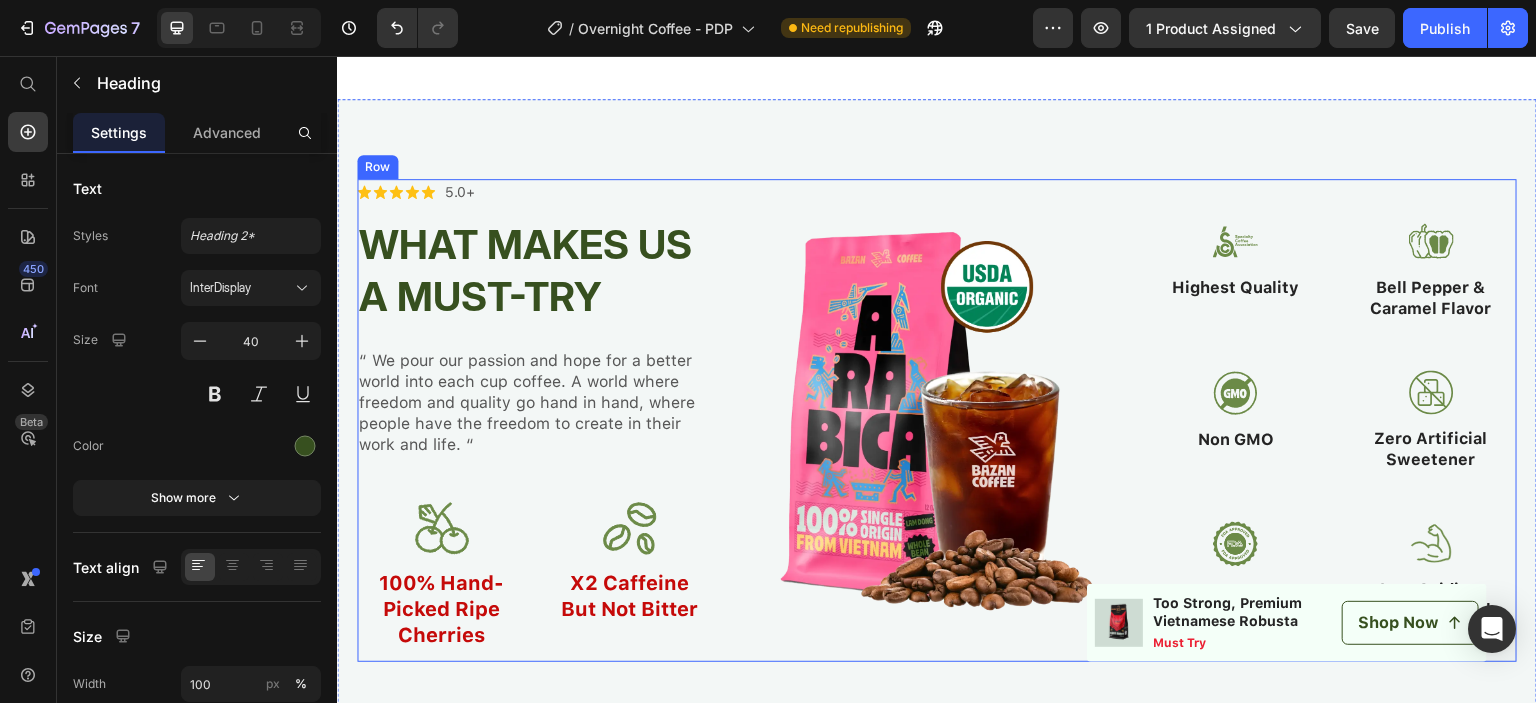 click on "Image" at bounding box center [937, 420] 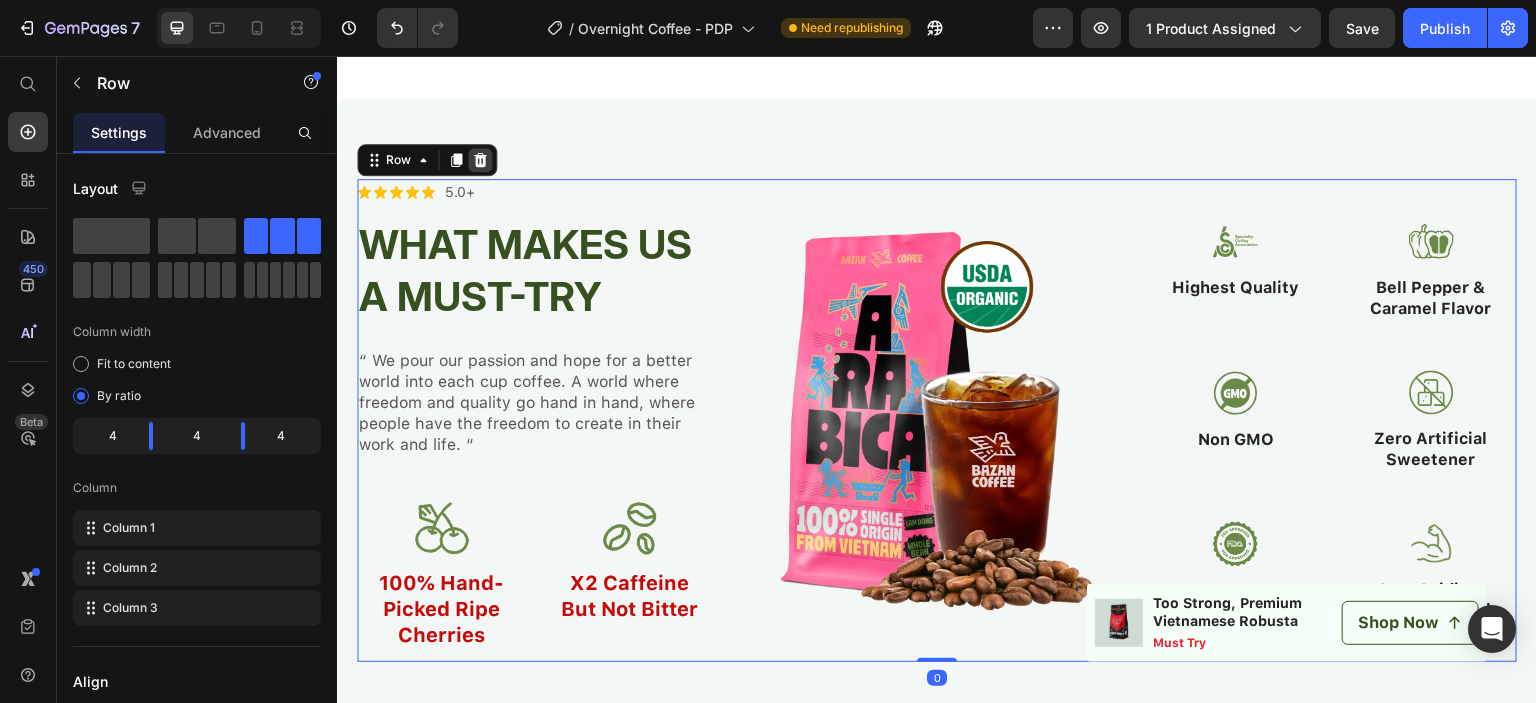 click at bounding box center (480, 160) 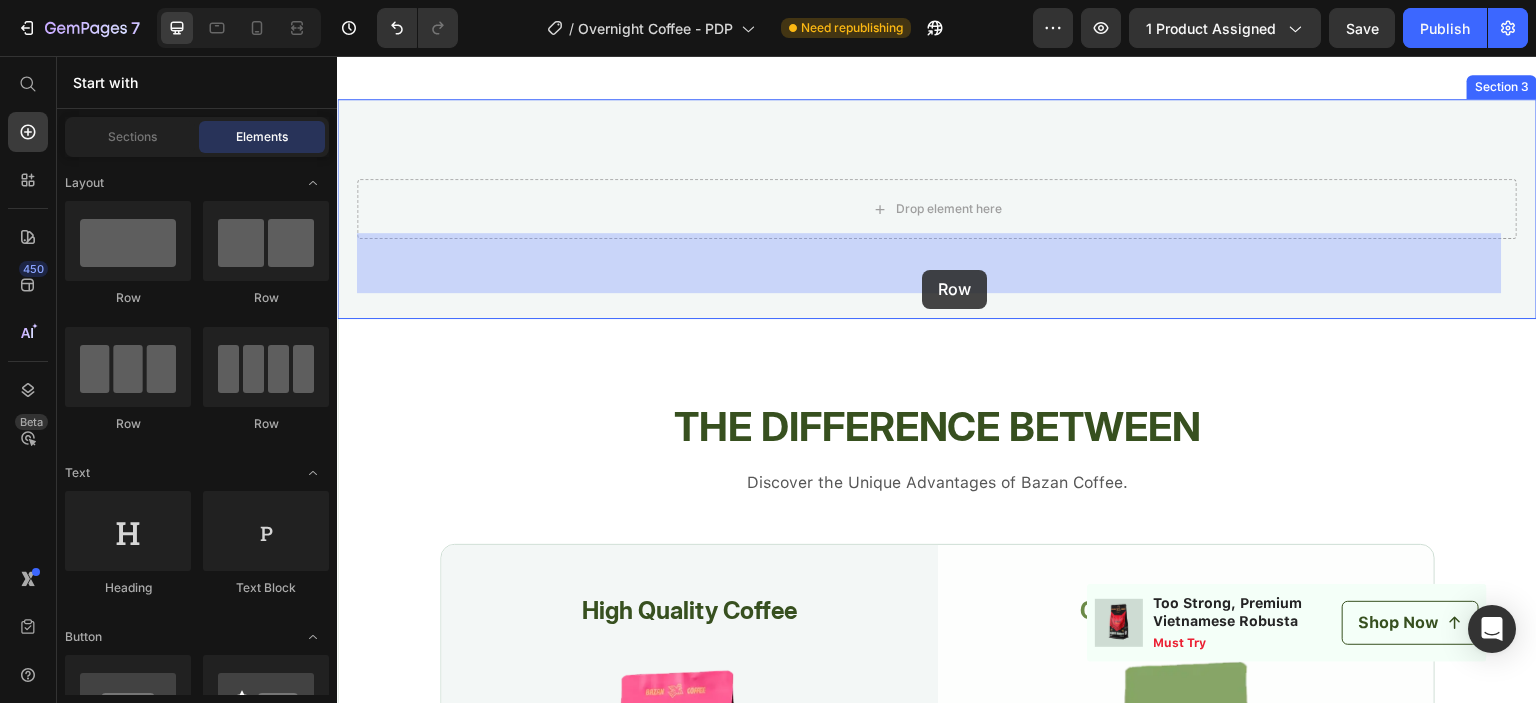 drag, startPoint x: 456, startPoint y: 279, endPoint x: 476, endPoint y: 309, distance: 36.05551 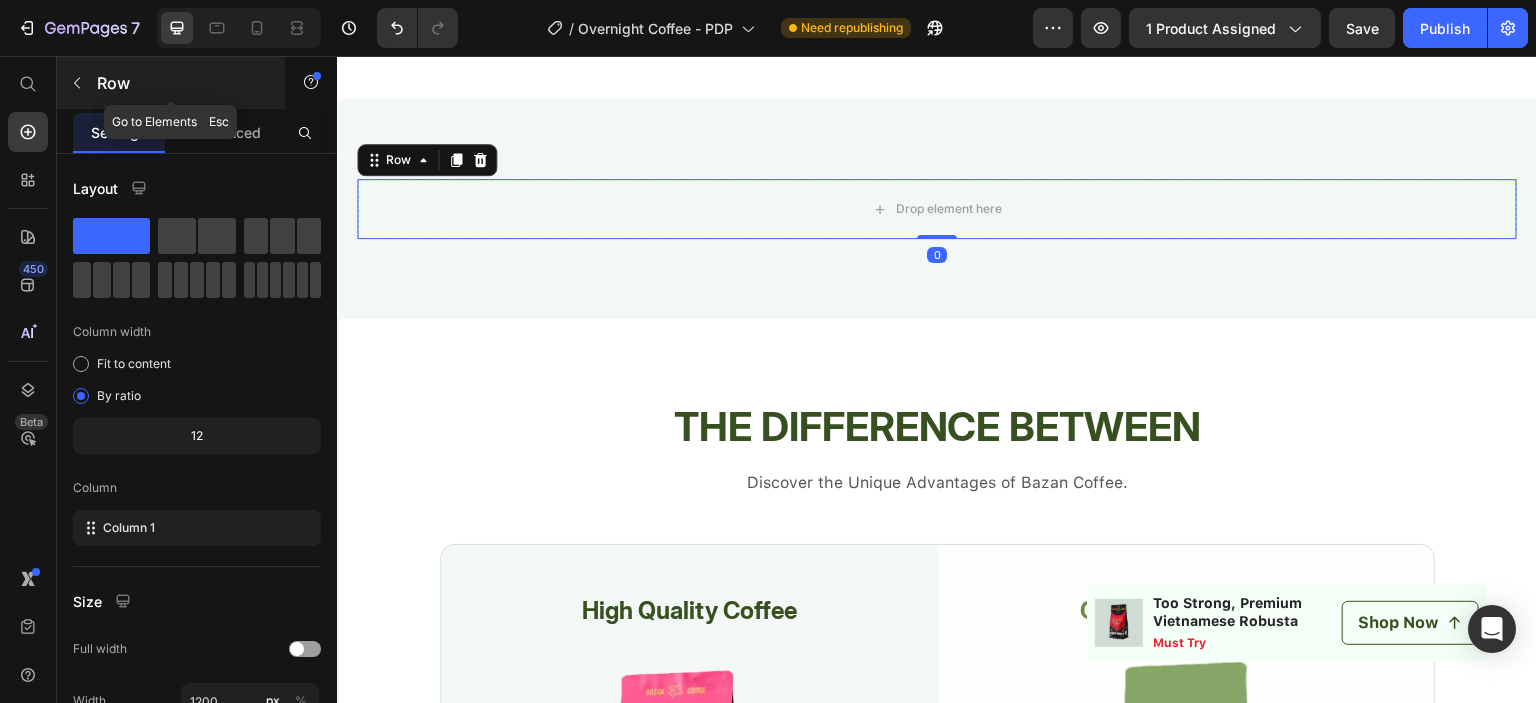 click 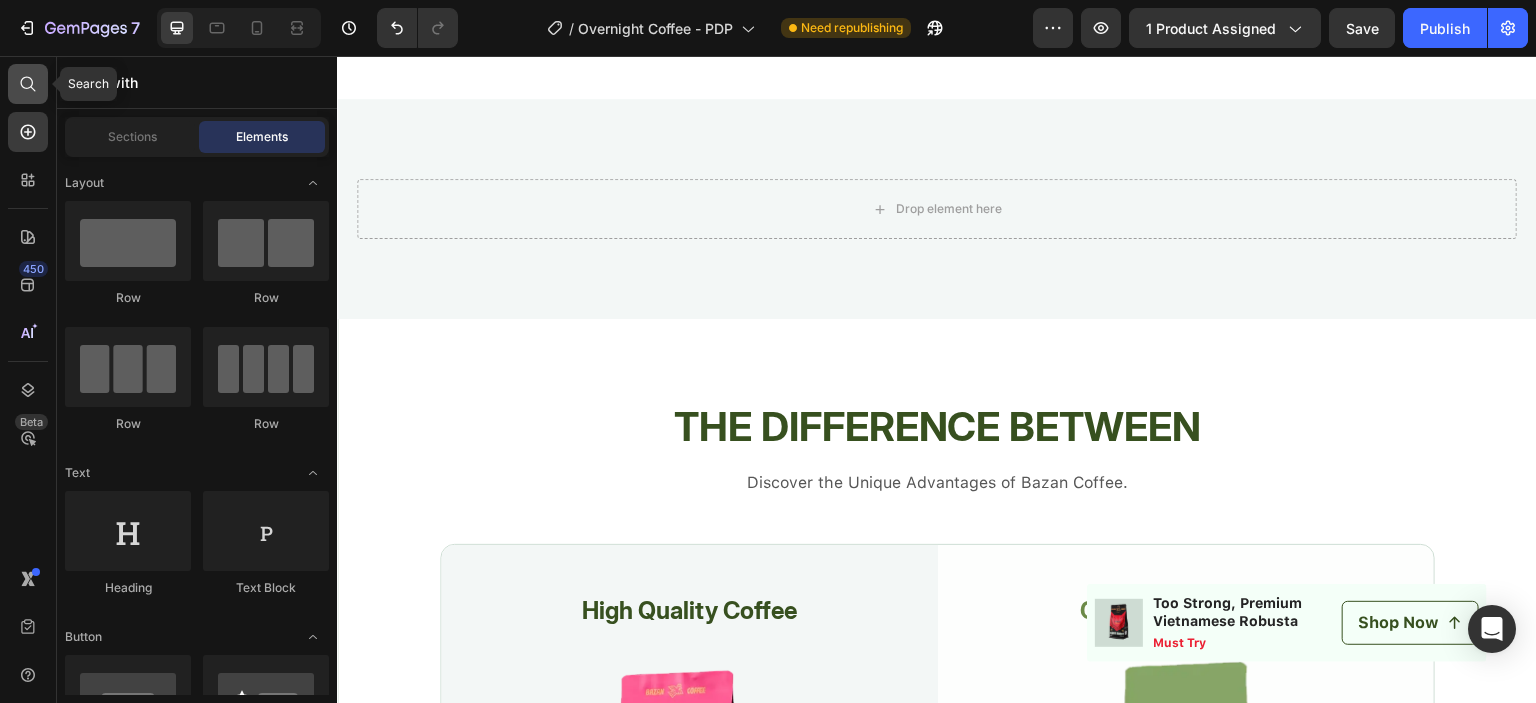 click 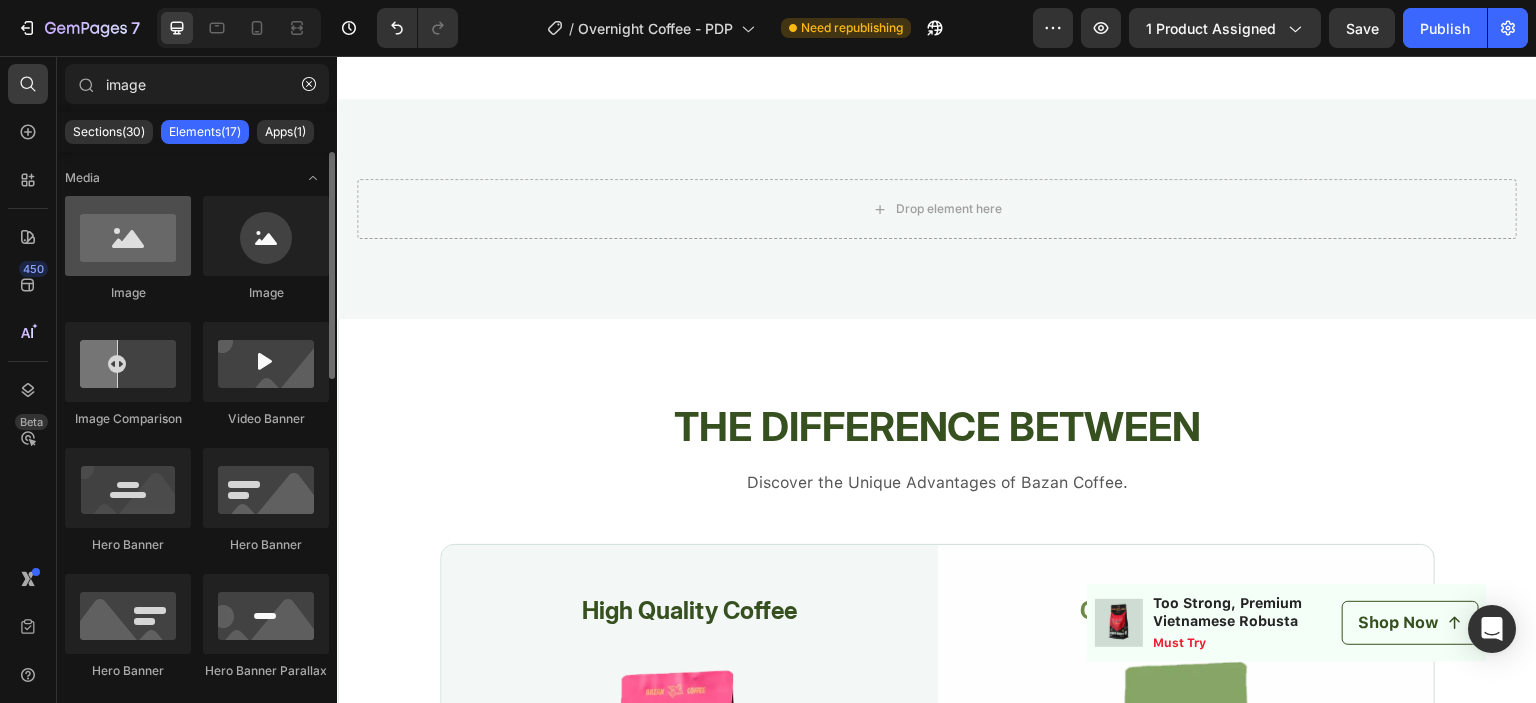 type on "image" 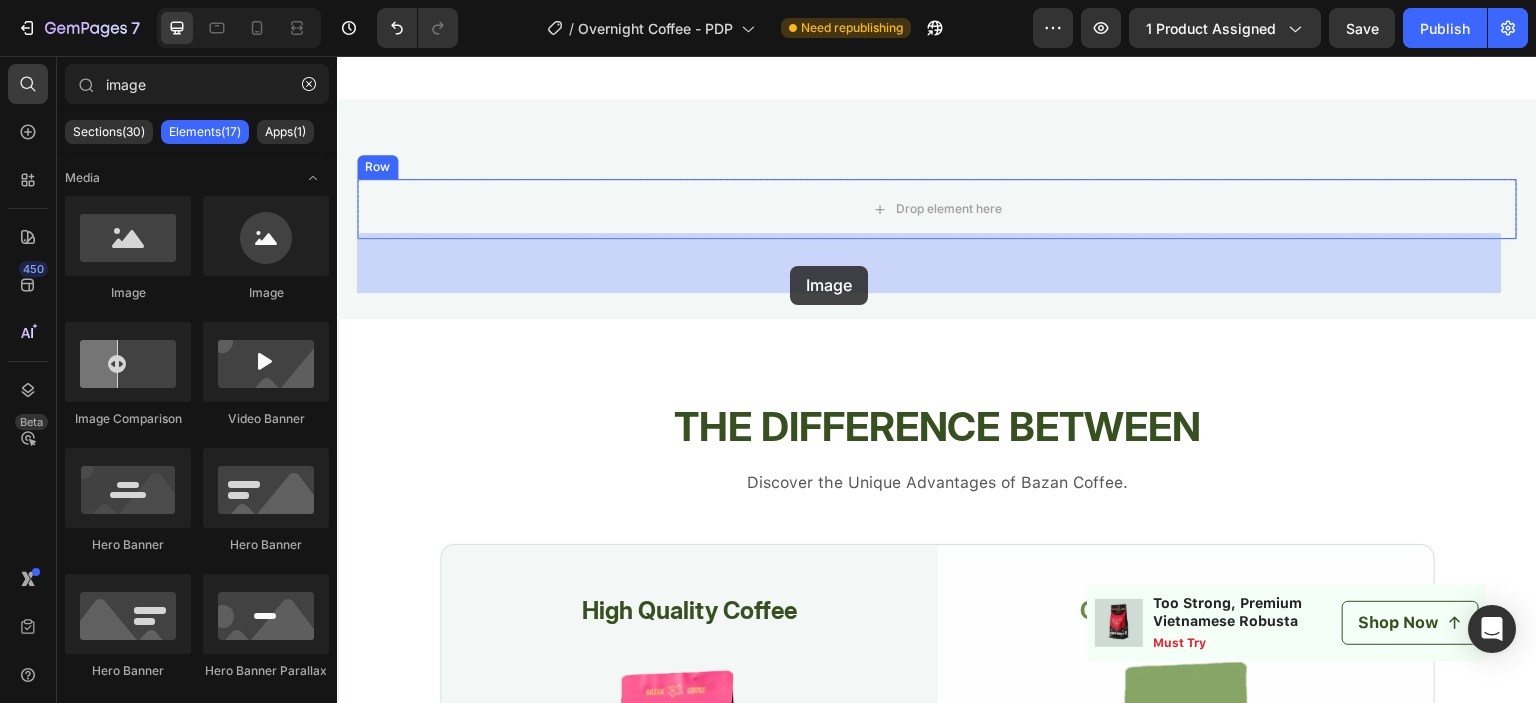 drag, startPoint x: 527, startPoint y: 315, endPoint x: 404, endPoint y: 259, distance: 135.14807 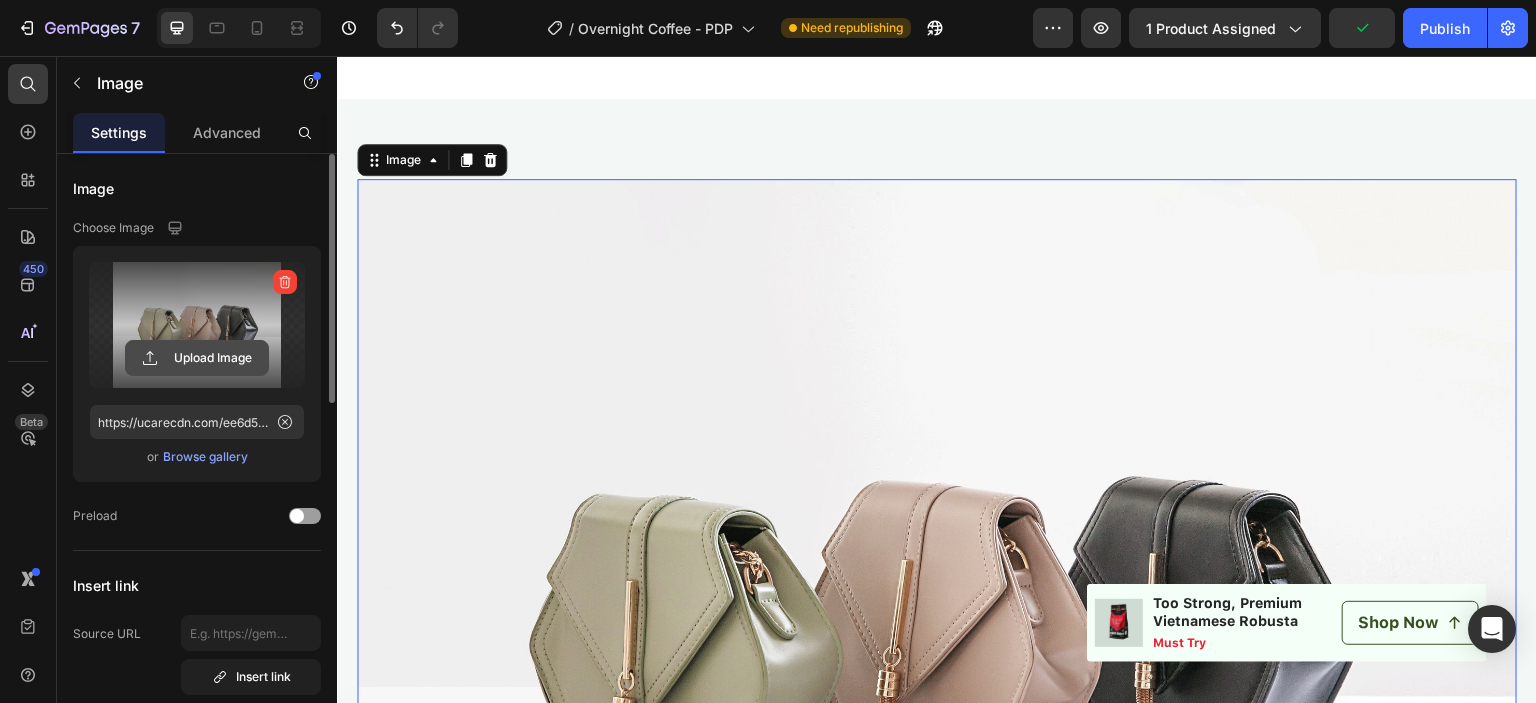 click 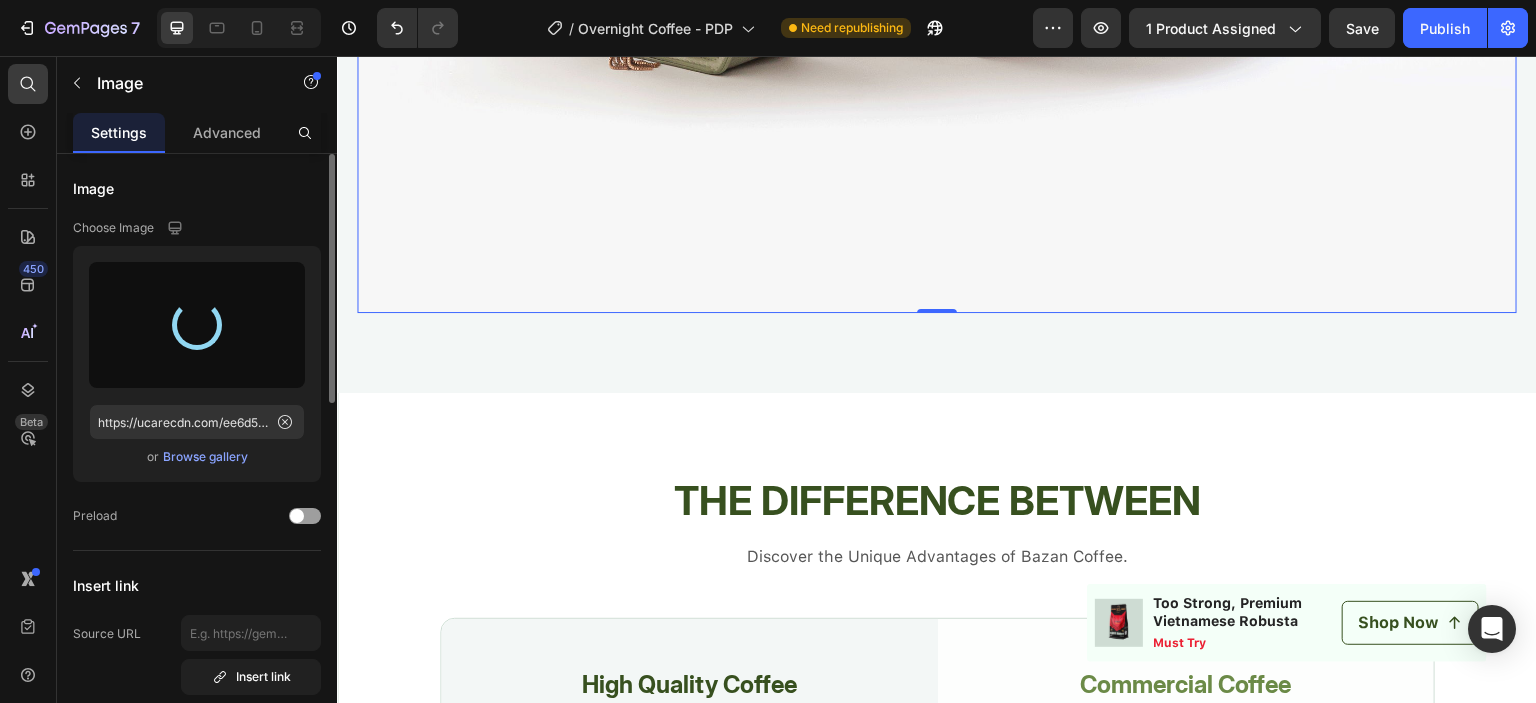 scroll, scrollTop: 4000, scrollLeft: 0, axis: vertical 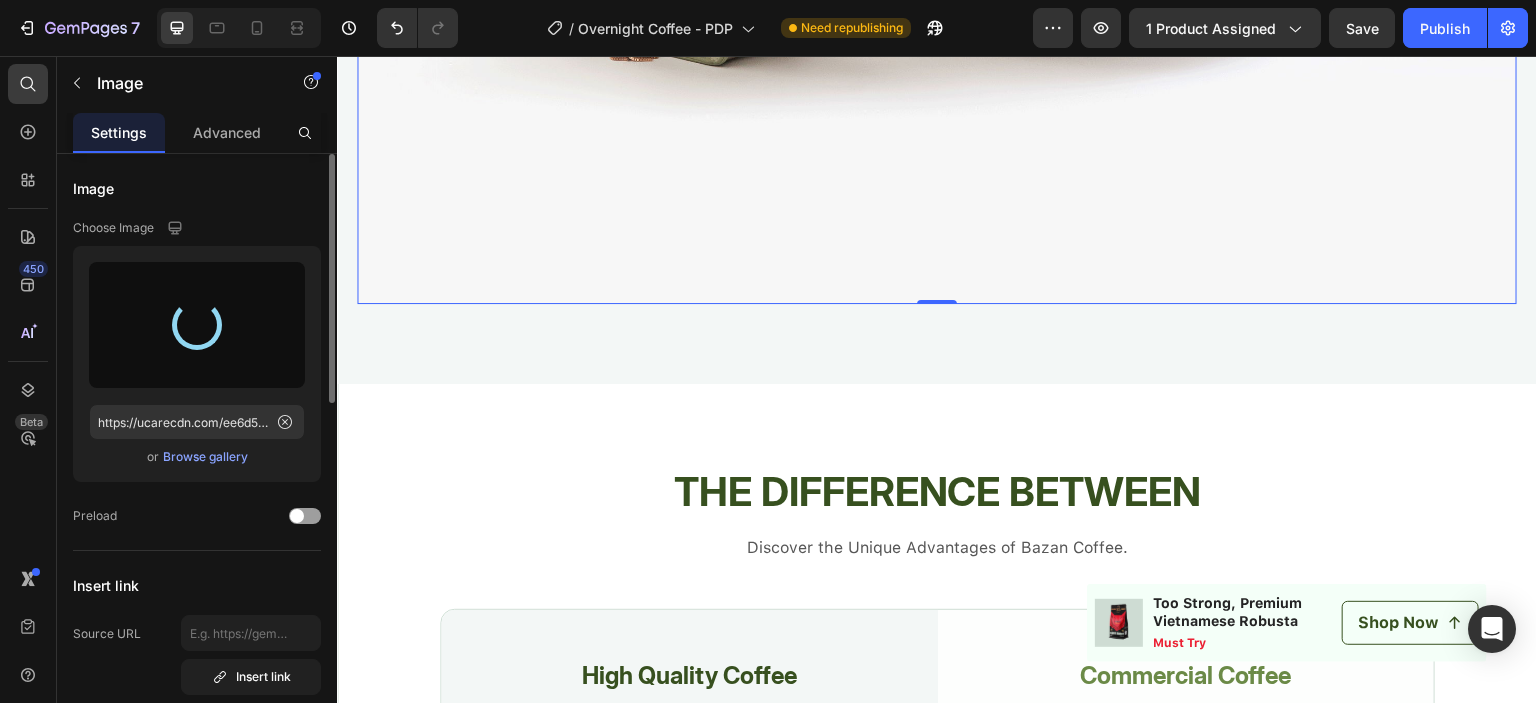 type on "https://cdn.shopify.com/s/files/1/0552/2672/8559/files/gempages_543191436674204580-54ee7b89-b9b9-4af5-8de7-a20b0e5d8a3d.png" 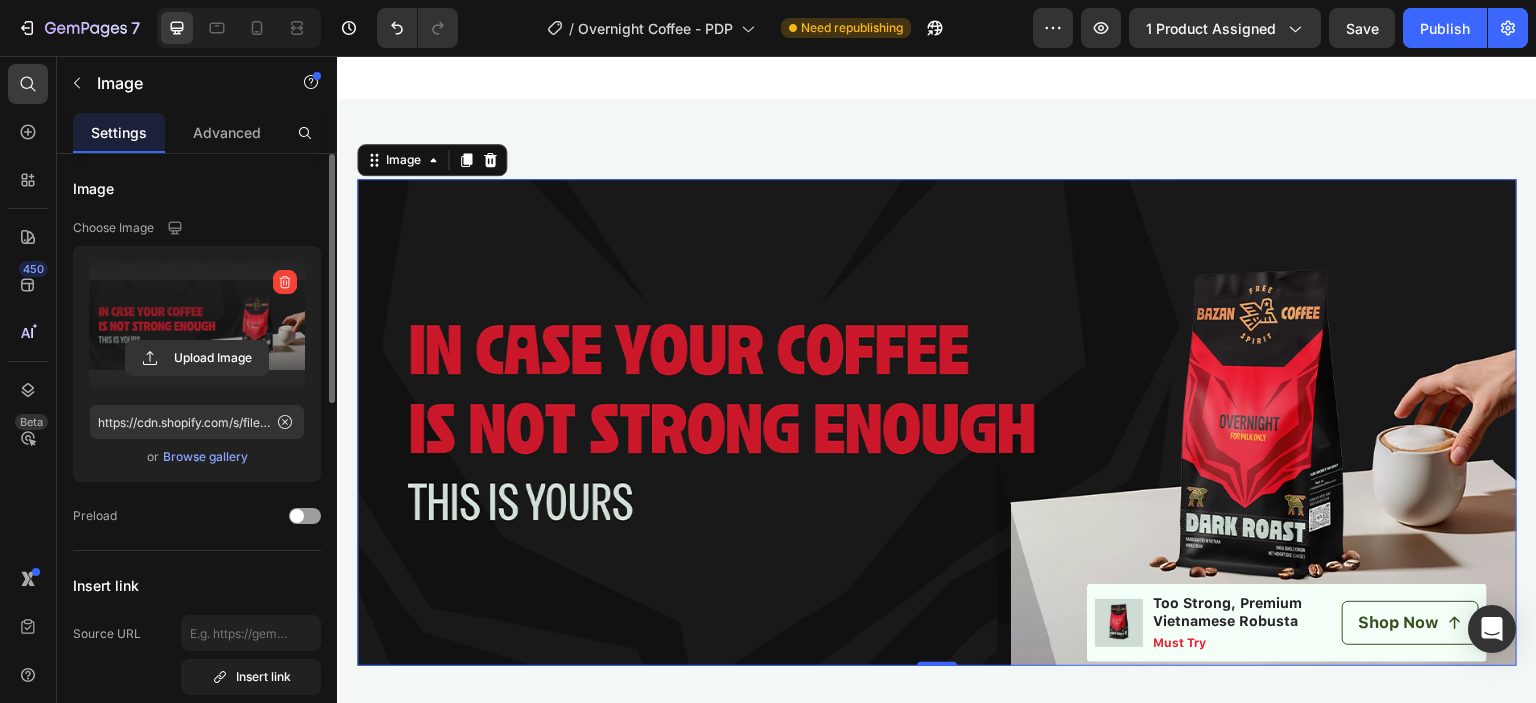 scroll, scrollTop: 3200, scrollLeft: 0, axis: vertical 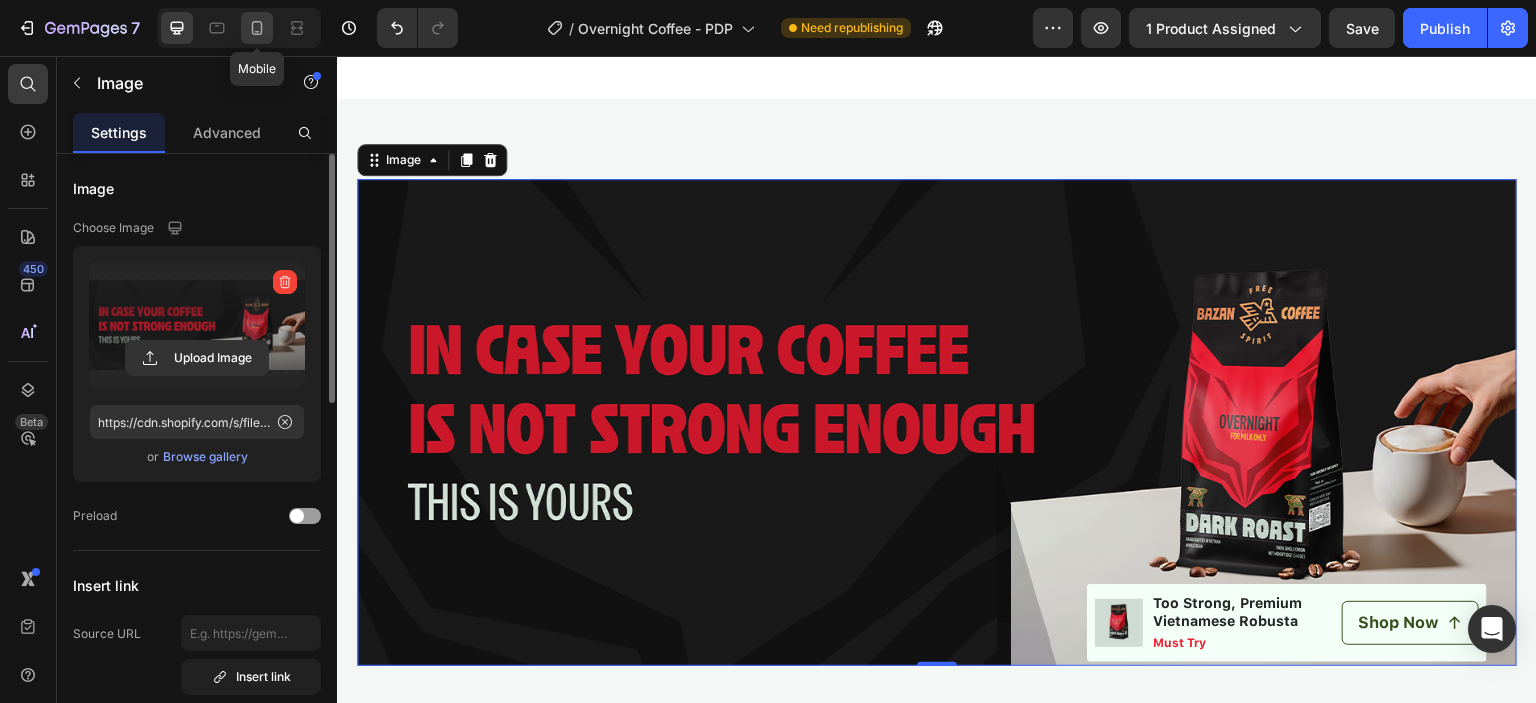 click 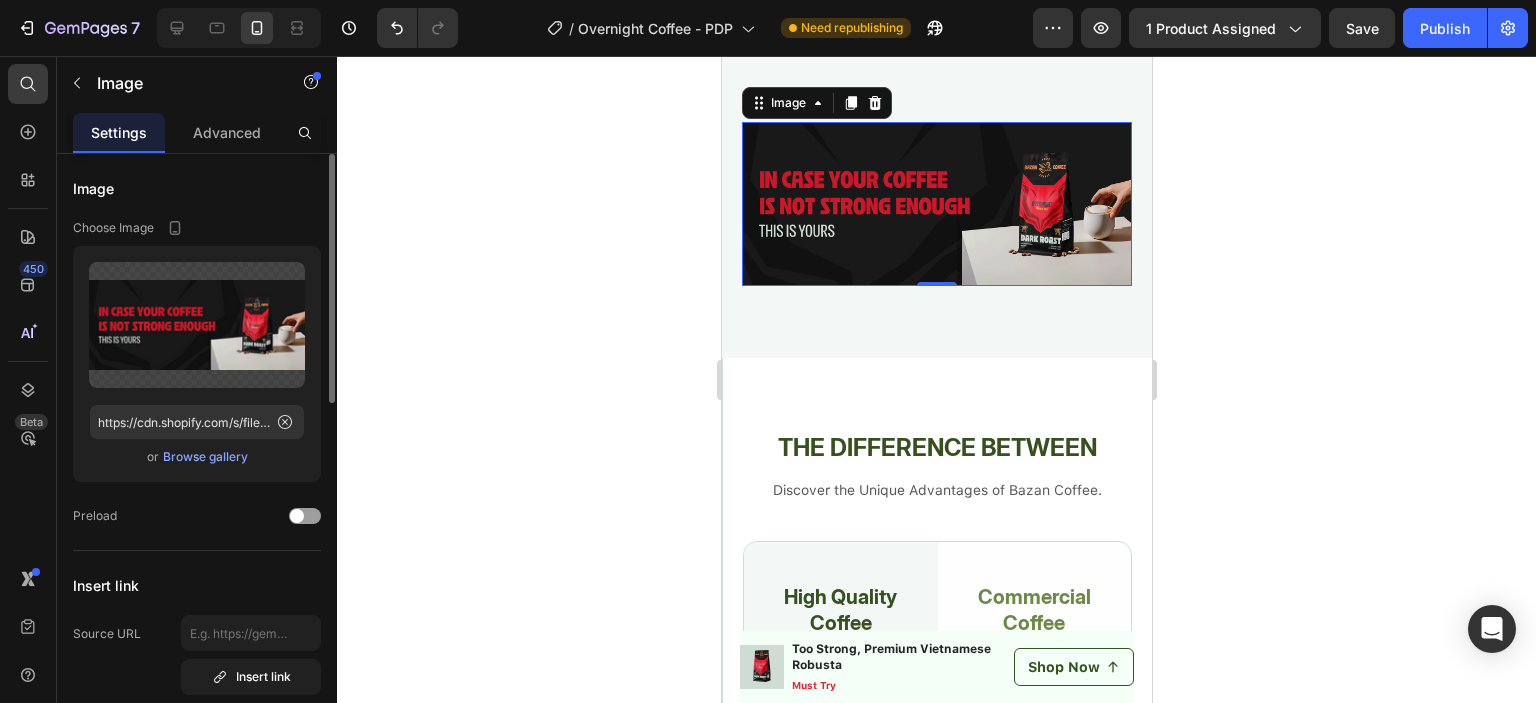 scroll, scrollTop: 4137, scrollLeft: 0, axis: vertical 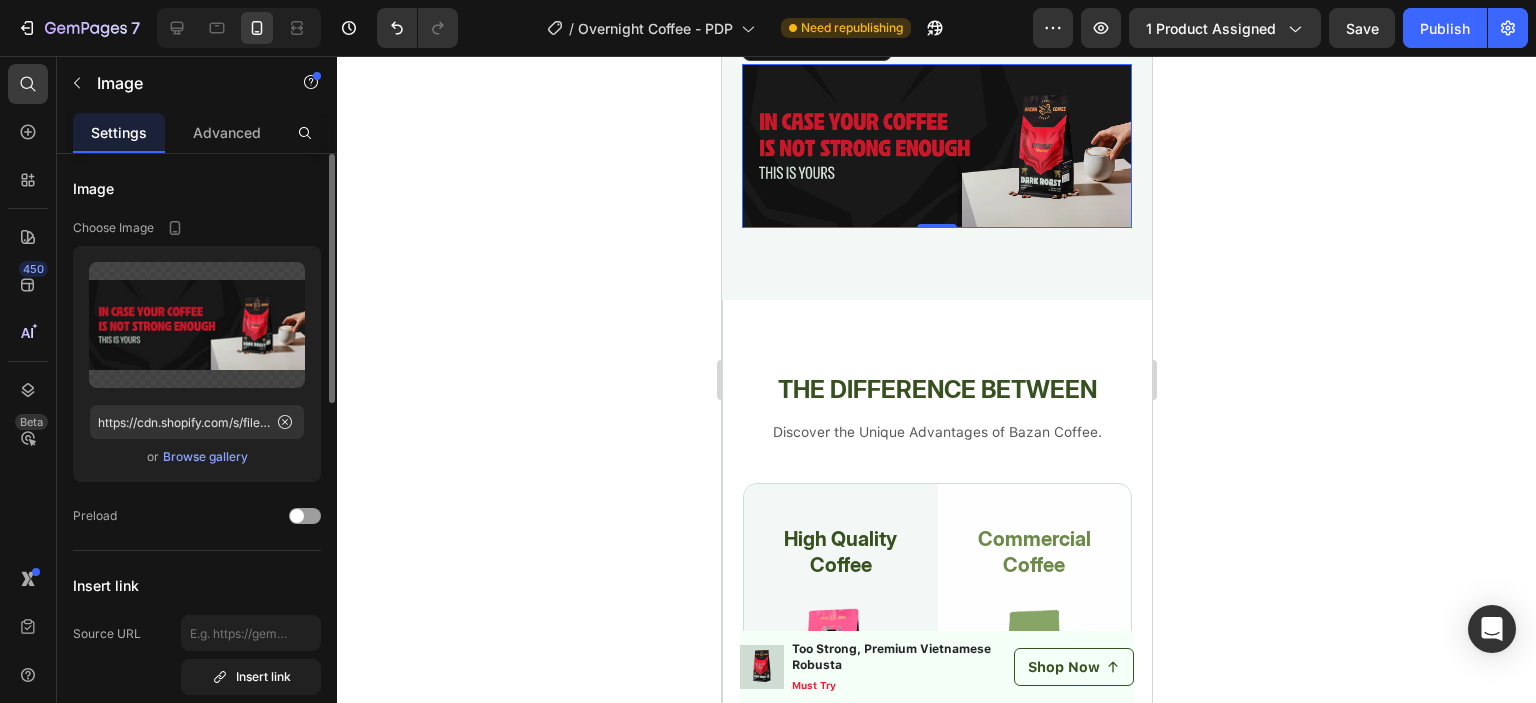 click at bounding box center [936, 146] 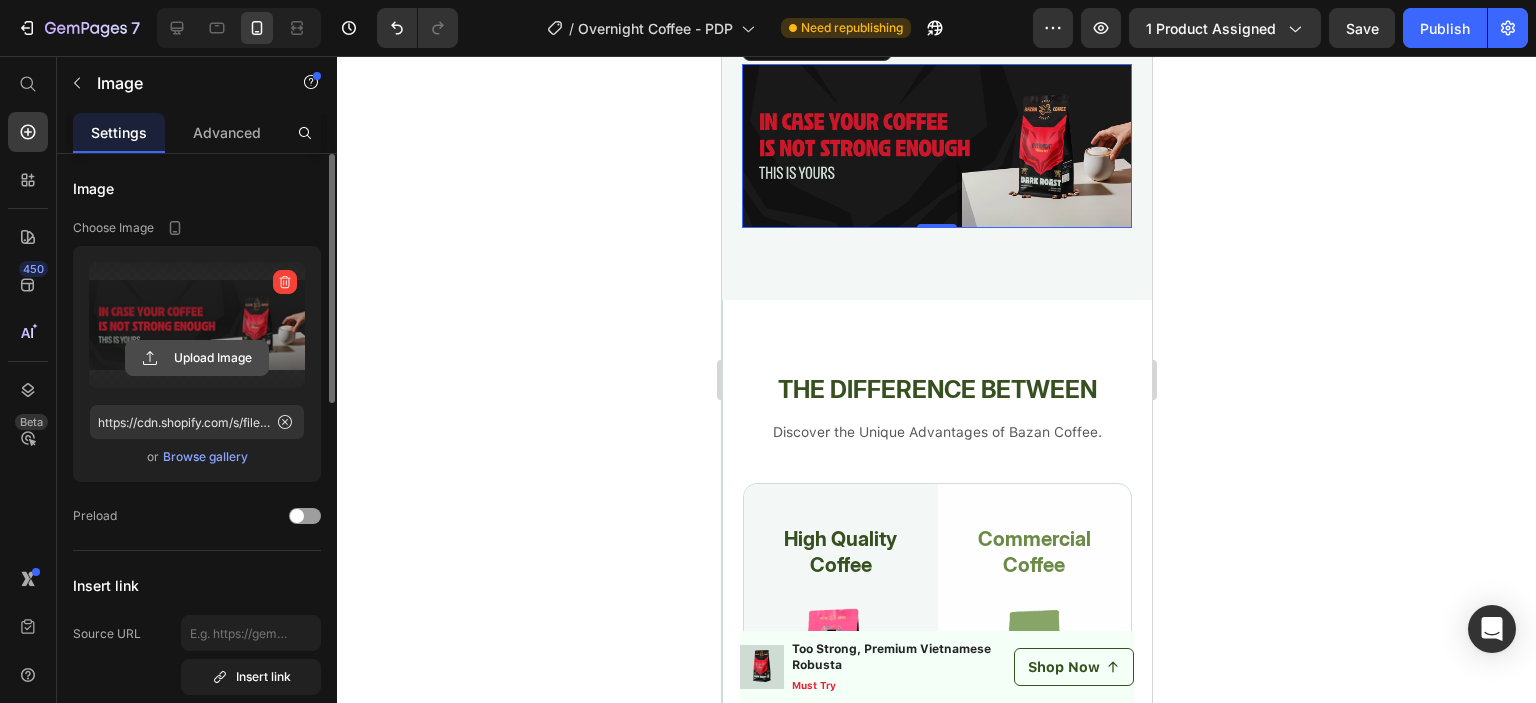 click 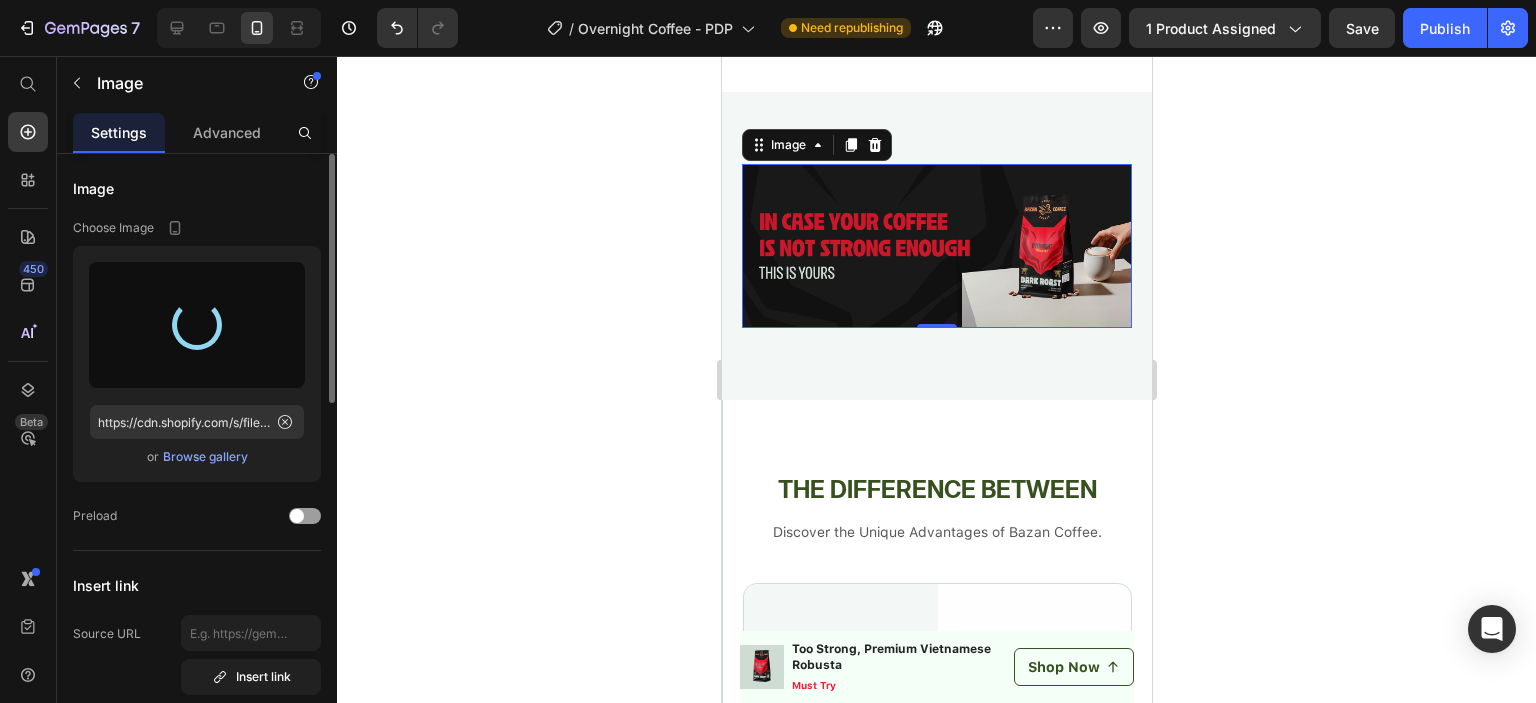 type on "https://cdn.shopify.com/s/files/1/0552/2672/8559/files/gempages_543191436674204580-89c0678e-8f77-458c-a5aa-62bb5deaae04.png" 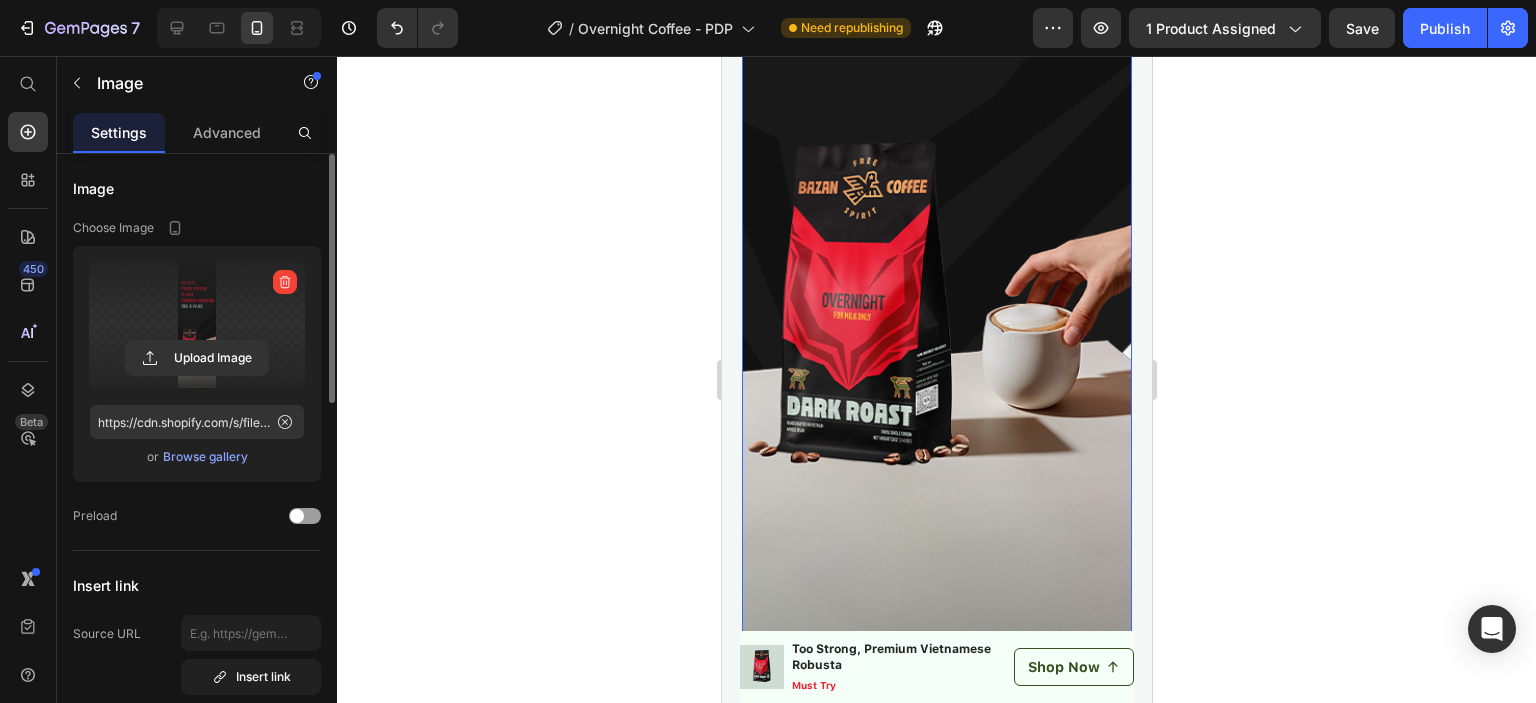 scroll, scrollTop: 4937, scrollLeft: 0, axis: vertical 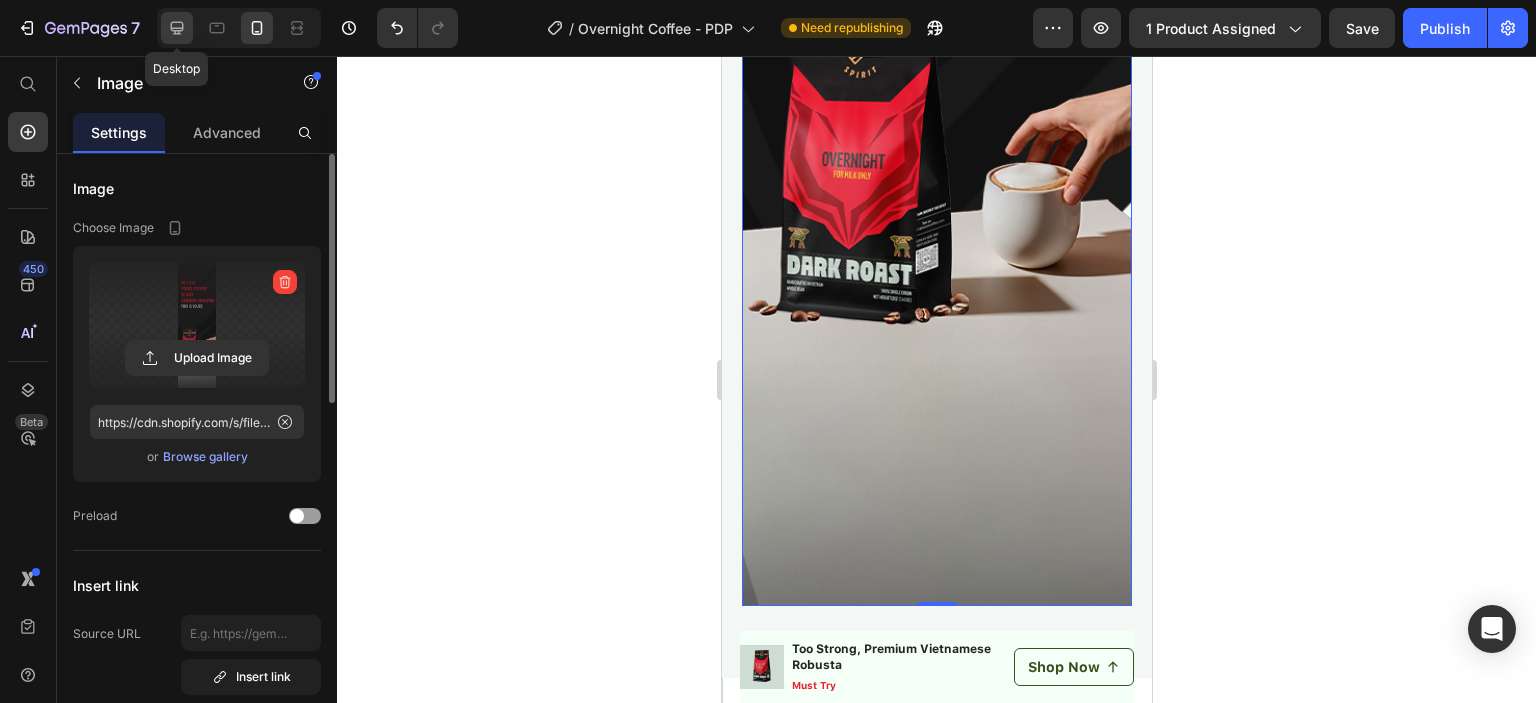 click 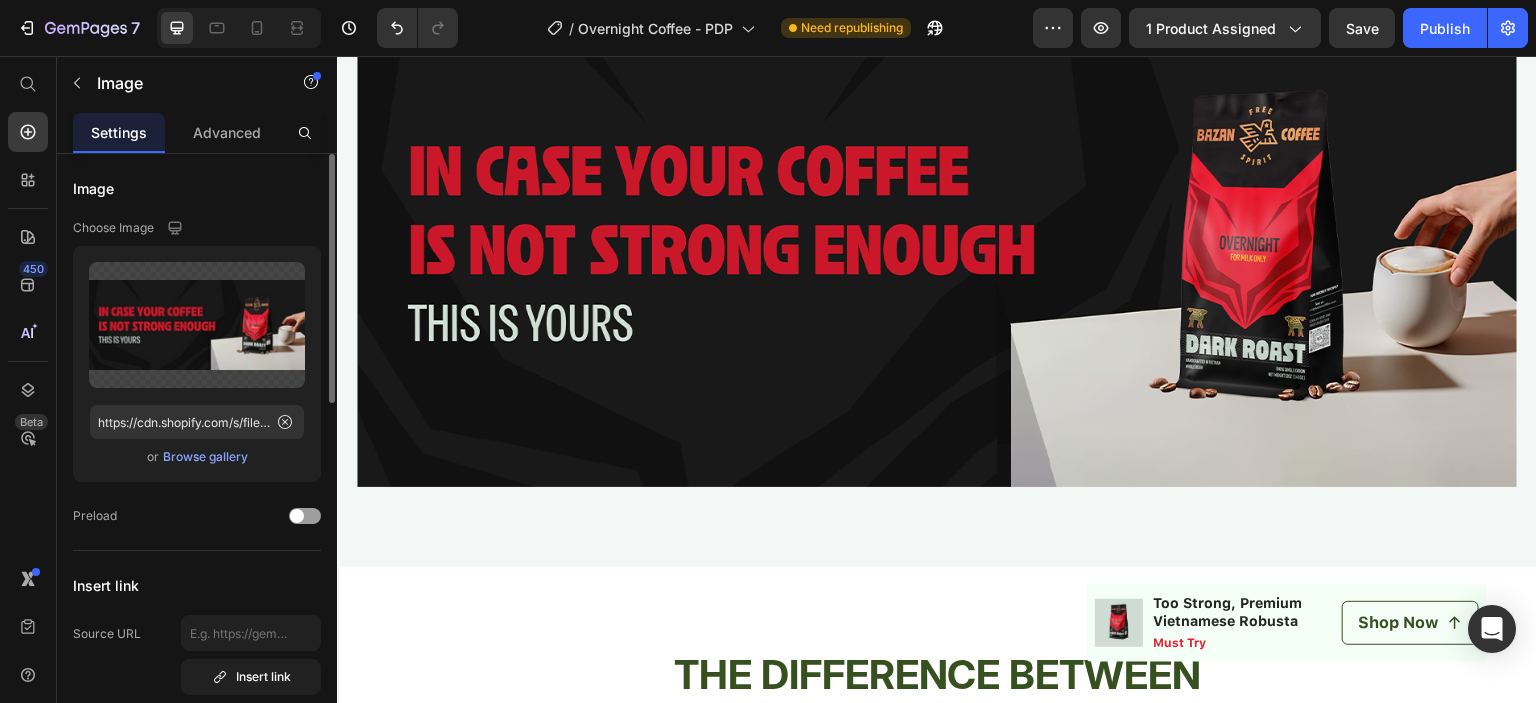 click at bounding box center [937, 243] 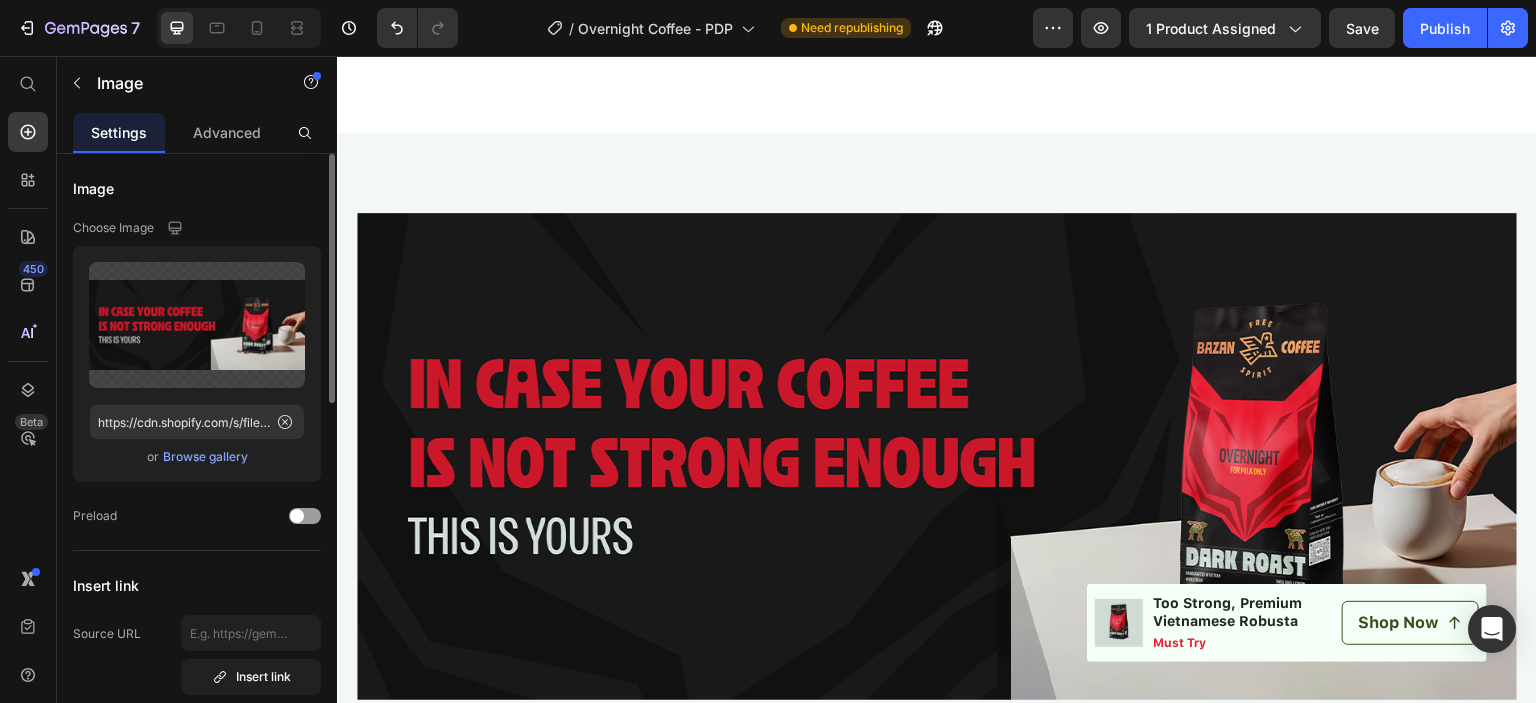 scroll, scrollTop: 3179, scrollLeft: 0, axis: vertical 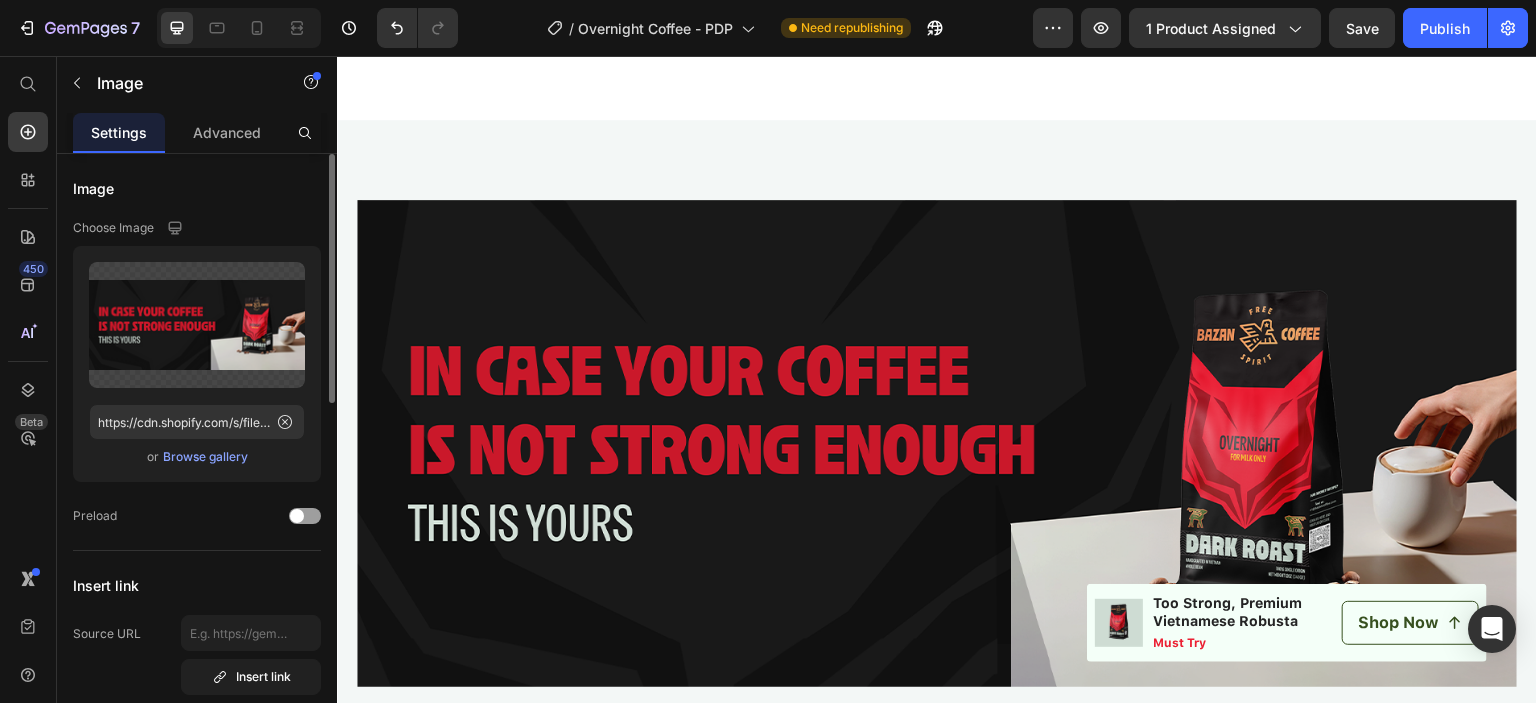 click at bounding box center (937, 443) 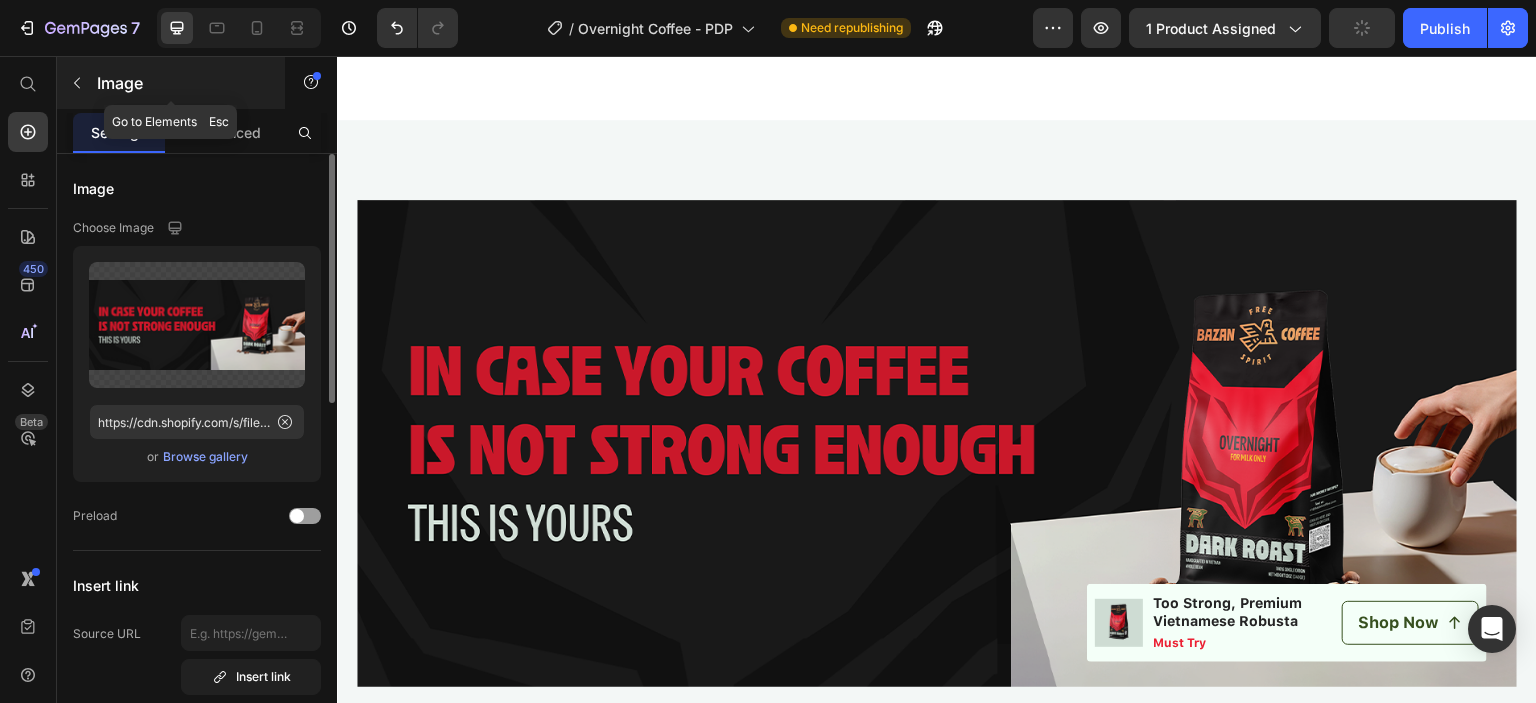 click 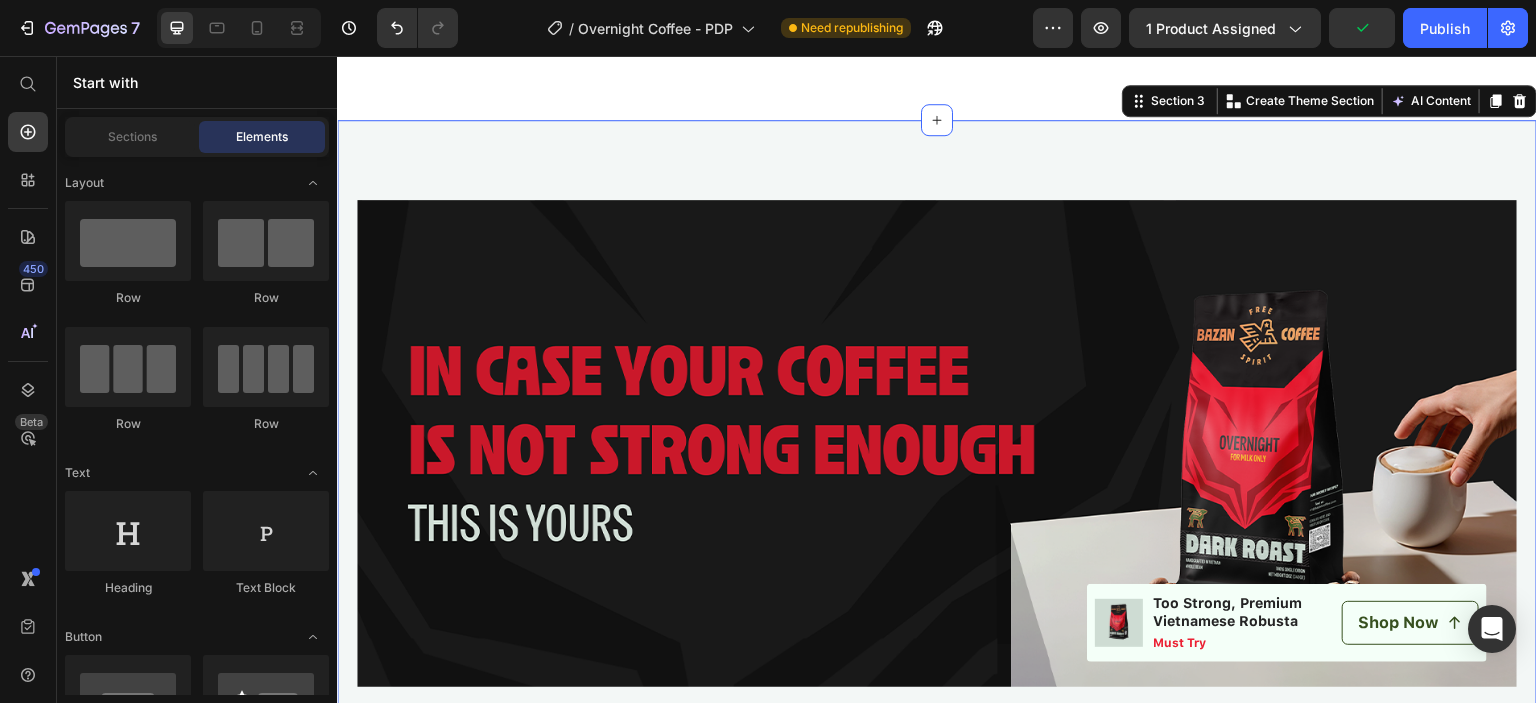 click on "Image Row Section 3   You can create reusable sections Create Theme Section AI Content Write with GemAI What would you like to describe here? Tone and Voice Persuasive Product Getting products... Show more Generate" at bounding box center (937, 443) 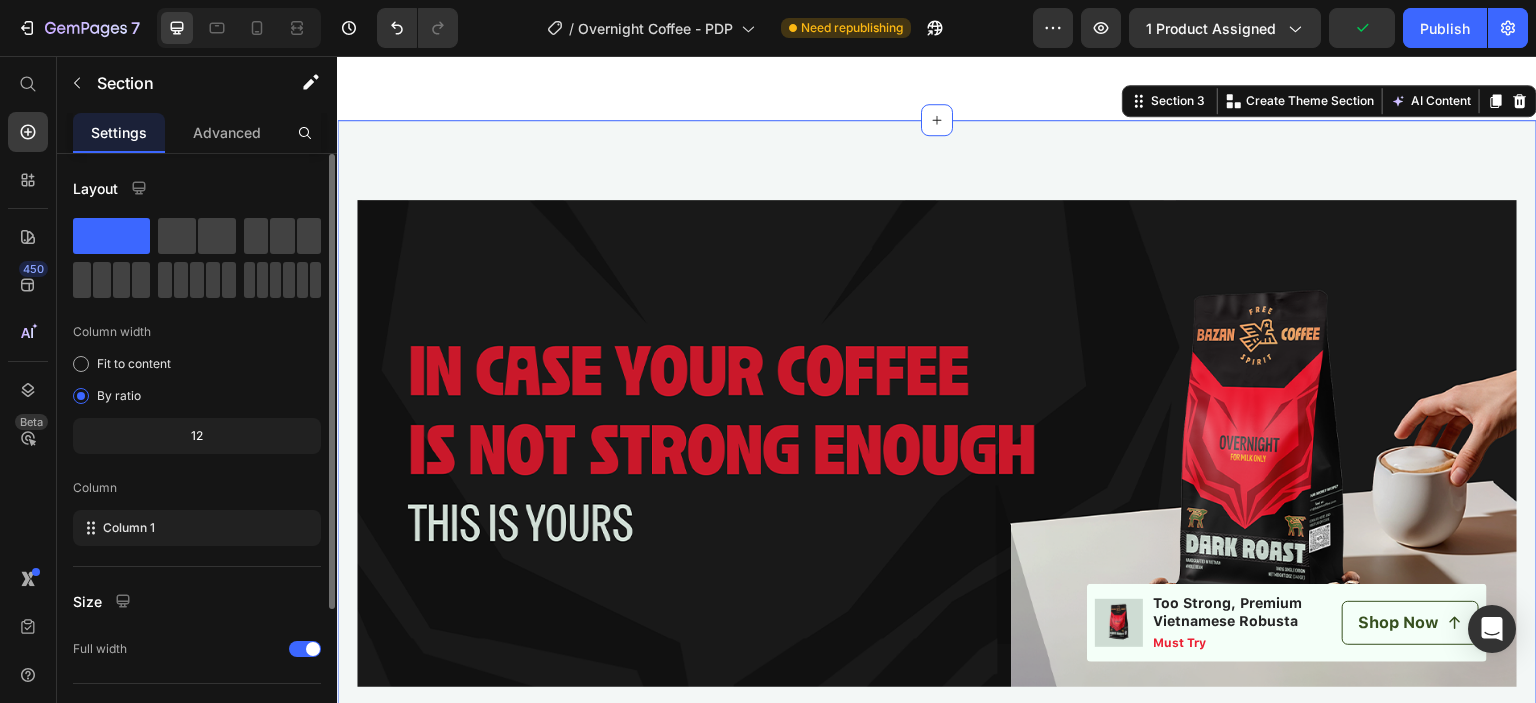 click at bounding box center [937, 443] 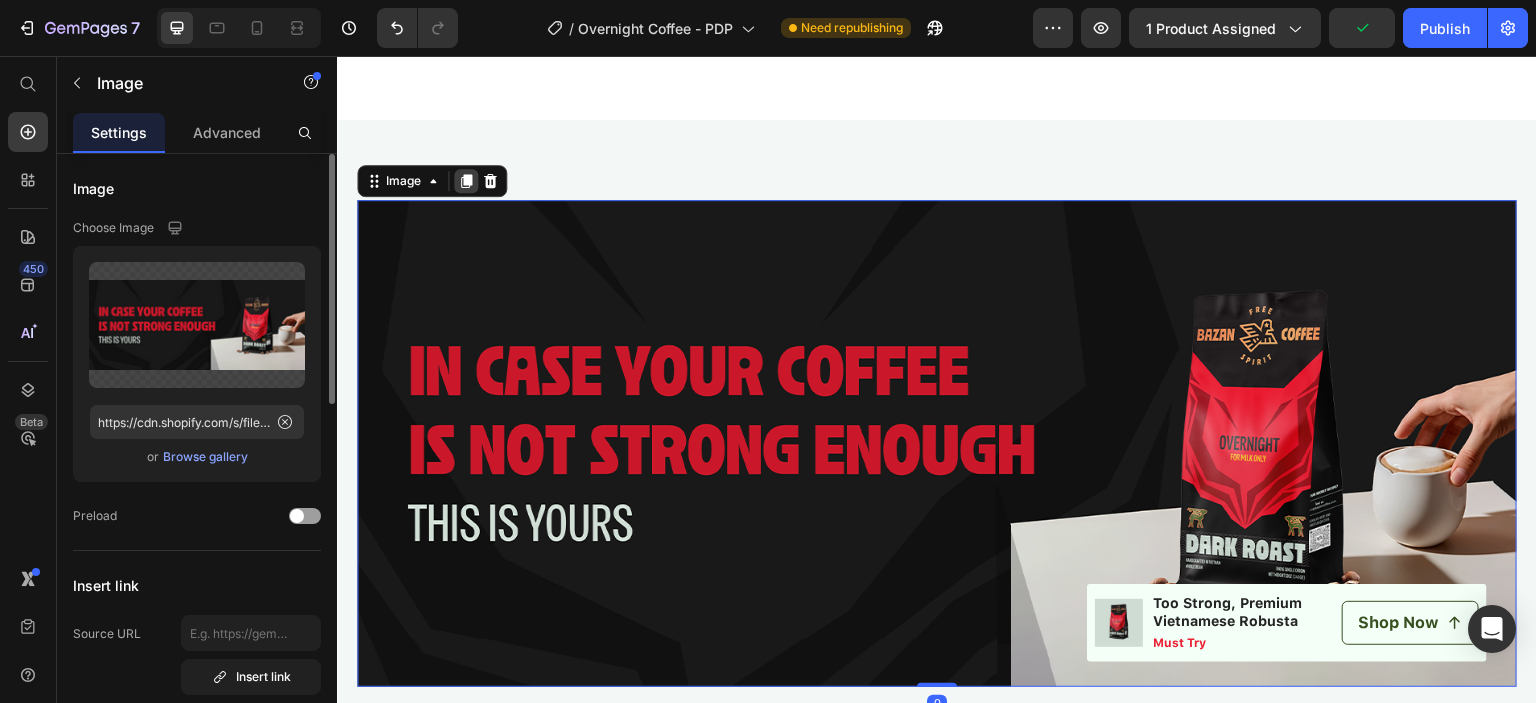 click 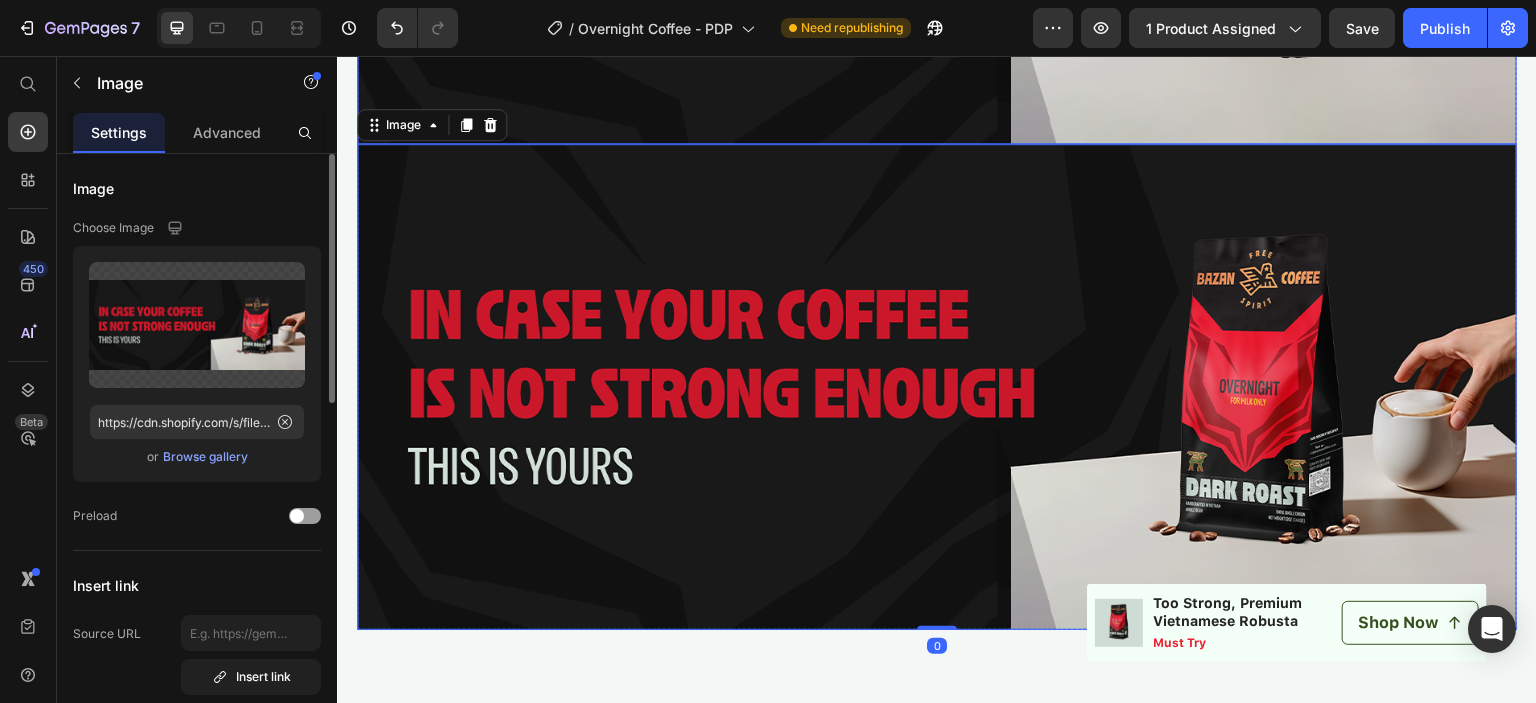 scroll, scrollTop: 3687, scrollLeft: 0, axis: vertical 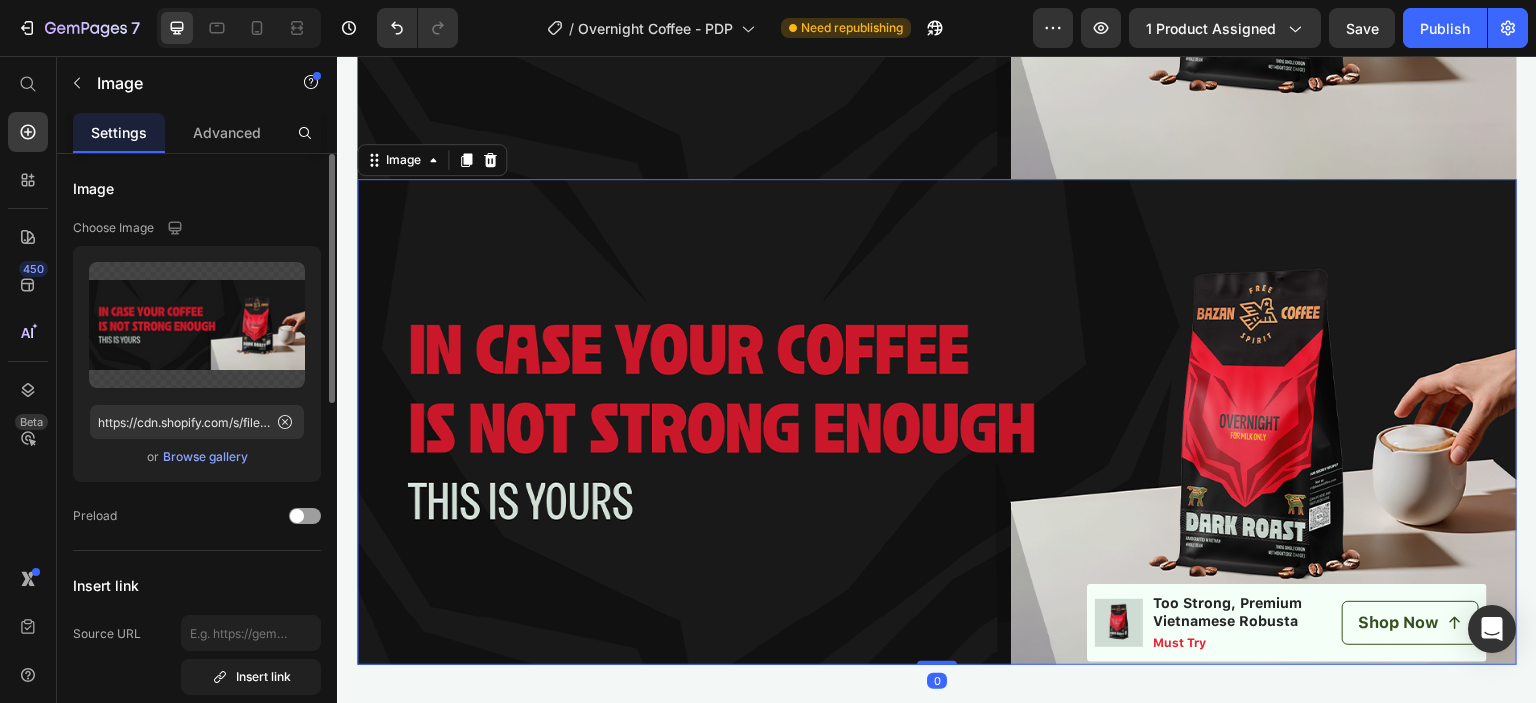 click at bounding box center (937, 422) 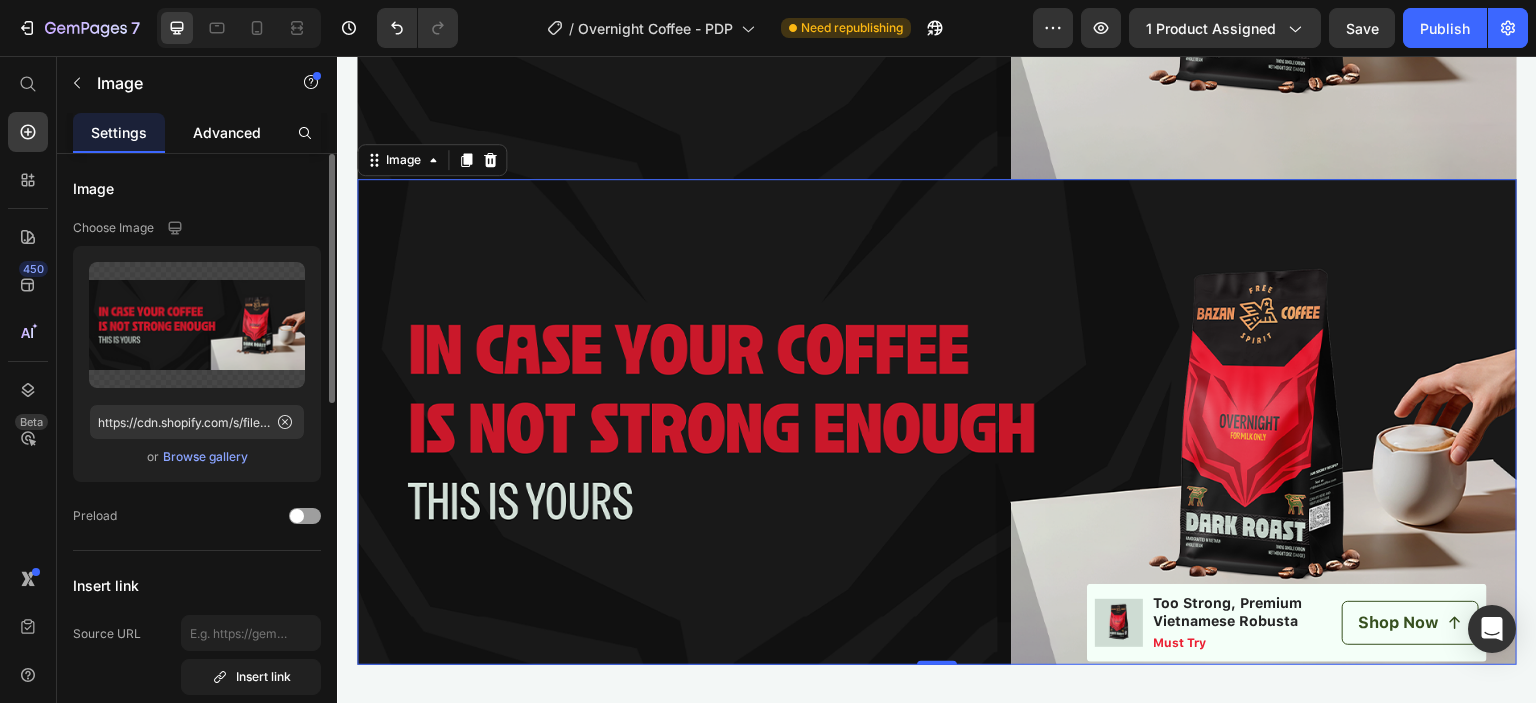 click on "Advanced" at bounding box center (227, 132) 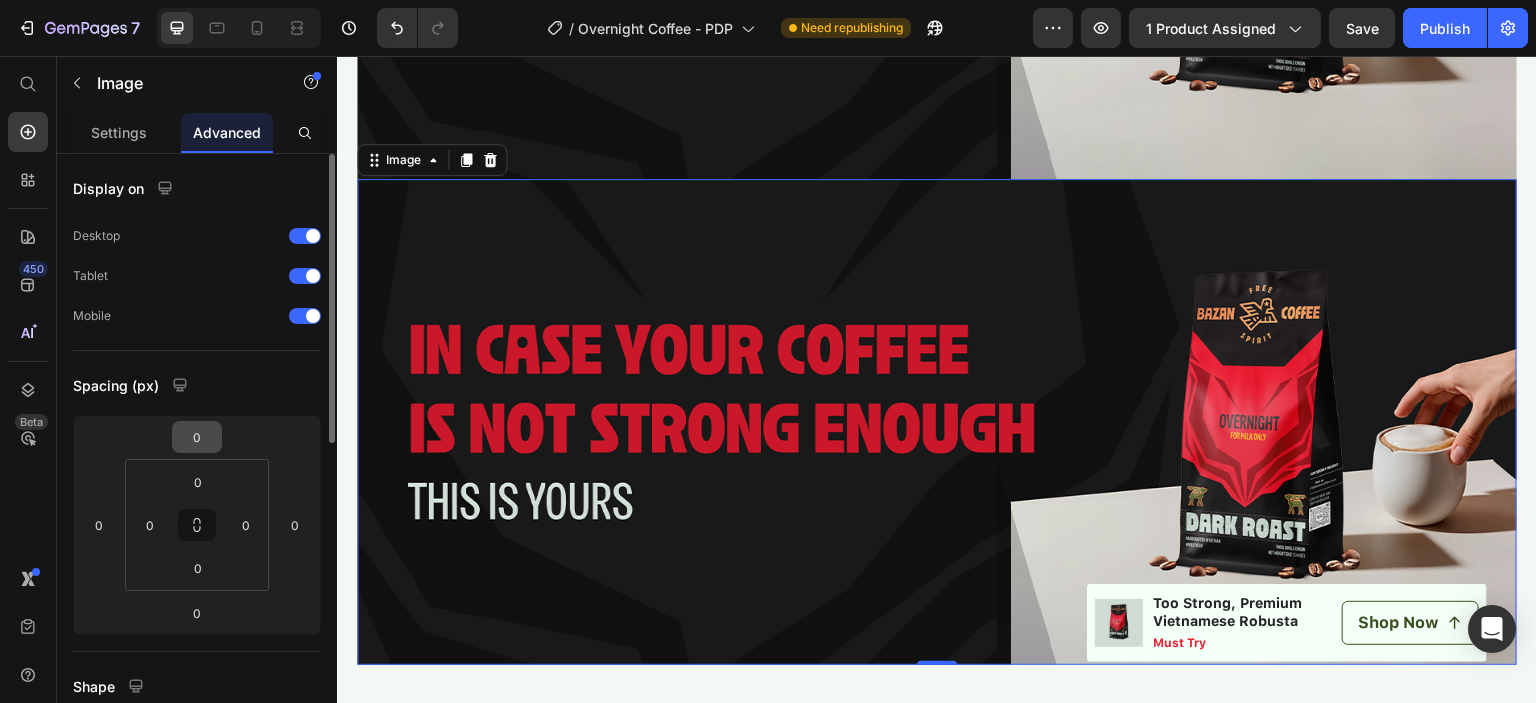 click on "0" at bounding box center (197, 437) 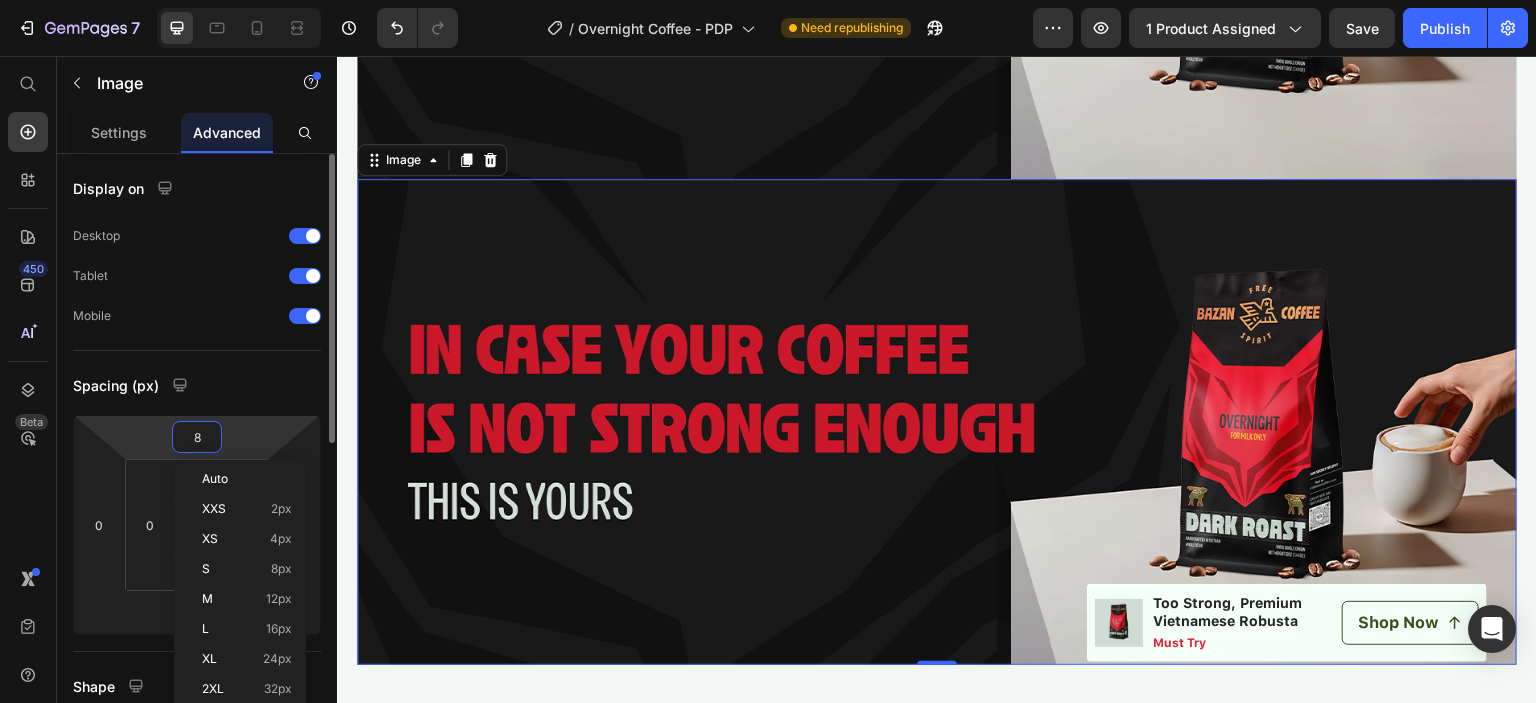 type on "80" 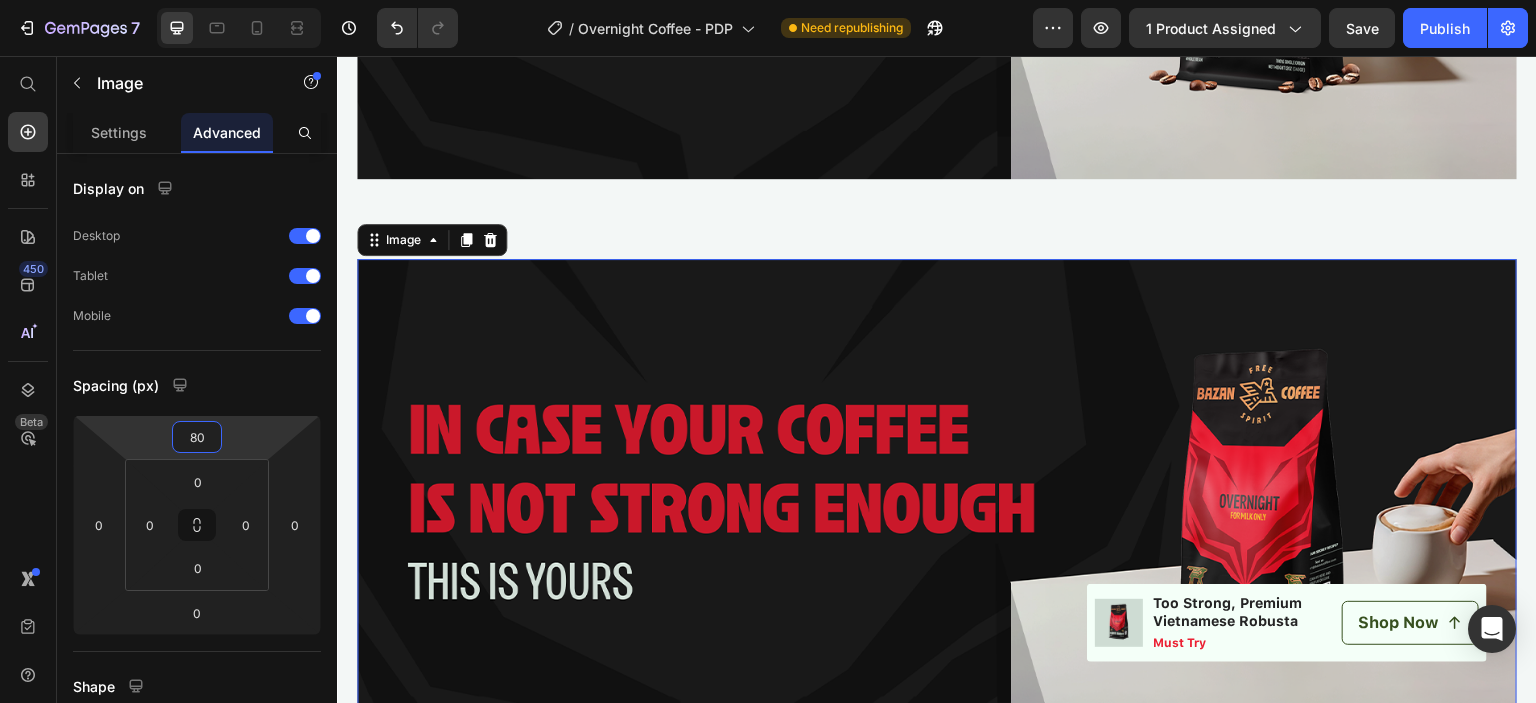 click on "Image Image   0" at bounding box center (937, 218) 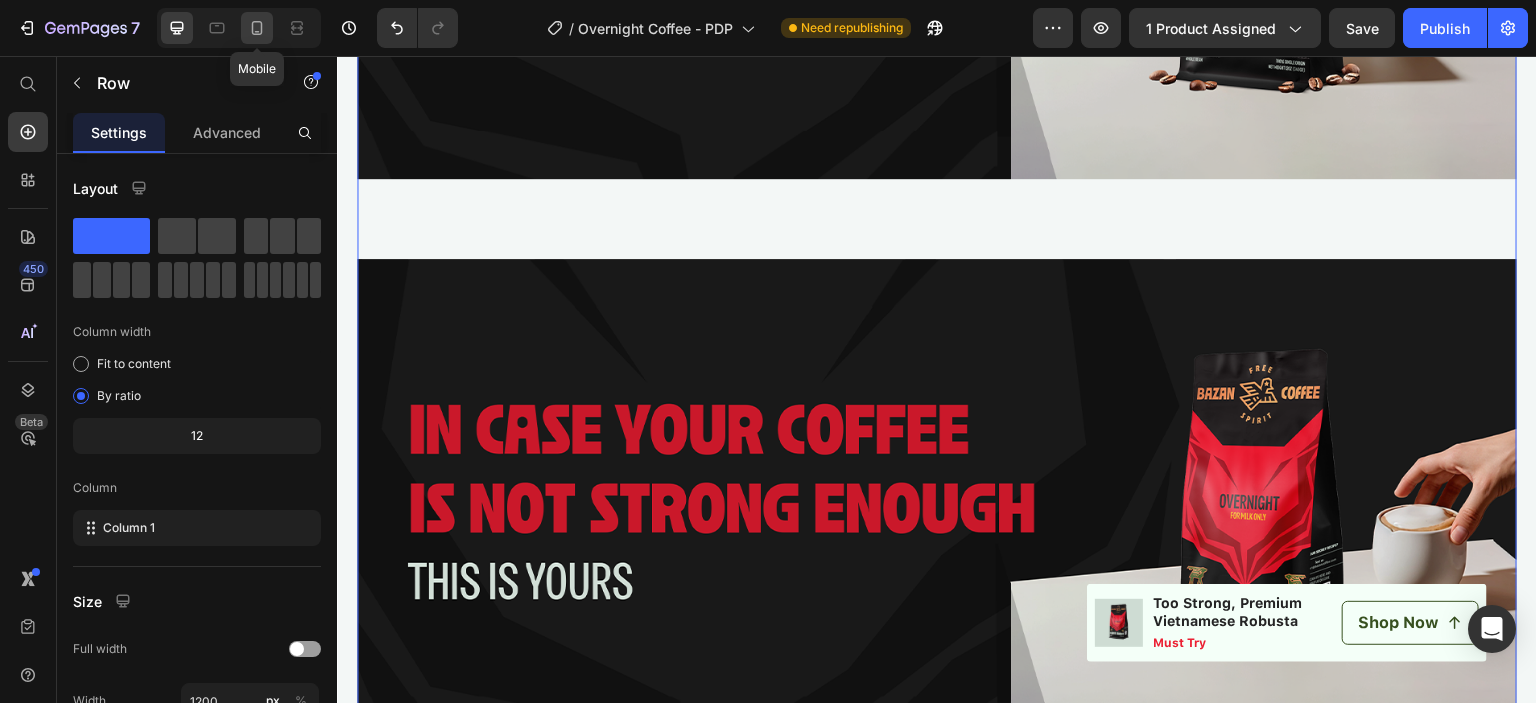 click 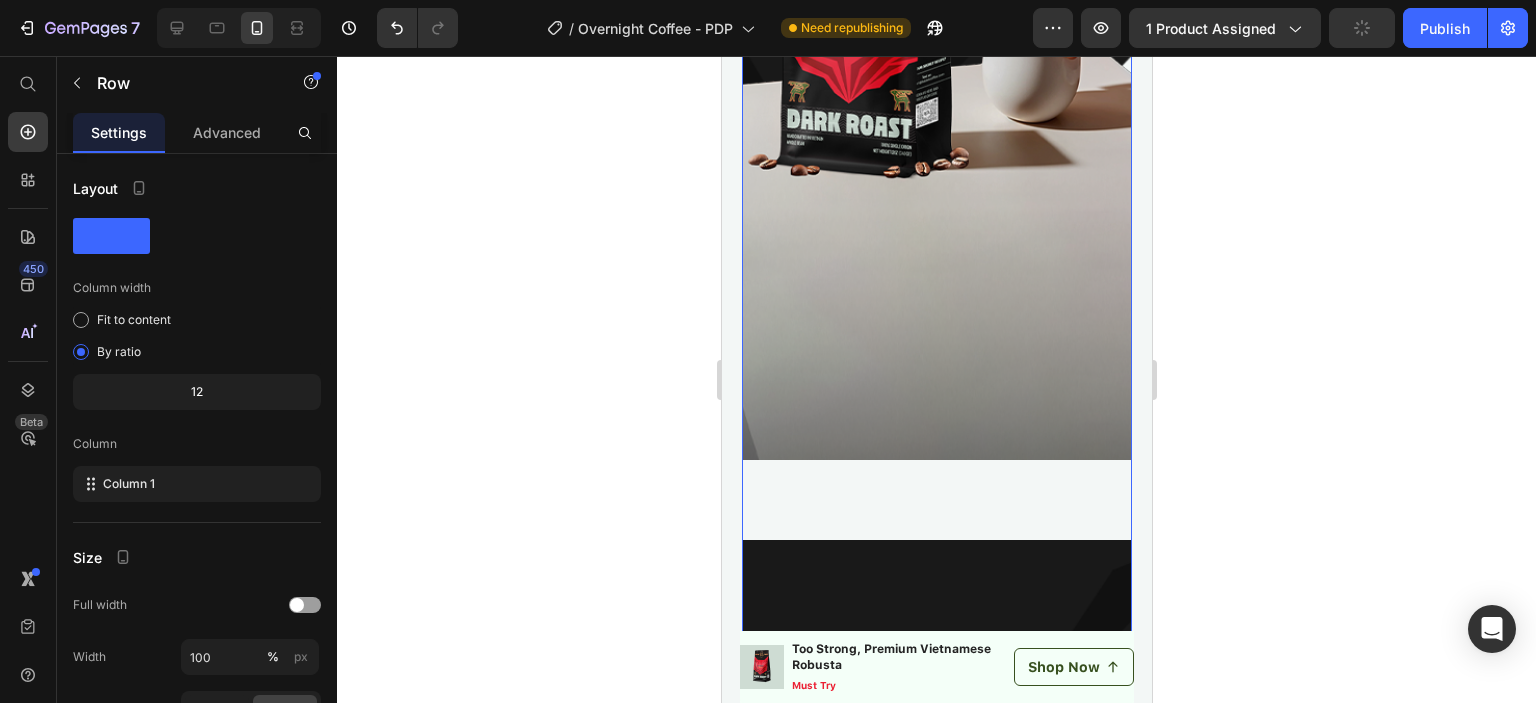 scroll, scrollTop: 5237, scrollLeft: 0, axis: vertical 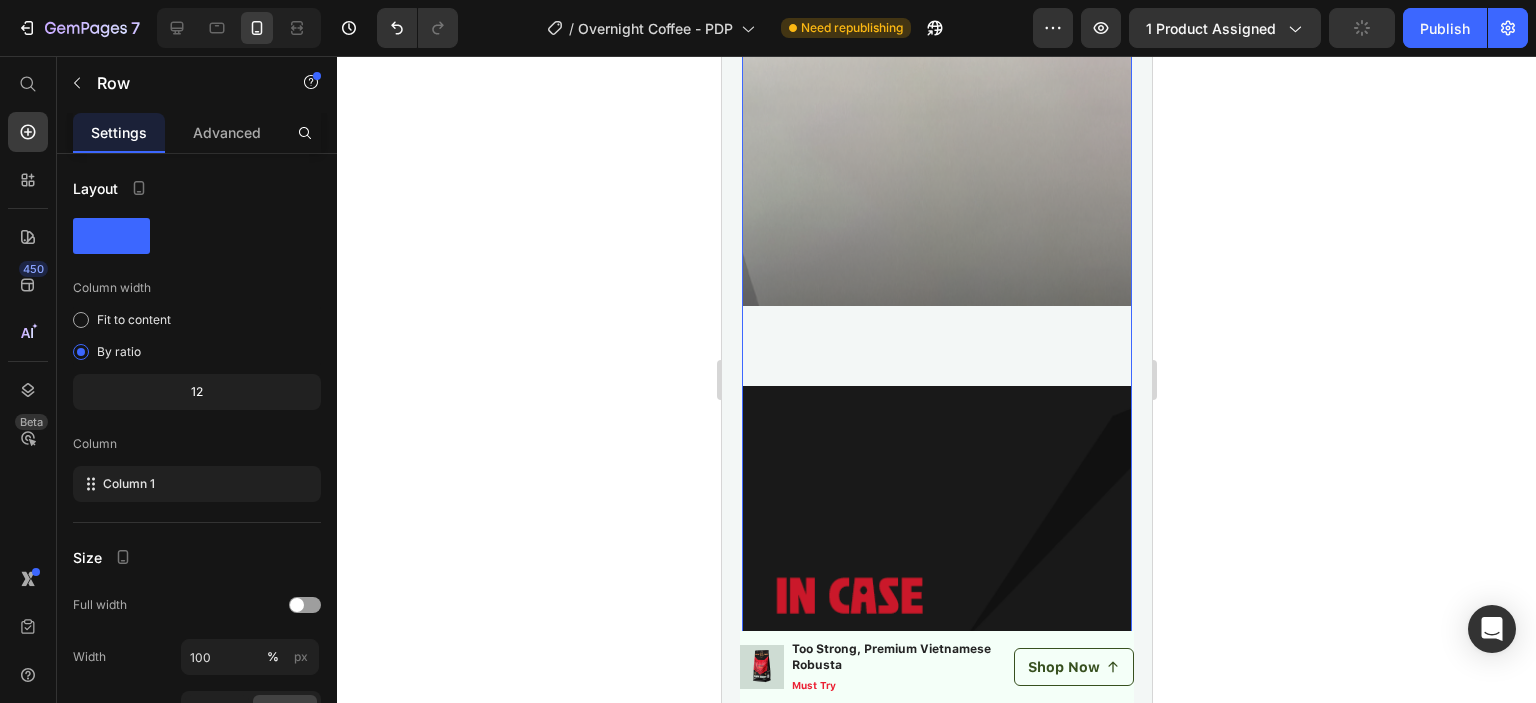 click at bounding box center [936, 1025] 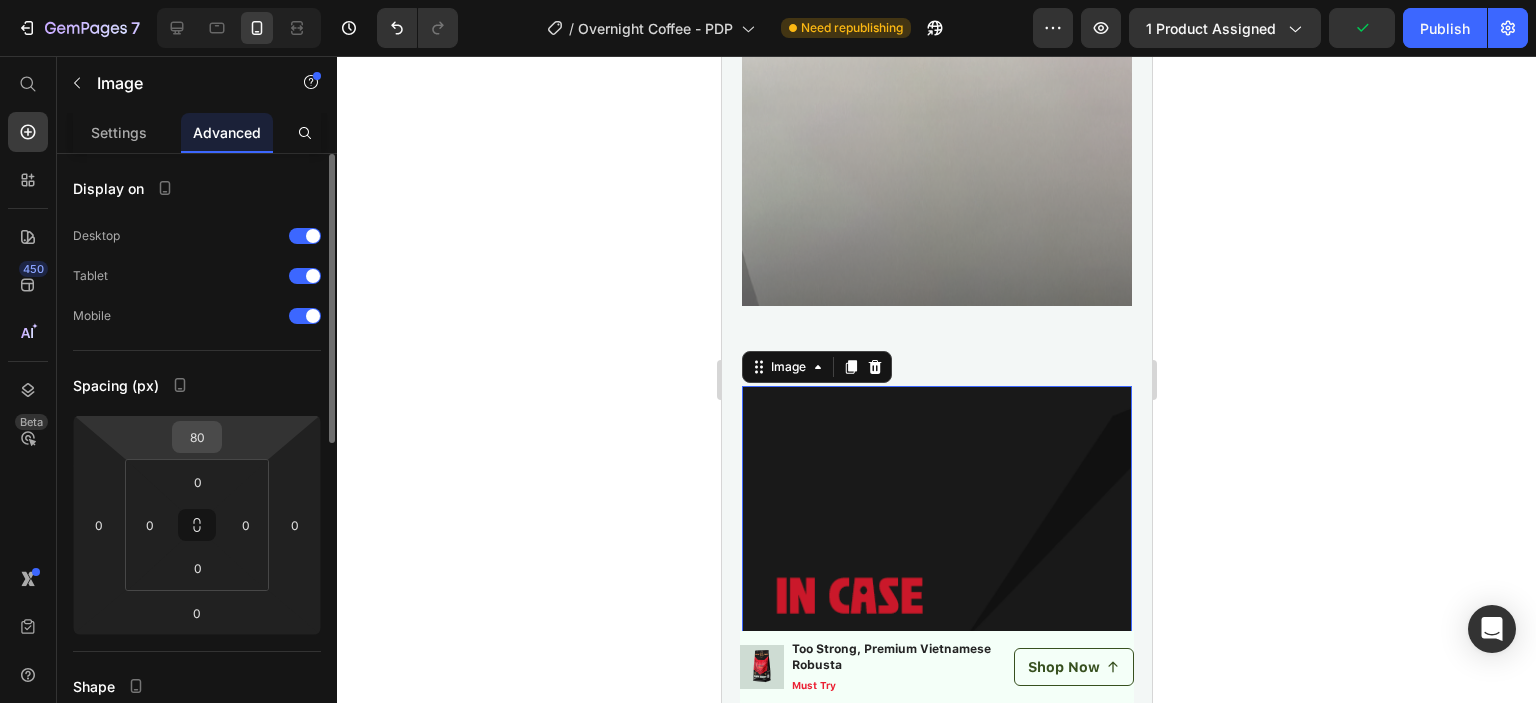 click on "80" at bounding box center (197, 437) 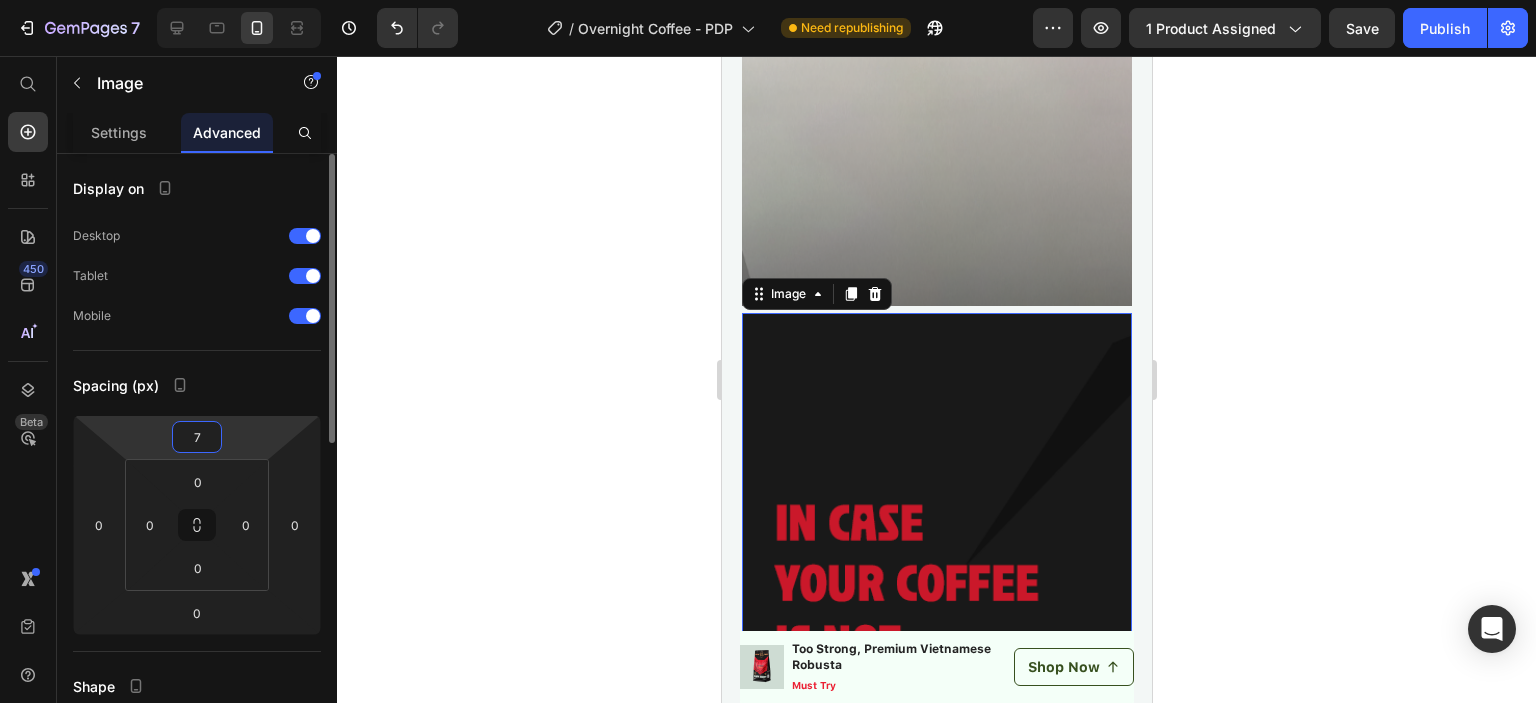 type on "72" 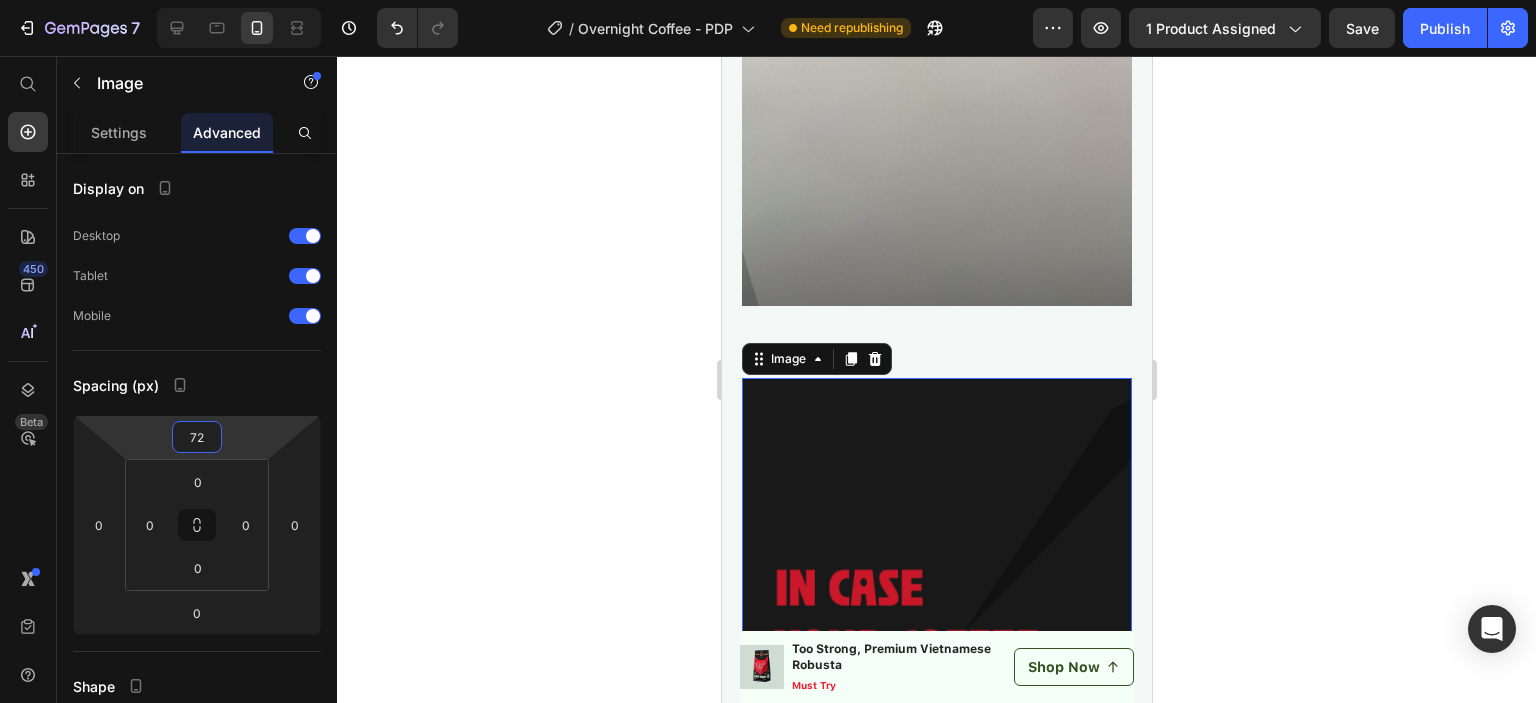 click 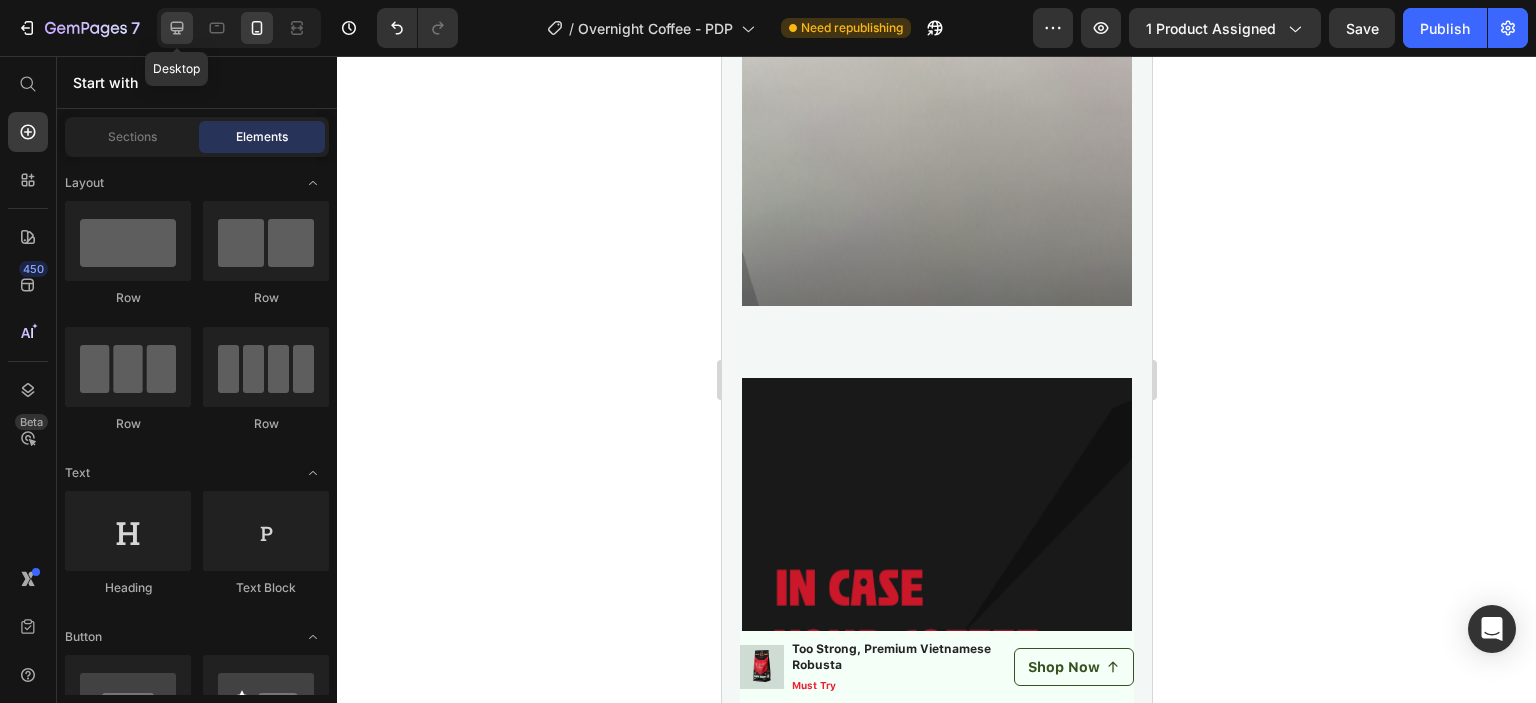 click 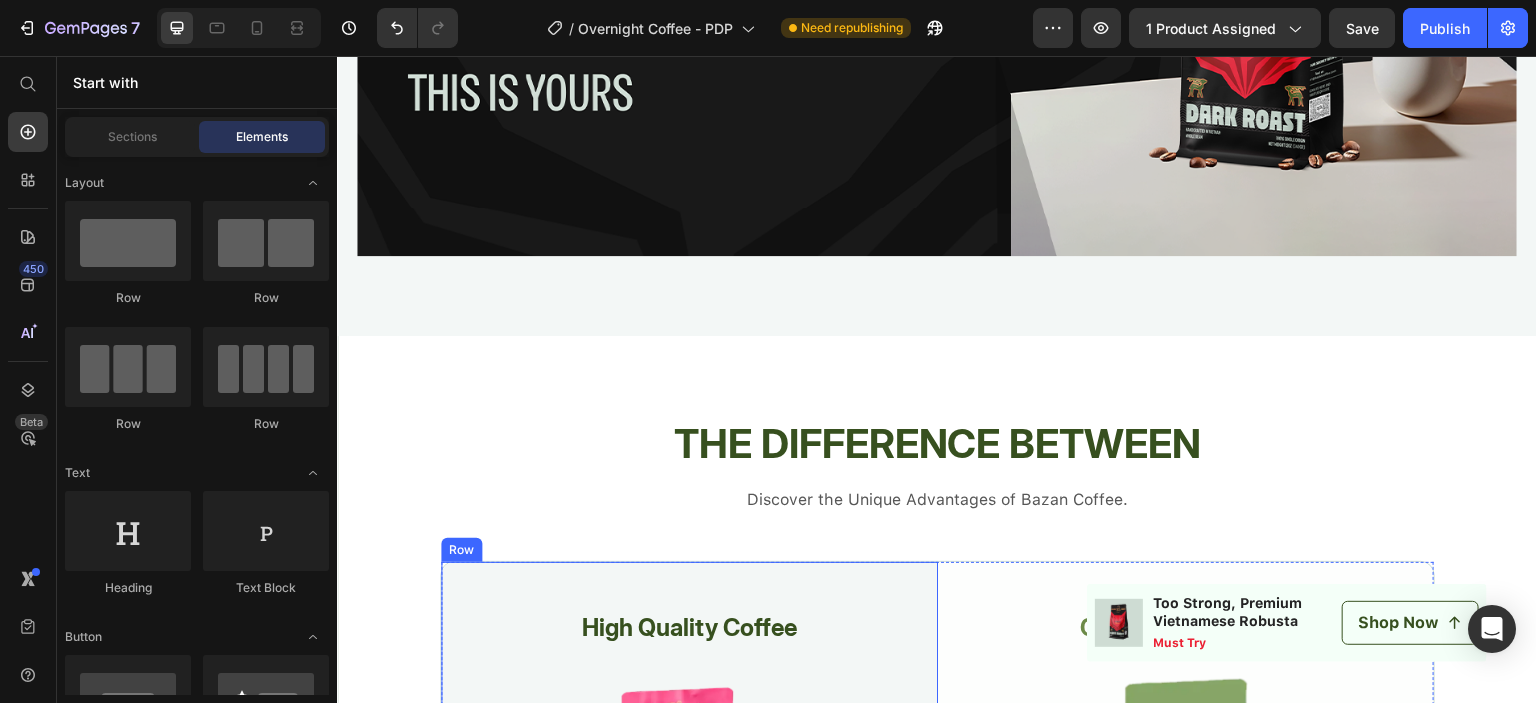 scroll, scrollTop: 5237, scrollLeft: 0, axis: vertical 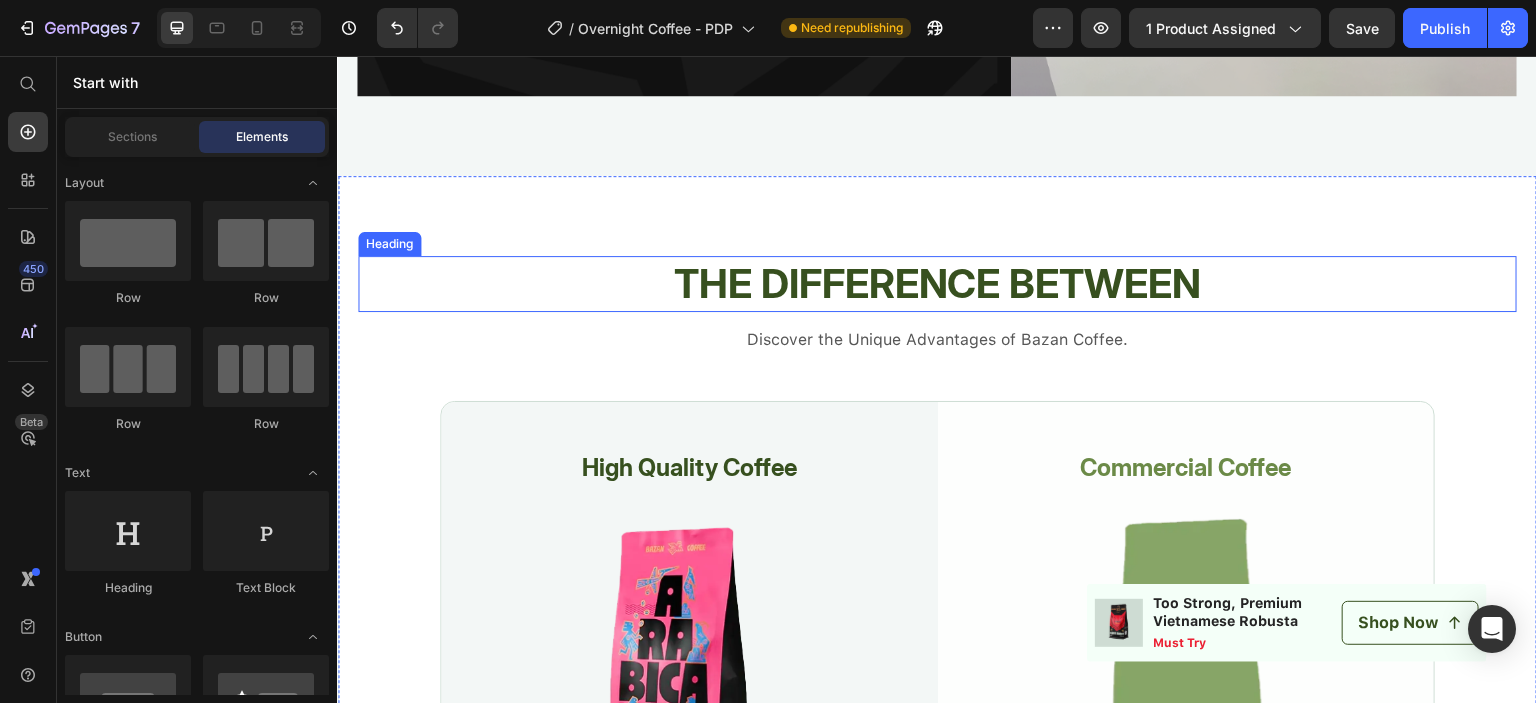 click on "The Difference between" at bounding box center (937, 284) 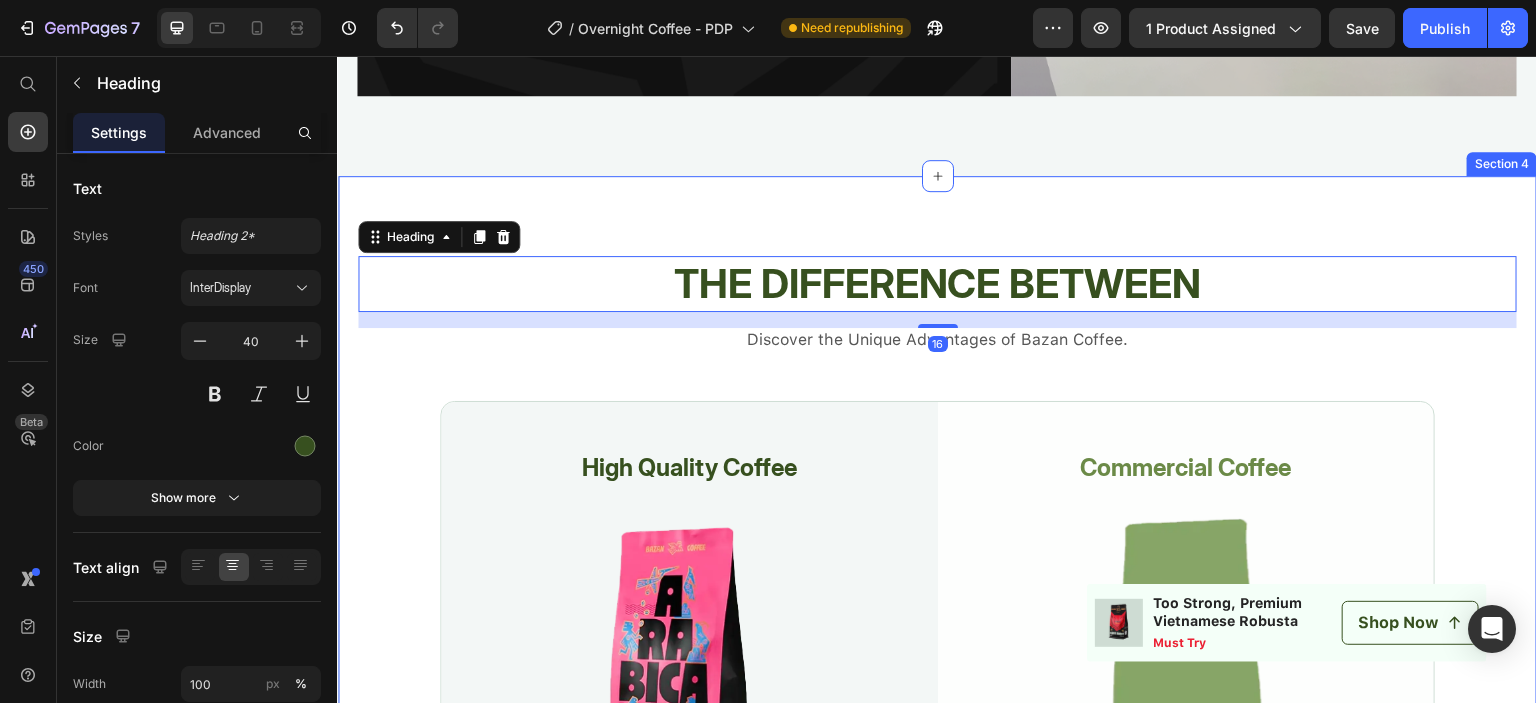 click on "The Difference between Heading   16 Discover the Unique Advantages of Bazan Coffee. Text Block High Quality Coffee Text Block Image TOP bean quality Text Block Single origin Text Block Roasted small patch Text Block Complex flavors Text Block Strict quality control in every stage Text Block Row Commercial Coffee Text Block Image Low grade beans Text Block Boring bitter taste Text Block Mass-produced Text Block May have additives Text Block Bad for your health Text Block Row Row Section 4" at bounding box center (937, 694) 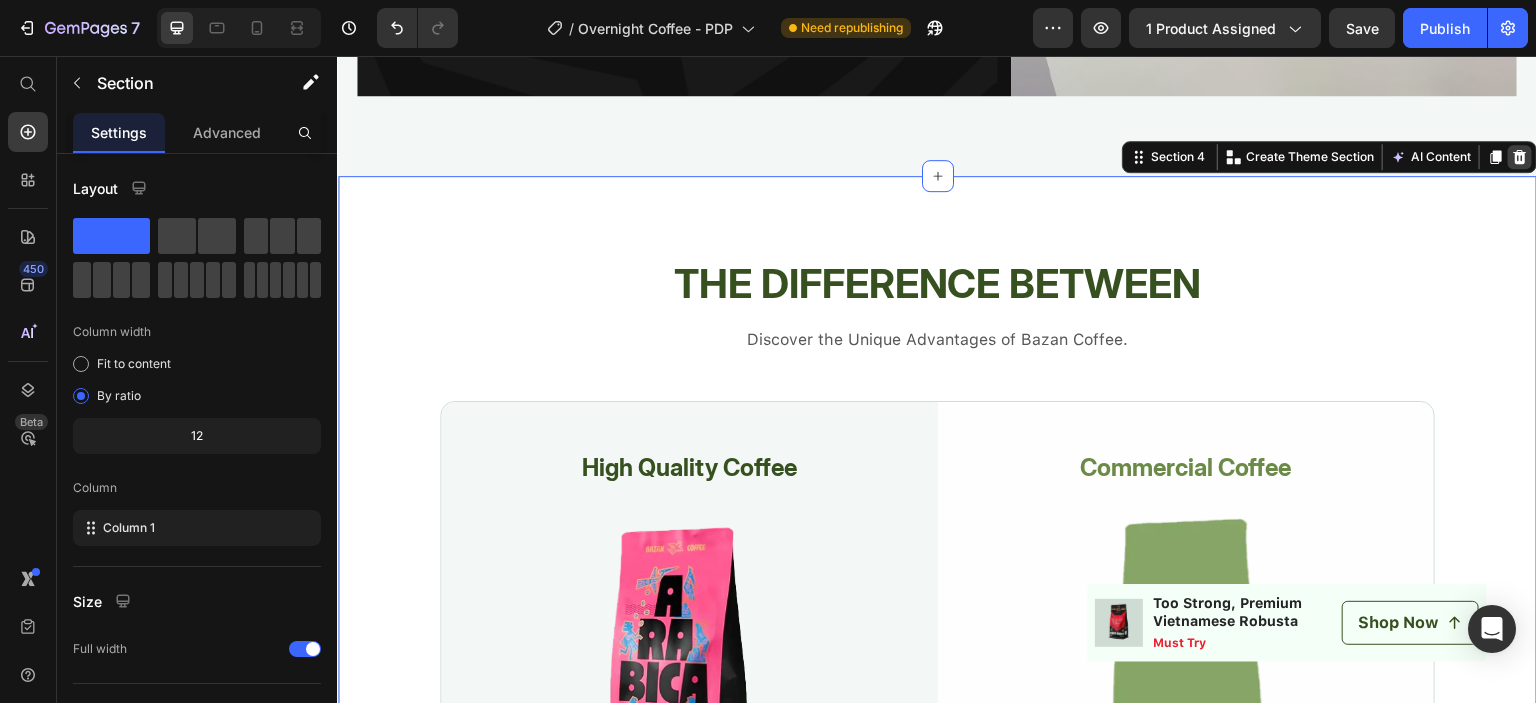 click 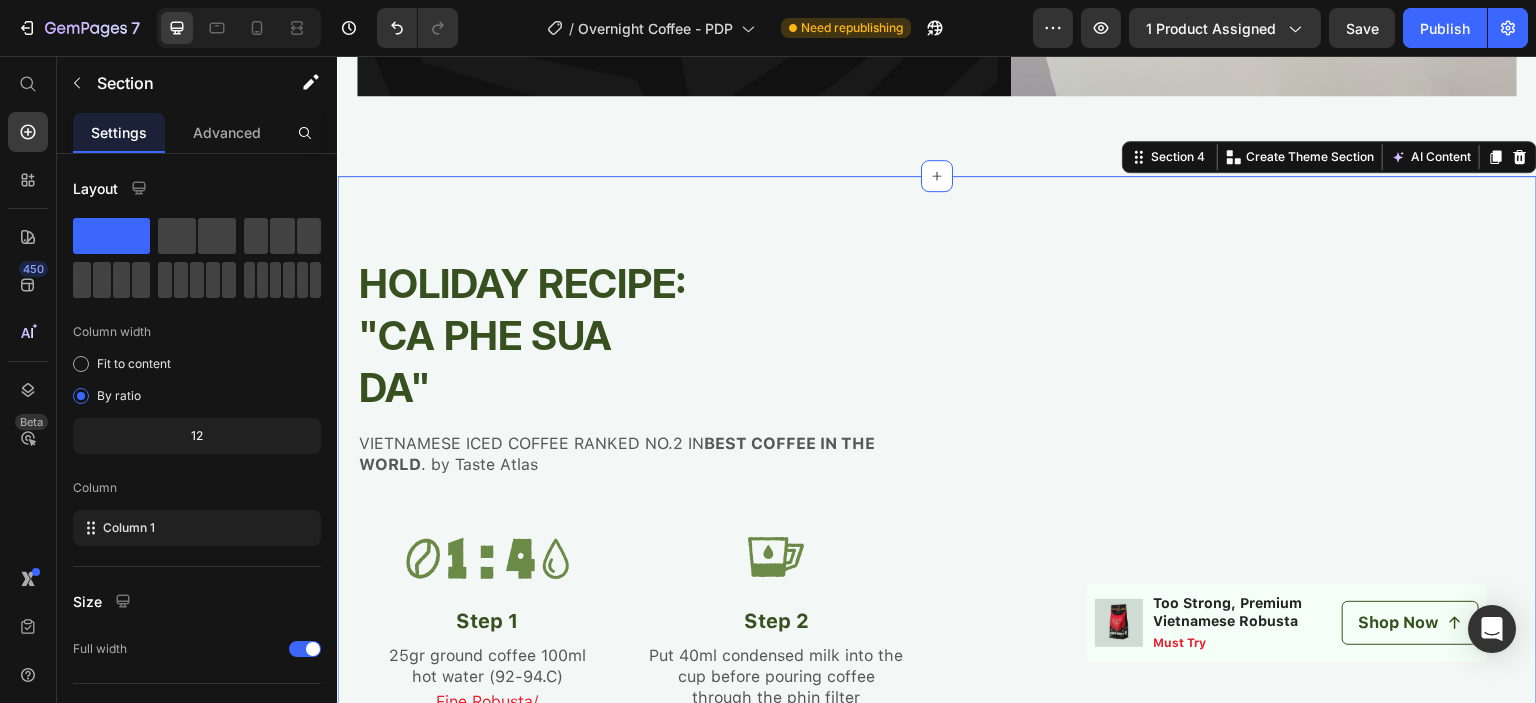 click on "HOLIDAY RECIPE: "CA PHE SUA DA" Heading VIETNAMESE ICED COFFEE RANKED NO.2 IN  BEST COFFEE IN THE WORLD . by Taste Atlas Text Block Image Step 1 Text Block 25gr ground coffee 100ml hot water (92-94.C)  Text Block Fine Robusta/  Special Vietnamese Blend Text Block Image Step 2 Text Block Put 40ml condensed milk into the cup before pouring coffee through the phin filter Text Block Row Image Step 3 Text Block Slowly pour hot water into the phin, adjusting to desired amount over 3-5 minutes Text Block Image Step 4 Text Block Mixing, and enjoy! Text Block Row Image Row Section 4   You can create reusable sections Create Theme Section AI Content Write with GemAI What would you like to describe here? Tone and Voice Persuasive Product Bazan Vietnamese Specialty Coffee Collection Show more Generate" at bounding box center [937, 612] 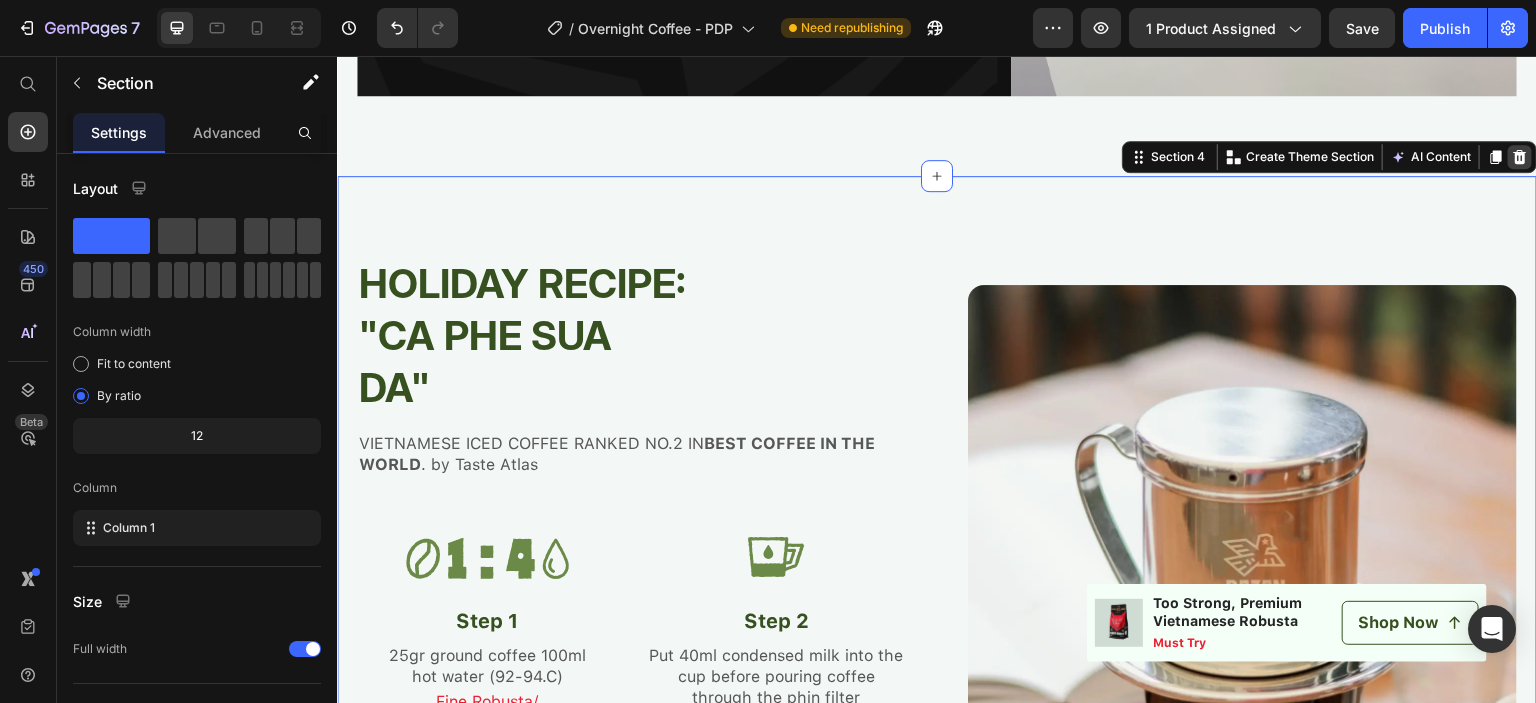 click 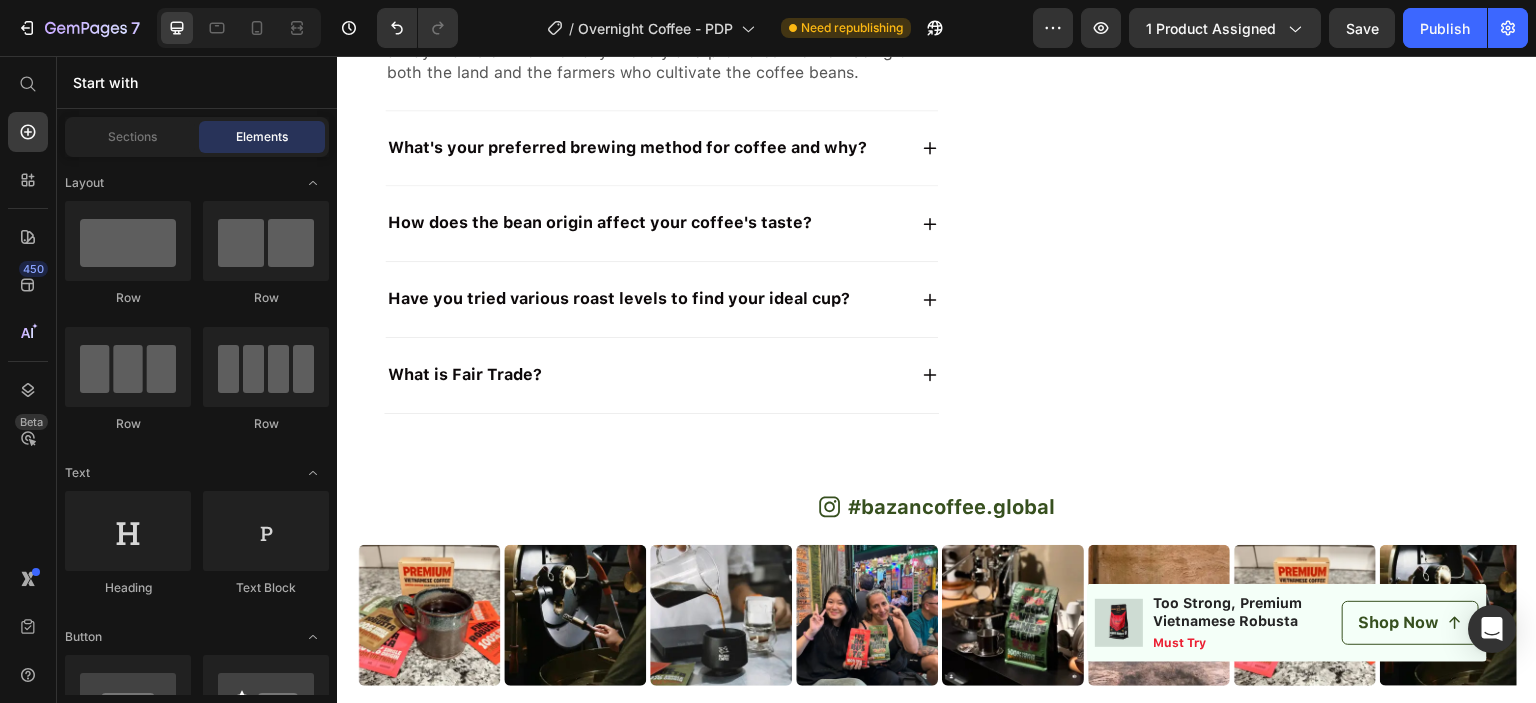 click at bounding box center (937, -648) 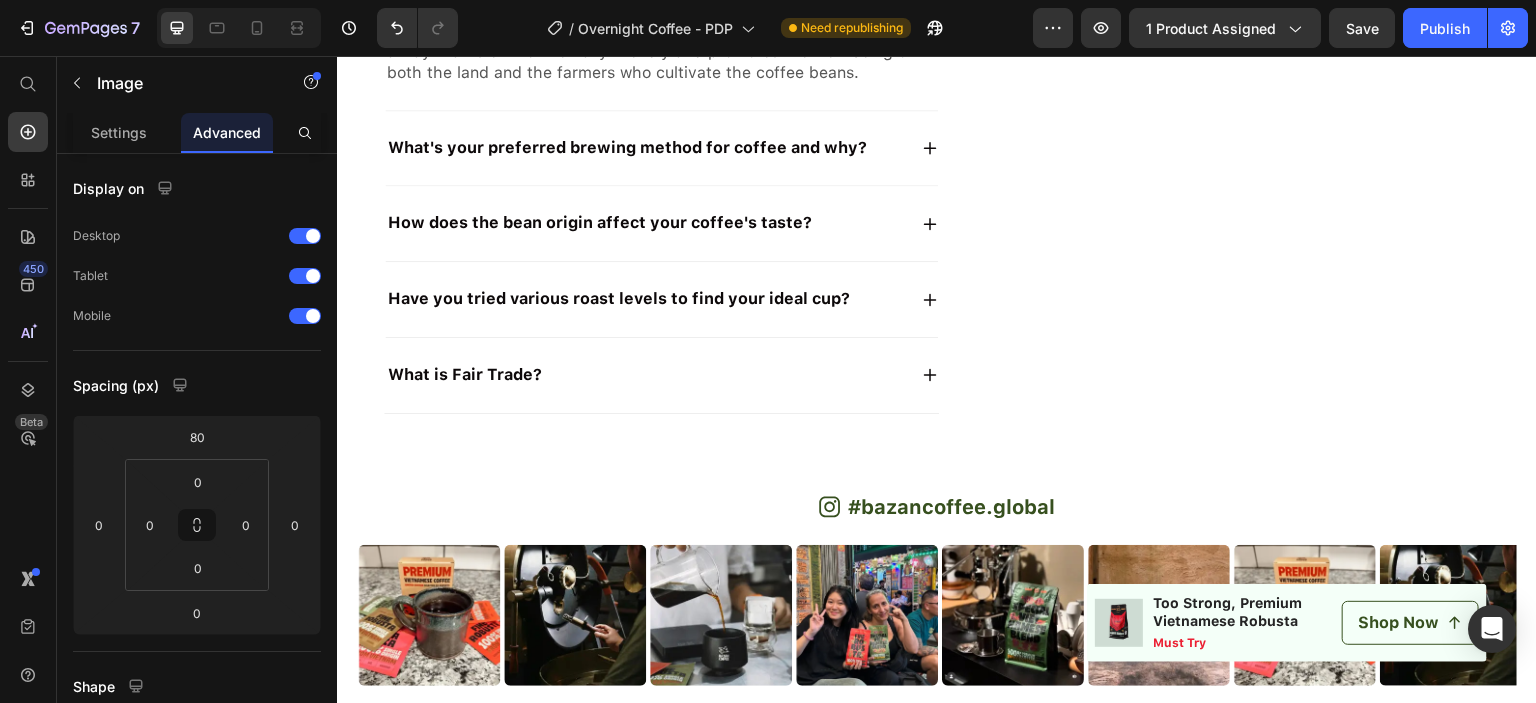 scroll, scrollTop: 3691, scrollLeft: 0, axis: vertical 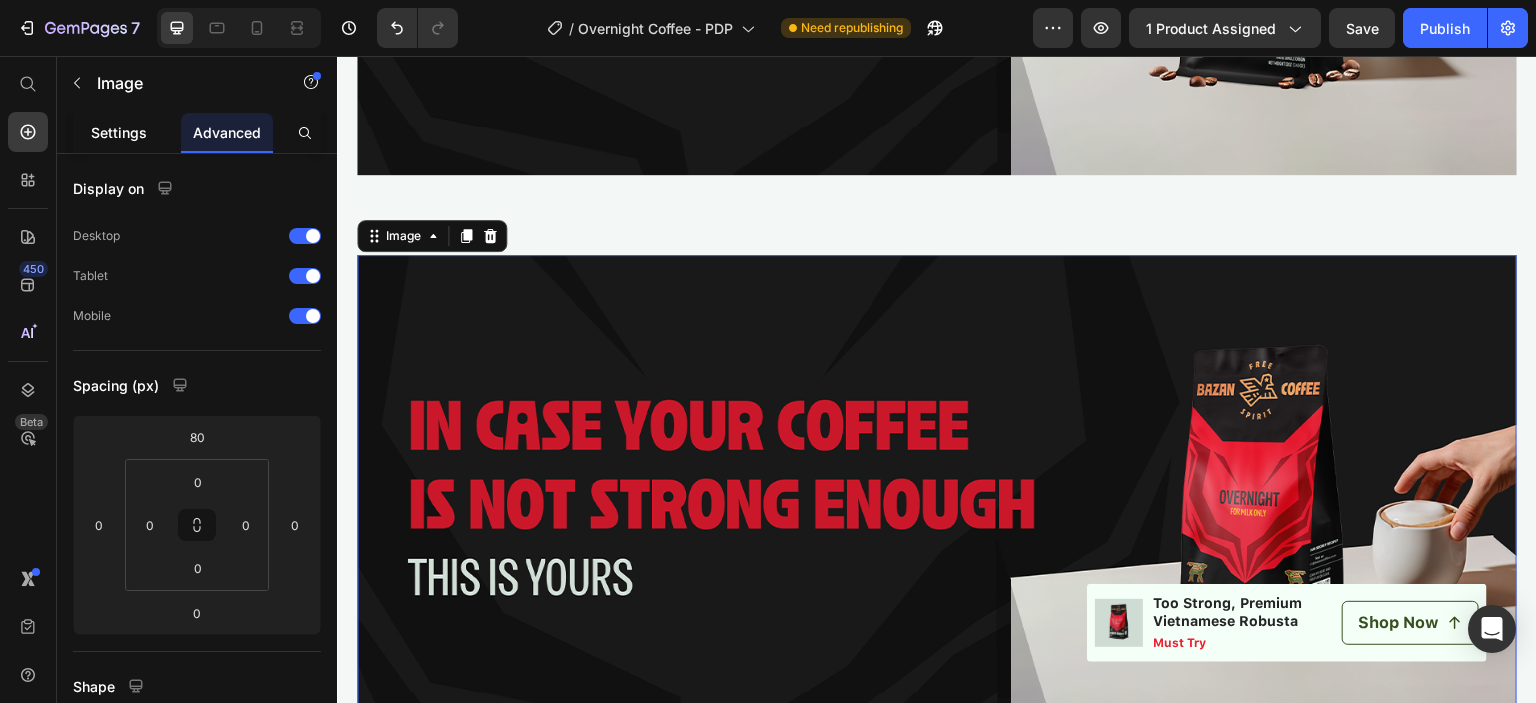 click on "Settings" at bounding box center [119, 132] 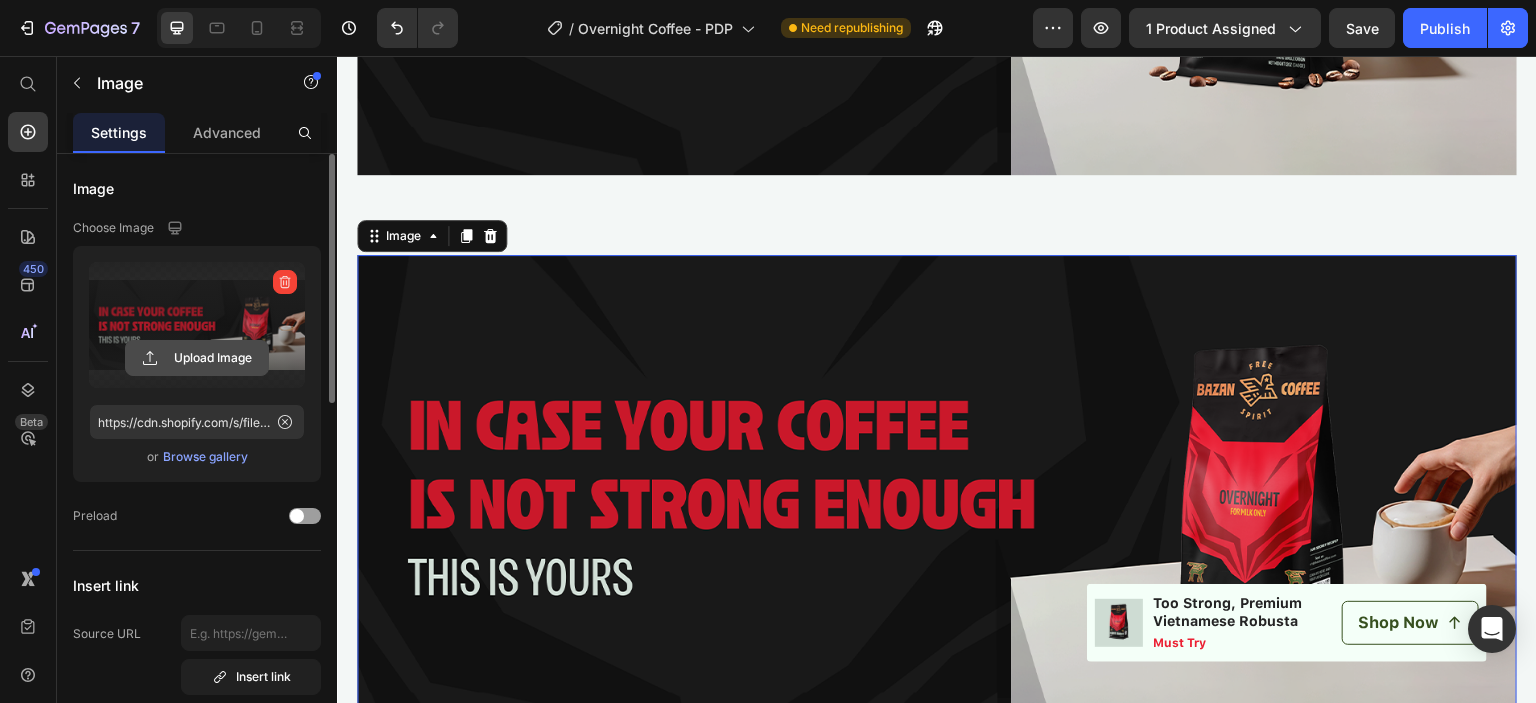 click at bounding box center (197, 325) 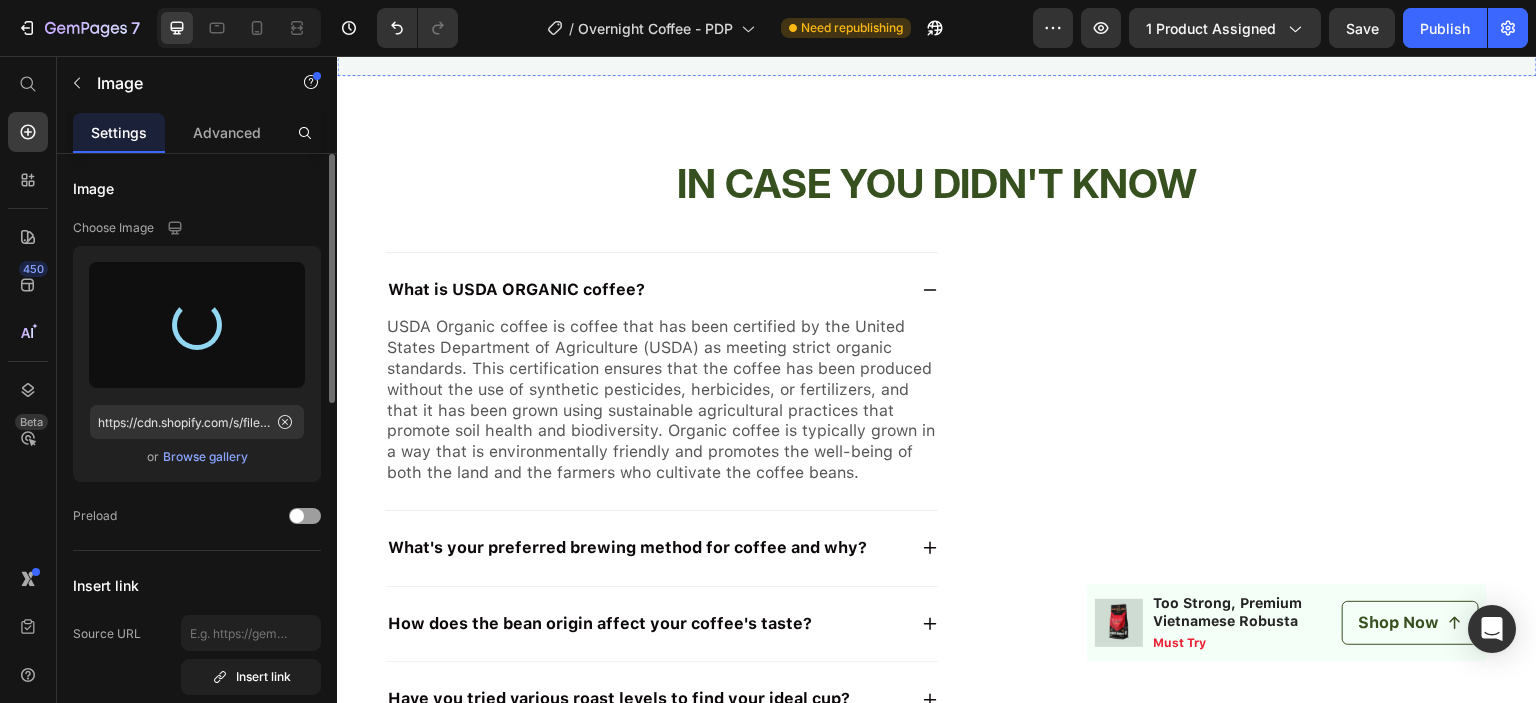 type on "https://cdn.shopify.com/s/files/1/0552/2672/8559/files/gempages_543191436674204580-303eefd9-3add-4717-8393-066e1832aaf2.png" 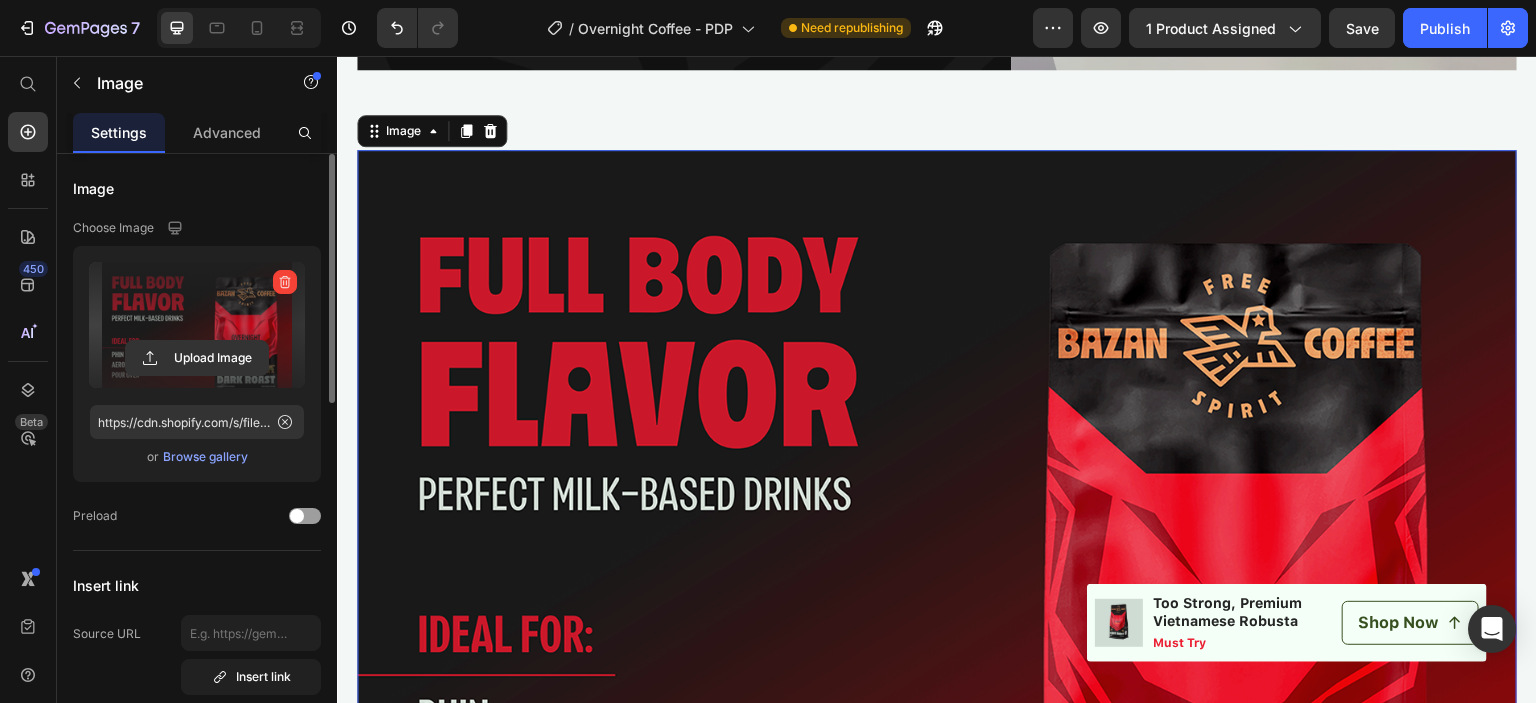 scroll, scrollTop: 3791, scrollLeft: 0, axis: vertical 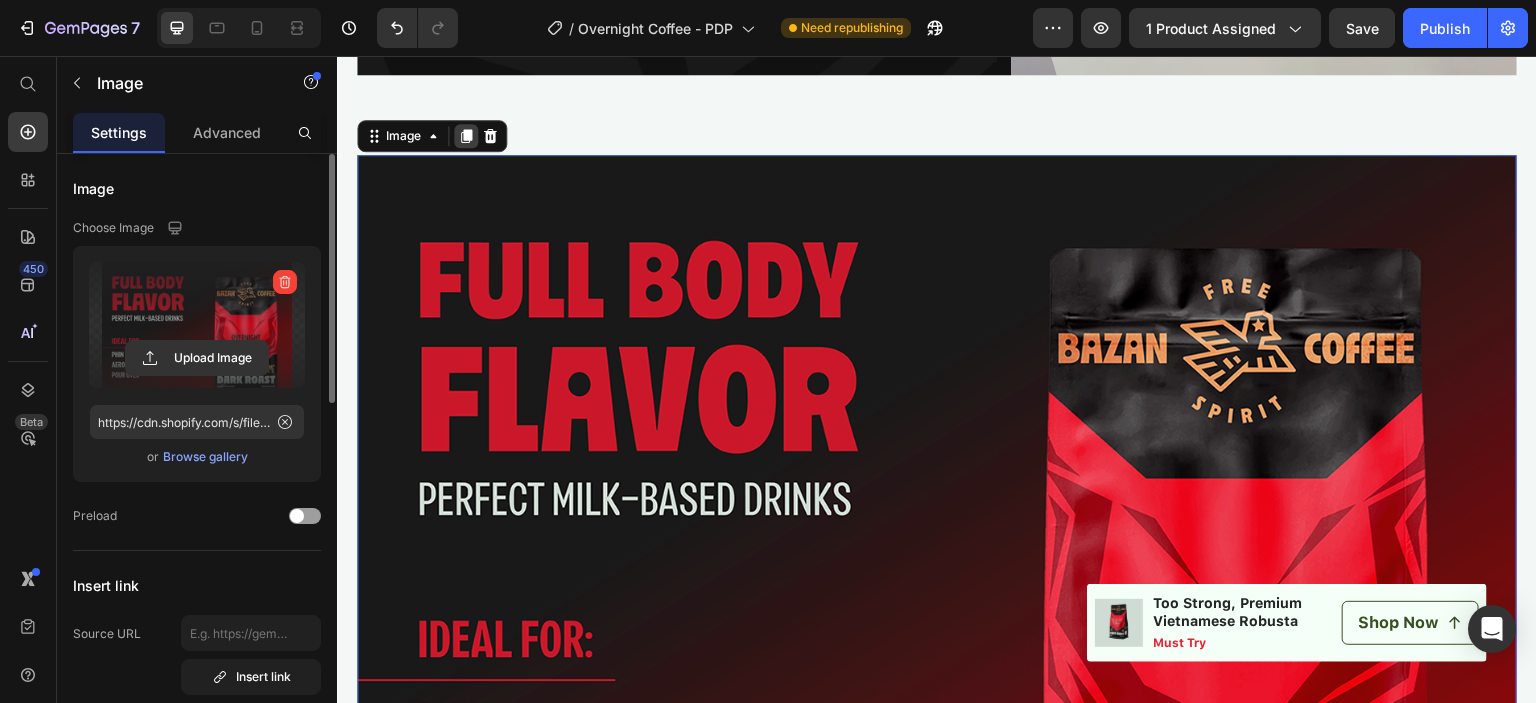 click 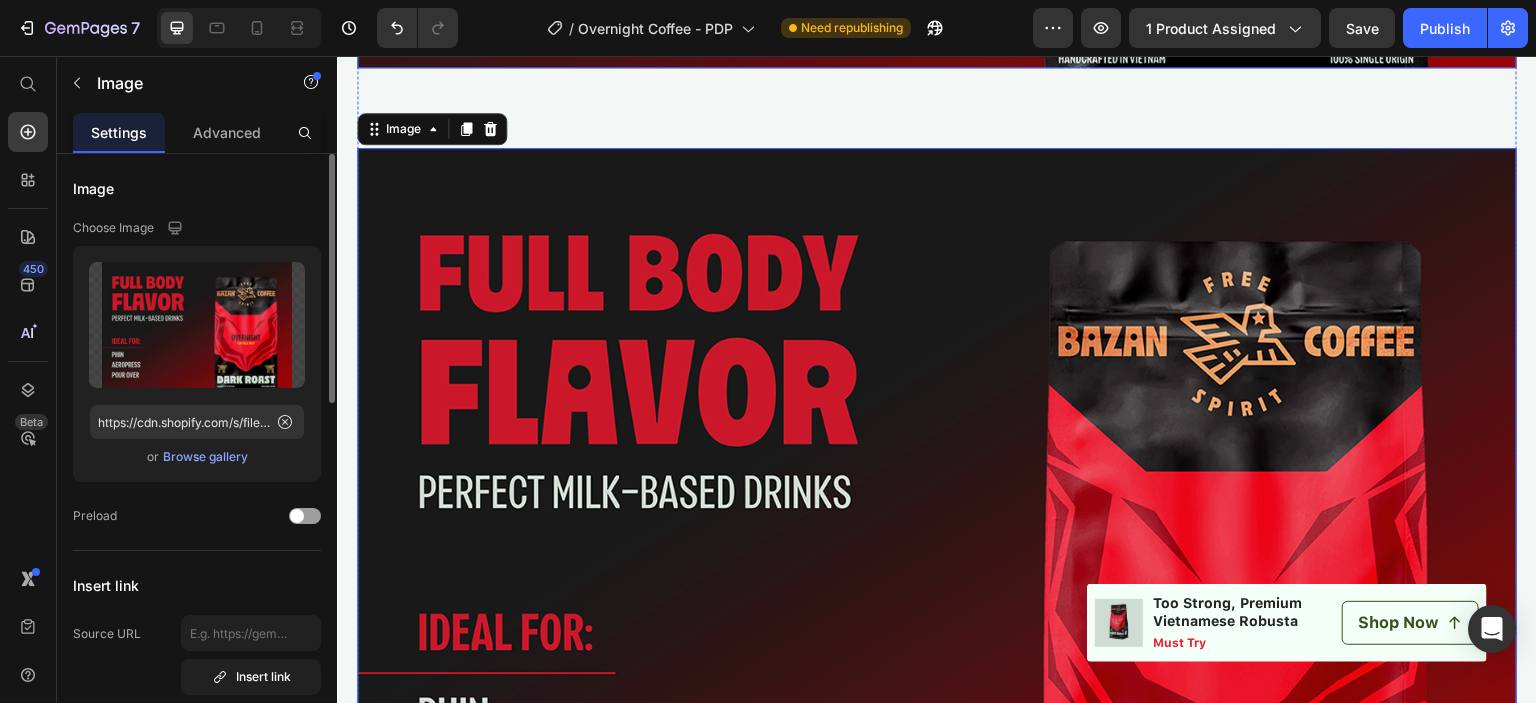 scroll, scrollTop: 4708, scrollLeft: 0, axis: vertical 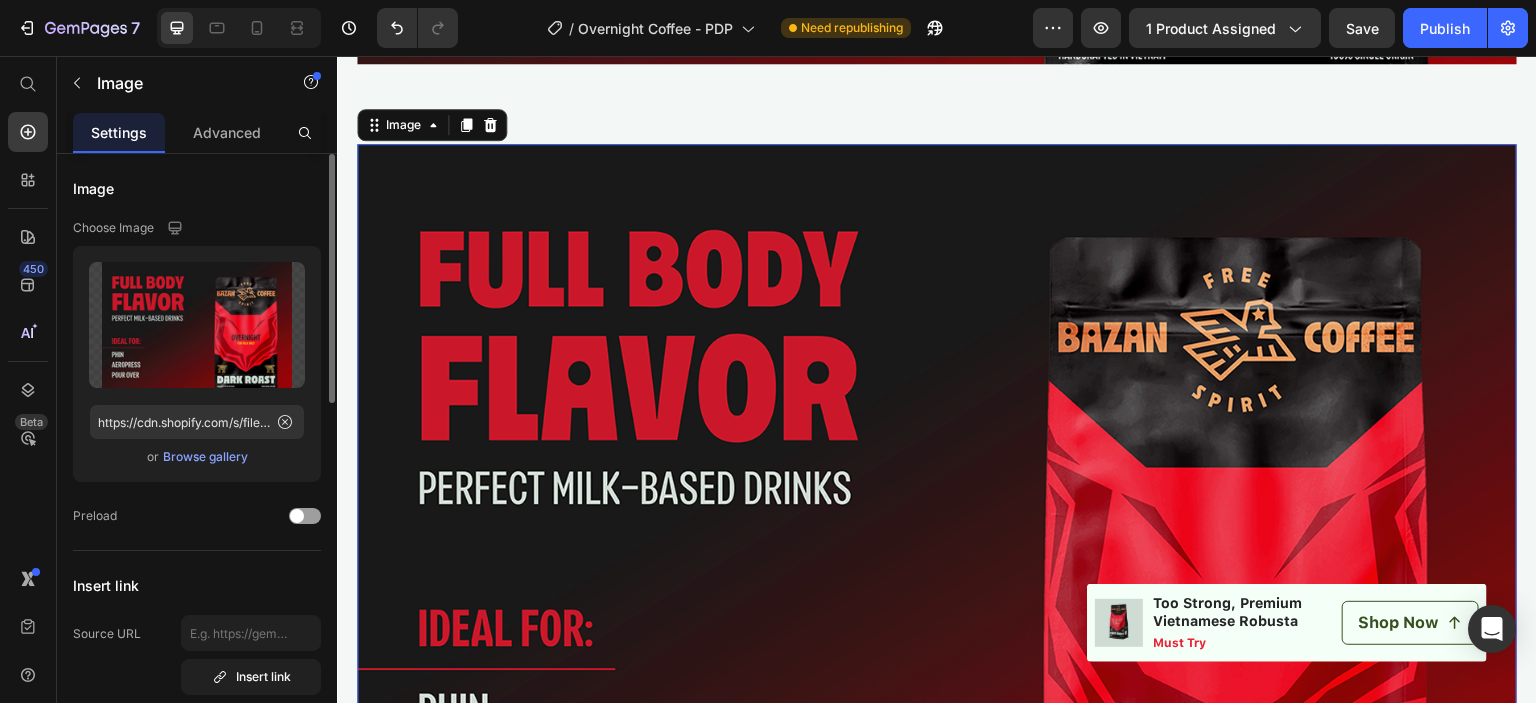 click at bounding box center [937, 530] 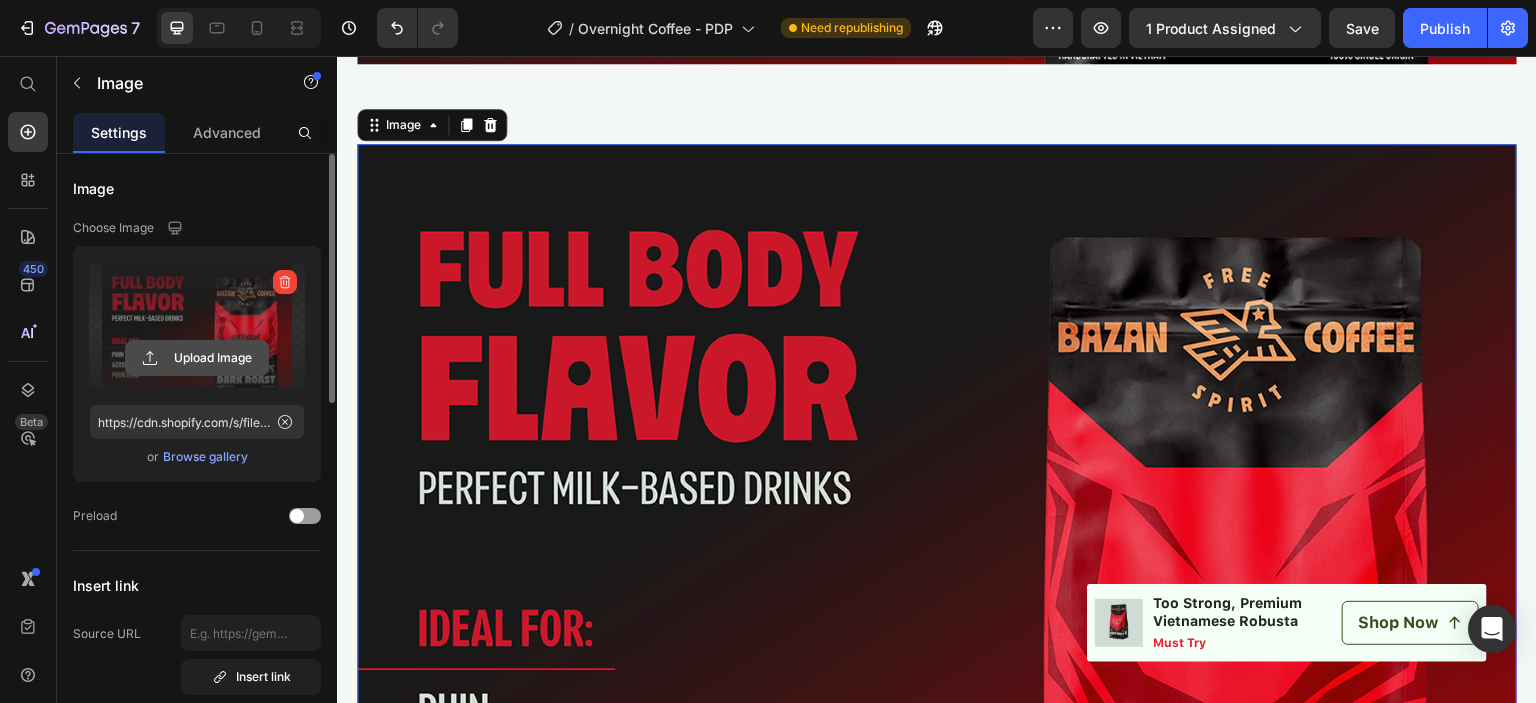 click 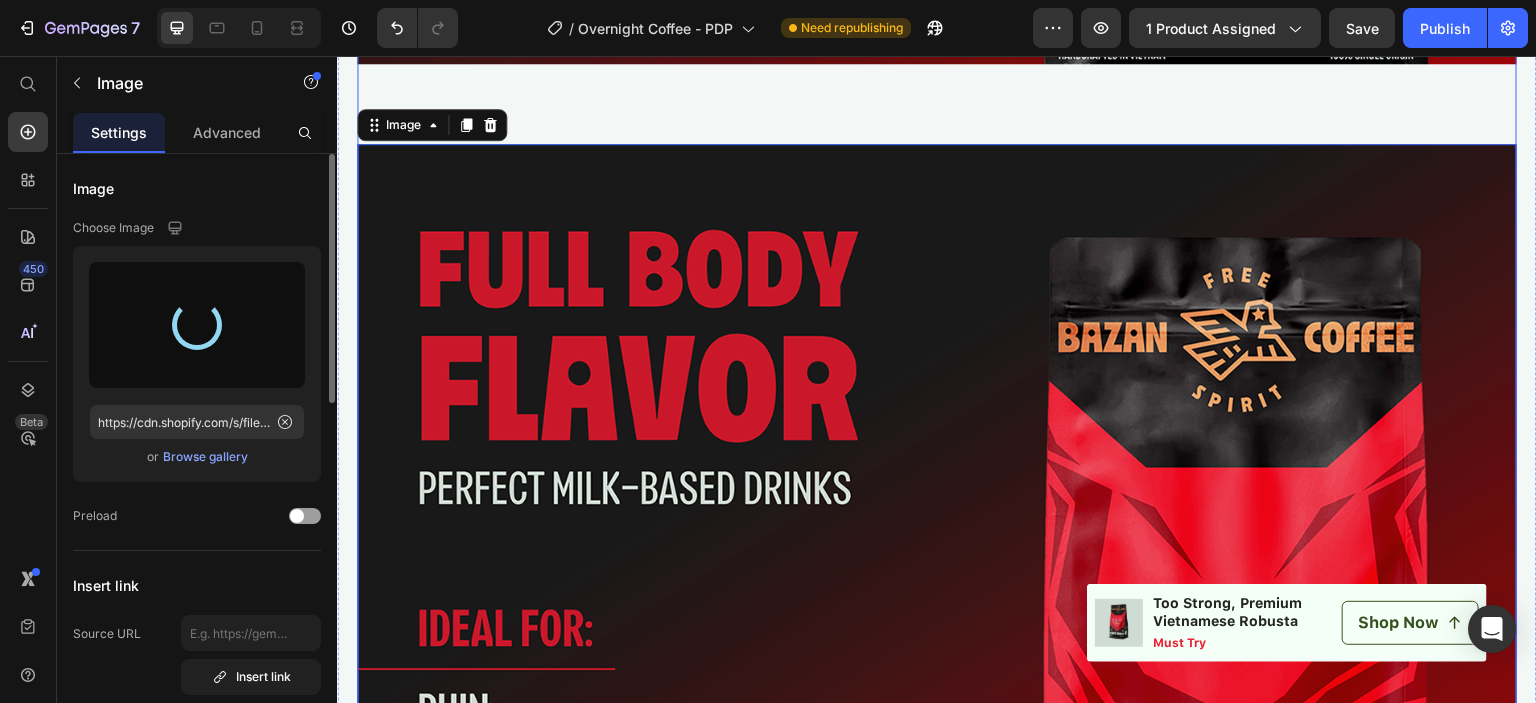type on "https://cdn.shopify.com/s/files/1/0552/2672/8559/files/gempages_543191436674204580-7f90ceeb-ffa8-4fa2-b46d-d1a90ab90578.png" 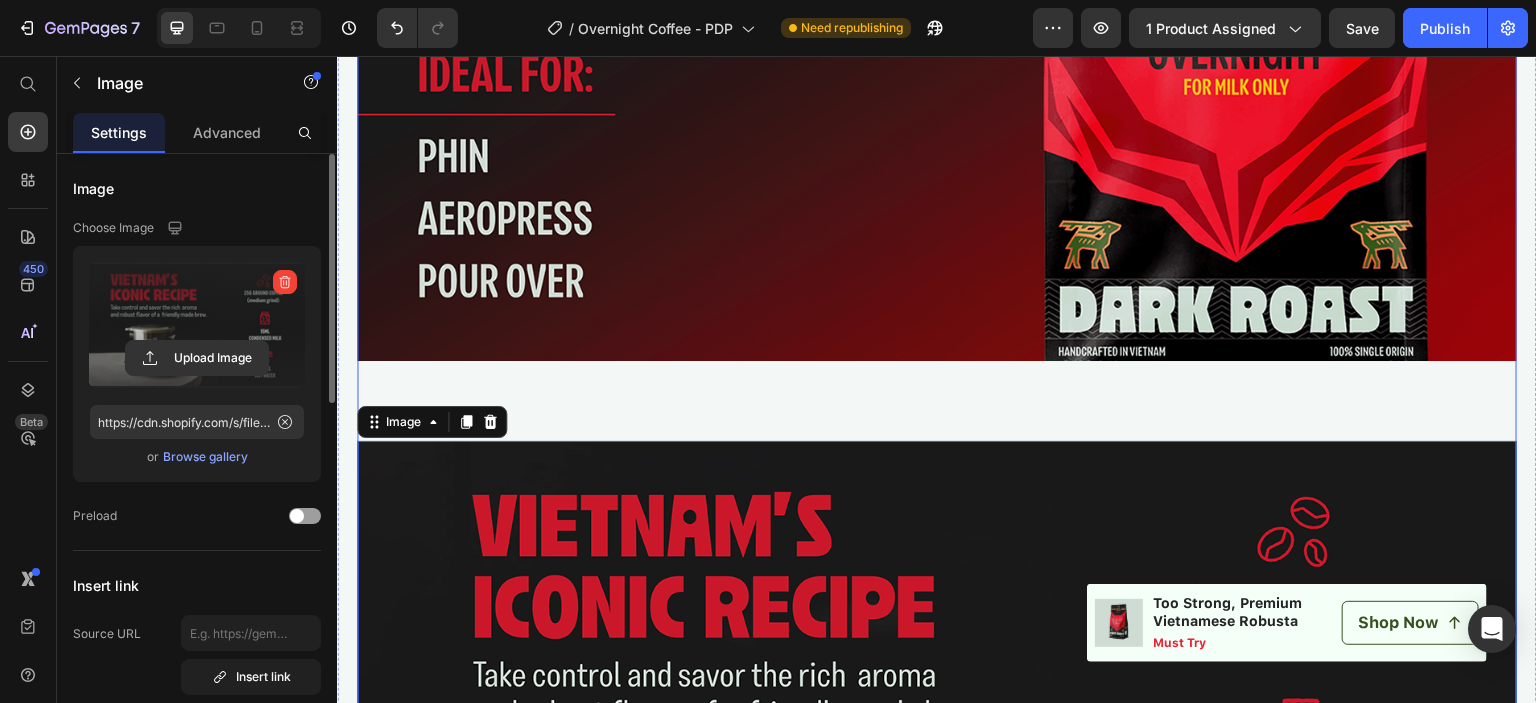 scroll, scrollTop: 4408, scrollLeft: 0, axis: vertical 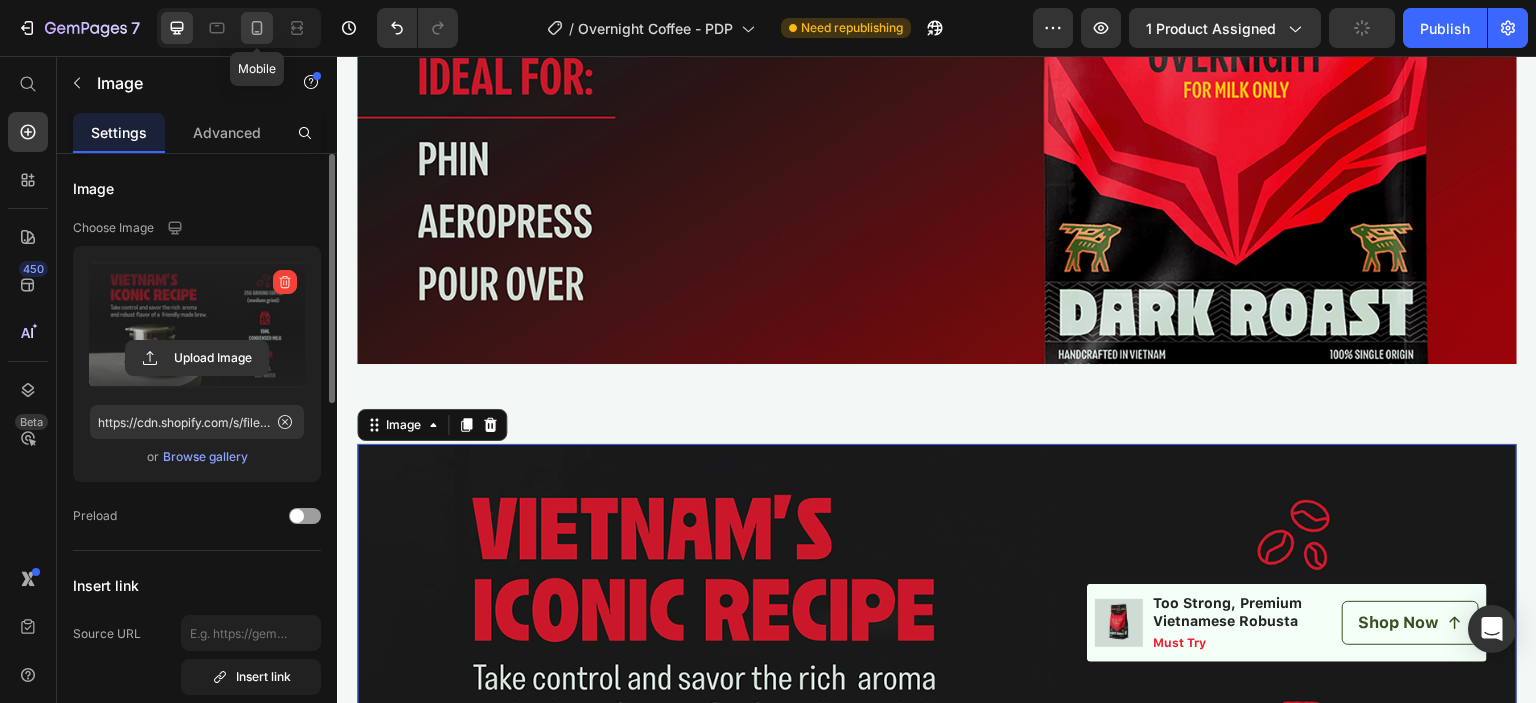 click 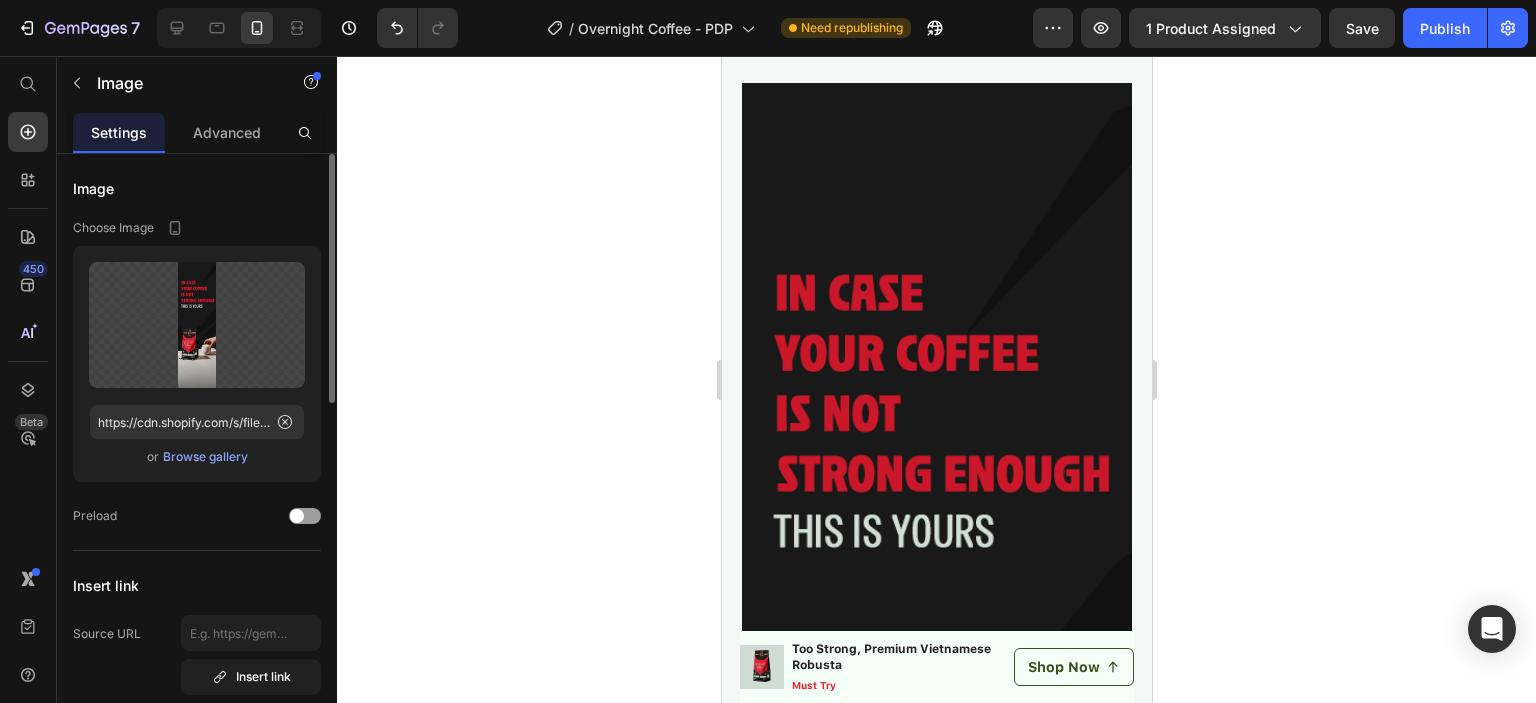 scroll, scrollTop: 5644, scrollLeft: 0, axis: vertical 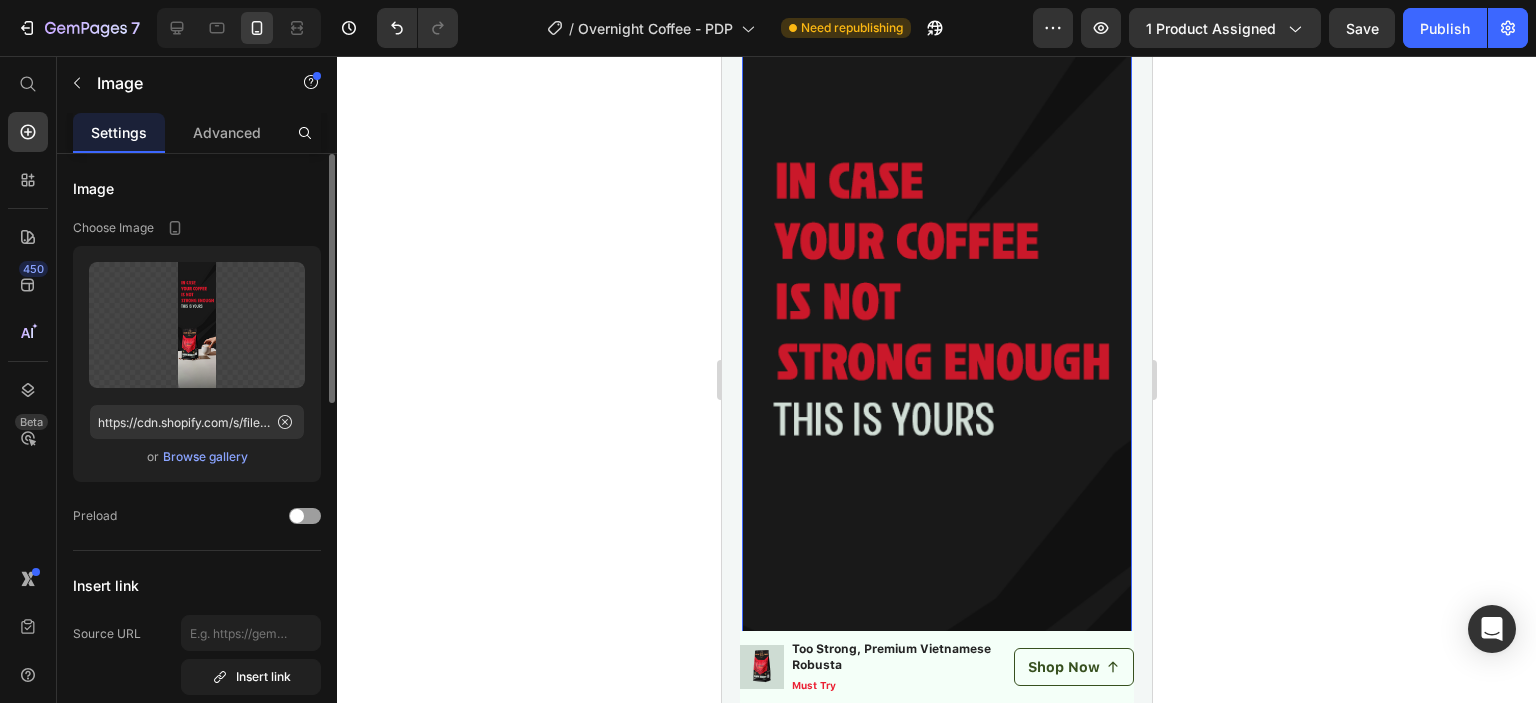 click at bounding box center [936, 610] 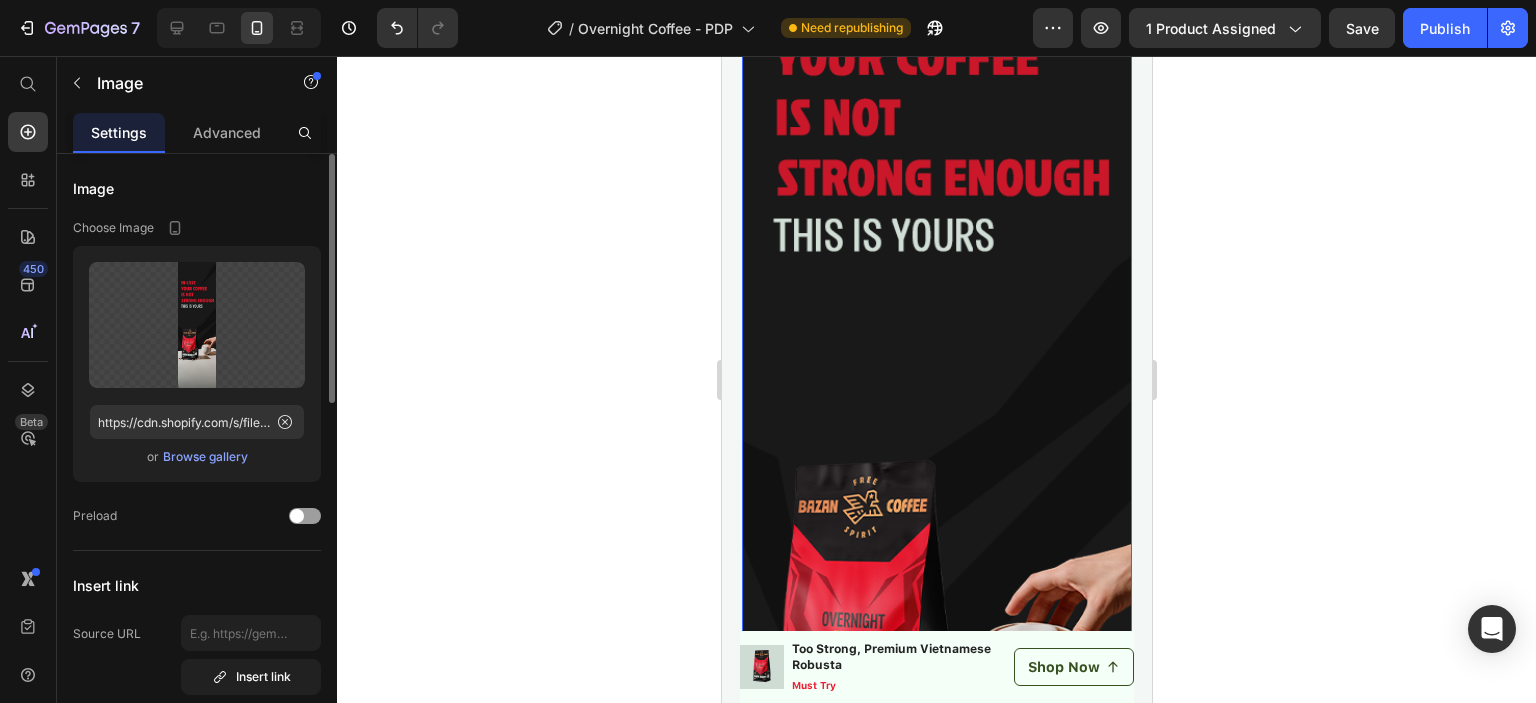 scroll, scrollTop: 6044, scrollLeft: 0, axis: vertical 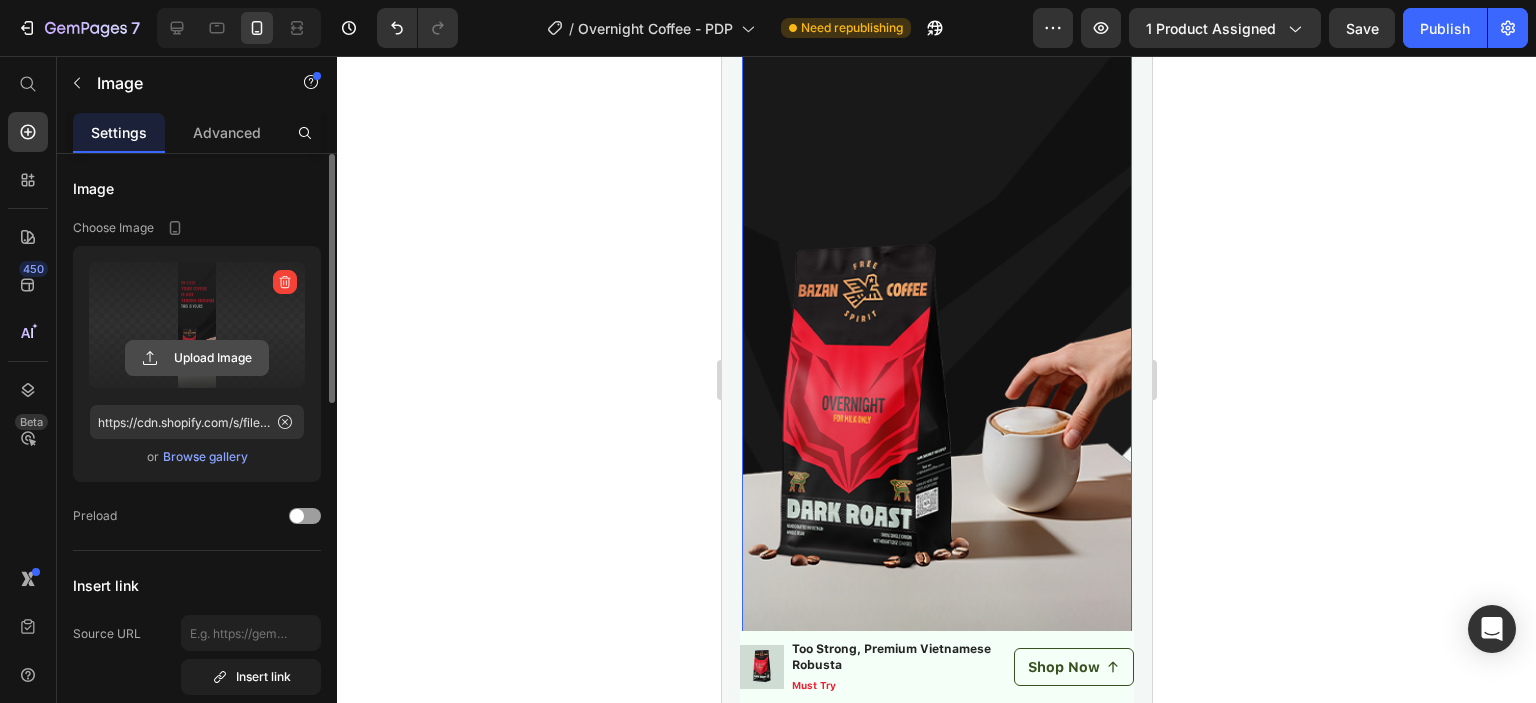 click 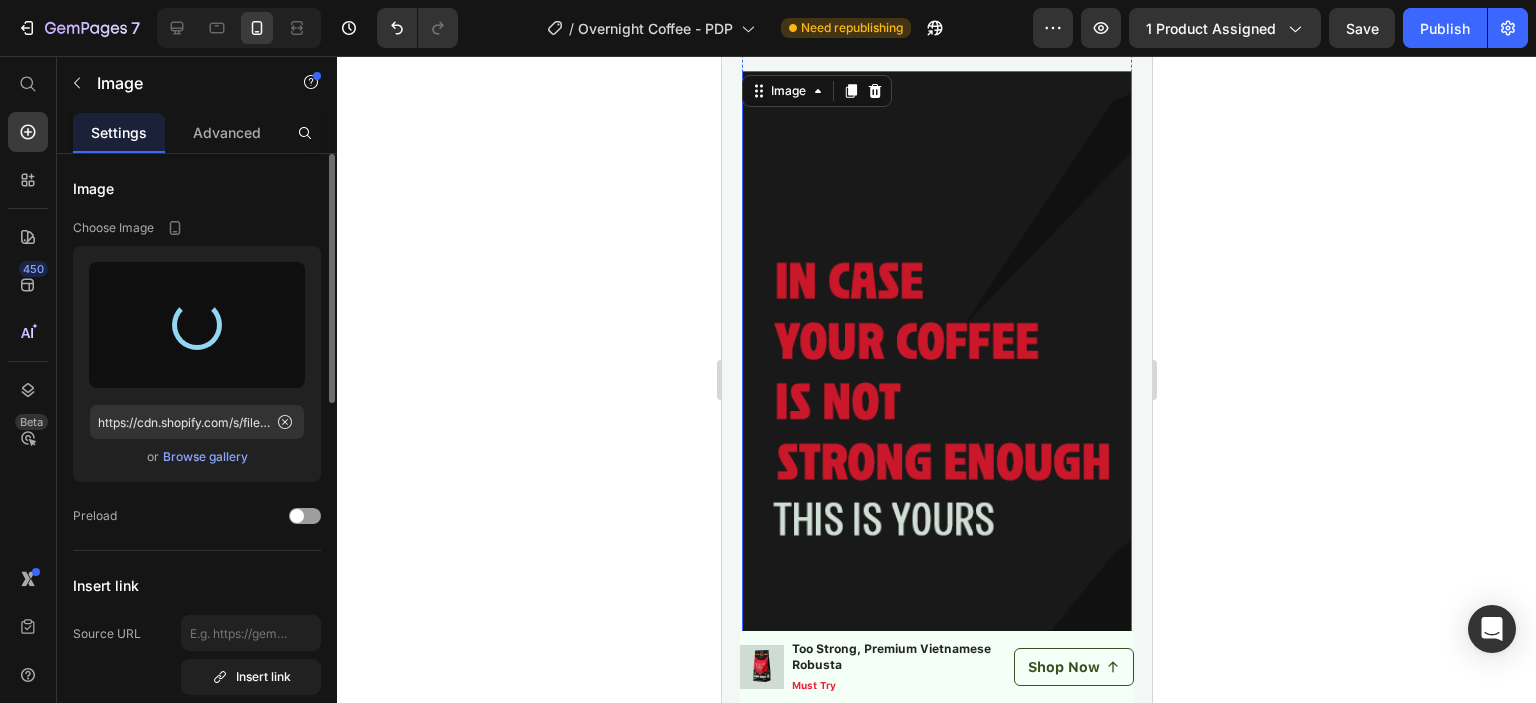 type on "https://cdn.shopify.com/s/files/1/0552/2672/8559/files/gempages_543191436674204580-04373081-62bc-4d4a-8142-b541e2e24dc2.png" 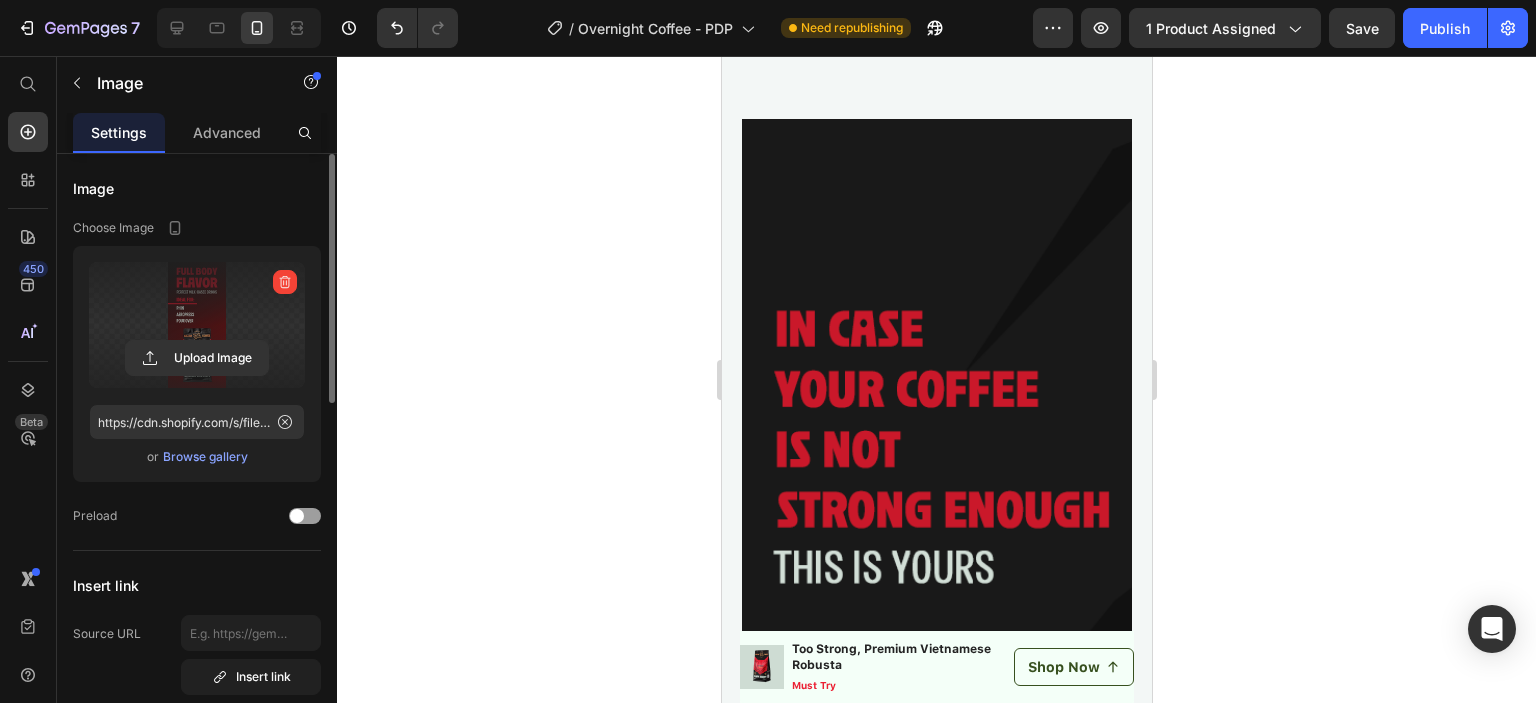 scroll, scrollTop: 6544, scrollLeft: 0, axis: vertical 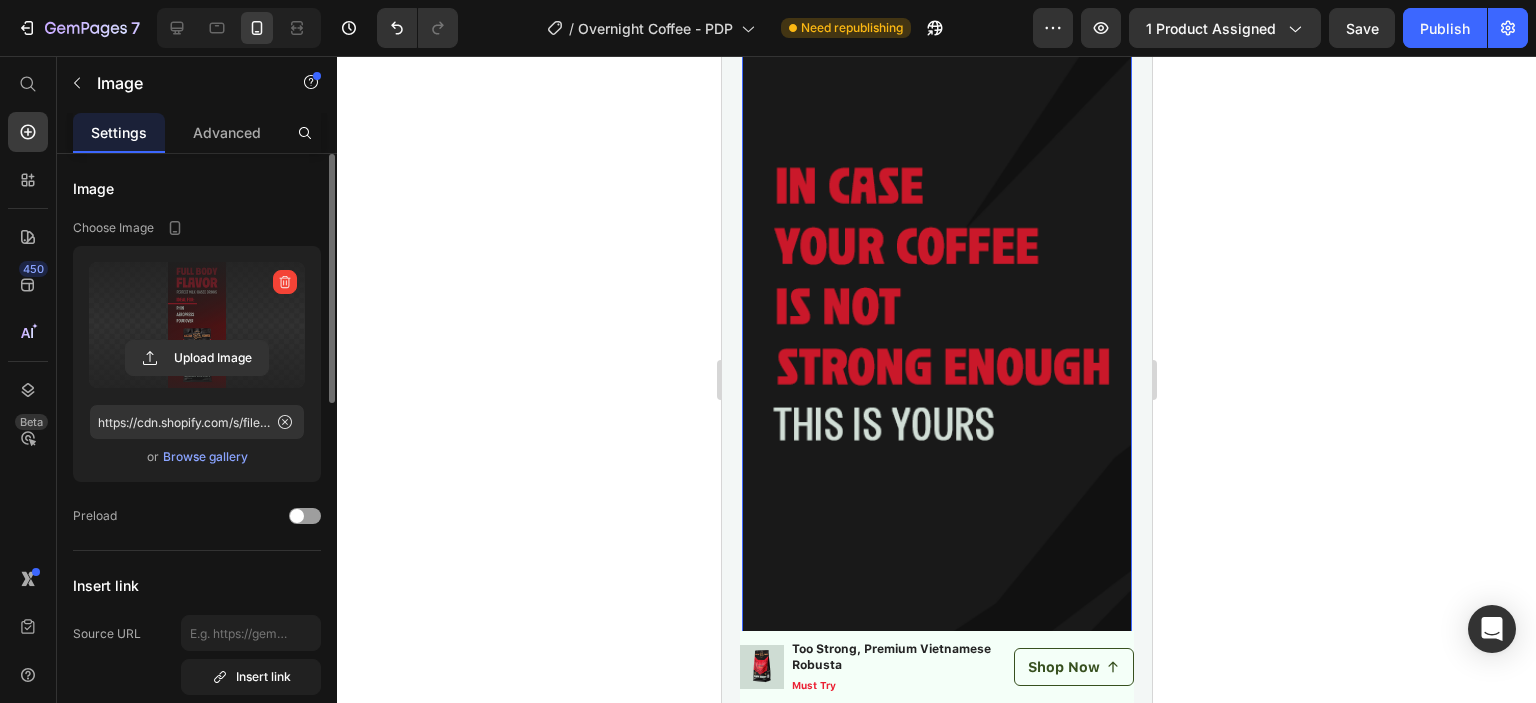 click at bounding box center (936, 615) 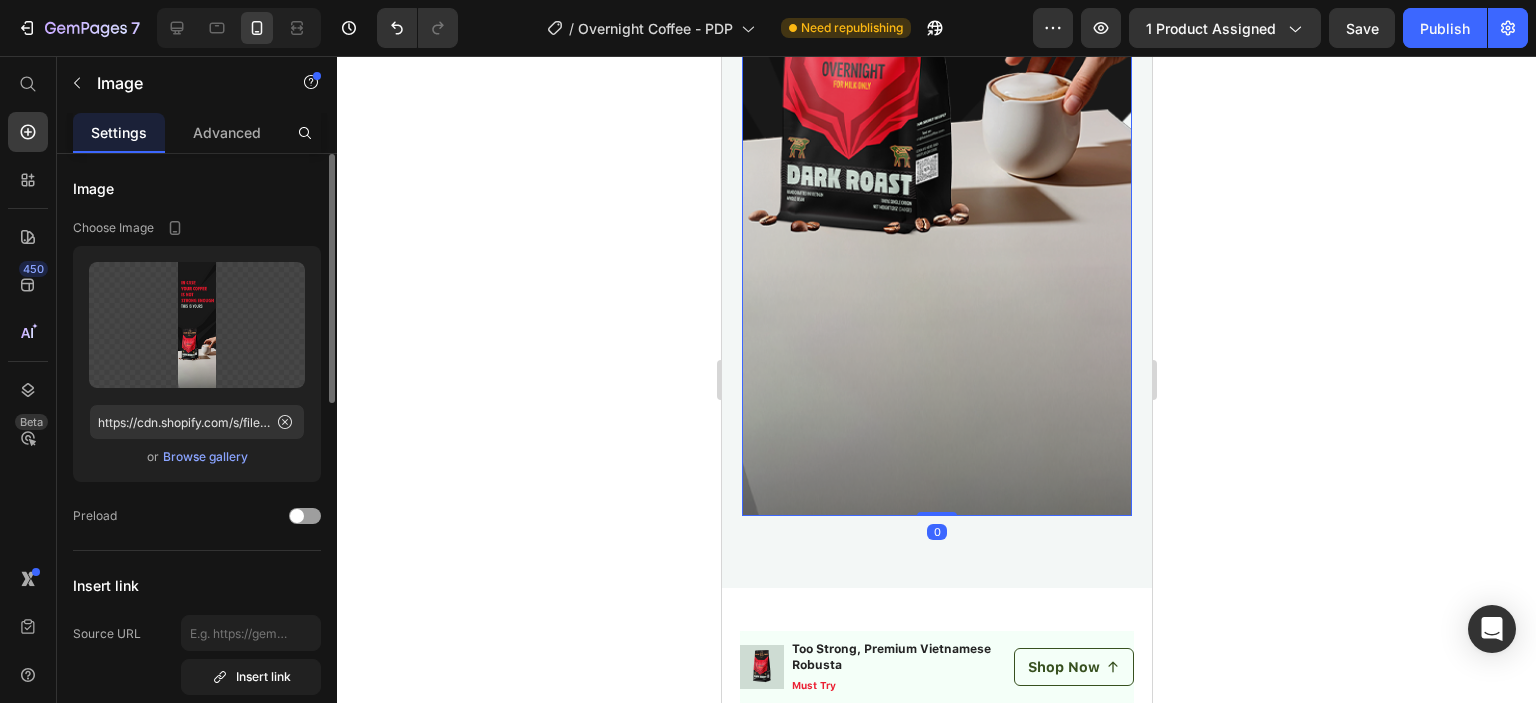 scroll, scrollTop: 7344, scrollLeft: 0, axis: vertical 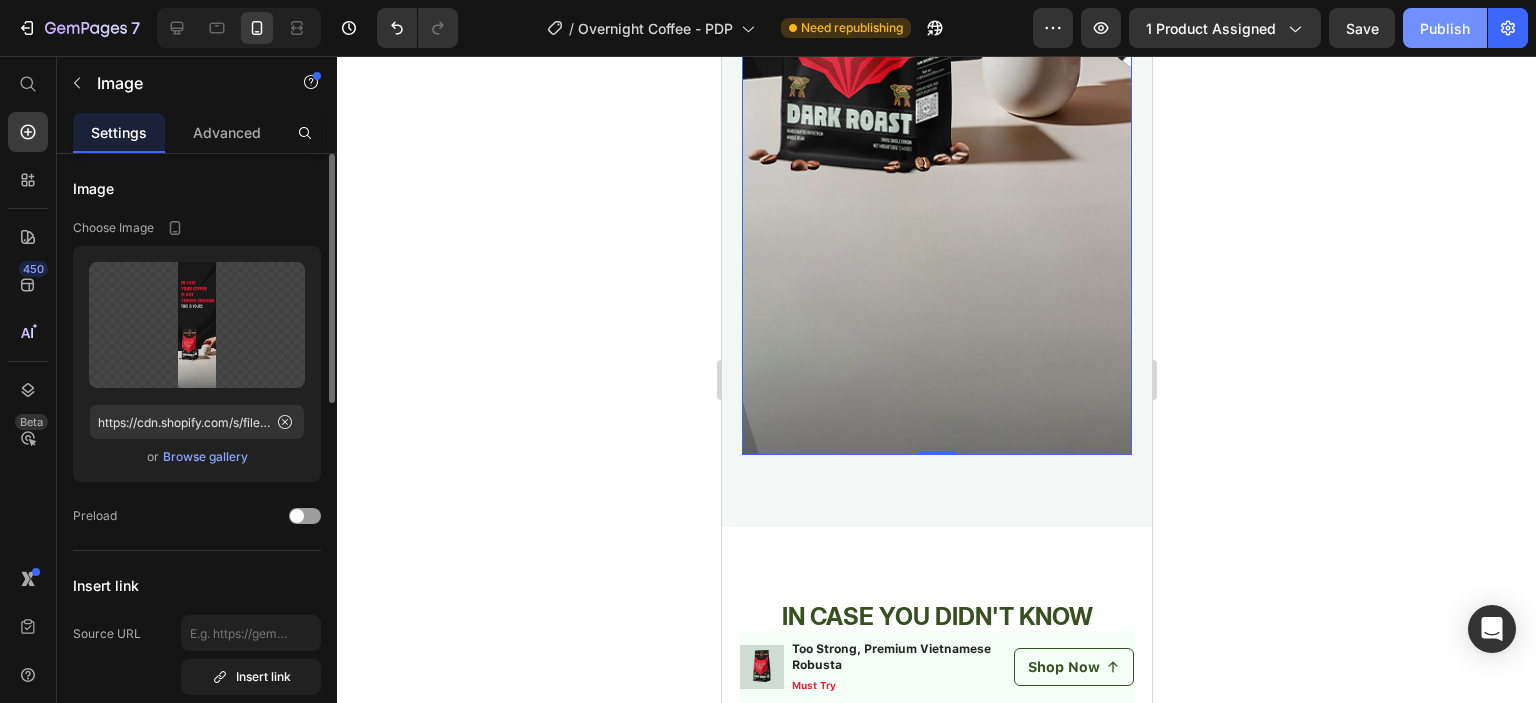 click on "Publish" at bounding box center (1445, 28) 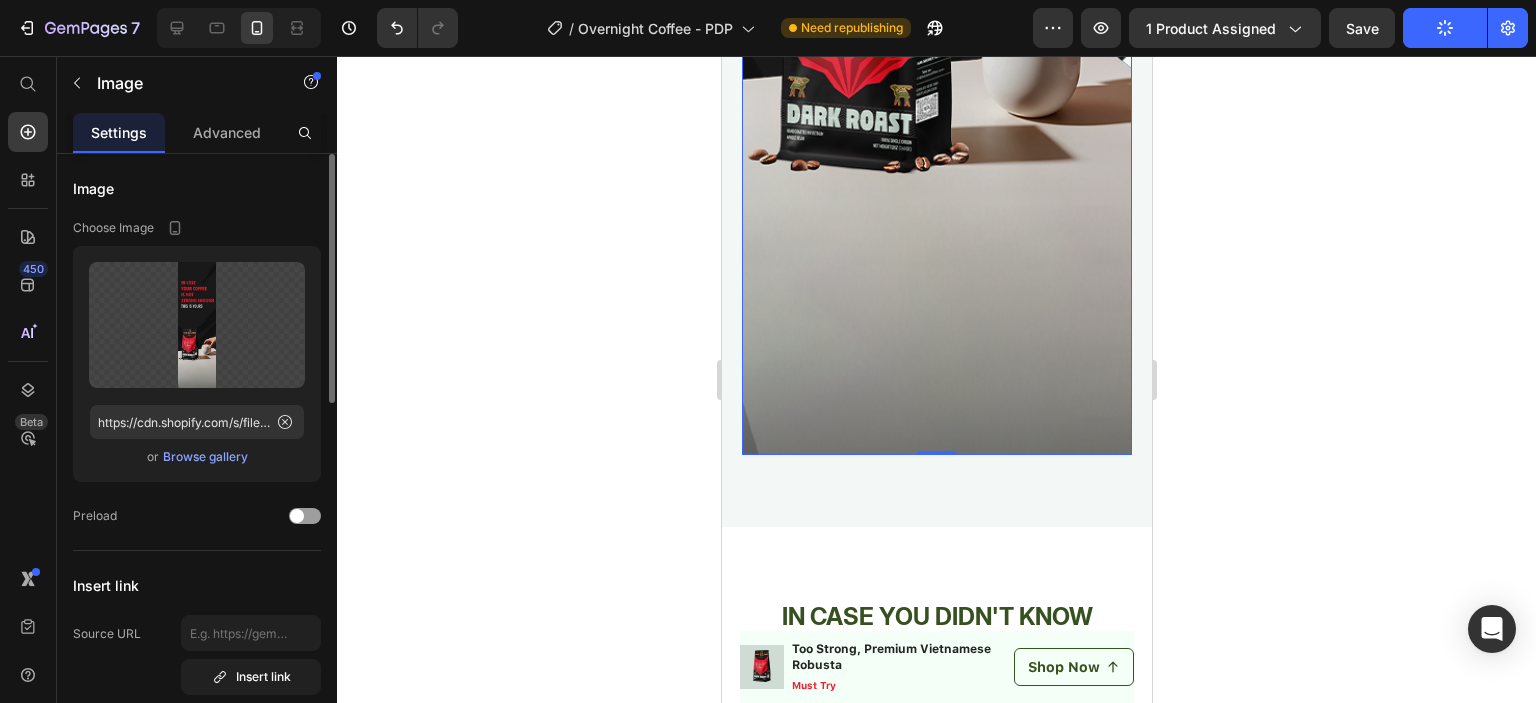 type 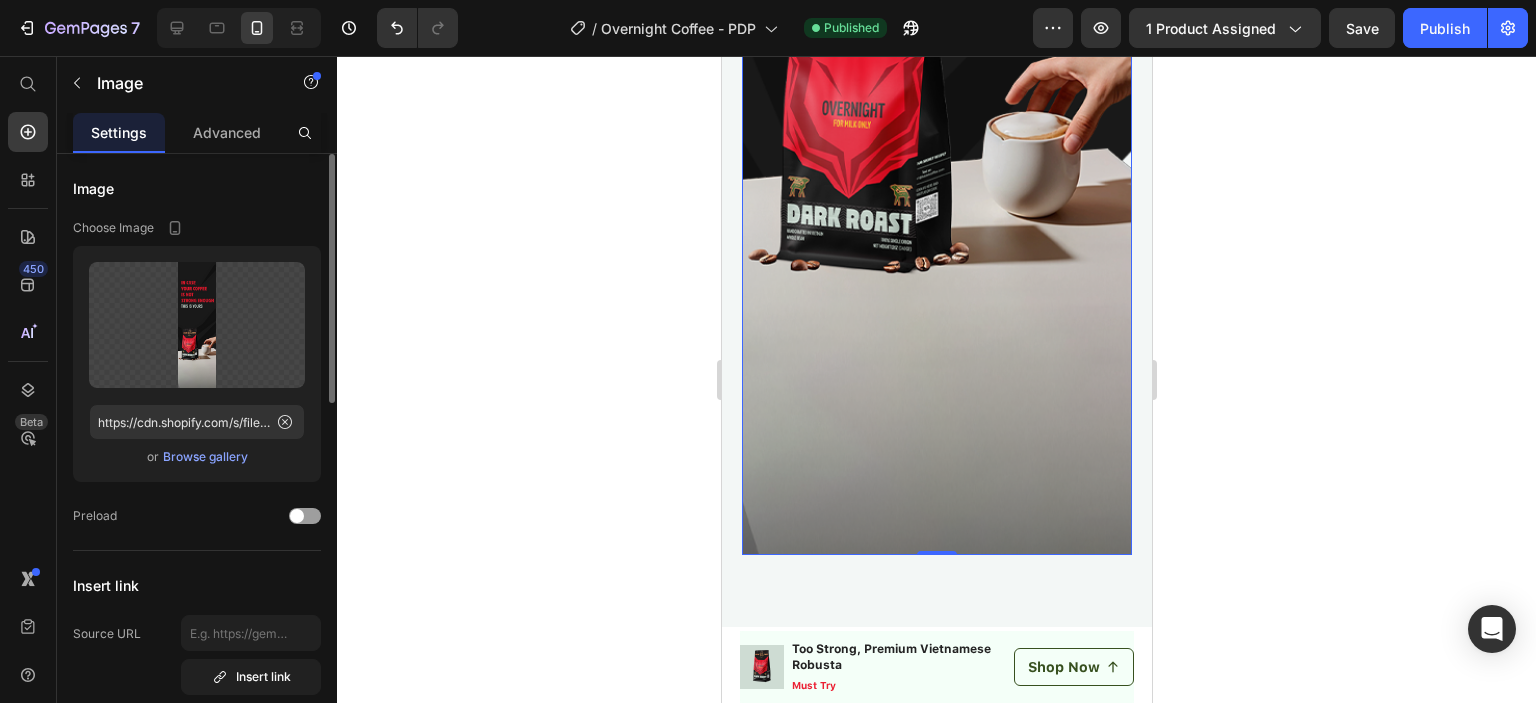 scroll, scrollTop: 7244, scrollLeft: 0, axis: vertical 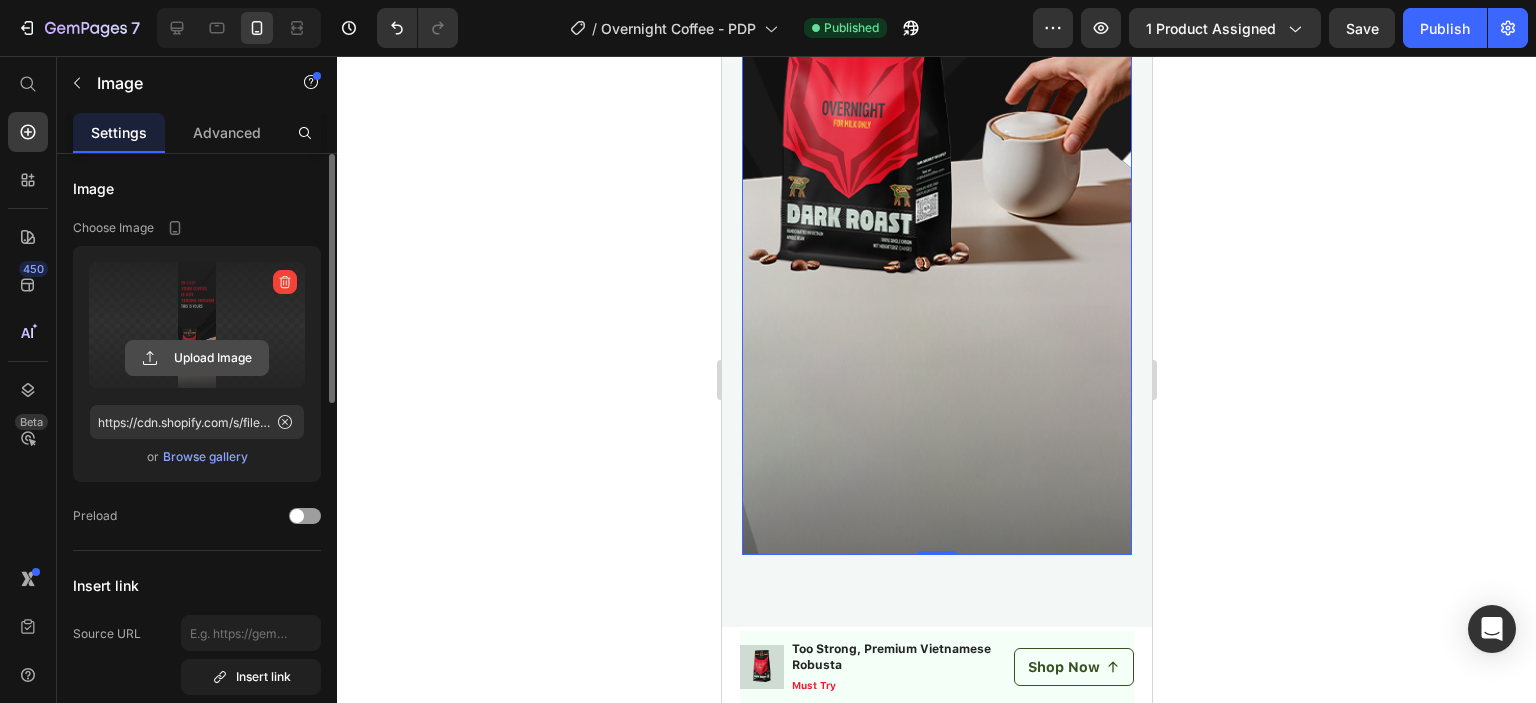 click 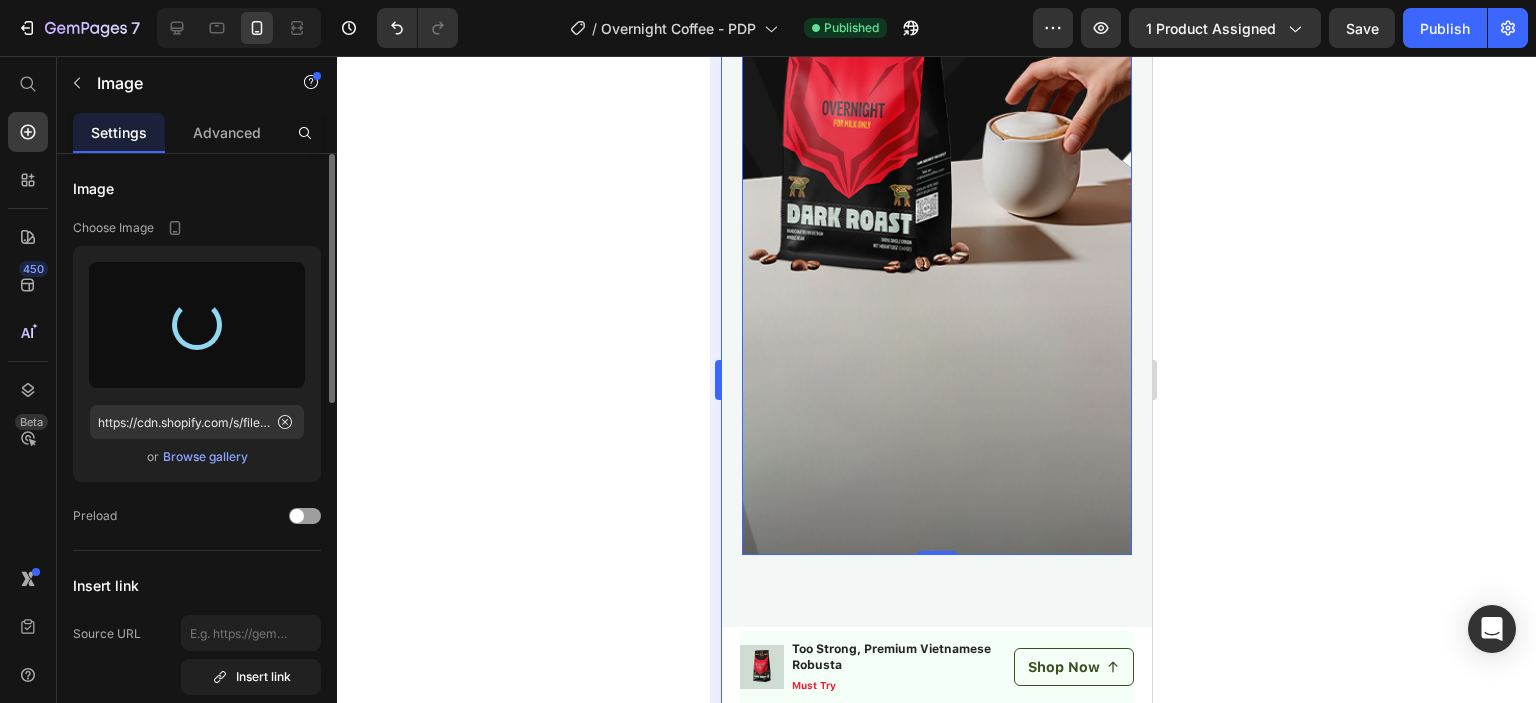 type on "https://cdn.shopify.com/s/files/1/0552/2672/8559/files/gempages_543191436674204580-7f90ceeb-ffa8-4fa2-b46d-d1a90ab90578.png" 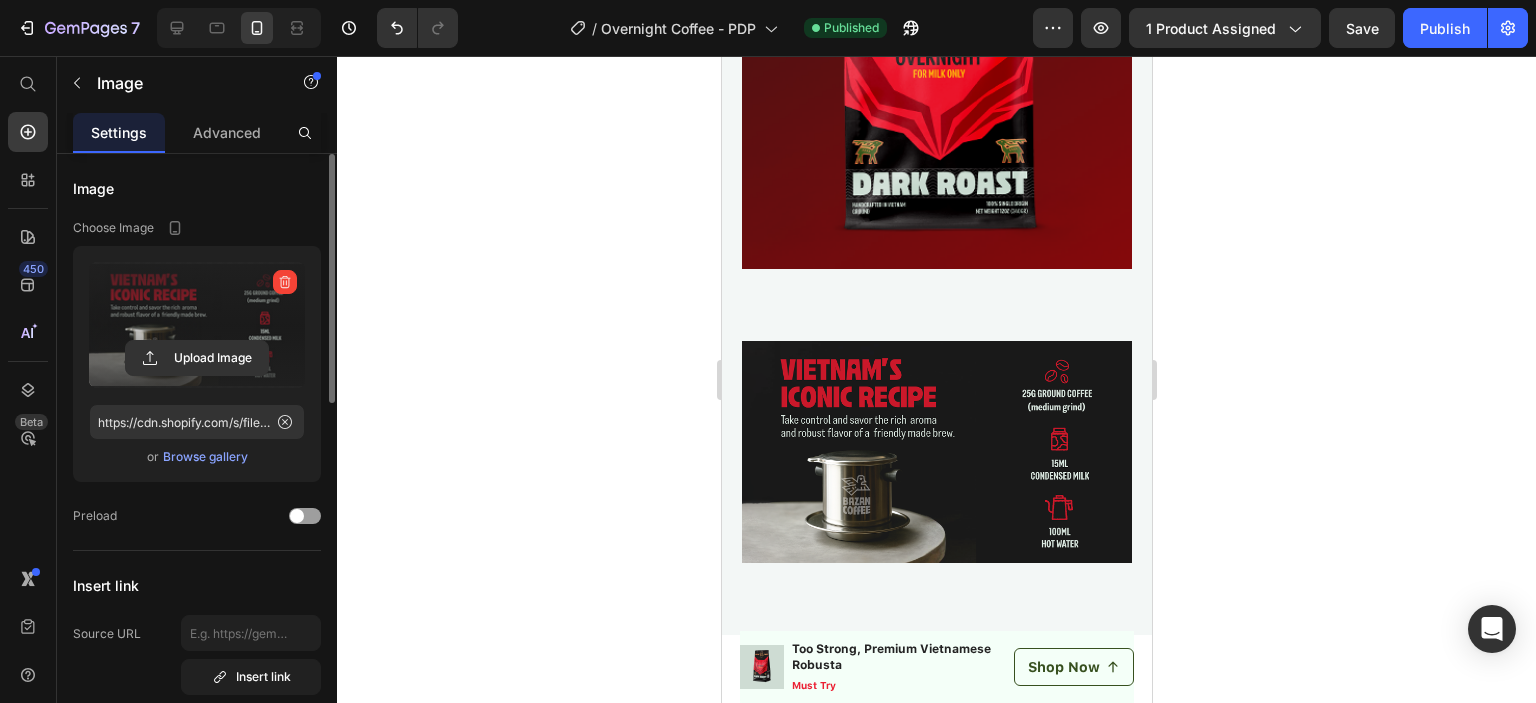 scroll, scrollTop: 6244, scrollLeft: 0, axis: vertical 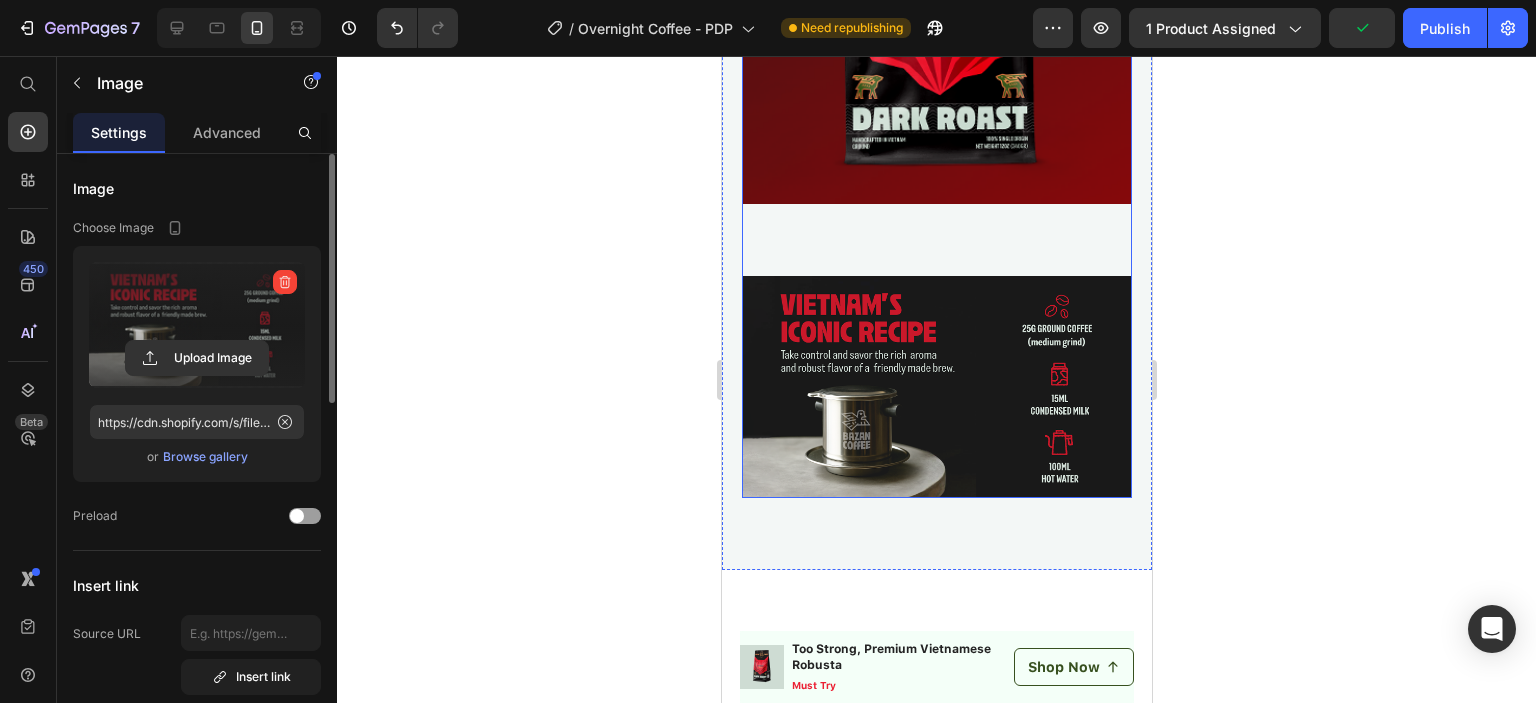 click on "Image Image Image" at bounding box center (936, -741) 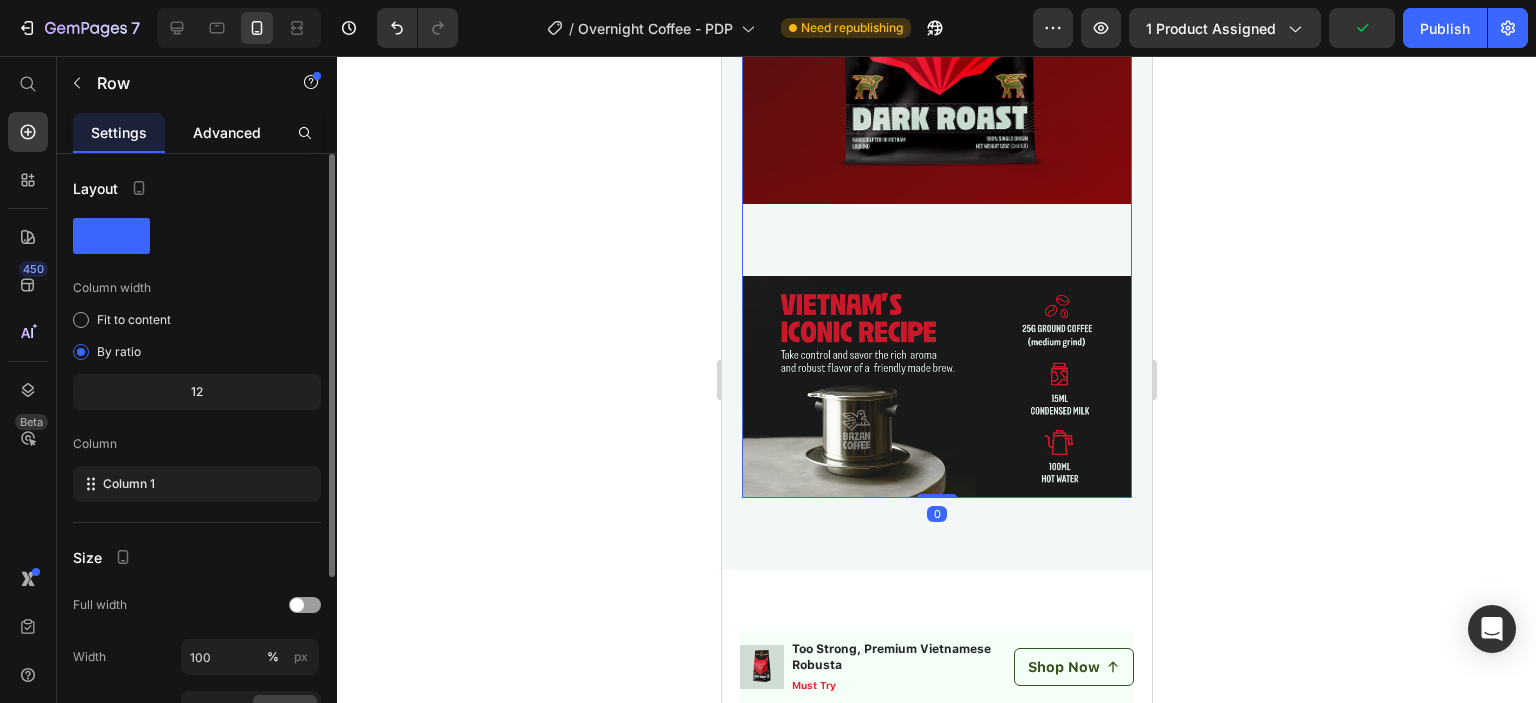 click on "Advanced" at bounding box center [227, 132] 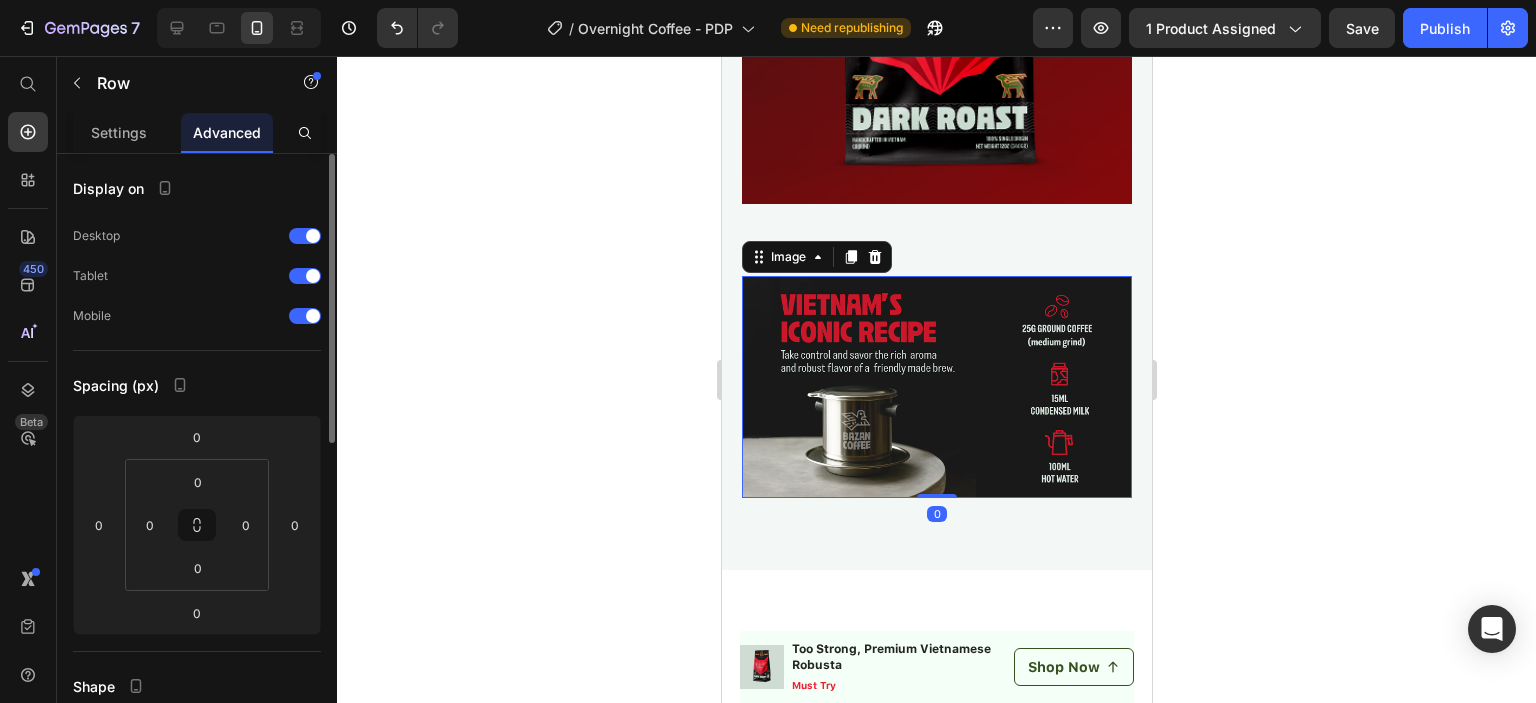click at bounding box center (936, 387) 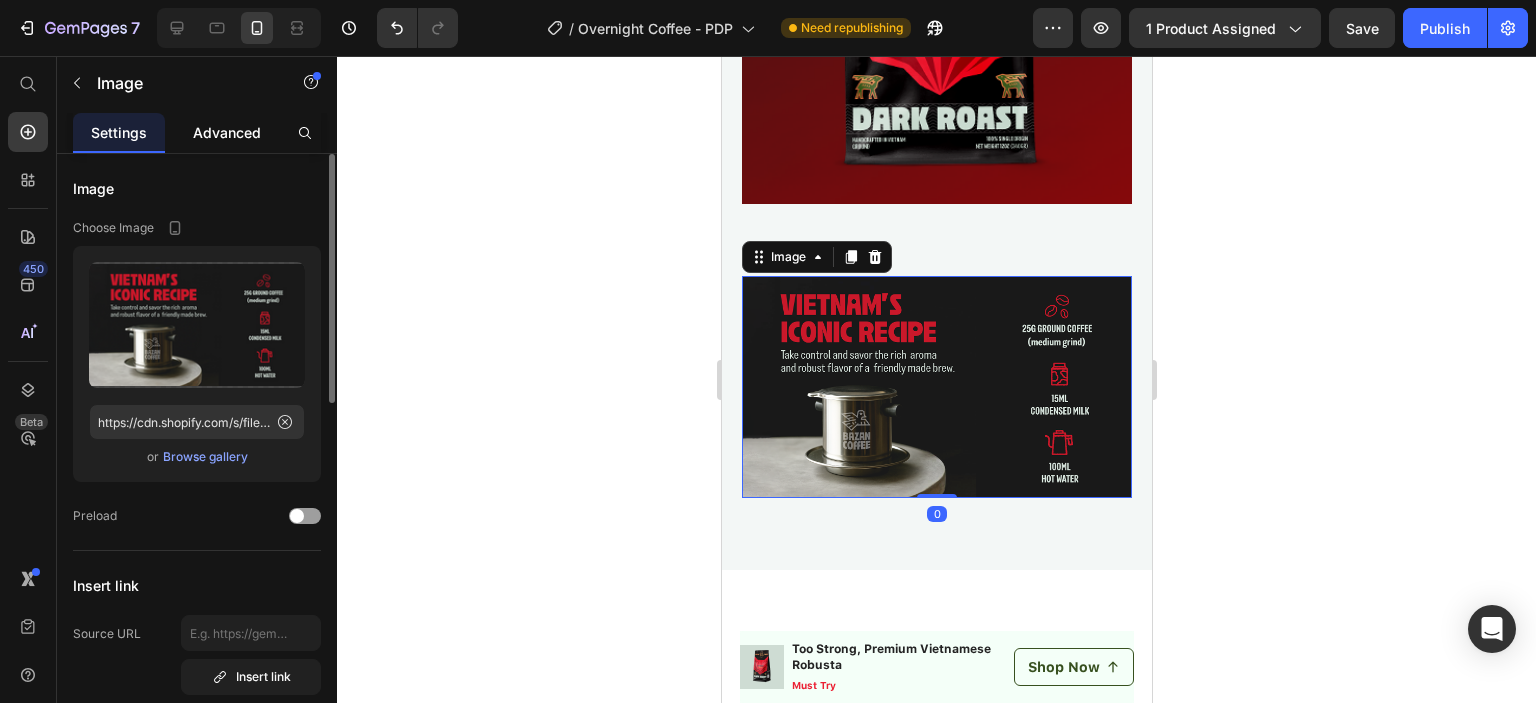 click on "Advanced" at bounding box center [227, 132] 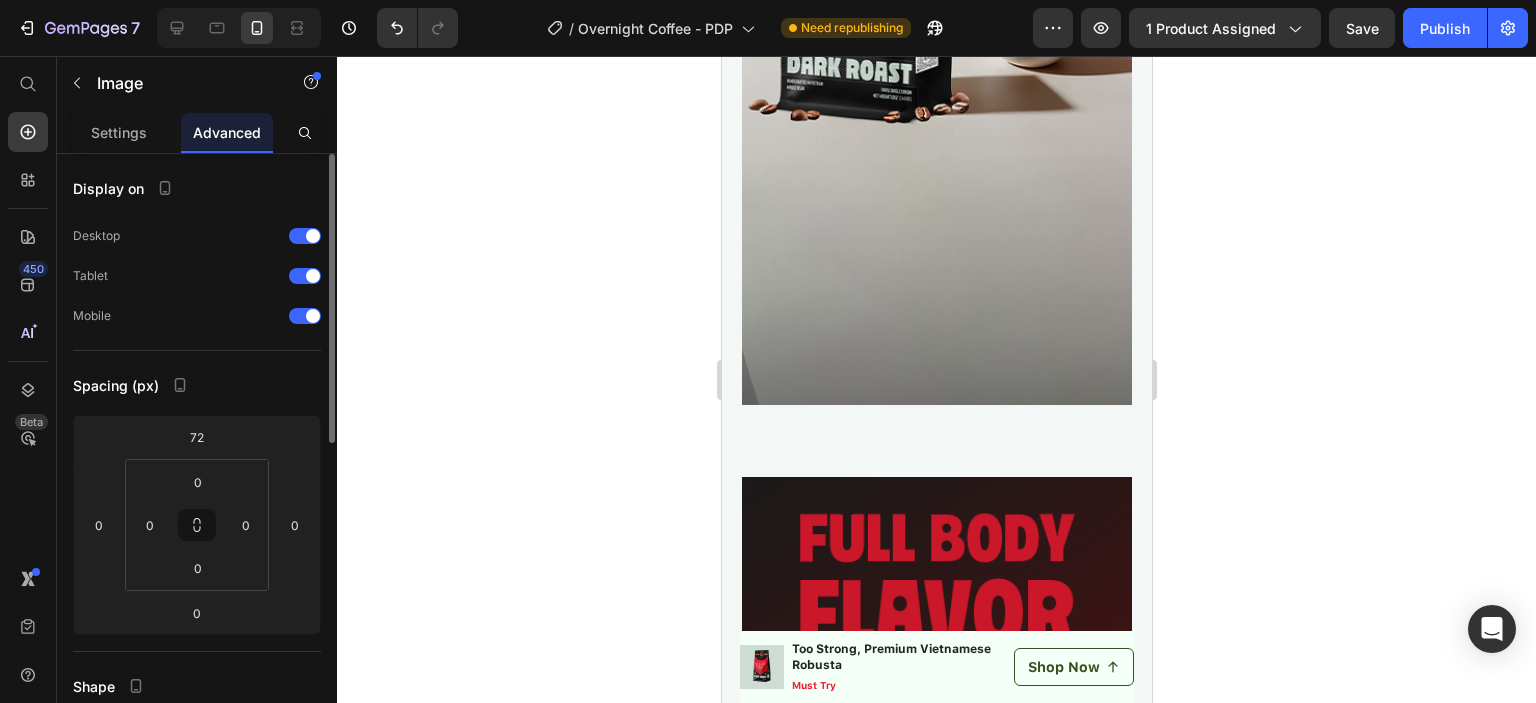 scroll, scrollTop: 5244, scrollLeft: 0, axis: vertical 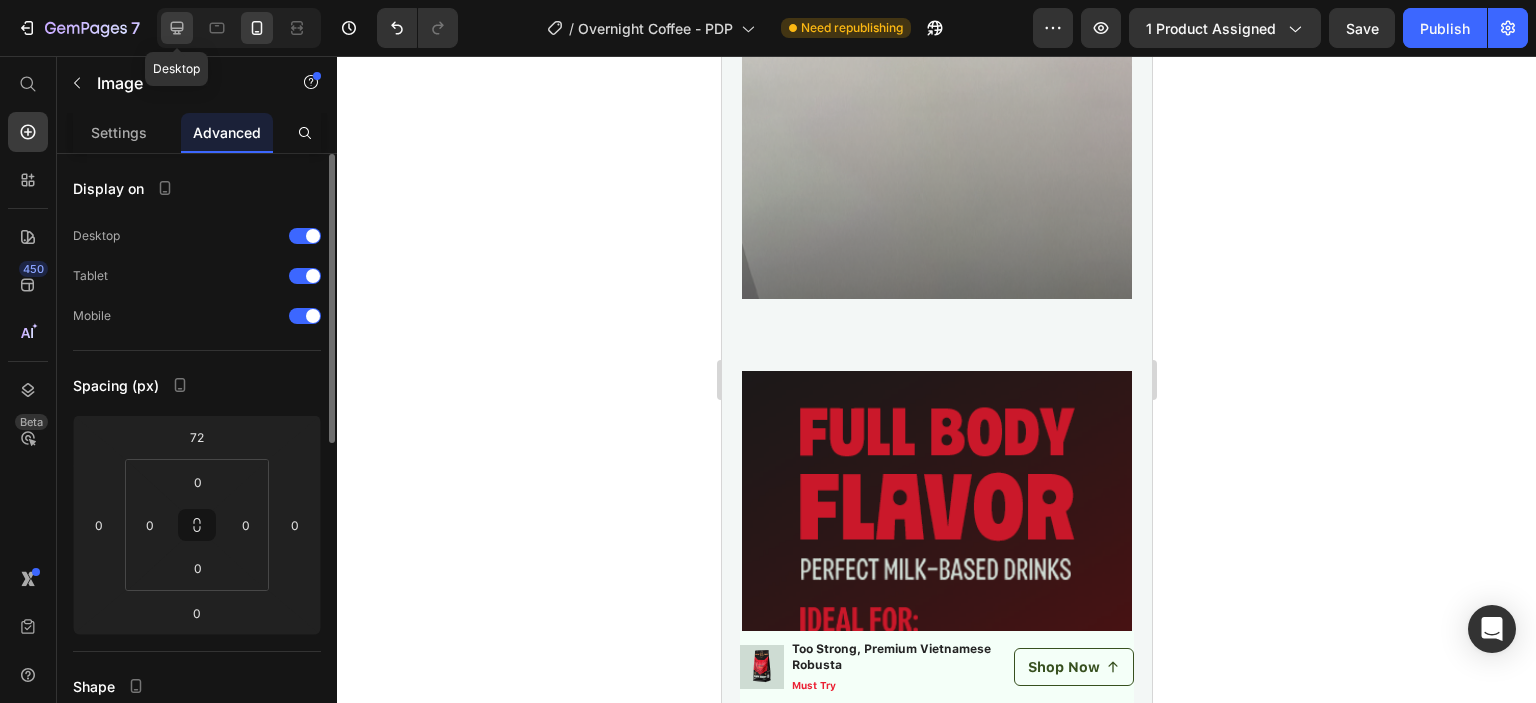 click 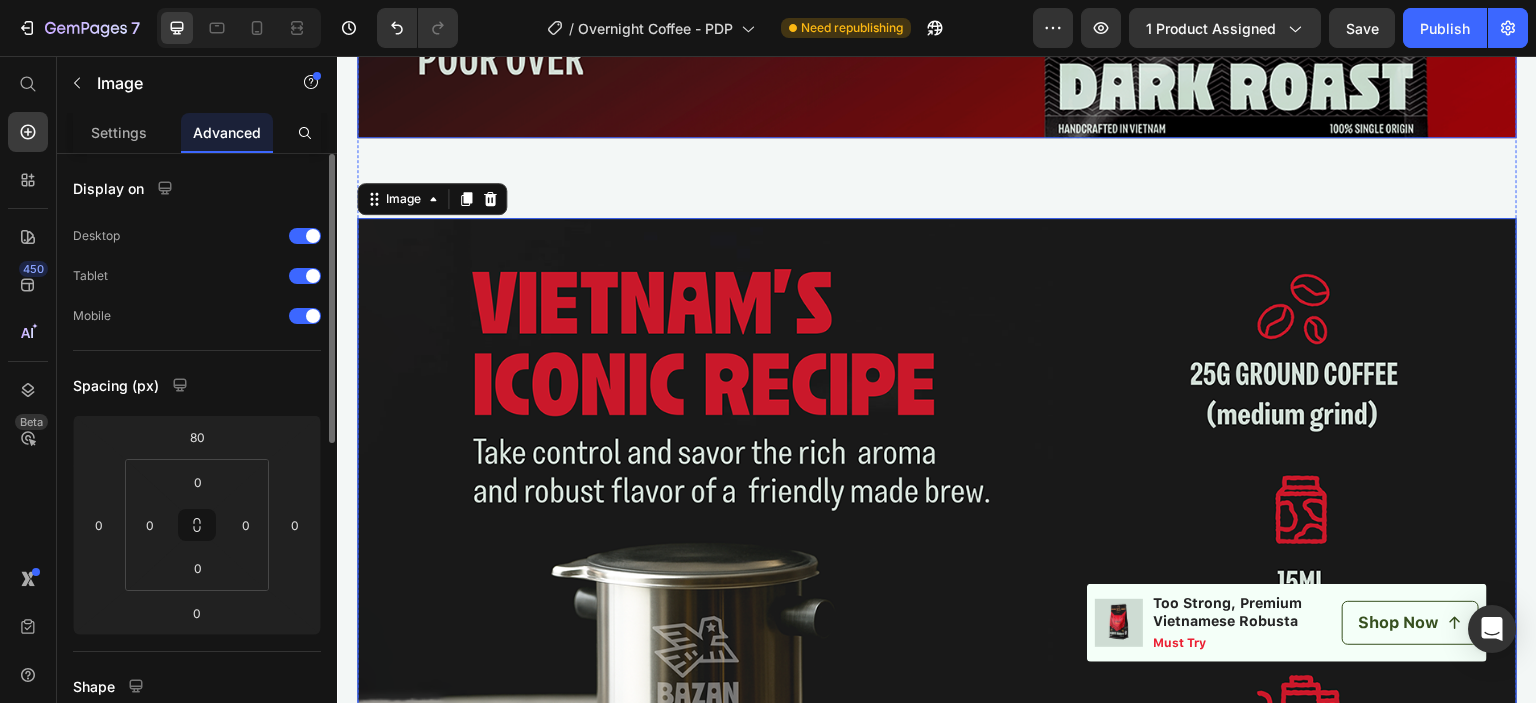 scroll, scrollTop: 5271, scrollLeft: 0, axis: vertical 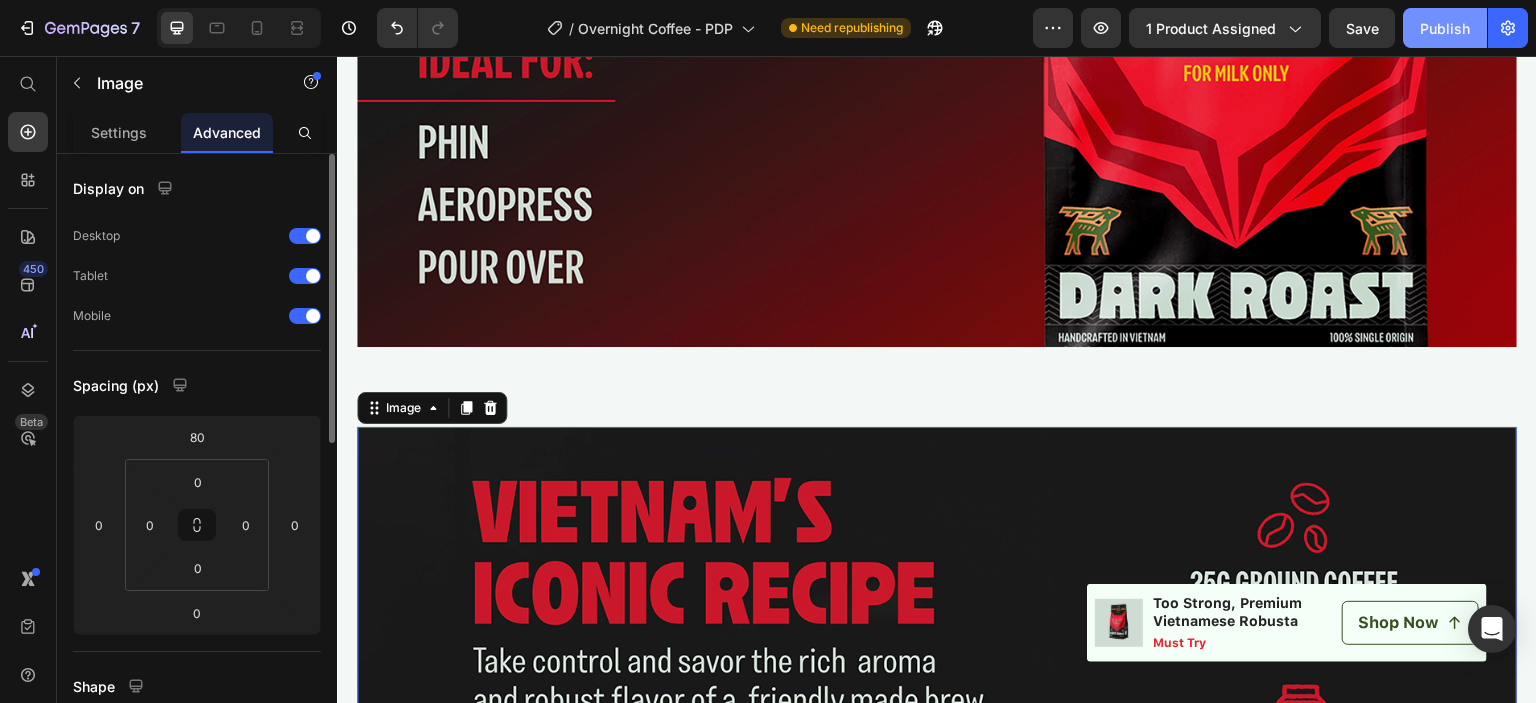 click on "Publish" at bounding box center [1445, 28] 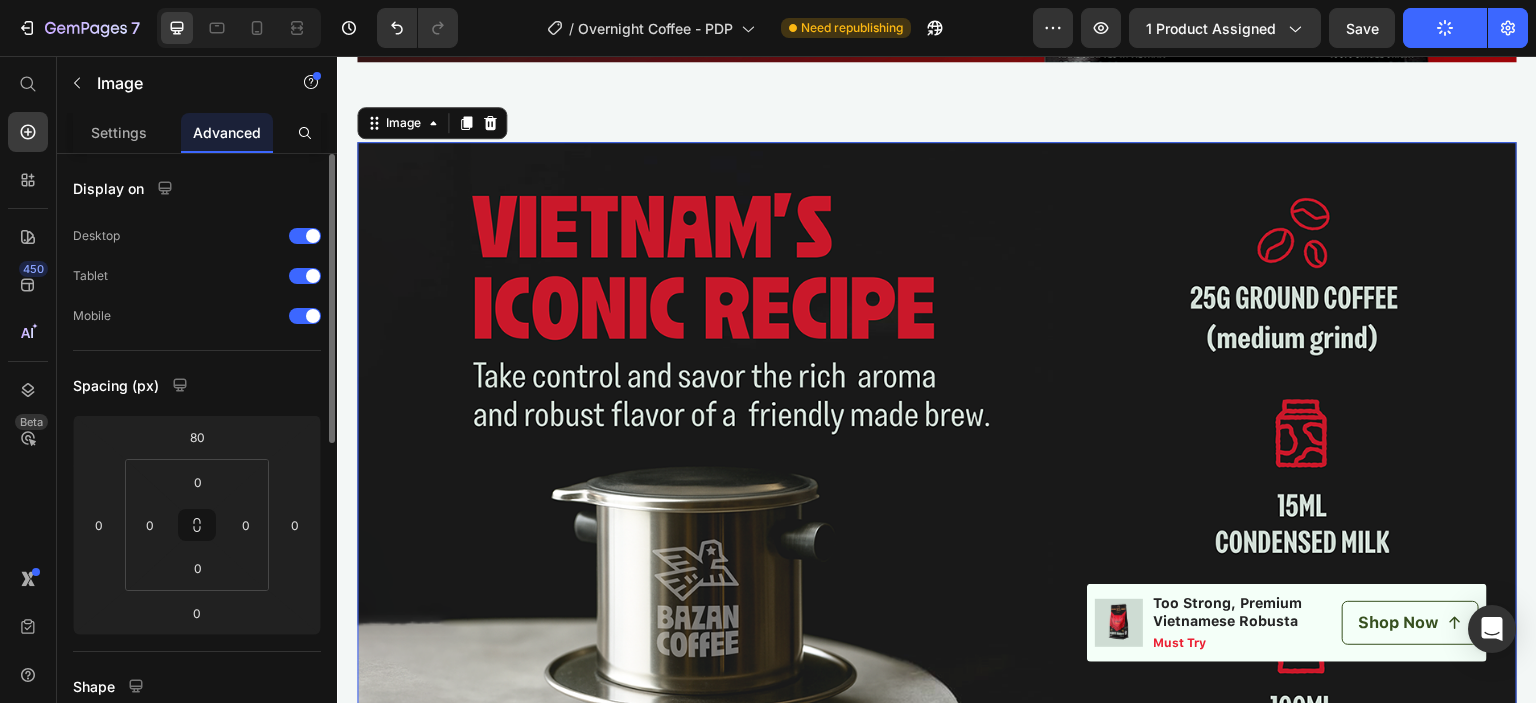 scroll, scrollTop: 3052, scrollLeft: 0, axis: vertical 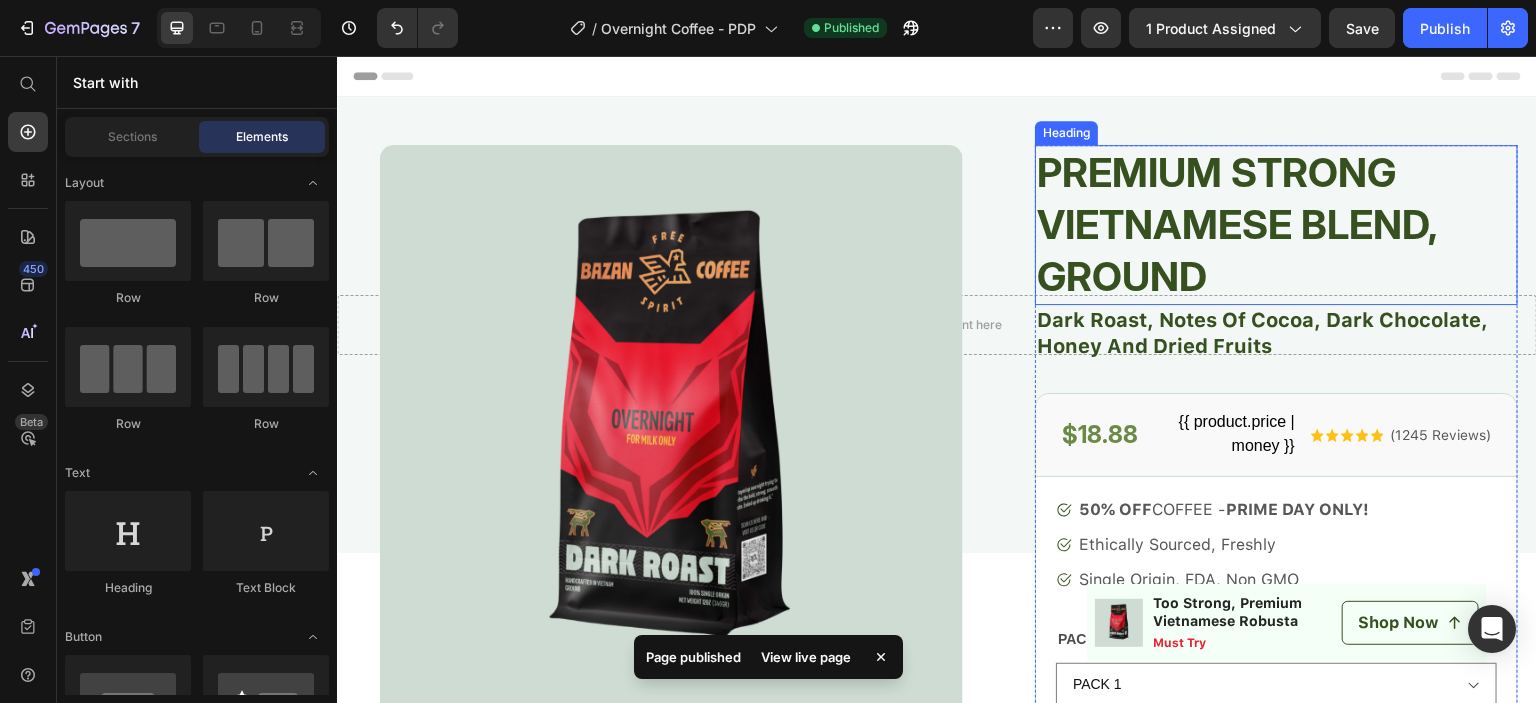 click on "Premium Strong Vietnamese Blend, Ground" at bounding box center (1276, 225) 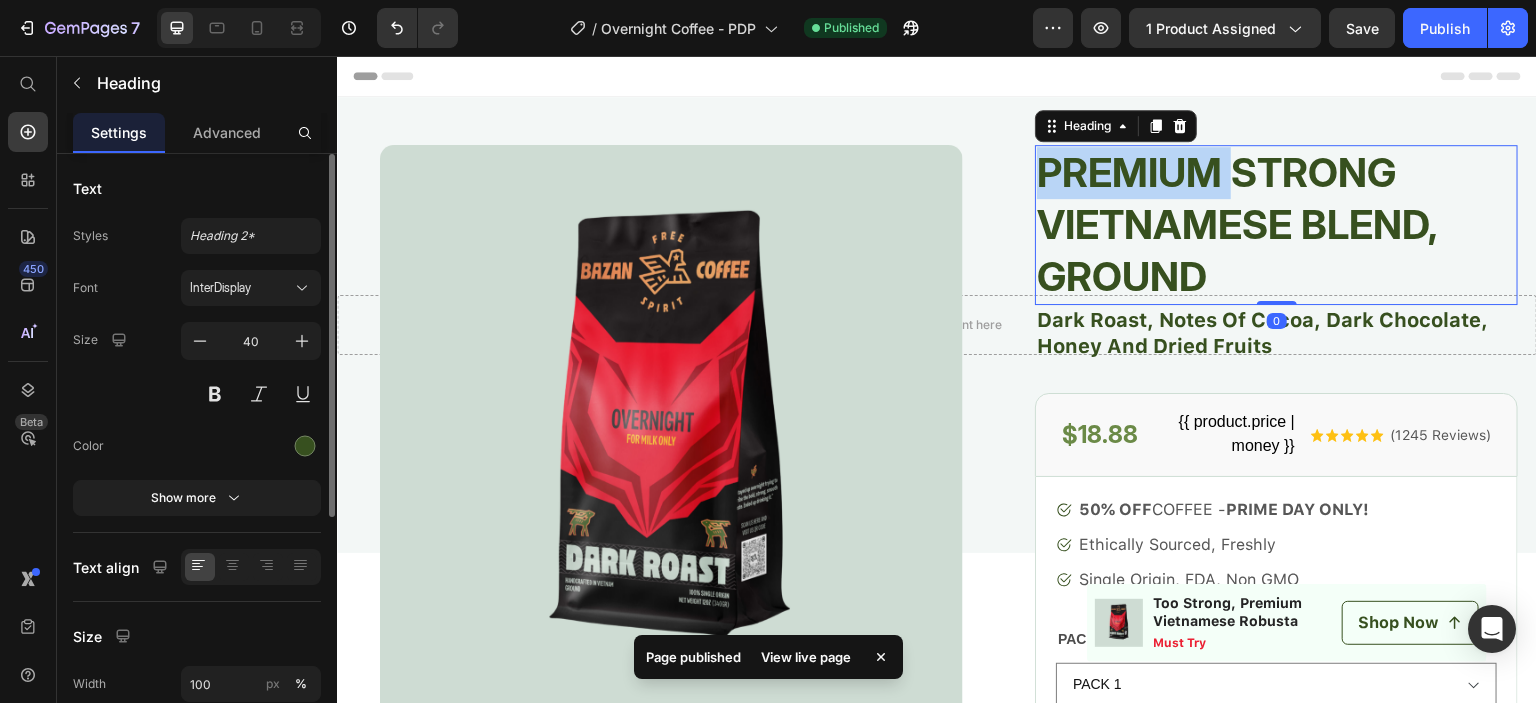 click on "Premium Strong Vietnamese Blend, Ground" at bounding box center [1276, 225] 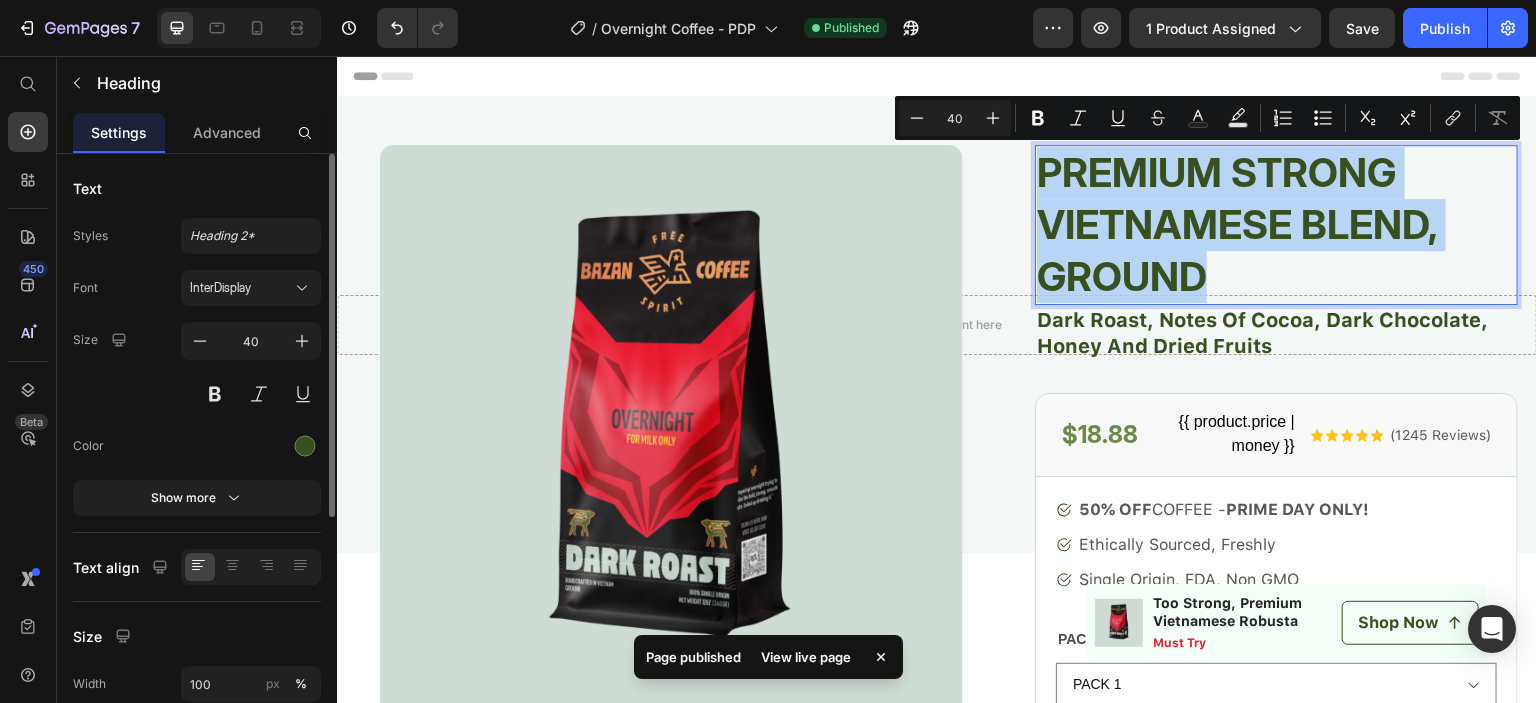 copy on "Premium Strong Vietnamese Blend, Ground" 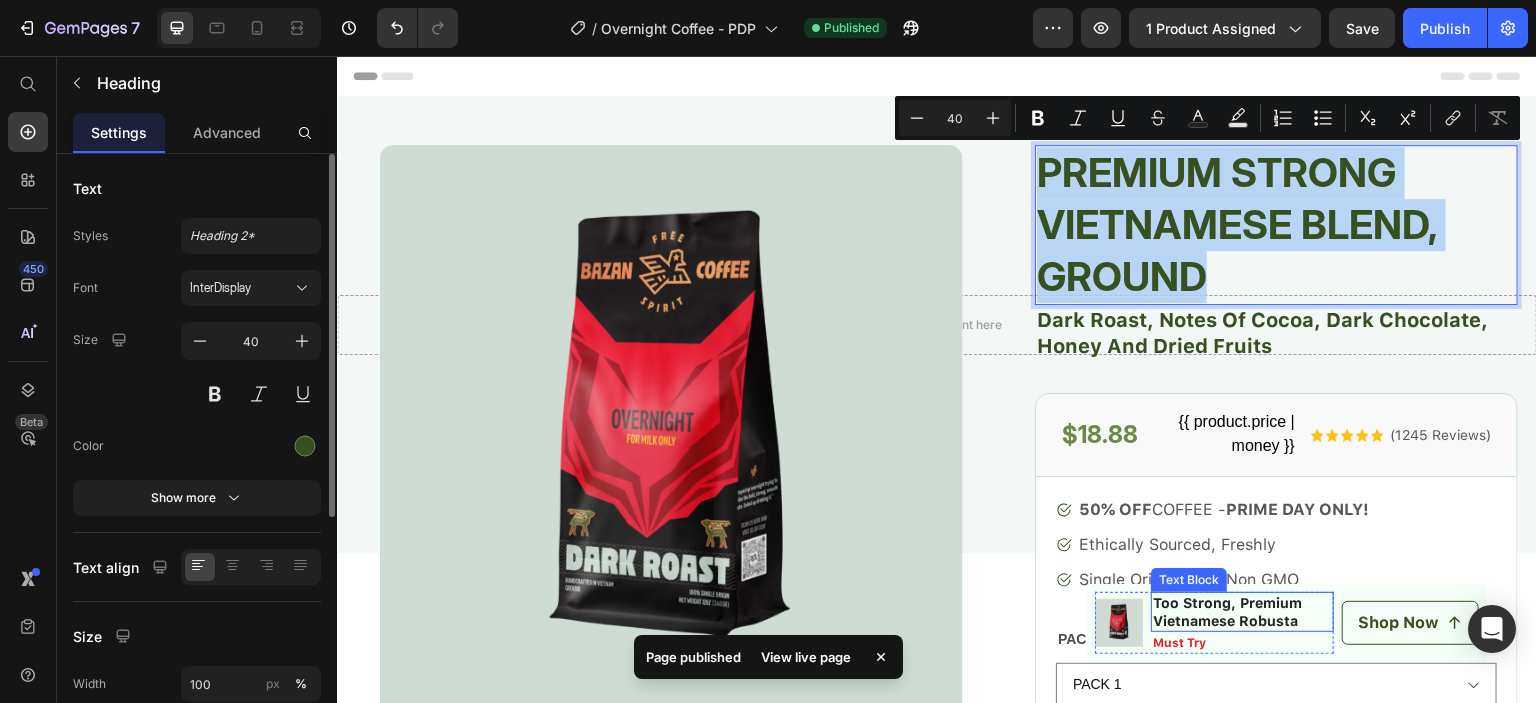 click on "Too Strong, Premium Vietnamese Robusta" at bounding box center (1242, 612) 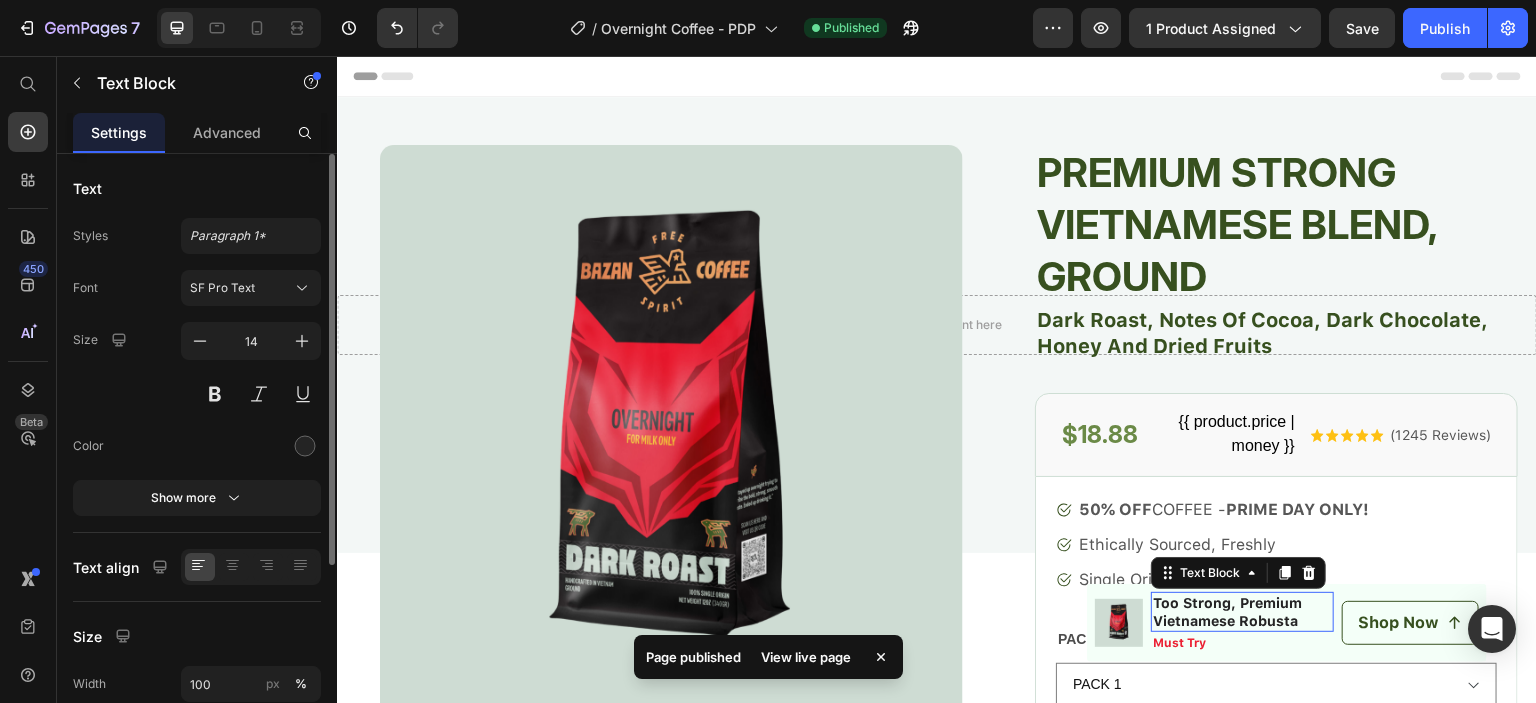 click on "Too Strong, Premium Vietnamese Robusta" at bounding box center (1242, 612) 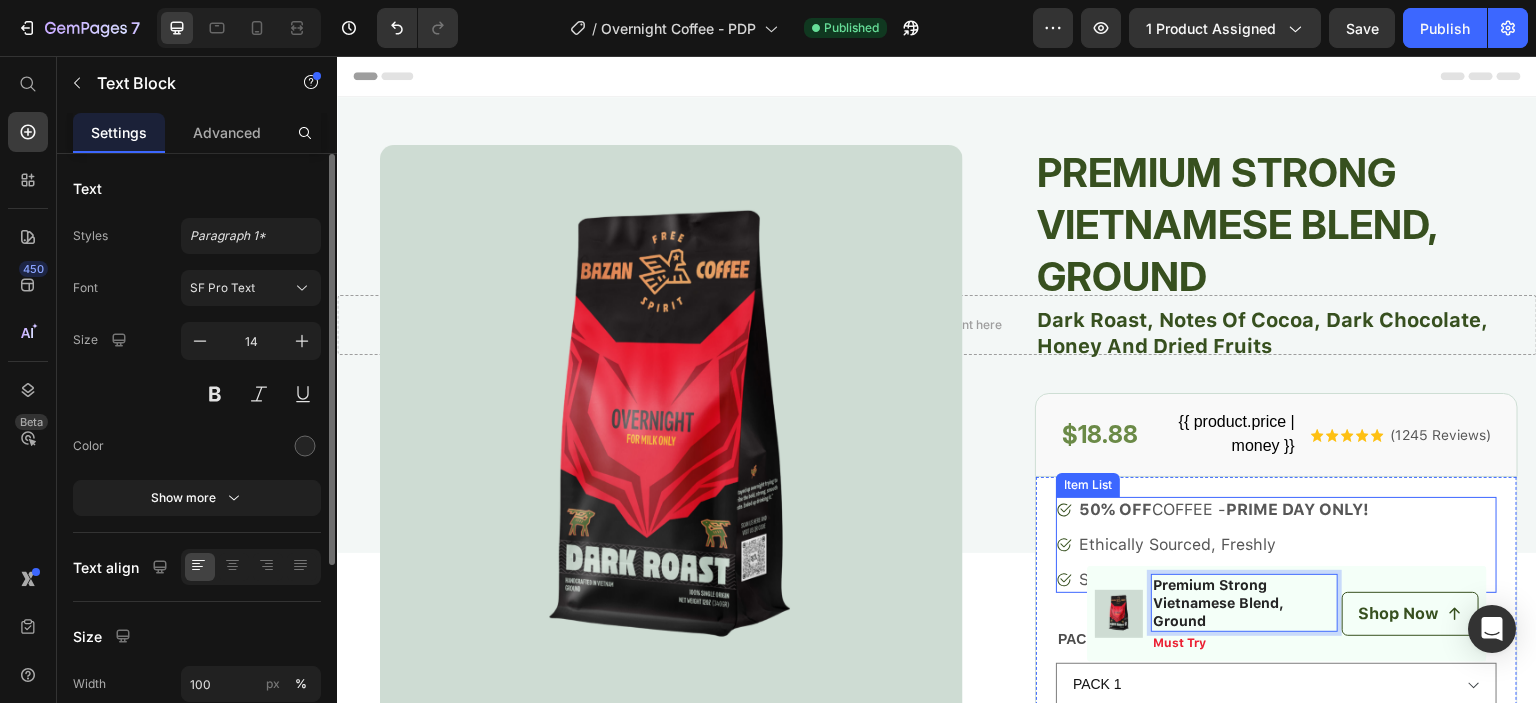 click on "Ethically Sourced, Freshly" at bounding box center (1224, 545) 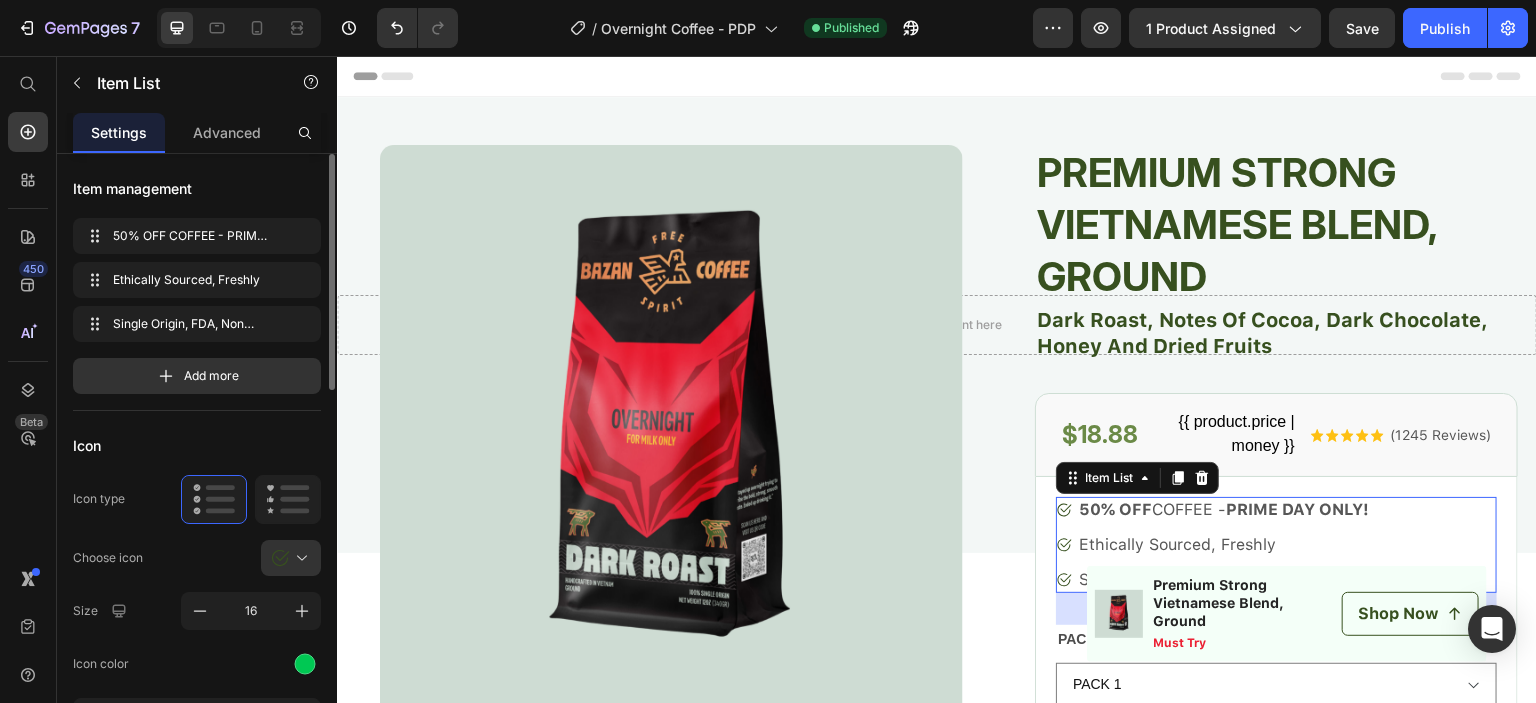 scroll, scrollTop: 565, scrollLeft: 0, axis: vertical 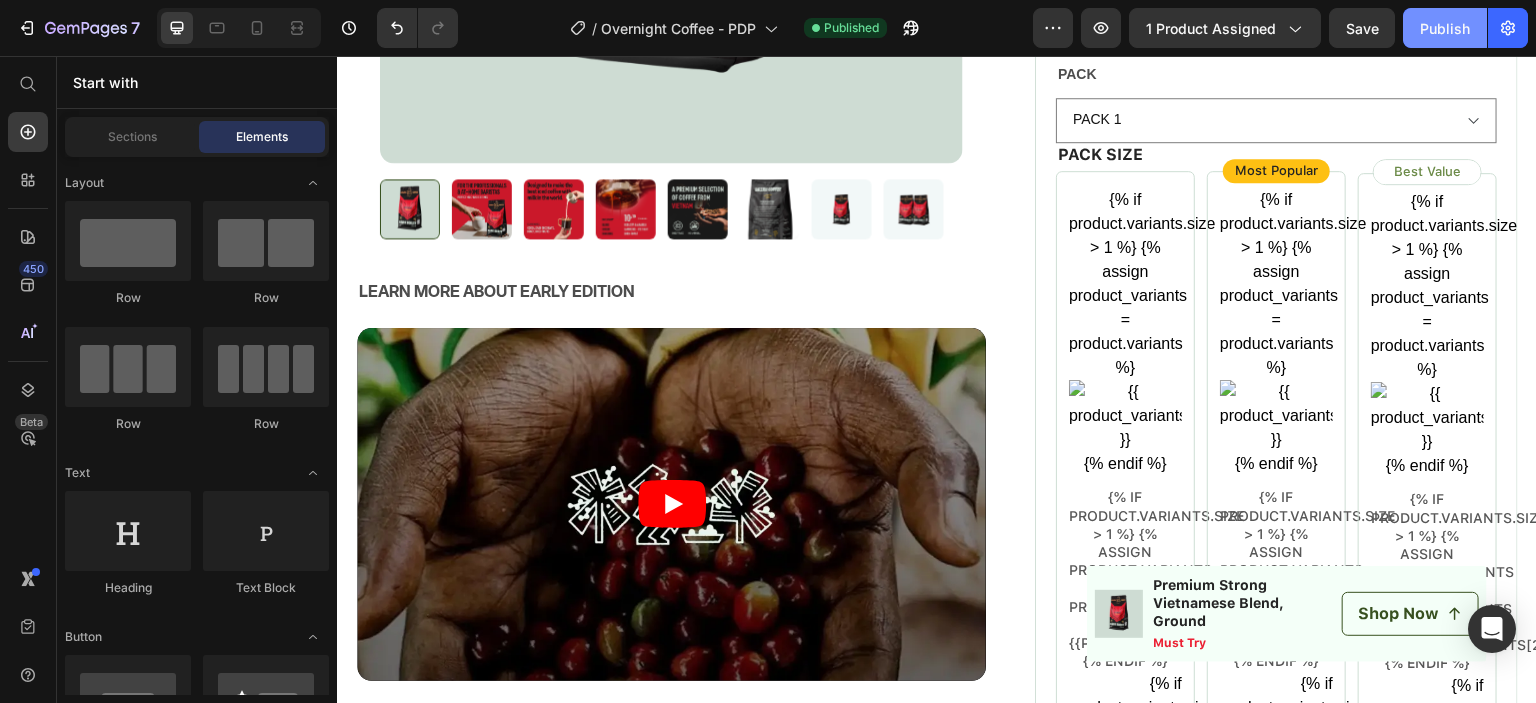 click on "Publish" at bounding box center [1445, 28] 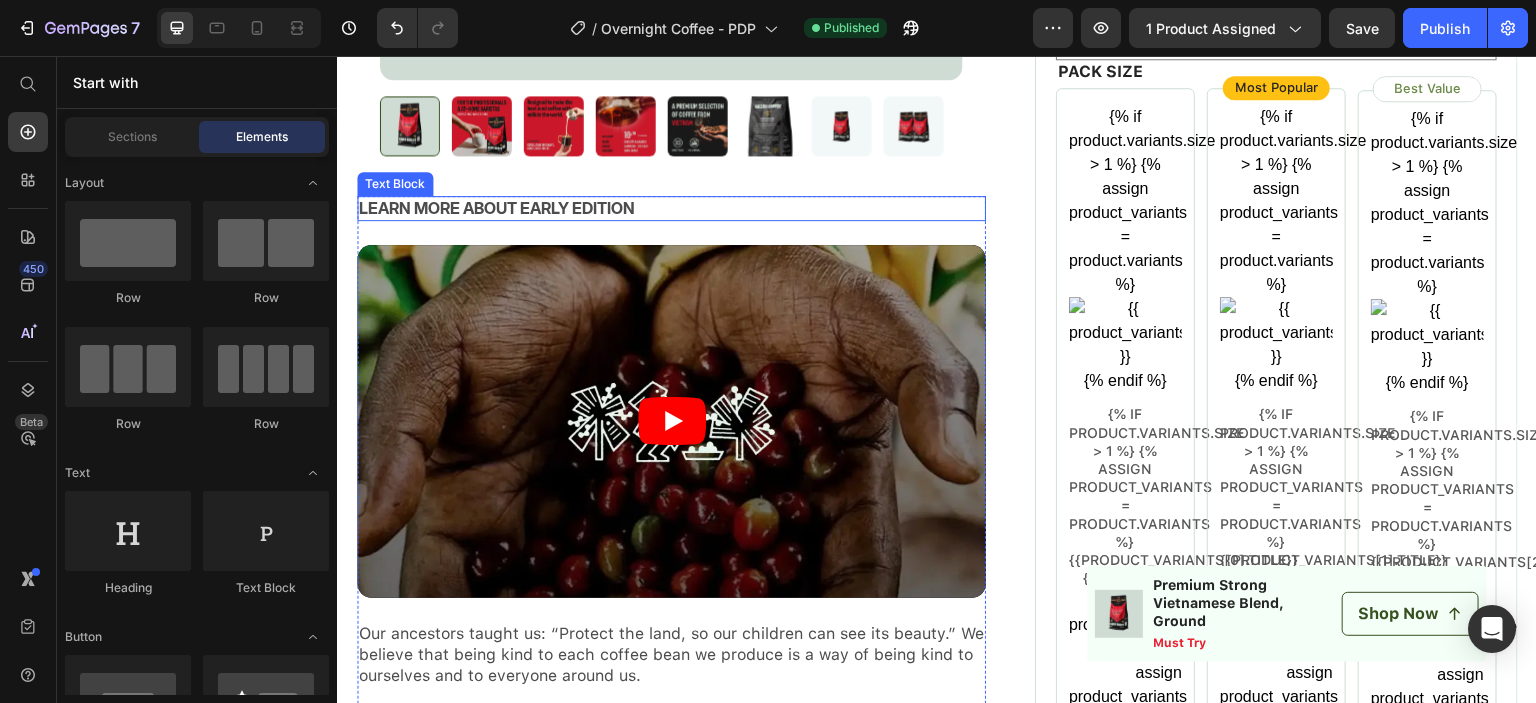 scroll, scrollTop: 865, scrollLeft: 0, axis: vertical 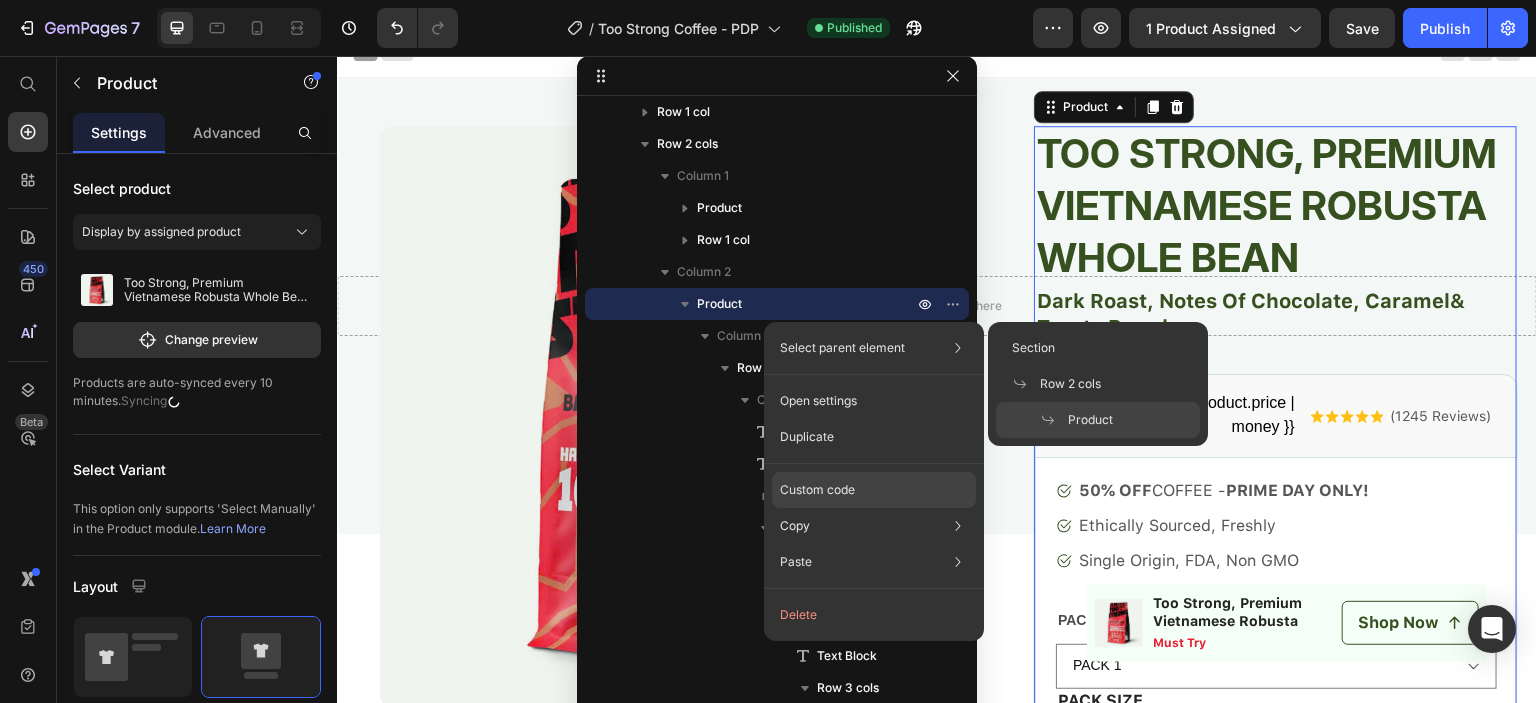 click on "Custom code" 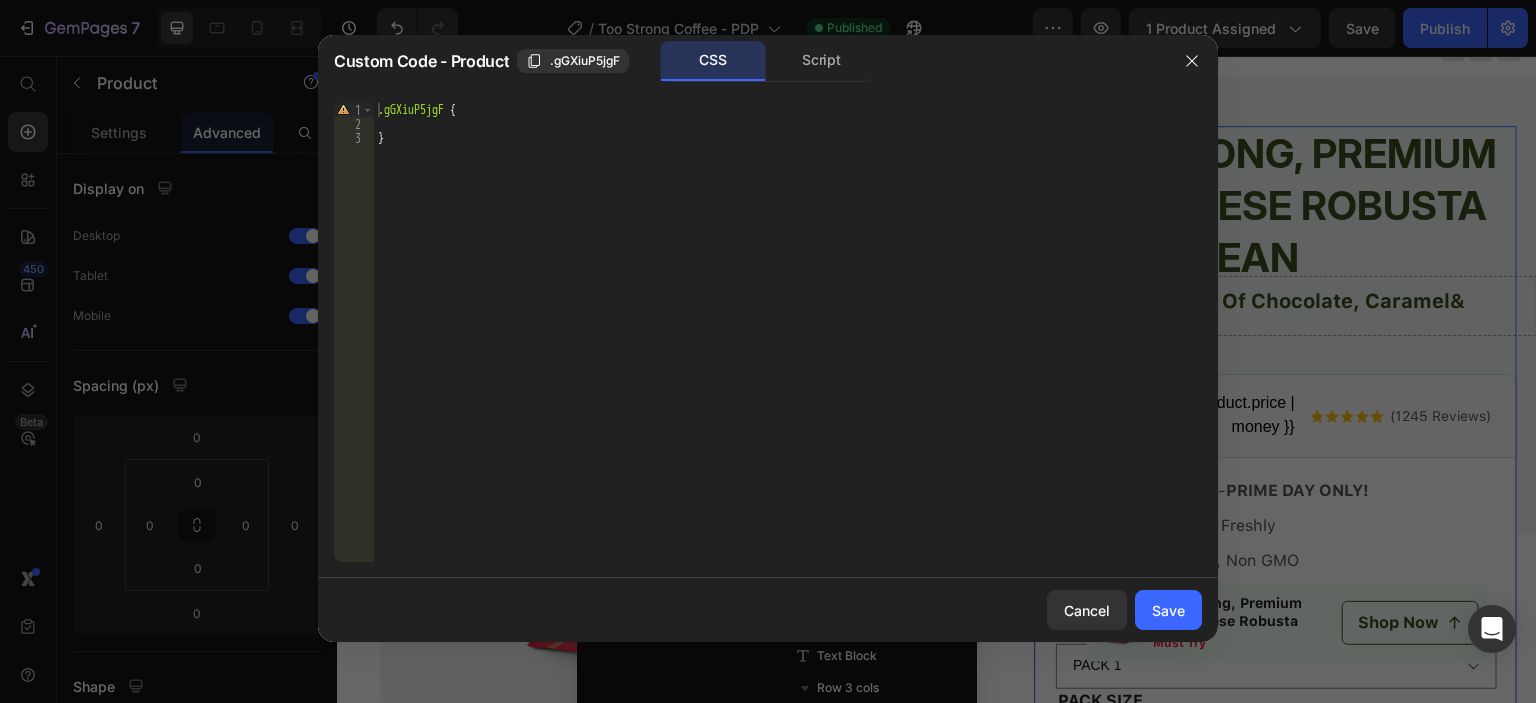 click on "Custom Code - Product .gGXiuP5jgF CSS Script" at bounding box center [742, 61] 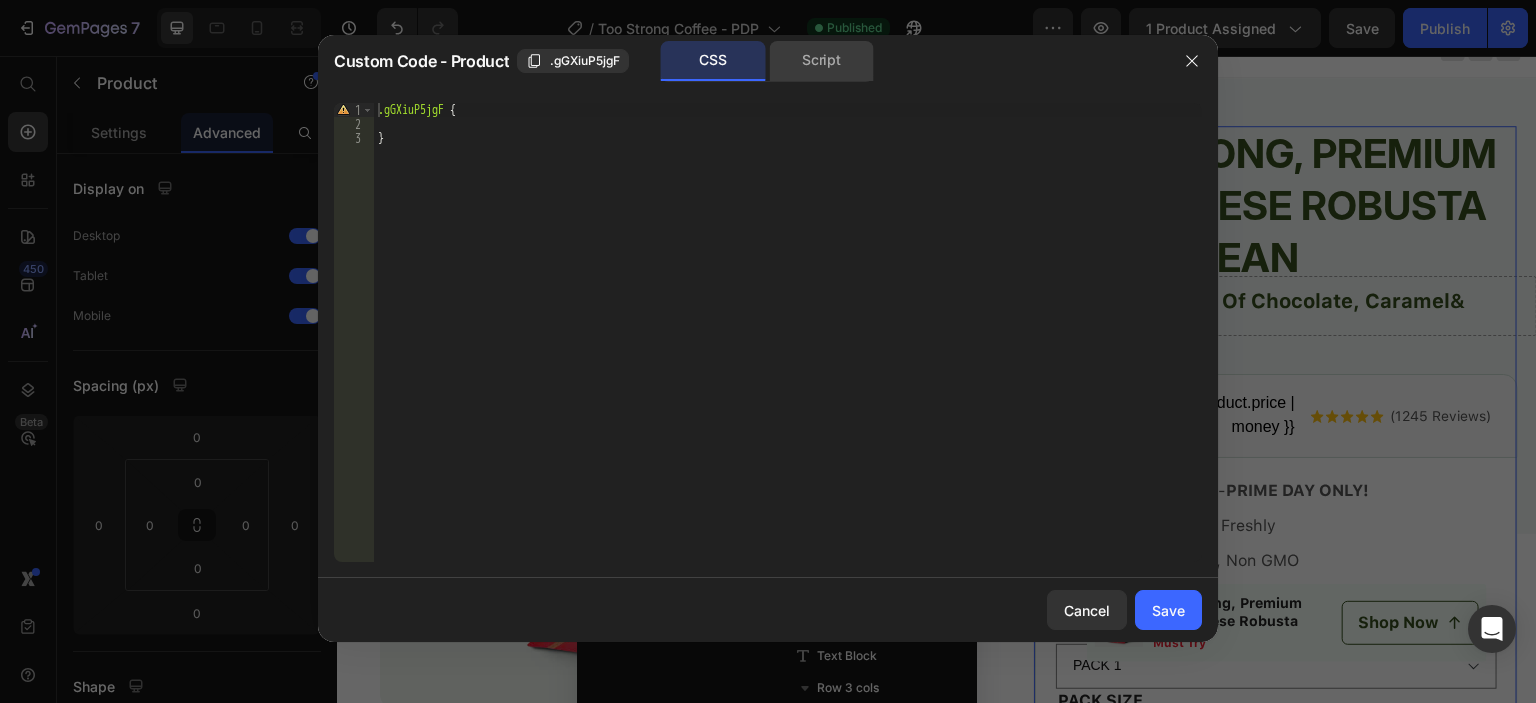 click on "Script" 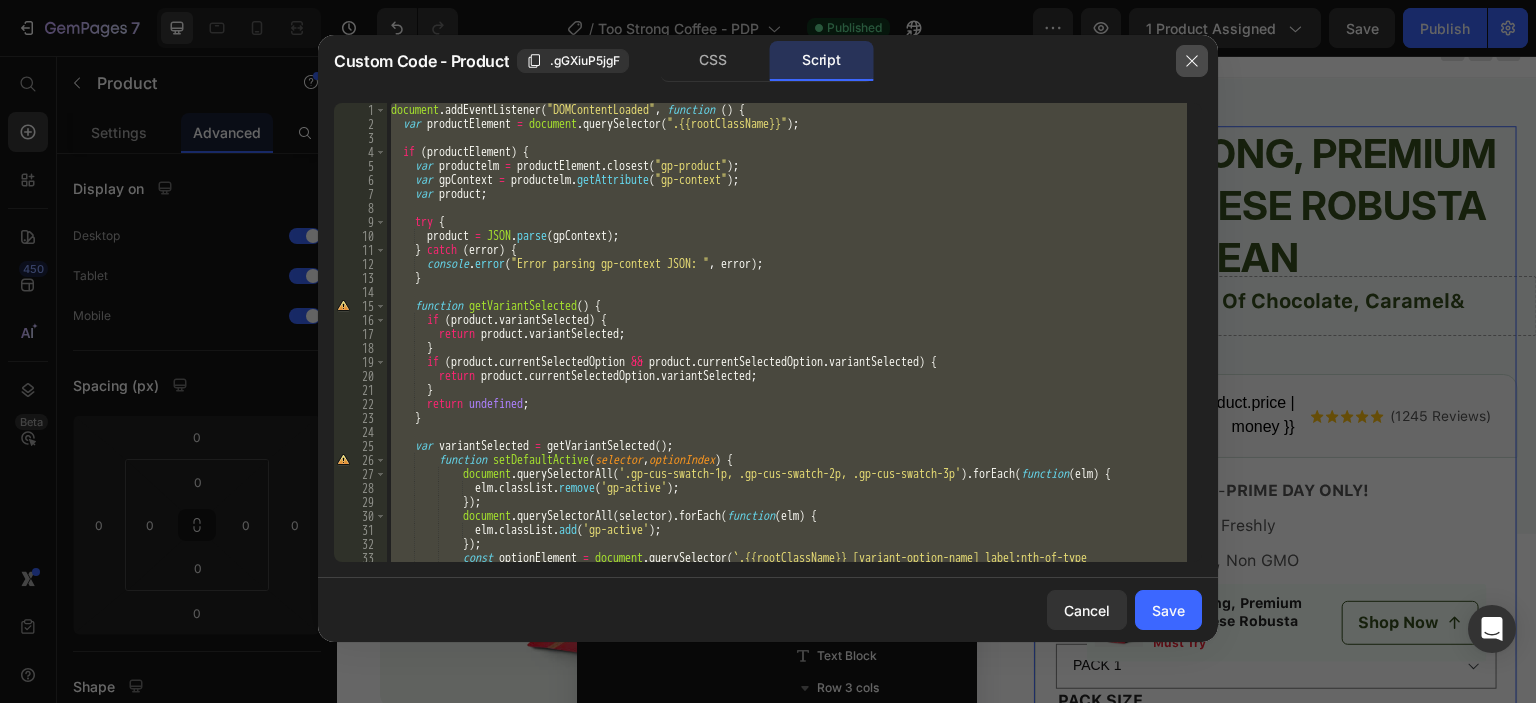 click at bounding box center (1192, 61) 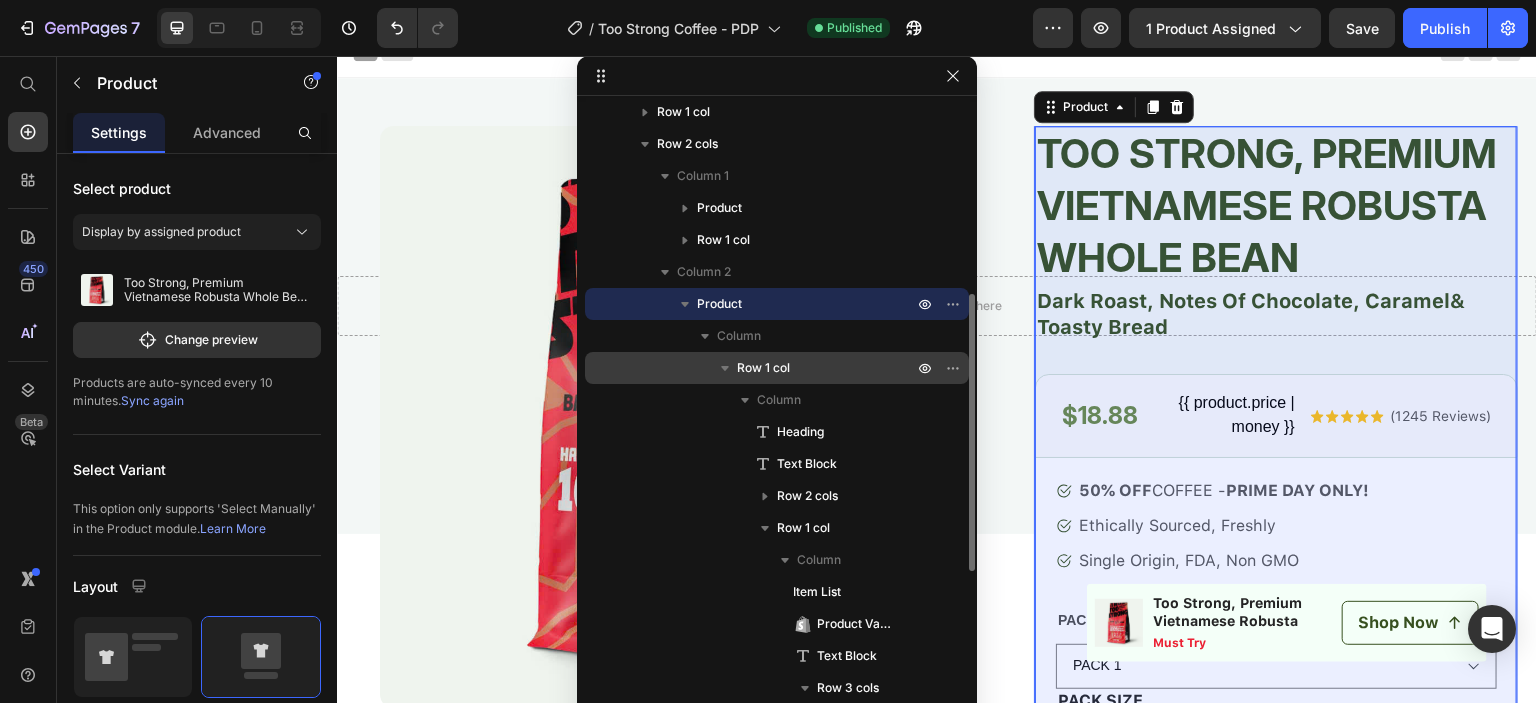scroll, scrollTop: 204, scrollLeft: 0, axis: vertical 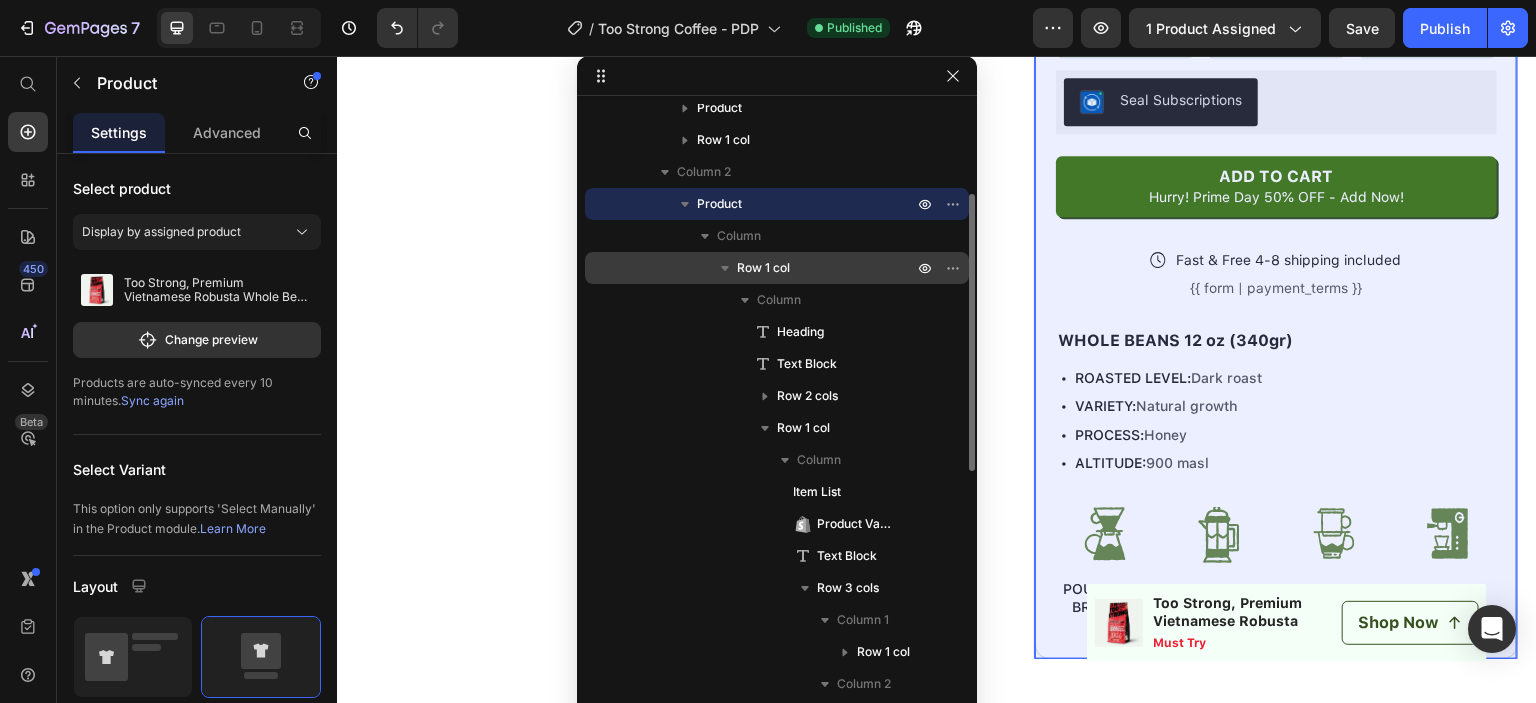 click on "Row 1 col" at bounding box center [763, 268] 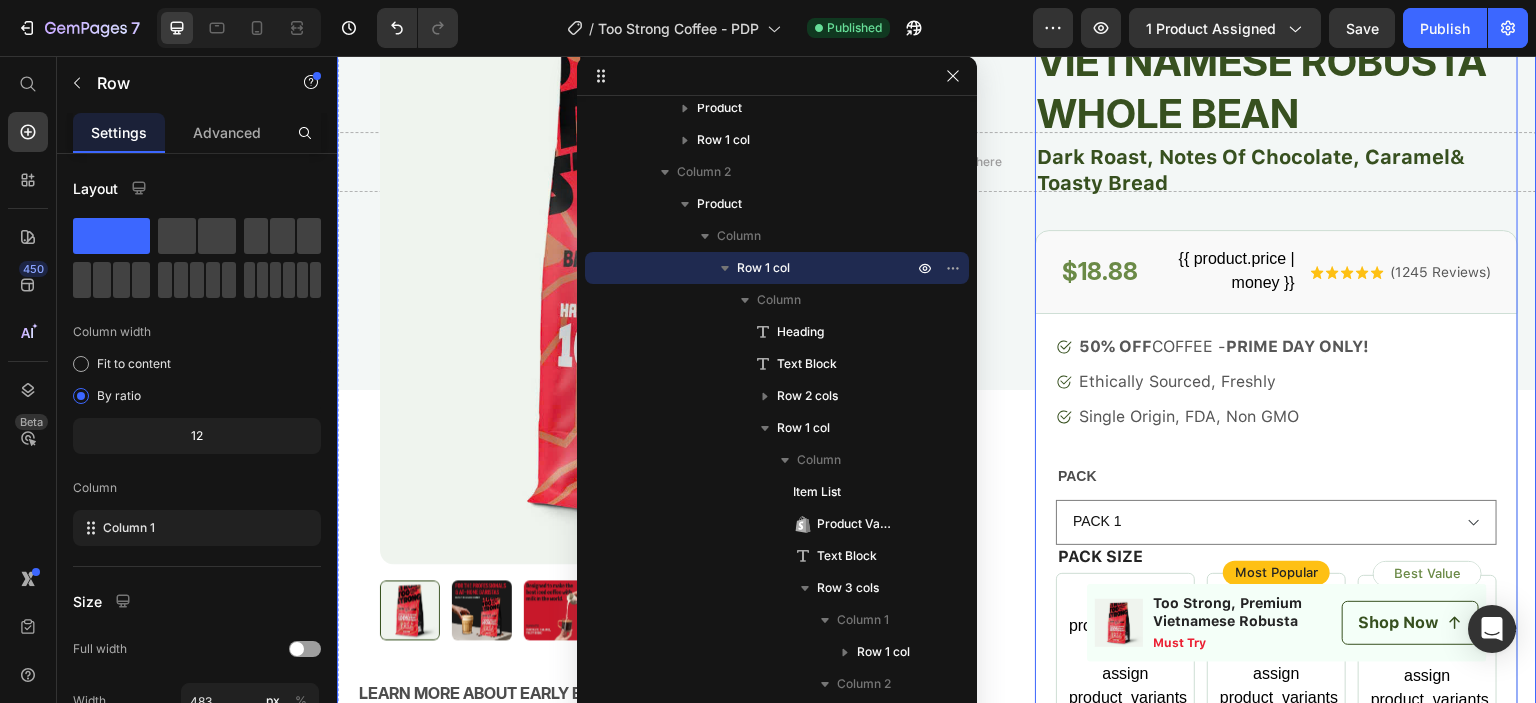 scroll, scrollTop: 18, scrollLeft: 0, axis: vertical 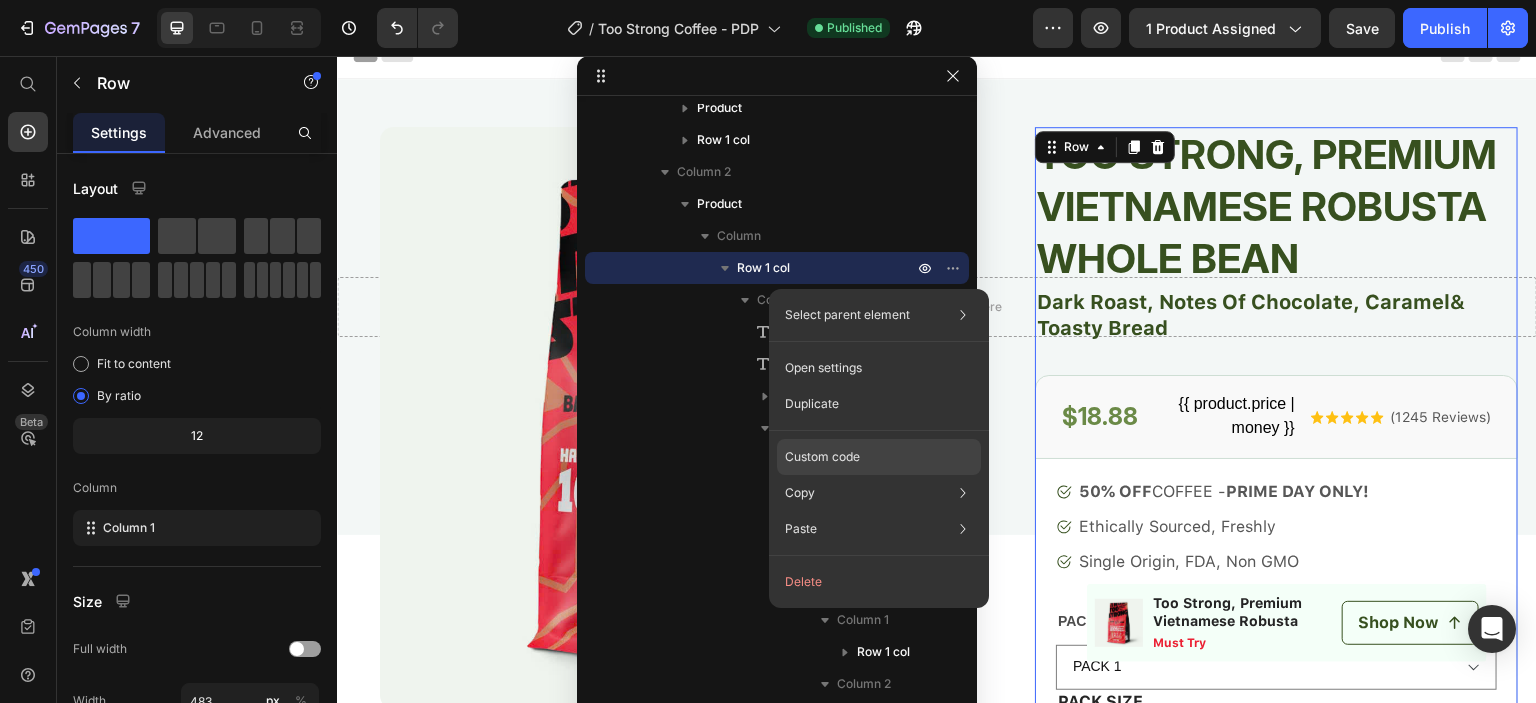click on "Custom code" at bounding box center (822, 457) 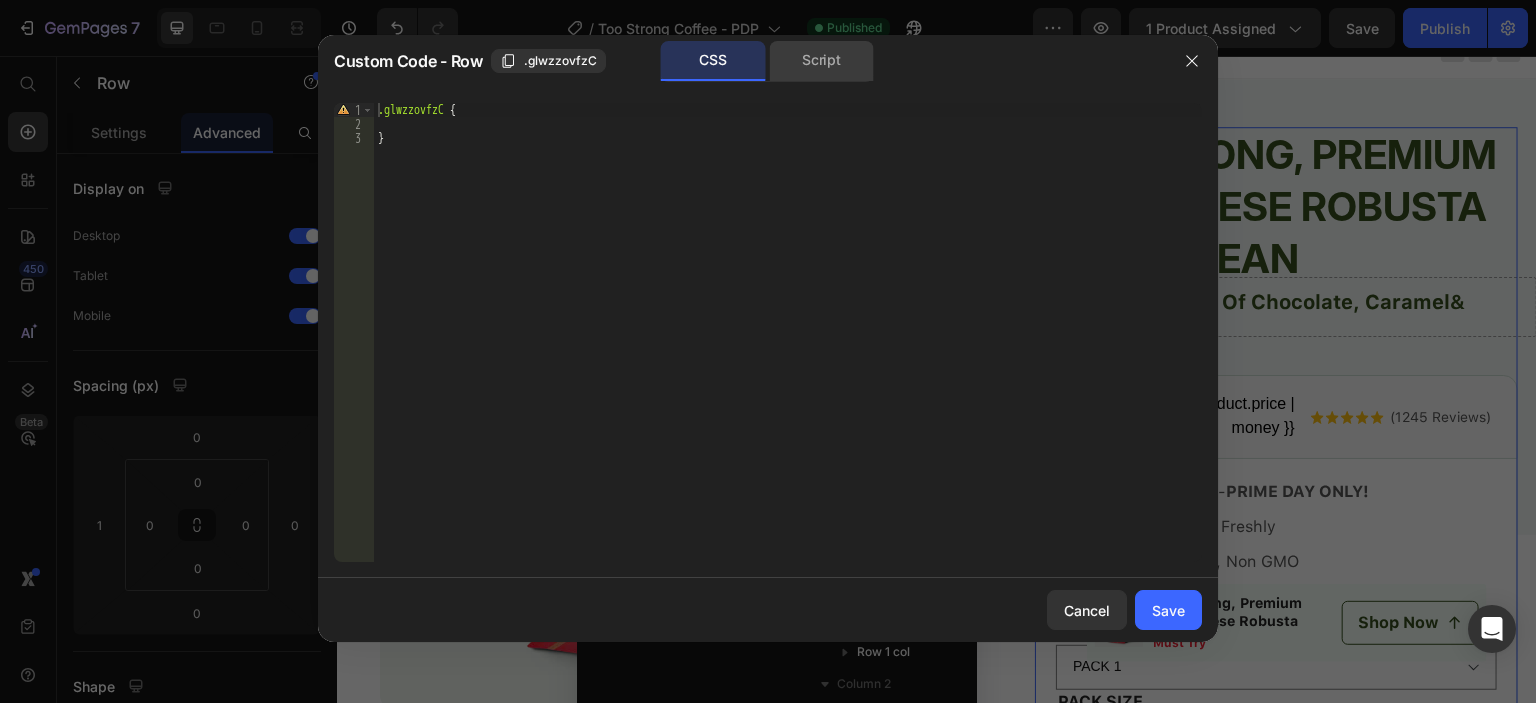 click on "Script" 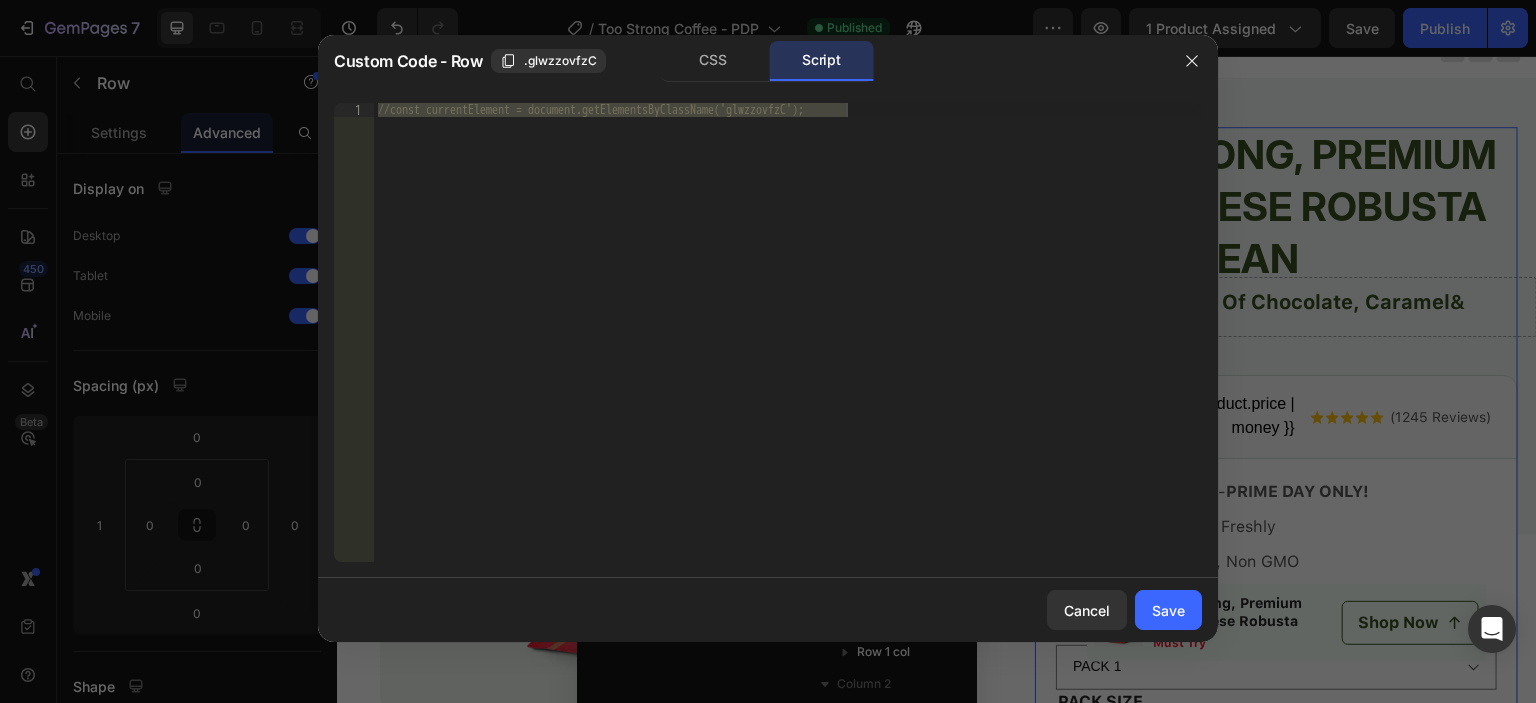 type on "//const currentElement = document.getElementsByClassName('glwzzovfzC');" 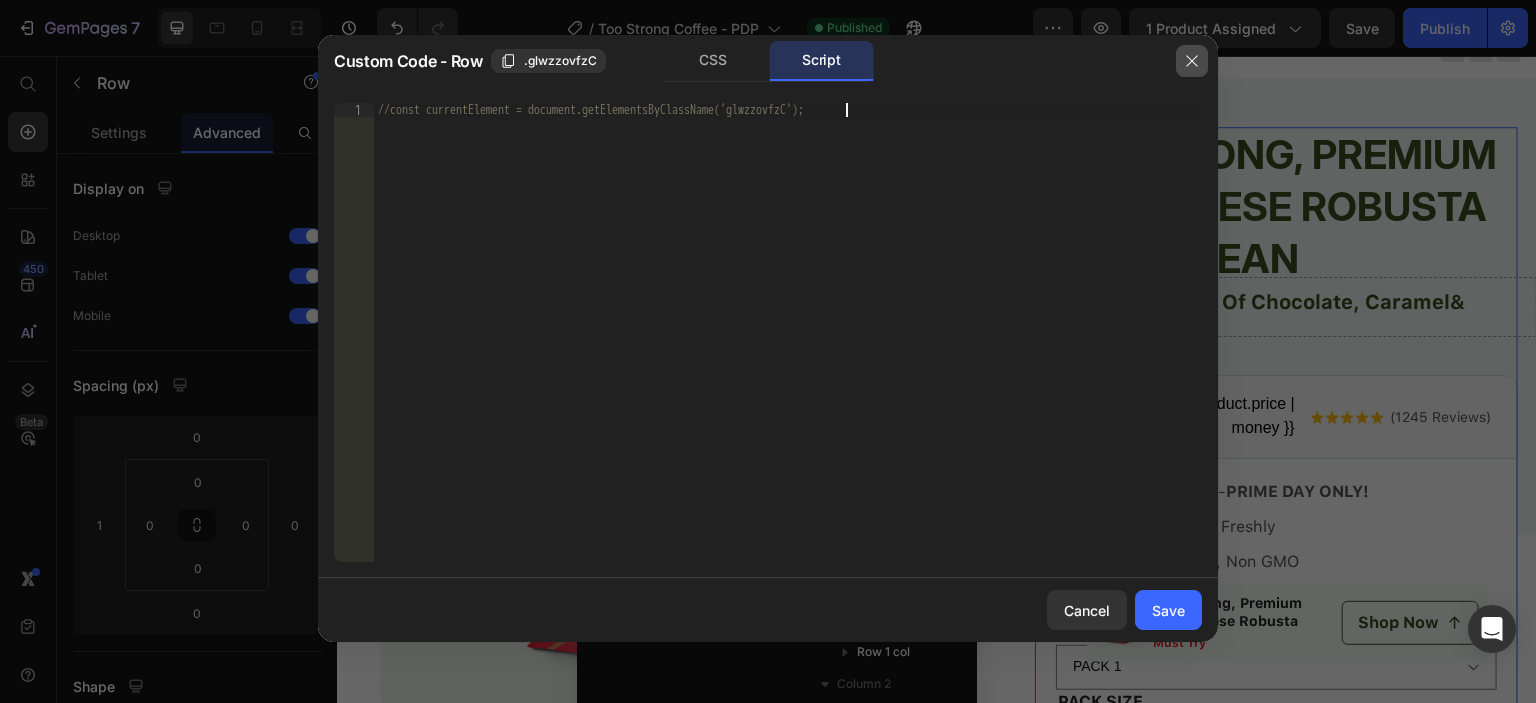 click at bounding box center (1192, 61) 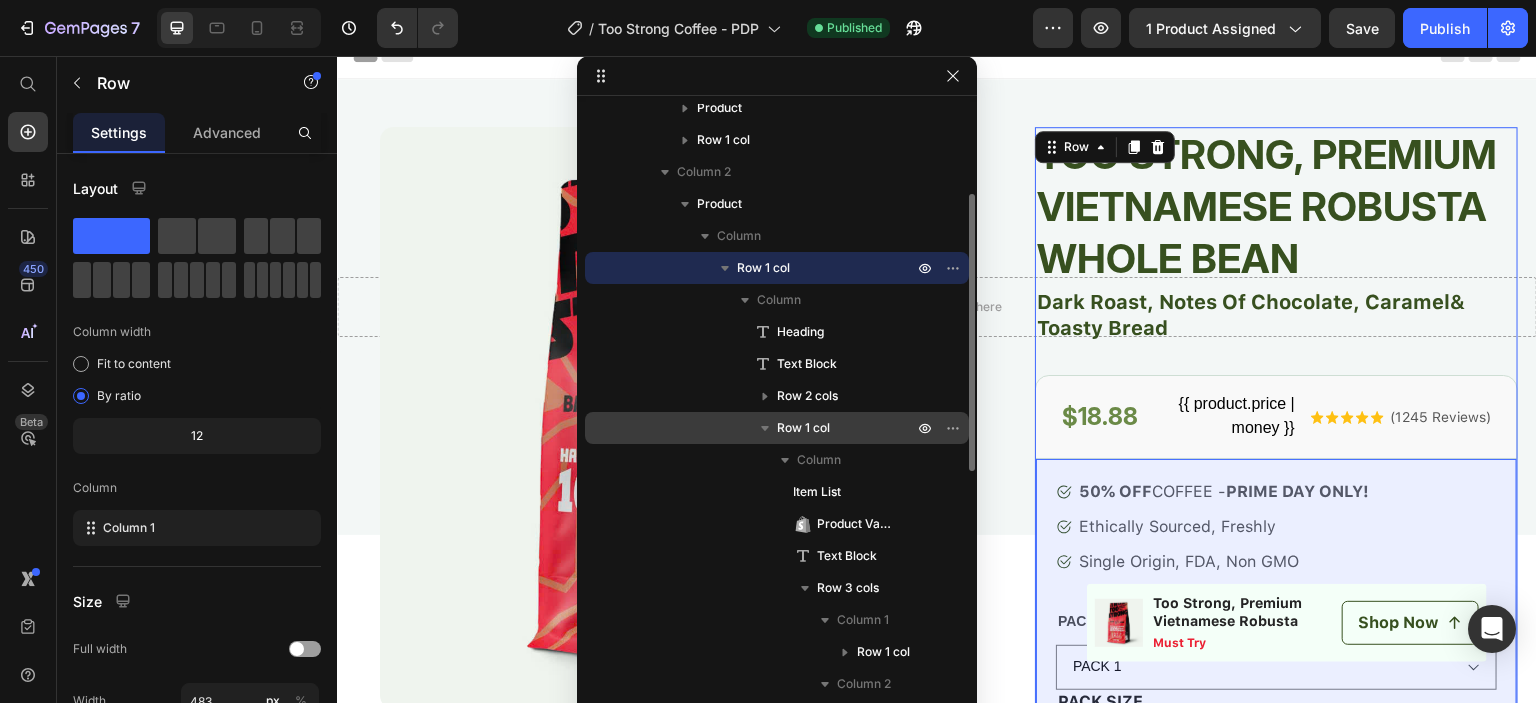 click on "Row 1 col" at bounding box center (803, 428) 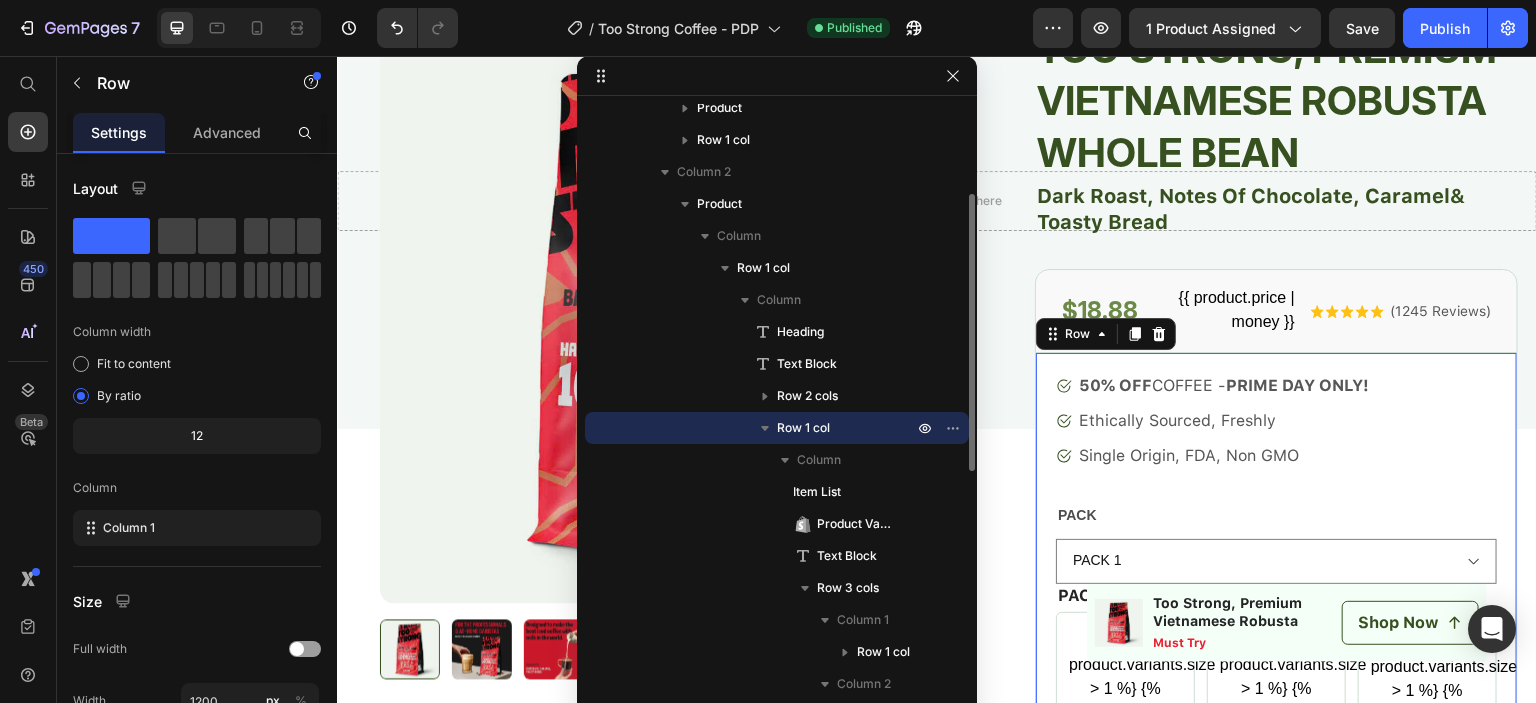 scroll, scrollTop: 350, scrollLeft: 0, axis: vertical 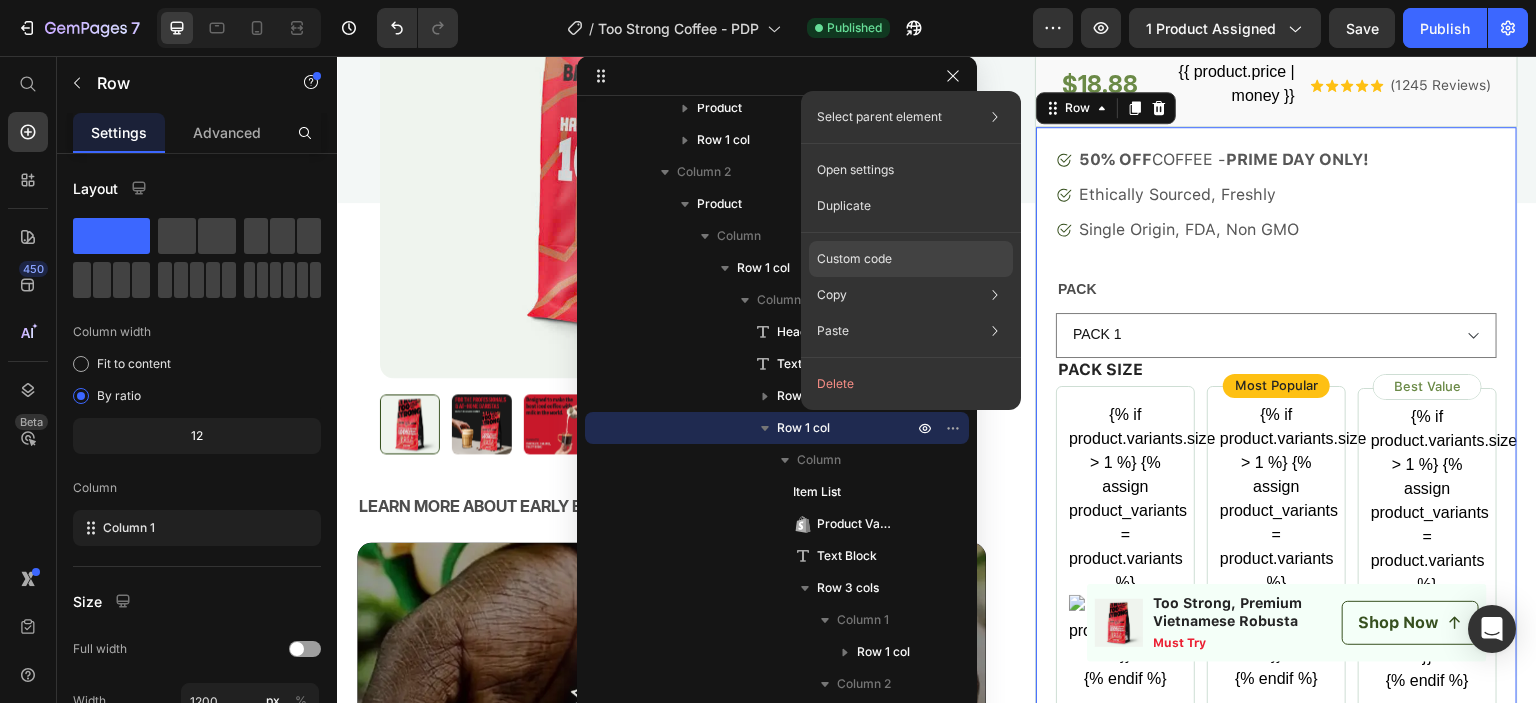 click on "Custom code" 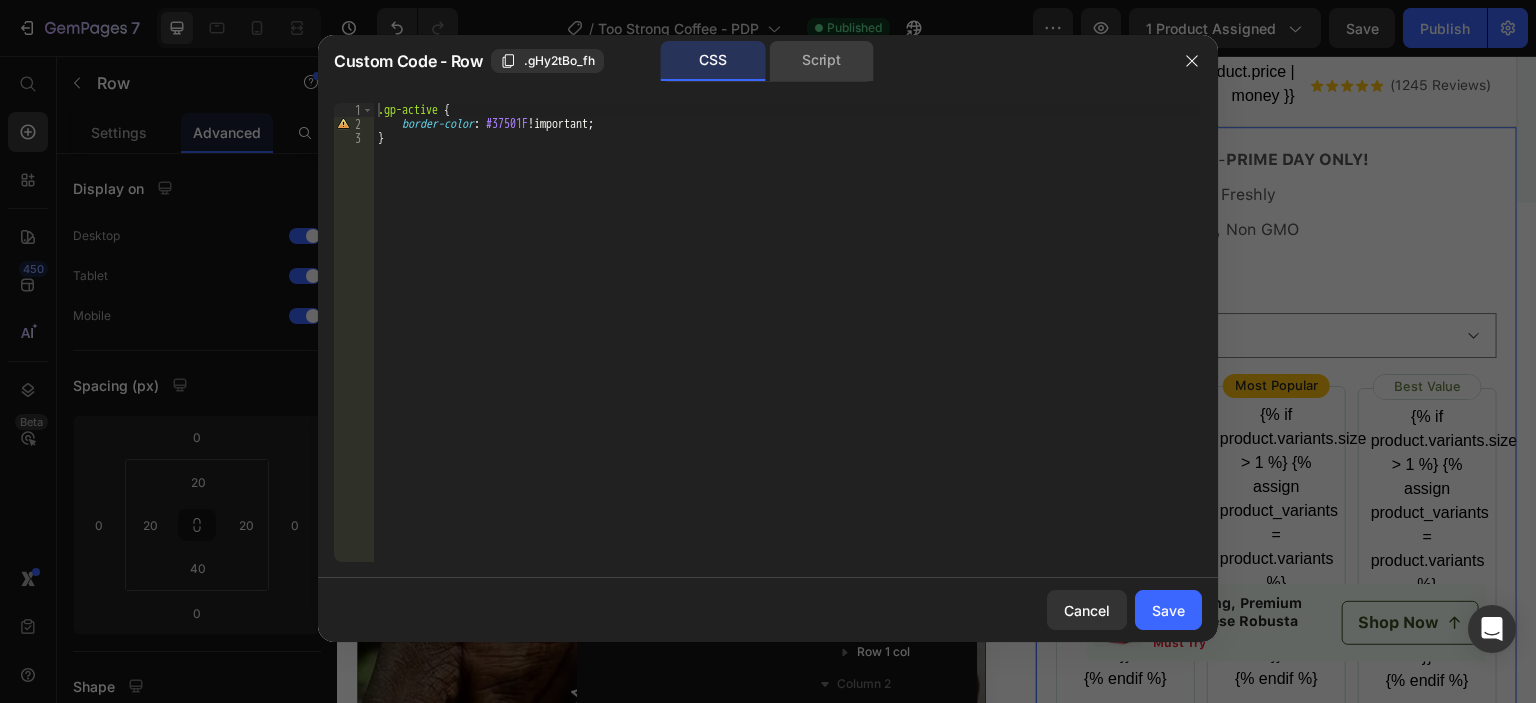 click on "Script" 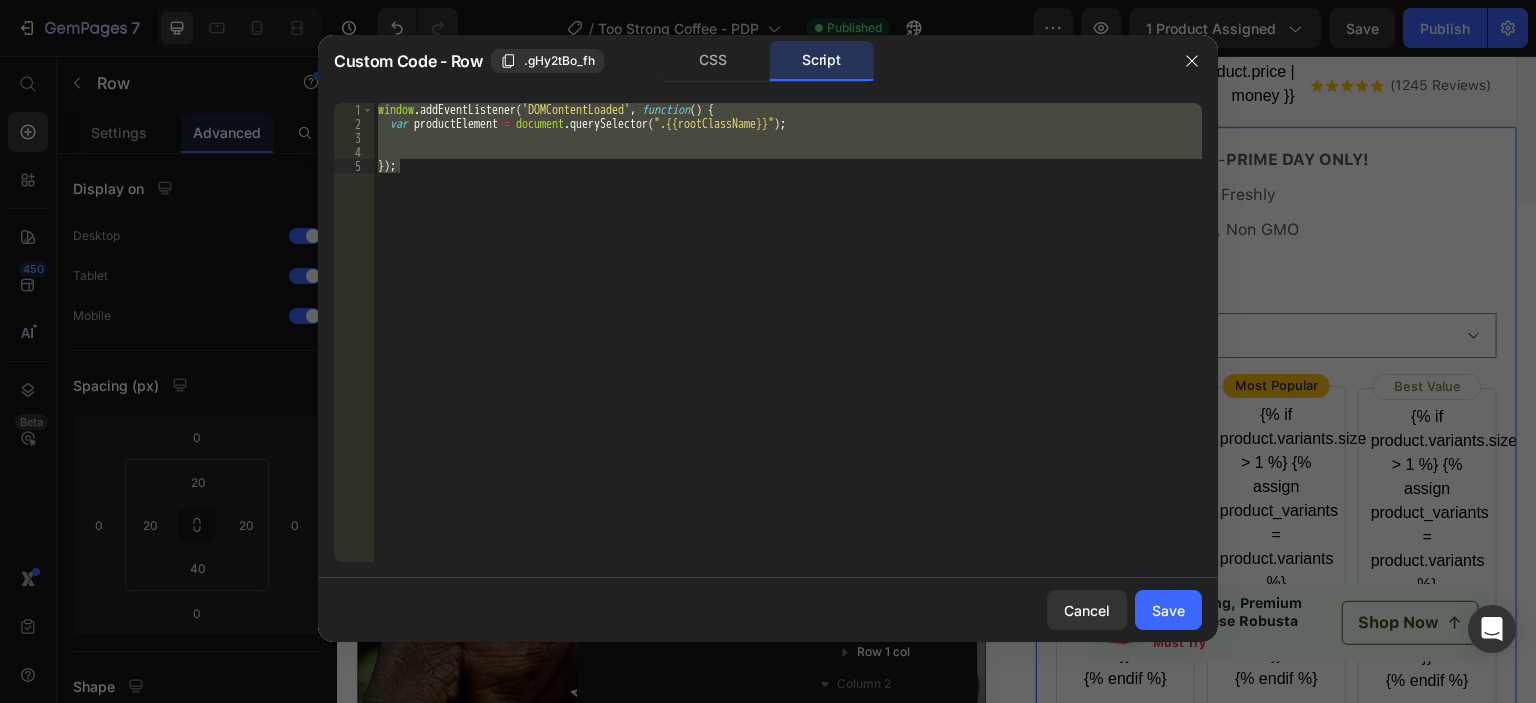 type on "});" 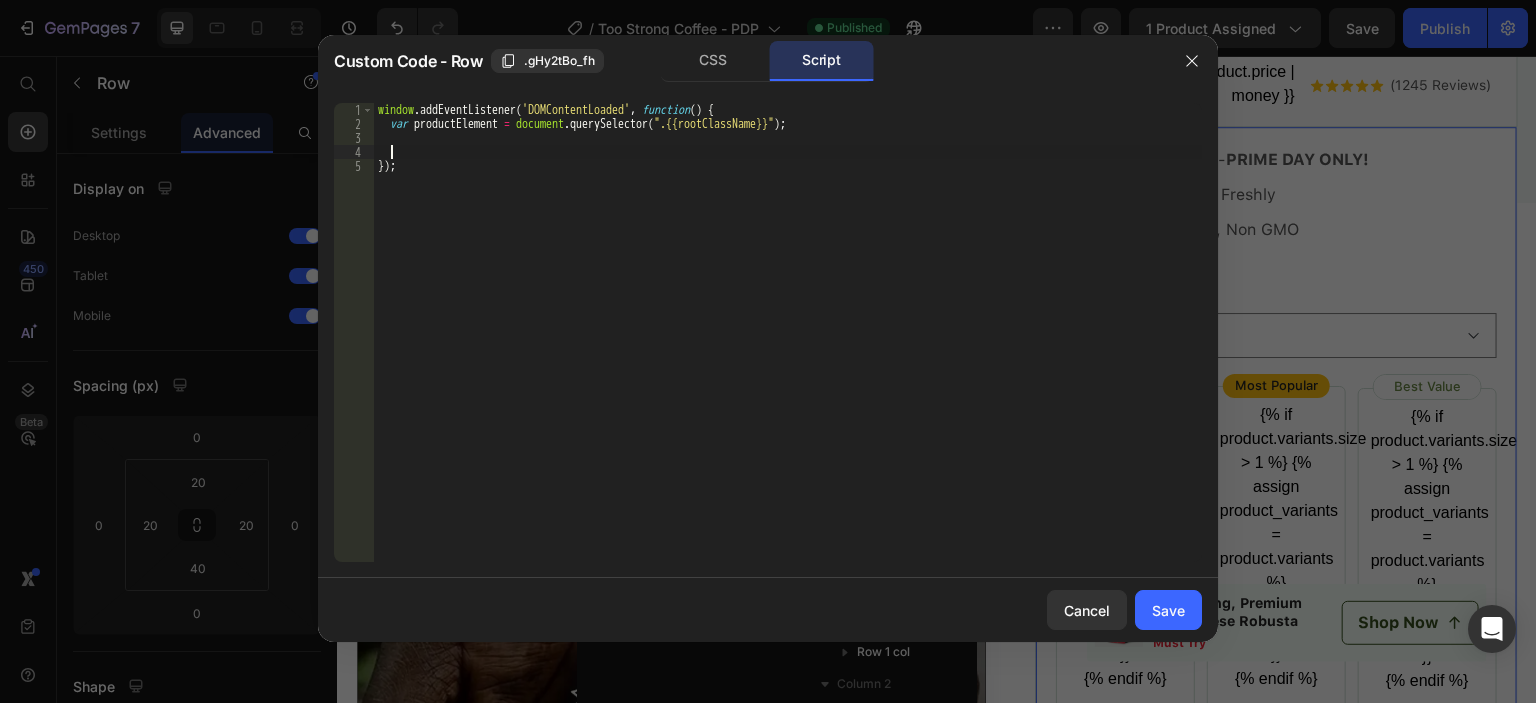 type on "});" 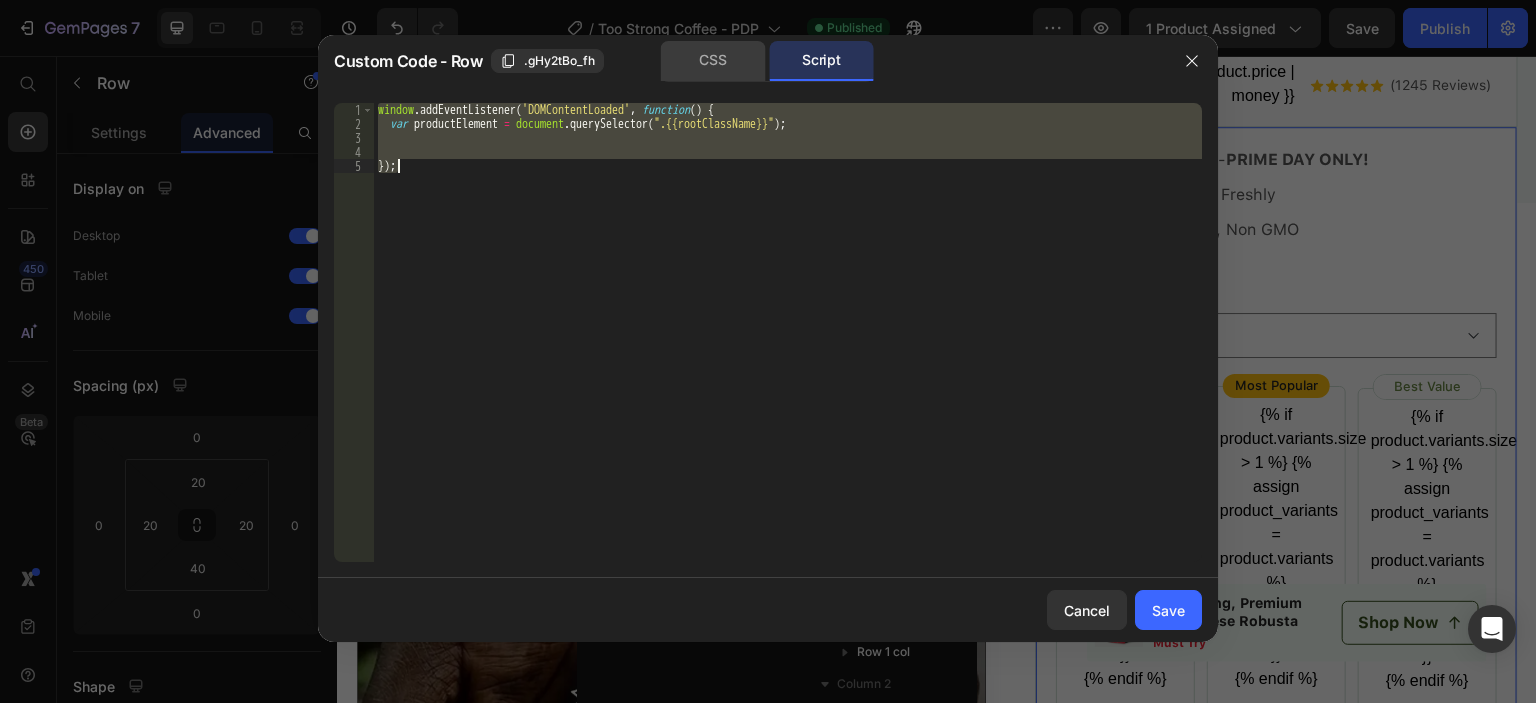 click on "CSS" 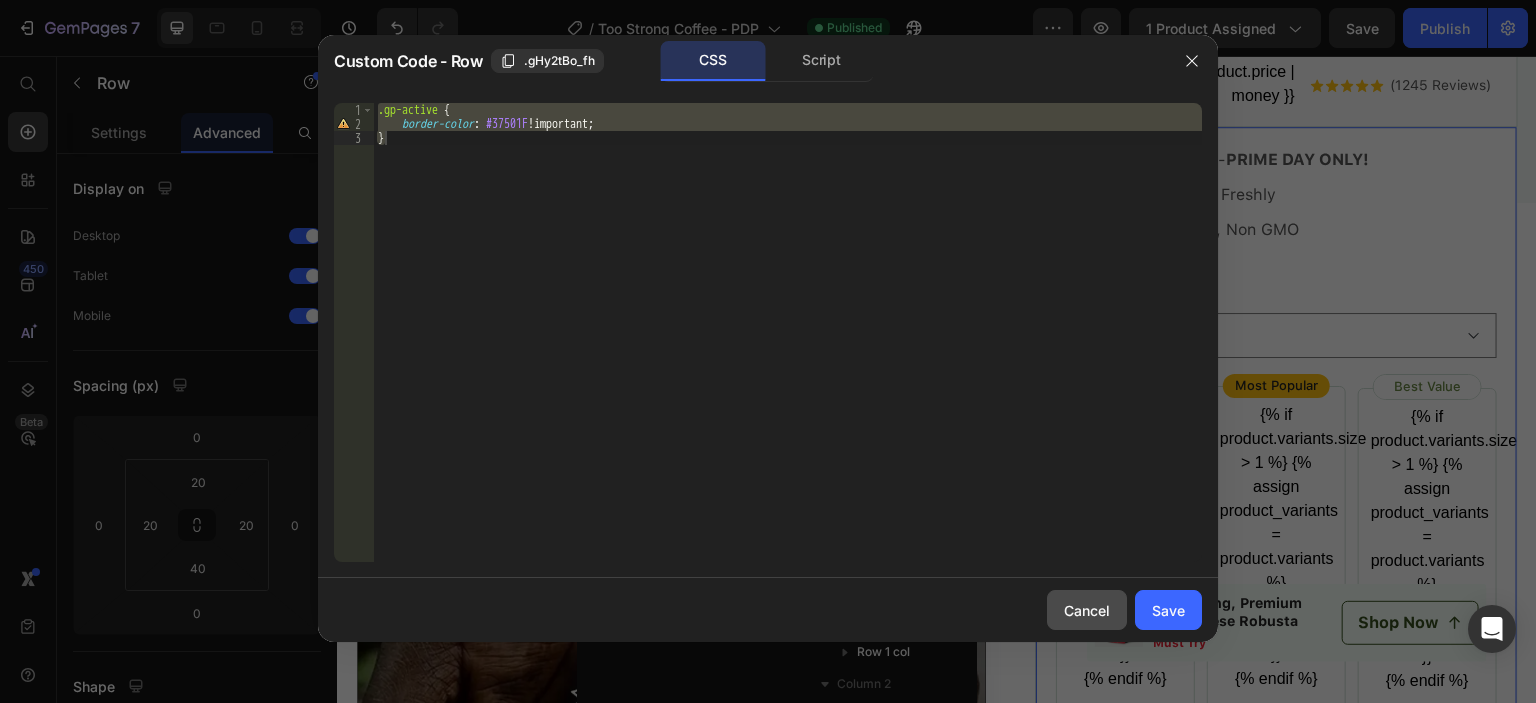 click on "Cancel" at bounding box center (1087, 610) 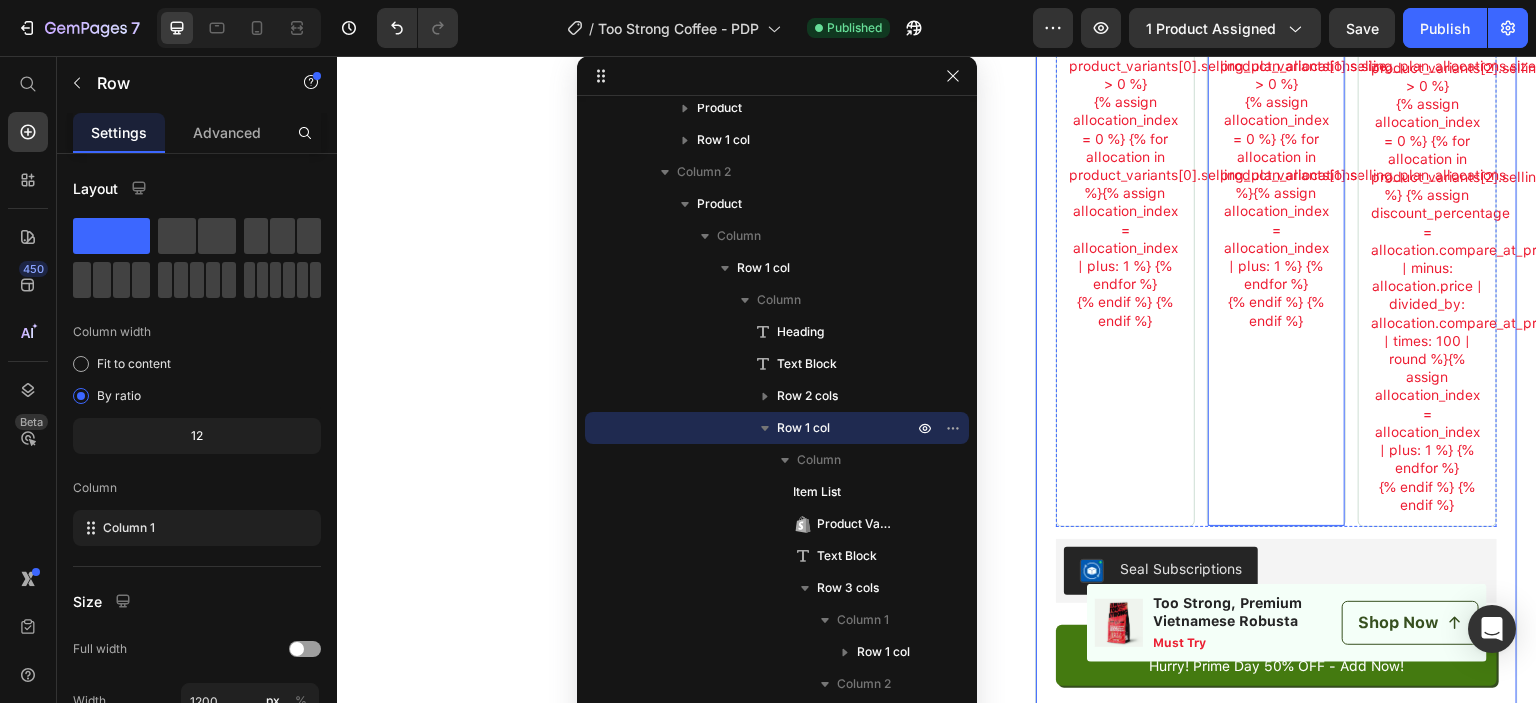 scroll, scrollTop: 2550, scrollLeft: 0, axis: vertical 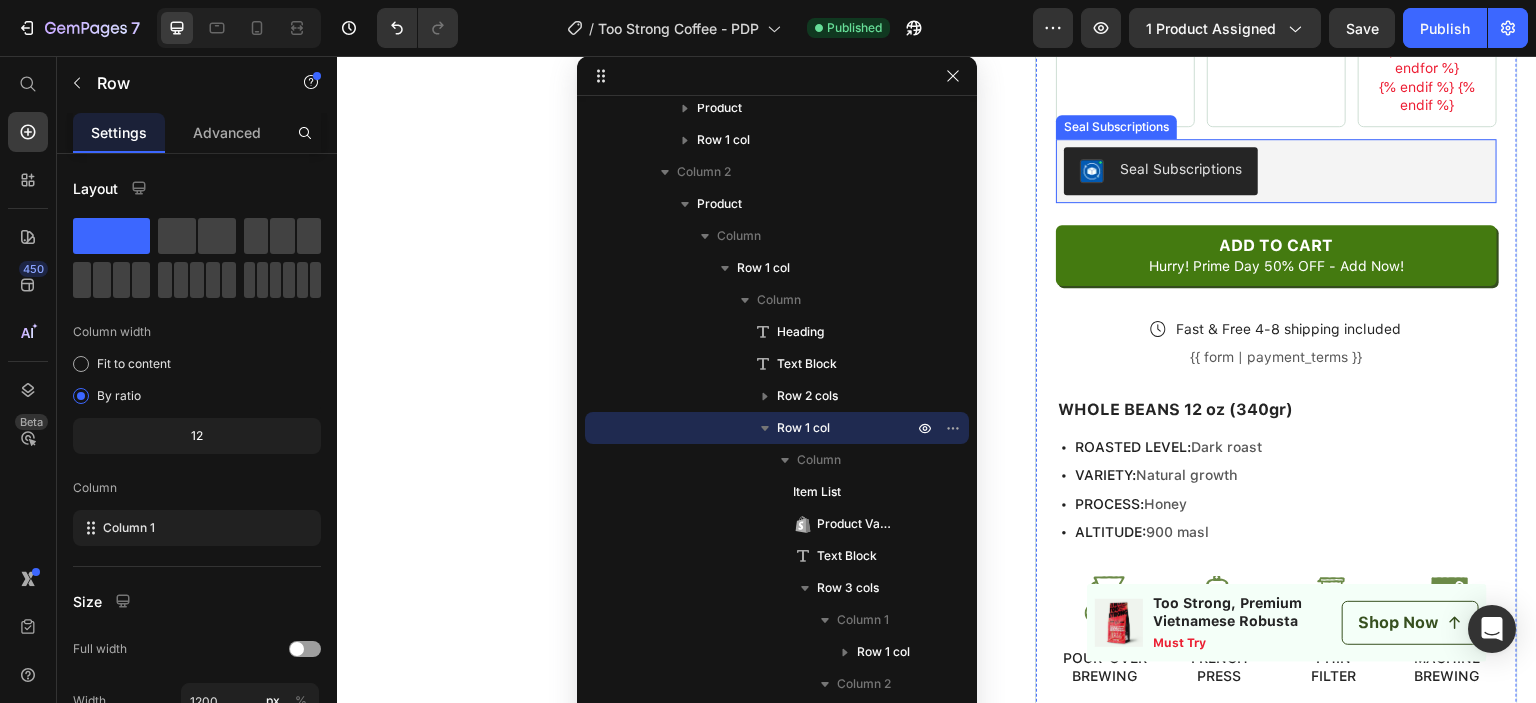 click on "Seal Subscriptions" at bounding box center (1276, 171) 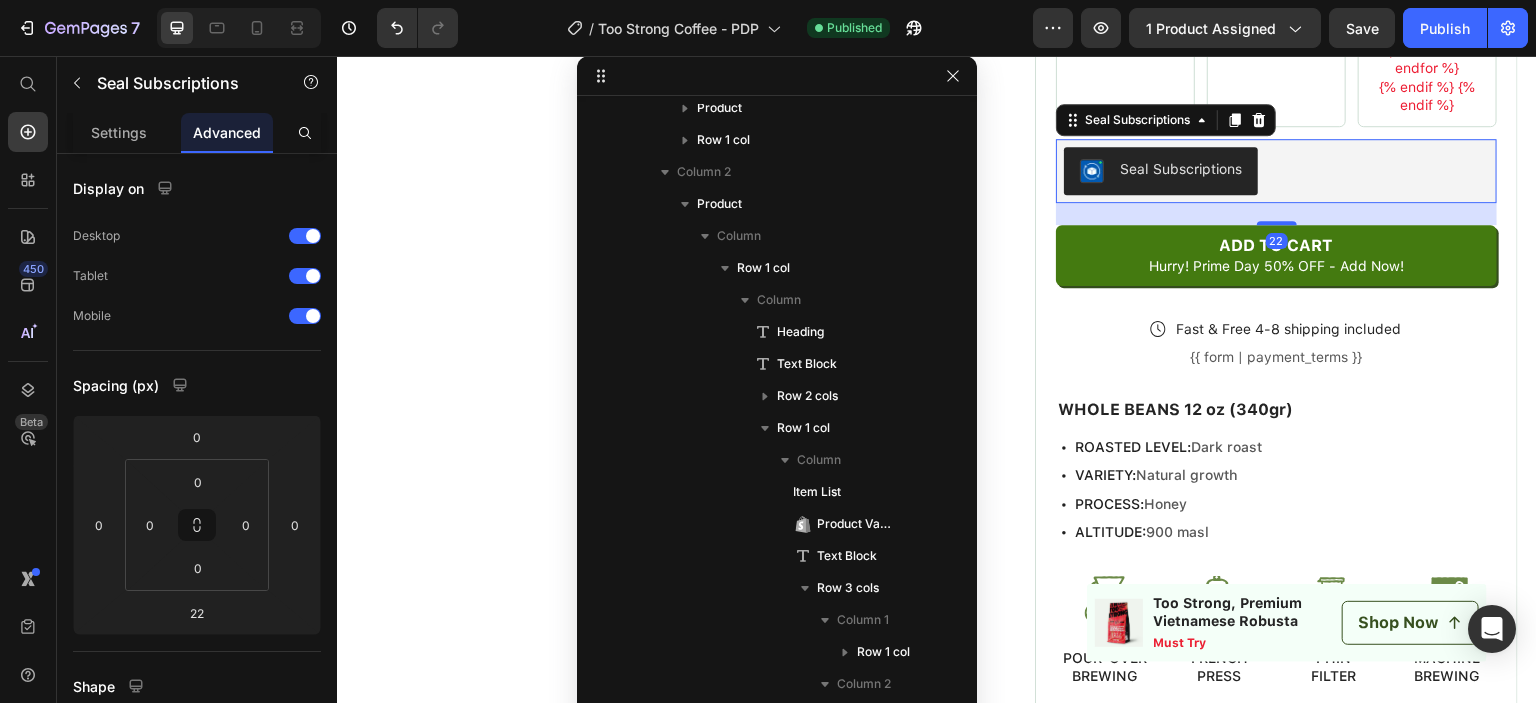 scroll, scrollTop: 728, scrollLeft: 0, axis: vertical 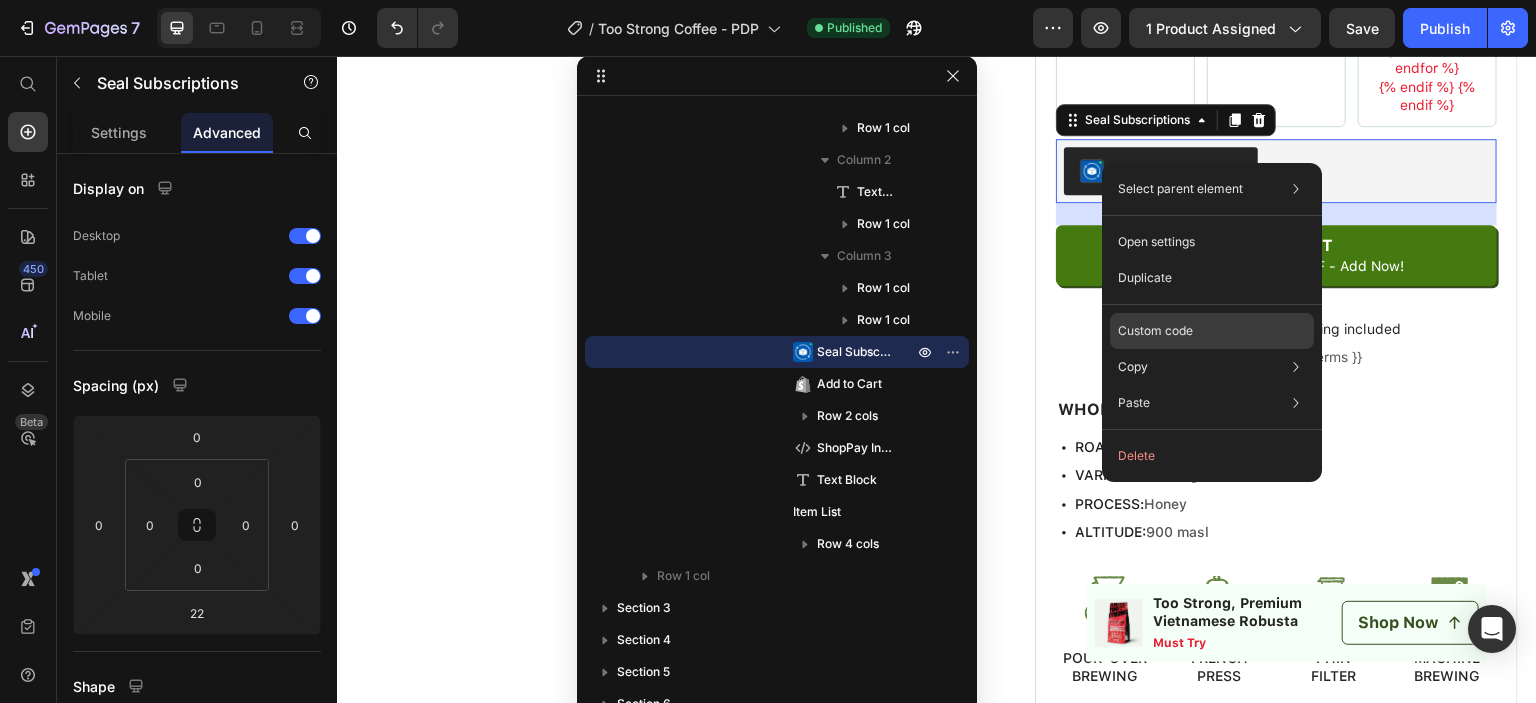 click on "Custom code" 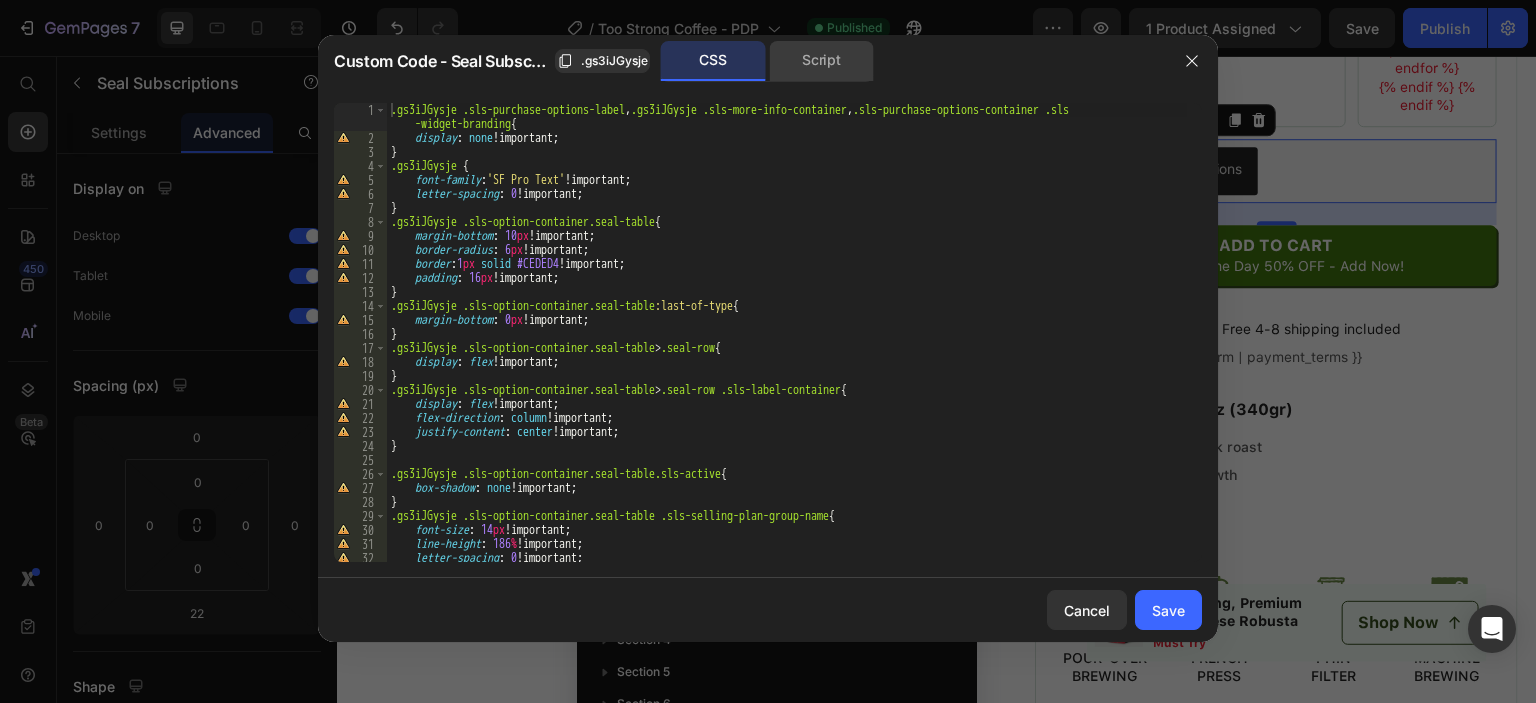 click on "Script" 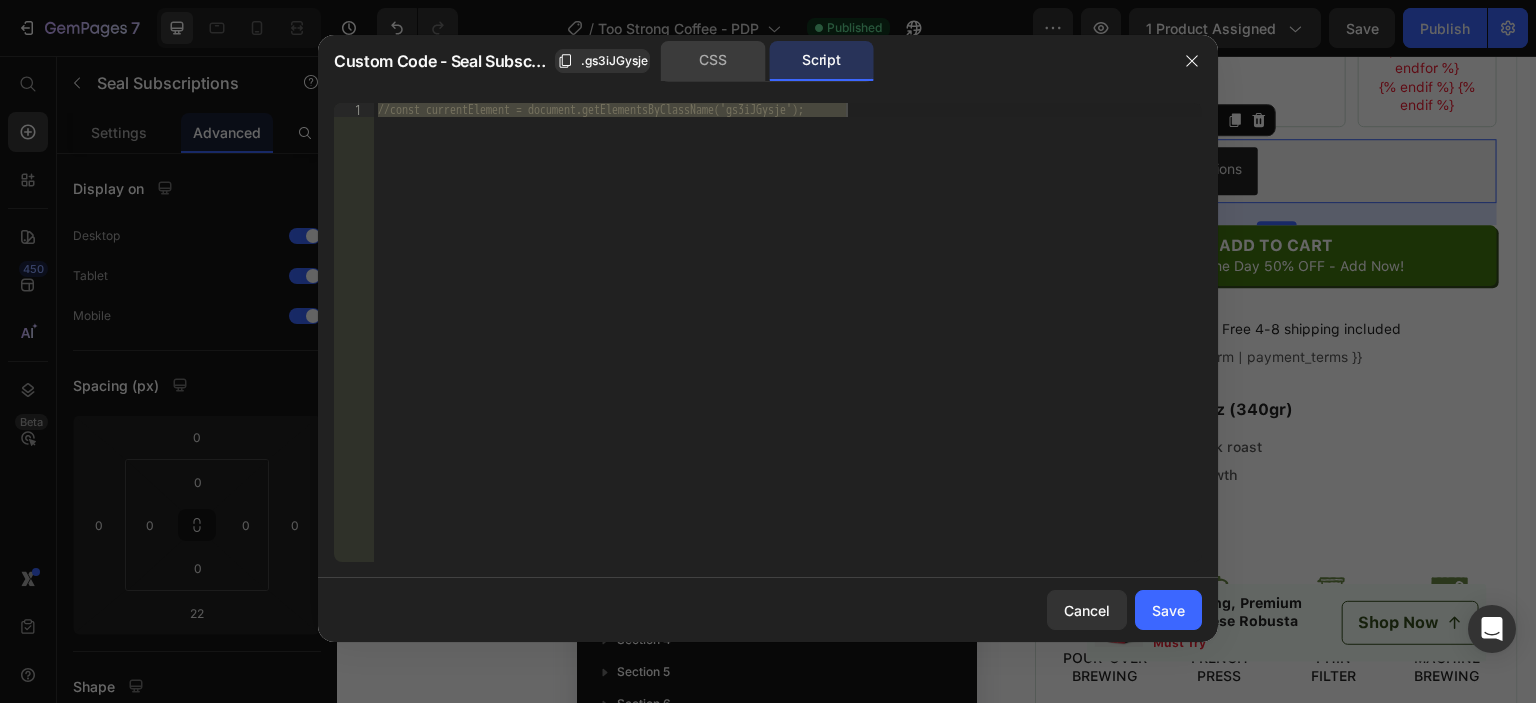 click on "CSS" 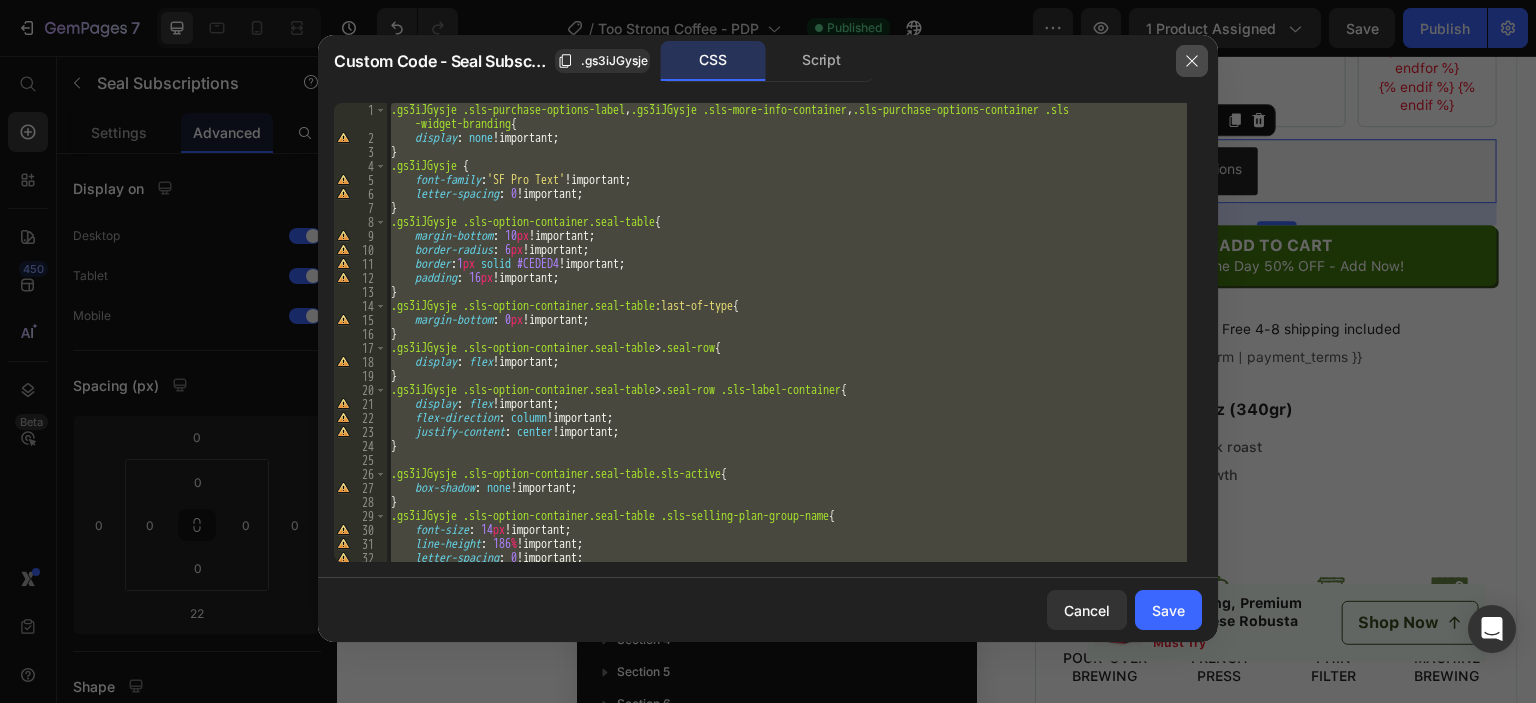click 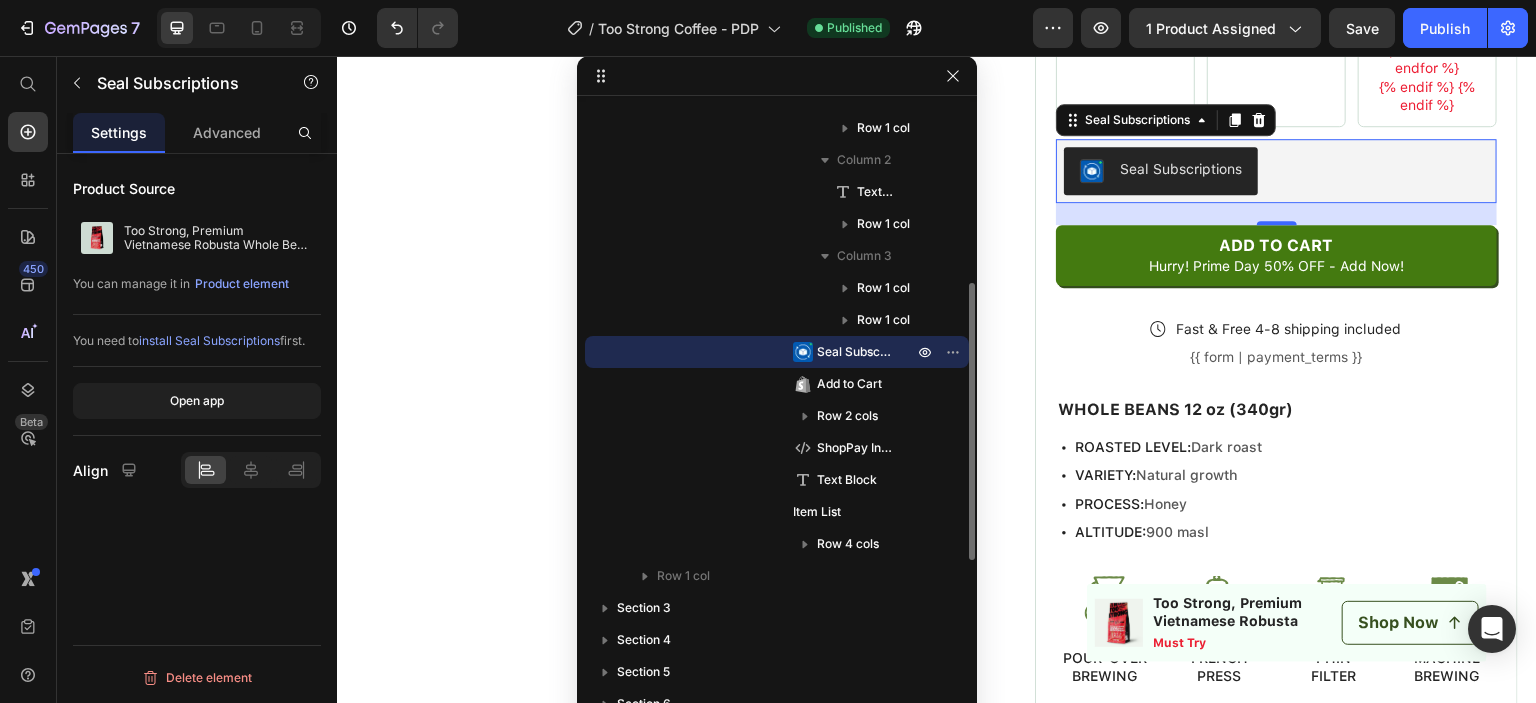 scroll, scrollTop: 528, scrollLeft: 0, axis: vertical 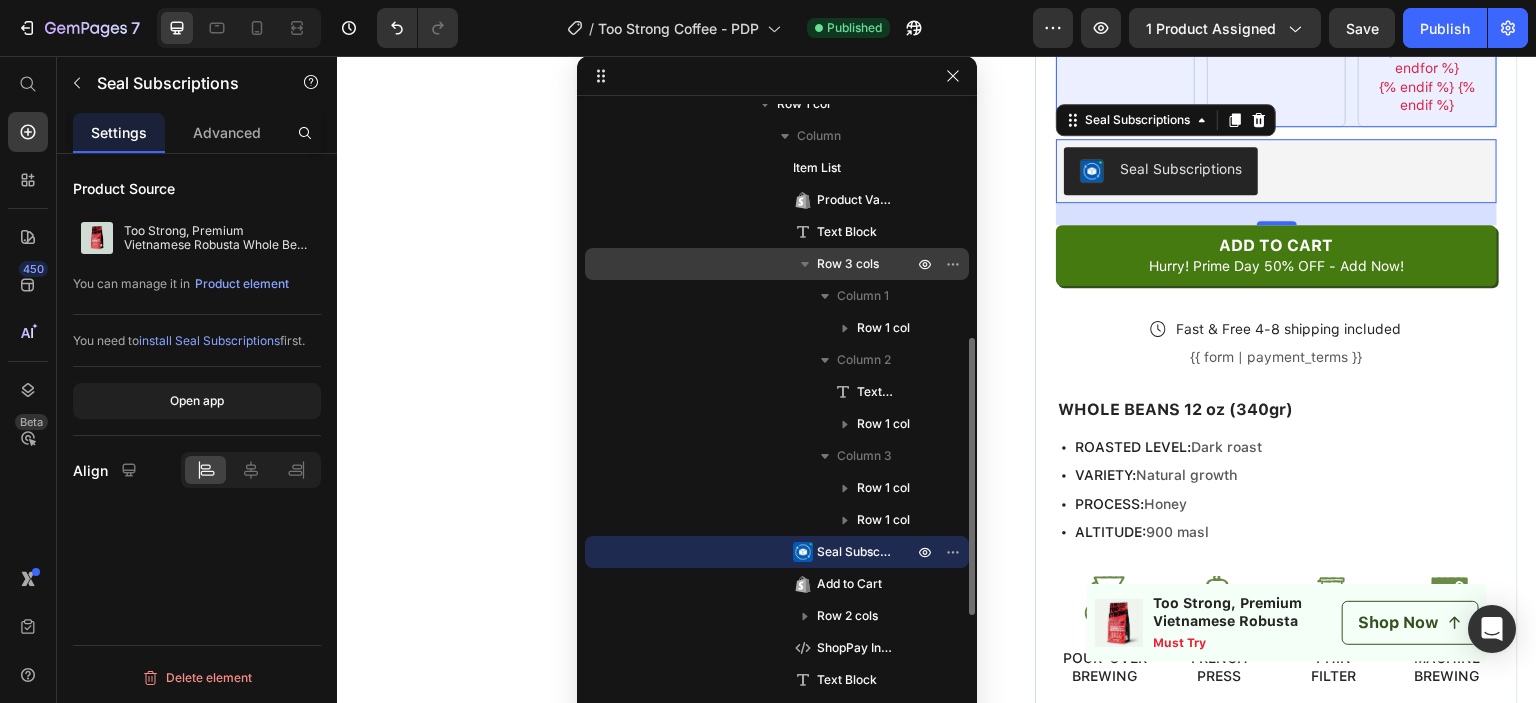click on "Row 3 cols" at bounding box center [867, 264] 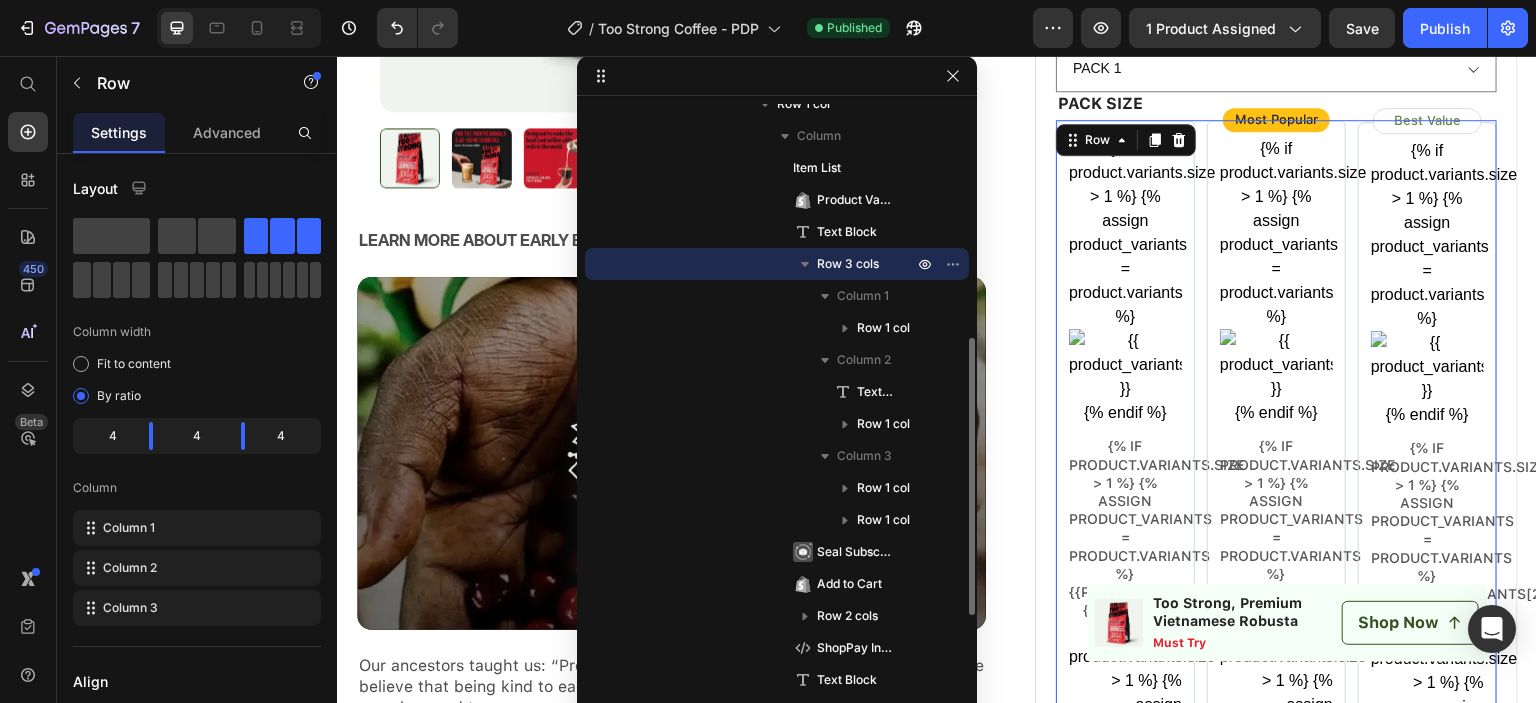 click 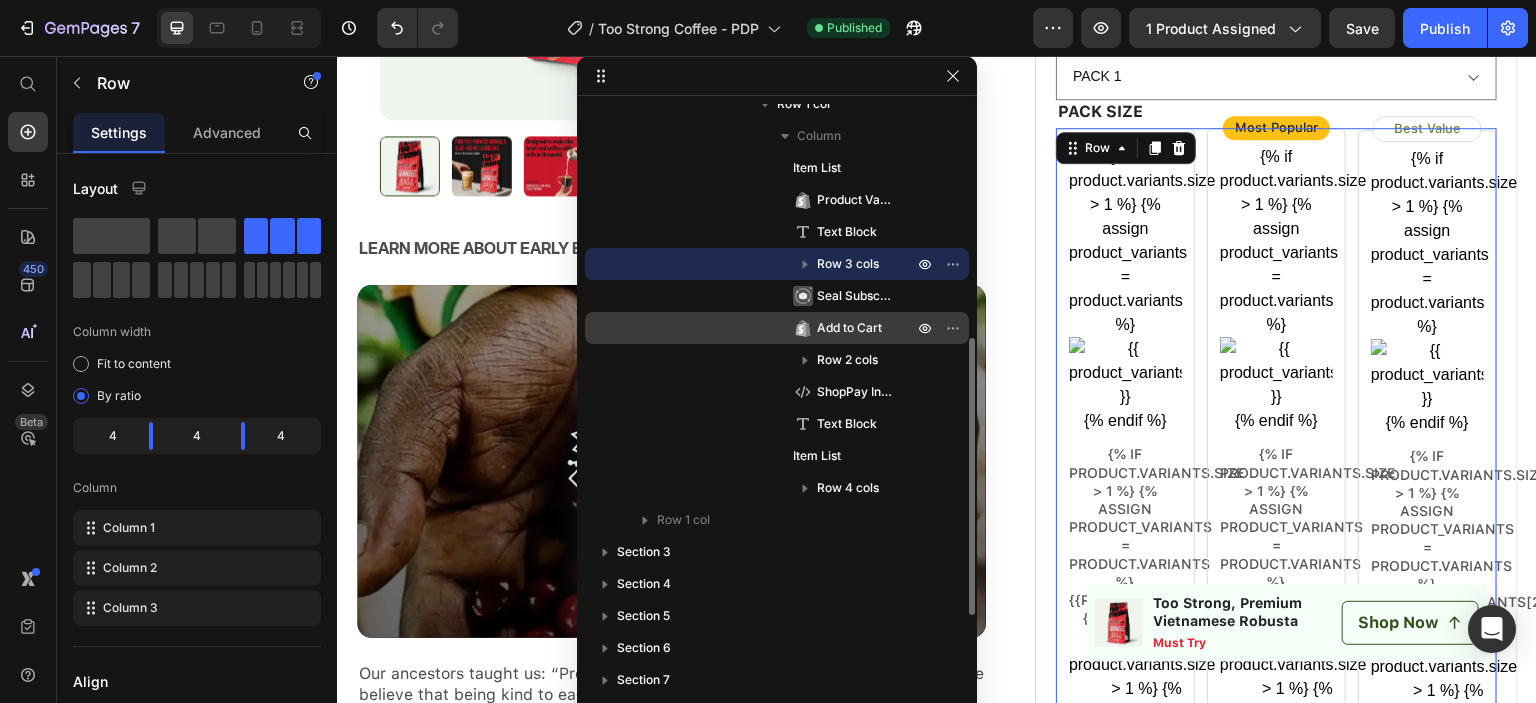 click on "Add to Cart" at bounding box center [849, 328] 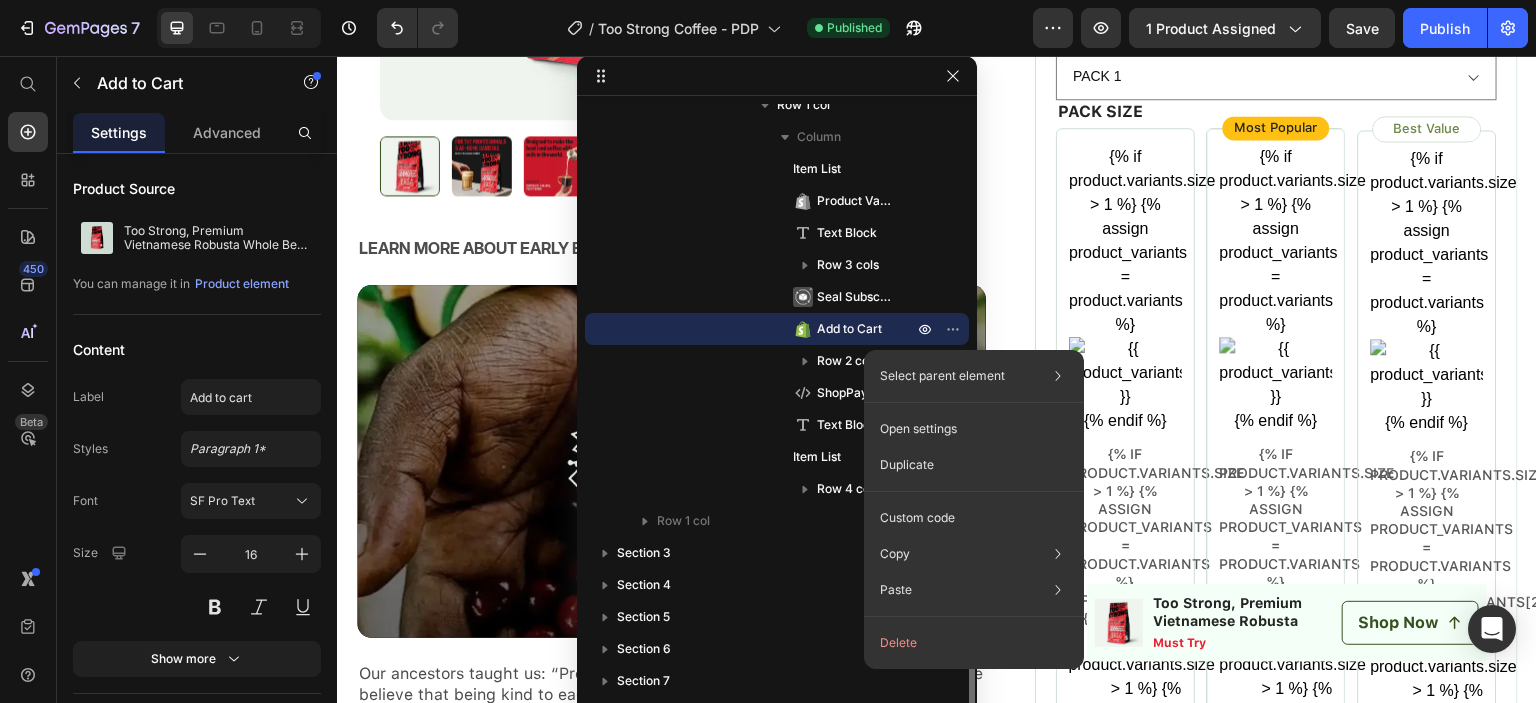 scroll, scrollTop: 527, scrollLeft: 0, axis: vertical 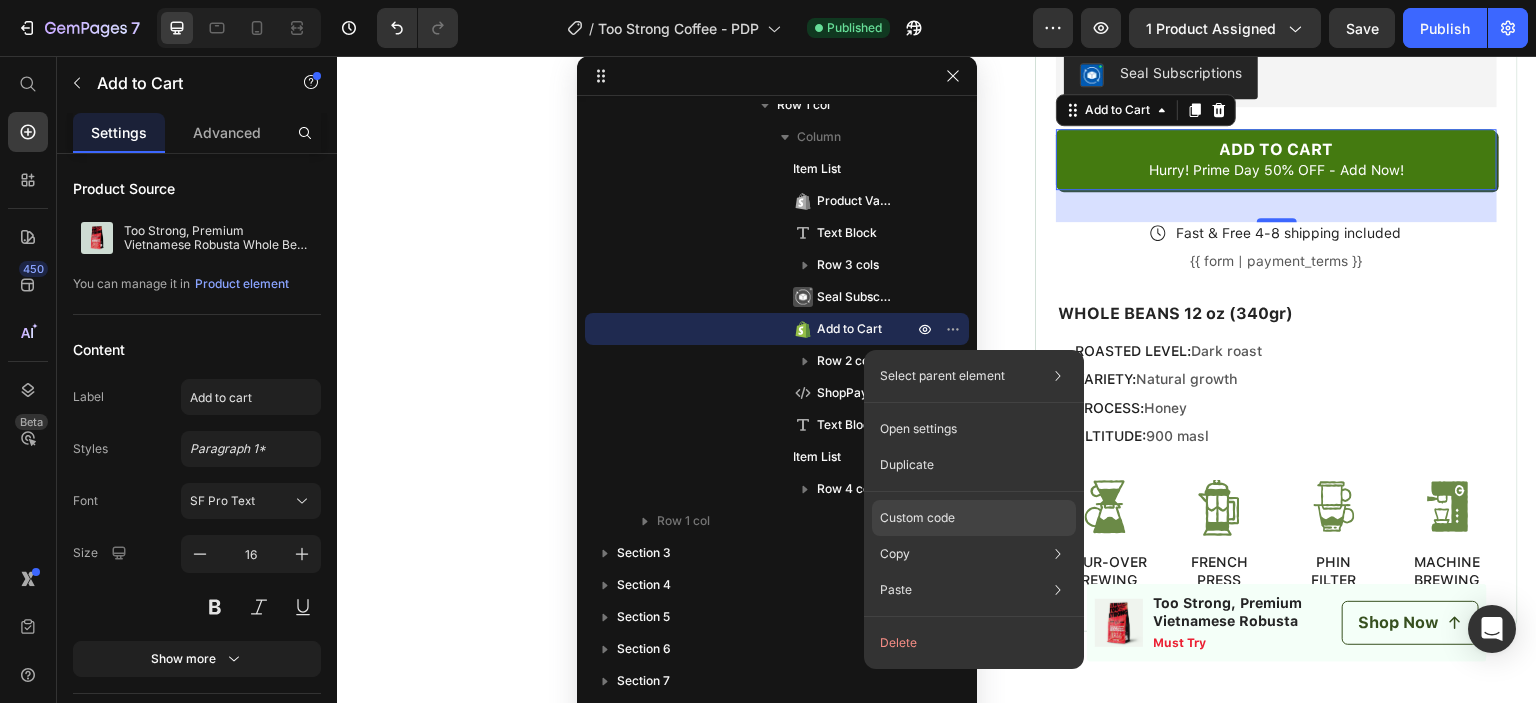 click on "Custom code" 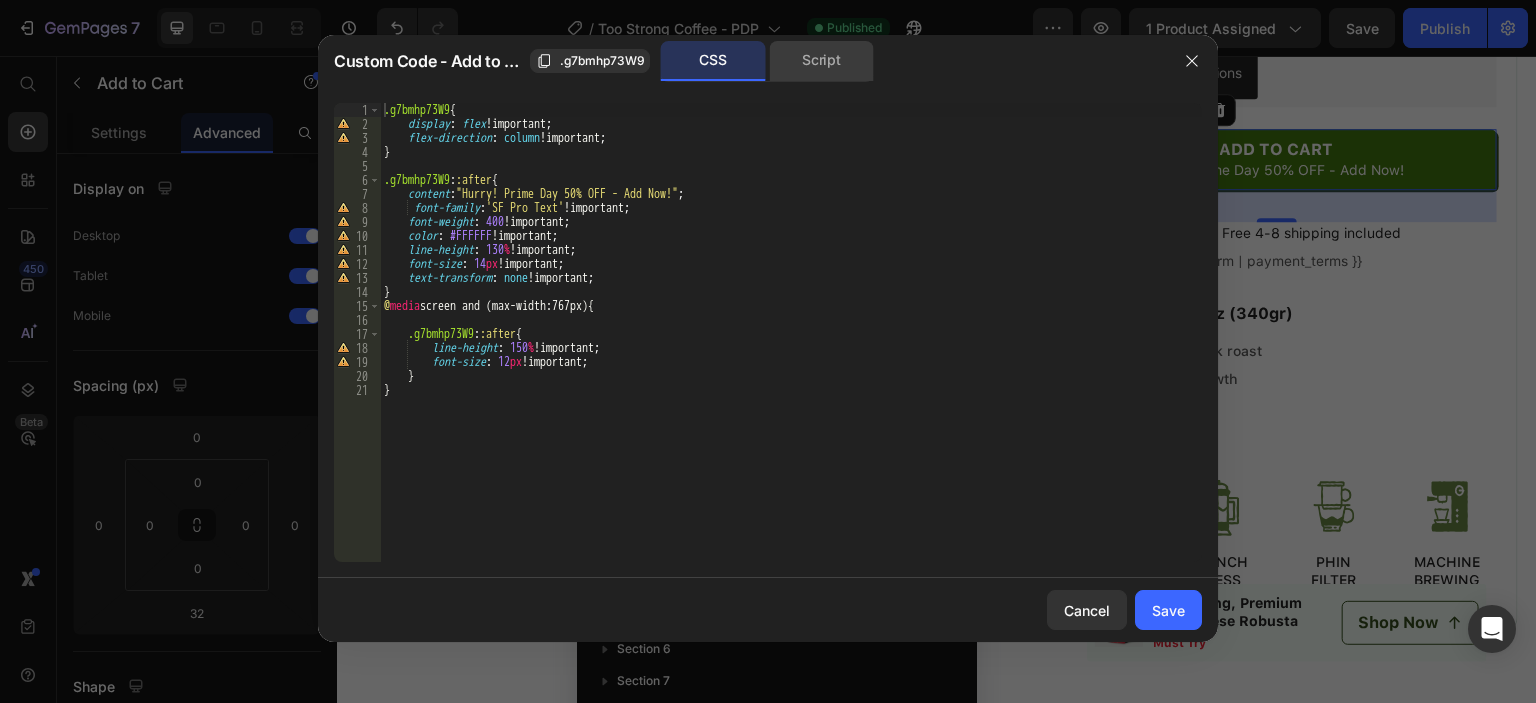 click on "Script" 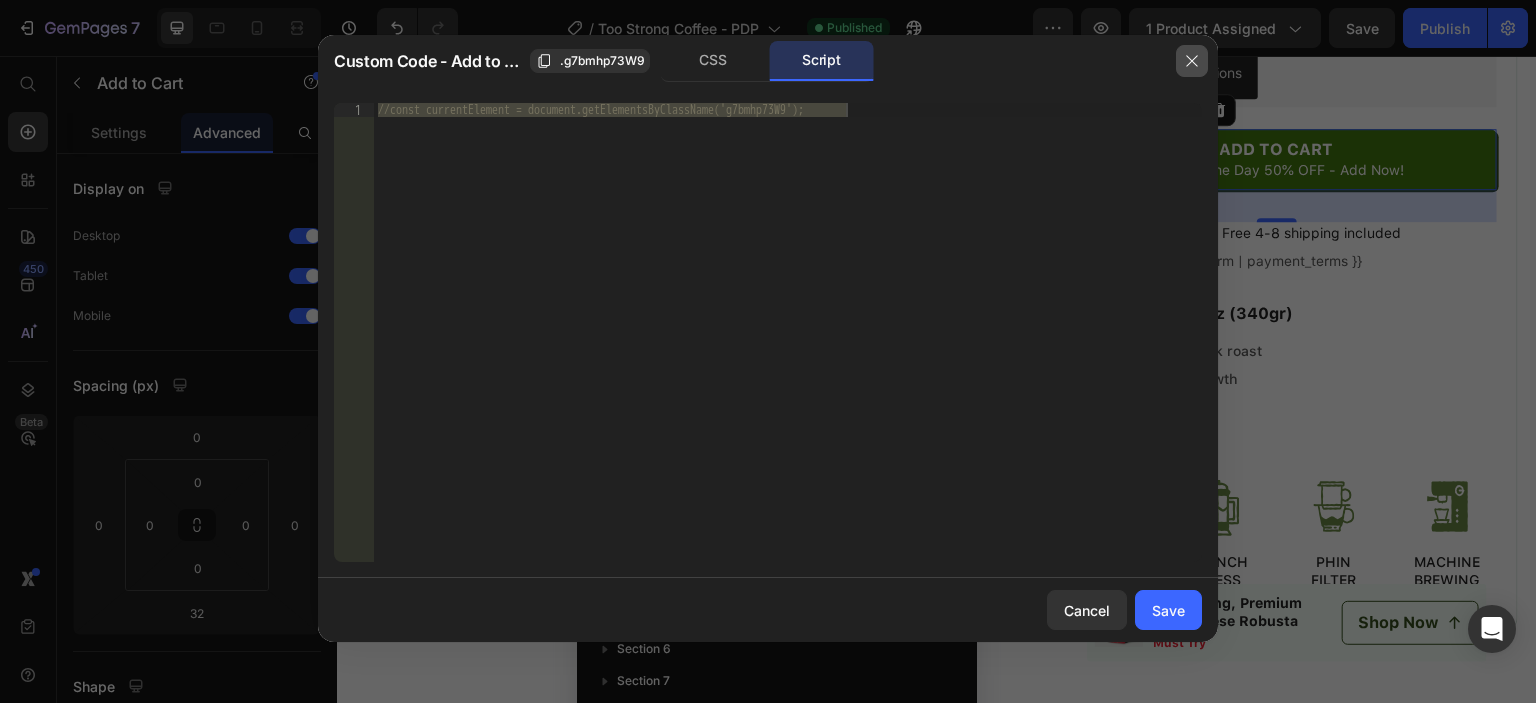 click 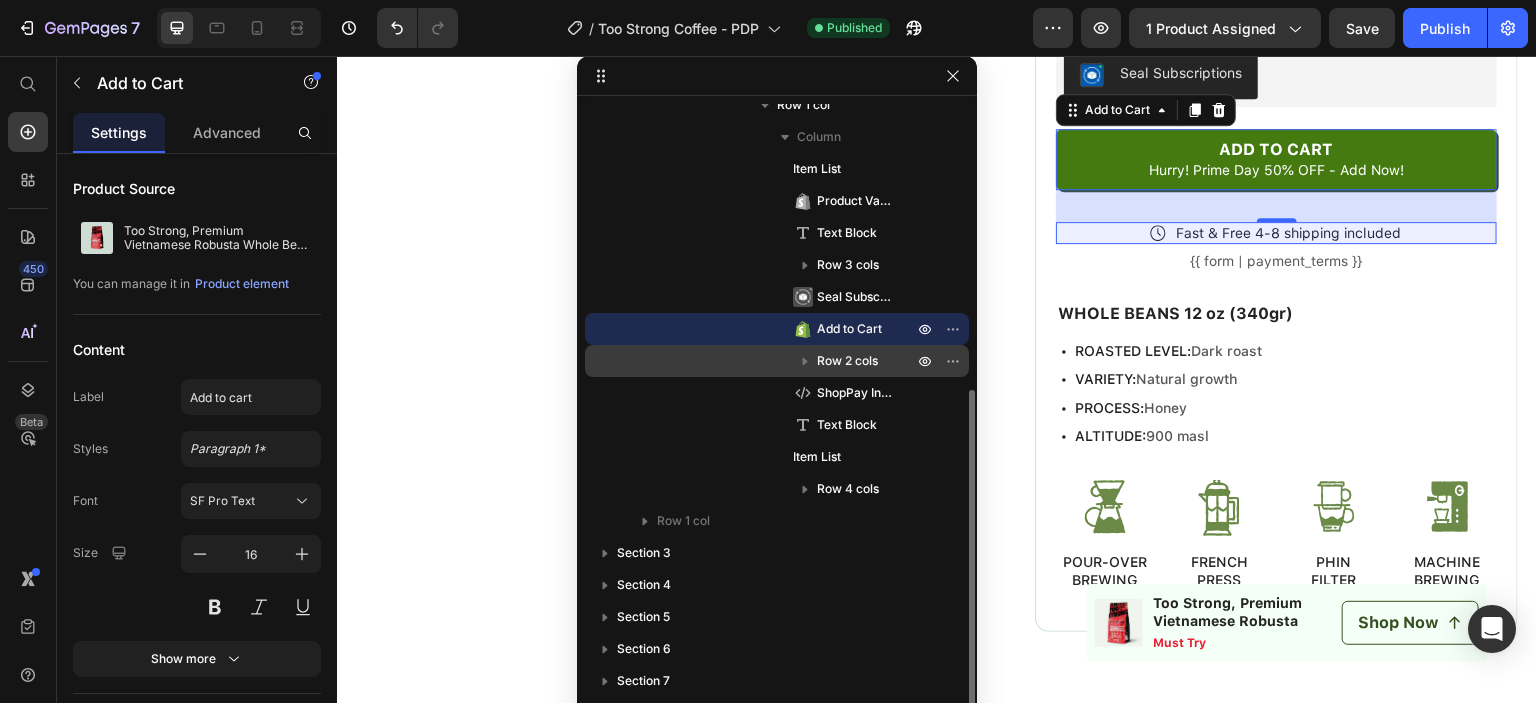 click on "Row 2 cols" at bounding box center [847, 361] 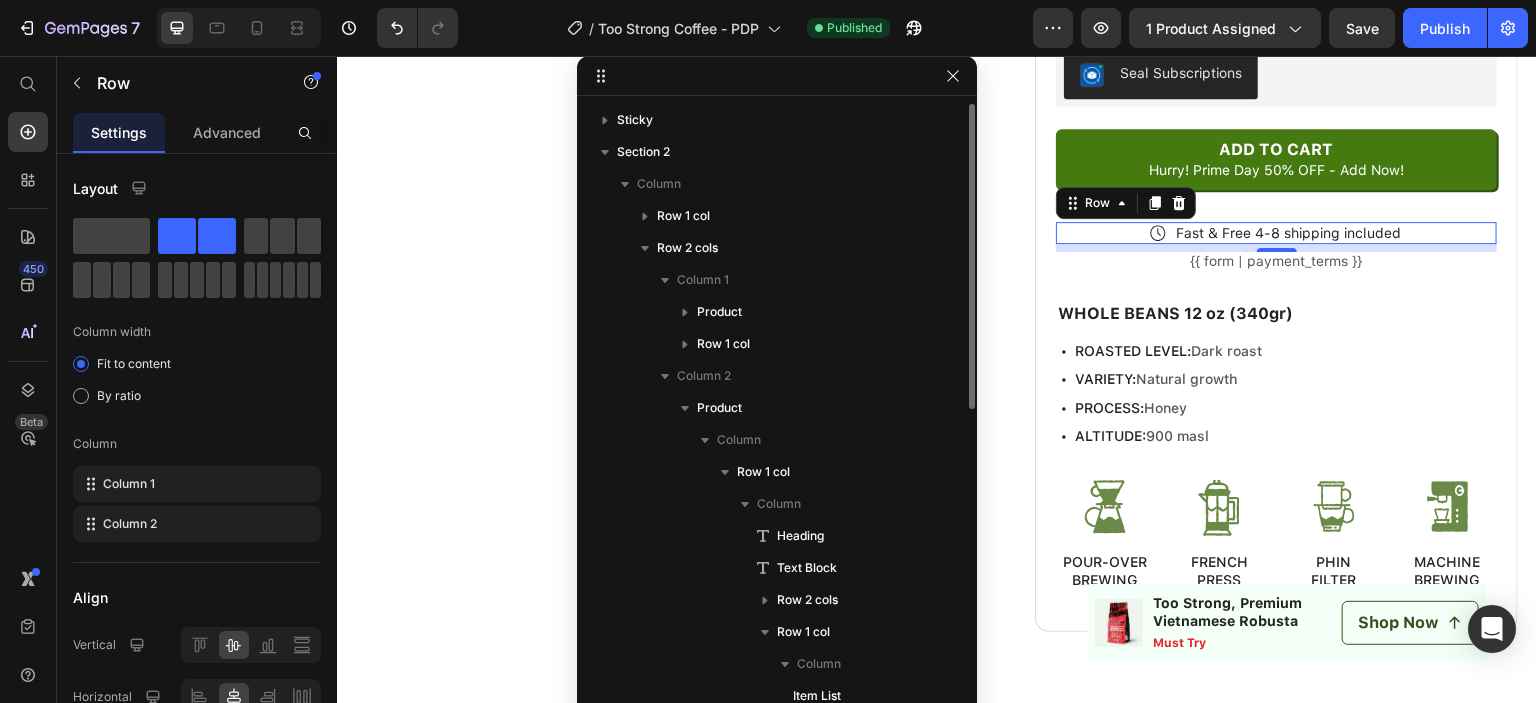 scroll, scrollTop: 300, scrollLeft: 0, axis: vertical 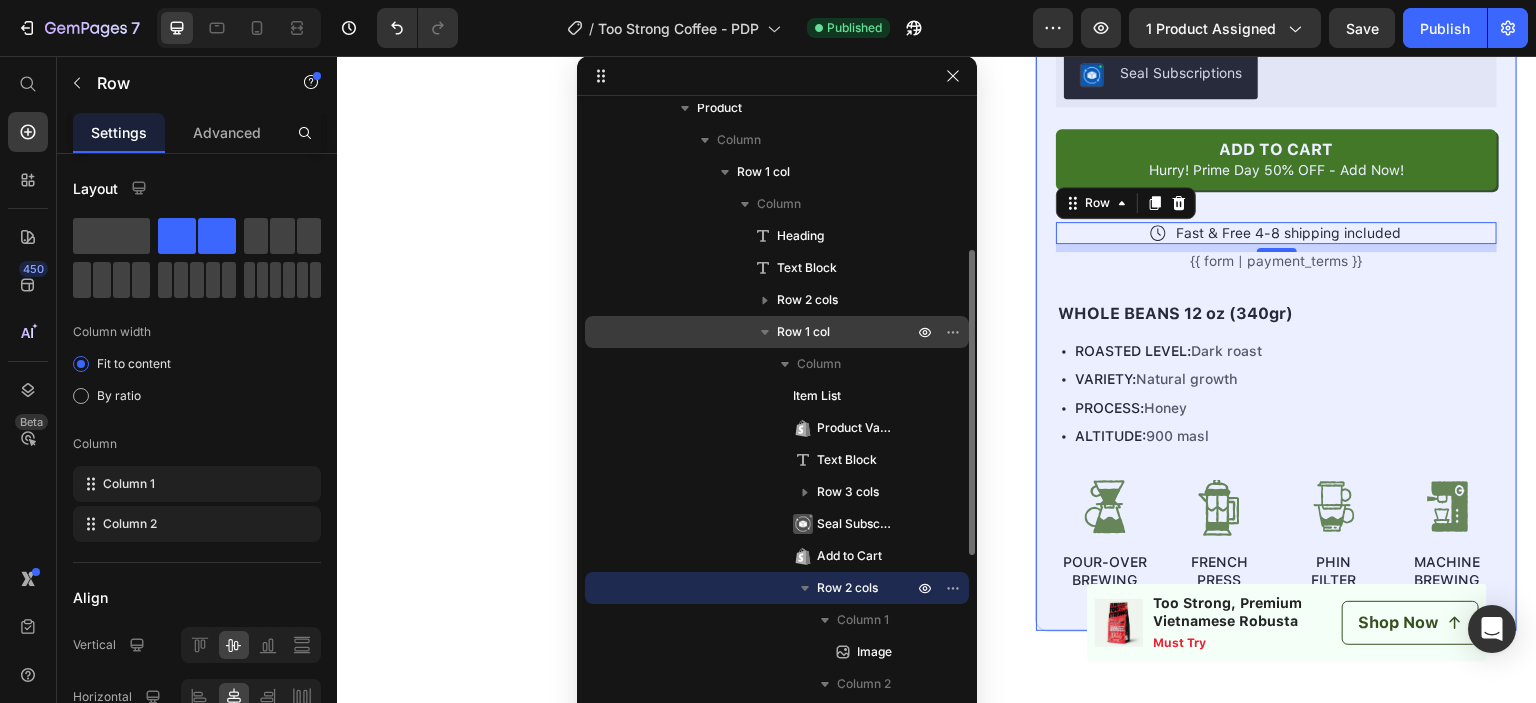 click on "Row 1 col" at bounding box center (847, 332) 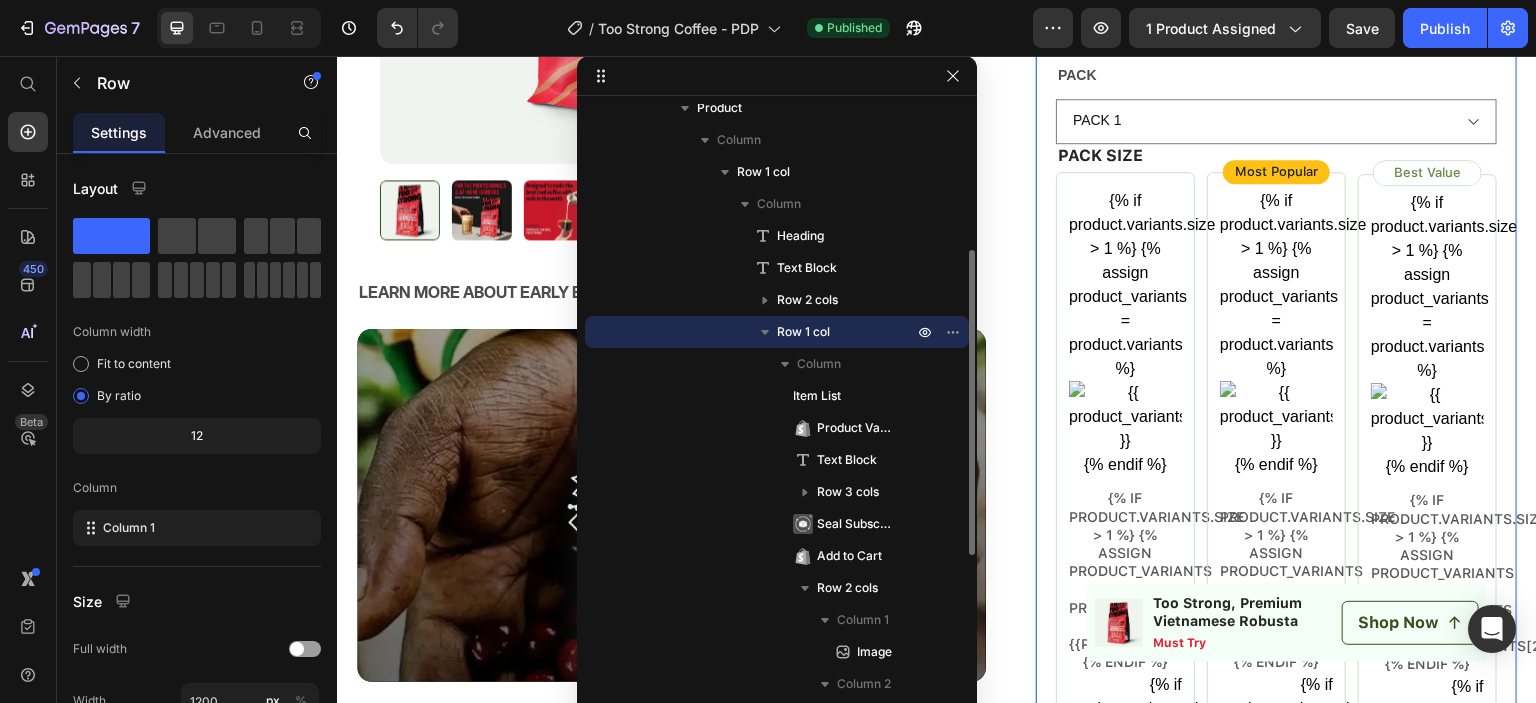 scroll, scrollTop: 350, scrollLeft: 0, axis: vertical 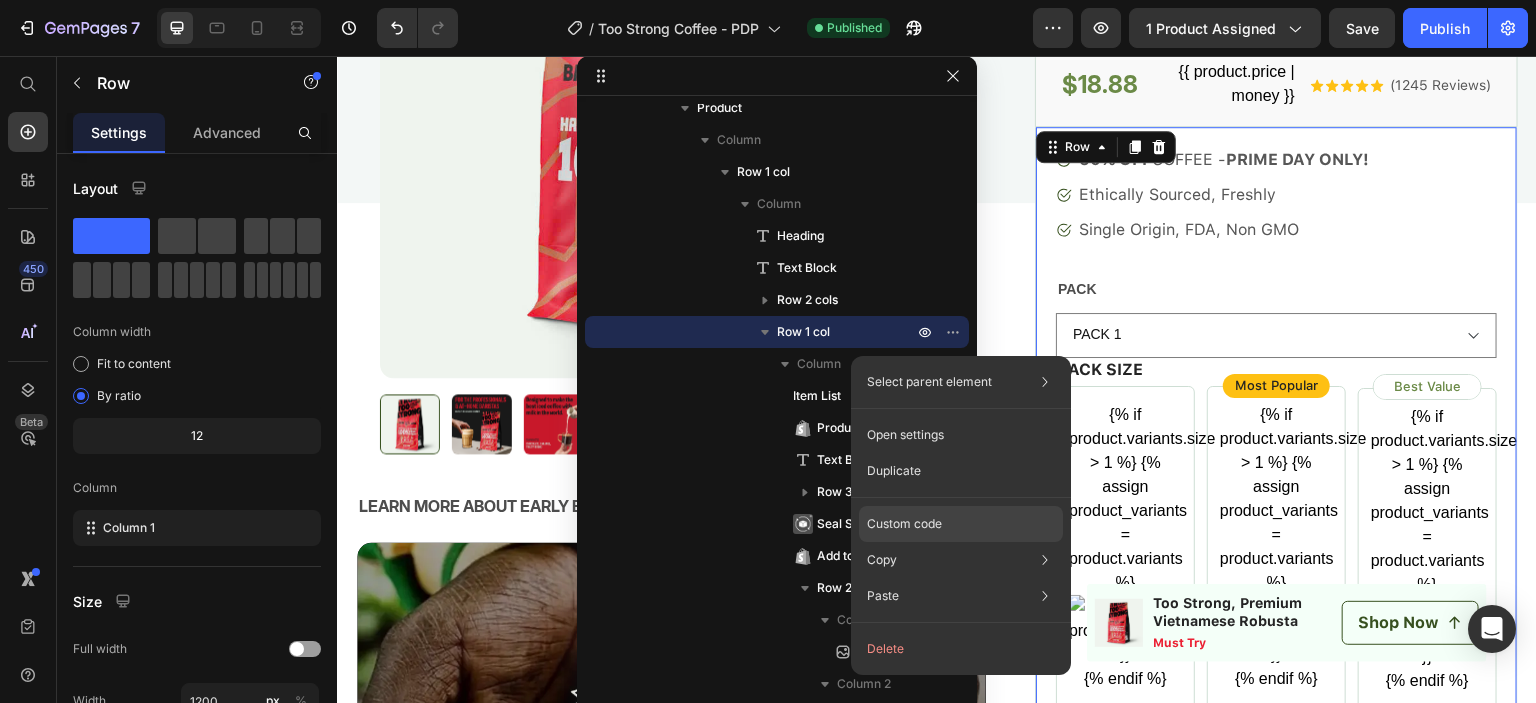 click on "Custom code" at bounding box center (904, 524) 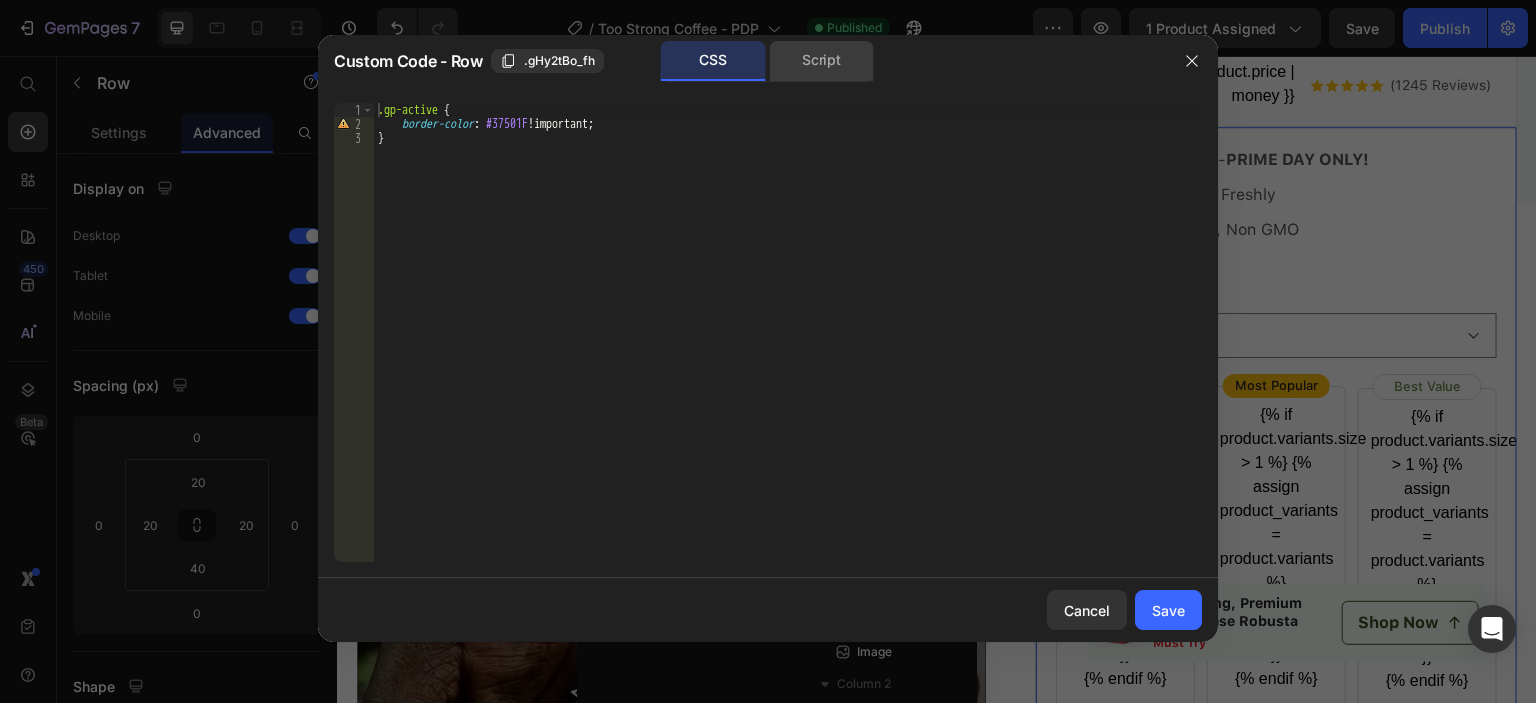 click on "Script" 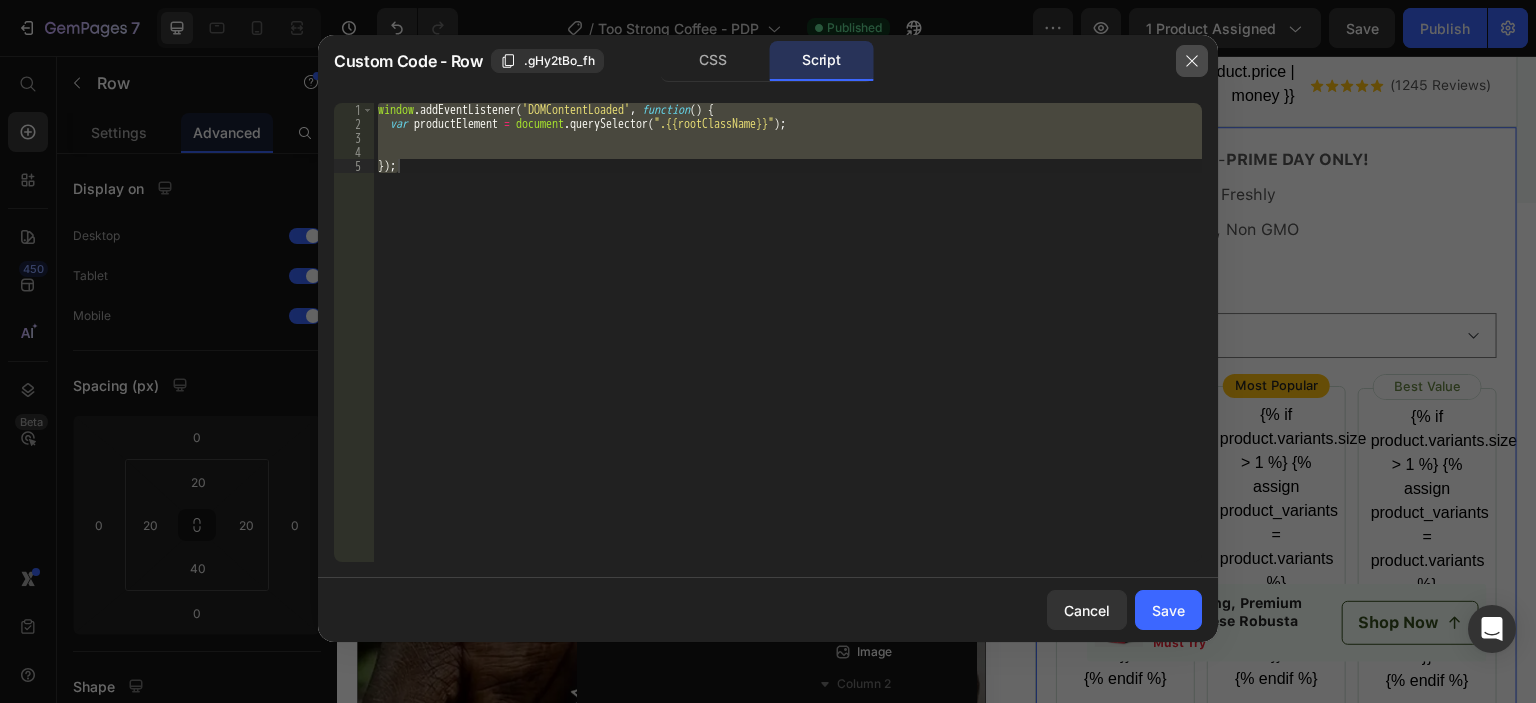 click 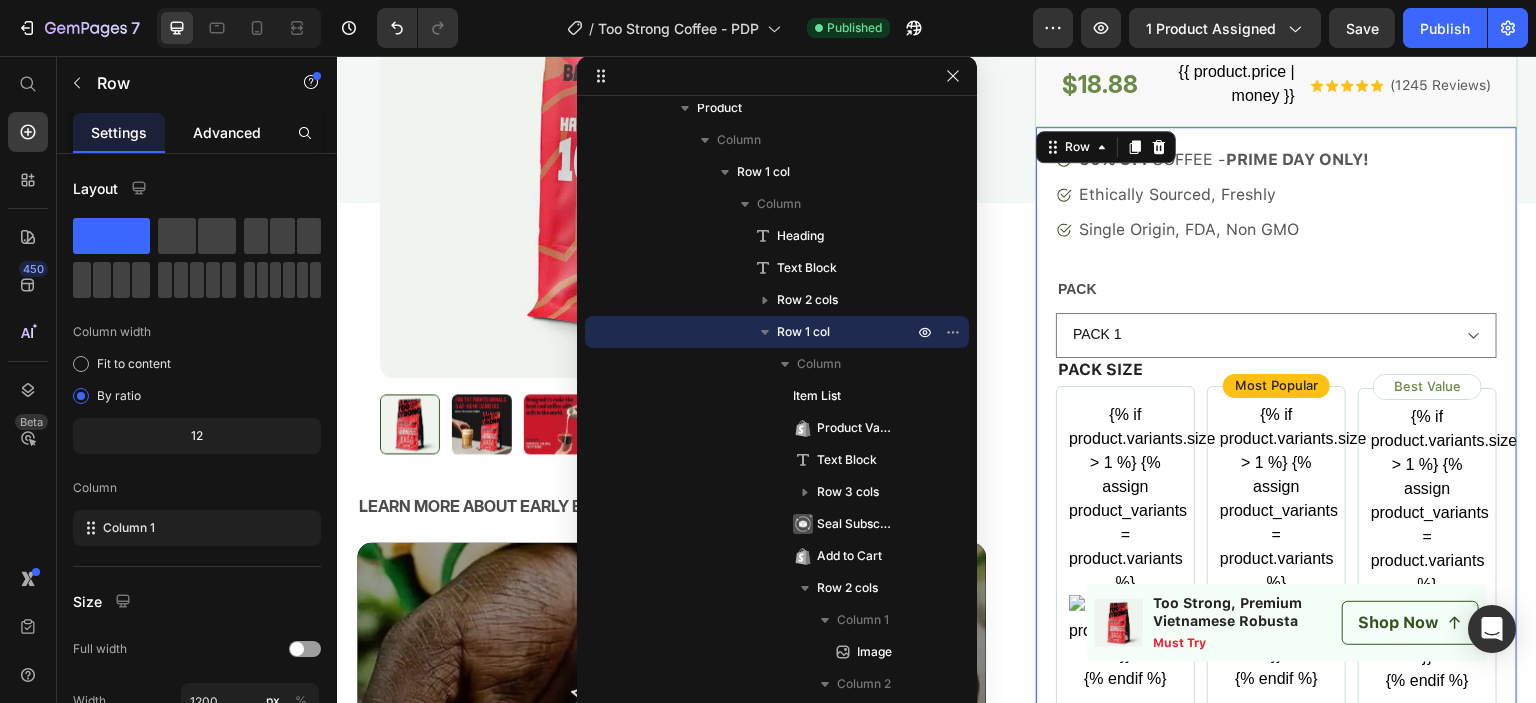 click on "Advanced" at bounding box center [227, 132] 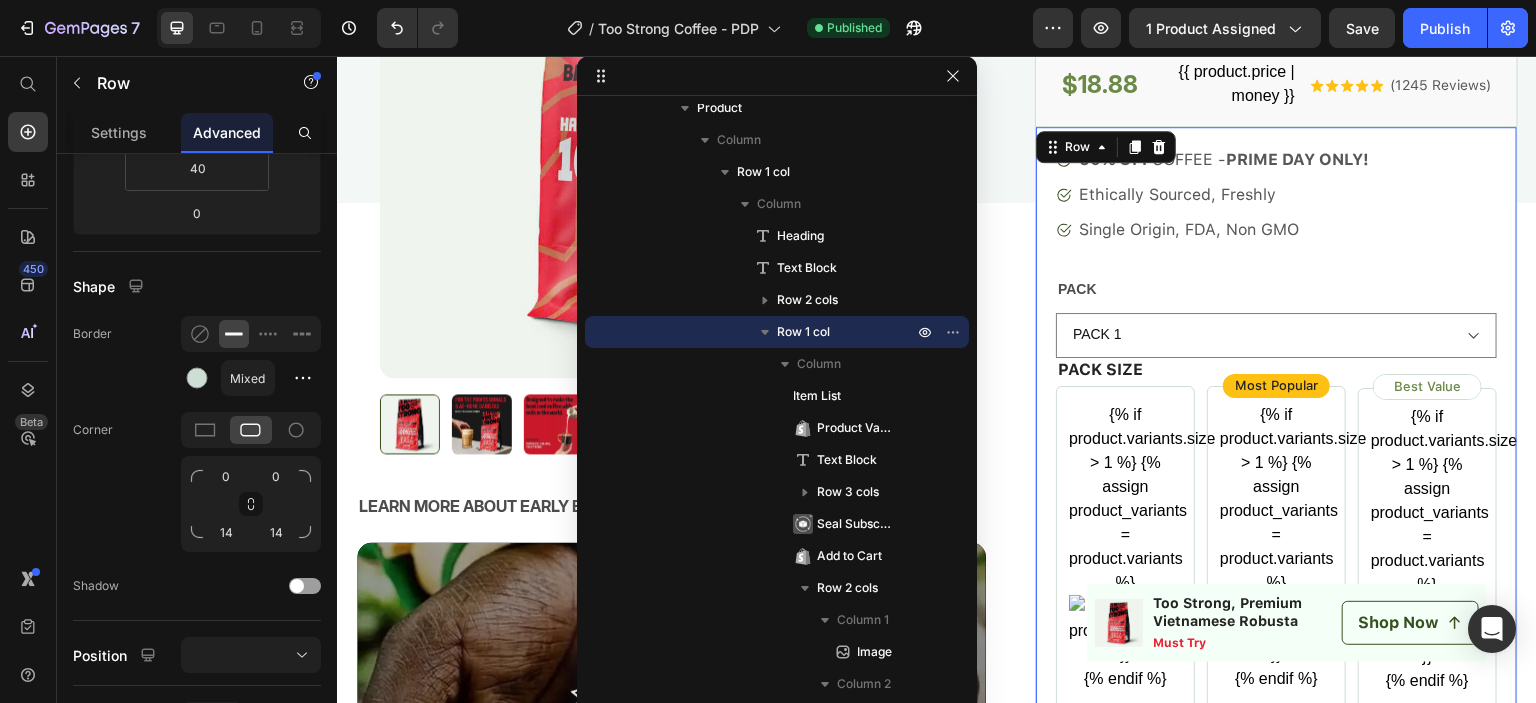 scroll, scrollTop: 808, scrollLeft: 0, axis: vertical 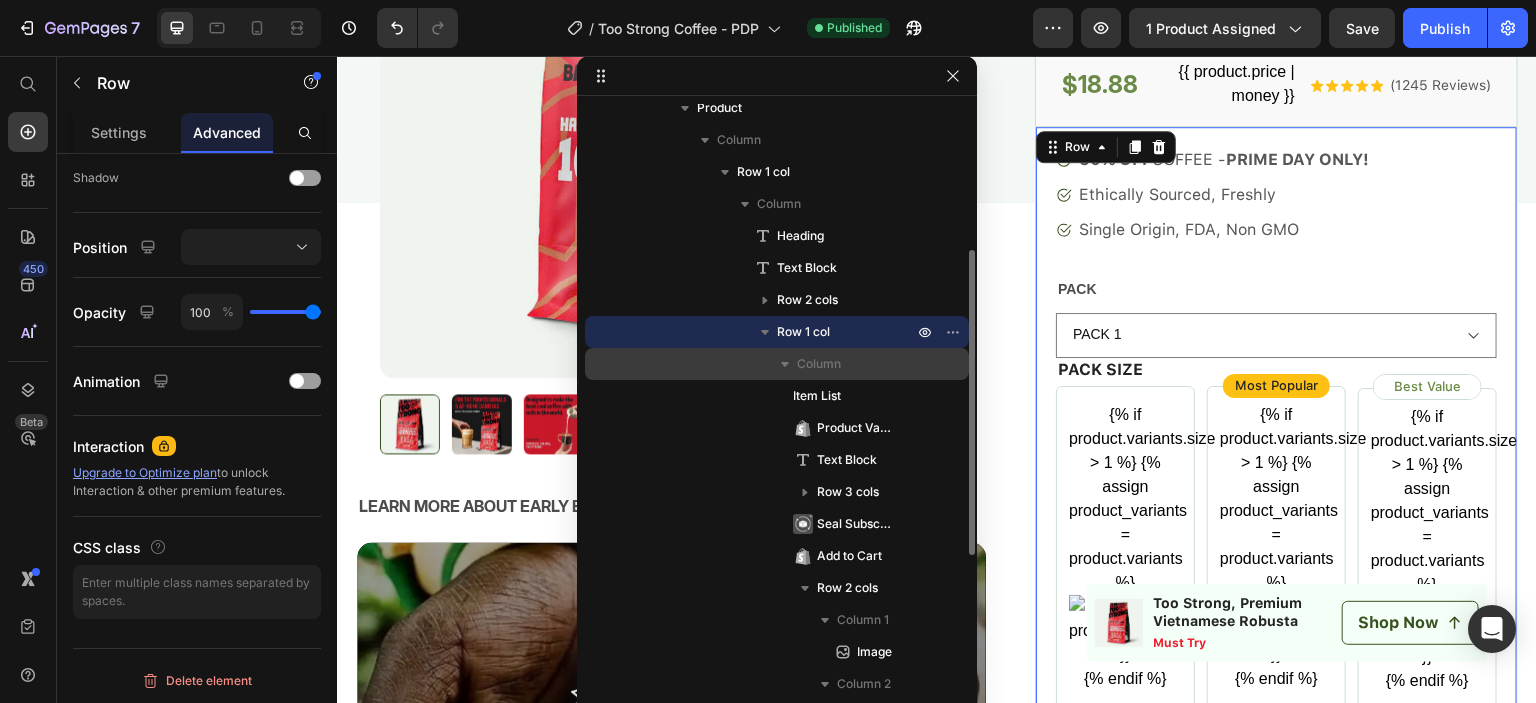 click 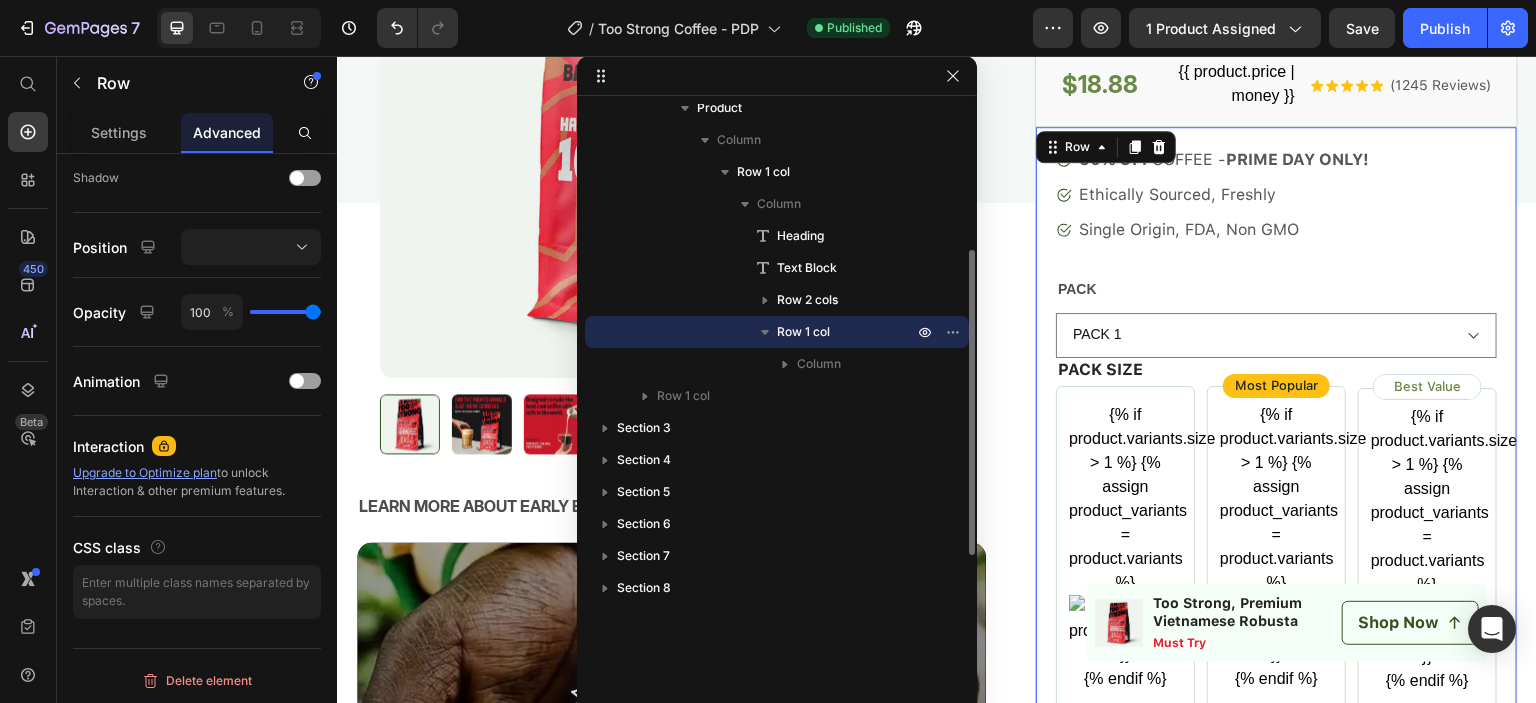 click 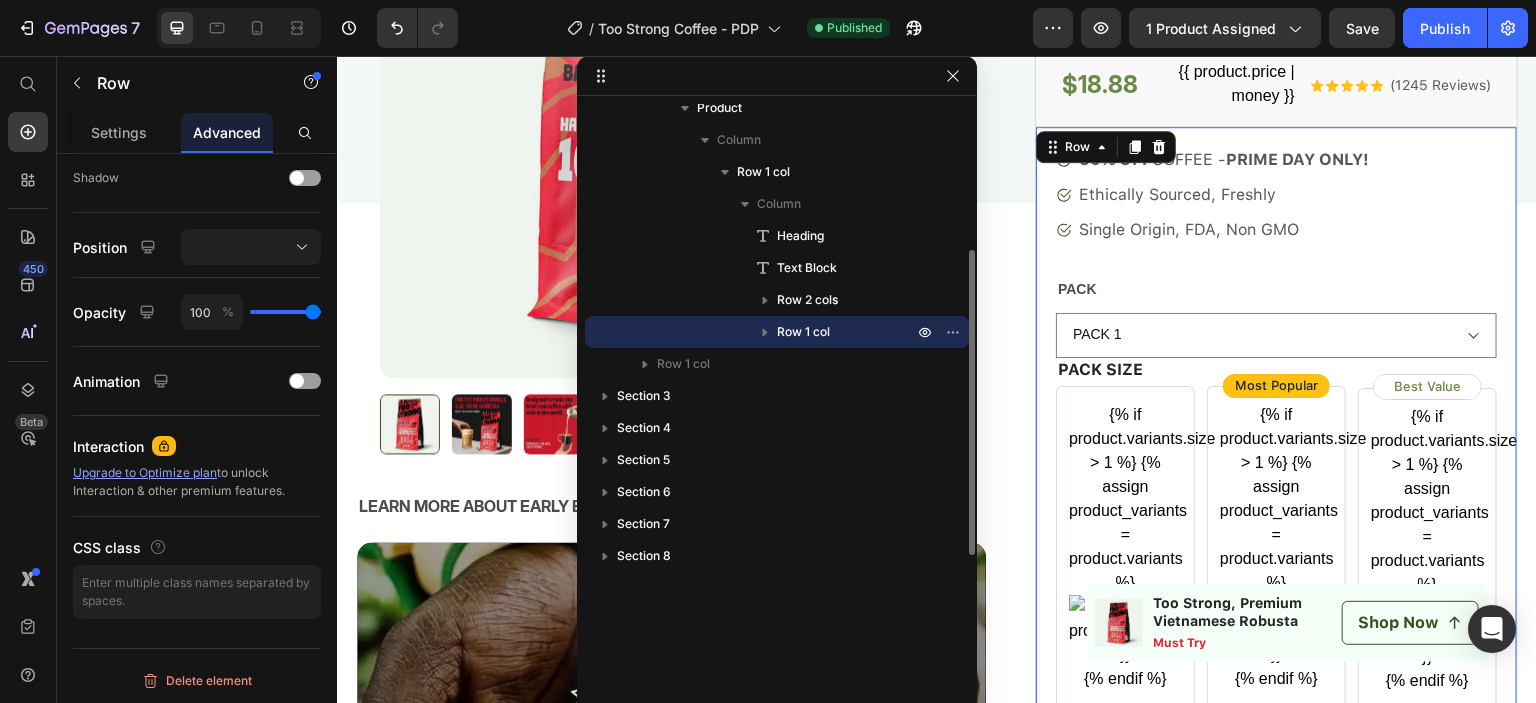 click 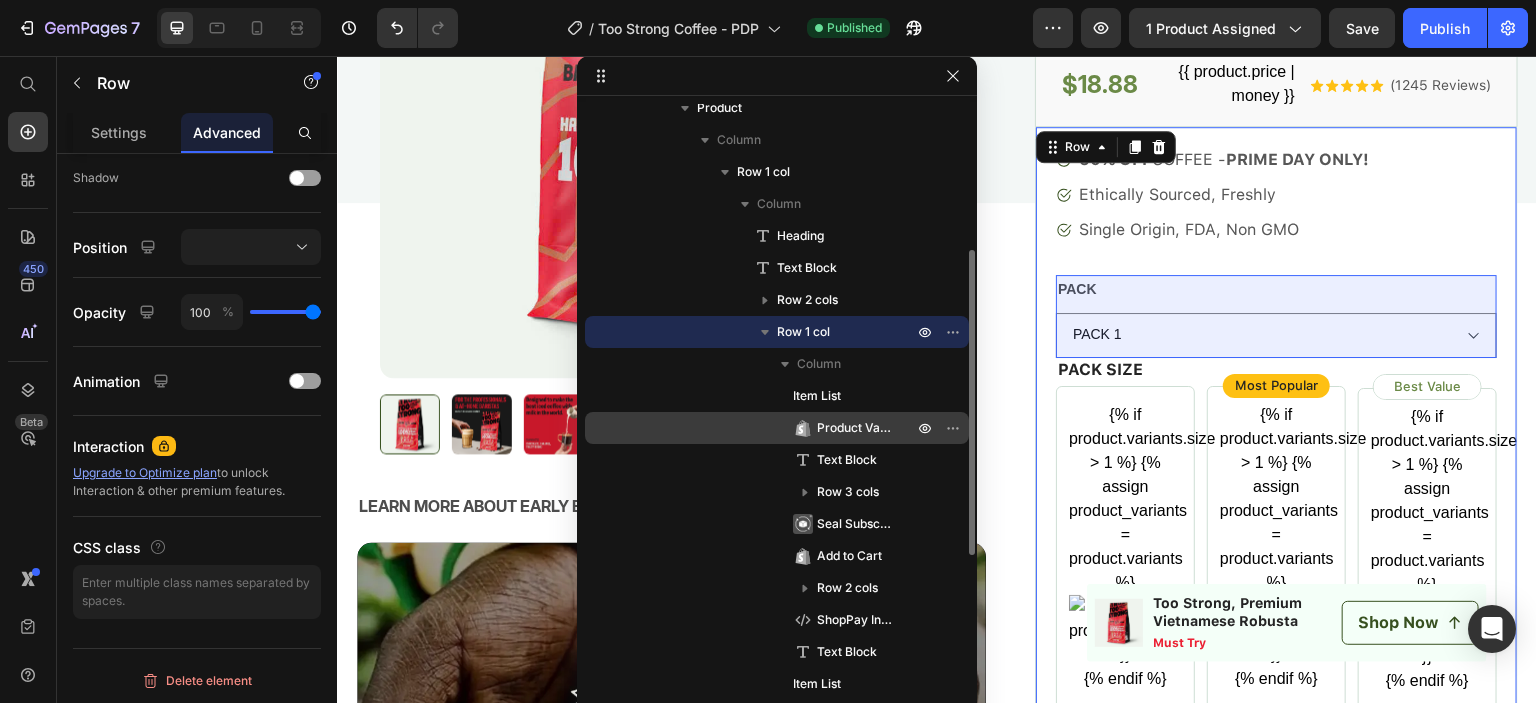click on "Product Variants & Swatches" at bounding box center [855, 428] 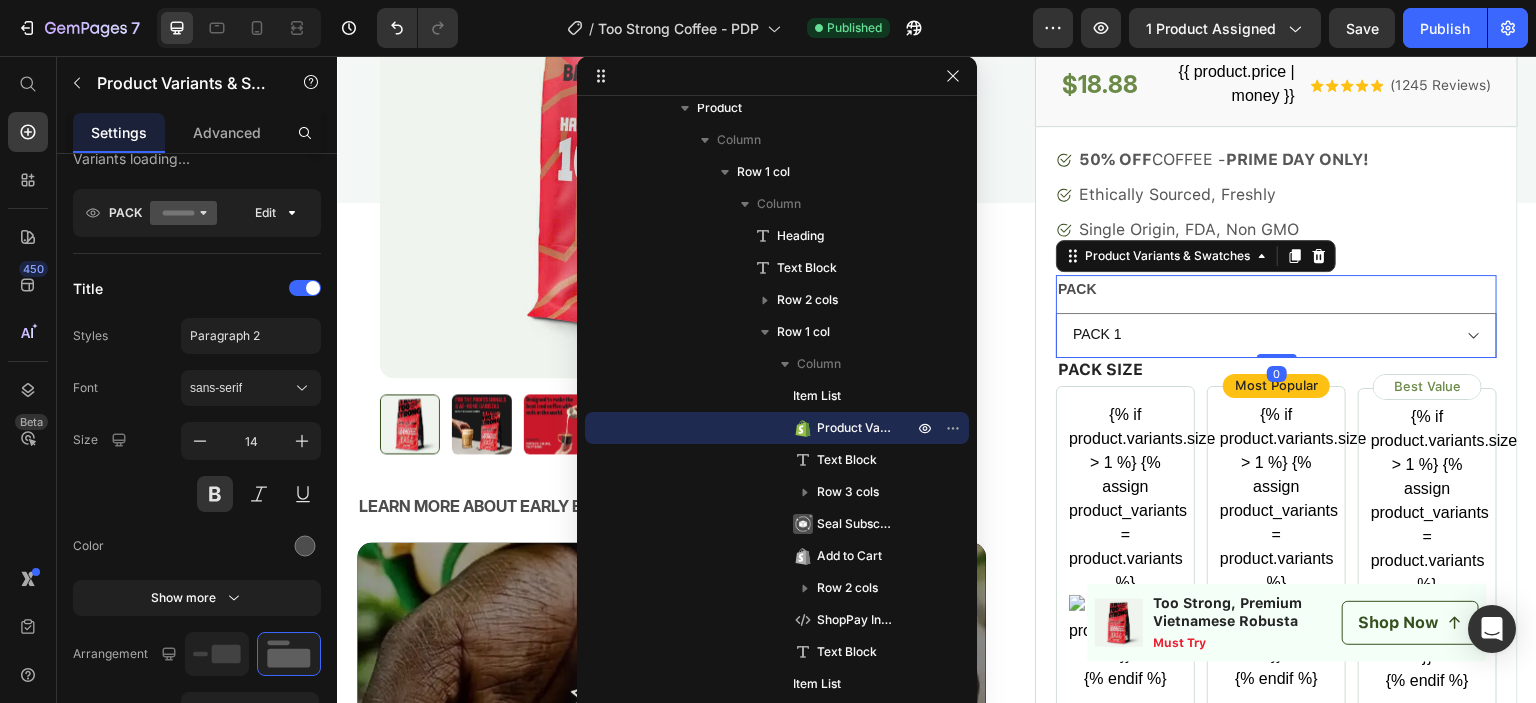 scroll, scrollTop: 900, scrollLeft: 0, axis: vertical 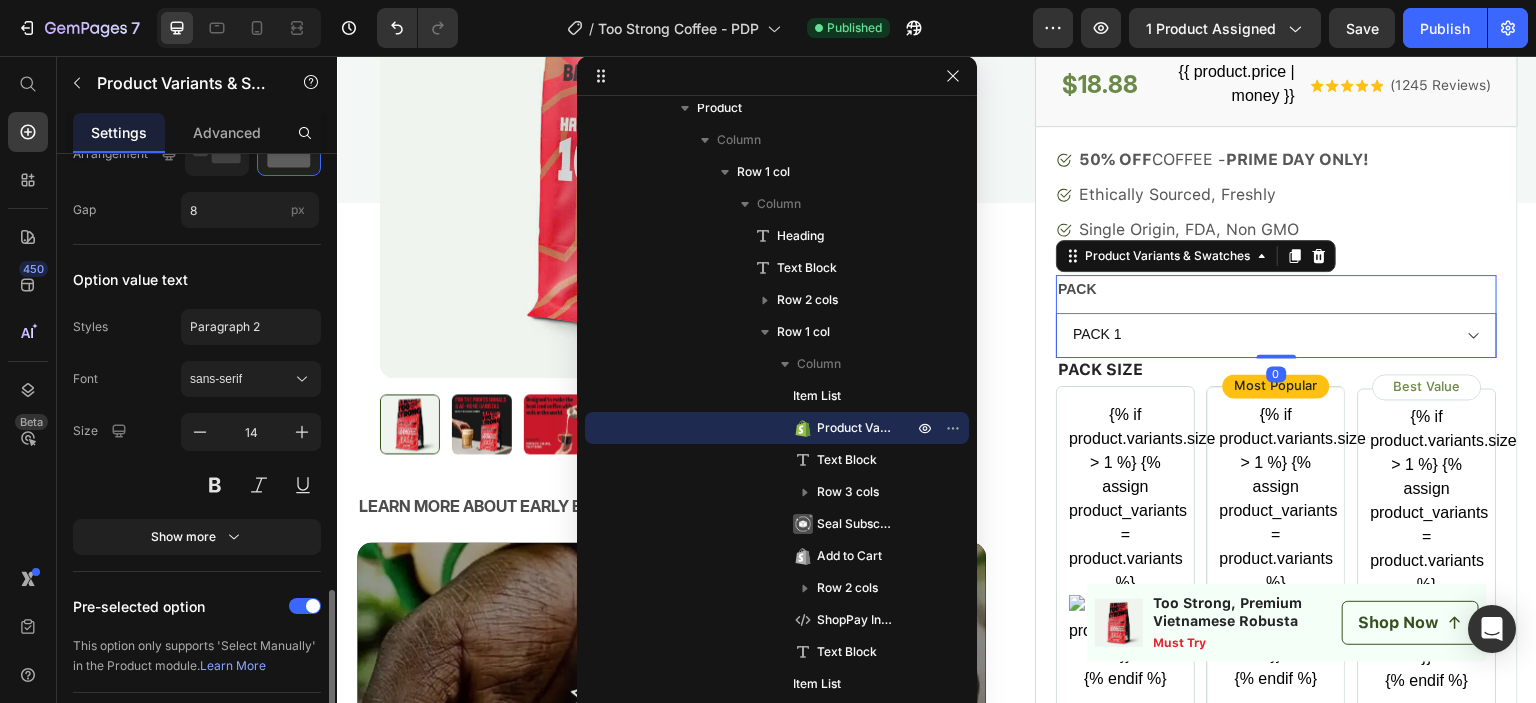 click on "Advanced" at bounding box center (227, 132) 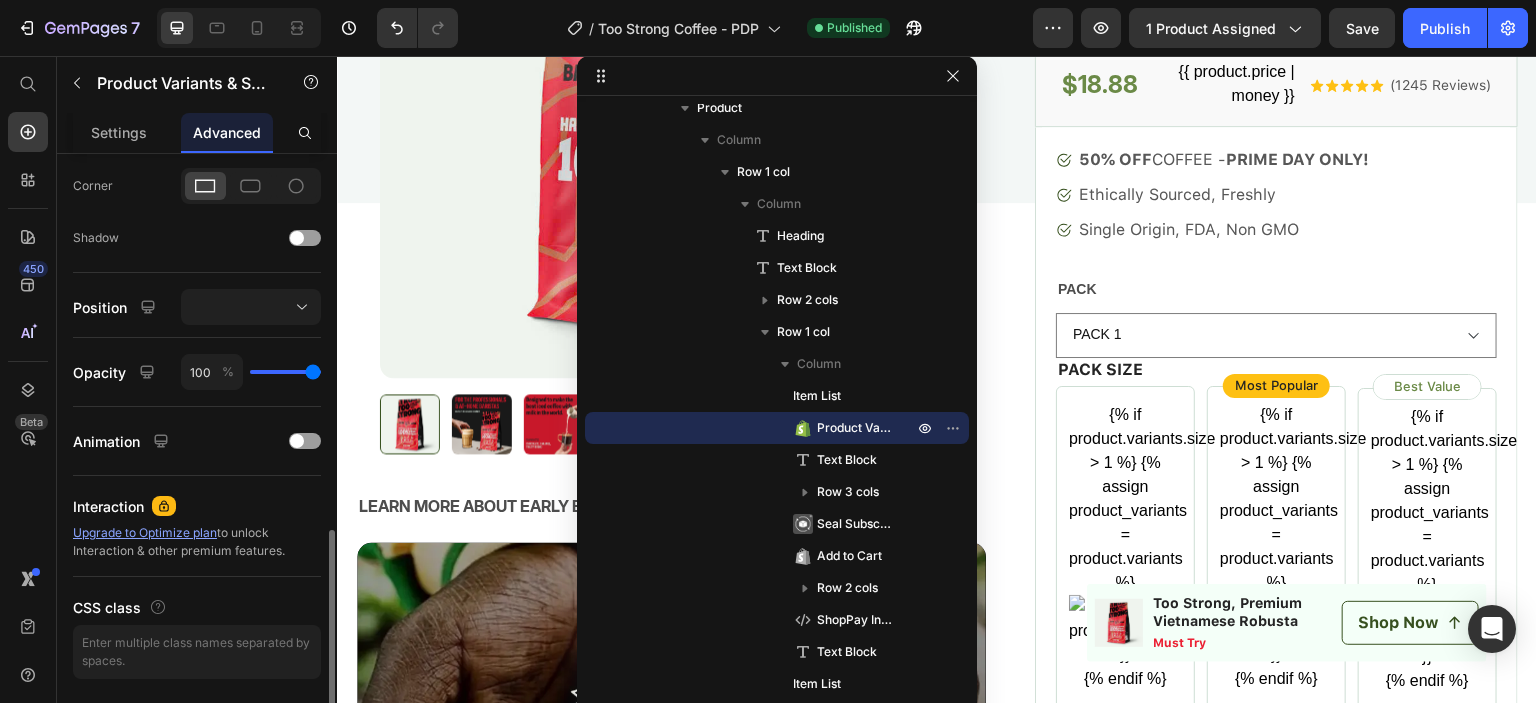 scroll, scrollTop: 660, scrollLeft: 0, axis: vertical 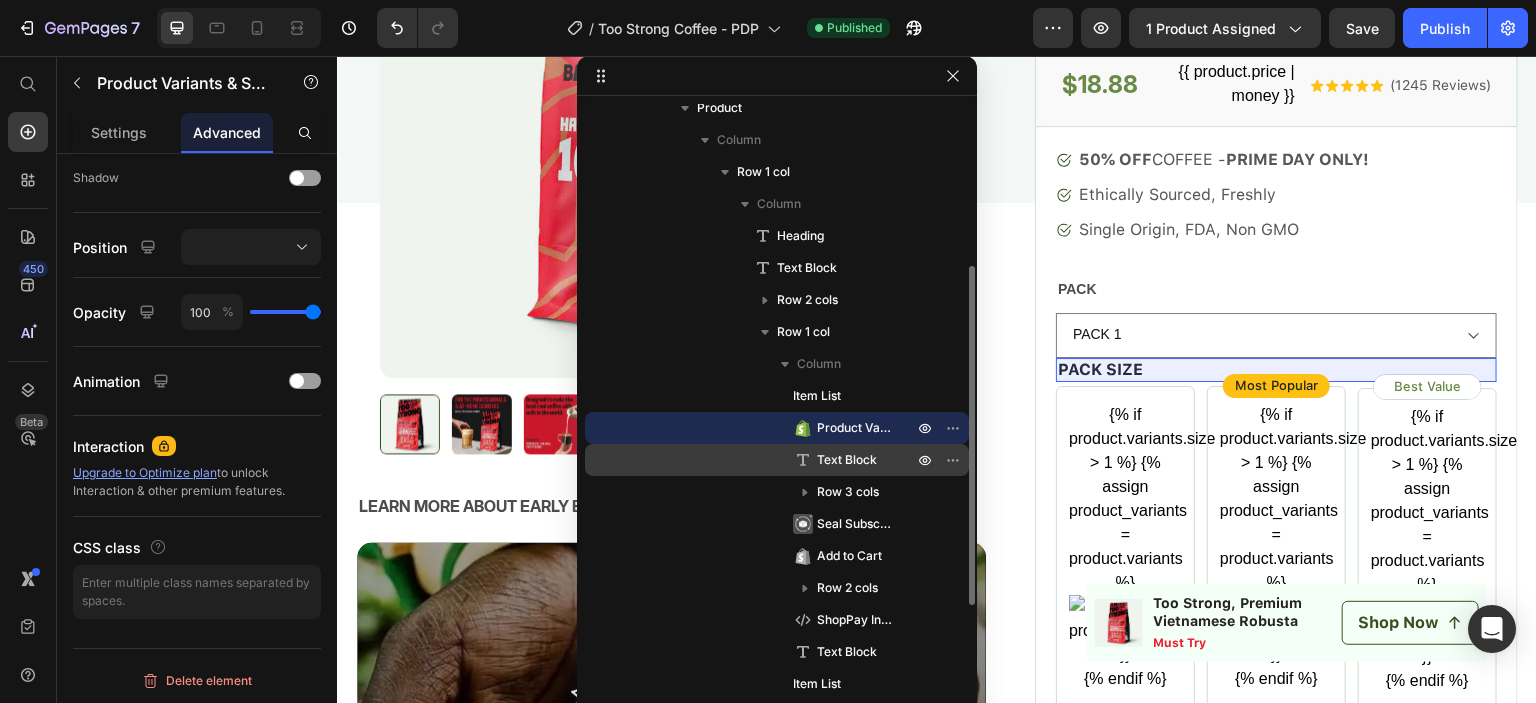click on "Text Block" at bounding box center (847, 460) 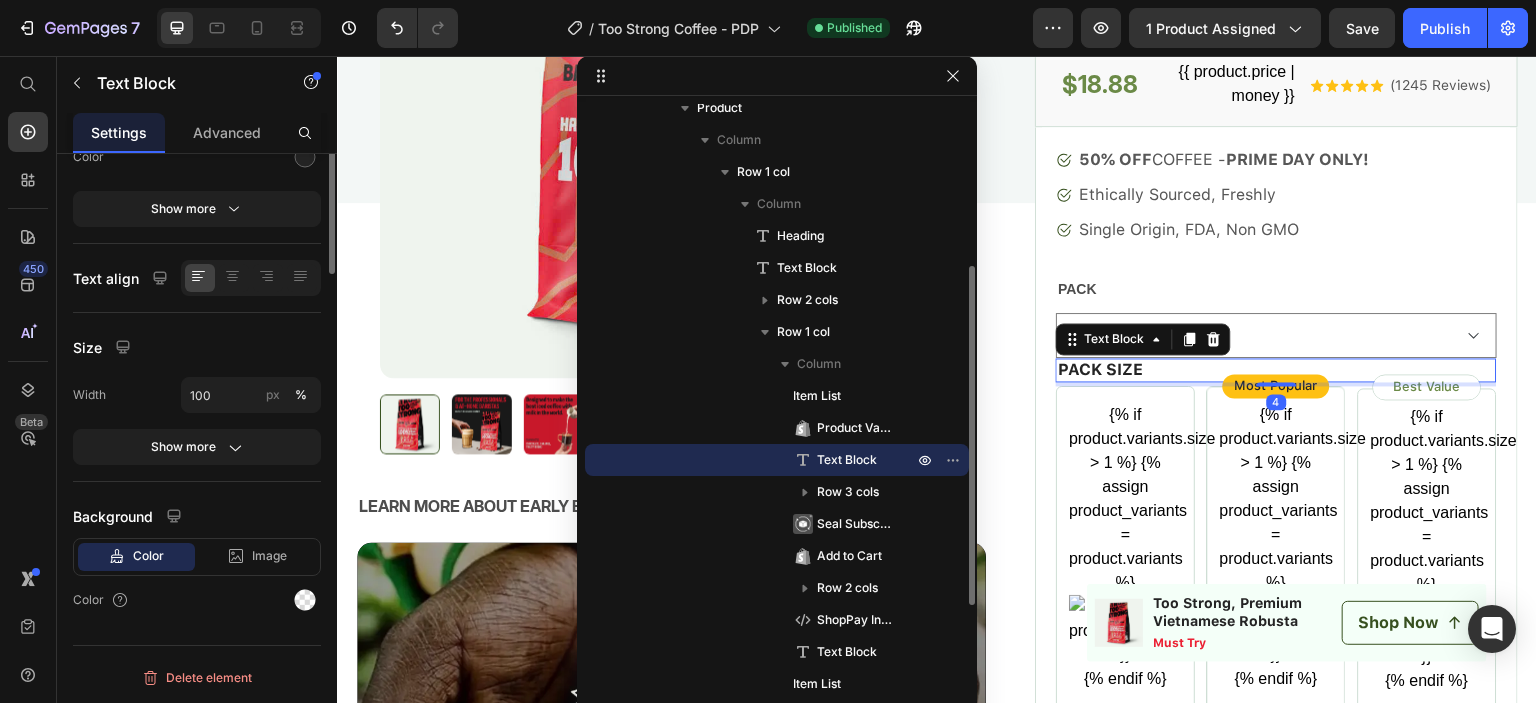 scroll, scrollTop: 0, scrollLeft: 0, axis: both 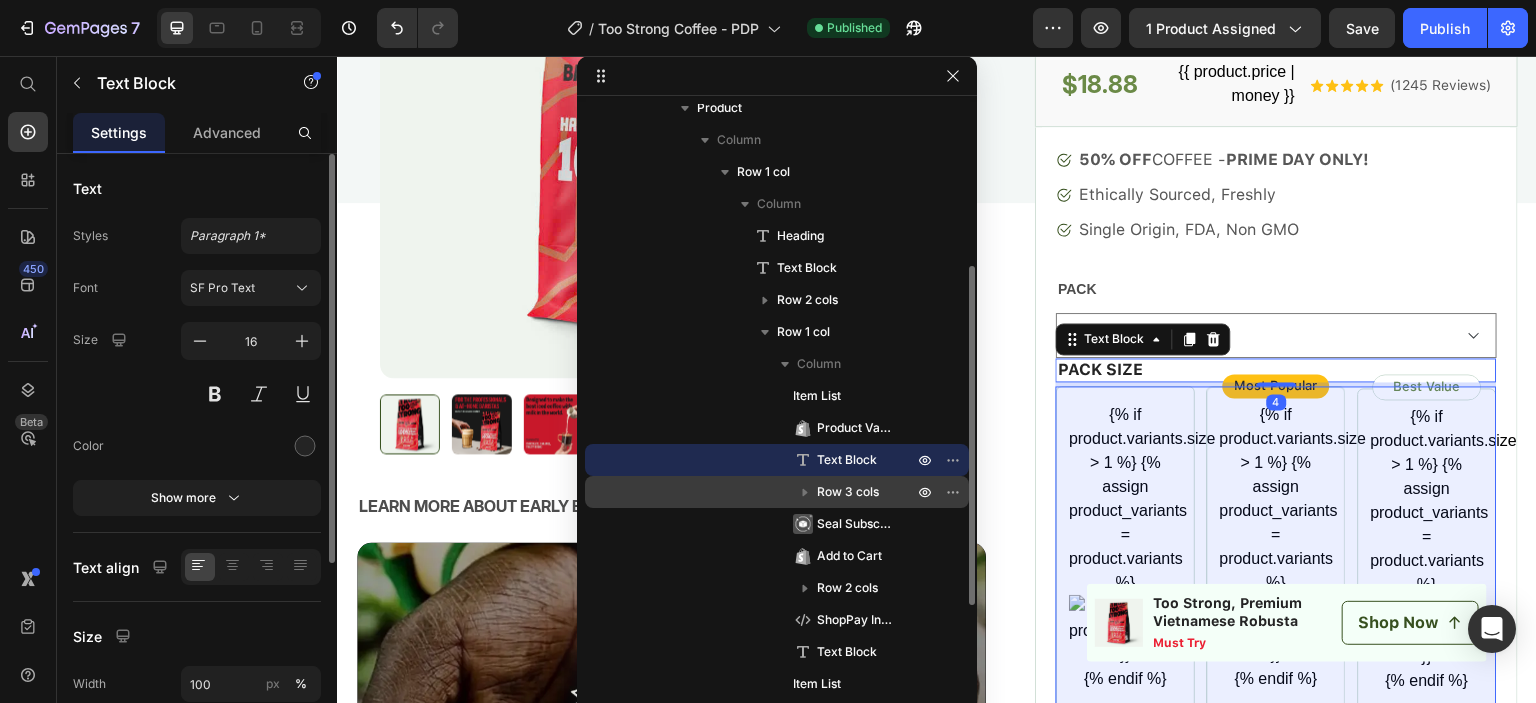 click on "Row 3 cols" at bounding box center (848, 492) 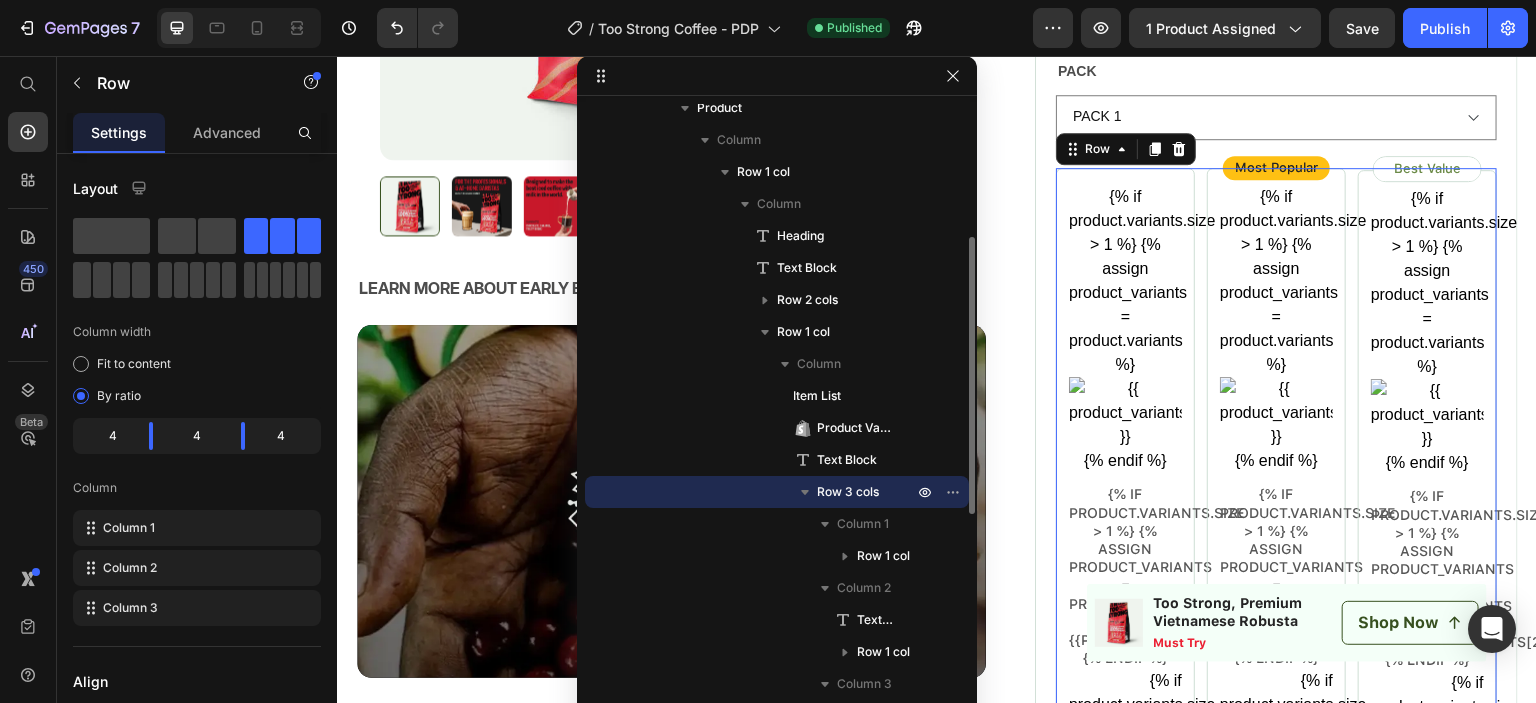 scroll, scrollTop: 608, scrollLeft: 0, axis: vertical 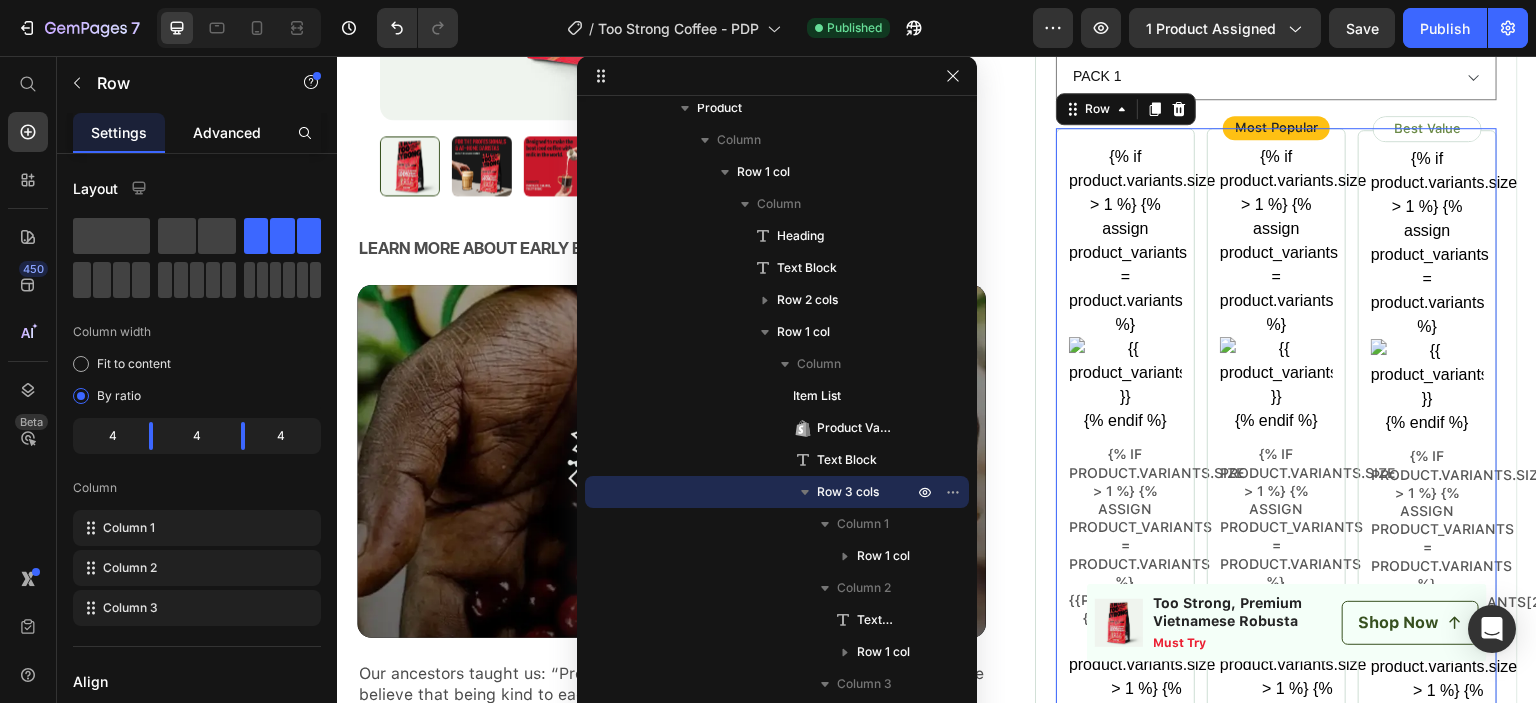 click on "Advanced" 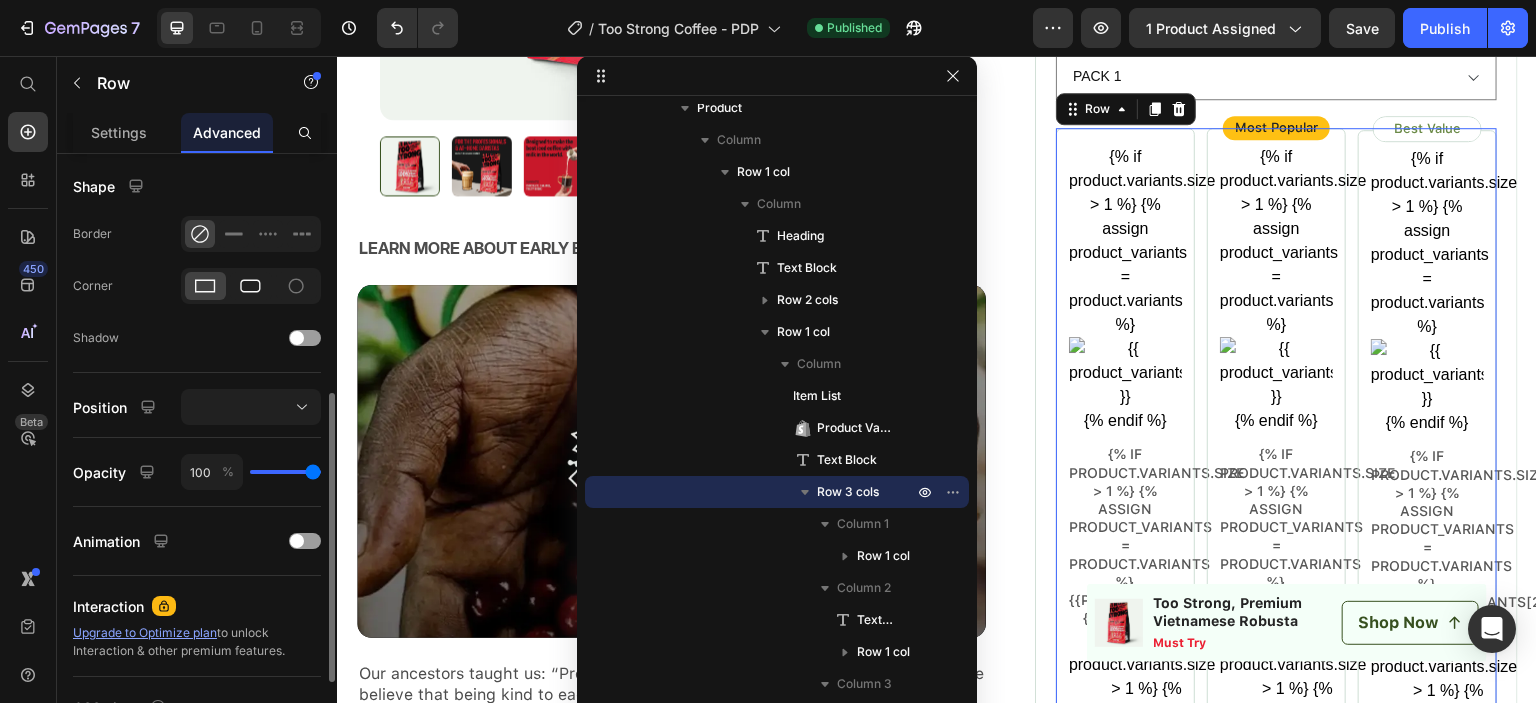 scroll, scrollTop: 660, scrollLeft: 0, axis: vertical 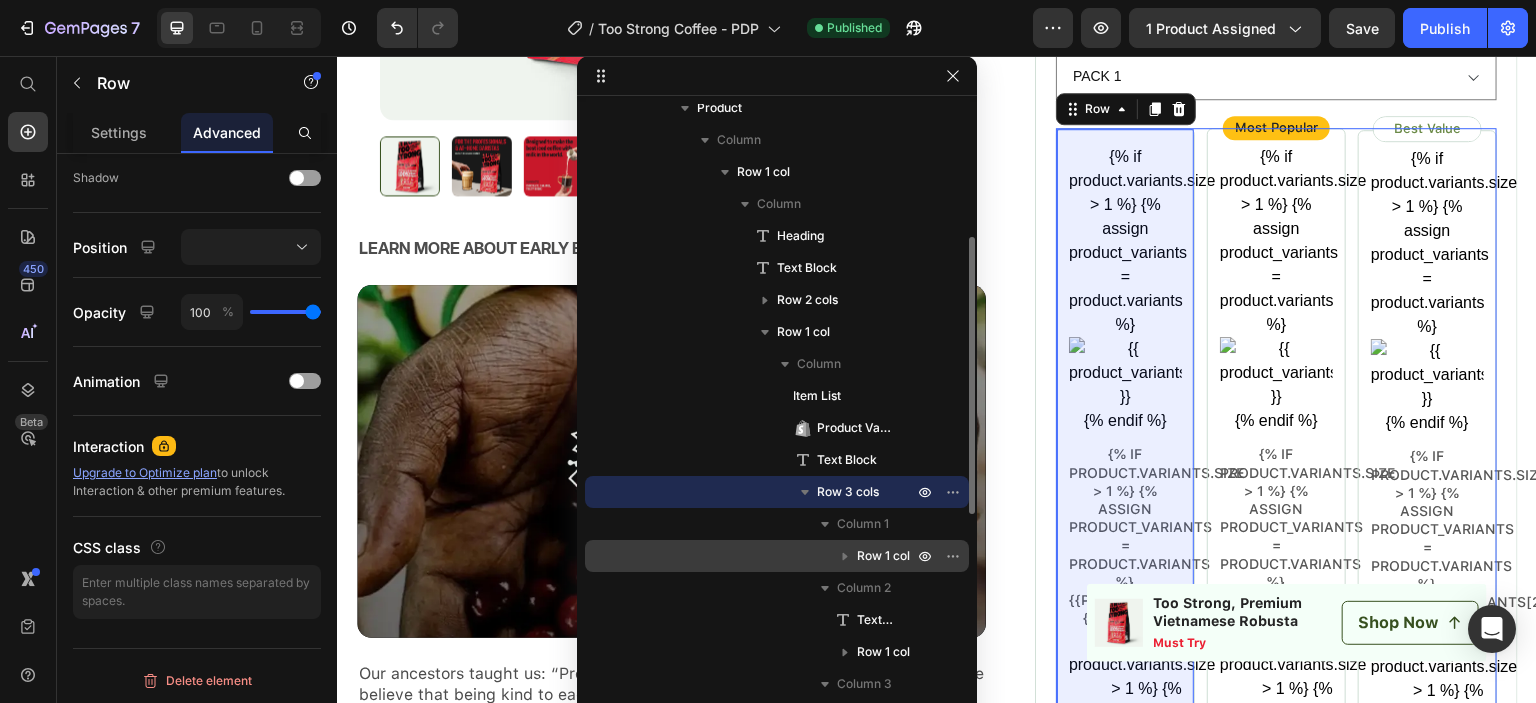 click on "Row 1 col" at bounding box center (777, 556) 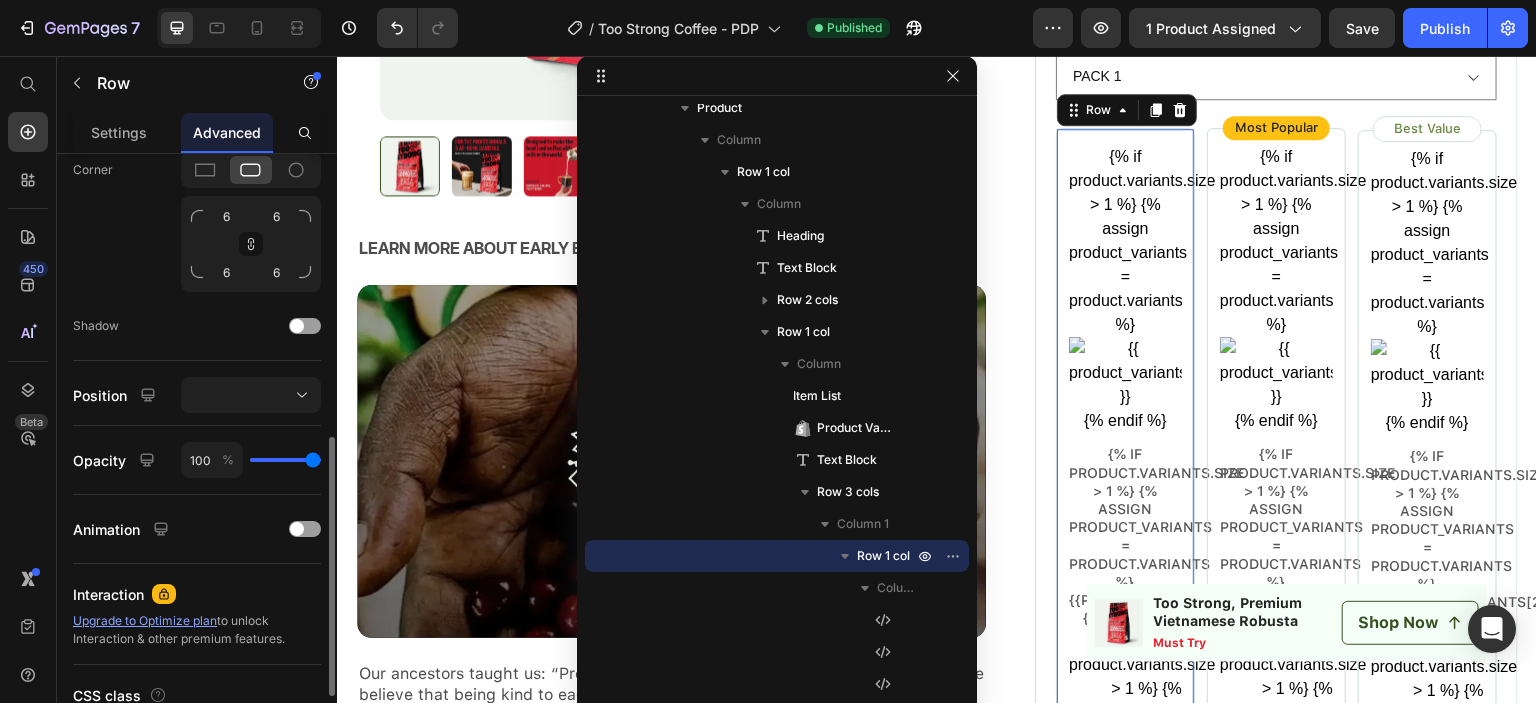 scroll, scrollTop: 808, scrollLeft: 0, axis: vertical 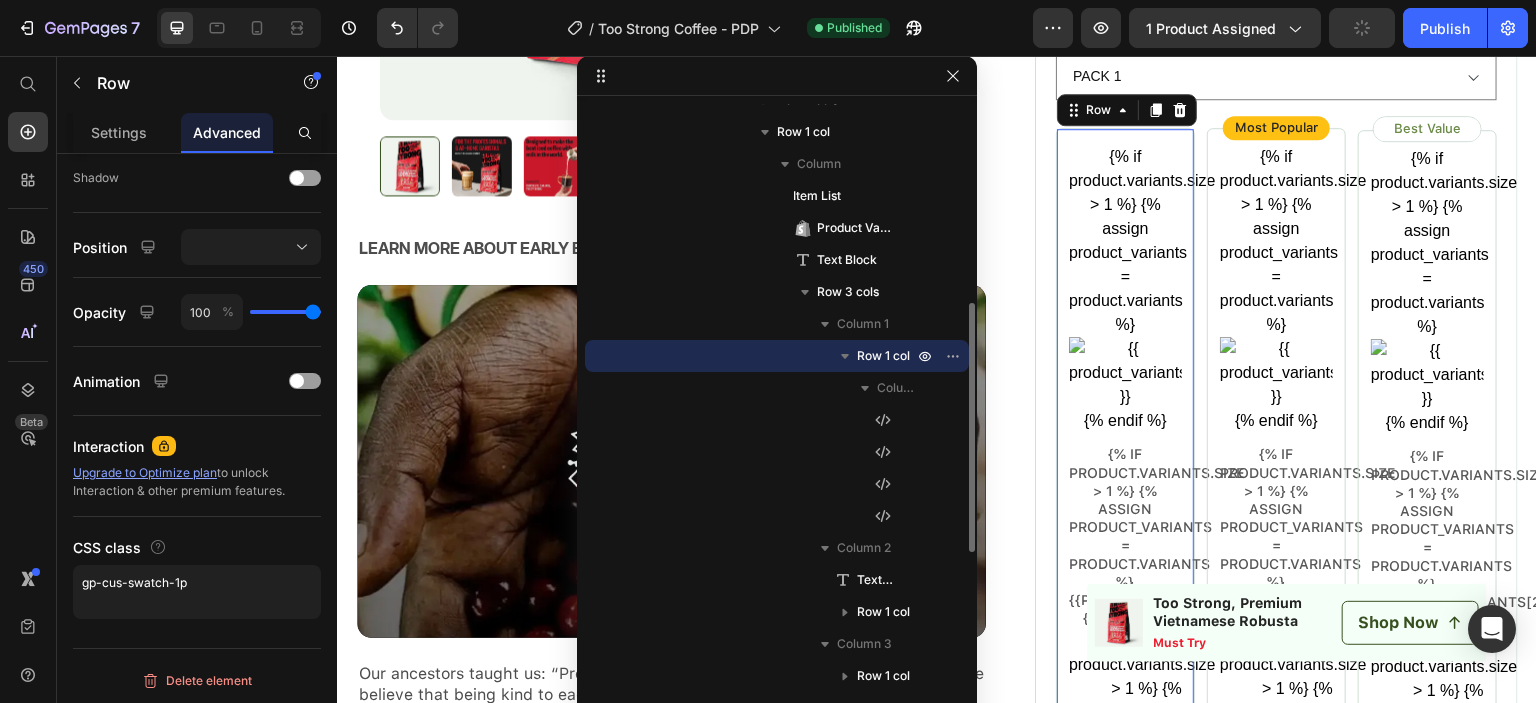 click 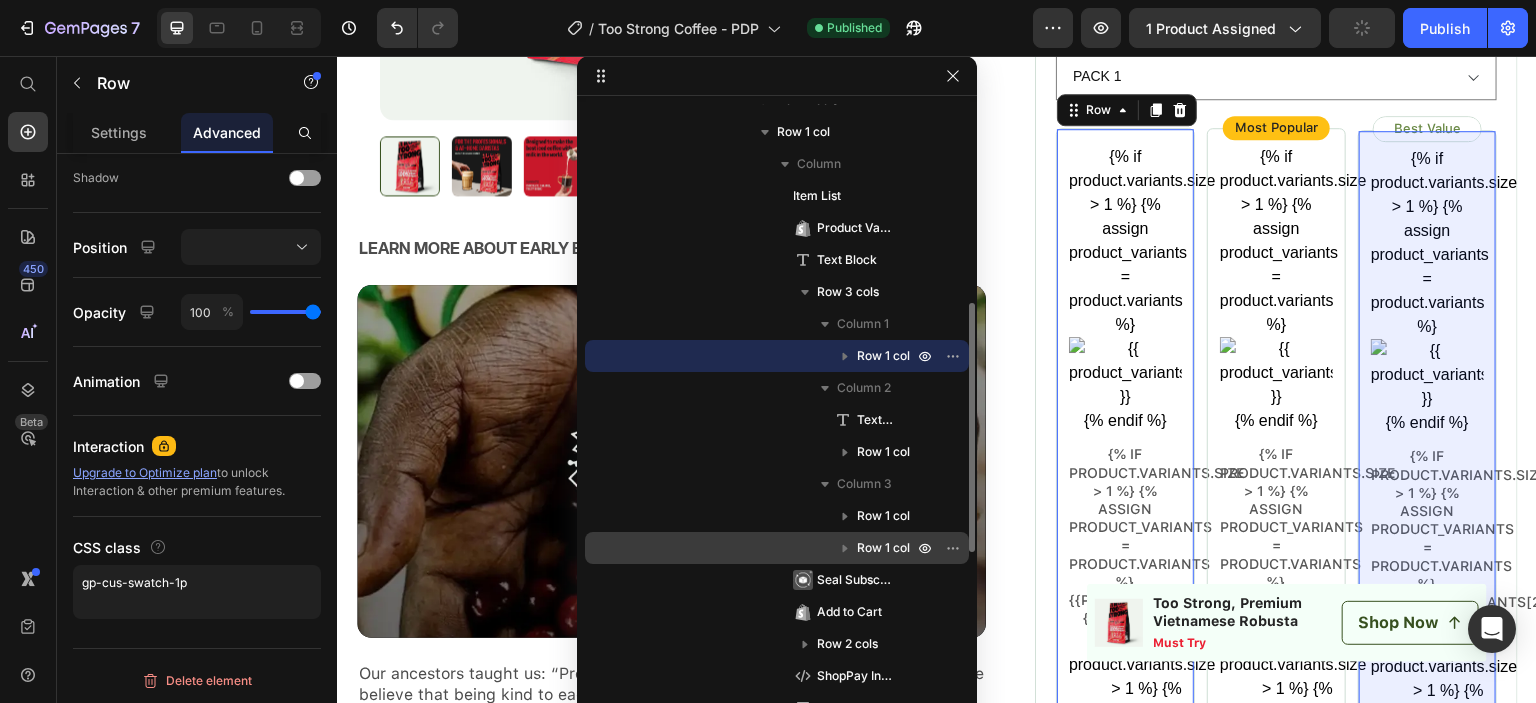 scroll, scrollTop: 600, scrollLeft: 0, axis: vertical 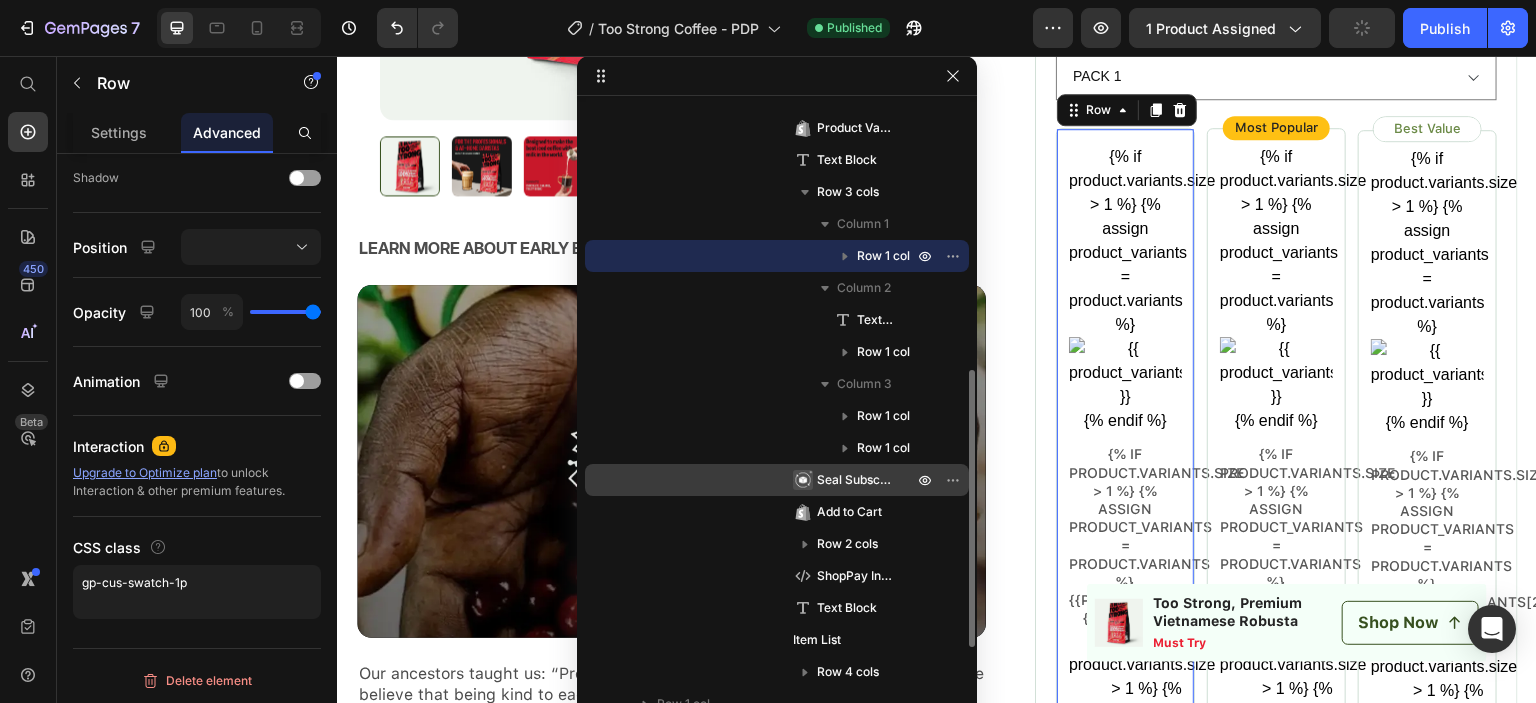 click on "Seal Subscriptions" at bounding box center [855, 480] 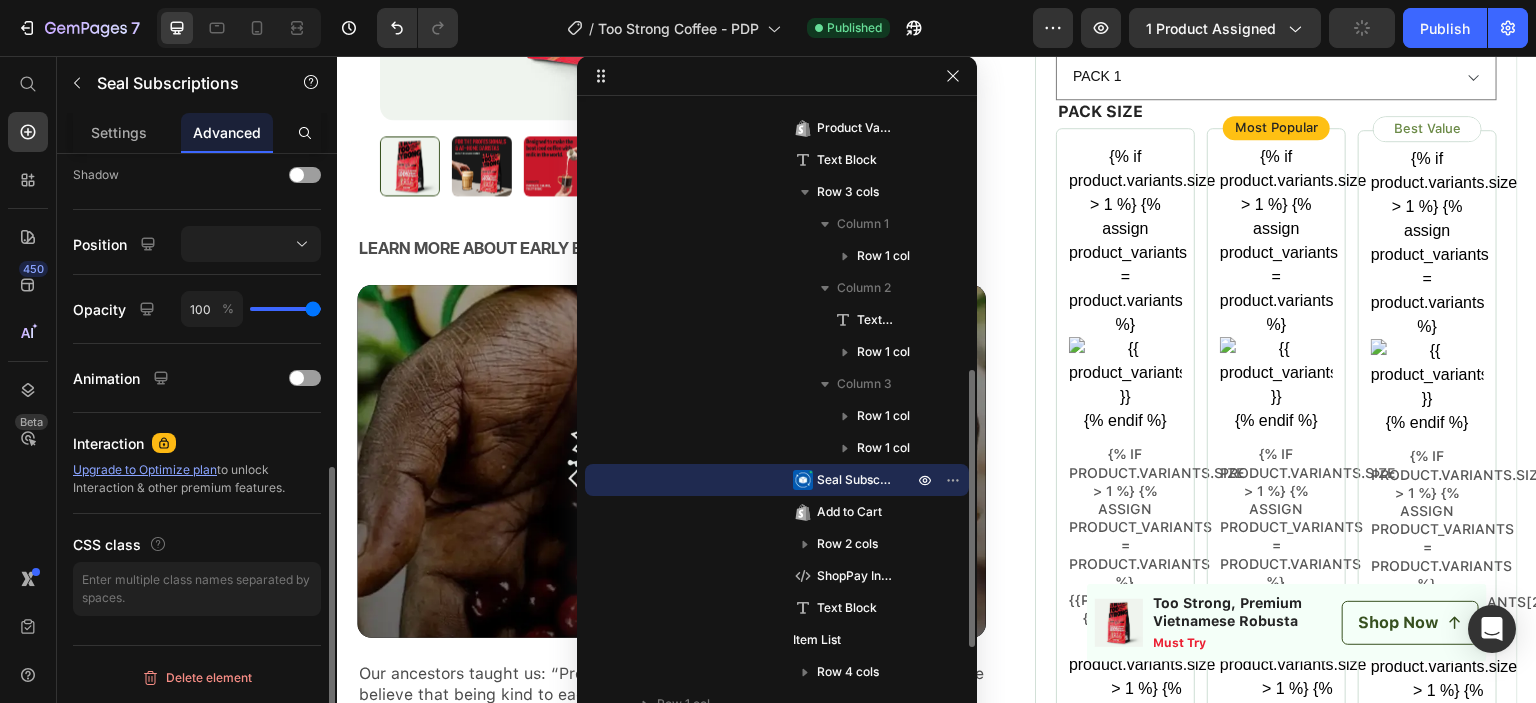 scroll, scrollTop: 0, scrollLeft: 0, axis: both 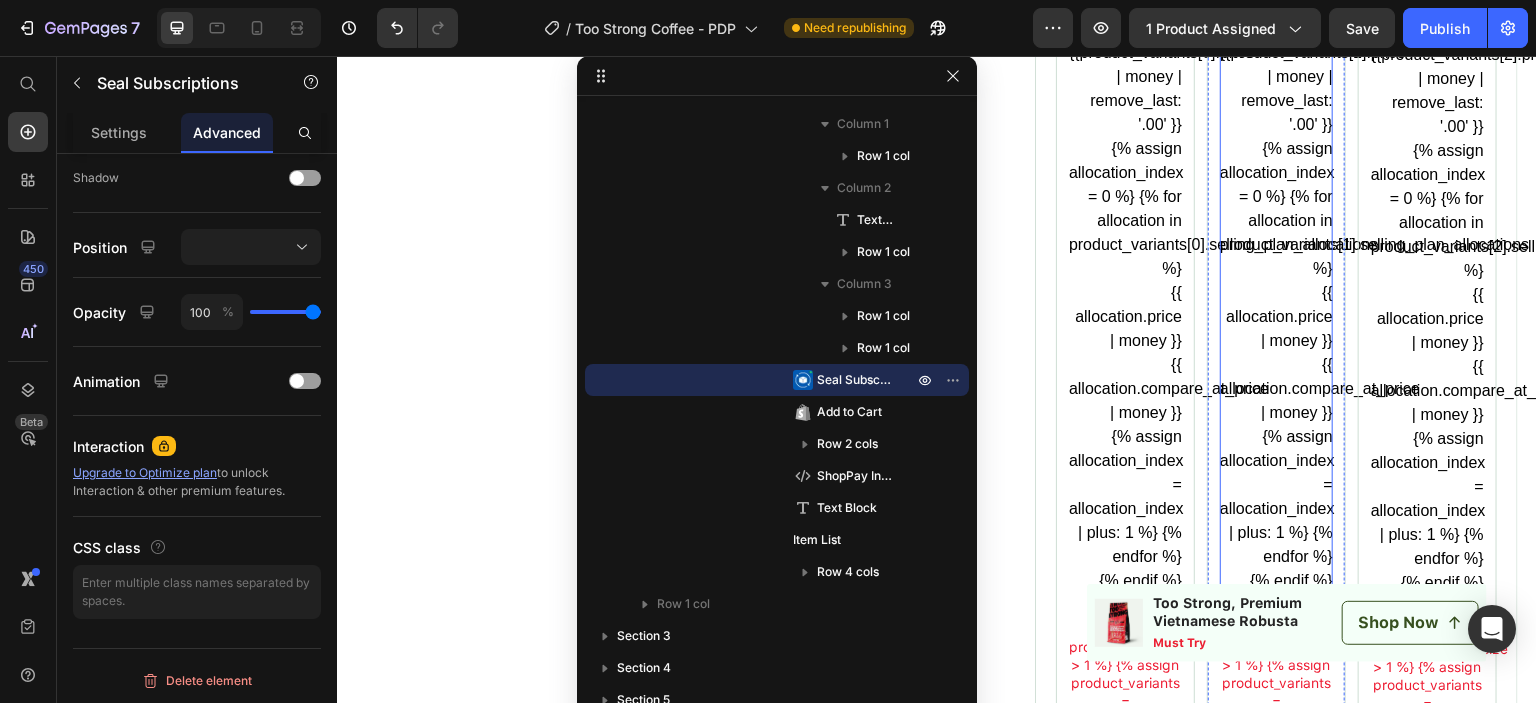 click on "{{ allocation.compare_at_price | money }}" at bounding box center [1276, 389] 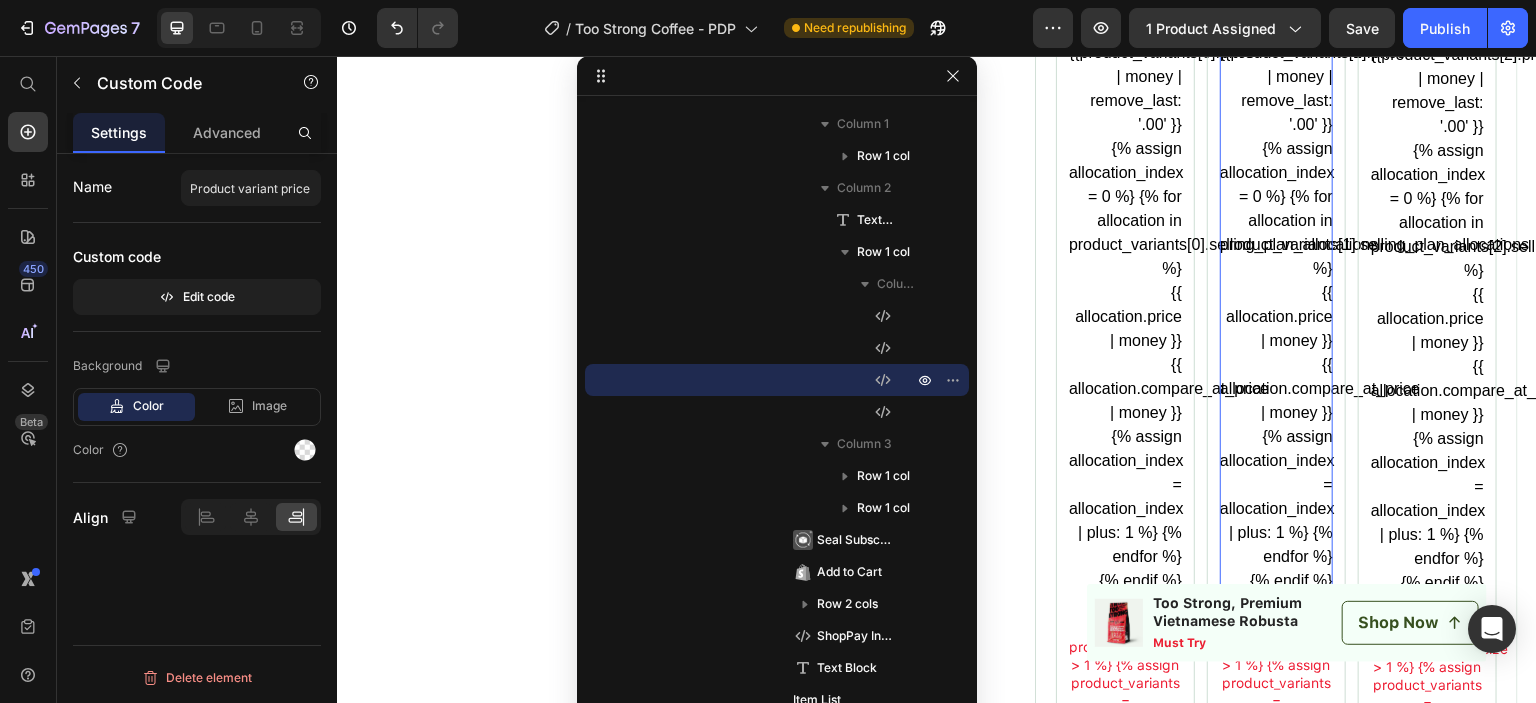 scroll, scrollTop: 0, scrollLeft: 0, axis: both 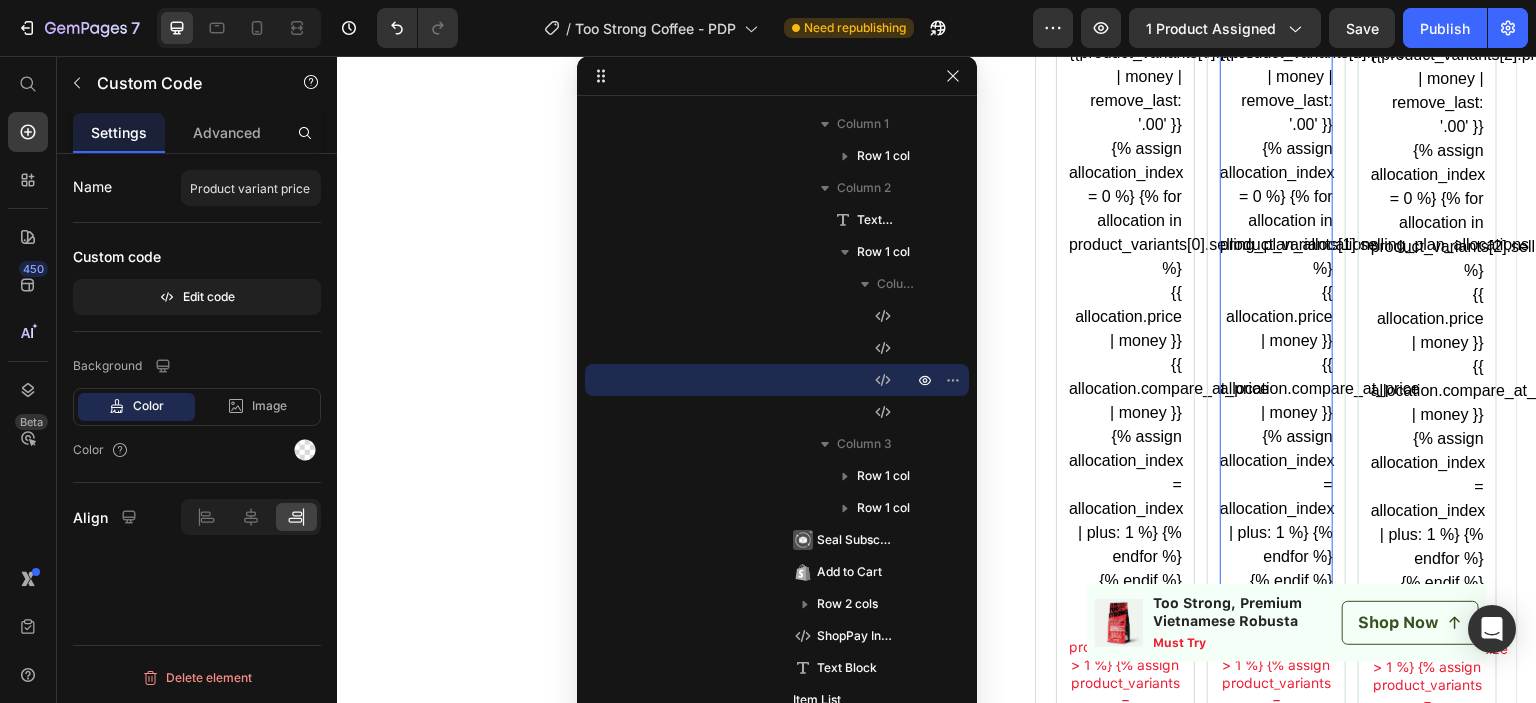 click on "{{ allocation.compare_at_price | money }}" at bounding box center (1276, 389) 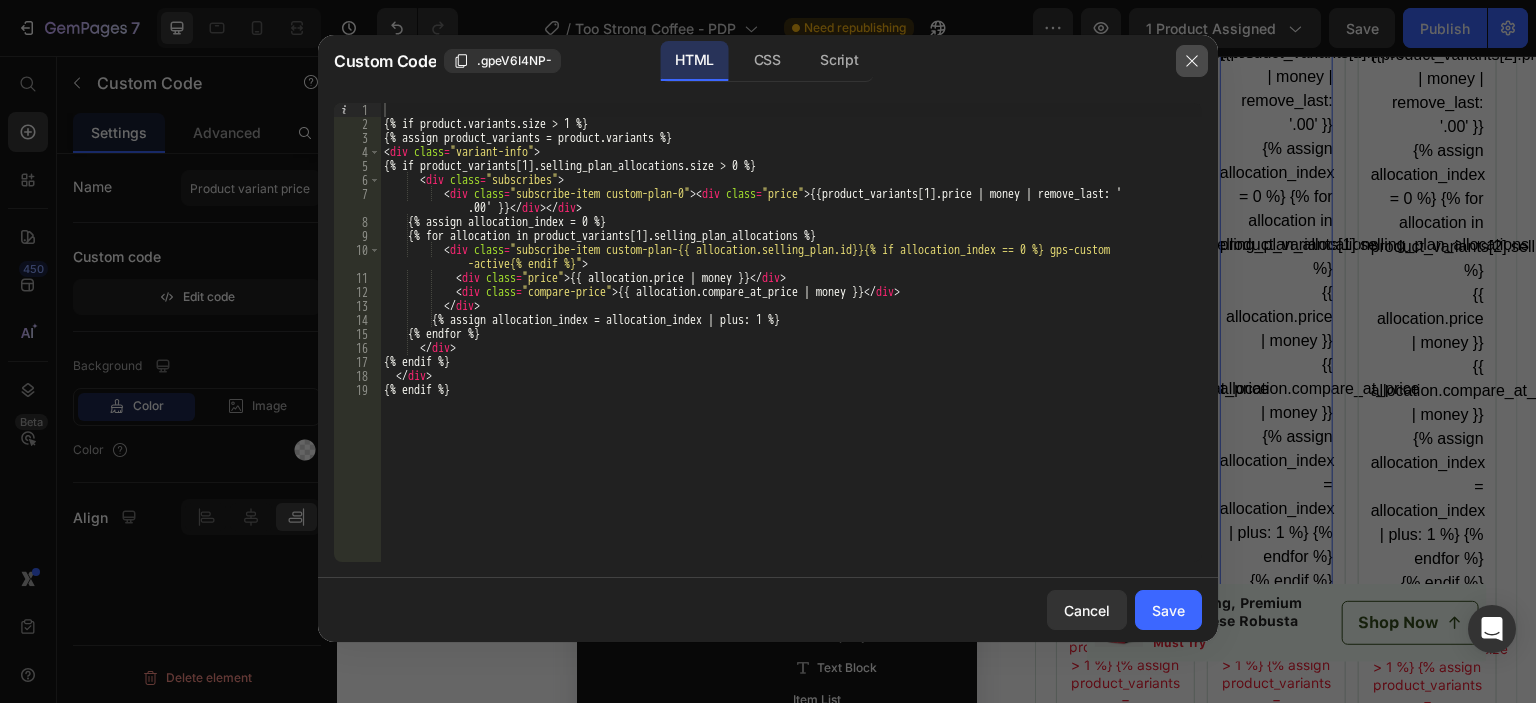 click 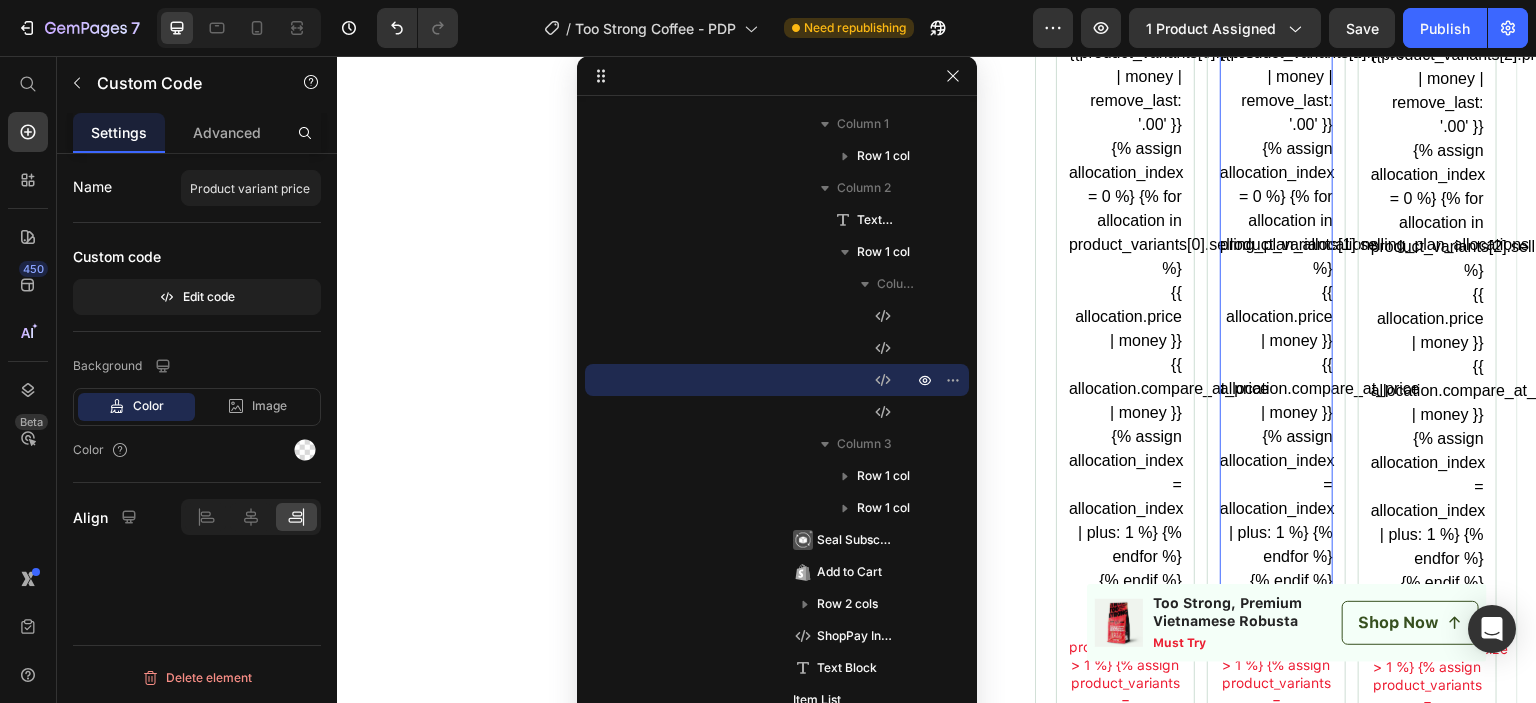 click on "{{ allocation.price | money }}" at bounding box center (1276, 317) 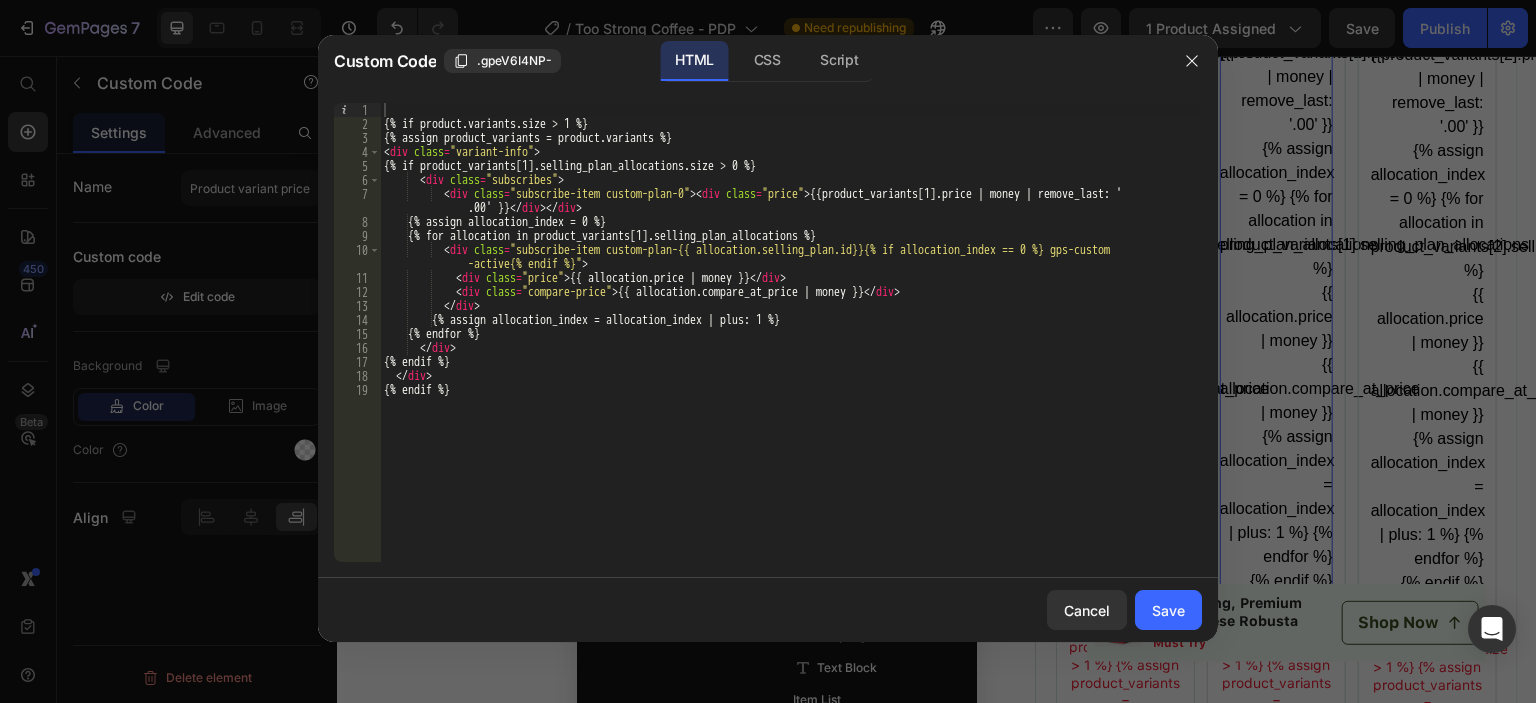 click at bounding box center [768, 351] 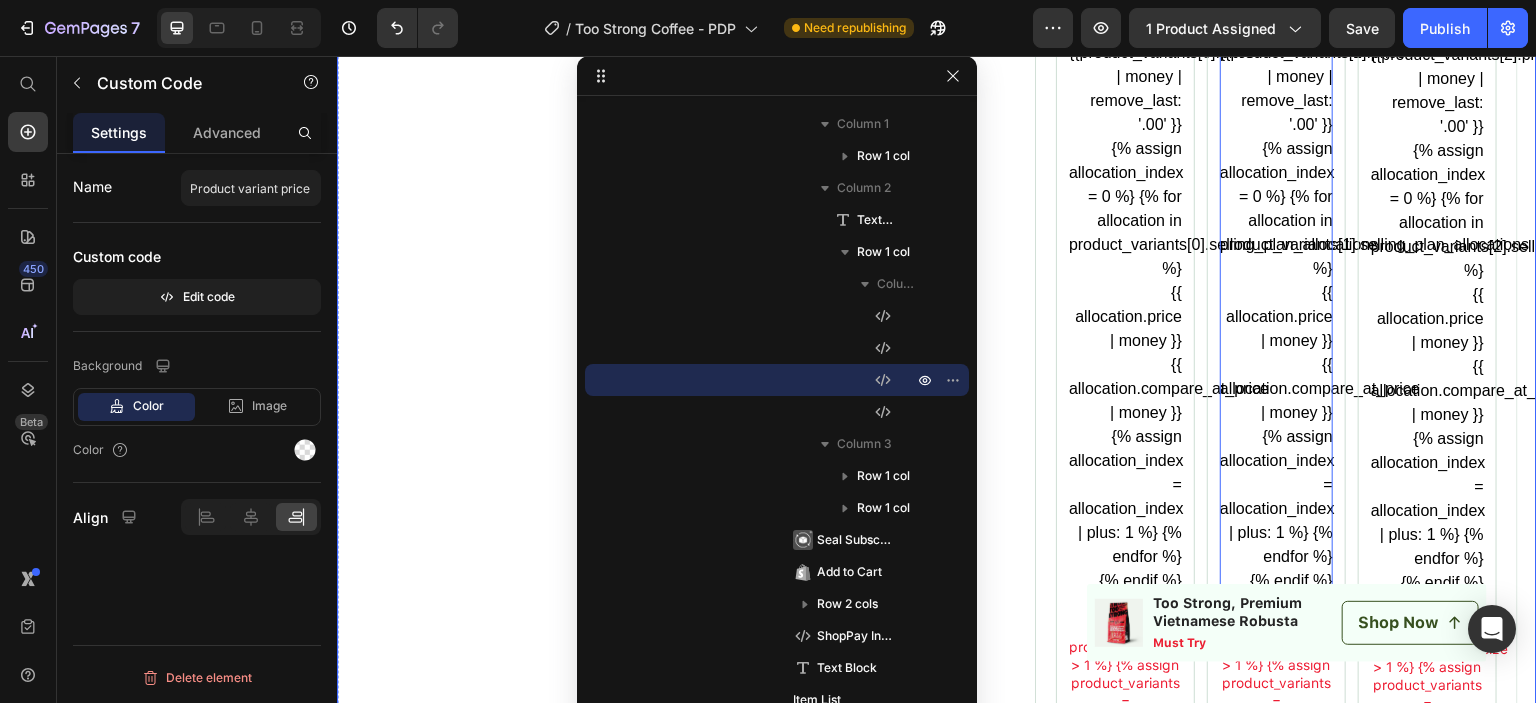 click on "Product Images Row Product LEARN MORE ABOUT EARLY EDITION Text Block Video Our ancestors taught us: “Protect the land, so our children can see its beauty.” We believe that being kind to each coffee bean we produce is a way of being kind to ourselves and to everyone around us.  Text Block
OUR PROCESS
Ask a question Accordion Row" at bounding box center [671, 251] 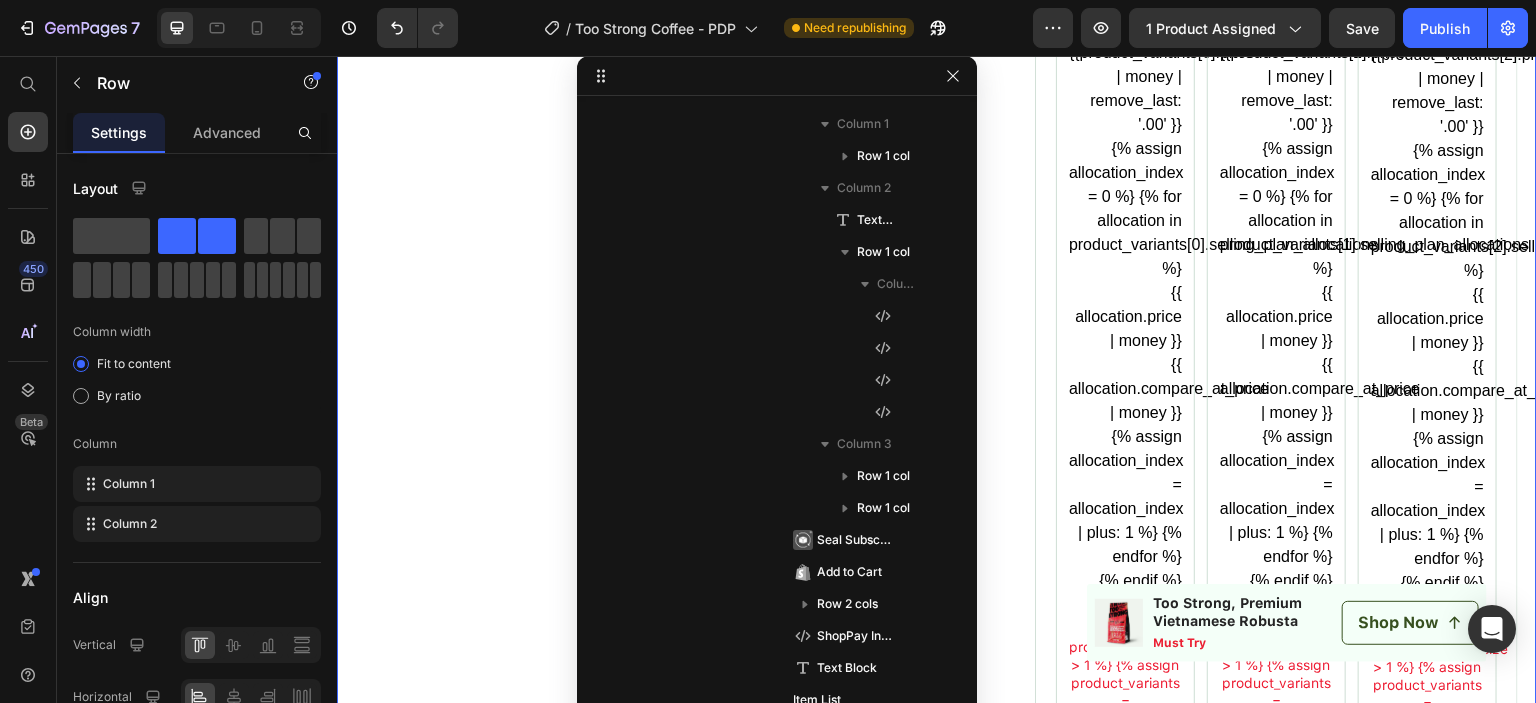 scroll, scrollTop: 0, scrollLeft: 0, axis: both 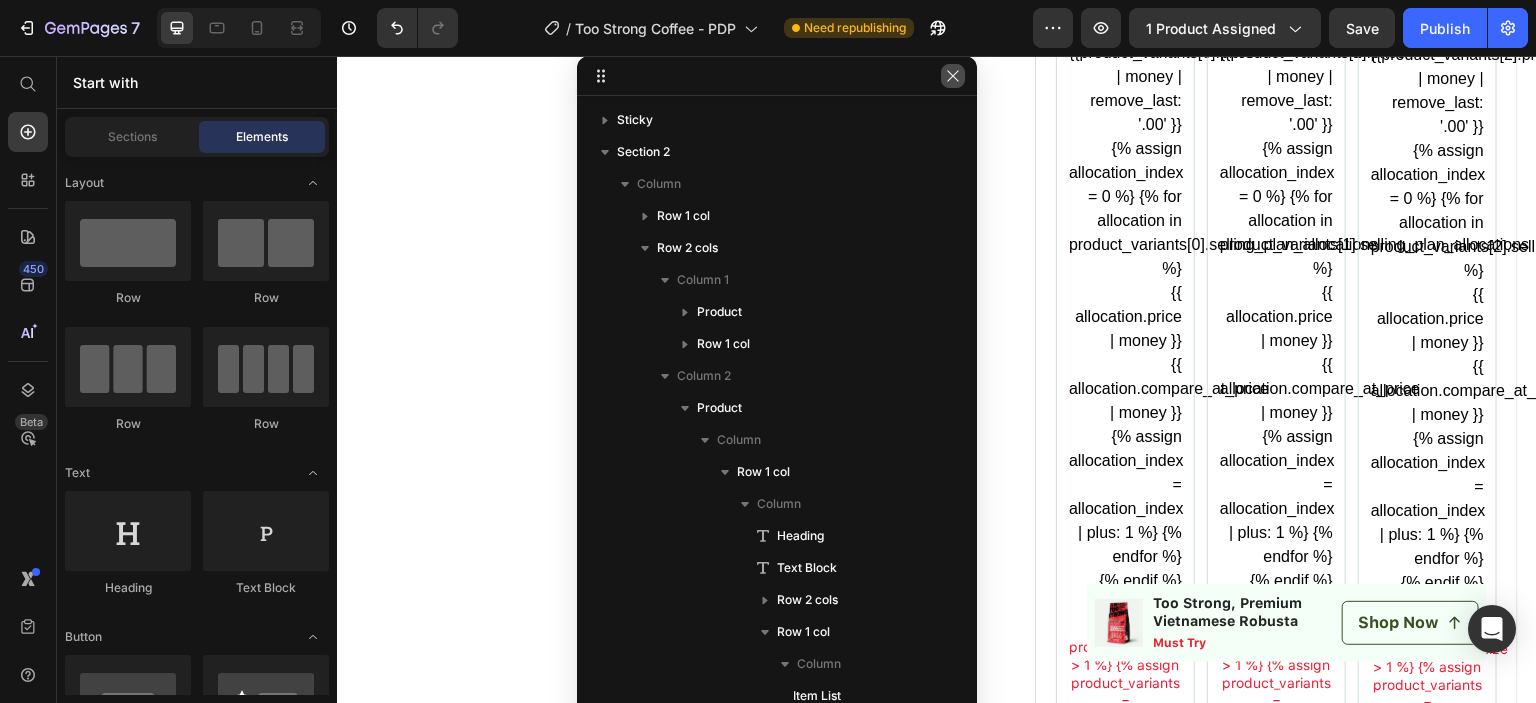 click 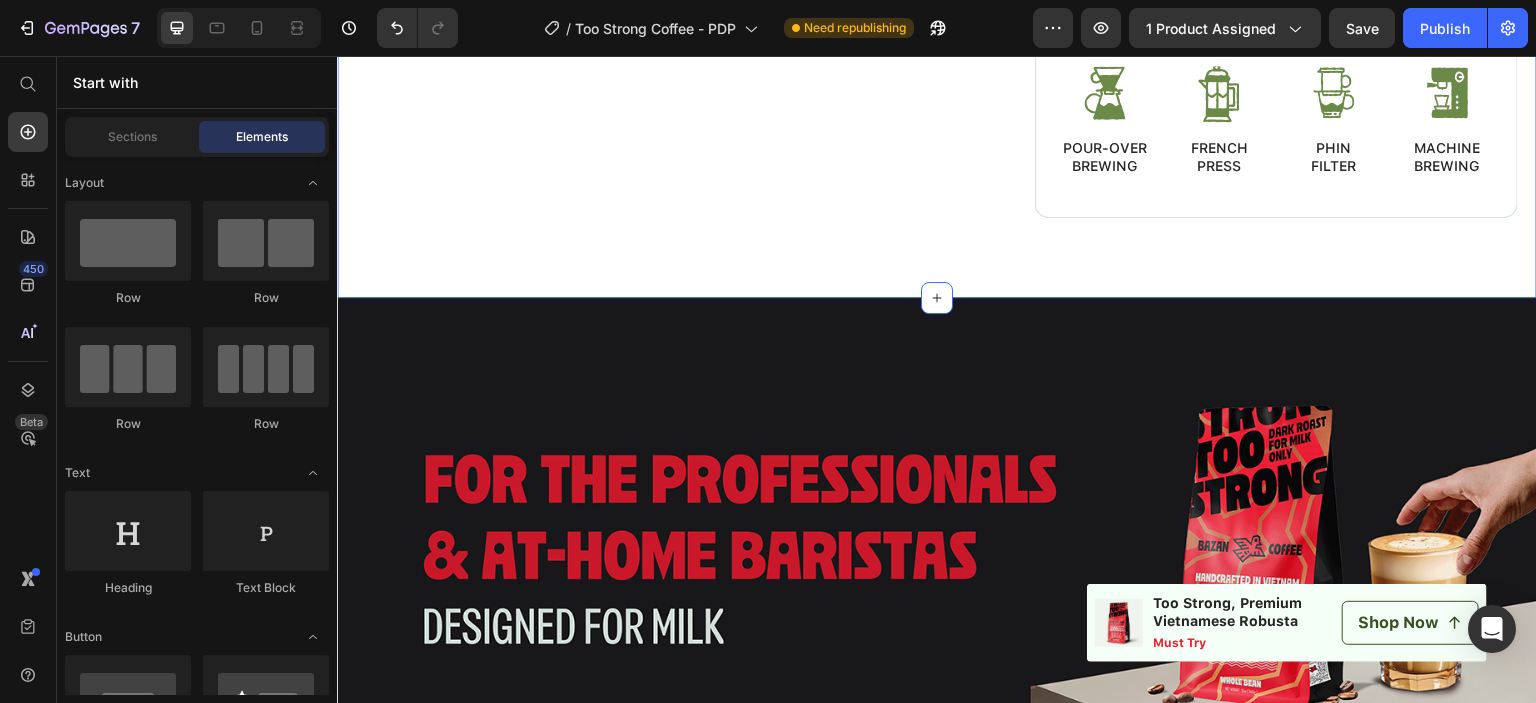 scroll, scrollTop: 3660, scrollLeft: 0, axis: vertical 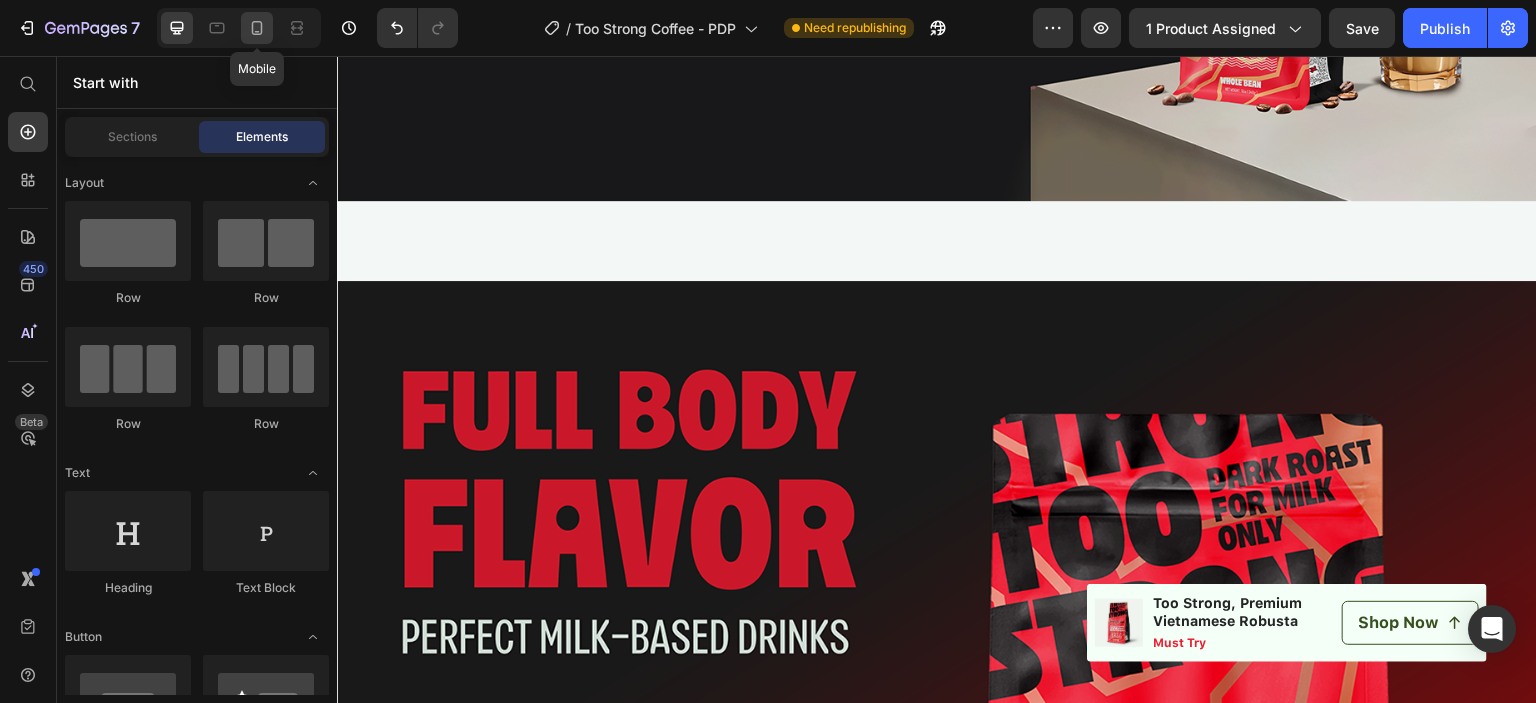 click 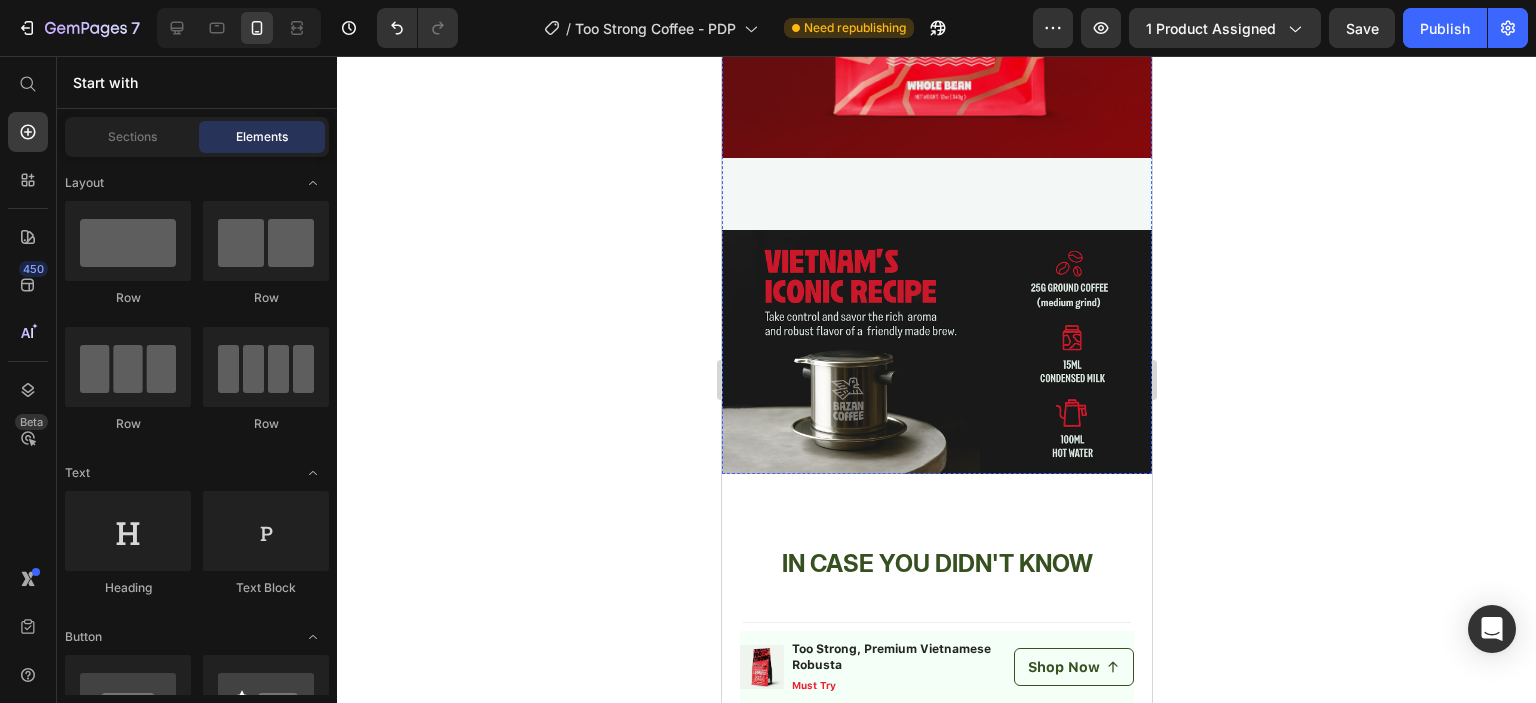 scroll, scrollTop: 6533, scrollLeft: 0, axis: vertical 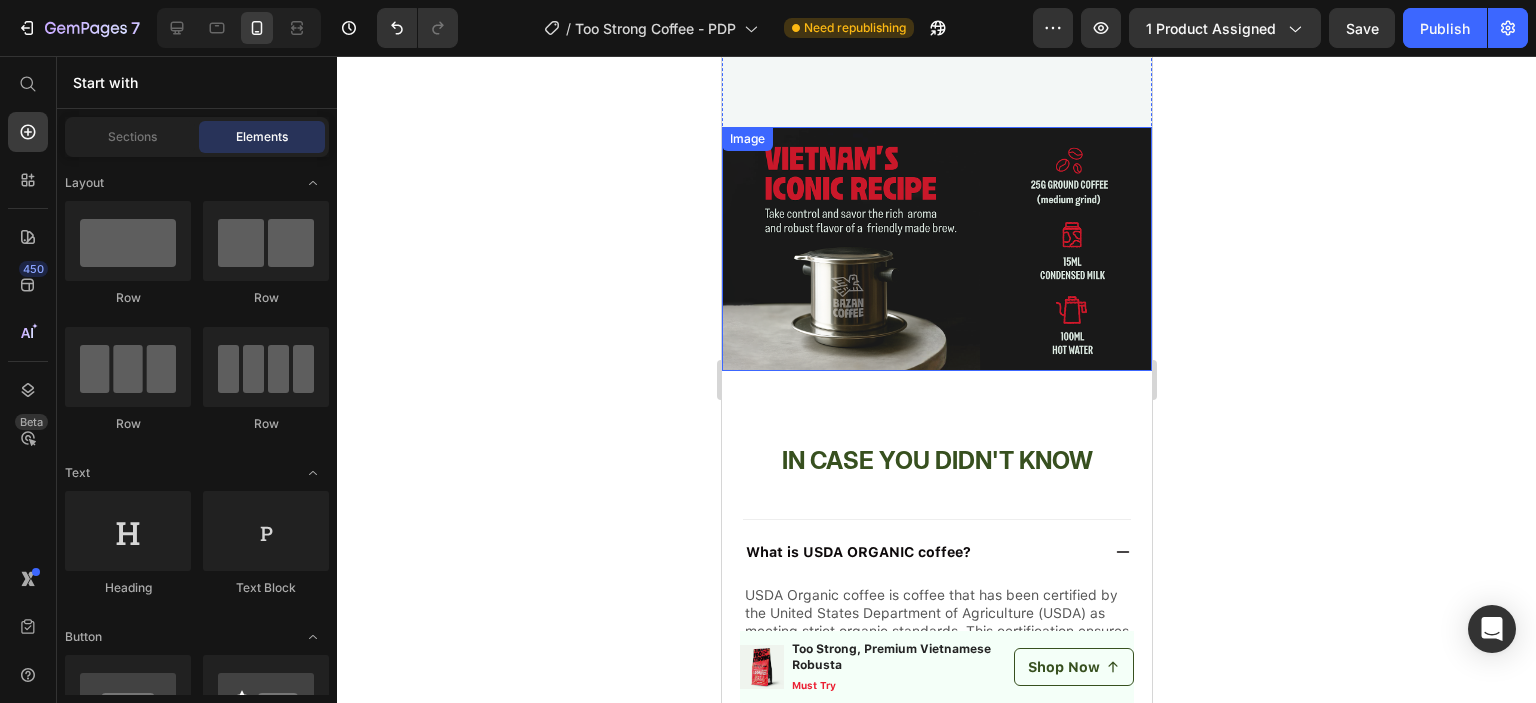 click at bounding box center [936, 249] 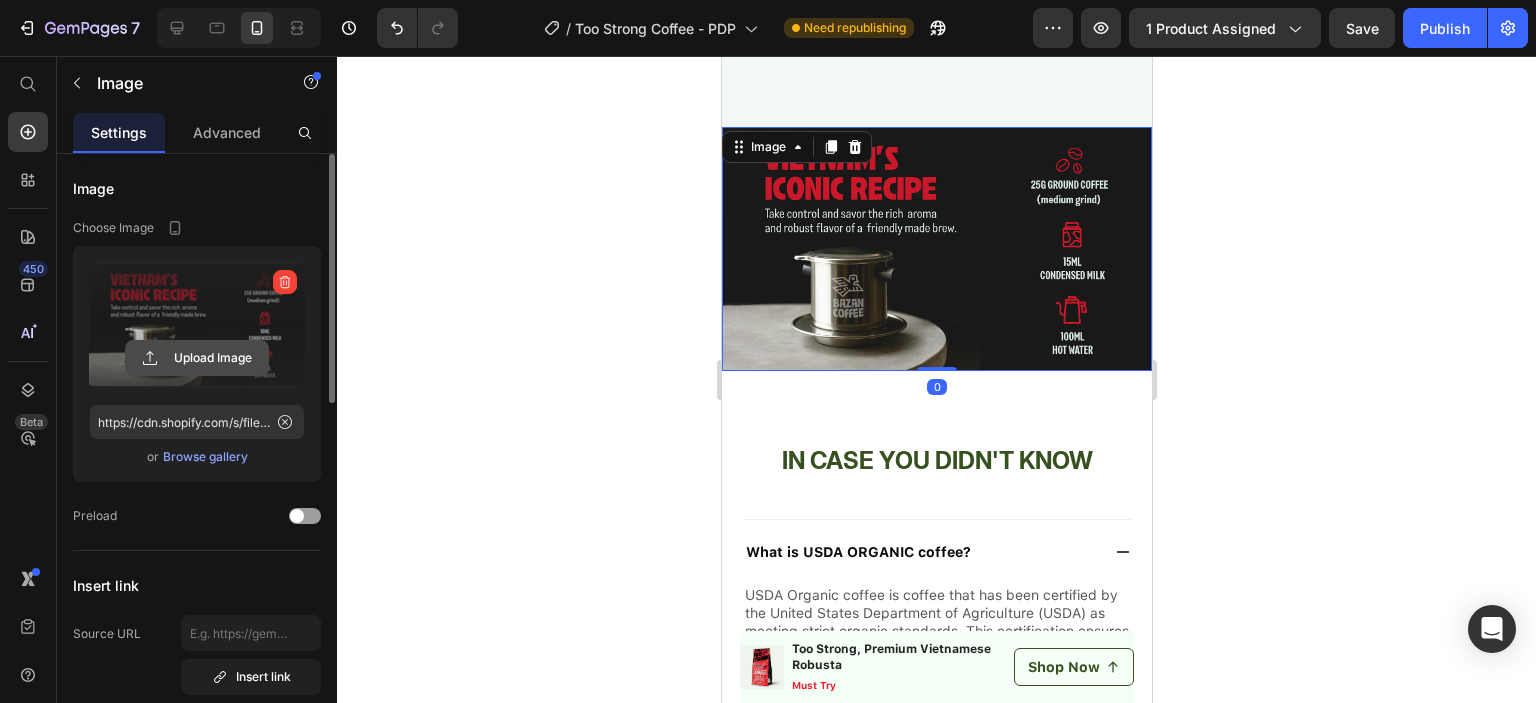 click 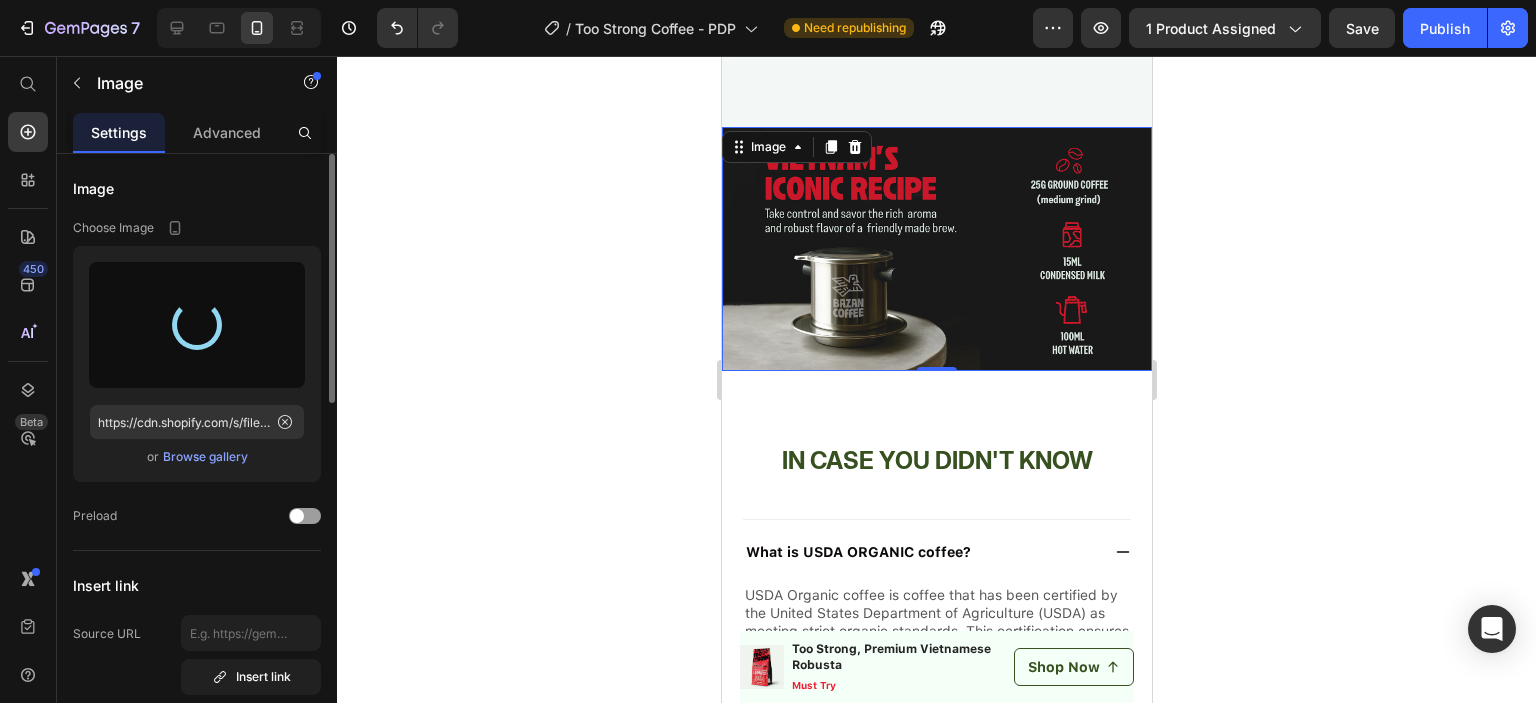 type on "https://cdn.shopify.com/s/files/1/0552/2672/8559/files/gempages_543191436674204580-5a697ec4-2d28-4655-9e47-49e476c9b8e6.png" 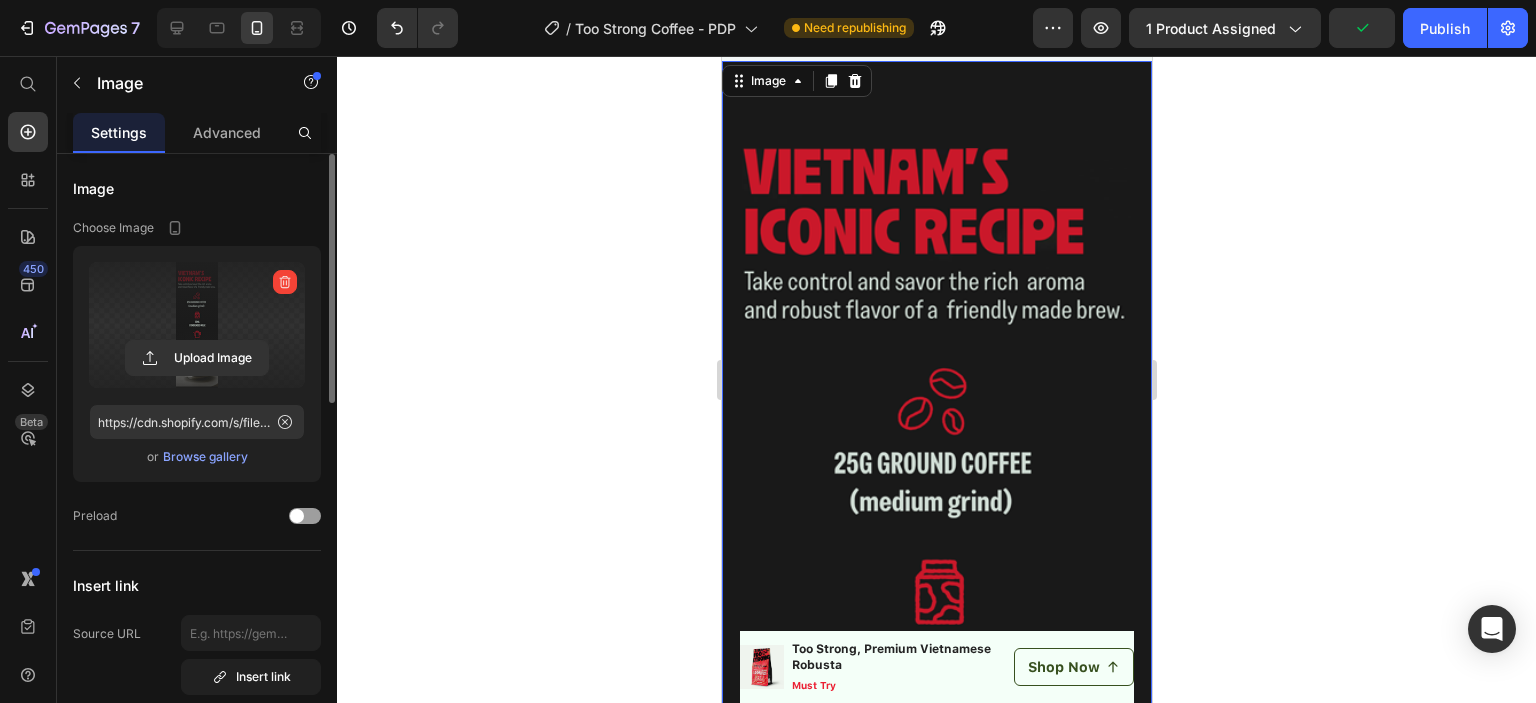 scroll, scrollTop: 6633, scrollLeft: 0, axis: vertical 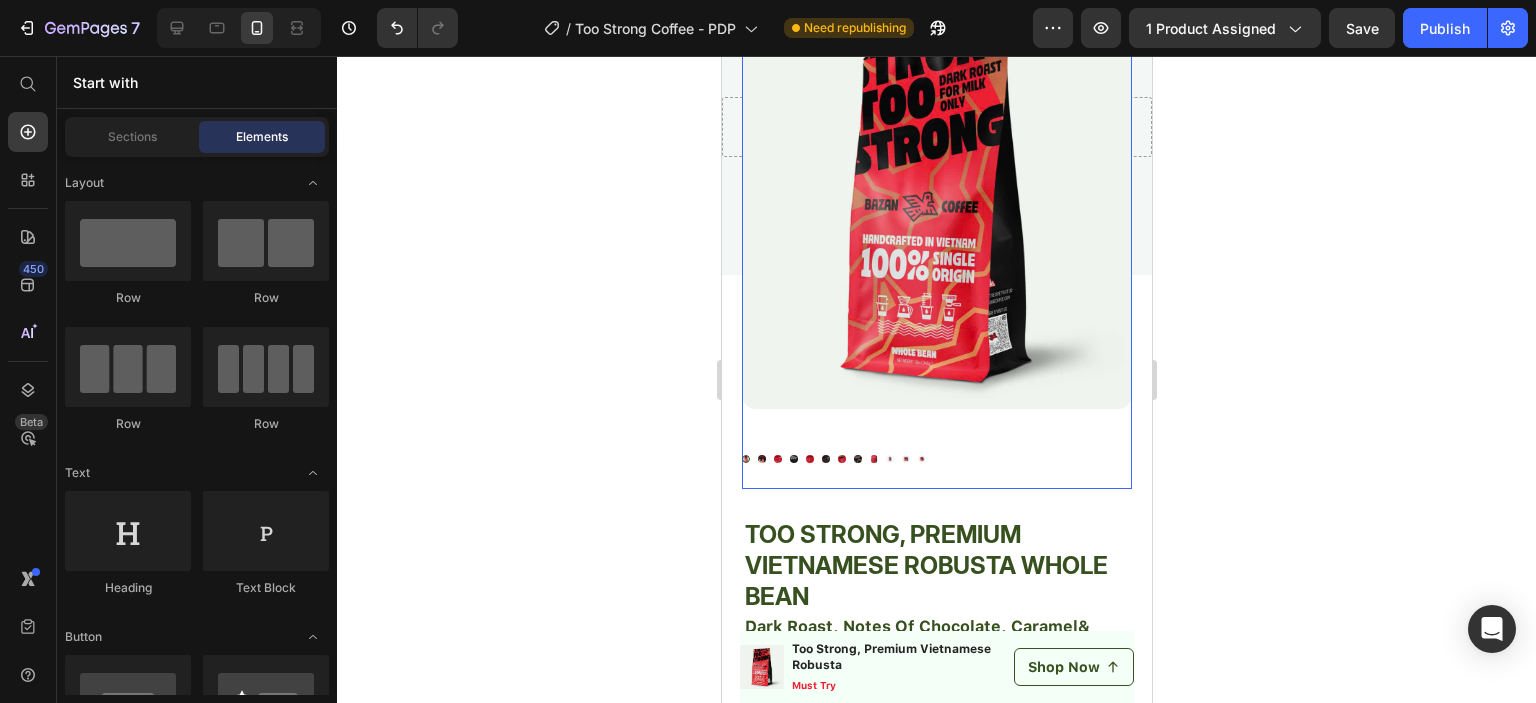 click at bounding box center [936, 214] 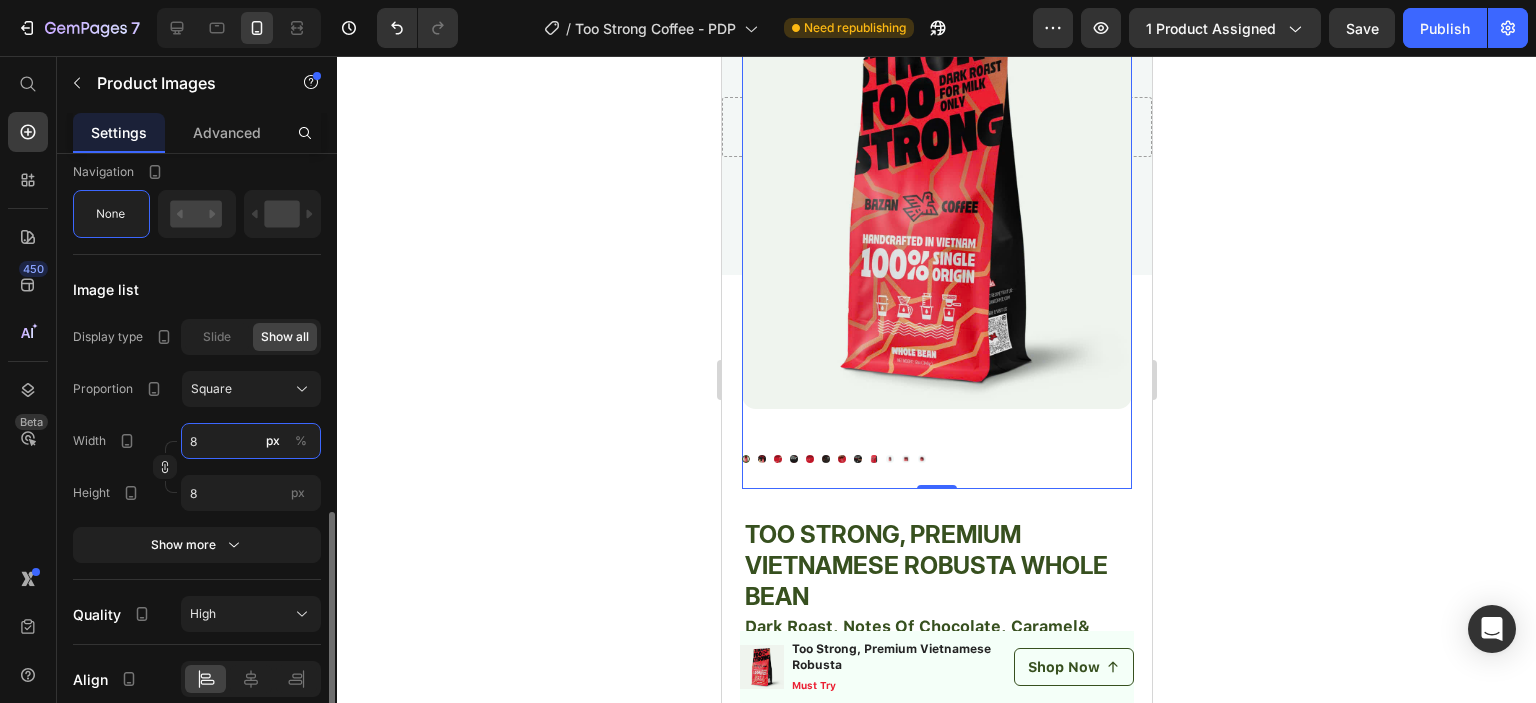 click on "8" at bounding box center (251, 441) 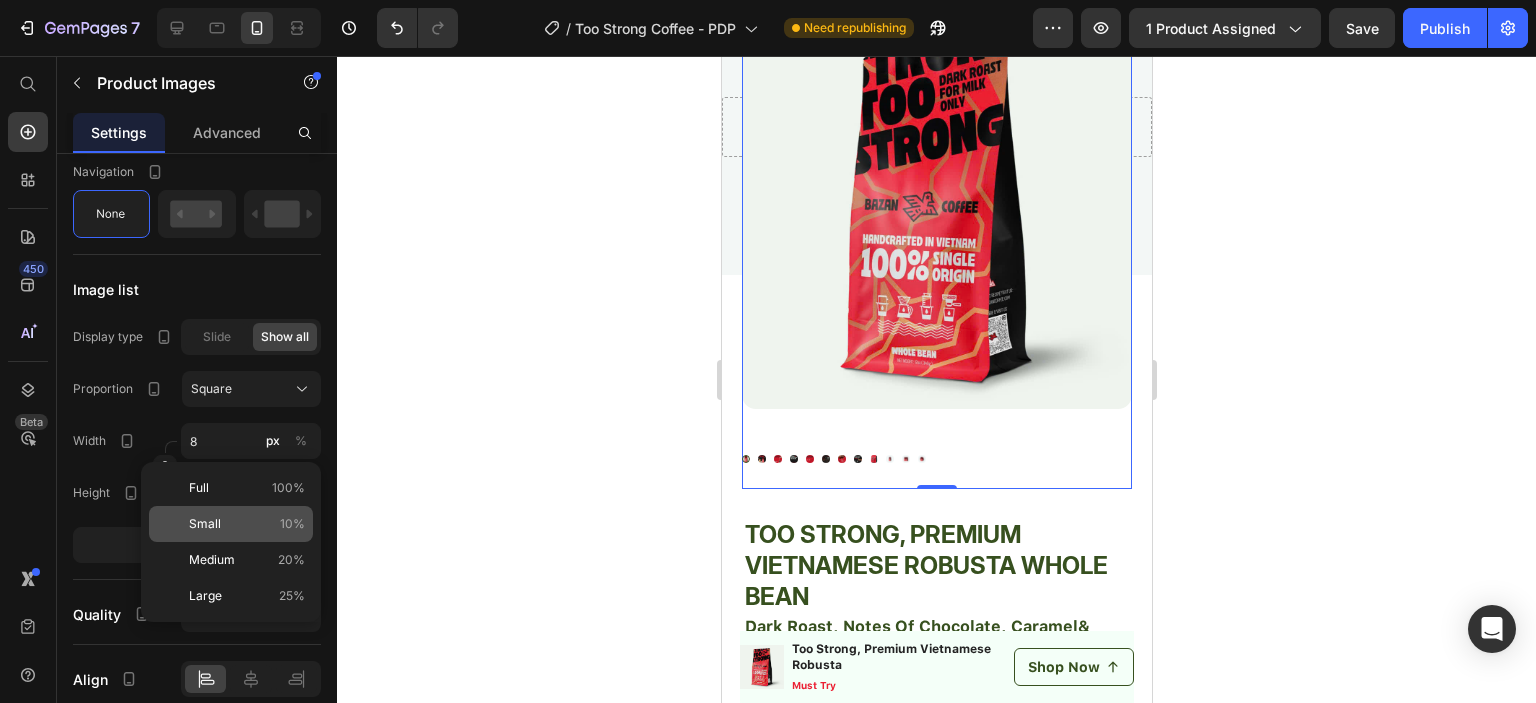 click on "Small 10%" at bounding box center (247, 524) 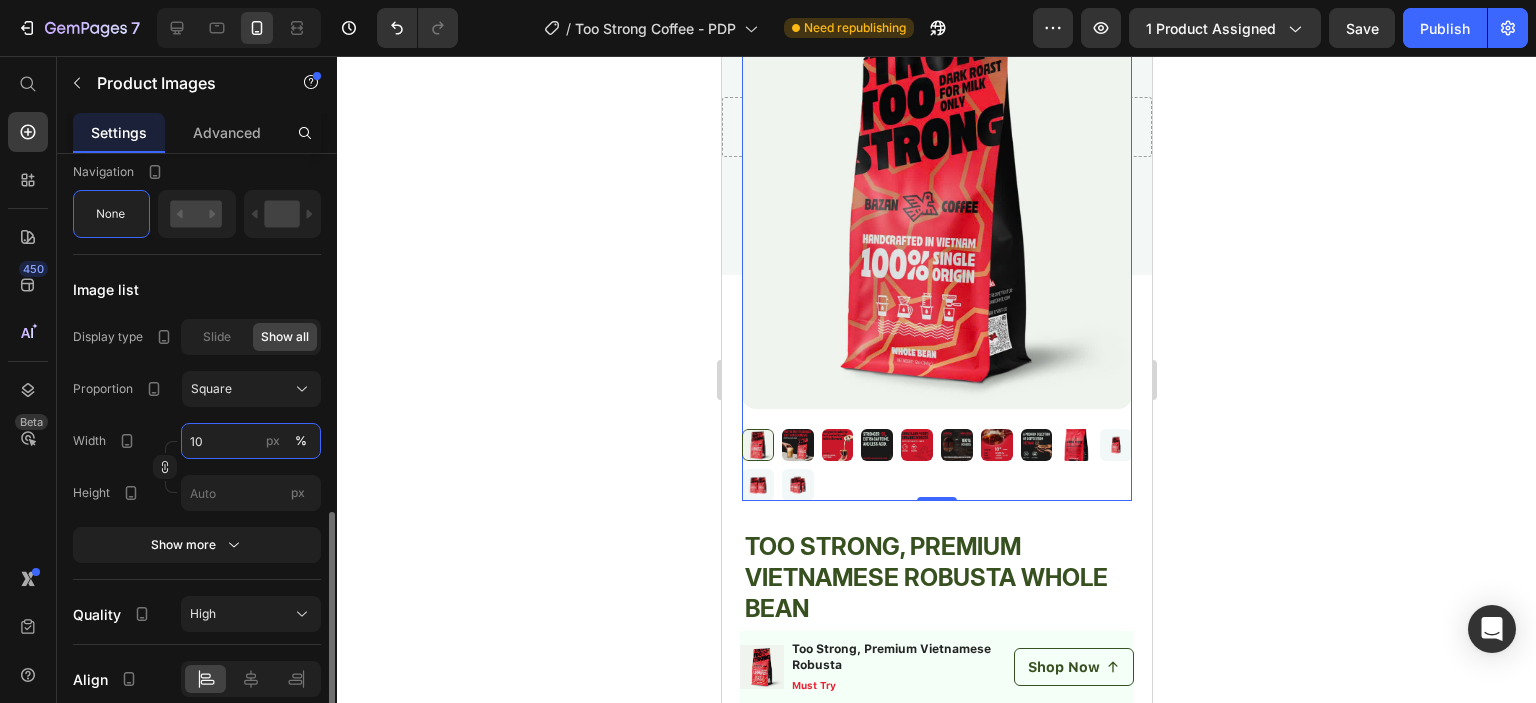 click on "10" at bounding box center (251, 441) 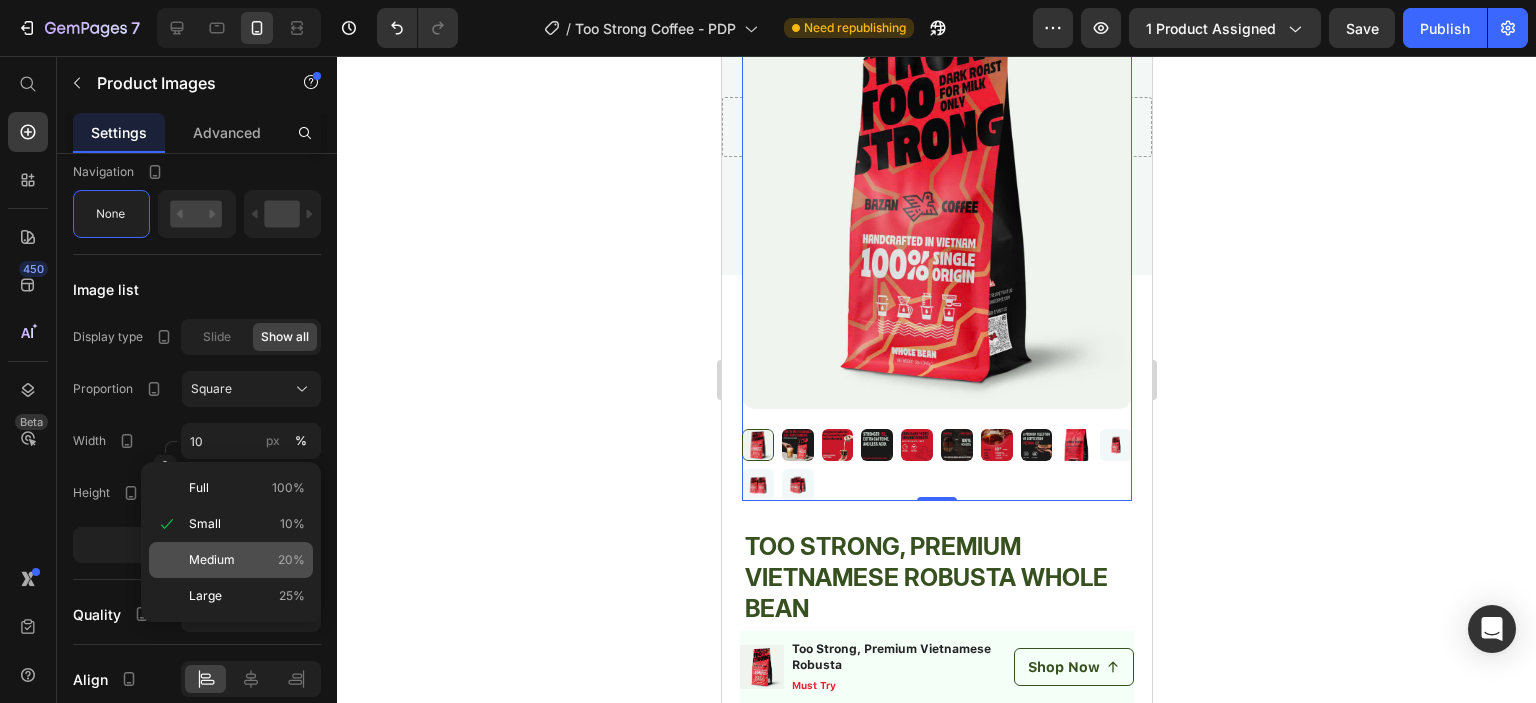 click on "Medium 20%" at bounding box center [247, 560] 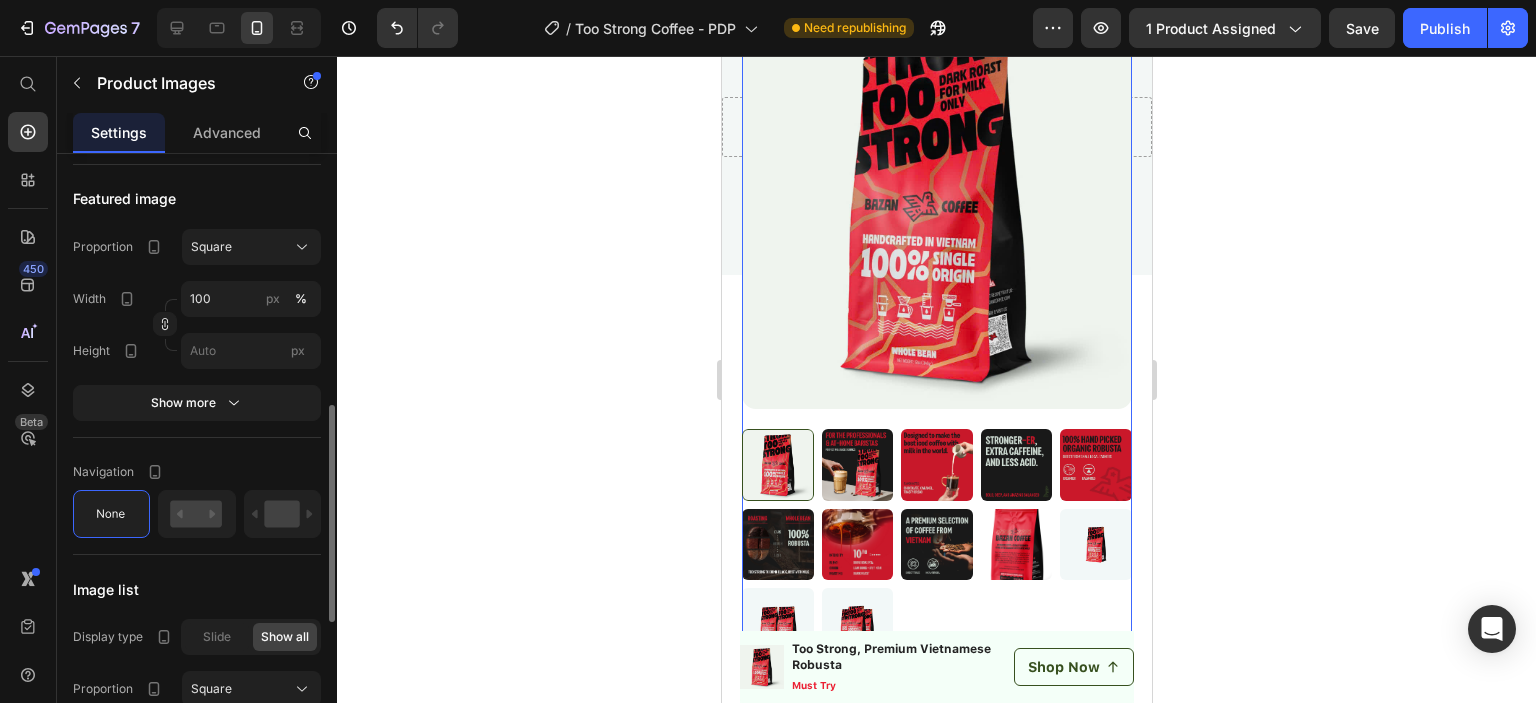scroll, scrollTop: 900, scrollLeft: 0, axis: vertical 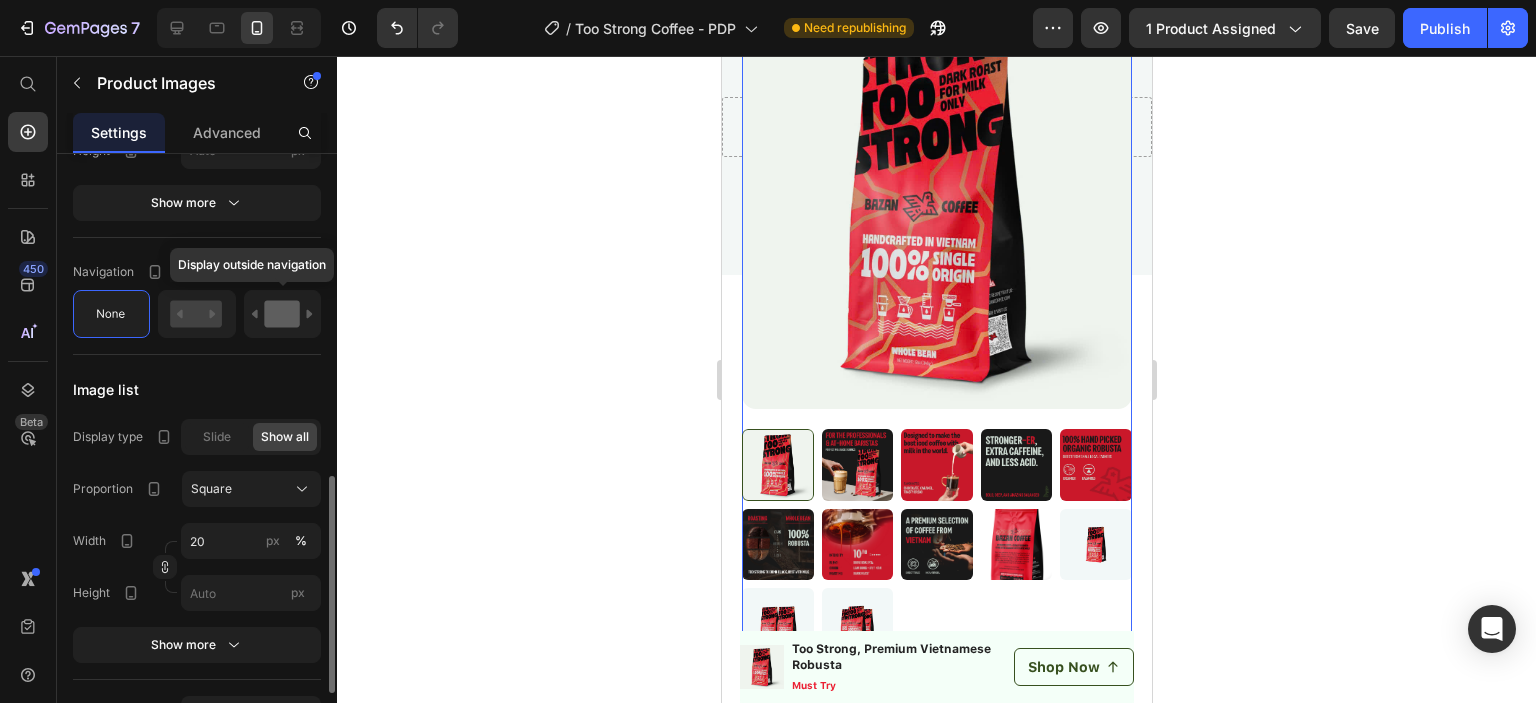 click 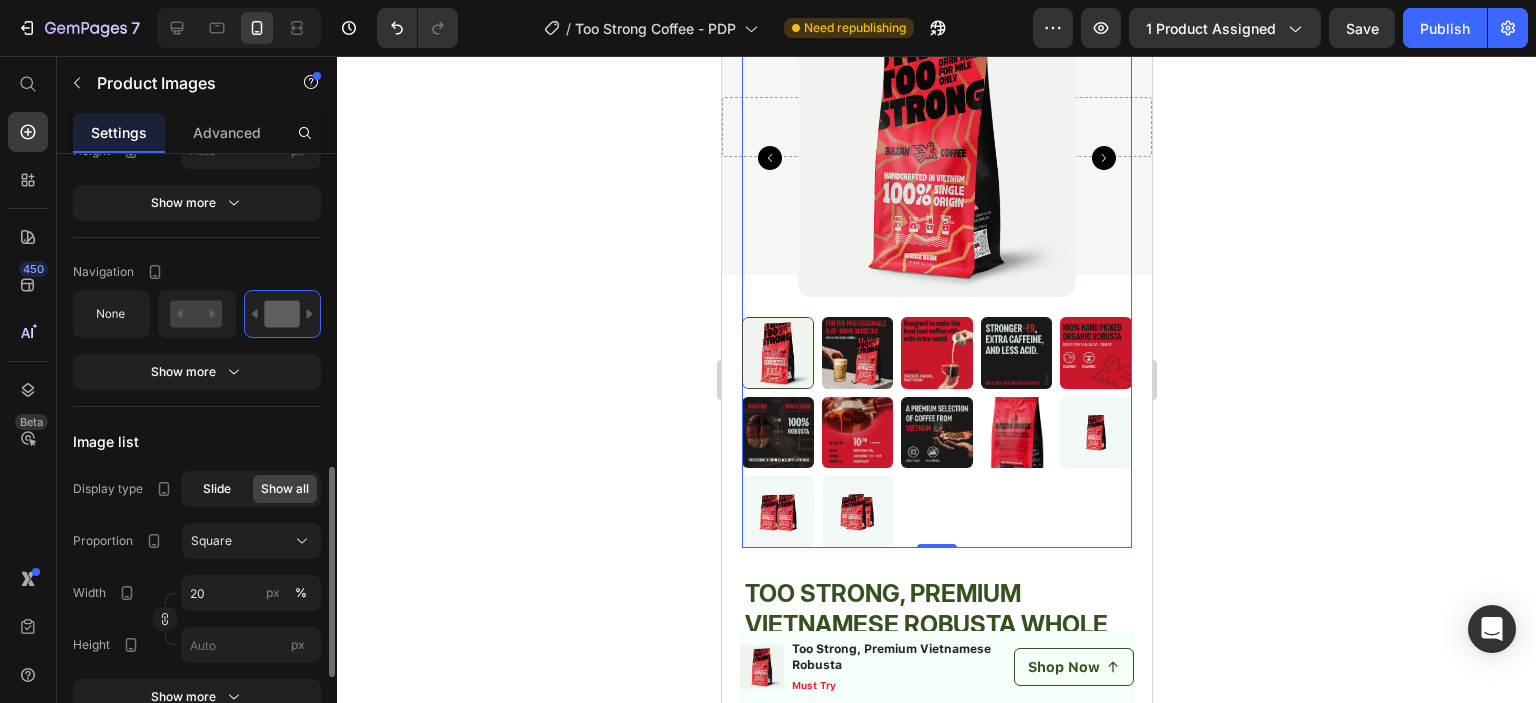 click on "Slide" 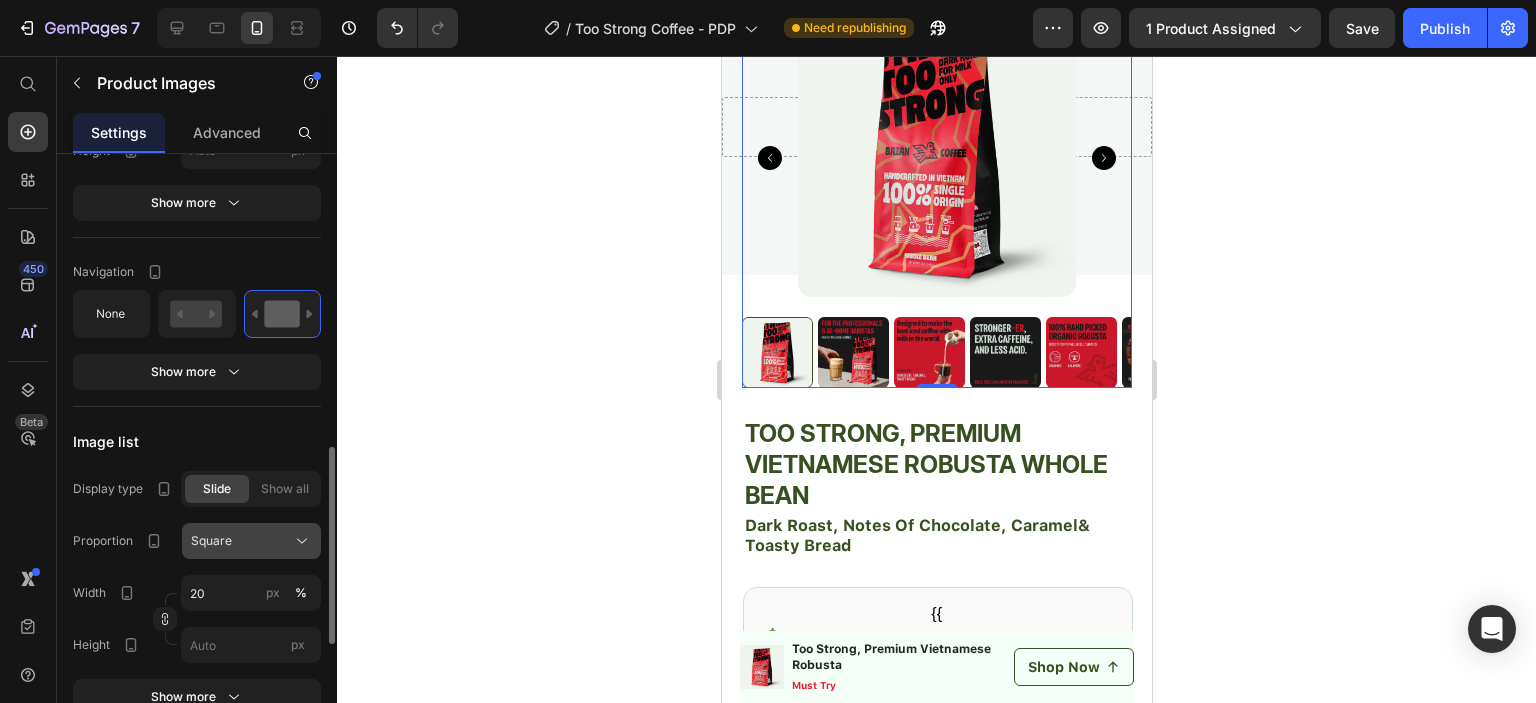 click on "Square" 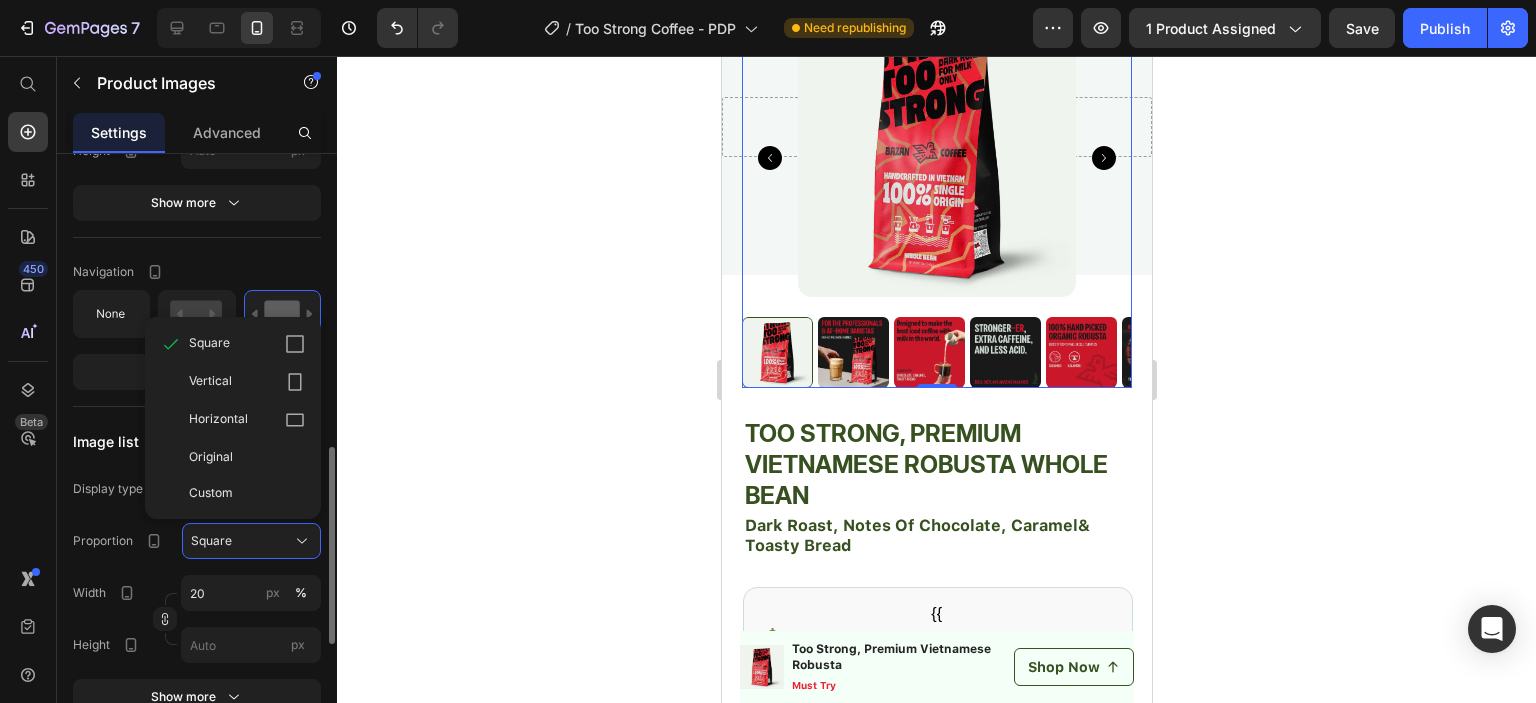 click on "Image list" at bounding box center [197, 441] 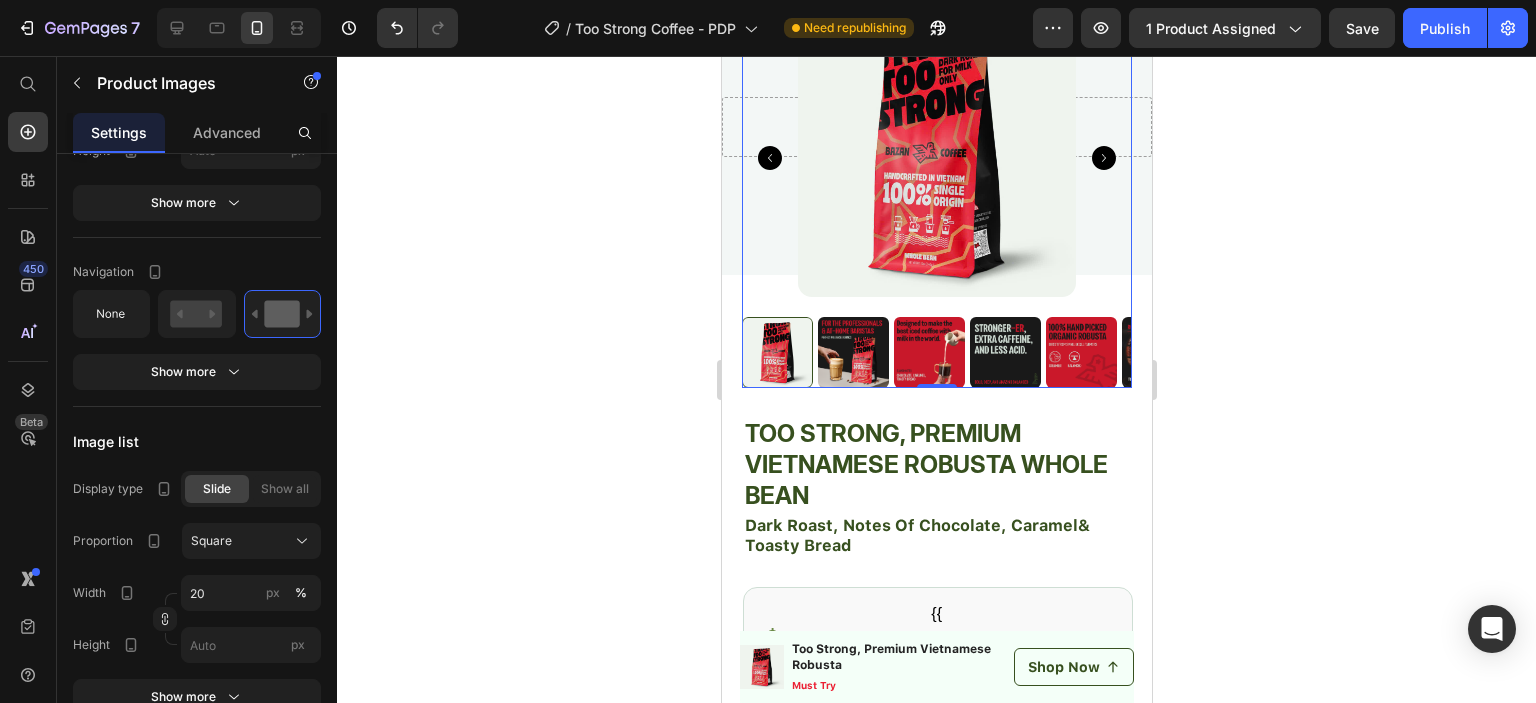scroll, scrollTop: 1100, scrollLeft: 0, axis: vertical 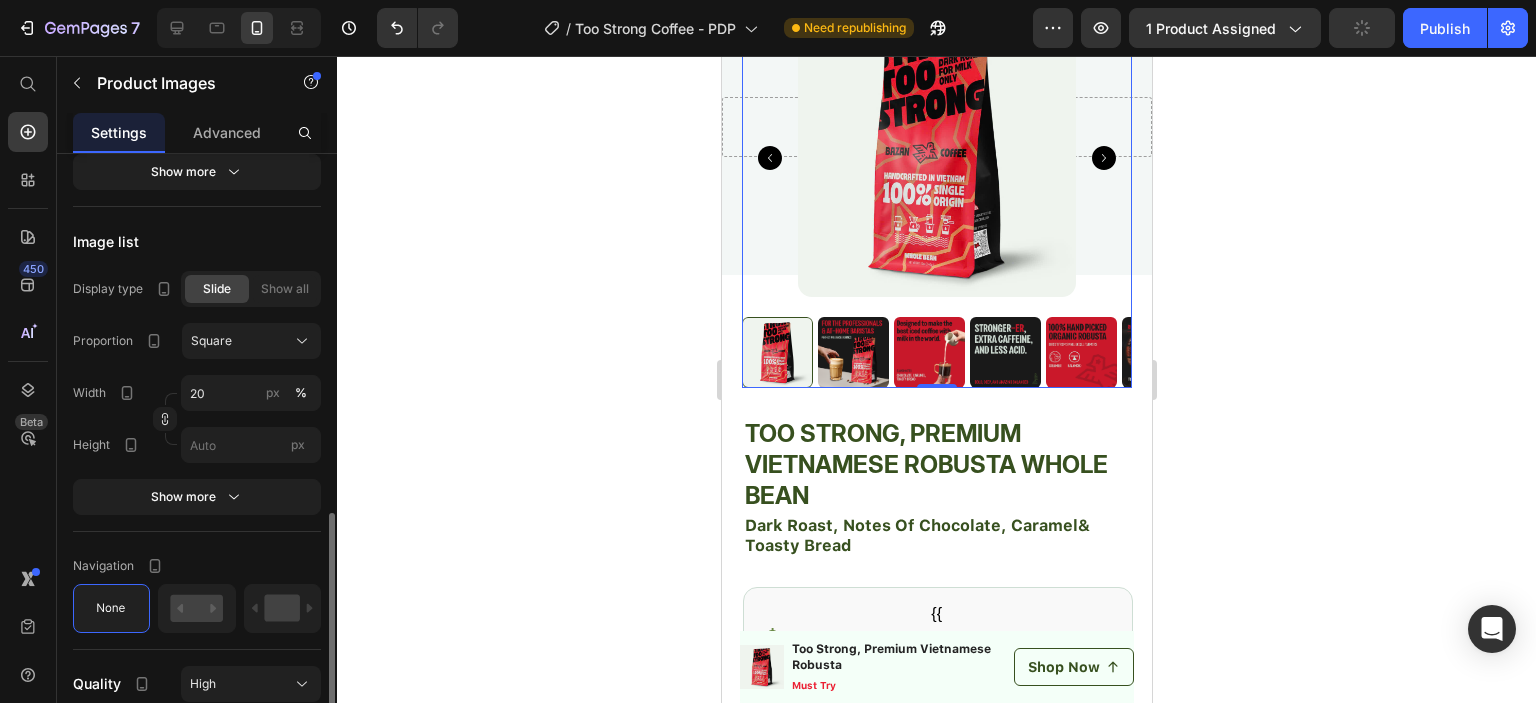 click on "Product Source Too Strong, Premium Vietnamese Robusta Whole Bean Coffee  You can manage it in   Product element  Layout Show more Select images to display Pre-display 1st image Preload Featured image Proportion Square Width 100 px % Height px Show more Navigation Show more Image list Display type Slide Show all Proportion Square Width 20 px % Height px Show more Navigation Quality High Align" at bounding box center (197, -65) 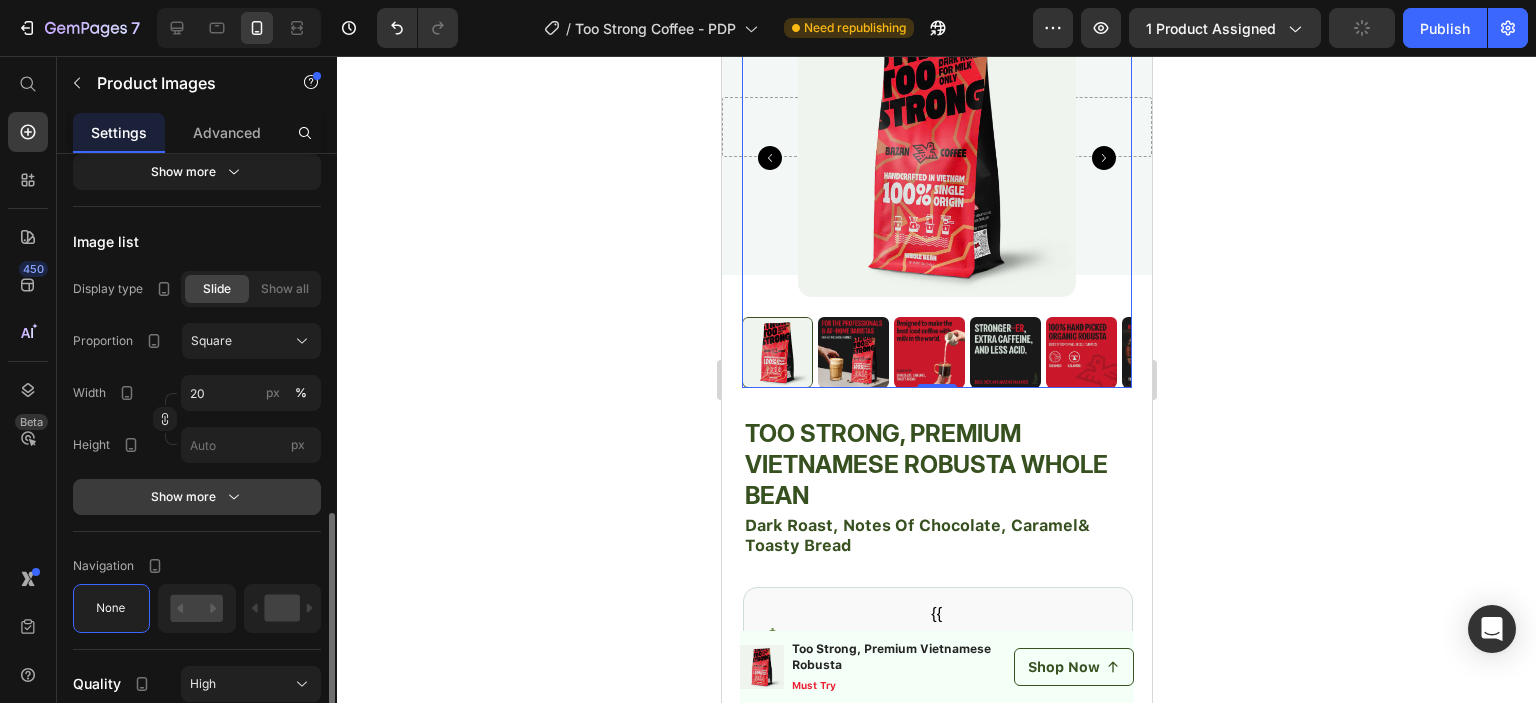click on "Show more" at bounding box center (197, 497) 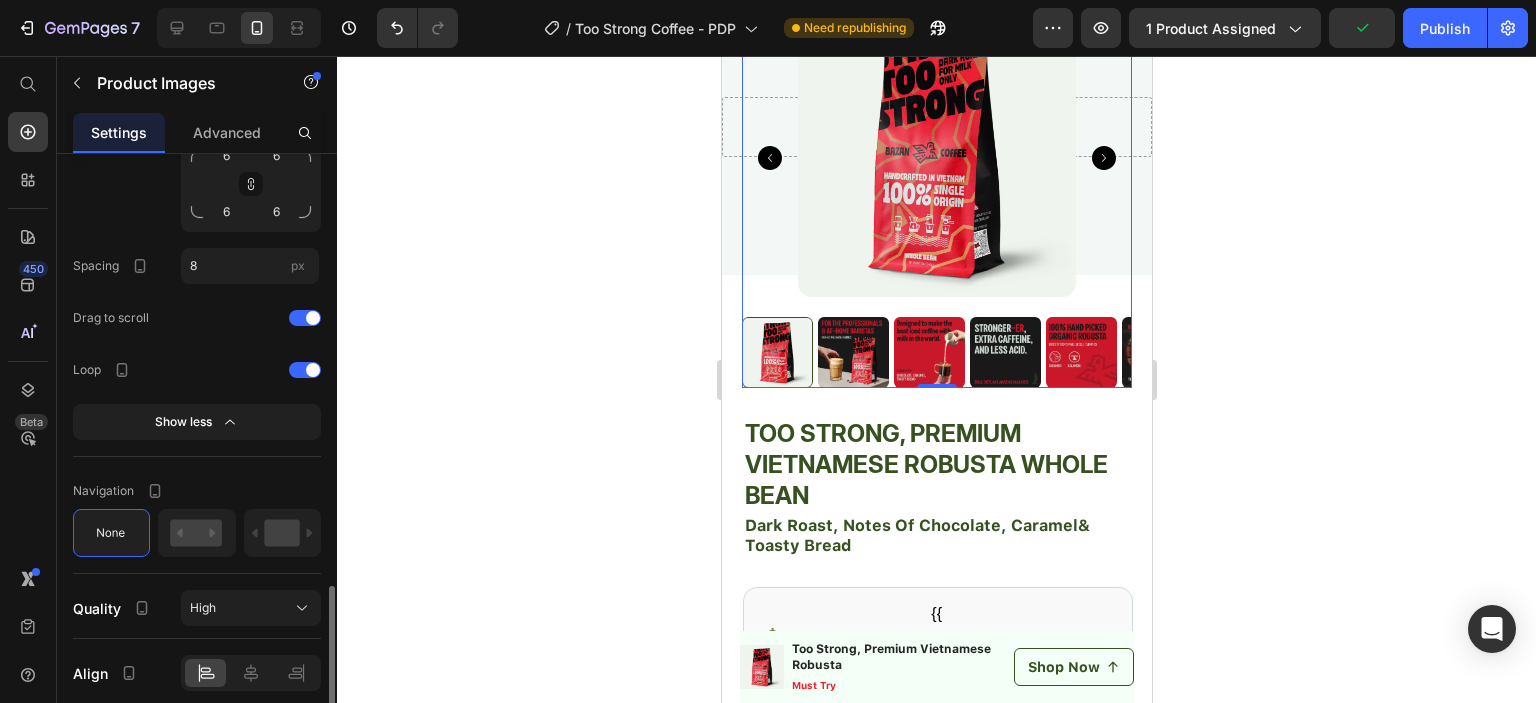 scroll, scrollTop: 1300, scrollLeft: 0, axis: vertical 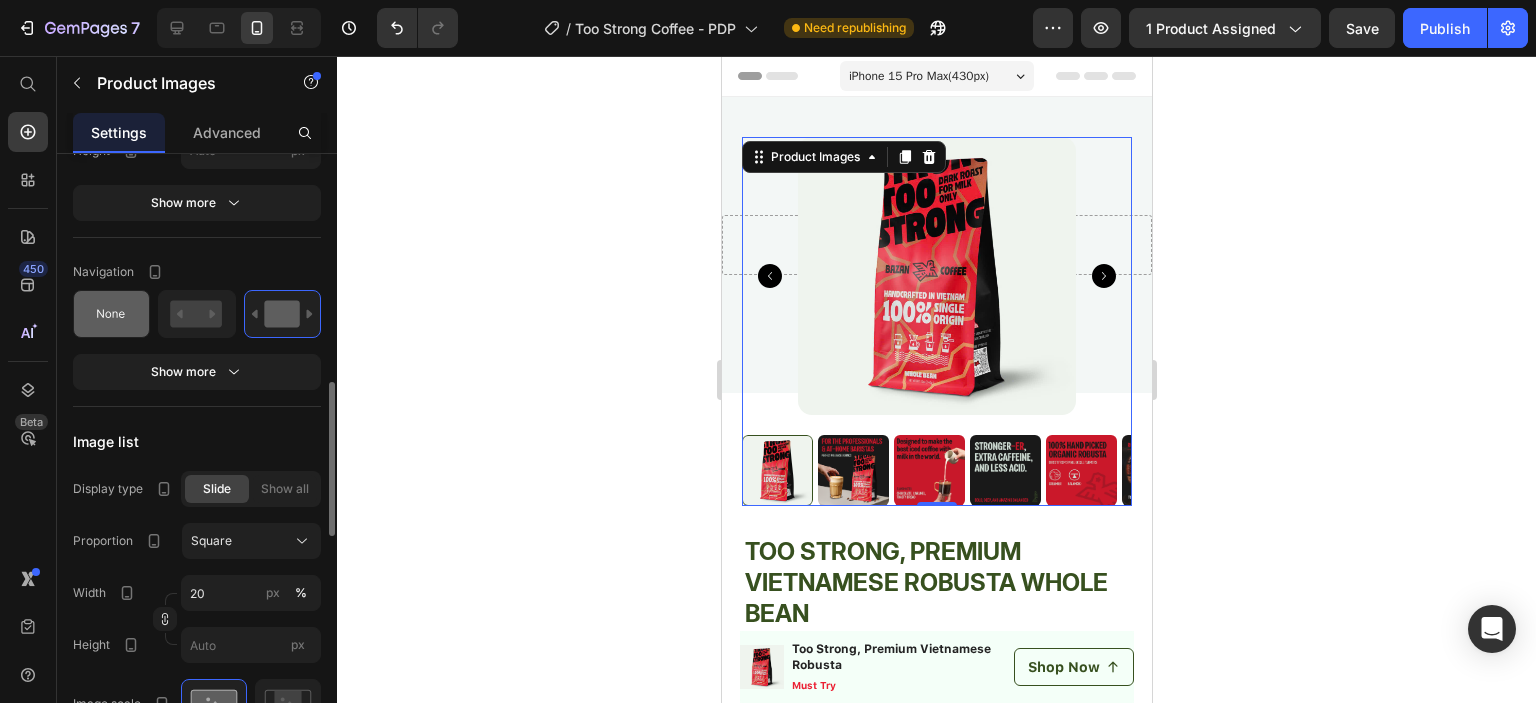 click 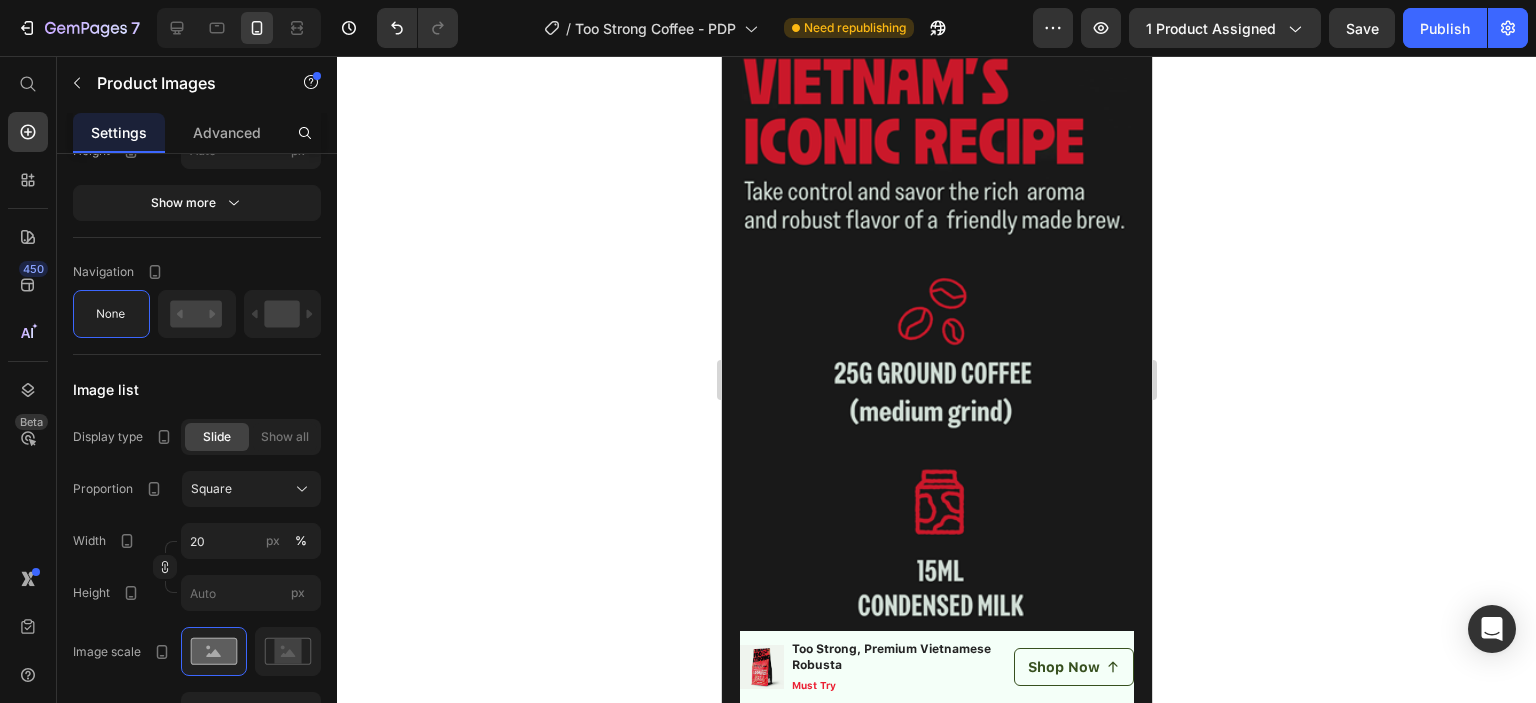 scroll, scrollTop: 7100, scrollLeft: 0, axis: vertical 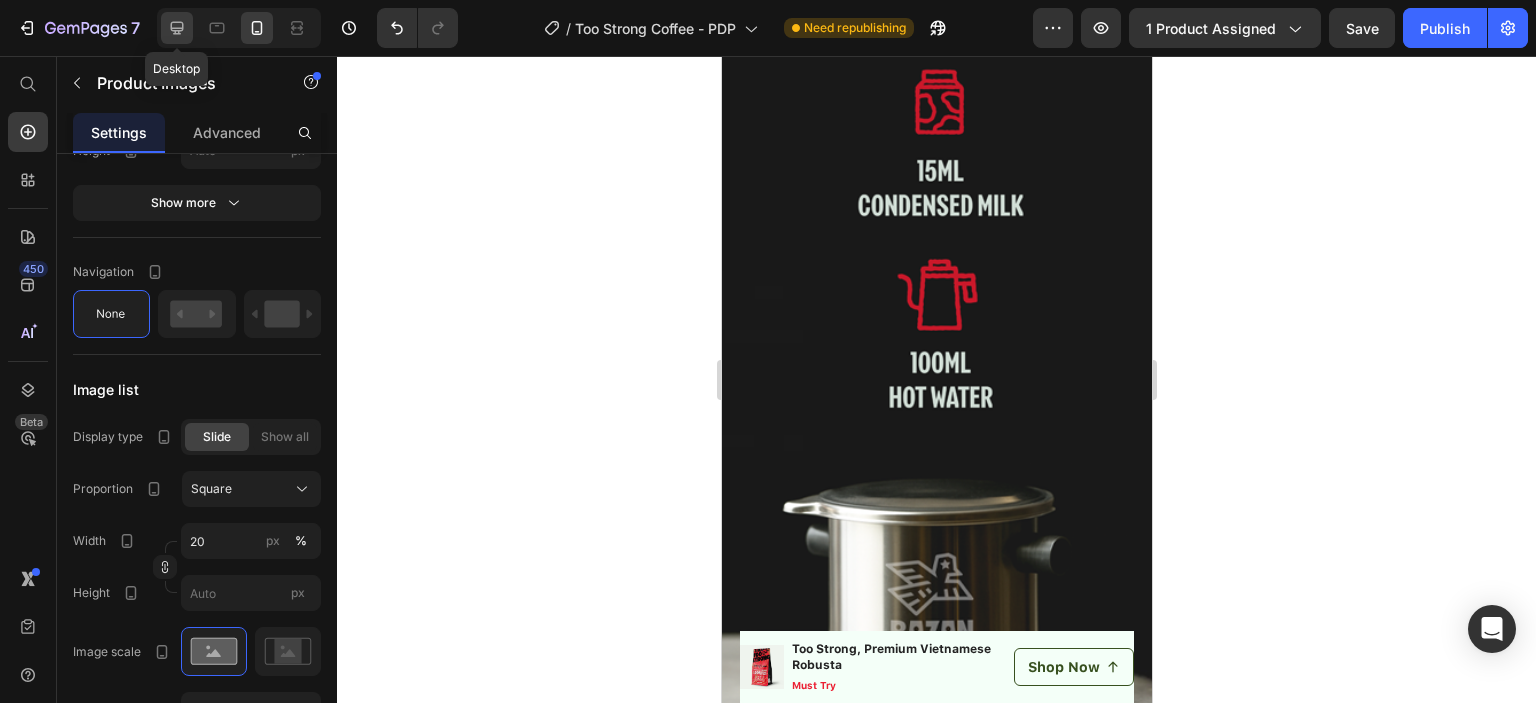 click 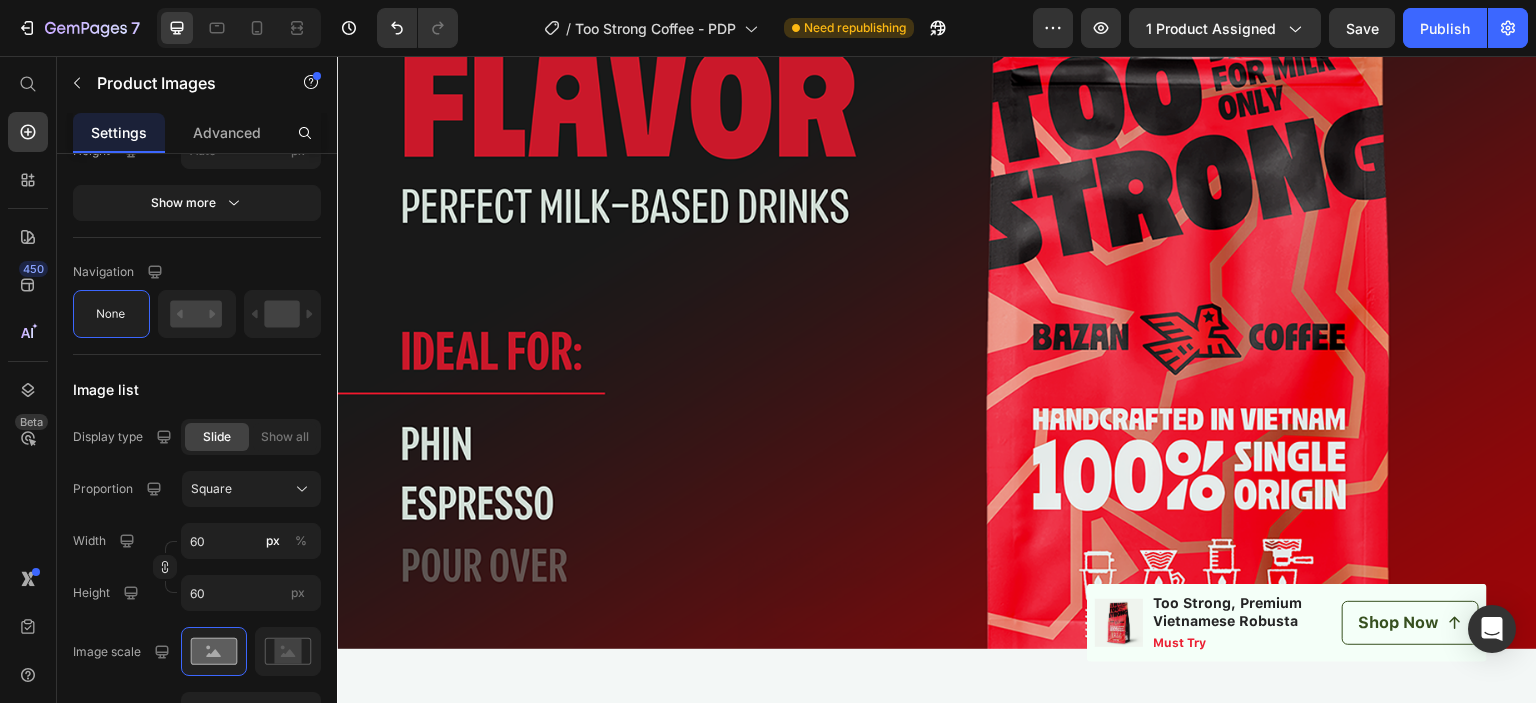 scroll, scrollTop: 4820, scrollLeft: 0, axis: vertical 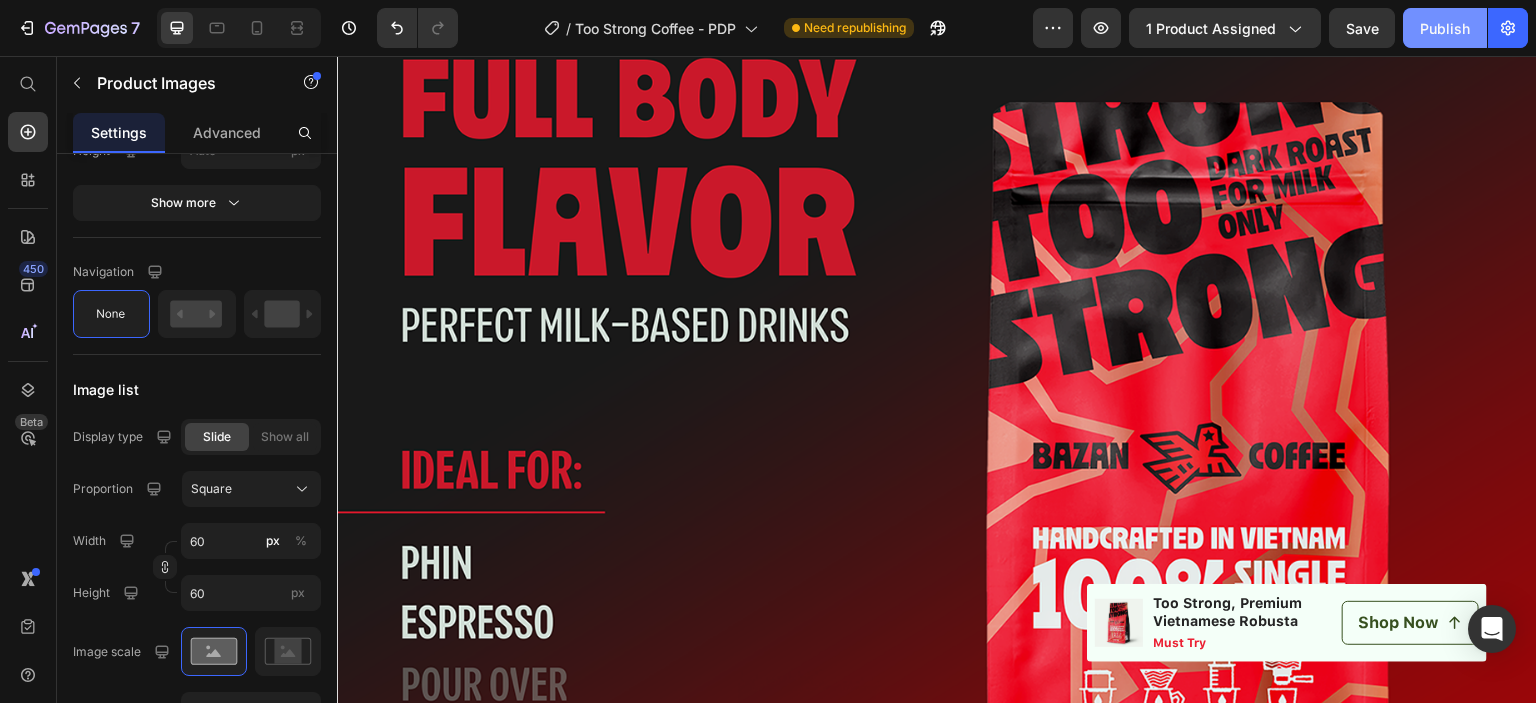 click on "Publish" 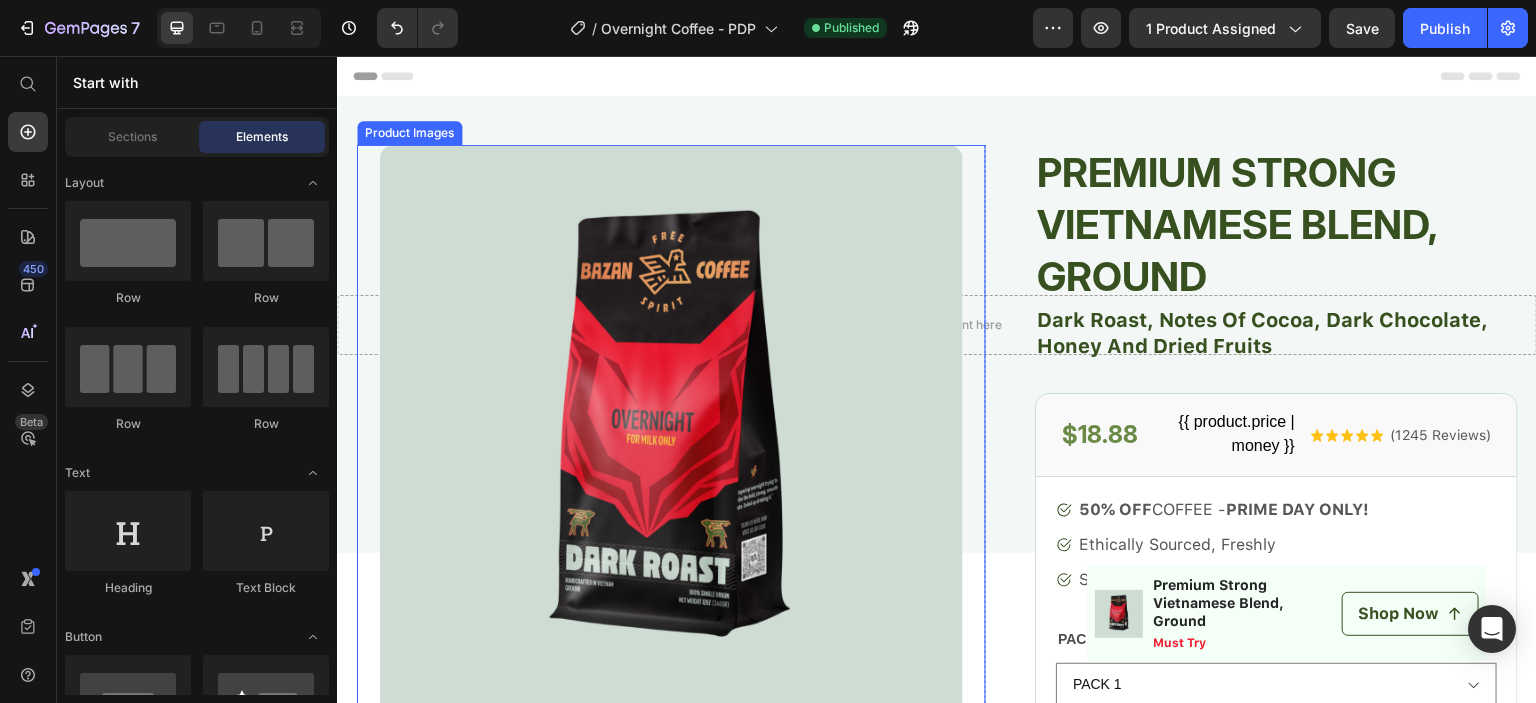 scroll, scrollTop: 0, scrollLeft: 0, axis: both 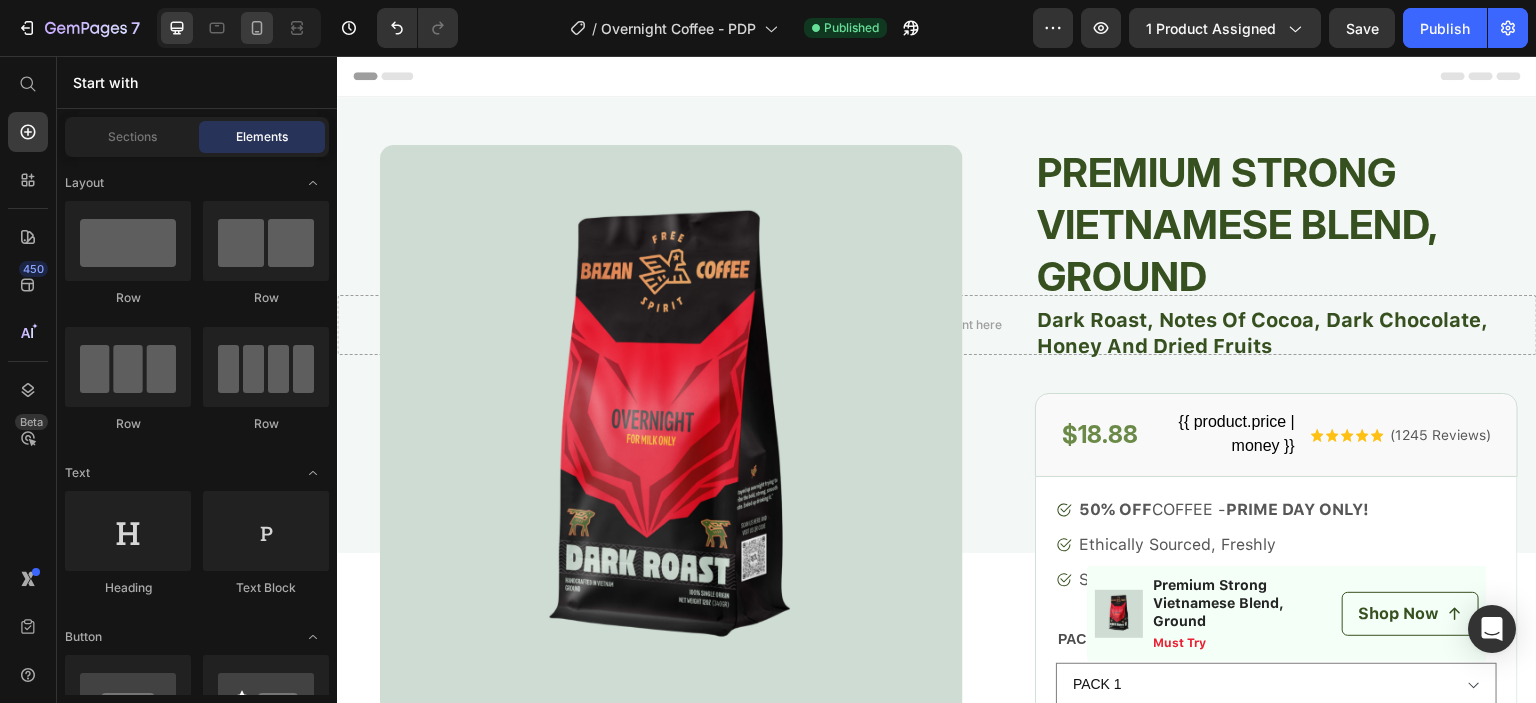 click 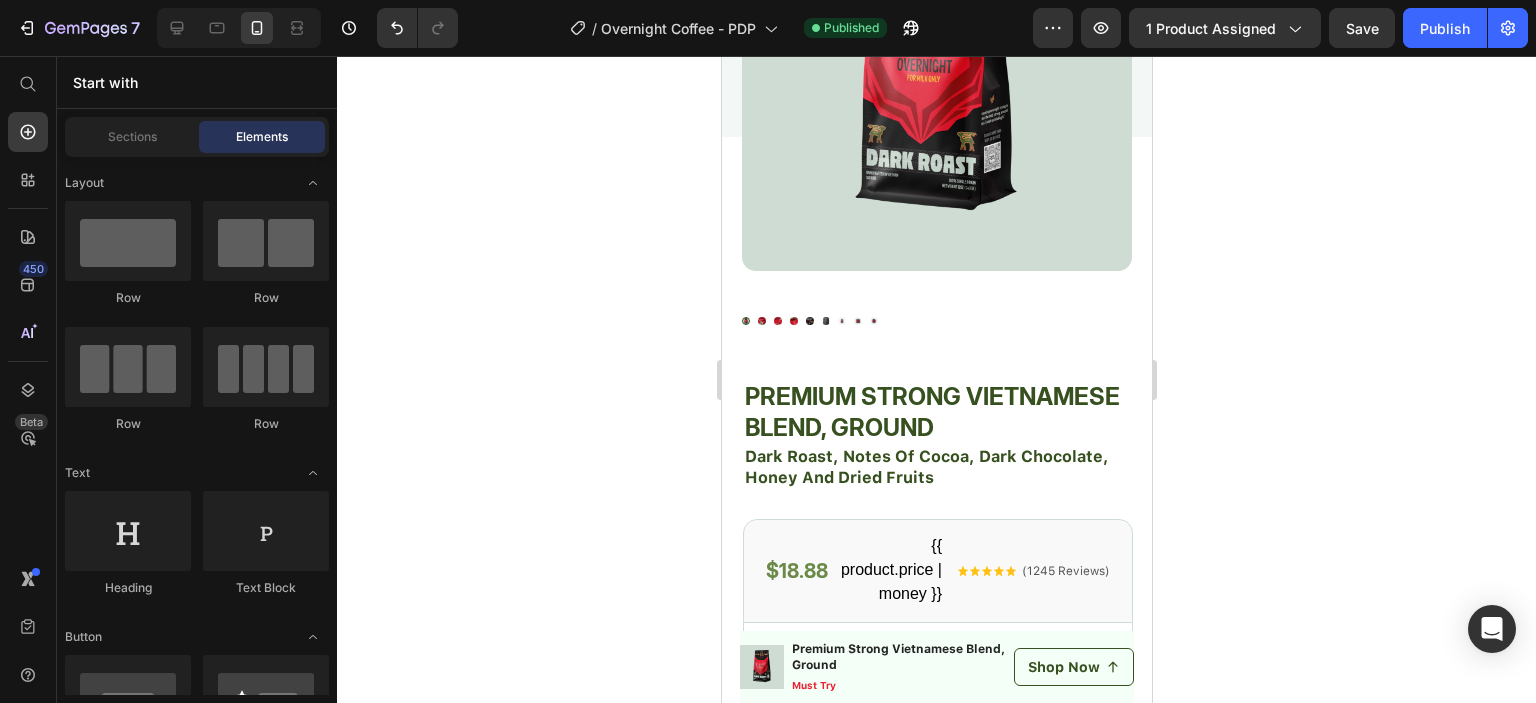 scroll, scrollTop: 100, scrollLeft: 0, axis: vertical 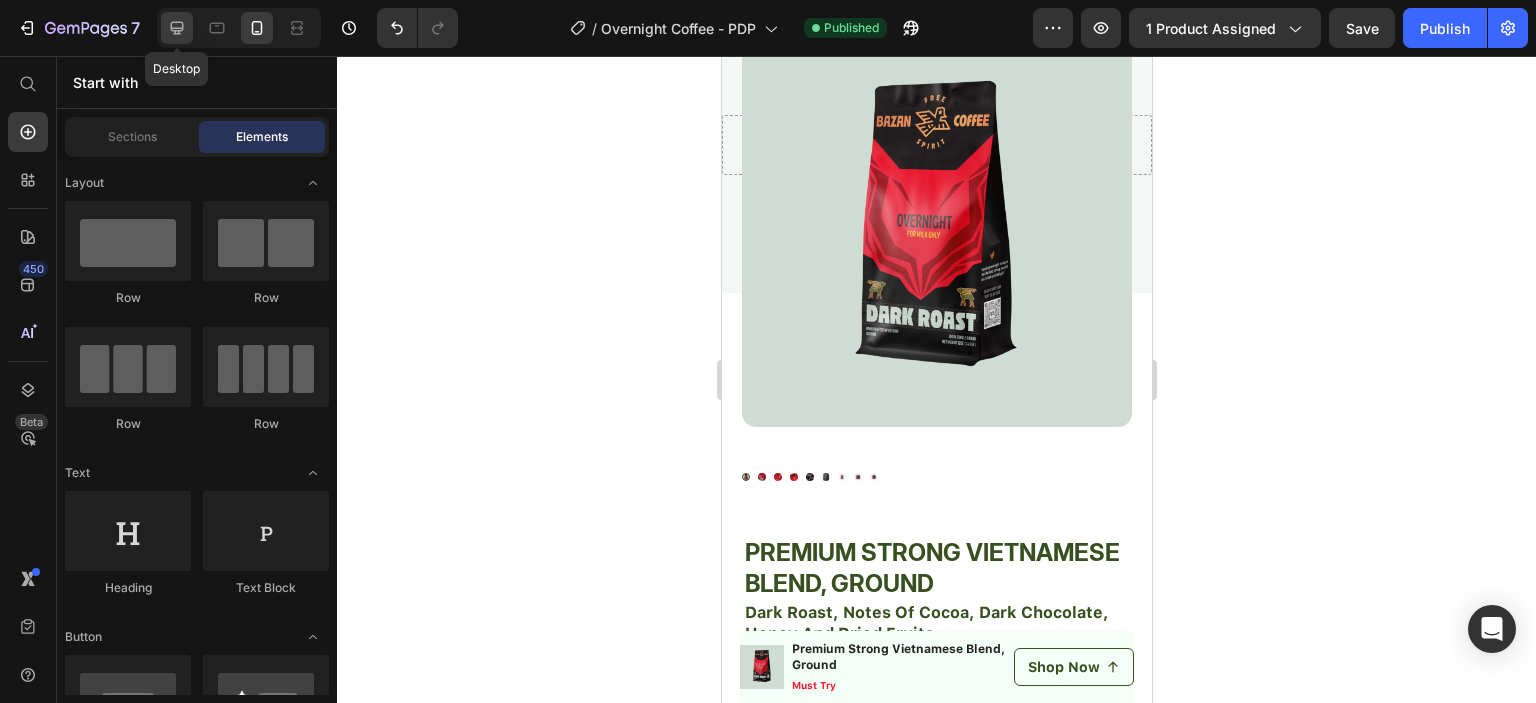 click 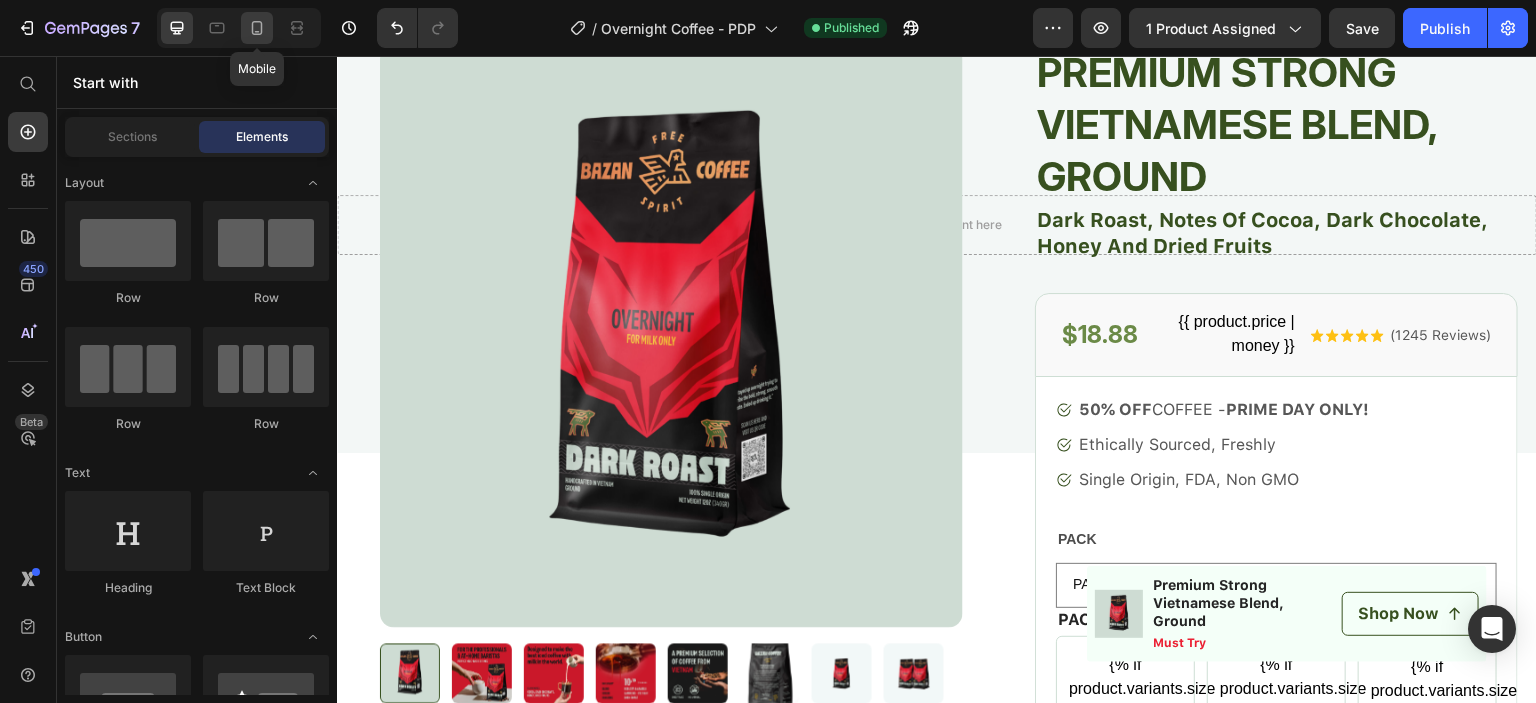 click 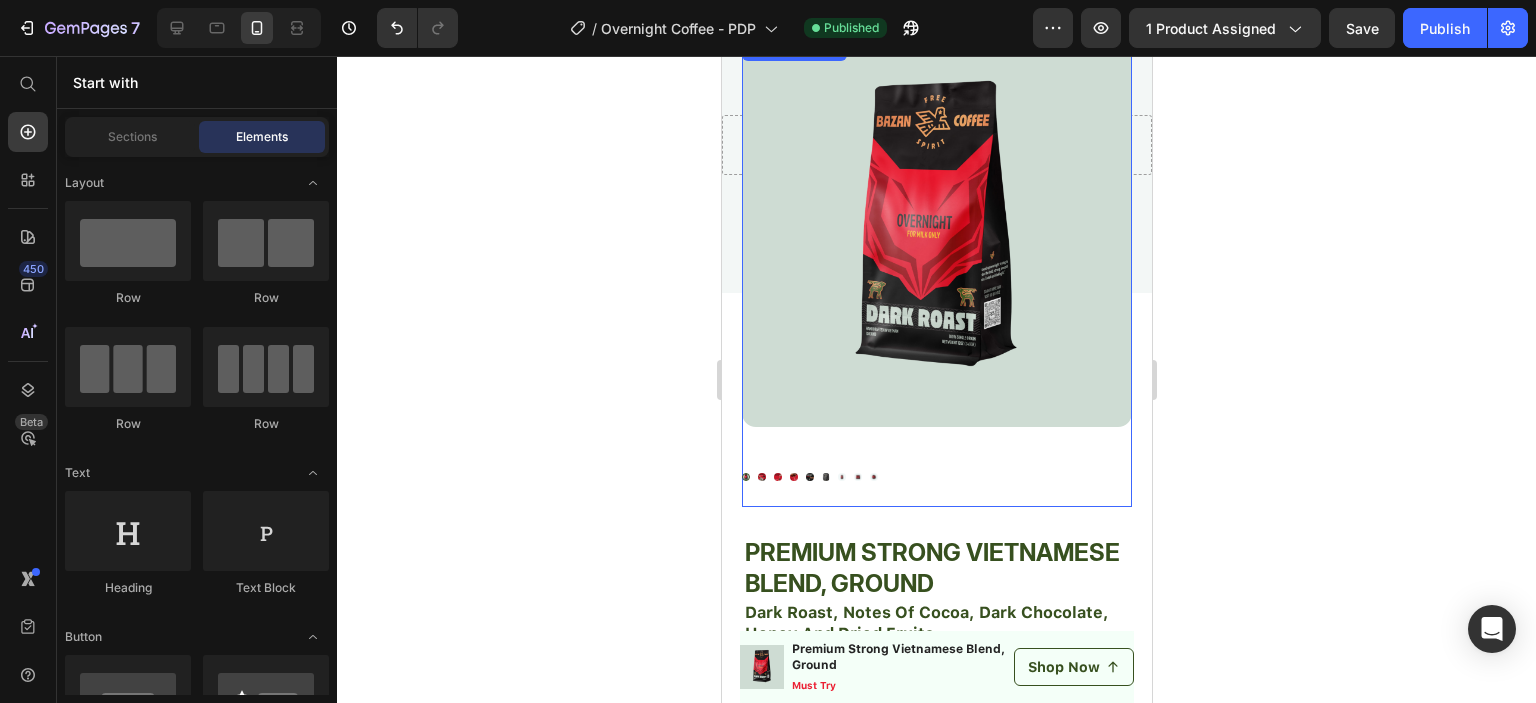 click at bounding box center [936, 232] 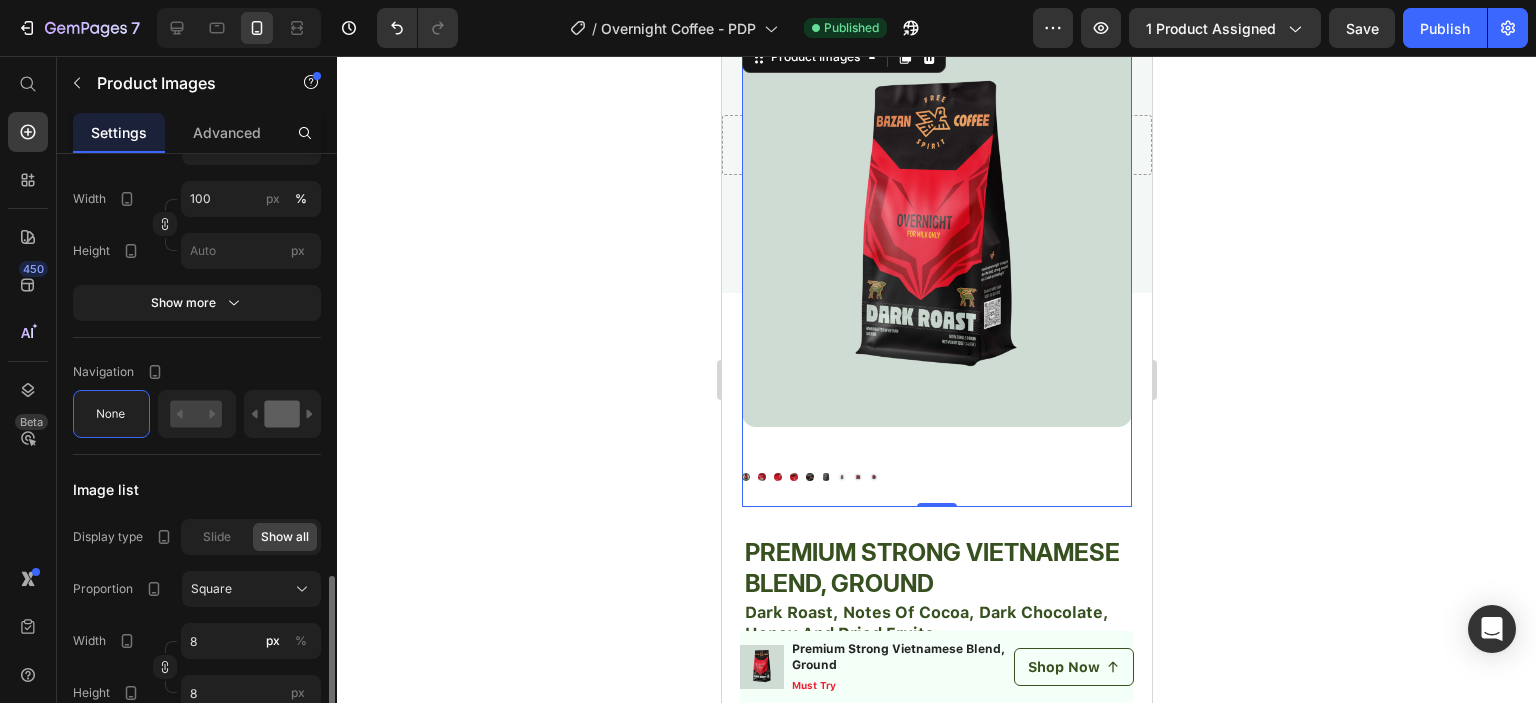 scroll, scrollTop: 1000, scrollLeft: 0, axis: vertical 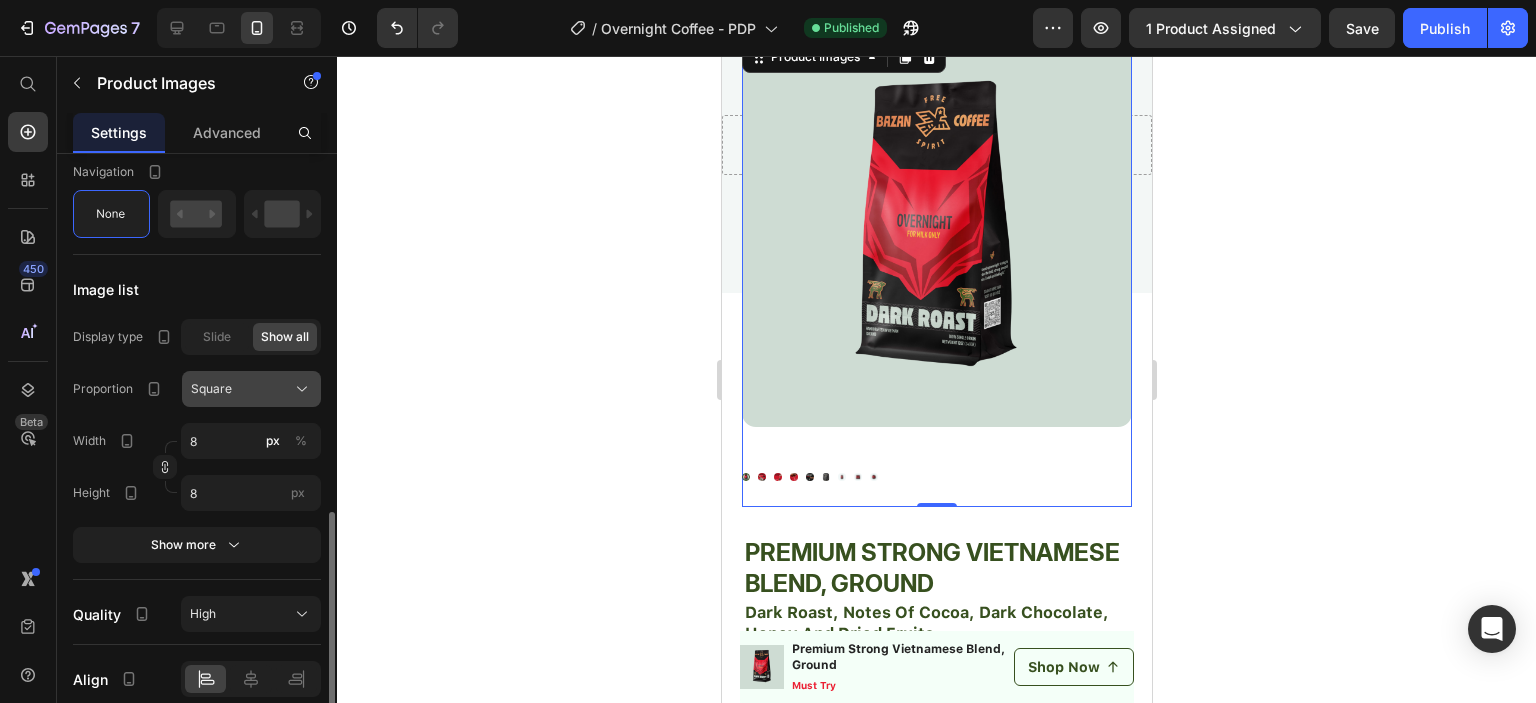 click on "Square" 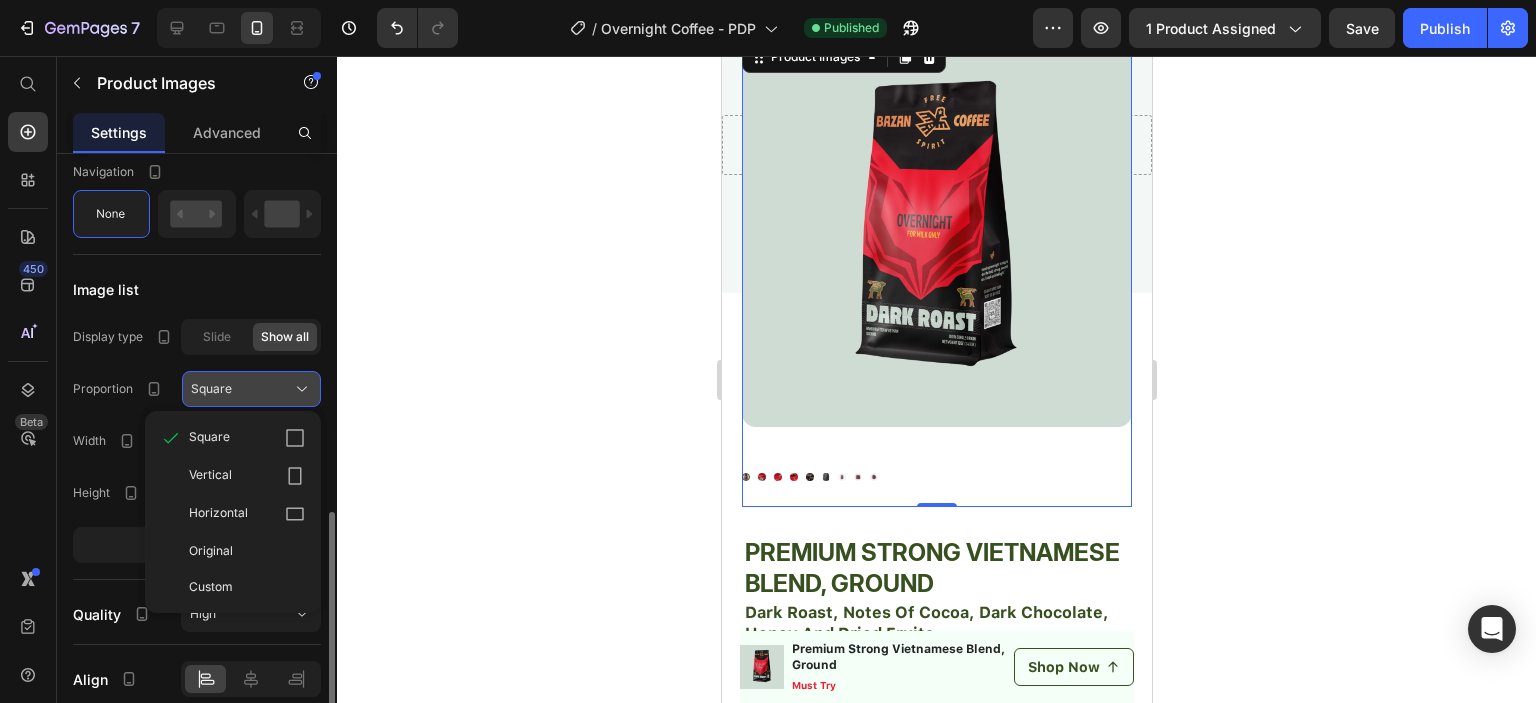 click on "Square" 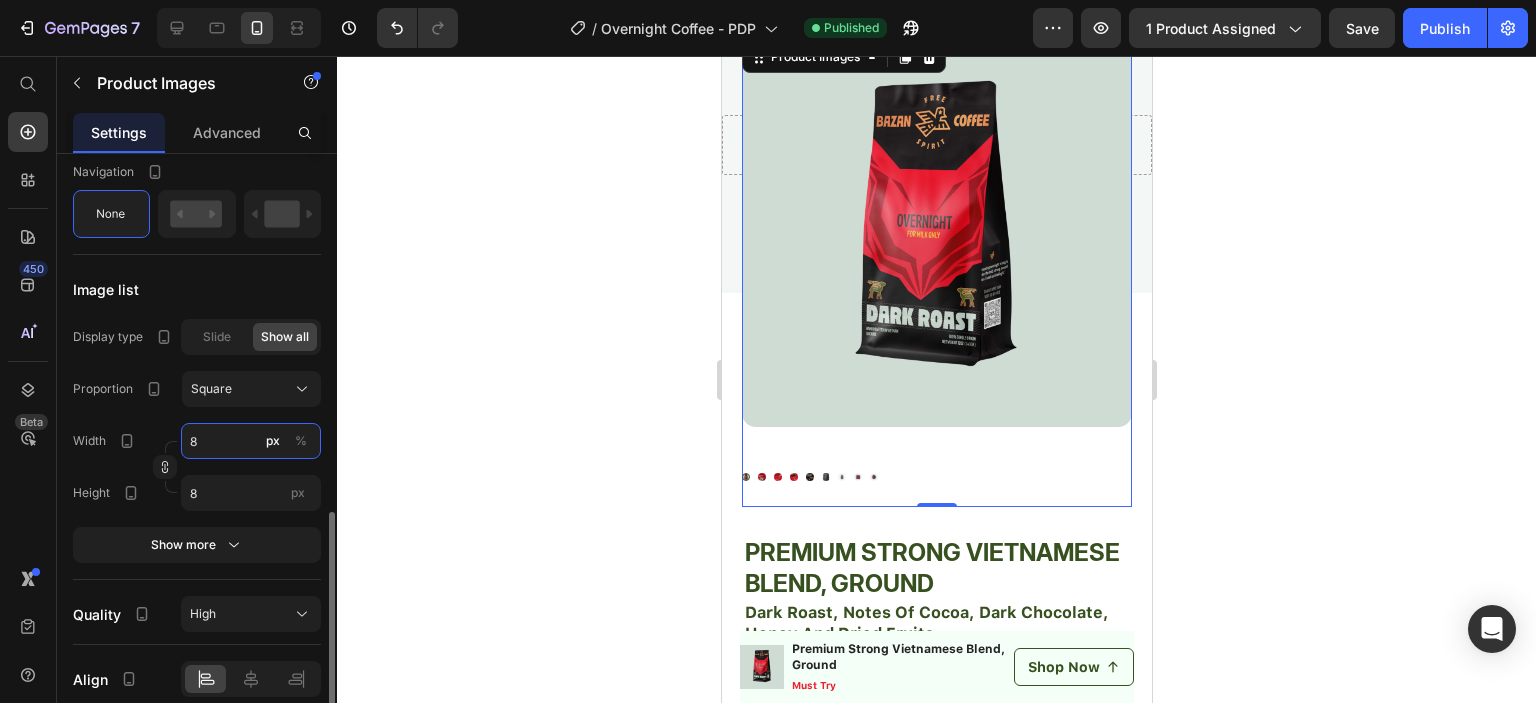 click on "8" at bounding box center [251, 441] 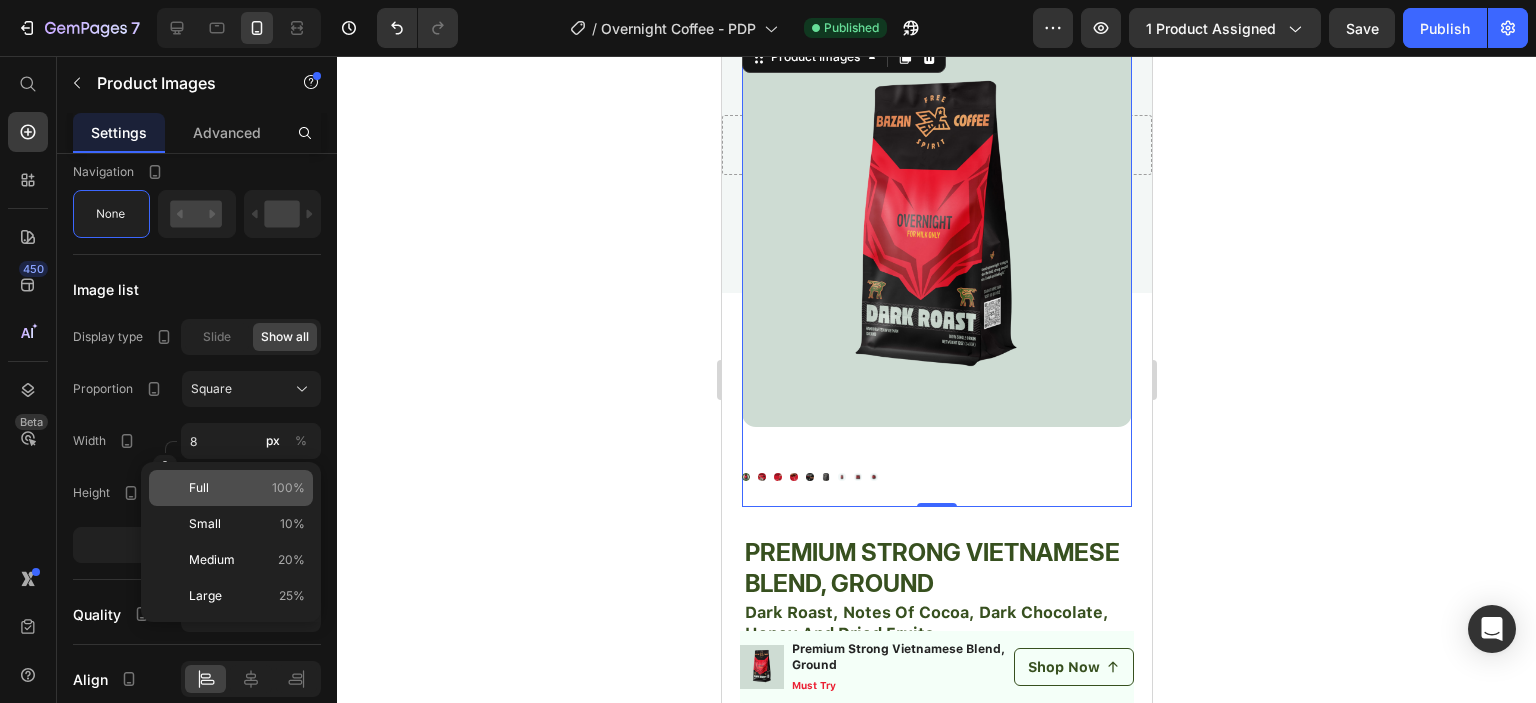 drag, startPoint x: 297, startPoint y: 438, endPoint x: 268, endPoint y: 473, distance: 45.453274 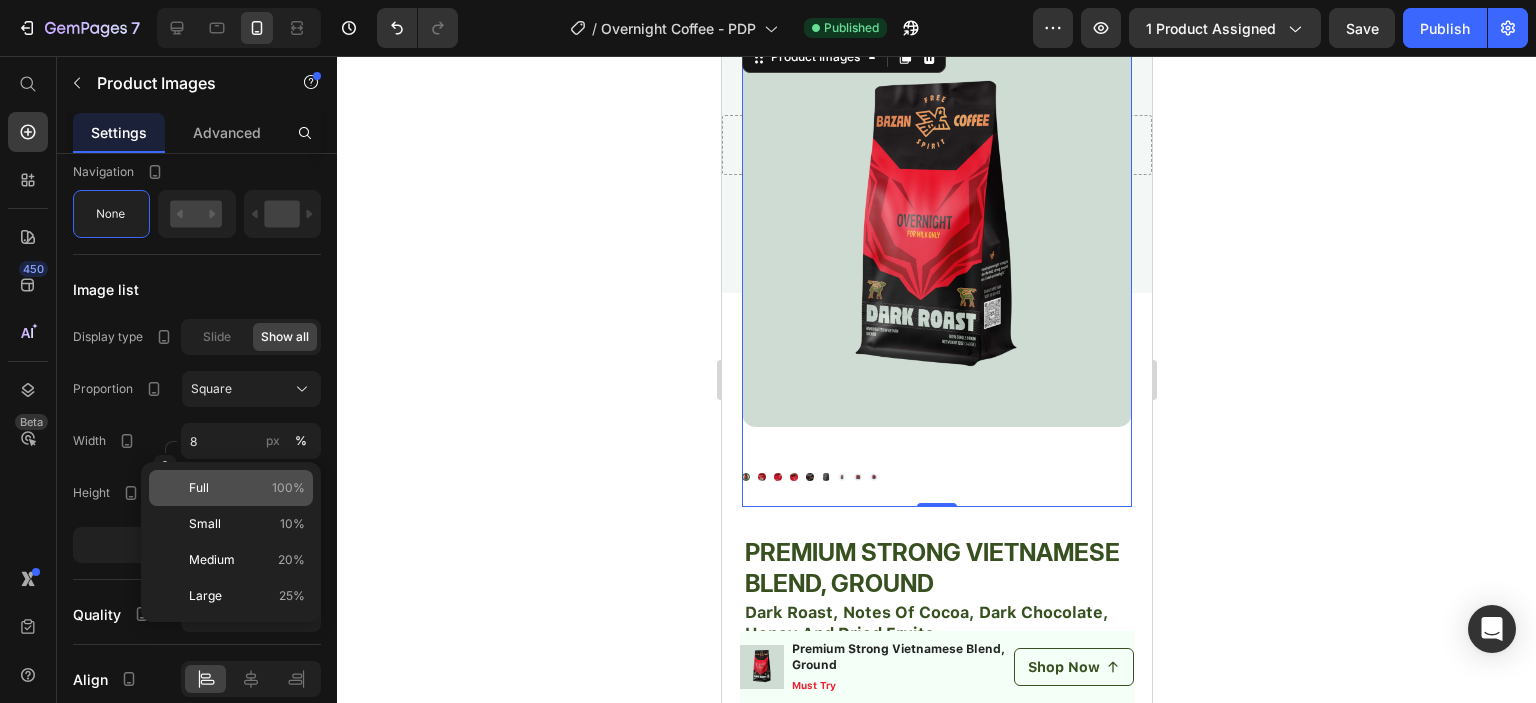 type 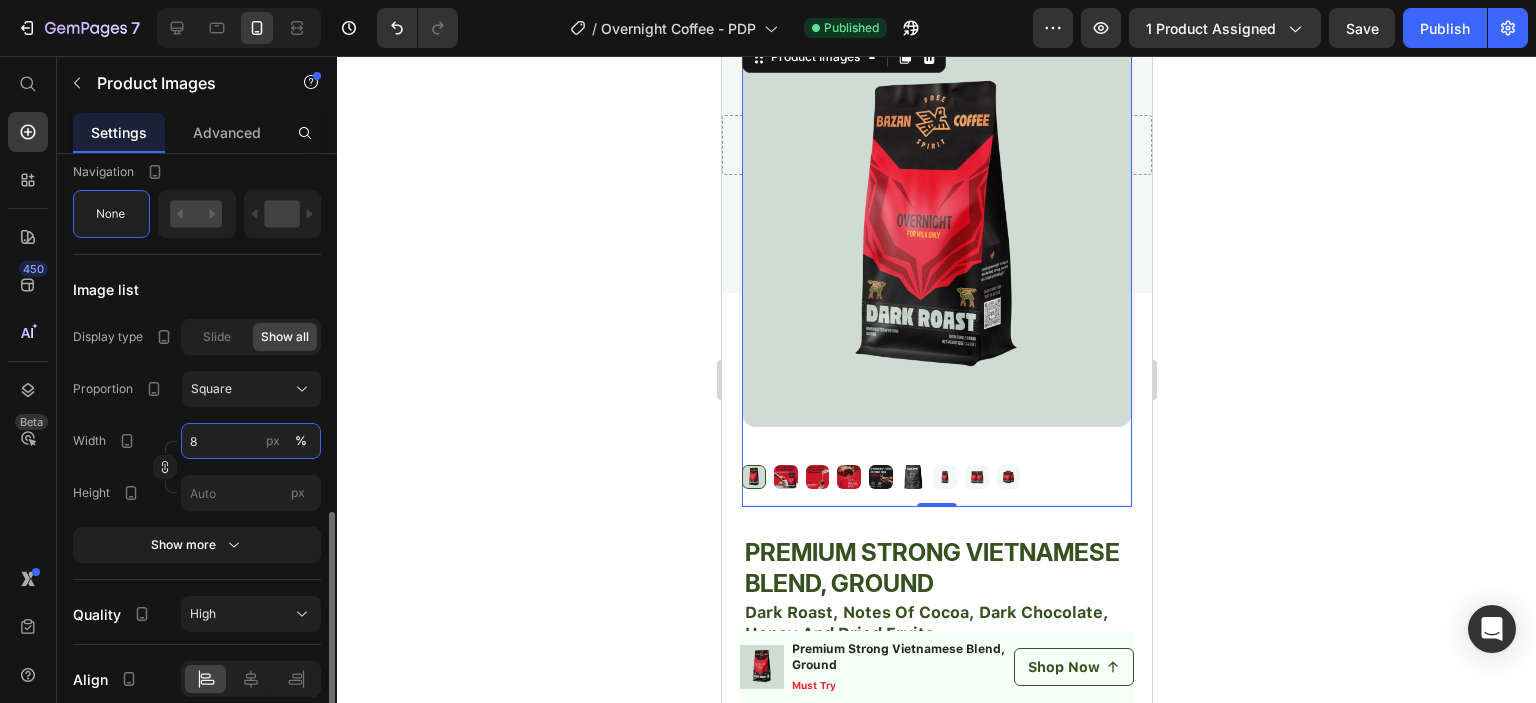 click on "8" at bounding box center (251, 441) 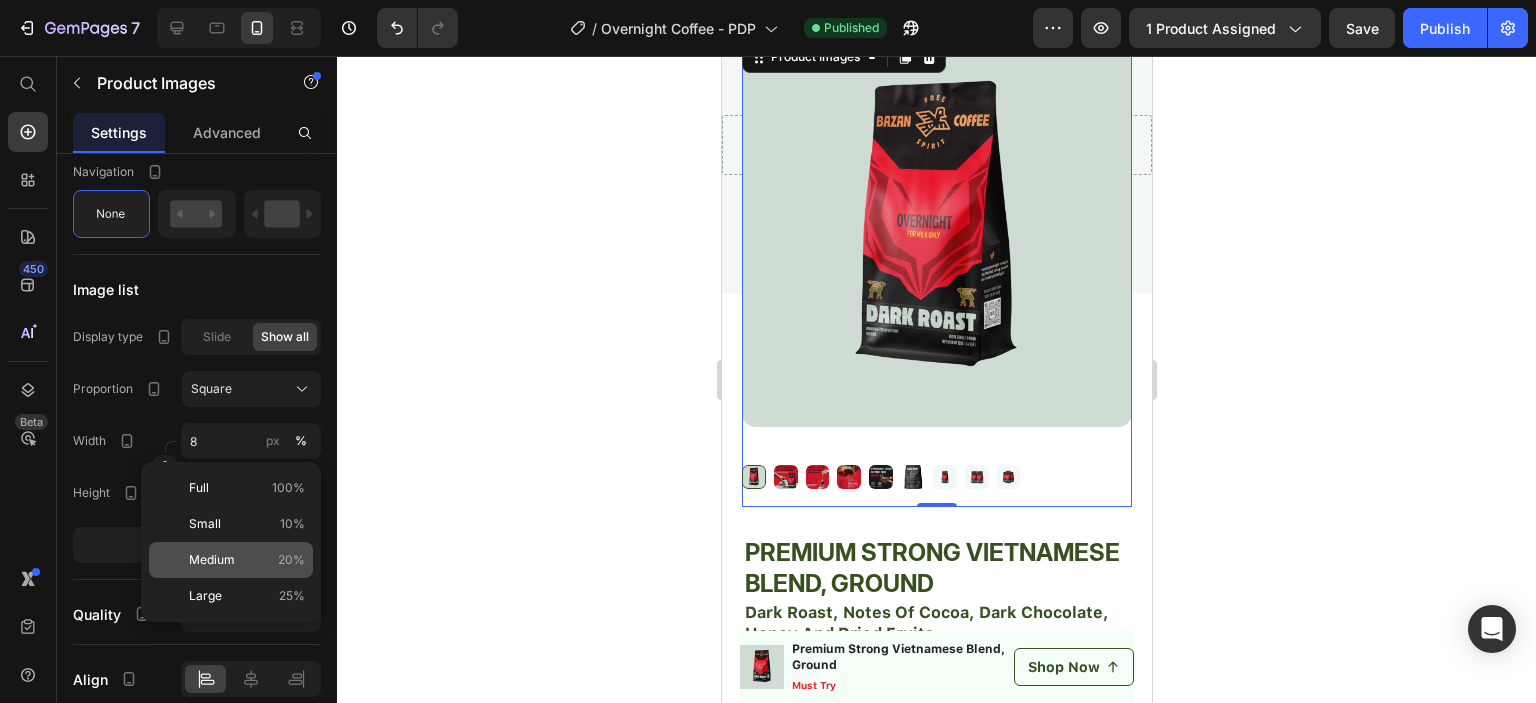 type on "20" 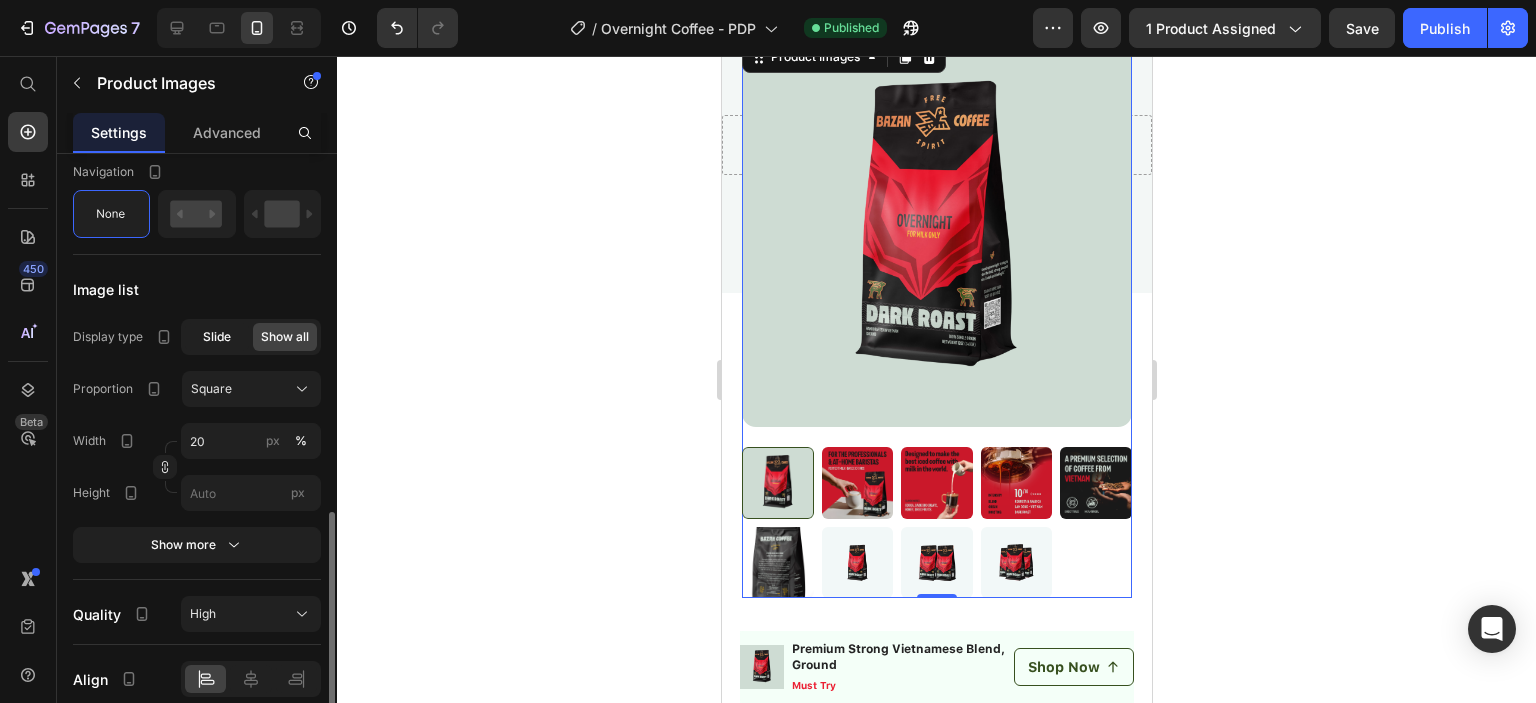 click on "Slide" 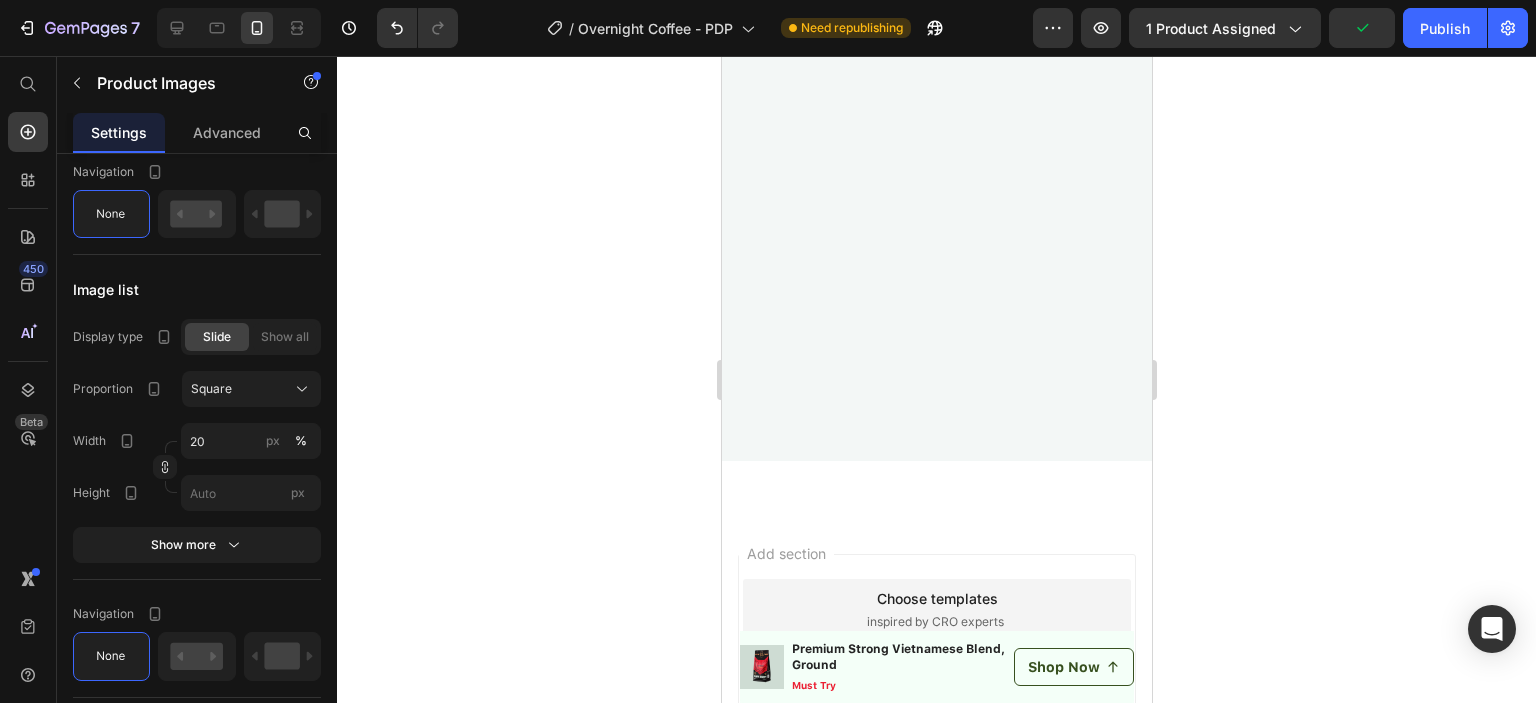 scroll, scrollTop: 6500, scrollLeft: 0, axis: vertical 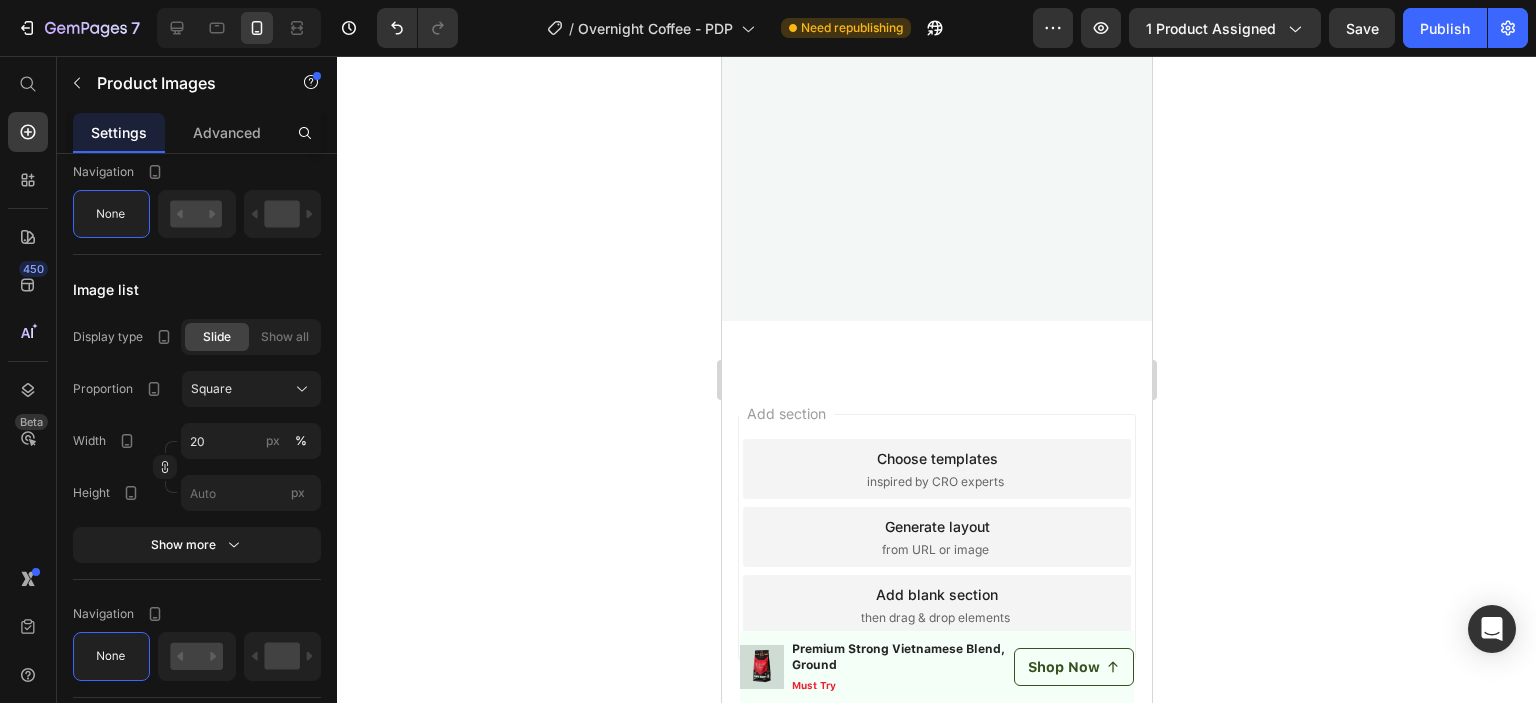 click at bounding box center (936, -2081) 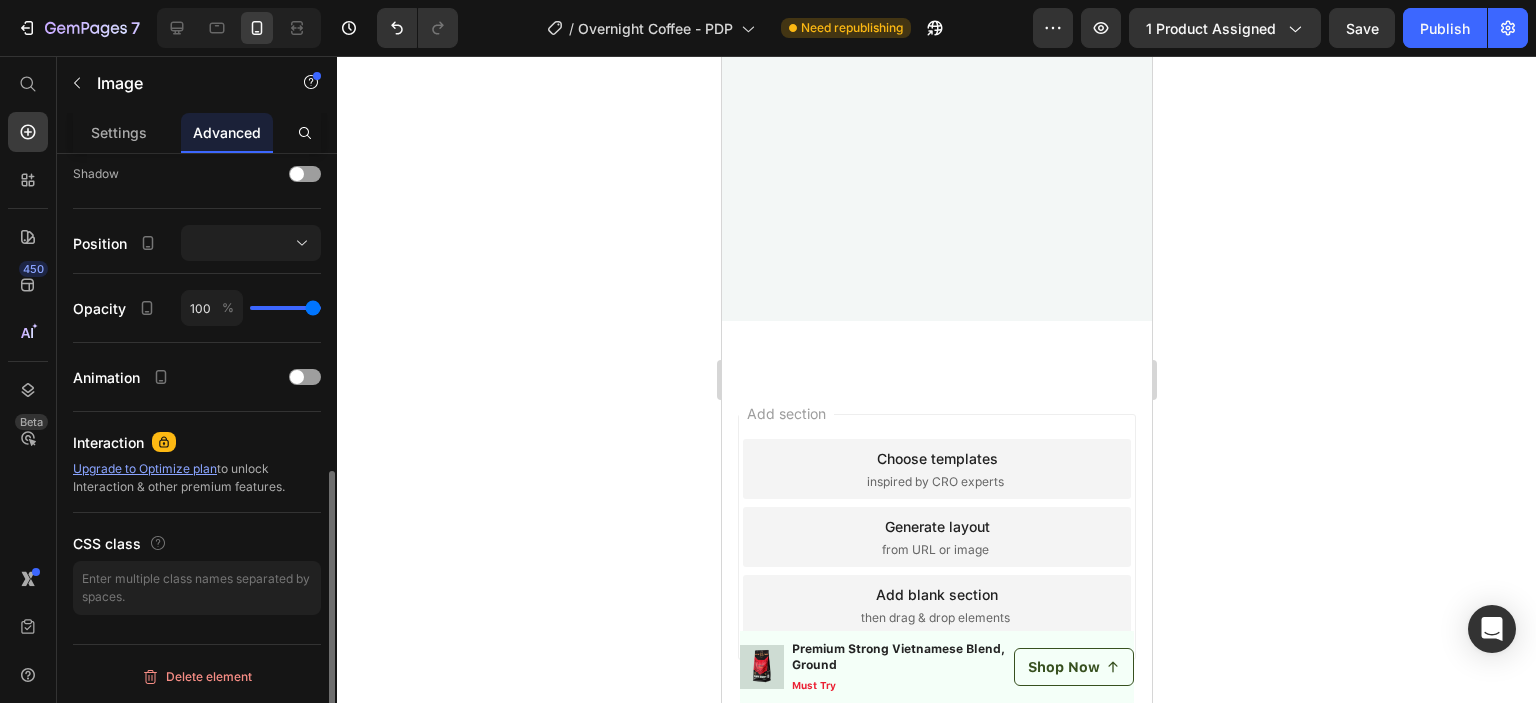 scroll, scrollTop: 0, scrollLeft: 0, axis: both 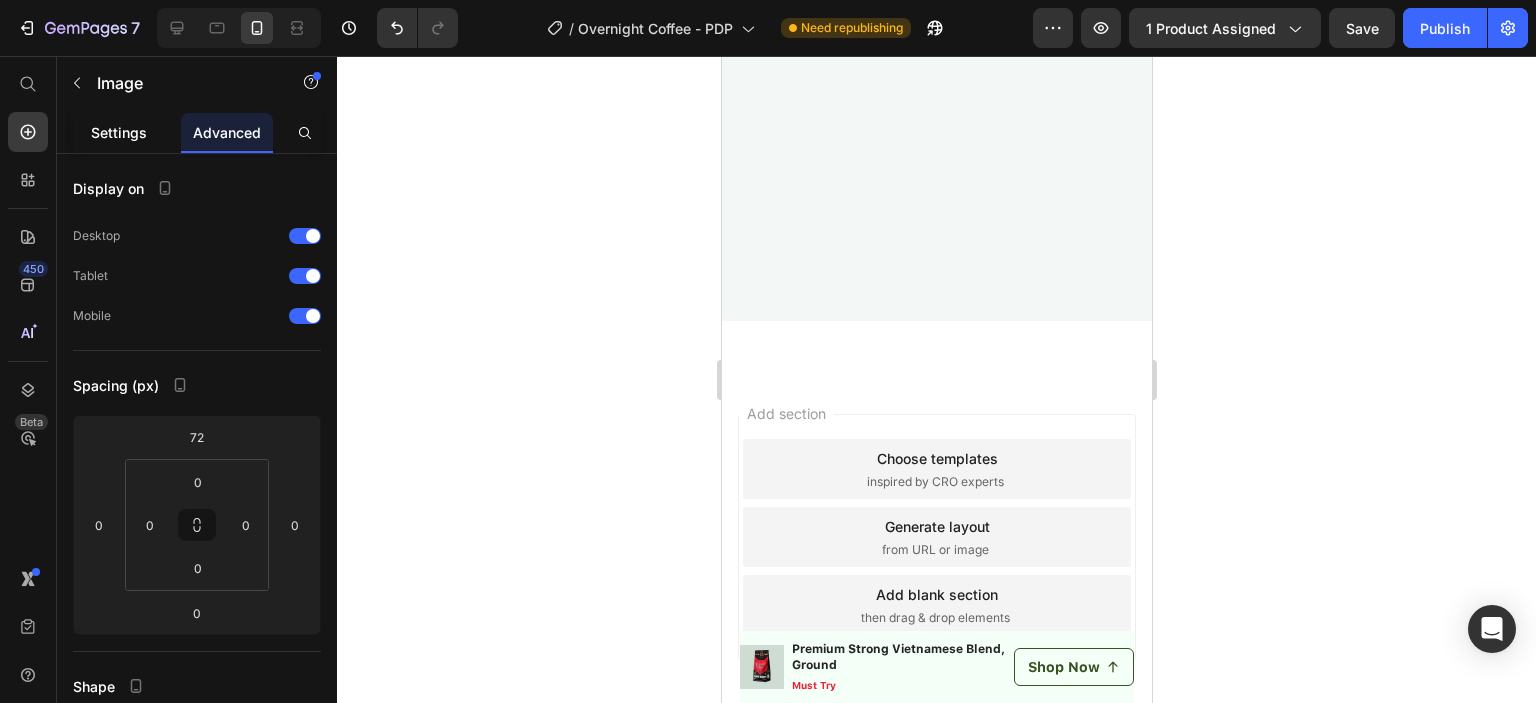 click on "Settings" at bounding box center [119, 132] 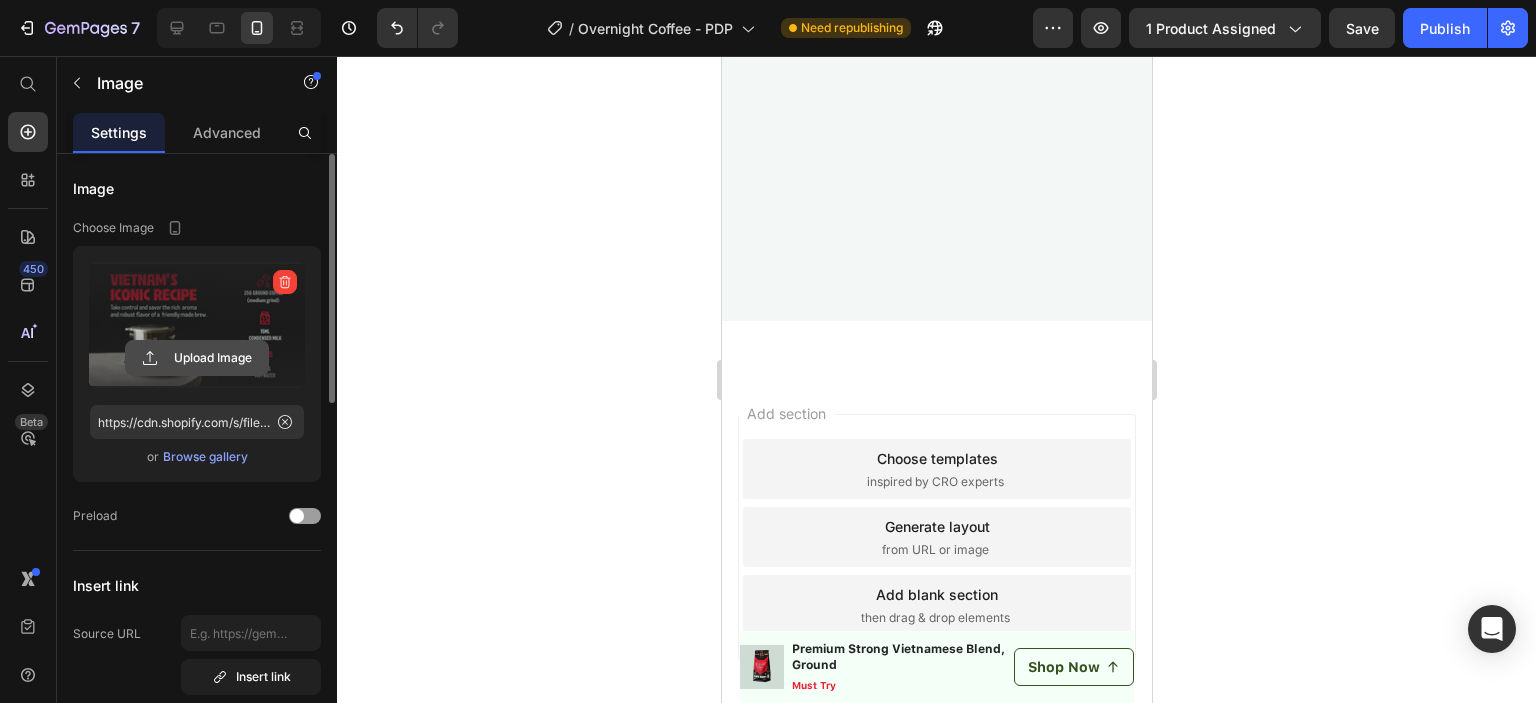 click 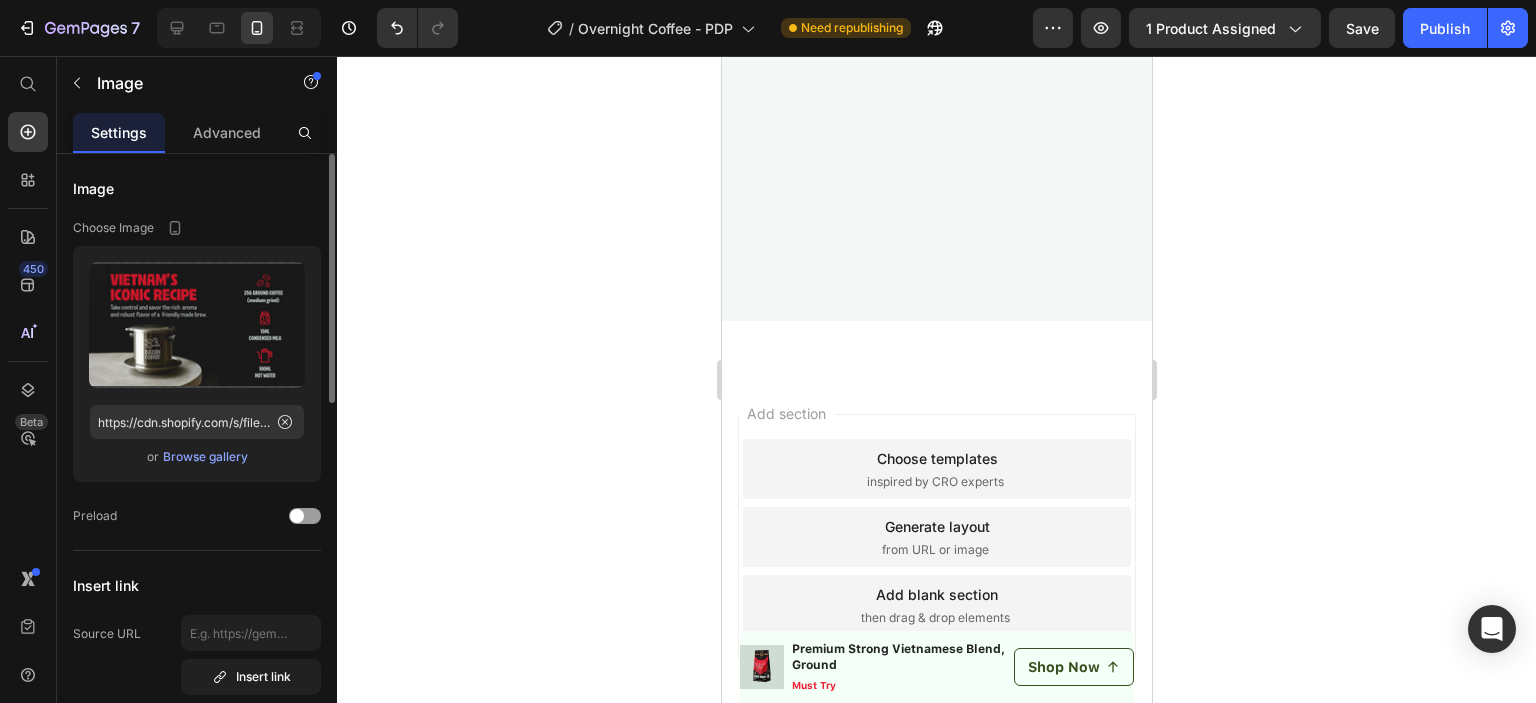 click on "Browse gallery" at bounding box center (205, 457) 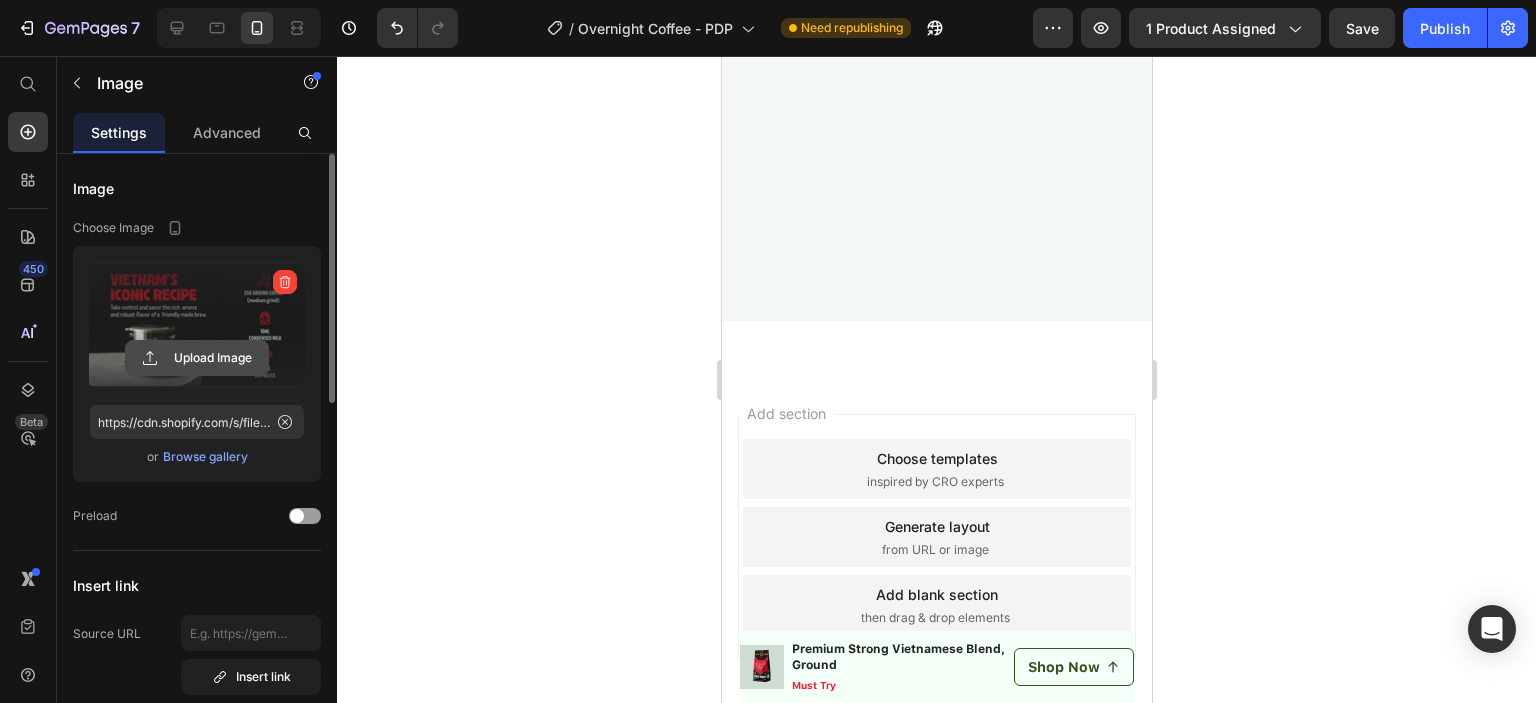 click 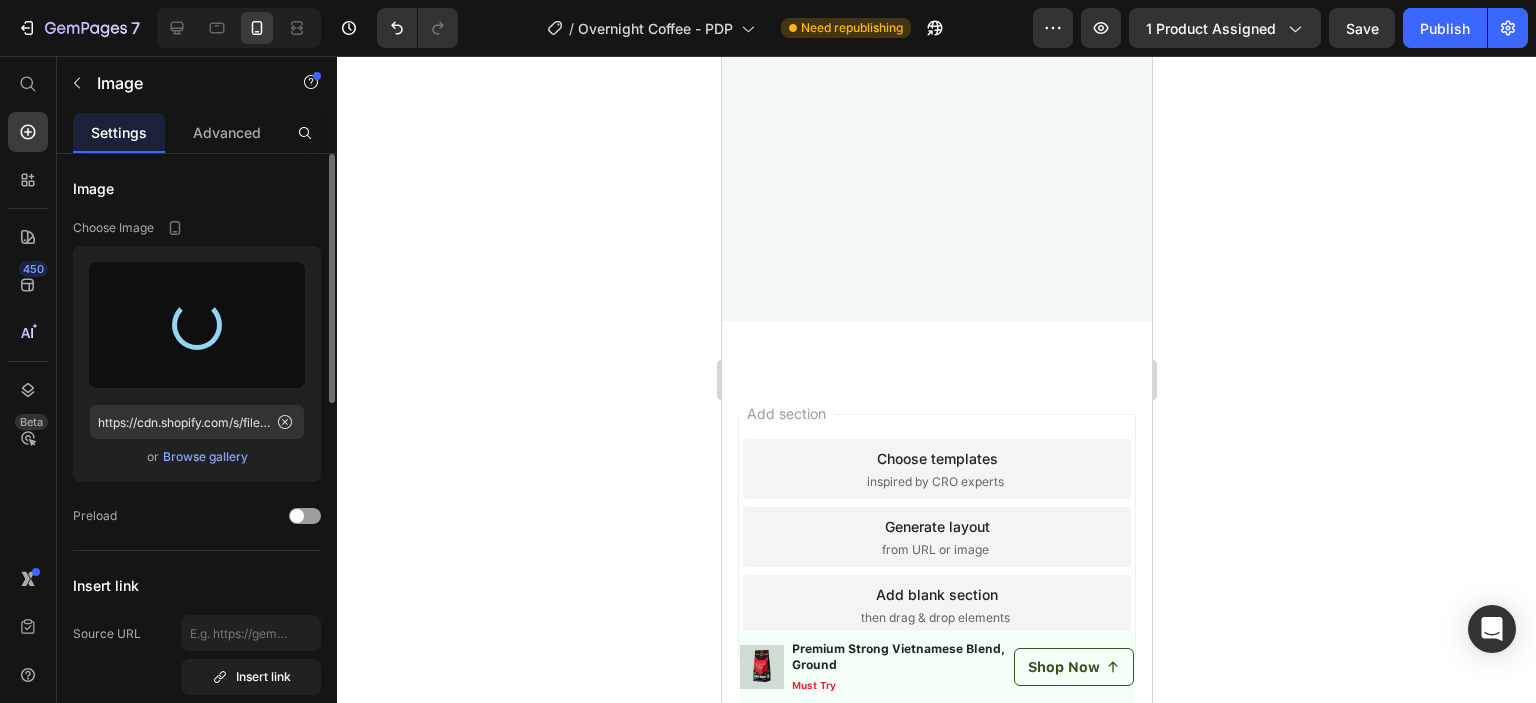 type on "https://cdn.shopify.com/s/files/1/0552/2672/8559/files/gempages_543191436674204580-5a697ec4-2d28-4655-9e47-49e476c9b8e6.png" 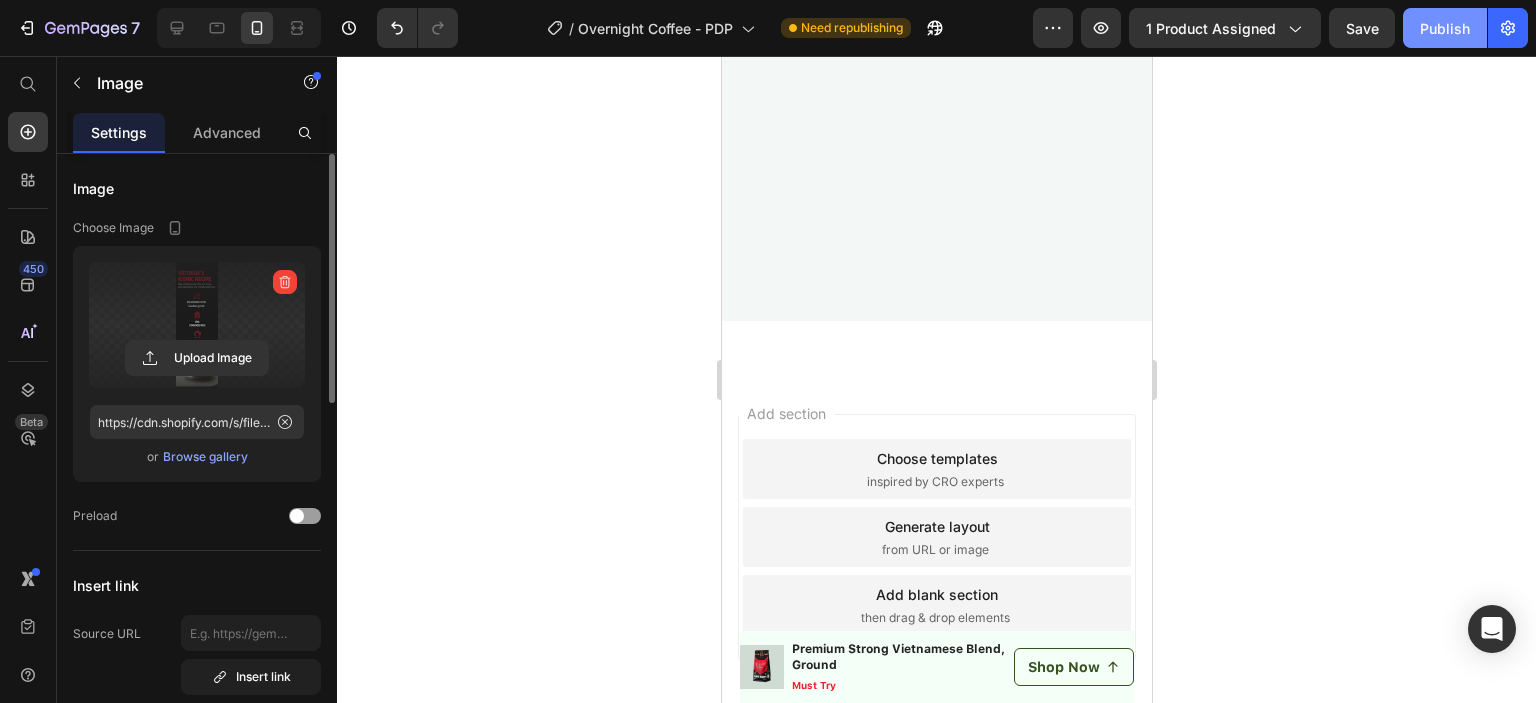 click on "Publish" at bounding box center (1445, 28) 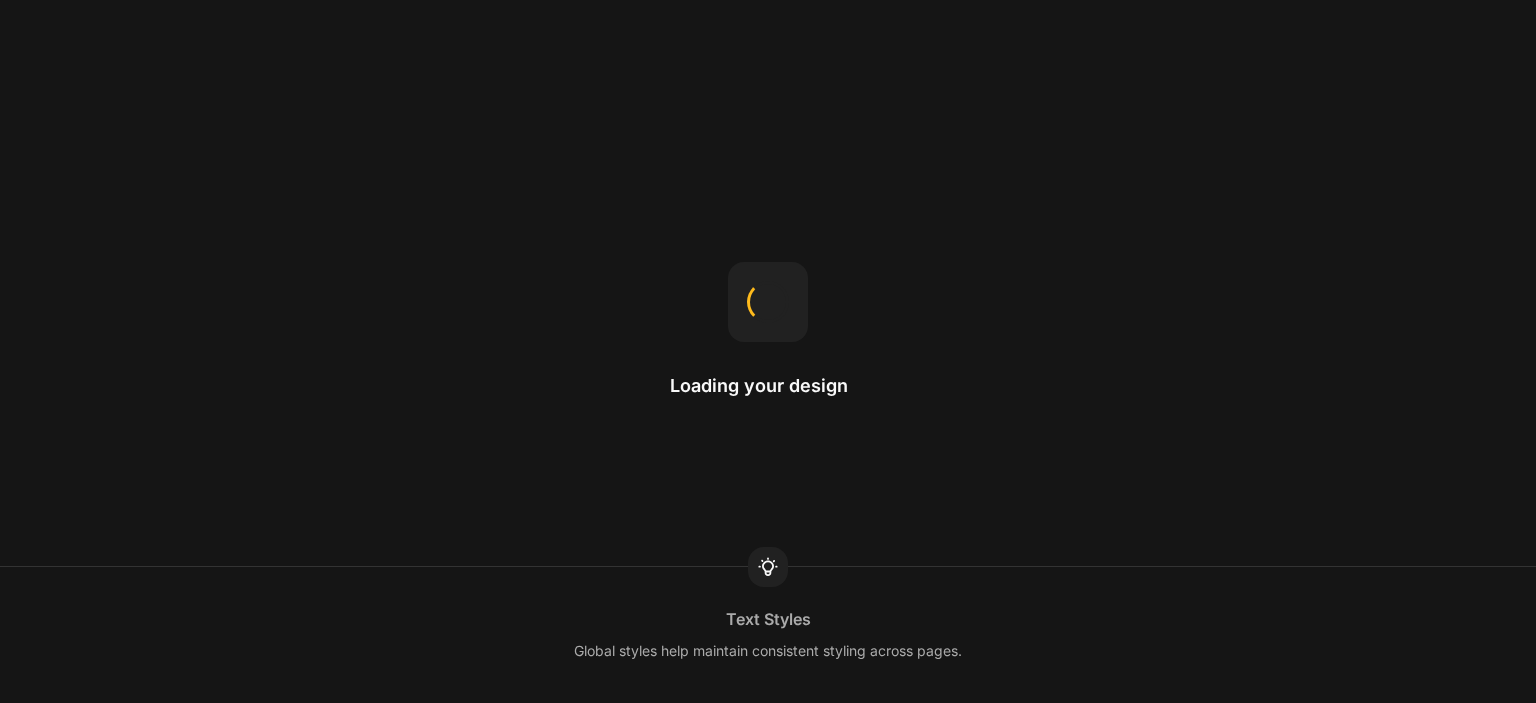 scroll, scrollTop: 0, scrollLeft: 0, axis: both 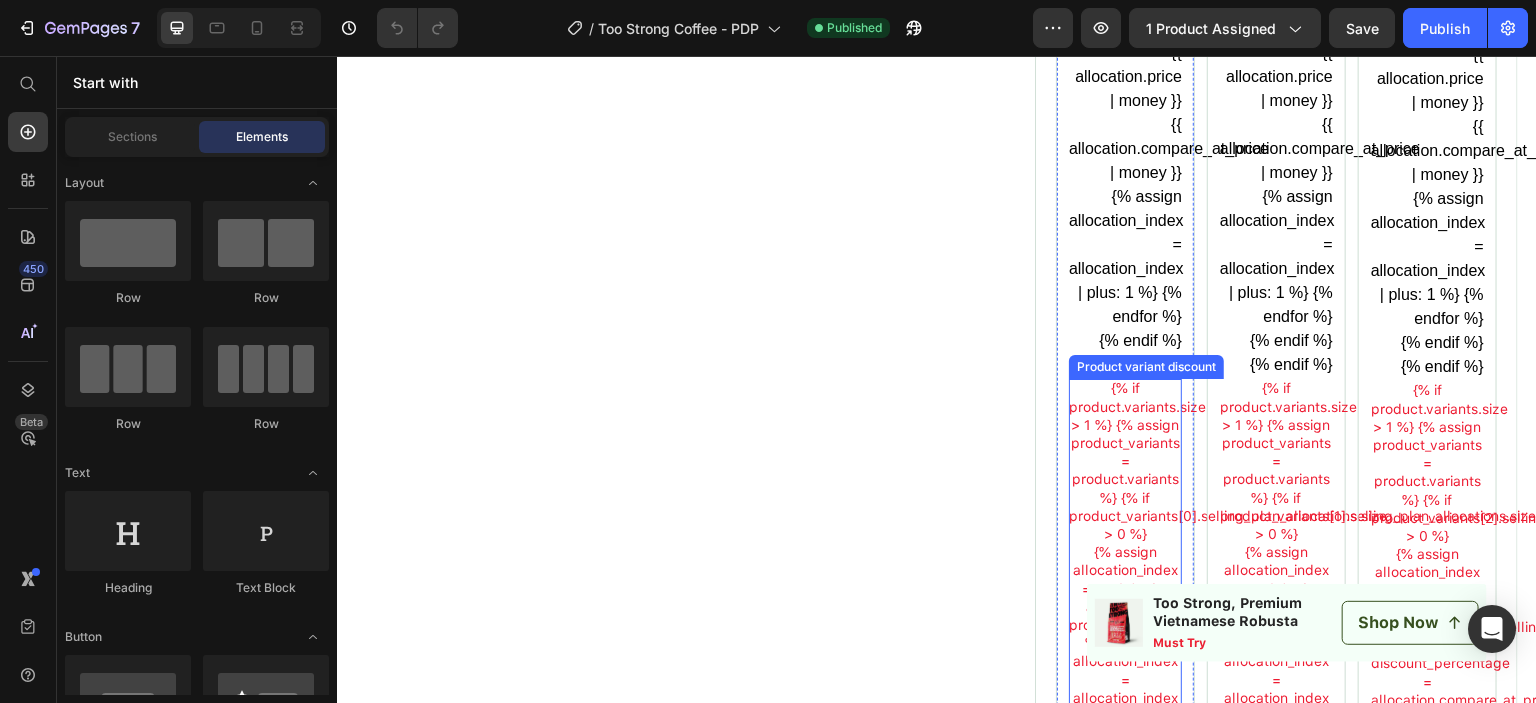 click on "{% if product.variants.size > 1 %}
{% assign product_variants = product.variants %}
{% if product_variants[0].selling_plan_allocations.size > 0 %}
{% assign allocation_index = 0 %}
{% for allocation in product_variants[0].selling_plan_allocations %}
Save {{allocation.compare_at_price | minus: allocation.price | times: 100 | divided_by: allocation.compare_at_price | round }}%
{% assign allocation_index = allocation_index | plus: 1 %}
{% endfor %}
{% endif %}
{% endif %}" at bounding box center (1125, 579) 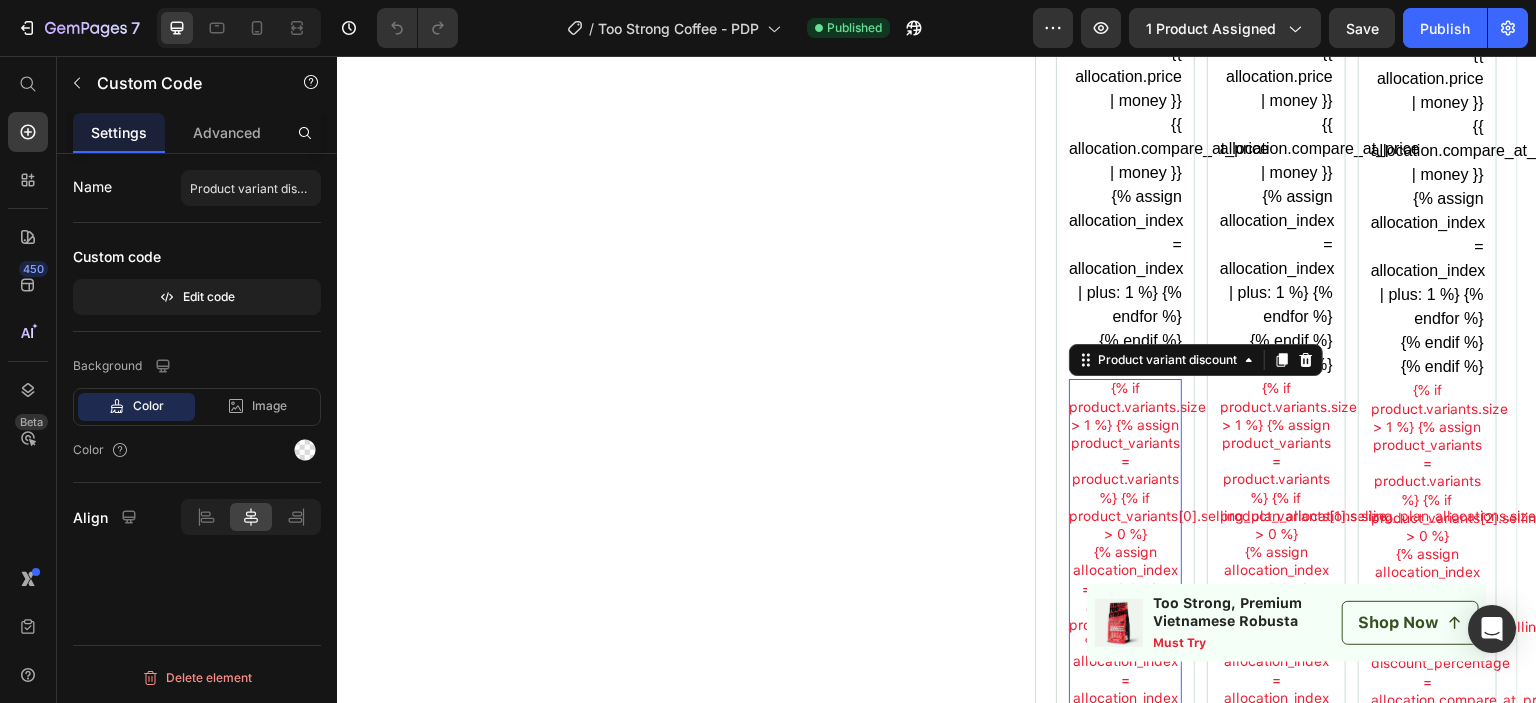 click on "{% if product.variants.size > 1 %}
{% assign product_variants = product.variants %}
{% if product_variants[0].selling_plan_allocations.size > 0 %}
{% assign allocation_index = 0 %}
{% for allocation in product_variants[0].selling_plan_allocations %}
Save {{allocation.compare_at_price | minus: allocation.price | times: 100 | divided_by: allocation.compare_at_price | round }}%
{% assign allocation_index = allocation_index | plus: 1 %}
{% endfor %}
{% endif %}
{% endif %}" at bounding box center (1125, 579) 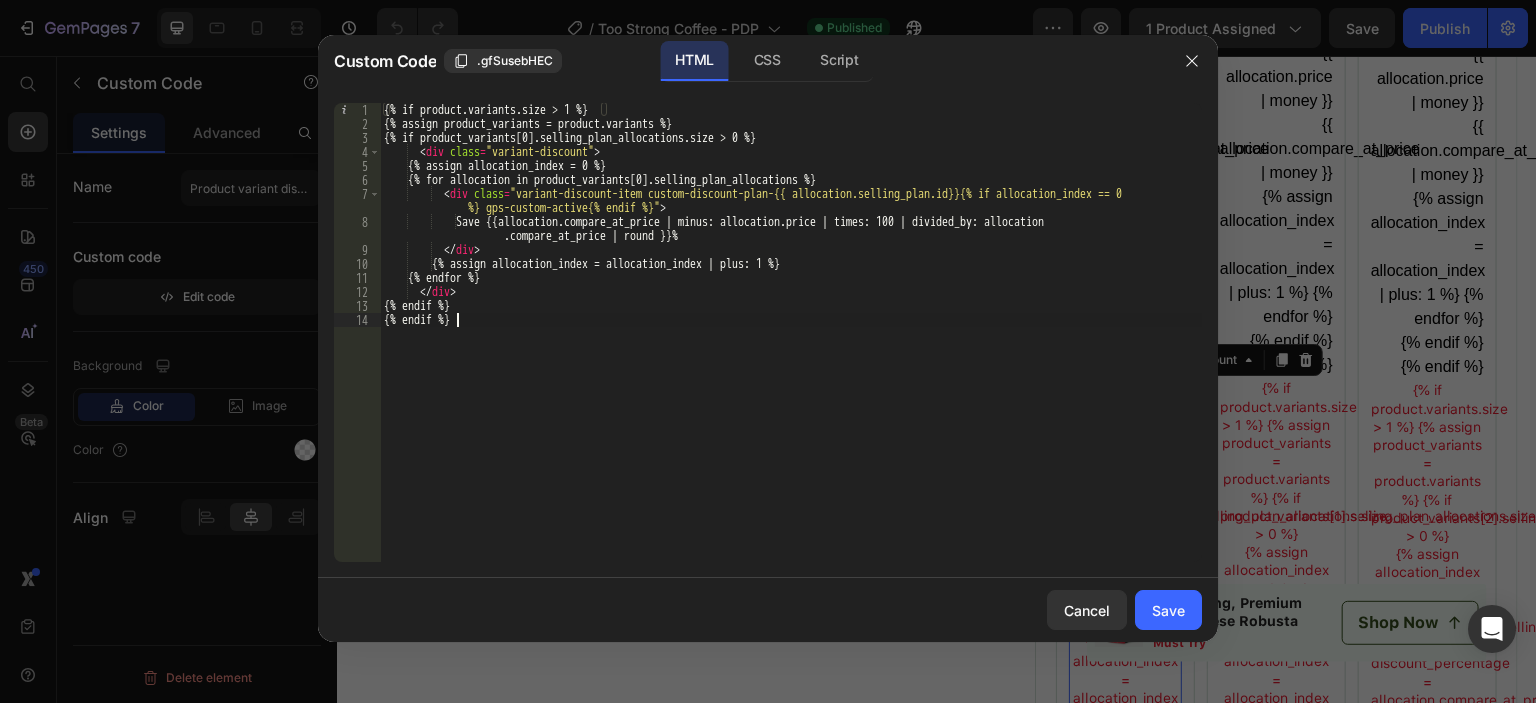 click on "{% if product.variants.size > 1 %} {% assign product_variants = product.variants %}     {% if product_variants[0].selling_plan_allocations.size > 0 %}         < div   class = "variant-discount" >          {% assign allocation_index = 0 %}          {% for allocation in product_variants[0].selling_plan_allocations %}              < div   class = "variant-discount-item custom-discount-plan-{{ allocation.selling_plan.id}}{% if allocation_index == 0                 %} gps-custom-active{% endif %}" >                    Save {{allocation.compare_at_price | minus: allocation.price | times: 100 | divided_by: allocation                      .compare_at_price | round }}%                </ div >             {% assign allocation_index = allocation_index | plus: 1 %}          {% endfor %}         </ div >     {% endif %} {% endif %}" at bounding box center [791, 346] 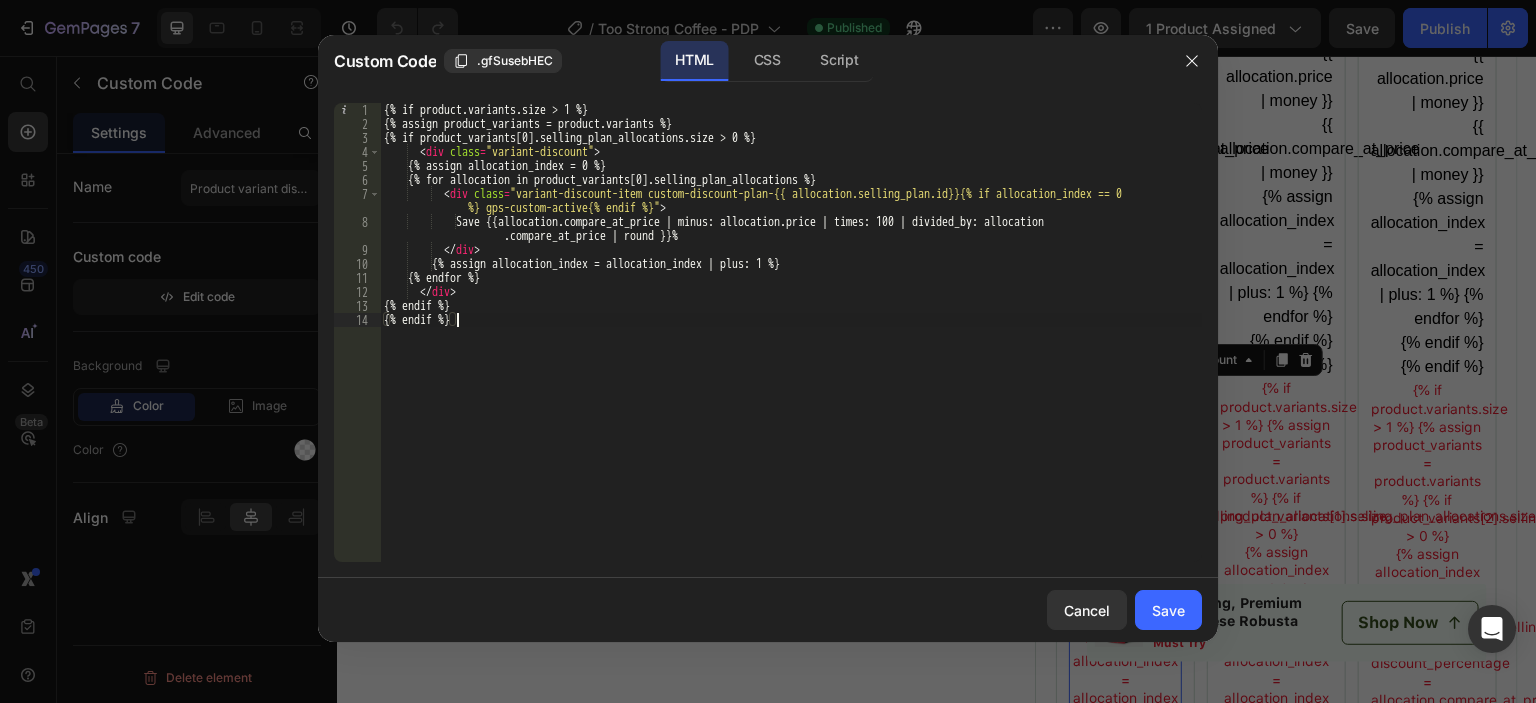 type on "{% endif %}
{% endif %}" 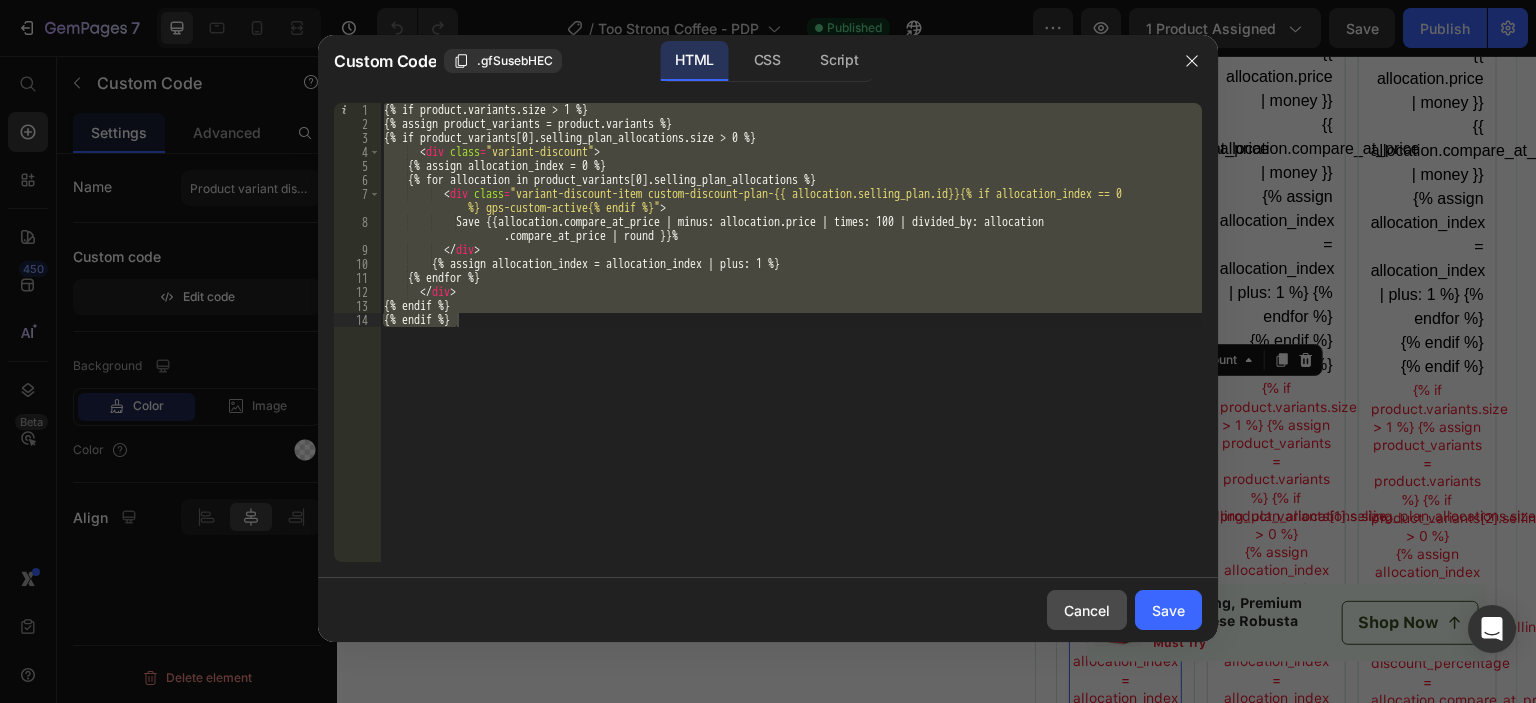 click on "Cancel" 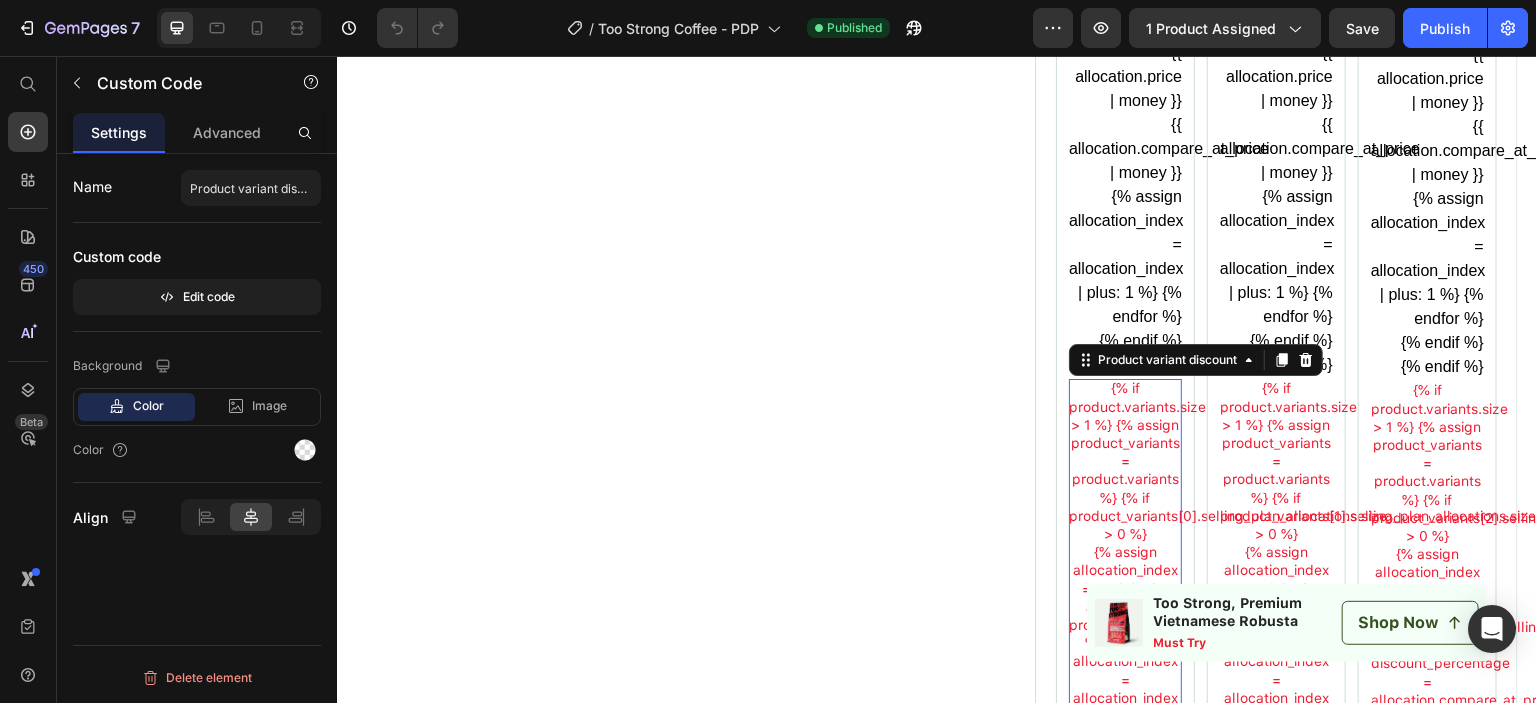click on "{% if product.variants.size > 1 %}
{% assign product_variants = product.variants %}
{% if product_variants[0].selling_plan_allocations.size > 0 %}
{% assign allocation_index = 0 %}
{% for allocation in product_variants[0].selling_plan_allocations %}
Save {{allocation.compare_at_price | minus: allocation.price | times: 100 | divided_by: allocation.compare_at_price | round }}%
{% assign allocation_index = allocation_index | plus: 1 %}
{% endfor %}
{% endif %}
{% endif %}" at bounding box center [1125, 579] 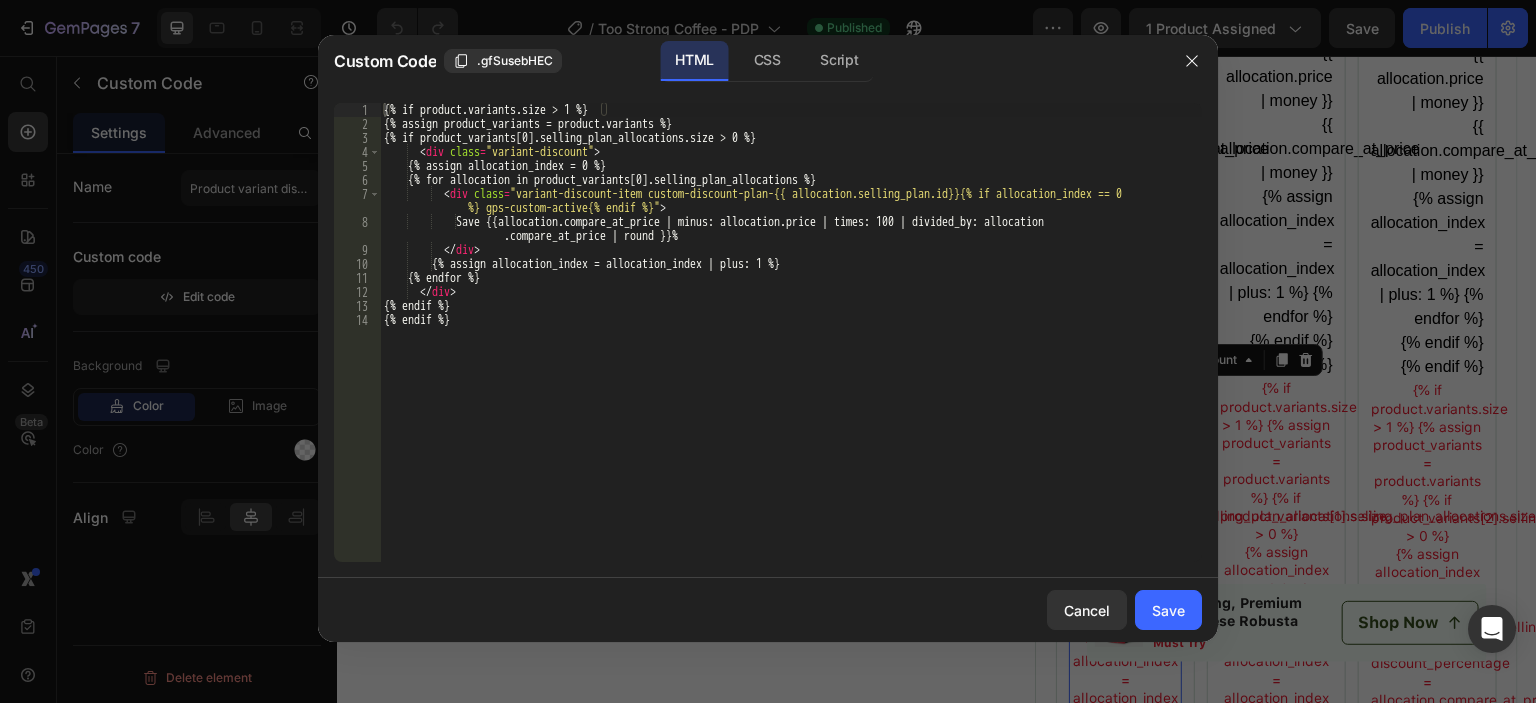 click on "{% if product.variants.size > 1 %} {% assign product_variants = product.variants %}     {% if product_variants[0].selling_plan_allocations.size > 0 %}         < div   class = "variant-discount" >          {% assign allocation_index = 0 %}          {% for allocation in product_variants[0].selling_plan_allocations %}              < div   class = "variant-discount-item custom-discount-plan-{{ allocation.selling_plan.id}}{% if allocation_index == 0                 %} gps-custom-active{% endif %}" >                    Save {{allocation.compare_at_price | minus: allocation.price | times: 100 | divided_by: allocation                      .compare_at_price | round }}%                </ div >             {% assign allocation_index = allocation_index | plus: 1 %}          {% endfor %}         </ div >     {% endif %} {% endif %}" at bounding box center (791, 346) 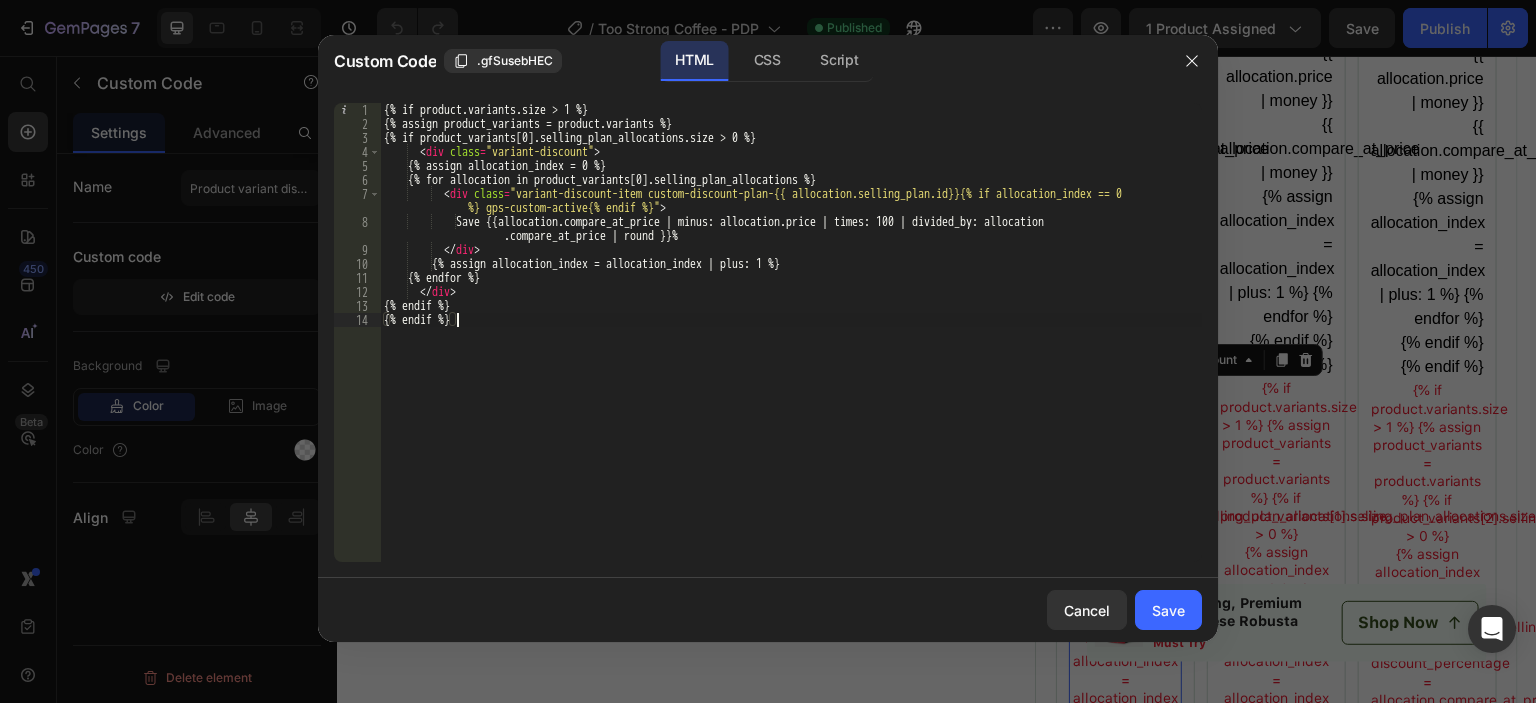 type on "{% endif %}
{% endif %}" 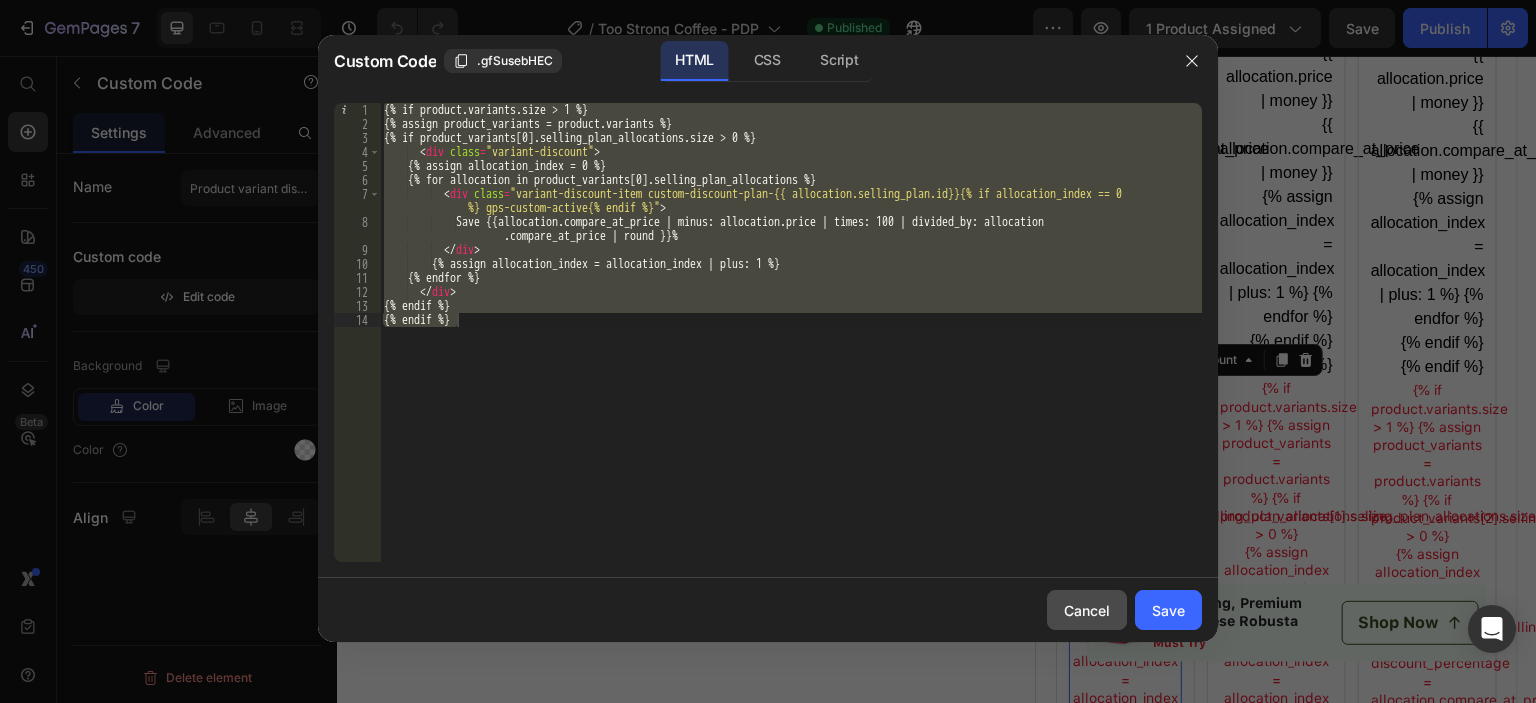 drag, startPoint x: 1100, startPoint y: 614, endPoint x: 764, endPoint y: 557, distance: 340.80054 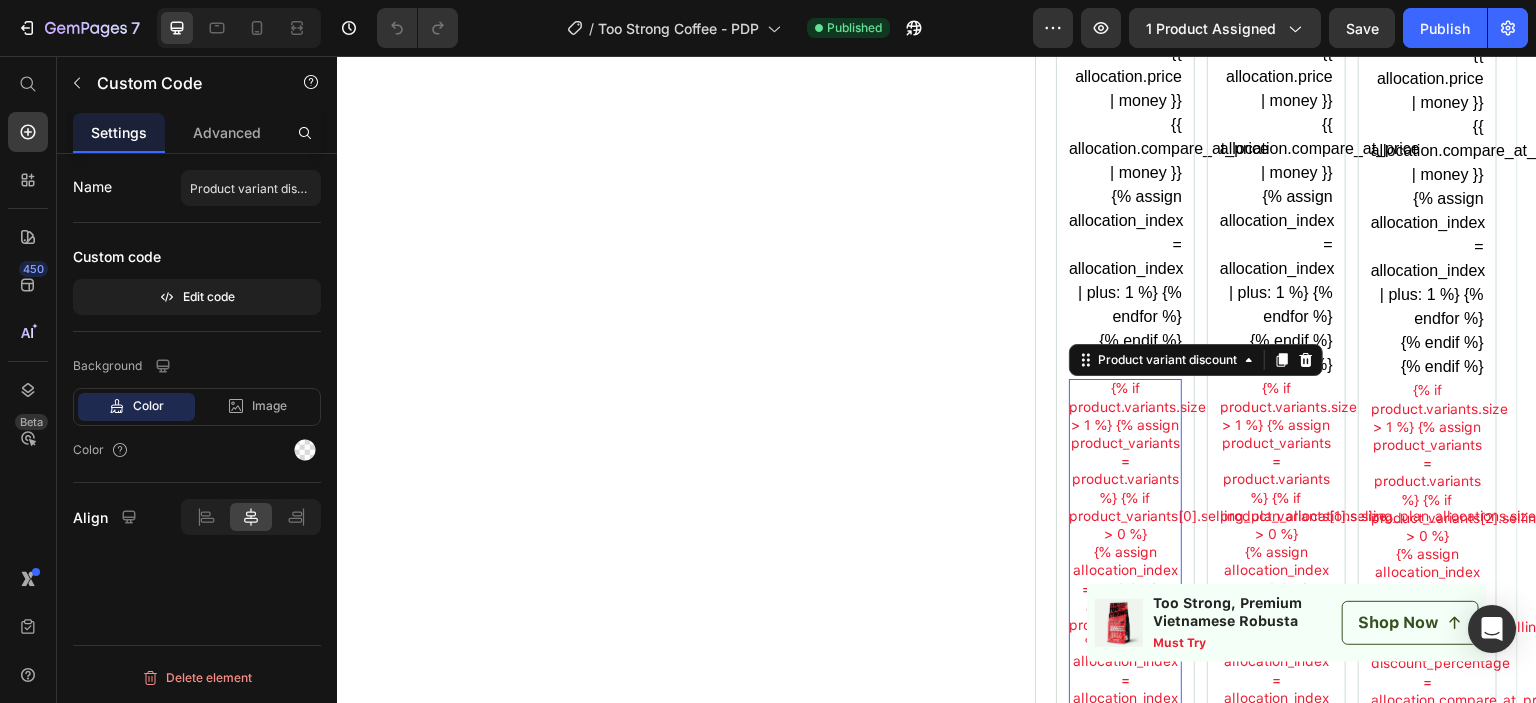 click on "{% if product.variants.size > 1 %}
{% assign product_variants = product.variants %}
{% if product_variants[0].selling_plan_allocations.size > 0 %}
{% assign allocation_index = 0 %}
{% for allocation in product_variants[0].selling_plan_allocations %}
Save {{allocation.compare_at_price | minus: allocation.price | times: 100 | divided_by: allocation.compare_at_price | round }}%
{% assign allocation_index = allocation_index | plus: 1 %}
{% endfor %}
{% endif %}
{% endif %}" at bounding box center [1125, 579] 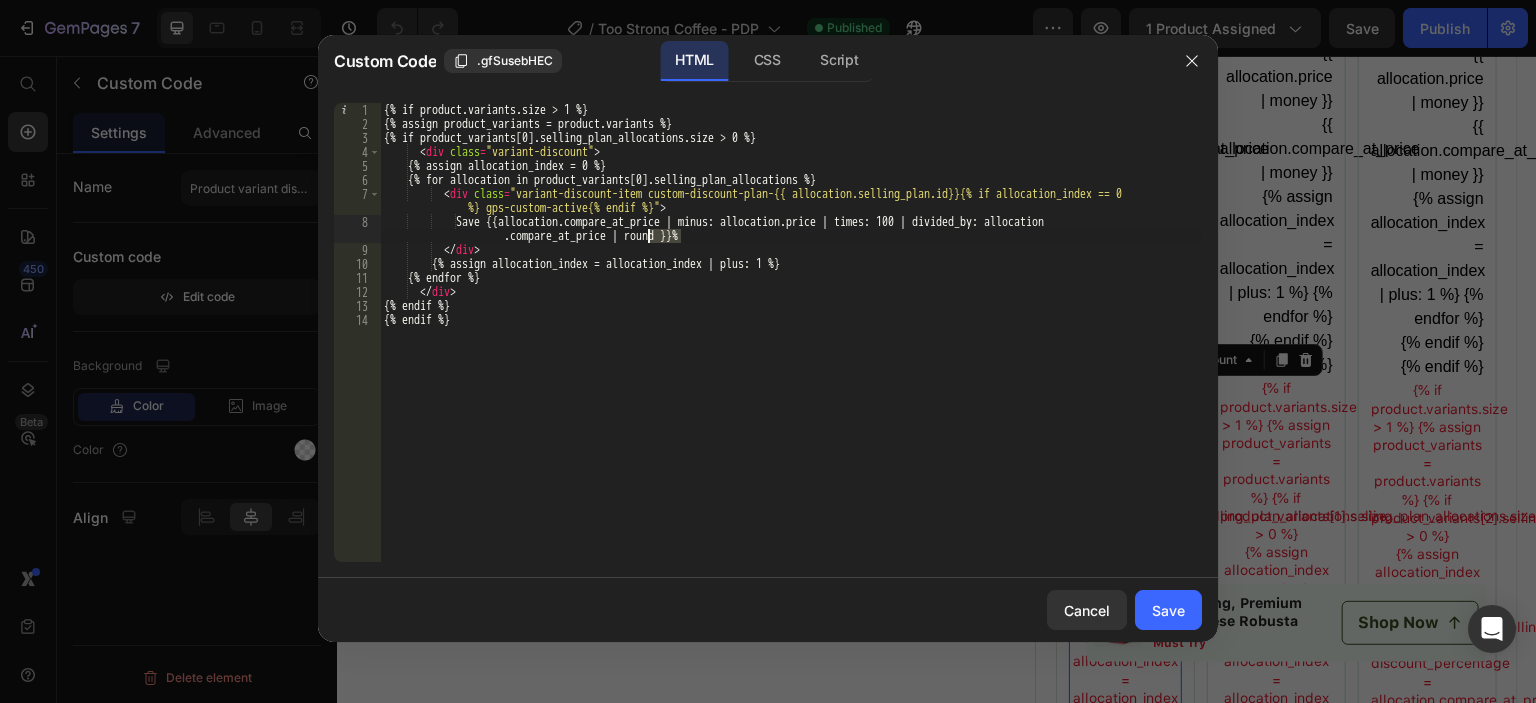 drag, startPoint x: 682, startPoint y: 235, endPoint x: 648, endPoint y: 237, distance: 34.058773 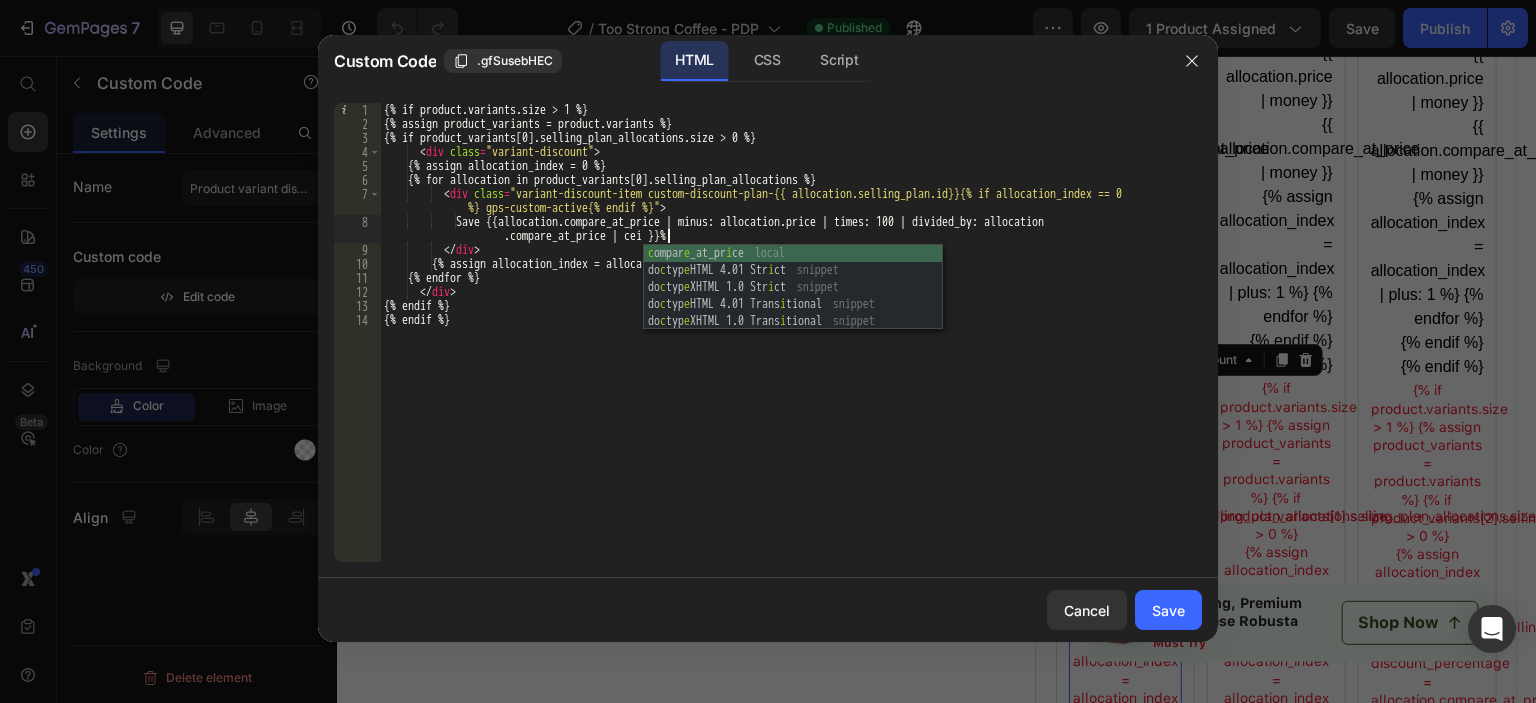scroll, scrollTop: 0, scrollLeft: 76, axis: horizontal 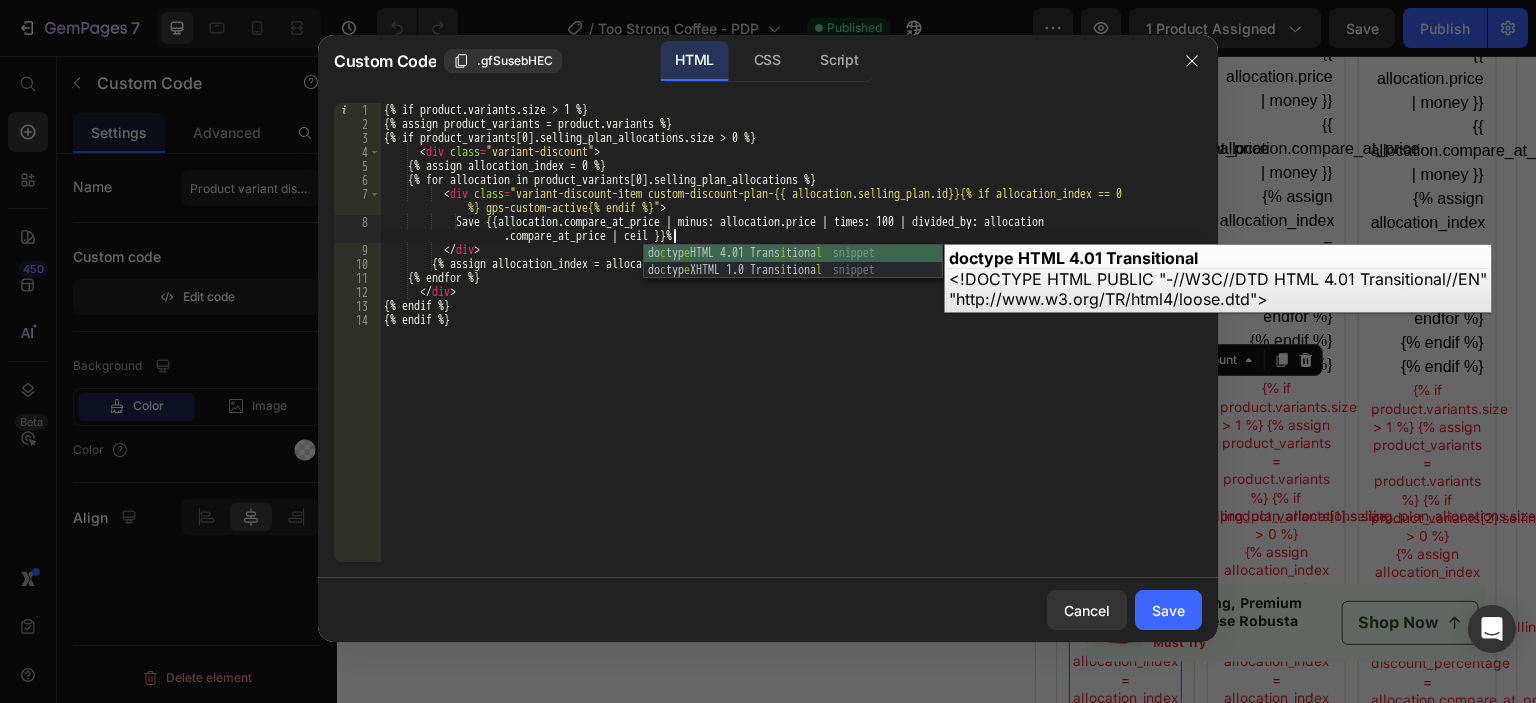click on "{% if product.variants.size > 1 %} {% assign product_variants = product.variants %}     {% if product_variants[0].selling_plan_allocations.size > 0 %}         < div   class = "variant-discount" >          {% assign allocation_index = 0 %}          {% for allocation in product_variants[0].selling_plan_allocations %}              < div   class = "variant-discount-item custom-discount-plan-{{ allocation.selling_plan.id}}{% if allocation_index == 0  %} gps-custom-active{% endif %}" >                    Save {{allocation.compare_at_price | minus: allocation.price | times: 100 | divided_by: allocation.compare_at_price | ceil }}%                </div>             {% assign allocation_index = allocation_index | plus: 1 %}          {% endfor %}         </div>     {% endif %} {% endif %}" at bounding box center [791, 346] 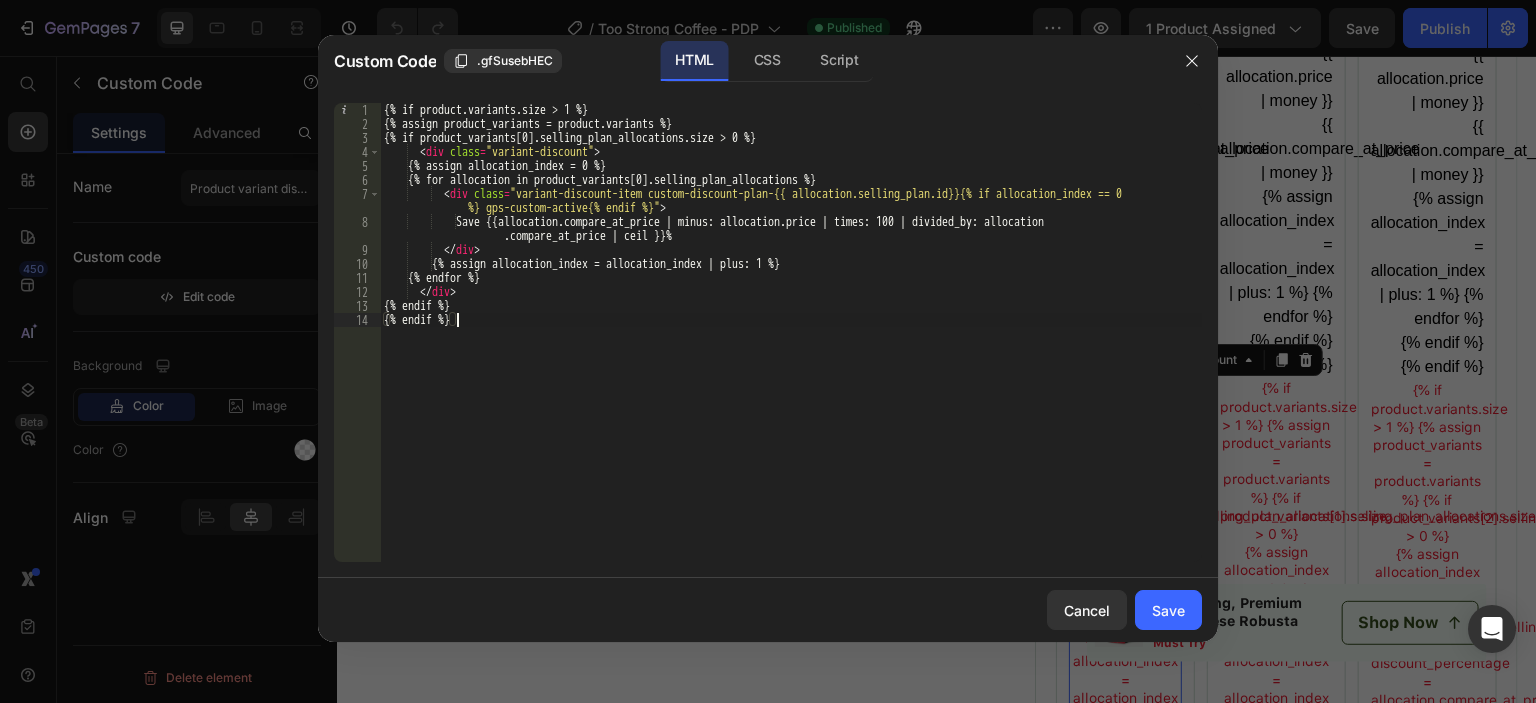 scroll, scrollTop: 0, scrollLeft: 4, axis: horizontal 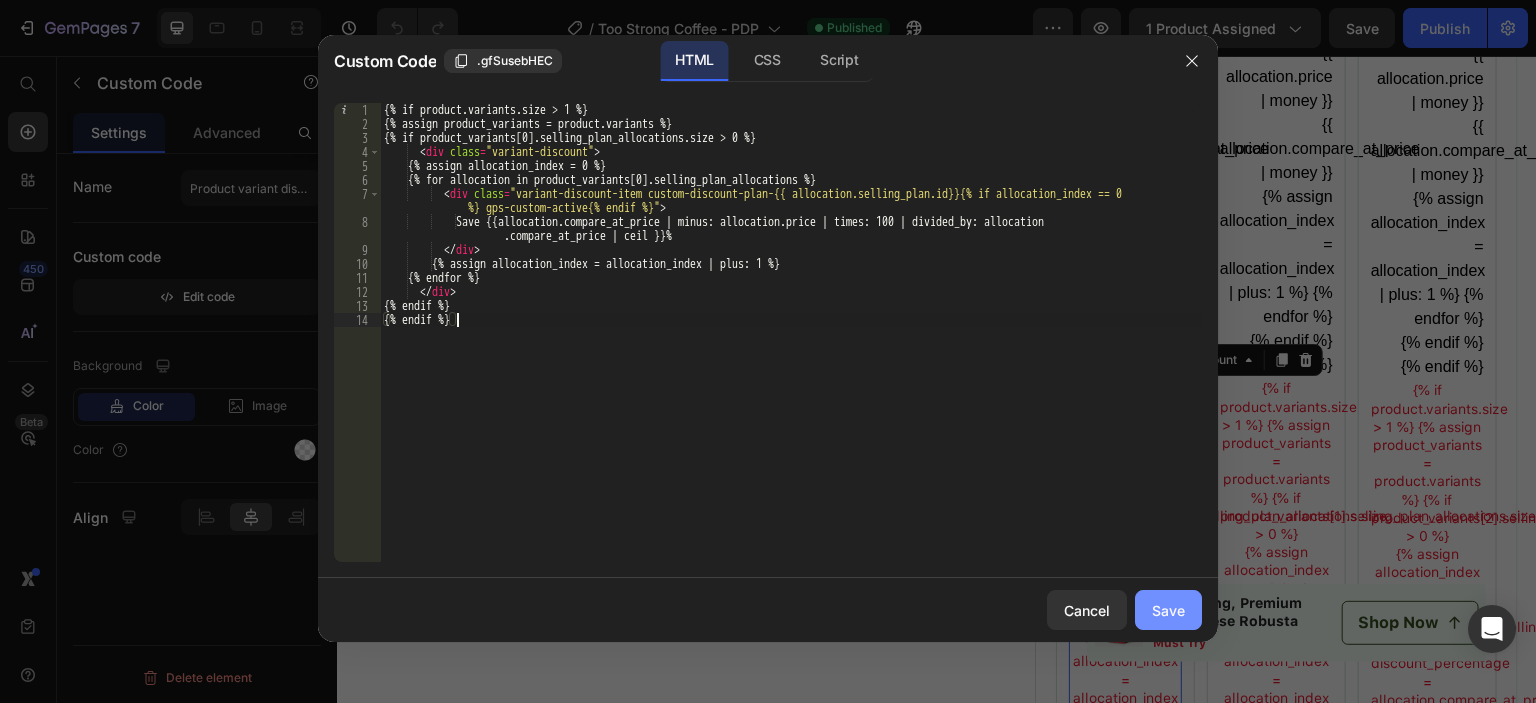 type on "{% endif %}" 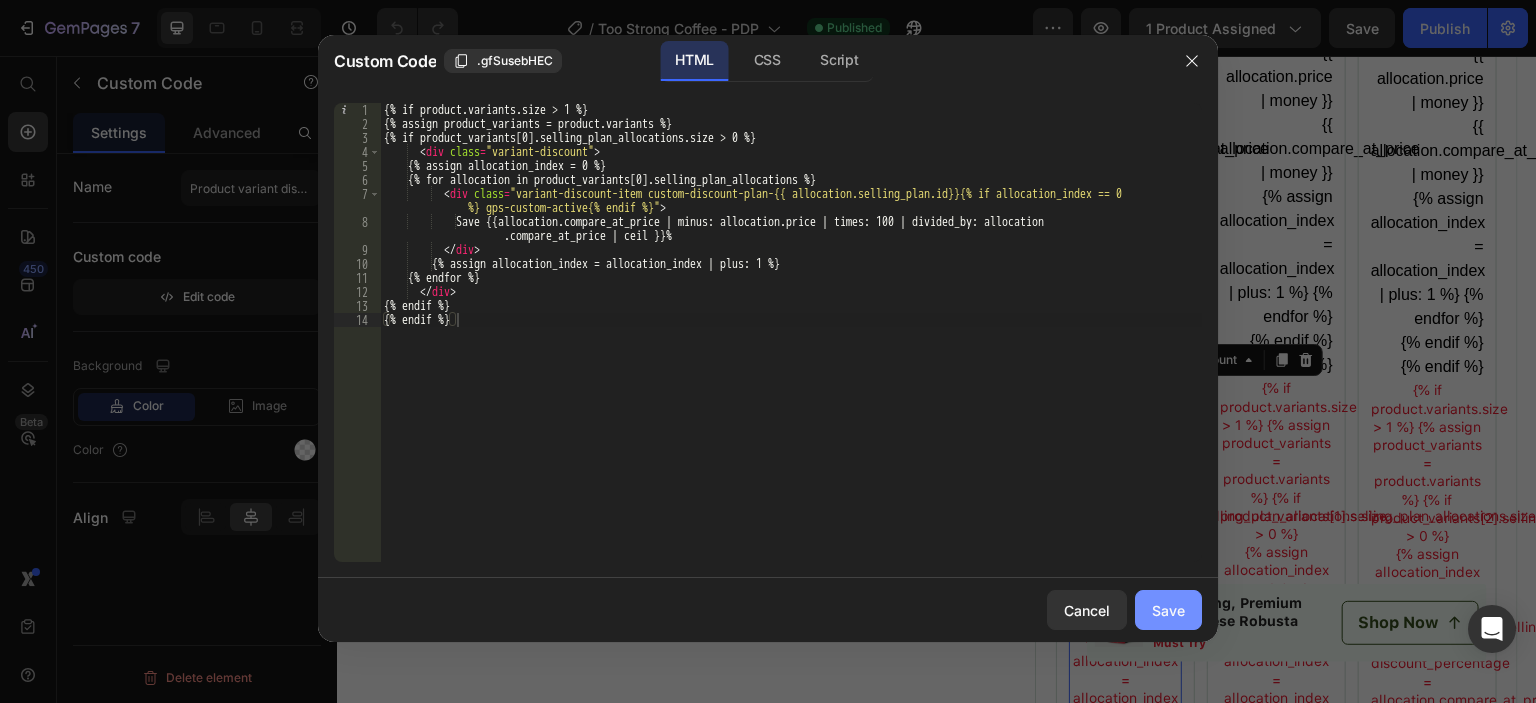 click on "Save" at bounding box center [1168, 610] 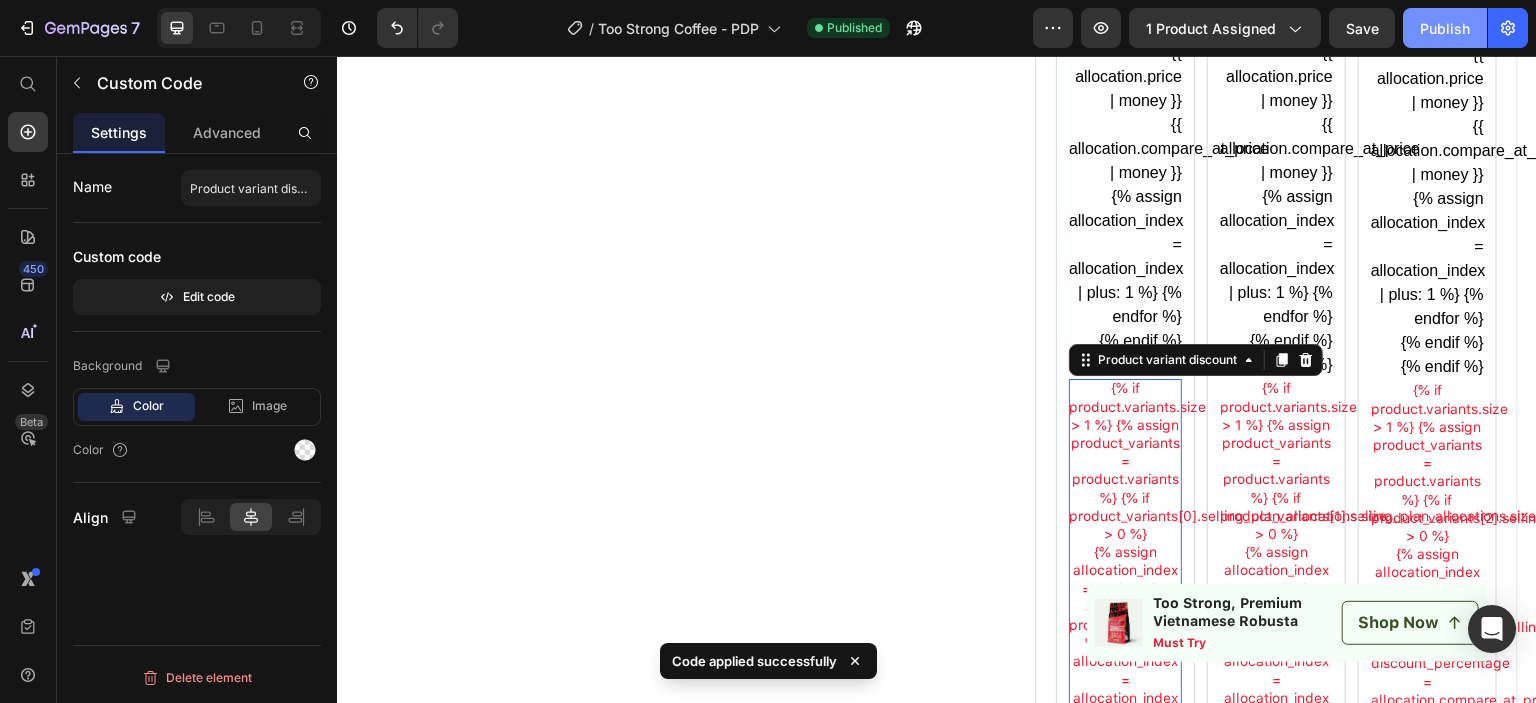 click on "Publish" 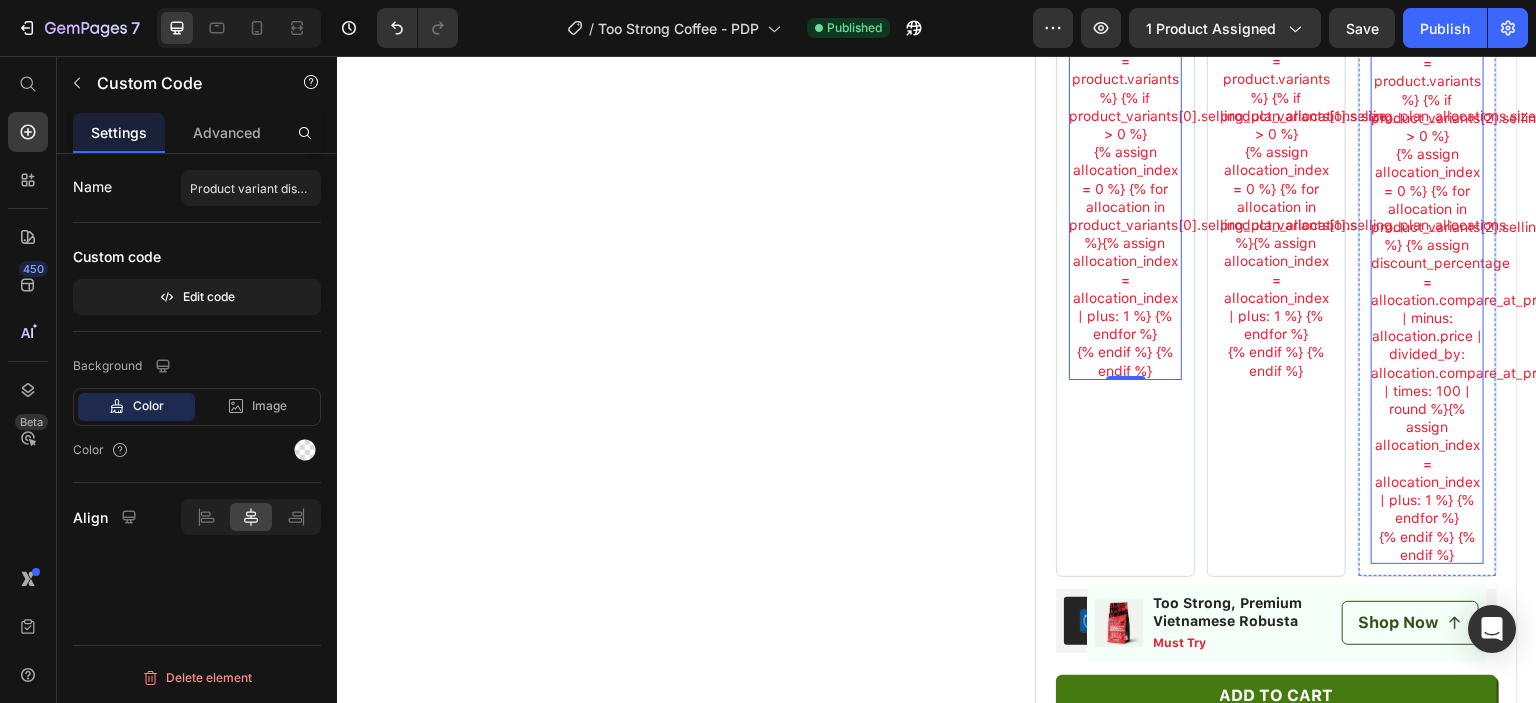 scroll, scrollTop: 1900, scrollLeft: 0, axis: vertical 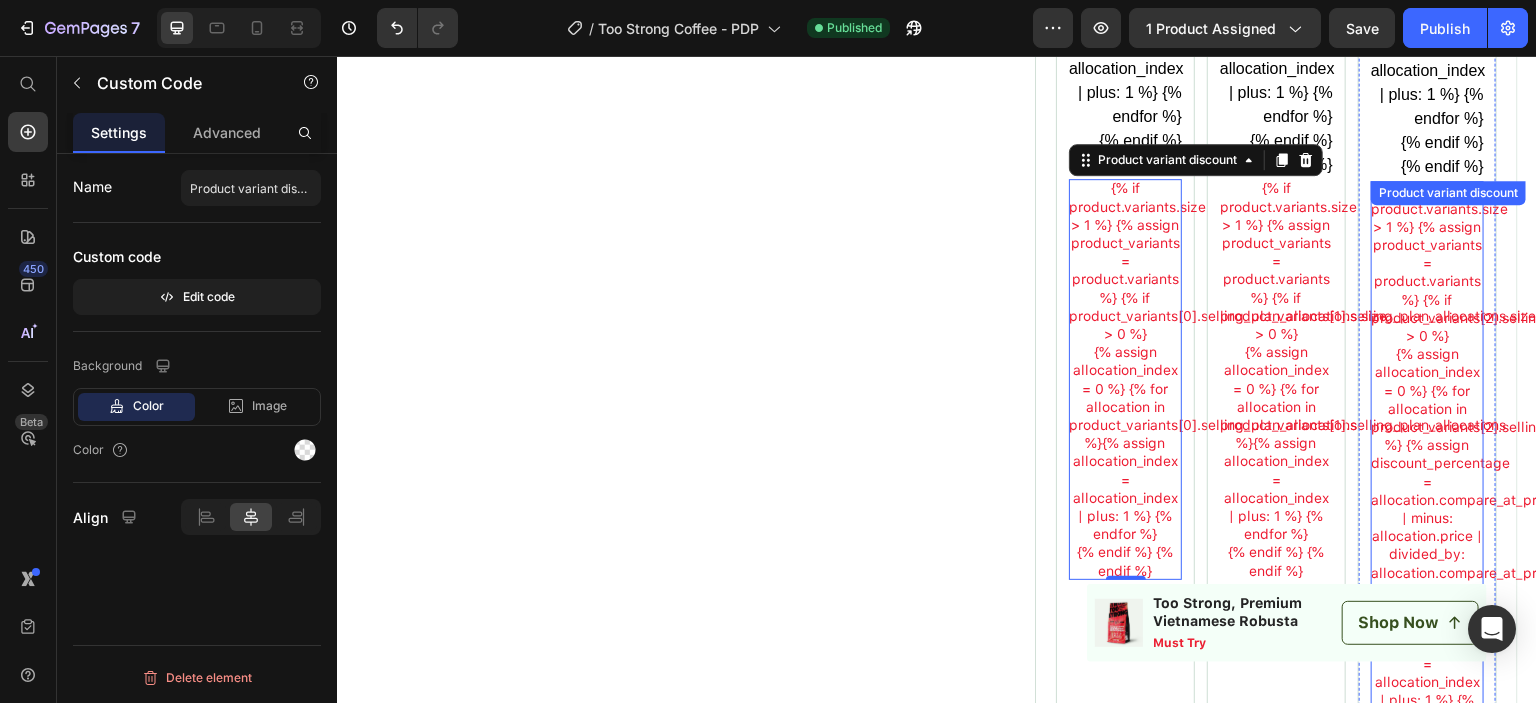 click on "{% assign allocation_index = 0 %}
{% for allocation in product_variants[2].selling_plan_allocations %}
{% assign discount_percentage = allocation.compare_at_price | minus: allocation.price | divided_by: allocation.compare_at_price | times: 100 | round %}
Save {{allocation.compare_at_price | minus: allocation.price | times: 100 | divided_by: allocation.compare_at_price | round: 2 }}%
{% assign allocation_index = allocation_index | plus: 1 %}
{% endfor %}" at bounding box center (1427, 536) 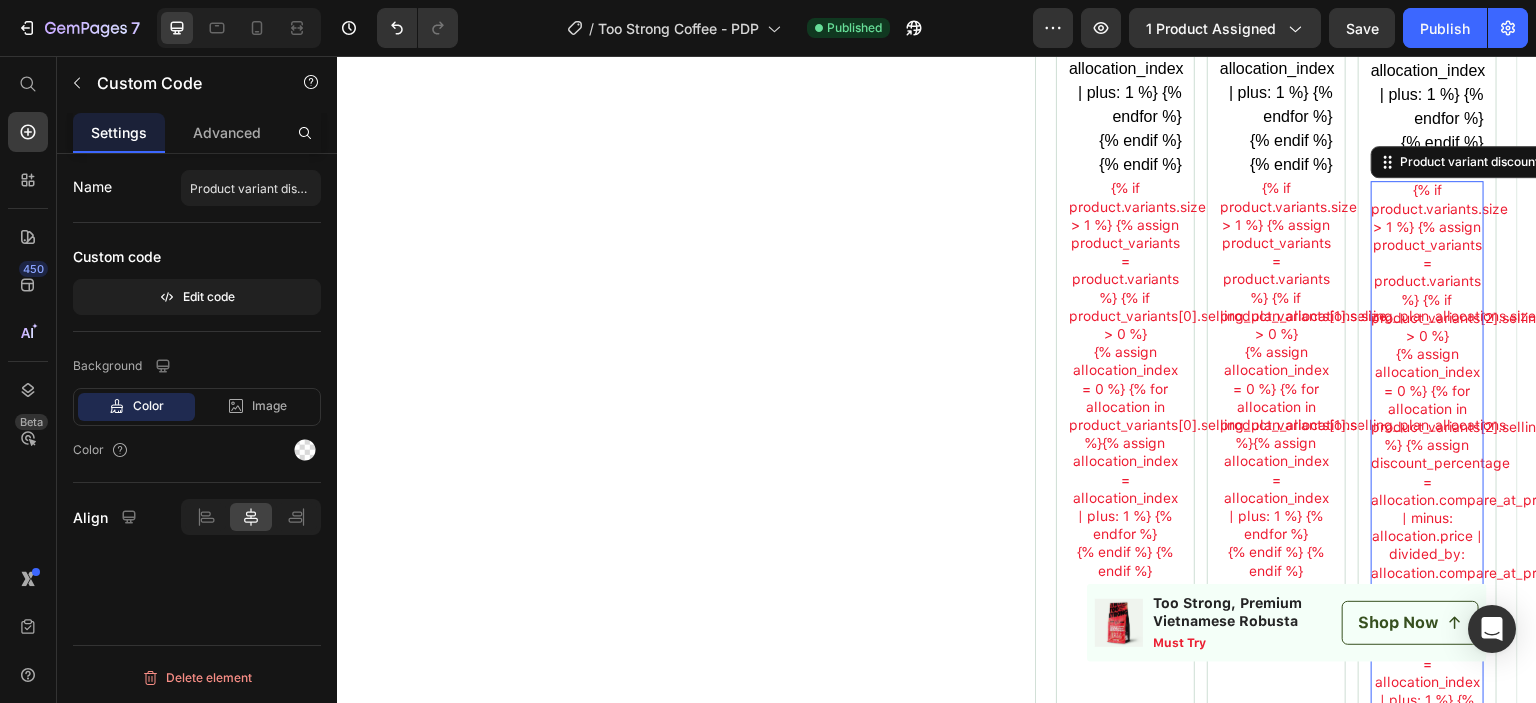 click on "{% assign allocation_index = 0 %}
{% for allocation in product_variants[2].selling_plan_allocations %}
{% assign discount_percentage = allocation.compare_at_price | minus: allocation.price | divided_by: allocation.compare_at_price | times: 100 | round %}
Save {{allocation.compare_at_price | minus: allocation.price | times: 100 | divided_by: allocation.compare_at_price | round: 2 }}%
{% assign allocation_index = allocation_index | plus: 1 %}
{% endfor %}" at bounding box center [1427, 536] 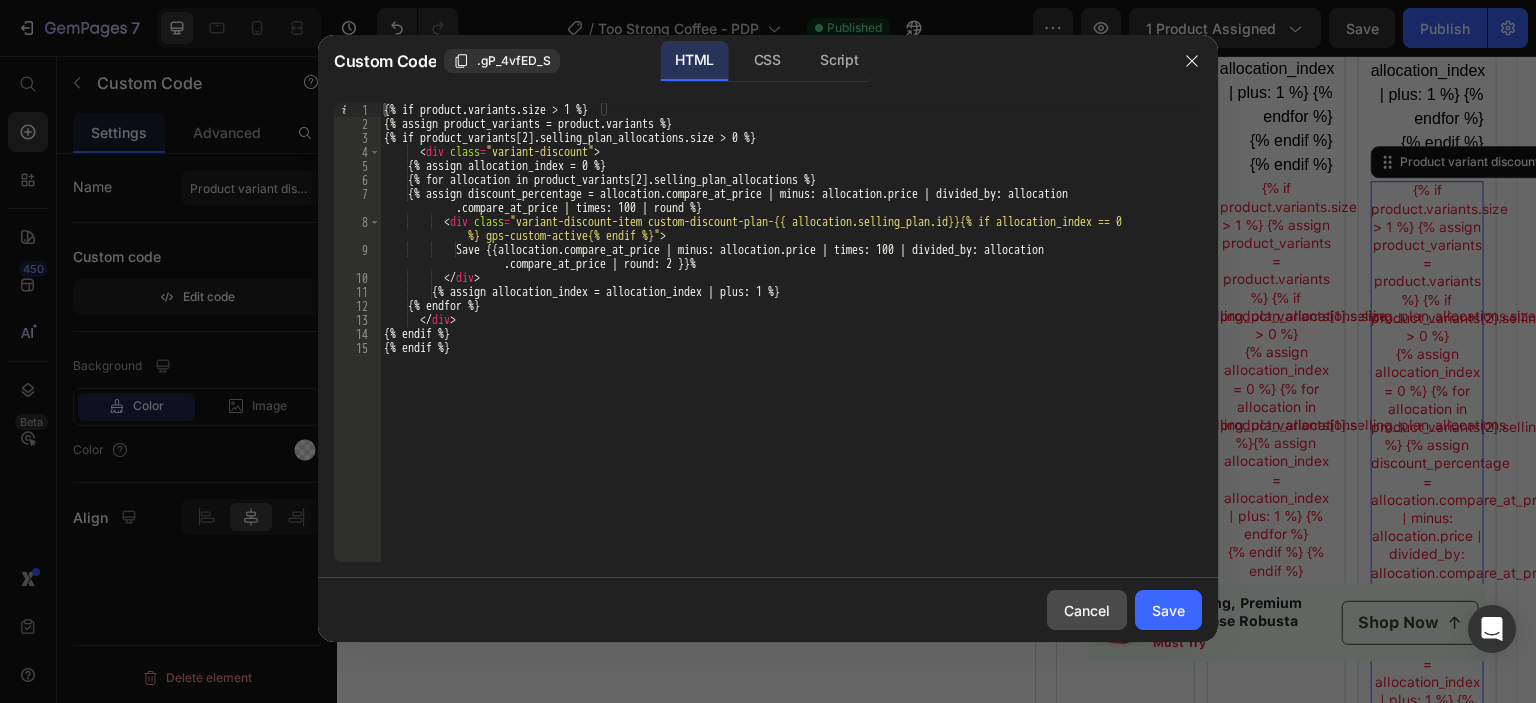 click on "Cancel" at bounding box center [1087, 610] 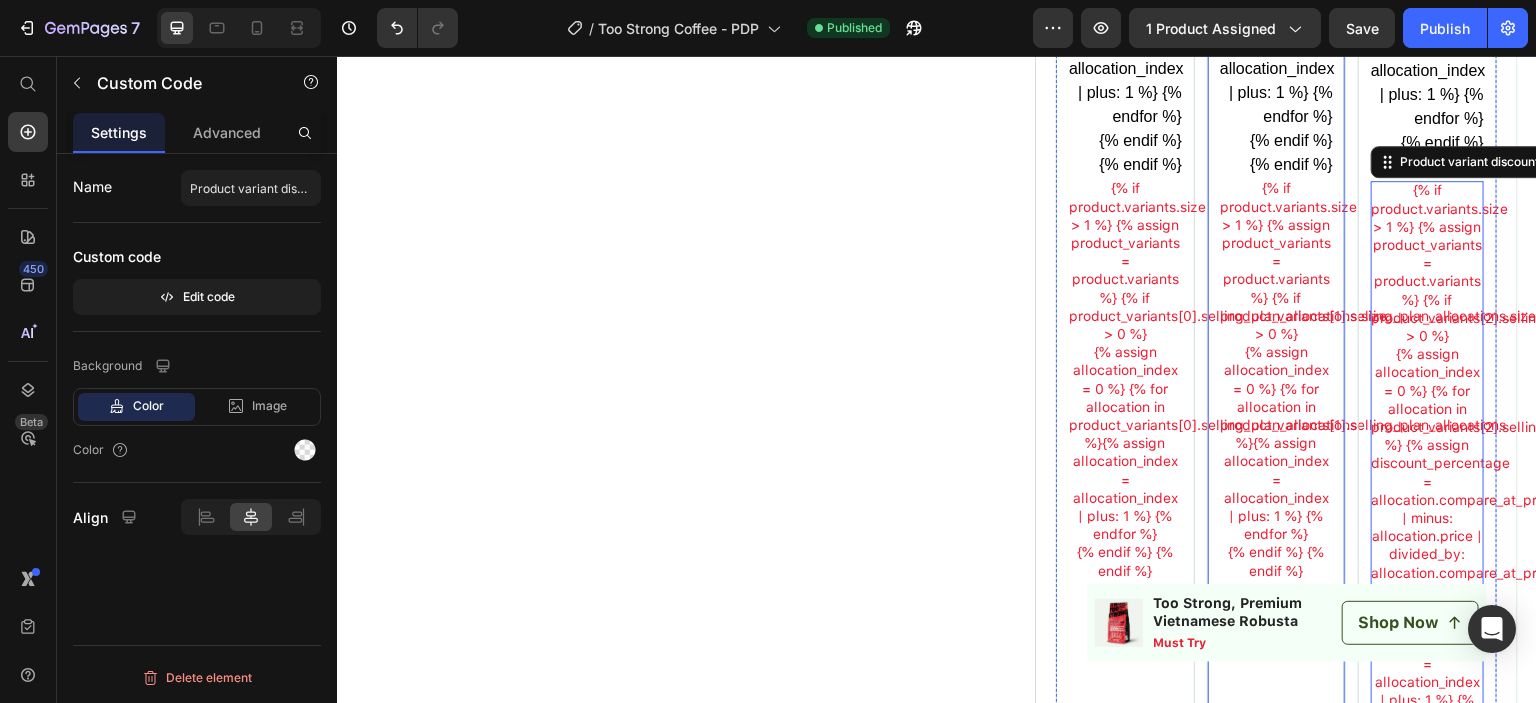 click on "{% assign allocation_index = 0 %}
{% for allocation in product_variants[1].selling_plan_allocations %}
Save {{allocation.compare_at_price | minus: allocation.price | times: 100 | divided_by: allocation.compare_at_price | round }}%
{% assign allocation_index = allocation_index | plus: 1 %}
{% endfor %}" at bounding box center (1276, 443) 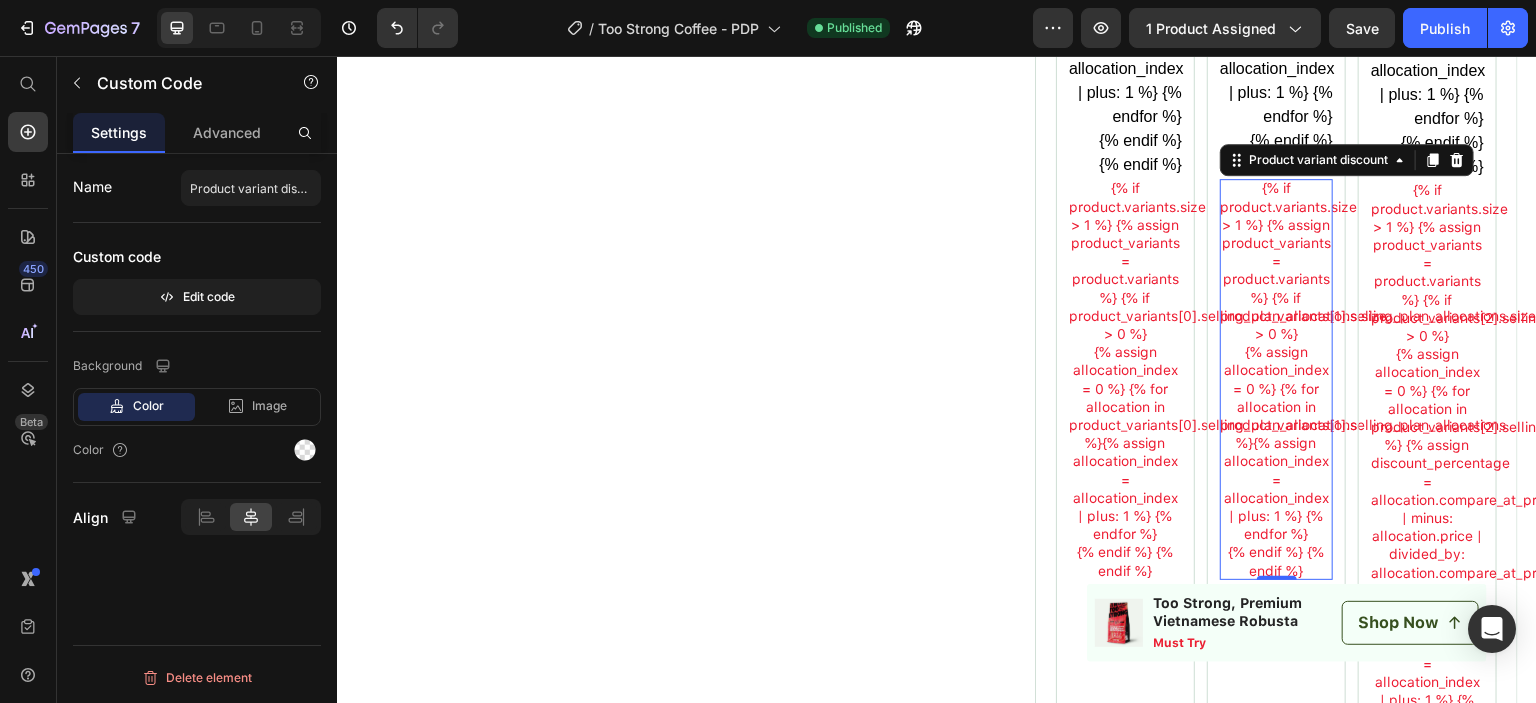 click on "{% assign allocation_index = 0 %}
{% for allocation in product_variants[1].selling_plan_allocations %}
Save {{allocation.compare_at_price | minus: allocation.price | times: 100 | divided_by: allocation.compare_at_price | round }}%
{% assign allocation_index = allocation_index | plus: 1 %}
{% endfor %}" at bounding box center (1276, 443) 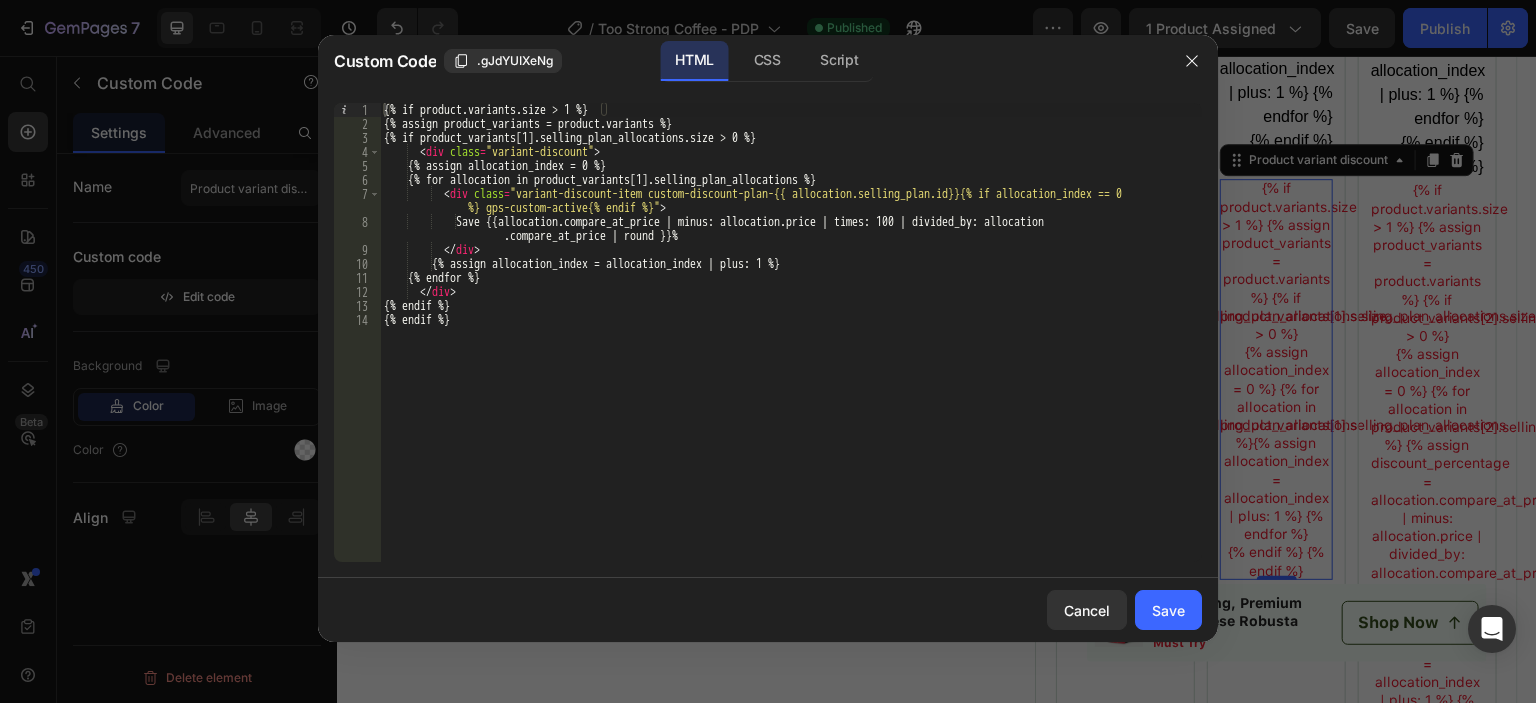 click at bounding box center (768, 351) 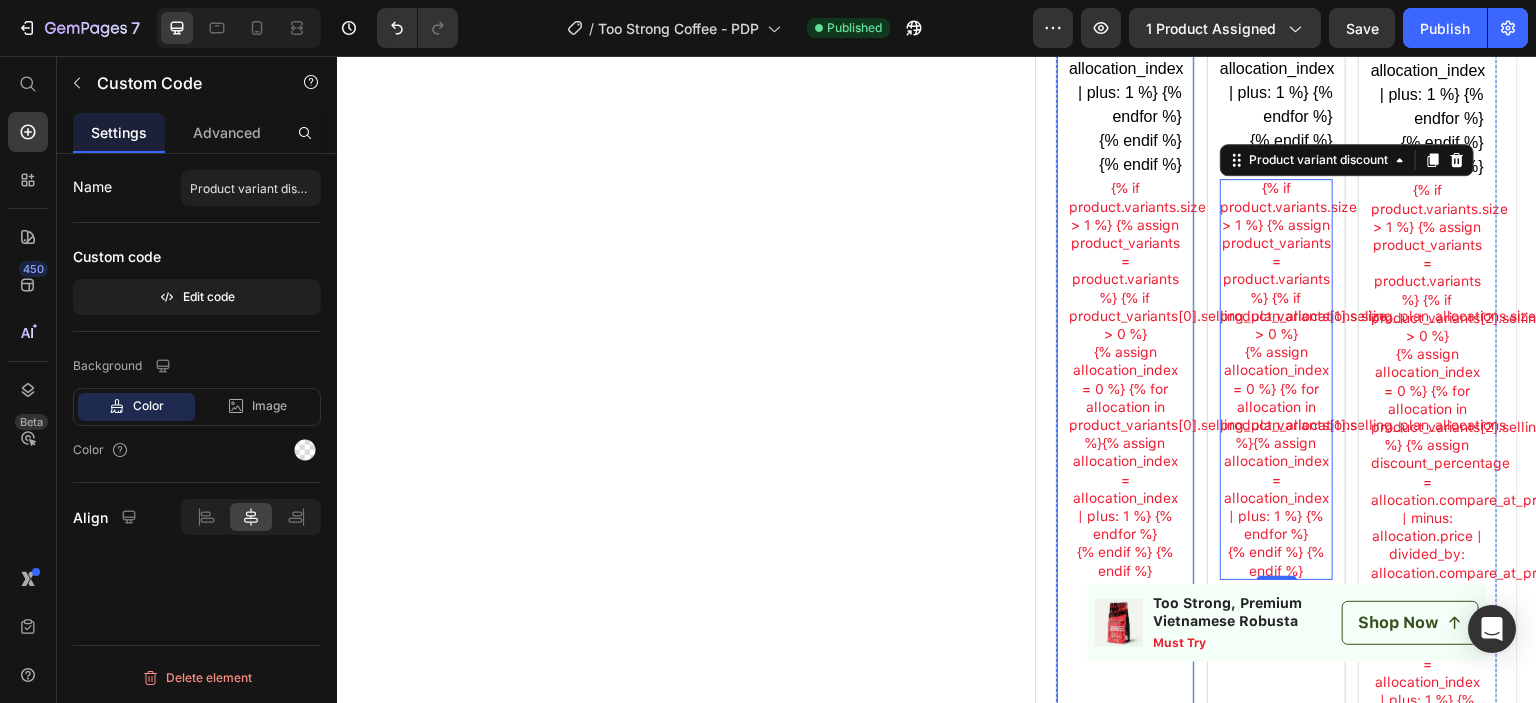 click on "Product Images Row Product LEARN MORE ABOUT EARLY EDITION Text Block Video Our ancestors taught us: “Protect the land, so our children can see its beauty.” We believe that being kind to each coffee bean we produce is a way of being kind to ourselves and to everyone around us.  Text Block
OUR PROCESS
Ask a question Accordion Row Too Strong, Premium Vietnamese Robusta Whole Bean Heading Dark Roast, Notes of Chocolate, Caramel& Toasty Bread Text Block $18.88 Product Price {{ product.price | money }} Product compare price Row
Icon
Icon
Icon
Icon
Icon Icon List (1245 Reviews) Text Block Row Row
50% OFF  COFFEE -  PRIME DAY ONLY!
Ethically Sourced, Freshly
Single Origin, FDA, Non GMO Item List PACK PACK 1 PACK 2 PACK 3 Product Variants & Swatches PACK SIZE Text Block {% if product.variants.size > 1 %}
{% assign product_variants = product.variants %}
{% endif %} Product variant Image {{product_variants[0].title}}
{% endif %}" at bounding box center [937, -242] 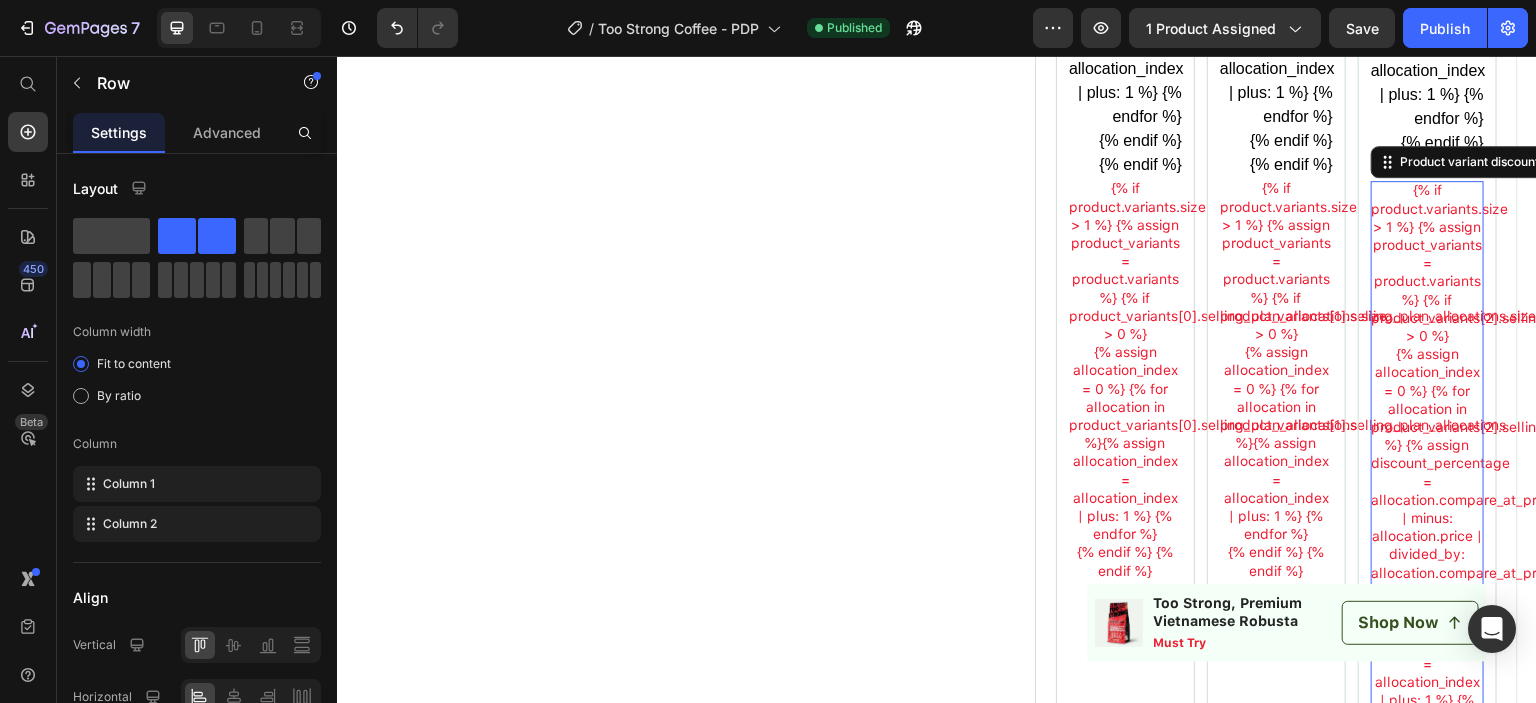 click on "{% assign allocation_index = 0 %}
{% for allocation in product_variants[2].selling_plan_allocations %}
{% assign discount_percentage = allocation.compare_at_price | minus: allocation.price | divided_by: allocation.compare_at_price | times: 100 | round %}
Save {{allocation.compare_at_price | minus: allocation.price | times: 100 | divided_by: allocation.compare_at_price | round: 2 }}%
{% assign allocation_index = allocation_index | plus: 1 %}
{% endfor %}" at bounding box center [1427, 536] 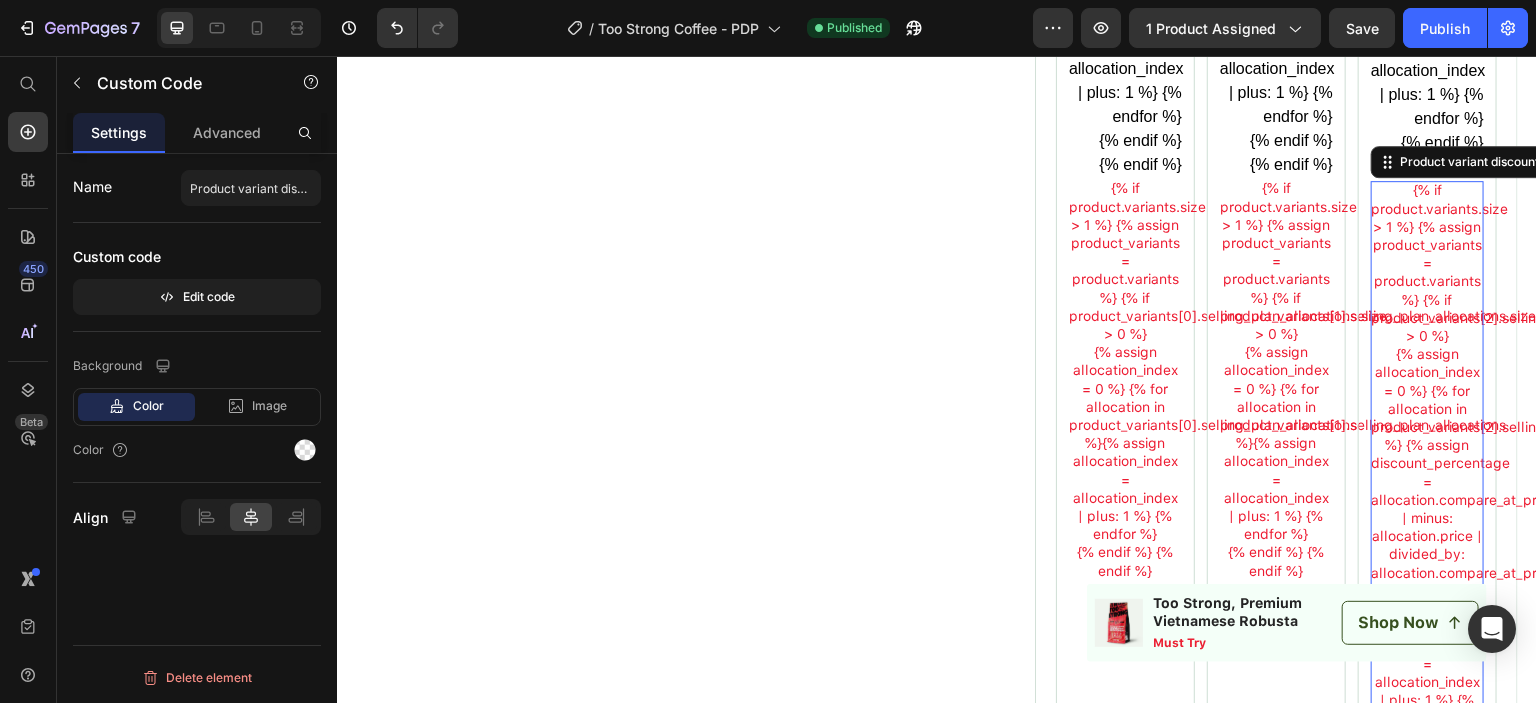click on "{% assign allocation_index = 0 %}
{% for allocation in product_variants[2].selling_plan_allocations %}
{% assign discount_percentage = allocation.compare_at_price | minus: allocation.price | divided_by: allocation.compare_at_price | times: 100 | round %}
Save {{allocation.compare_at_price | minus: allocation.price | times: 100 | divided_by: allocation.compare_at_price | round: 2 }}%
{% assign allocation_index = allocation_index | plus: 1 %}
{% endfor %}" at bounding box center (1427, 536) 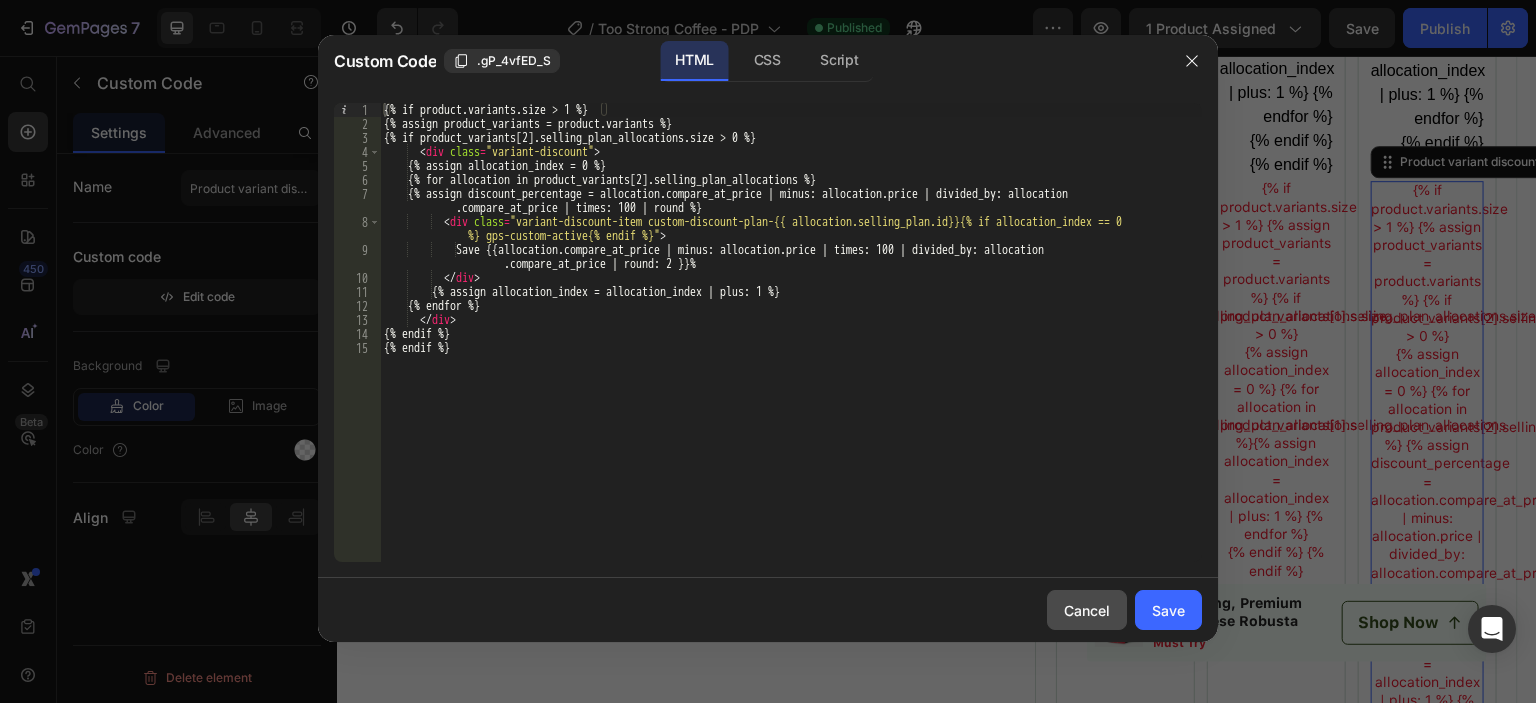 drag, startPoint x: 1089, startPoint y: 603, endPoint x: 861, endPoint y: 438, distance: 281.44095 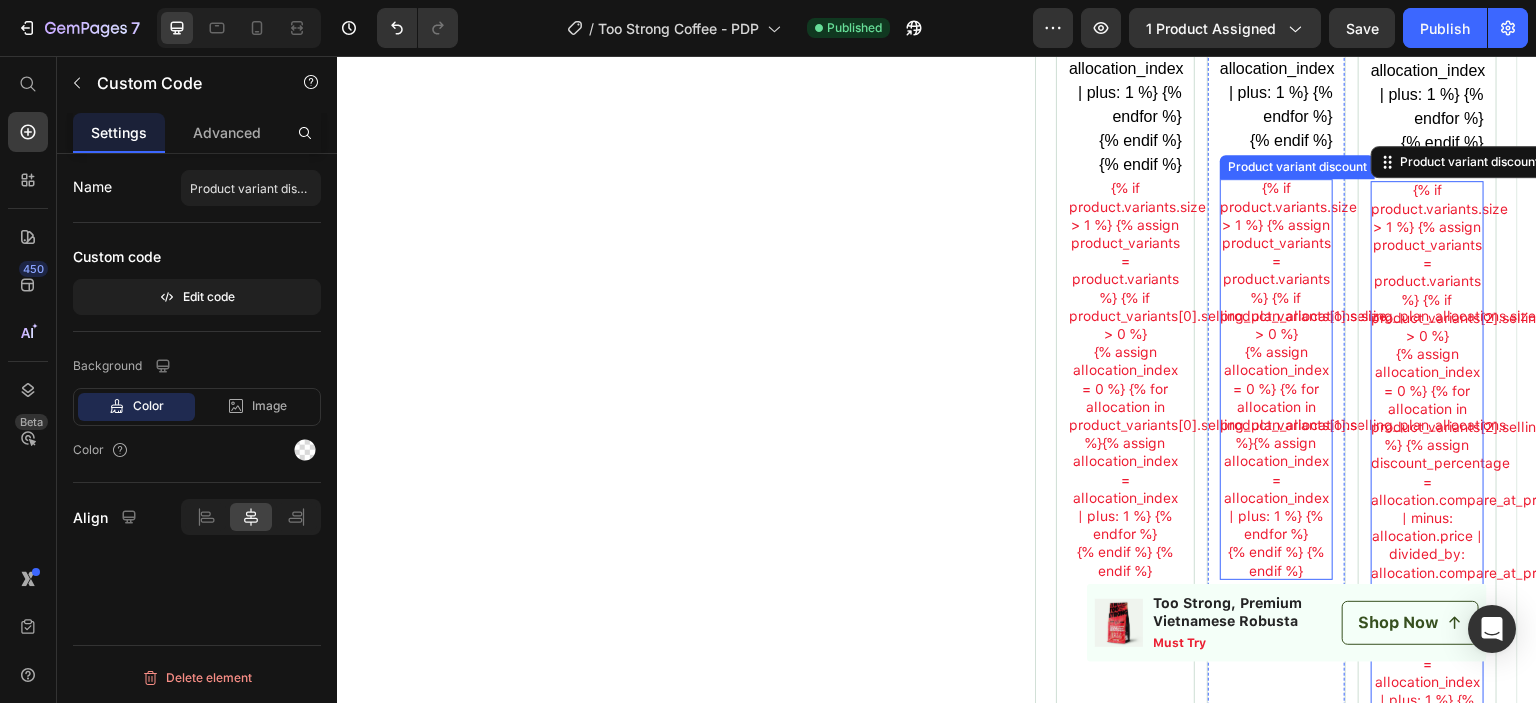 click on "{% assign allocation_index = 0 %}
{% for allocation in product_variants[1].selling_plan_allocations %}
Save {{allocation.compare_at_price | minus: allocation.price | times: 100 | divided_by: allocation.compare_at_price | round }}%
{% assign allocation_index = allocation_index | plus: 1 %}
{% endfor %}" at bounding box center (1276, 443) 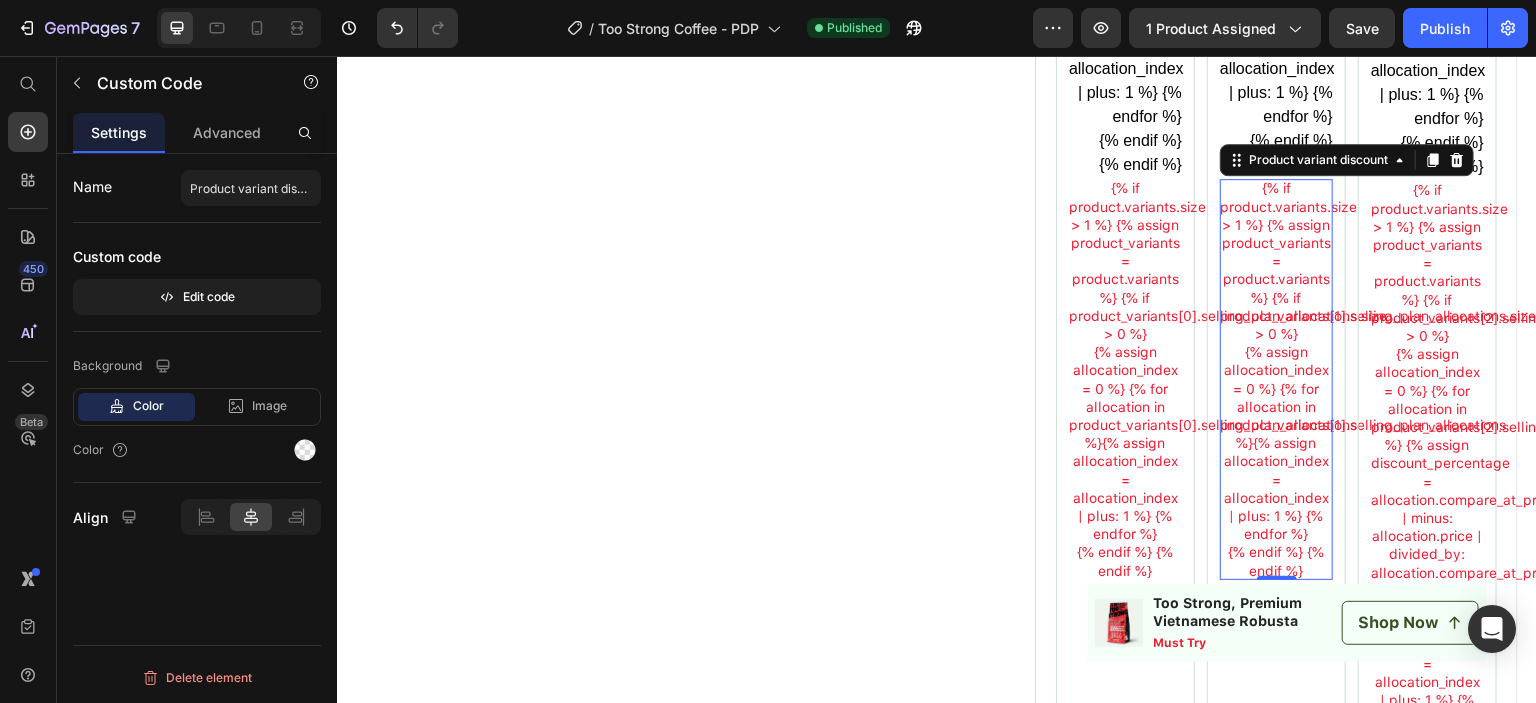 click on "{% assign allocation_index = 0 %}
{% for allocation in product_variants[1].selling_plan_allocations %}
Save {{allocation.compare_at_price | minus: allocation.price | times: 100 | divided_by: allocation.compare_at_price | round }}%
{% assign allocation_index = allocation_index | plus: 1 %}
{% endfor %}" at bounding box center (1276, 443) 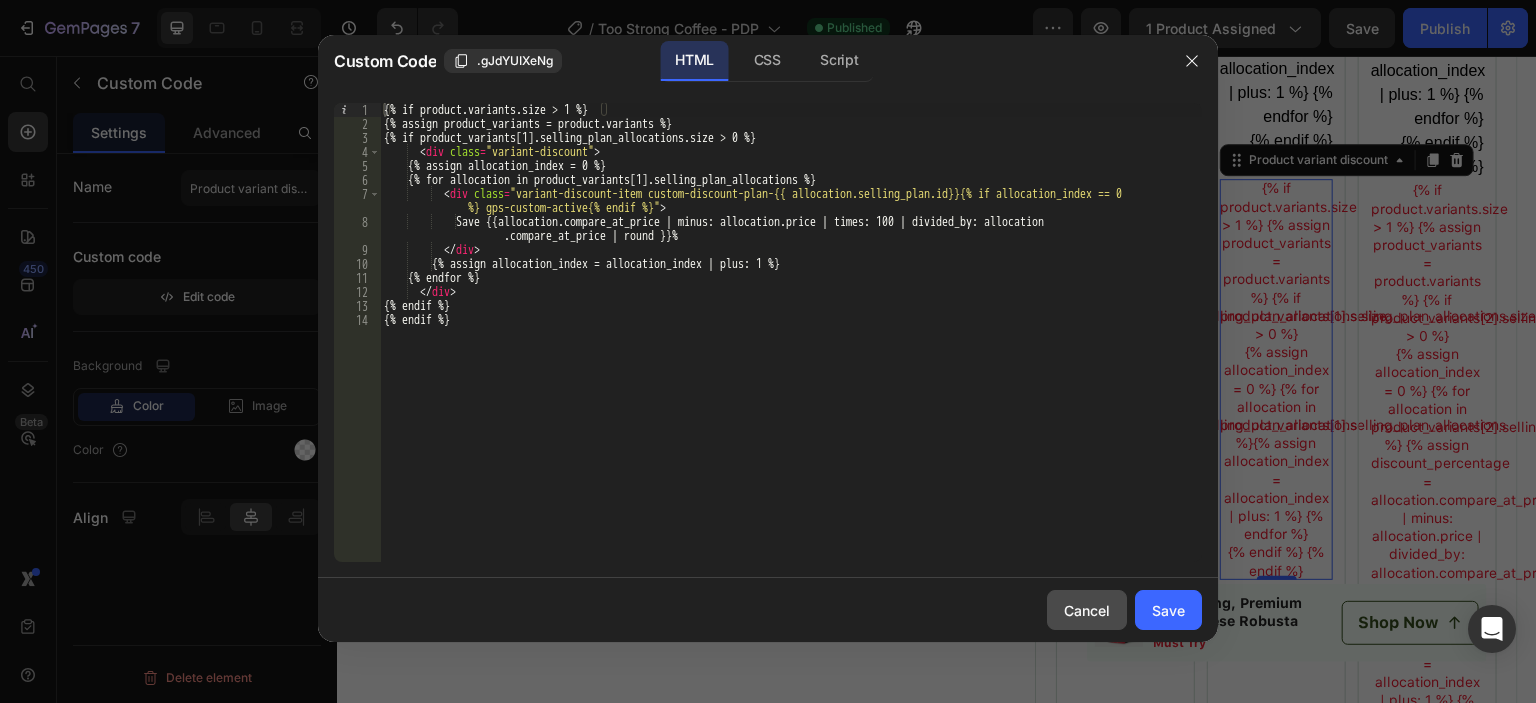 drag, startPoint x: 1080, startPoint y: 600, endPoint x: 1075, endPoint y: 388, distance: 212.05896 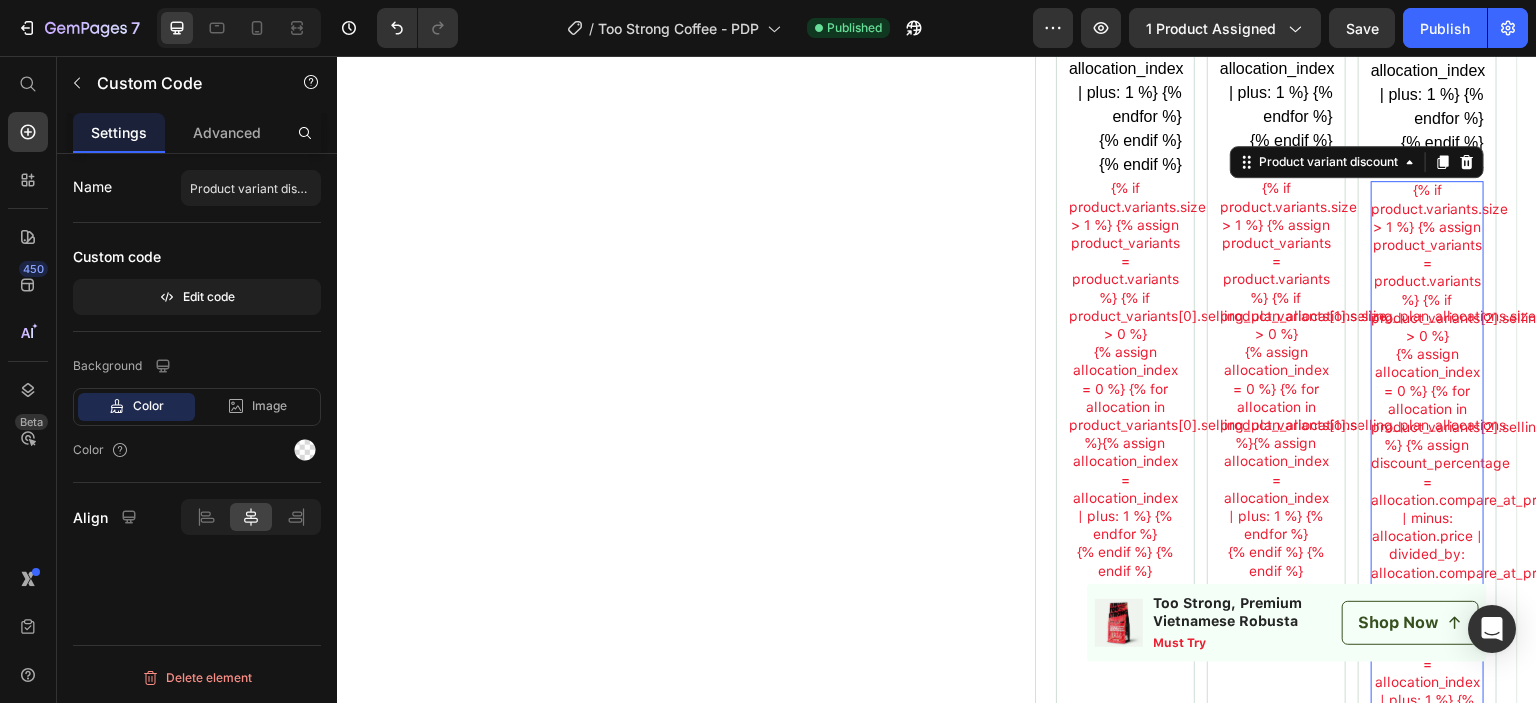 click on "{% assign allocation_index = 0 %}
{% for allocation in product_variants[2].selling_plan_allocations %}
{% assign discount_percentage = allocation.compare_at_price | minus: allocation.price | divided_by: allocation.compare_at_price | times: 100 | round %}
Save {{allocation.compare_at_price | minus: allocation.price | times: 100 | divided_by: allocation.compare_at_price | round: 2 }}%
{% assign allocation_index = allocation_index | plus: 1 %}
{% endfor %}" at bounding box center [1427, 536] 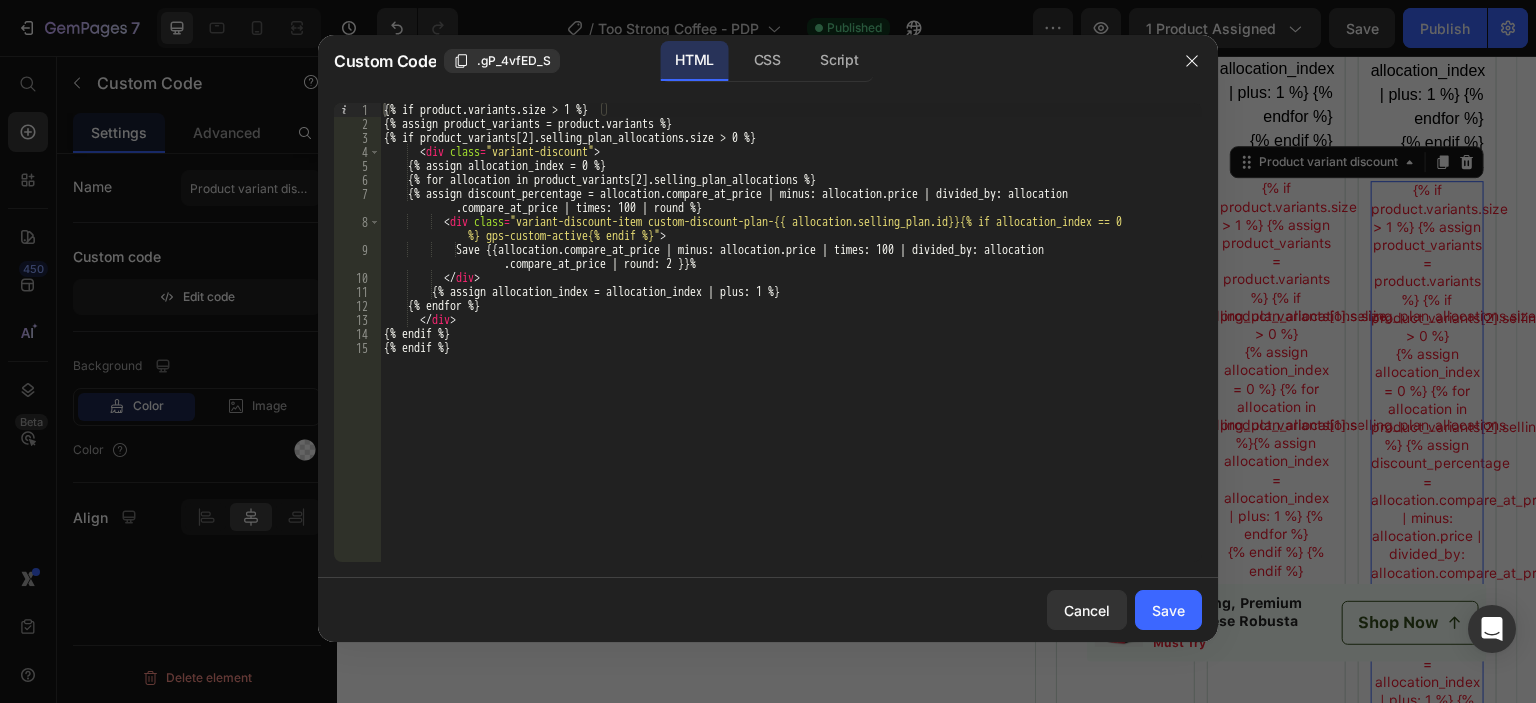 click on "{% if product.variants.size > 1 %} {% assign product_variants = product.variants %}     {% if product_variants[2].selling_plan_allocations.size > 0 %}         < div   class = "variant-discount" >          {% assign allocation_index = 0 %}          {% for allocation in product_variants[2].selling_plan_allocations %}          {% assign discount_percentage = allocation.compare_at_price | minus: allocation.price | divided_by: allocation              .compare_at_price | times: 100 | round %}              < div   class = "variant-discount-item custom-discount-plan-{{ allocation.selling_plan.id}}{% if allocation_index == 0                 %} gps-custom-active{% endif %}" >                    Save {{allocation.compare_at_price | minus: allocation.price | times: 100 | divided_by: allocation                      .compare_at_price | round: 2 }}%               </ div >             {% assign allocation_index = allocation_index | plus: 1 %}          {% endfor %}         </ div" at bounding box center [791, 346] 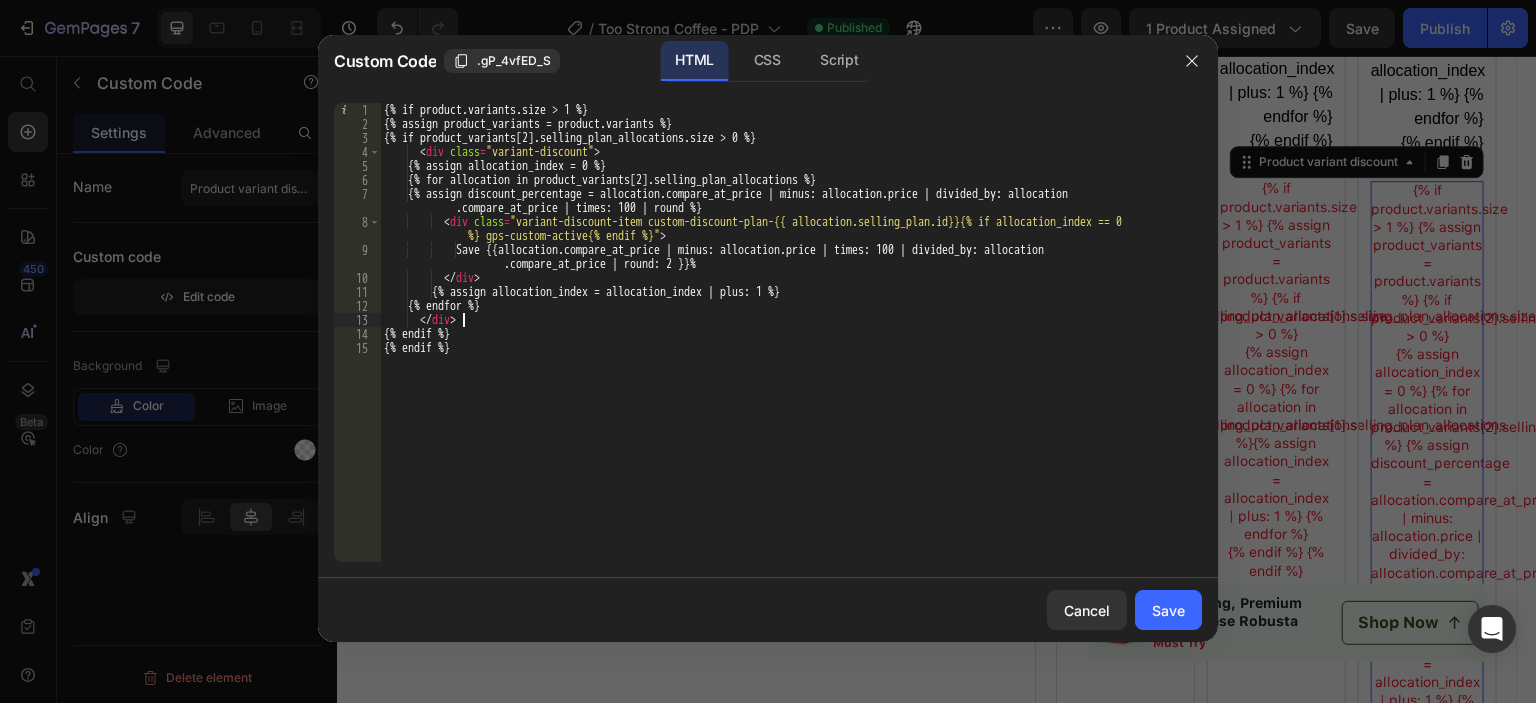 type on "{% endif %}
{% endif %}" 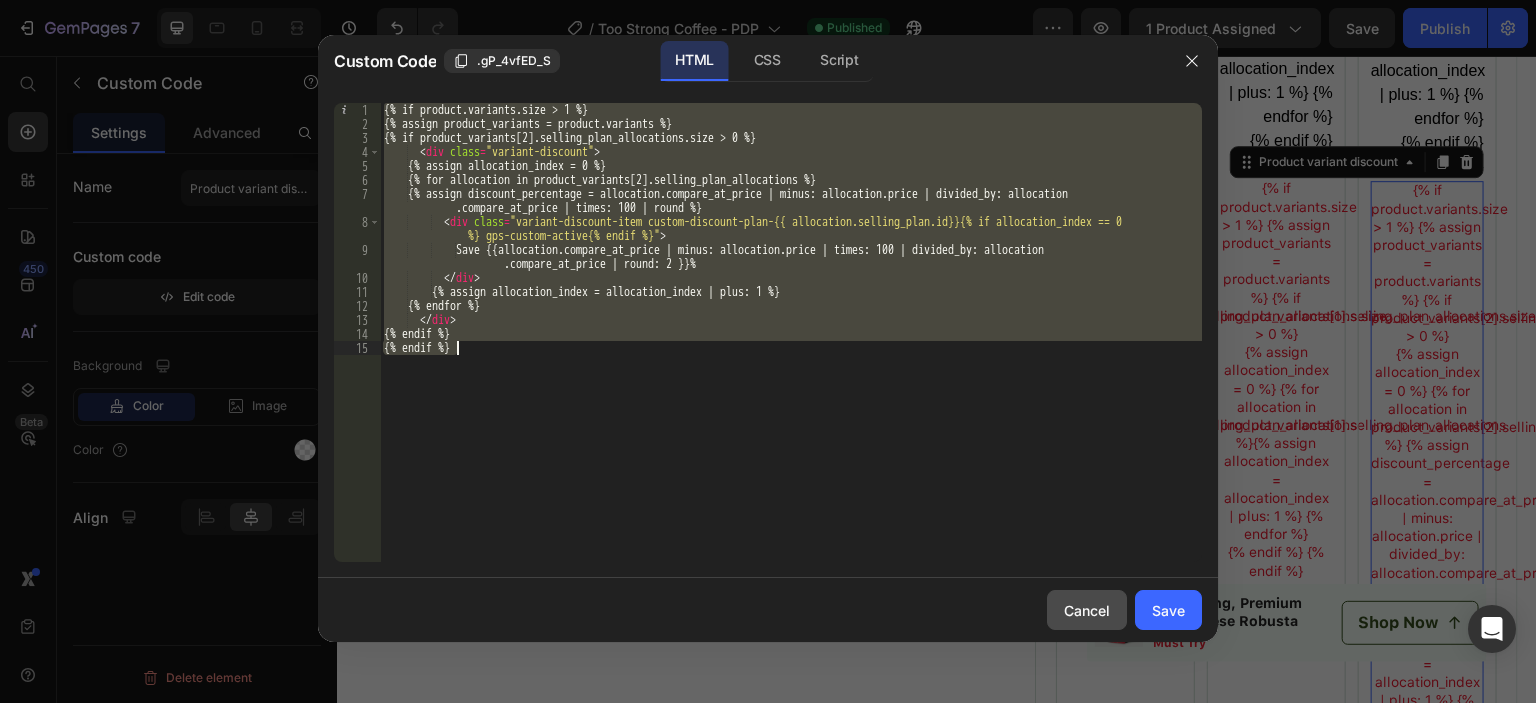 click on "Cancel" at bounding box center (1087, 610) 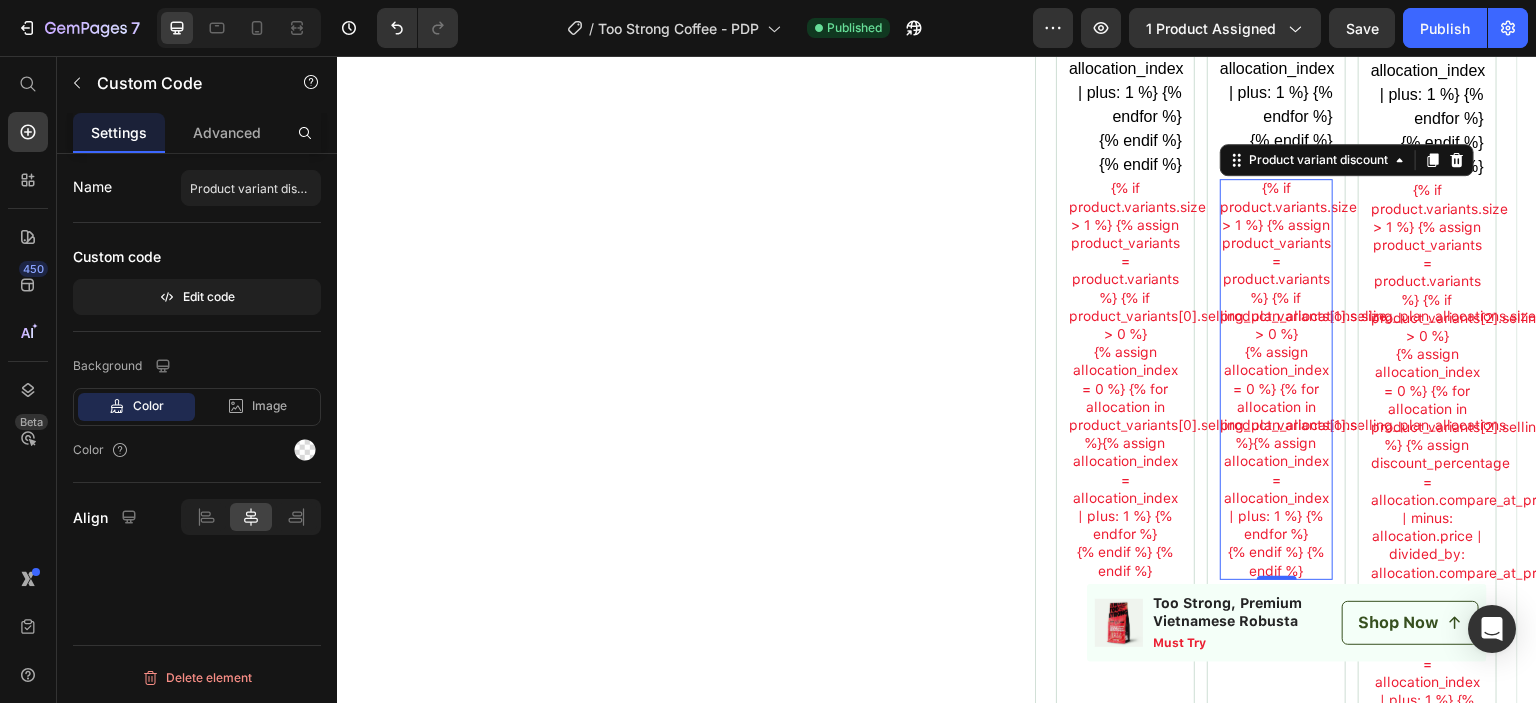 click on "{% assign allocation_index = 0 %}
{% for allocation in product_variants[1].selling_plan_allocations %}
Save {{allocation.compare_at_price | minus: allocation.price | times: 100 | divided_by: allocation.compare_at_price | round }}%
{% assign allocation_index = allocation_index | plus: 1 %}
{% endfor %}" at bounding box center (1276, 443) 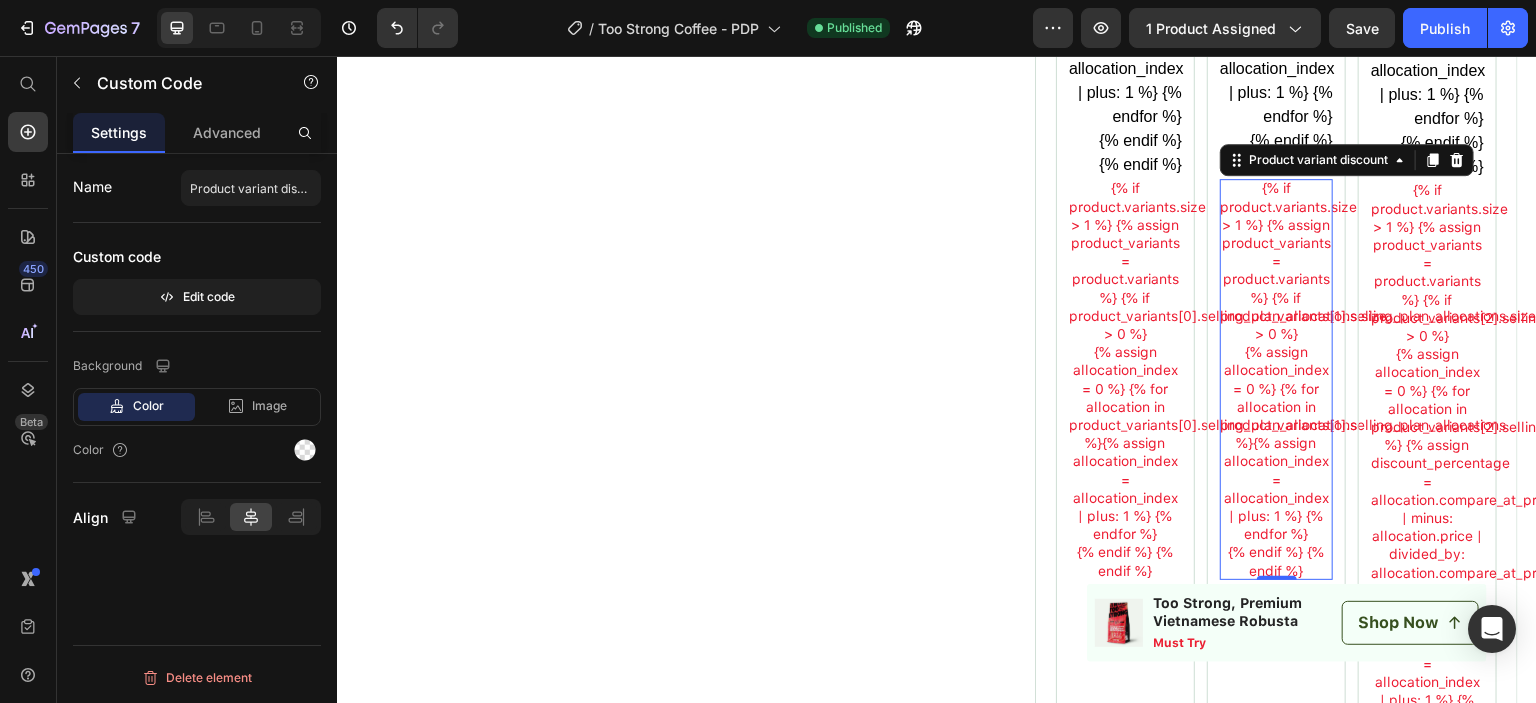 click on "{% assign allocation_index = 0 %}
{% for allocation in product_variants[1].selling_plan_allocations %}
Save {{allocation.compare_at_price | minus: allocation.price | times: 100 | divided_by: allocation.compare_at_price | round }}%
{% assign allocation_index = allocation_index | plus: 1 %}
{% endfor %}" at bounding box center (1276, 443) 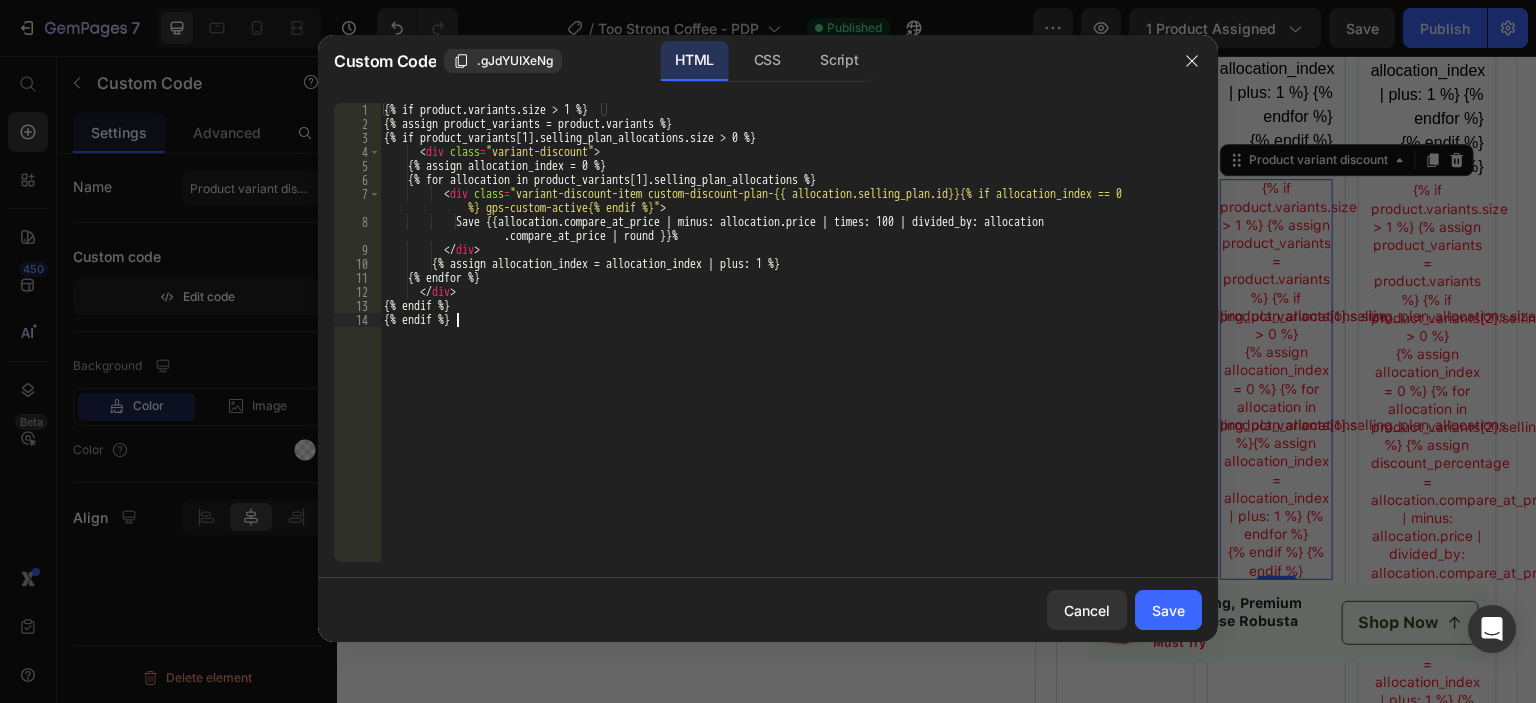 click on "{% if product.variants.size > 1 %} {% assign product_variants = product.variants %}     {% if product_variants[1].selling_plan_allocations.size > 0 %}         < div   class = "variant-discount" >          {% assign allocation_index = 0 %}          {% for allocation in product_variants[1].selling_plan_allocations %}              < div   class = "variant-discount-item custom-discount-plan-{{ allocation.selling_plan.id}}{% if allocation_index == 0  %} gps-custom-active{% endif %}" >                    Save {{allocation.compare_at_price | minus: allocation.price | times: 100 | divided_by: allocation.compare_at_price | round }}%                </div>             {% assign allocation_index = allocation_index | plus: 1 %}          {% endfor %}         </div>     {% endif %} {% endif %}" at bounding box center (791, 346) 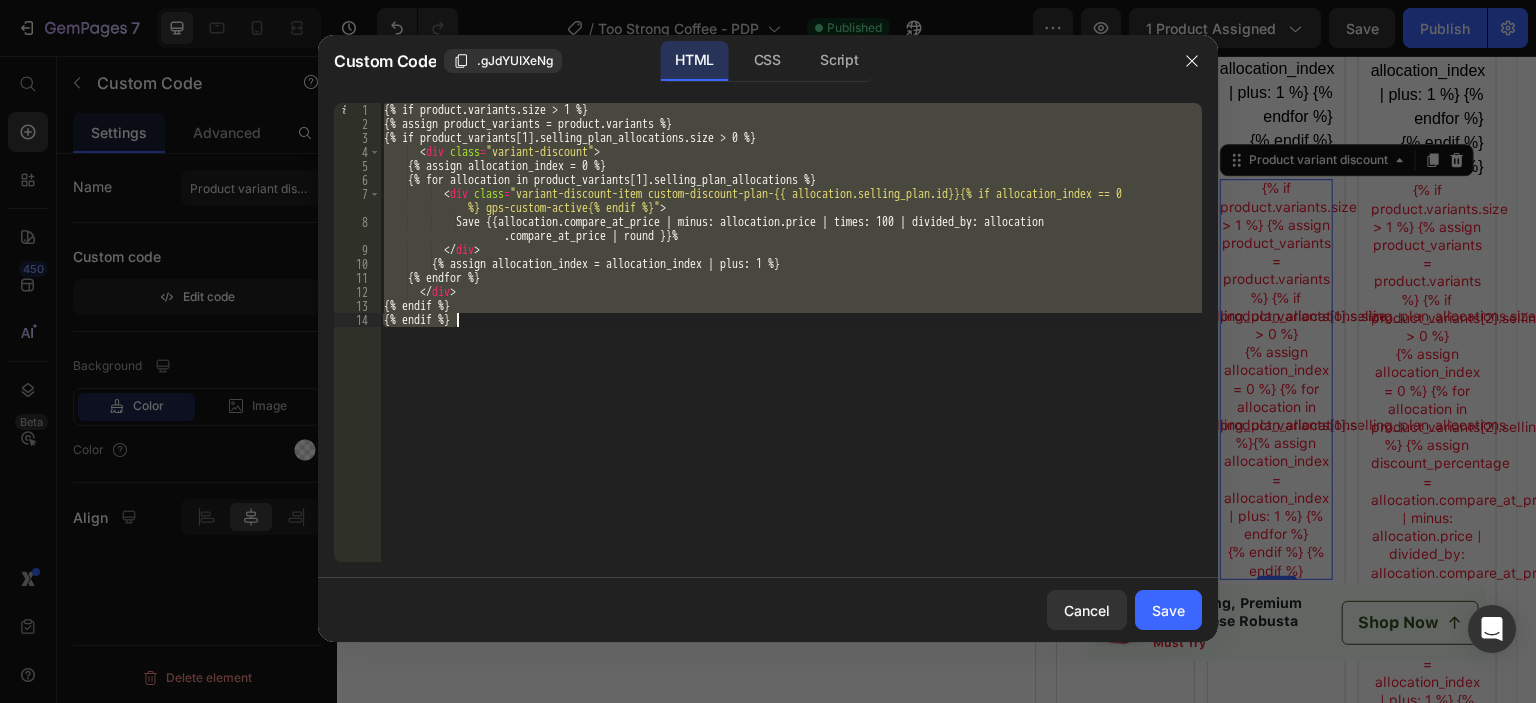 paste 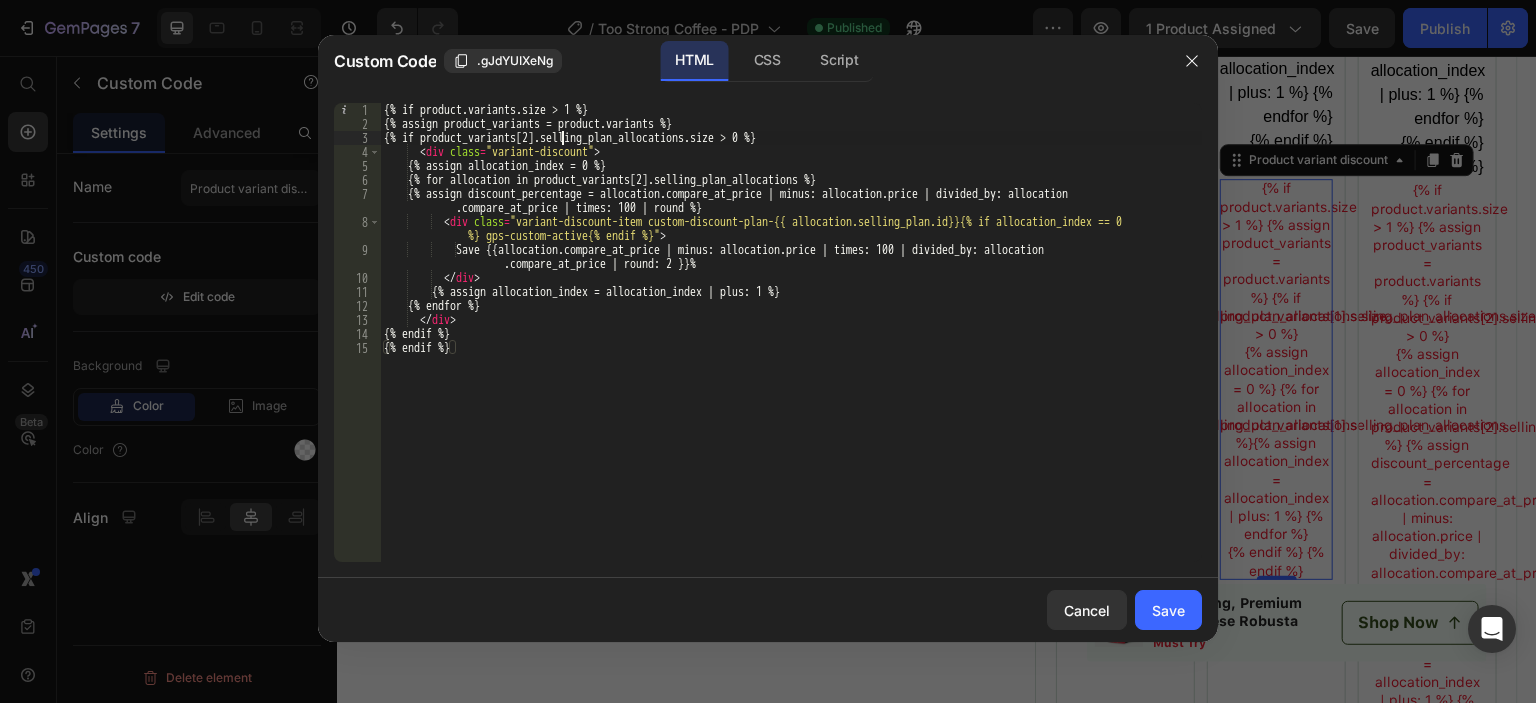 click on "{% if product.variants.size > 1 %} {% assign product_variants = product.variants %}     {% if product_variants[2].selling_plan_allocations.size > 0 %}         < div   class = "variant-discount" >          {% assign allocation_index = 0 %}          {% for allocation in product_variants[2].selling_plan_allocations %}          {% assign discount_percentage = allocation.compare_at_price | minus: allocation.price | divided_by: allocation              .compare_at_price | times: 100 | round %}              < div   class = "variant-discount-item custom-discount-plan-{{ allocation.selling_plan.id}}{% if allocation_index == 0                 %} gps-custom-active{% endif %}" >                    Save {{allocation.compare_at_price | minus: allocation.price | times: 100 | divided_by: allocation                      .compare_at_price | round: 2 }}%               </ div >             {% assign allocation_index = allocation_index | plus: 1 %}          {% endfor %}         </ div" at bounding box center [791, 346] 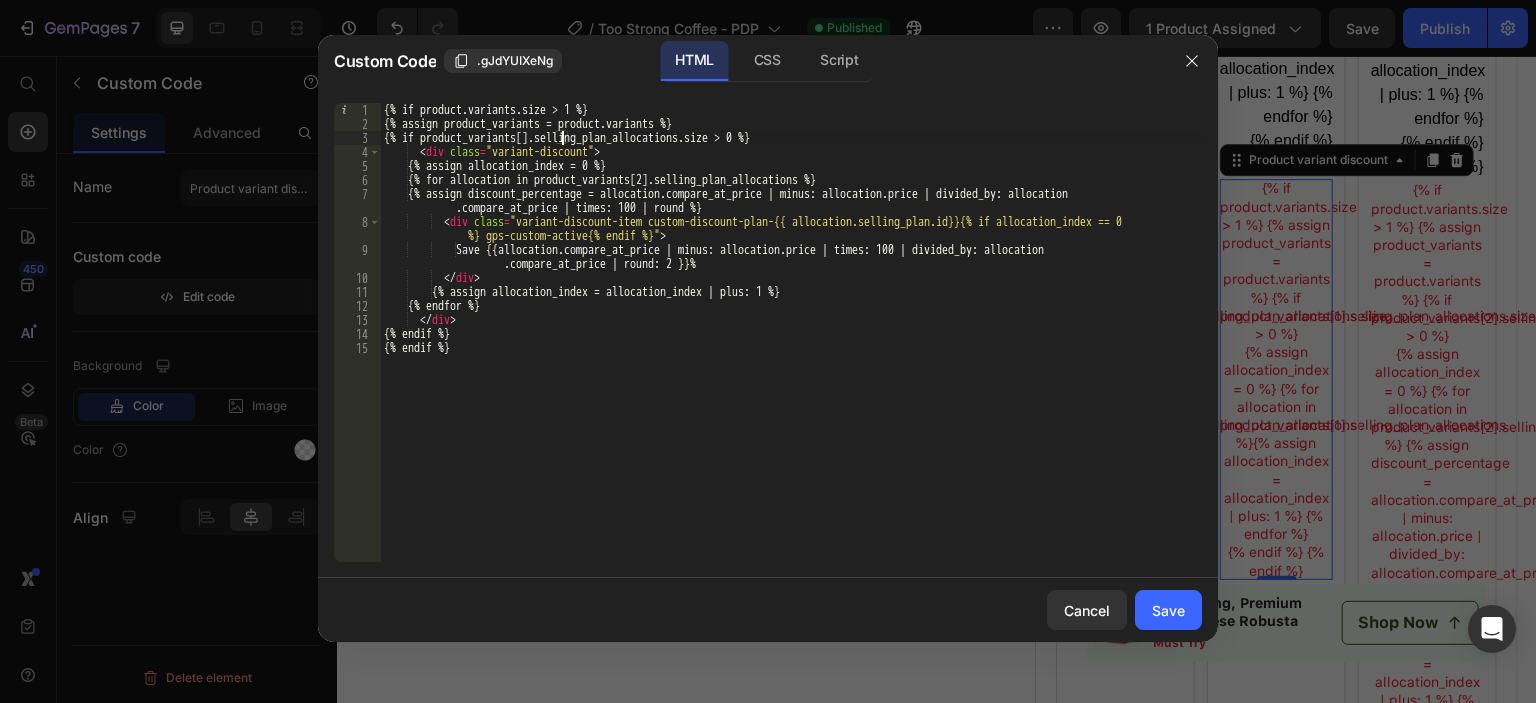 scroll, scrollTop: 0, scrollLeft: 15, axis: horizontal 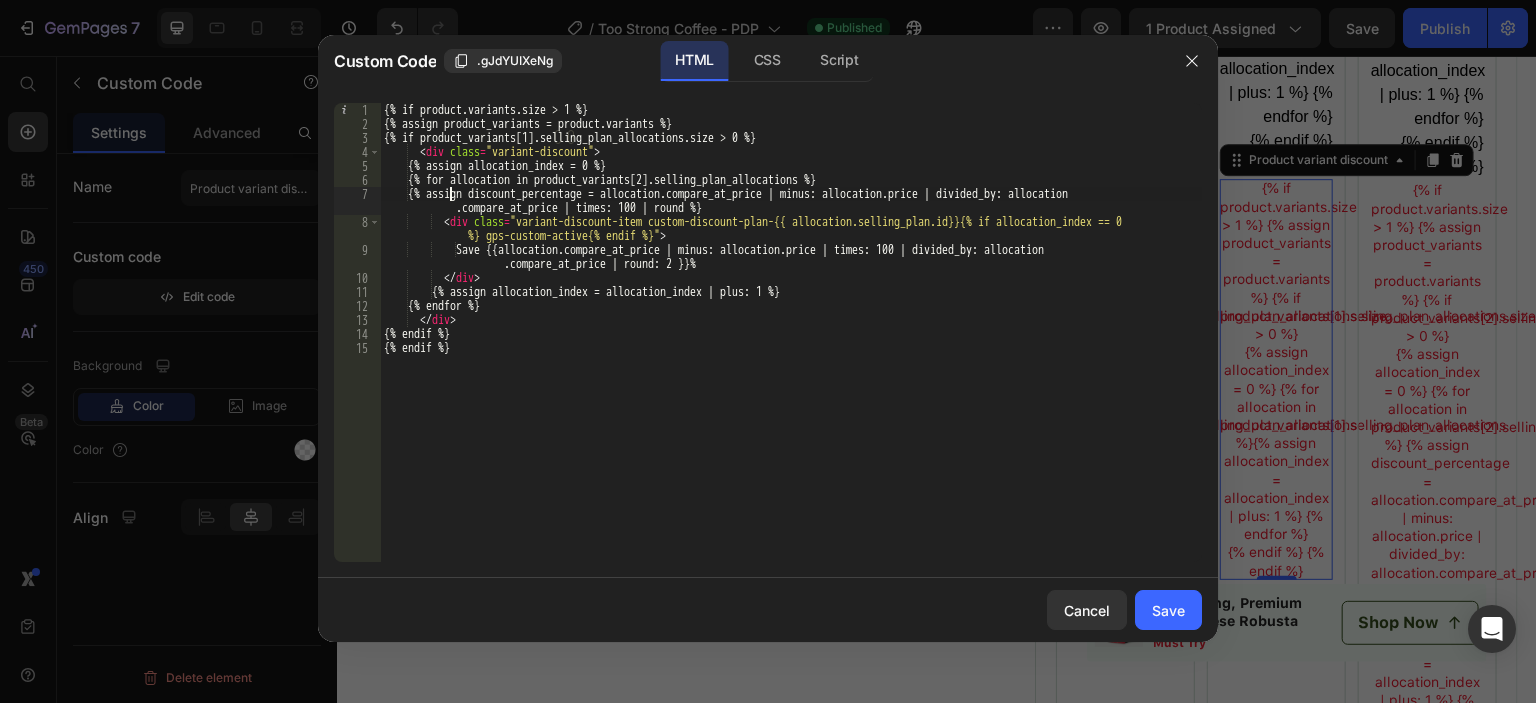 click on "{% if product.variants.size > 1 %} {% assign product_variants = product.variants %}     {% if product_variants[1].selling_plan_allocations.size > 0 %}         < div   class = "variant-discount" >          {% assign allocation_index = 0 %}          {% for allocation in product_variants[2].selling_plan_allocations %}          {% assign discount_percentage = allocation.compare_at_price | minus: allocation.price | divided_by: allocation.compare_at_price | times: 100 | round %}              < div   class = "variant-discount-item custom-discount-plan-{{ allocation.selling_plan.id}}{% if allocation_index == 0  %} gps-custom-active{% endif %}" >                    Save {{allocation.compare_at_price | minus: allocation.price | times: 100 | divided_by: allocation.compare_at_price | round: 2 }}%               </div>             {% assign allocation_index = allocation_index | plus: 1 %}          {% endfor %}         </div>" at bounding box center [791, 346] 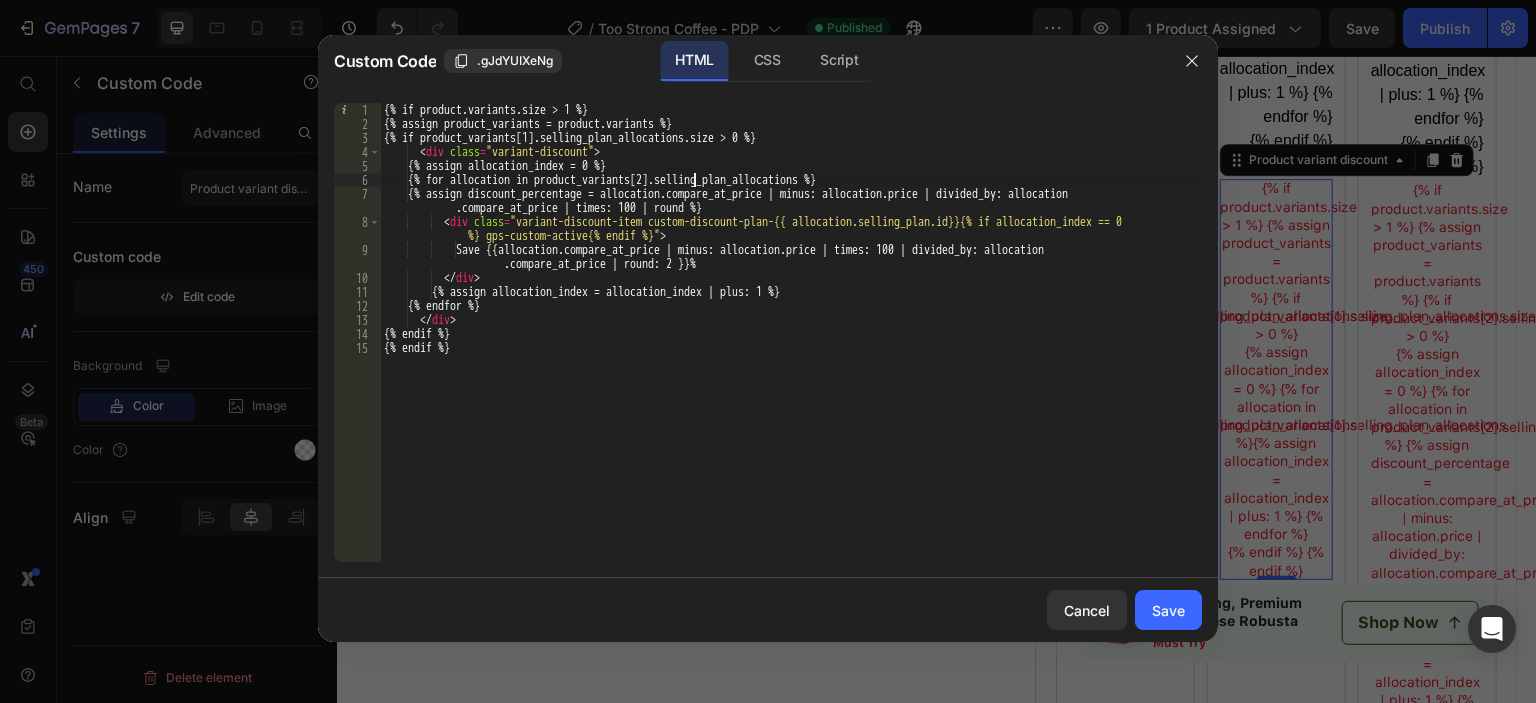 click on "{% if product.variants.size > 1 %} {% assign product_variants = product.variants %}     {% if product_variants[1].selling_plan_allocations.size > 0 %}         < div   class = "variant-discount" >          {% assign allocation_index = 0 %}          {% for allocation in product_variants[2].selling_plan_allocations %}          {% assign discount_percentage = allocation.compare_at_price | minus: allocation.price | divided_by: allocation.compare_at_price | times: 100 | round %}              < div   class = "variant-discount-item custom-discount-plan-{{ allocation.selling_plan.id}}{% if allocation_index == 0  %} gps-custom-active{% endif %}" >                    Save {{allocation.compare_at_price | minus: allocation.price | times: 100 | divided_by: allocation.compare_at_price | round: 2 }}%               </div>             {% assign allocation_index = allocation_index | plus: 1 %}          {% endfor %}         </div>" at bounding box center (791, 346) 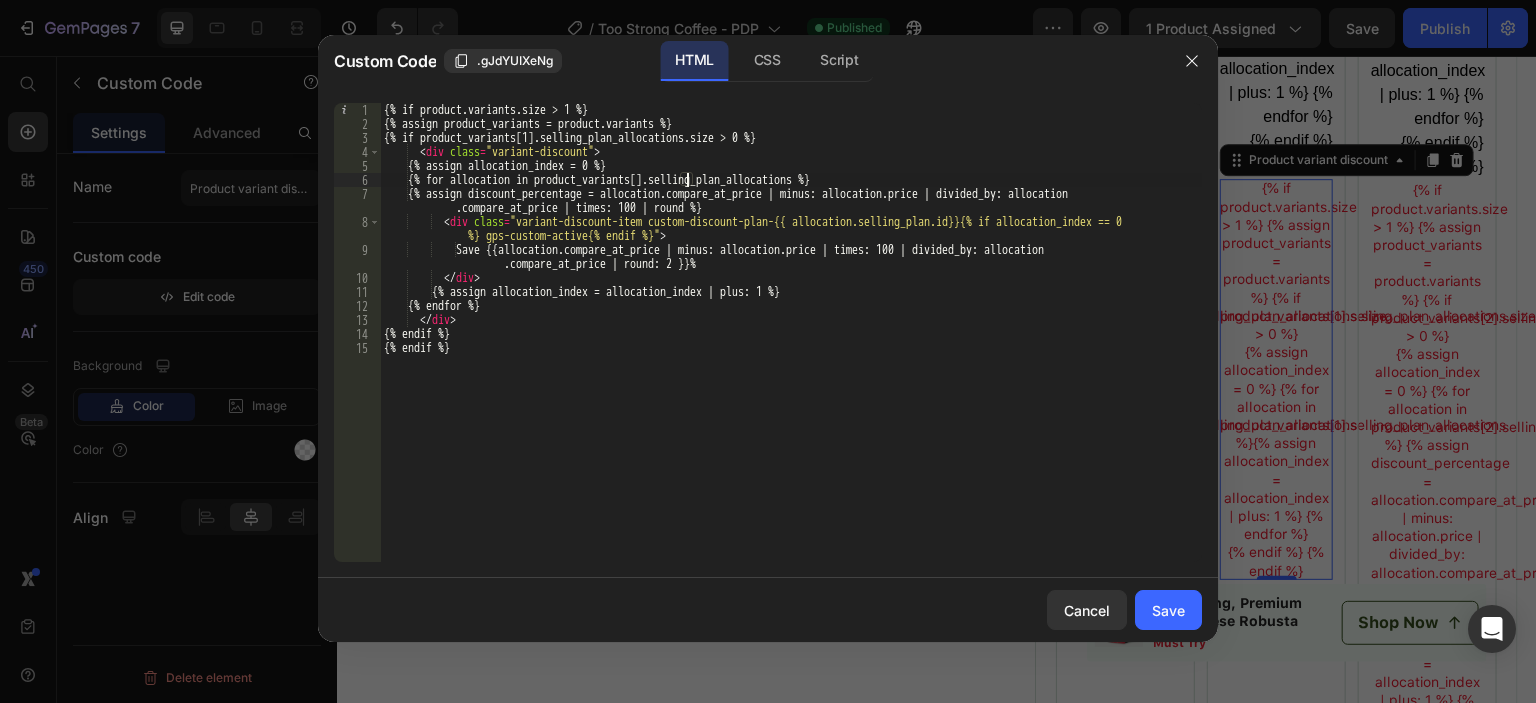 scroll, scrollTop: 0, scrollLeft: 26, axis: horizontal 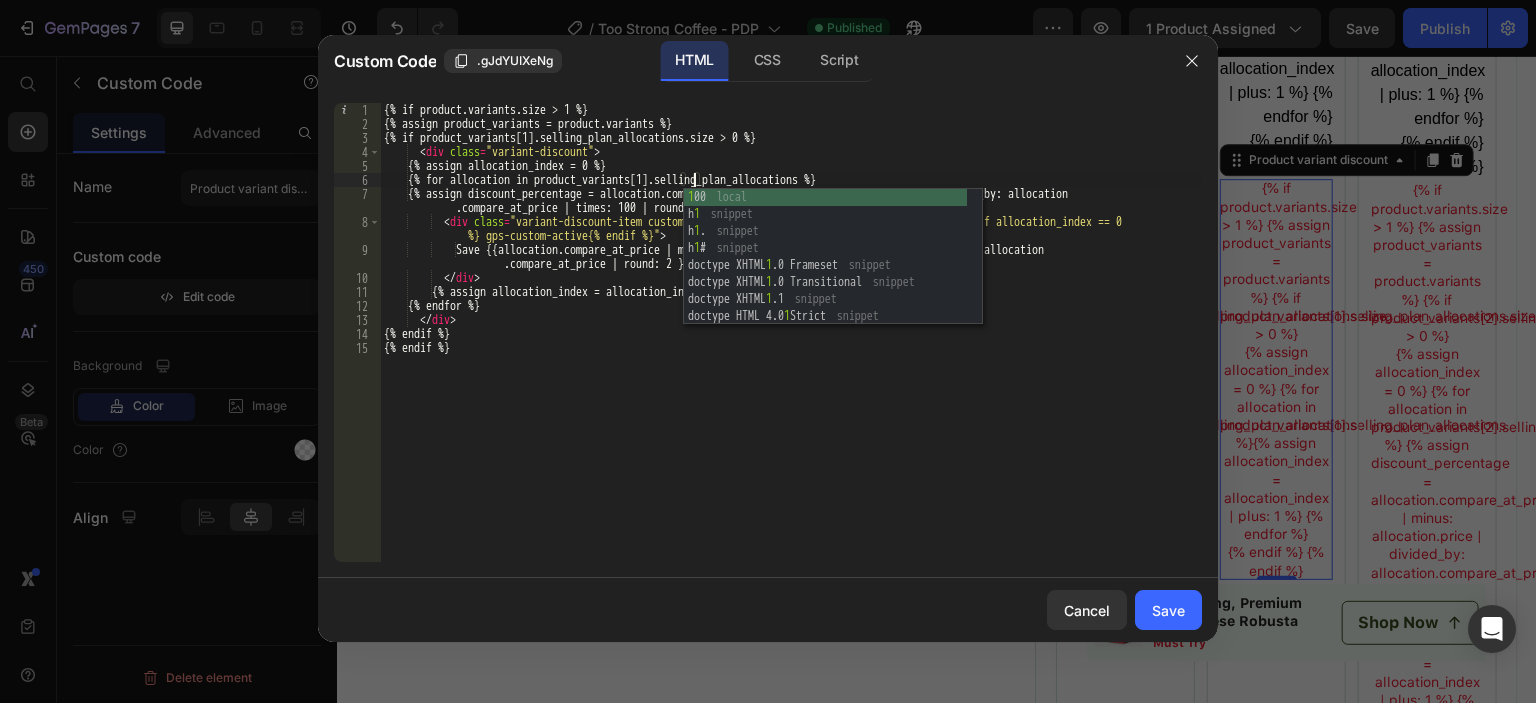 click on "{% if product.variants.size > 1 %} {% assign product_variants = product.variants %}     {% if product_variants[1].selling_plan_allocations.size > 0 %}         < div   class = "variant-discount" >          {% assign allocation_index = 0 %}          {% for allocation in product_variants[1].selling_plan_allocations %}          {% assign discount_percentage = allocation.compare_at_price | minus: allocation.price | divided_by: allocation              .compare_at_price | times: 100 | round %}              < div   class = "variant-discount-item custom-discount-plan-{{ allocation.selling_plan.id}}{% if allocation_index == 0                 %} gps-custom-active{% endif %}" >                    Save {{allocation.compare_at_price | minus: allocation.price | times: 100 | divided_by: allocation                      .compare_at_price | round: 2 }}%               </ div >             {% assign allocation_index = allocation_index | plus: 1 %}          {% endfor %}         </ div" at bounding box center (791, 346) 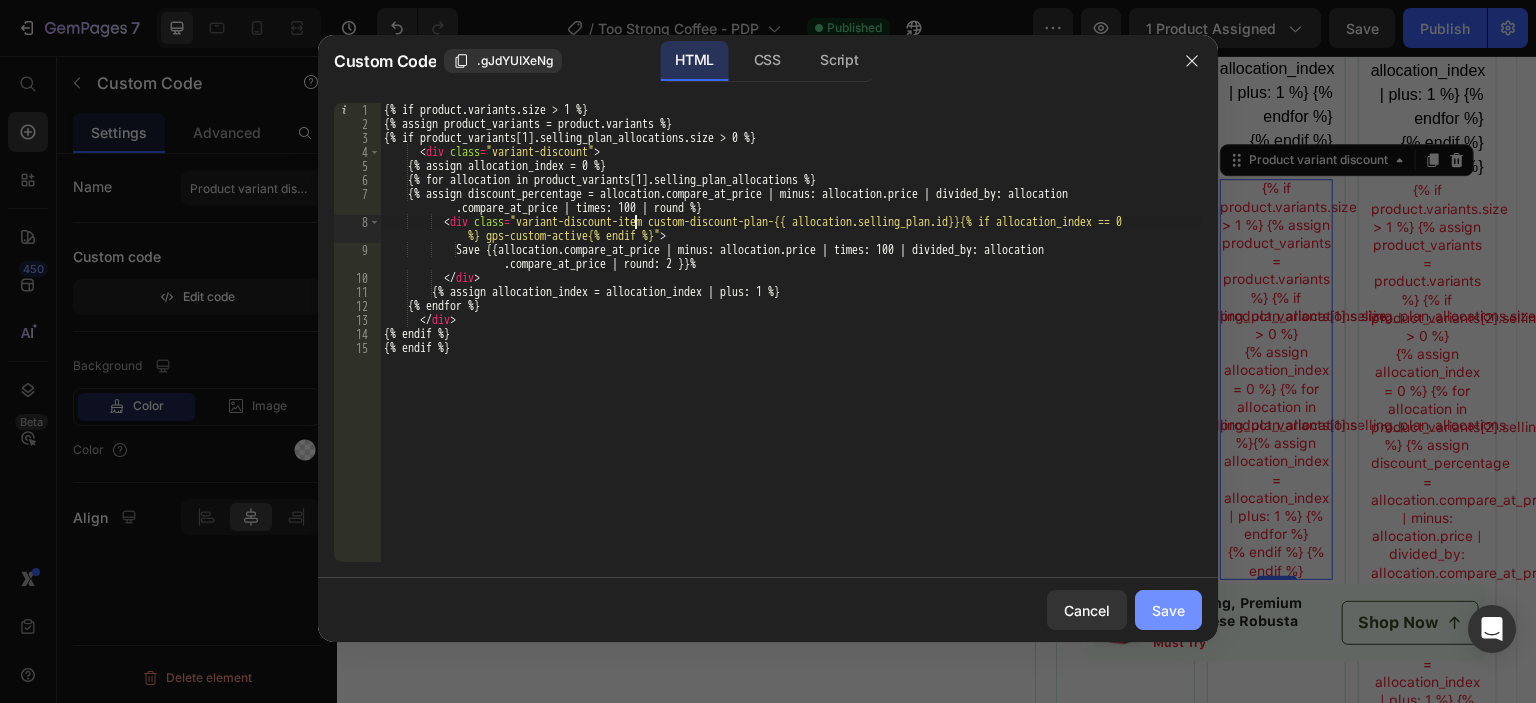 type on "<div class="variant-discount-item custom-discount-plan-{{ allocation.selling_plan.id}}{% if allocation_index == 0 %} gps-custom-active{% endif %}">" 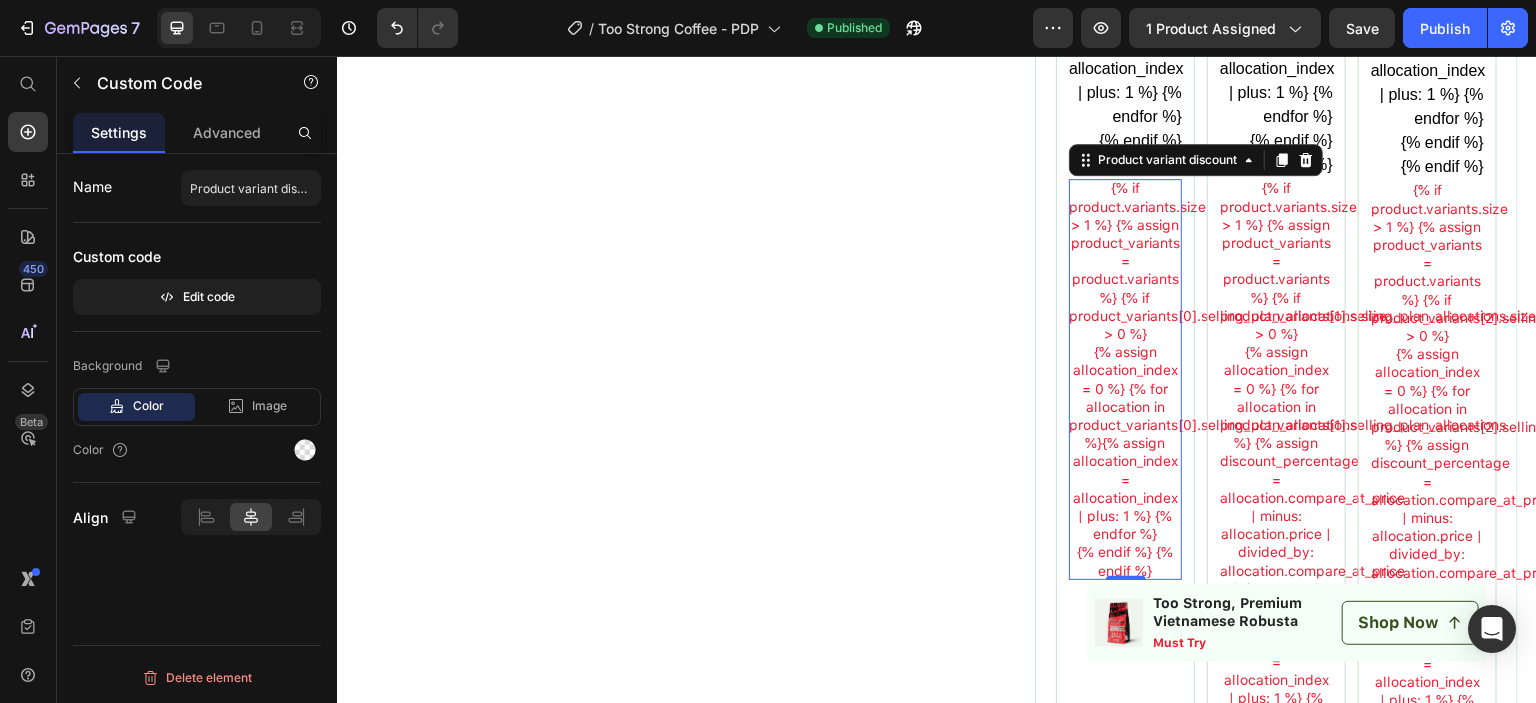 click on "{% assign allocation_index = 0 %}
{% for allocation in product_variants[0].selling_plan_allocations %}
Save {{allocation.compare_at_price | minus: allocation.price | times: 100 | divided_by: allocation.compare_at_price | ceil }}%
{% assign allocation_index = allocation_index | plus: 1 %}
{% endfor %}" at bounding box center [1125, 443] 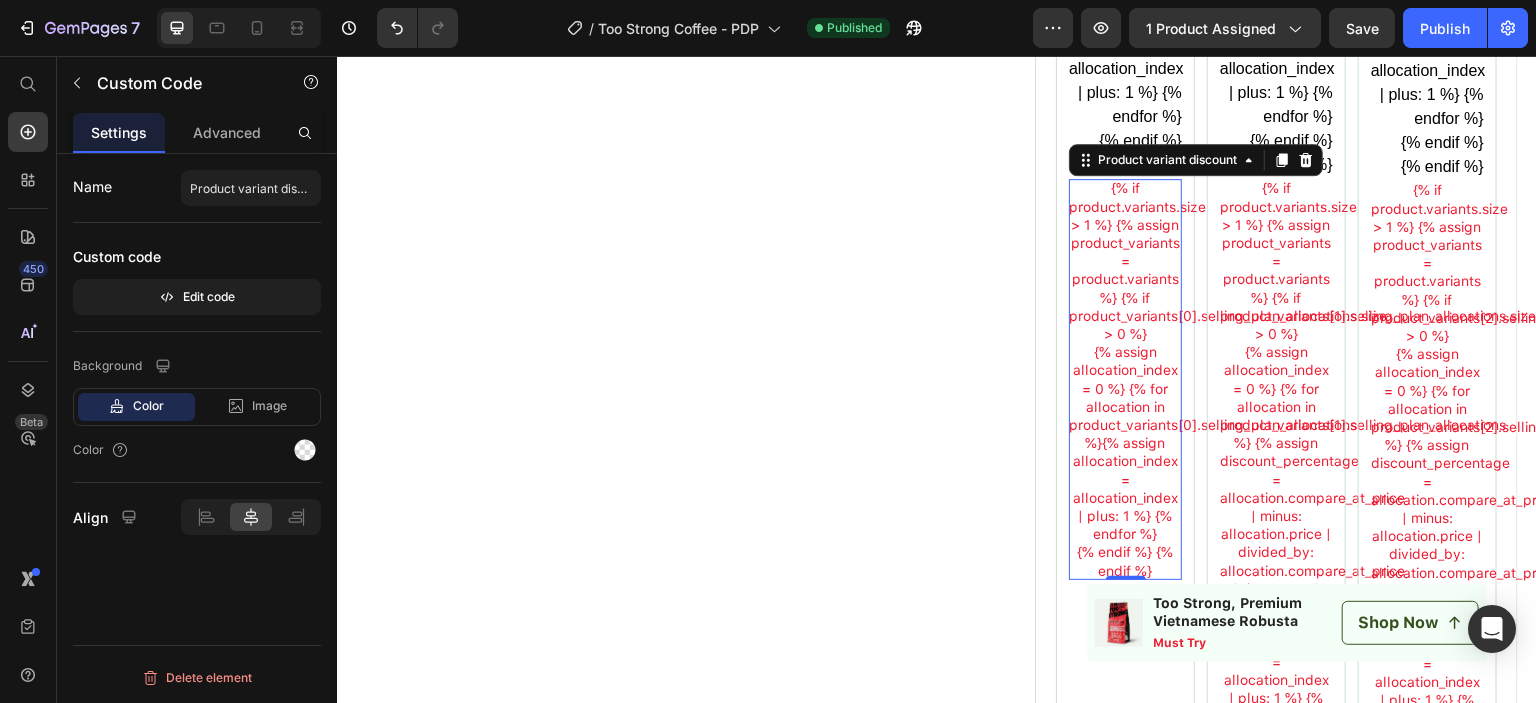 click on "{% assign allocation_index = 0 %}
{% for allocation in product_variants[0].selling_plan_allocations %}
Save {{allocation.compare_at_price | minus: allocation.price | times: 100 | divided_by: allocation.compare_at_price | ceil }}%
{% assign allocation_index = allocation_index | plus: 1 %}
{% endfor %}" at bounding box center [1125, 443] 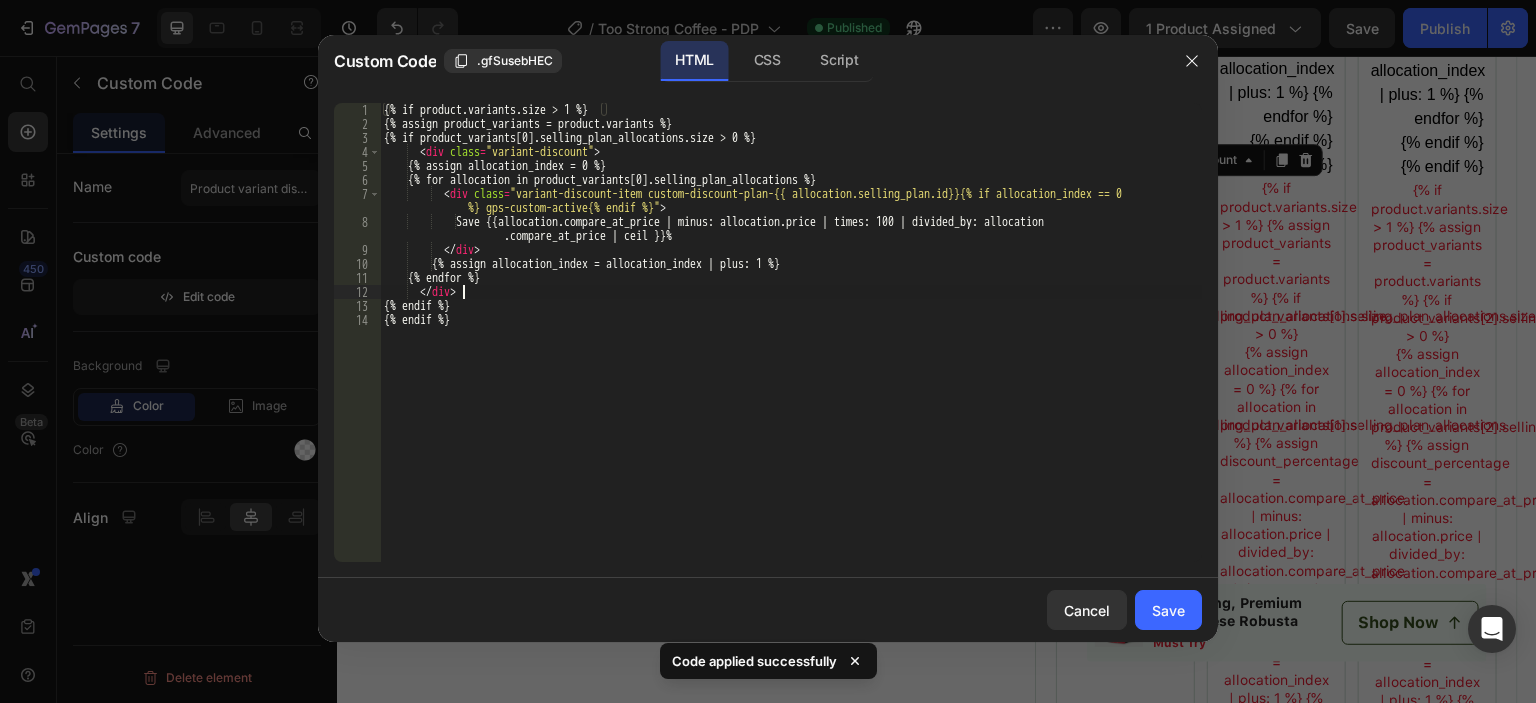 click on "{% if product.variants.size > 1 %} {% assign product_variants = product.variants %}     {% if product_variants[0].selling_plan_allocations.size > 0 %}         < div   class = "variant-discount" >          {% assign allocation_index = 0 %}          {% for allocation in product_variants[0].selling_plan_allocations %}              < div   class = "variant-discount-item custom-discount-plan-{{ allocation.selling_plan.id}}{% if allocation_index == 0  %} gps-custom-active{% endif %}" >                    Save {{allocation.compare_at_price | minus: allocation.price | times: 100 | divided_by: allocation.compare_at_price | ceil }}%                </div>             {% assign allocation_index = allocation_index | plus: 1 %}          {% endfor %}         </div>     {% endif %} {% endif %}" at bounding box center [791, 346] 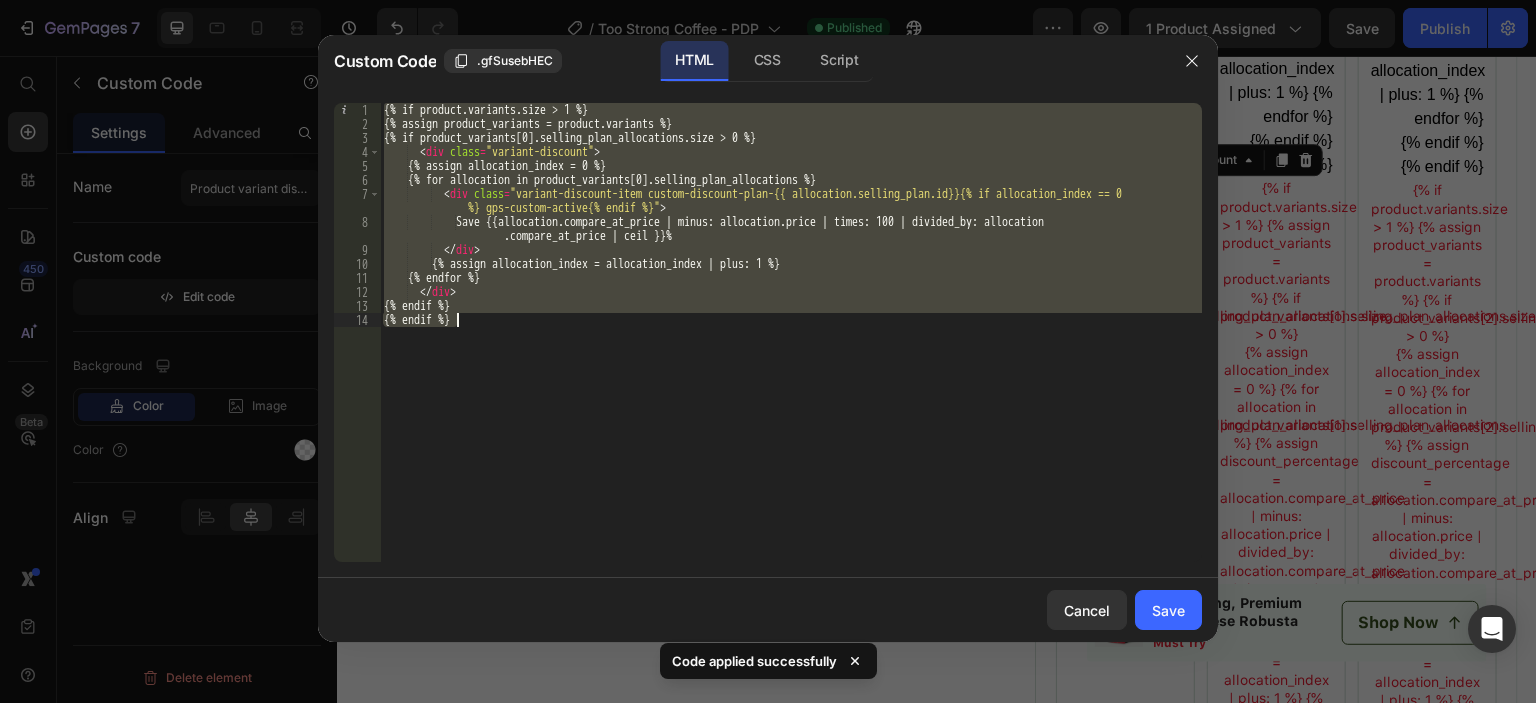 paste 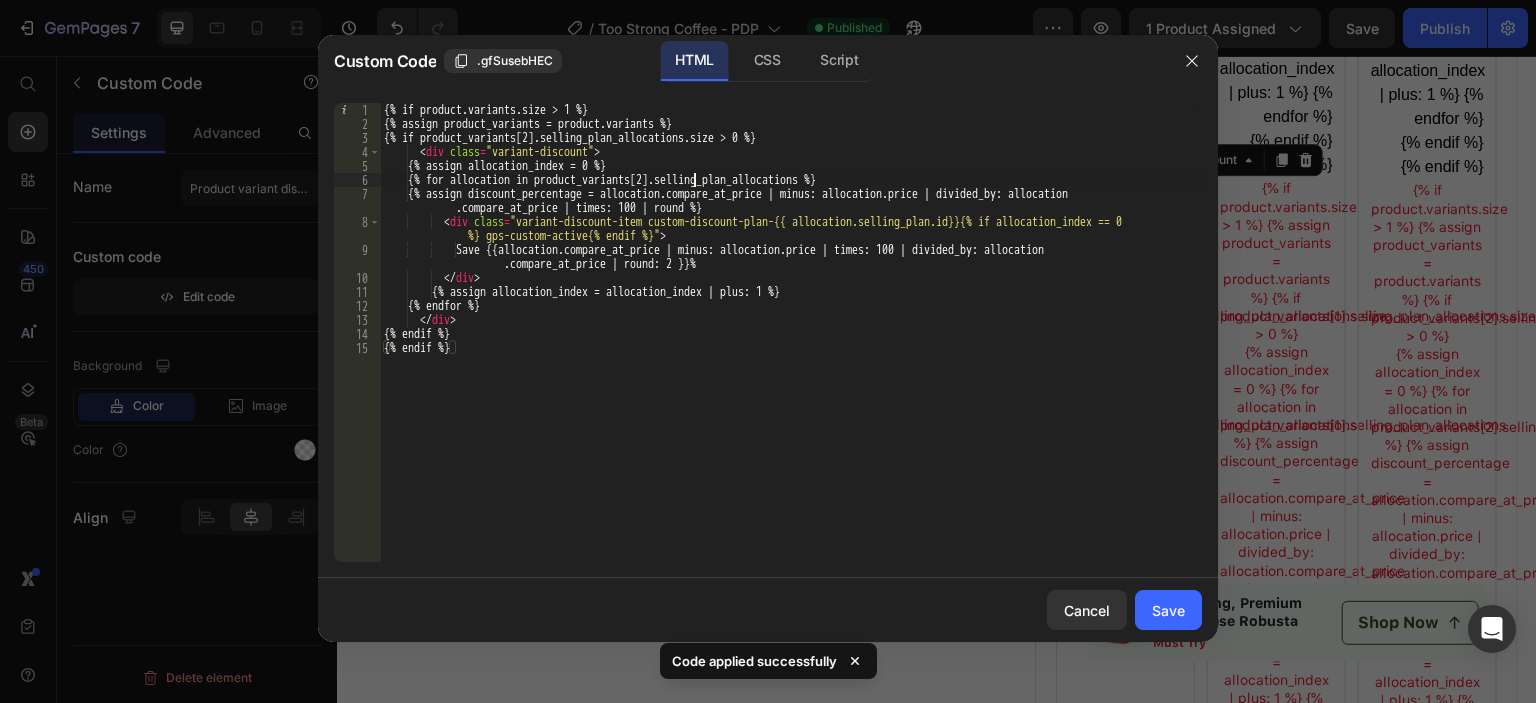 drag, startPoint x: 692, startPoint y: 180, endPoint x: 735, endPoint y: 175, distance: 43.289722 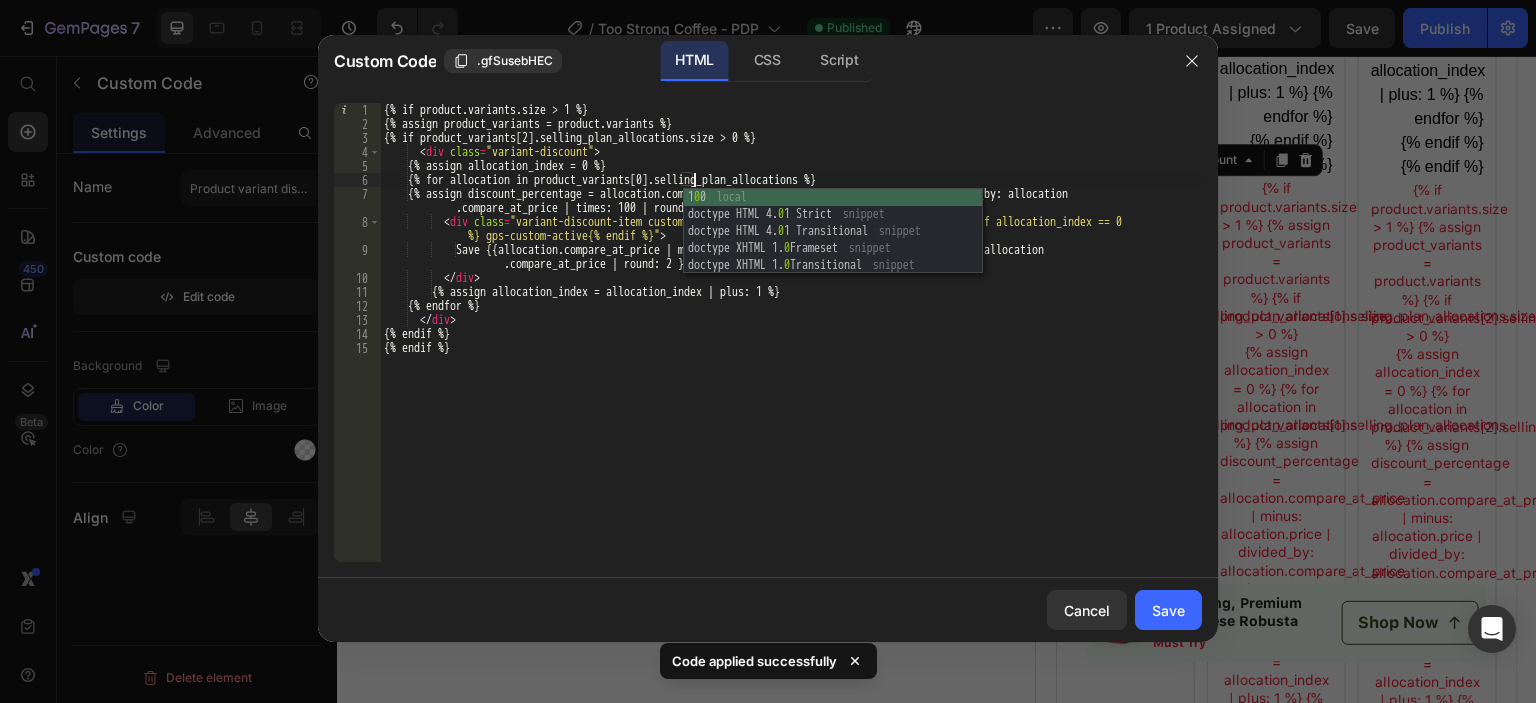 scroll, scrollTop: 0, scrollLeft: 26, axis: horizontal 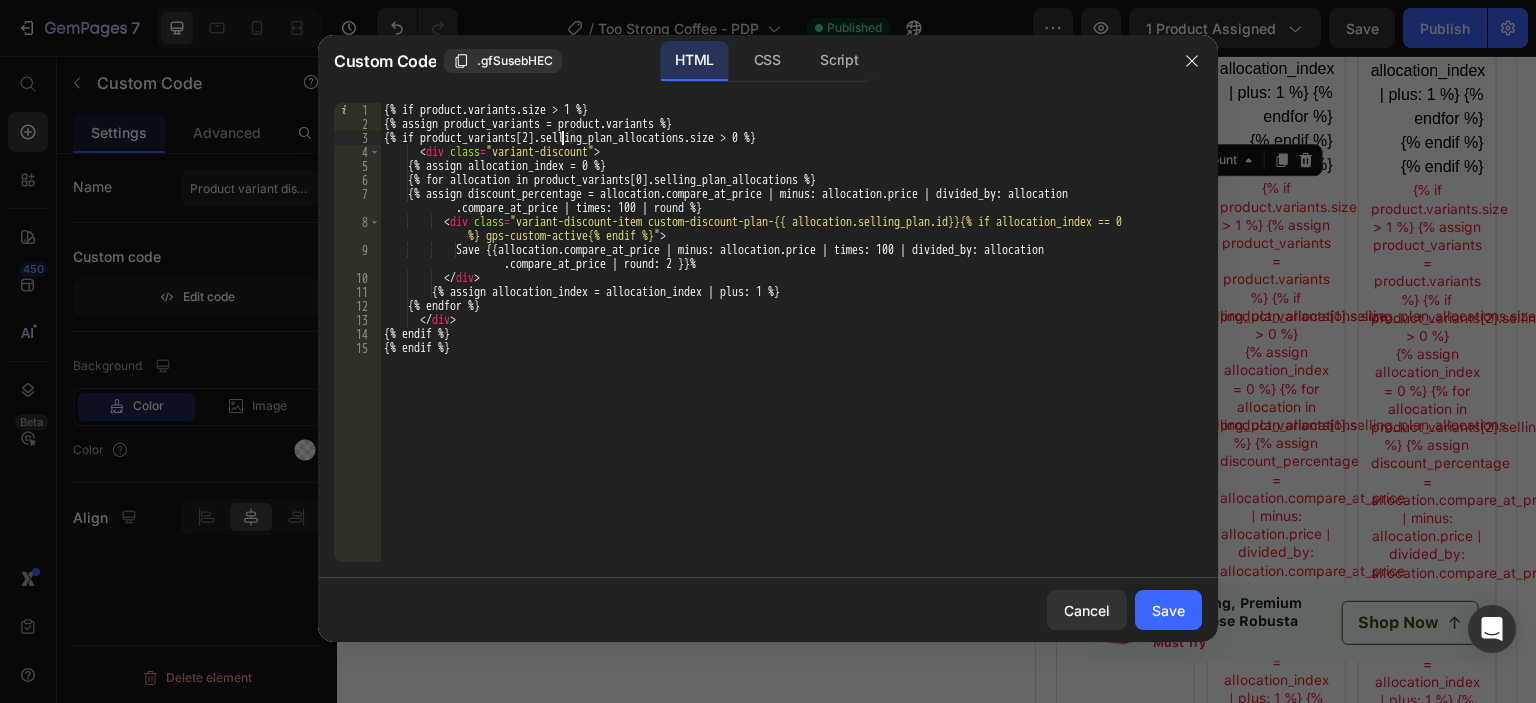 click on "{% if product.variants.size > 1 %} {% assign product_variants = product.variants %}     {% if product_variants[2].selling_plan_allocations.size > 0 %}         < div   class = "variant-discount" >          {% assign allocation_index = 0 %}          {% for allocation in product_variants[0].selling_plan_allocations %}          {% assign discount_percentage = allocation.compare_at_price | minus: allocation.price | divided_by: allocation.compare_at_price | times: 100 | round %}              < div   class = "variant-discount-item custom-discount-plan-{{ allocation.selling_plan.id}}{% if allocation_index == 0  %} gps-custom-active{% endif %}" >                    Save {{allocation.compare_at_price | minus: allocation.price | times: 100 | divided_by: allocation.compare_at_price | round: 2 }}%               </div>             {% assign allocation_index = allocation_index | plus: 1 %}          {% endfor %}         </div>" at bounding box center (791, 346) 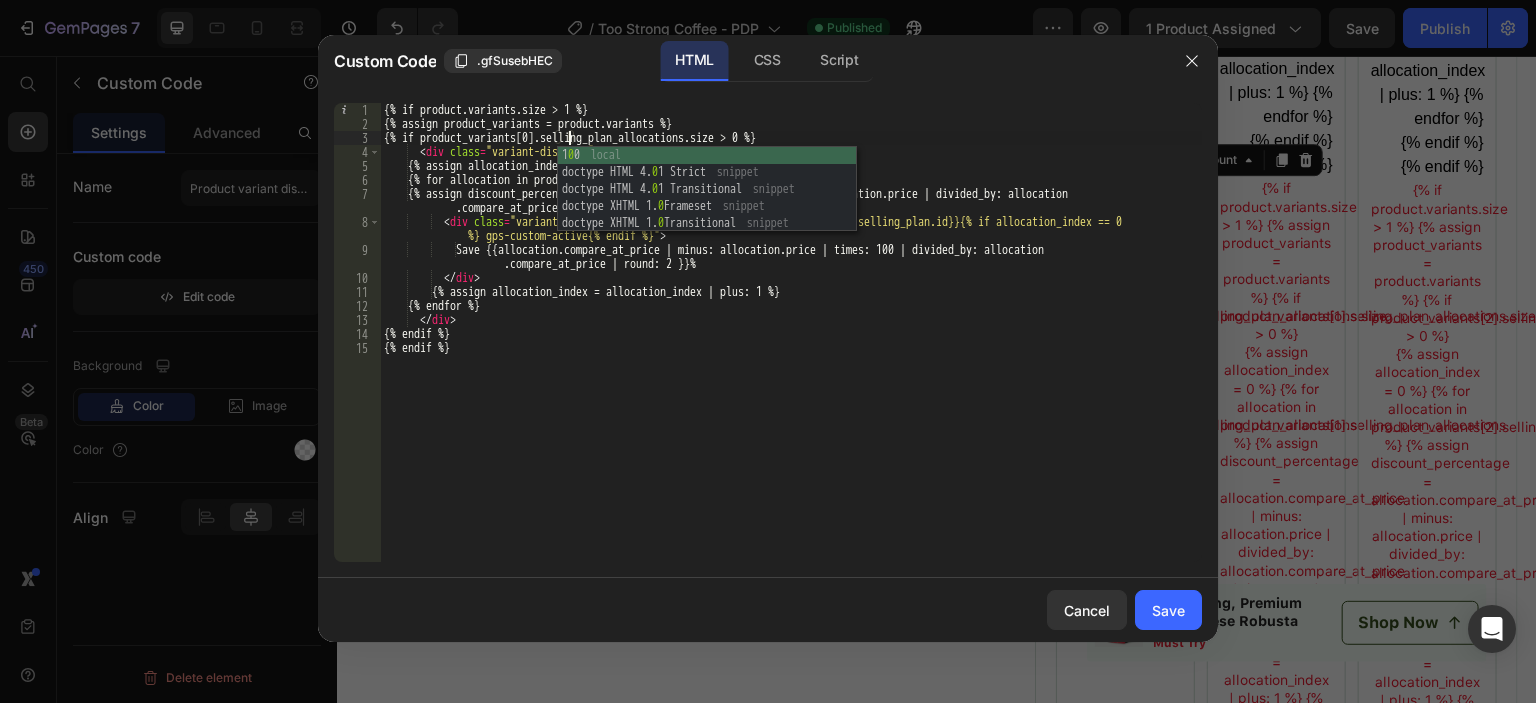 scroll, scrollTop: 0, scrollLeft: 16, axis: horizontal 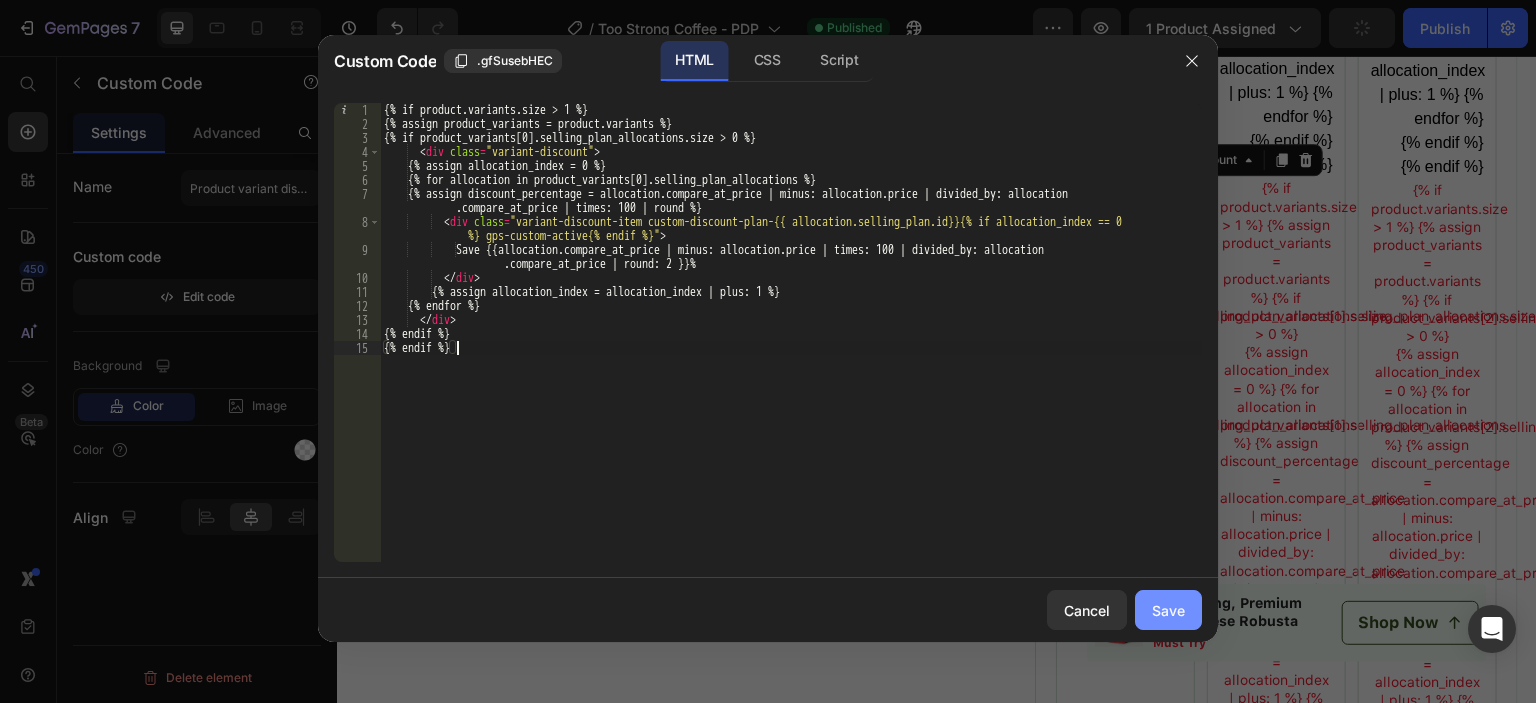 type on "{% endif %}" 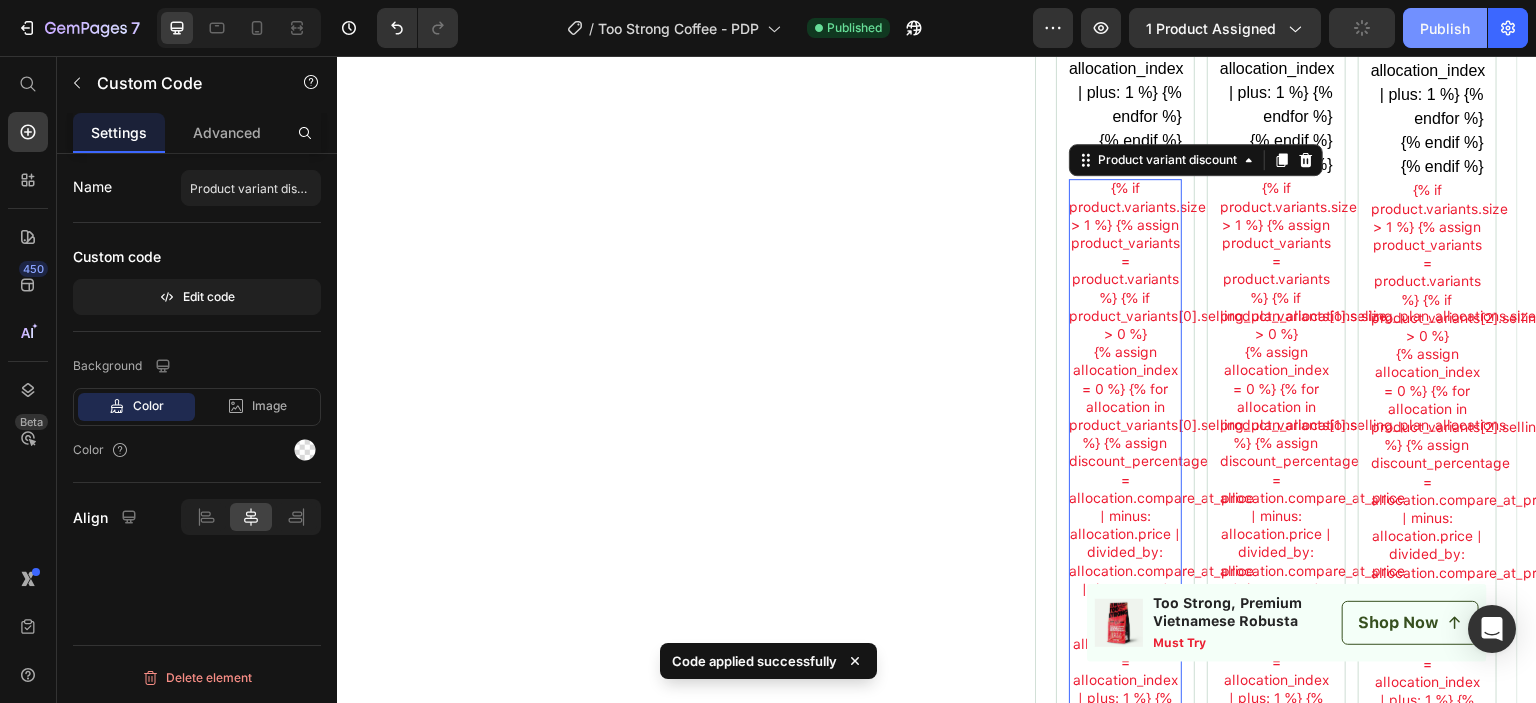 click on "Publish" at bounding box center (1445, 28) 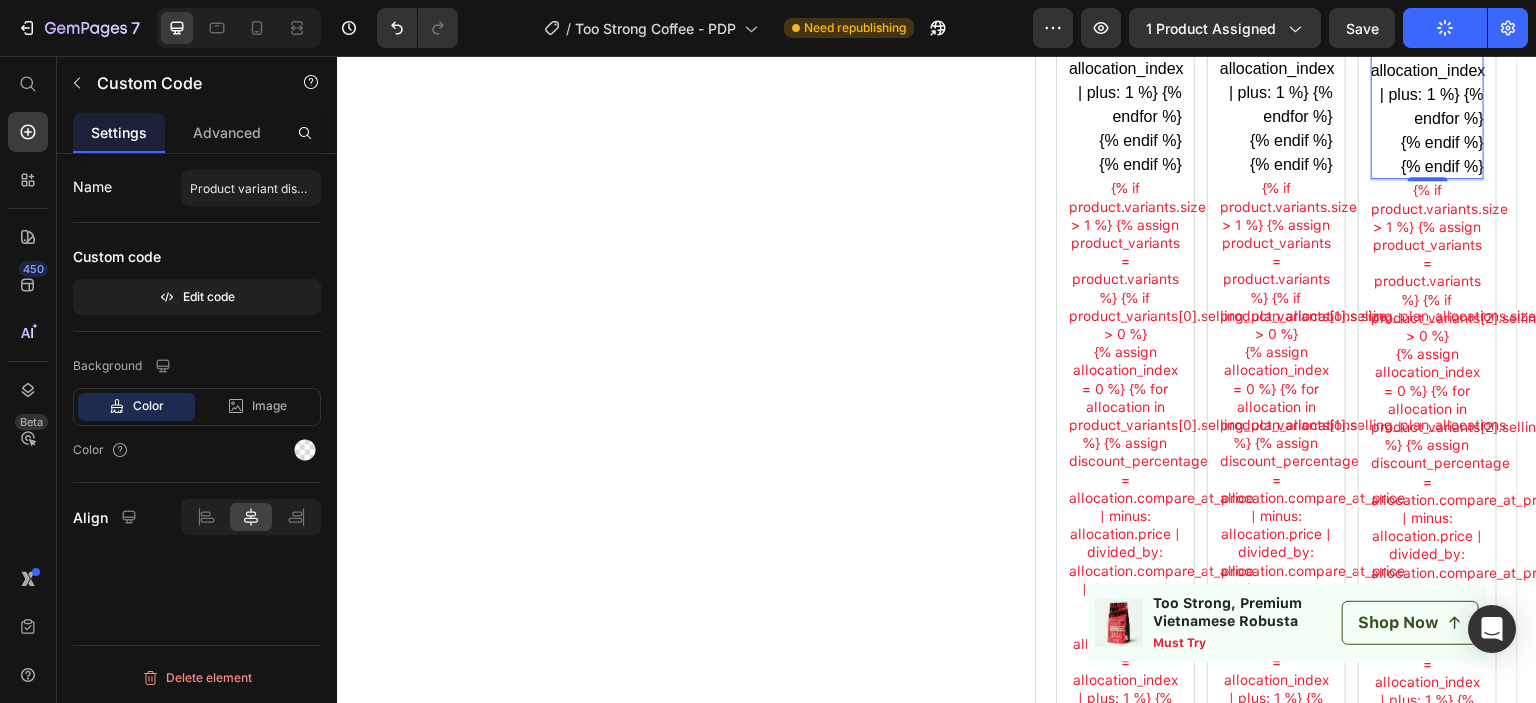 click on "{% if product_variants[2].selling_plan_allocations.size > 0 %}
{{product_variants[2].price | money | remove_last: '.00' }}
{% assign allocation_index = 0 %}
{% for allocation in product_variants[2].selling_plan_allocations %}
{{ allocation.price | money }}
{{ allocation.compare_at_price | money }}
{% assign allocation_index = allocation_index | plus: 1 %}
{% endfor %}
{% endif %}" at bounding box center (1427, -157) 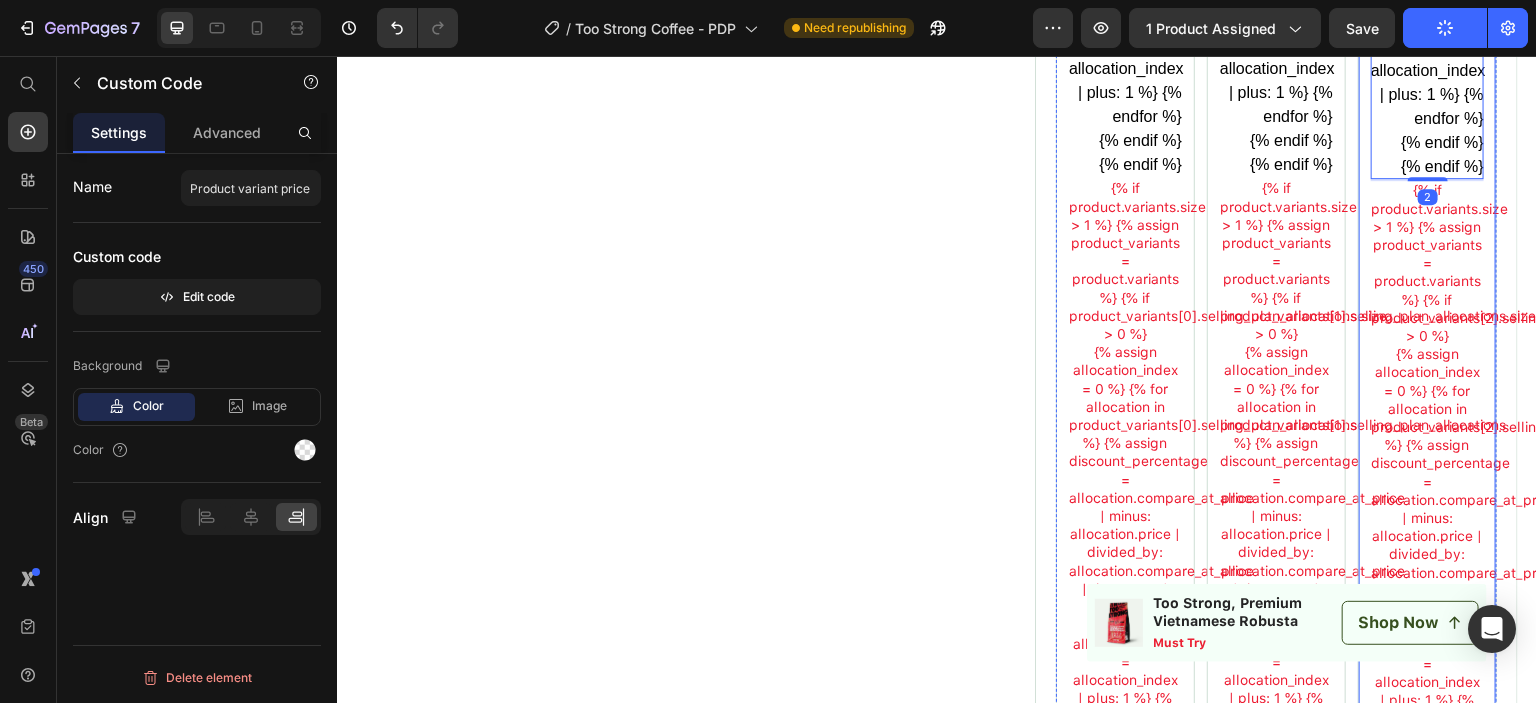 click on "{{product_variants[1].price | money | remove_last: '.00' }}
{% assign allocation_index = 0 %}
{% for allocation in product_variants[1].selling_plan_allocations %}
{{ allocation.price | money }}
{{ allocation.compare_at_price | money }}
{% assign allocation_index = allocation_index | plus: 1 %}
{% endfor %}" at bounding box center [1276, -135] 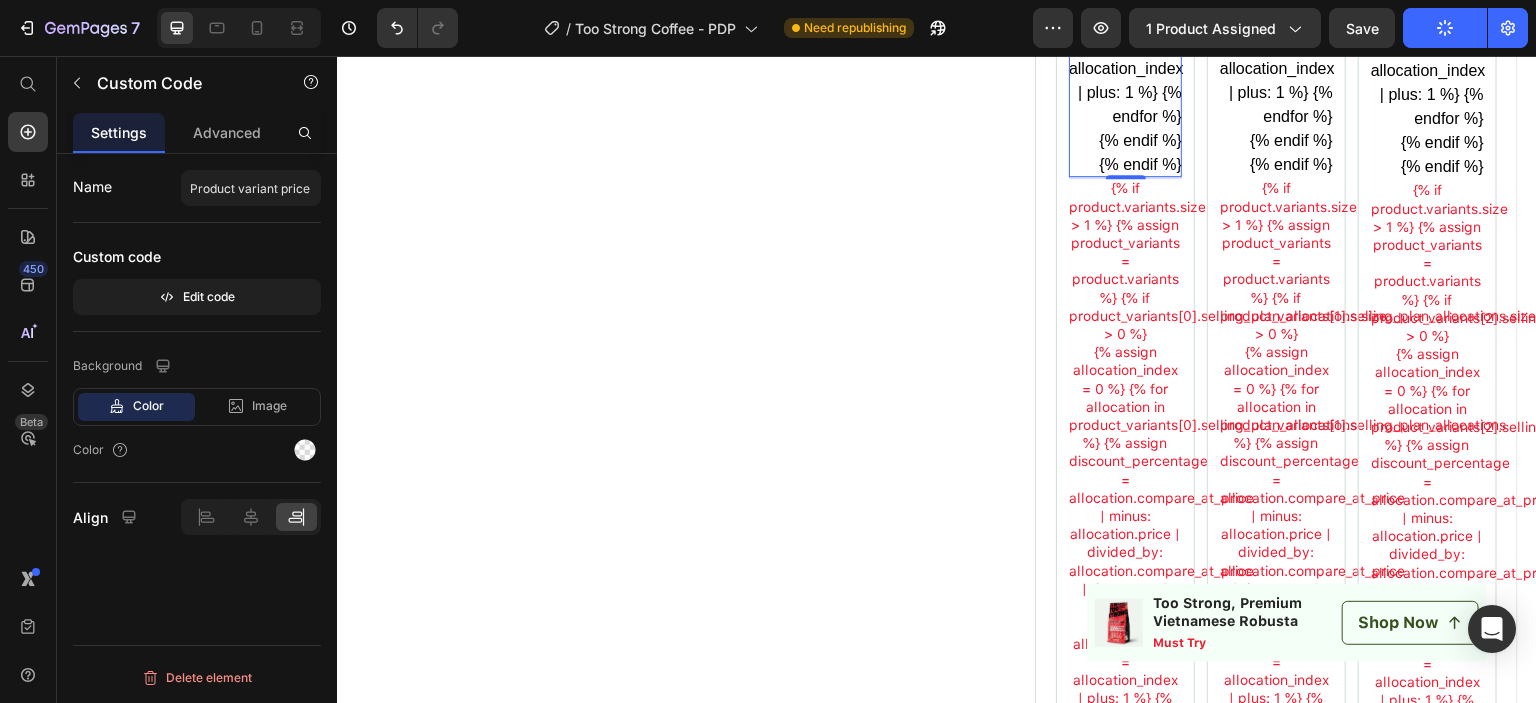 click on "{{product_variants[0].price | money | remove_last: '.00' }}
{% assign allocation_index = 0 %}
{% for allocation in product_variants[0].selling_plan_allocations %}
{{ allocation.price | money }}
{{ allocation.compare_at_price | money }}
{% assign allocation_index = allocation_index | plus: 1 %}
{% endfor %}" at bounding box center (1125, -135) 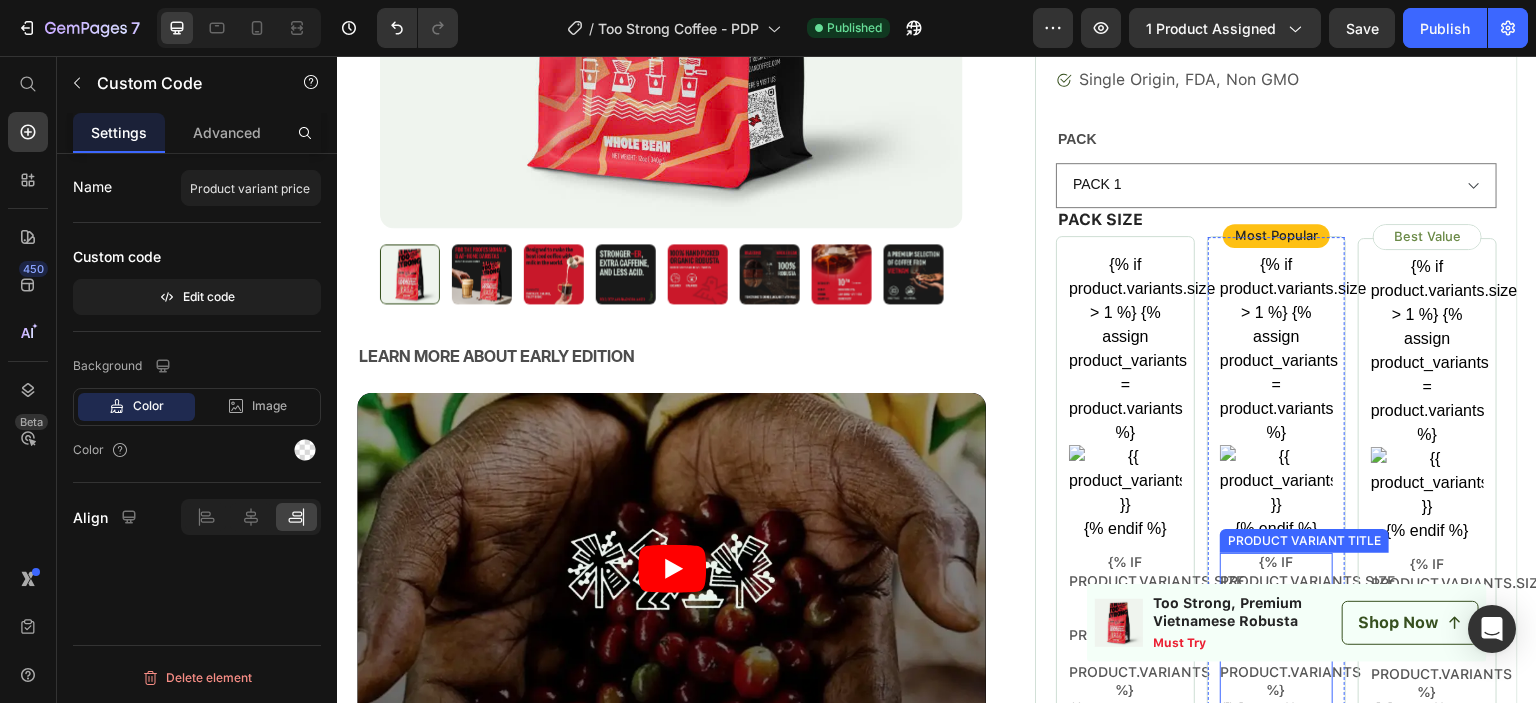 scroll, scrollTop: 300, scrollLeft: 0, axis: vertical 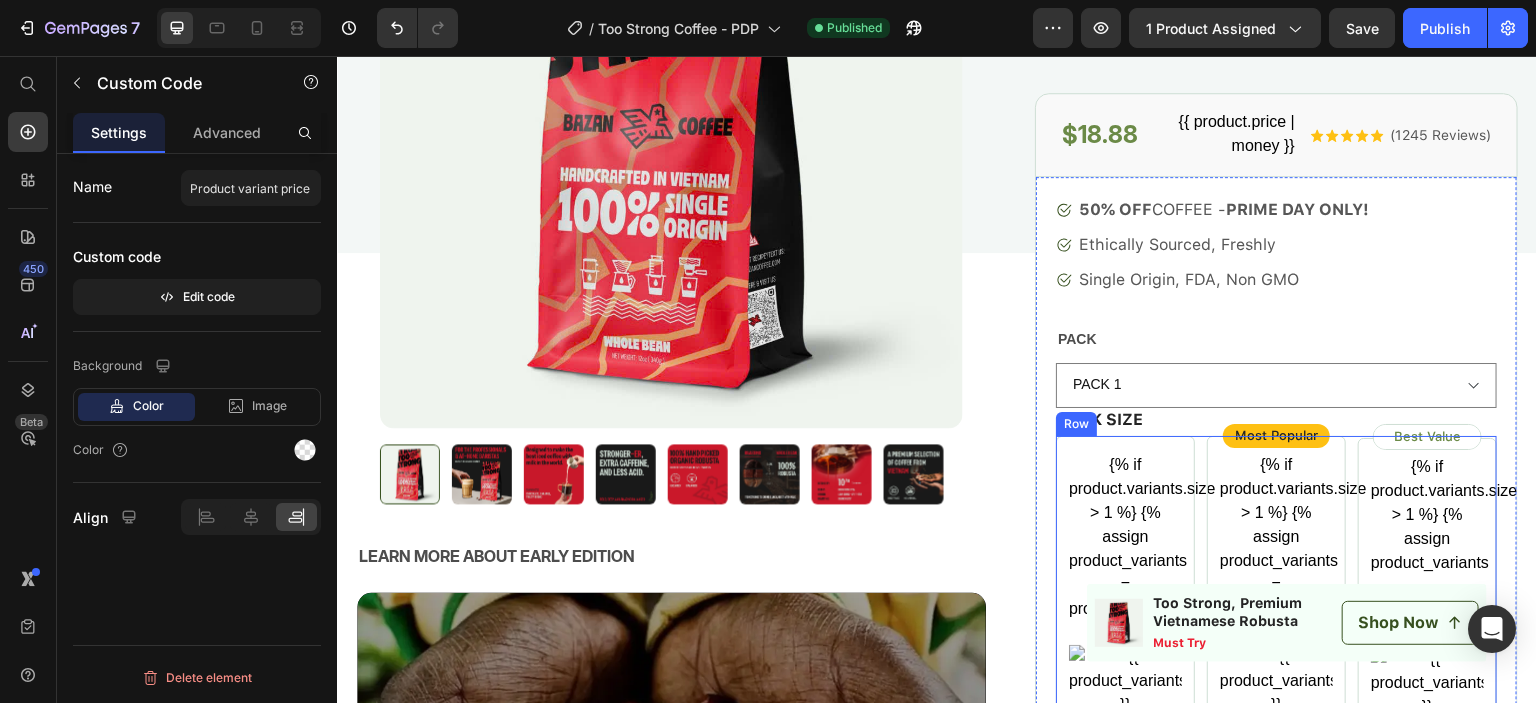 click on "{% if product.variants.size > 1 %}
{% assign product_variants = product.variants %}
{% endif %} Product variant Image {% if product.variants.size > 1 %}
{% assign product_variants = product.variants %}
{{product_variants[0].title}}
{% endif %} Product variant title {% if product.variants.size > 1 %}
{% assign product_variants = product.variants %}
{% if product_variants[0].selling_plan_allocations.size > 0 %}
{{product_variants[0].price | money | remove_last: '.00' }}
{% assign allocation_index = 0 %}
{% for allocation in product_variants[0].selling_plan_allocations %}
{{ allocation.price | money }}
{{ allocation.compare_at_price | money }}
{% assign allocation_index = allocation_index | plus: 1 %}
{% endfor %}
{% endif %}
{% endif %} Product variant price   2
{% assign allocation_index = allocation_index | plus: 1 %}
{% endfor %}
Row Most Popular Row" at bounding box center [1276, 1406] 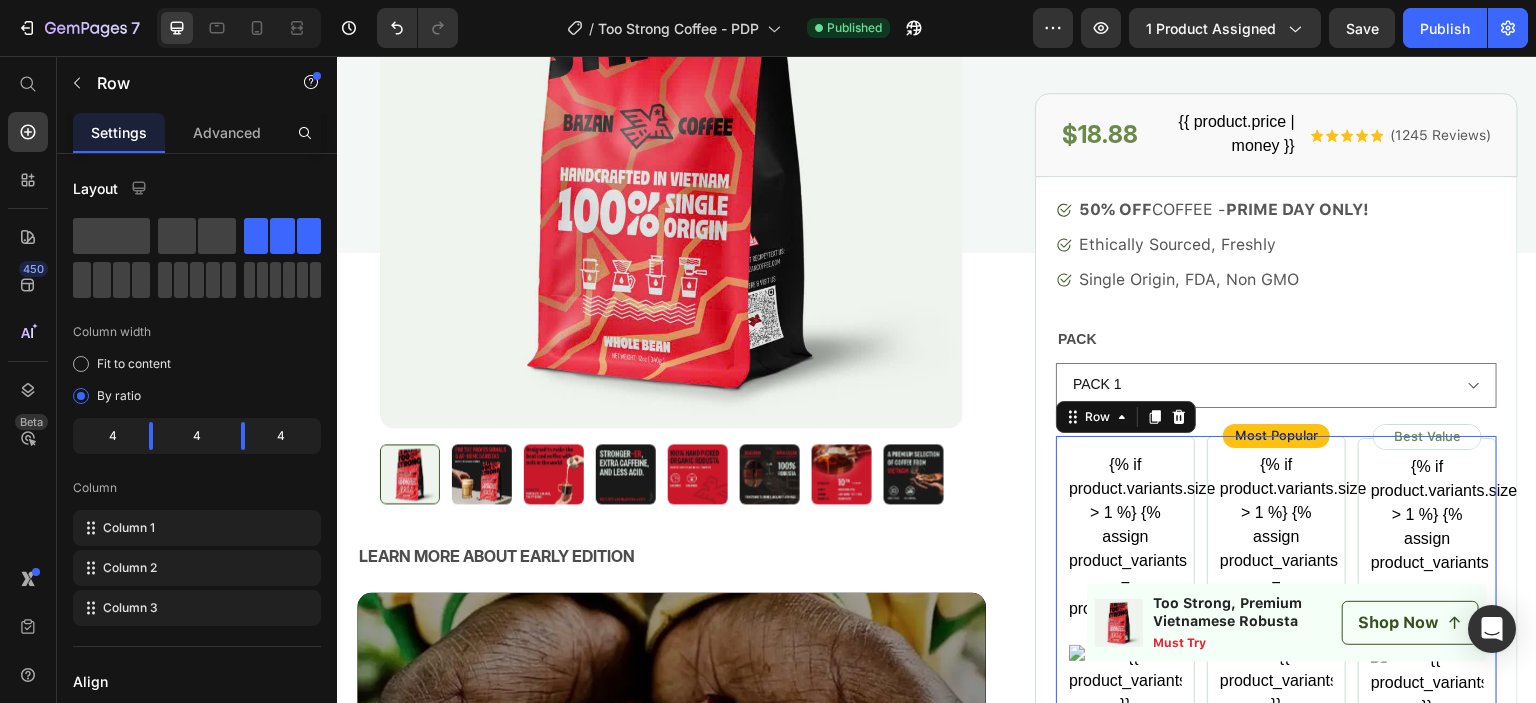click on "{% if product.variants.size > 1 %}
{% assign product_variants = product.variants %}
{% endif %} Product variant Image {% if product.variants.size > 1 %}
{% assign product_variants = product.variants %}
{{product_variants[0].title}}
{% endif %} Product variant title {% if product.variants.size > 1 %}
{% assign product_variants = product.variants %}
{% if product_variants[0].selling_plan_allocations.size > 0 %}
{{product_variants[0].price | money | remove_last: '.00' }}
{% assign allocation_index = 0 %}
{% for allocation in product_variants[0].selling_plan_allocations %}
{{ allocation.price | money }}
{{ allocation.compare_at_price | money }}
{% assign allocation_index = allocation_index | plus: 1 %}
{% endfor %}
{% endif %}
{% endif %} Product variant price
{% assign allocation_index = allocation_index | plus: 1 %}
{% endfor %}
Product variant discount" at bounding box center (1276, 1406) 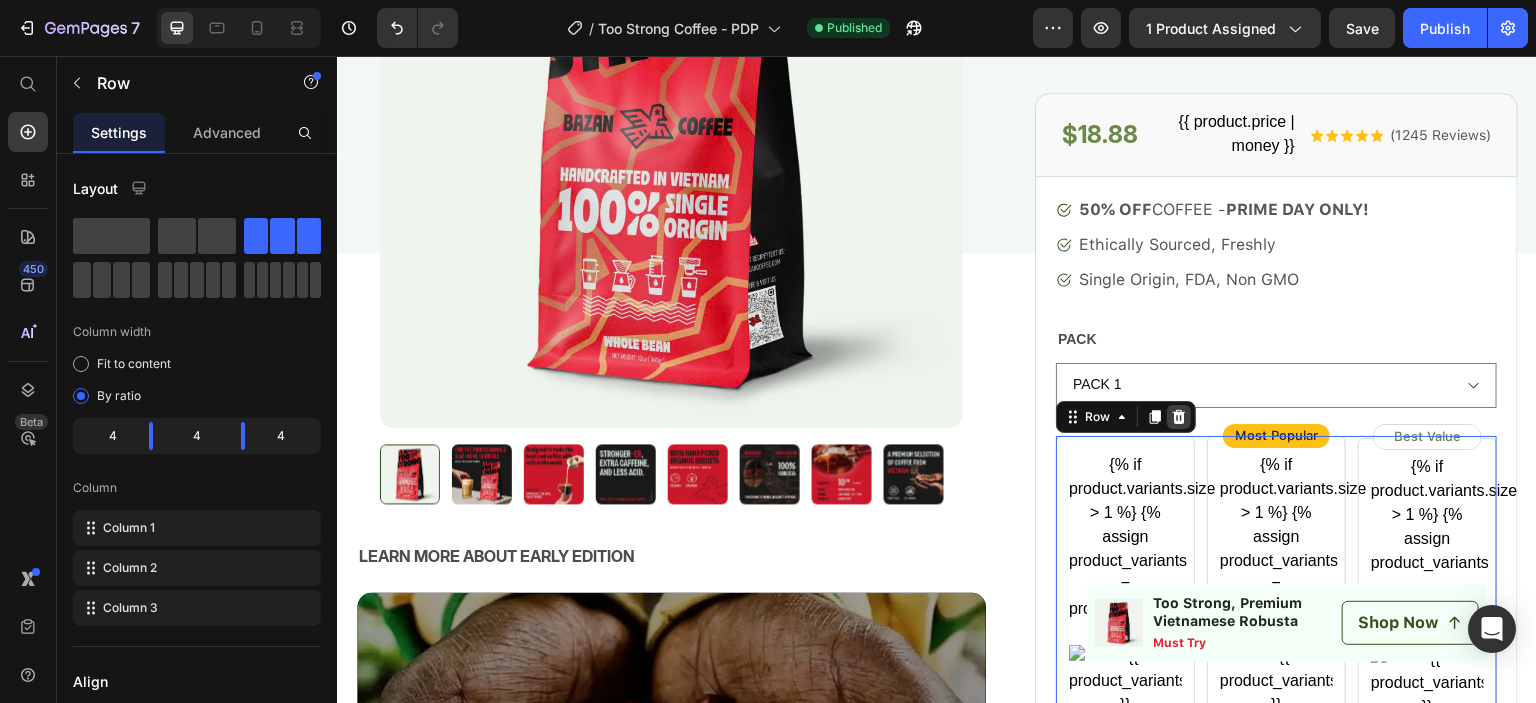 click 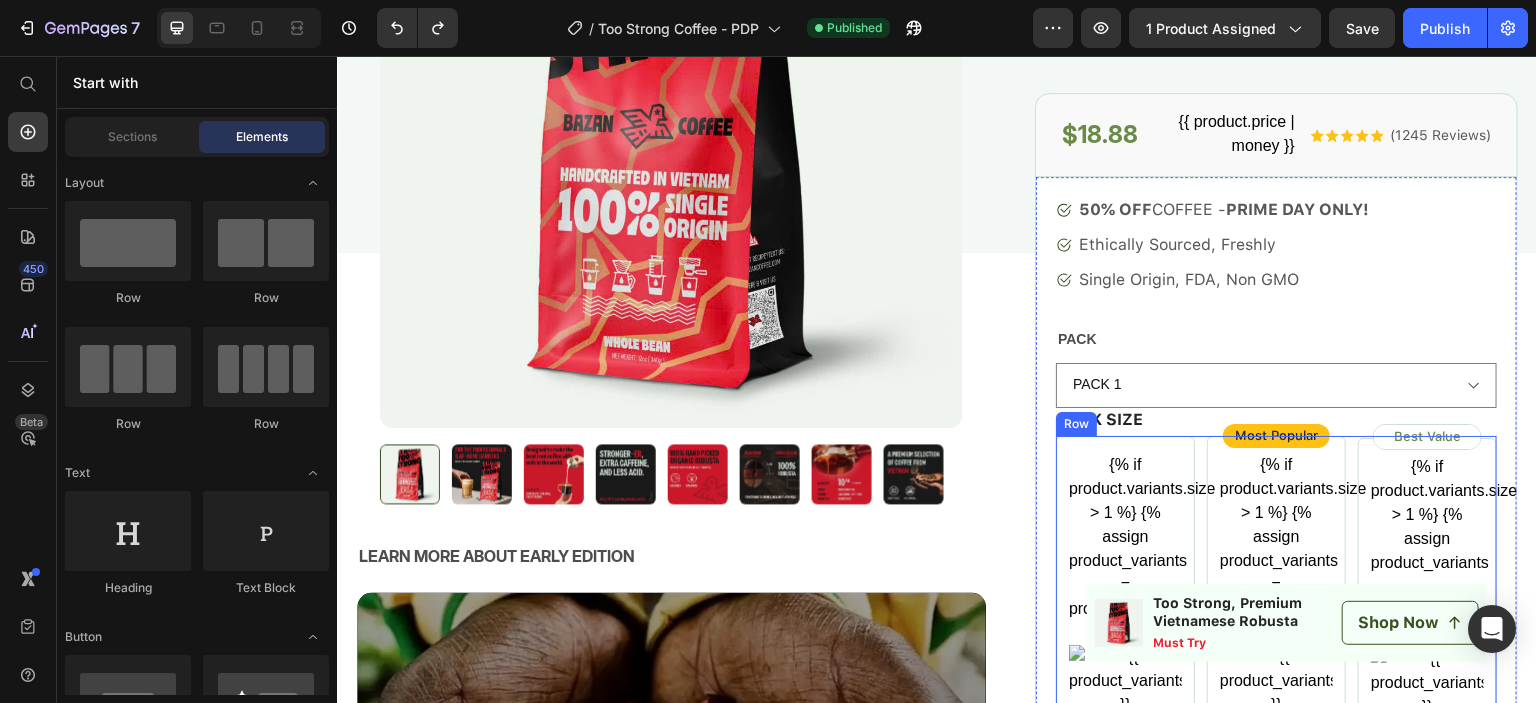click on "{% if product.variants.size > 1 %}
{% assign product_variants = product.variants %}
{% endif %} Product variant Image {% if product.variants.size > 1 %}
{% assign product_variants = product.variants %}
{{product_variants[0].title}}
{% endif %} Product variant title {% if product.variants.size > 1 %}
{% assign product_variants = product.variants %}
{% if product_variants[0].selling_plan_allocations.size > 0 %}
{{product_variants[0].price | money | remove_last: '.00' }}
{% assign allocation_index = 0 %}
{% for allocation in product_variants[0].selling_plan_allocations %}
{{ allocation.price | money }}
{{ allocation.compare_at_price | money }}
{% assign allocation_index = allocation_index | plus: 1 %}
{% endfor %}
{% endif %}
{% endif %} Product variant price
{% assign allocation_index = allocation_index | plus: 1 %}
{% endfor %}
Product variant discount" at bounding box center [1276, 1406] 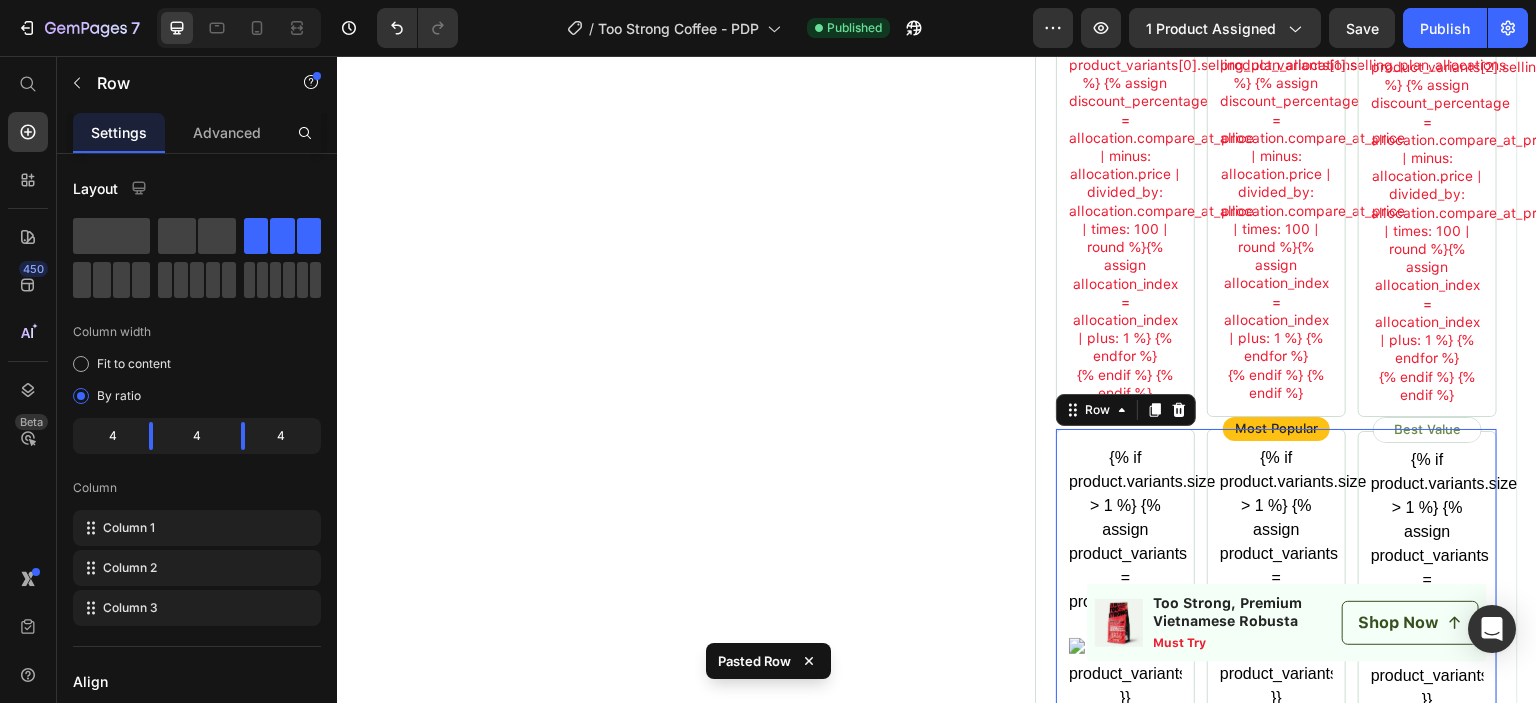 scroll, scrollTop: 2260, scrollLeft: 0, axis: vertical 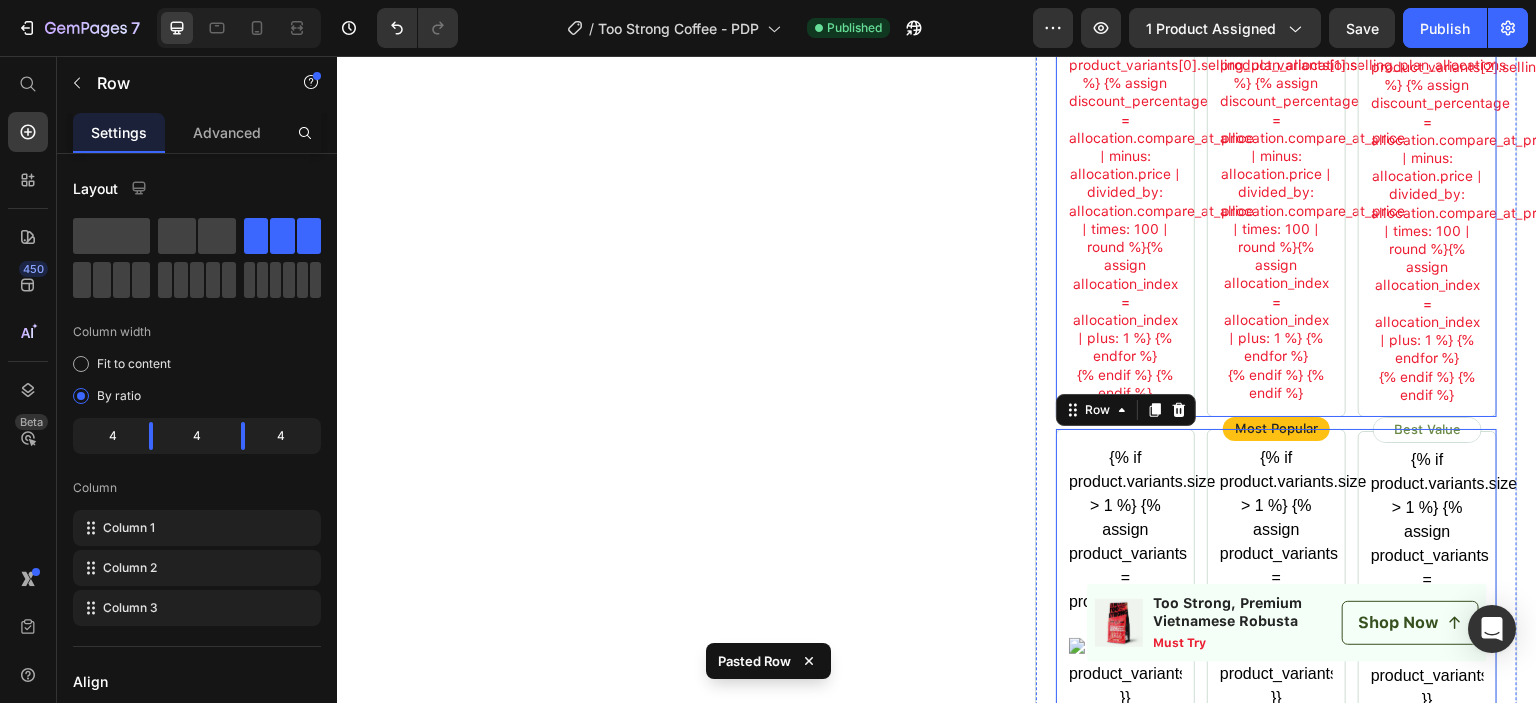 click on "{% if product.variants.size > 1 %}
{% assign product_variants = product.variants %}
{% endif %} Product variant Image {% if product.variants.size > 1 %}
{% assign product_variants = product.variants %}
{{product_variants[0].title}}
{% endif %} Product variant title {% if product.variants.size > 1 %}
{% assign product_variants = product.variants %}
{% if product_variants[0].selling_plan_allocations.size > 0 %}
{{product_variants[0].price | money | remove_last: '.00' }}
{% assign allocation_index = 0 %}
{% for allocation in product_variants[0].selling_plan_allocations %}
{{ allocation.price | money }}
{{ allocation.compare_at_price | money }}
{% assign allocation_index = allocation_index | plus: 1 %}
{% endfor %}
{% endif %}
{% endif %} Product variant price
{% assign allocation_index = allocation_index | plus: 1 %}
{% endfor %}
Product variant discount" at bounding box center (1276, -554) 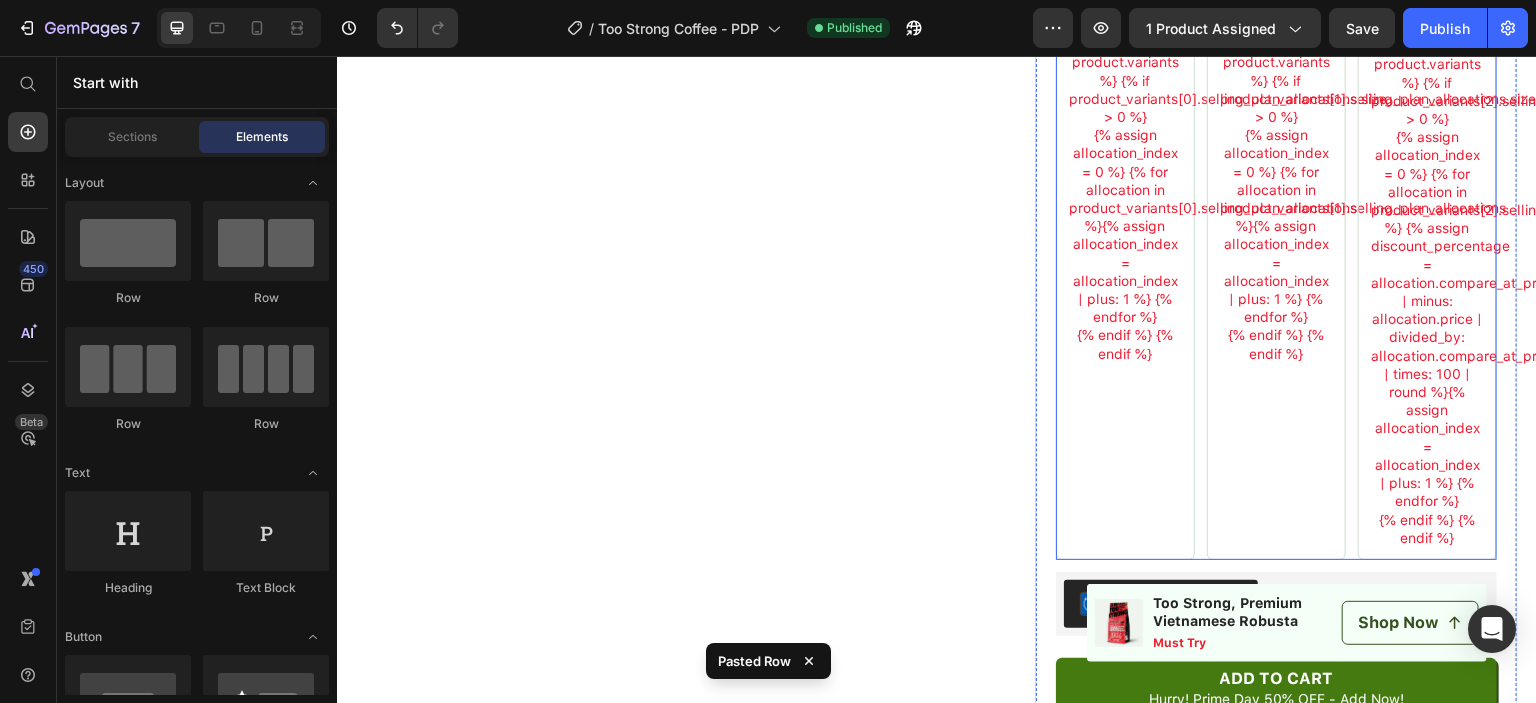 scroll, scrollTop: 1960, scrollLeft: 0, axis: vertical 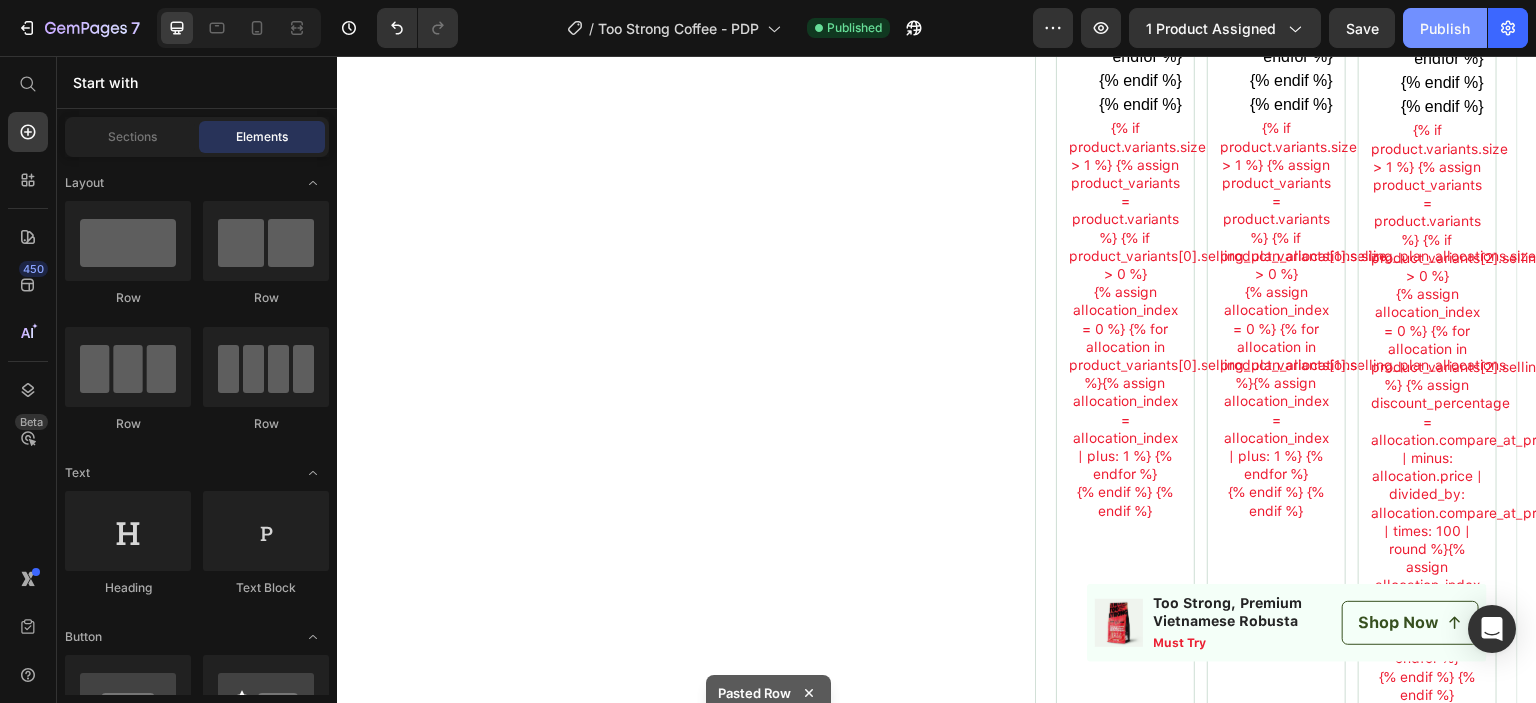 click on "Publish" at bounding box center [1445, 28] 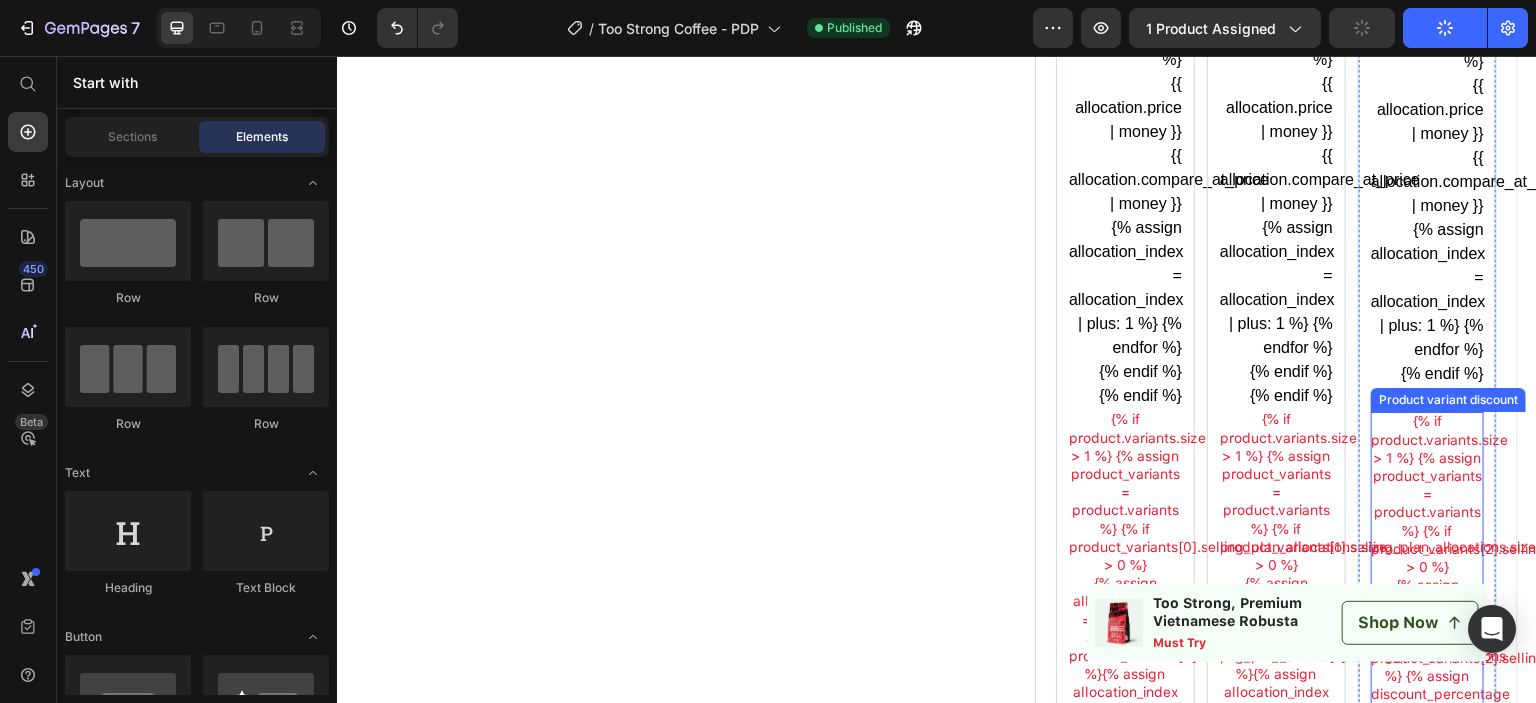 scroll, scrollTop: 1660, scrollLeft: 0, axis: vertical 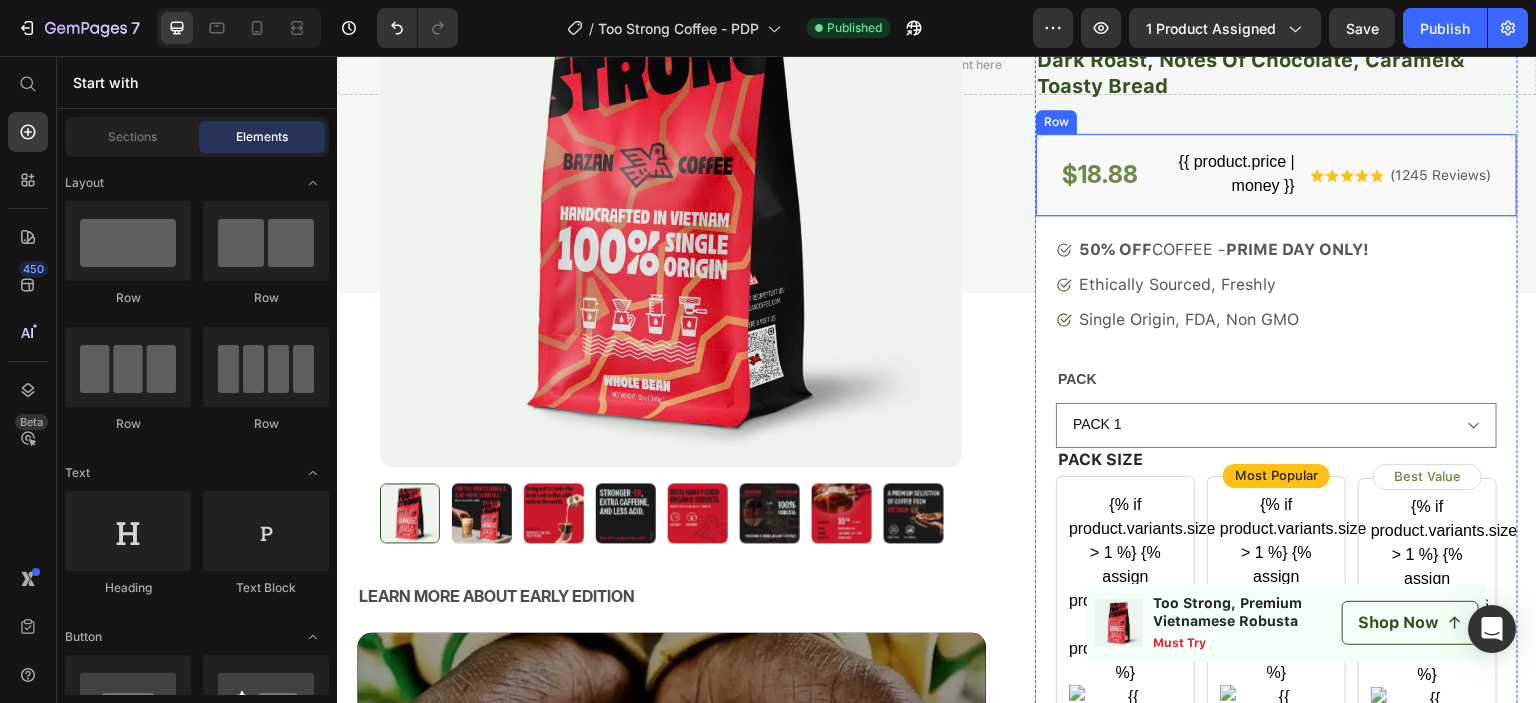 click on "$18.88 Product Price {{ product.price | money }} Product compare price Row
Icon
Icon
Icon
Icon
Icon Icon List (1245 Reviews) Text Block Row Row" at bounding box center (1276, 175) 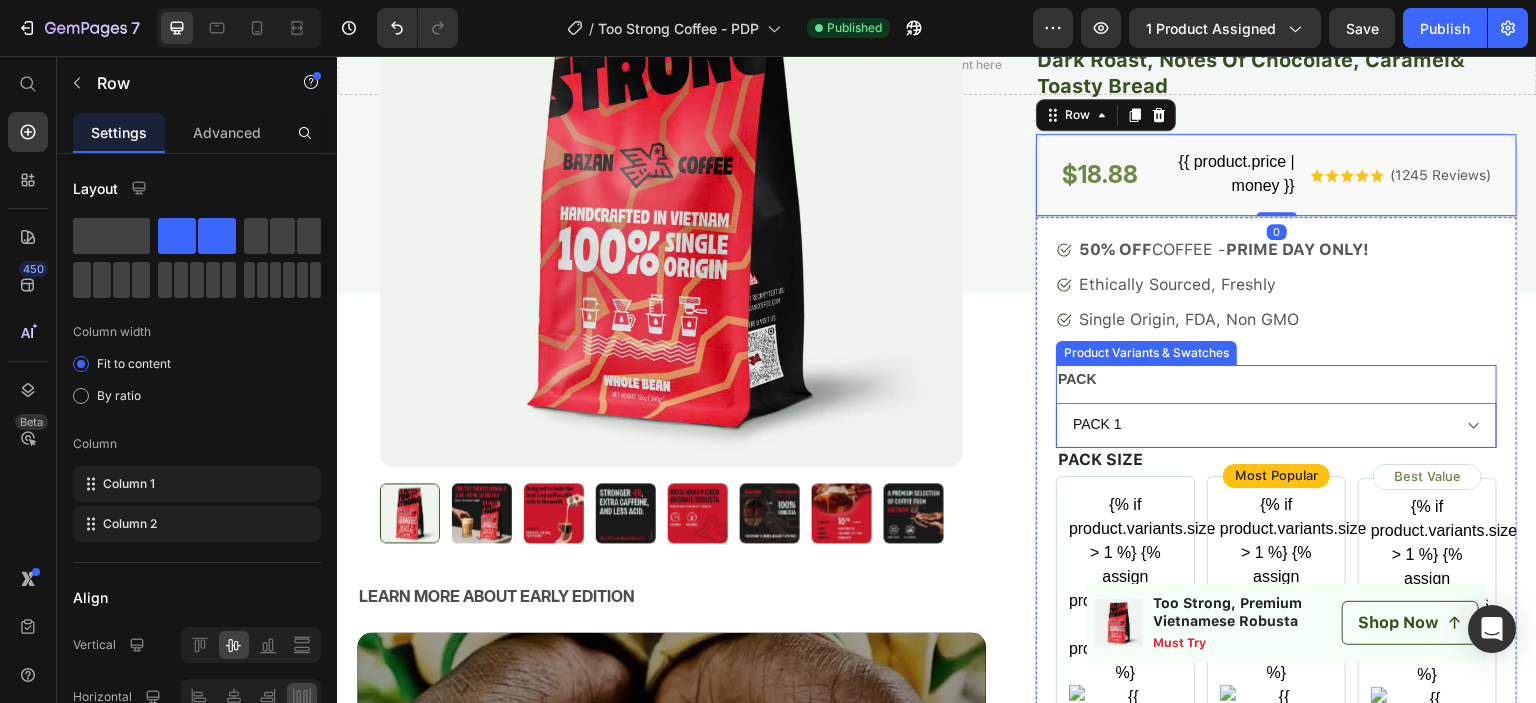 click on "PACK PACK 1 PACK 2 PACK 3" at bounding box center (1276, 406) 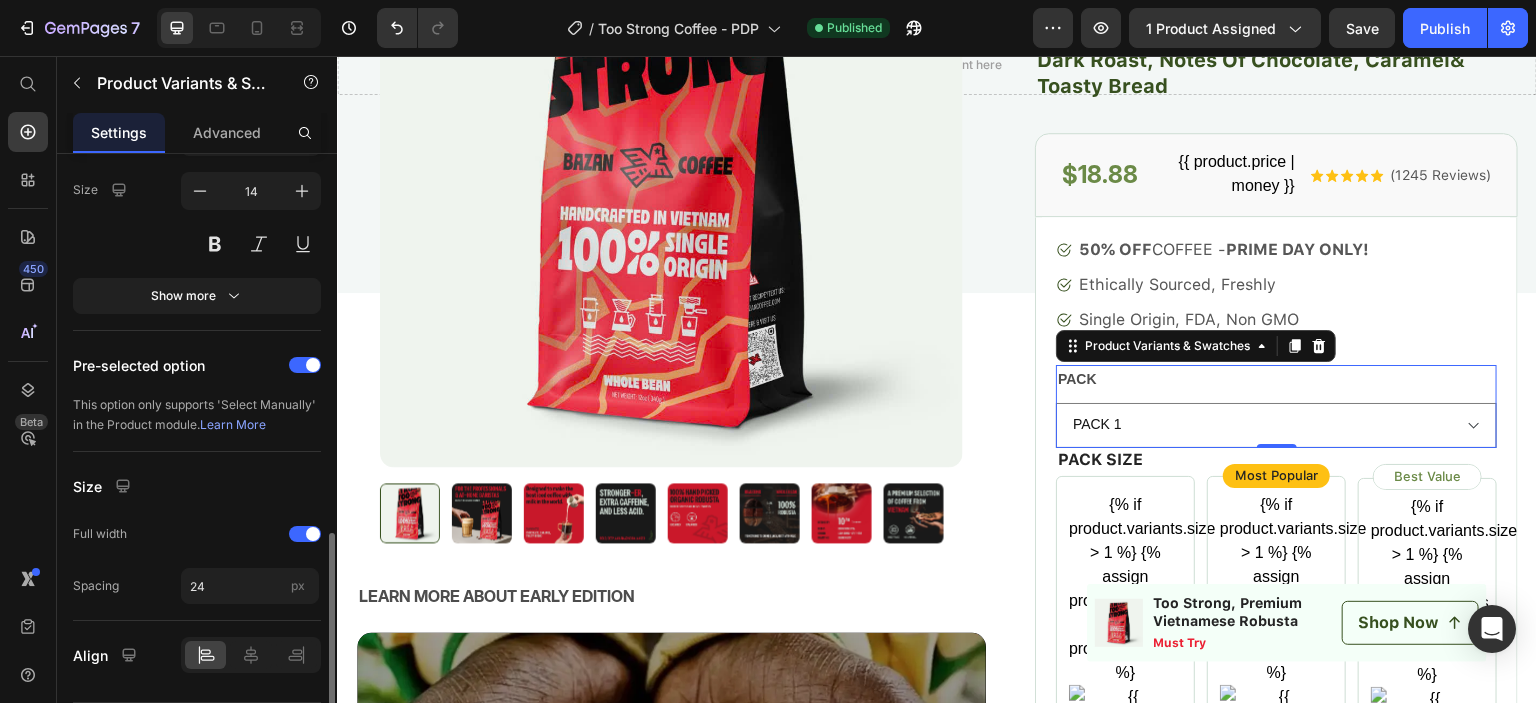 scroll, scrollTop: 1154, scrollLeft: 0, axis: vertical 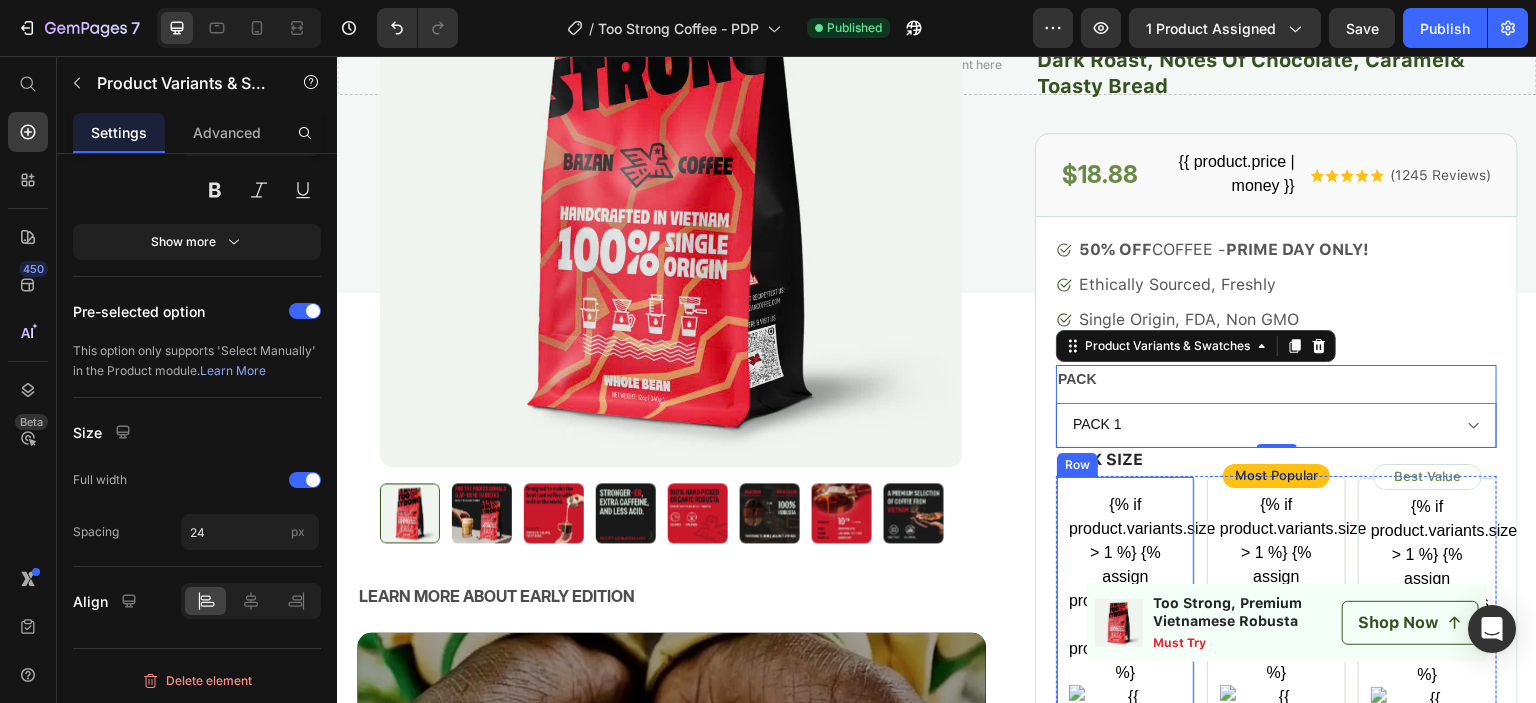 click on "{% if product.variants.size > 1 %}
{% assign product_variants = product.variants %}
{% endif %} Product variant Image {% if product.variants.size > 1 %}
{% assign product_variants = product.variants %}
{{product_variants[0].title}}
{% endif %} Product variant title {% if product.variants.size > 1 %}
{% assign product_variants = product.variants %}
{% if product_variants[0].selling_plan_allocations.size > 0 %}
{{product_variants[0].price | money | remove_last: '.00' }}
{% assign allocation_index = 0 %}
{% for allocation in product_variants[0].selling_plan_allocations %}
{{ allocation.price | money }}
{{ allocation.compare_at_price | money }}
{% assign allocation_index = allocation_index | plus: 1 %}
{% endfor %}
{% endif %}
{% endif %} Product variant price
{% assign allocation_index = allocation_index | plus: 1 %}
{% endfor %}
Product variant discount" at bounding box center [1125, 1446] 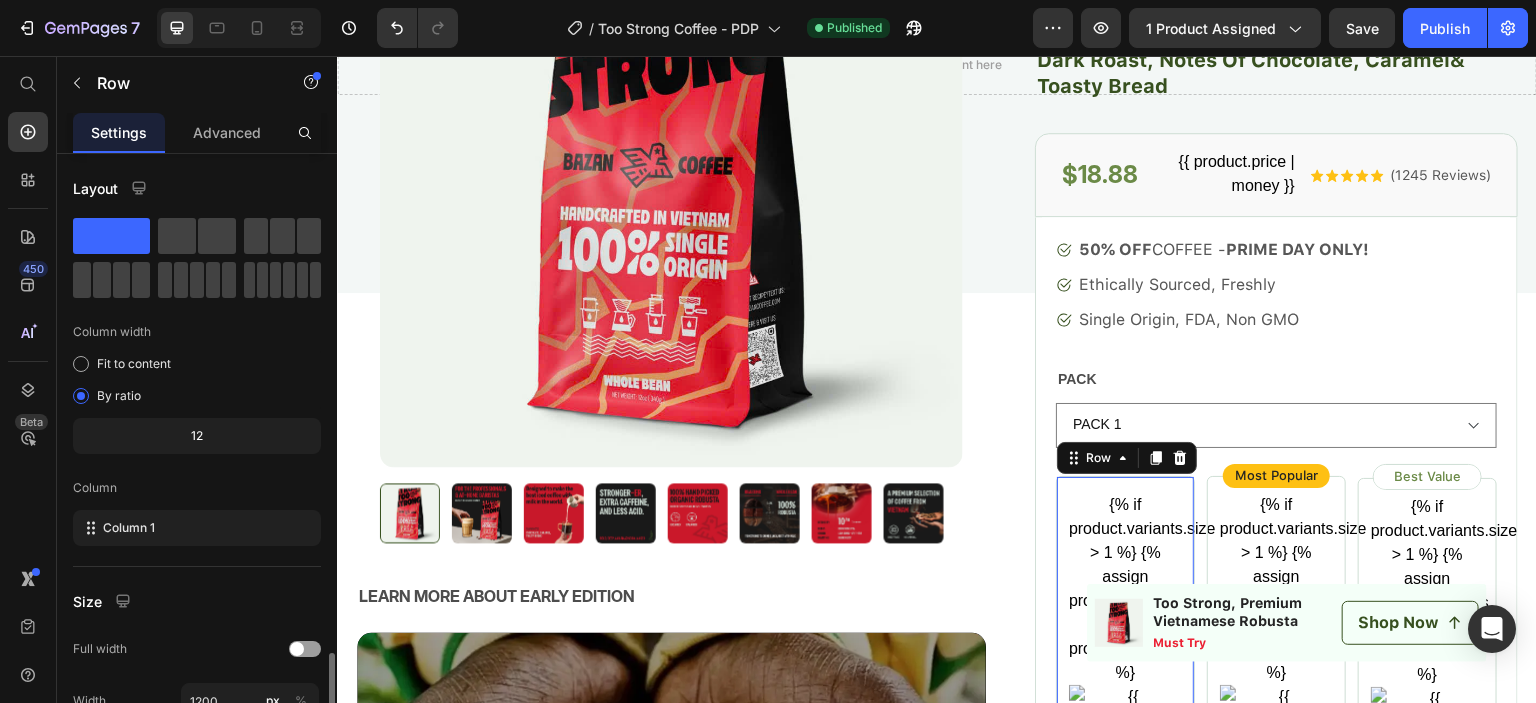 scroll, scrollTop: 304, scrollLeft: 0, axis: vertical 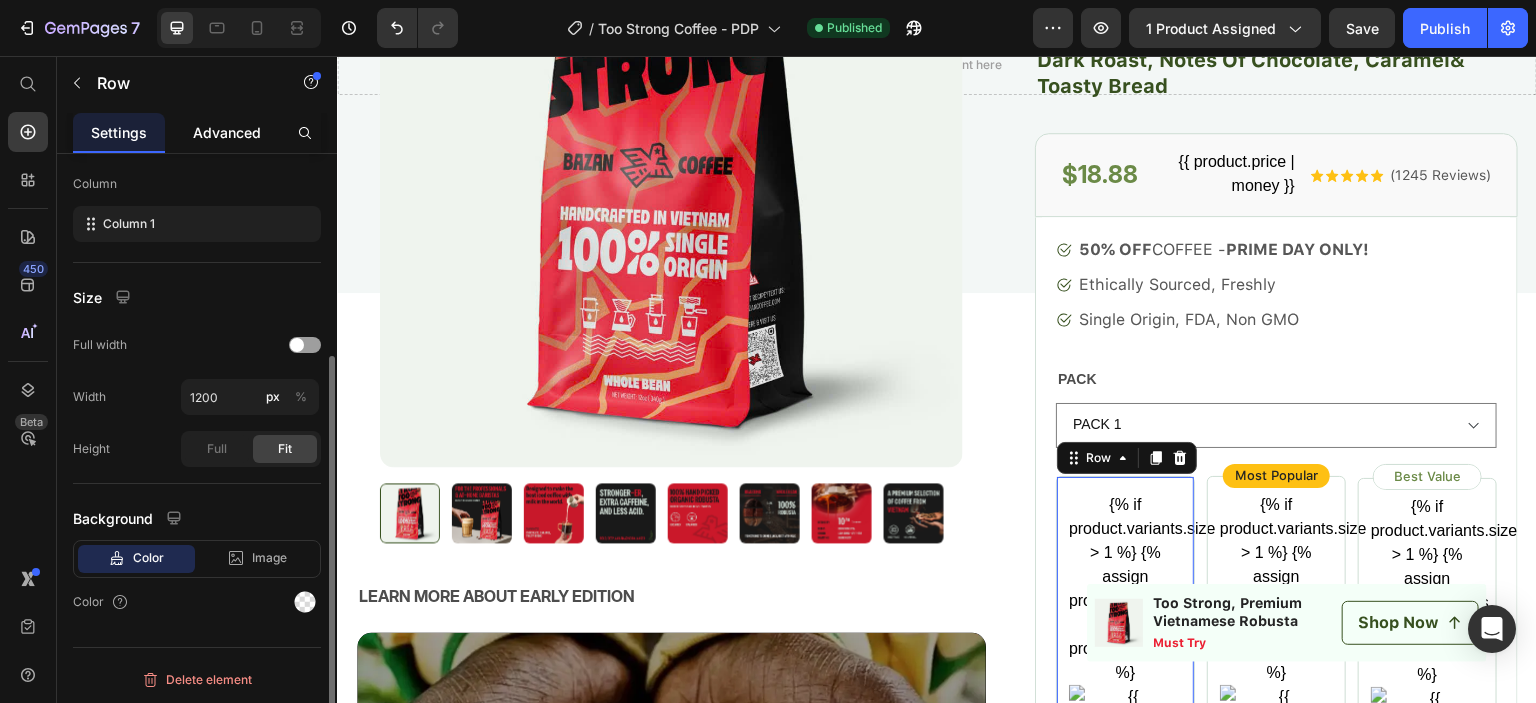 click on "Advanced" 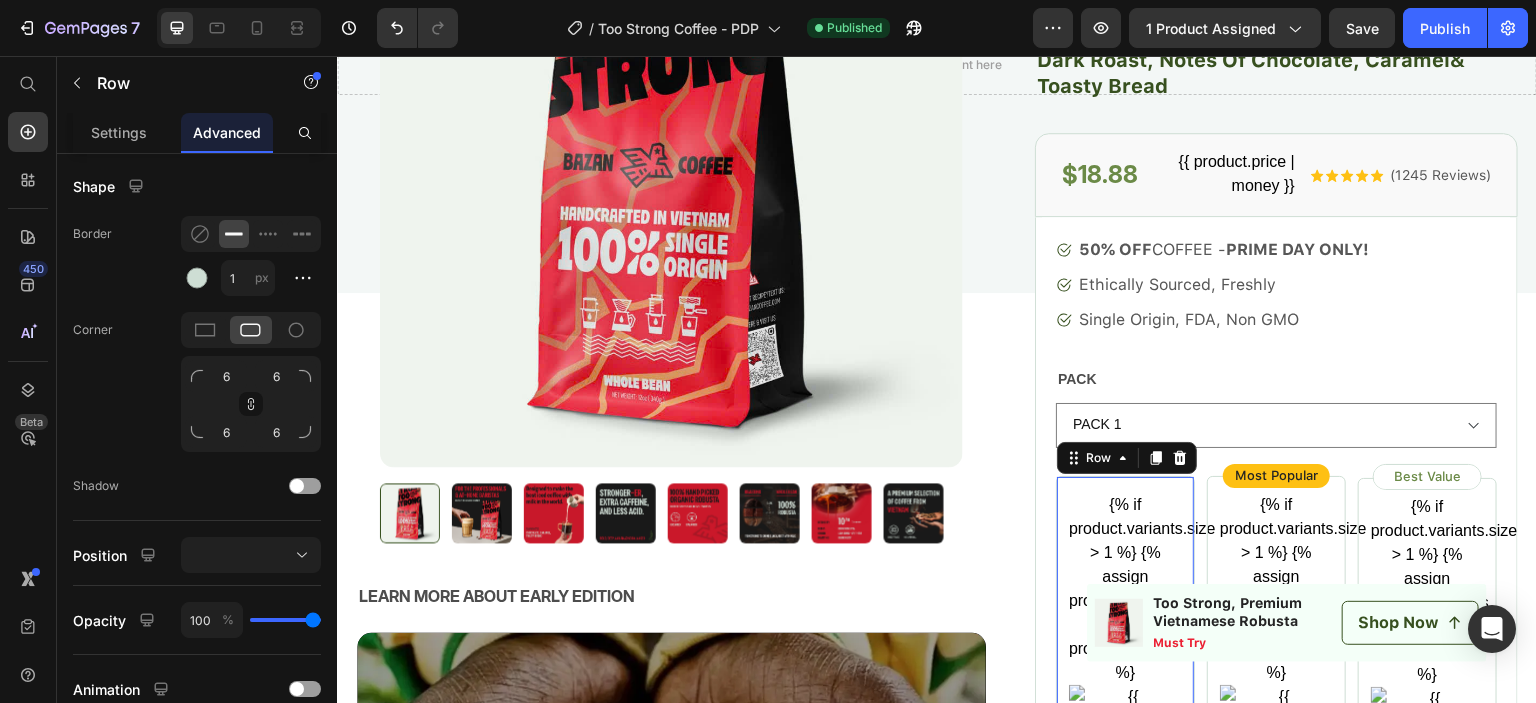 scroll, scrollTop: 808, scrollLeft: 0, axis: vertical 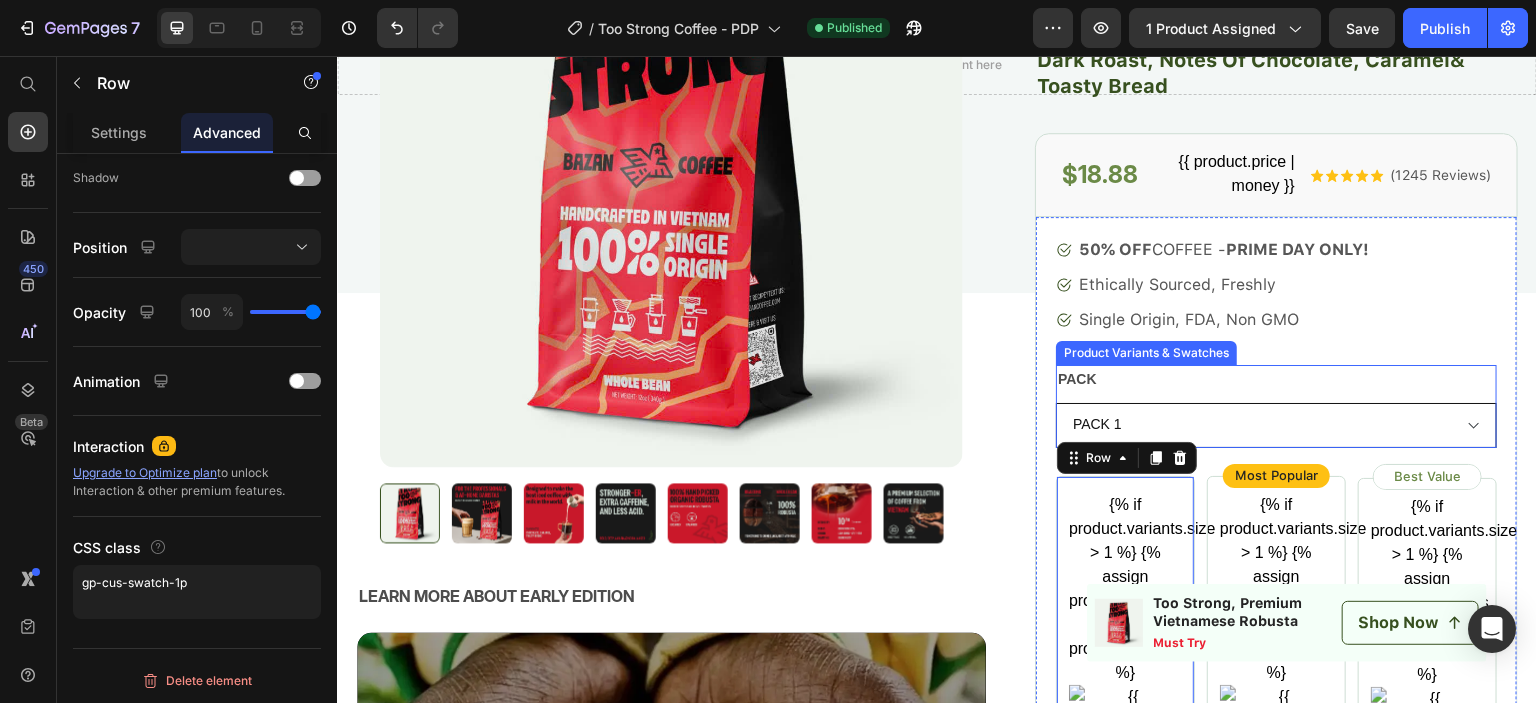 click on "PACK 1 PACK 2 PACK 3" at bounding box center [1276, 425] 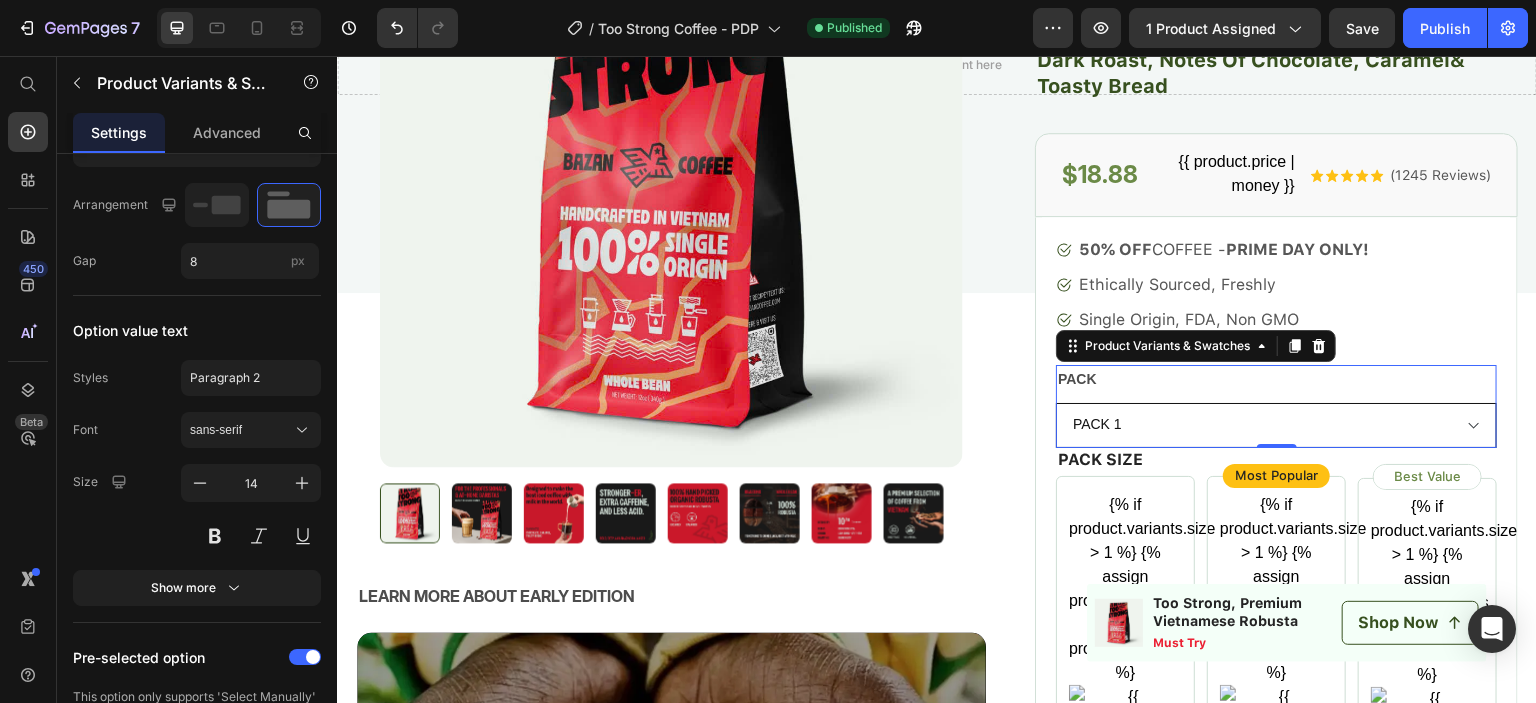 scroll, scrollTop: 0, scrollLeft: 0, axis: both 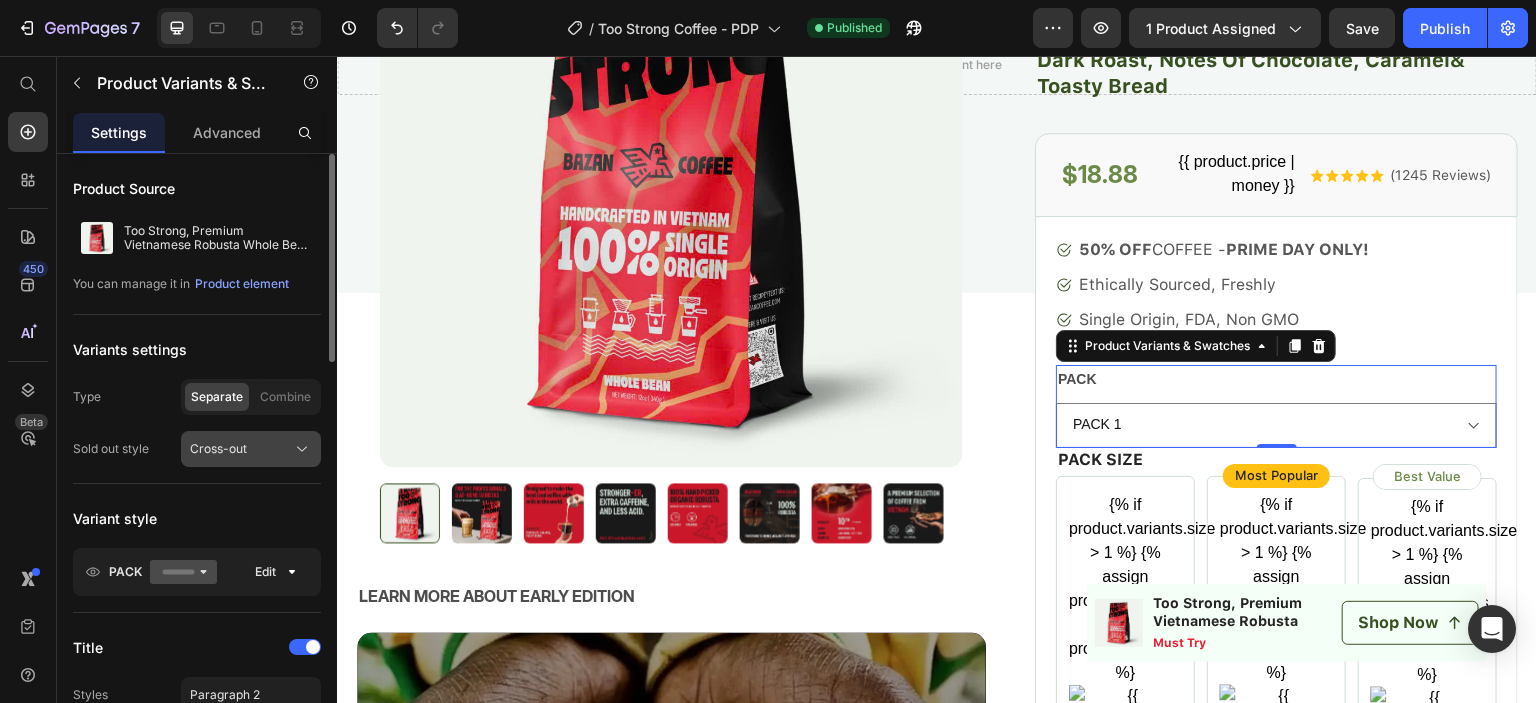 click on "Cross-out" at bounding box center [251, 449] 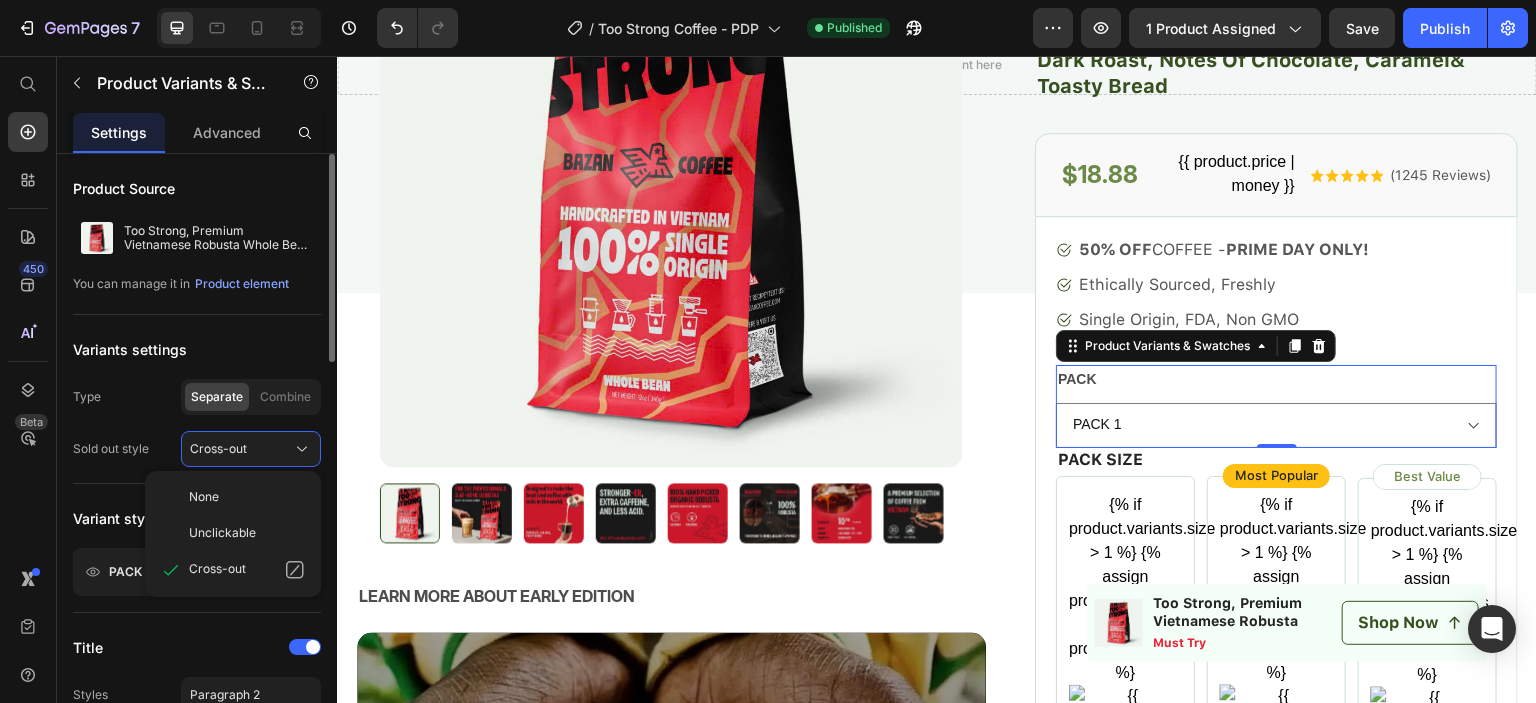 click on "Variants settings" at bounding box center (197, 349) 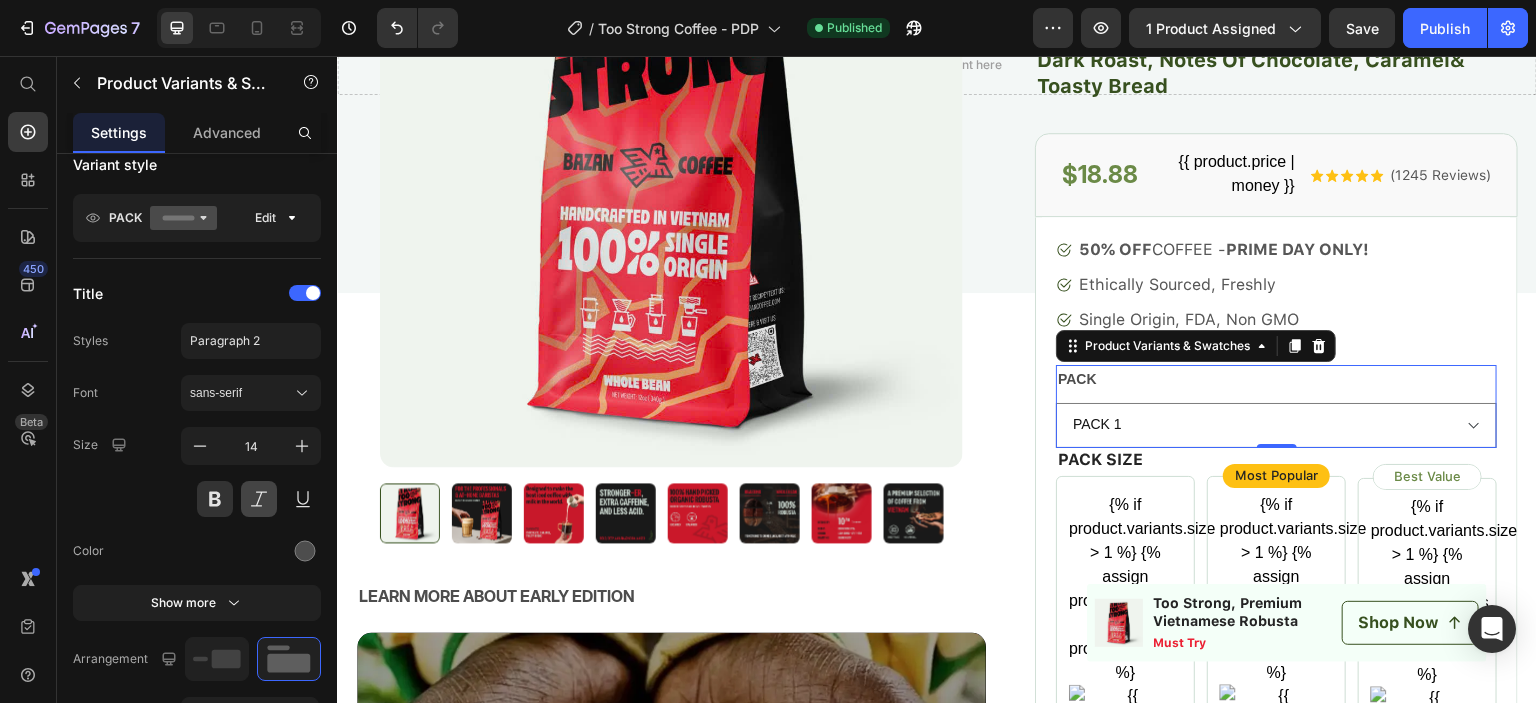 scroll, scrollTop: 0, scrollLeft: 0, axis: both 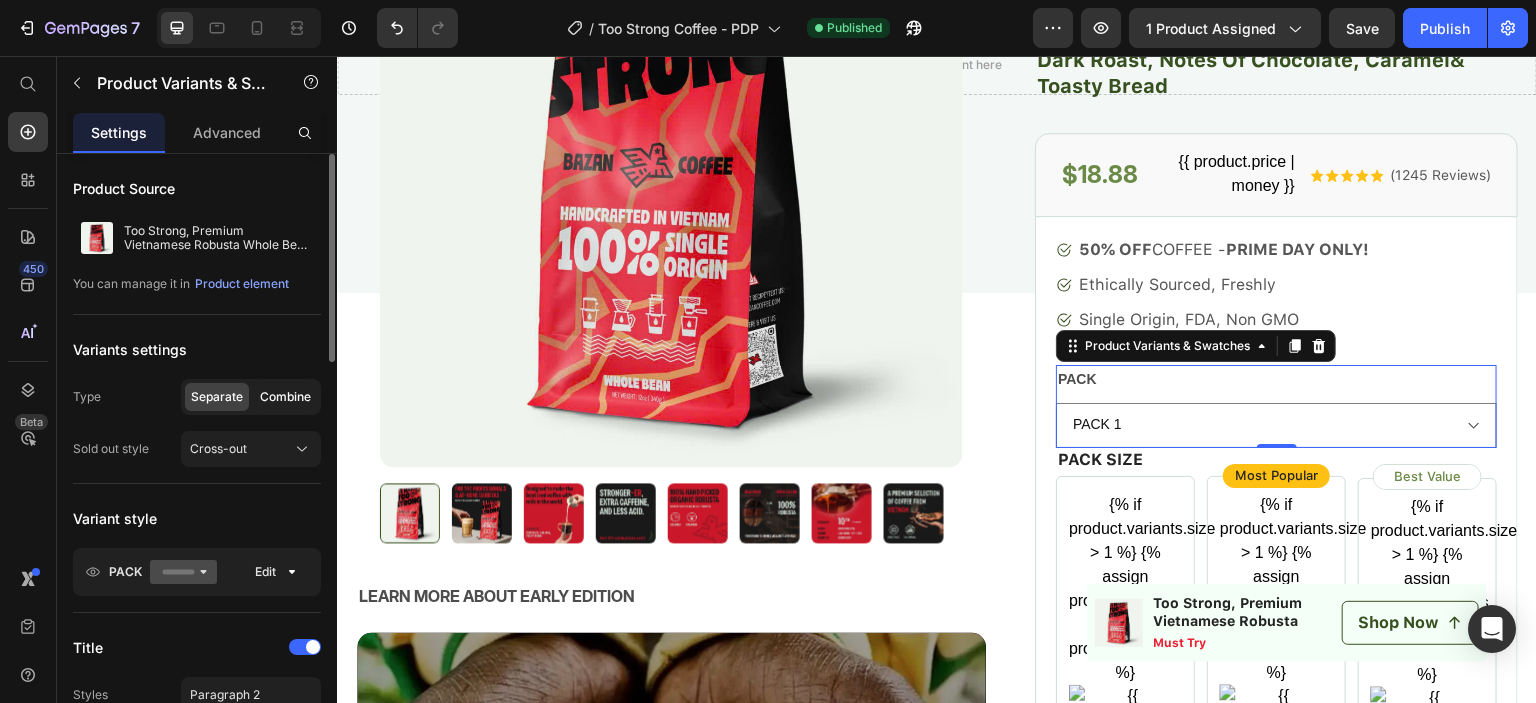 click on "Combine" 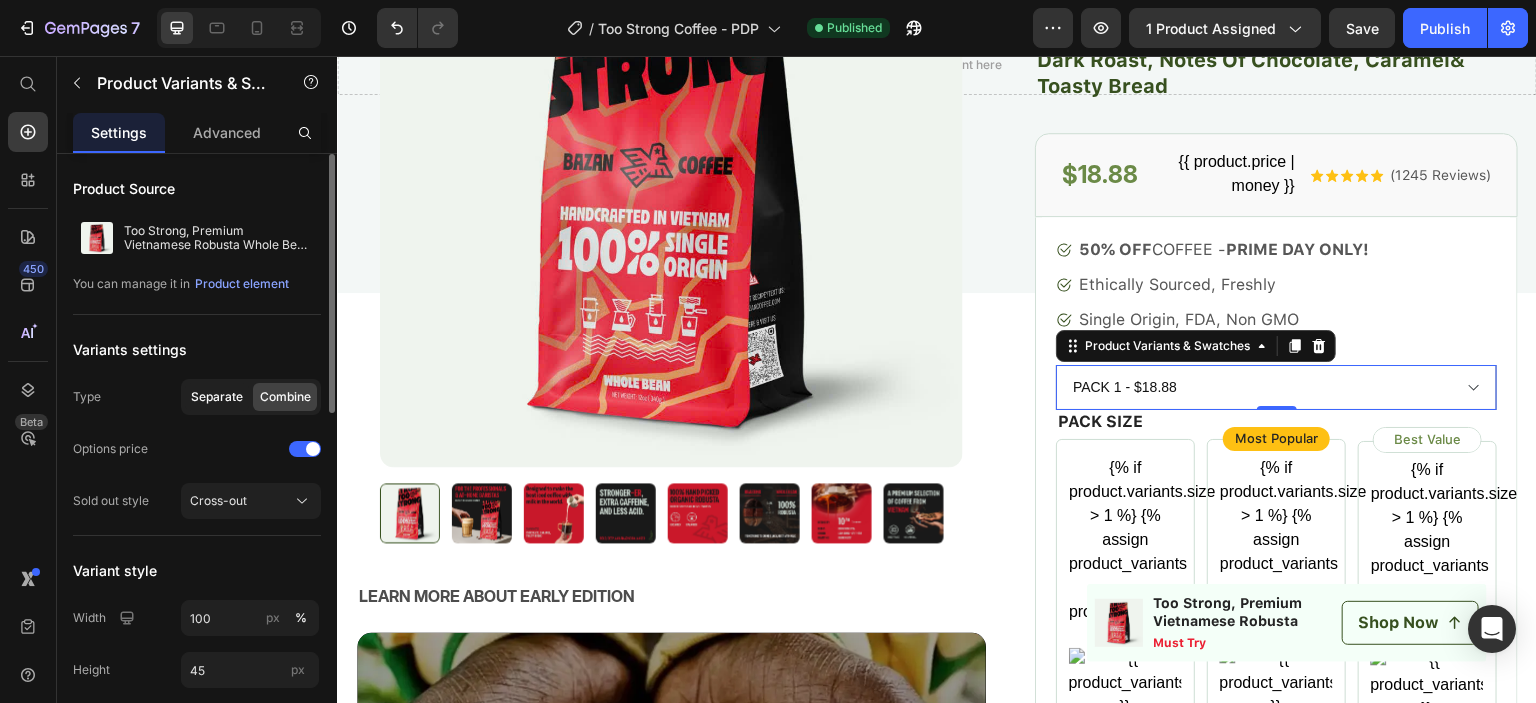 click on "Separate" 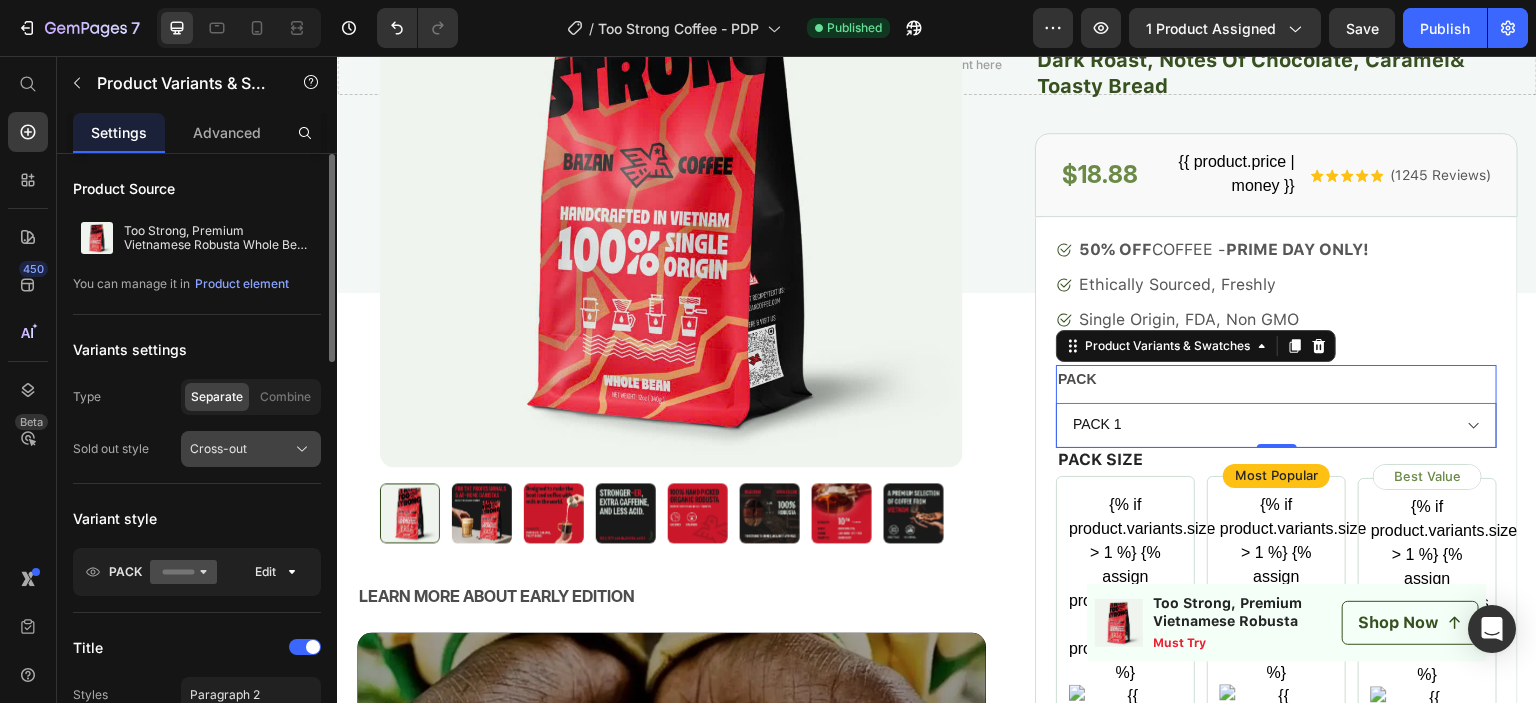 click on "Cross-out" at bounding box center [251, 449] 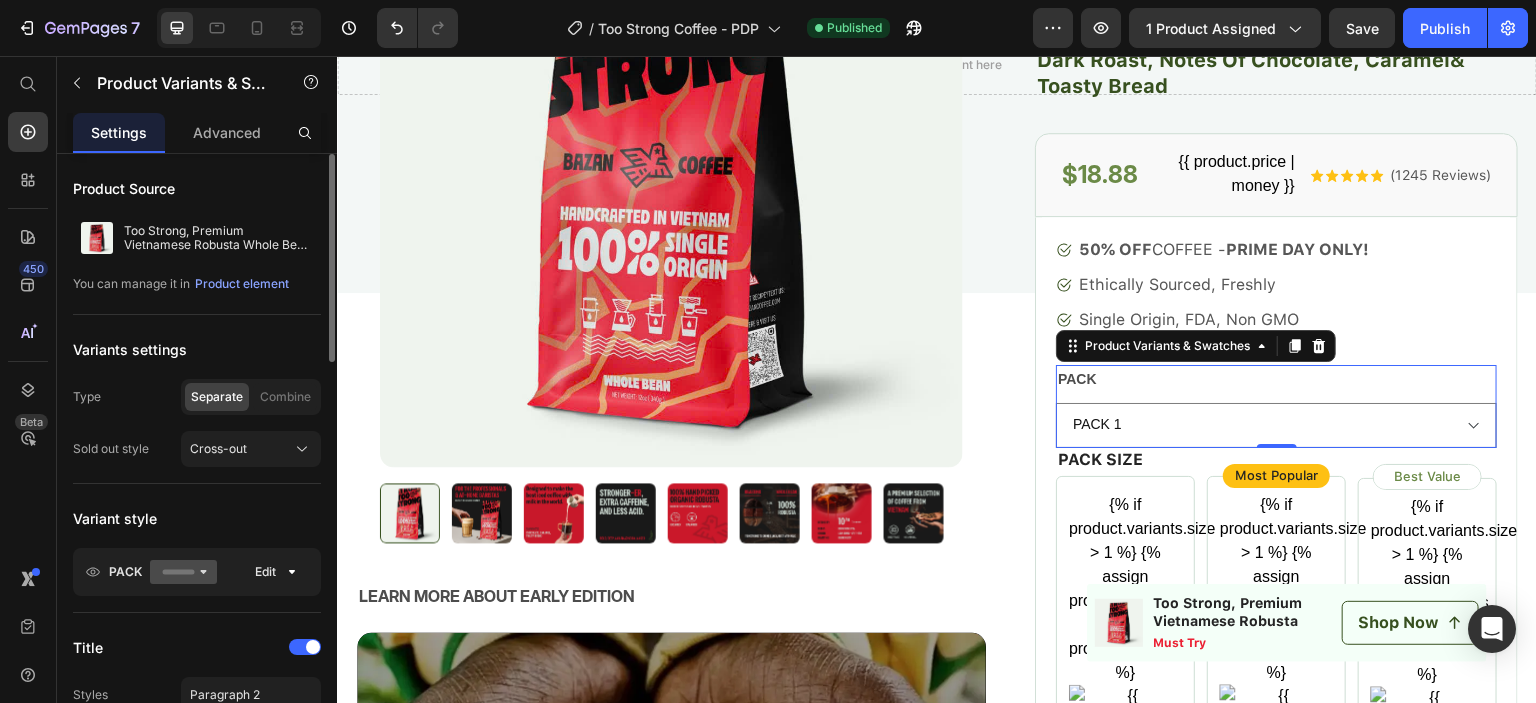 click on "Variants settings" at bounding box center [197, 349] 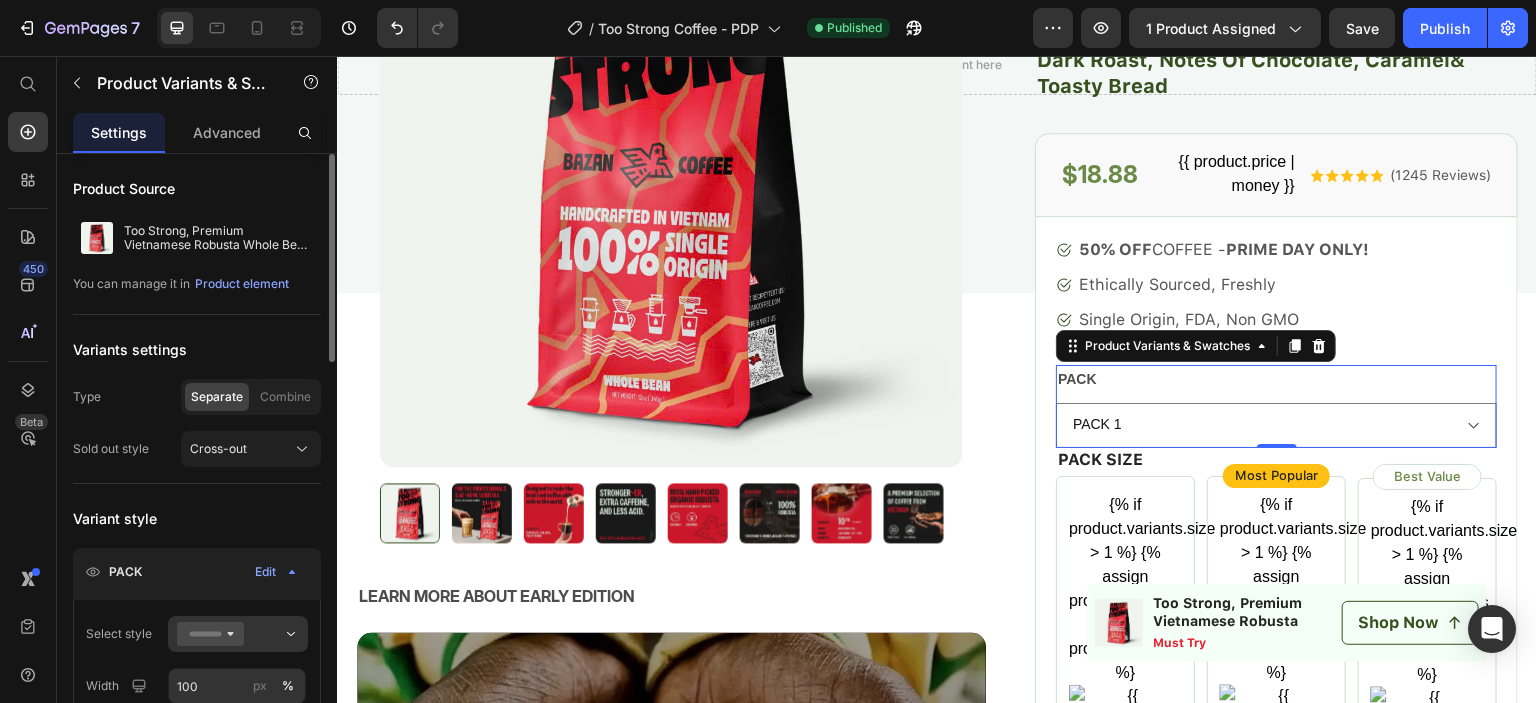 scroll, scrollTop: 100, scrollLeft: 0, axis: vertical 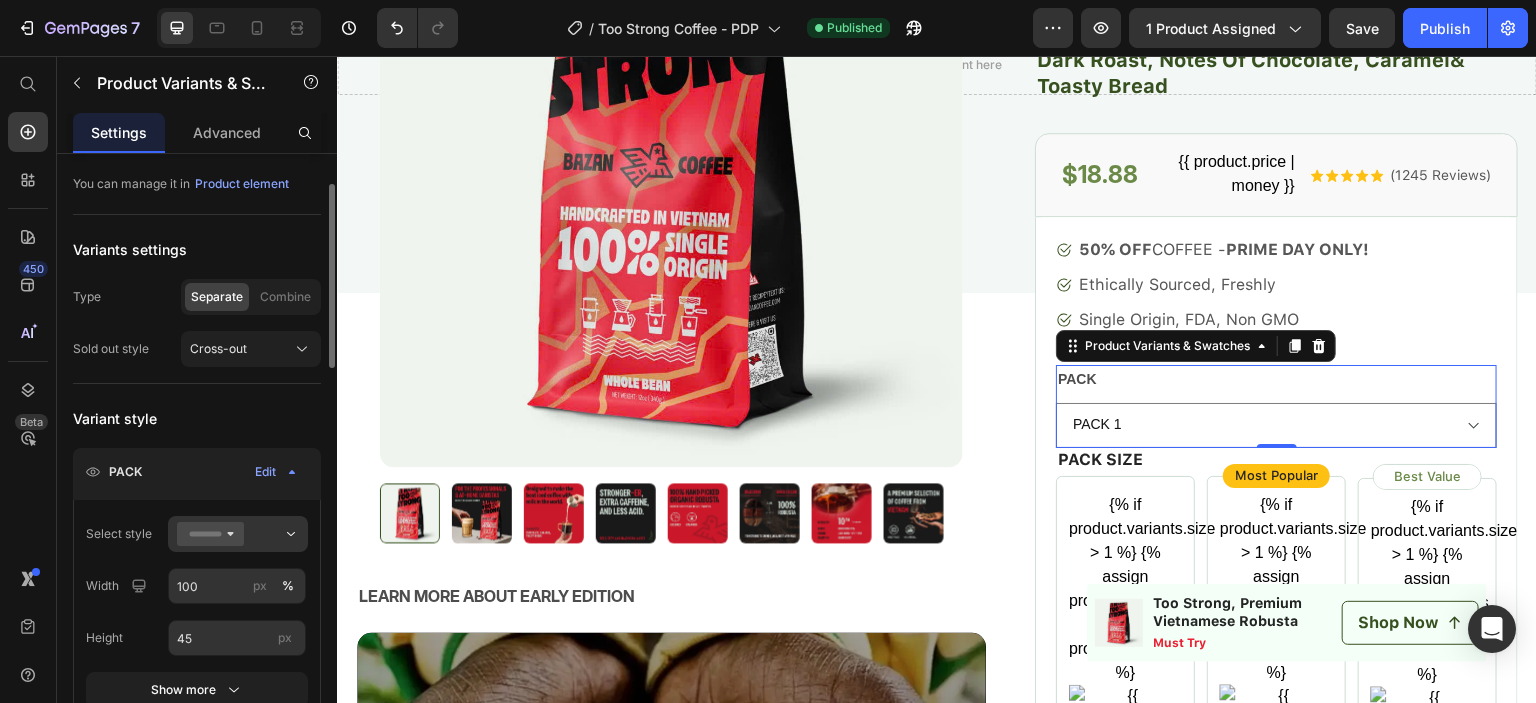 click on "Select style Width 100 px % Height 45 px Show more" 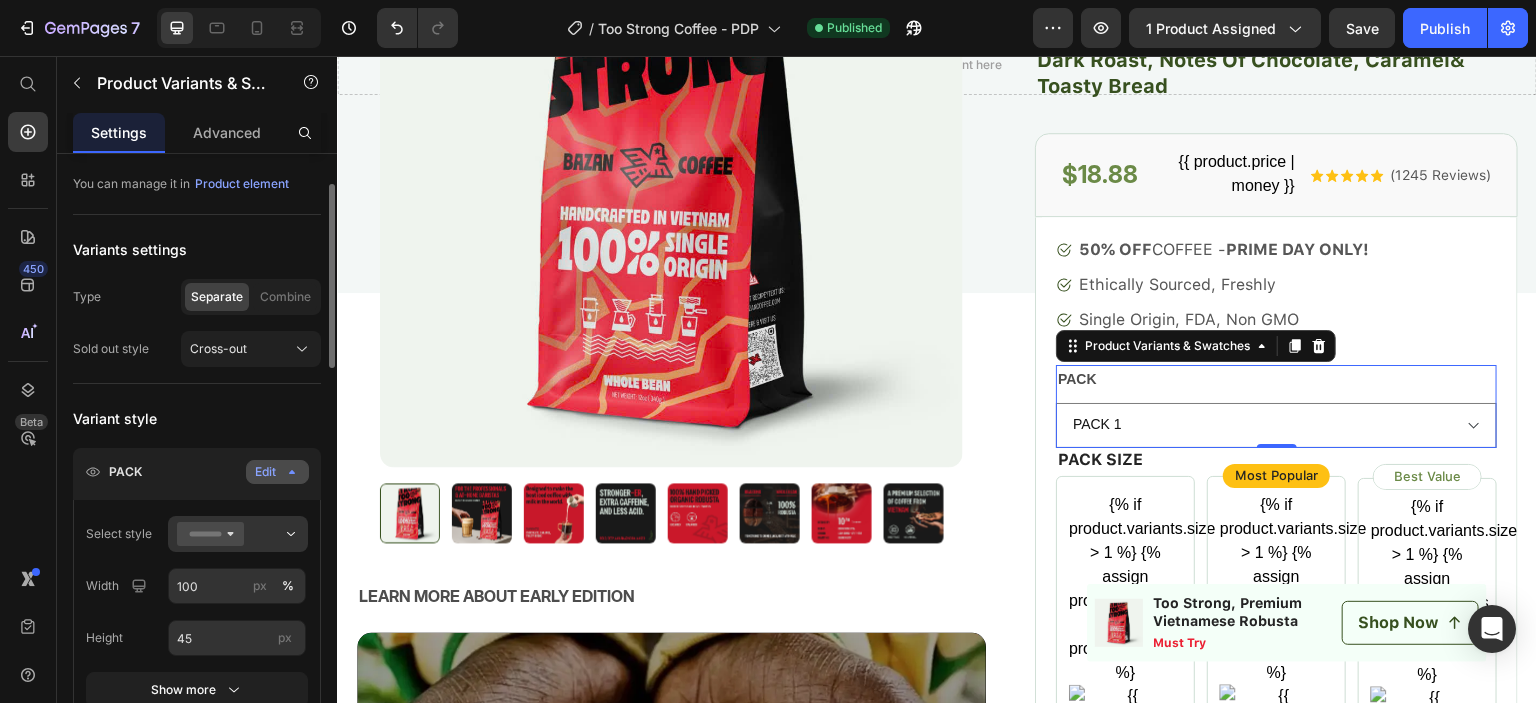 click 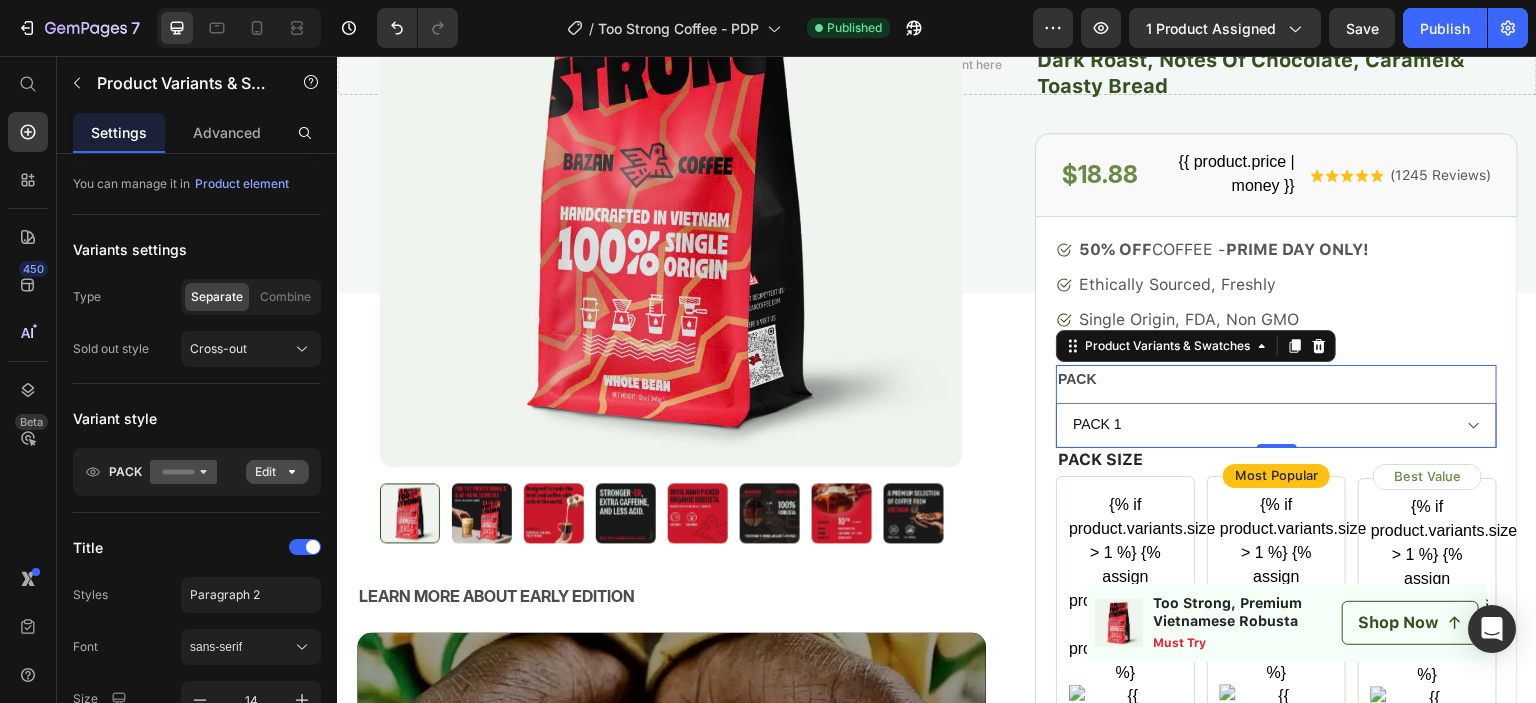 click 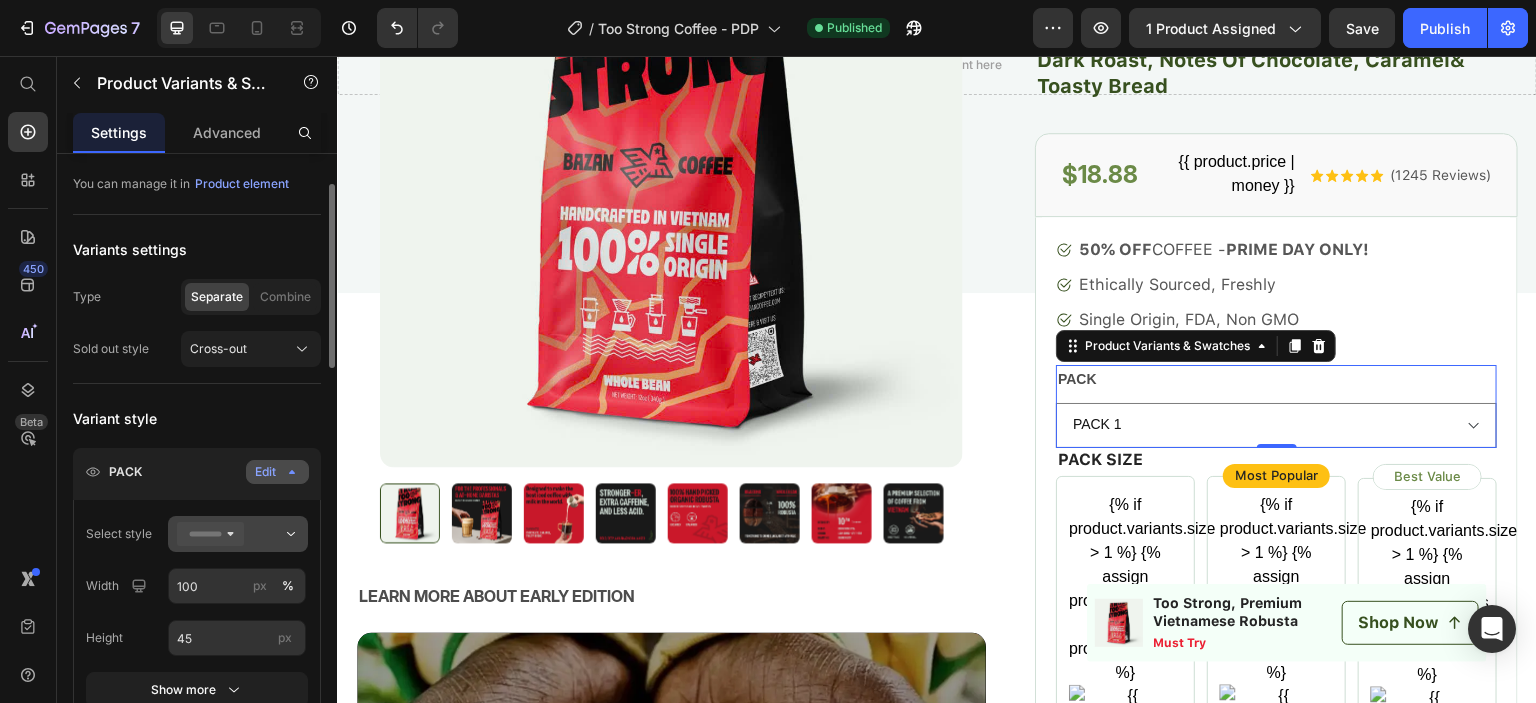 click at bounding box center [238, 534] 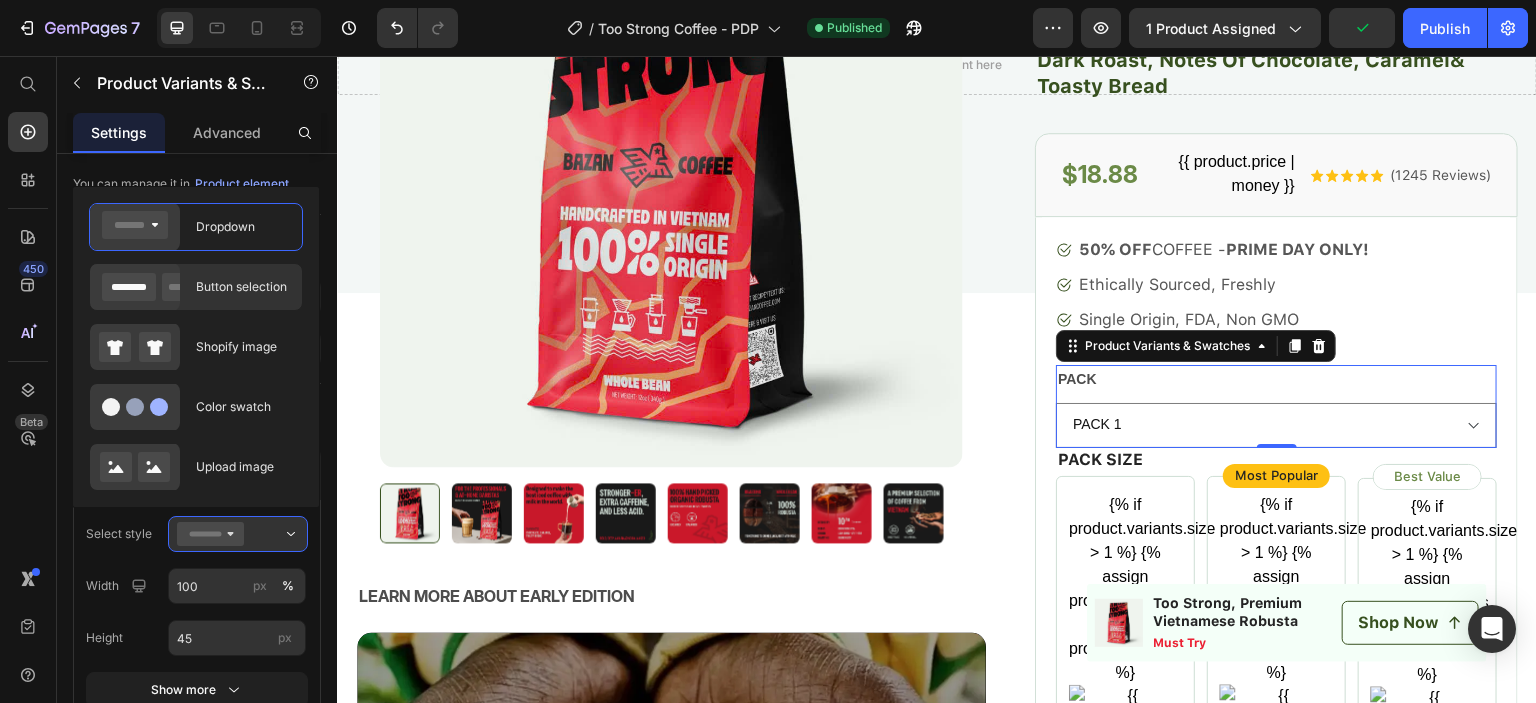 click on "Button selection" at bounding box center (243, 287) 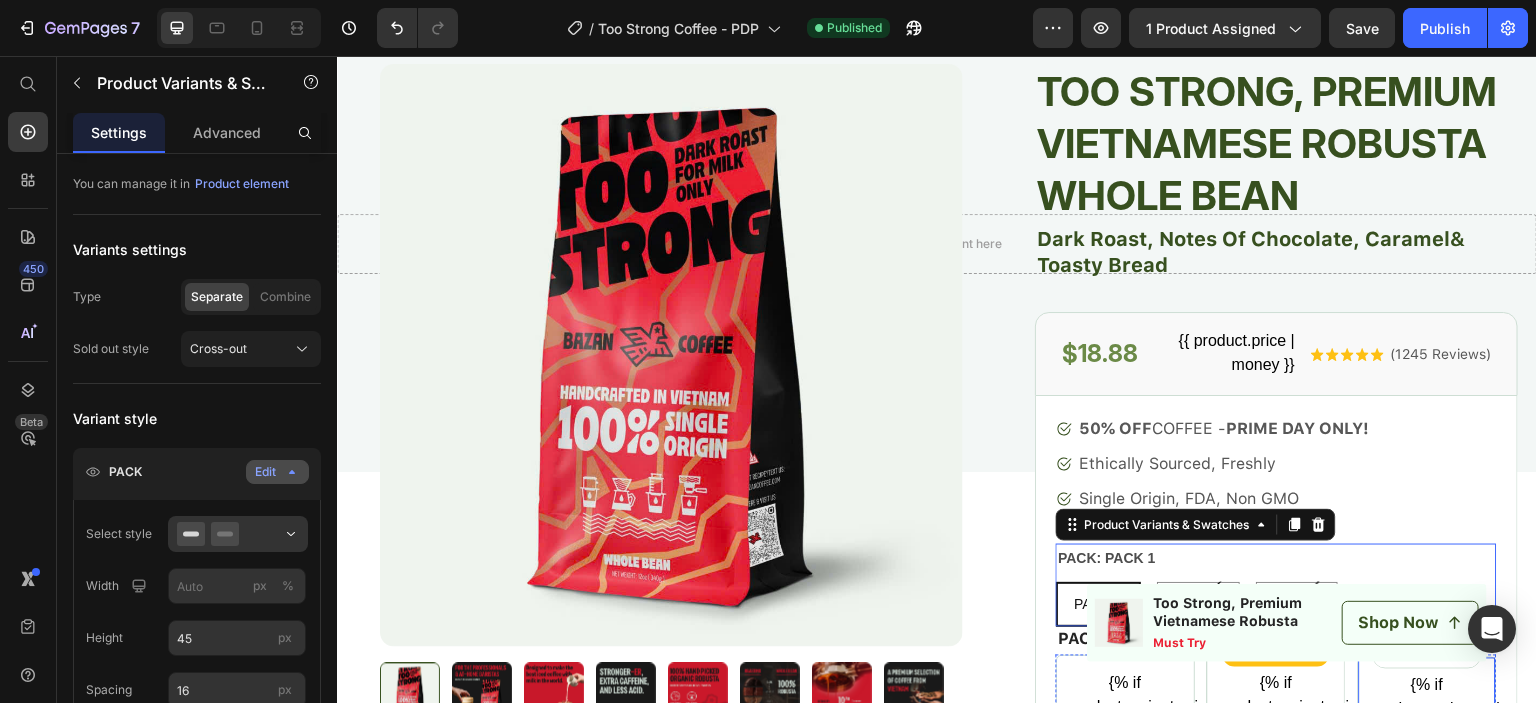 scroll, scrollTop: 60, scrollLeft: 0, axis: vertical 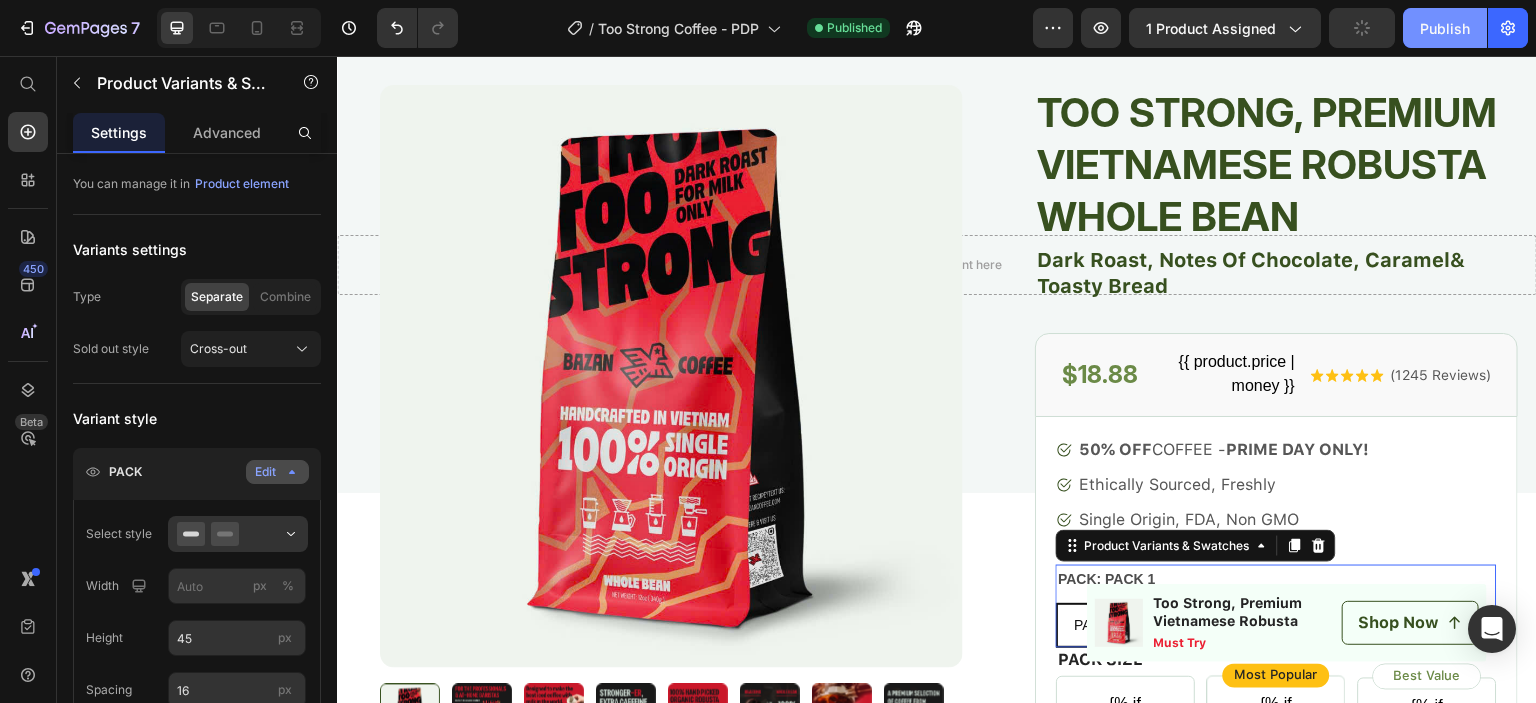 click on "Publish" at bounding box center [1445, 28] 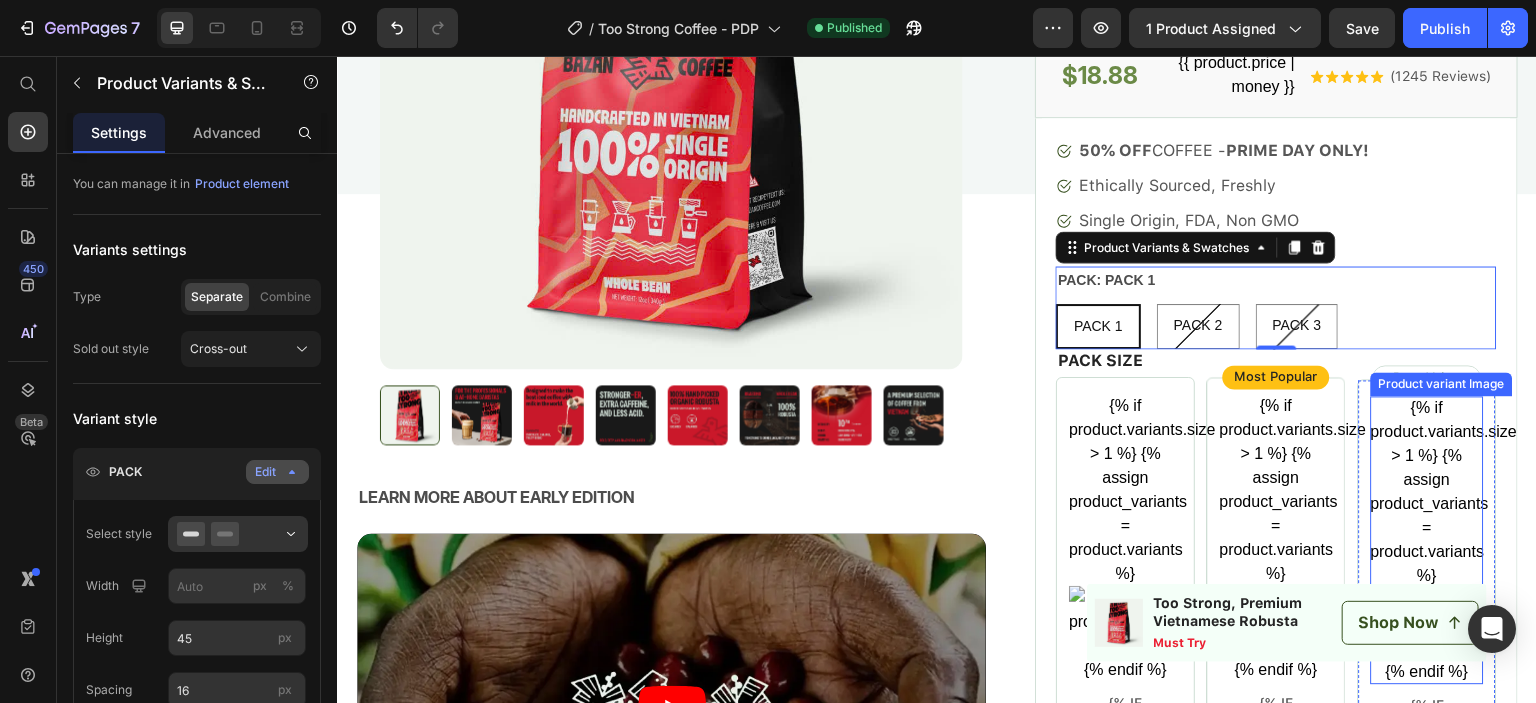 scroll, scrollTop: 360, scrollLeft: 0, axis: vertical 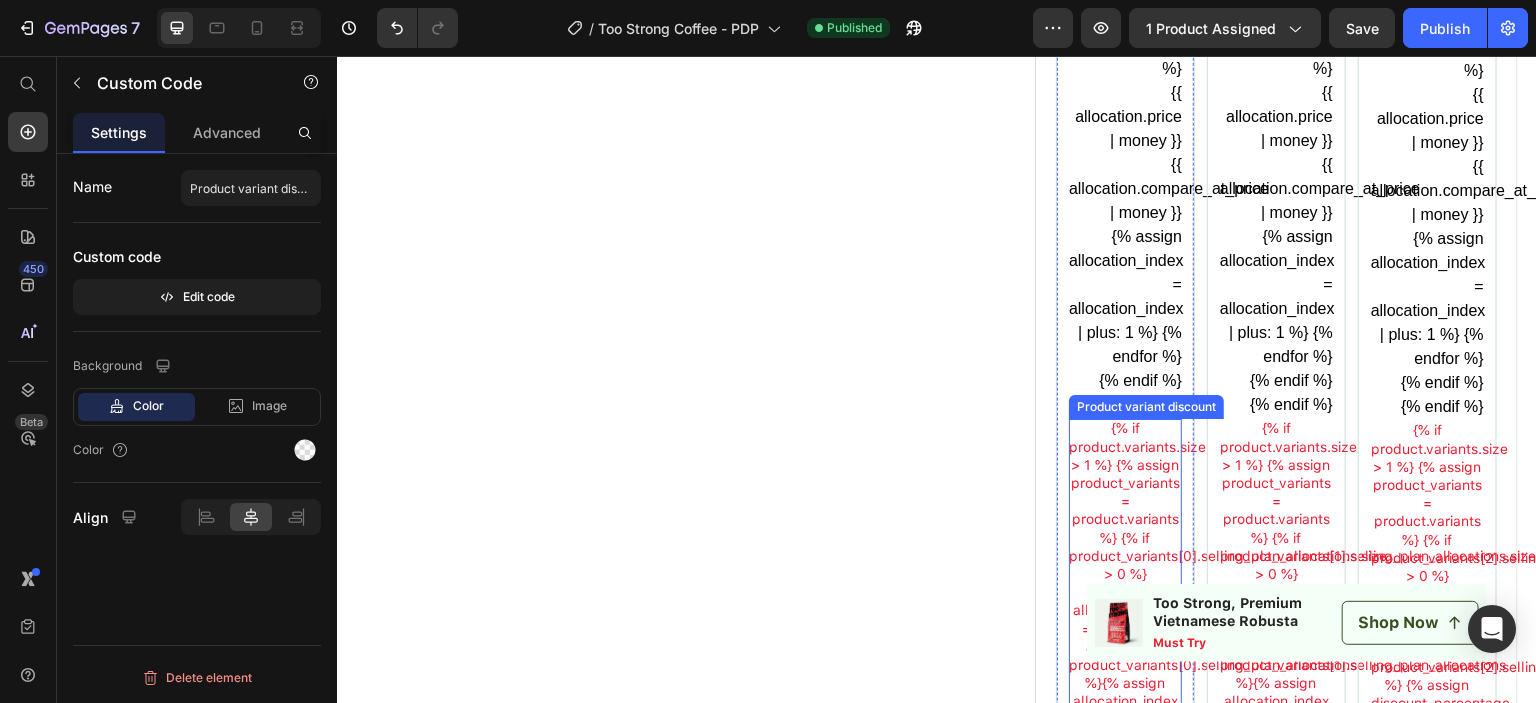 click on "{% if product.variants.size > 1 %}
{% assign product_variants = product.variants %}
{% if product_variants[0].selling_plan_allocations.size > 0 %}
{% assign allocation_index = 0 %}
{% for allocation in product_variants[0].selling_plan_allocations %}
Save {{allocation.compare_at_price | minus: allocation.price | times: 100 | divided_by: allocation.compare_at_price | round }}%
{% assign allocation_index = allocation_index | plus: 1 %}
{% endfor %}
{% endif %}
{% endif %}" at bounding box center (1125, 619) 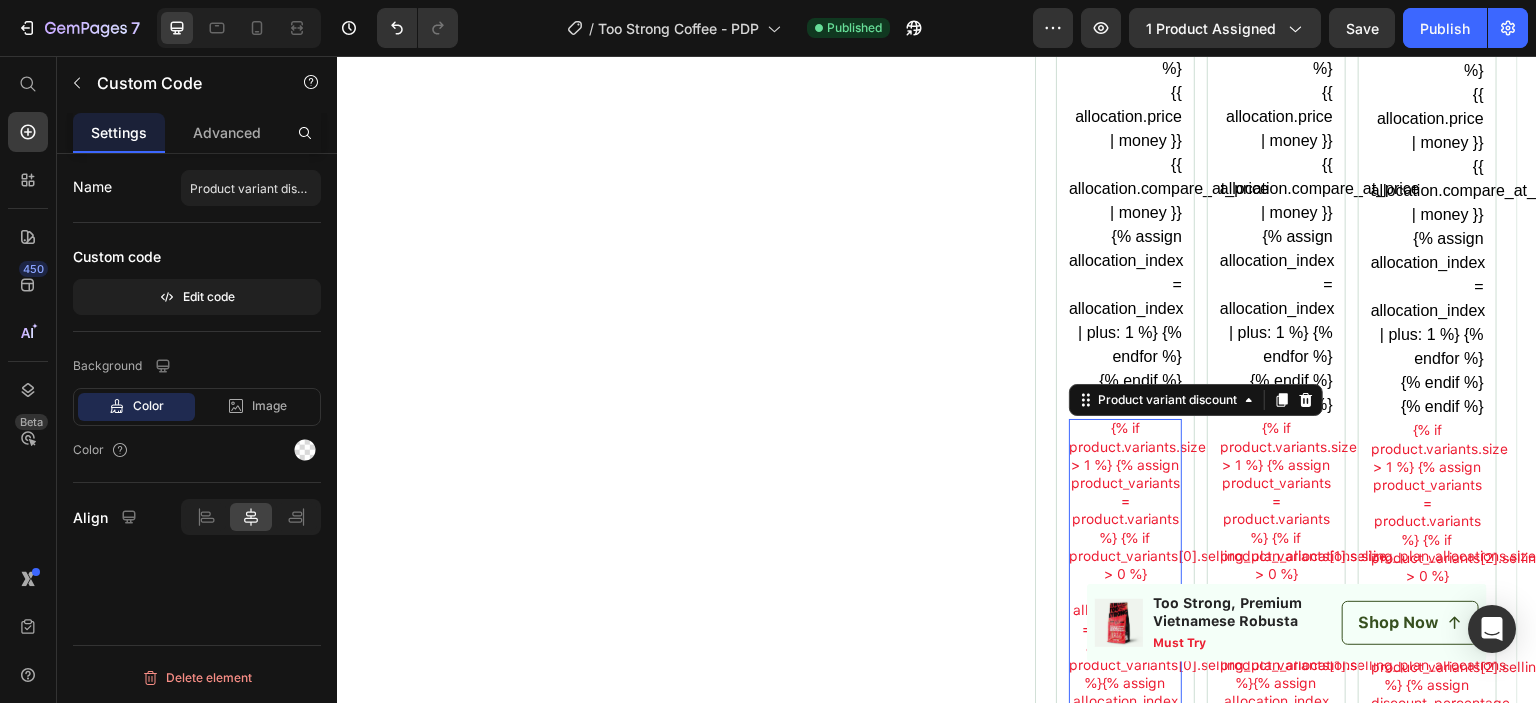 scroll, scrollTop: 0, scrollLeft: 0, axis: both 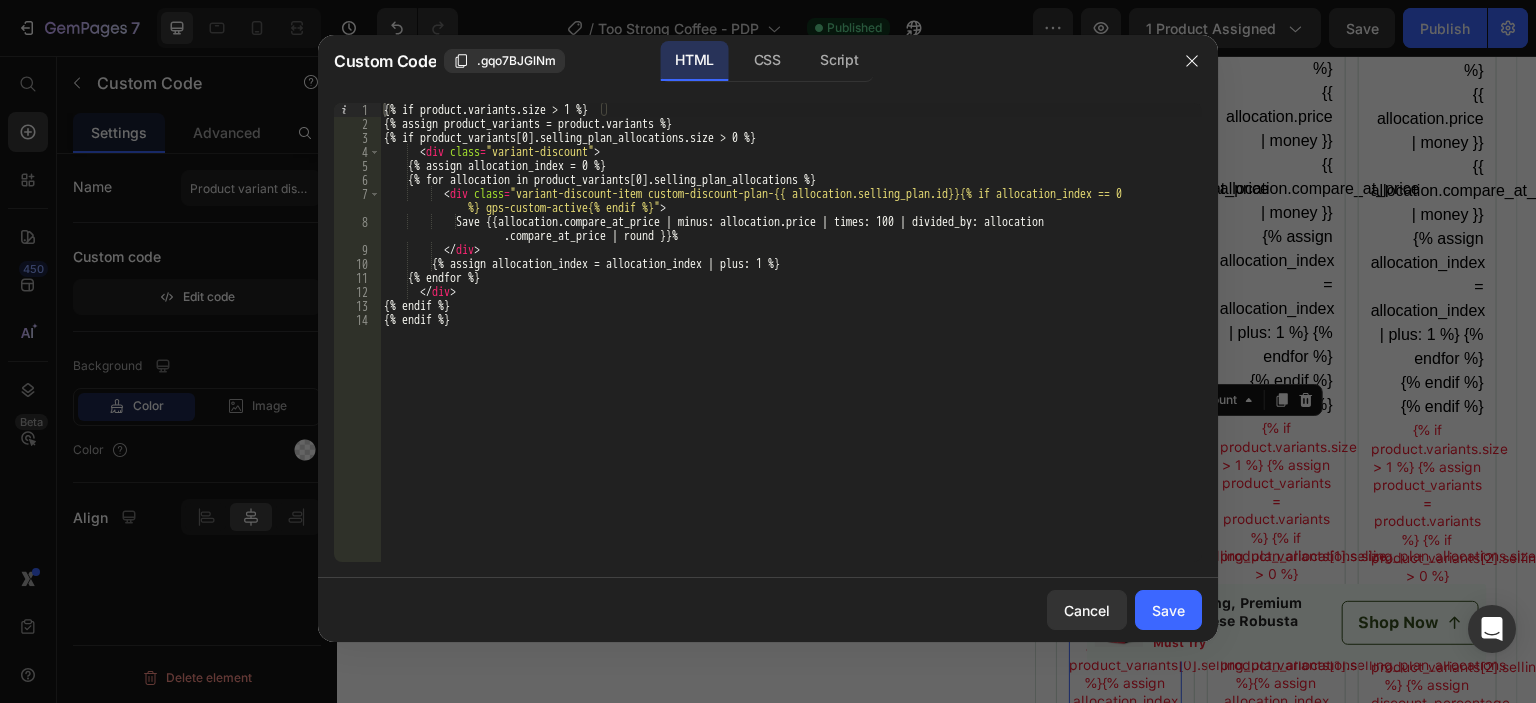 click on "{% if product.variants.size > 1 %} {% assign product_variants = product.variants %}     {% if product_variants[0].selling_plan_allocations.size > 0 %}         < div   class = "variant-discount" >          {% assign allocation_index = 0 %}          {% for allocation in product_variants[0].selling_plan_allocations %}              < div   class = "variant-discount-item custom-discount-plan-{{ allocation.selling_plan.id}}{% if allocation_index == 0                 %} gps-custom-active{% endif %}" >                    Save {{allocation.compare_at_price | minus: allocation.price | times: 100 | divided_by: allocation                      .compare_at_price | round }}%                </ div >             {% assign allocation_index = allocation_index | plus: 1 %}          {% endfor %}         </ div >     {% endif %} {% endif %}" at bounding box center (791, 346) 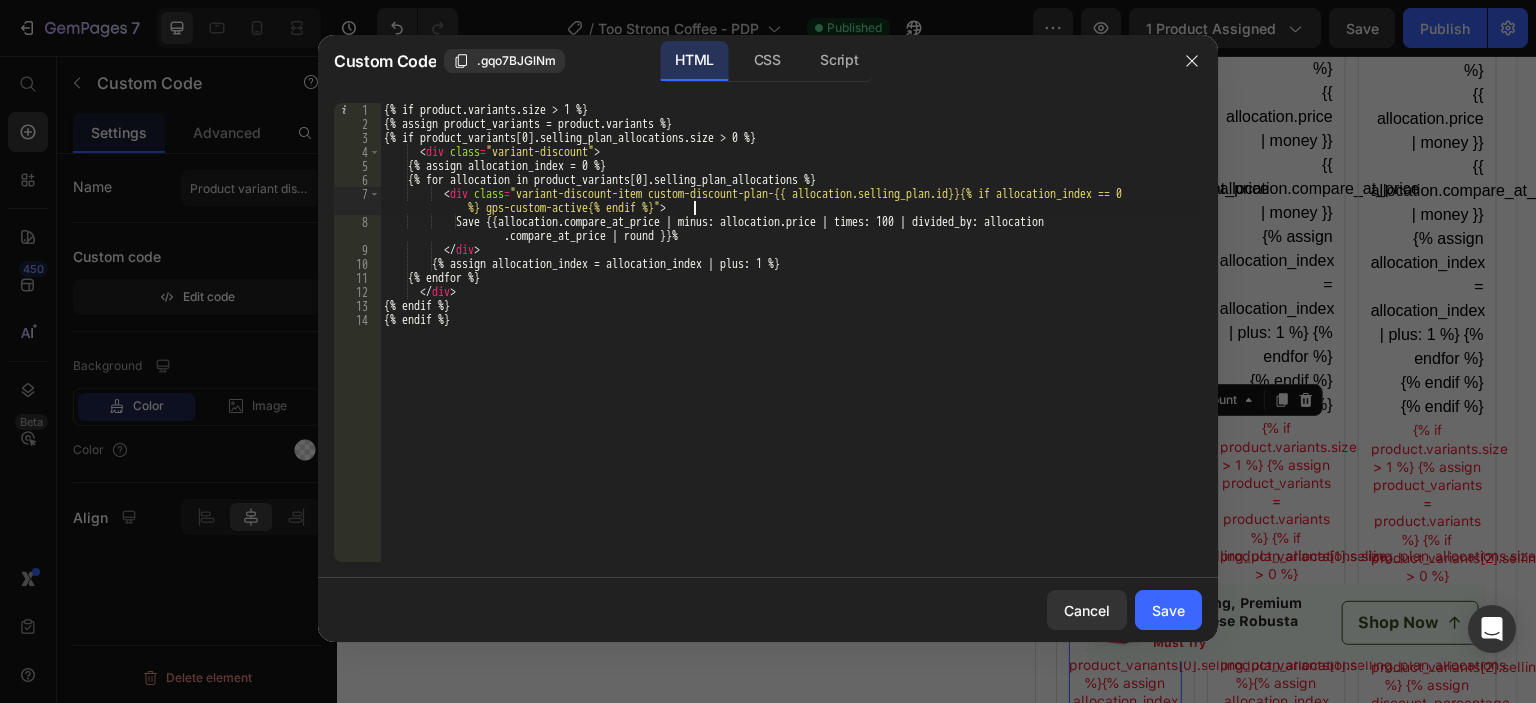 click on "{% if product.variants.size > 1 %} {% assign product_variants = product.variants %}     {% if product_variants[0].selling_plan_allocations.size > 0 %}         < div   class = "variant-discount" >          {% assign allocation_index = 0 %}          {% for allocation in product_variants[0].selling_plan_allocations %}              < div   class = "variant-discount-item custom-discount-plan-{{ allocation.selling_plan.id}}{% if allocation_index == 0                 %} gps-custom-active{% endif %}" >                    Save {{allocation.compare_at_price | minus: allocation.price | times: 100 | divided_by: allocation                      .compare_at_price | round }}%                </ div >             {% assign allocation_index = allocation_index | plus: 1 %}          {% endfor %}         </ div >     {% endif %} {% endif %}" at bounding box center [791, 346] 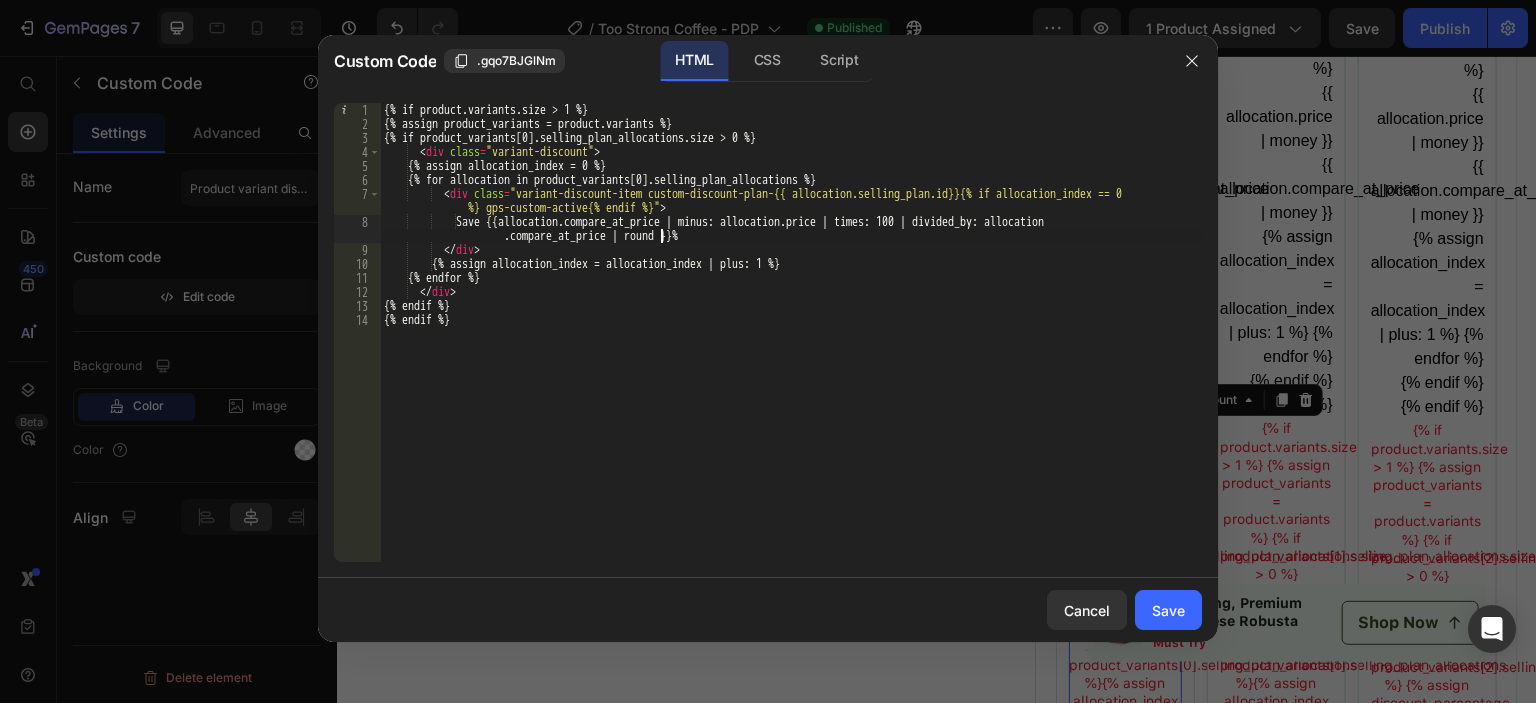 click on "{% if product.variants.size > 1 %} {% assign product_variants = product.variants %}     {% if product_variants[0].selling_plan_allocations.size > 0 %}         < div   class = "variant-discount" >          {% assign allocation_index = 0 %}          {% for allocation in product_variants[0].selling_plan_allocations %}              < div   class = "variant-discount-item custom-discount-plan-{{ allocation.selling_plan.id}}{% if allocation_index == 0                 %} gps-custom-active{% endif %}" >                    Save {{allocation.compare_at_price | minus: allocation.price | times: 100 | divided_by: allocation                      .compare_at_price | round }}%                </ div >             {% assign allocation_index = allocation_index | plus: 1 %}          {% endfor %}         </ div >     {% endif %} {% endif %}" at bounding box center [791, 346] 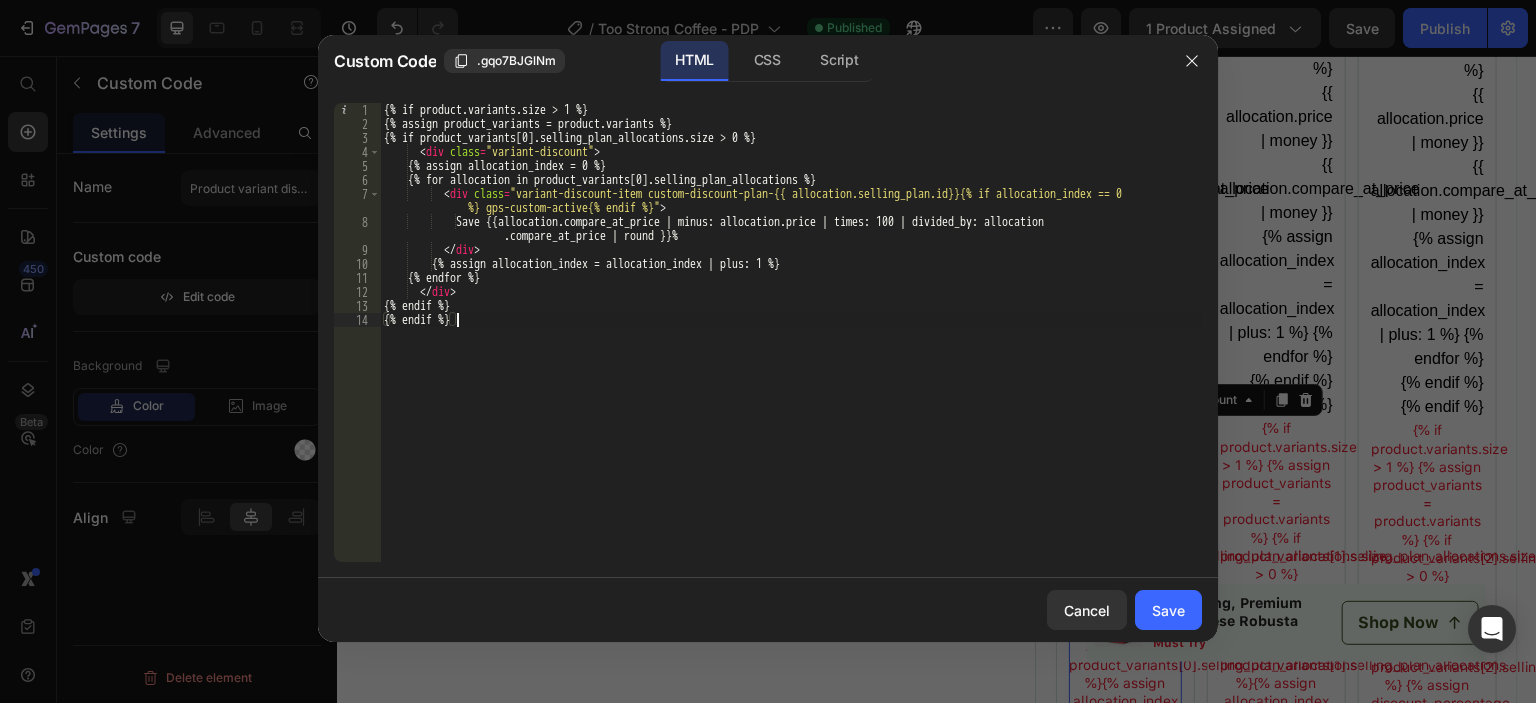 click on "{% if product.variants.size > 1 %} {% assign product_variants = product.variants %}     {% if product_variants[0].selling_plan_allocations.size > 0 %}         < div   class = "variant-discount" >          {% assign allocation_index = 0 %}          {% for allocation in product_variants[0].selling_plan_allocations %}              < div   class = "variant-discount-item custom-discount-plan-{{ allocation.selling_plan.id}}{% if allocation_index == 0                 %} gps-custom-active{% endif %}" >                    Save {{allocation.compare_at_price | minus: allocation.price | times: 100 | divided_by: allocation                      .compare_at_price | round }}%                </ div >             {% assign allocation_index = allocation_index | plus: 1 %}          {% endfor %}         </ div >     {% endif %} {% endif %}" at bounding box center (791, 346) 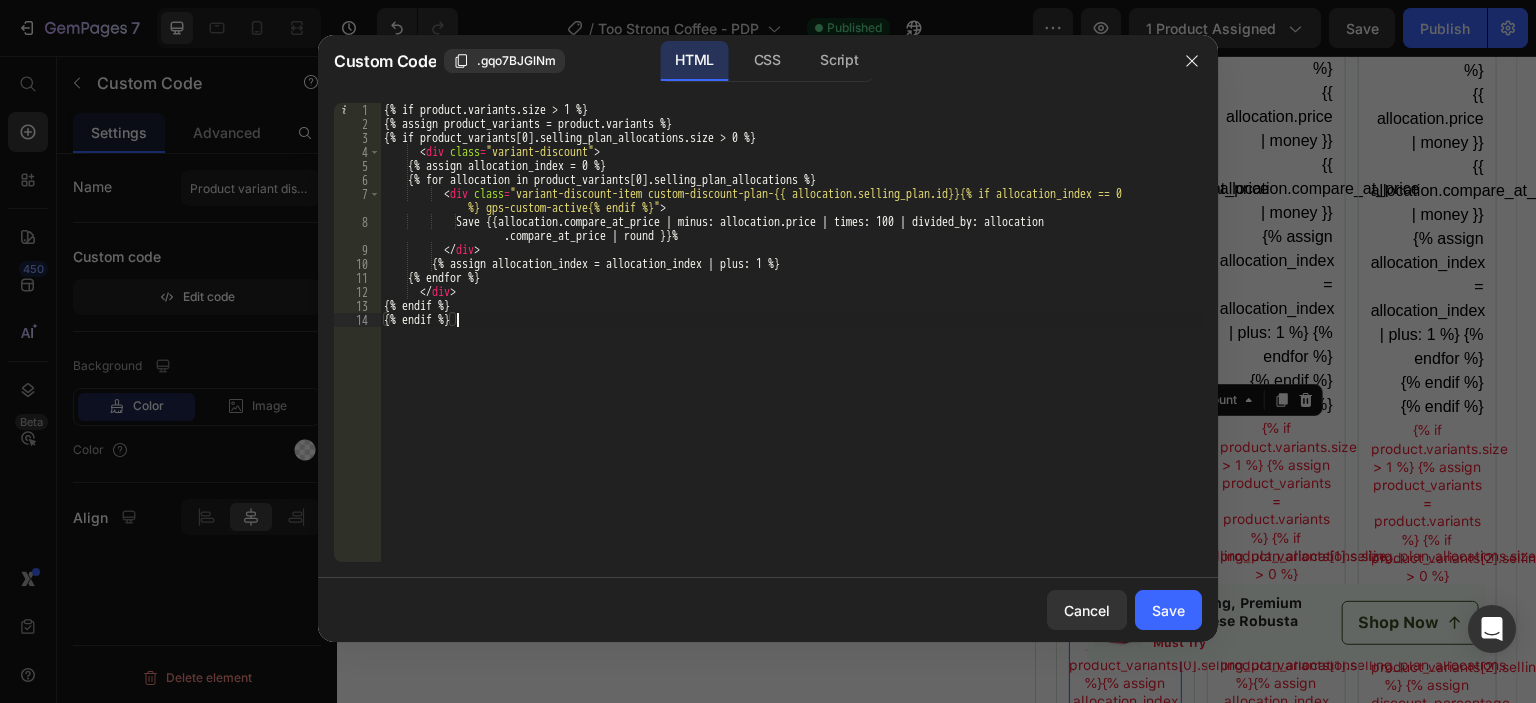 click on "{% if product.variants.size > 1 %} {% assign product_variants = product.variants %}     {% if product_variants[0].selling_plan_allocations.size > 0 %}         < div   class = "variant-discount" >          {% assign allocation_index = 0 %}          {% for allocation in product_variants[0].selling_plan_allocations %}              < div   class = "variant-discount-item custom-discount-plan-{{ allocation.selling_plan.id}}{% if allocation_index == 0                 %} gps-custom-active{% endif %}" >                    Save {{allocation.compare_at_price | minus: allocation.price | times: 100 | divided_by: allocation                      .compare_at_price | round }}%                </ div >             {% assign allocation_index = allocation_index | plus: 1 %}          {% endfor %}         </ div >     {% endif %} {% endif %}" at bounding box center (791, 346) 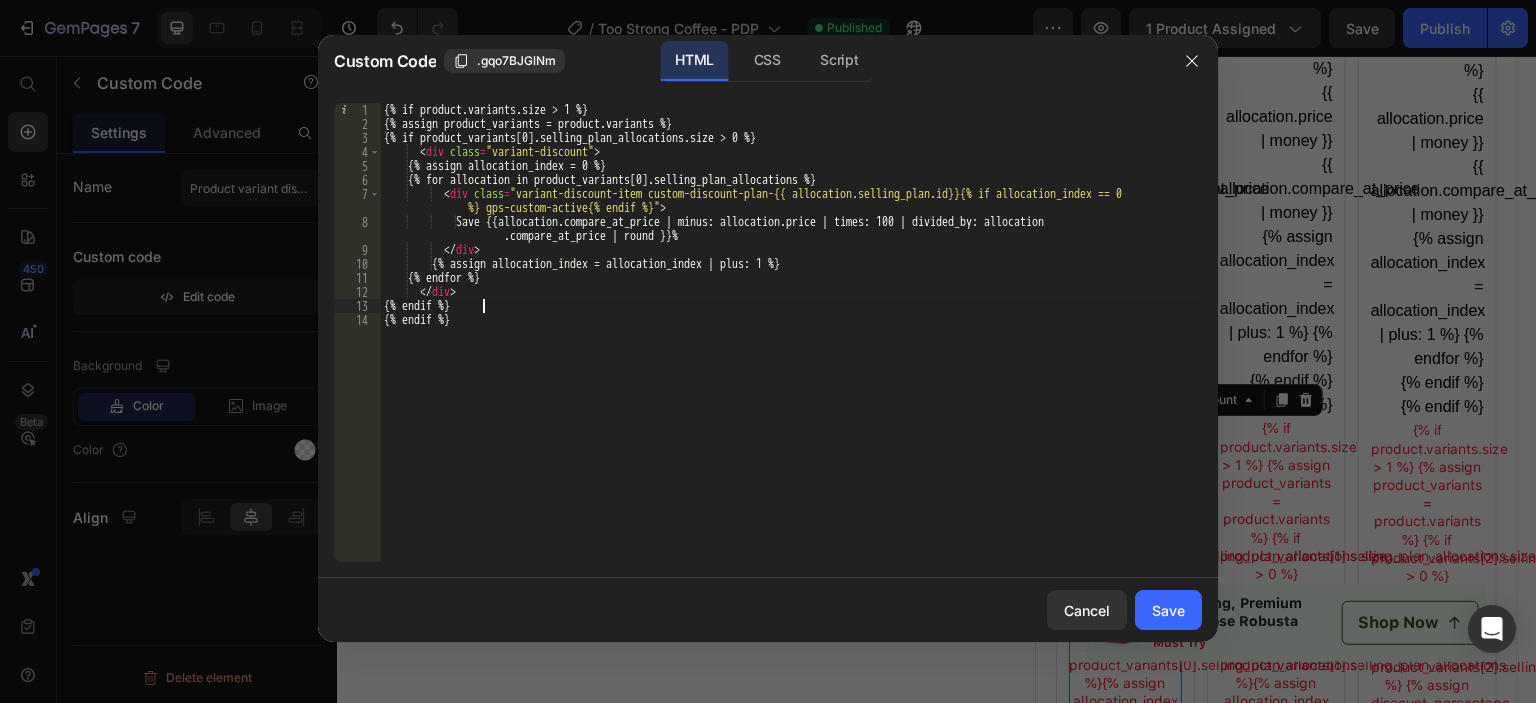 click on "{% if product.variants.size > 1 %} {% assign product_variants = product.variants %}     {% if product_variants[0].selling_plan_allocations.size > 0 %}         < div   class = "variant-discount" >          {% assign allocation_index = 0 %}          {% for allocation in product_variants[0].selling_plan_allocations %}              < div   class = "variant-discount-item custom-discount-plan-{{ allocation.selling_plan.id}}{% if allocation_index == 0                 %} gps-custom-active{% endif %}" >                    Save {{allocation.compare_at_price | minus: allocation.price | times: 100 | divided_by: allocation                      .compare_at_price | round }}%                </ div >             {% assign allocation_index = allocation_index | plus: 1 %}          {% endfor %}         </ div >     {% endif %} {% endif %}" at bounding box center [791, 346] 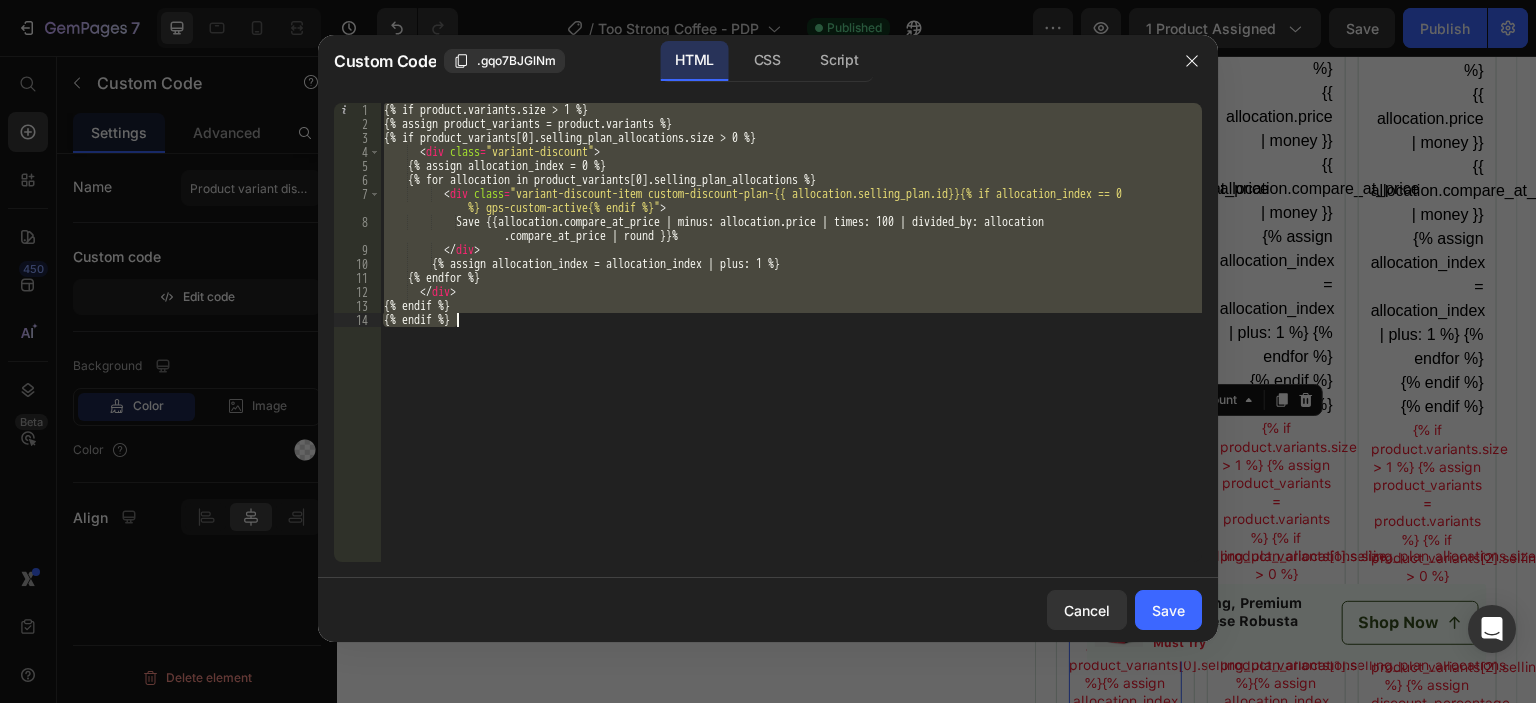 paste 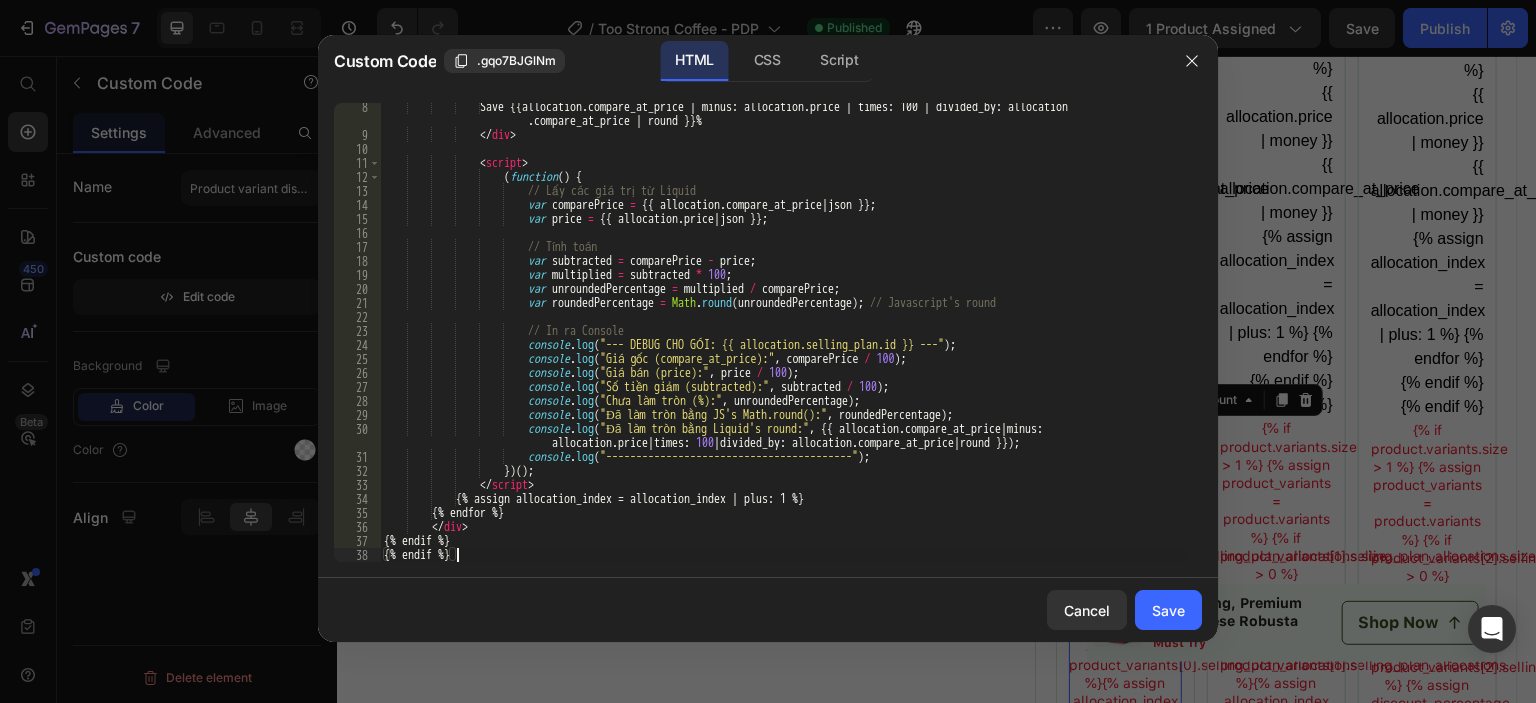 scroll, scrollTop: 115, scrollLeft: 0, axis: vertical 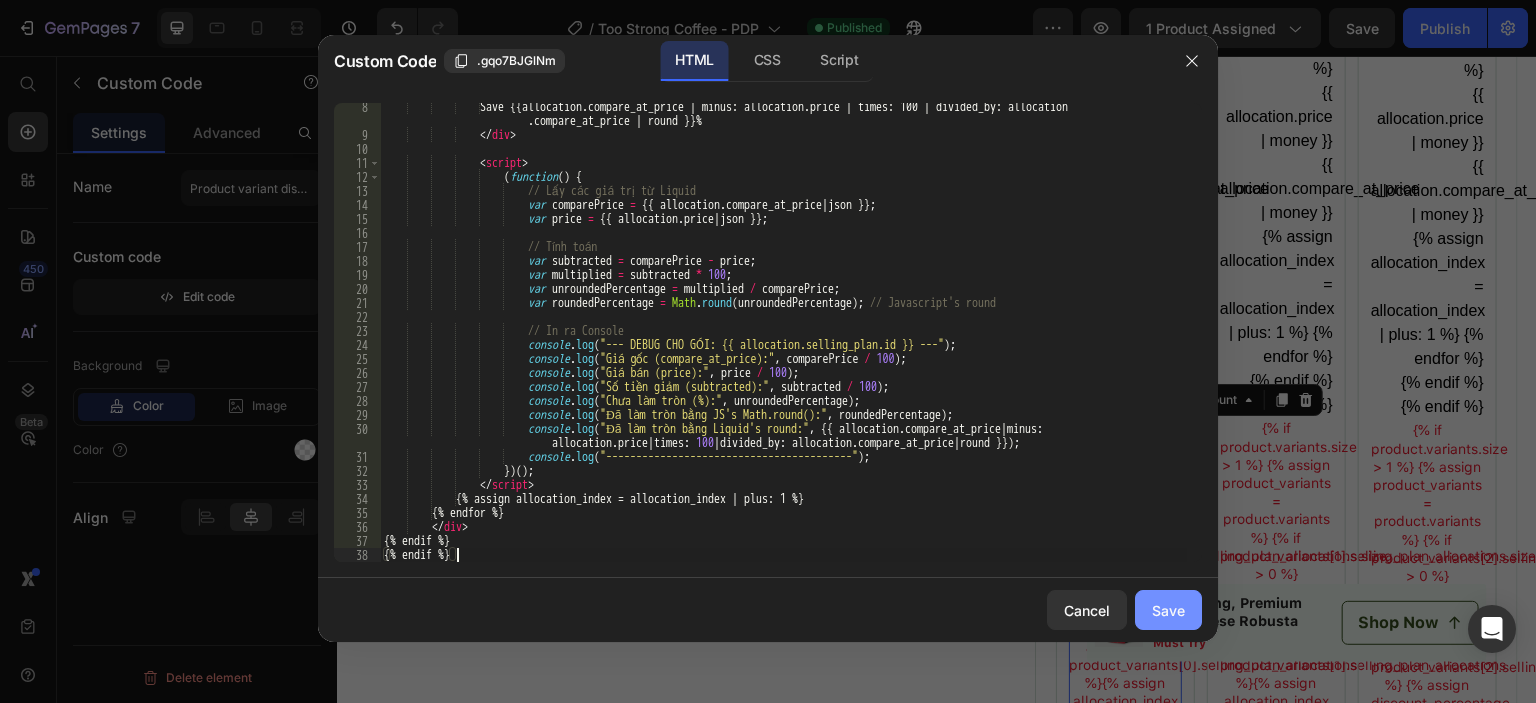 click on "Save" at bounding box center (1168, 610) 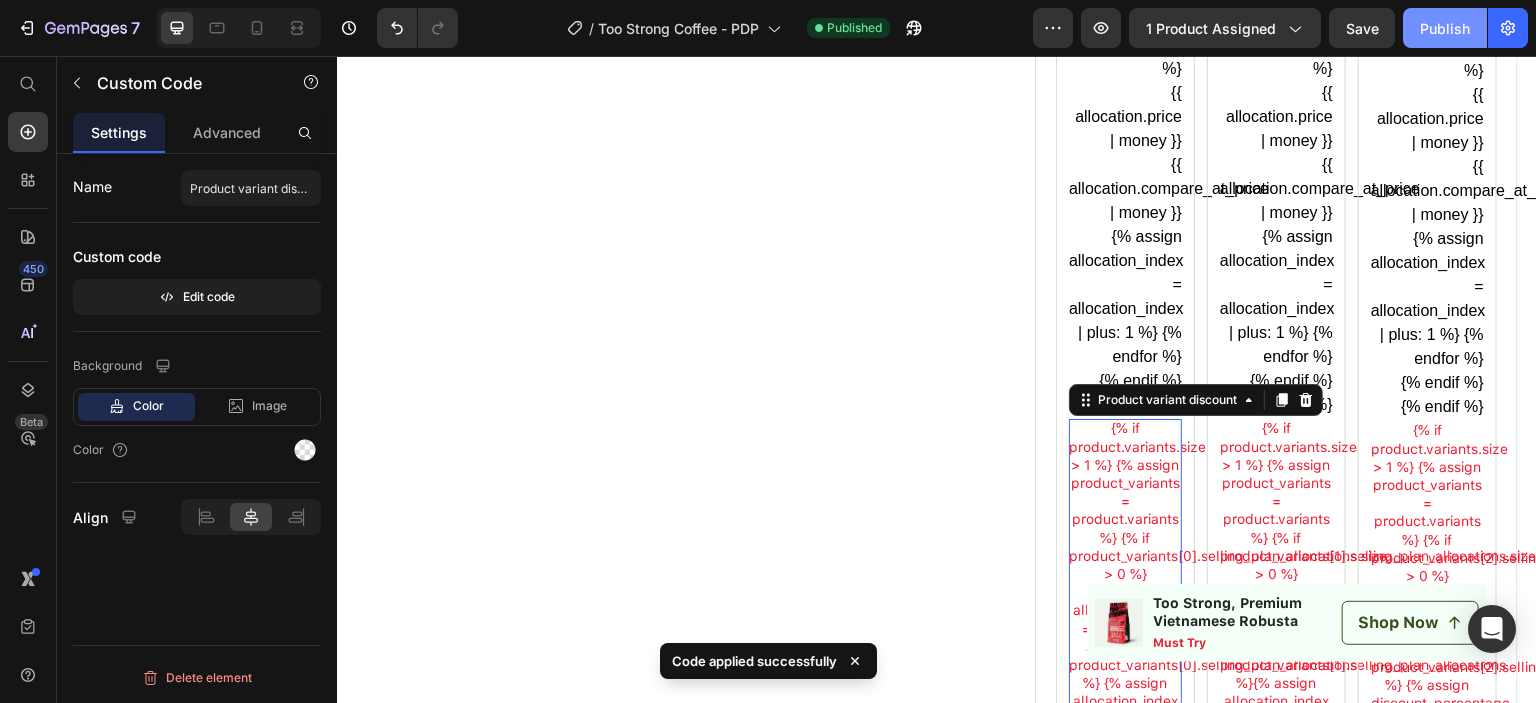 click on "Publish" at bounding box center (1445, 28) 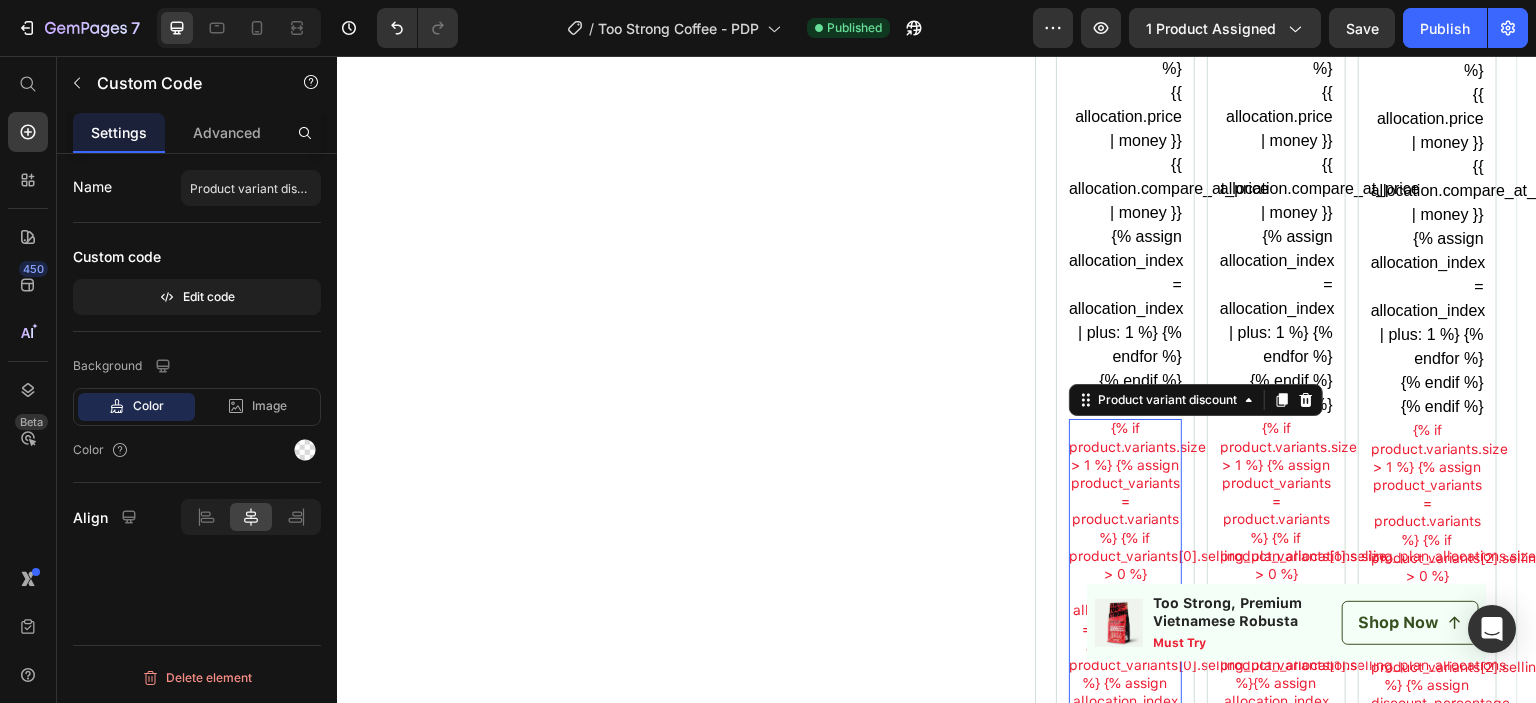 click on "{% if product.variants.size > 1 %}
{% assign product_variants = product.variants %}
{% if product_variants[0].selling_plan_allocations.size > 0 %}
{% assign allocation_index = 0 %}
{% for allocation in product_variants[0].selling_plan_allocations %}
Save {{allocation.compare_at_price | minus: allocation.price | times: 100 | divided_by: allocation.compare_at_price | round }}%
{% assign allocation_index = allocation_index | plus: 1 %}
{% endfor %}
{% endif %}
{% endif %}" at bounding box center [1125, 619] 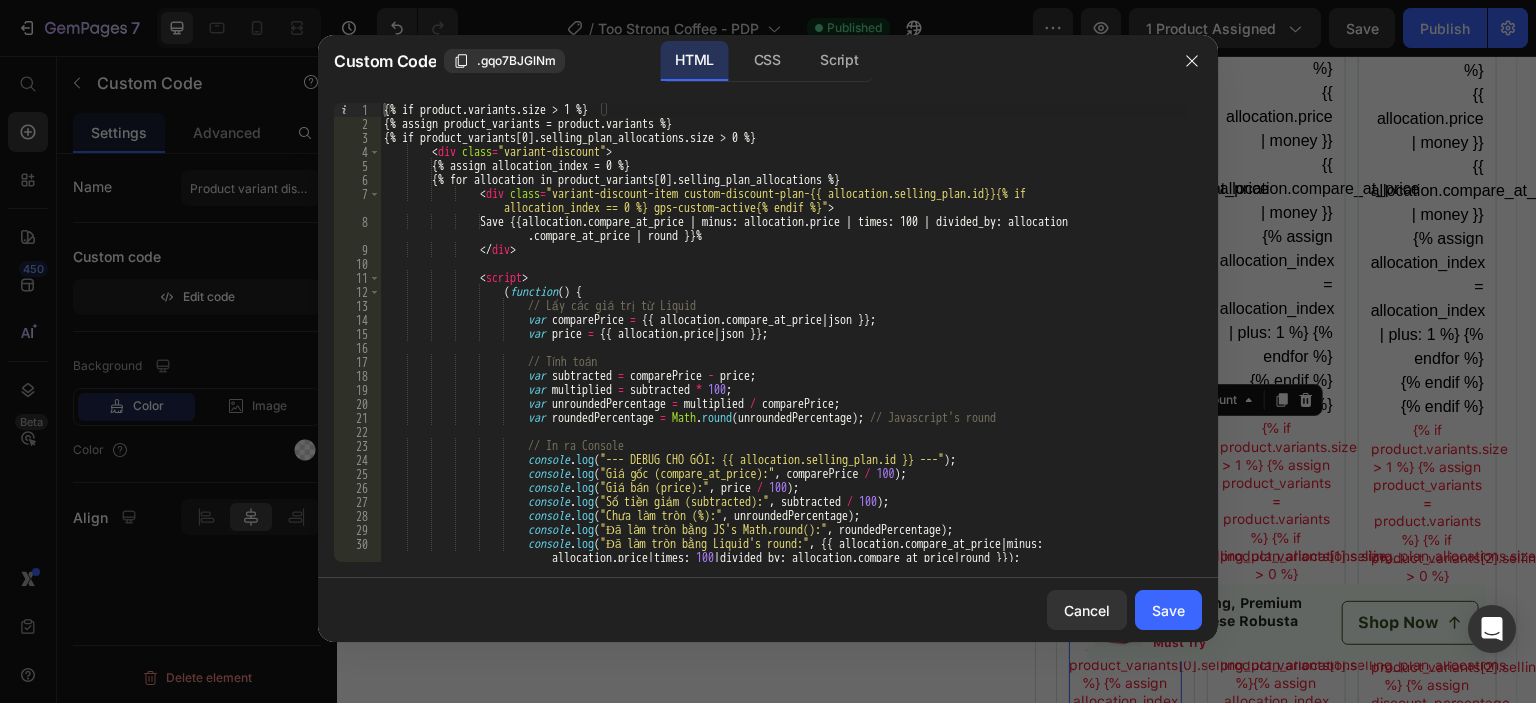click on "{% if product.variants.size > 1 %} {% assign product_variants = product.variants %}     {% if product_variants[0].selling_plan_allocations.size > 0 %}           < div   class = "variant-discount" >               {% assign allocation_index = 0 %}               {% for allocation in product_variants[0].selling_plan_allocations %}                     < div   class = "variant-discount-item custom-discount-plan-{{ allocation.selling_plan.id}}{% if  %} gps-custom-active{% endif %}" >                         Save {{allocation.compare_at_price | minus: allocation.price | times: 100 | divided_by: allocation.compare_at_price | round }}%                       </div>                     < script >                          ( function ( )   {                               // Lấy các giá trị từ Liquid                               var   comparePrice   =   {{   allocation . compare_at_price  |  json   }}" at bounding box center (783, 346) 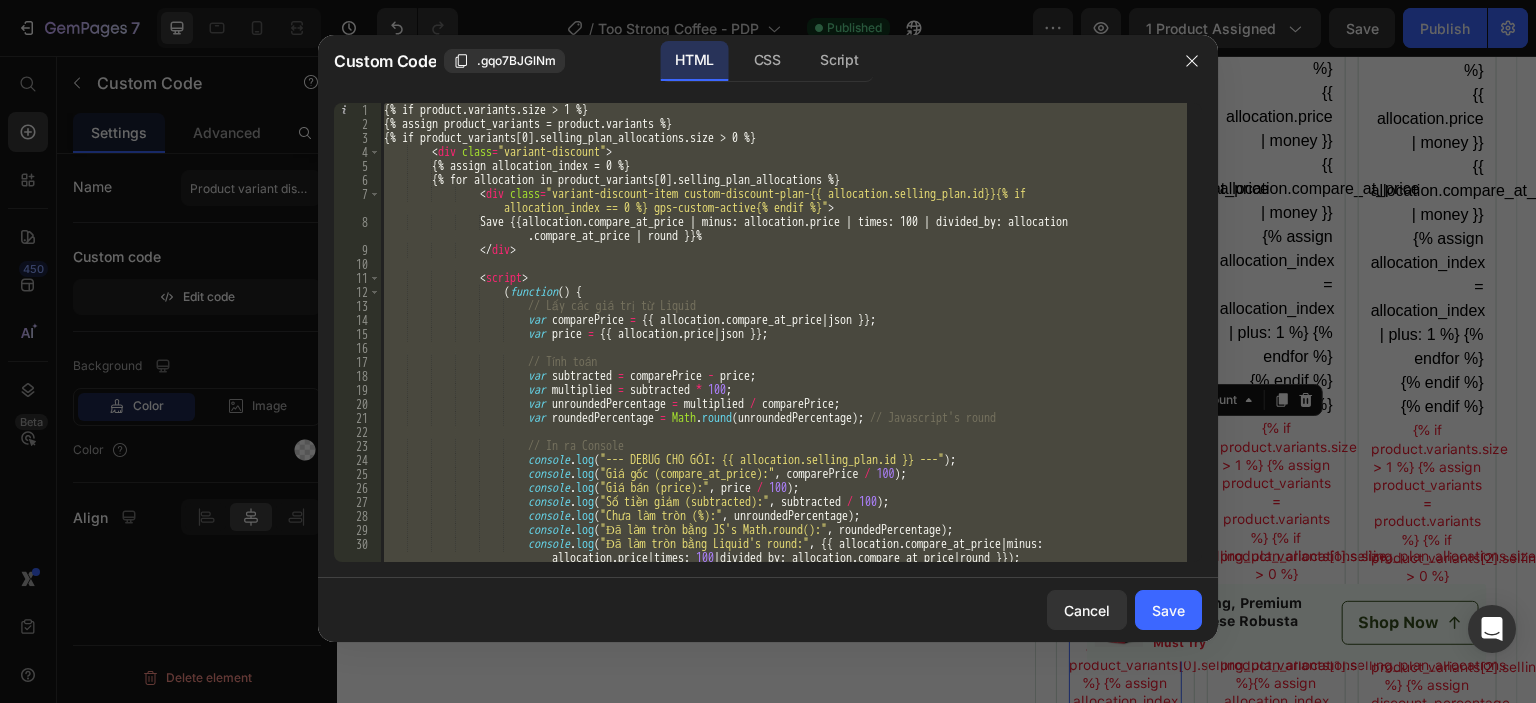 paste 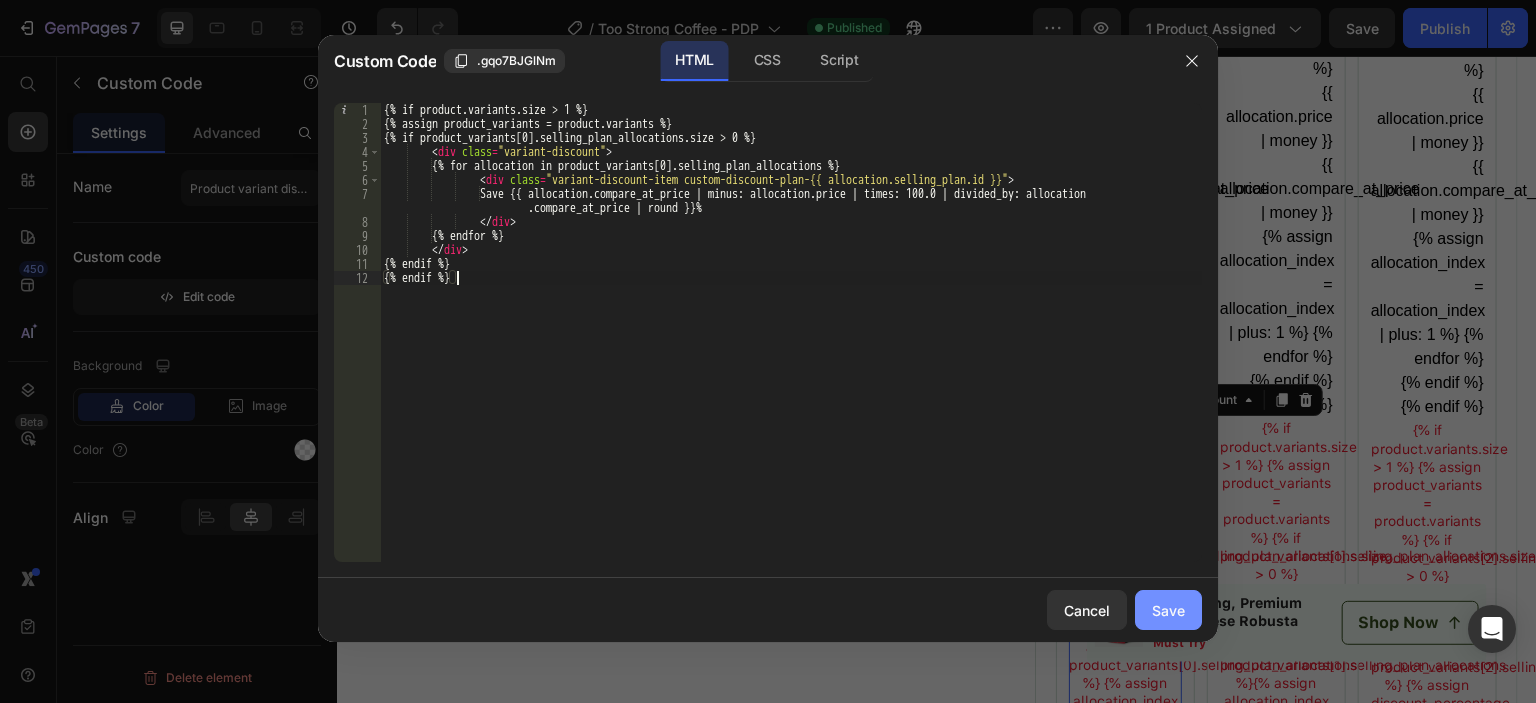 click on "Save" 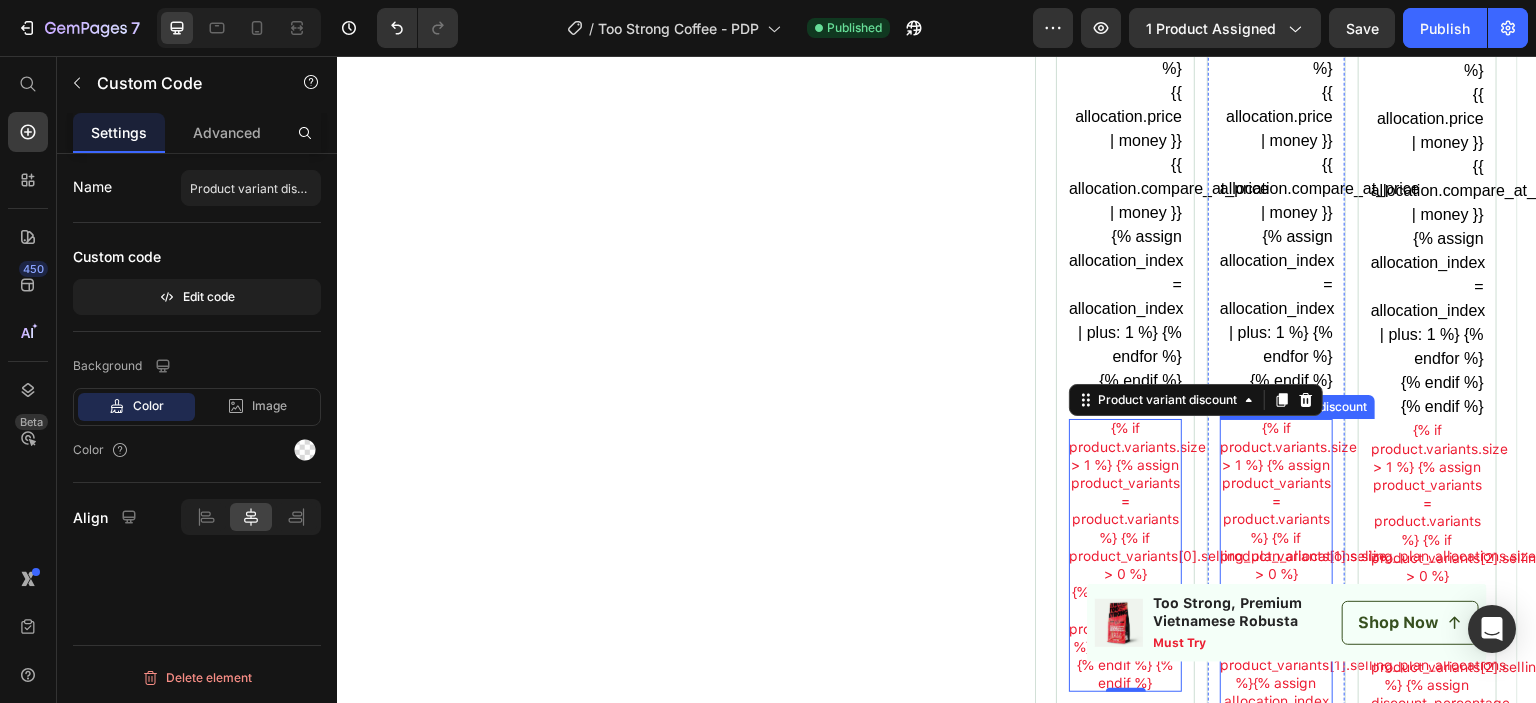 click on "{% if product.variants.size > 1 %}
{% assign product_variants = product.variants %}
{% if product_variants[1].selling_plan_allocations.size > 0 %}
{% assign allocation_index = 0 %}
{% for allocation in product_variants[1].selling_plan_allocations %}
Save {{allocation.compare_at_price | minus: allocation.price | times: 100 | divided_by: allocation.compare_at_price | round }}%
{% assign allocation_index = allocation_index | plus: 1 %}
{% endfor %}
{% endif %}
{% endif %}" at bounding box center (1276, 619) 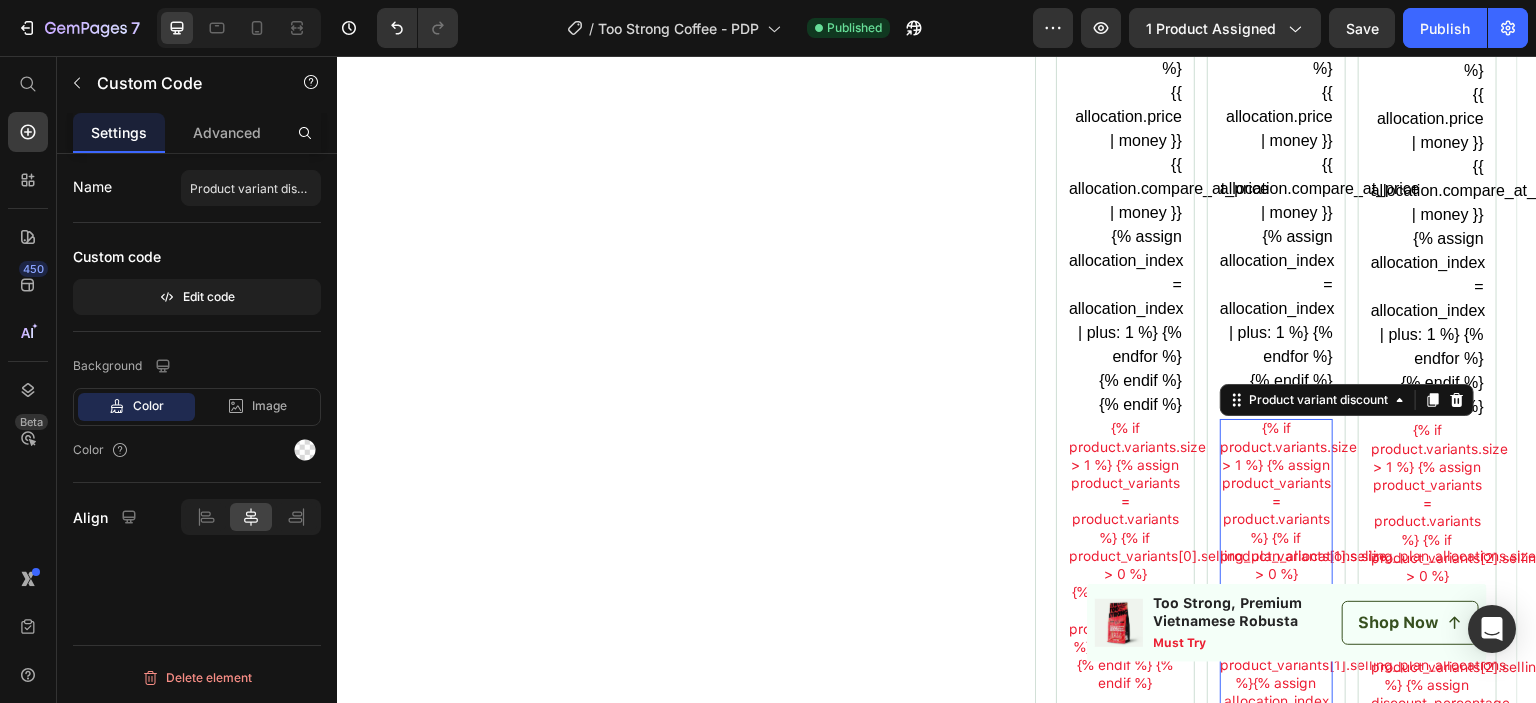 click on "{% if product.variants.size > 1 %}
{% assign product_variants = product.variants %}
{% if product_variants[1].selling_plan_allocations.size > 0 %}
{% assign allocation_index = 0 %}
{% for allocation in product_variants[1].selling_plan_allocations %}
Save {{allocation.compare_at_price | minus: allocation.price | times: 100 | divided_by: allocation.compare_at_price | round }}%
{% assign allocation_index = allocation_index | plus: 1 %}
{% endfor %}
{% endif %}
{% endif %}" at bounding box center (1276, 619) 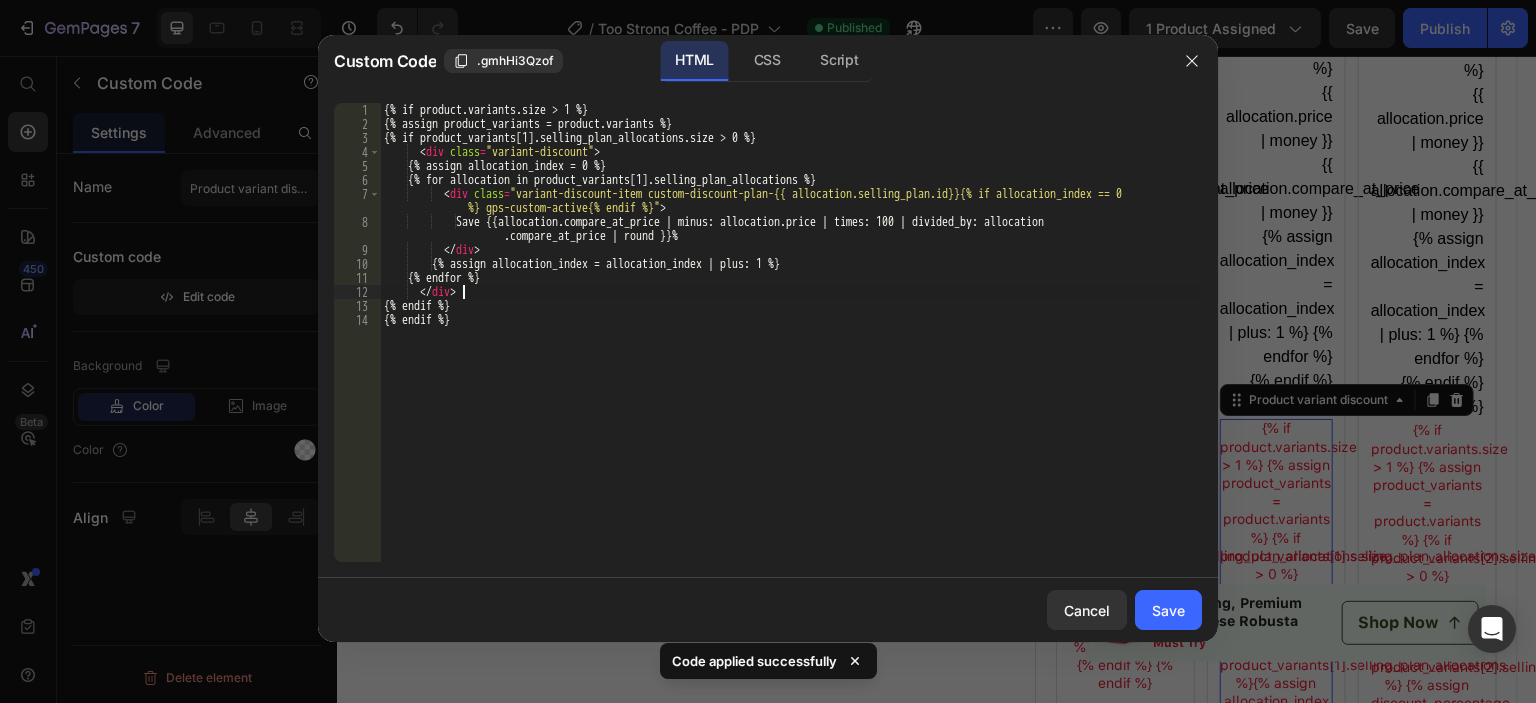 click on "{% if product.variants.size > 1 %} {% assign product_variants = product.variants %}     {% if product_variants[1].selling_plan_allocations.size > 0 %}         < div   class = "variant-discount" >          {% assign allocation_index = 0 %}          {% for allocation in product_variants[1].selling_plan_allocations %}              < div   class = "variant-discount-item custom-discount-plan-{{ allocation.selling_plan.id}}{% if allocation_index == 0  %} gps-custom-active{% endif %}" >                    Save {{allocation.compare_at_price | minus: allocation.price | times: 100 | divided_by: allocation.compare_at_price | round }}%                </div>             {% assign allocation_index = allocation_index | plus: 1 %}          {% endfor %}         </div>     {% endif %} {% endif %}" at bounding box center (791, 346) 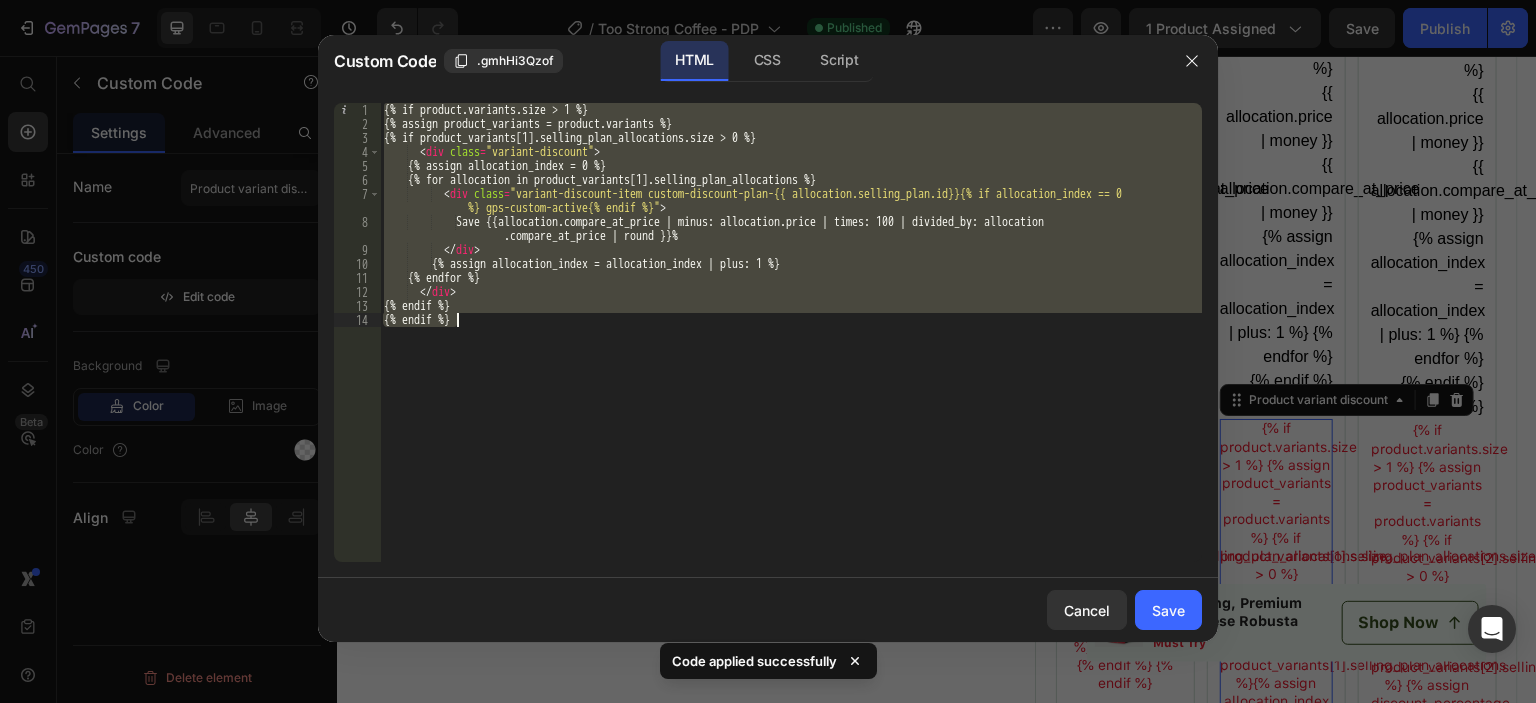 paste 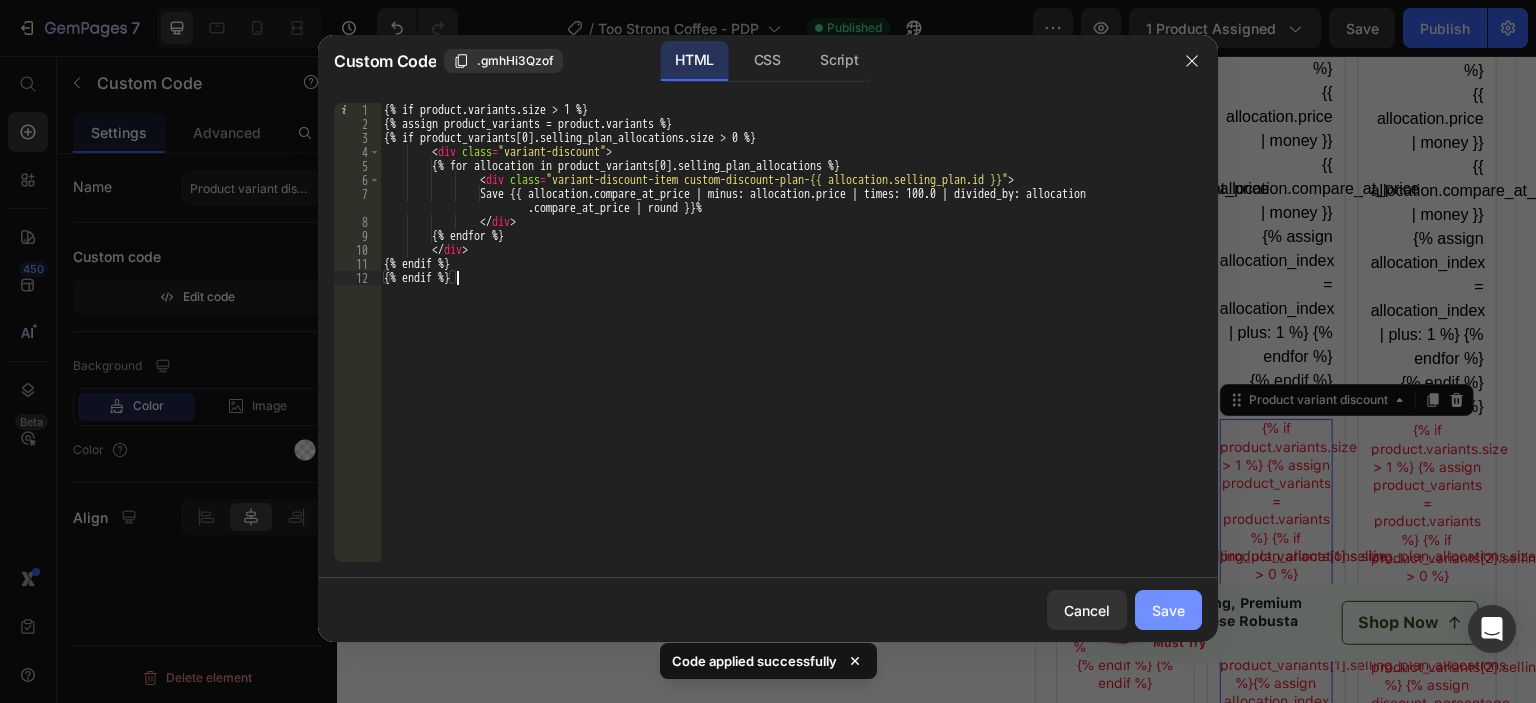 click on "Save" at bounding box center (1168, 610) 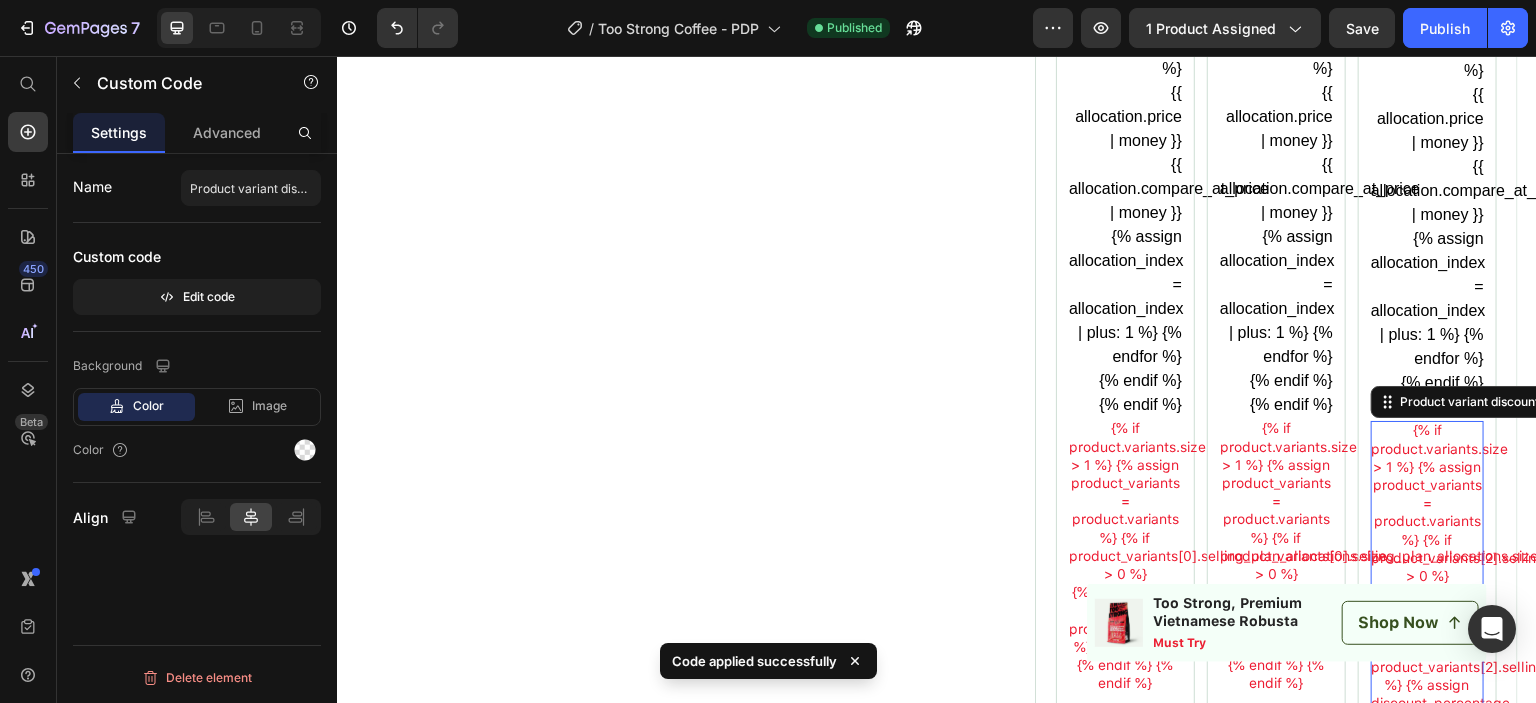 click on "{% if product.variants.size > 1 %}
{% assign product_variants = product.variants %}
{% if product_variants[2].selling_plan_allocations.size > 0 %}
{% assign allocation_index = 0 %}
{% for allocation in product_variants[2].selling_plan_allocations %}
{% assign discount_percentage = allocation.compare_at_price | minus: allocation.price | divided_by: allocation.compare_at_price | times: 100 | round %}
Save {{allocation.compare_at_price | minus: allocation.price | times: 100 | divided_by: allocation.compare_at_price | round: 2 }}%
{% assign allocation_index = allocation_index | plus: 1 %}
{% endfor %}
{% endif %}
{% endif %}" at bounding box center [1427, 712] 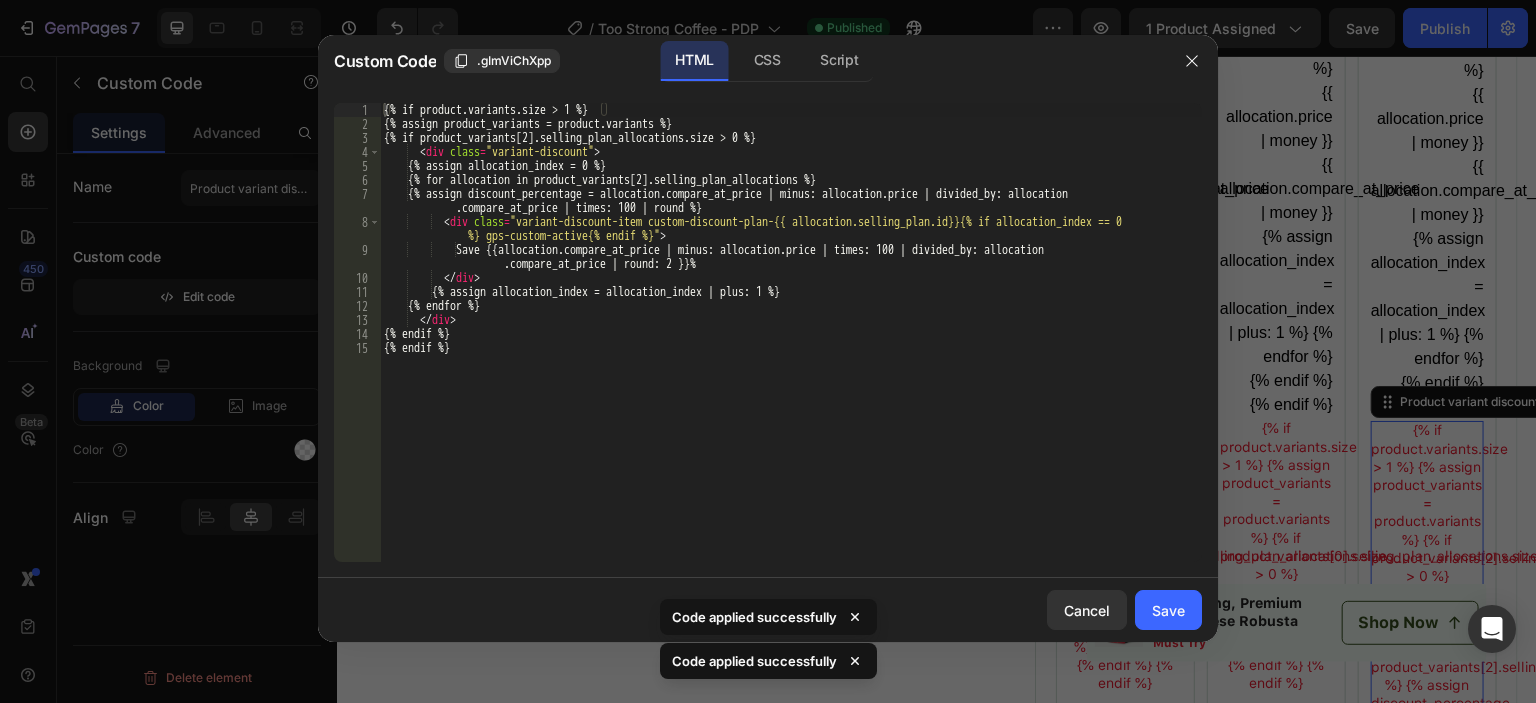 click on "{% if product.variants.size > 1 %} {% assign product_variants = product.variants %}     {% if product_variants[2].selling_plan_allocations.size > 0 %}         < div   class = "variant-discount" >          {% assign allocation_index = 0 %}          {% for allocation in product_variants[2].selling_plan_allocations %}          {% assign discount_percentage = allocation.compare_at_price | minus: allocation.price | divided_by: allocation              .compare_at_price | times: 100 | round %}              < div   class = "variant-discount-item custom-discount-plan-{{ allocation.selling_plan.id}}{% if allocation_index == 0                 %} gps-custom-active{% endif %}" >                    Save {{allocation.compare_at_price | minus: allocation.price | times: 100 | divided_by: allocation                      .compare_at_price | round: 2 }}%               </ div >             {% assign allocation_index = allocation_index | plus: 1 %}          {% endfor %}         </ div" at bounding box center (791, 346) 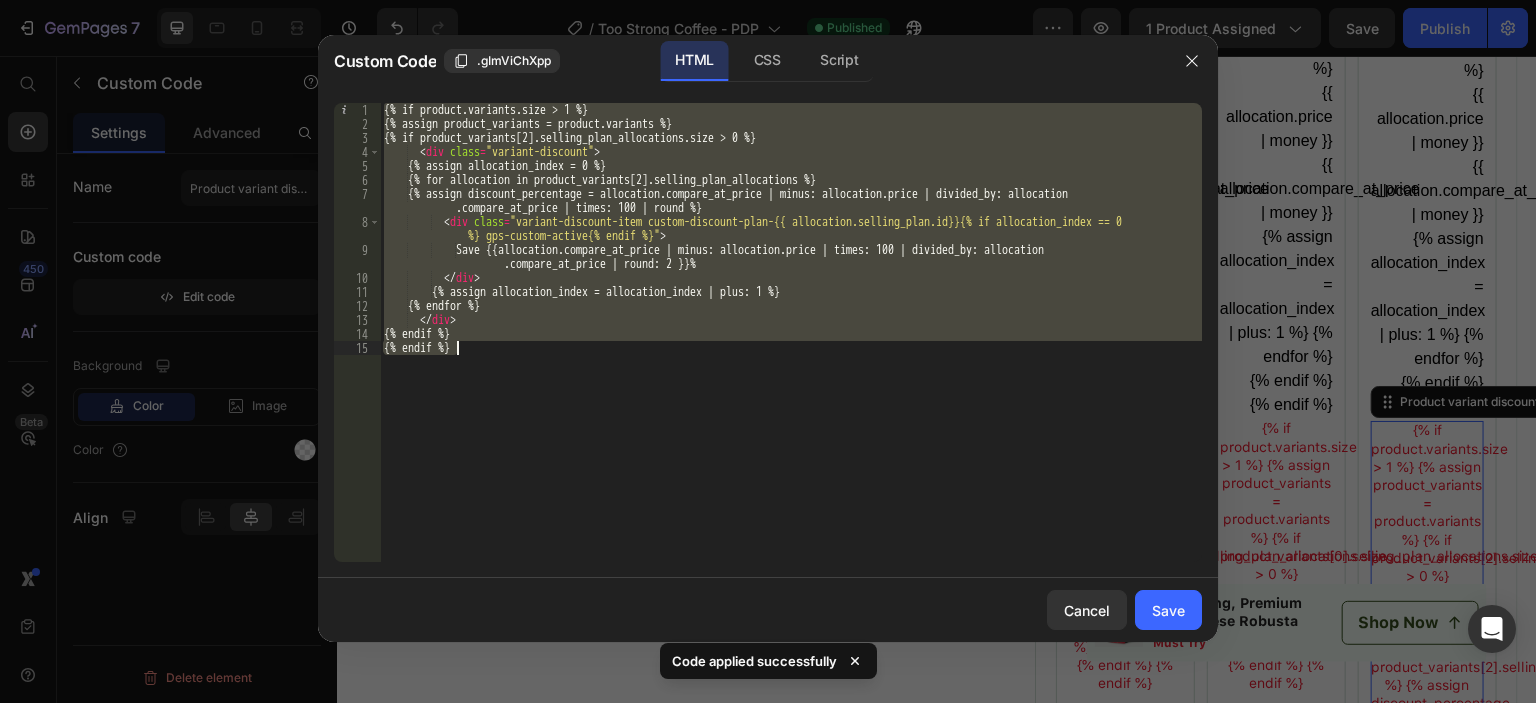 paste 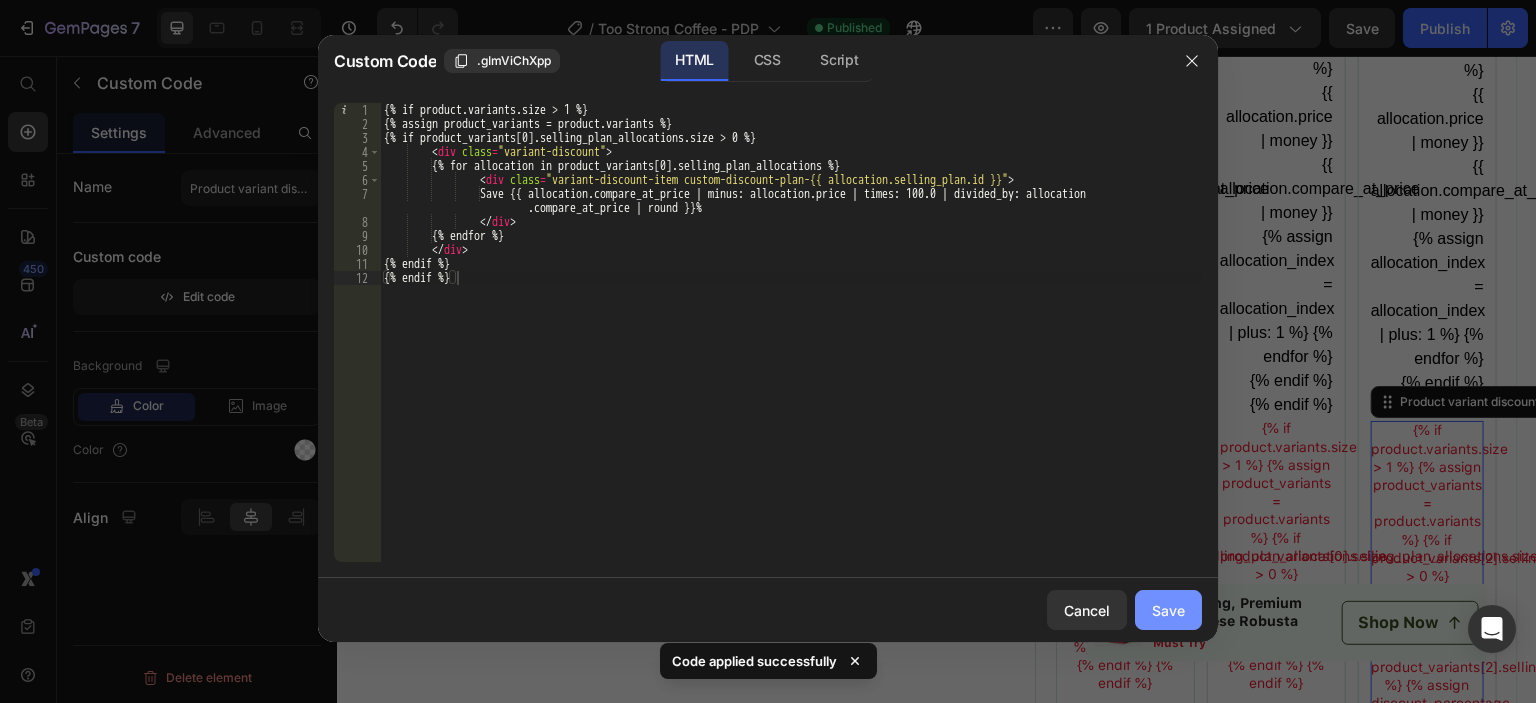 drag, startPoint x: 1167, startPoint y: 611, endPoint x: 838, endPoint y: 547, distance: 335.1671 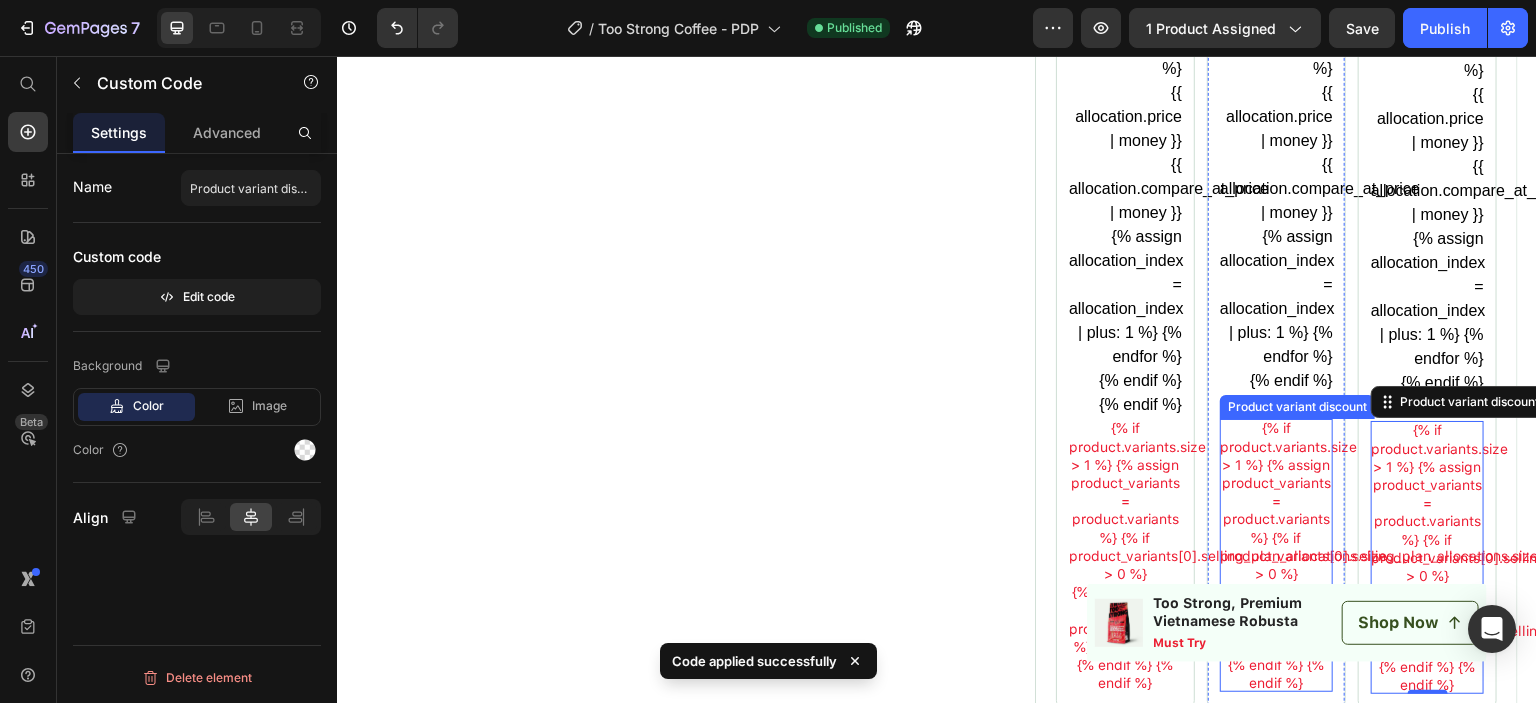 click on "{% if product.variants.size > 1 %}
{% assign product_variants = product.variants %}
{% if product_variants[0].selling_plan_allocations.size > 0 %}
{% for allocation in product_variants[0].selling_plan_allocations %}
Save {{ allocation.compare_at_price | minus: allocation.price | times: 100.0 | divided_by: allocation.compare_at_price | round }}%
{% endfor %}
{% endif %}
{% endif %}" at bounding box center [1276, 555] 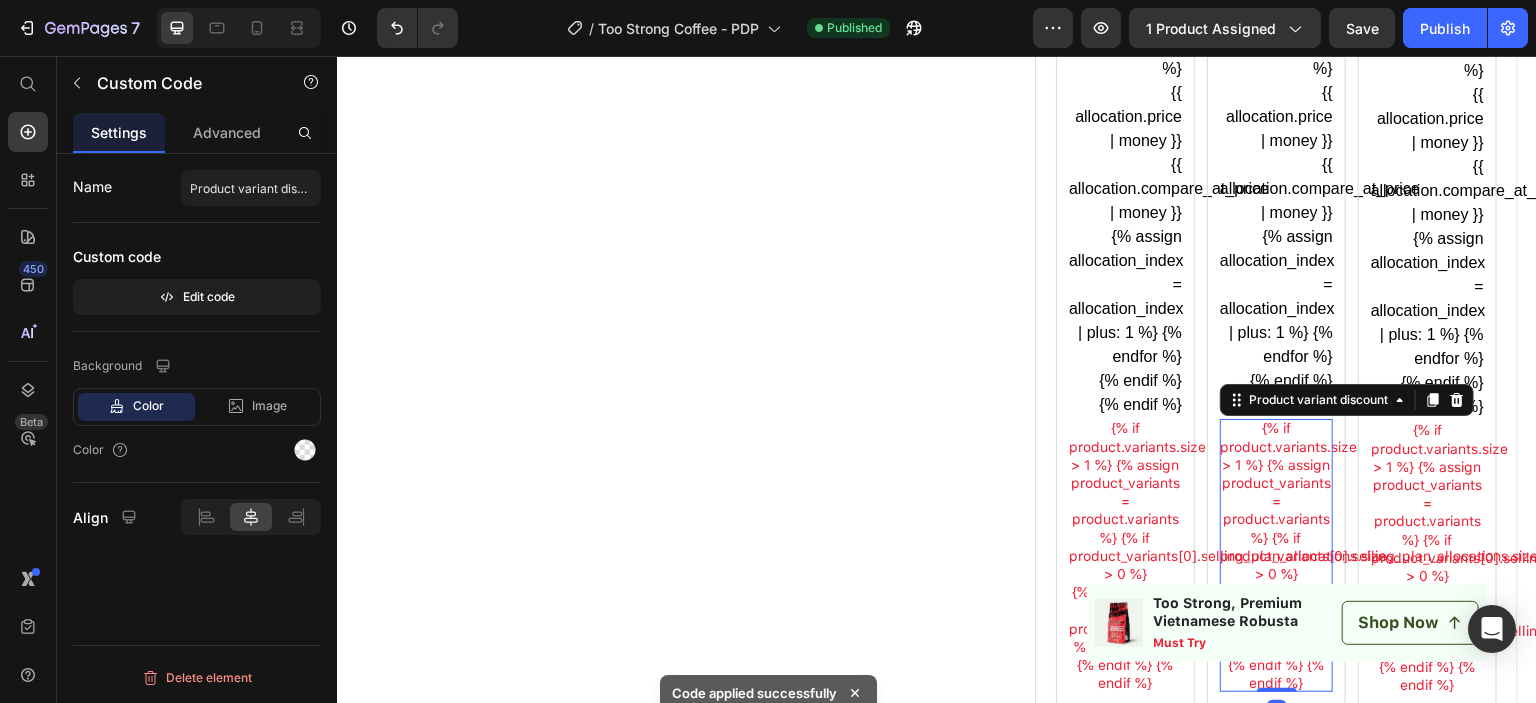 click on "{% if product.variants.size > 1 %}
{% assign product_variants = product.variants %}
{% if product_variants[0].selling_plan_allocations.size > 0 %}
{% for allocation in product_variants[0].selling_plan_allocations %}
Save {{ allocation.compare_at_price | minus: allocation.price | times: 100.0 | divided_by: allocation.compare_at_price | round }}%
{% endfor %}
{% endif %}
{% endif %}" at bounding box center (1276, 555) 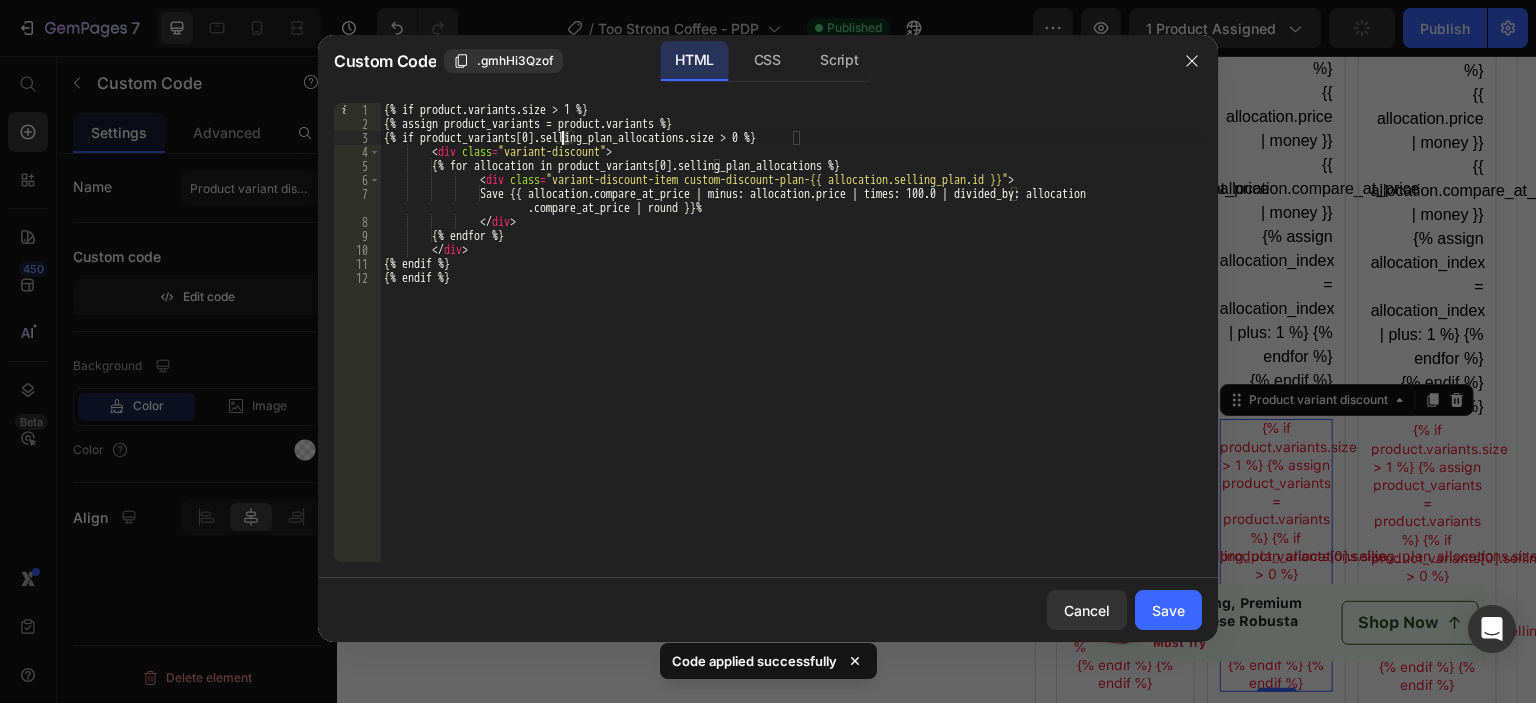 drag, startPoint x: 570, startPoint y: 140, endPoint x: 560, endPoint y: 142, distance: 10.198039 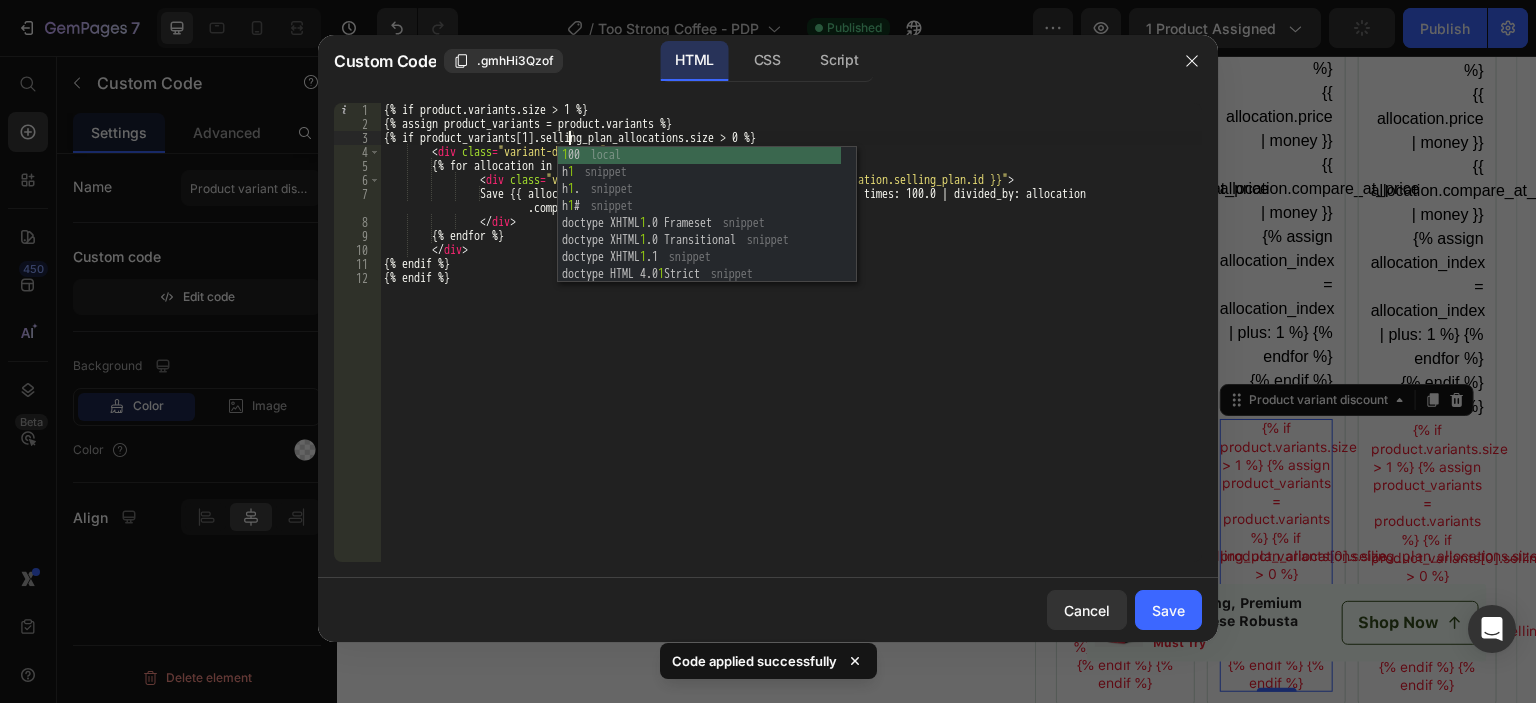 click on "{% if product.variants.size > 1 %} {% assign product_variants = product.variants %}     {% if product_variants[1].selling_plan_allocations.size > 0 %}           < div   class = "variant-discount" >               {% for allocation in product_variants[0].selling_plan_allocations %}                     < div   class = "variant-discount-item custom-discount-plan-{{ allocation.selling_plan.id }}" >                         Save {{ allocation.compare_at_price | minus: allocation.price | times: 100.0 | divided_by: allocation                          .compare_at_price | round }}%                     </ div >               {% endfor %}           </ div >     {% endif %} {% endif %}" at bounding box center (791, 346) 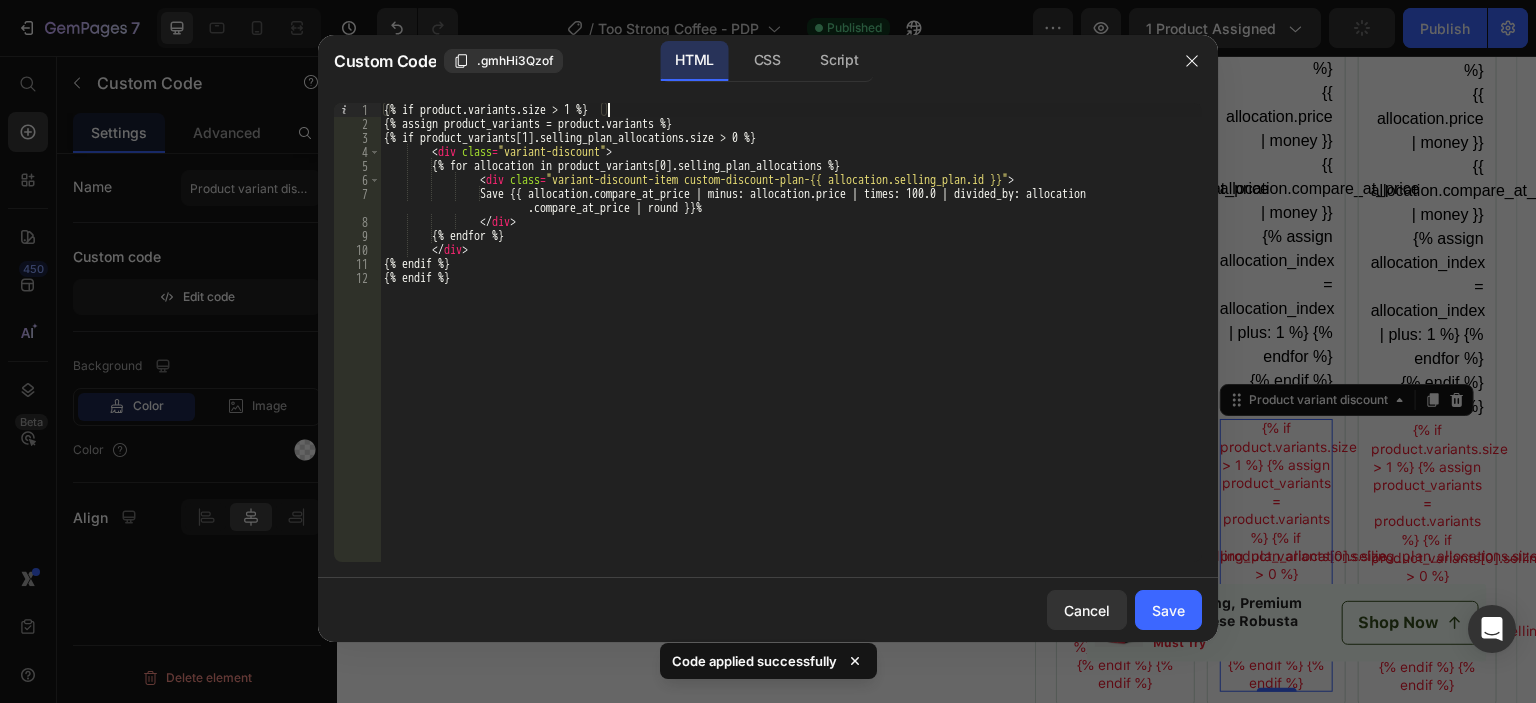 click on "{% if product.variants.size > 1 %} {% assign product_variants = product.variants %}     {% if product_variants[1].selling_plan_allocations.size > 0 %}           < div   class = "variant-discount" >               {% for allocation in product_variants[0].selling_plan_allocations %}                     < div   class = "variant-discount-item custom-discount-plan-{{ allocation.selling_plan.id }}" >                         Save {{ allocation.compare_at_price | minus: allocation.price | times: 100.0 | divided_by: allocation                          .compare_at_price | round }}%                     </ div >               {% endfor %}           </ div >     {% endif %} {% endif %}" at bounding box center (791, 346) 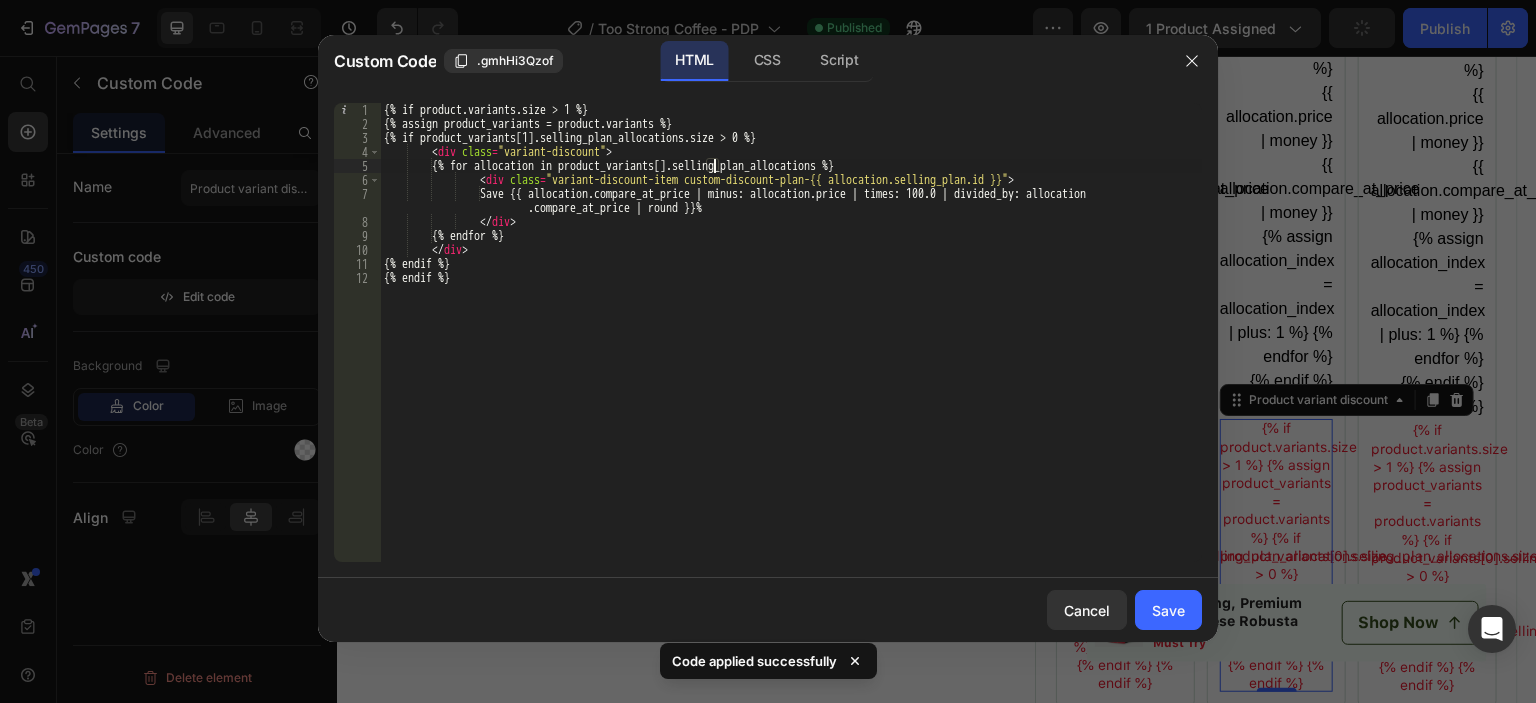 scroll, scrollTop: 0, scrollLeft: 27, axis: horizontal 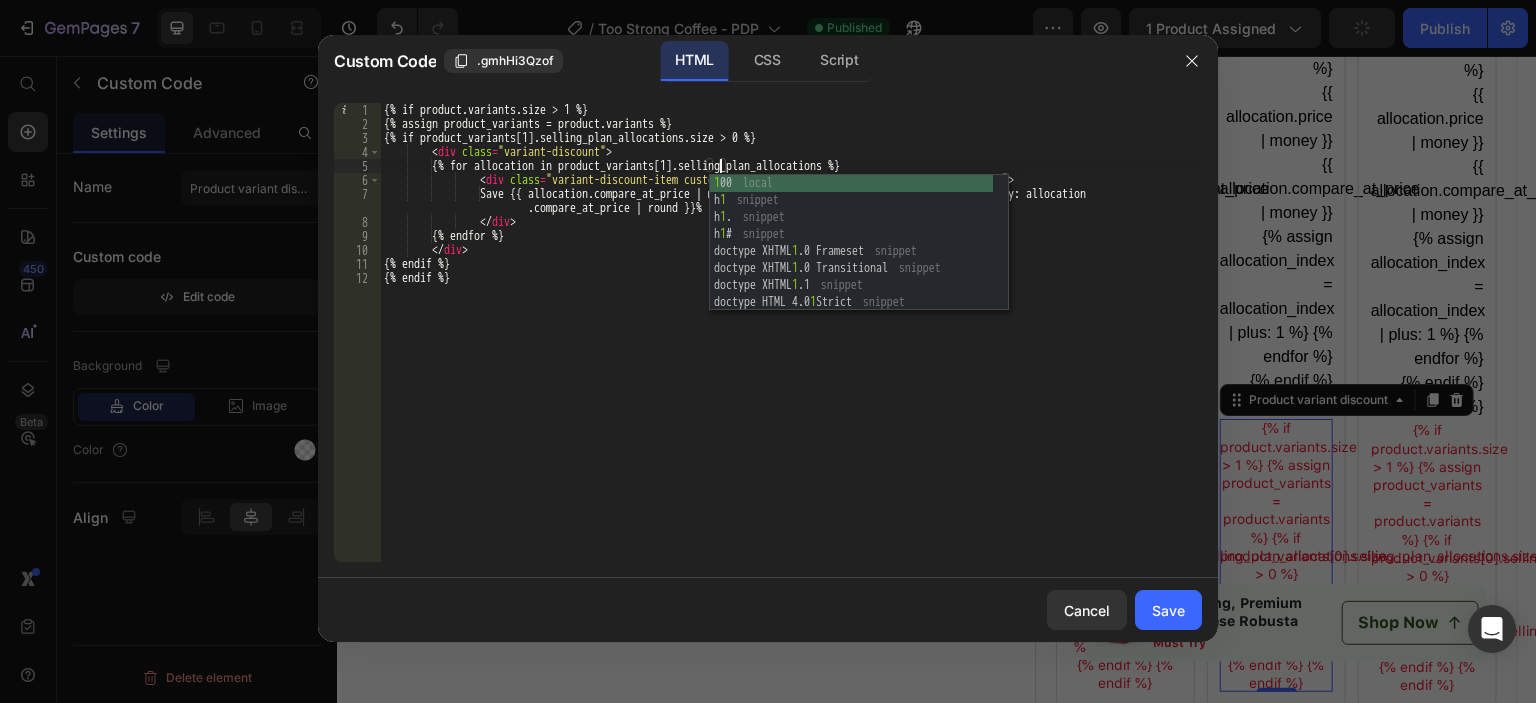 type on "{% for allocation in product_variants[1].selling_plan_allocations %}" 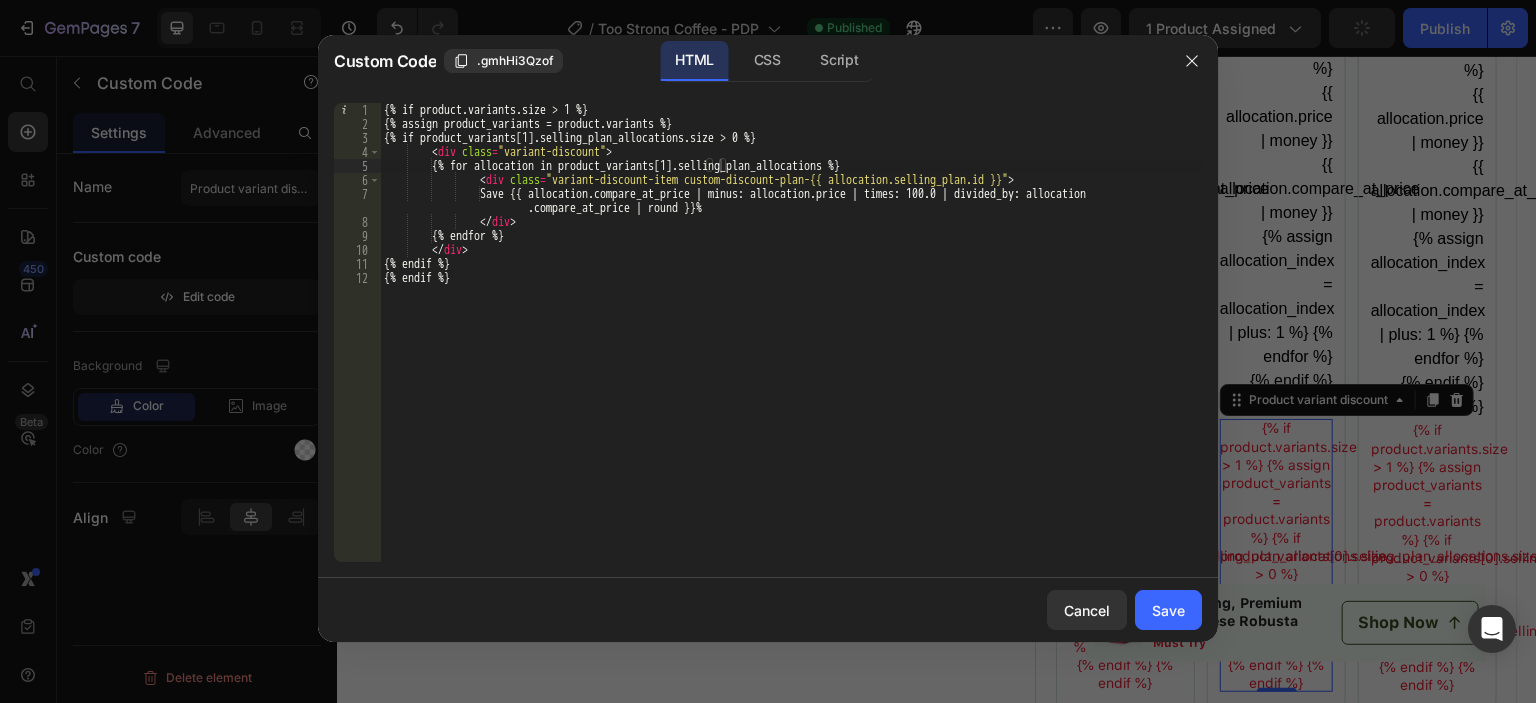 click at bounding box center (768, 351) 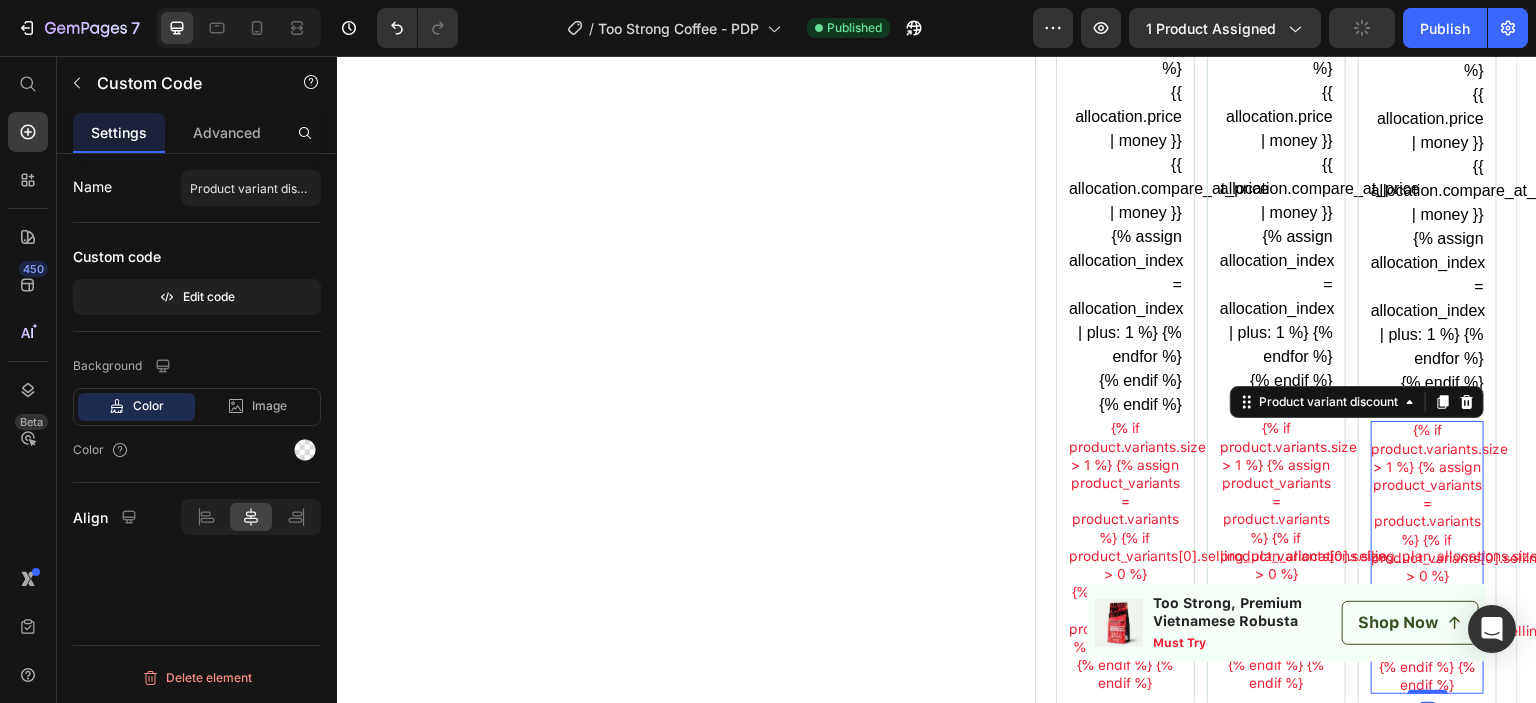 click on "{% if product.variants.size > 1 %}
{% assign product_variants = product.variants %}
{% if product_variants[0].selling_plan_allocations.size > 0 %}
{% for allocation in product_variants[0].selling_plan_allocations %}
Save {{ allocation.compare_at_price | minus: allocation.price | times: 100.0 | divided_by: allocation.compare_at_price | round }}%
{% endfor %}
{% endif %}
{% endif %}" at bounding box center (1427, 557) 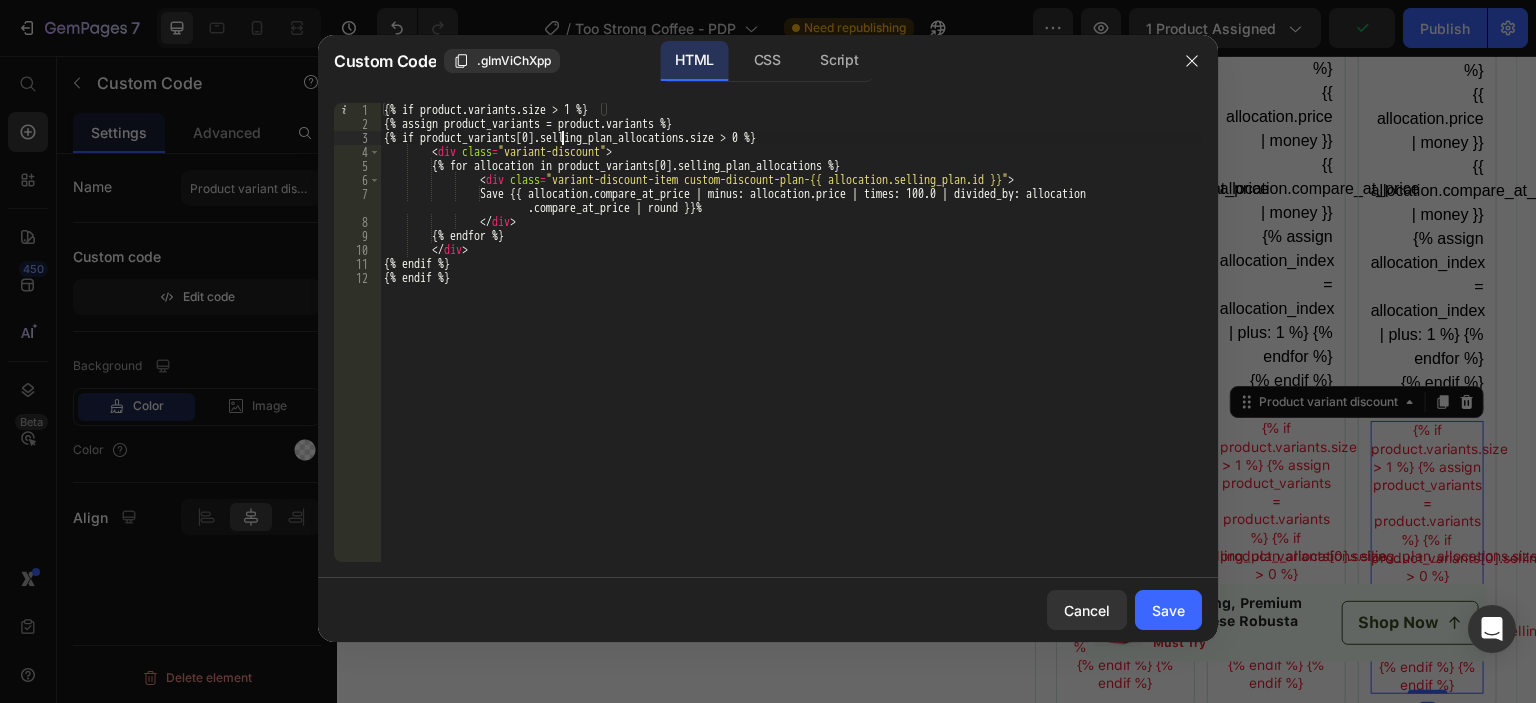 click on "{% if product.variants.size > 1 %} {% assign product_variants = product.variants %}     {% if product_variants[0].selling_plan_allocations.size > 0 %}           < div   class = "variant-discount" >               {% for allocation in product_variants[0].selling_plan_allocations %}                     < div   class = "variant-discount-item custom-discount-plan-{{ allocation.selling_plan.id }}" >                         Save {{ allocation.compare_at_price | minus: allocation.price | times: 100.0 | divided_by: allocation.compare_at_price | round }}%                     </div>               {% endfor %}           </div>     {% endif %} {% endif %}" at bounding box center (791, 346) 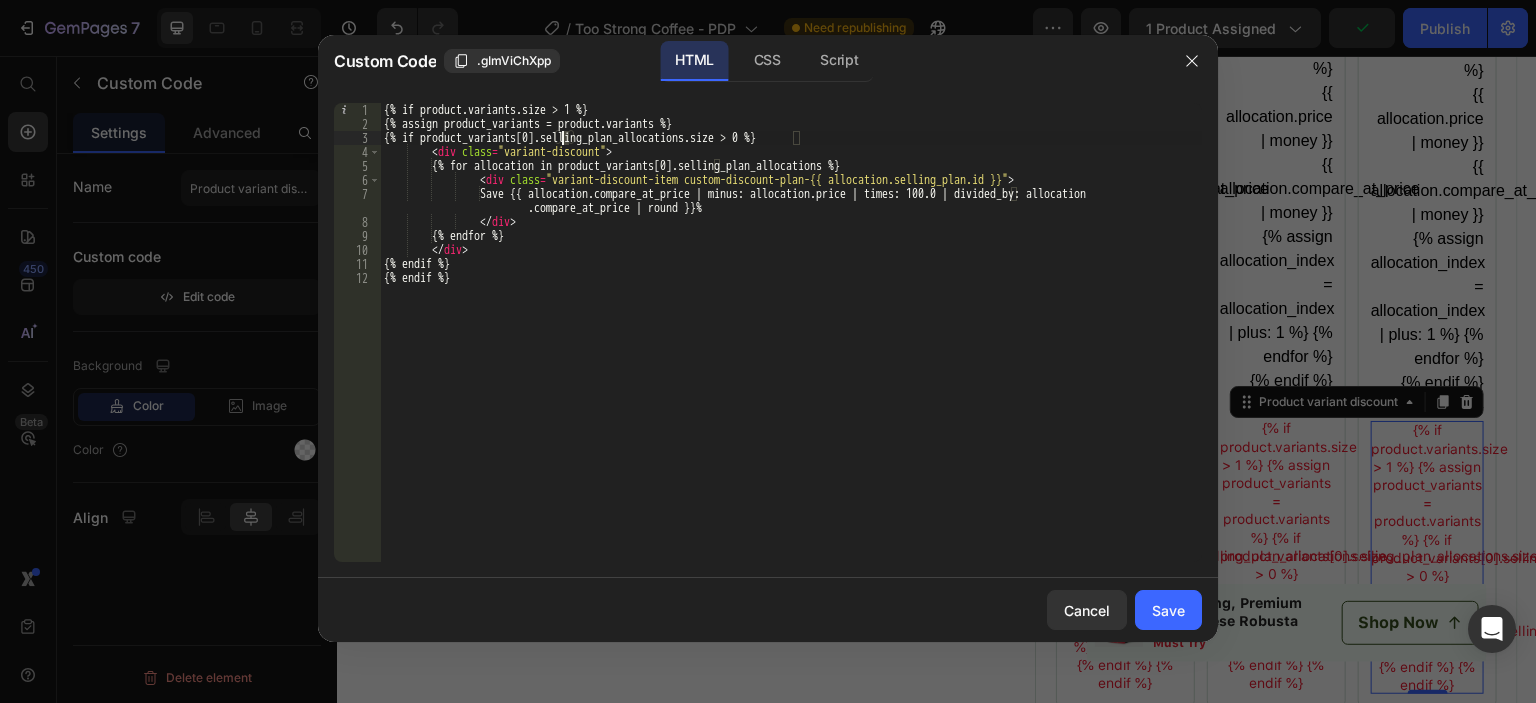 click on "{% if product.variants.size > 1 %} {% assign product_variants = product.variants %}     {% if product_variants[0].selling_plan_allocations.size > 0 %}           < div   class = "variant-discount" >               {% for allocation in product_variants[0].selling_plan_allocations %}                     < div   class = "variant-discount-item custom-discount-plan-{{ allocation.selling_plan.id }}" >                         Save {{ allocation.compare_at_price | minus: allocation.price | times: 100.0 | divided_by: allocation.compare_at_price | round }}%                     </div>               {% endfor %}           </div>     {% endif %} {% endif %}" at bounding box center [791, 346] 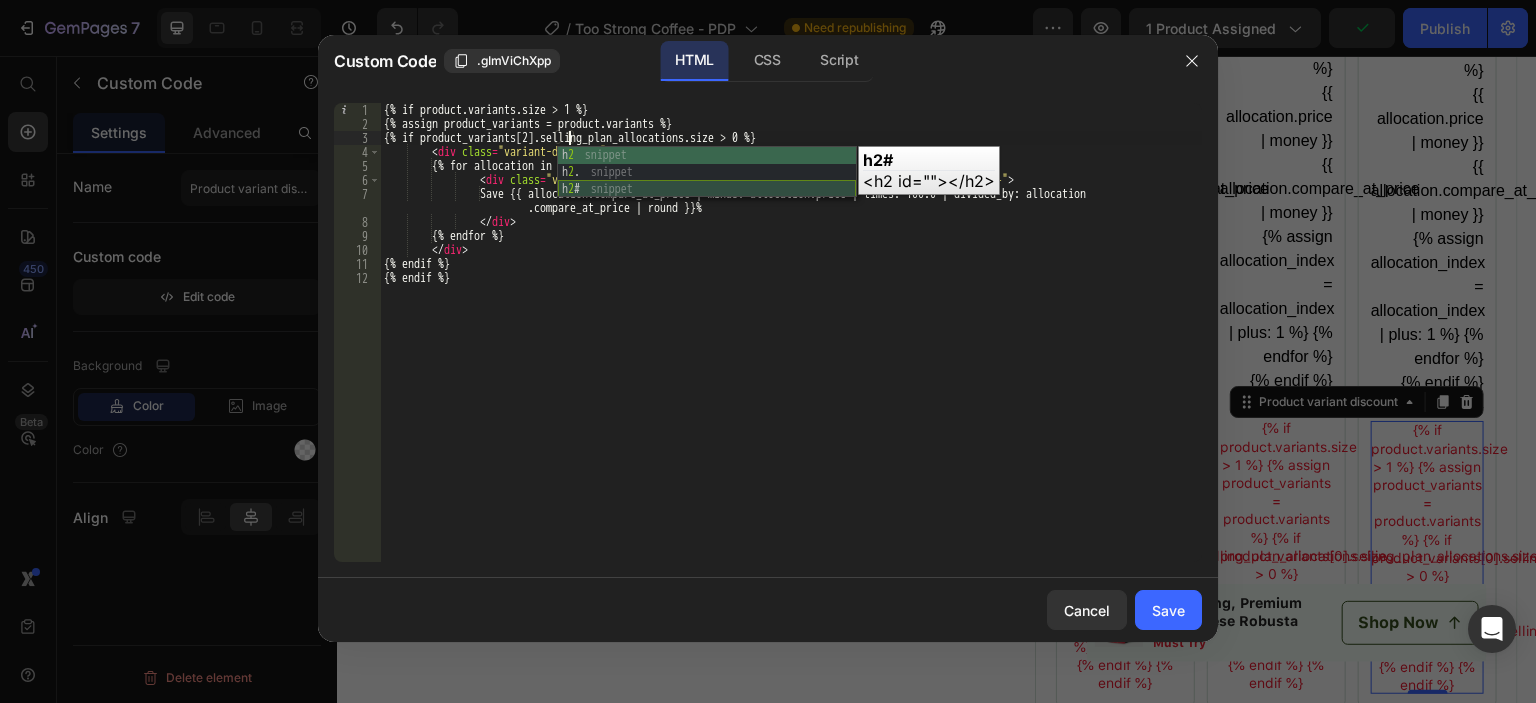 click on "{% if product.variants.size > 1 %} {% assign product_variants = product.variants %}     {% if product_variants[2].selling_plan_allocations.size > 0 %}           < div   class = "variant-discount" >               {% for allocation in product_variants[0].selling_plan_allocations %}                     < div   class = "variant-discount-item custom-discount-plan-{{ allocation.selling_plan.id }}" >                         Save {{ allocation.compare_at_price | minus: allocation.price | times: 100.0 | divided_by: allocation                          .compare_at_price | round }}%                     </ div >               {% endfor %}           </ div >     {% endif %} {% endif %}" at bounding box center (791, 346) 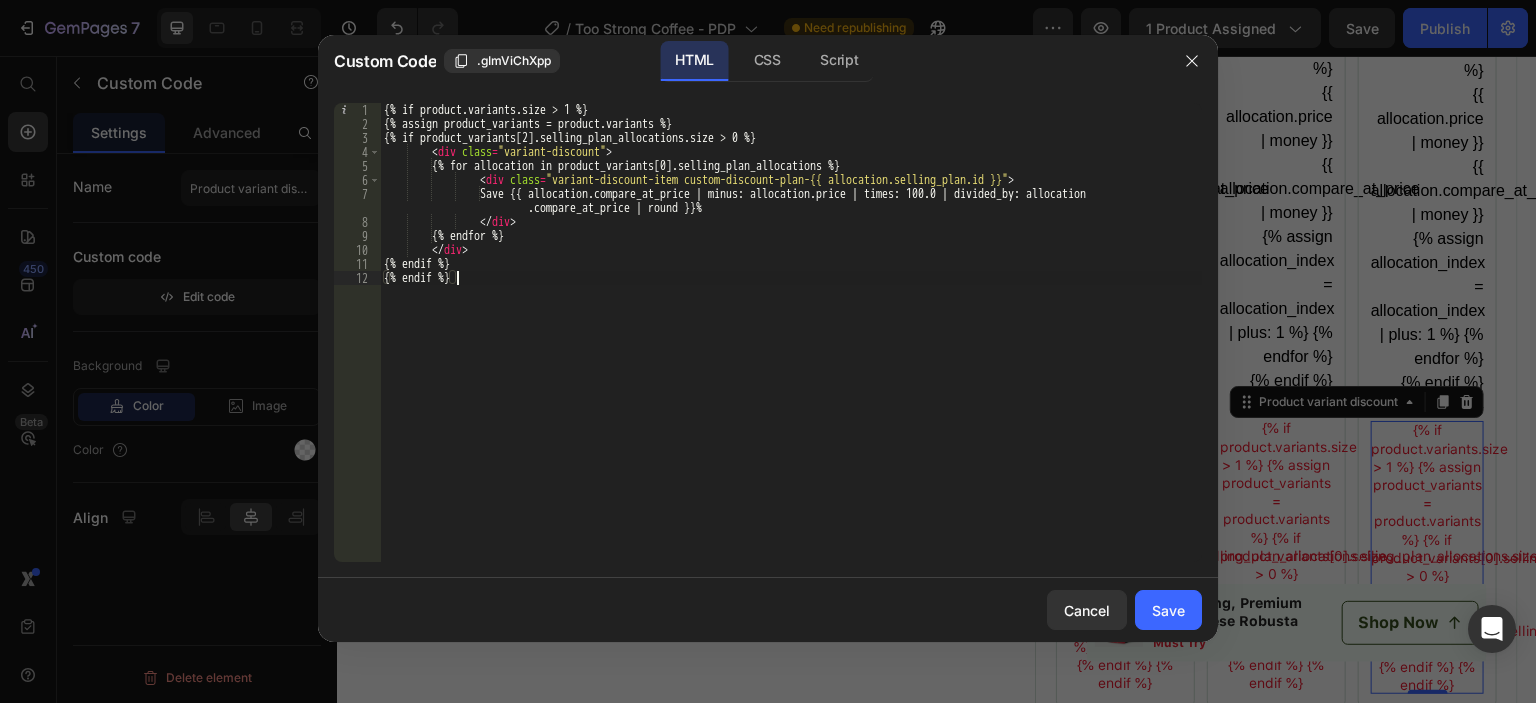scroll, scrollTop: 0, scrollLeft: 4, axis: horizontal 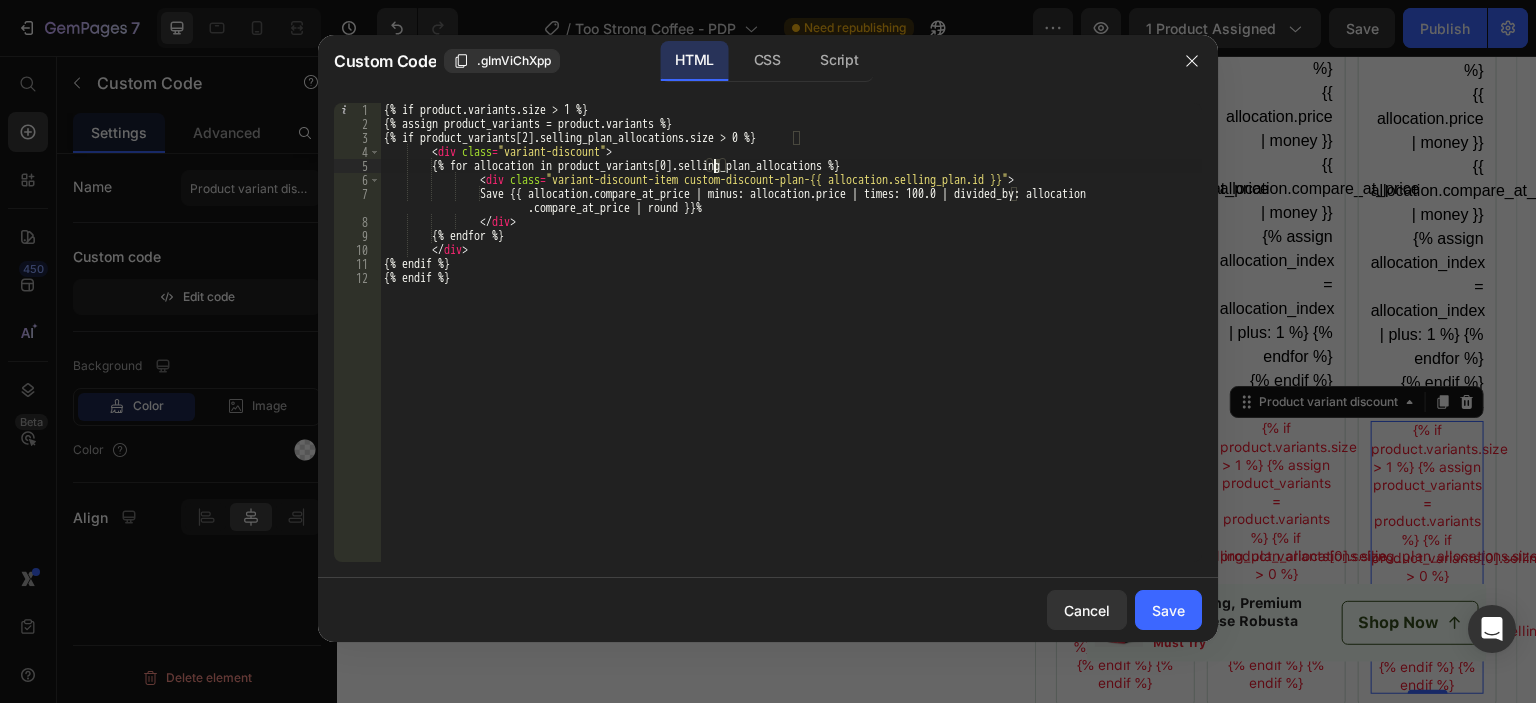 click on "{% if product.variants.size > 1 %} {% assign product_variants = product.variants %}     {% if product_variants[2].selling_plan_allocations.size > 0 %}           < div   class = "variant-discount" >               {% for allocation in product_variants[0].selling_plan_allocations %}                     < div   class = "variant-discount-item custom-discount-plan-{{ allocation.selling_plan.id }}" >                         Save {{ allocation.compare_at_price | minus: allocation.price | times: 100.0 | divided_by: allocation                          .compare_at_price | round }}%                     </ div >               {% endfor %}           </ div >     {% endif %} {% endif %}" at bounding box center (791, 346) 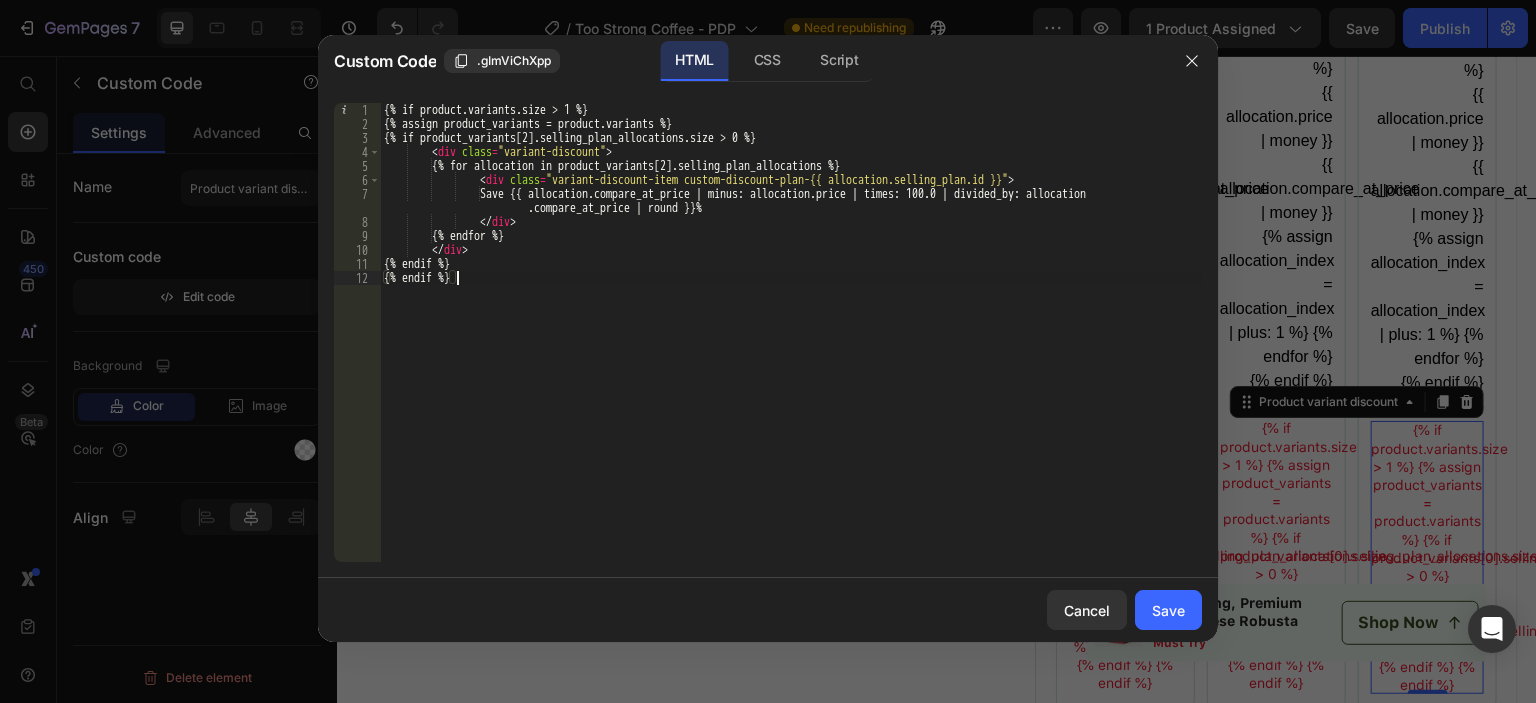 click on "{% if product.variants.size > 1 %} {% assign product_variants = product.variants %}     {% if product_variants[2].selling_plan_allocations.size > 0 %}           < div   class = "variant-discount" >               {% for allocation in product_variants[2].selling_plan_allocations %}                     < div   class = "variant-discount-item custom-discount-plan-{{ allocation.selling_plan.id }}" >                         Save {{ allocation.compare_at_price | minus: allocation.price | times: 100.0 | divided_by: allocation.compare_at_price | round }}%                     </div>               {% endfor %}           </div>     {% endif %} {% endif %}" at bounding box center (791, 346) 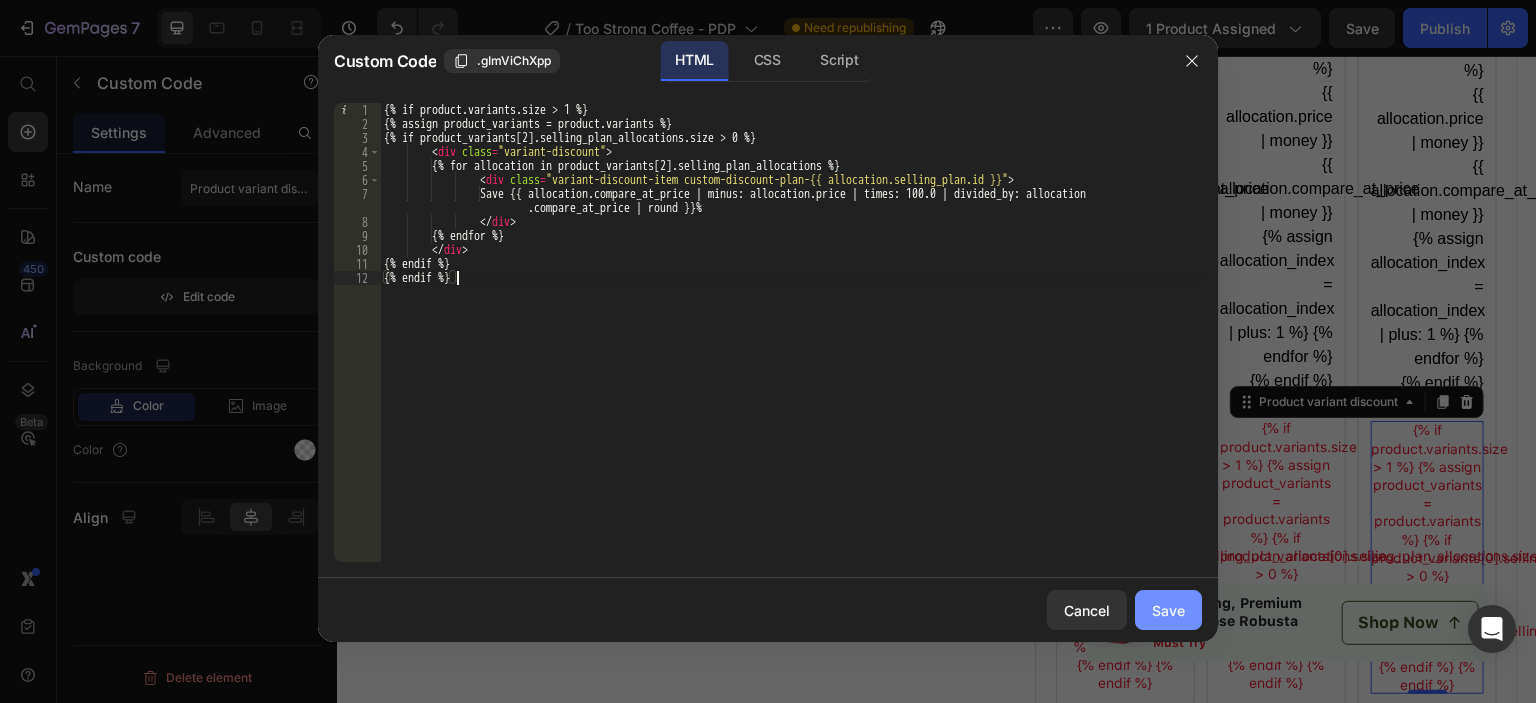 type on "{% endif %}" 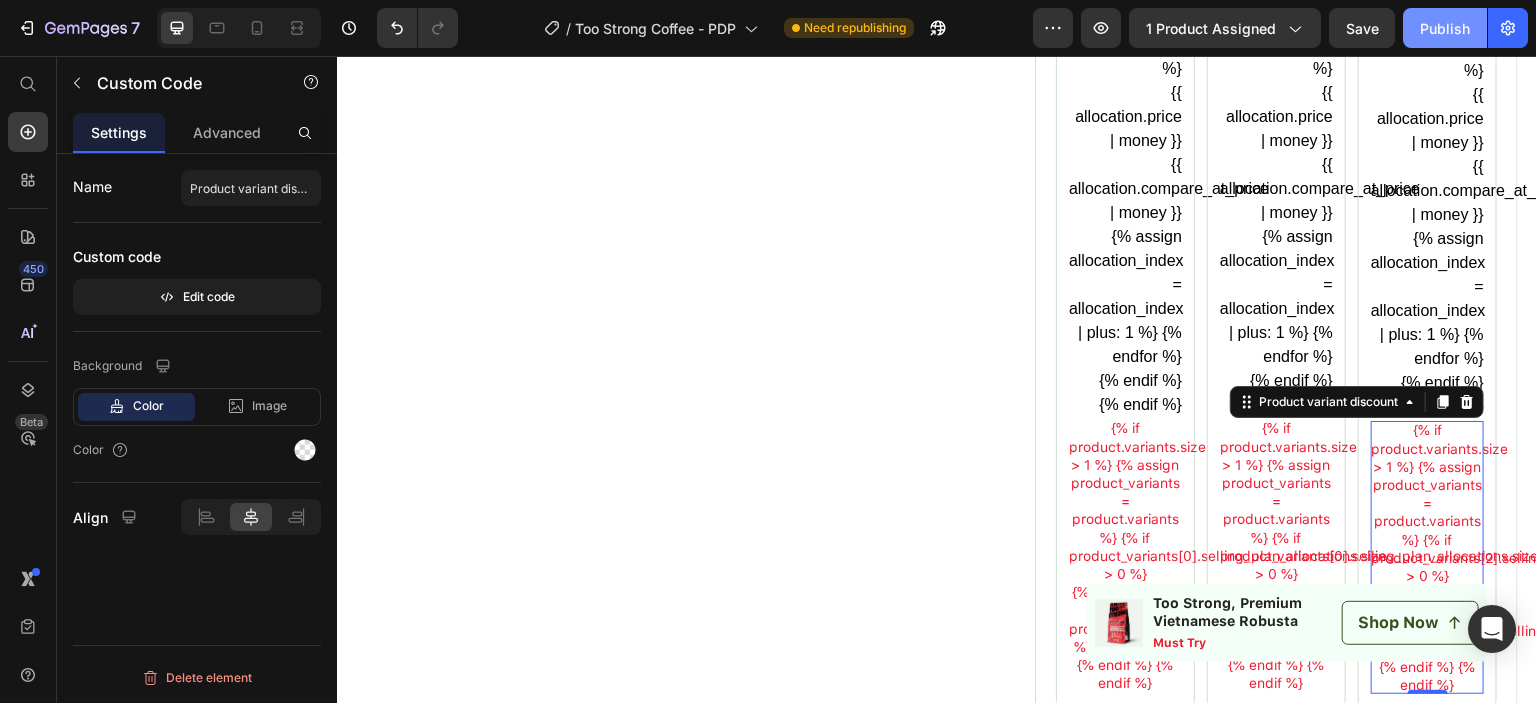 click on "Publish" at bounding box center (1445, 28) 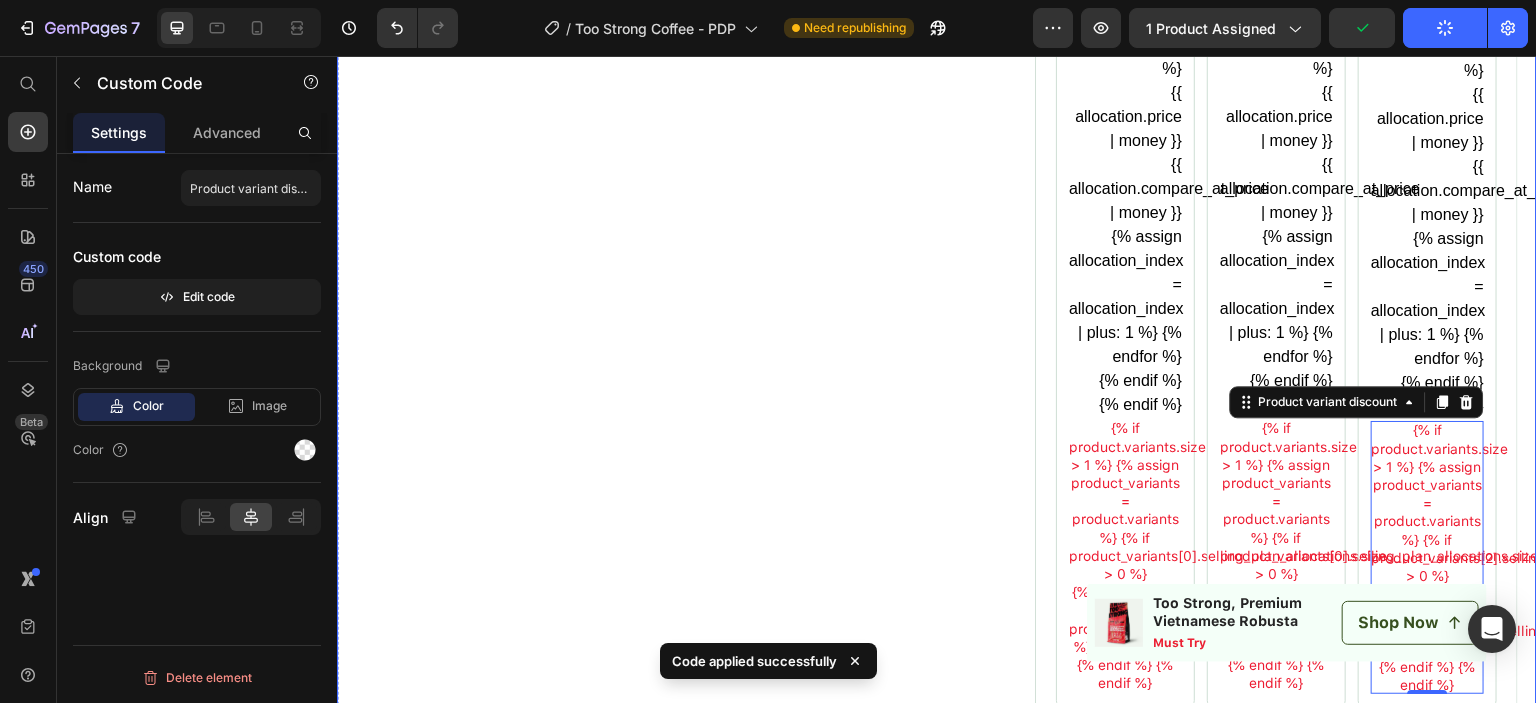 type 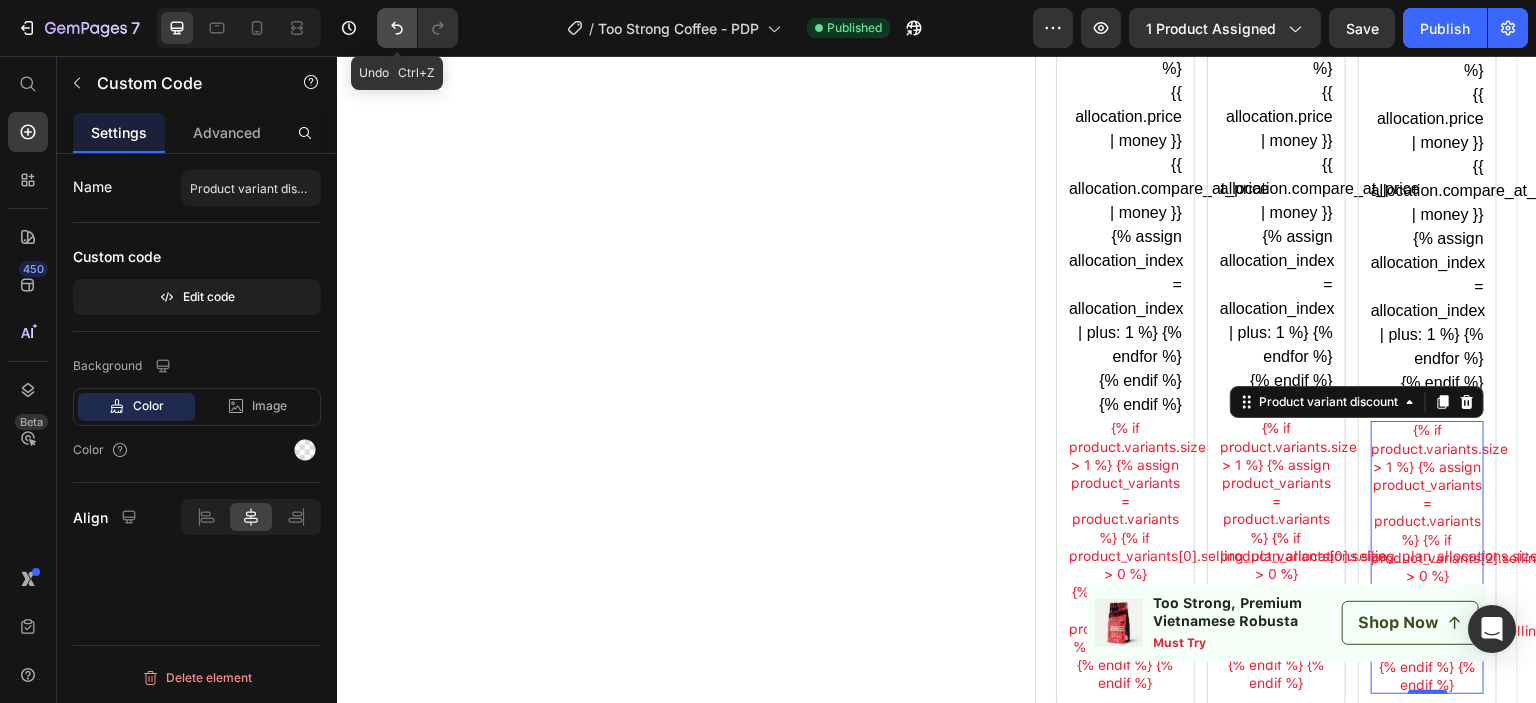 click 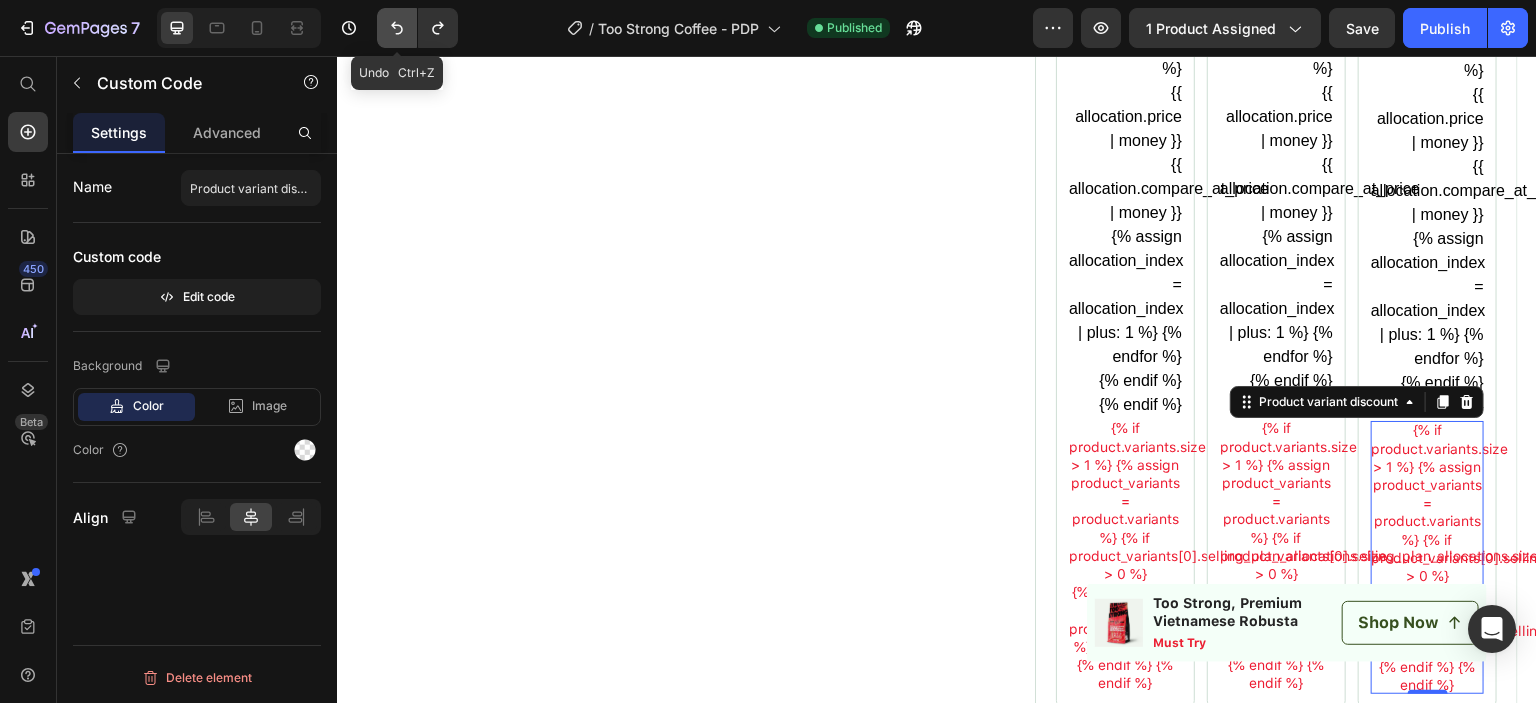 click 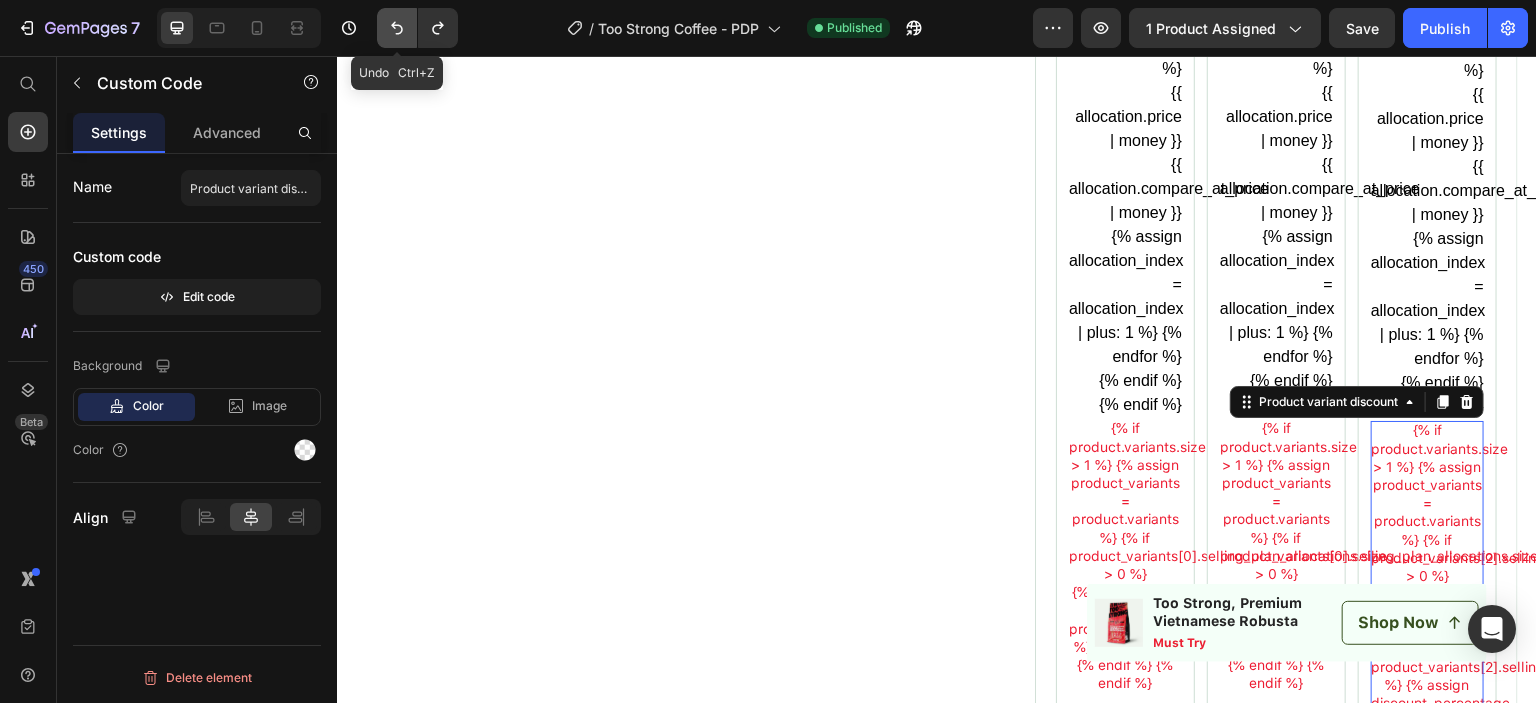 click 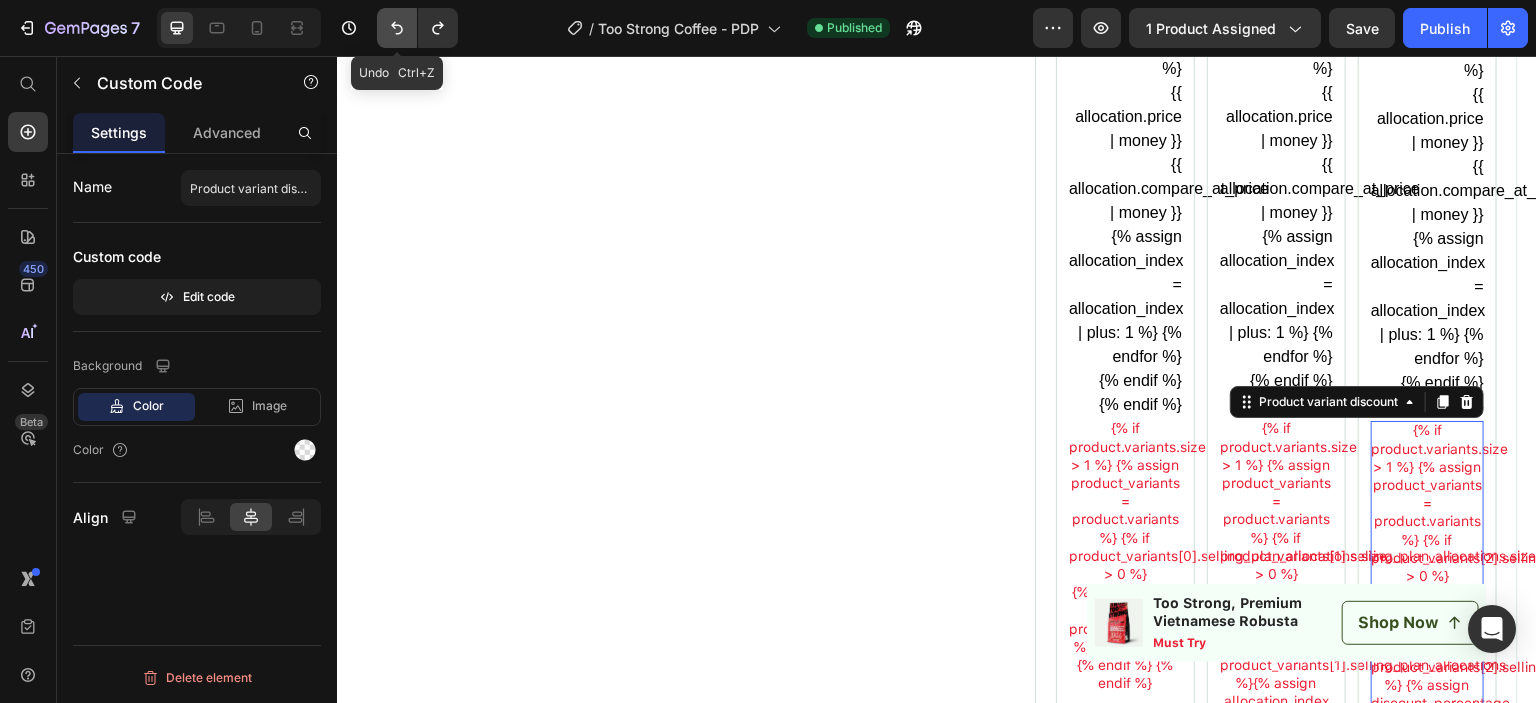 click 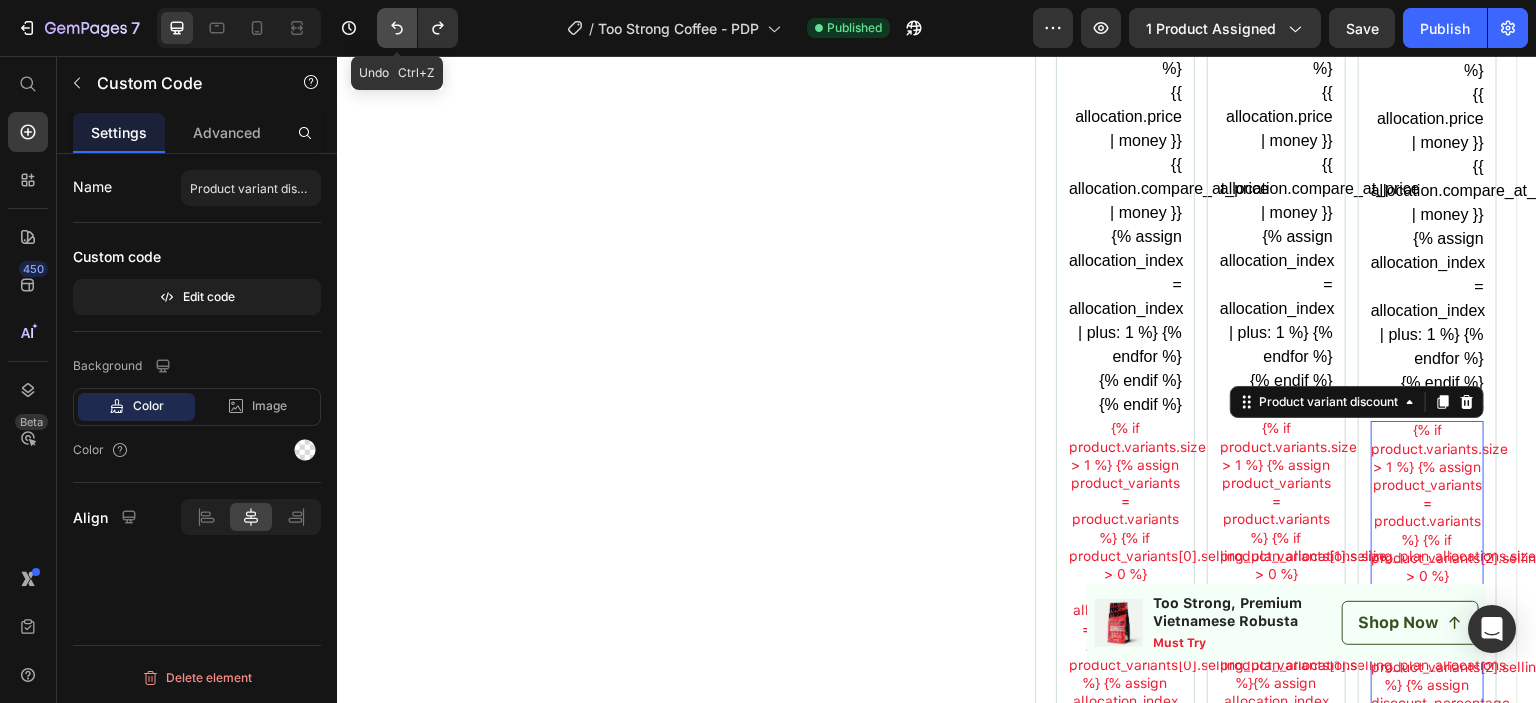 click 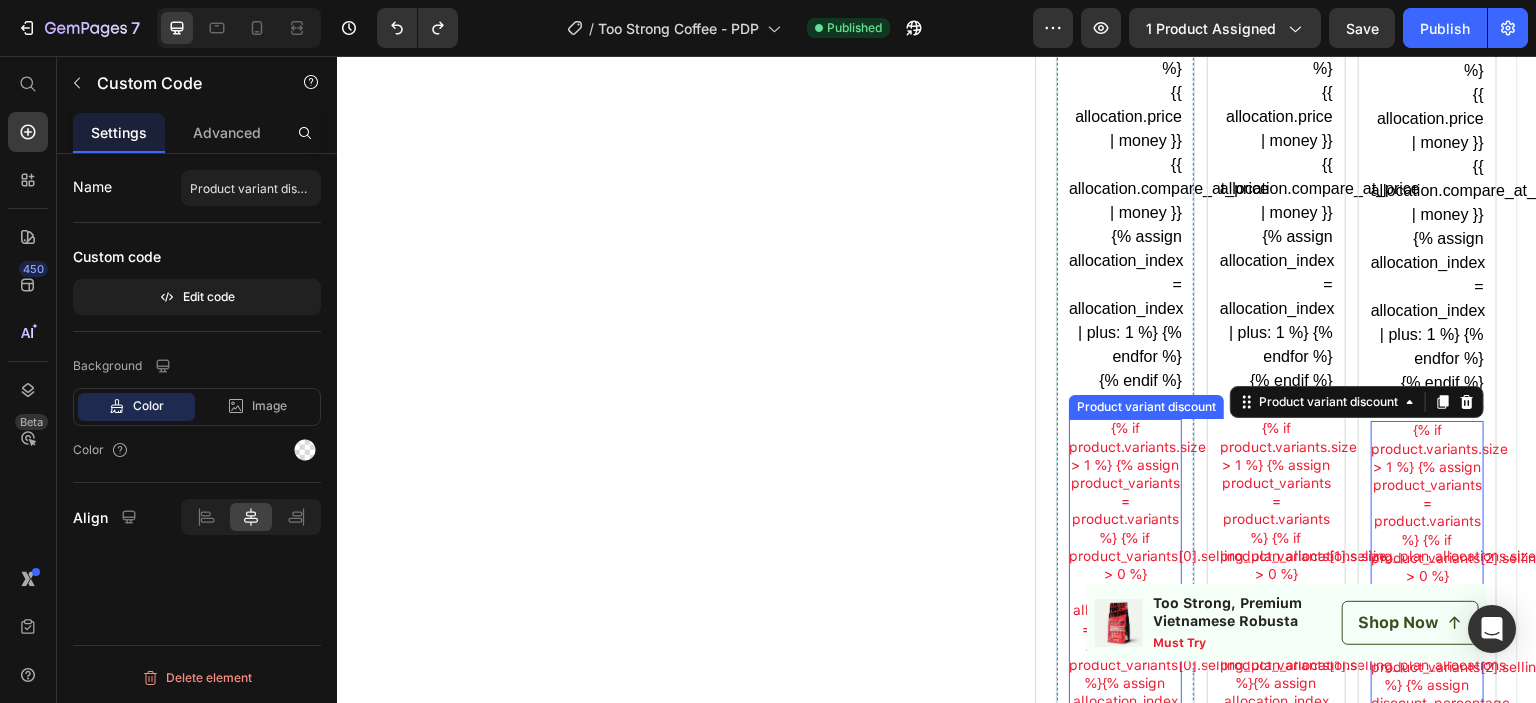 click on "{% if product.variants.size > 1 %}
{% assign product_variants = product.variants %}
{% if product_variants[0].selling_plan_allocations.size > 0 %}
{% assign allocation_index = 0 %}
{% for allocation in product_variants[0].selling_plan_allocations %}
Save {{allocation.compare_at_price | minus: allocation.price | times: 100 | divided_by: allocation.compare_at_price | round }}%
{% assign allocation_index = allocation_index | plus: 1 %}
{% endfor %}
{% endif %}
{% endif %}" at bounding box center (1125, 619) 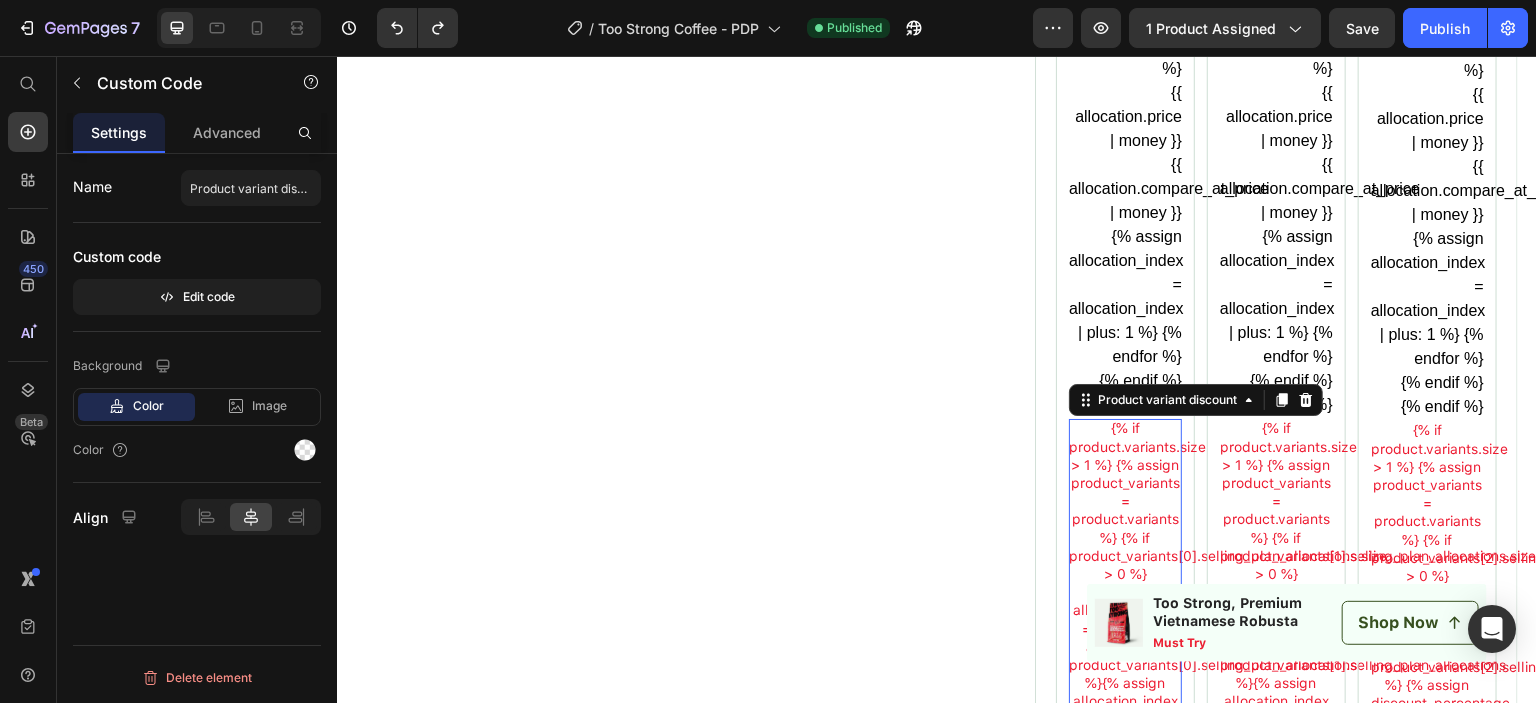 click on "{% if product.variants.size > 1 %}
{% assign product_variants = product.variants %}
{% if product_variants[0].selling_plan_allocations.size > 0 %}
{% assign allocation_index = 0 %}
{% for allocation in product_variants[0].selling_plan_allocations %}
Save {{allocation.compare_at_price | minus: allocation.price | times: 100 | divided_by: allocation.compare_at_price | round }}%
{% assign allocation_index = allocation_index | plus: 1 %}
{% endfor %}
{% endif %}
{% endif %}" at bounding box center (1125, 619) 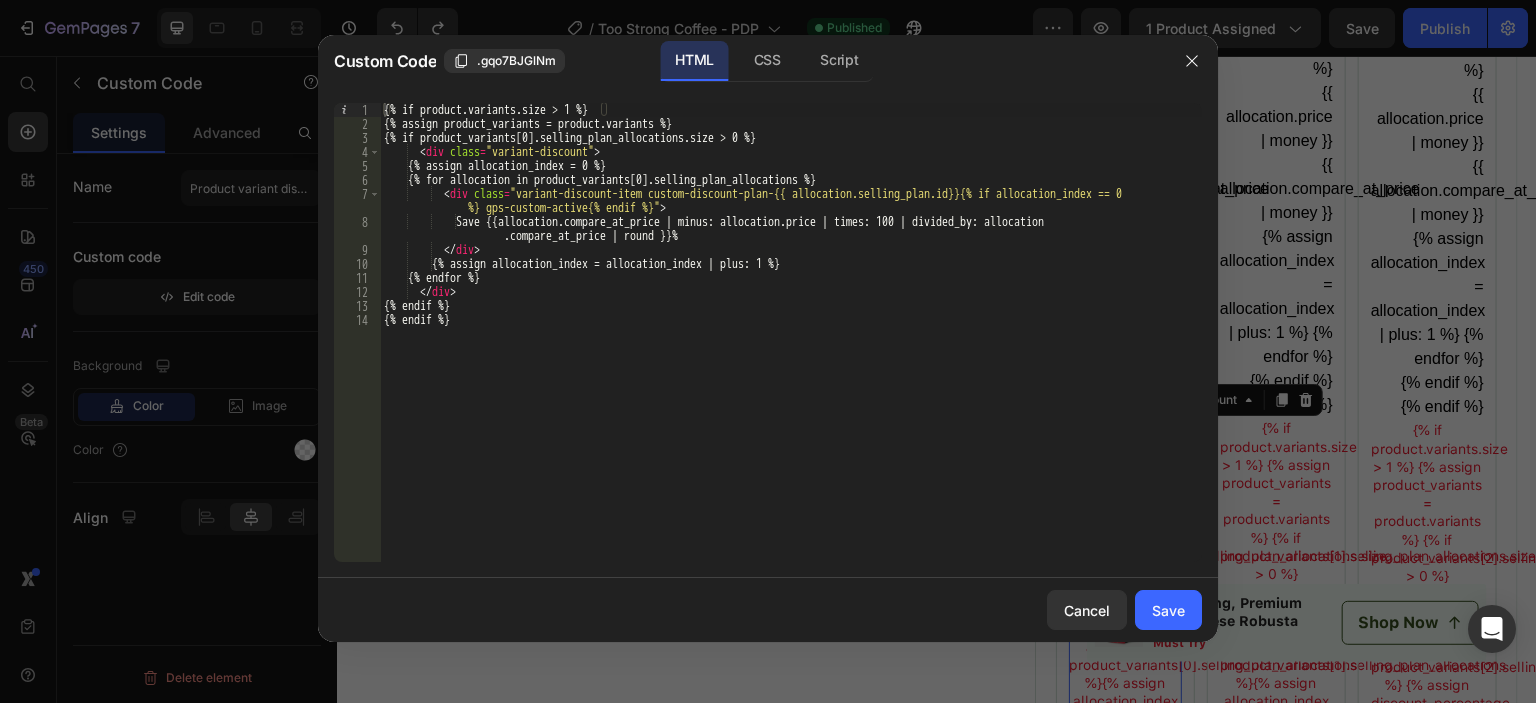 click on "{% if product.variants.size > 1 %} {% assign product_variants = product.variants %}     {% if product_variants[0].selling_plan_allocations.size > 0 %}         < div   class = "variant-discount" >          {% assign allocation_index = 0 %}          {% for allocation in product_variants[0].selling_plan_allocations %}              < div   class = "variant-discount-item custom-discount-plan-{{ allocation.selling_plan.id}}{% if allocation_index == 0                 %} gps-custom-active{% endif %}" >                    Save {{allocation.compare_at_price | minus: allocation.price | times: 100 | divided_by: allocation                      .compare_at_price | round }}%                </ div >             {% assign allocation_index = allocation_index | plus: 1 %}          {% endfor %}         </ div >     {% endif %} {% endif %}" at bounding box center (791, 346) 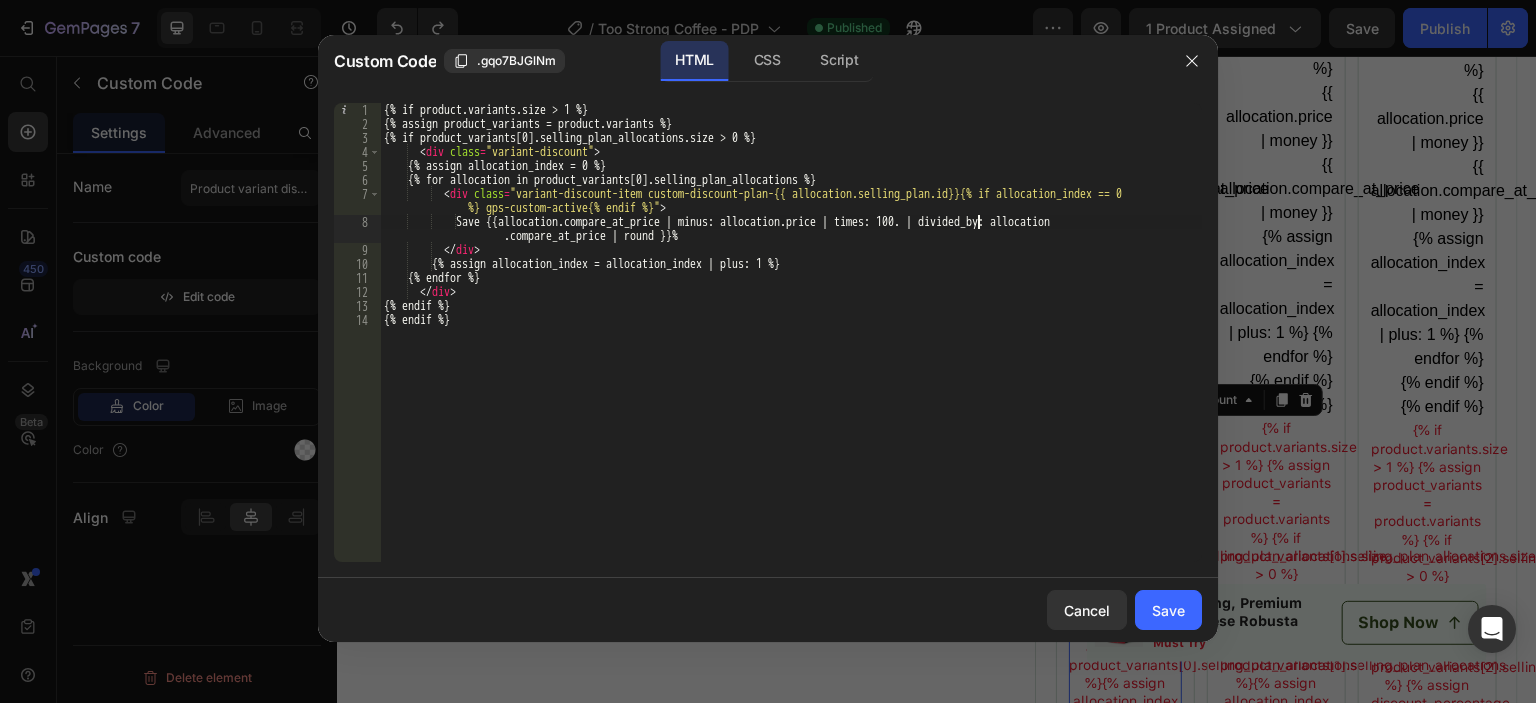 scroll, scrollTop: 0, scrollLeft: 49, axis: horizontal 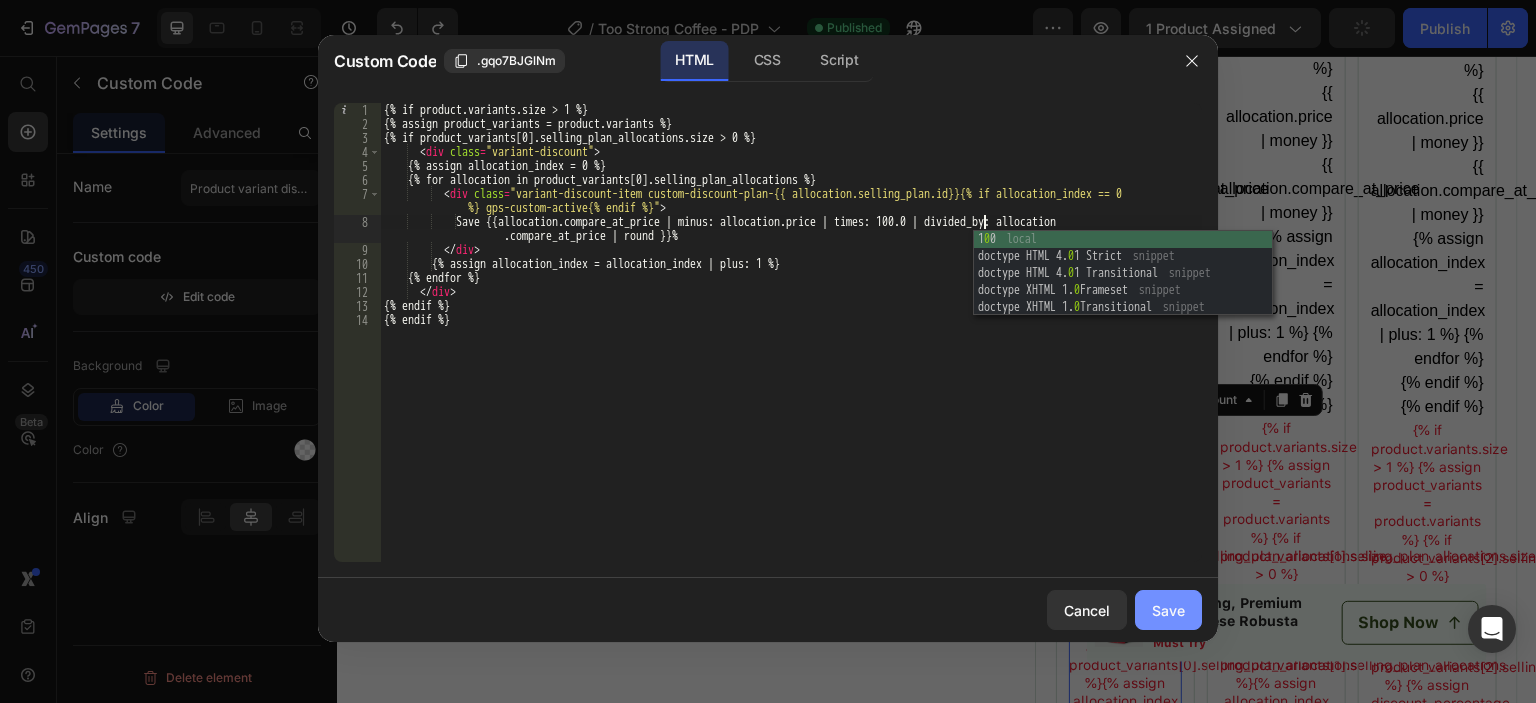 type on "Save {{allocation.compare_at_price | minus: allocation.price | times: 100.0 | divided_by: allocation.compare_at_price | round }}%" 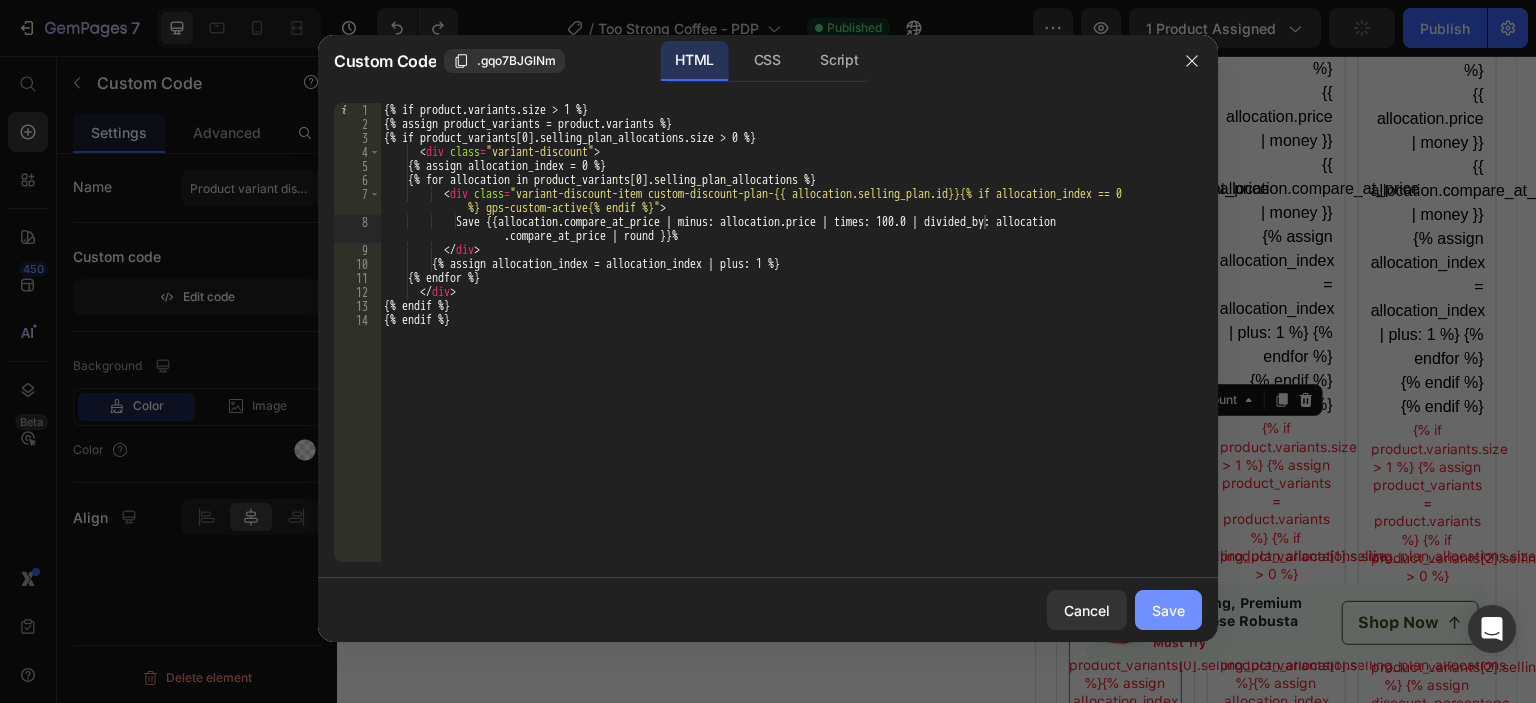 click on "Save" at bounding box center [1168, 610] 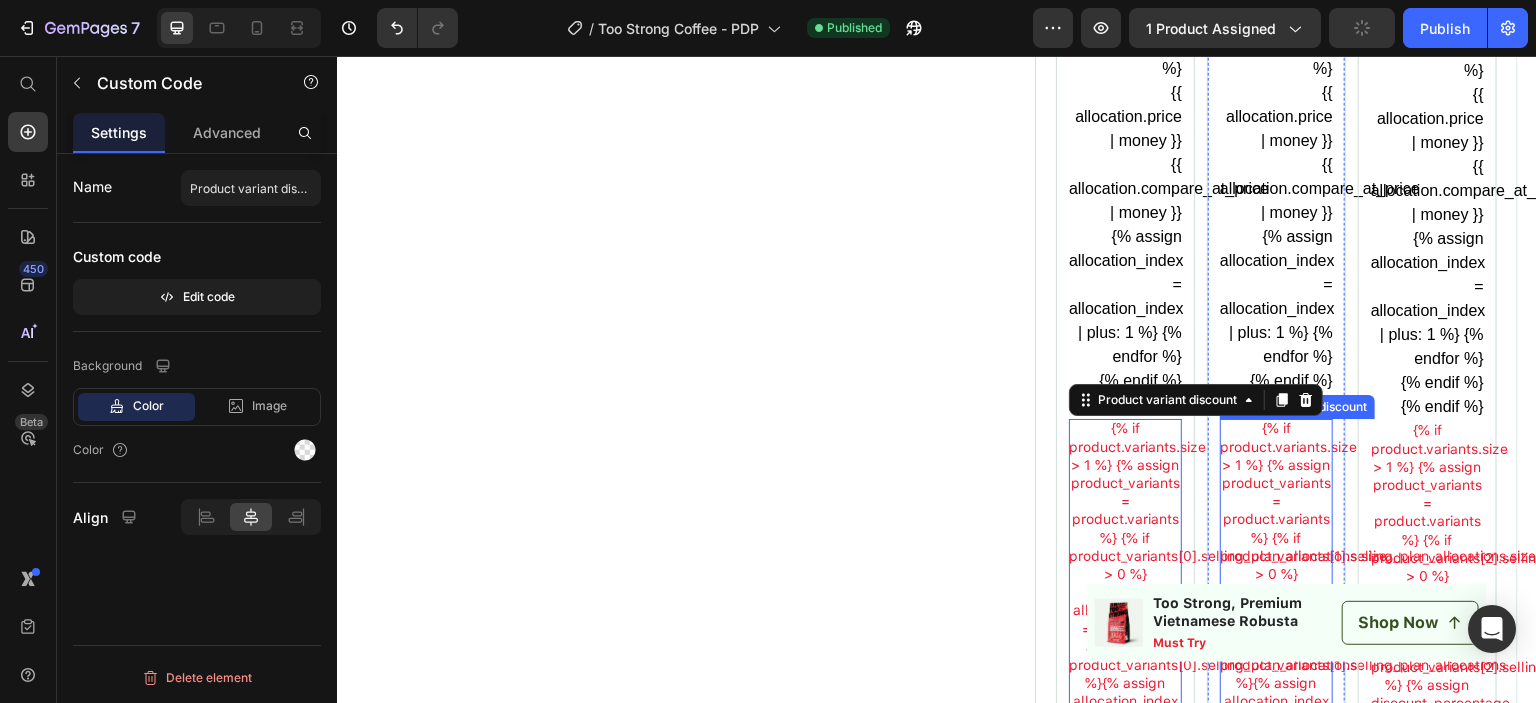 click on "{% if product.variants.size > 1 %}
{% assign product_variants = product.variants %}
{% if product_variants[1].selling_plan_allocations.size > 0 %}
{% assign allocation_index = 0 %}
{% for allocation in product_variants[1].selling_plan_allocations %}
Save {{allocation.compare_at_price | minus: allocation.price | times: 100 | divided_by: allocation.compare_at_price | round }}%
{% assign allocation_index = allocation_index | plus: 1 %}
{% endfor %}
{% endif %}
{% endif %}" at bounding box center [1276, 619] 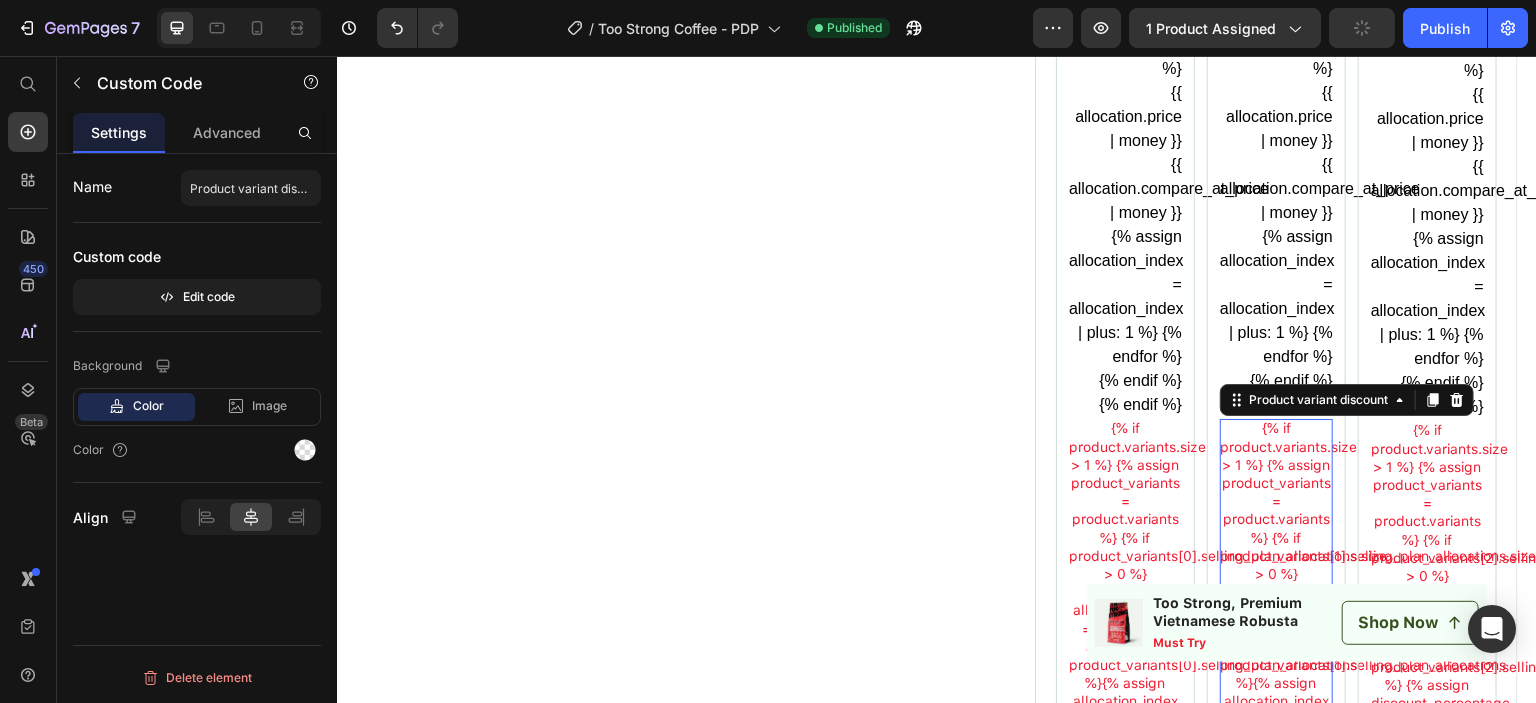 click on "{% if product.variants.size > 1 %}
{% assign product_variants = product.variants %}
{% if product_variants[1].selling_plan_allocations.size > 0 %}
{% assign allocation_index = 0 %}
{% for allocation in product_variants[1].selling_plan_allocations %}
Save {{allocation.compare_at_price | minus: allocation.price | times: 100 | divided_by: allocation.compare_at_price | round }}%
{% assign allocation_index = allocation_index | plus: 1 %}
{% endfor %}
{% endif %}
{% endif %}" at bounding box center (1276, 619) 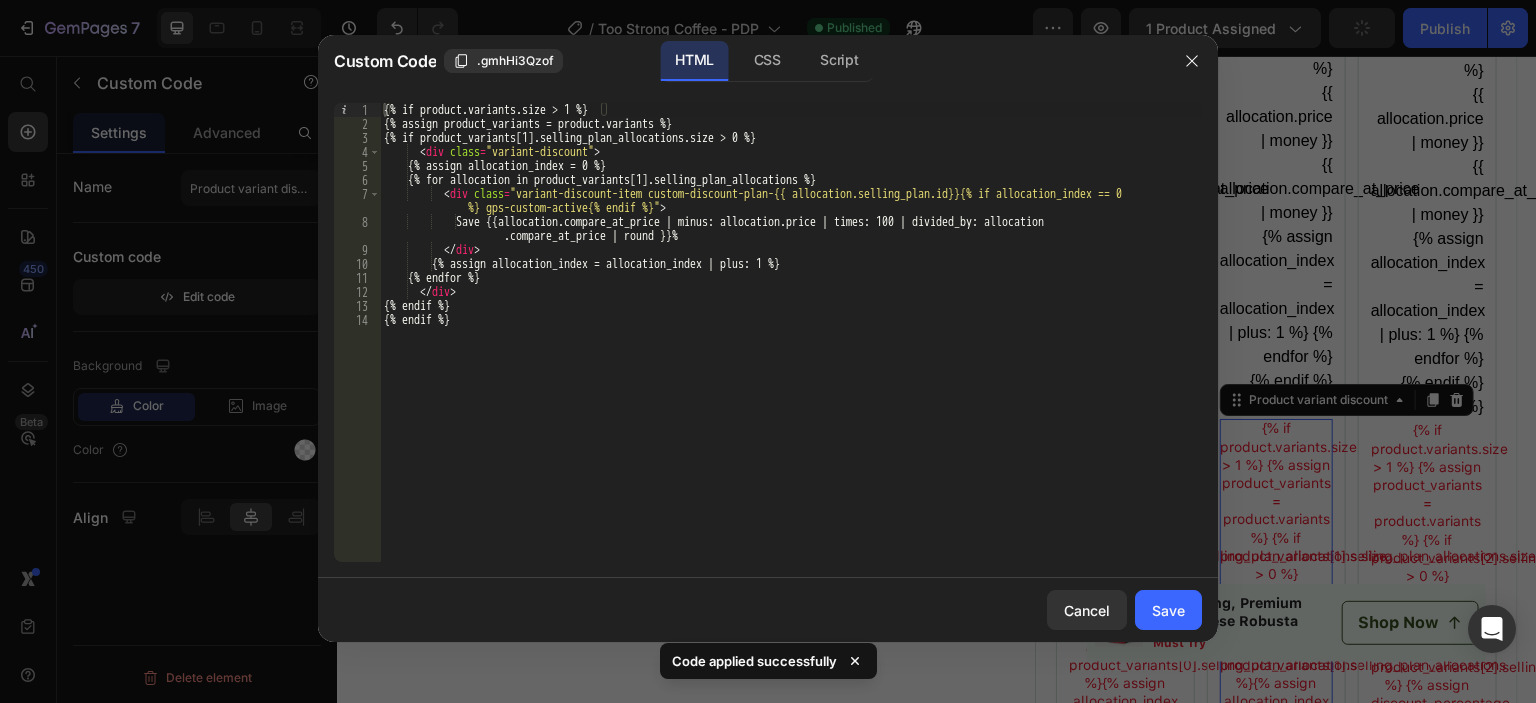 click on "{% if product.variants.size > 1 %} {% assign product_variants = product.variants %}     {% if product_variants[1].selling_plan_allocations.size > 0 %}         < div   class = "variant-discount" >          {% assign allocation_index = 0 %}          {% for allocation in product_variants[1].selling_plan_allocations %}              < div   class = "variant-discount-item custom-discount-plan-{{ allocation.selling_plan.id}}{% if allocation_index == 0  %} gps-custom-active{% endif %}" >                    Save {{allocation.compare_at_price | minus: allocation.price | times: 100 | divided_by: allocation.compare_at_price | round }}%                </div>             {% assign allocation_index = allocation_index | plus: 1 %}          {% endfor %}         </div>     {% endif %} {% endif %}" at bounding box center (791, 346) 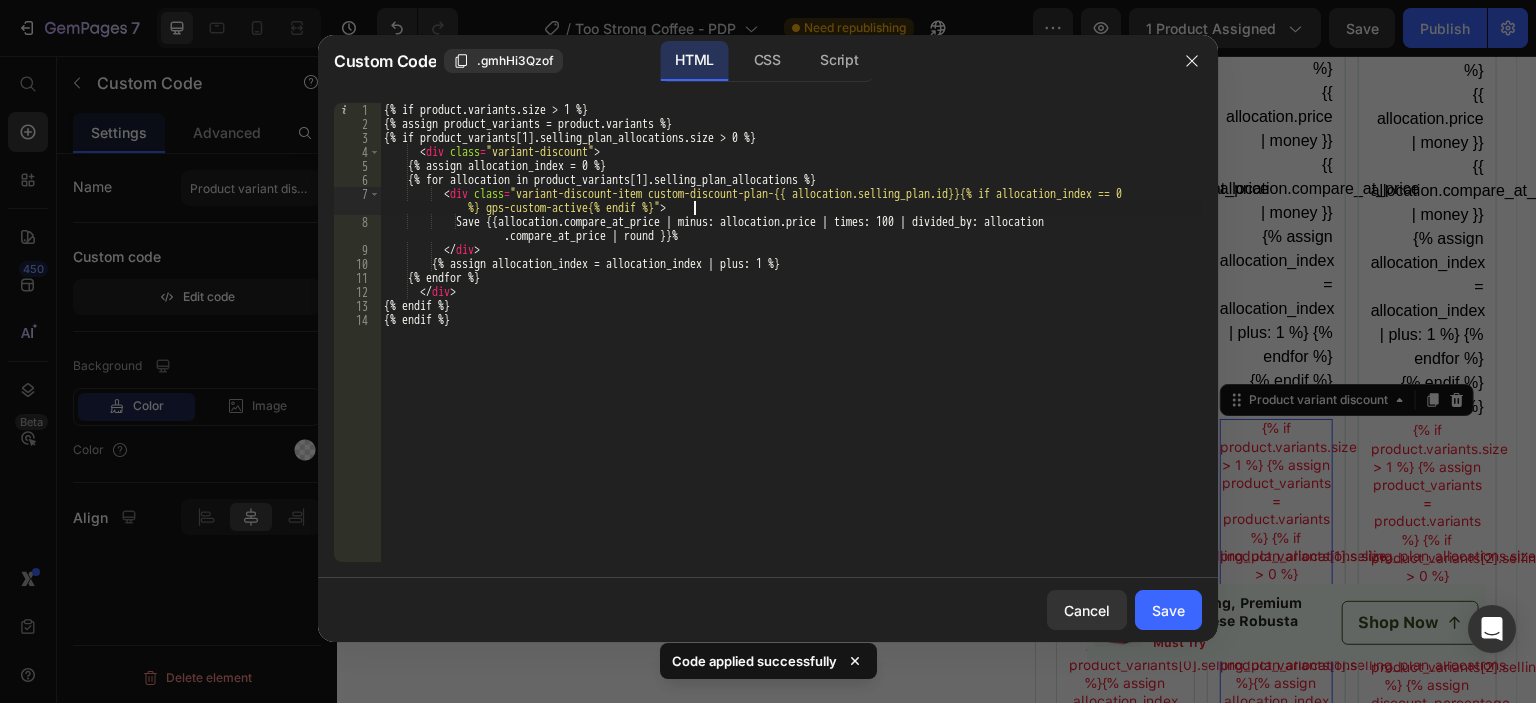 click on "{% if product.variants.size > 1 %} {% assign product_variants = product.variants %}     {% if product_variants[1].selling_plan_allocations.size > 0 %}         < div   class = "variant-discount" >          {% assign allocation_index = 0 %}          {% for allocation in product_variants[1].selling_plan_allocations %}              < div   class = "variant-discount-item custom-discount-plan-{{ allocation.selling_plan.id}}{% if allocation_index == 0  %} gps-custom-active{% endif %}" >                    Save {{allocation.compare_at_price | minus: allocation.price | times: 100 | divided_by: allocation.compare_at_price | round }}%                </div>             {% assign allocation_index = allocation_index | plus: 1 %}          {% endfor %}         </div>     {% endif %} {% endif %}" at bounding box center (791, 346) 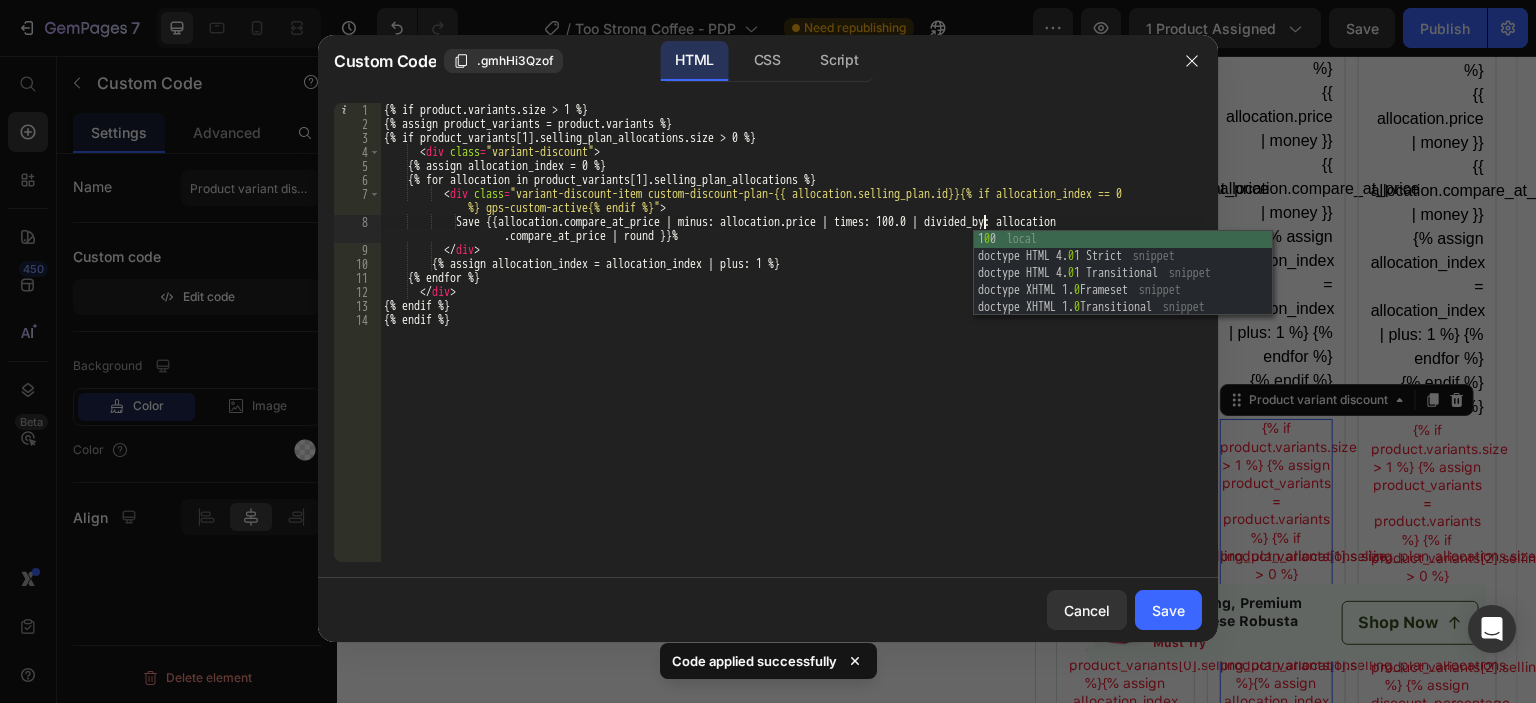 scroll, scrollTop: 0, scrollLeft: 49, axis: horizontal 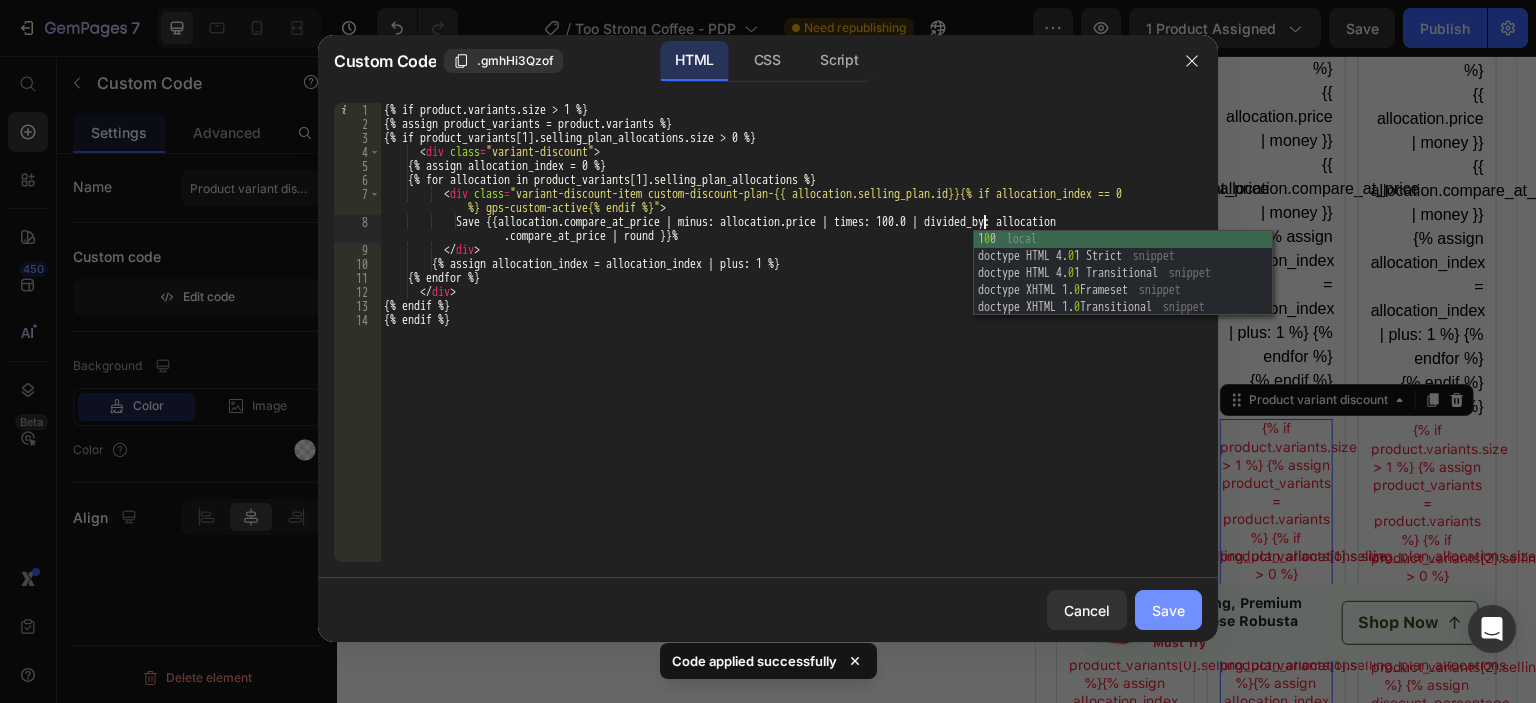 type on "Save {{allocation.compare_at_price | minus: allocation.price | times: 100.0 | divided_by: allocation.compare_at_price | round }}%" 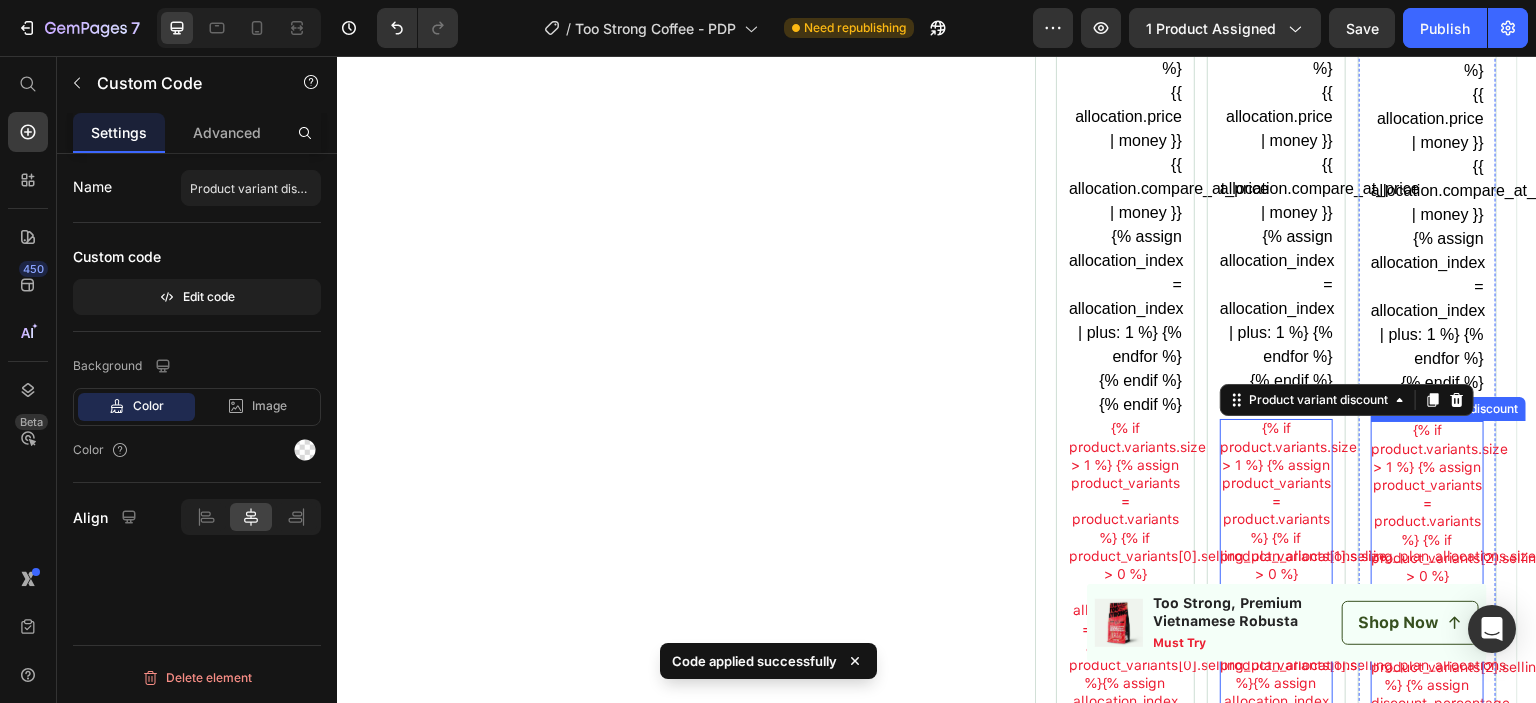 click on "{% if product.variants.size > 1 %}
{% assign product_variants = product.variants %}
{% if product_variants[2].selling_plan_allocations.size > 0 %}
{% assign allocation_index = 0 %}
{% for allocation in product_variants[2].selling_plan_allocations %}
{% assign discount_percentage = allocation.compare_at_price | minus: allocation.price | divided_by: allocation.compare_at_price | times: 100 | round %}
Save {{allocation.compare_at_price | minus: allocation.price | times: 100 | divided_by: allocation.compare_at_price | round: 2 }}%
{% assign allocation_index = allocation_index | plus: 1 %}
{% endfor %}
{% endif %}
{% endif %}" at bounding box center (1427, 712) 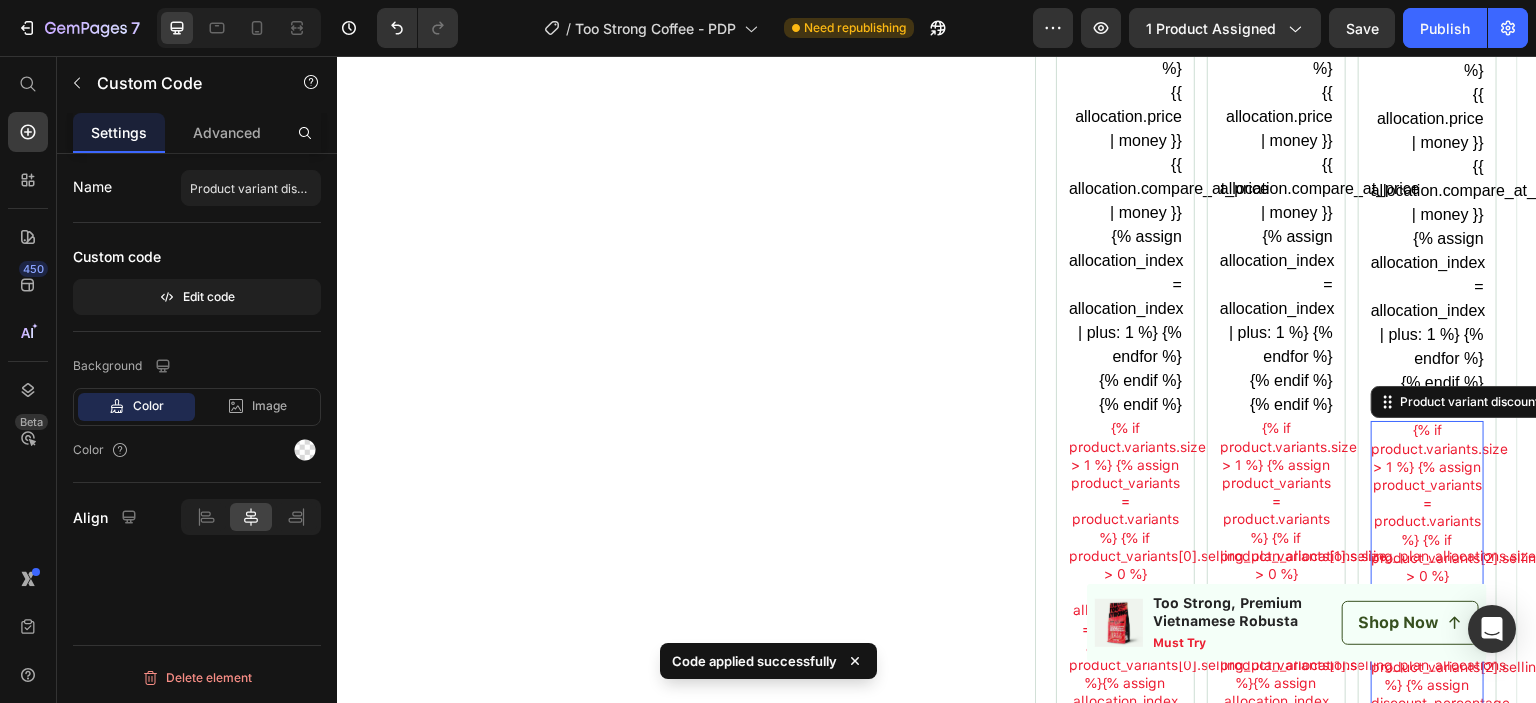 click on "{% if product.variants.size > 1 %}
{% assign product_variants = product.variants %}
{% if product_variants[2].selling_plan_allocations.size > 0 %}
{% assign allocation_index = 0 %}
{% for allocation in product_variants[2].selling_plan_allocations %}
{% assign discount_percentage = allocation.compare_at_price | minus: allocation.price | divided_by: allocation.compare_at_price | times: 100 | round %}
Save {{allocation.compare_at_price | minus: allocation.price | times: 100 | divided_by: allocation.compare_at_price | round: 2 }}%
{% assign allocation_index = allocation_index | plus: 1 %}
{% endfor %}
{% endif %}
{% endif %}" at bounding box center (1427, 712) 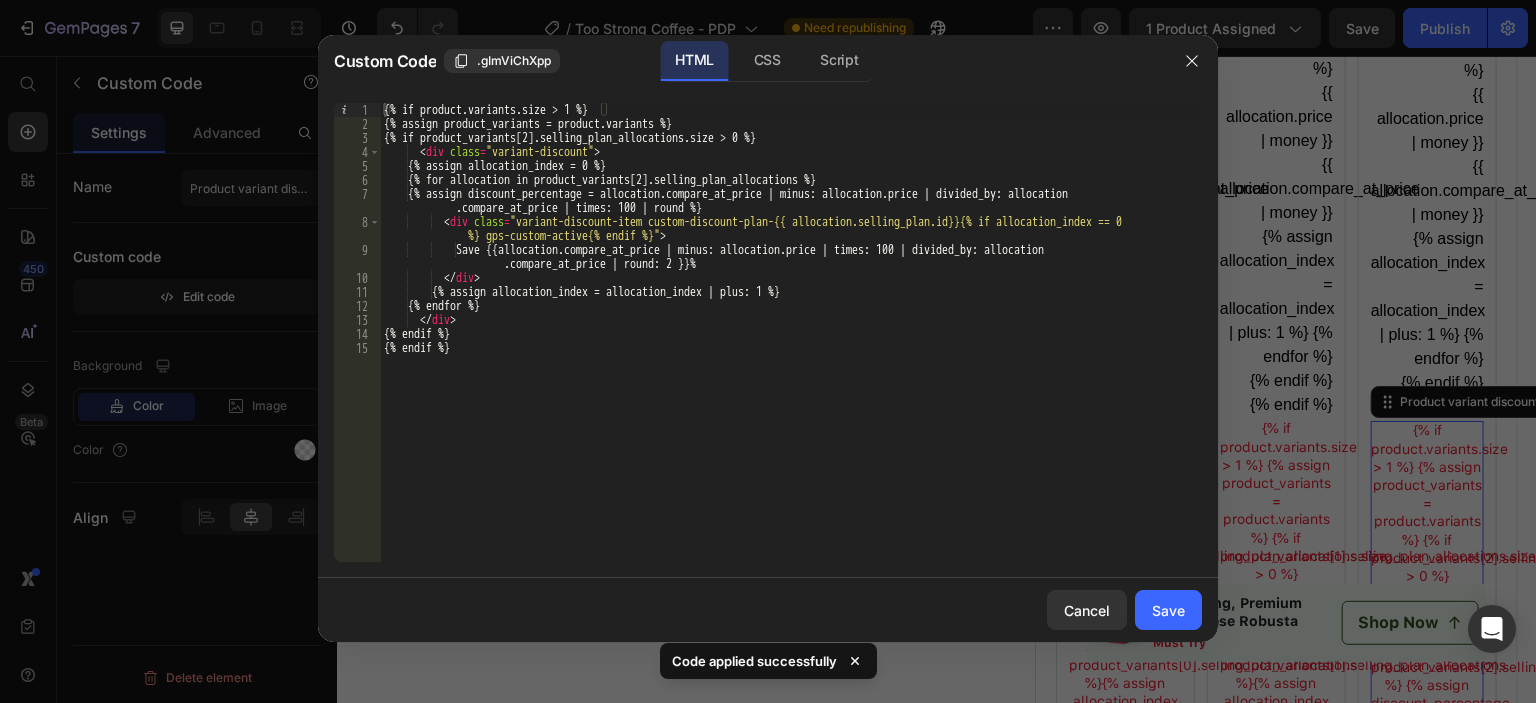 click on "{% if product.variants.size > 1 %} {% assign product_variants = product.variants %}     {% if product_variants[2].selling_plan_allocations.size > 0 %}         < div   class = "variant-discount" >          {% assign allocation_index = 0 %}          {% for allocation in product_variants[2].selling_plan_allocations %}          {% assign discount_percentage = allocation.compare_at_price | minus: allocation.price | divided_by: allocation              .compare_at_price | times: 100 | round %}              < div   class = "variant-discount-item custom-discount-plan-{{ allocation.selling_plan.id}}{% if allocation_index == 0                 %} gps-custom-active{% endif %}" >                    Save {{allocation.compare_at_price | minus: allocation.price | times: 100 | divided_by: allocation                      .compare_at_price | round: 2 }}%               </ div >             {% assign allocation_index = allocation_index | plus: 1 %}          {% endfor %}         </ div" at bounding box center [791, 346] 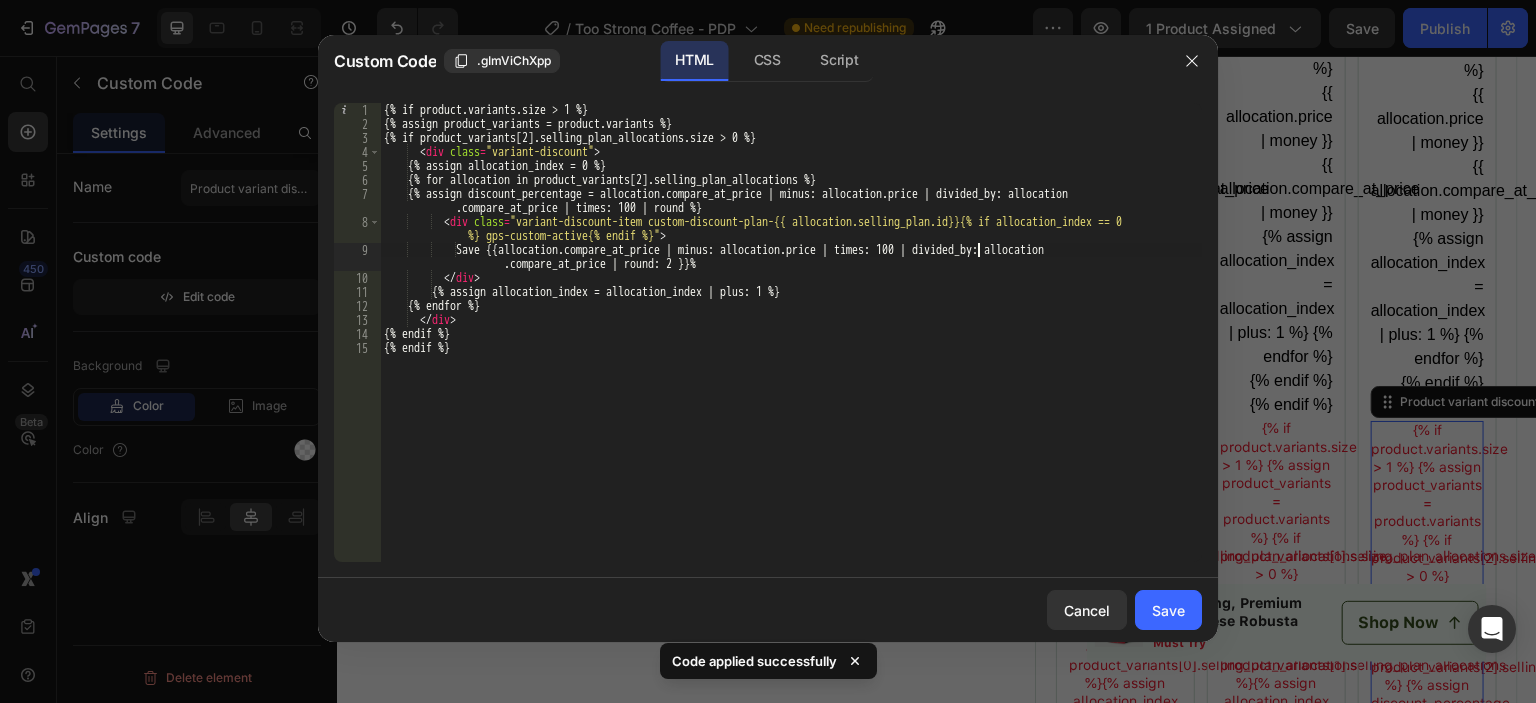 click on "{% if product.variants.size > 1 %} {% assign product_variants = product.variants %}     {% if product_variants[2].selling_plan_allocations.size > 0 %}         < div   class = "variant-discount" >          {% assign allocation_index = 0 %}          {% for allocation in product_variants[2].selling_plan_allocations %}          {% assign discount_percentage = allocation.compare_at_price | minus: allocation.price | divided_by: allocation              .compare_at_price | times: 100 | round %}              < div   class = "variant-discount-item custom-discount-plan-{{ allocation.selling_plan.id}}{% if allocation_index == 0                 %} gps-custom-active{% endif %}" >                    Save {{allocation.compare_at_price | minus: allocation.price | times: 100 | divided_by: allocation                      .compare_at_price | round: 2 }}%               </ div >             {% assign allocation_index = allocation_index | plus: 1 %}          {% endfor %}         </ div" at bounding box center [791, 346] 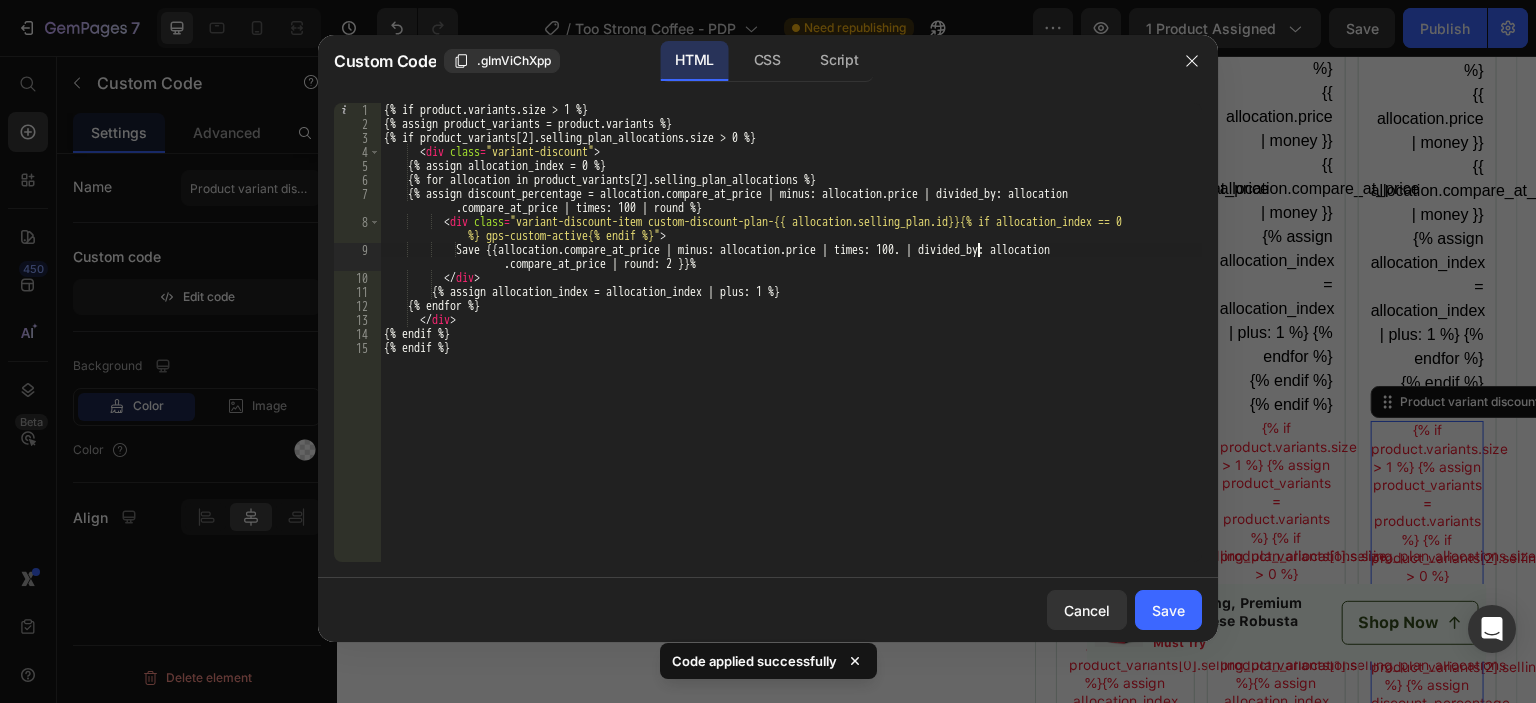 scroll, scrollTop: 0, scrollLeft: 49, axis: horizontal 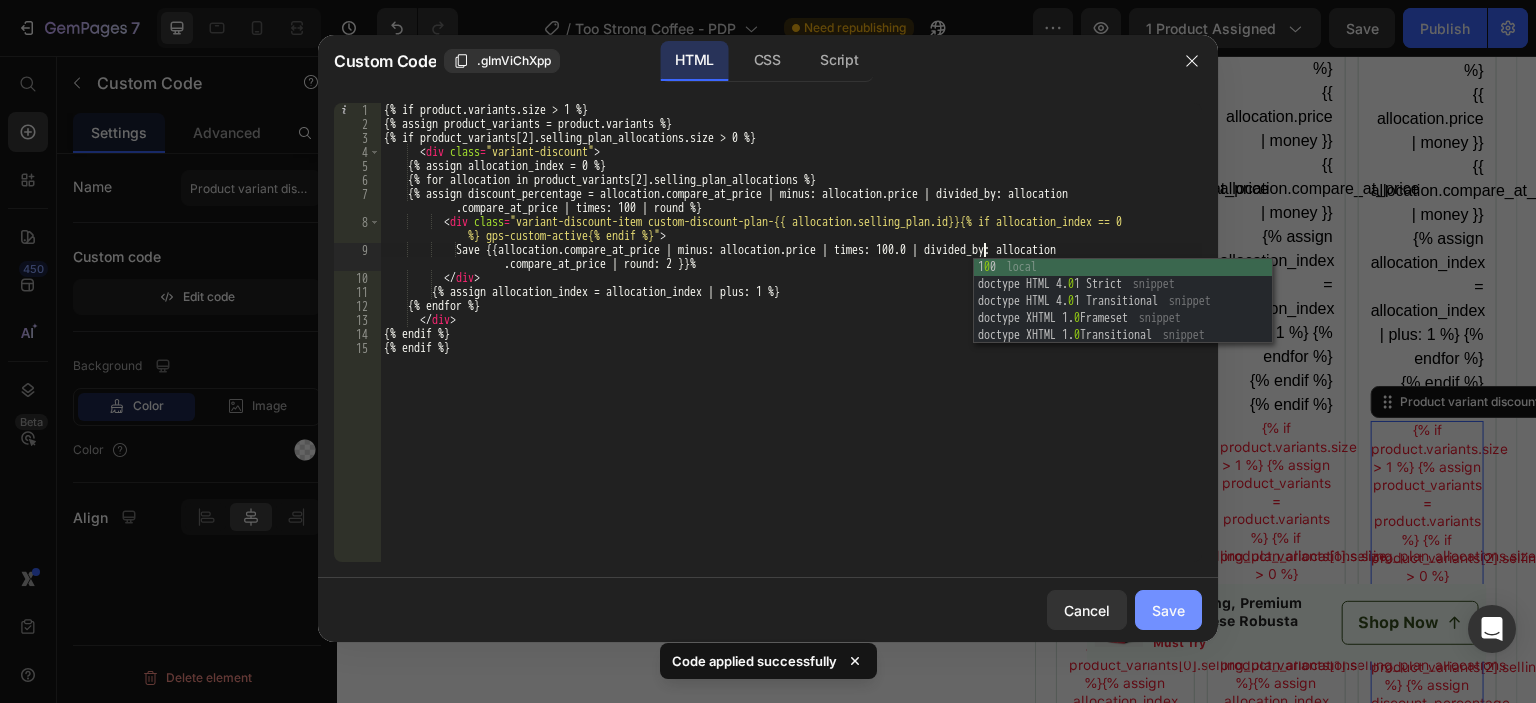 type on "Save {{allocation.compare_at_price | minus: allocation.price | times: 100.0 | divided_by: allocation.compare_at_price | round: 2 }}%" 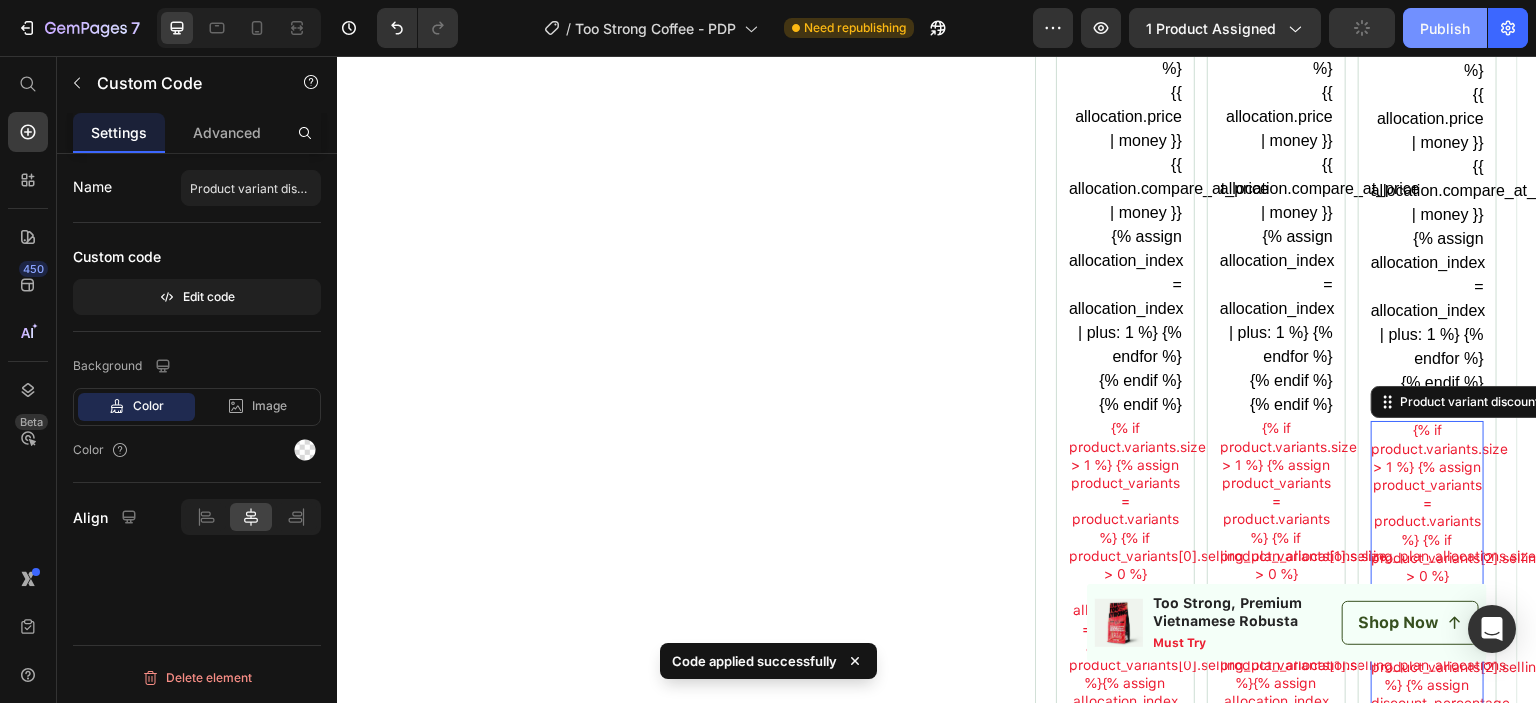 click on "Publish" at bounding box center (1445, 28) 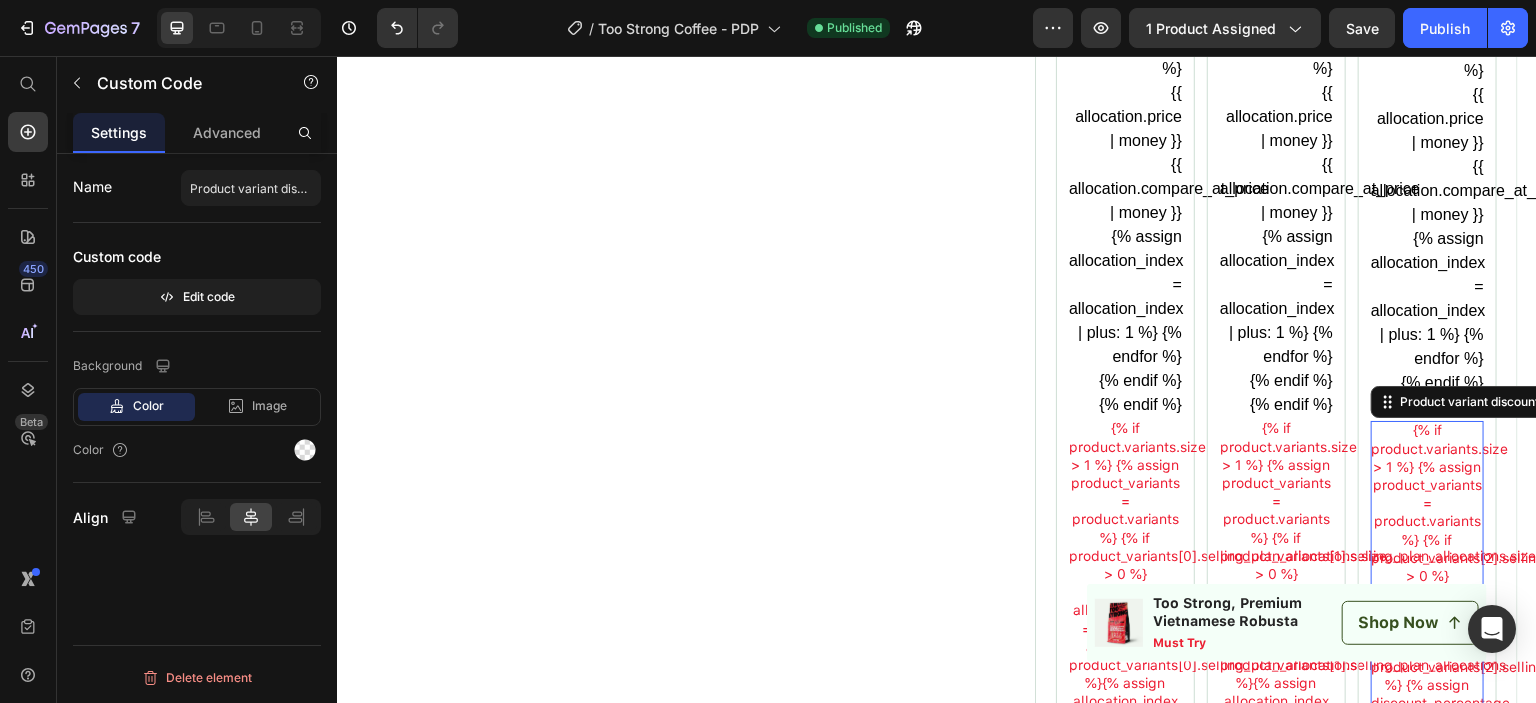 click on "{% if product.variants.size > 1 %}
{% assign product_variants = product.variants %}
{% if product_variants[2].selling_plan_allocations.size > 0 %}
{% assign allocation_index = 0 %}
{% for allocation in product_variants[2].selling_plan_allocations %}
{% assign discount_percentage = allocation.compare_at_price | minus: allocation.price | divided_by: allocation.compare_at_price | times: 100 | round %}
Save {{allocation.compare_at_price | minus: allocation.price | times: 100.0 | divided_by: allocation.compare_at_price | round: 2 }}%
{% assign allocation_index = allocation_index | plus: 1 %}
{% endfor %}
{% endif %}
{% endif %}" at bounding box center (1427, 712) 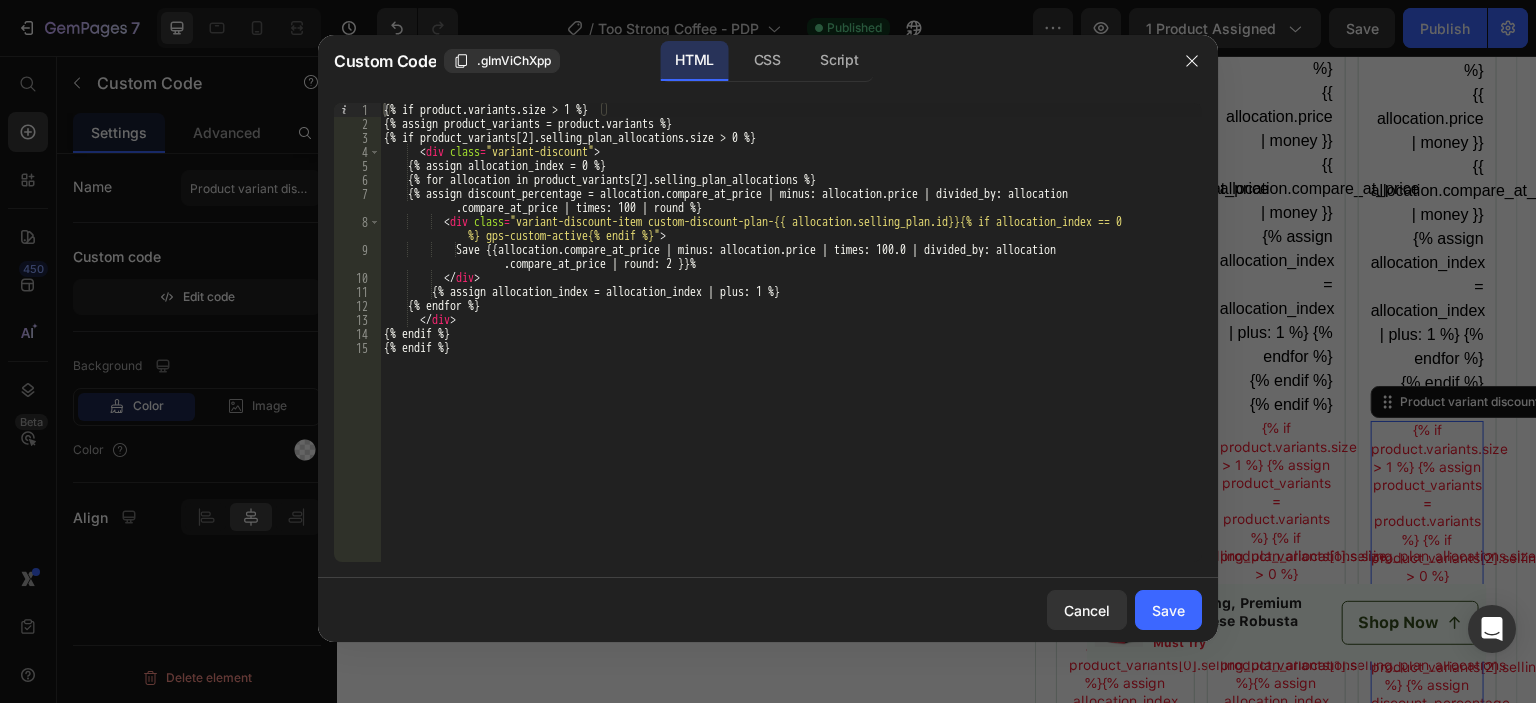 click on "{% if product.variants.size > 1 %} {% assign product_variants = product.variants %}     {% if product_variants[2].selling_plan_allocations.size > 0 %}         < div   class = "variant-discount" >          {% assign allocation_index = 0 %}          {% for allocation in product_variants[2].selling_plan_allocations %}          {% assign discount_percentage = allocation.compare_at_price | minus: allocation.price | divided_by: allocation              .compare_at_price | times: 100 | round %}              < div   class = "variant-discount-item custom-discount-plan-{{ allocation.selling_plan.id}}{% if allocation_index == 0                 %} gps-custom-active{% endif %}" >                    Save {{allocation.compare_at_price | minus: allocation.price | times: 100.0 | divided_by: allocation                      .compare_at_price | round: 2 }}%               </ div >             {% assign allocation_index = allocation_index | plus: 1 %}          {% endfor %}         </ >" at bounding box center (791, 346) 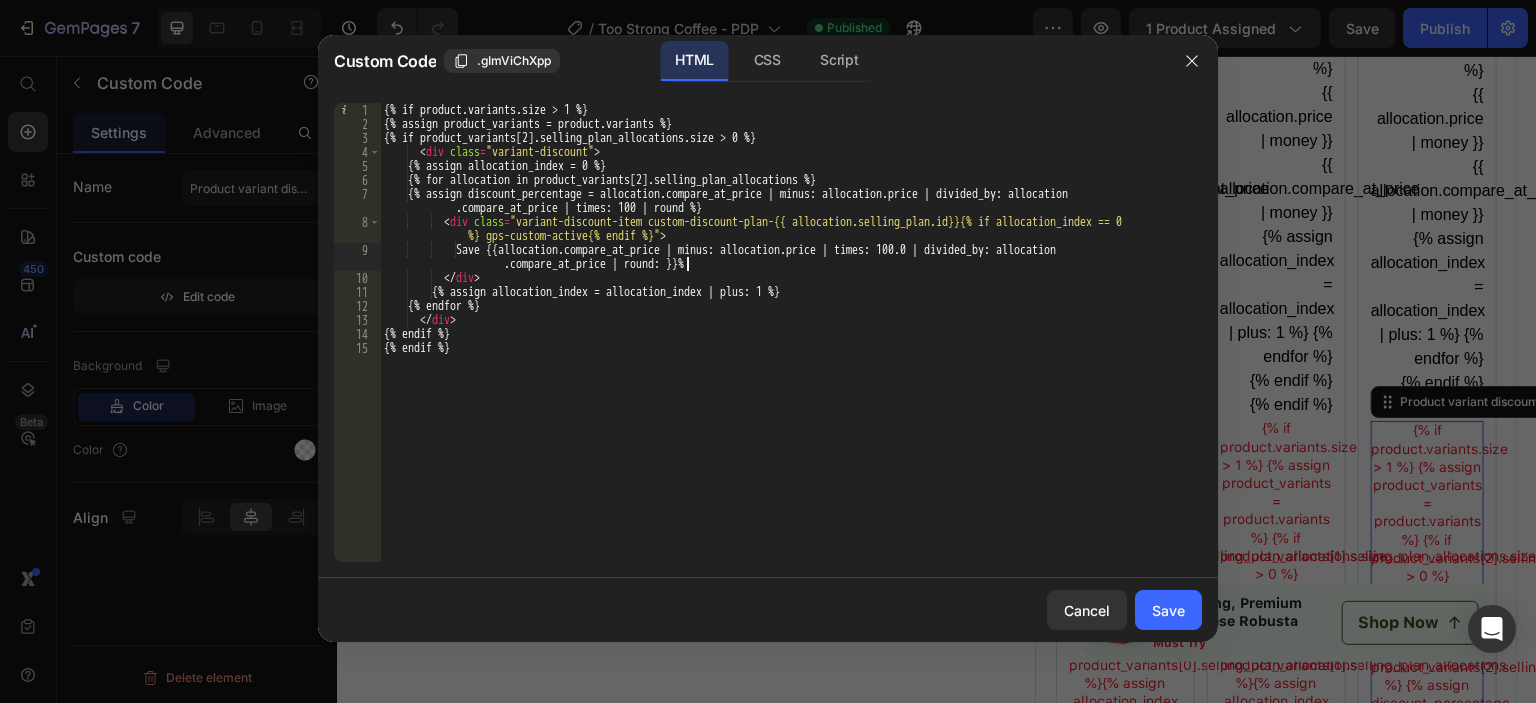 type on "Save {{allocation.compare_at_price | minus: allocation.price | times: 100.0 | divided_by: allocation.compare_at_price | round }}%" 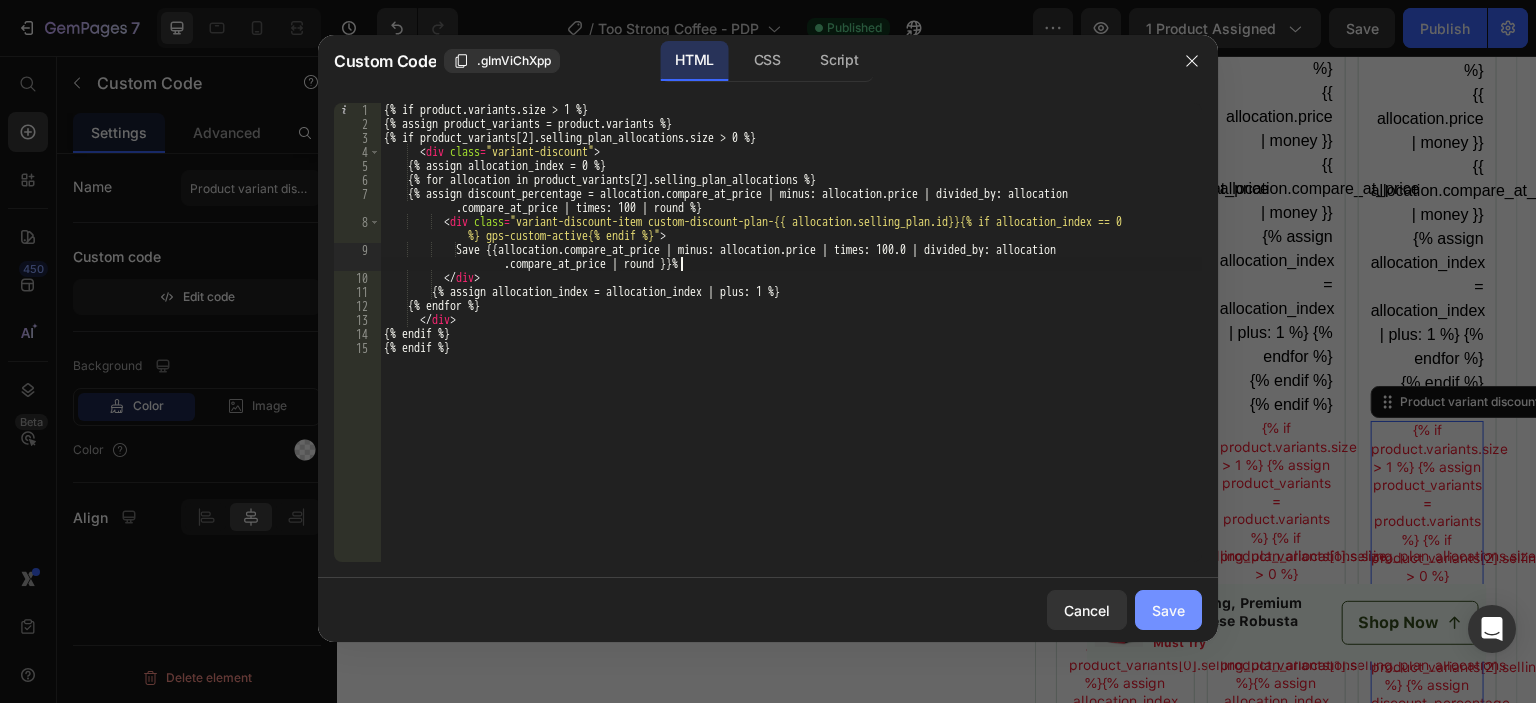 click on "Save" 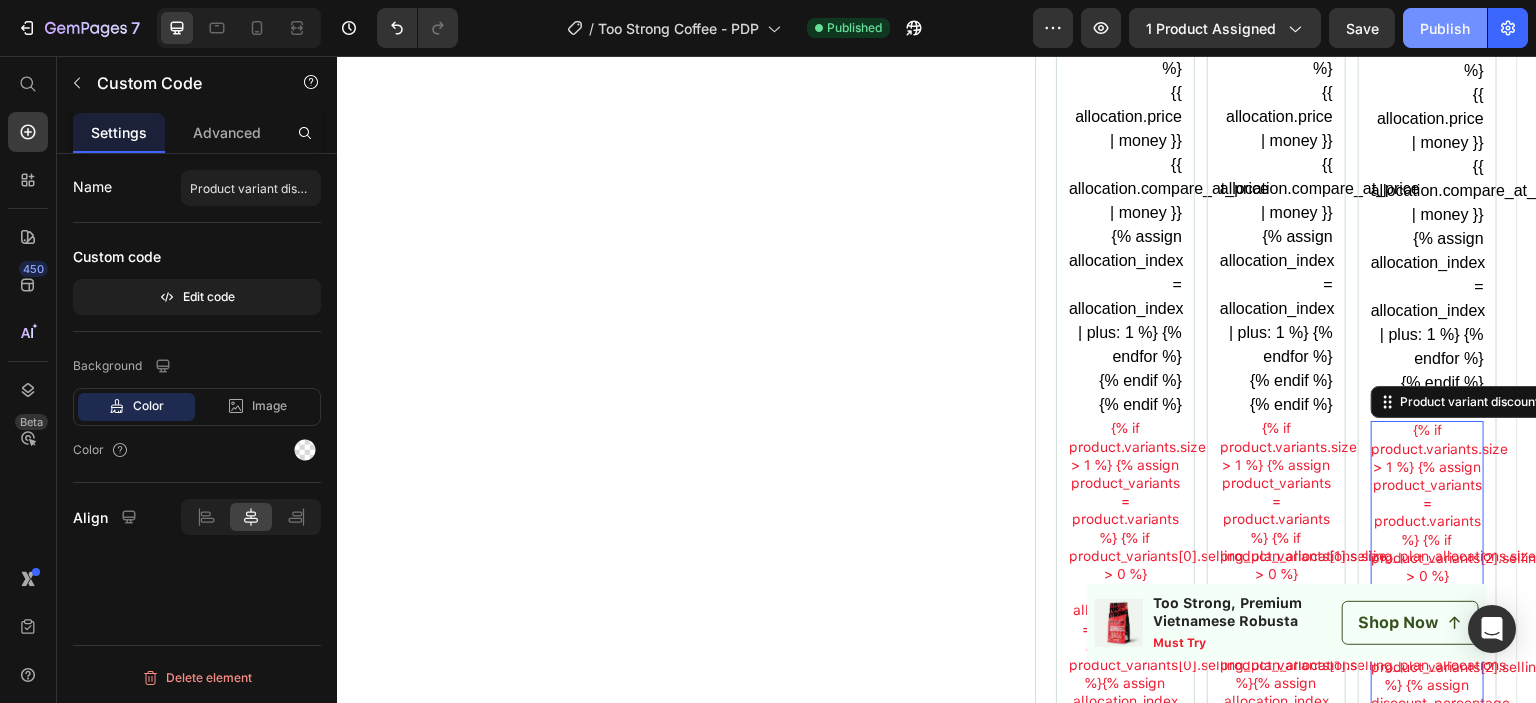 click on "Publish" at bounding box center (1445, 28) 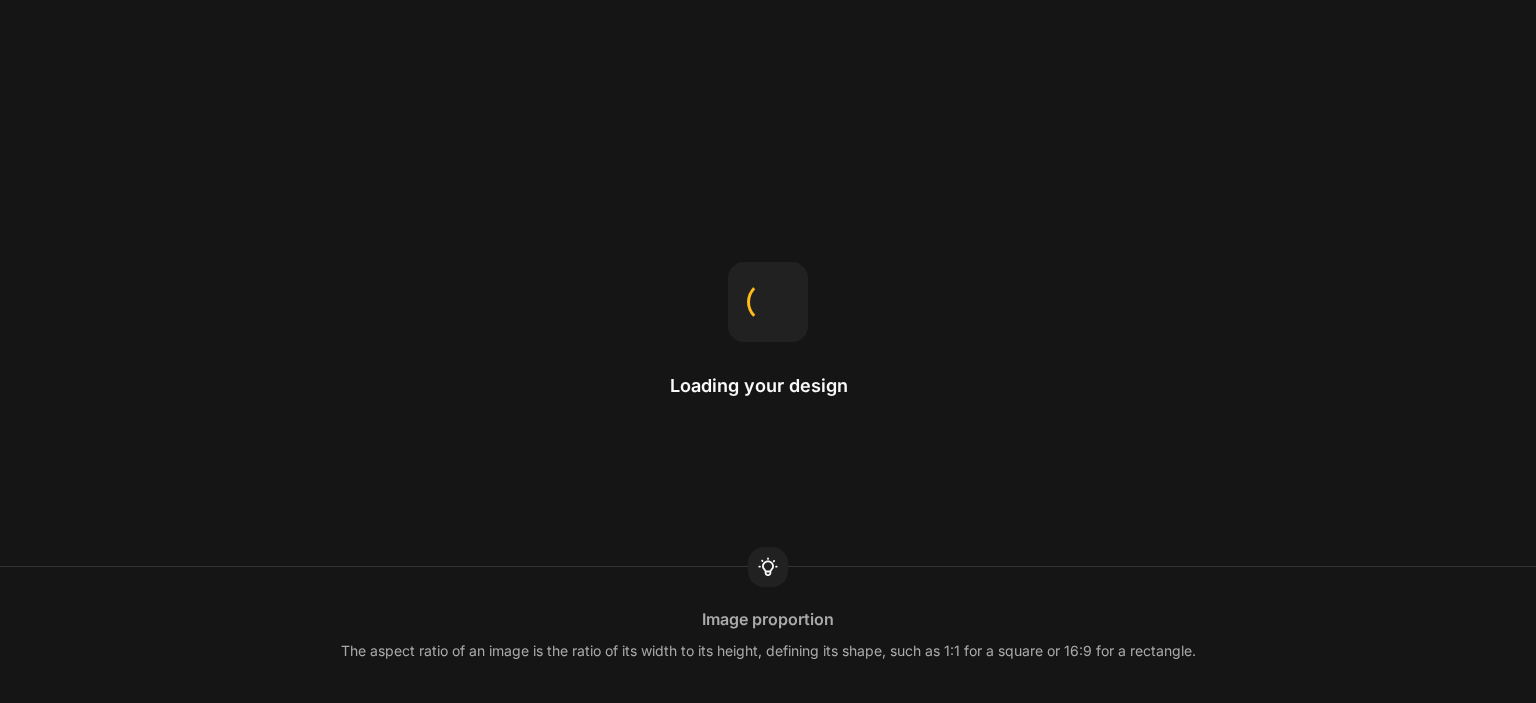 scroll, scrollTop: 0, scrollLeft: 0, axis: both 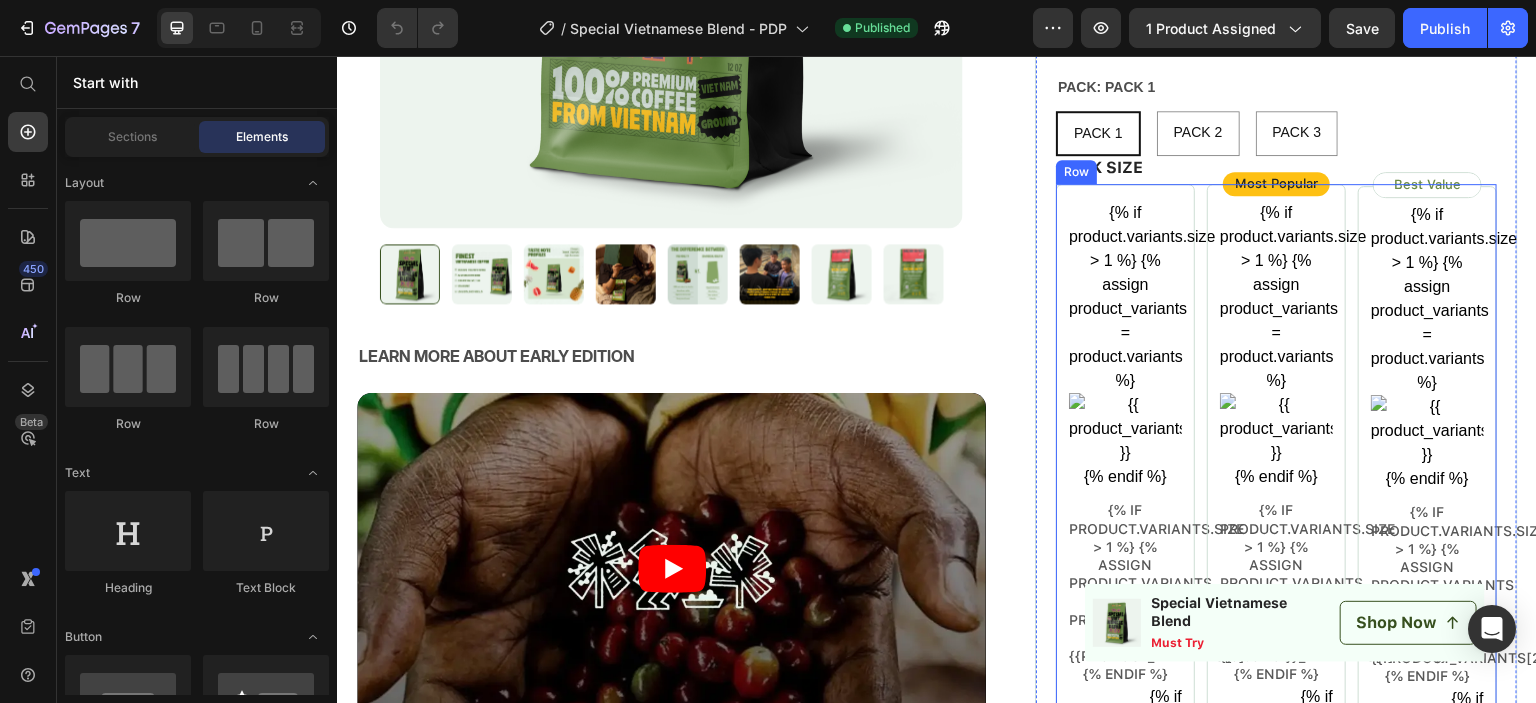 click on "{% if product.variants.size > 1 %}
{% assign product_variants = product.variants %}
{% endif %} Product variant Image {% if product.variants.size > 1 %}
{% assign product_variants = product.variants %}
{{product_variants[0].title}}
{% endif %} Product variant title {% if product.variants.size > 1 %}
{% assign product_variants = product.variants %}
{% if product_variants[0].selling_plan_allocations.size > 0 %}
{{product_variants[0].price | money | remove_last: '.00' }}
{% assign allocation_index = 0 %}
{% for allocation in product_variants[0].selling_plan_allocations %}
{{ allocation.price | money }}
{{ allocation.compare_at_price | money }}
{% assign allocation_index = allocation_index | plus: 1 %}
{% endfor %}
{% endif %}
{% endif %} Product variant price
{% assign allocation_index = allocation_index | plus: 1 %}
{% endfor %}
Product variant discount" at bounding box center (1276, 1154) 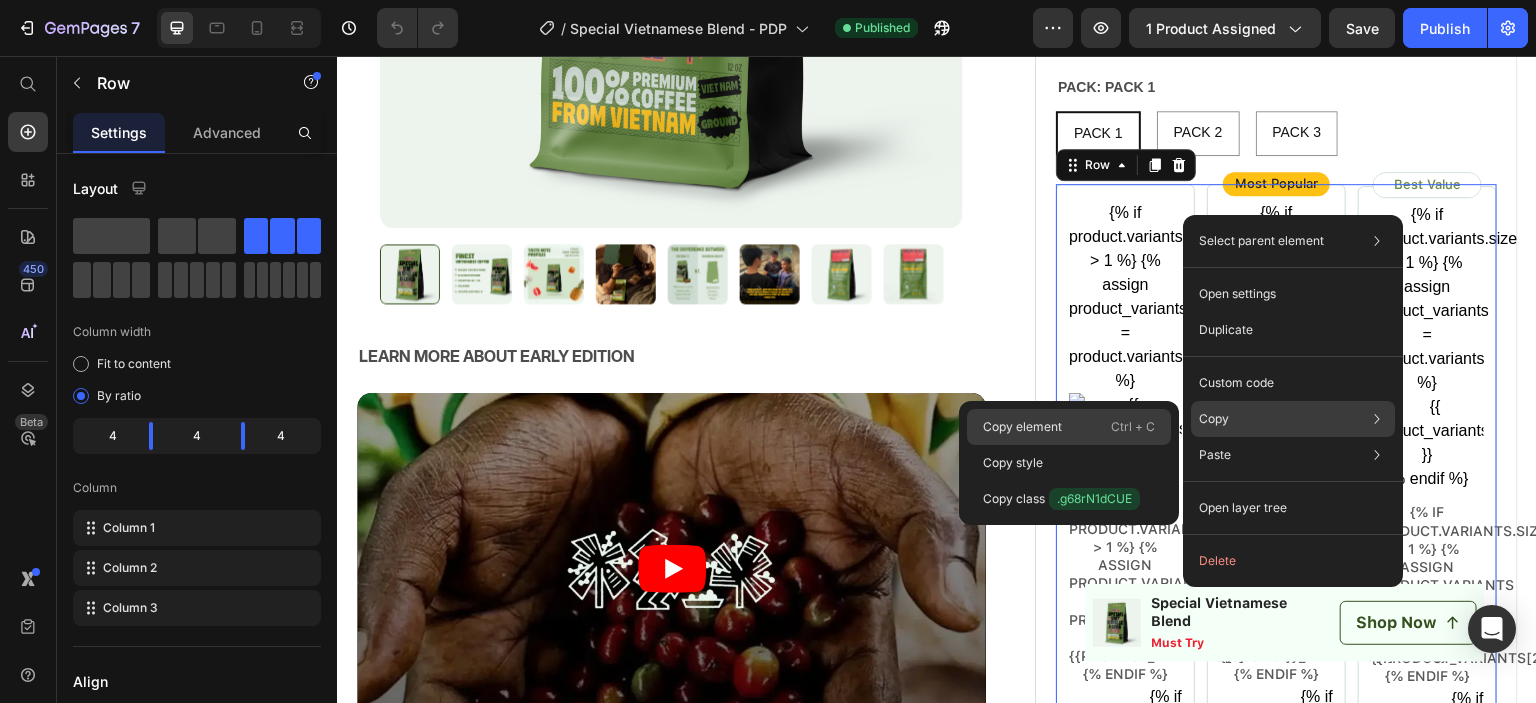 click on "Copy element  Ctrl + C" 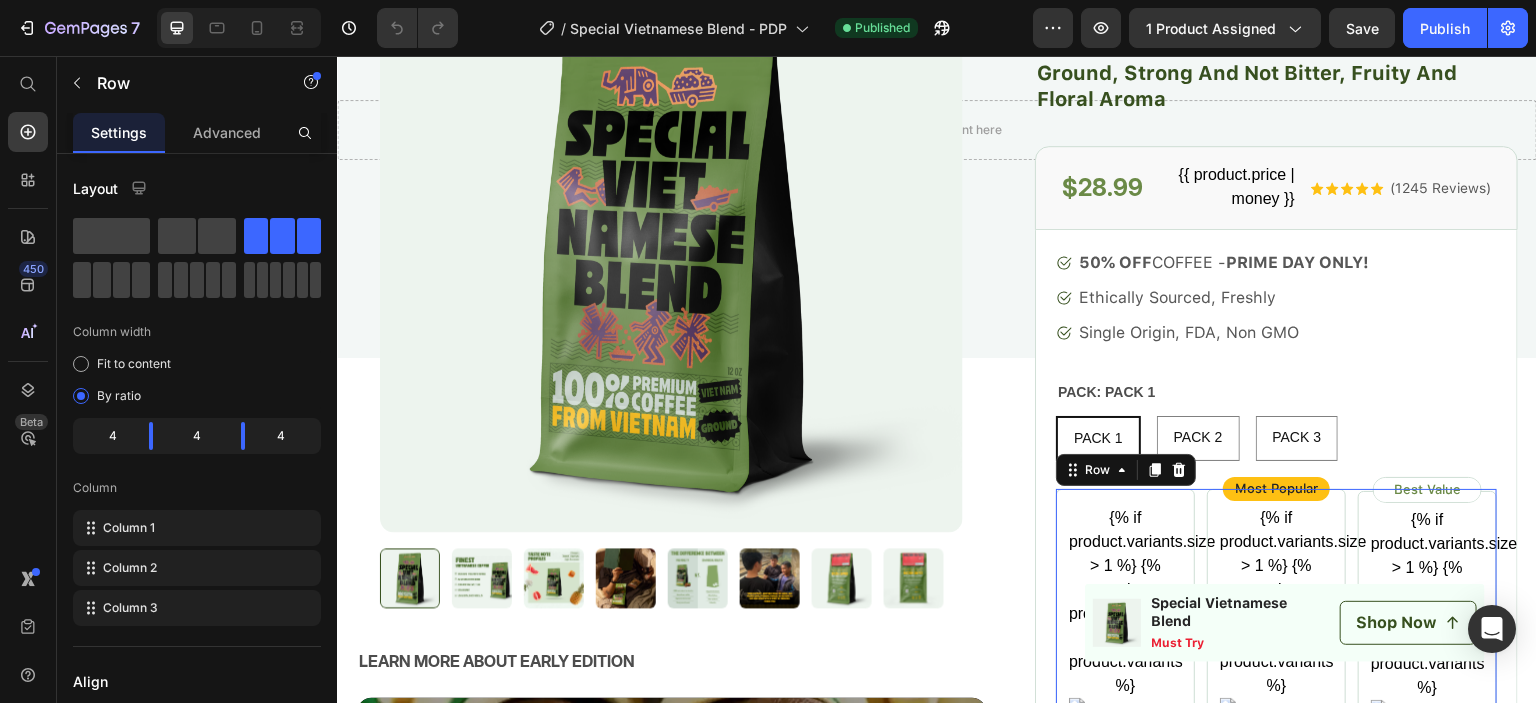 scroll, scrollTop: 100, scrollLeft: 0, axis: vertical 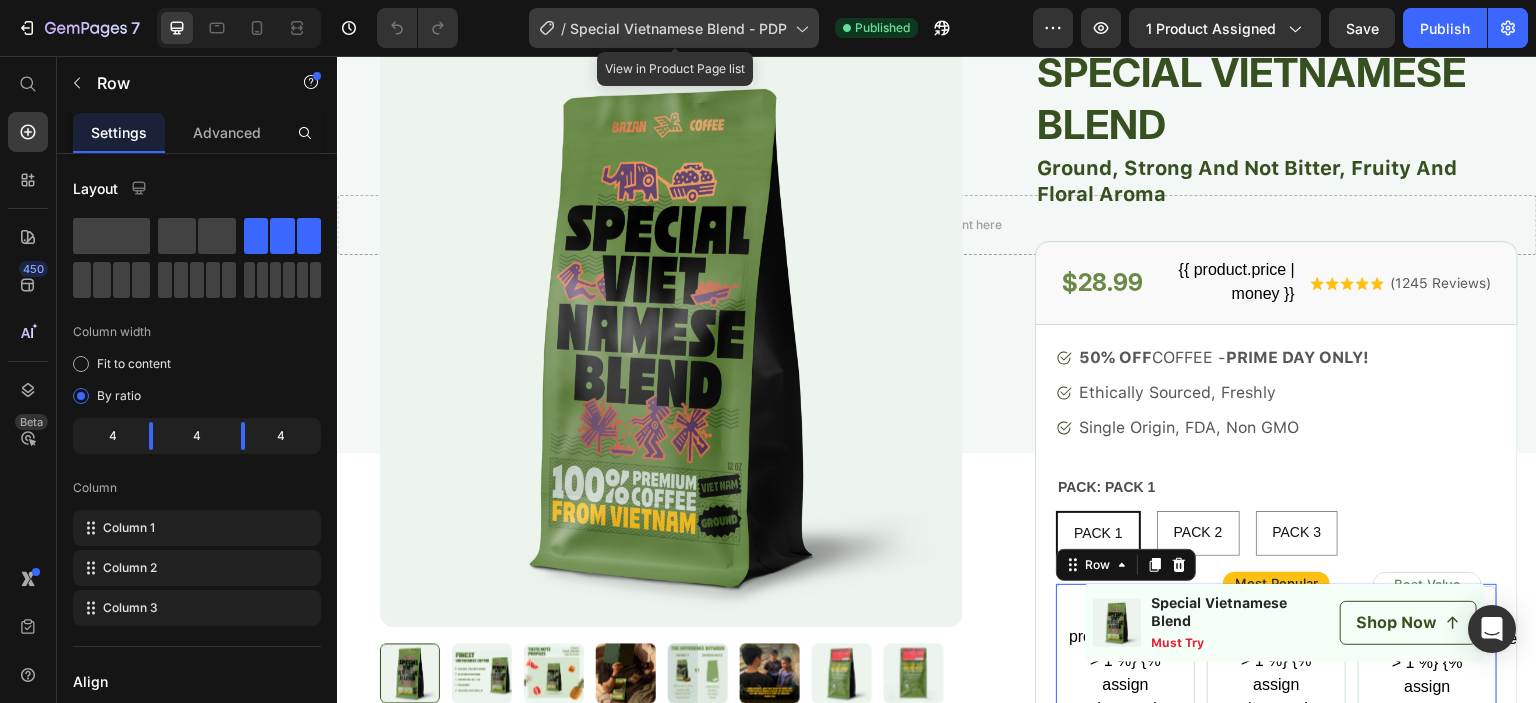 click on "/  Special Vietnamese Blend - PDP" 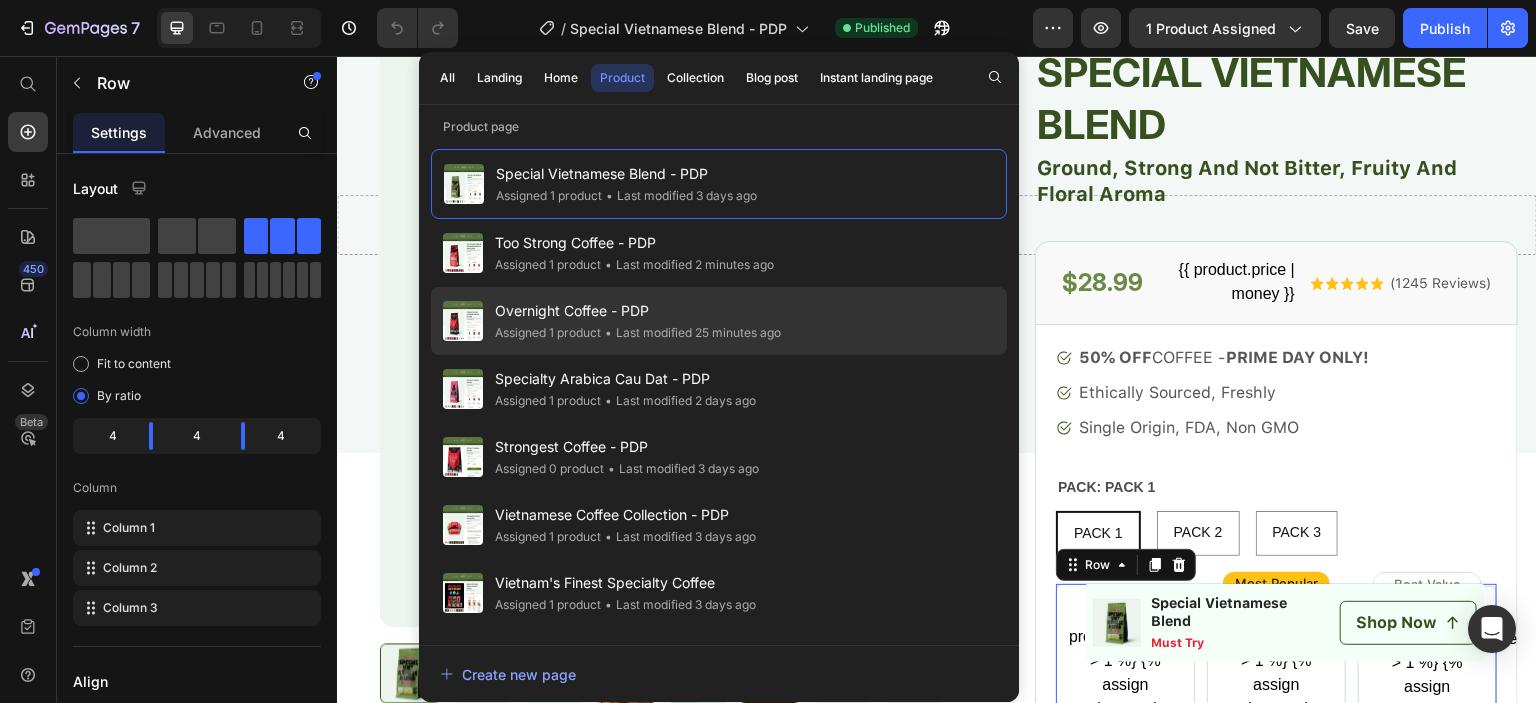 click on "Overnight Coffee - PDP" at bounding box center [638, 311] 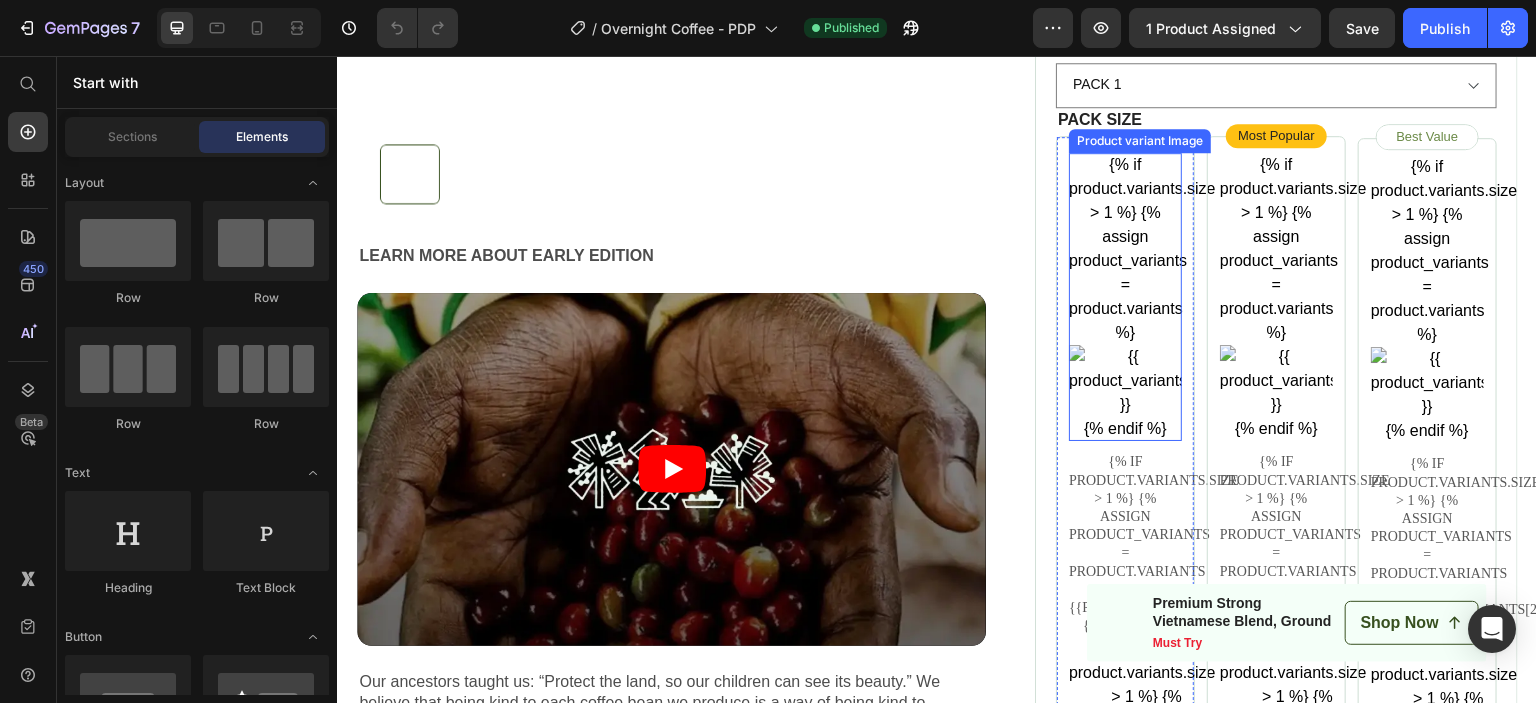 scroll, scrollTop: 200, scrollLeft: 0, axis: vertical 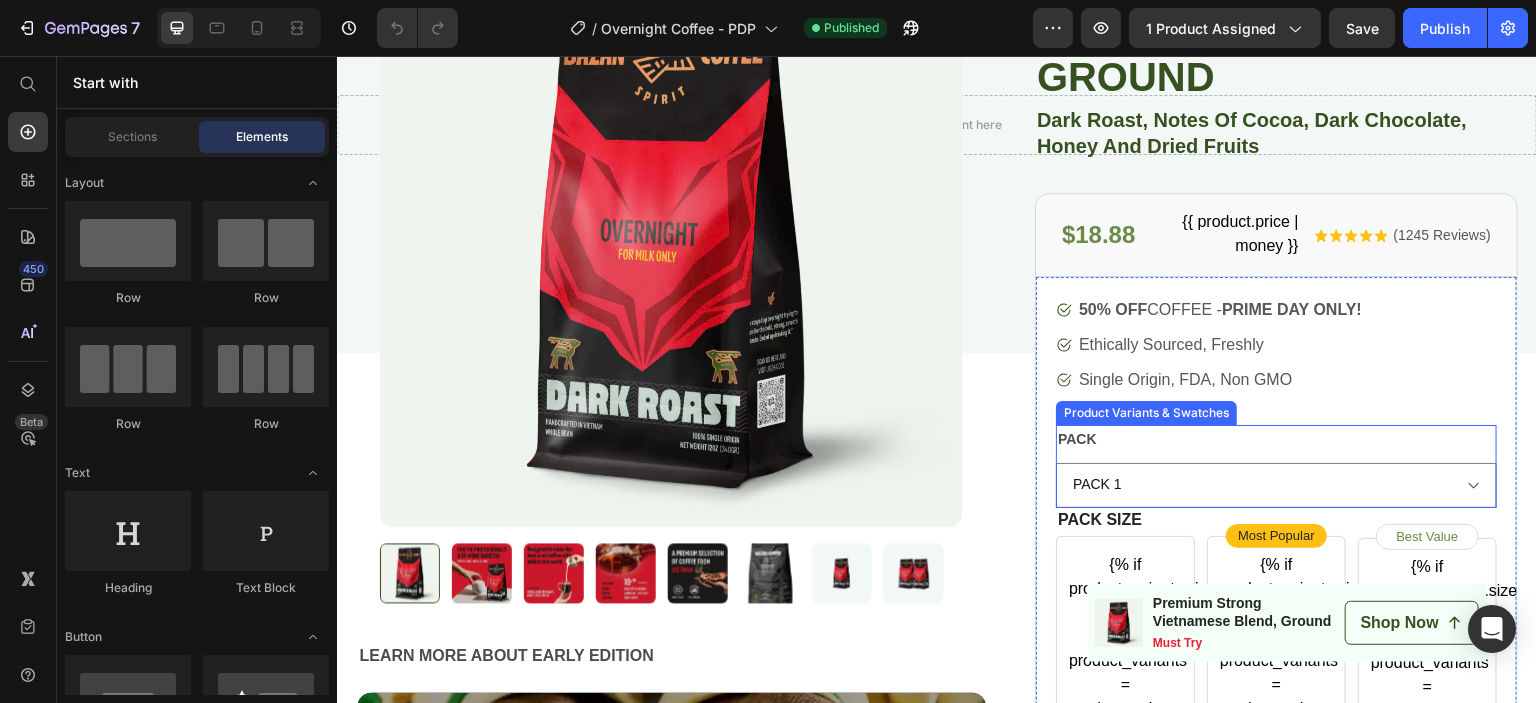 click on "PACK PACK 1 PACK 2 PACK 3" at bounding box center [1276, 466] 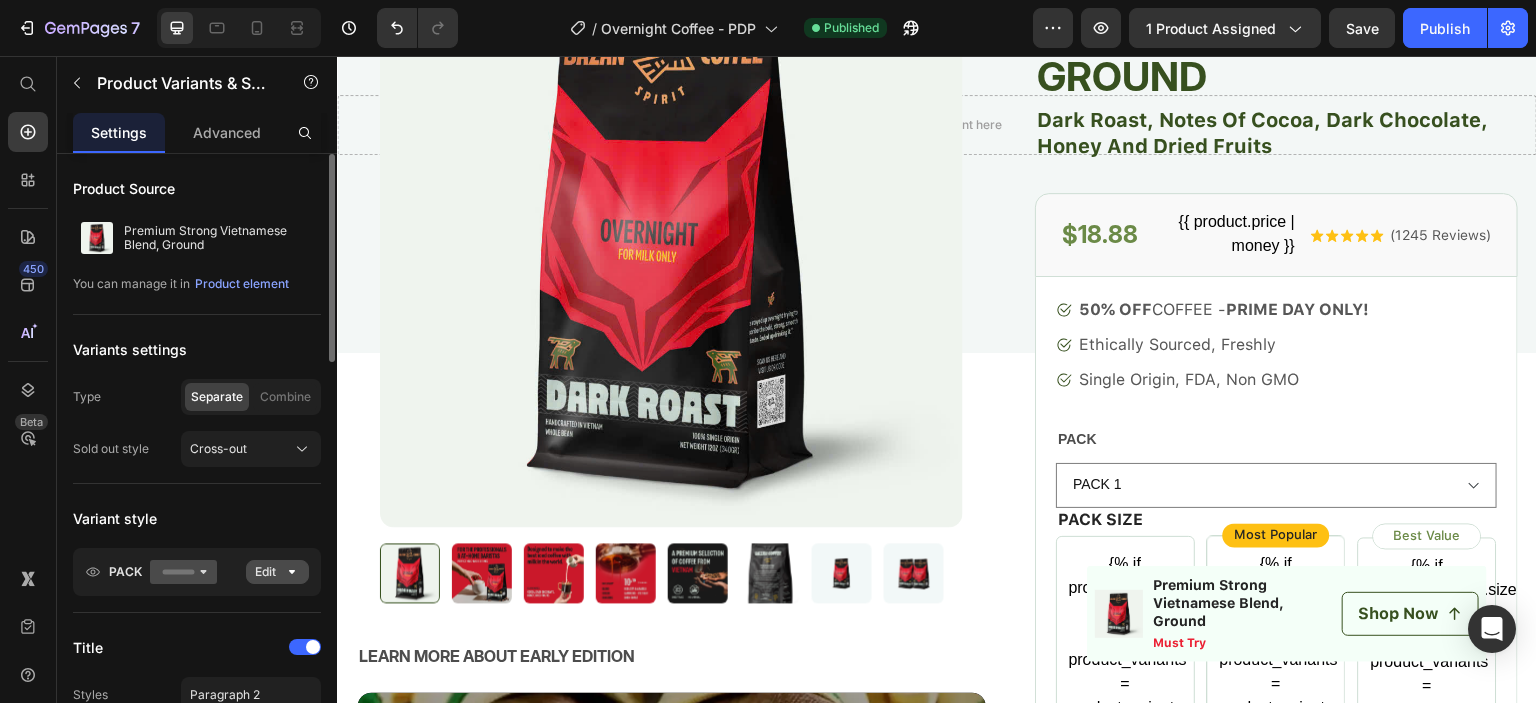 click 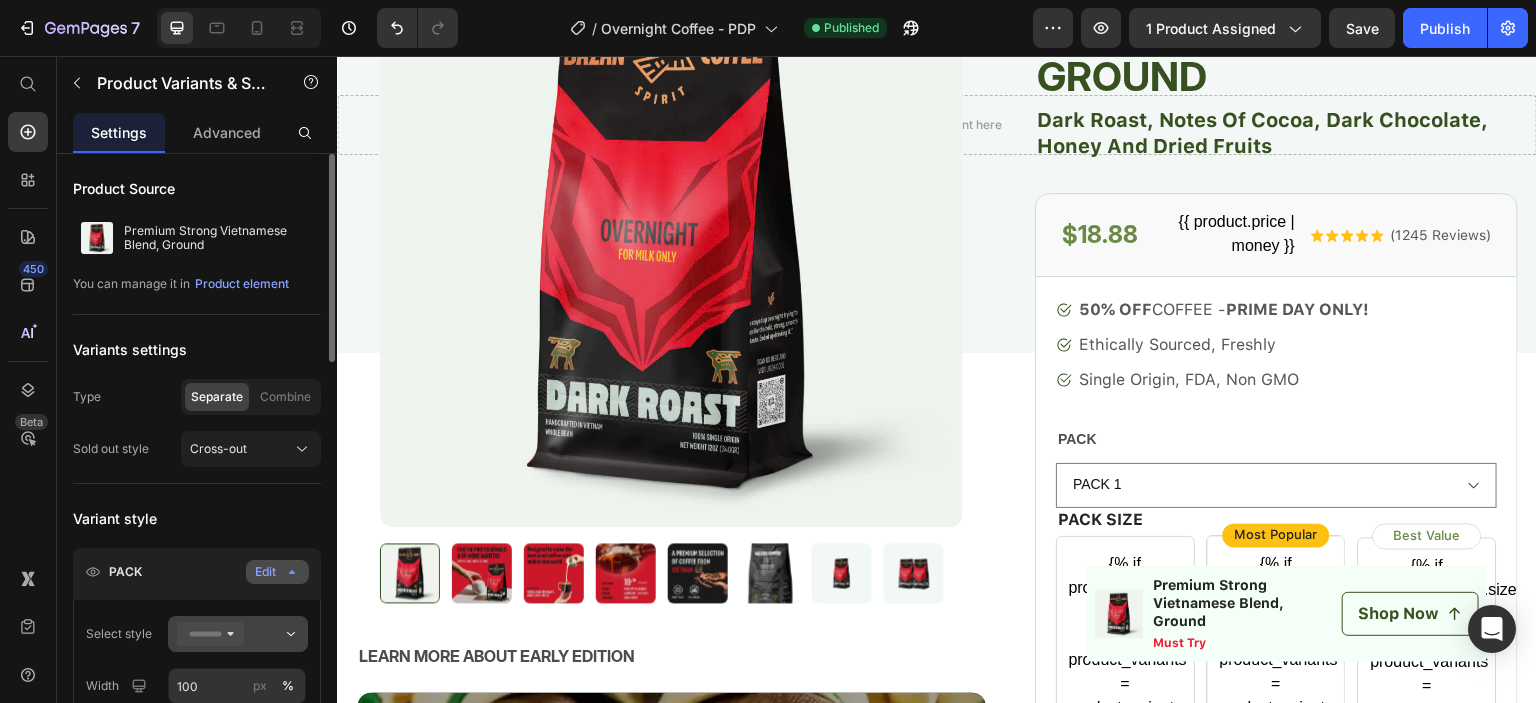 click at bounding box center [238, 634] 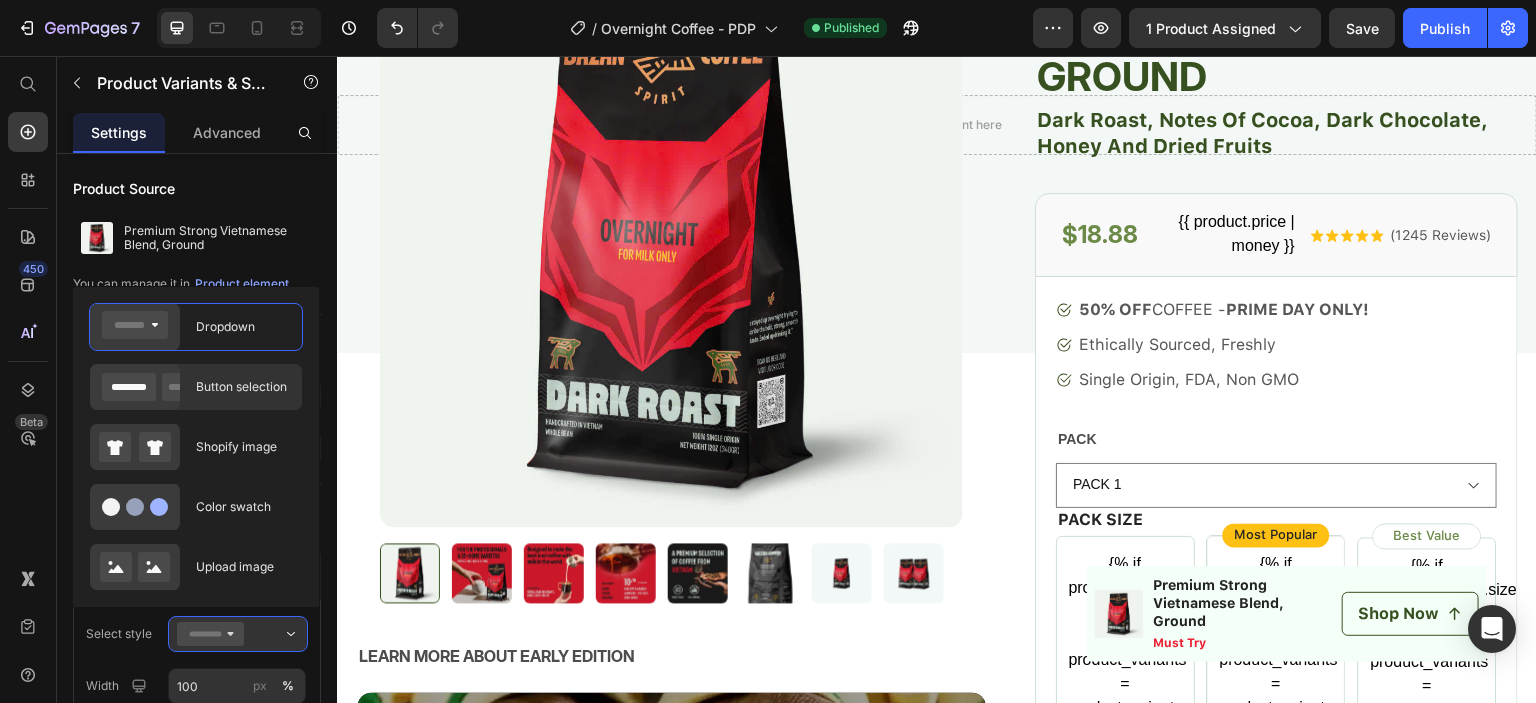 click on "Button selection" 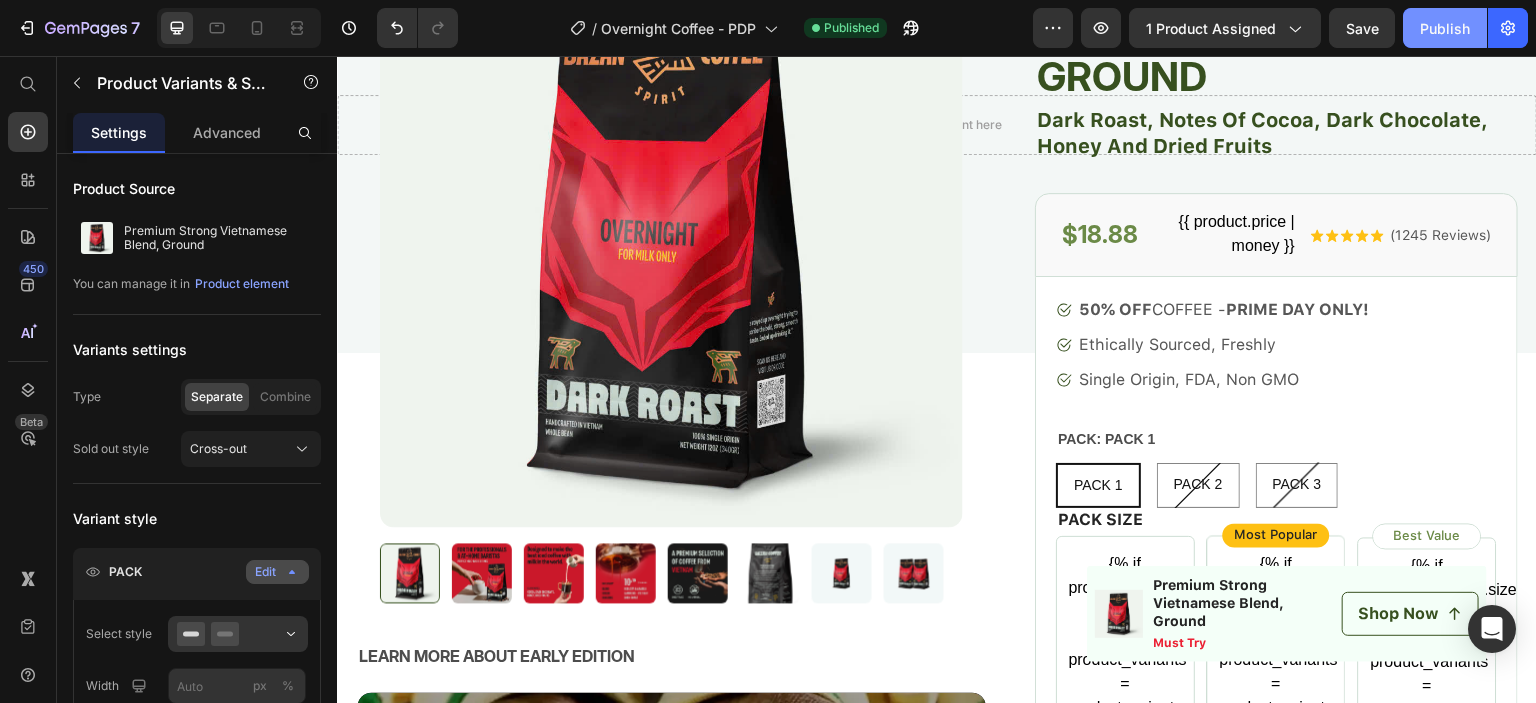 click on "Publish" at bounding box center (1445, 28) 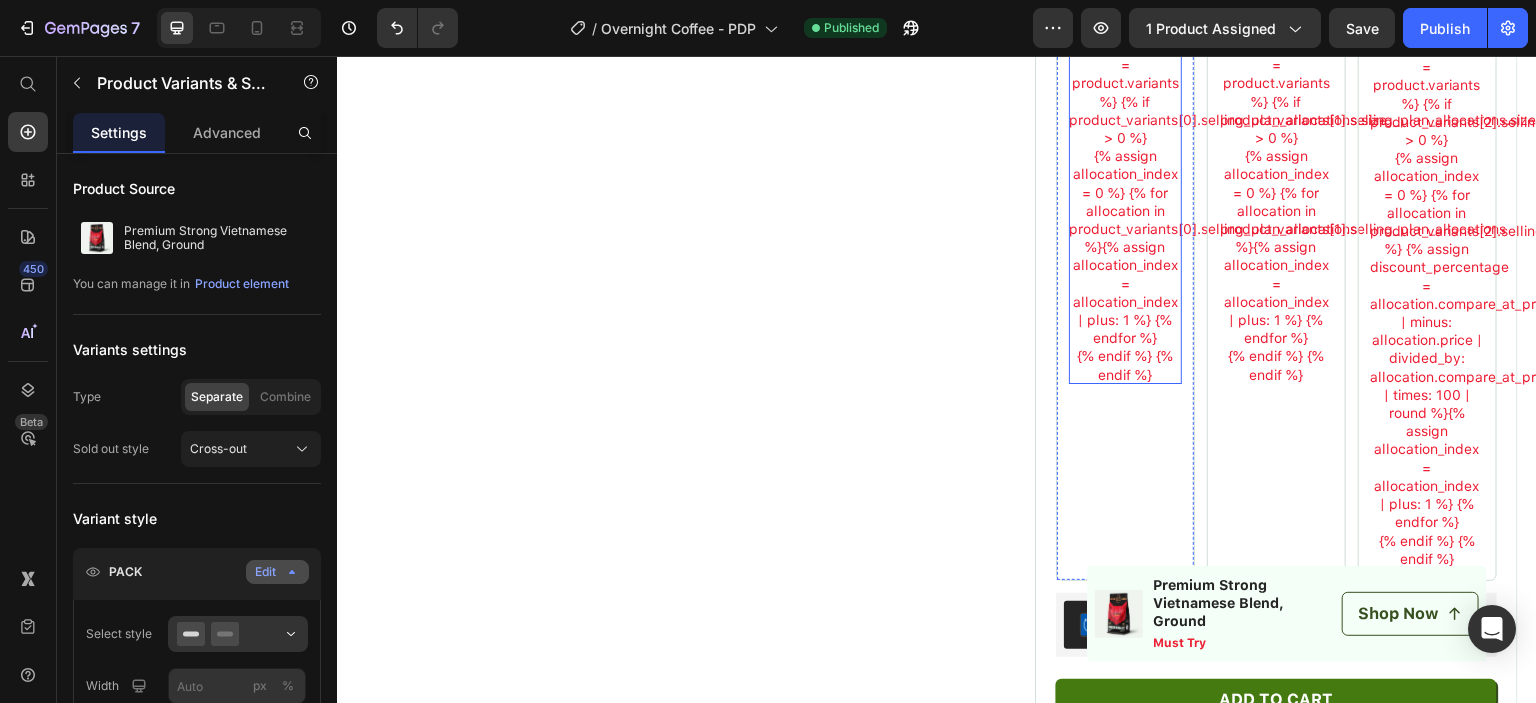 scroll, scrollTop: 2100, scrollLeft: 0, axis: vertical 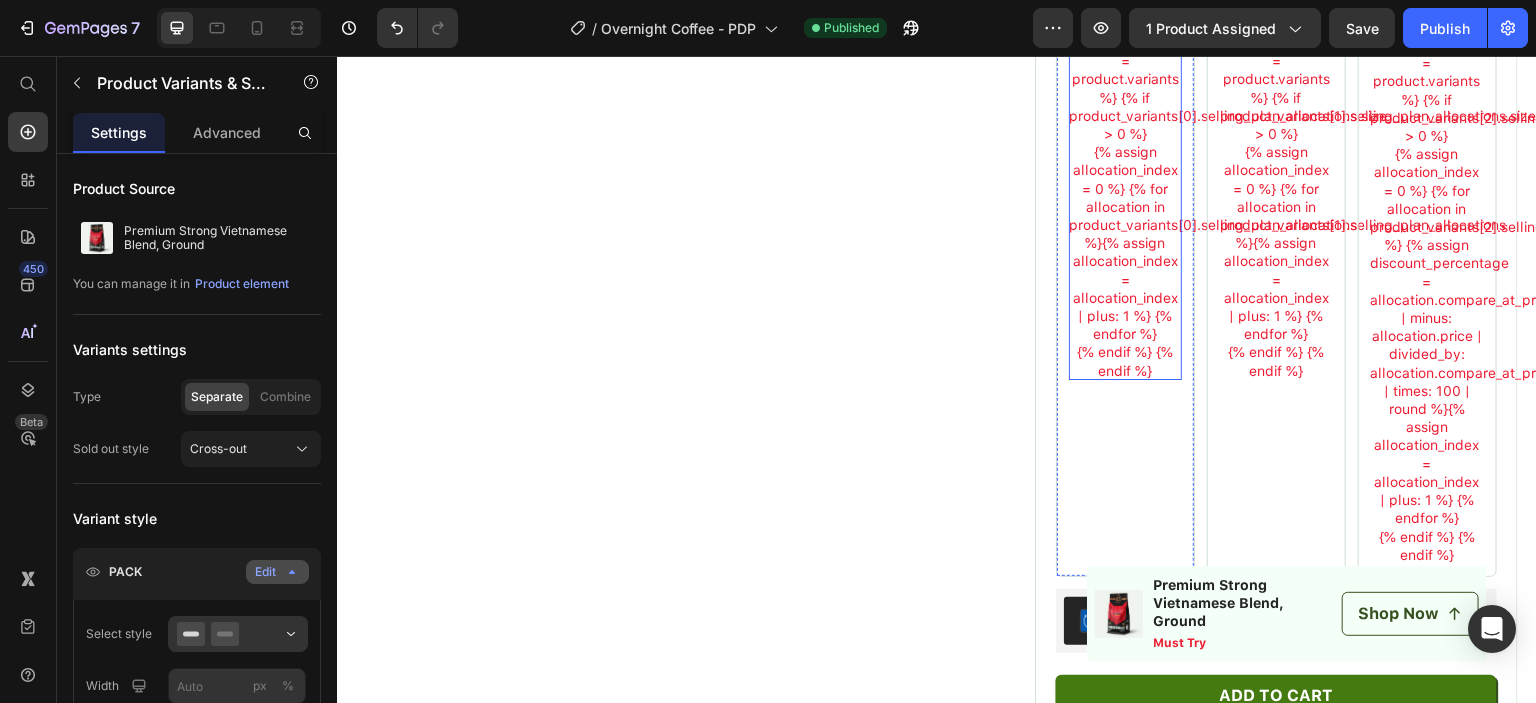 click on "{% if product.variants.size > 1 %}
{% assign product_variants = product.variants %}
{% if product_variants[0].selling_plan_allocations.size > 0 %}
{% assign allocation_index = 0 %}
{% for allocation in product_variants[0].selling_plan_allocations %}
Save {{allocation.compare_at_price | minus: allocation.price | times: 100 | divided_by: allocation.compare_at_price | round }}%
{% assign allocation_index = allocation_index | plus: 1 %}
{% endfor %}
{% endif %}
{% endif %}" at bounding box center (1125, 179) 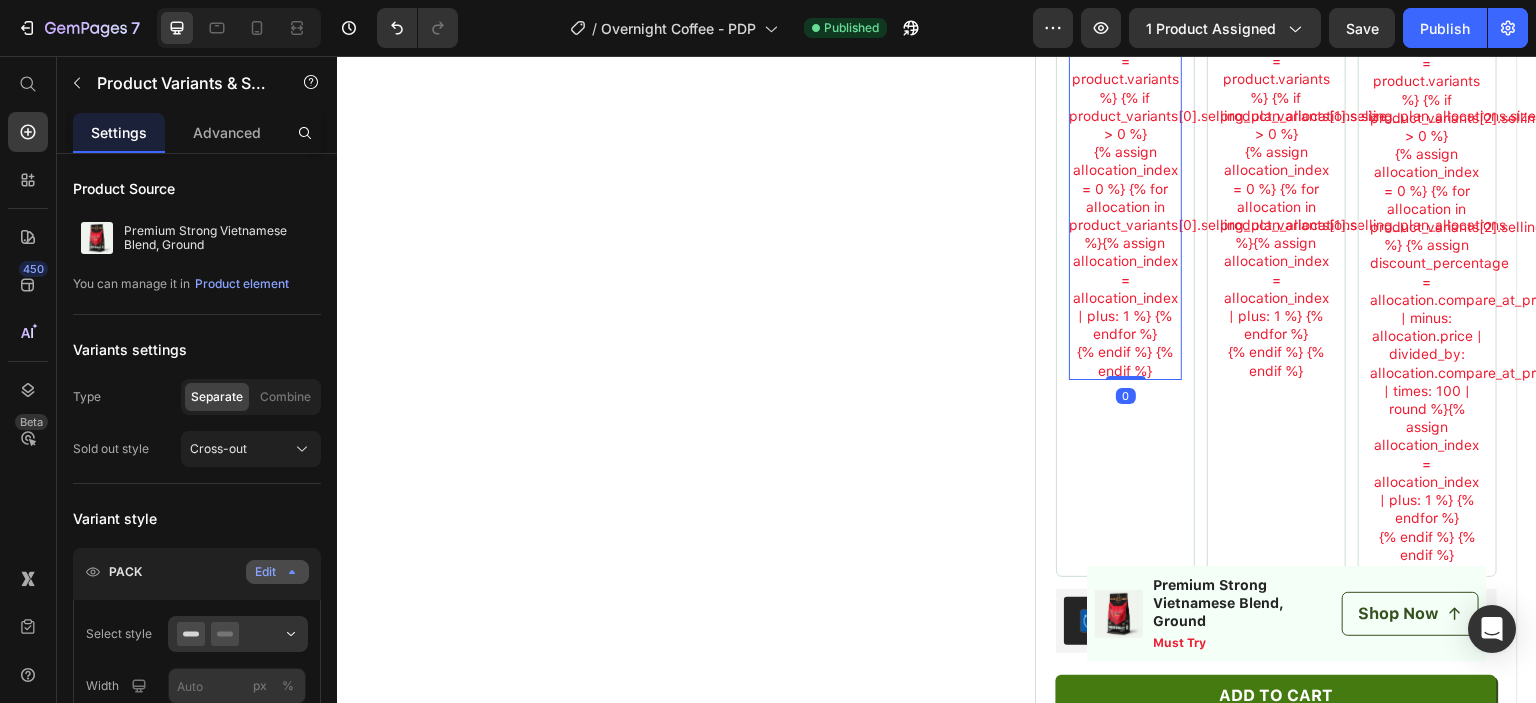 click on "{% if product.variants.size > 1 %}
{% assign product_variants = product.variants %}
{% if product_variants[0].selling_plan_allocations.size > 0 %}
{% assign allocation_index = 0 %}
{% for allocation in product_variants[0].selling_plan_allocations %}
Save {{allocation.compare_at_price | minus: allocation.price | times: 100 | divided_by: allocation.compare_at_price | round }}%
{% assign allocation_index = allocation_index | plus: 1 %}
{% endfor %}
{% endif %}
{% endif %}" at bounding box center [1125, 179] 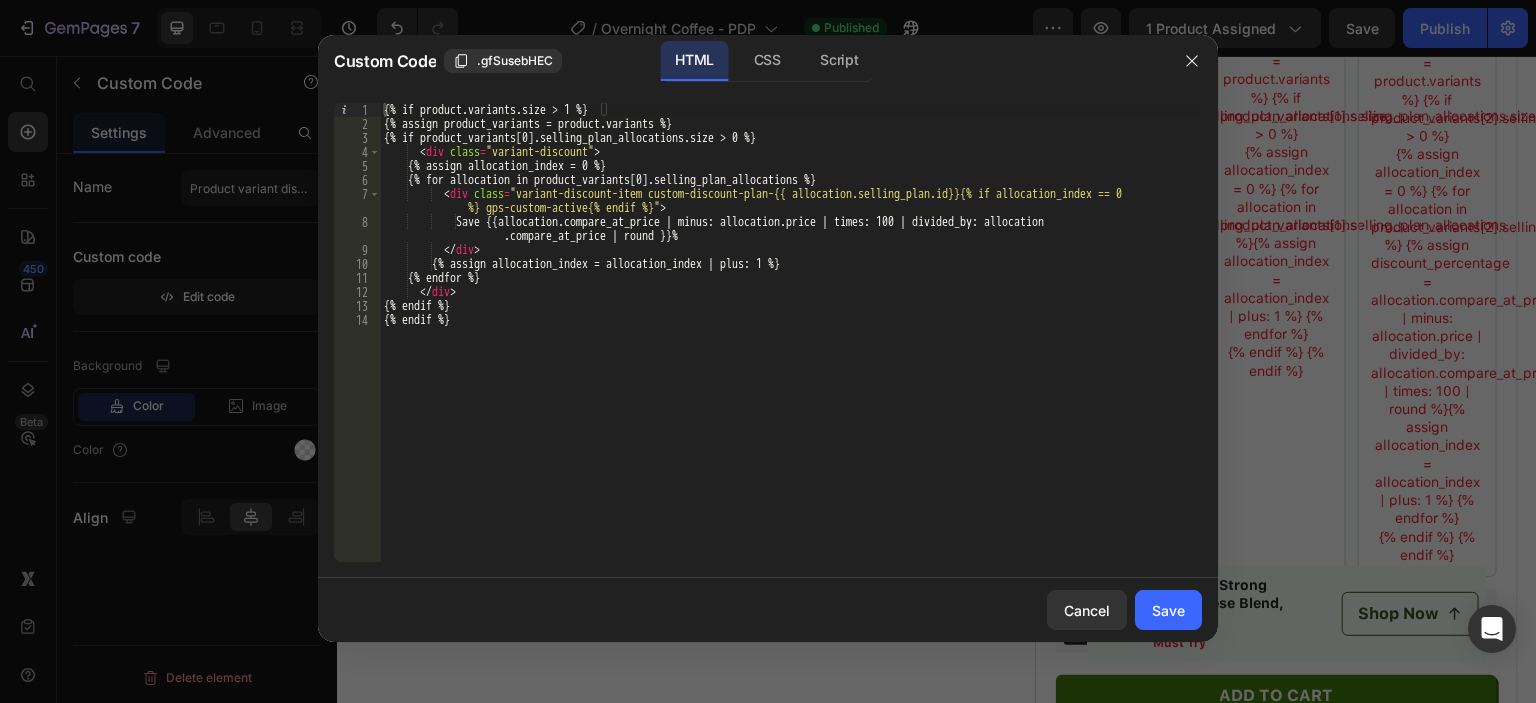 click on "{% if product.variants.size > 1 %} {% assign product_variants = product.variants %}     {% if product_variants[0].selling_plan_allocations.size > 0 %}         < div   class = "variant-discount" >          {% assign allocation_index = 0 %}          {% for allocation in product_variants[0].selling_plan_allocations %}              < div   class = "variant-discount-item custom-discount-plan-{{ allocation.selling_plan.id}}{% if allocation_index == 0                 %} gps-custom-active{% endif %}" >                    Save {{allocation.compare_at_price | minus: allocation.price | times: 100 | divided_by: allocation                      .compare_at_price | round }}%                </ div >             {% assign allocation_index = allocation_index | plus: 1 %}          {% endfor %}         </ div >     {% endif %} {% endif %}" at bounding box center (791, 346) 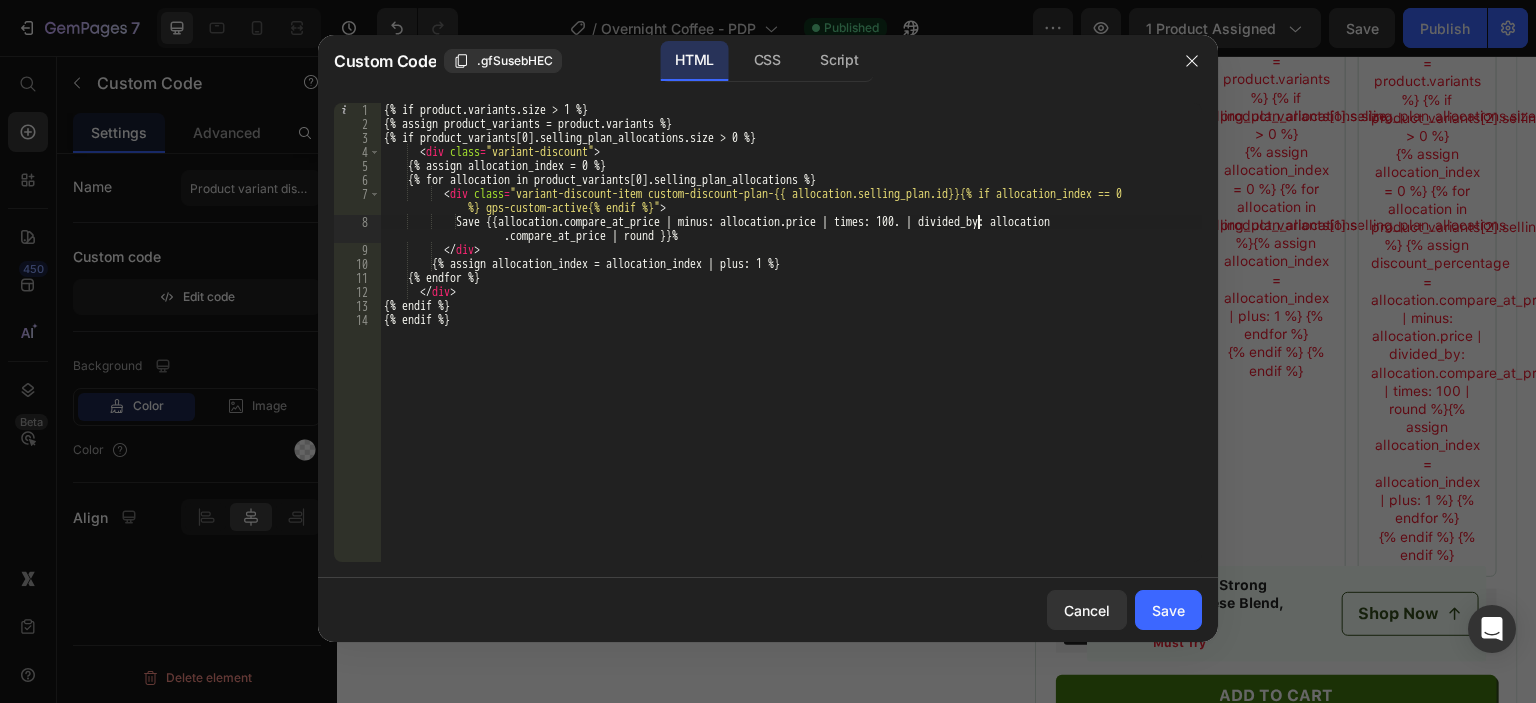 scroll, scrollTop: 0, scrollLeft: 49, axis: horizontal 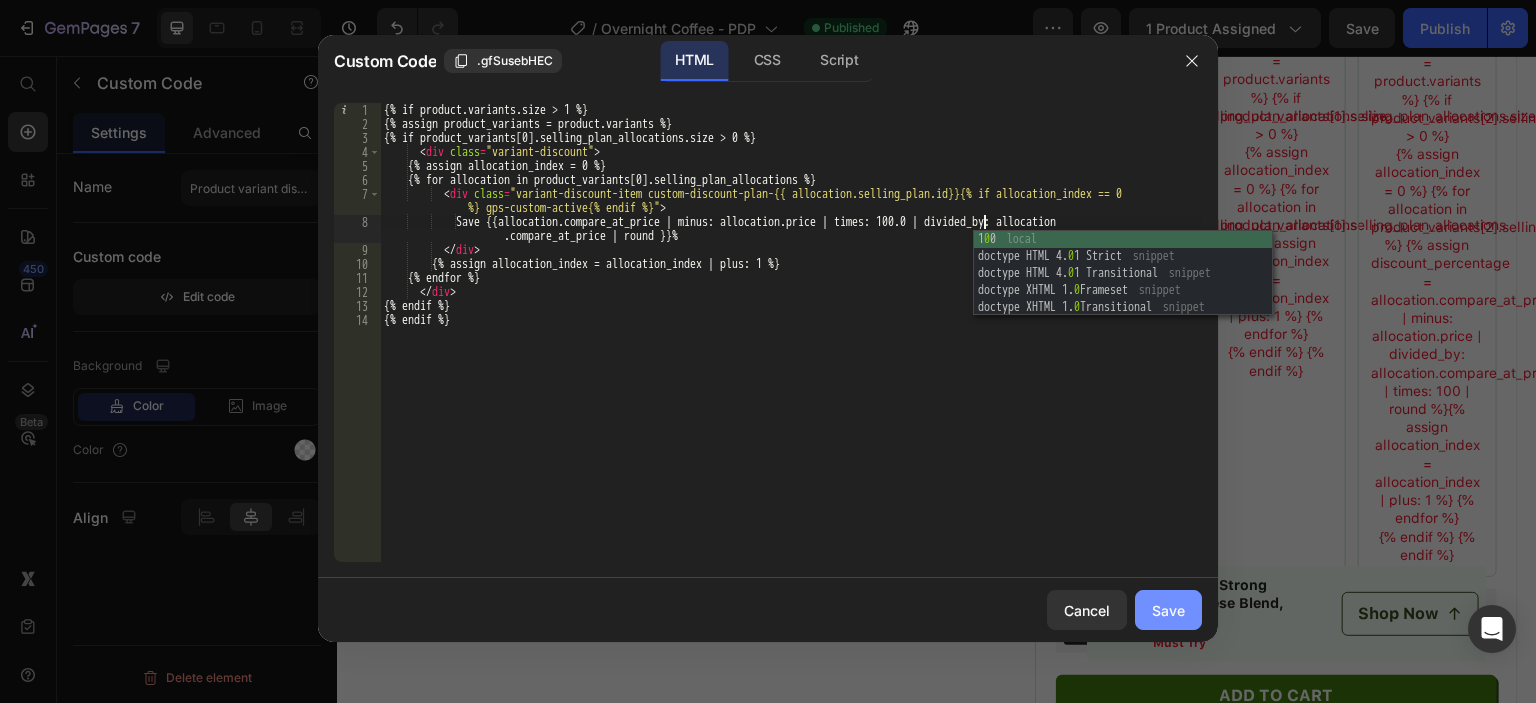 type on "Save {{allocation.compare_at_price | minus: allocation.price | times: 100.0 | divided_by: allocation.compare_at_price | round }}%" 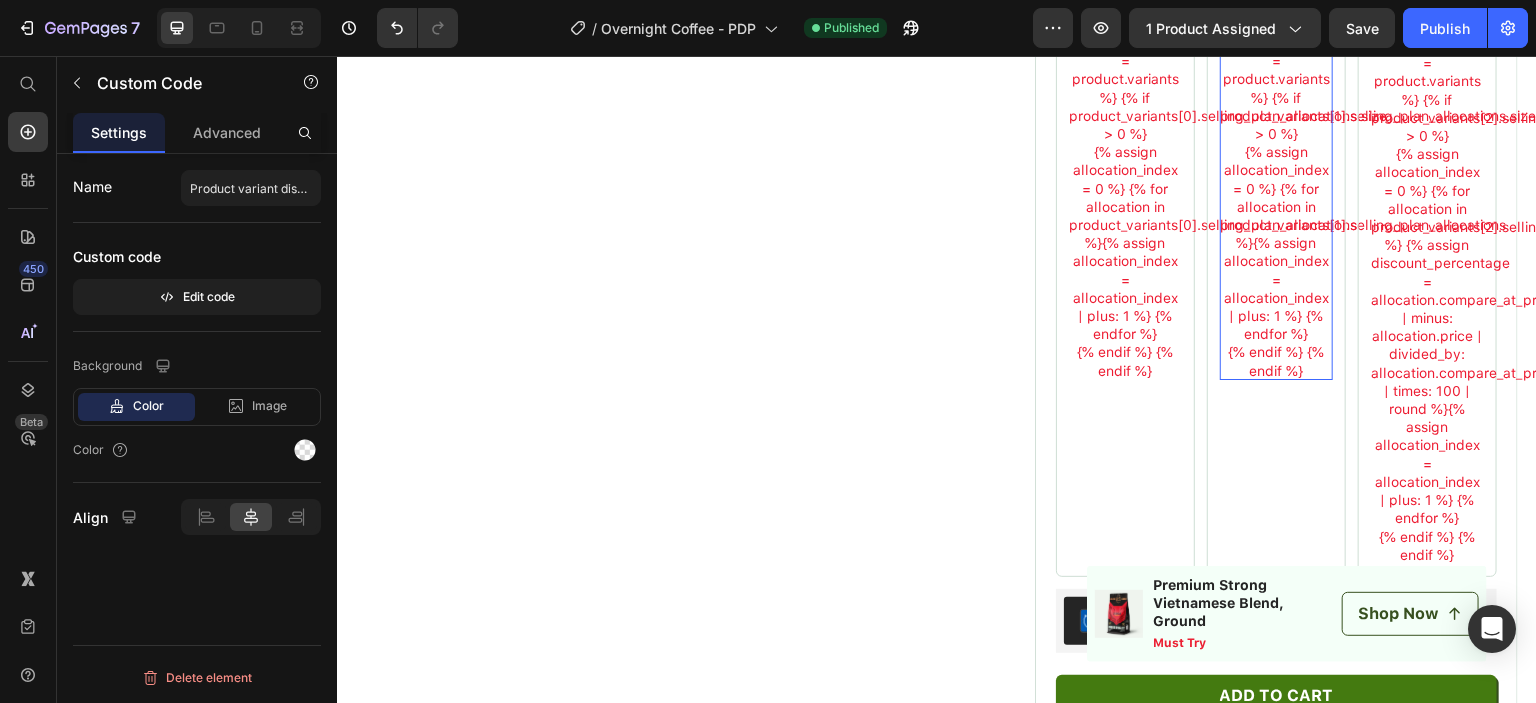 click on "{% if product.variants.size > 1 %}
{% assign product_variants = product.variants %}
{% if product_variants[1].selling_plan_allocations.size > 0 %}
{% assign allocation_index = 0 %}
{% for allocation in product_variants[1].selling_plan_allocations %}
Save {{allocation.compare_at_price | minus: allocation.price | times: 100 | divided_by: allocation.compare_at_price | round }}%
{% assign allocation_index = allocation_index | plus: 1 %}
{% endfor %}
{% endif %}
{% endif %}" at bounding box center (1276, 179) 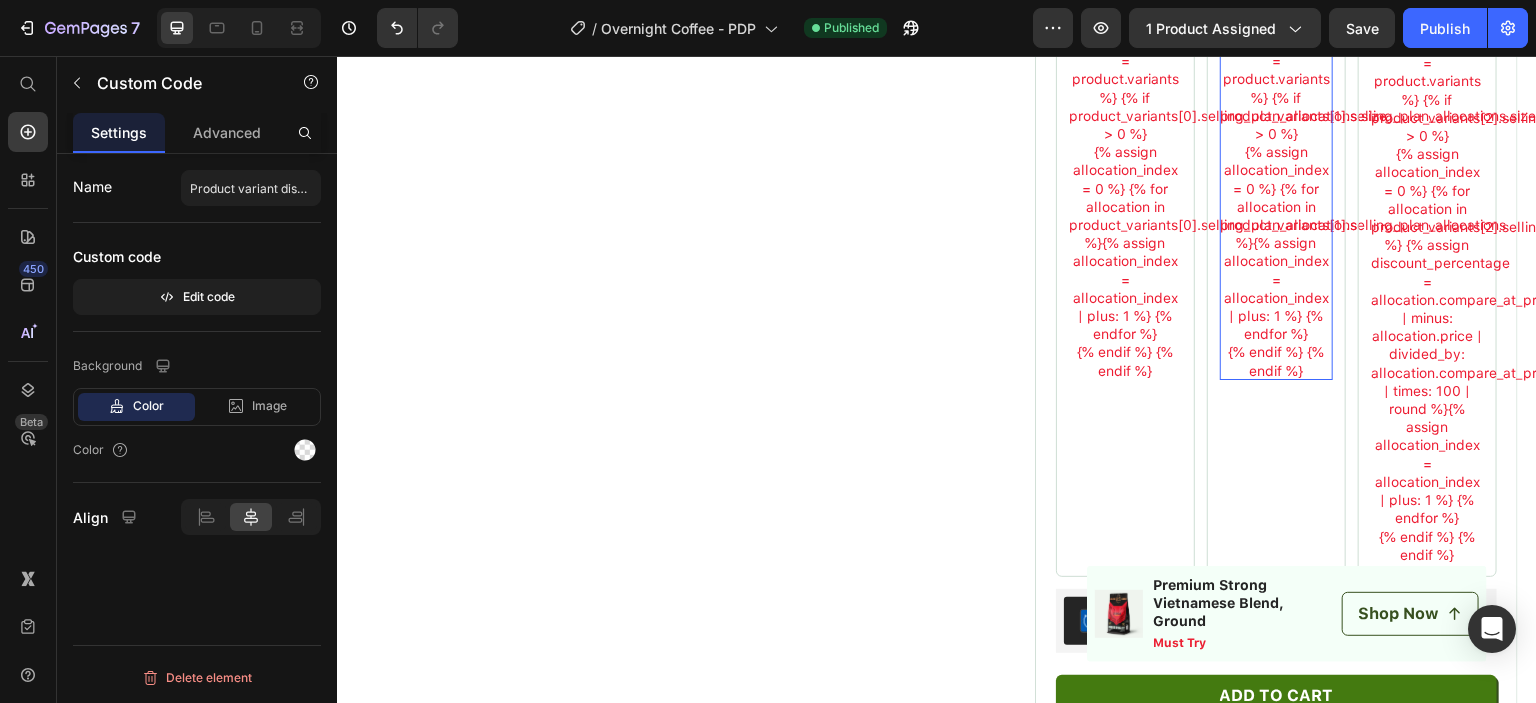 click on "{% if product.variants.size > 1 %}
{% assign product_variants = product.variants %}
{% if product_variants[1].selling_plan_allocations.size > 0 %}
{% assign allocation_index = 0 %}
{% for allocation in product_variants[1].selling_plan_allocations %}
Save {{allocation.compare_at_price | minus: allocation.price | times: 100 | divided_by: allocation.compare_at_price | round }}%
{% assign allocation_index = allocation_index | plus: 1 %}
{% endfor %}
{% endif %}
{% endif %}" at bounding box center [1276, 179] 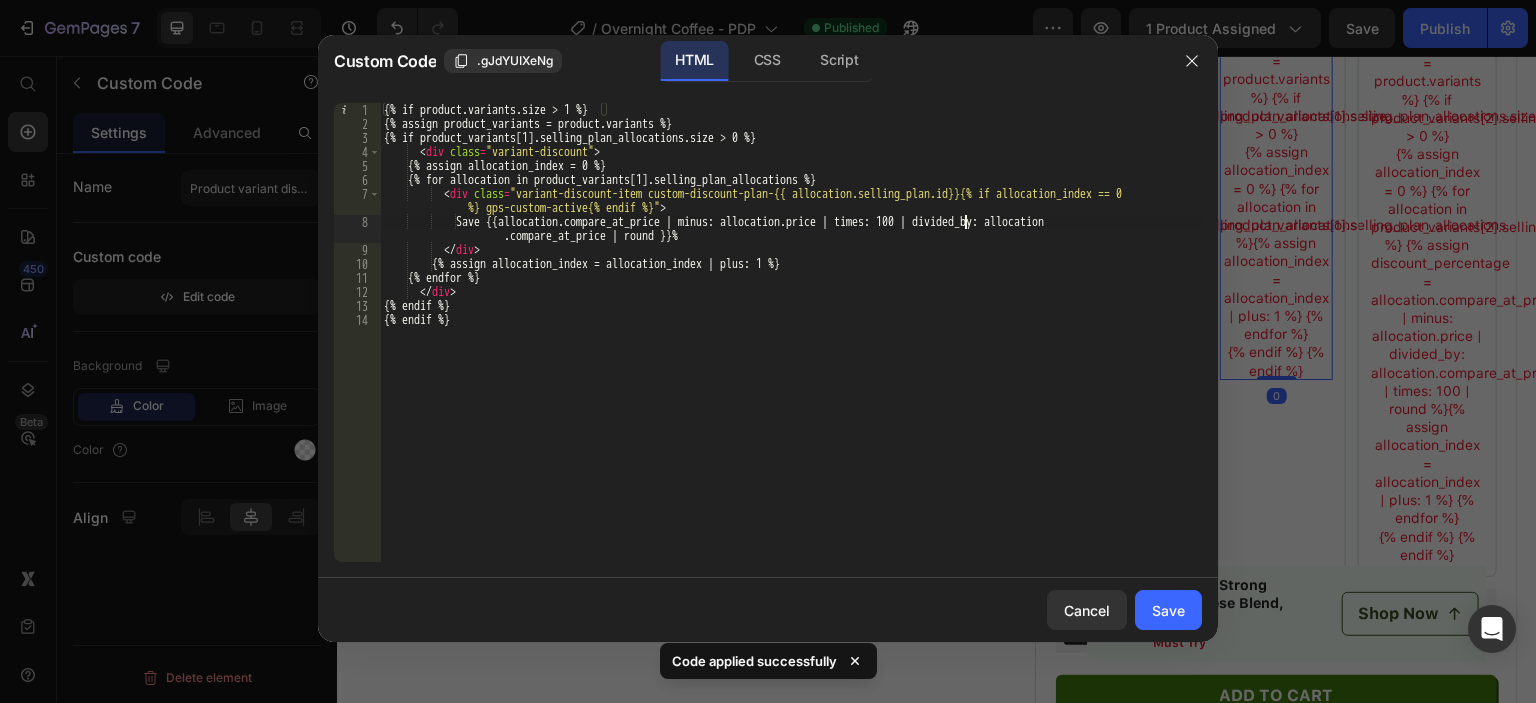 click on "{% if product.variants.size > 1 %} {% assign product_variants = product.variants %}     {% if product_variants[1].selling_plan_allocations.size > 0 %}         < div   class = "variant-discount" >          {% assign allocation_index = 0 %}          {% for allocation in product_variants[1].selling_plan_allocations %}              < div   class = "variant-discount-item custom-discount-plan-{{ allocation.selling_plan.id}}{% if allocation_index == 0  %} gps-custom-active{% endif %}" >                    Save {{allocation.compare_at_price | minus: allocation.price | times: 100 | divided_by: allocation.compare_at_price | round }}%                </div>             {% assign allocation_index = allocation_index | plus: 1 %}          {% endfor %}         </div>     {% endif %} {% endif %}" at bounding box center [791, 346] 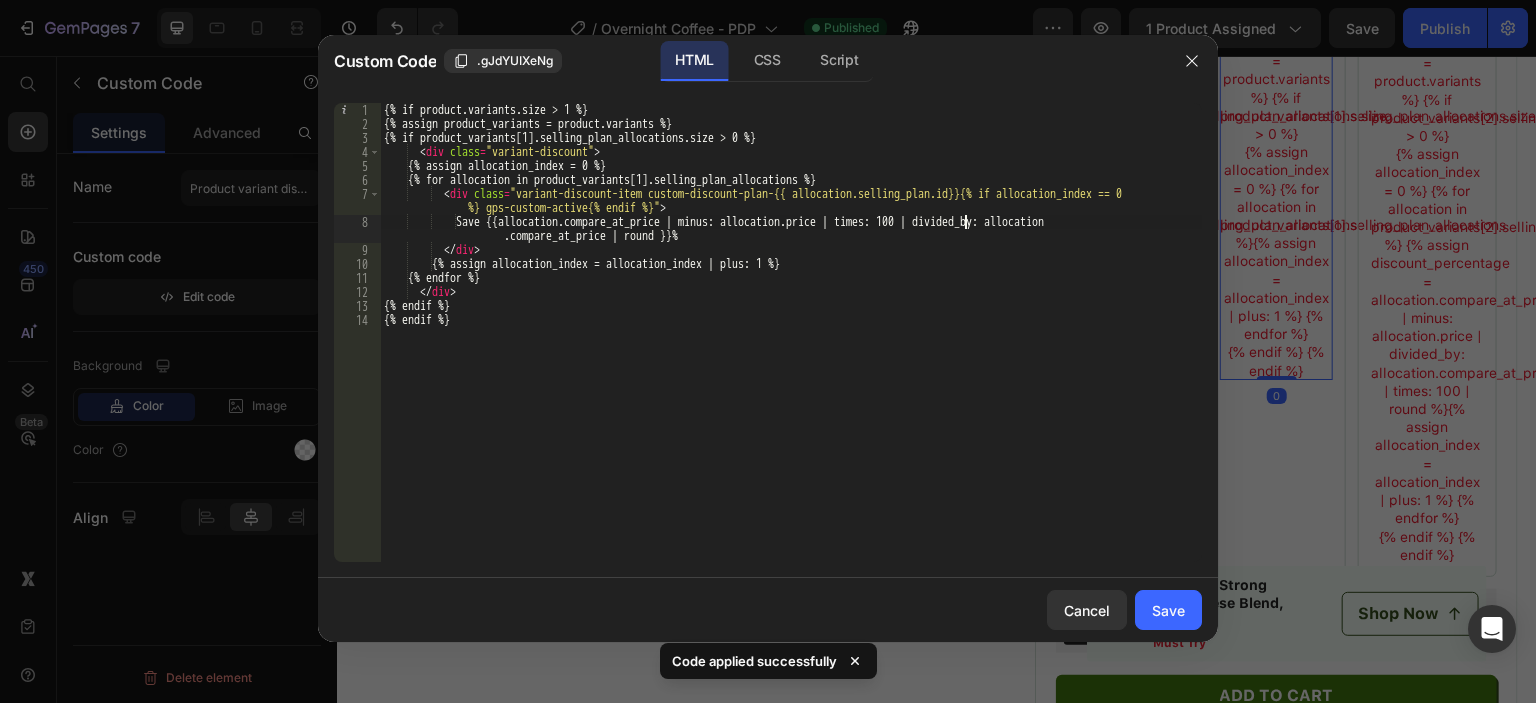 click on "{% if product.variants.size > 1 %} {% assign product_variants = product.variants %}     {% if product_variants[1].selling_plan_allocations.size > 0 %}         < div   class = "variant-discount" >          {% assign allocation_index = 0 %}          {% for allocation in product_variants[1].selling_plan_allocations %}              < div   class = "variant-discount-item custom-discount-plan-{{ allocation.selling_plan.id}}{% if allocation_index == 0  %} gps-custom-active{% endif %}" >                    Save {{allocation.compare_at_price | minus: allocation.price | times: 100 | divided_by: allocation.compare_at_price | round }}%                </div>             {% assign allocation_index = allocation_index | plus: 1 %}          {% endfor %}         </div>     {% endif %} {% endif %}" at bounding box center (791, 346) 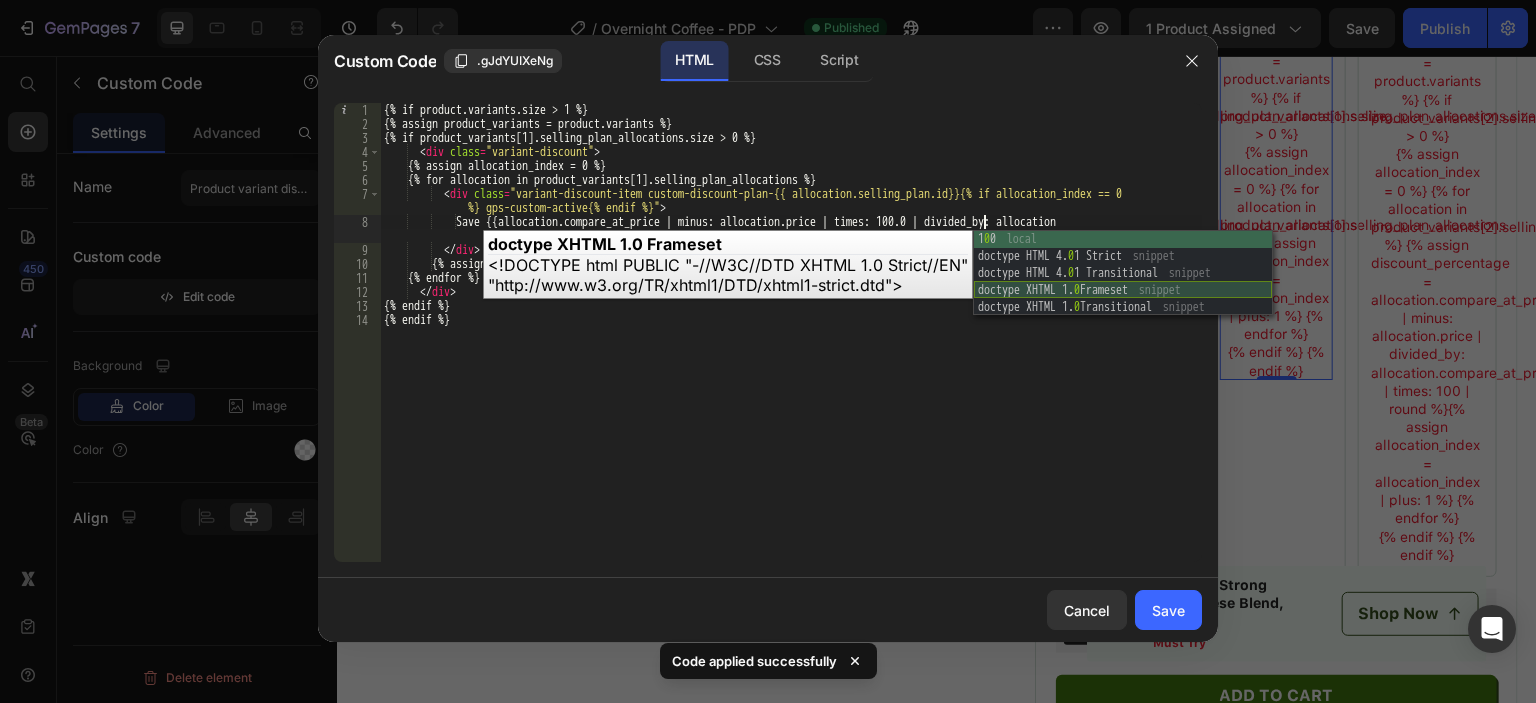 scroll, scrollTop: 0, scrollLeft: 49, axis: horizontal 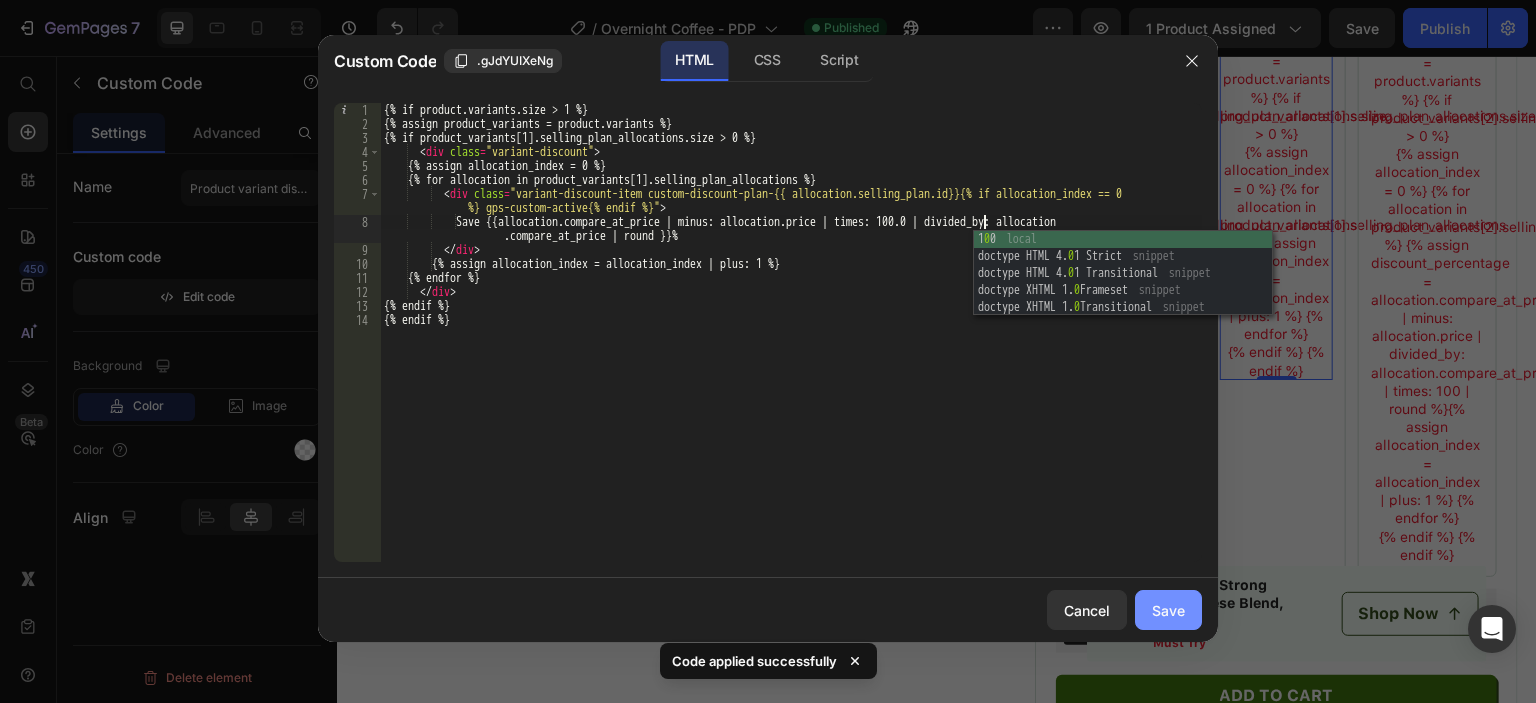type on "Save {{allocation.compare_at_price | minus: allocation.price | times: 100.0 | divided_by: allocation.compare_at_price | round }}%" 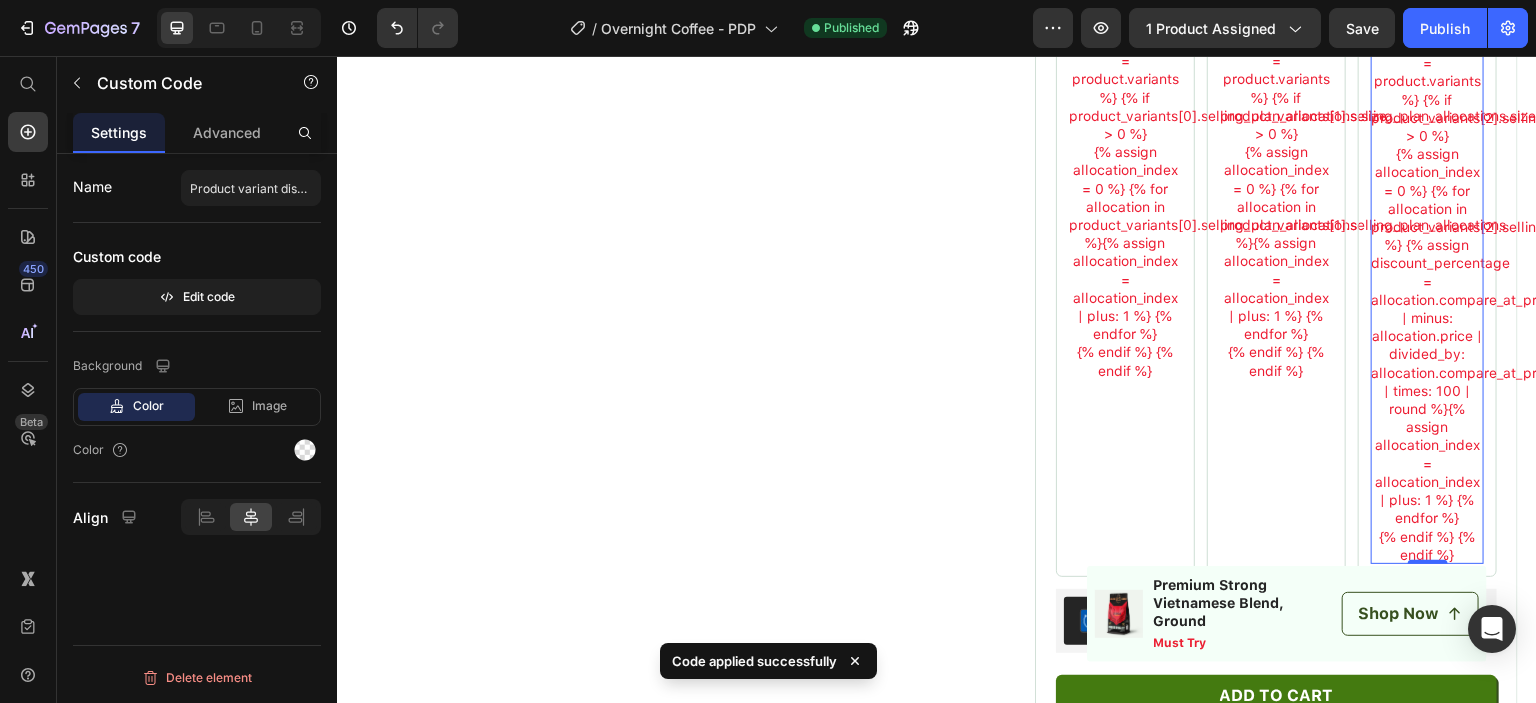 click on "{% assign allocation_index = 0 %}
{% for allocation in product_variants[2].selling_plan_allocations %}
{% assign discount_percentage = allocation.compare_at_price | minus: allocation.price | divided_by: allocation.compare_at_price | times: 100 | round %}
Save {{allocation.compare_at_price | minus: allocation.price | times: 100 | divided_by: allocation.compare_at_price | round: 2 }}%
{% assign allocation_index = allocation_index | plus: 1 %}
{% endfor %}" at bounding box center [1427, 336] 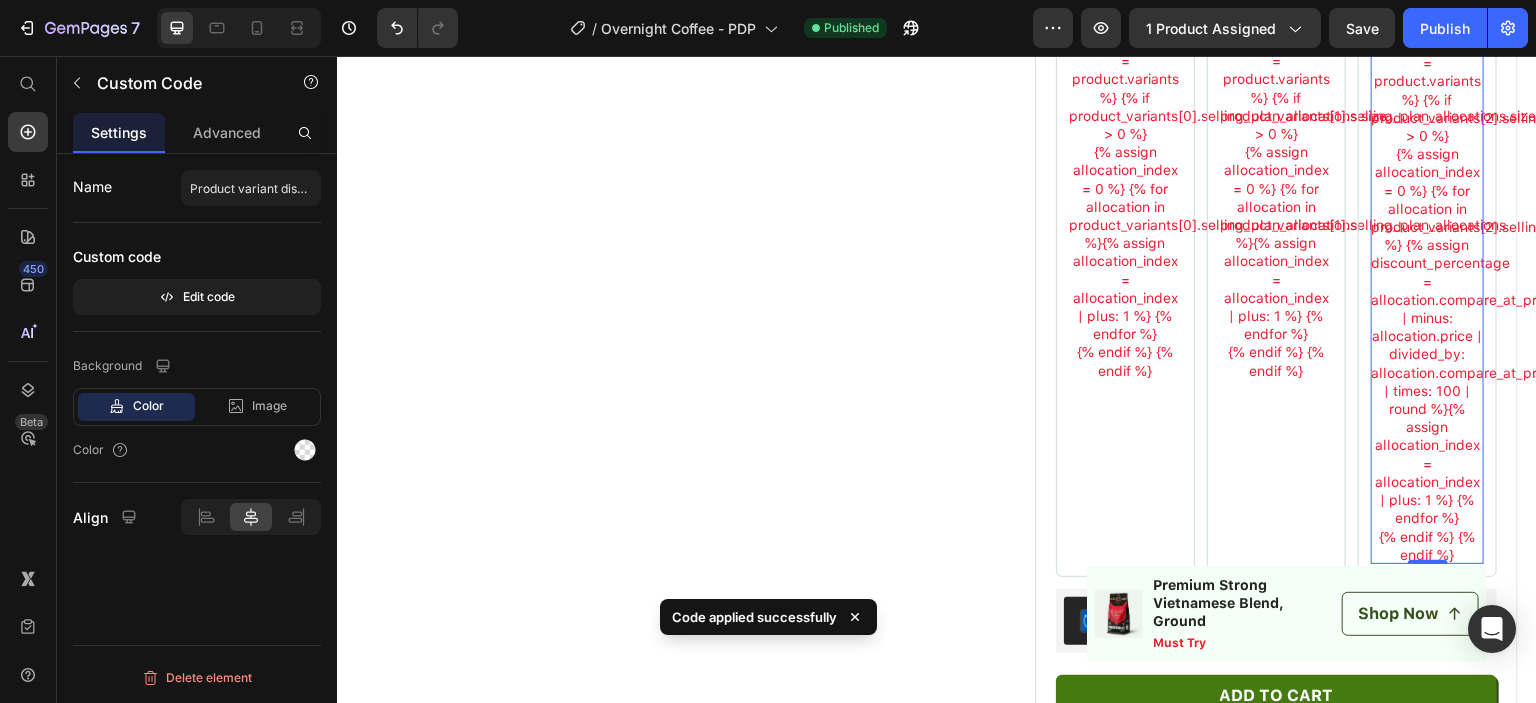 click on "{% assign allocation_index = 0 %}
{% for allocation in product_variants[2].selling_plan_allocations %}
{% assign discount_percentage = allocation.compare_at_price | minus: allocation.price | divided_by: allocation.compare_at_price | times: 100 | round %}
Save {{allocation.compare_at_price | minus: allocation.price | times: 100 | divided_by: allocation.compare_at_price | round: 2 }}%
{% assign allocation_index = allocation_index | plus: 1 %}
{% endfor %}" at bounding box center [1427, 336] 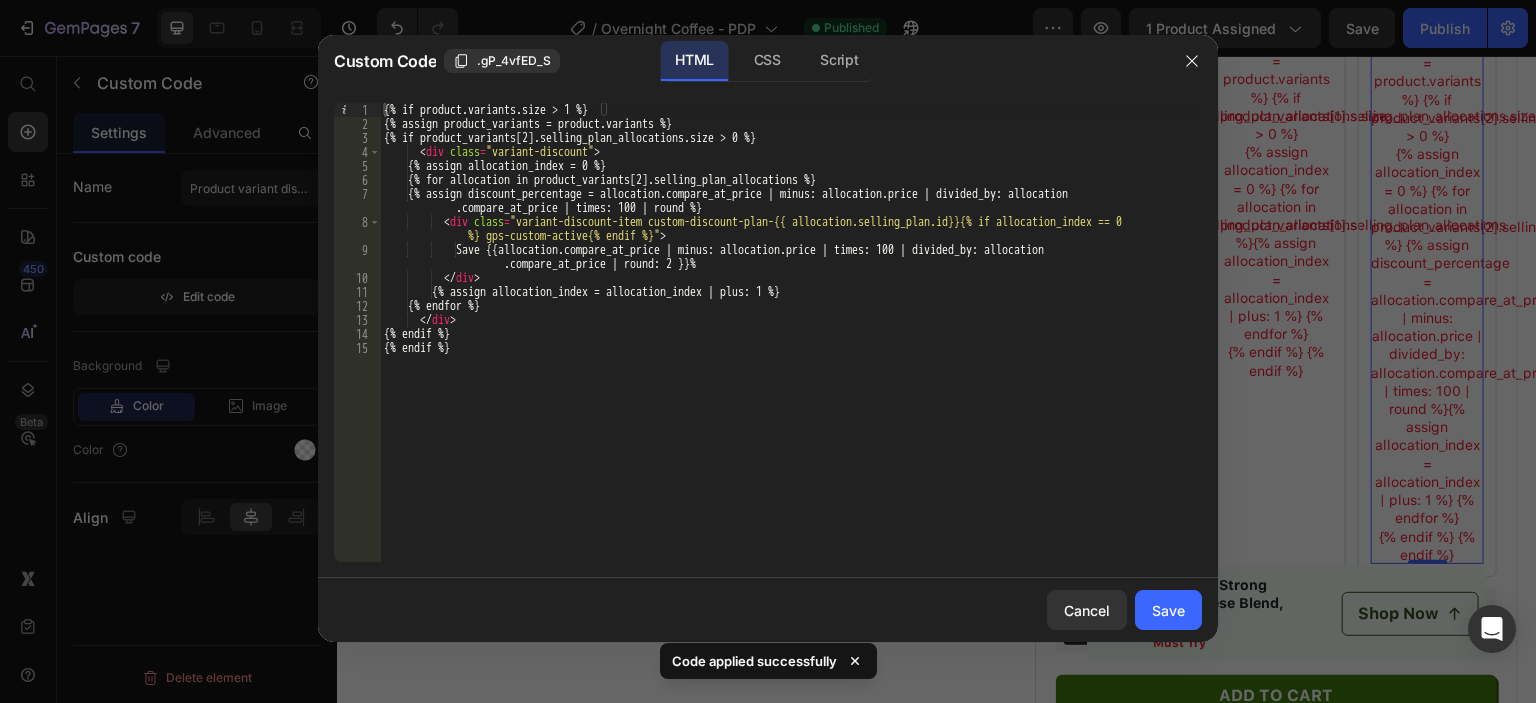 click on "{% if product.variants.size > 1 %} {% assign product_variants = product.variants %}     {% if product_variants[2].selling_plan_allocations.size > 0 %}         < div   class = "variant-discount" >          {% assign allocation_index = 0 %}          {% for allocation in product_variants[2].selling_plan_allocations %}          {% assign discount_percentage = allocation.compare_at_price | minus: allocation.price | divided_by: allocation              .compare_at_price | times: 100 | round %}              < div   class = "variant-discount-item custom-discount-plan-{{ allocation.selling_plan.id}}{% if allocation_index == 0                 %} gps-custom-active{% endif %}" >                    Save {{allocation.compare_at_price | minus: allocation.price | times: 100 | divided_by: allocation                      .compare_at_price | round: 2 }}%               </ div >             {% assign allocation_index = allocation_index | plus: 1 %}          {% endfor %}         </ div" at bounding box center (791, 346) 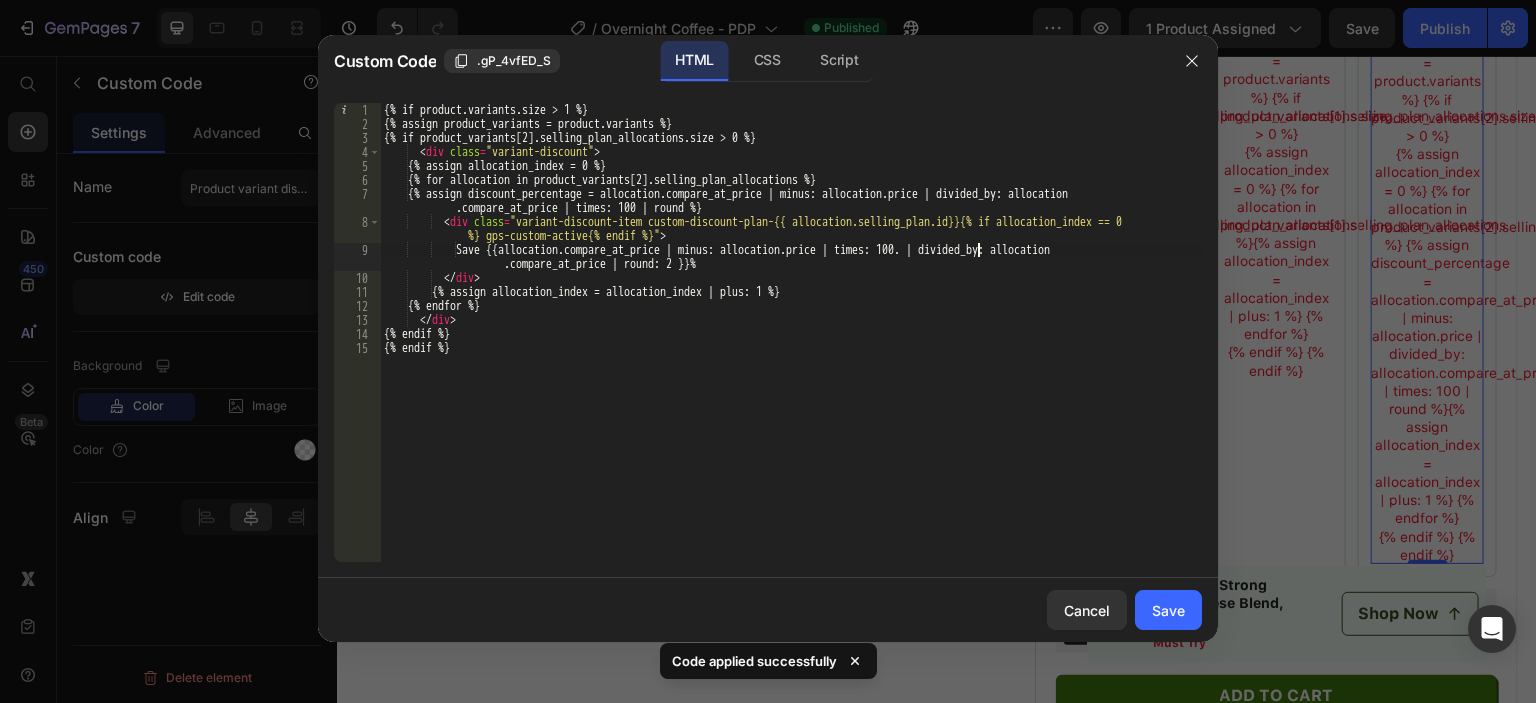 scroll, scrollTop: 0, scrollLeft: 49, axis: horizontal 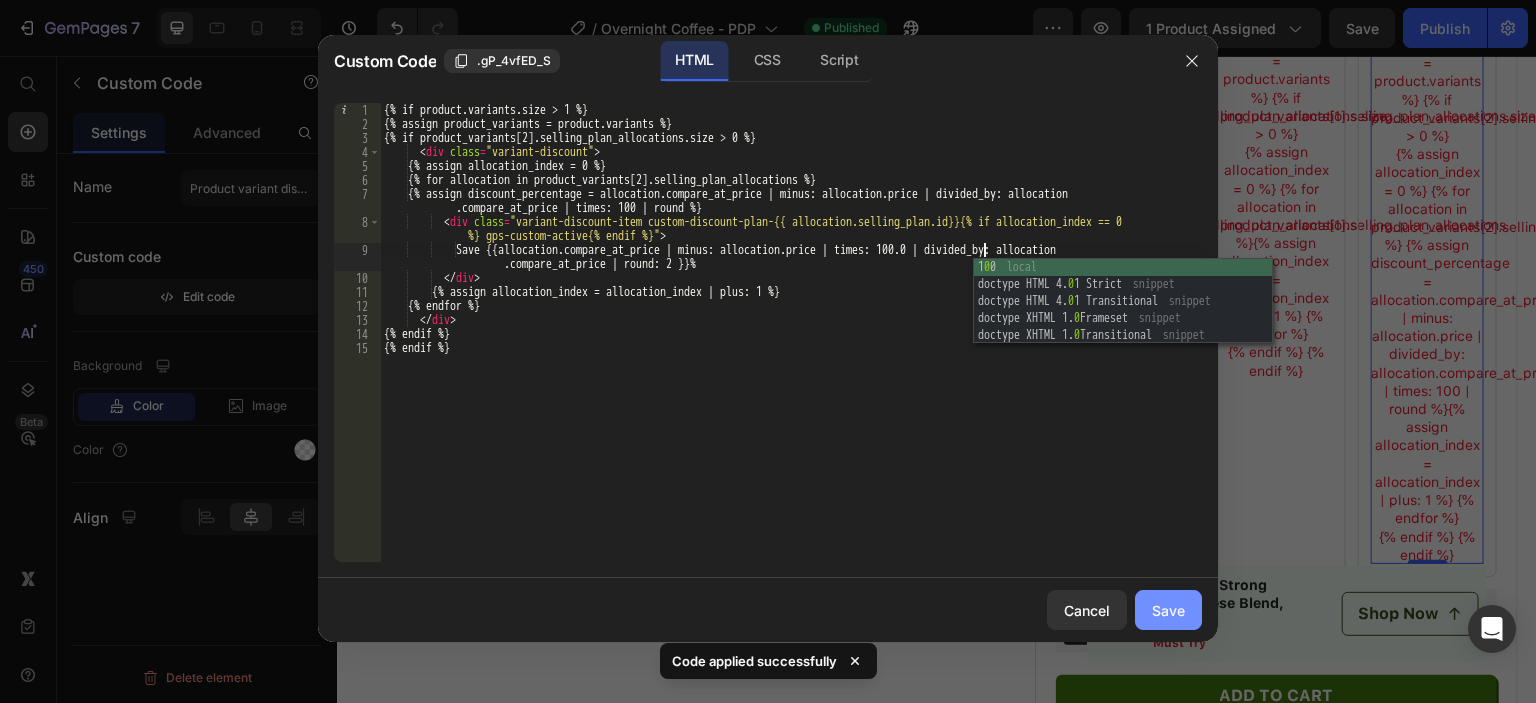 type on "Save {{allocation.compare_at_price | minus: allocation.price | times: 100.0 | divided_by: allocation.compare_at_price | round: 2 }}%" 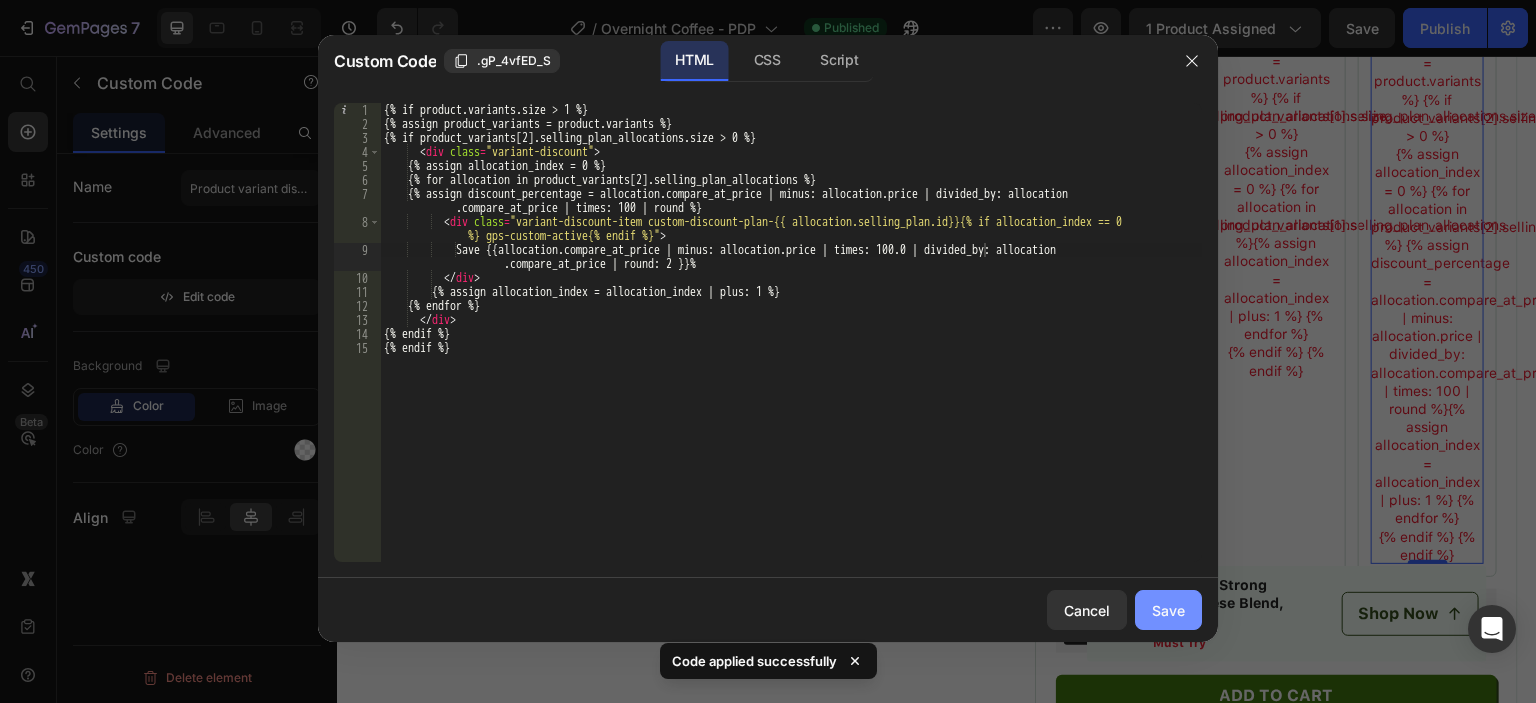 click on "Save" 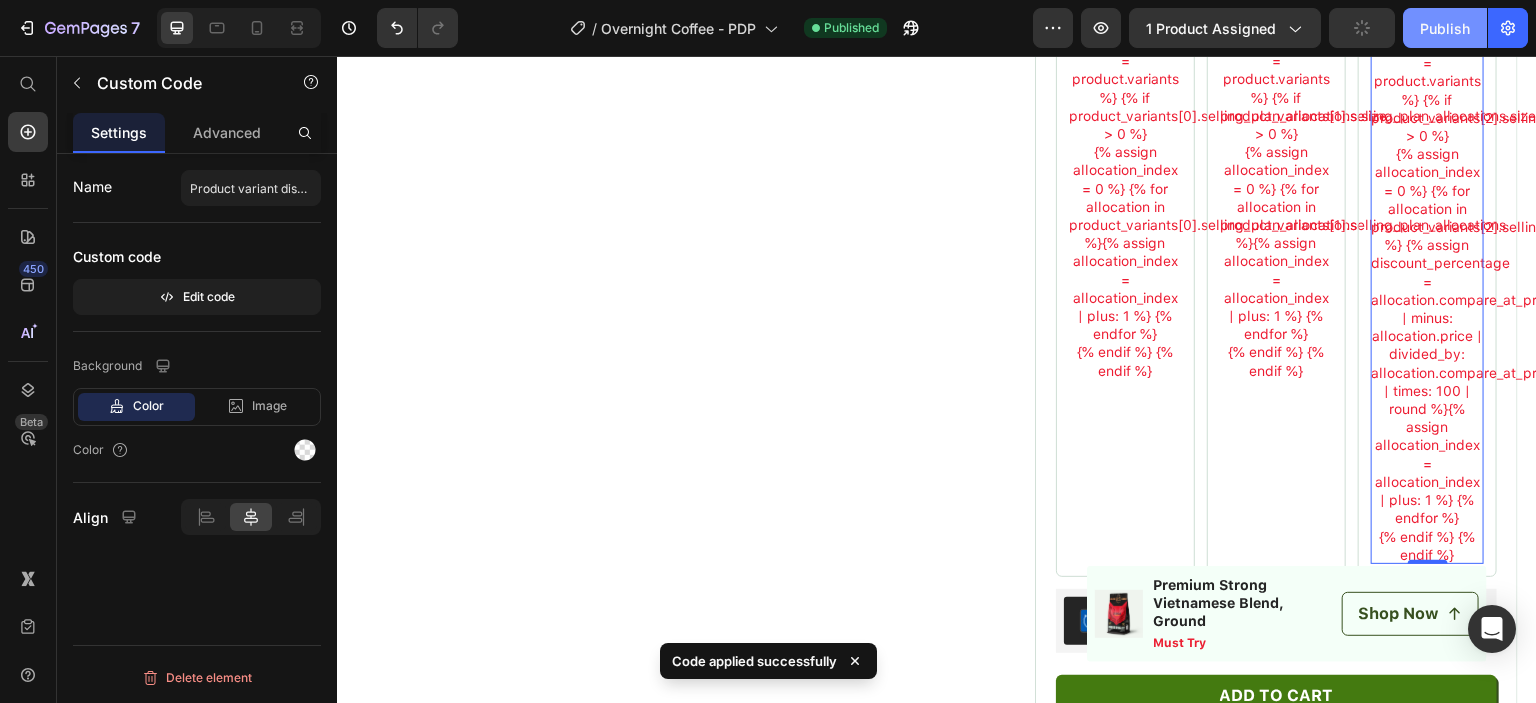 click on "Publish" at bounding box center [1445, 28] 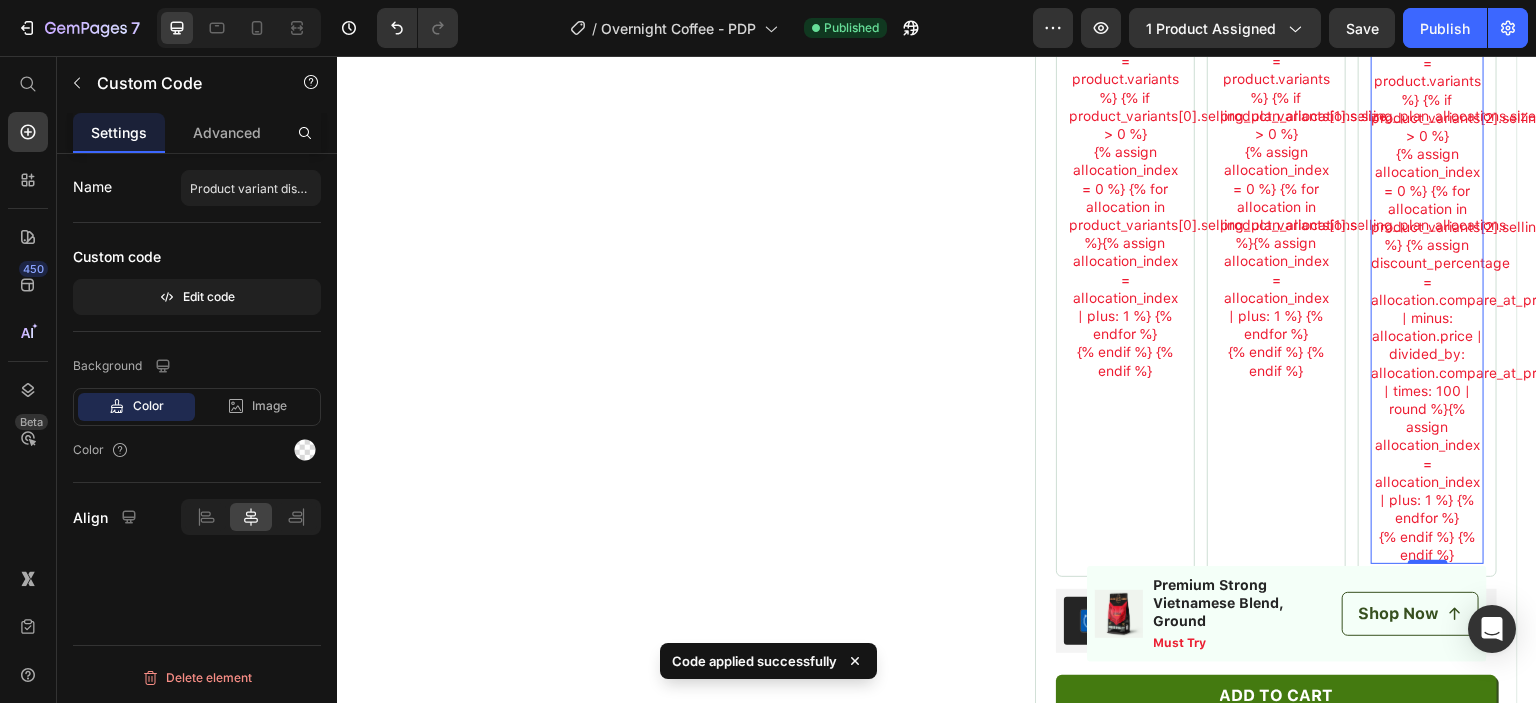 type 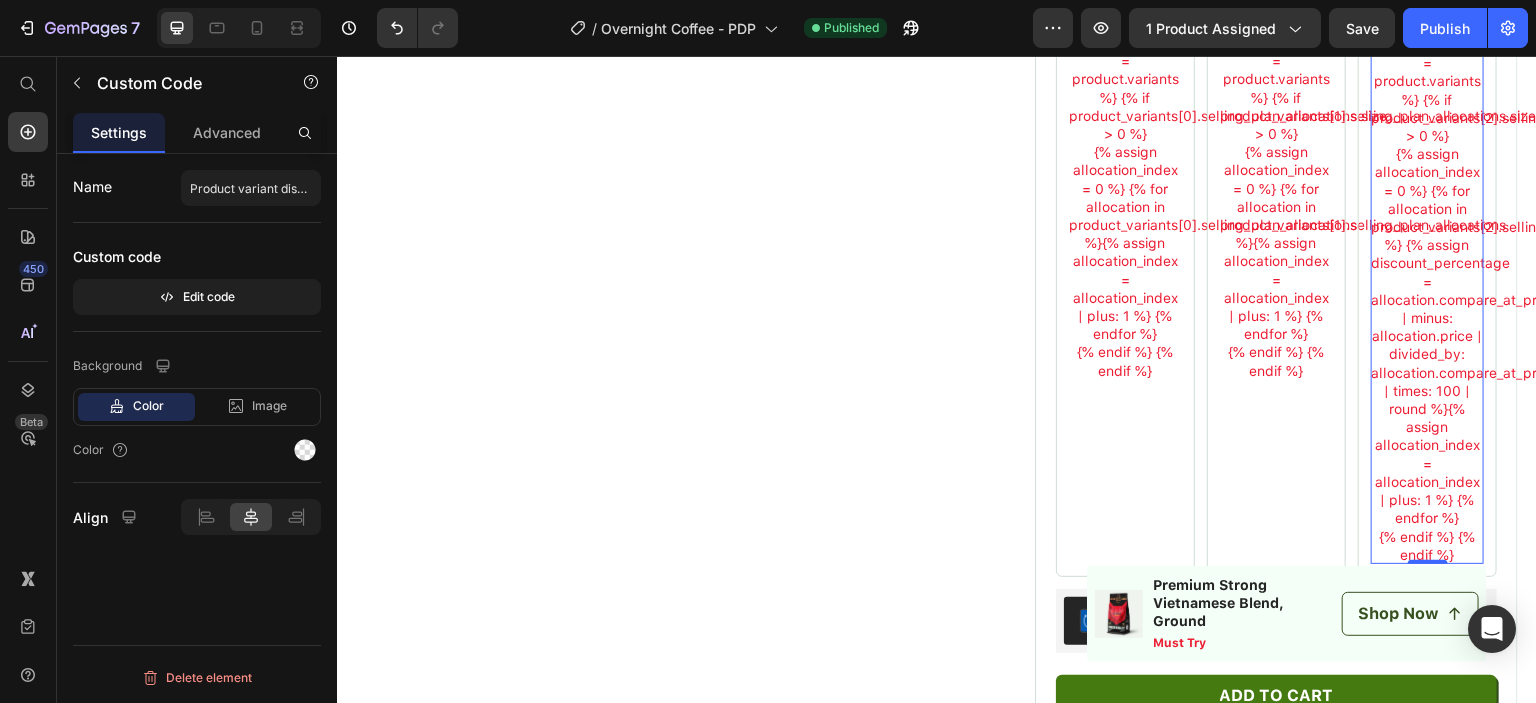 click on "{% assign allocation_index = 0 %}
{% for allocation in product_variants[2].selling_plan_allocations %}
{% assign discount_percentage = allocation.compare_at_price | minus: allocation.price | divided_by: allocation.compare_at_price | times: 100 | round %}
Save {{allocation.compare_at_price | minus: allocation.price | times: 100.0 | divided_by: allocation.compare_at_price | round: 2 }}%
{% assign allocation_index = allocation_index | plus: 1 %}
{% endfor %}" at bounding box center [1427, 336] 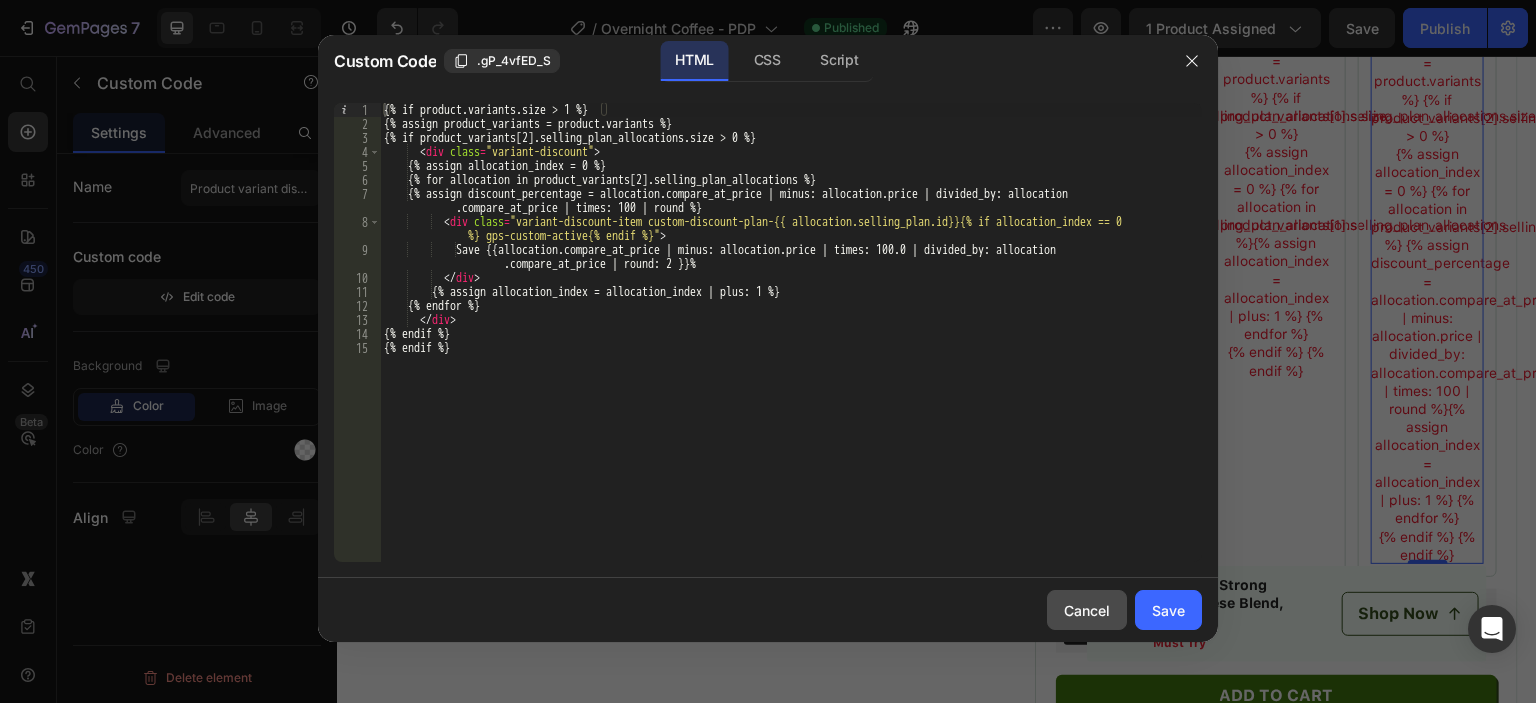 drag, startPoint x: 1074, startPoint y: 595, endPoint x: 845, endPoint y: 468, distance: 261.85873 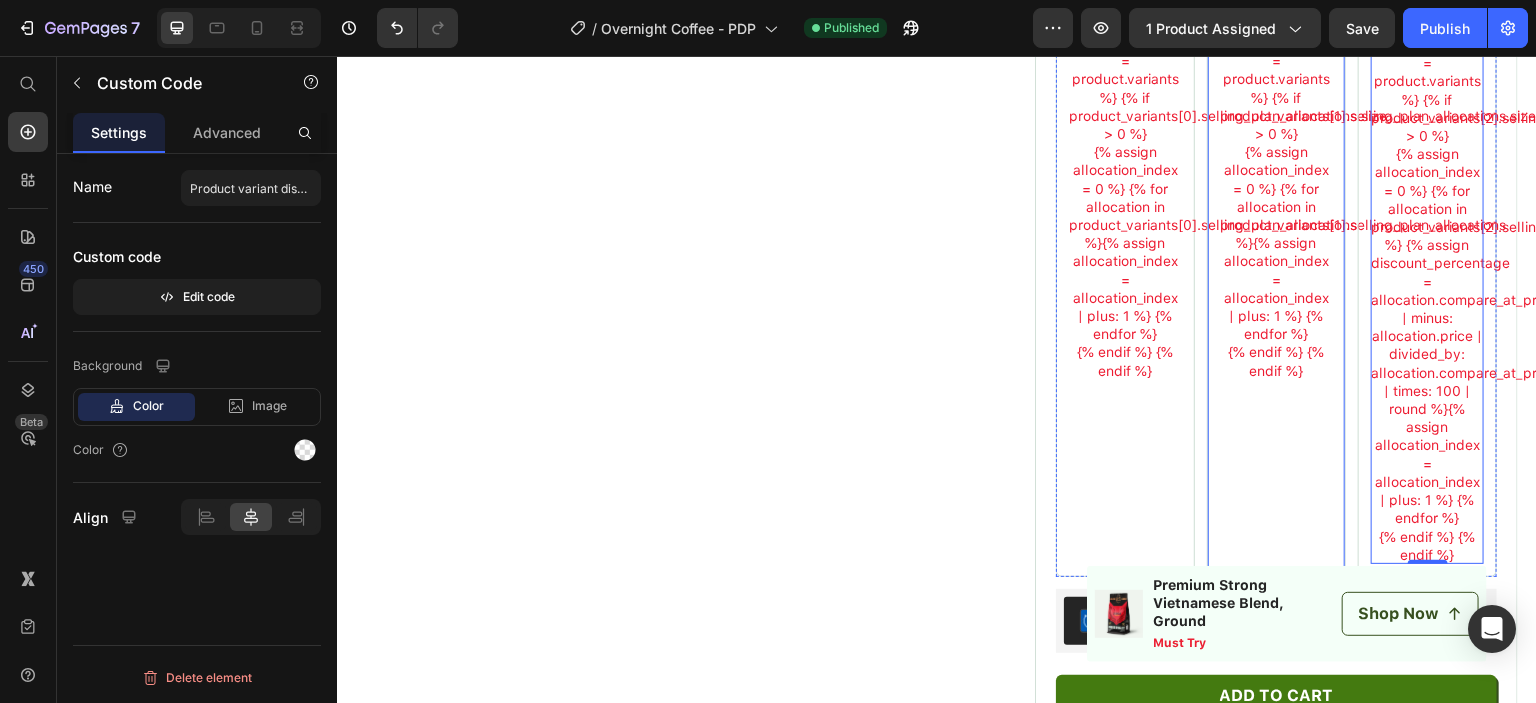 click on "{% if product.variants.size > 1 %}
{% assign product_variants = product.variants %}
{% endif %} Product variant Image {% if product.variants.size > 1 %}
{% assign product_variants = product.variants %}
{{product_variants[1].title}}
{% endif %} Product variant title {% if product.variants.size > 1 %}
{% assign product_variants = product.variants %}
{% if product_variants[1].selling_plan_allocations.size > 0 %}
{{product_variants[1].price | money | remove_last: '.00' }}
{% assign allocation_index = 0 %}
{% for allocation in product_variants[1].selling_plan_allocations %}
{{ allocation.price | money }}
{{ allocation.compare_at_price | money }}
{% assign allocation_index = allocation_index | plus: 1 %}
{% endfor %}
{% endif %}
{% endif %} Product variant price
{% assign allocation_index = allocation_index | plus: 1 %}
{% endfor %}
Product variant discount" at bounding box center [1276, -392] 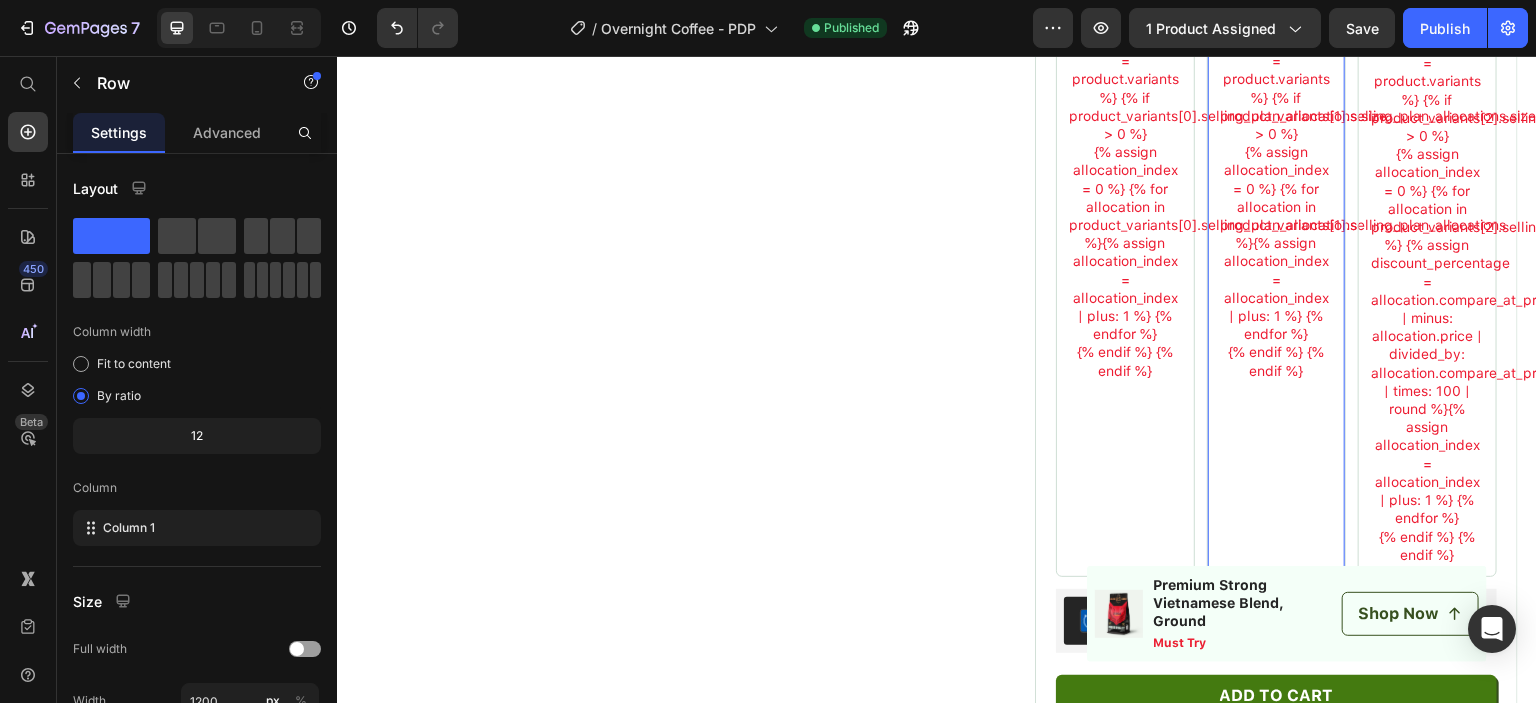 click on "{% if product.variants.size > 1 %}
{% assign product_variants = product.variants %}
{% endif %} Product variant Image {% if product.variants.size > 1 %}
{% assign product_variants = product.variants %}
{{product_variants[1].title}}
{% endif %} Product variant title {% if product.variants.size > 1 %}
{% assign product_variants = product.variants %}
{% if product_variants[1].selling_plan_allocations.size > 0 %}
{{product_variants[1].price | money | remove_last: '.00' }}
{% assign allocation_index = 0 %}
{% for allocation in product_variants[1].selling_plan_allocations %}
{{ allocation.price | money }}
{{ allocation.compare_at_price | money }}
{% assign allocation_index = allocation_index | plus: 1 %}
{% endfor %}
{% endif %}
{% endif %} Product variant price
{% assign allocation_index = allocation_index | plus: 1 %}
{% endfor %}
Product variant discount" at bounding box center [1276, -392] 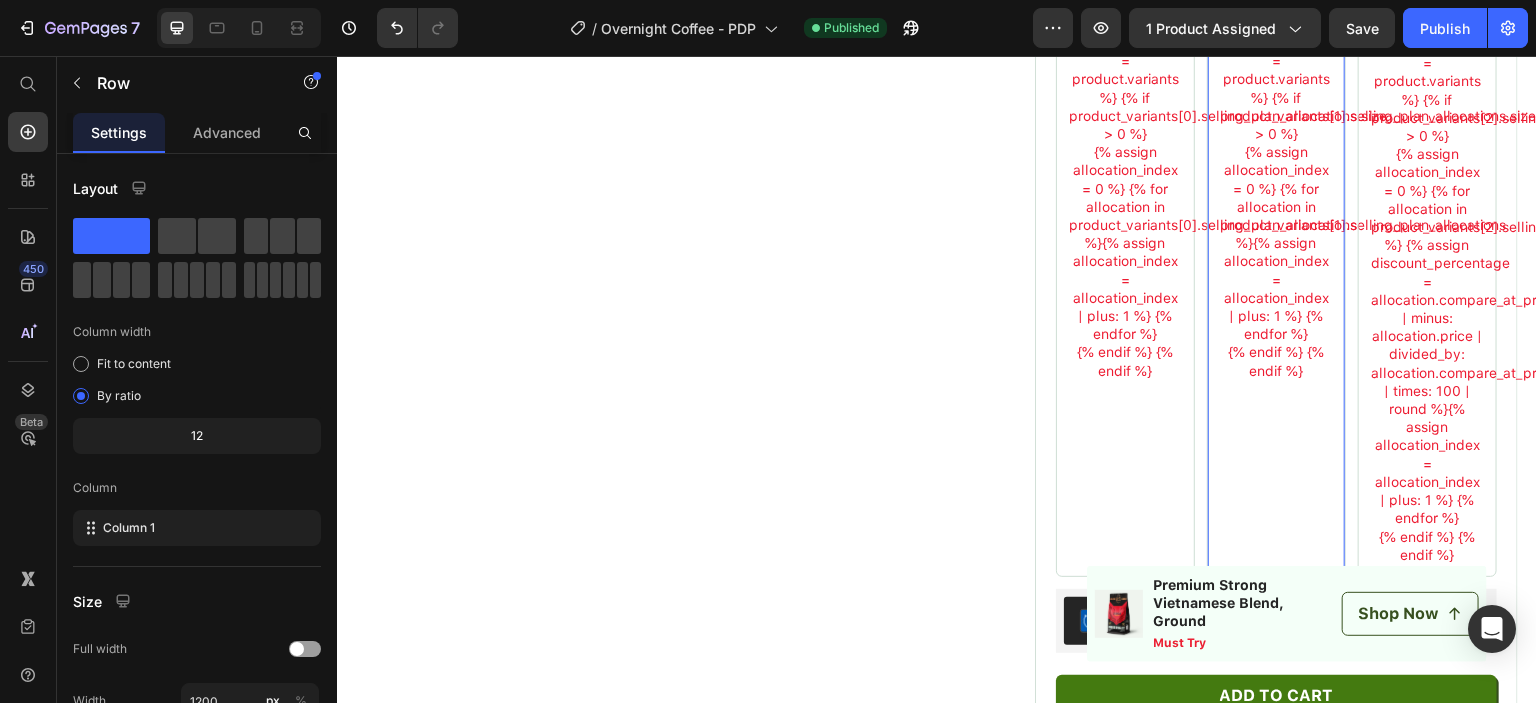 click on "{% if product.variants.size > 1 %}
{% assign product_variants = product.variants %}
{% endif %} Product variant Image {% if product.variants.size > 1 %}
{% assign product_variants = product.variants %}
{{product_variants[1].title}}
{% endif %} Product variant title {% if product.variants.size > 1 %}
{% assign product_variants = product.variants %}
{% if product_variants[1].selling_plan_allocations.size > 0 %}
{{product_variants[1].price | money | remove_last: '.00' }}
{% assign allocation_index = 0 %}
{% for allocation in product_variants[1].selling_plan_allocations %}
{{ allocation.price | money }}
{{ allocation.compare_at_price | money }}
{% assign allocation_index = allocation_index | plus: 1 %}
{% endfor %}
{% endif %}
{% endif %} Product variant price
{% assign allocation_index = allocation_index | plus: 1 %}
{% endfor %}
Product variant discount" at bounding box center [1276, -392] 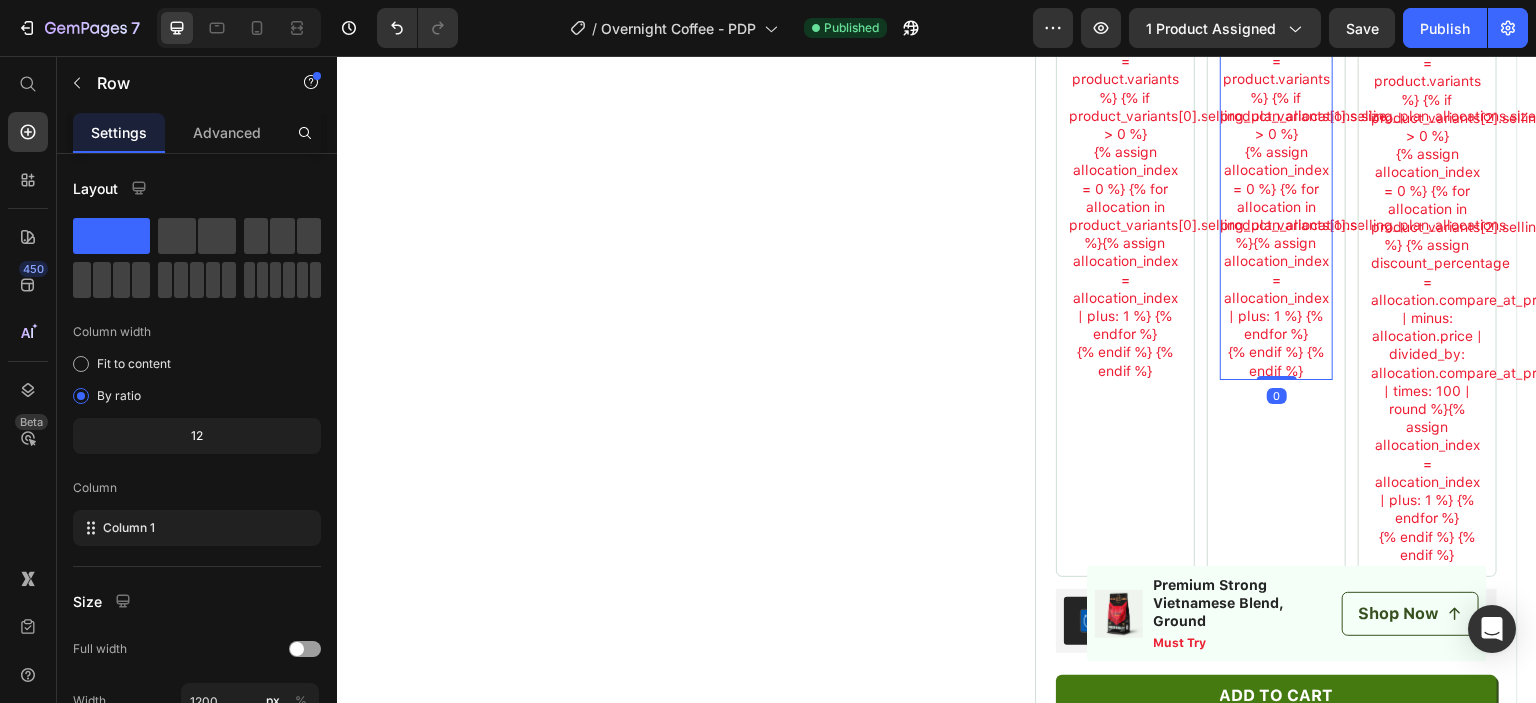 click on "{% assign allocation_index = 0 %}
{% for allocation in product_variants[1].selling_plan_allocations %}
Save {{allocation.compare_at_price | minus: allocation.price | times: 100.0 | divided_by: allocation.compare_at_price | round }}%
{% assign allocation_index = allocation_index | plus: 1 %}
{% endfor %}" at bounding box center (1276, 243) 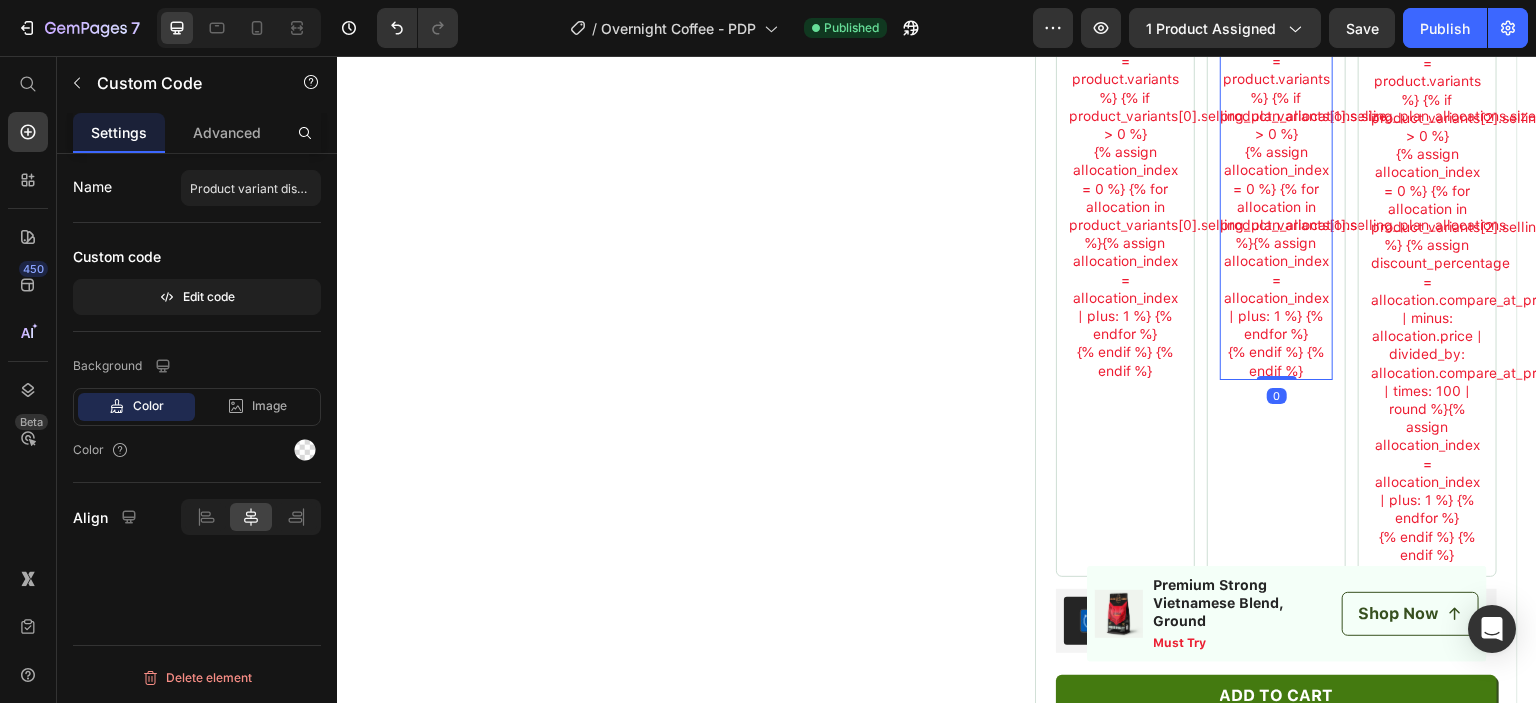click on "{% assign allocation_index = 0 %}
{% for allocation in product_variants[1].selling_plan_allocations %}
Save {{allocation.compare_at_price | minus: allocation.price | times: 100.0 | divided_by: allocation.compare_at_price | round }}%
{% assign allocation_index = allocation_index | plus: 1 %}
{% endfor %}" at bounding box center (1276, 243) 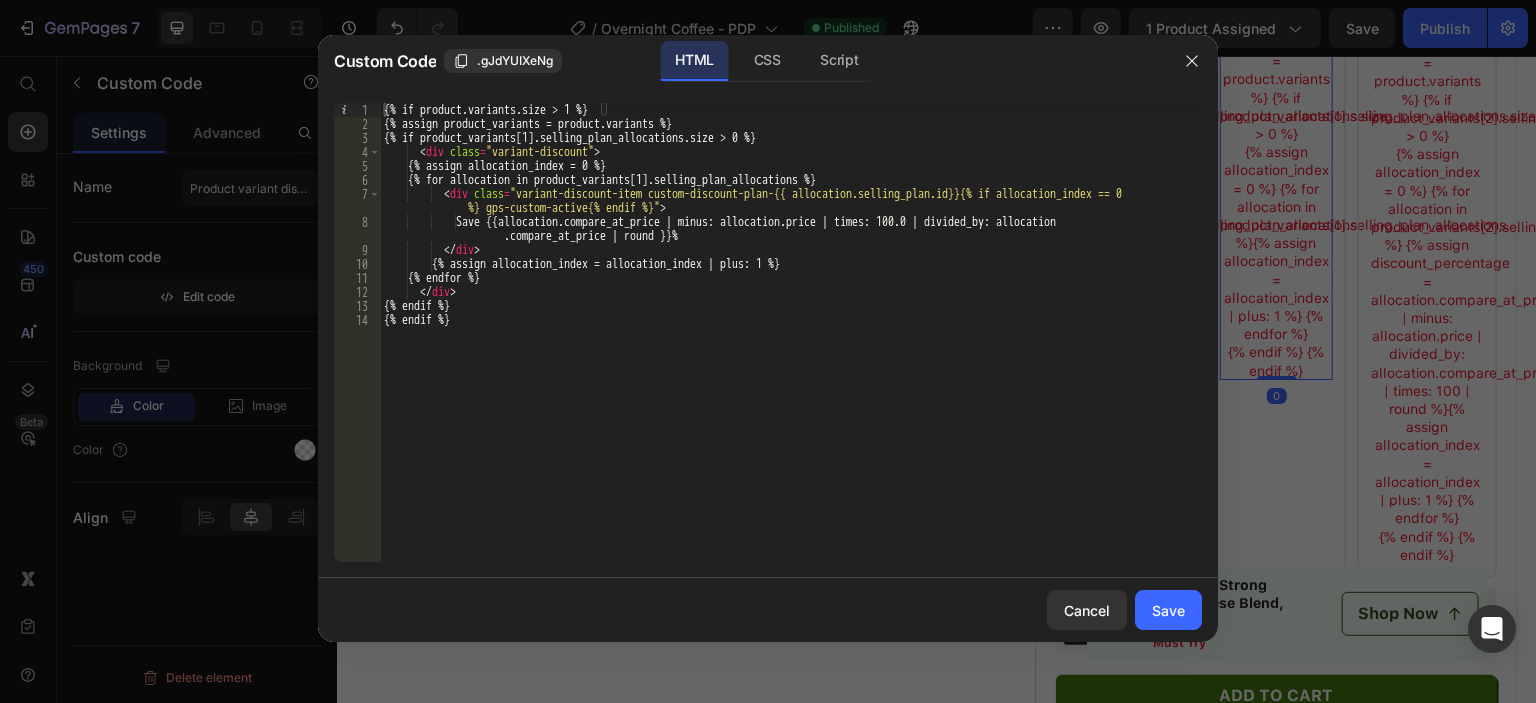 click at bounding box center (768, 351) 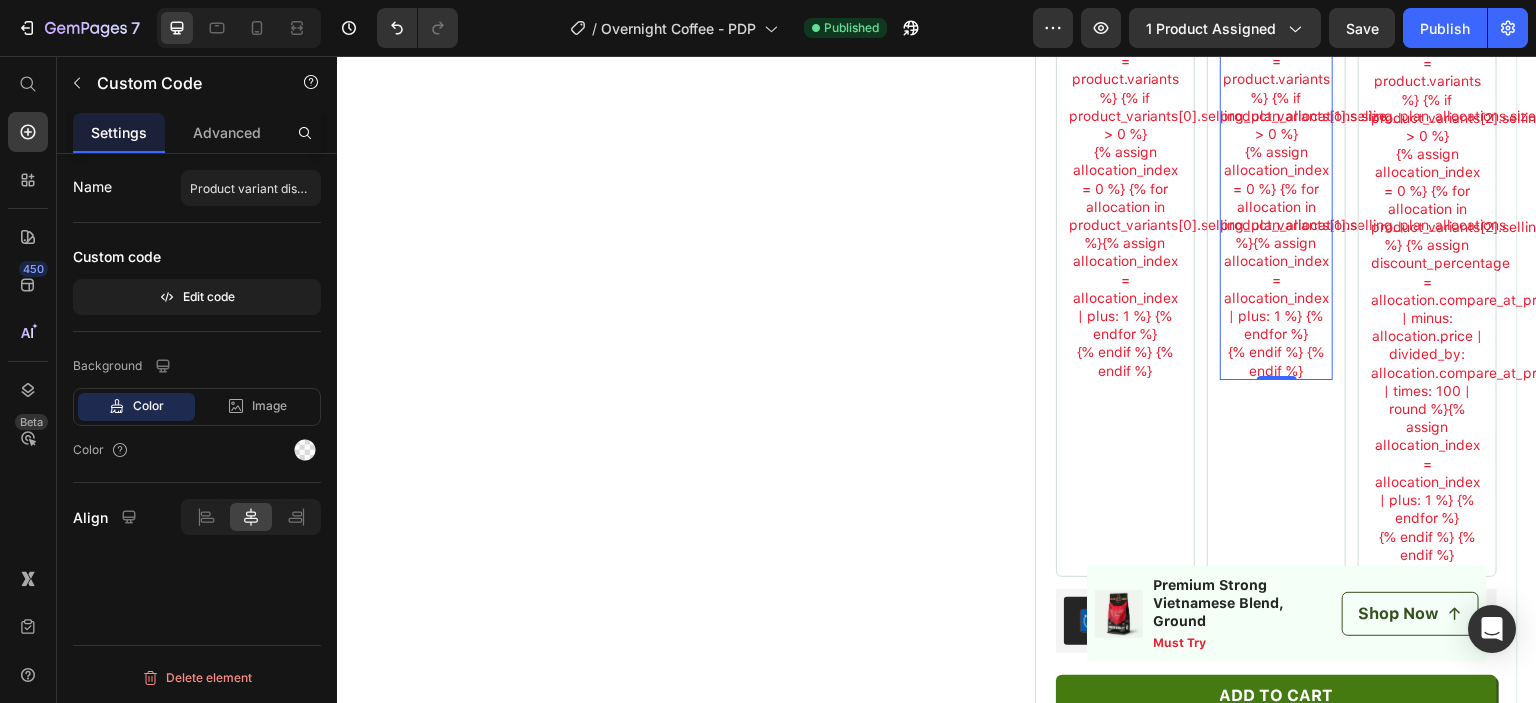 click on "{% assign allocation_index = 0 %}
{% for allocation in product_variants[2].selling_plan_allocations %}
{% assign discount_percentage = allocation.compare_at_price | minus: allocation.price | divided_by: allocation.compare_at_price | times: 100 | round %}
Save {{allocation.compare_at_price | minus: allocation.price | times: 100.0 | divided_by: allocation.compare_at_price | round: 2 }}%
{% assign allocation_index = allocation_index | plus: 1 %}
{% endfor %}" at bounding box center [1427, 336] 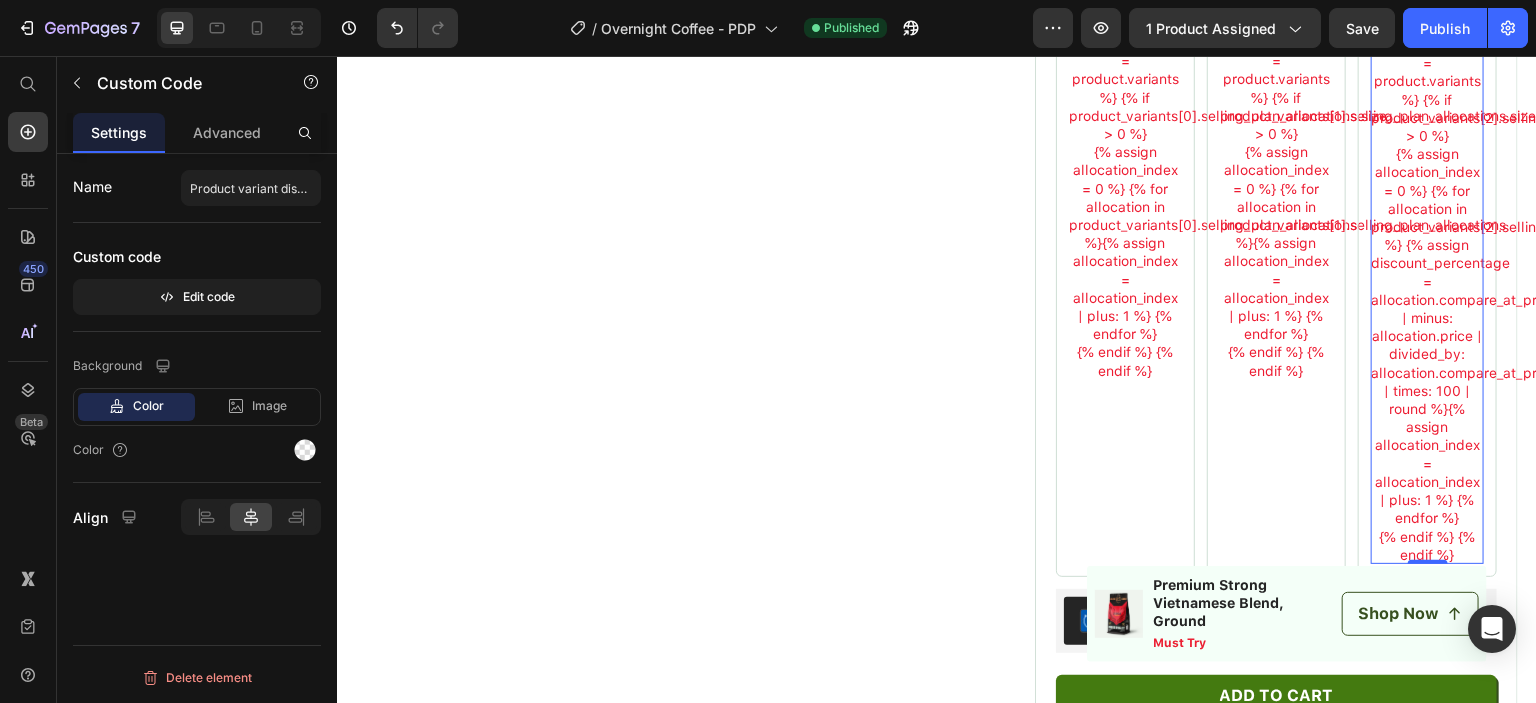 click on "{% assign allocation_index = 0 %}
{% for allocation in product_variants[2].selling_plan_allocations %}
{% assign discount_percentage = allocation.compare_at_price | minus: allocation.price | divided_by: allocation.compare_at_price | times: 100 | round %}
Save {{allocation.compare_at_price | minus: allocation.price | times: 100.0 | divided_by: allocation.compare_at_price | round: 2 }}%
{% assign allocation_index = allocation_index | plus: 1 %}
{% endfor %}" at bounding box center (1427, 336) 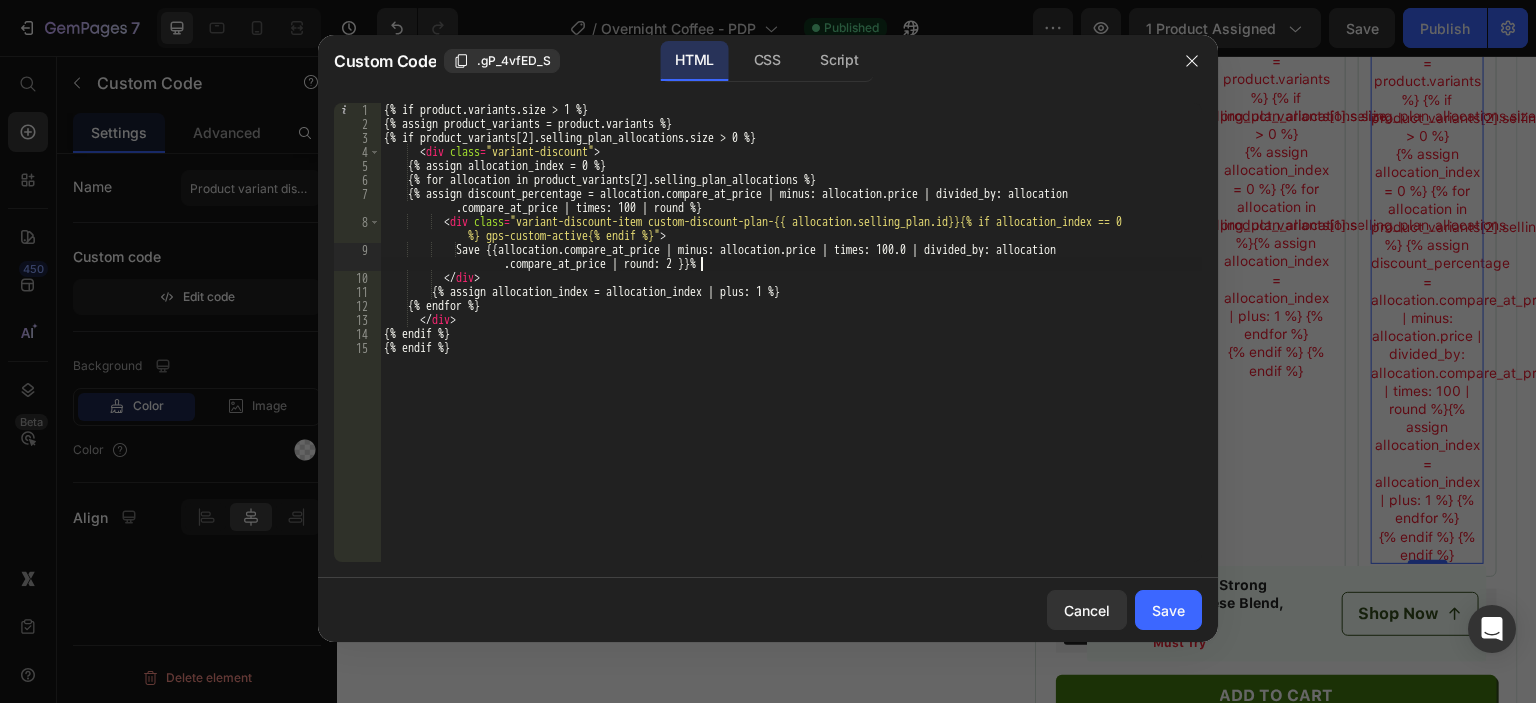 click on "{% if product.variants.size > 1 %} {% assign product_variants = product.variants %}     {% if product_variants[2].selling_plan_allocations.size > 0 %}         < div   class = "variant-discount" >          {% assign allocation_index = 0 %}          {% for allocation in product_variants[2].selling_plan_allocations %}          {% assign discount_percentage = allocation.compare_at_price | minus: allocation.price | divided_by: allocation              .compare_at_price | times: 100 | round %}              < div   class = "variant-discount-item custom-discount-plan-{{ allocation.selling_plan.id}}{% if allocation_index == 0                 %} gps-custom-active{% endif %}" >                    Save {{allocation.compare_at_price | minus: allocation.price | times: 100.0 | divided_by: allocation                      .compare_at_price | round: 2 }}%               </ div >             {% assign allocation_index = allocation_index | plus: 1 %}          {% endfor %}         </ >" at bounding box center [791, 346] 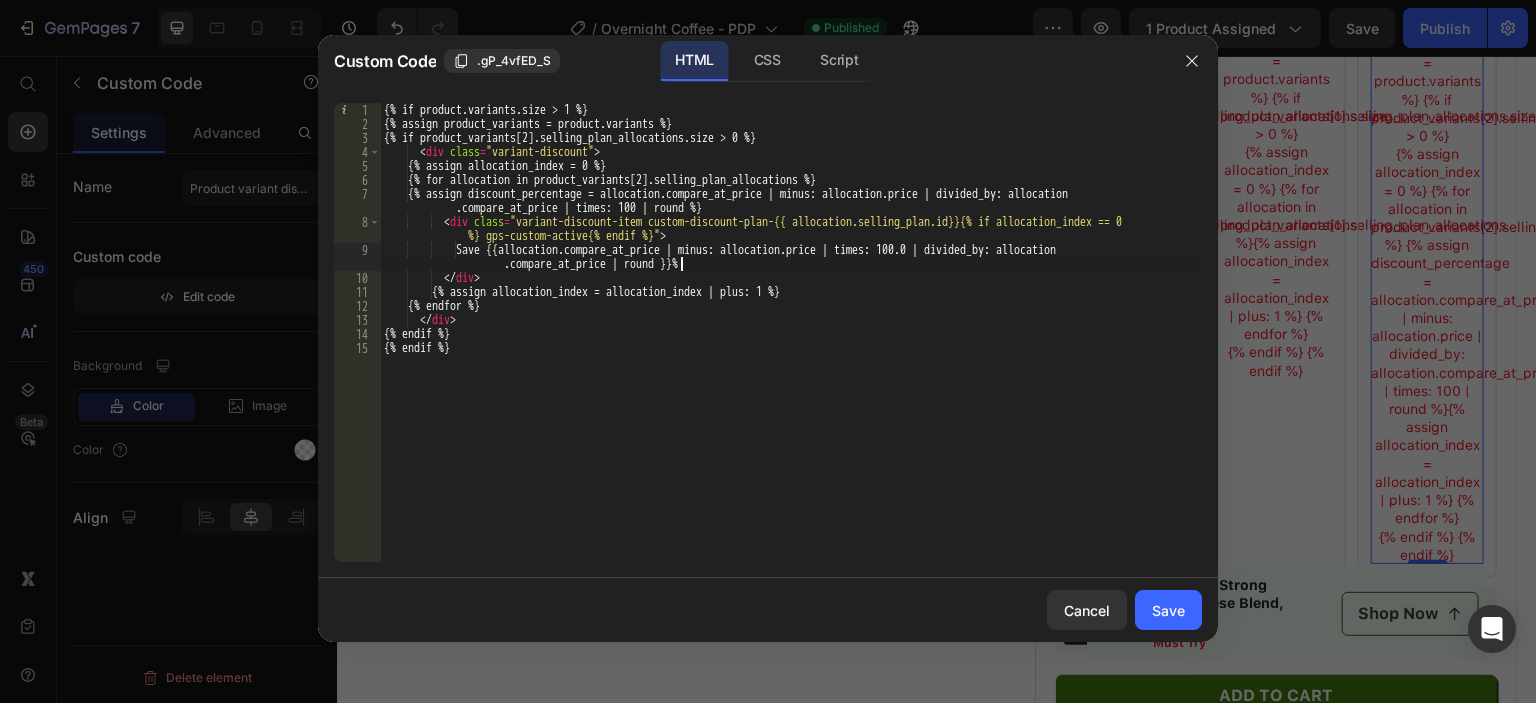 type on "Save {{allocation.compare_at_price | minus: allocation.price | times: 100.0 | divided_by: allocation.compare_at_price | round }}%" 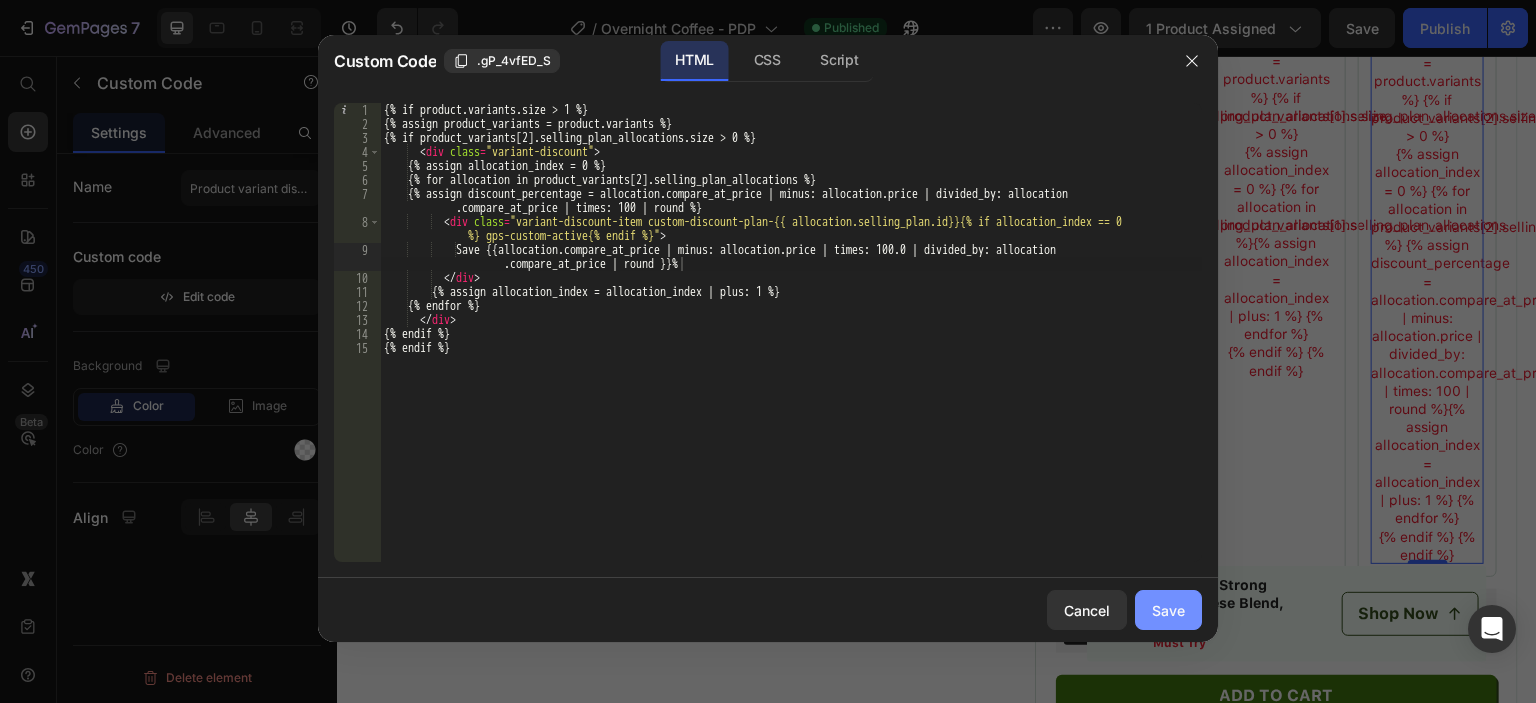 drag, startPoint x: 1187, startPoint y: 611, endPoint x: 836, endPoint y: 547, distance: 356.78705 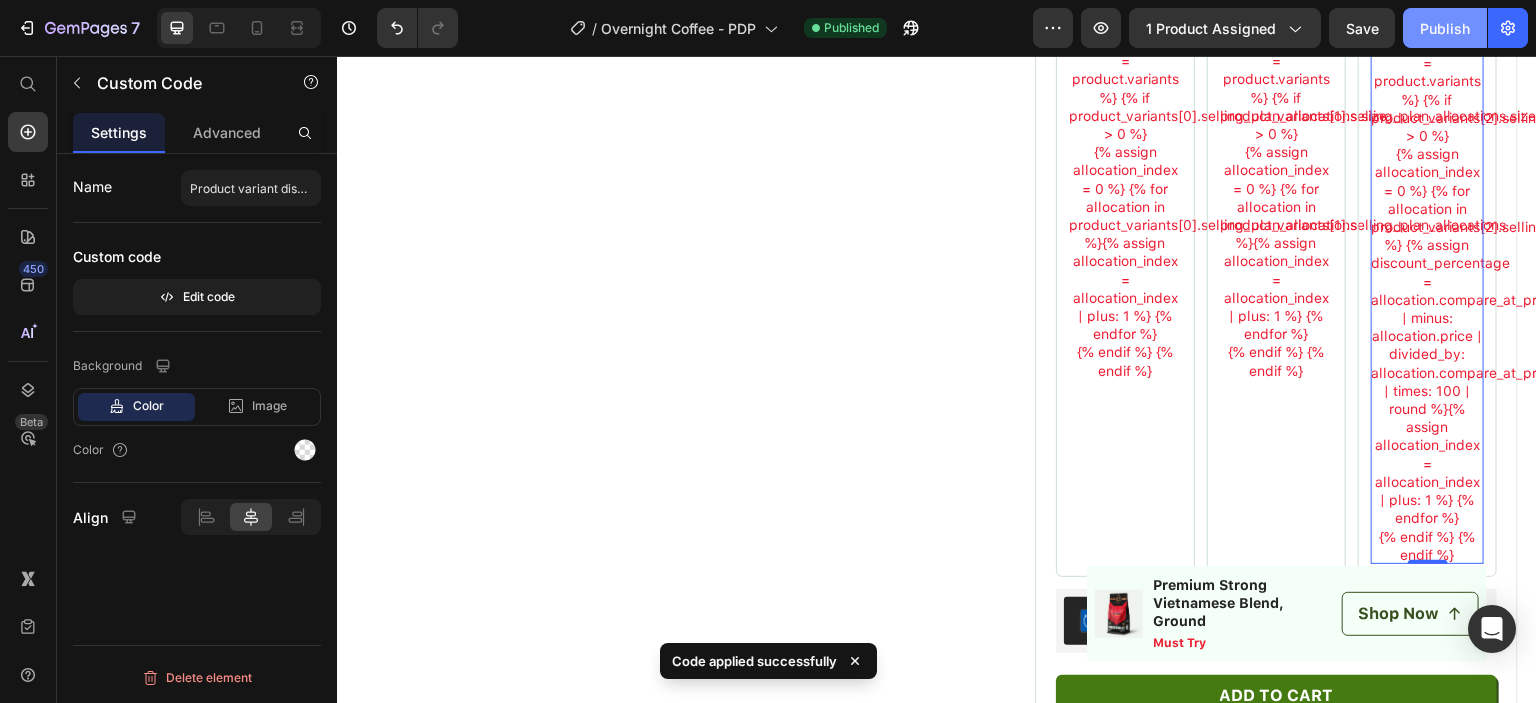 click on "Publish" at bounding box center [1445, 28] 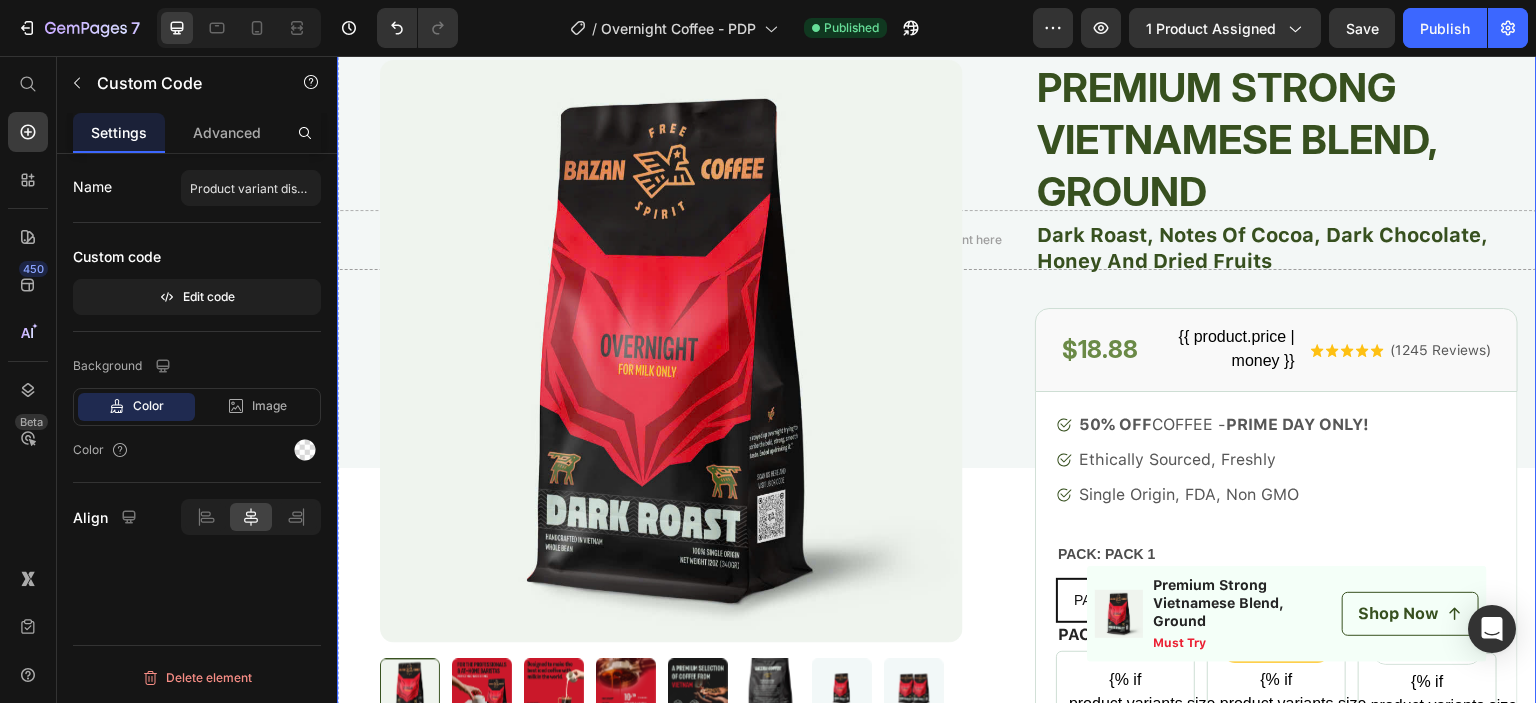 scroll, scrollTop: 0, scrollLeft: 0, axis: both 